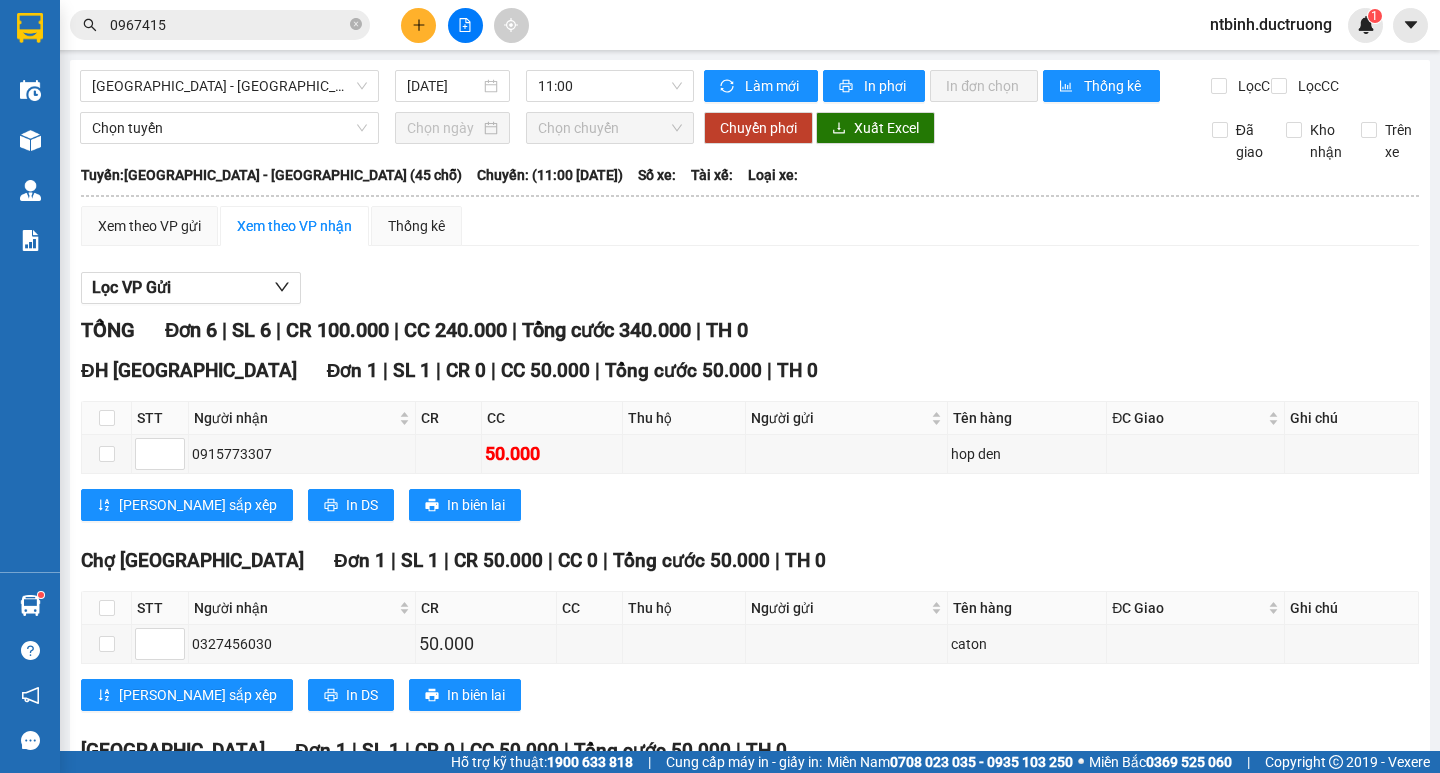 scroll, scrollTop: 0, scrollLeft: 0, axis: both 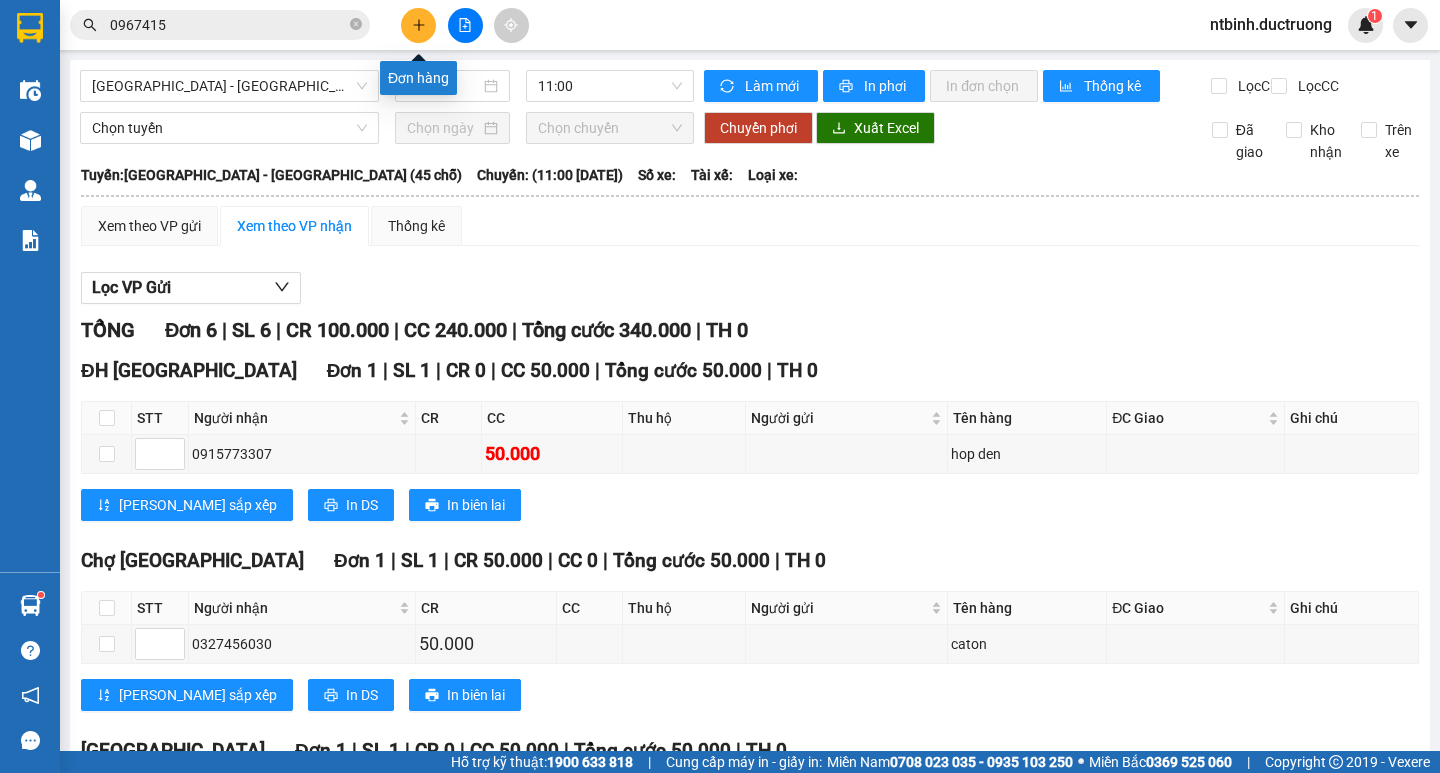 click 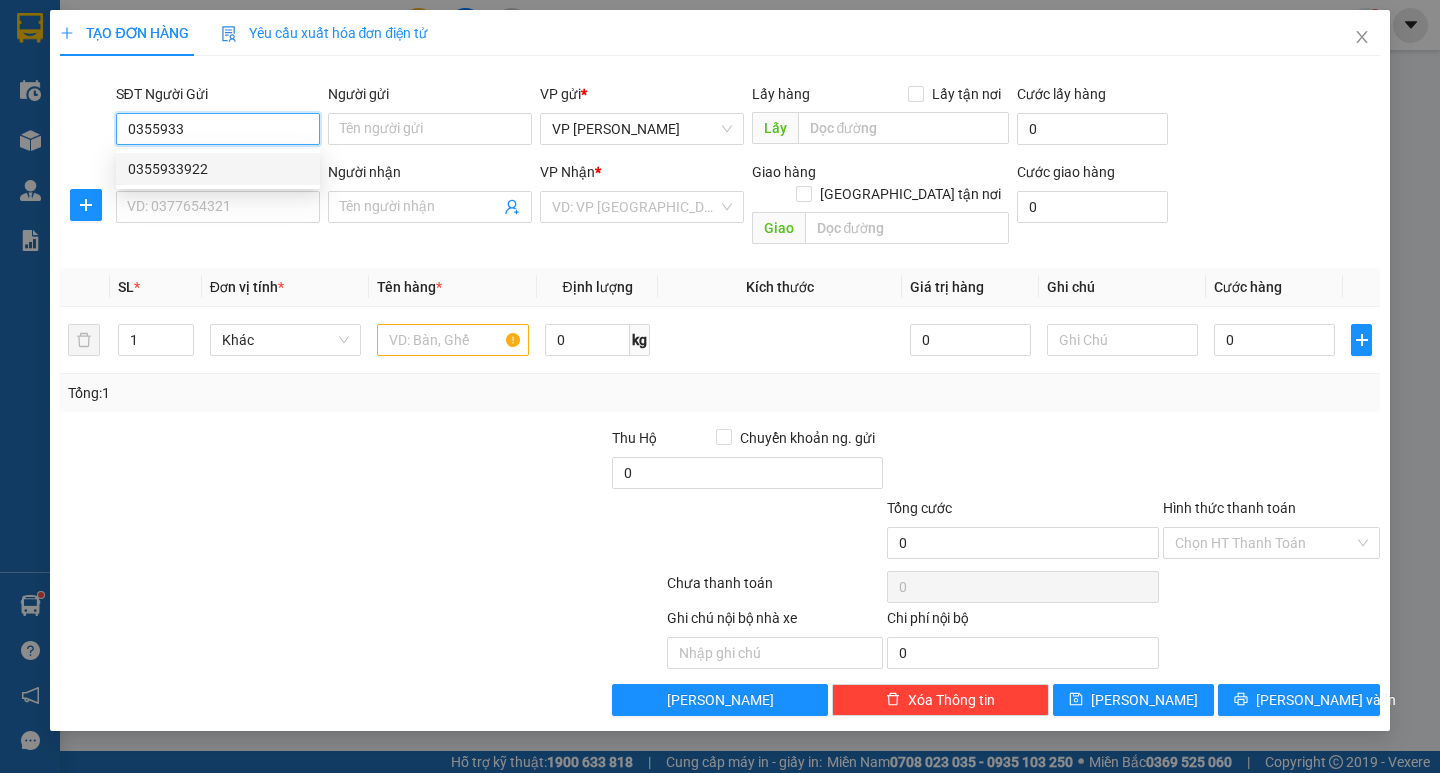 click on "0355933922" at bounding box center (218, 169) 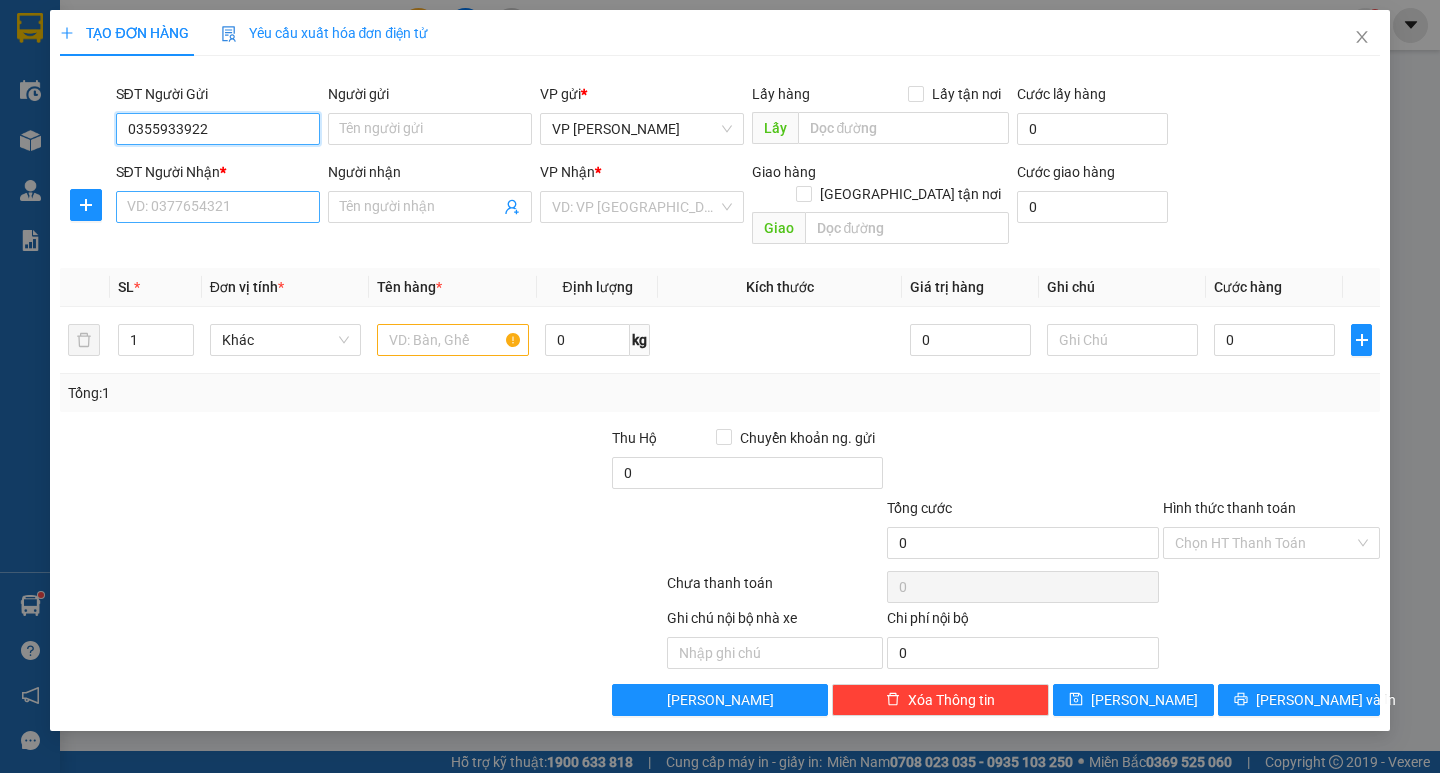 type on "0355933922" 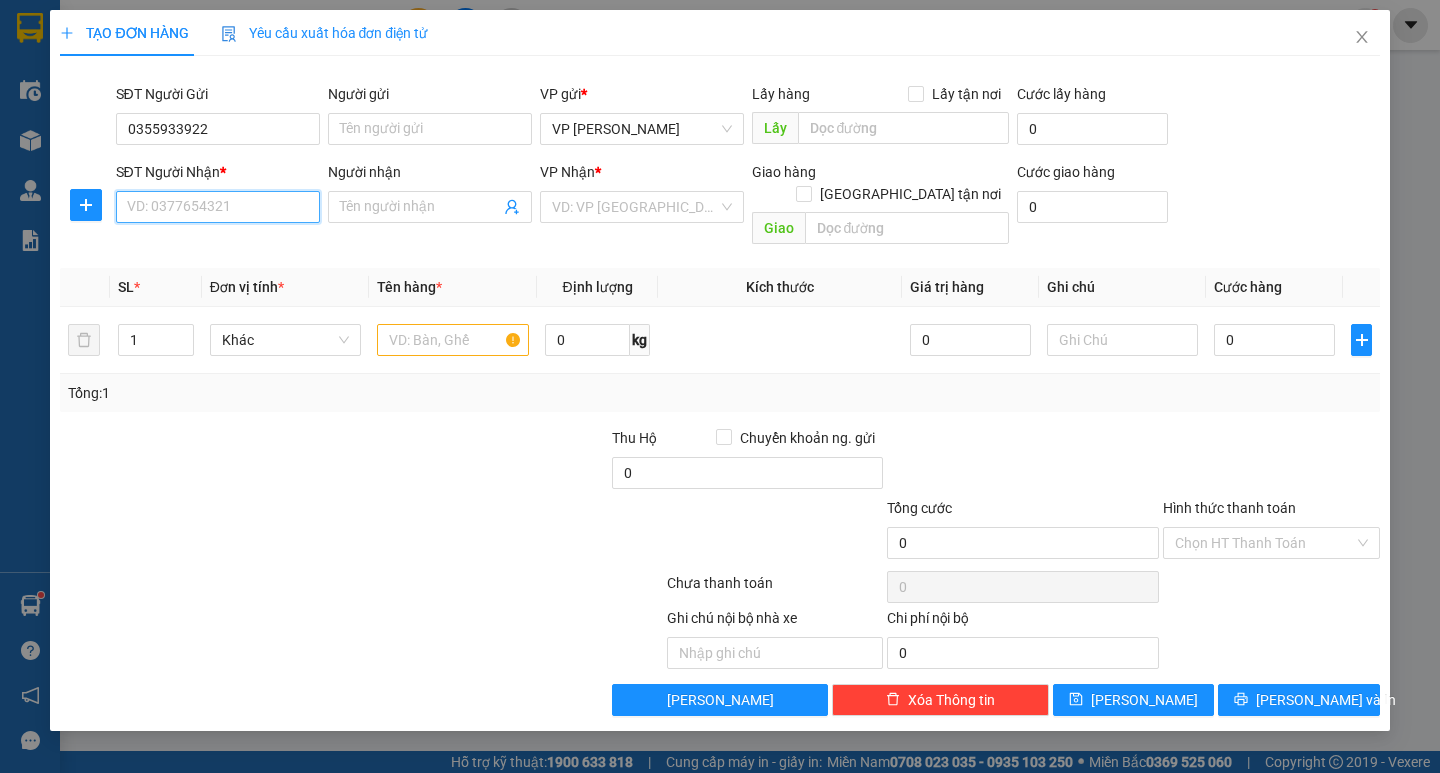 click on "SĐT Người Nhận  *" at bounding box center [218, 207] 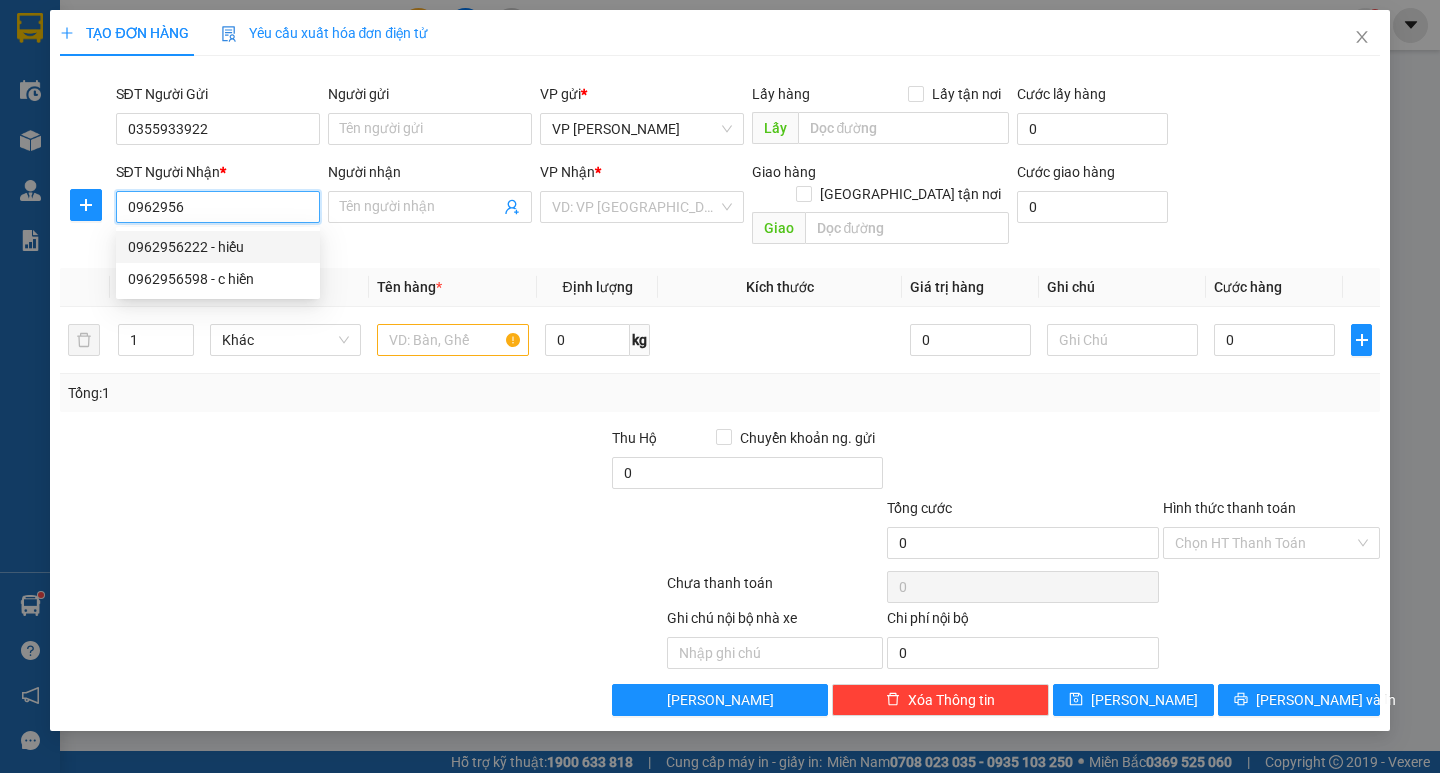 click on "0962956222 - hiếu" at bounding box center [218, 247] 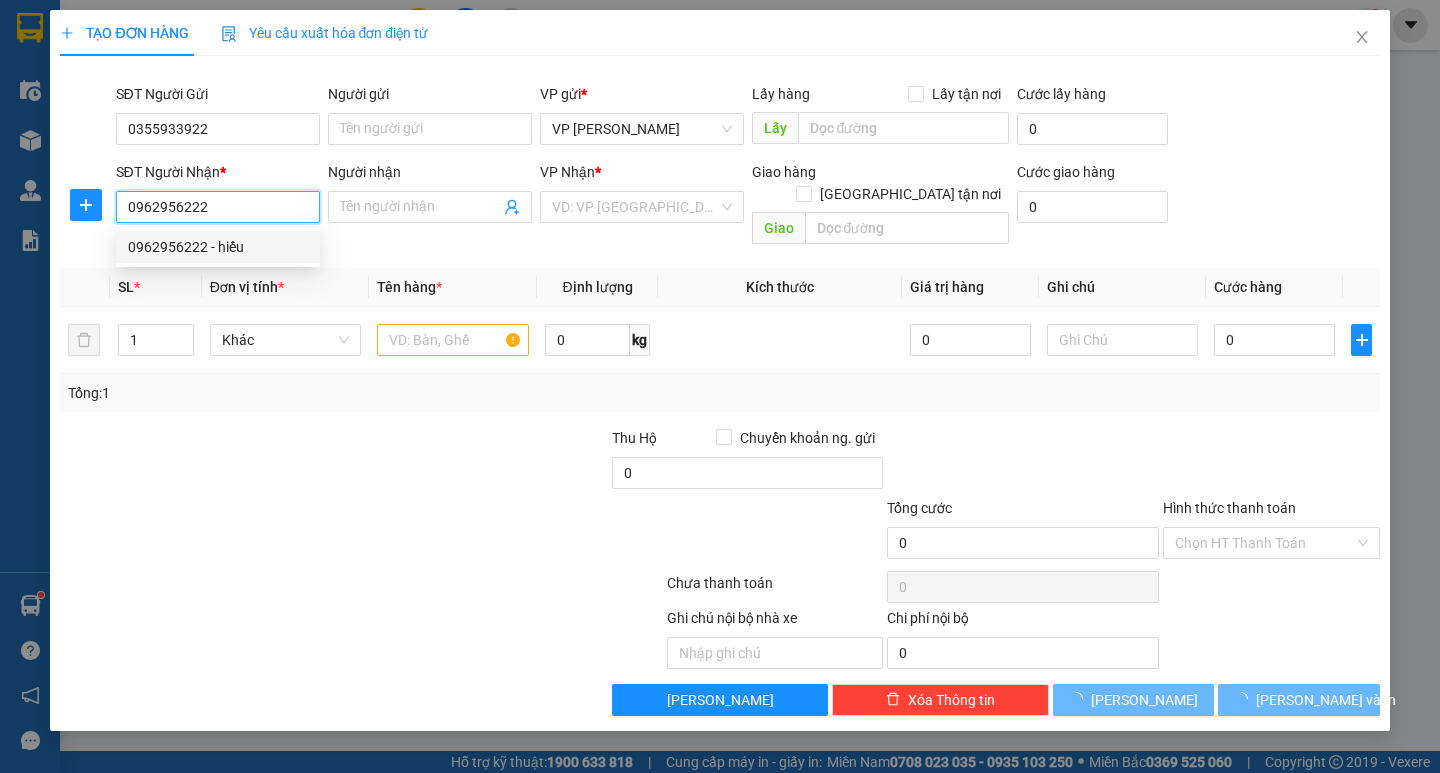 type on "hiếu" 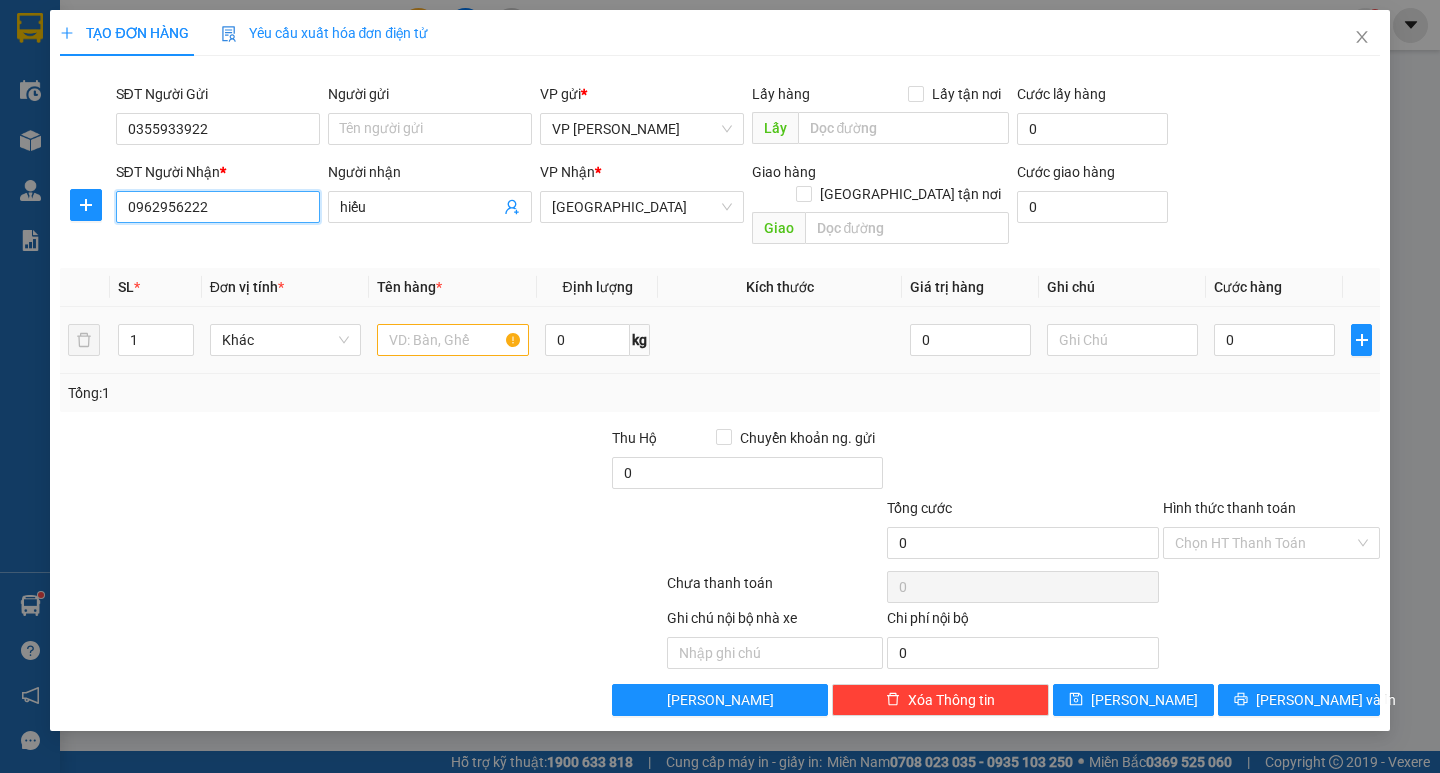 type on "0962956222" 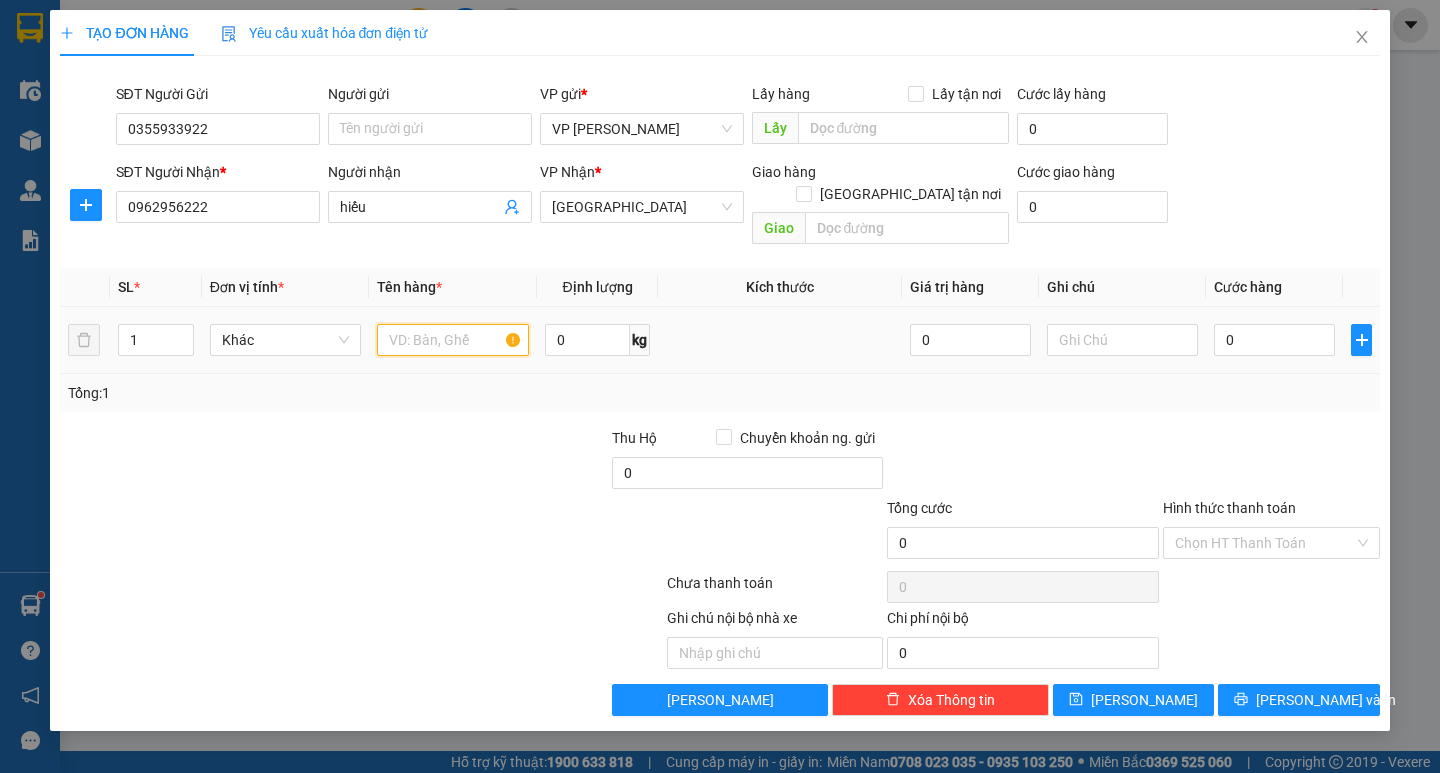 click at bounding box center (452, 340) 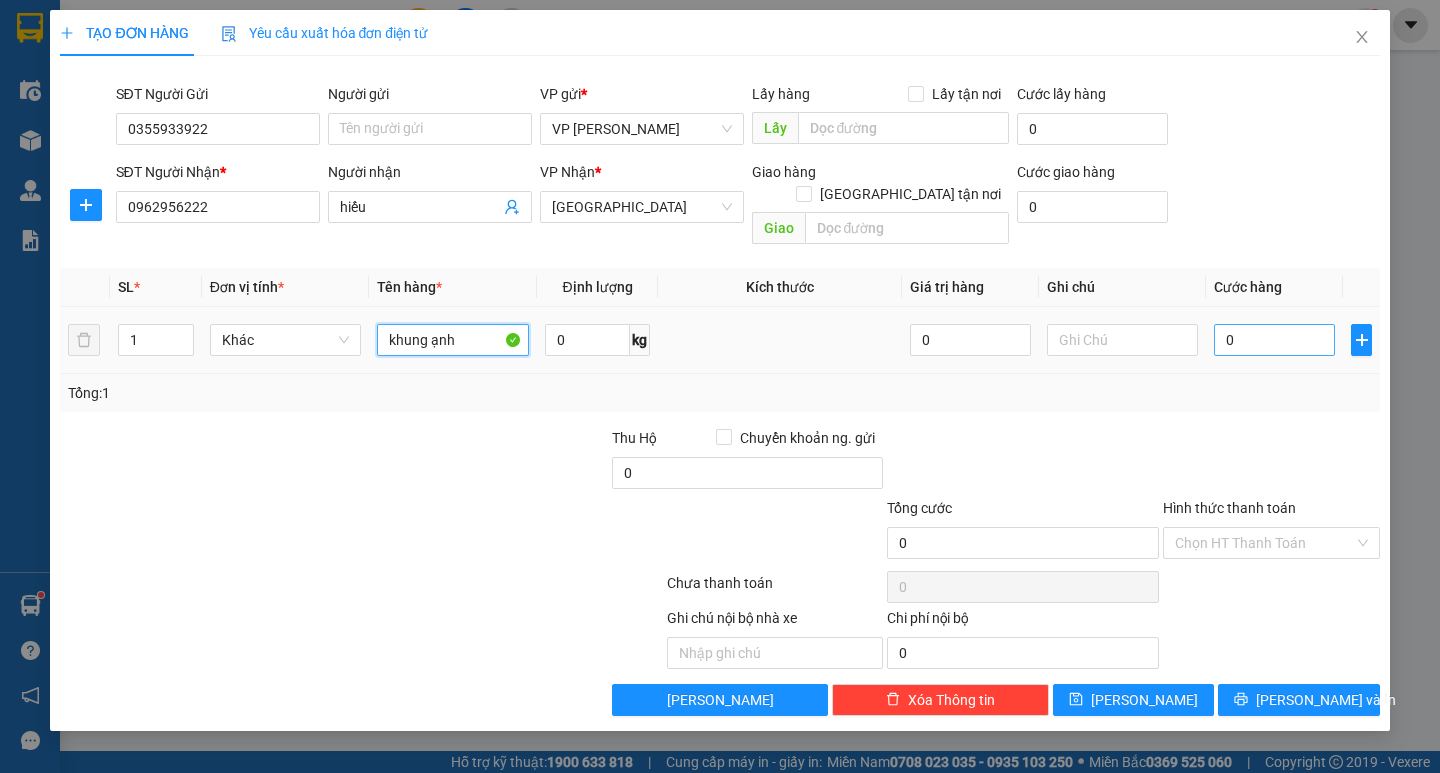 type on "khung ạnh" 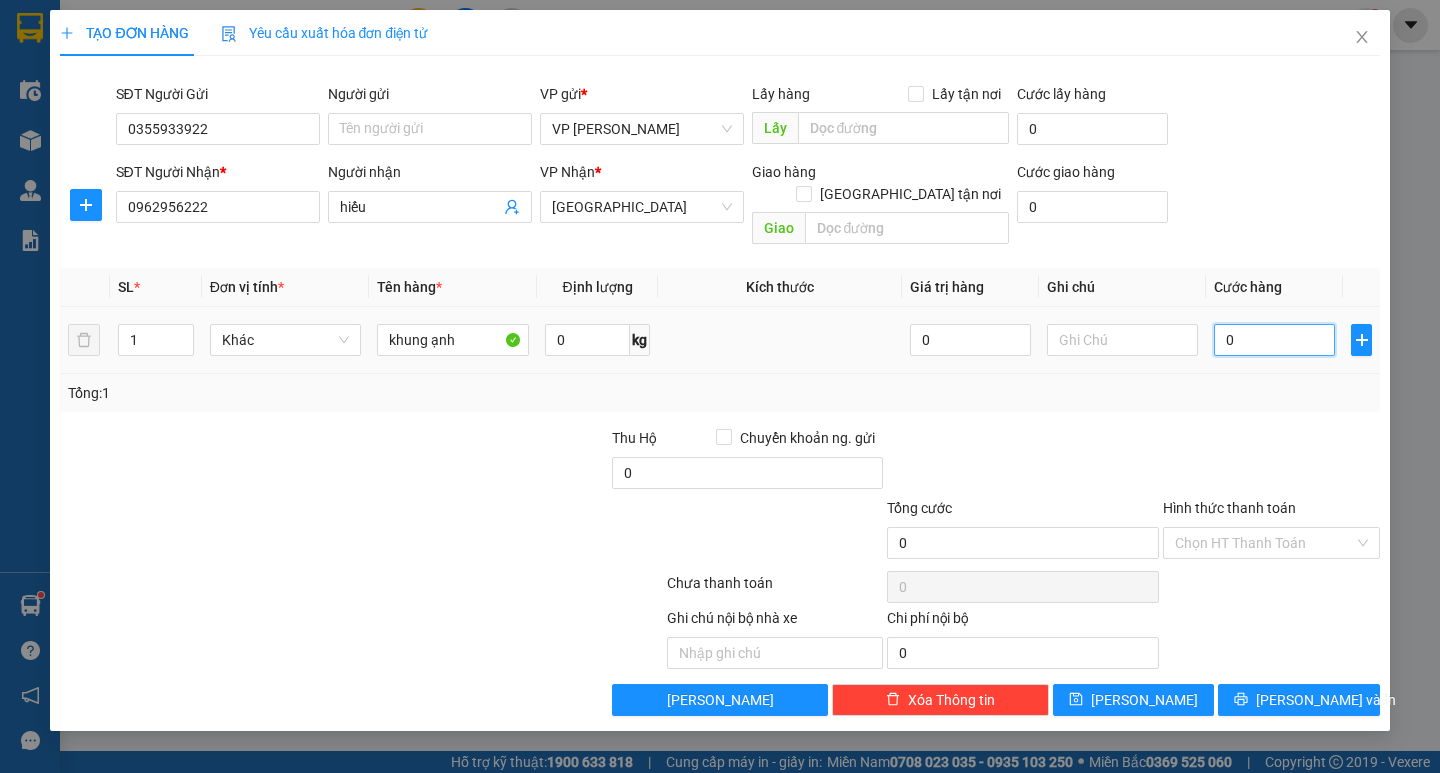 click on "0" at bounding box center [1274, 340] 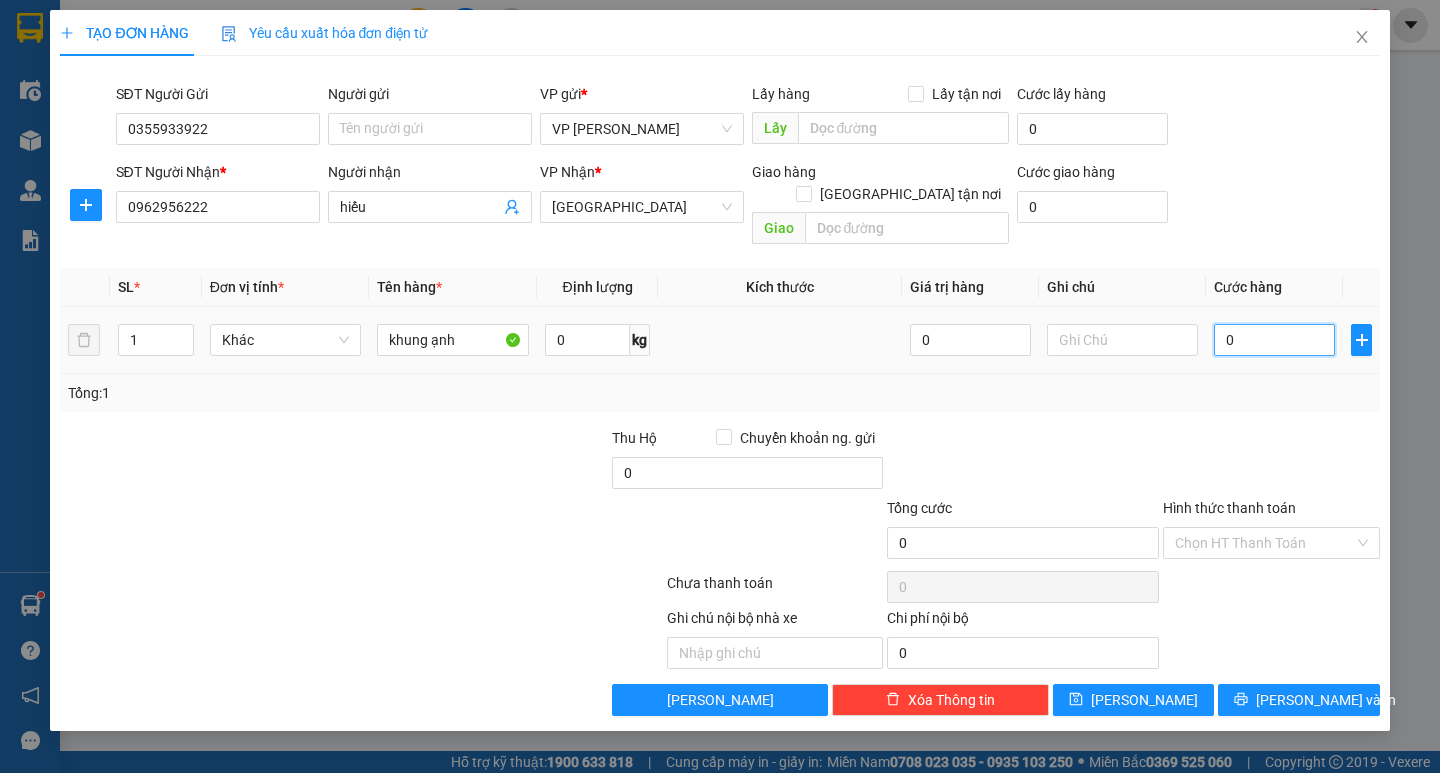 type on "50" 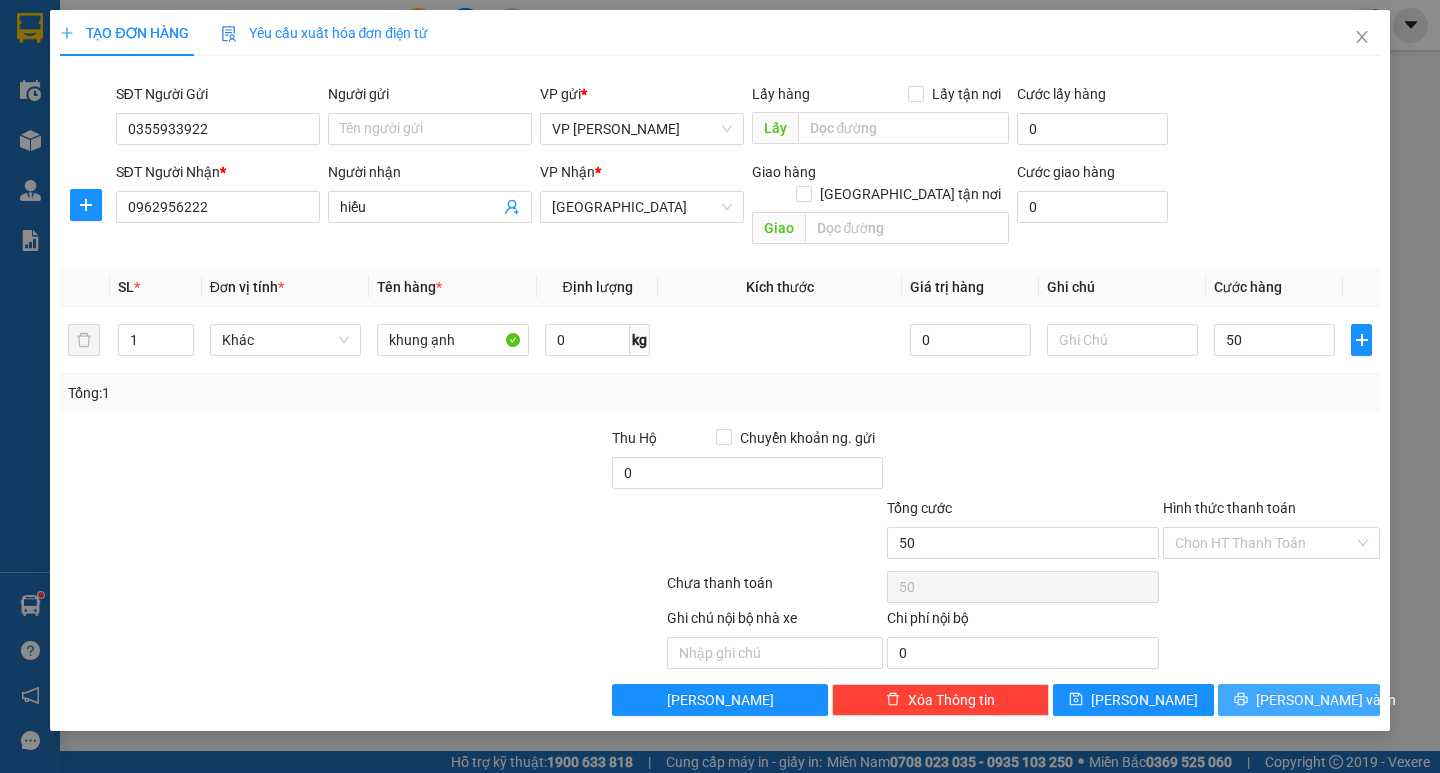 click on "[PERSON_NAME] và In" at bounding box center [1326, 700] 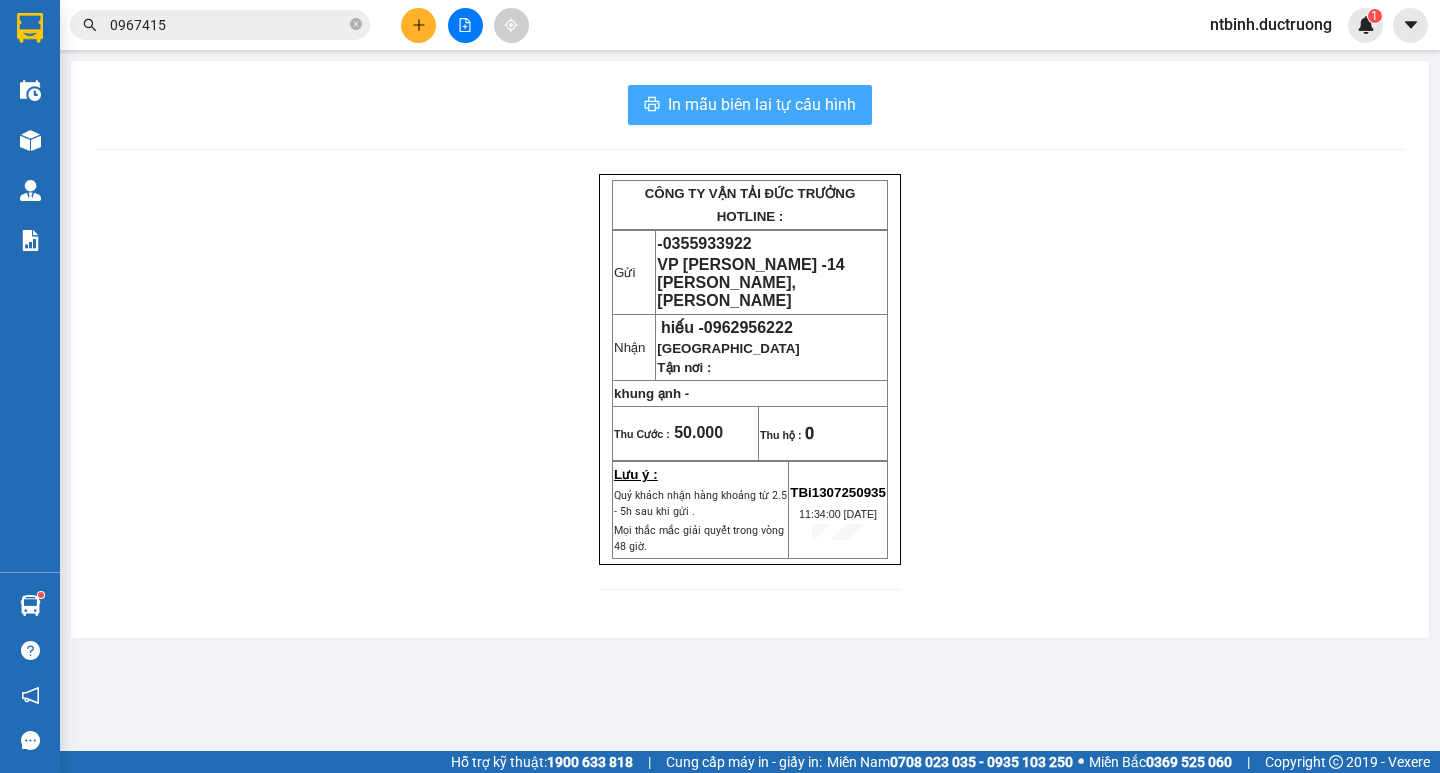click on "In mẫu biên lai tự cấu hình" at bounding box center [762, 104] 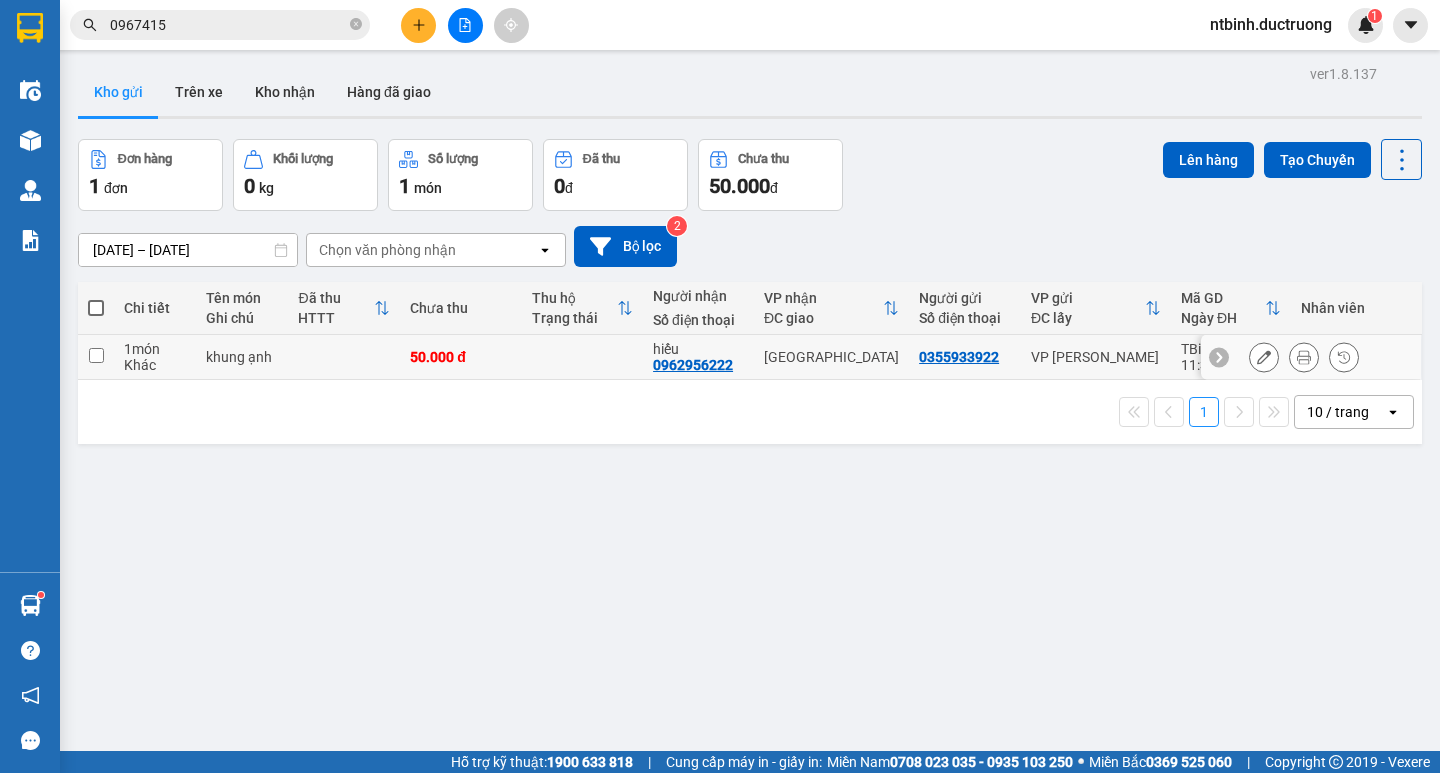 click at bounding box center [96, 355] 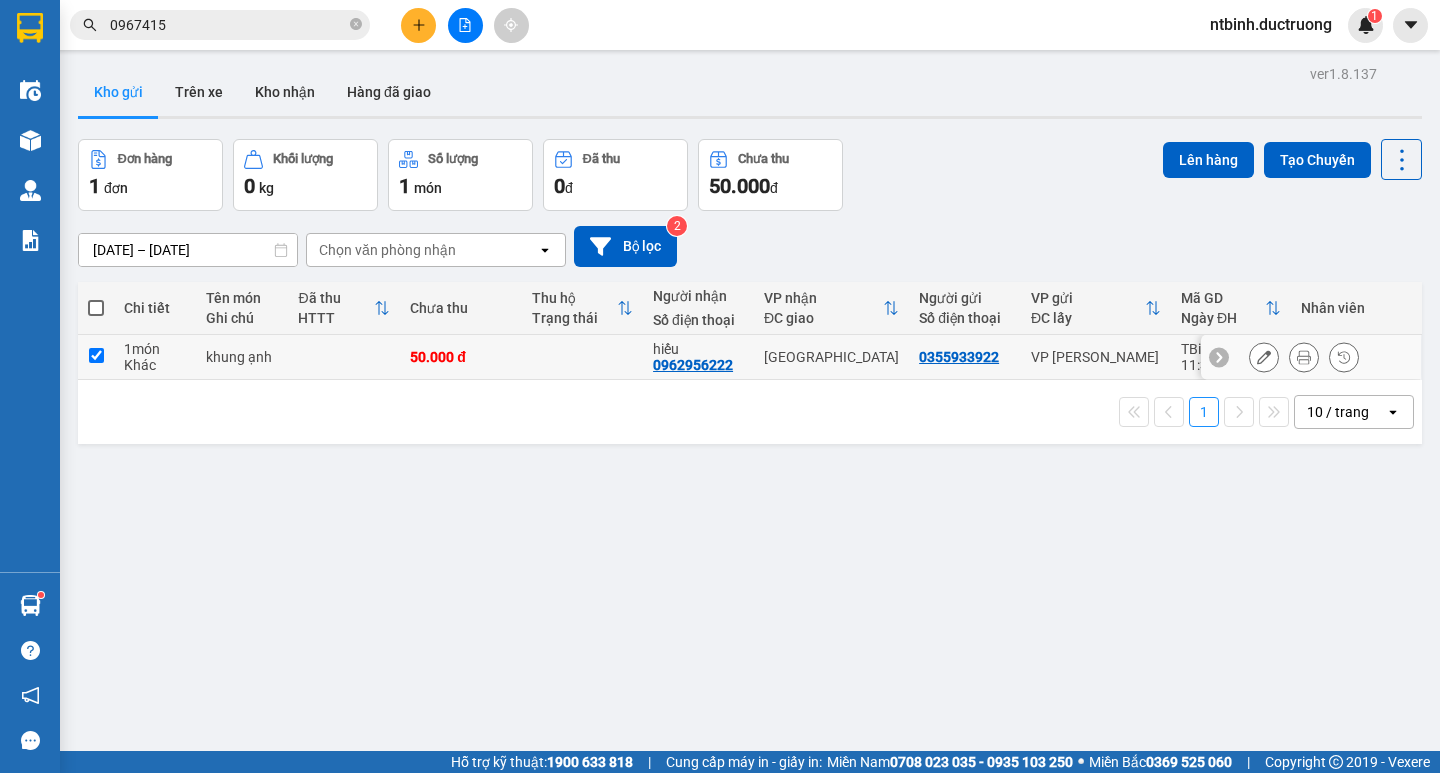 checkbox on "true" 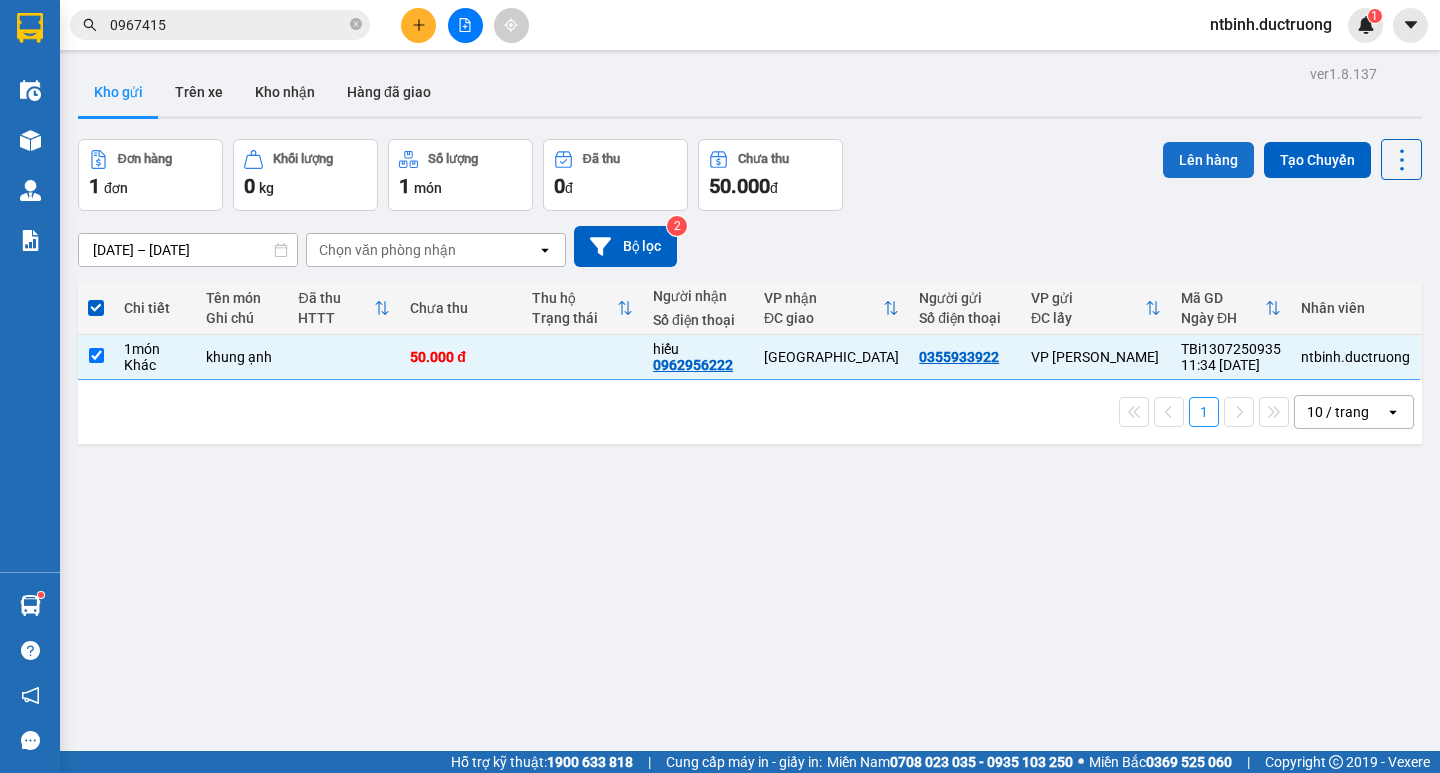 click on "Lên hàng" at bounding box center (1208, 160) 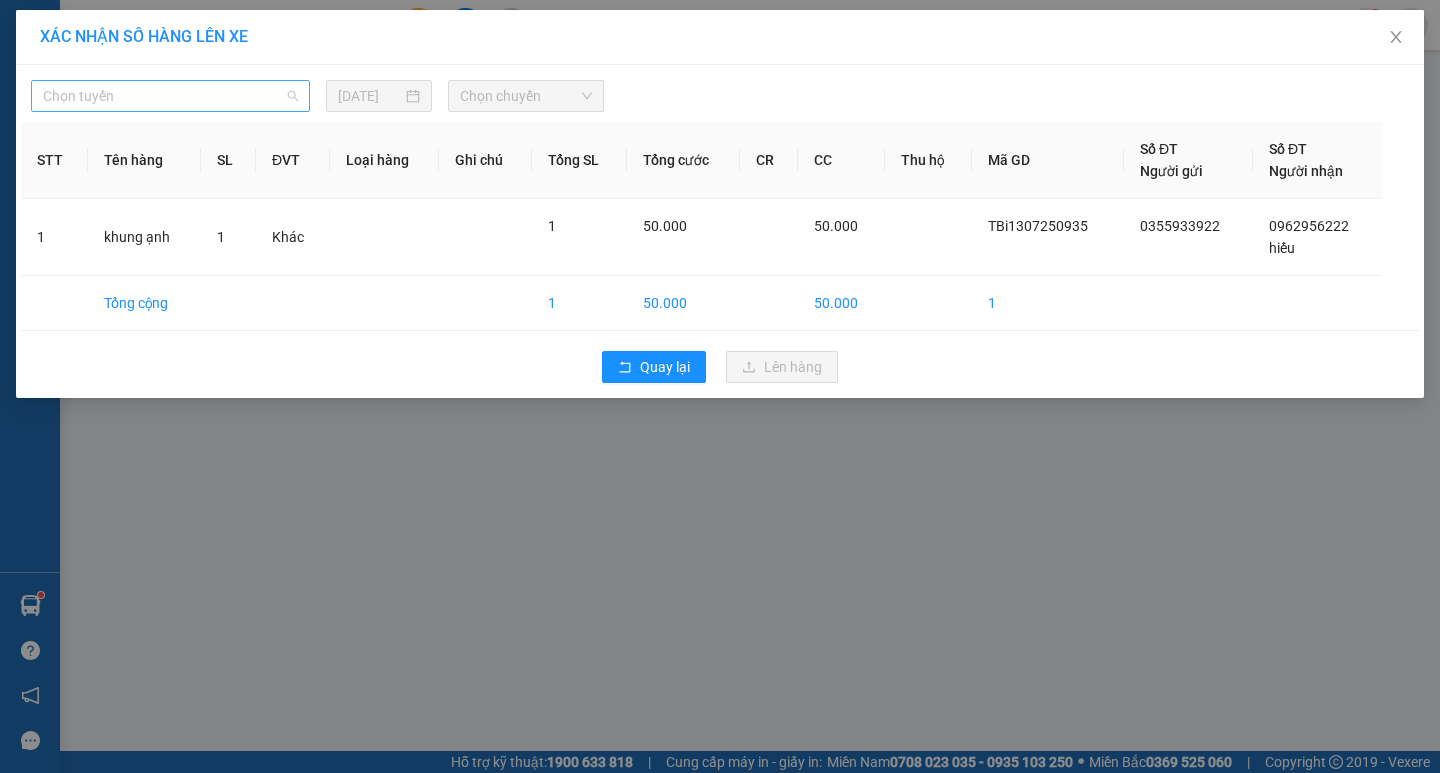 click on "Chọn tuyến" at bounding box center (170, 96) 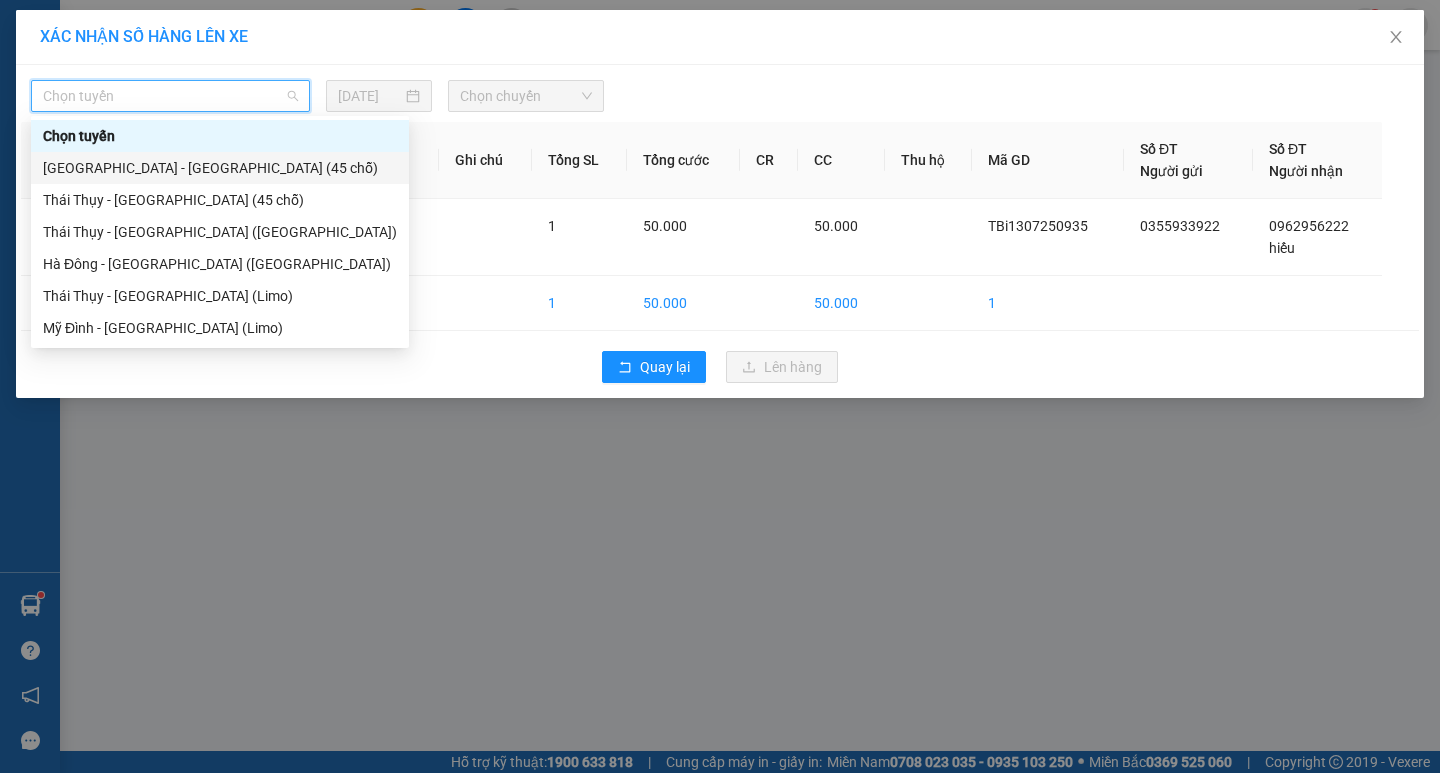 click on "[GEOGRAPHIC_DATA] - [GEOGRAPHIC_DATA] (45 chỗ)" at bounding box center (220, 168) 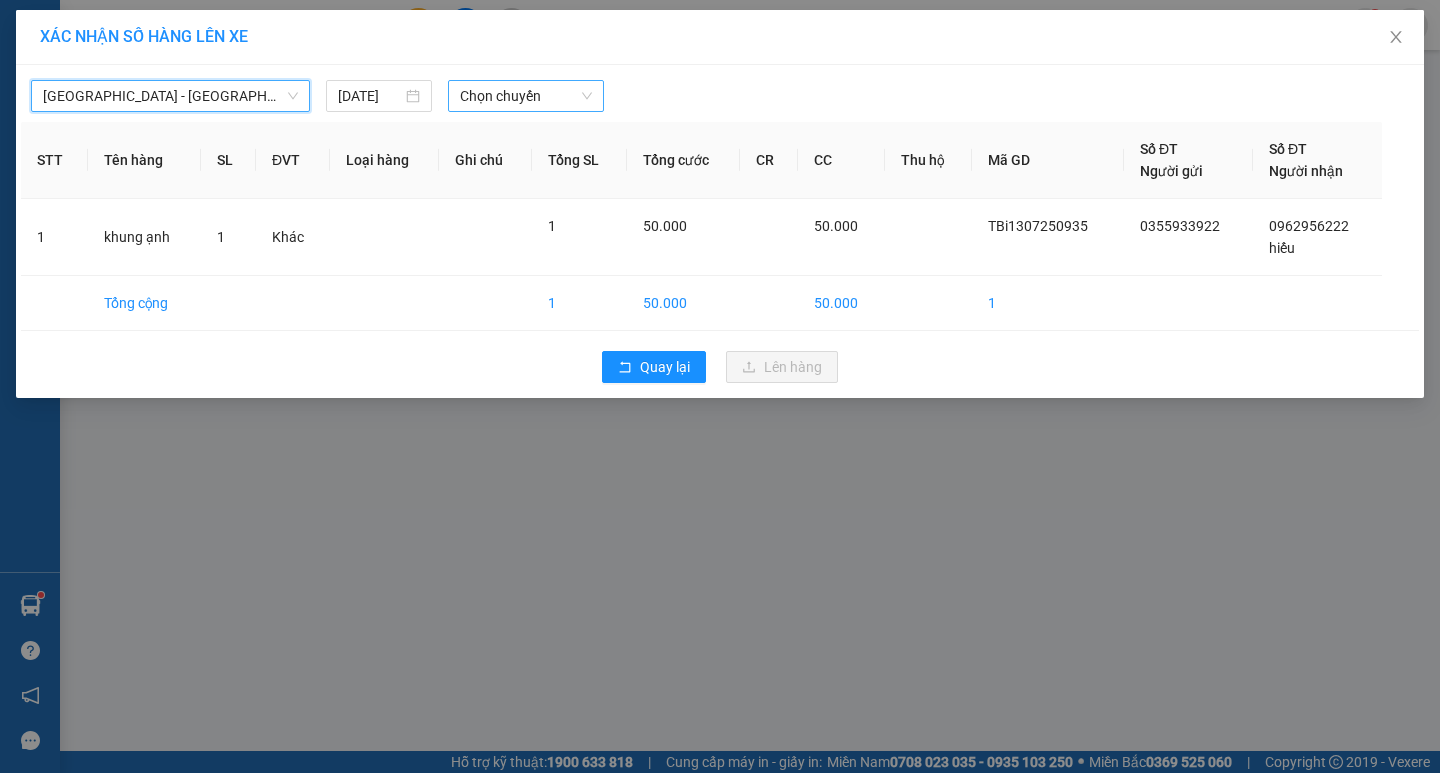 click on "Chọn chuyến" at bounding box center [526, 96] 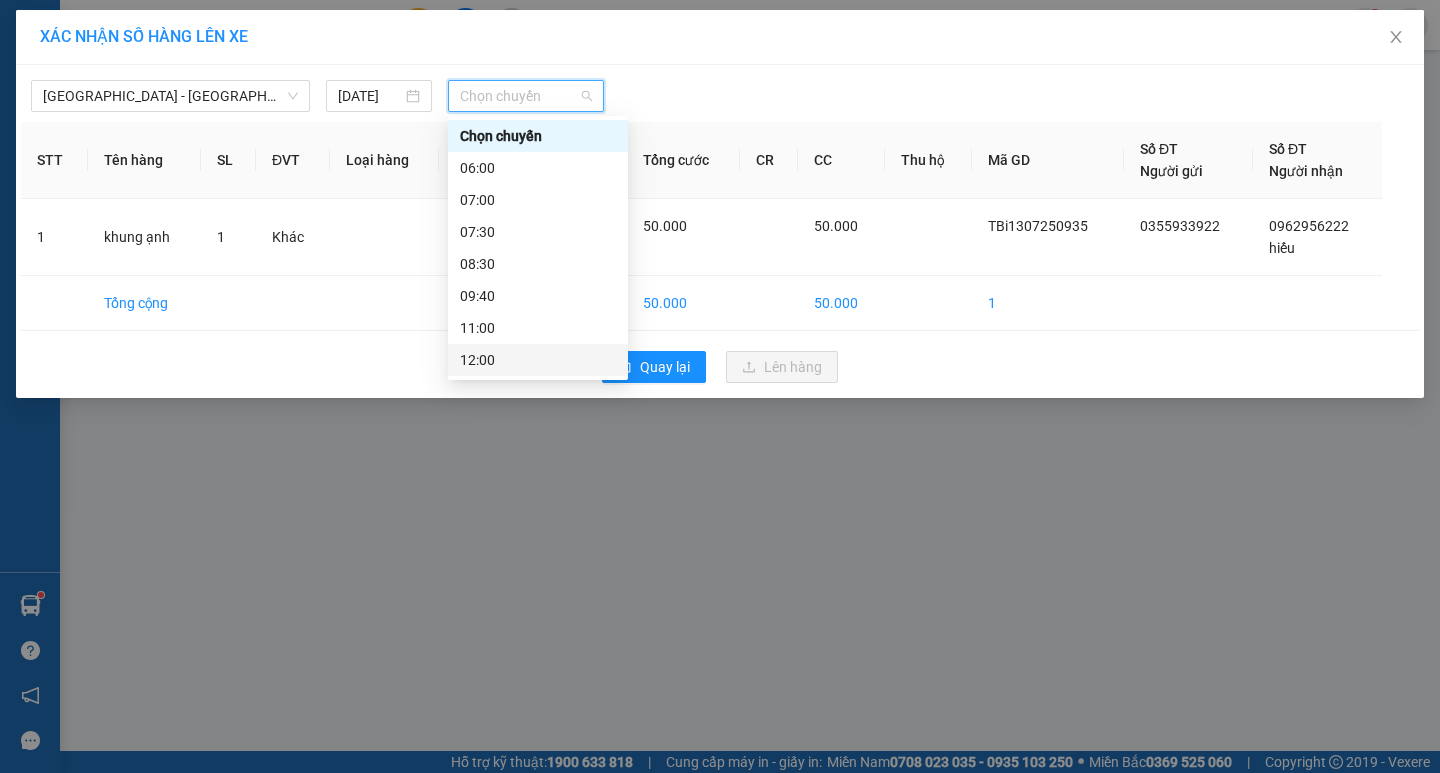 click on "12:00" at bounding box center [538, 360] 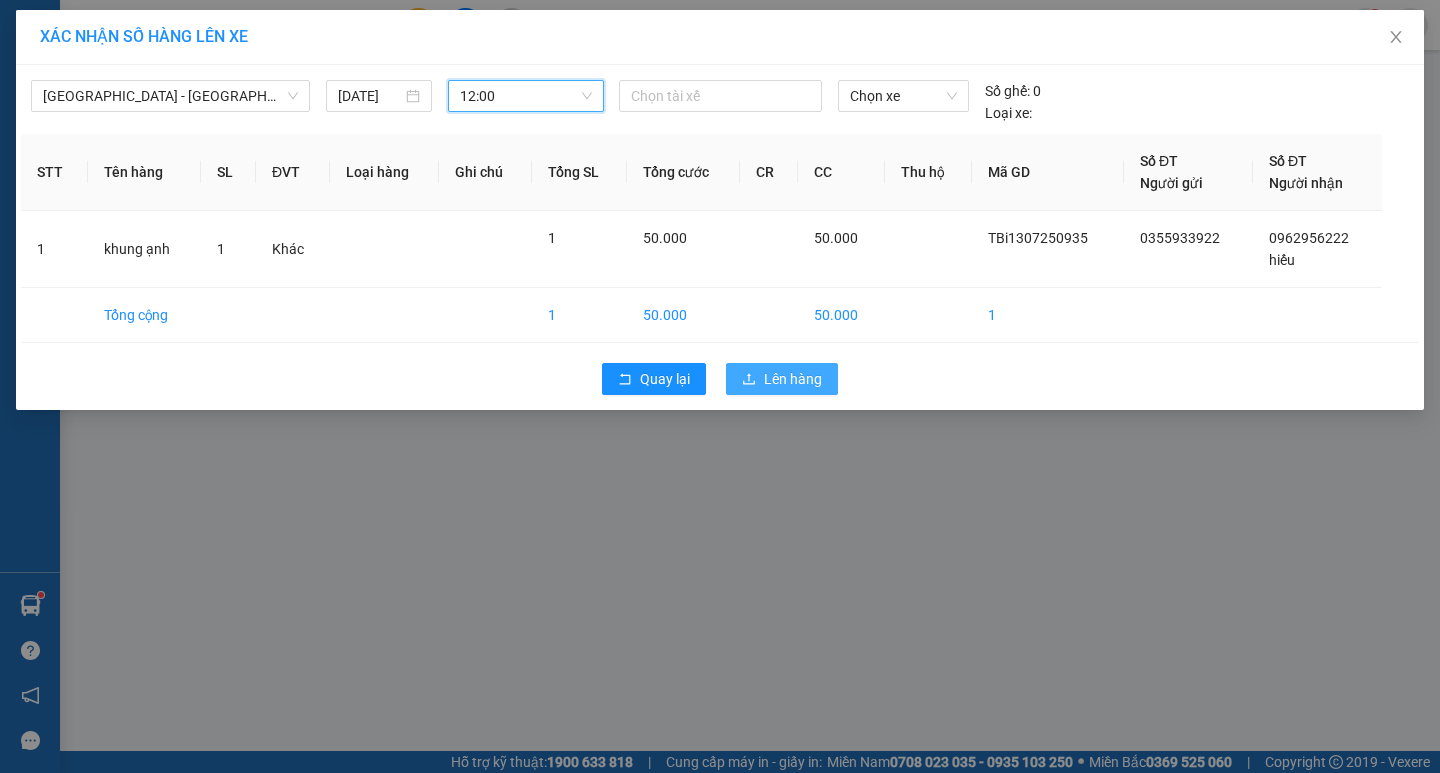 click on "Lên hàng" at bounding box center (793, 379) 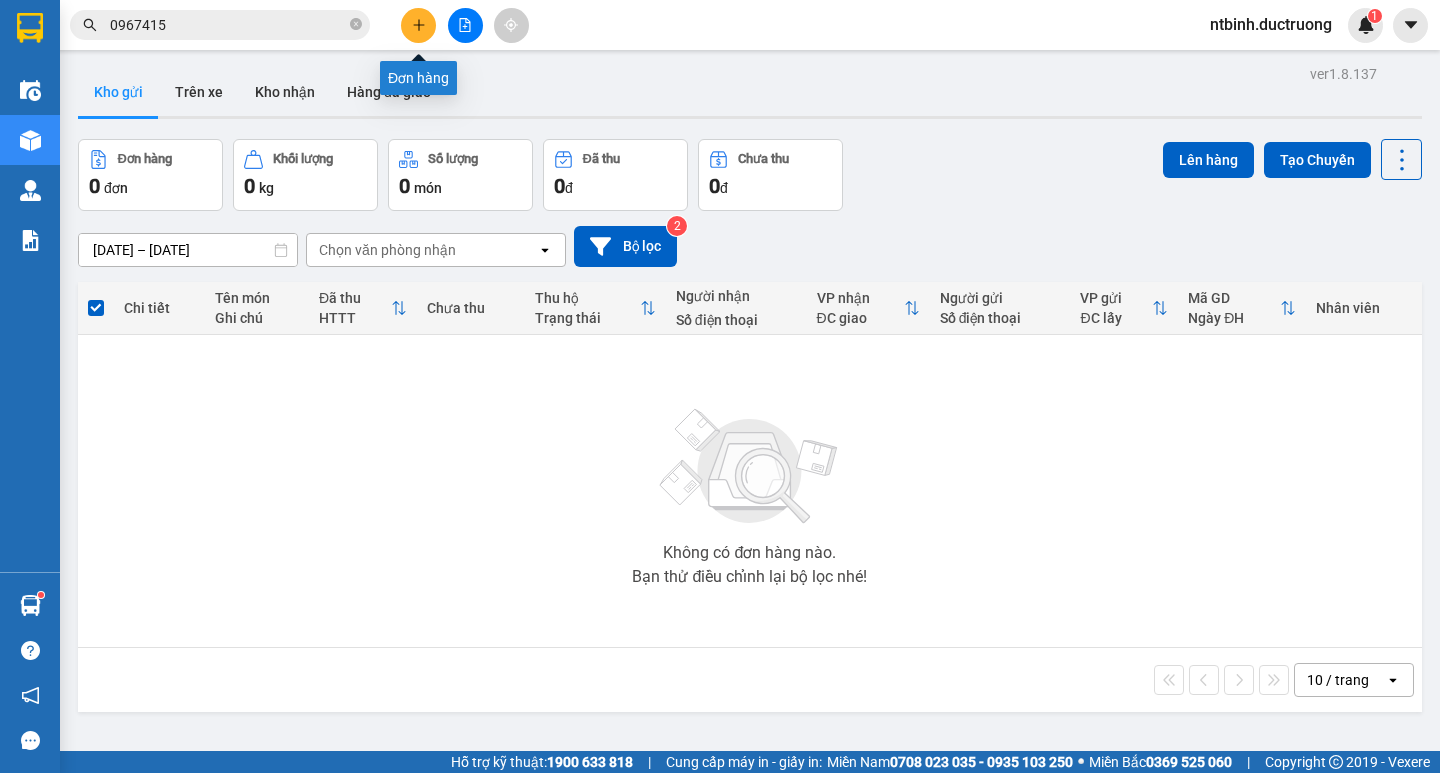 click 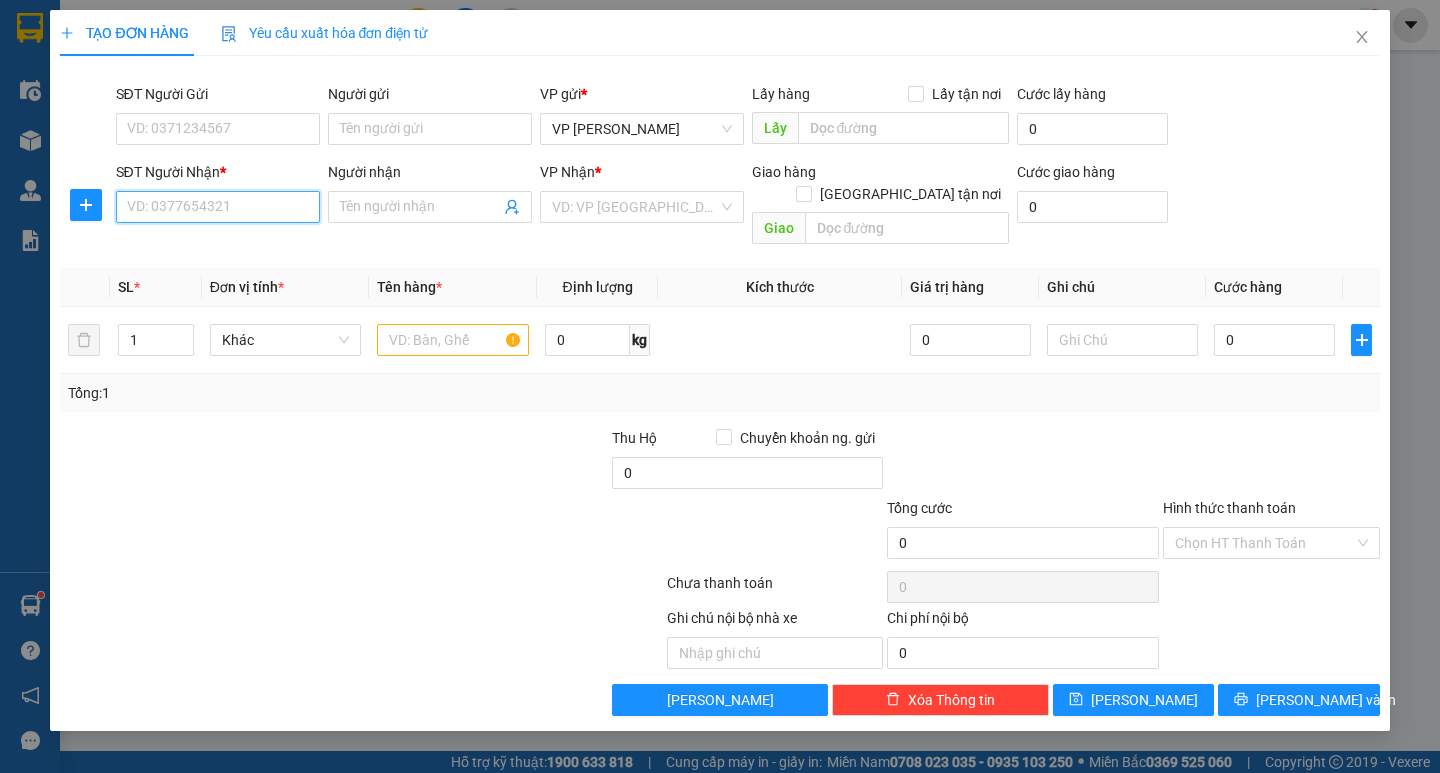 click on "SĐT Người Nhận  *" at bounding box center [218, 207] 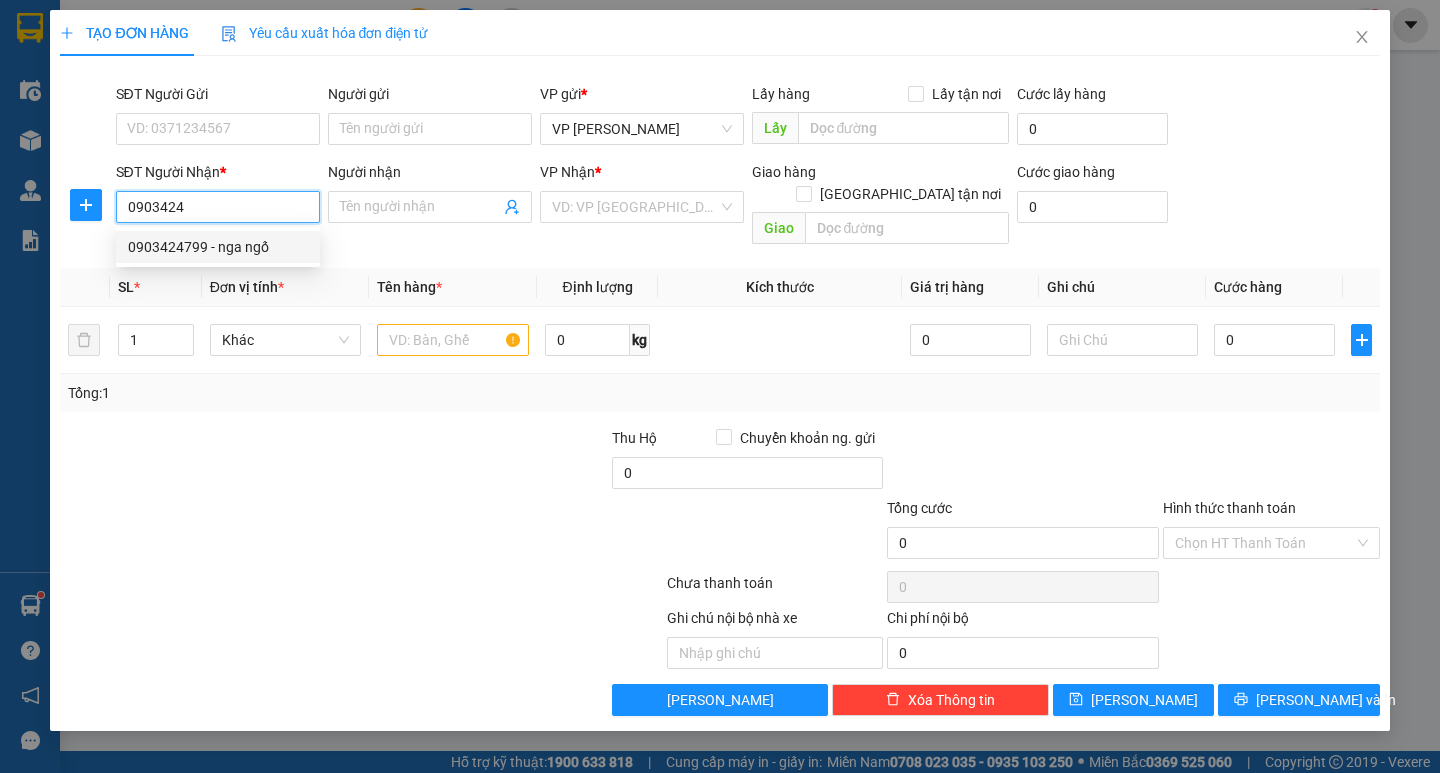 click on "0903424799 - nga ngố" at bounding box center (218, 247) 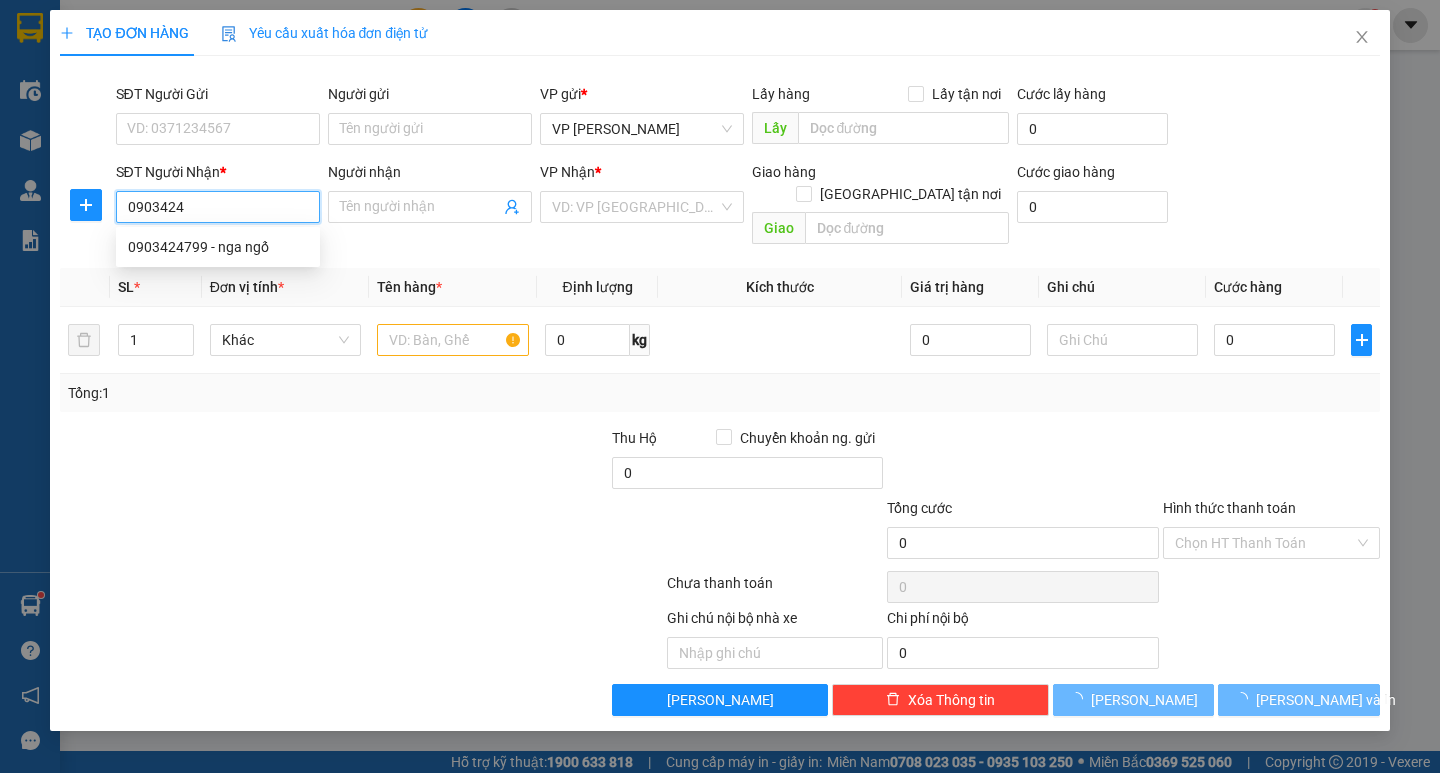 type on "0903424799" 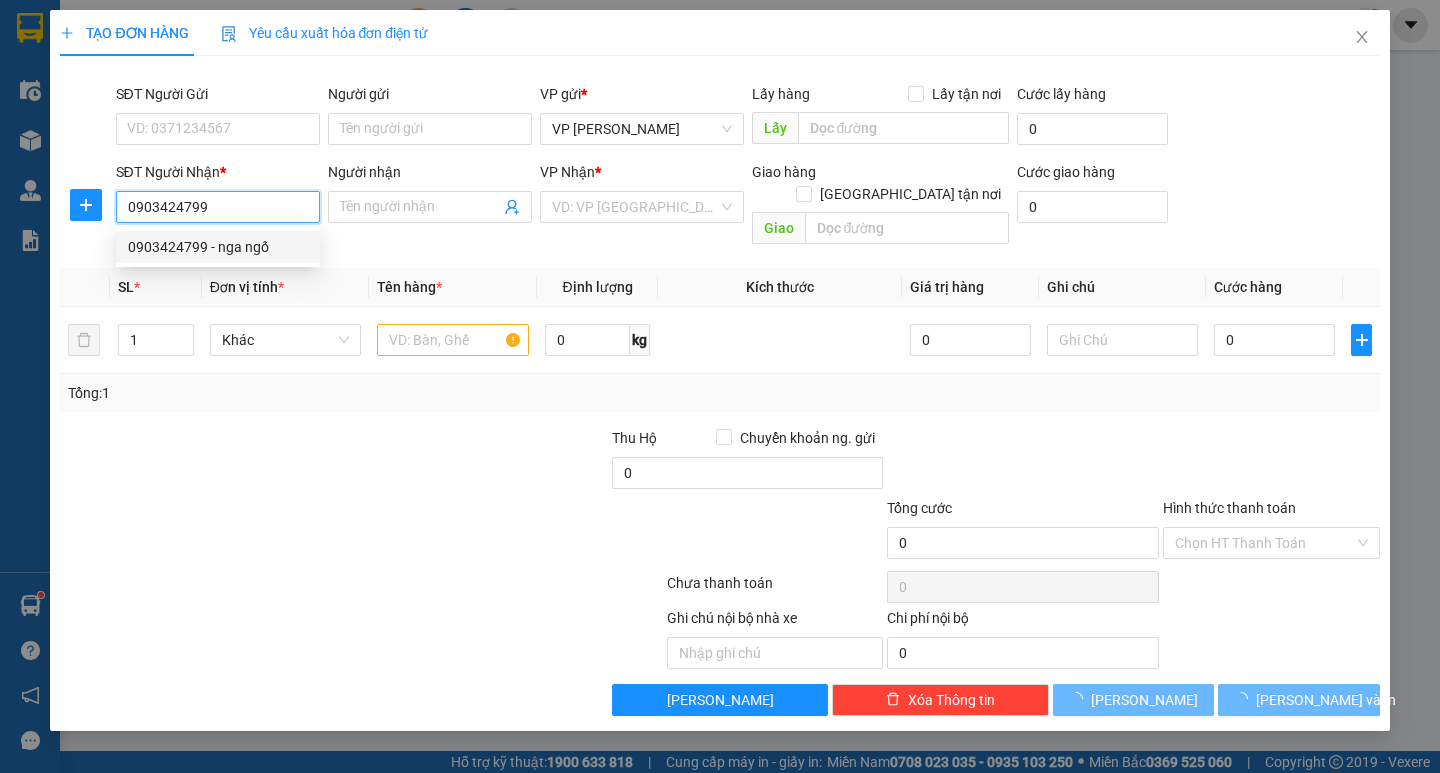 type on "nga ngố" 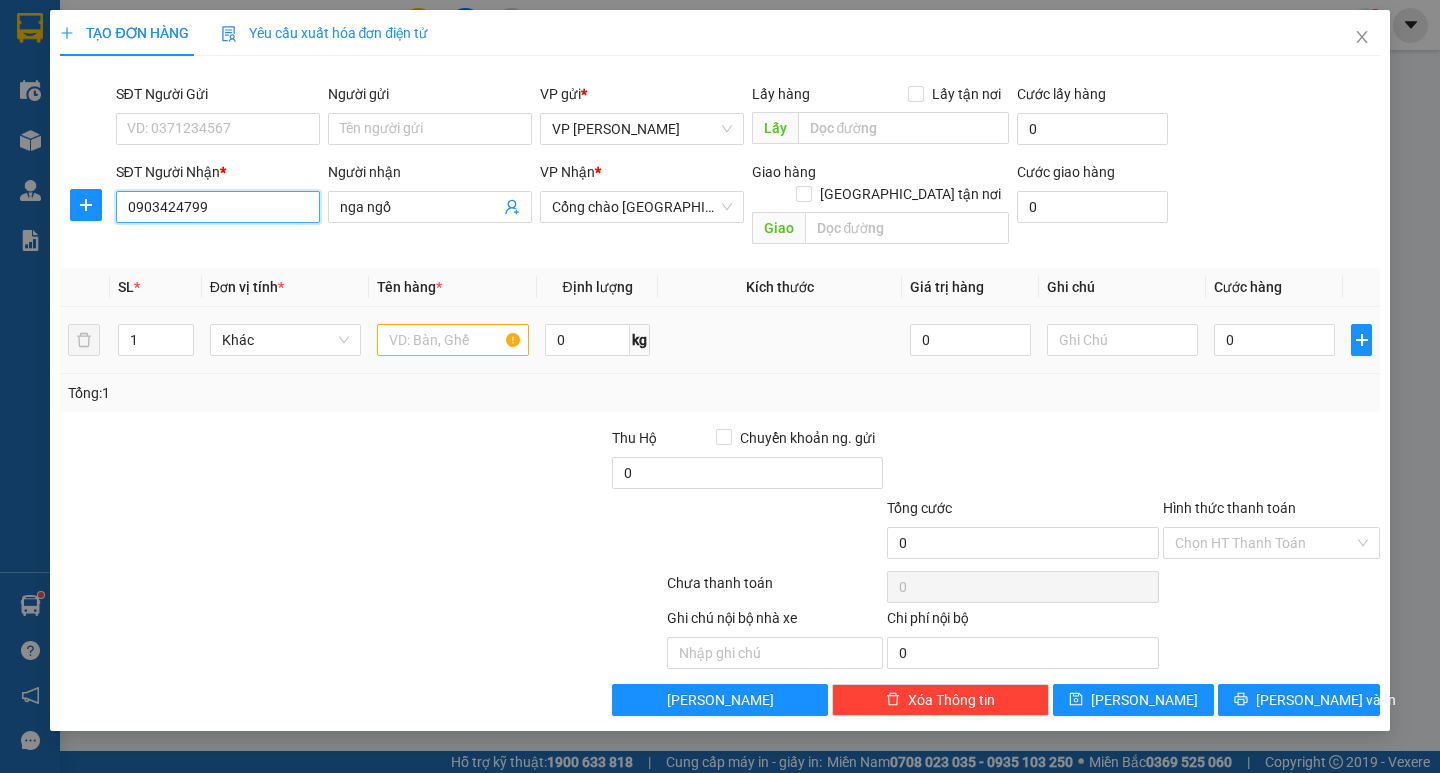 type on "0903424799" 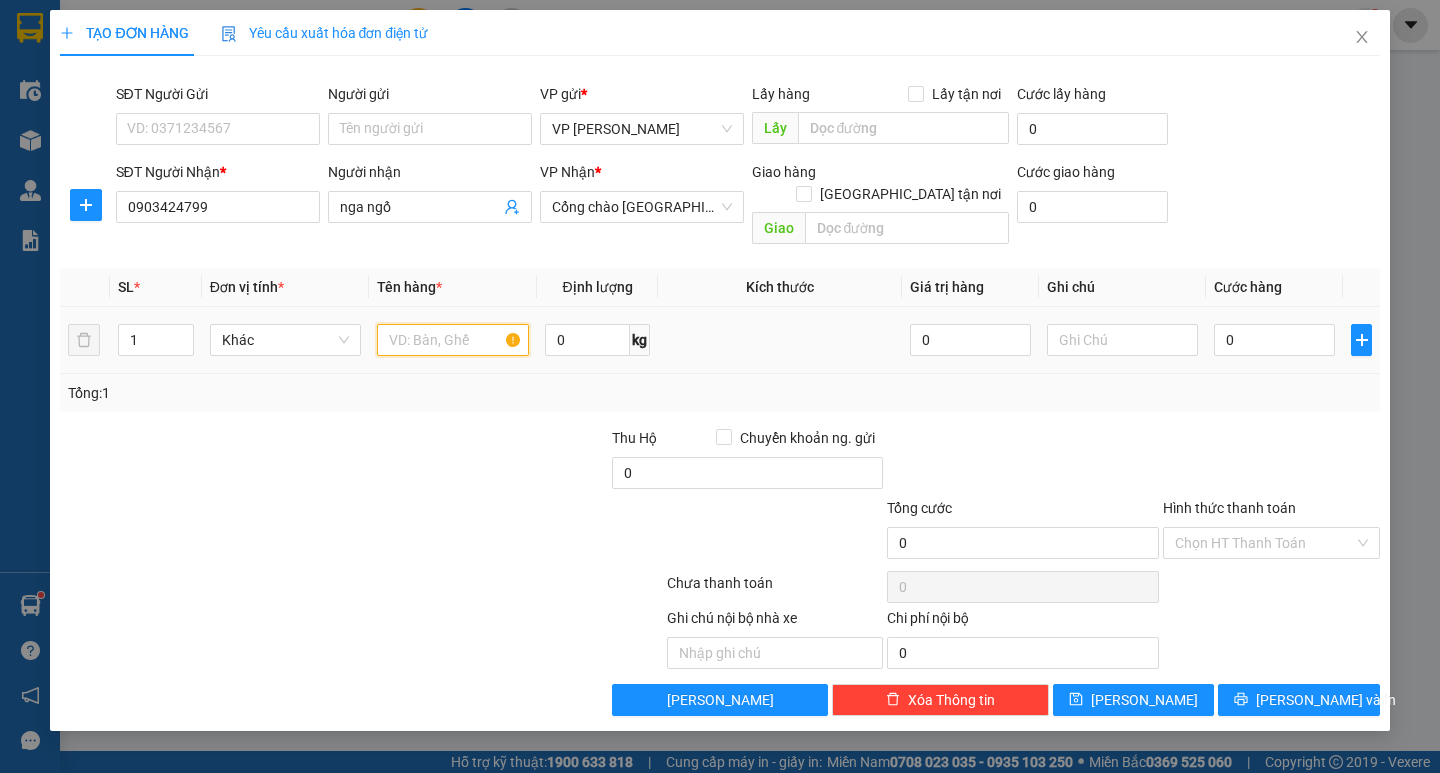 click at bounding box center (452, 340) 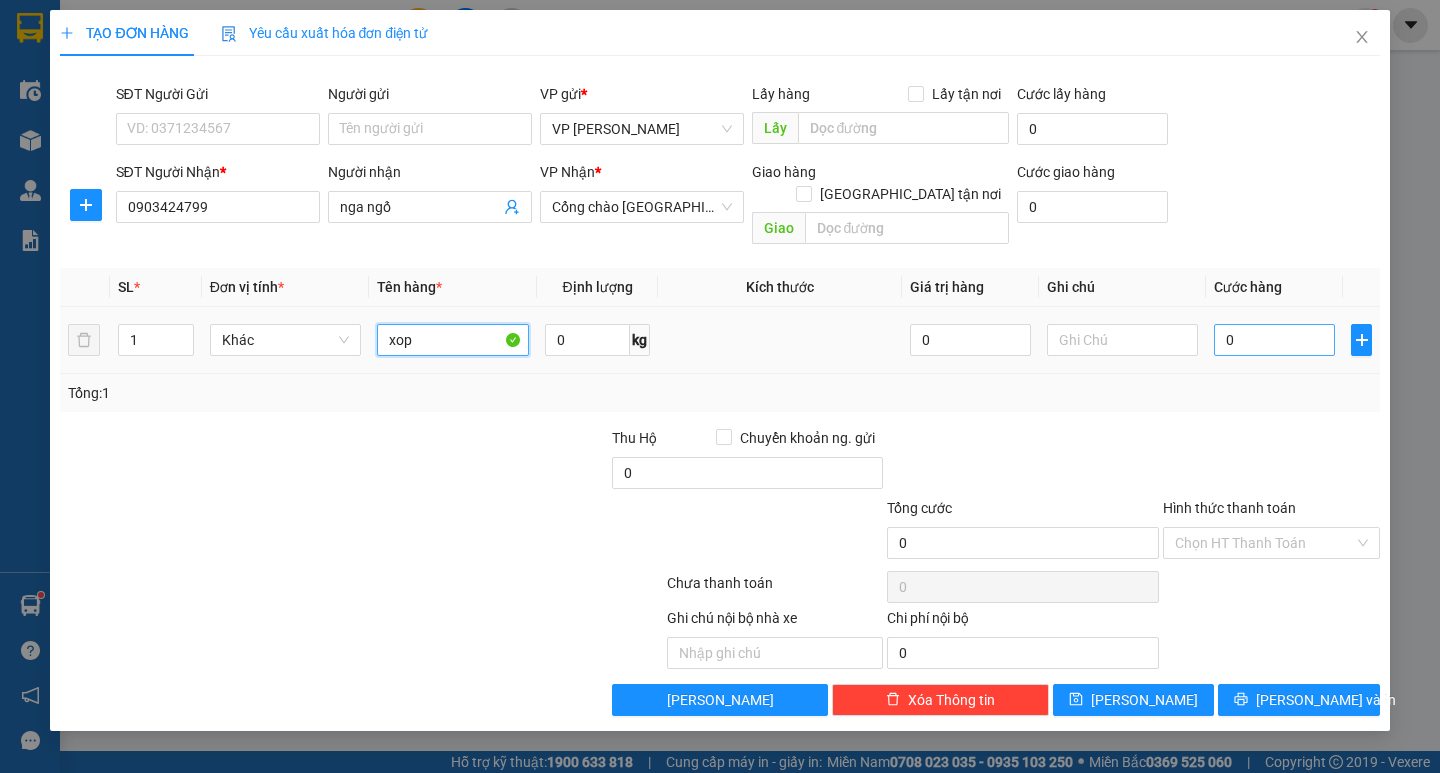 type on "xop" 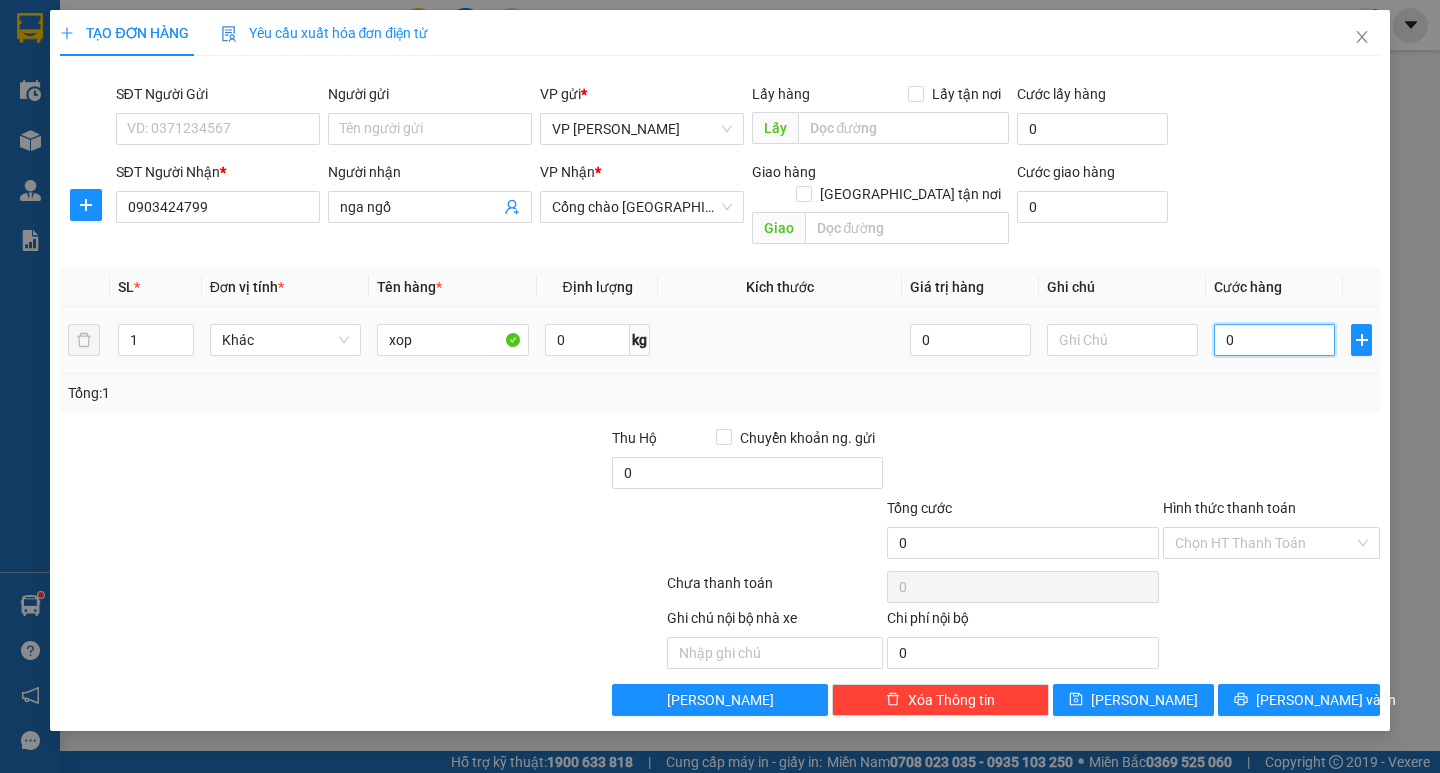 click on "0" at bounding box center (1274, 340) 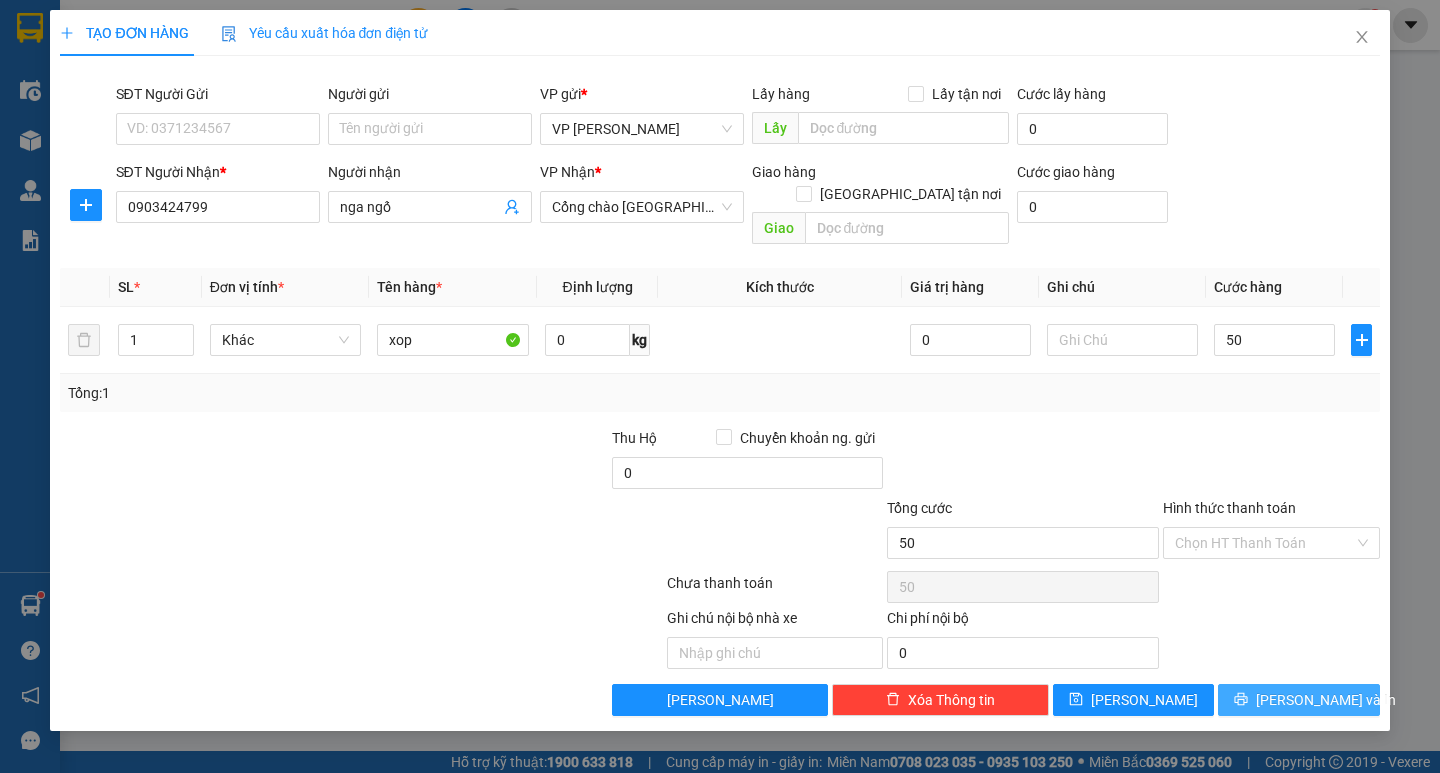click on "[PERSON_NAME] và In" at bounding box center [1326, 700] 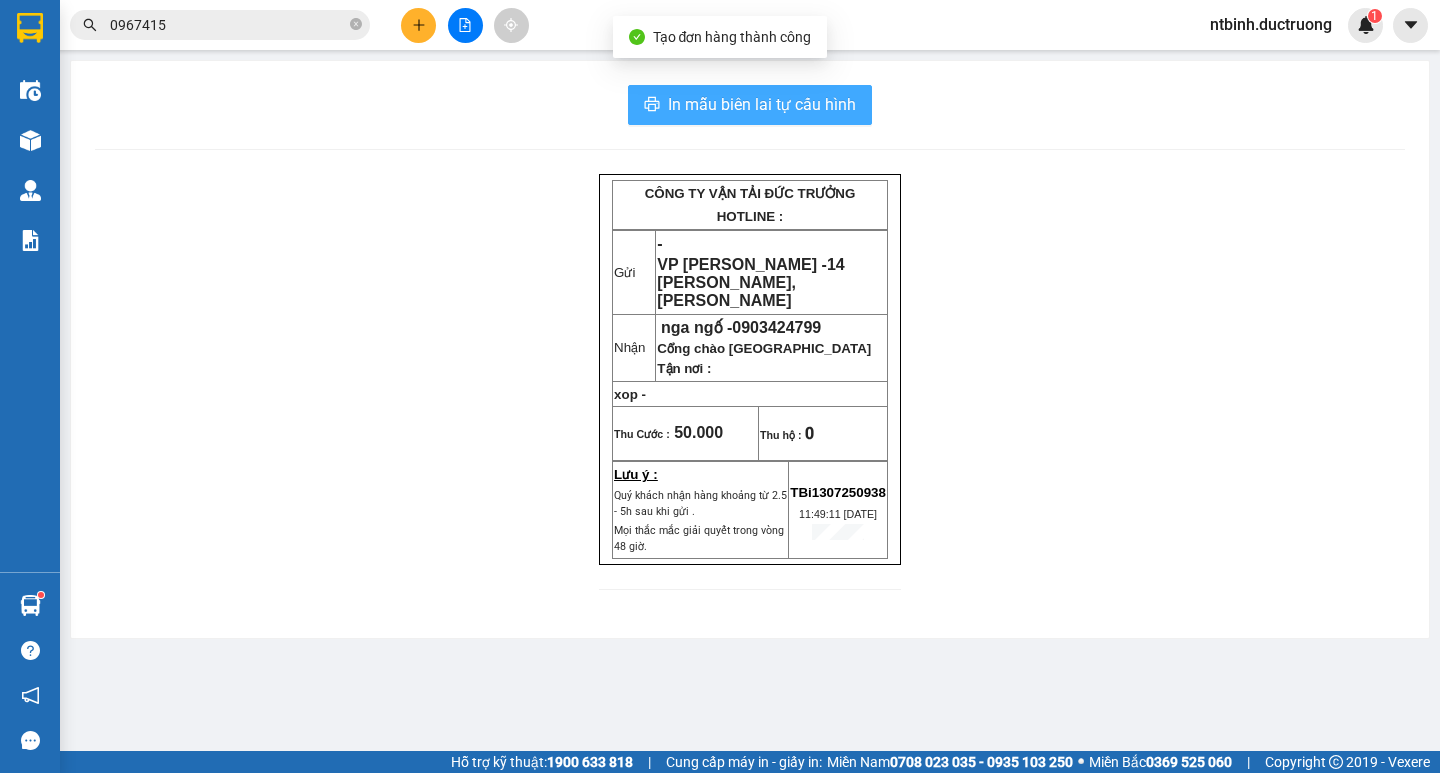 click on "In mẫu biên lai tự cấu hình" at bounding box center [762, 104] 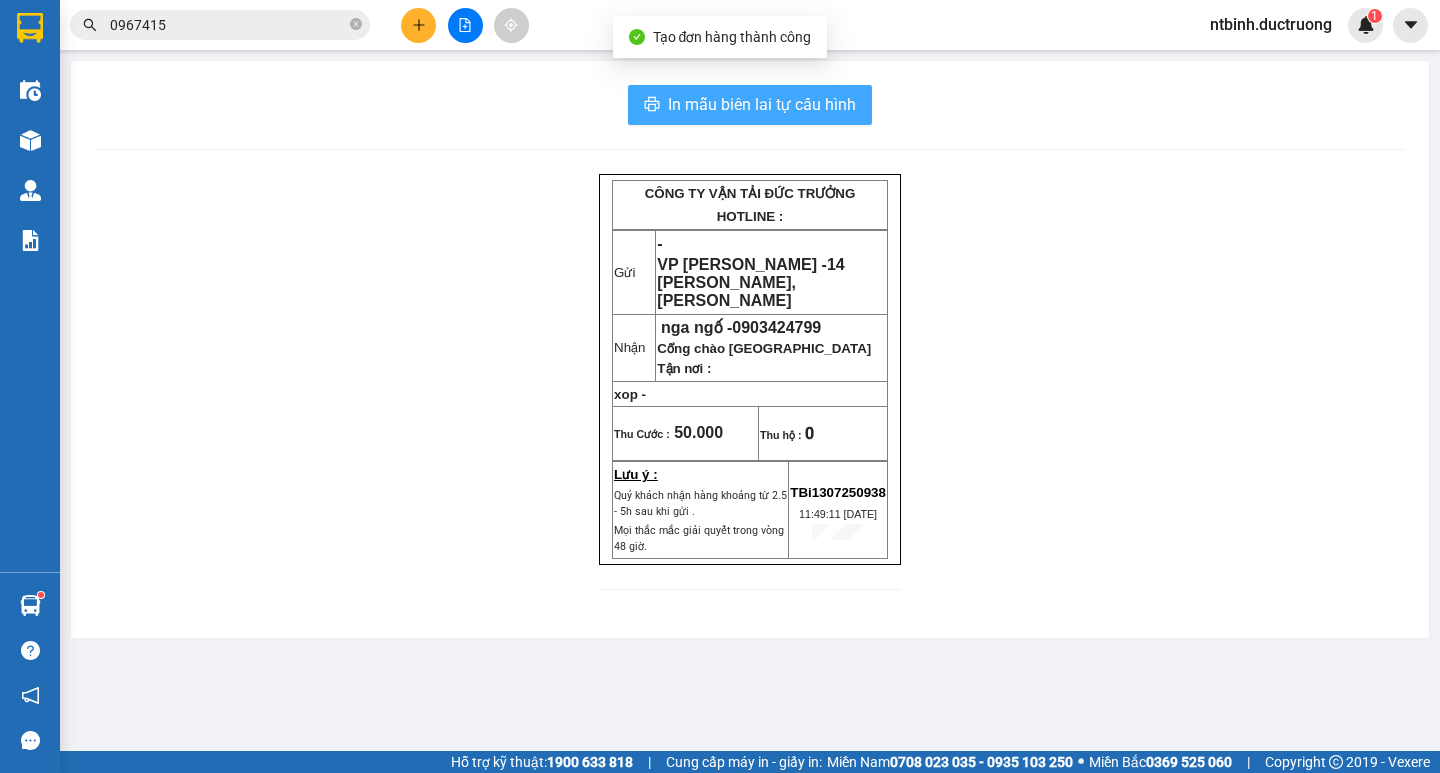 scroll, scrollTop: 0, scrollLeft: 0, axis: both 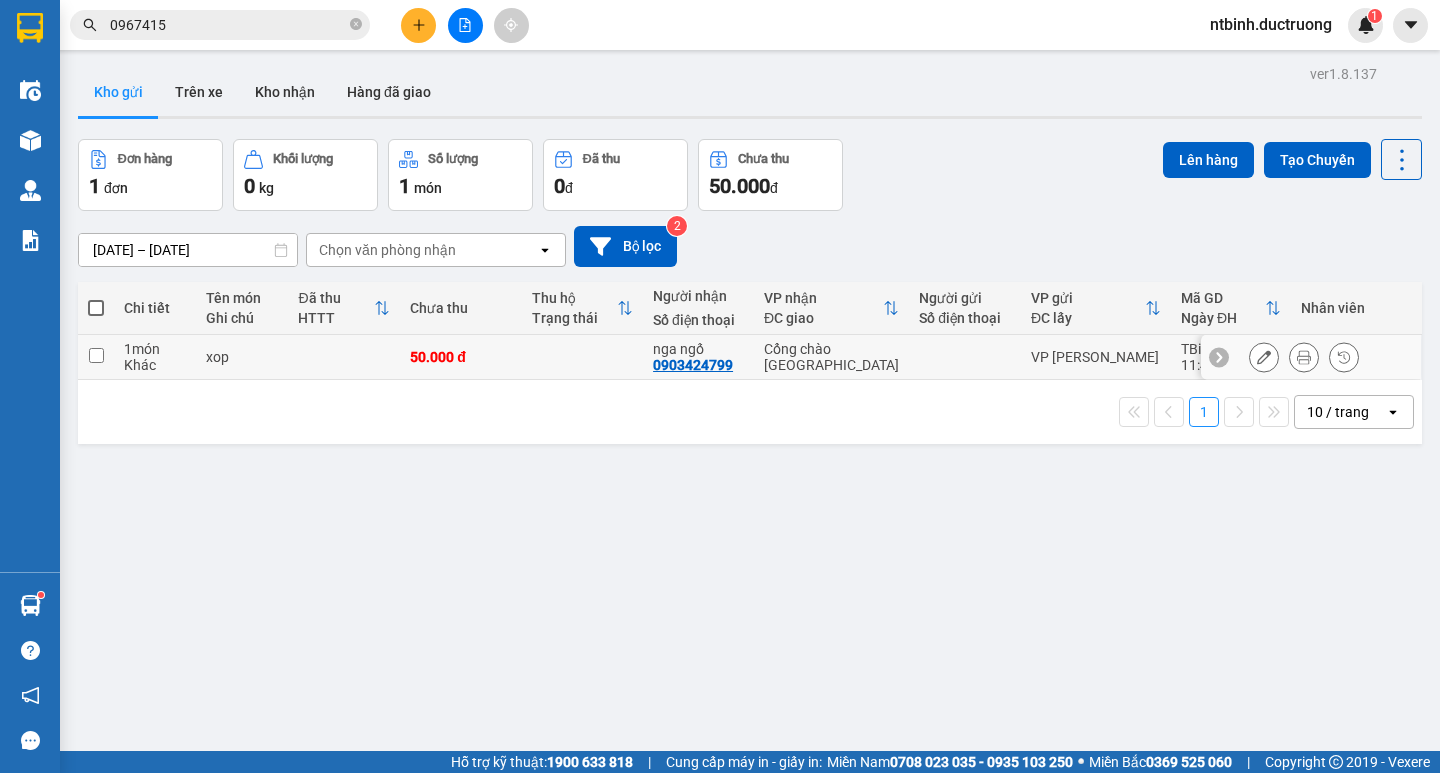 click at bounding box center (96, 355) 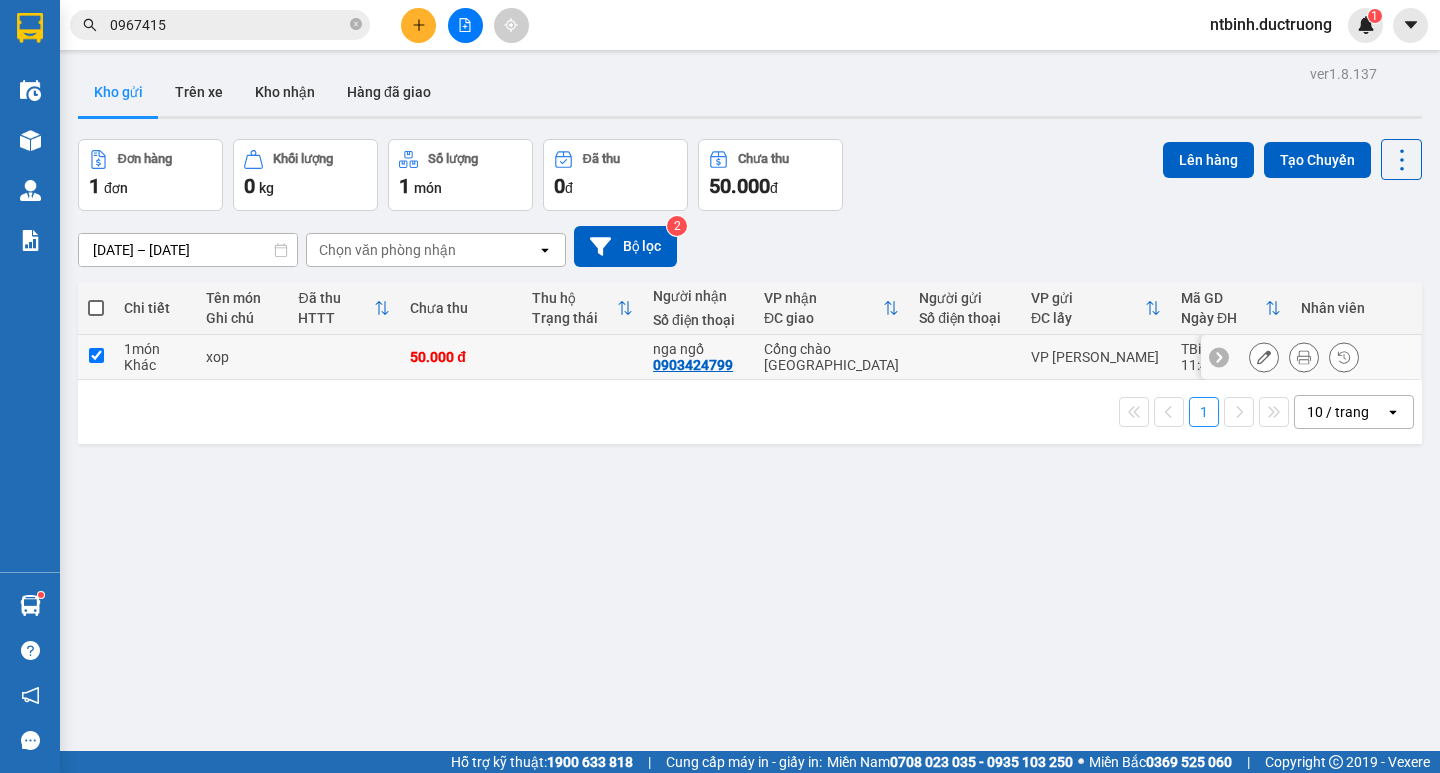 checkbox on "true" 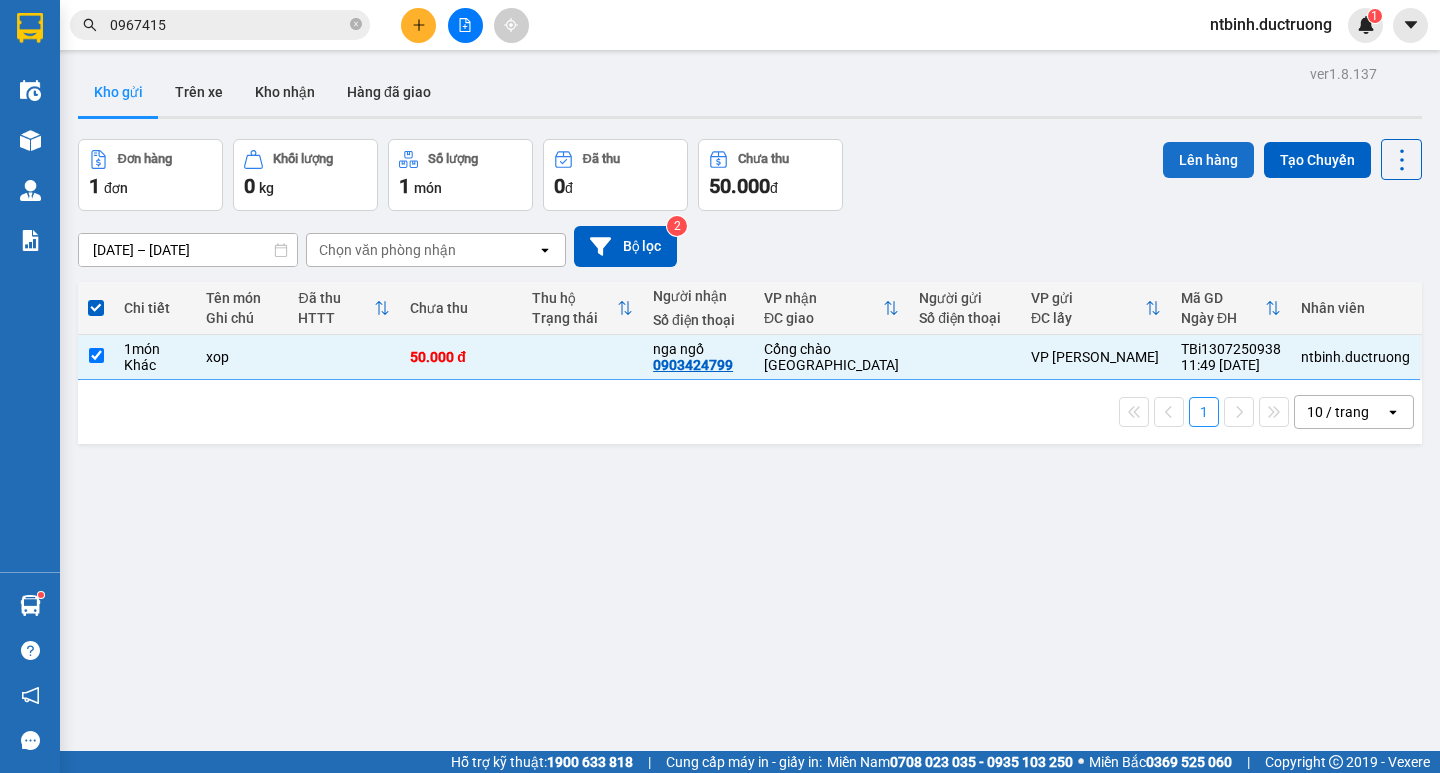 click on "Lên hàng" at bounding box center [1208, 160] 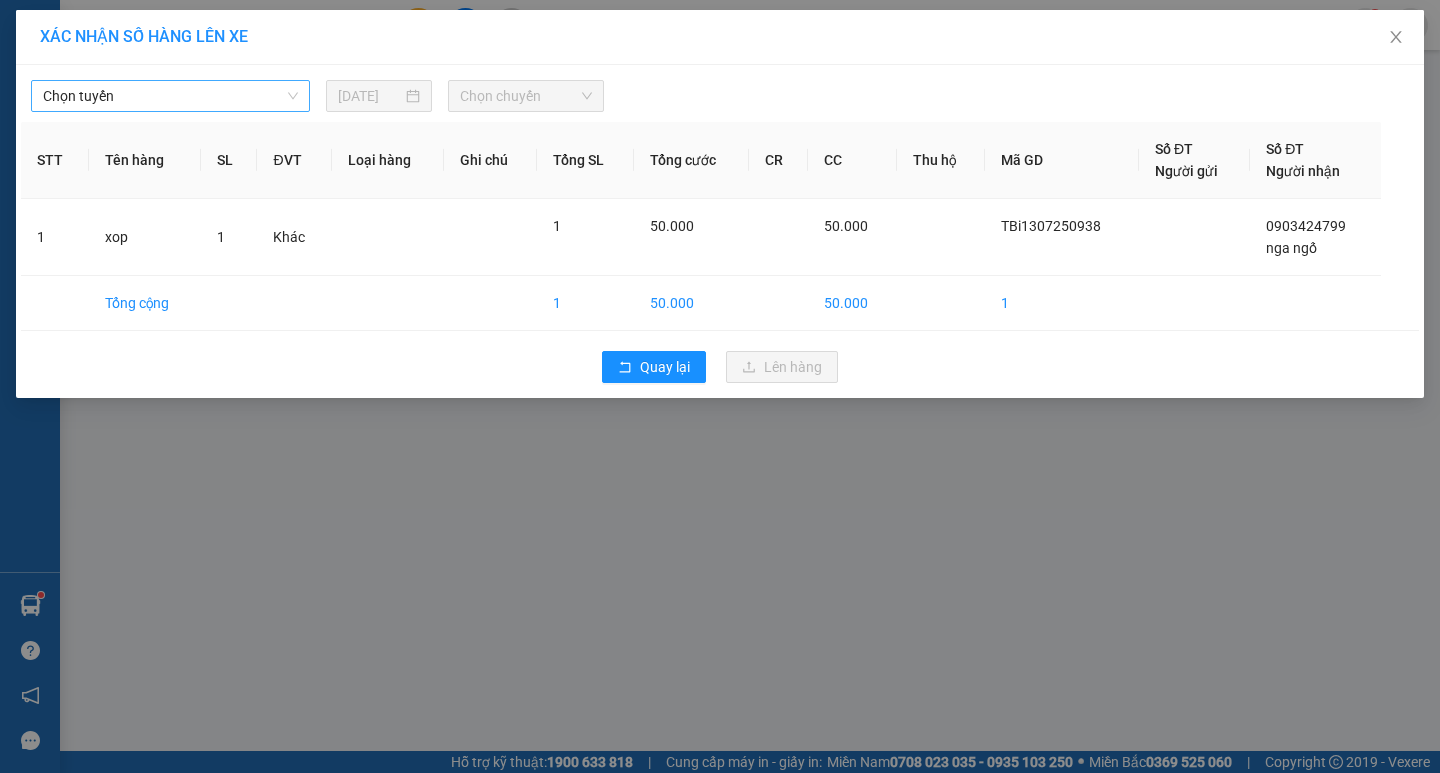 click on "Chọn tuyến" at bounding box center [170, 96] 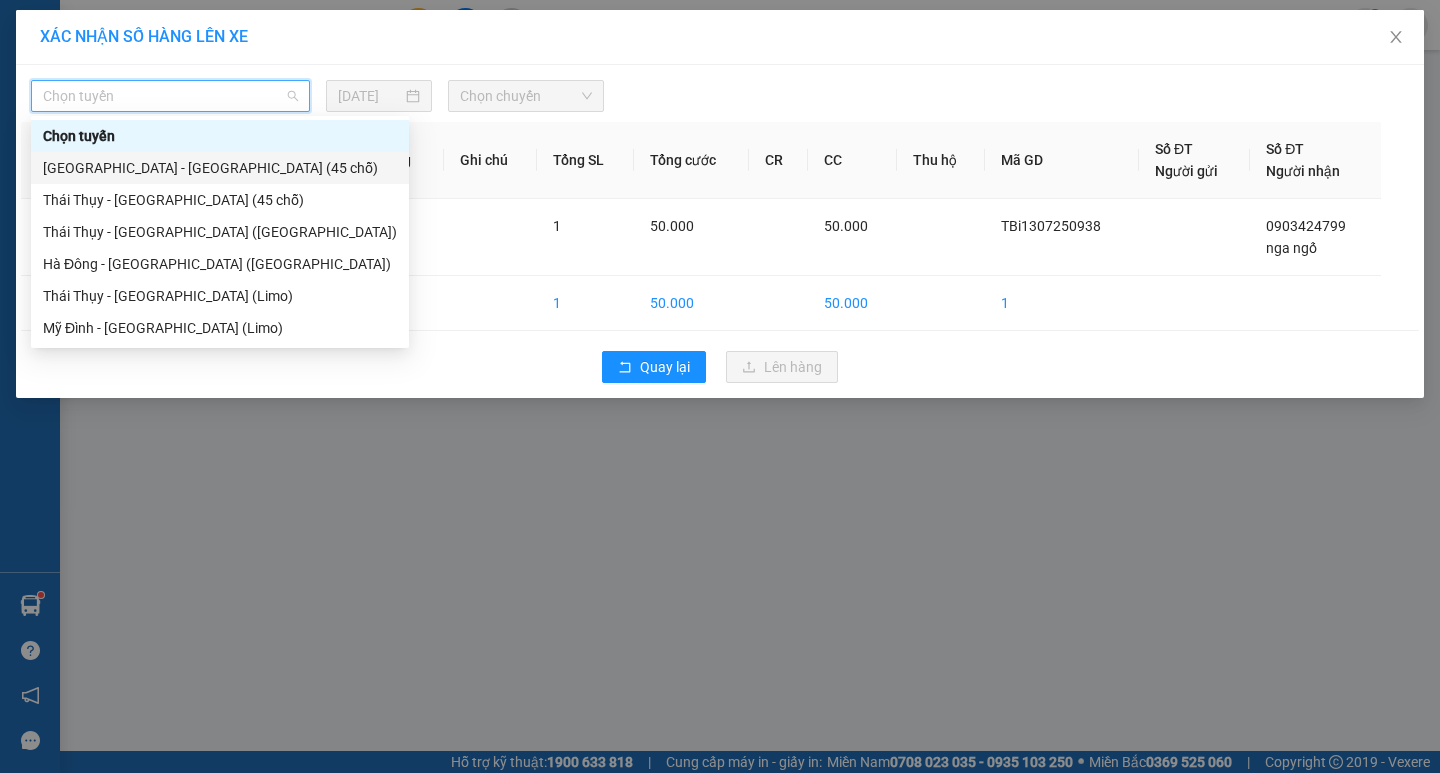 click on "[GEOGRAPHIC_DATA] - [GEOGRAPHIC_DATA] (45 chỗ)" at bounding box center [220, 168] 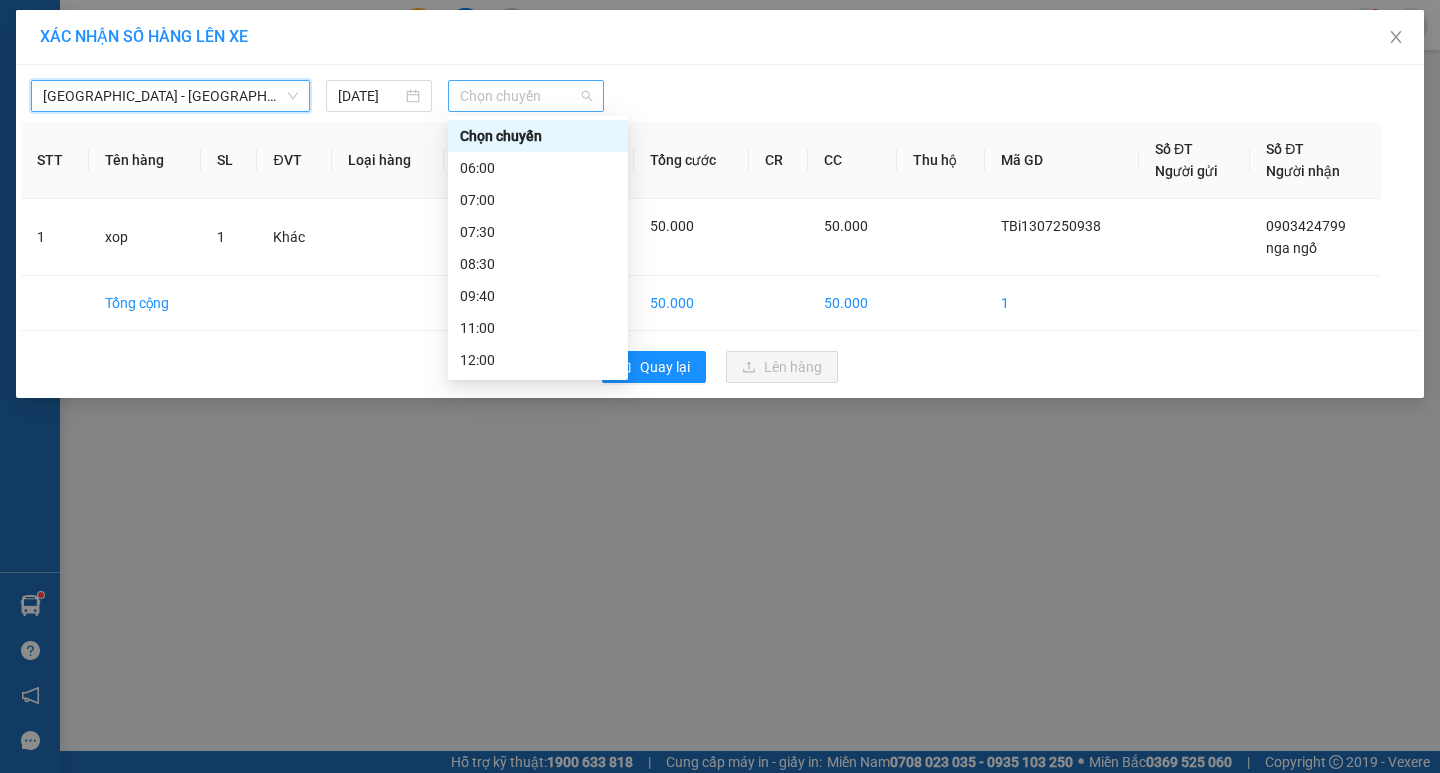 click on "Chọn chuyến" at bounding box center [526, 96] 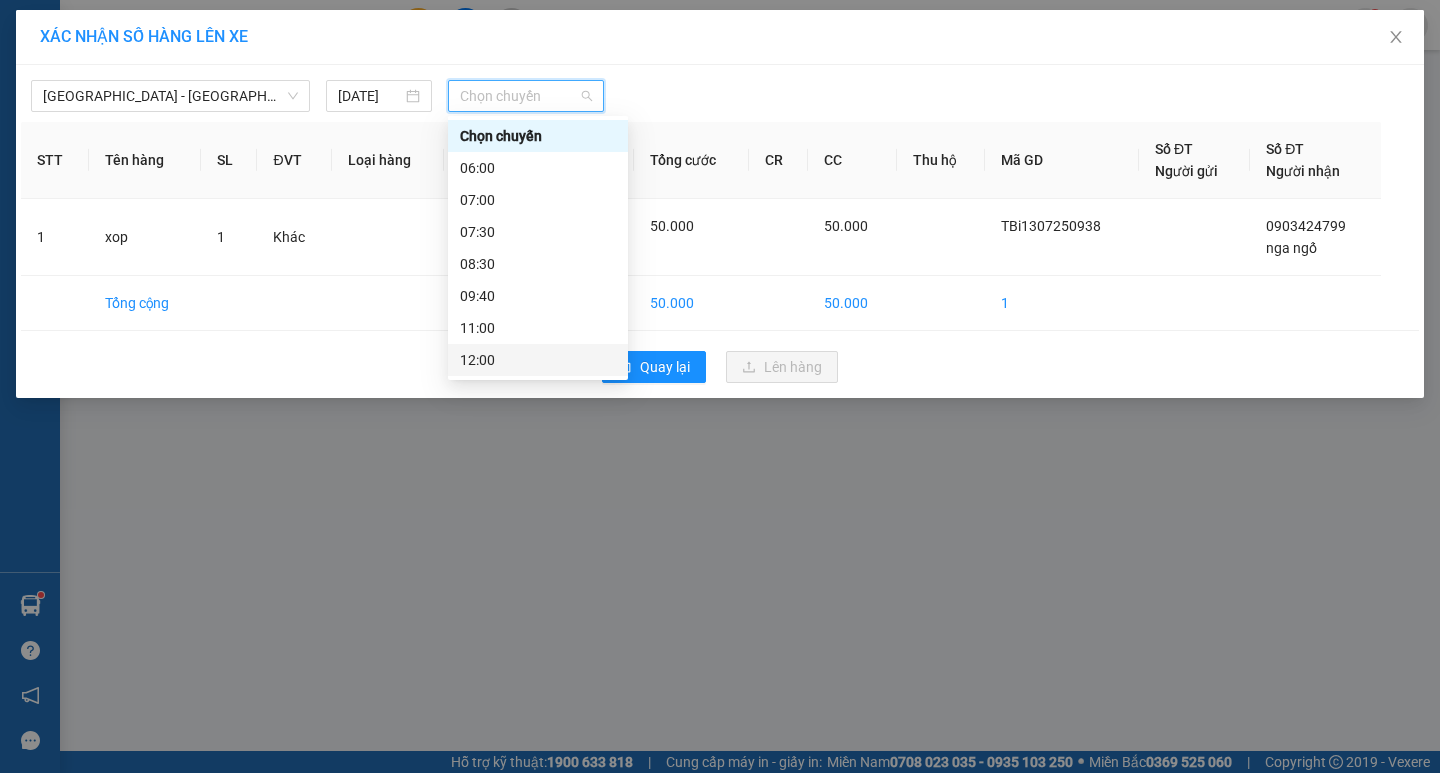 click on "12:00" at bounding box center (538, 360) 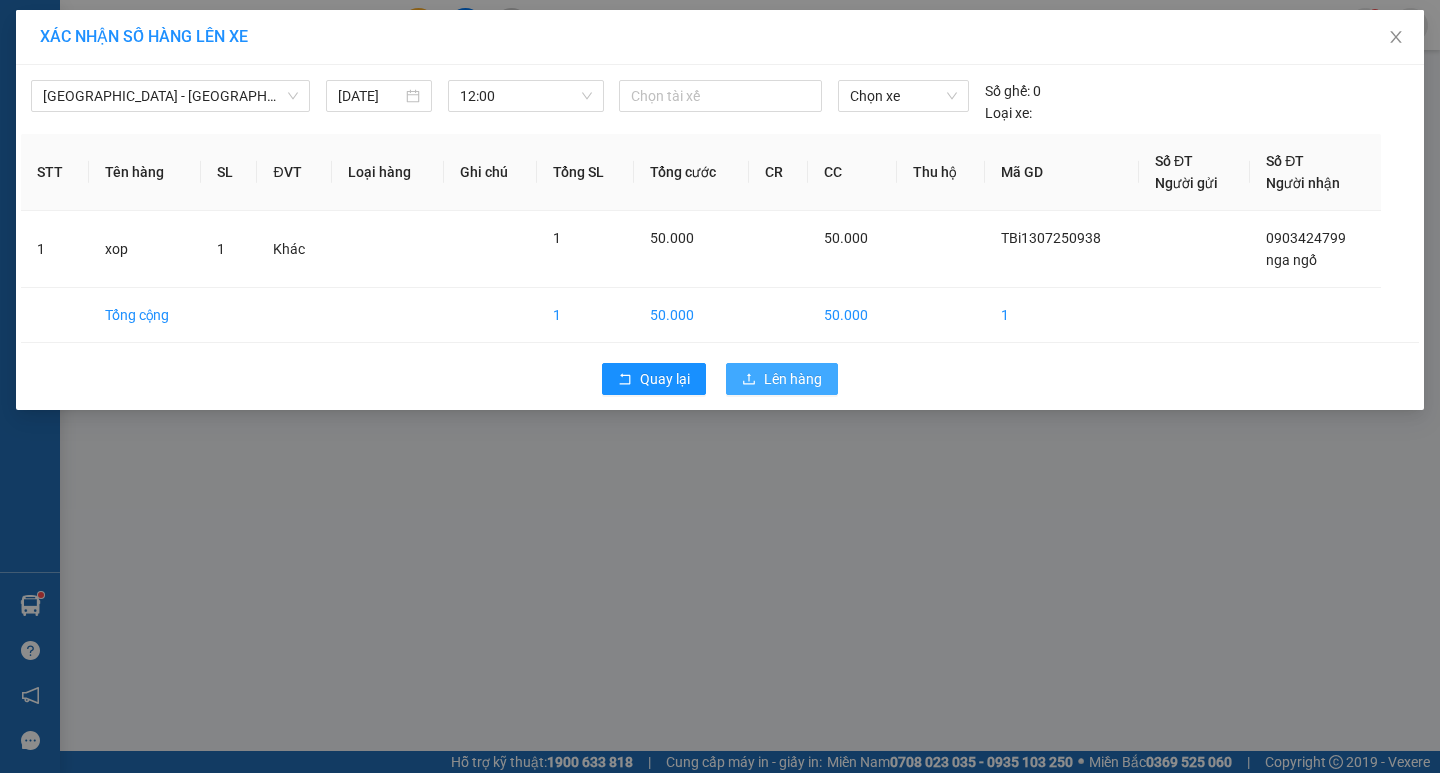 click on "Lên hàng" at bounding box center [793, 379] 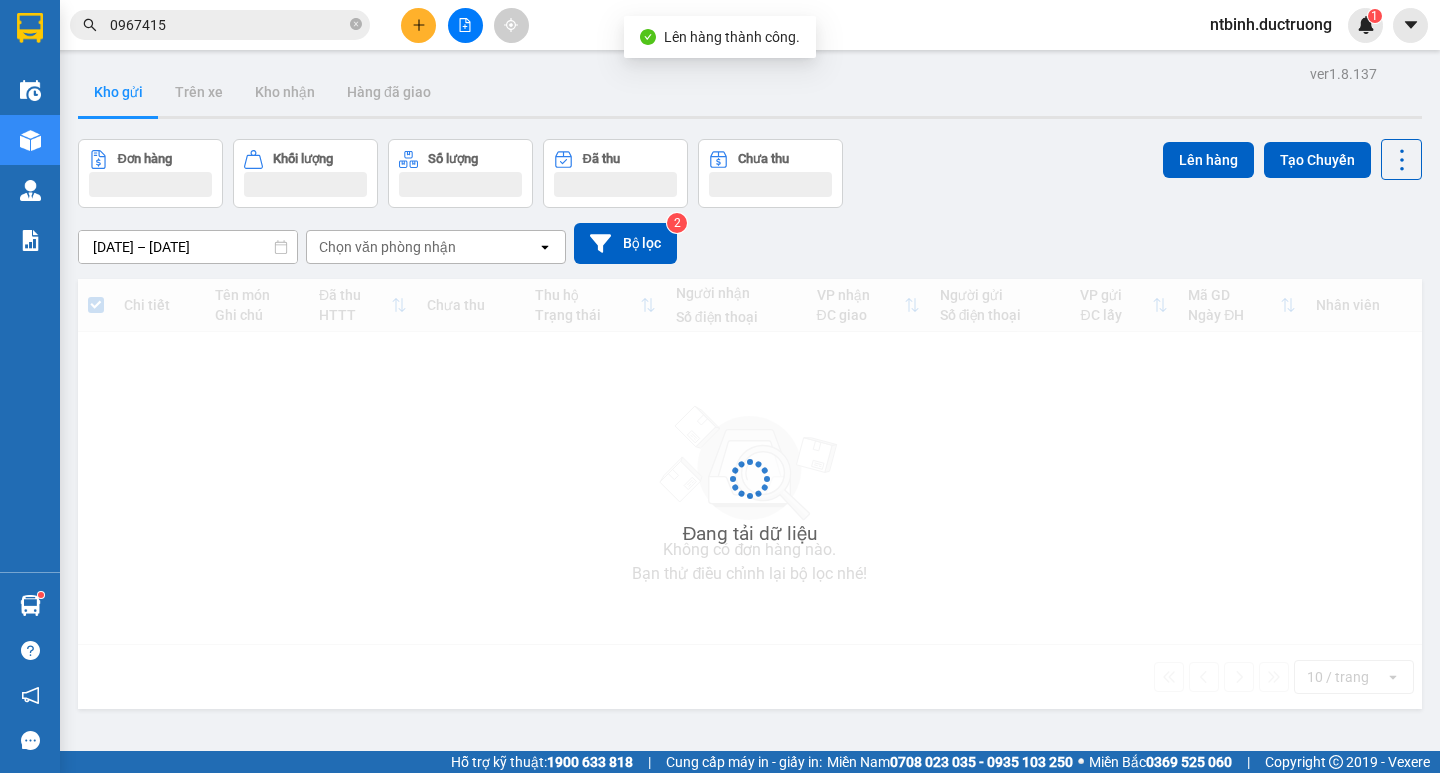 click on "Đang tải dữ liệu" at bounding box center [750, 494] 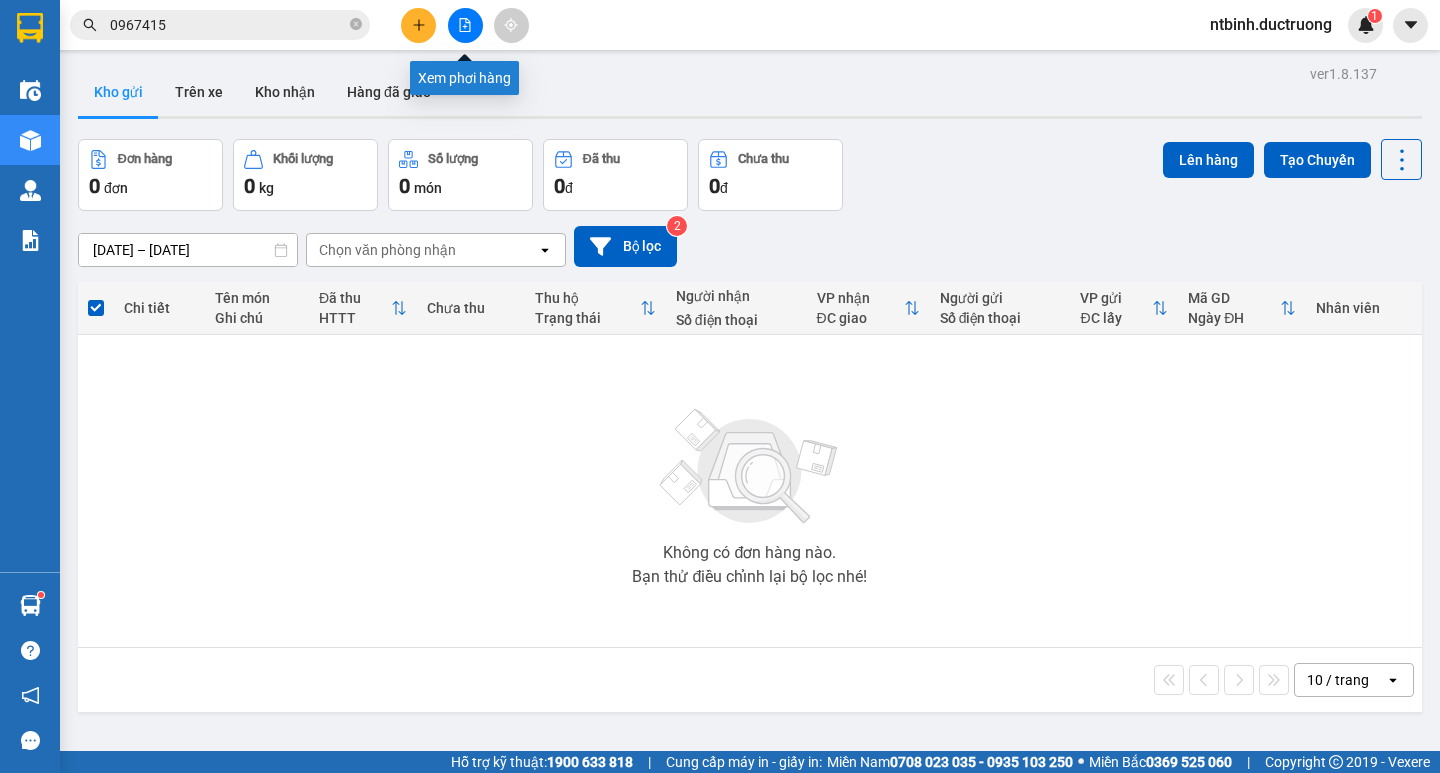 click 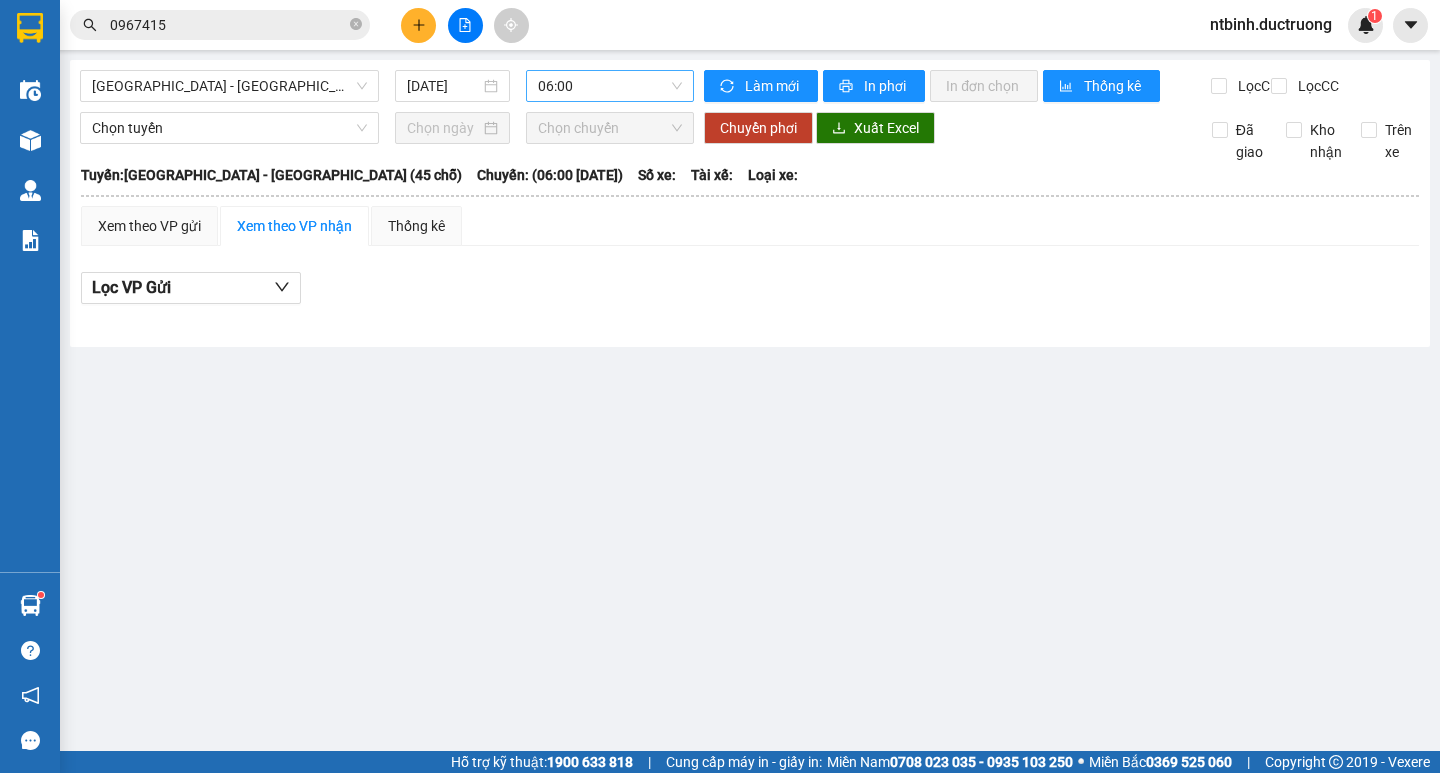 click on "06:00" at bounding box center [610, 86] 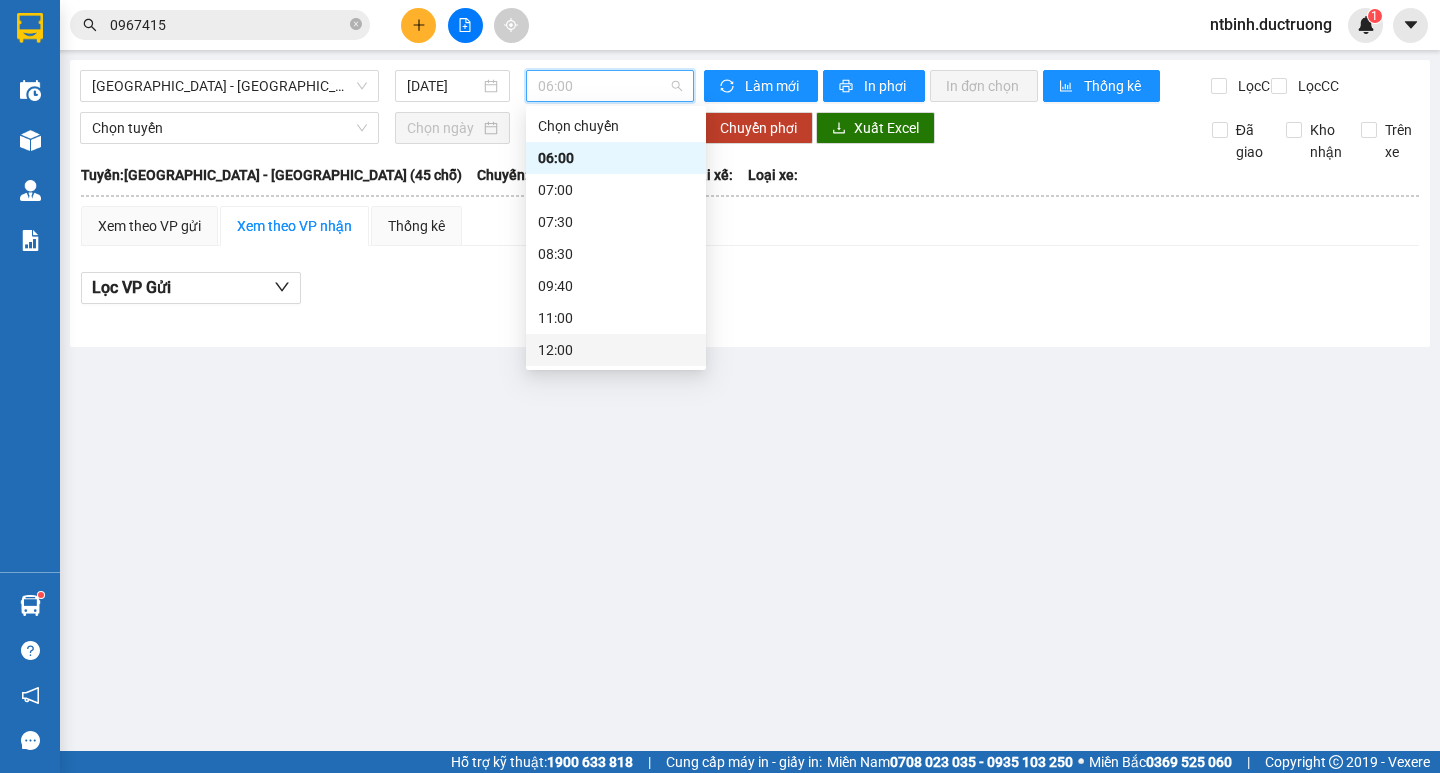click on "12:00" at bounding box center (616, 350) 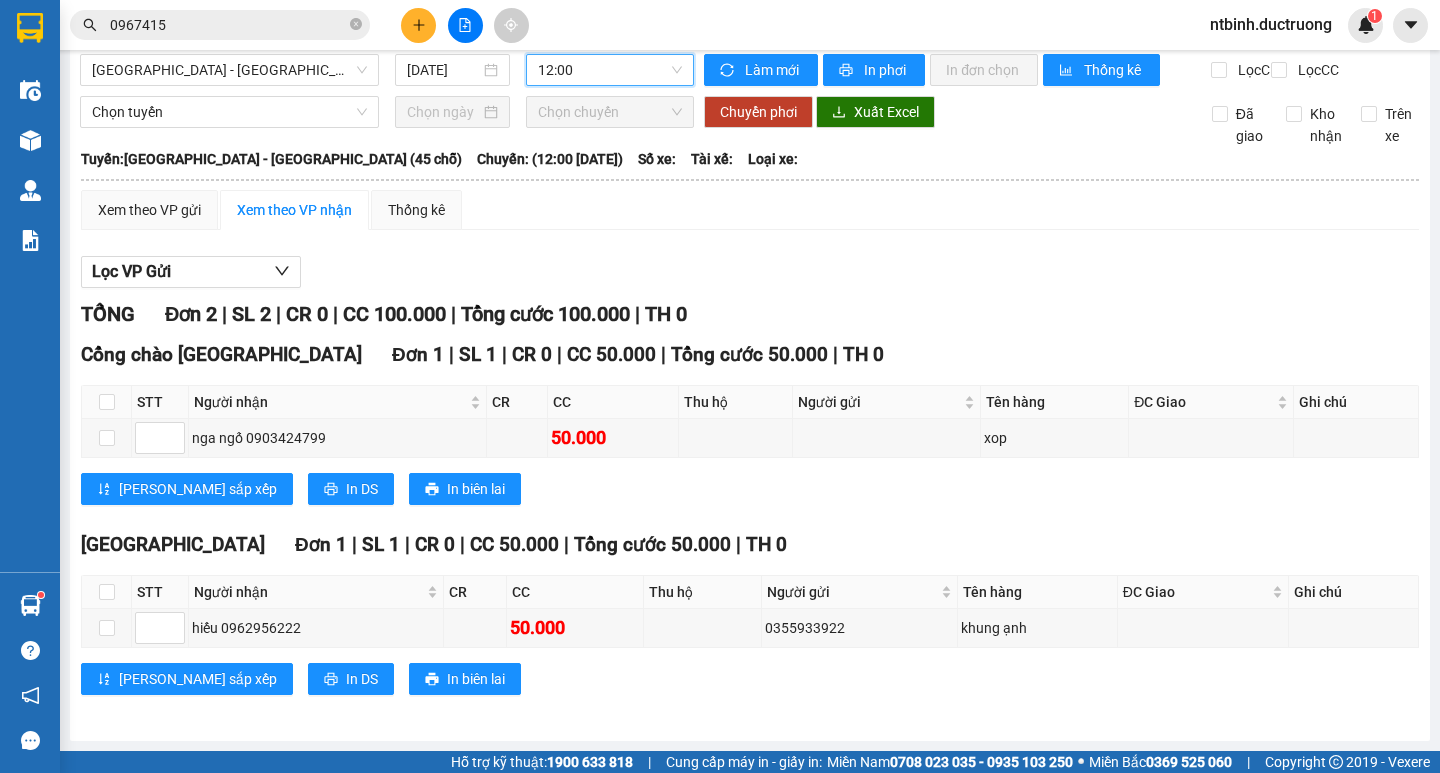 scroll, scrollTop: 33, scrollLeft: 0, axis: vertical 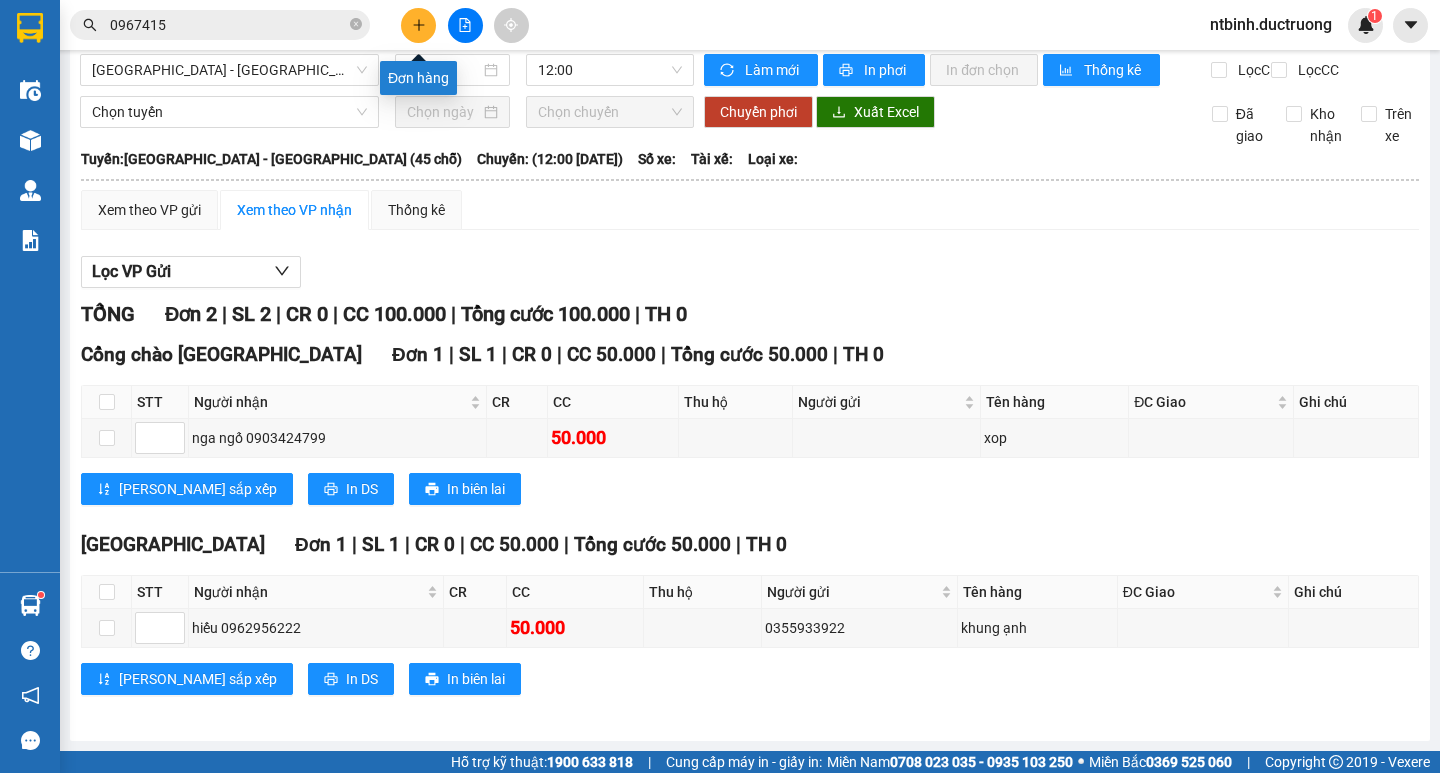 click 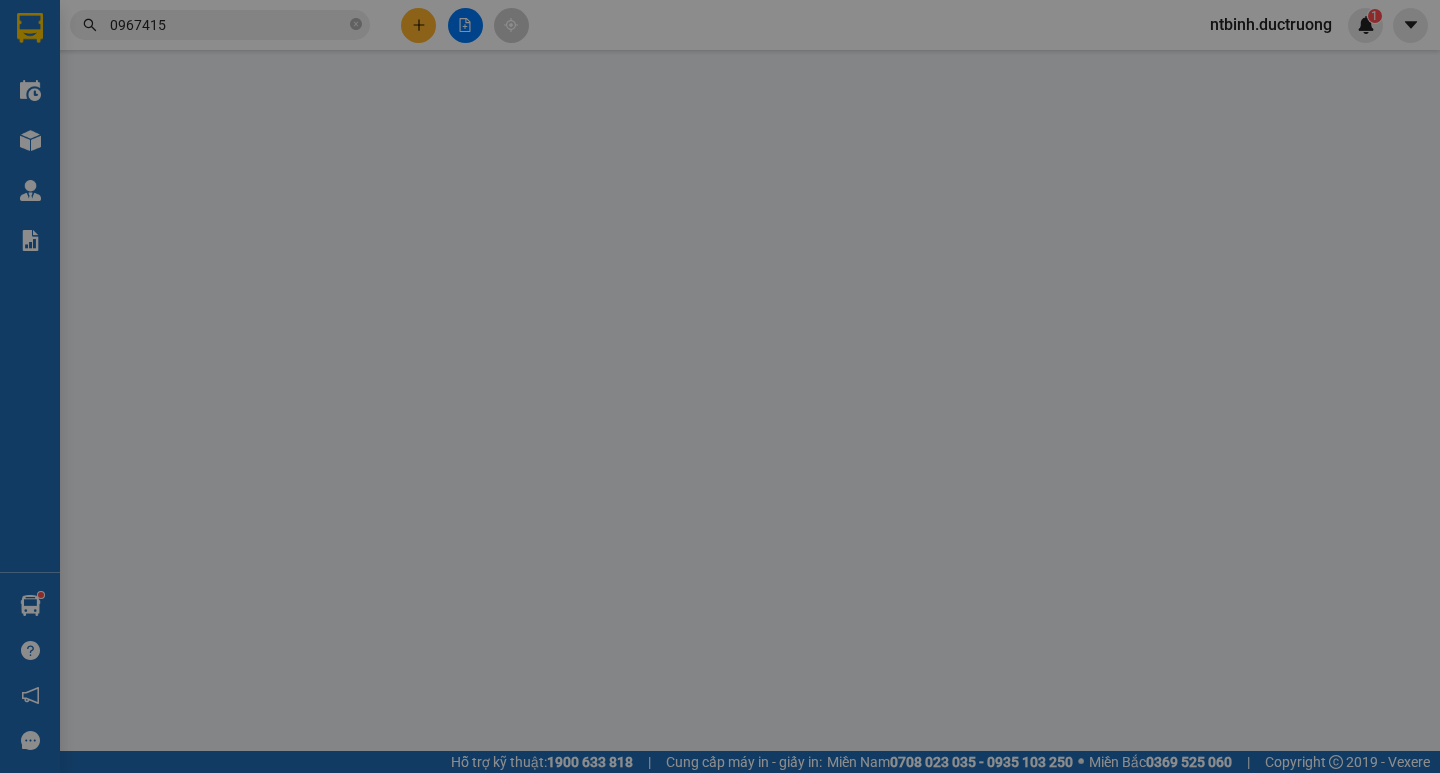 scroll, scrollTop: 0, scrollLeft: 0, axis: both 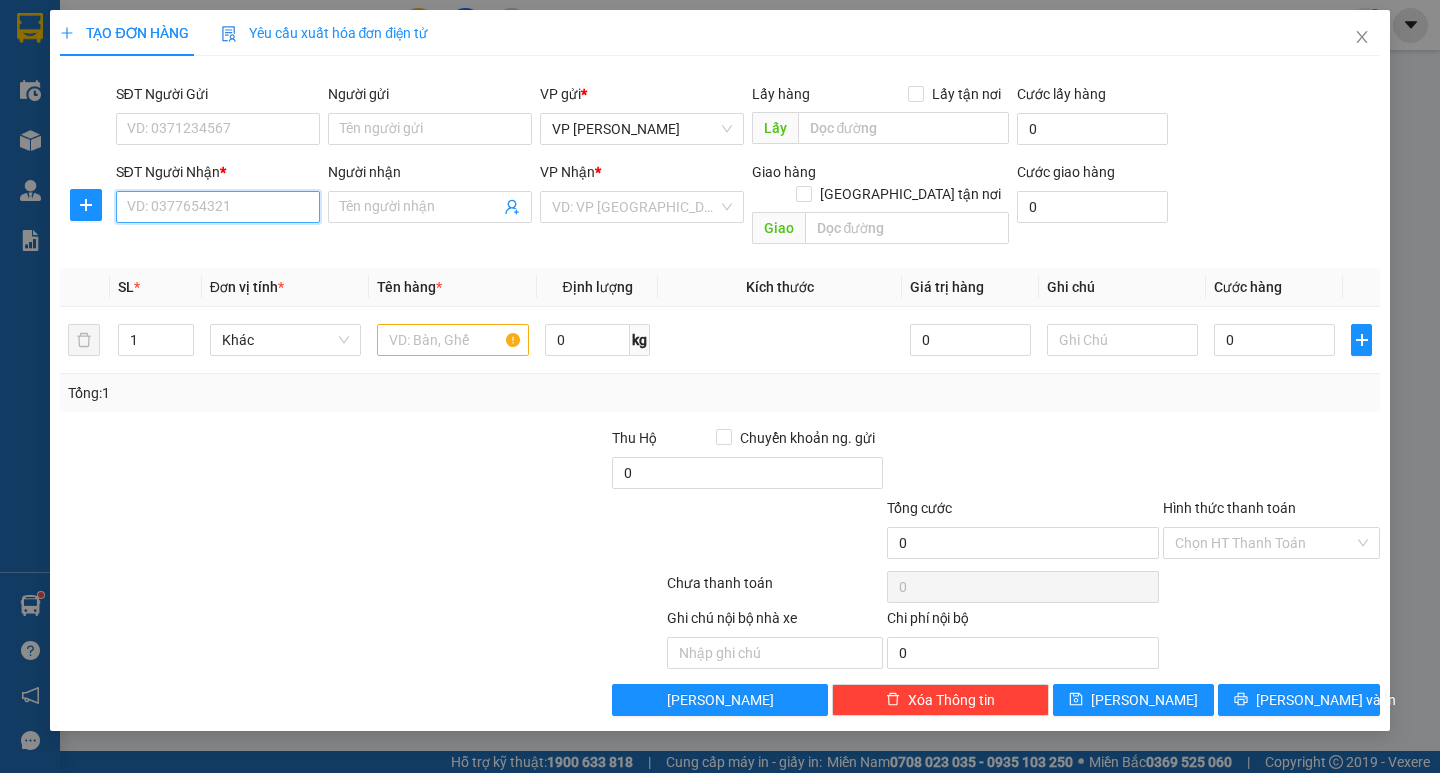 click on "SĐT Người Nhận  *" at bounding box center [218, 207] 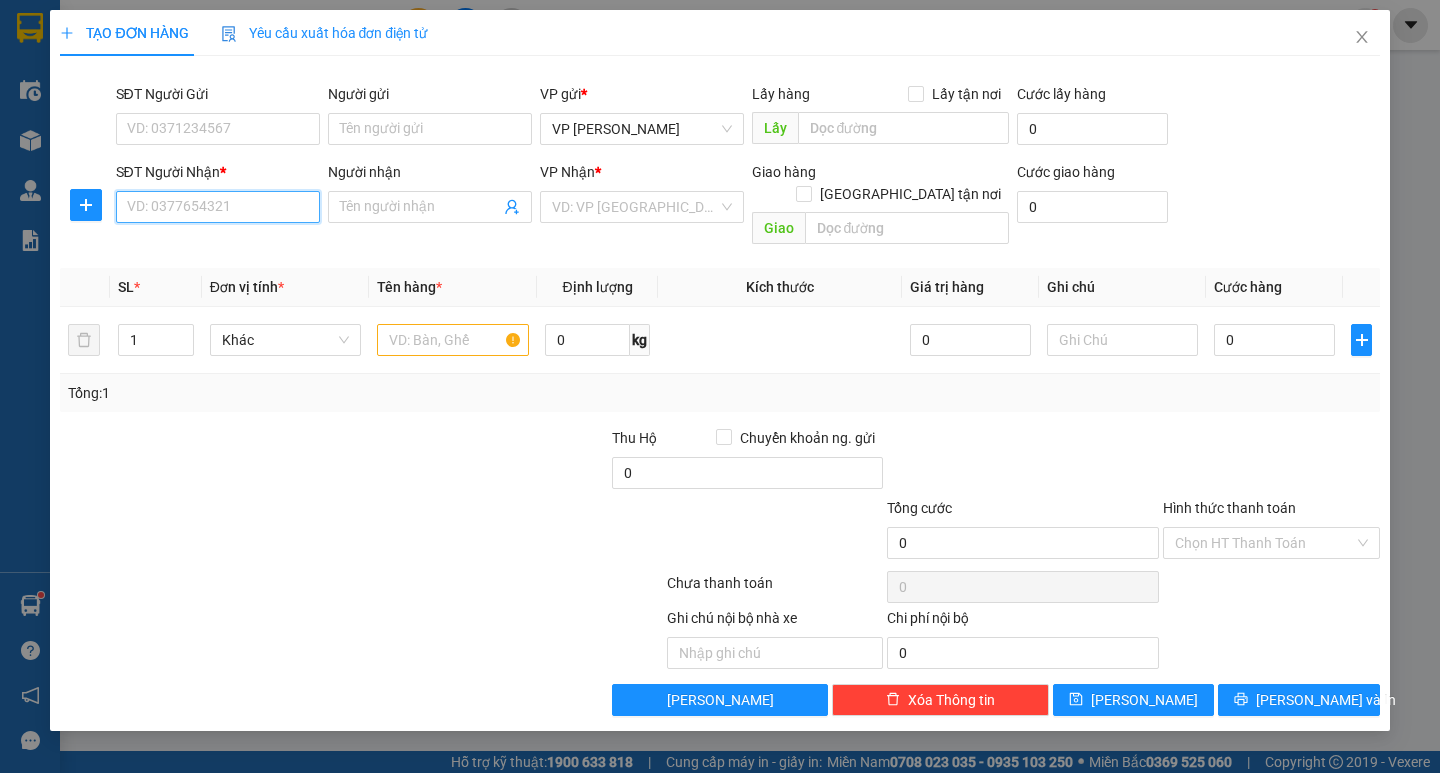 click on "SĐT Người Nhận  *" at bounding box center [218, 207] 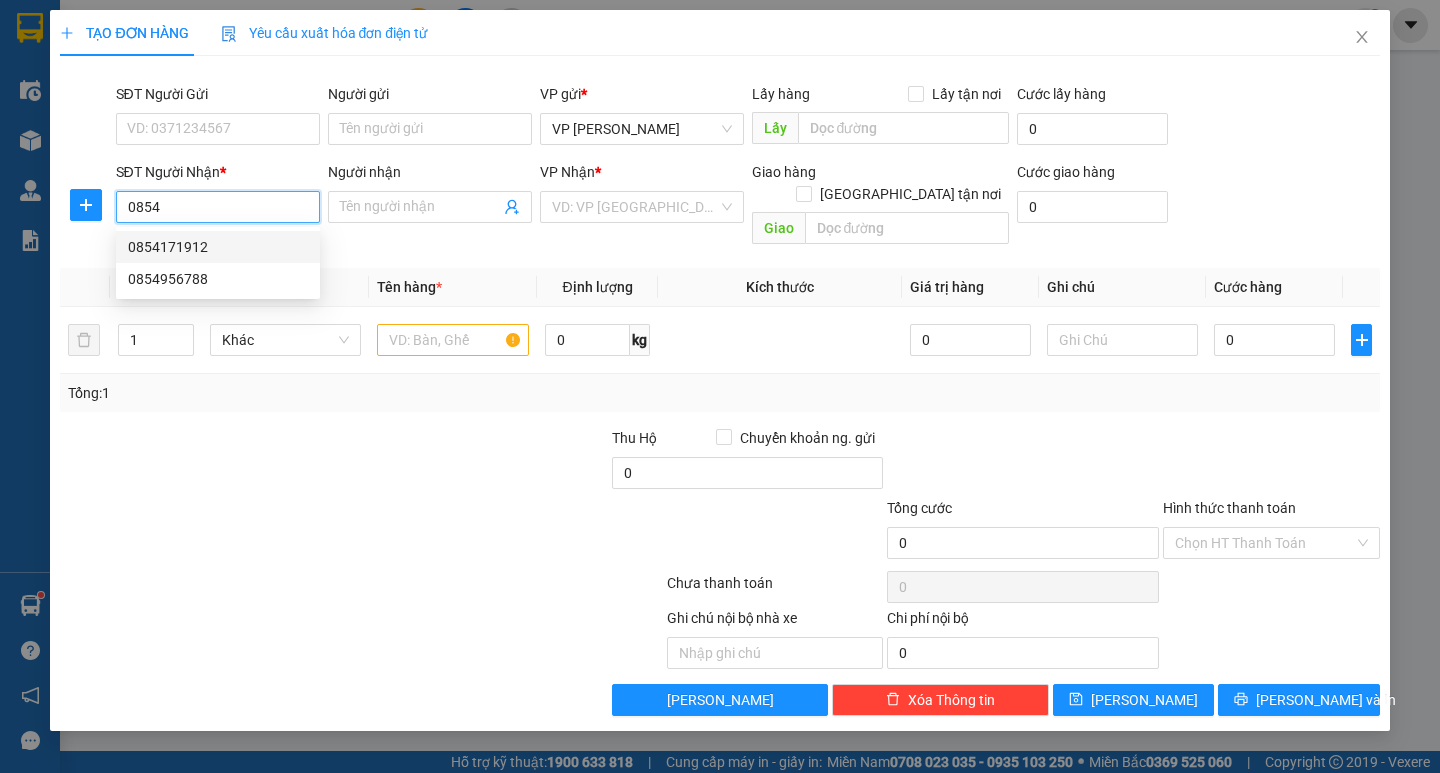 click on "0854171912" at bounding box center (218, 247) 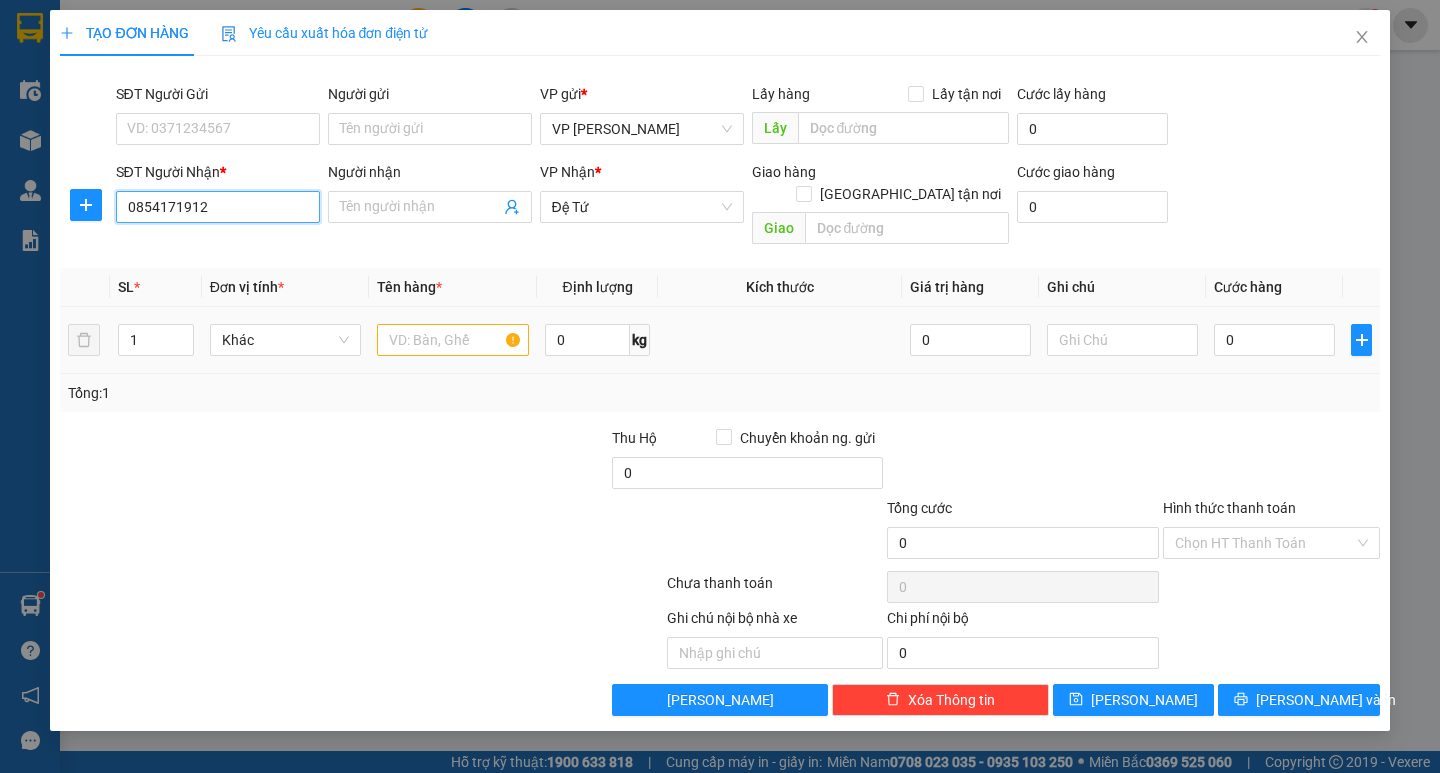 type on "0854171912" 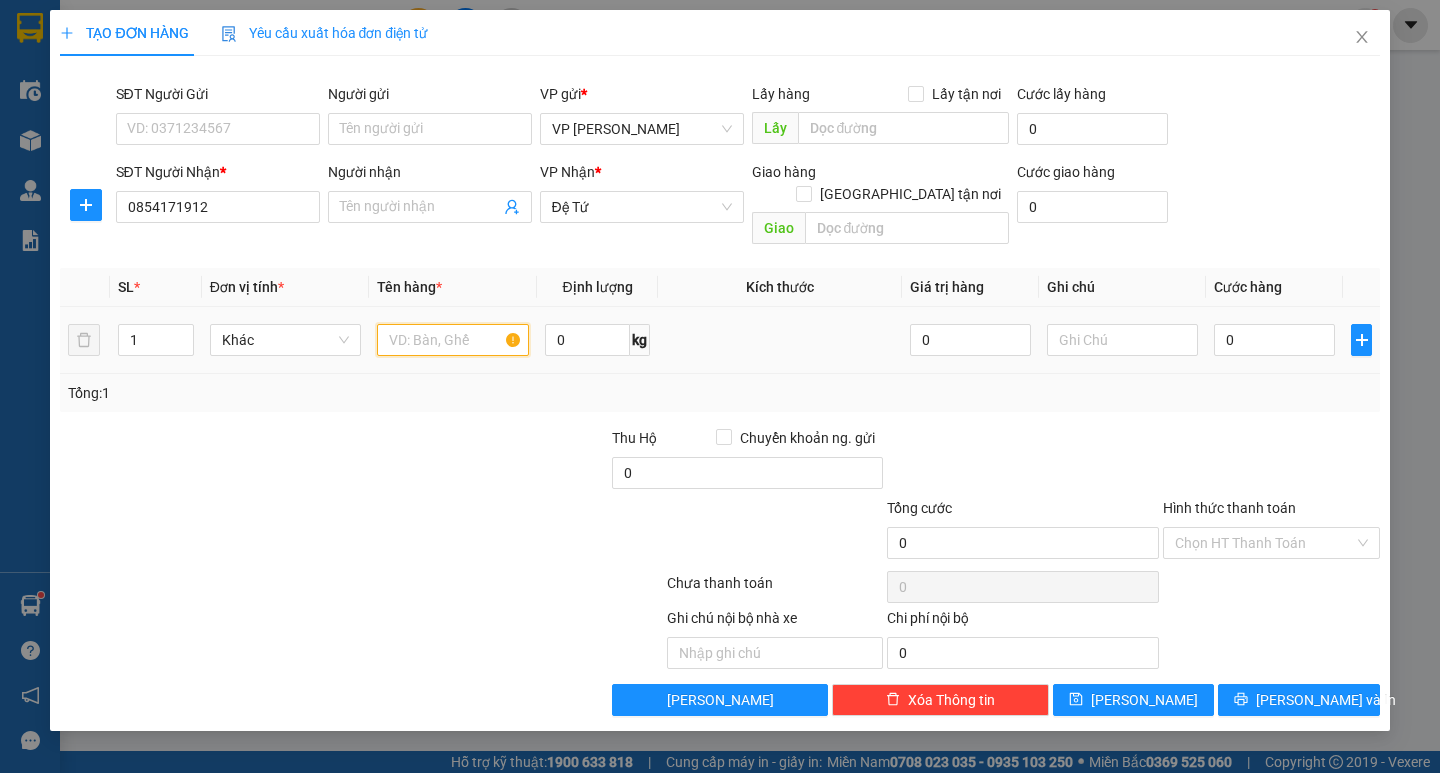 click at bounding box center [452, 340] 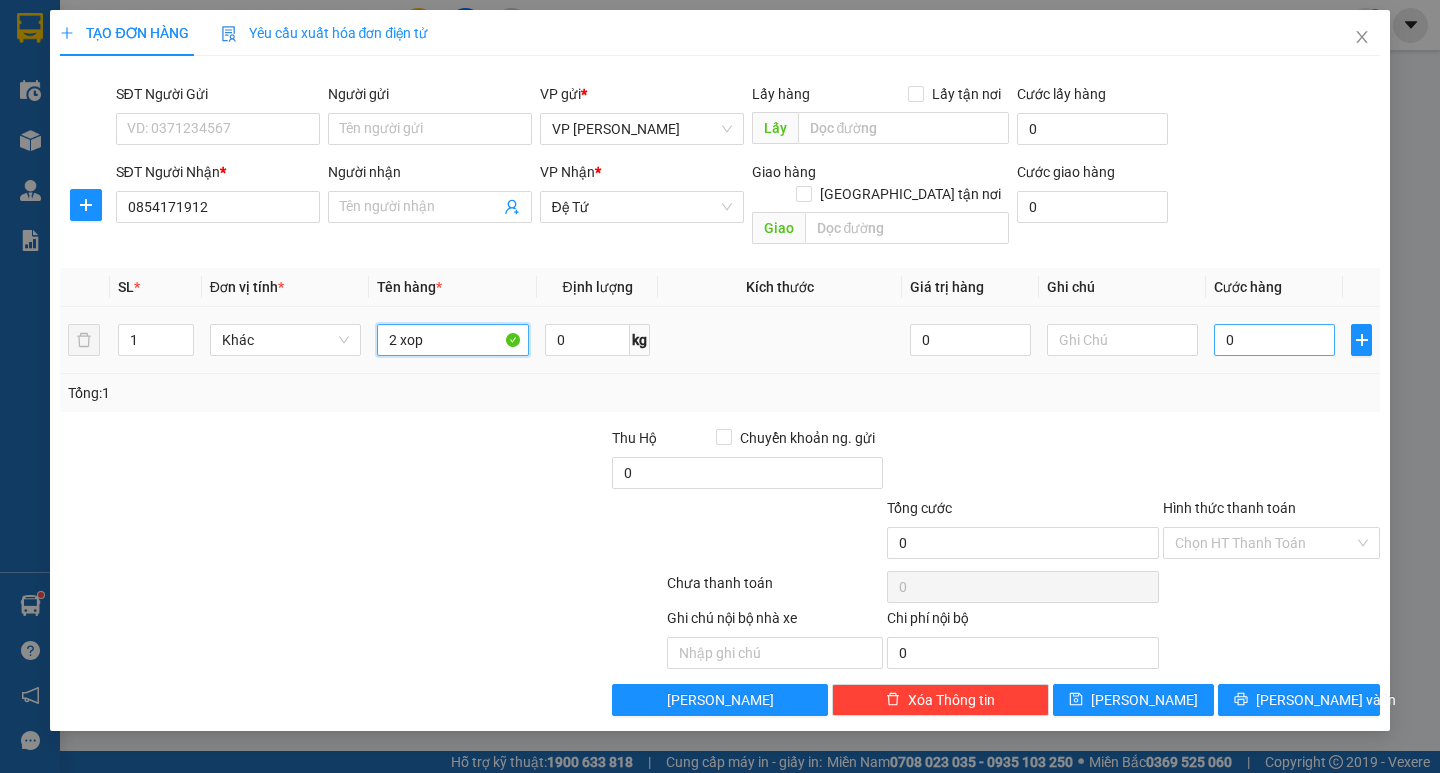 type on "2 xop" 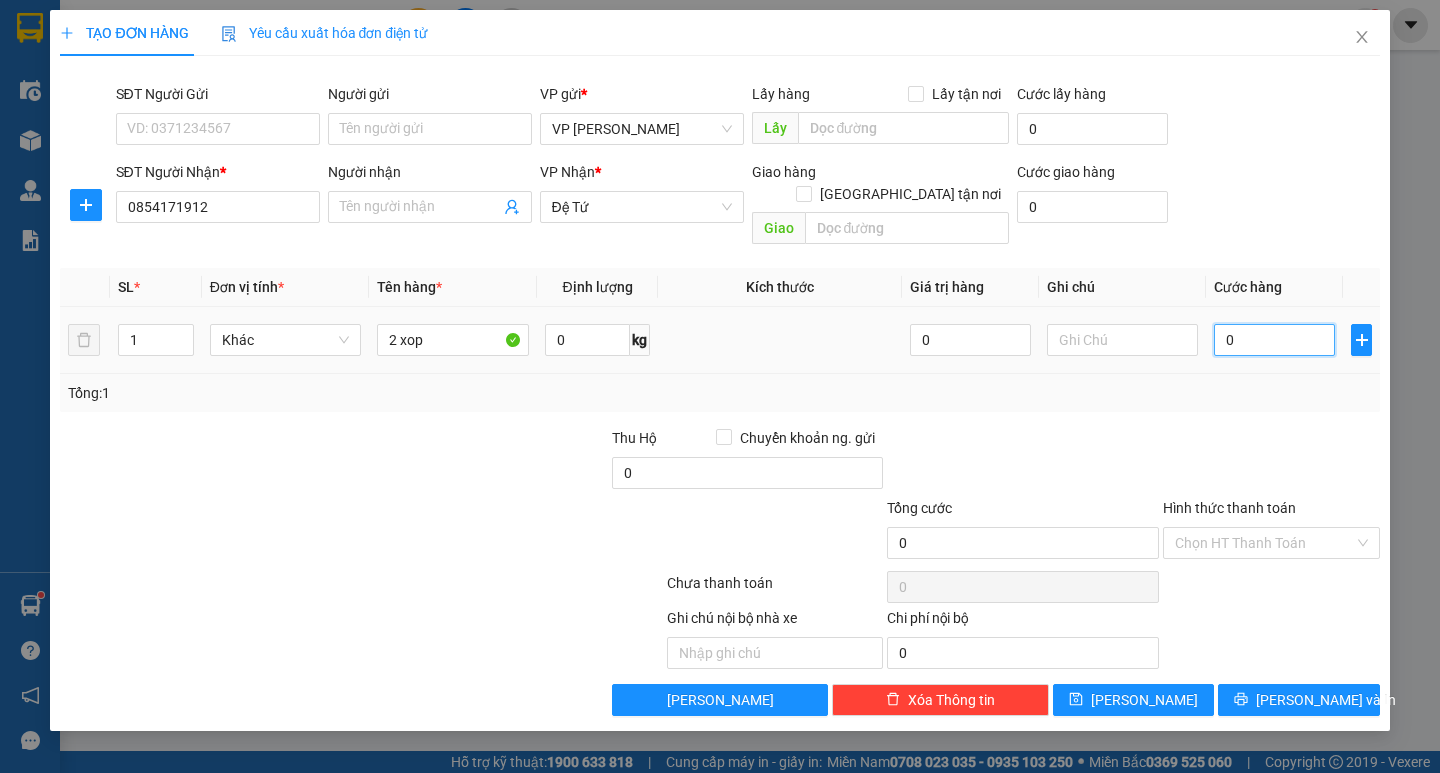 click on "0" at bounding box center (1274, 340) 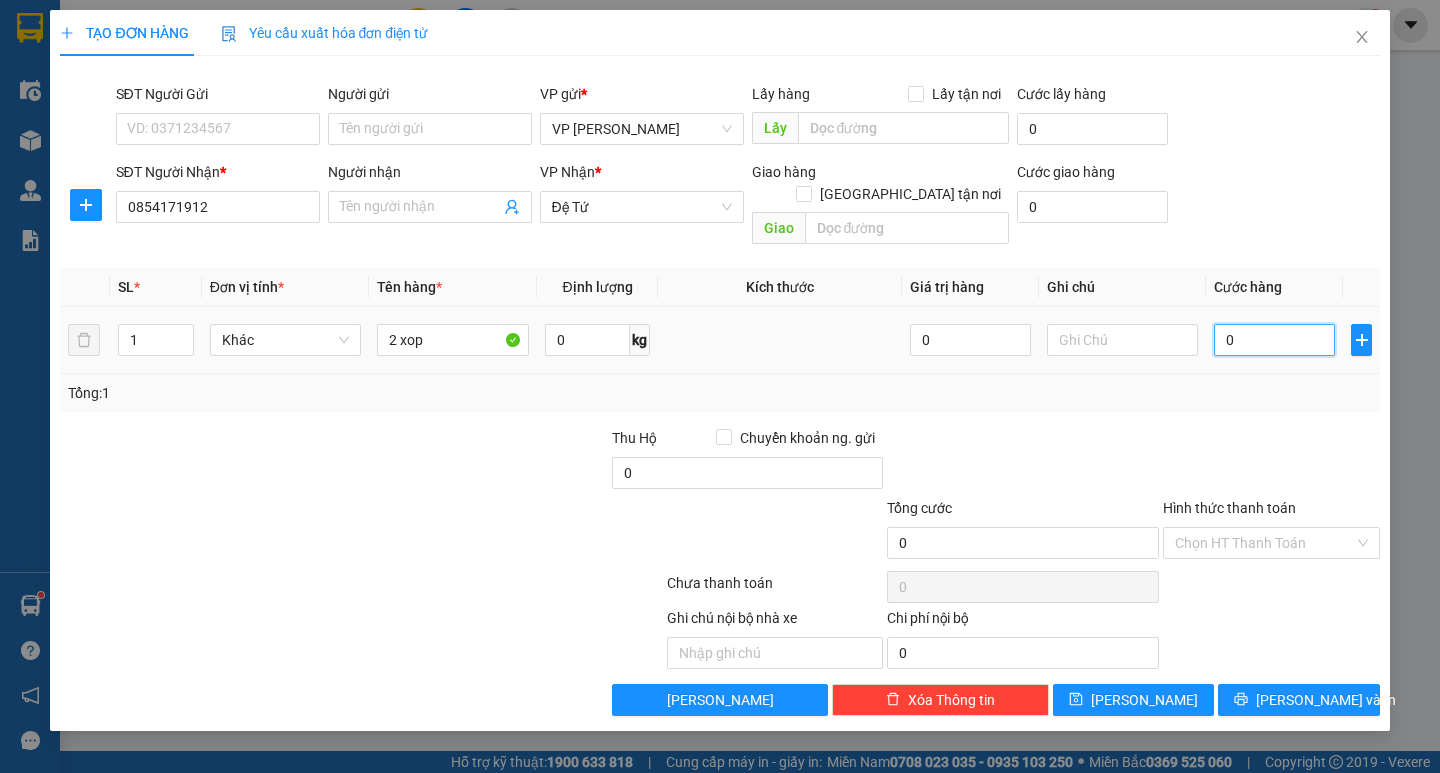 type on "10" 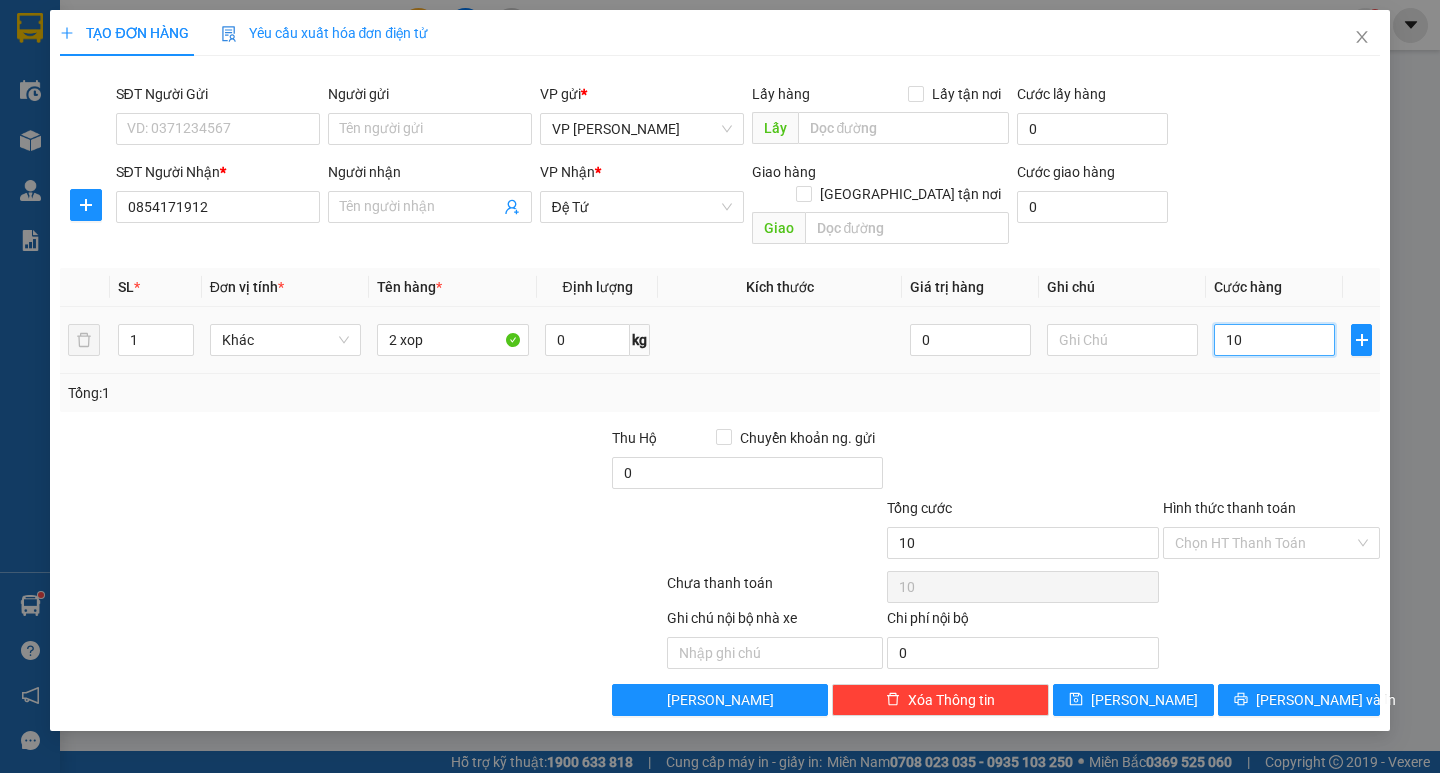 type on "100" 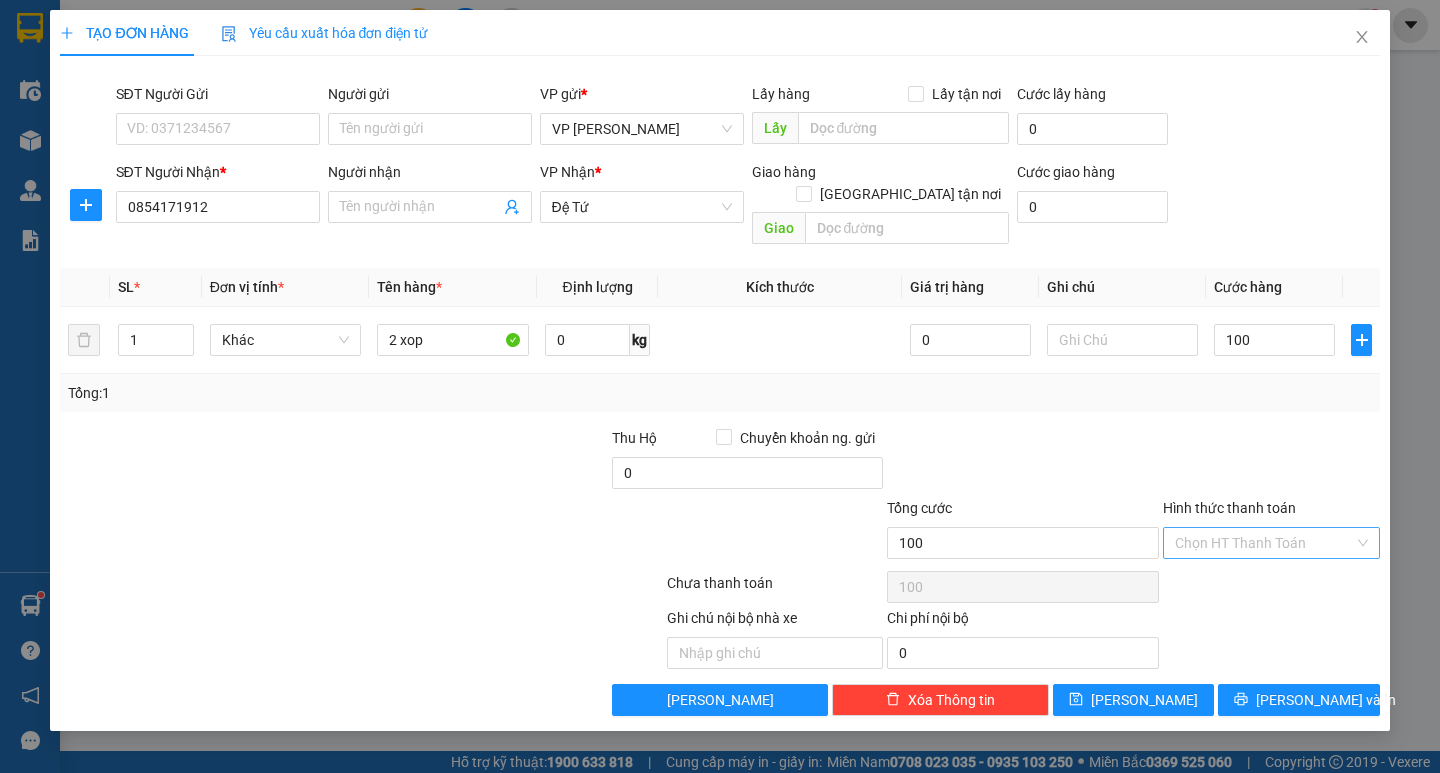 click on "Hình thức thanh toán" at bounding box center (1264, 543) 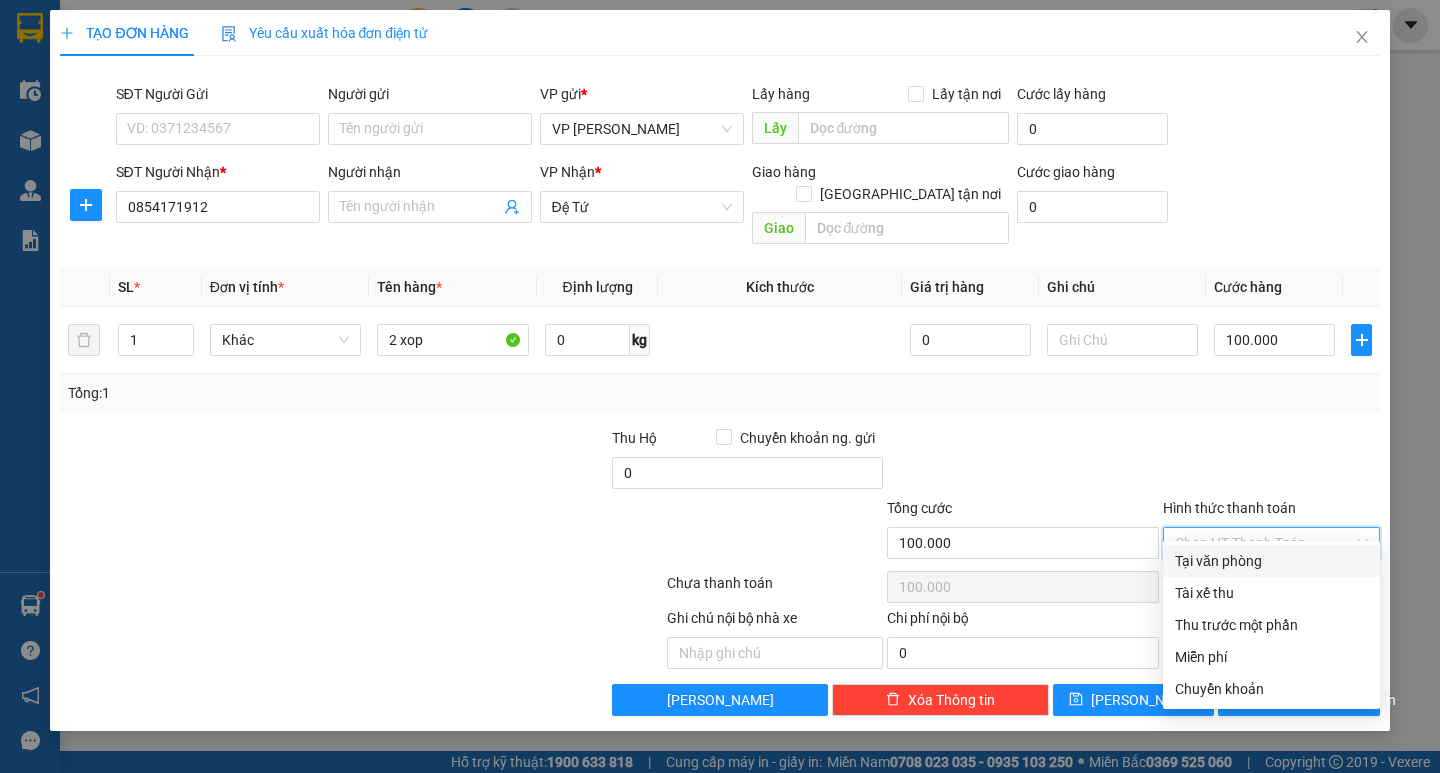click on "Tại văn phòng" at bounding box center (1271, 561) 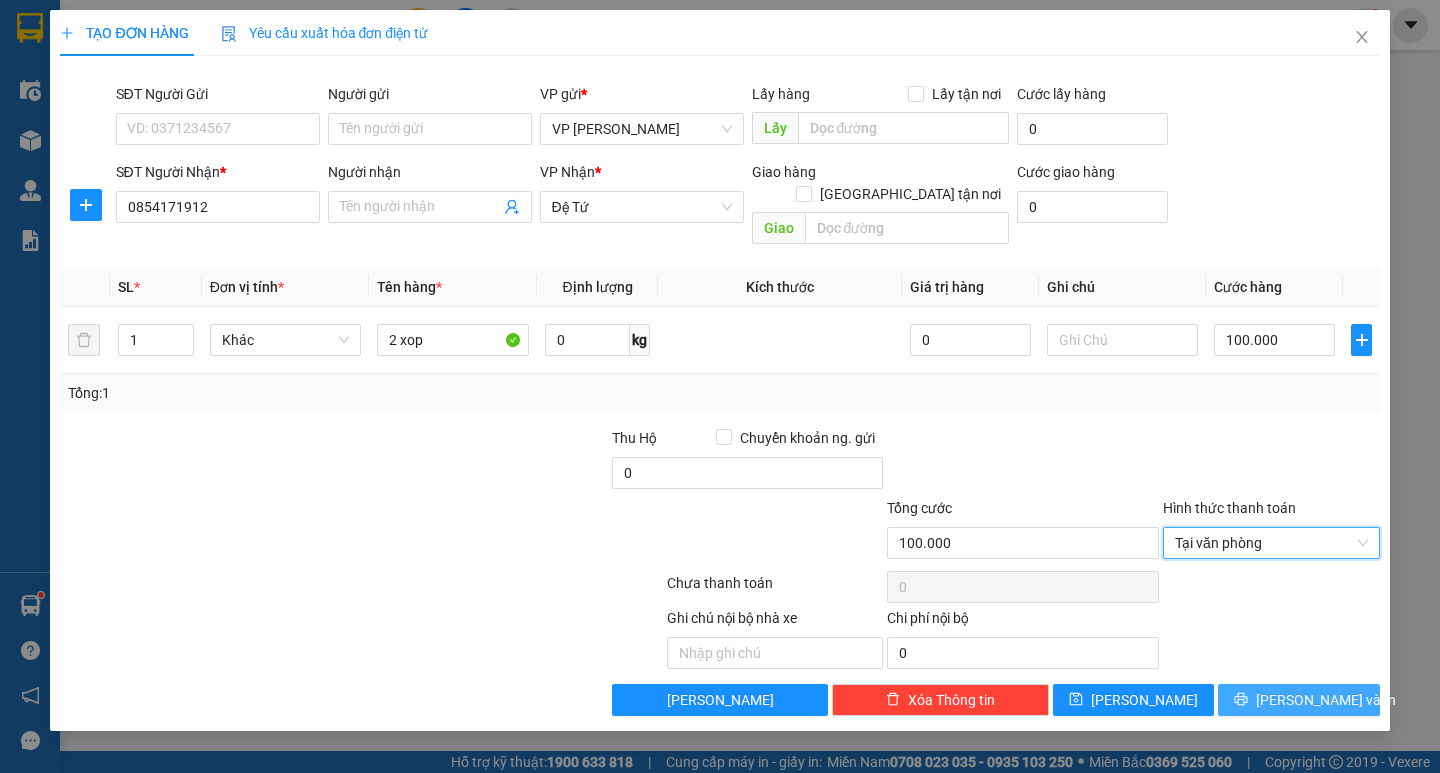 click on "[PERSON_NAME] và In" at bounding box center (1326, 700) 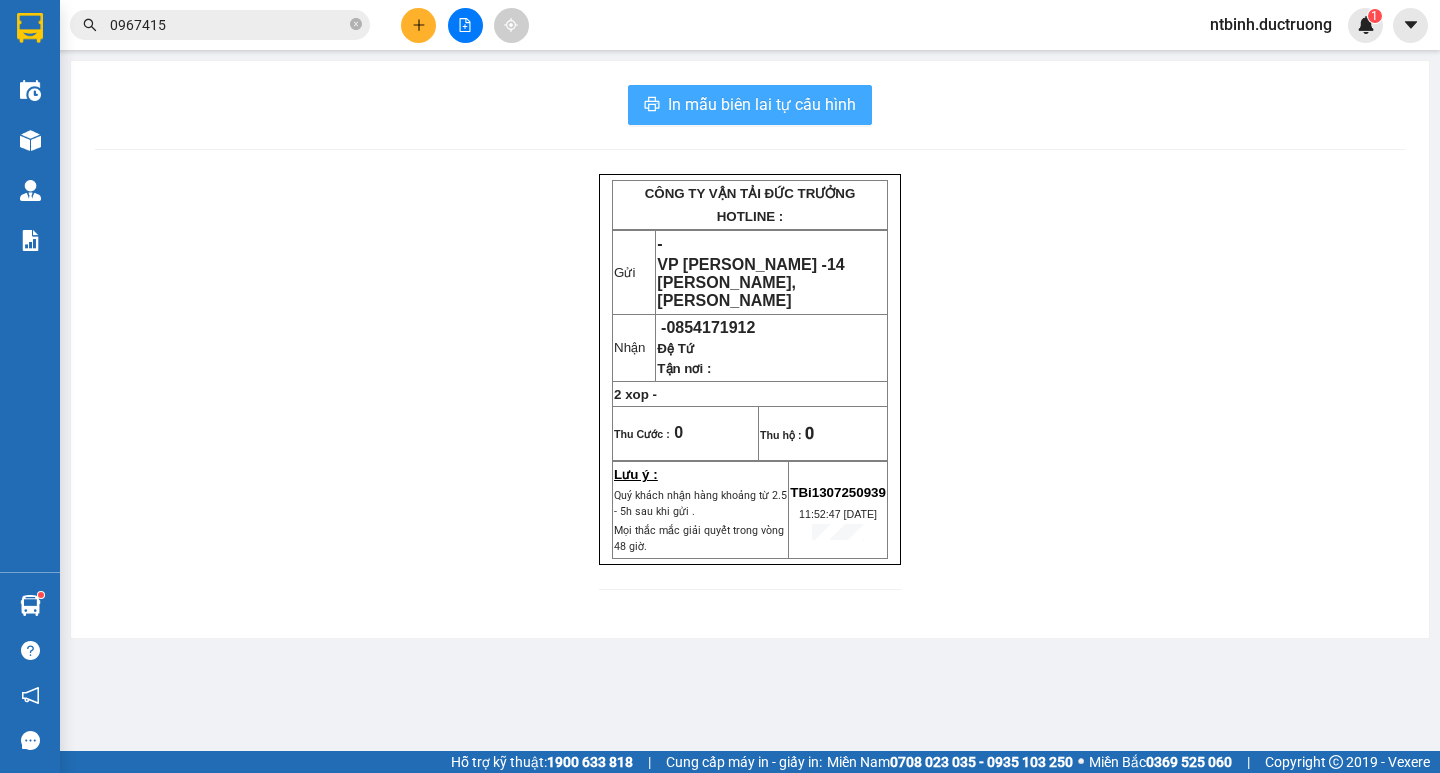click on "In mẫu biên lai tự cấu hình" at bounding box center (762, 104) 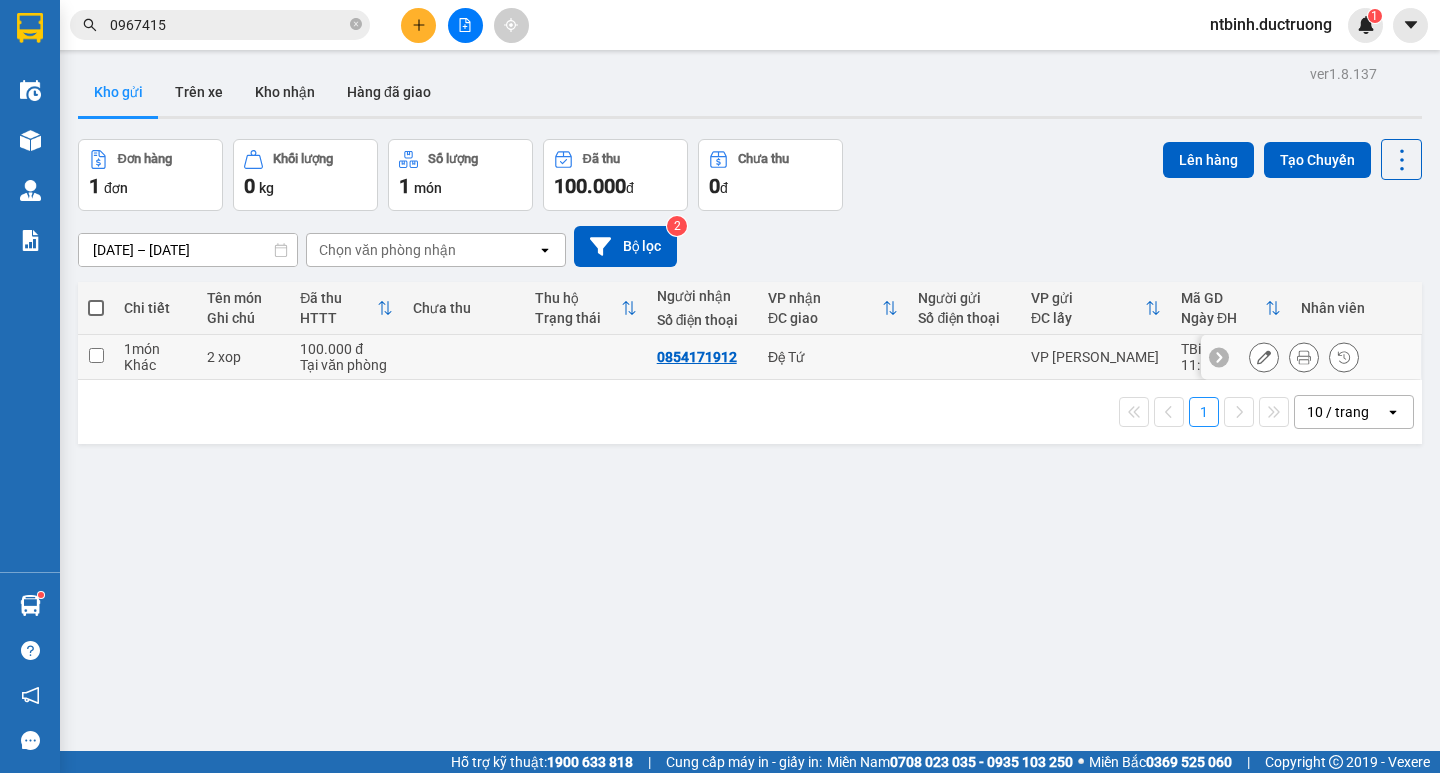 click at bounding box center [96, 355] 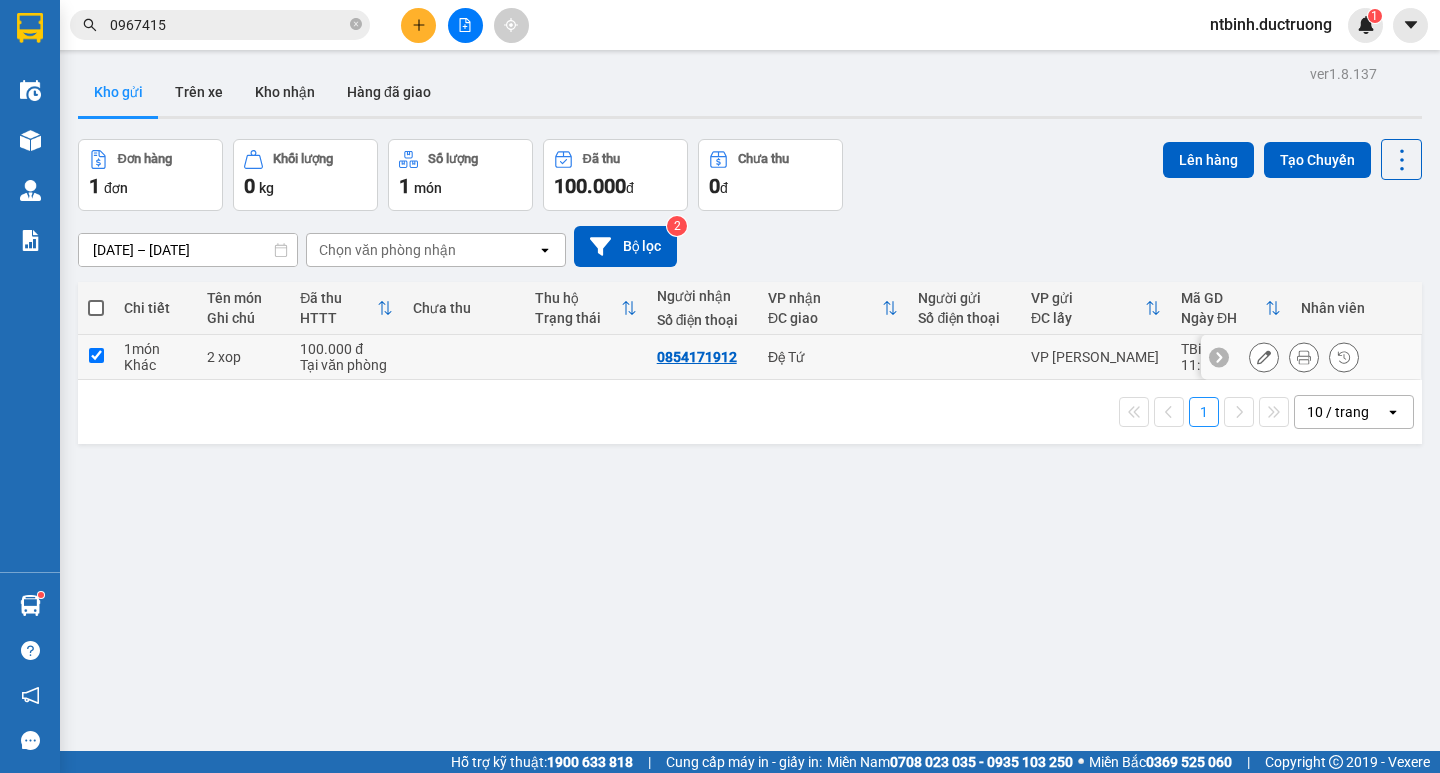checkbox on "true" 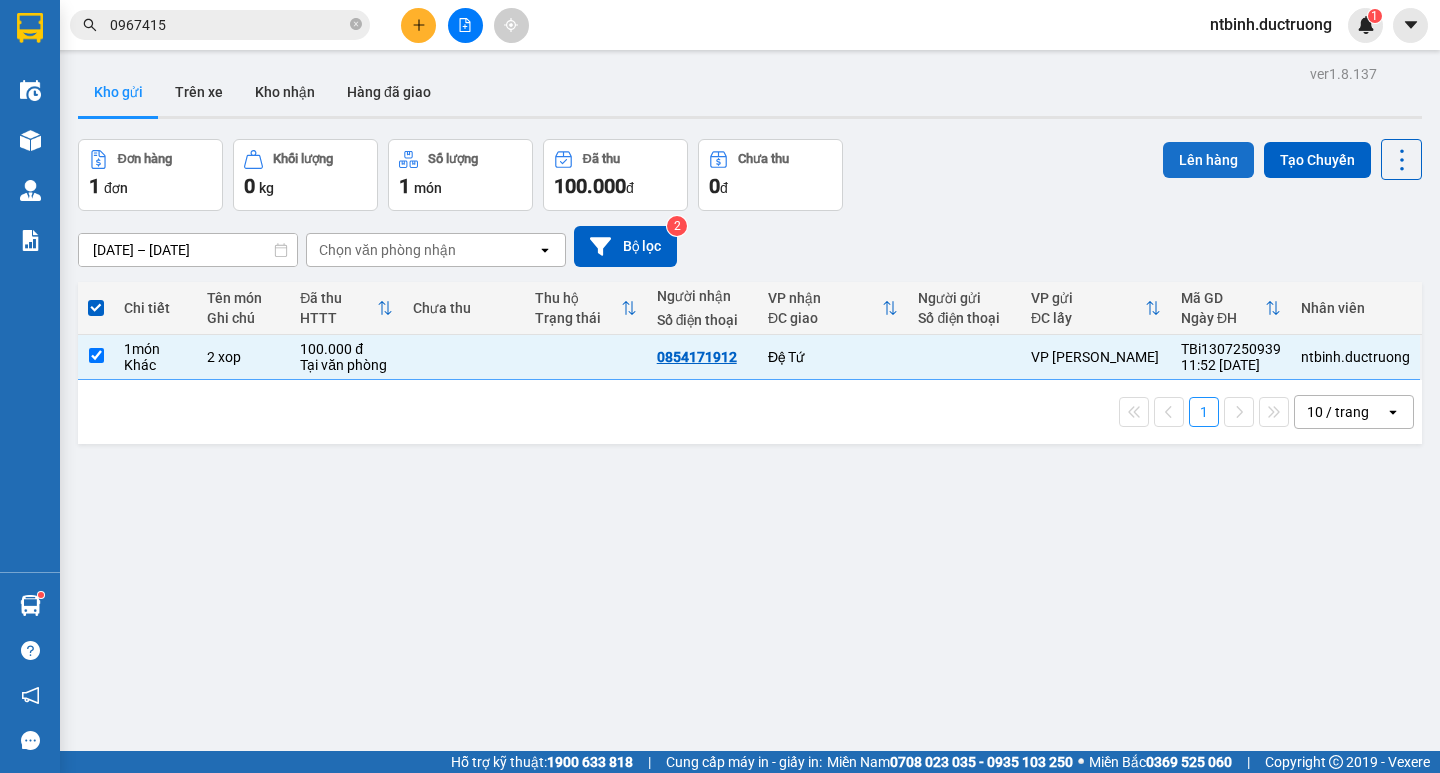 click on "Lên hàng" at bounding box center (1208, 160) 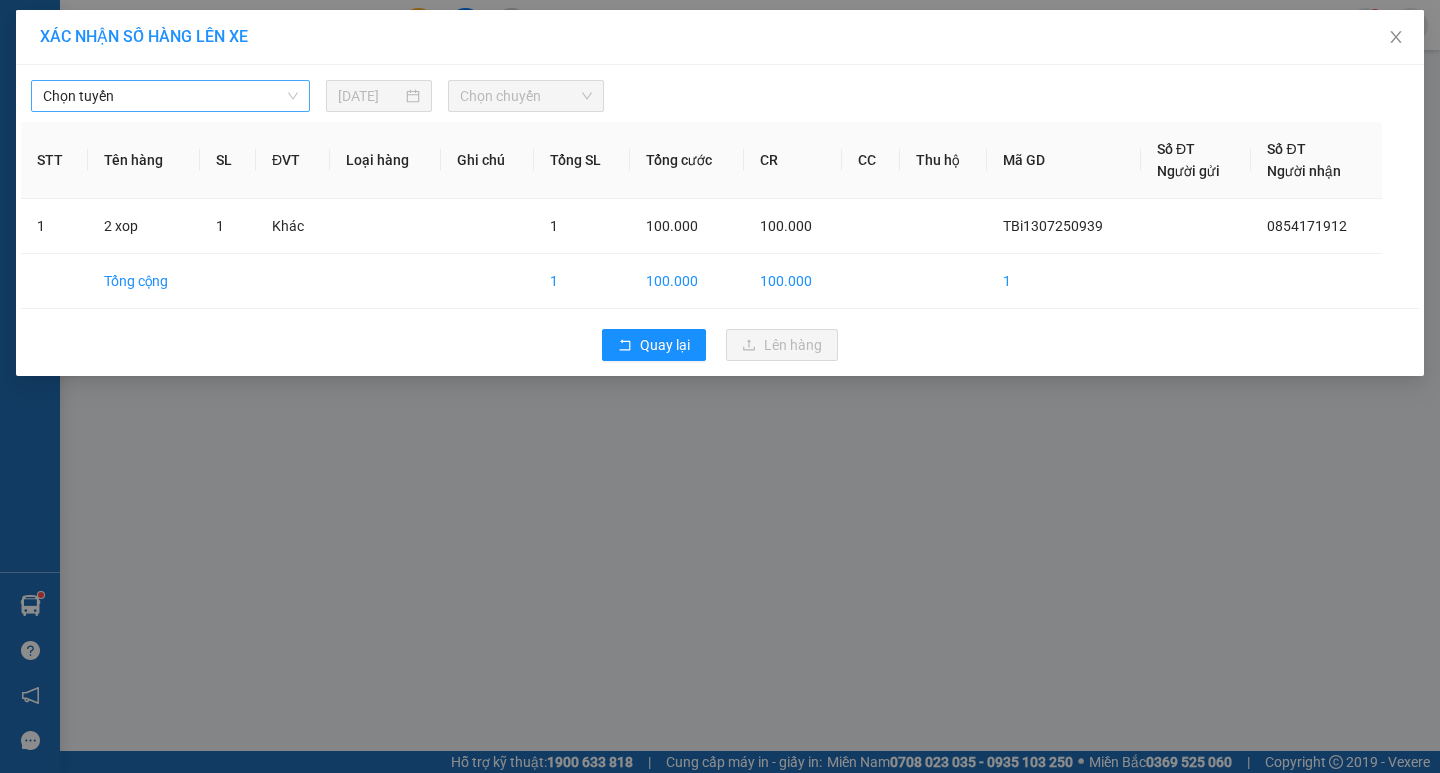 click on "Chọn tuyến" at bounding box center (170, 96) 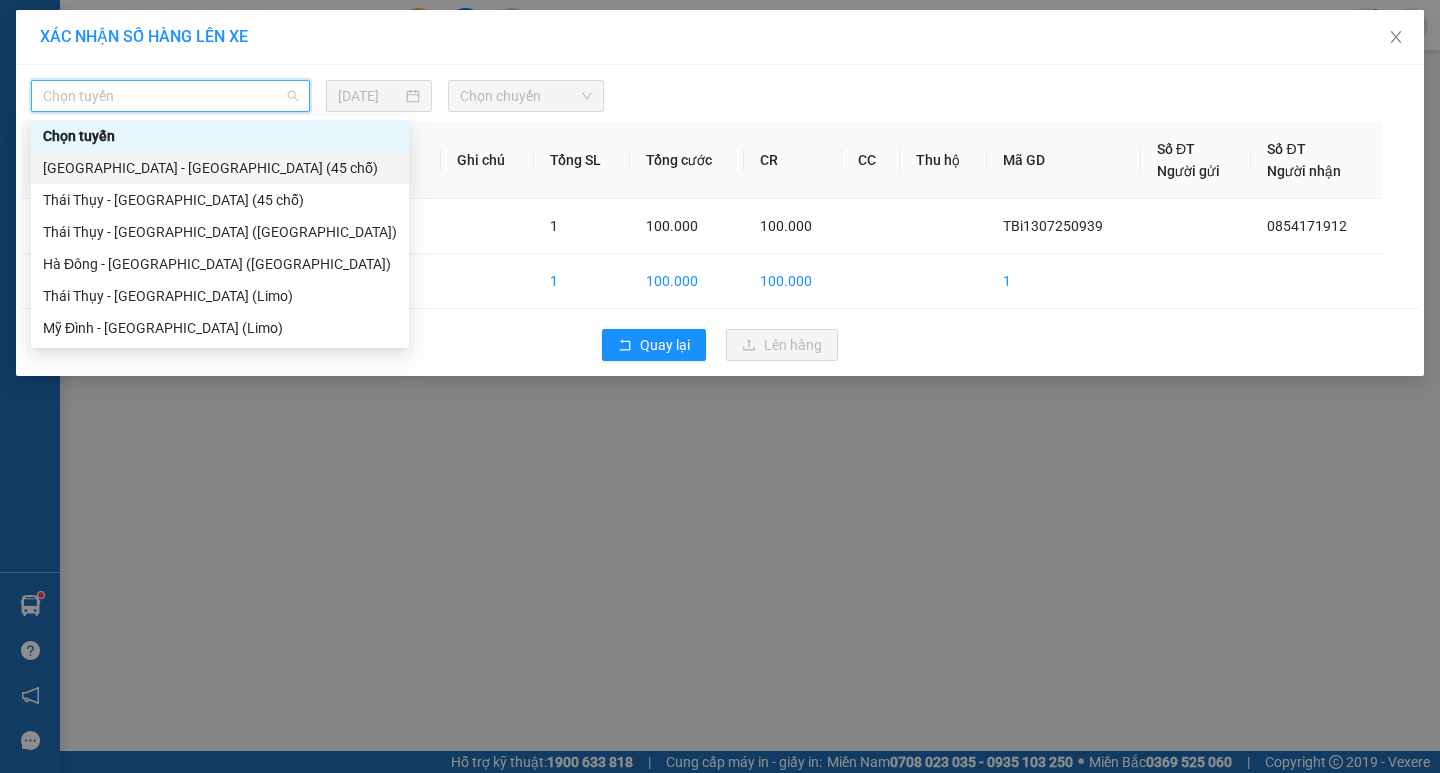 click on "[GEOGRAPHIC_DATA] - [GEOGRAPHIC_DATA] (45 chỗ)" at bounding box center [220, 168] 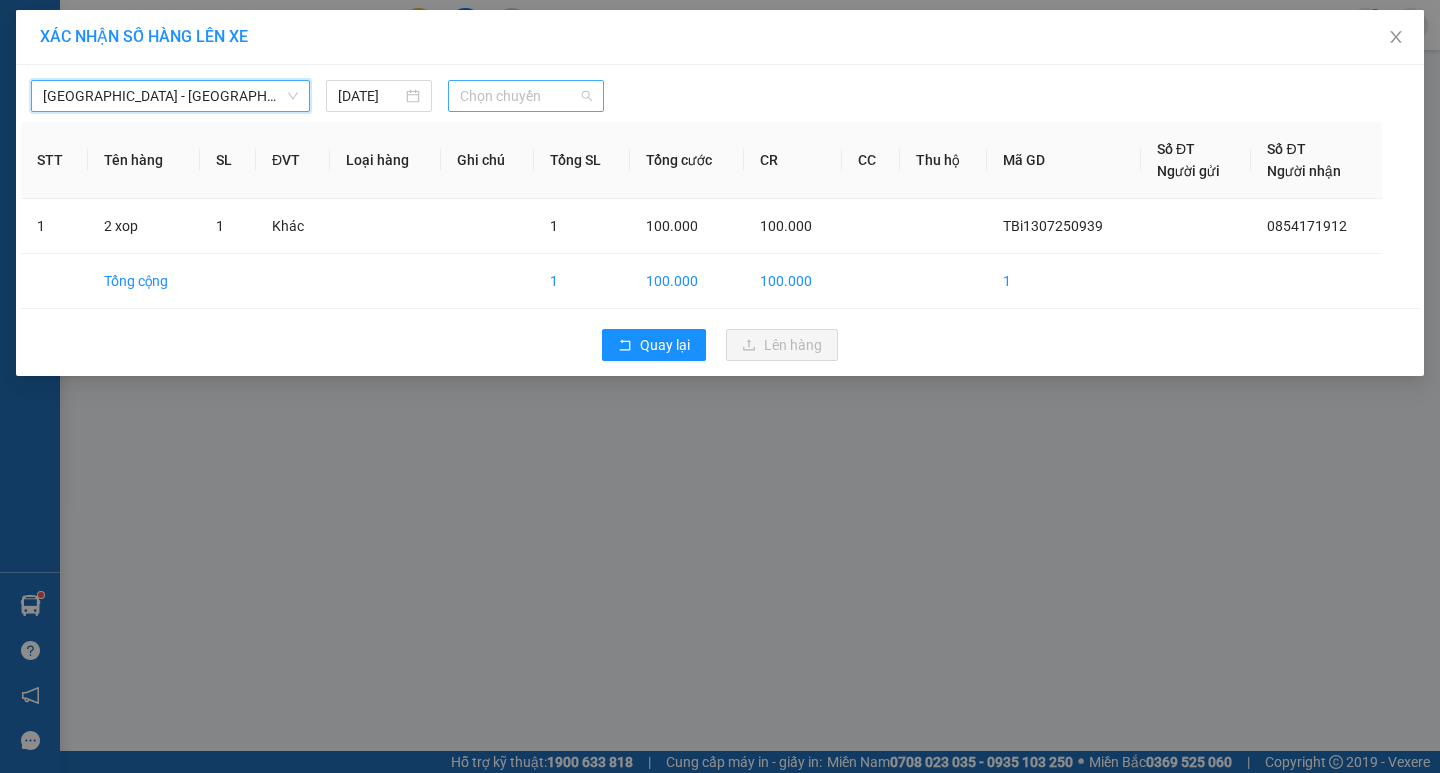 click on "Chọn chuyến" at bounding box center (526, 96) 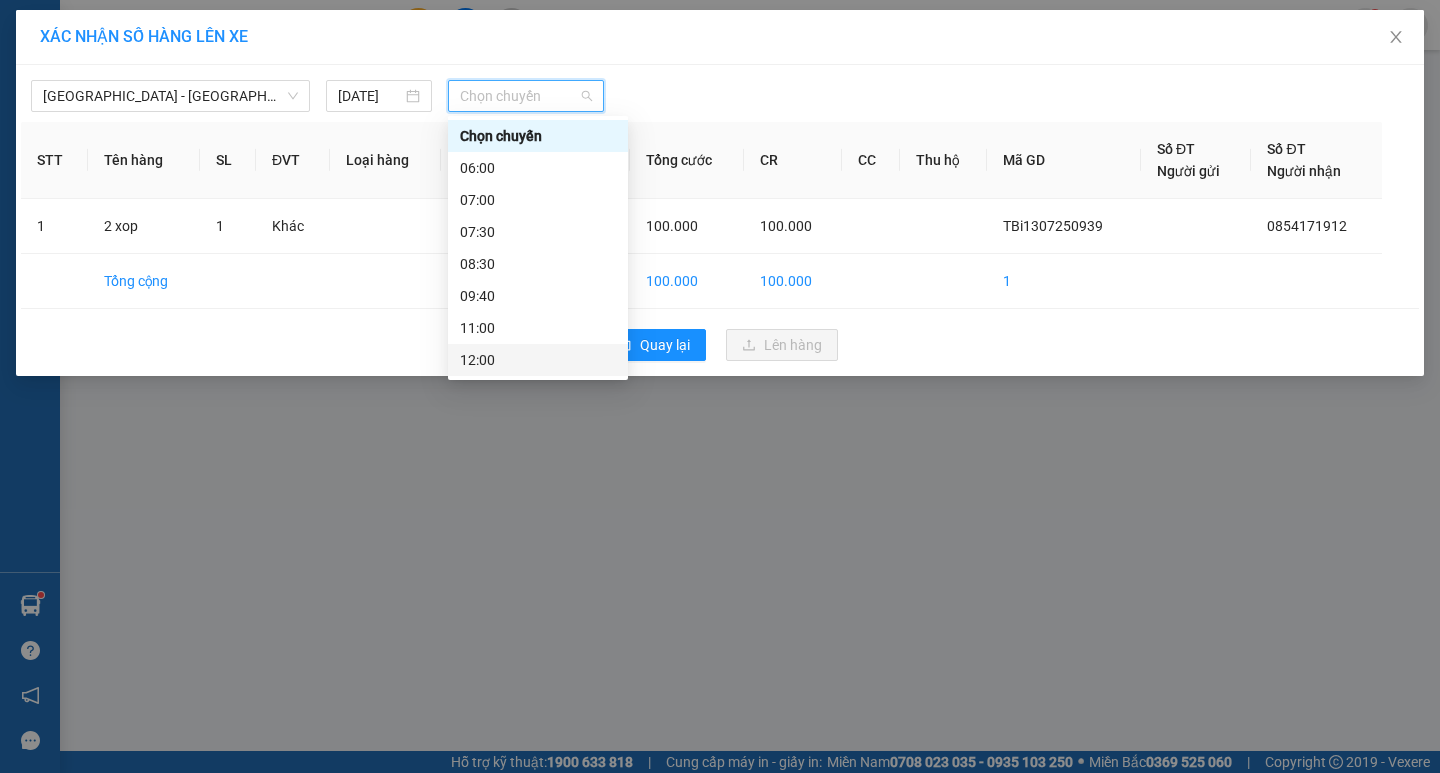 click on "12:00" at bounding box center (538, 360) 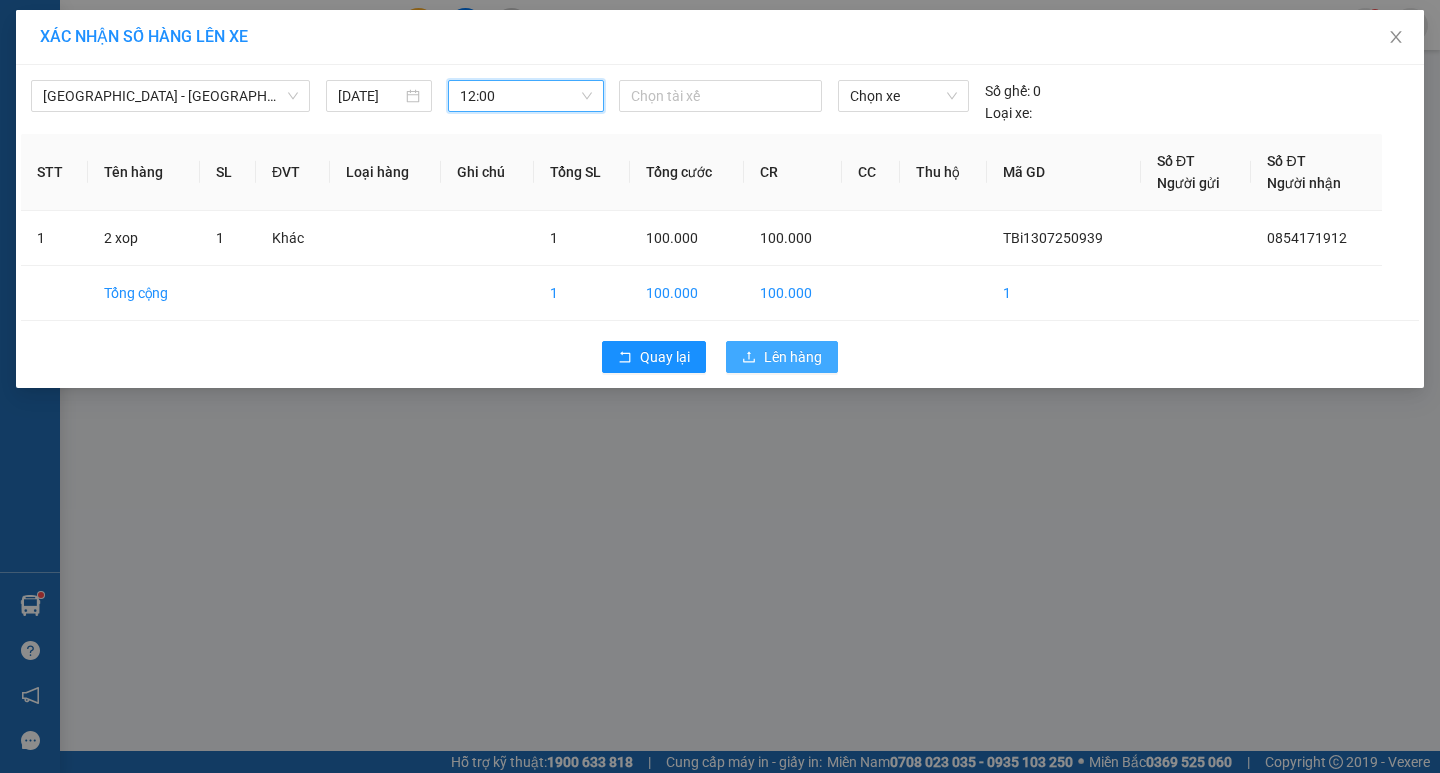 click on "Lên hàng" at bounding box center (793, 357) 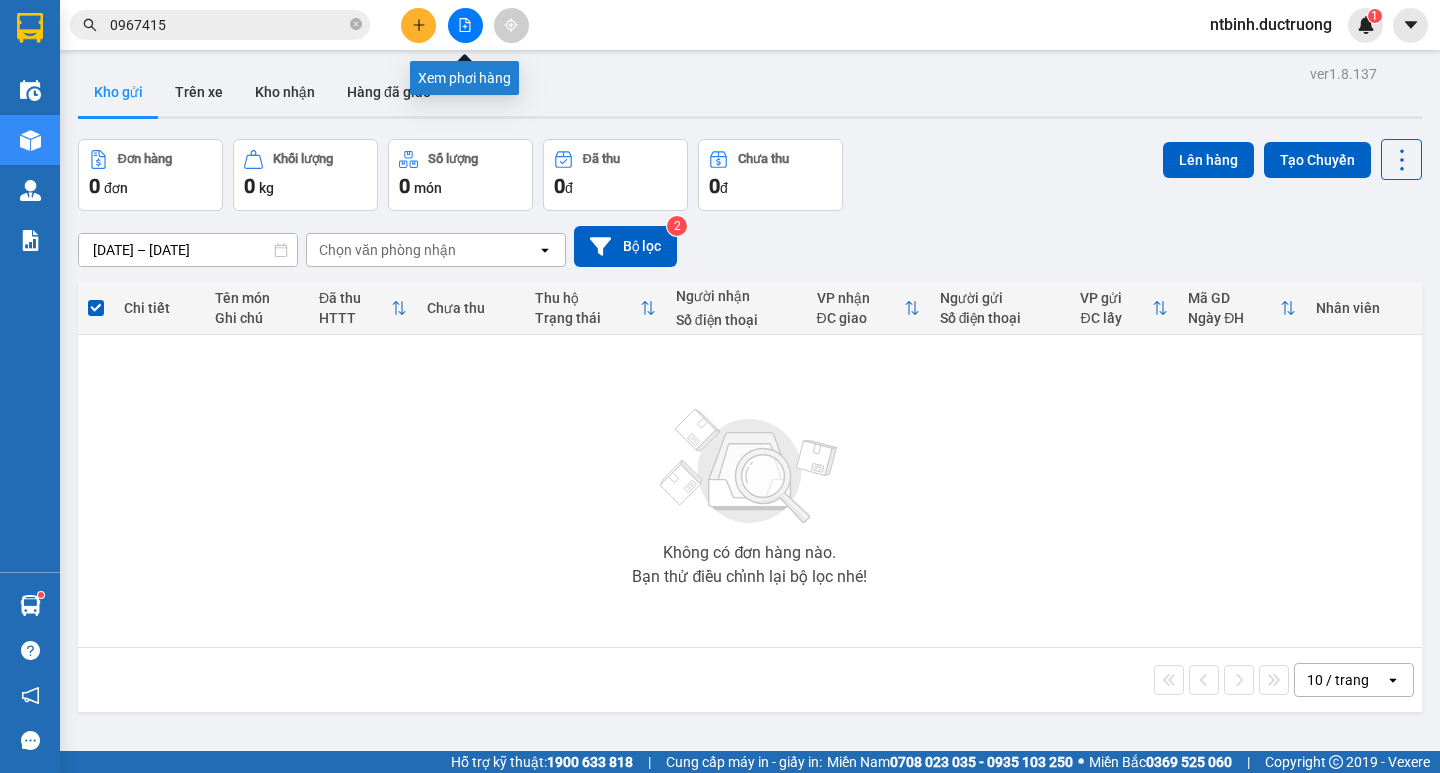 click 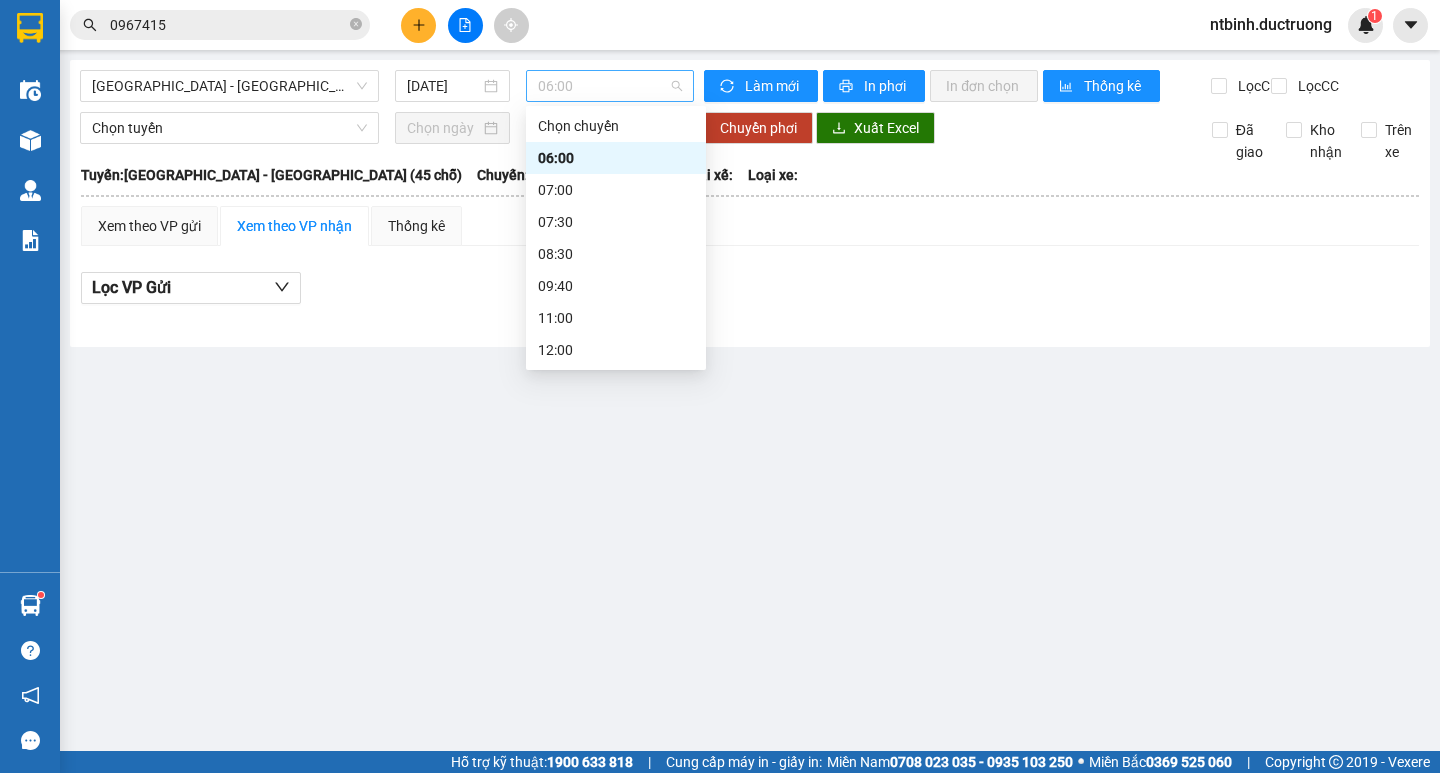 click on "06:00" at bounding box center [610, 86] 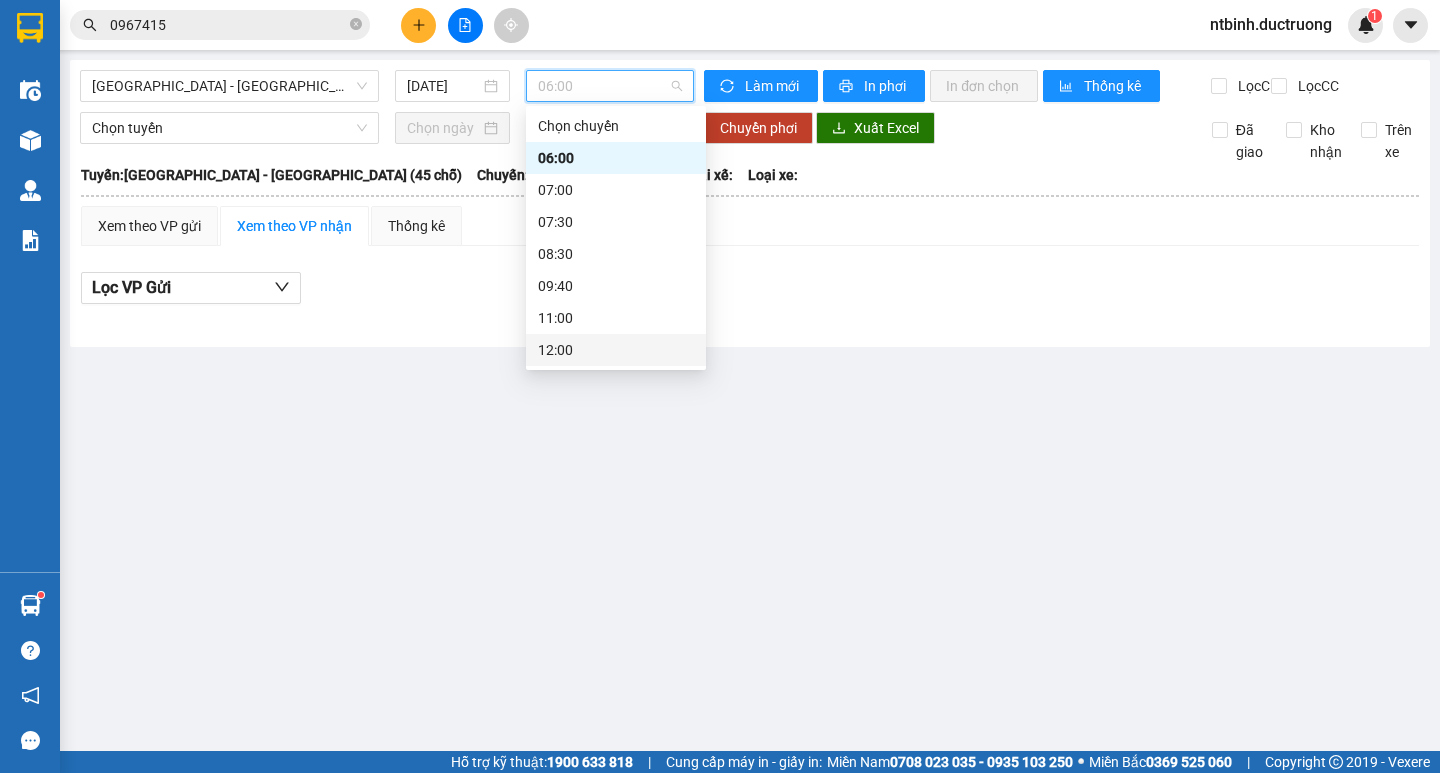 click on "12:00" at bounding box center [616, 350] 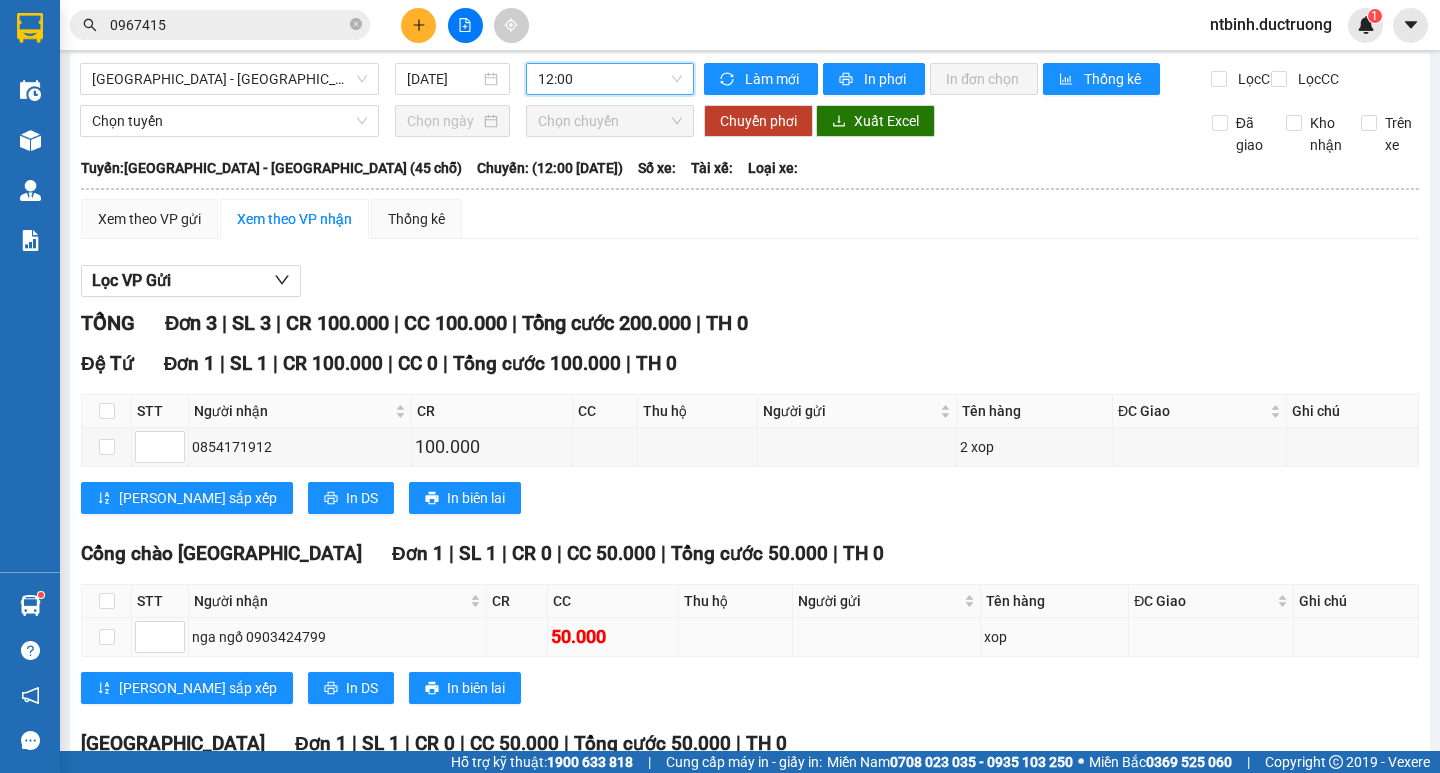 scroll, scrollTop: 0, scrollLeft: 0, axis: both 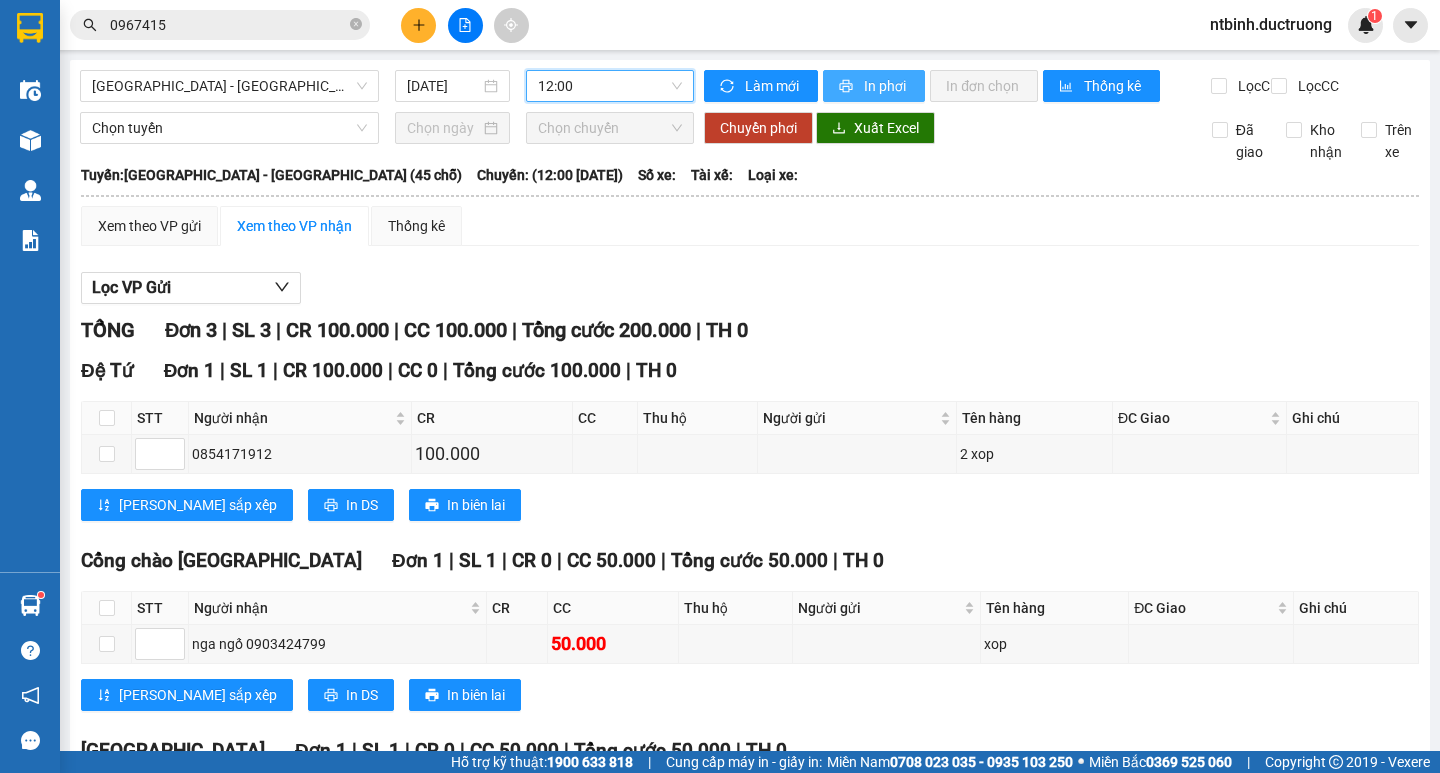 click on "In phơi" at bounding box center [886, 86] 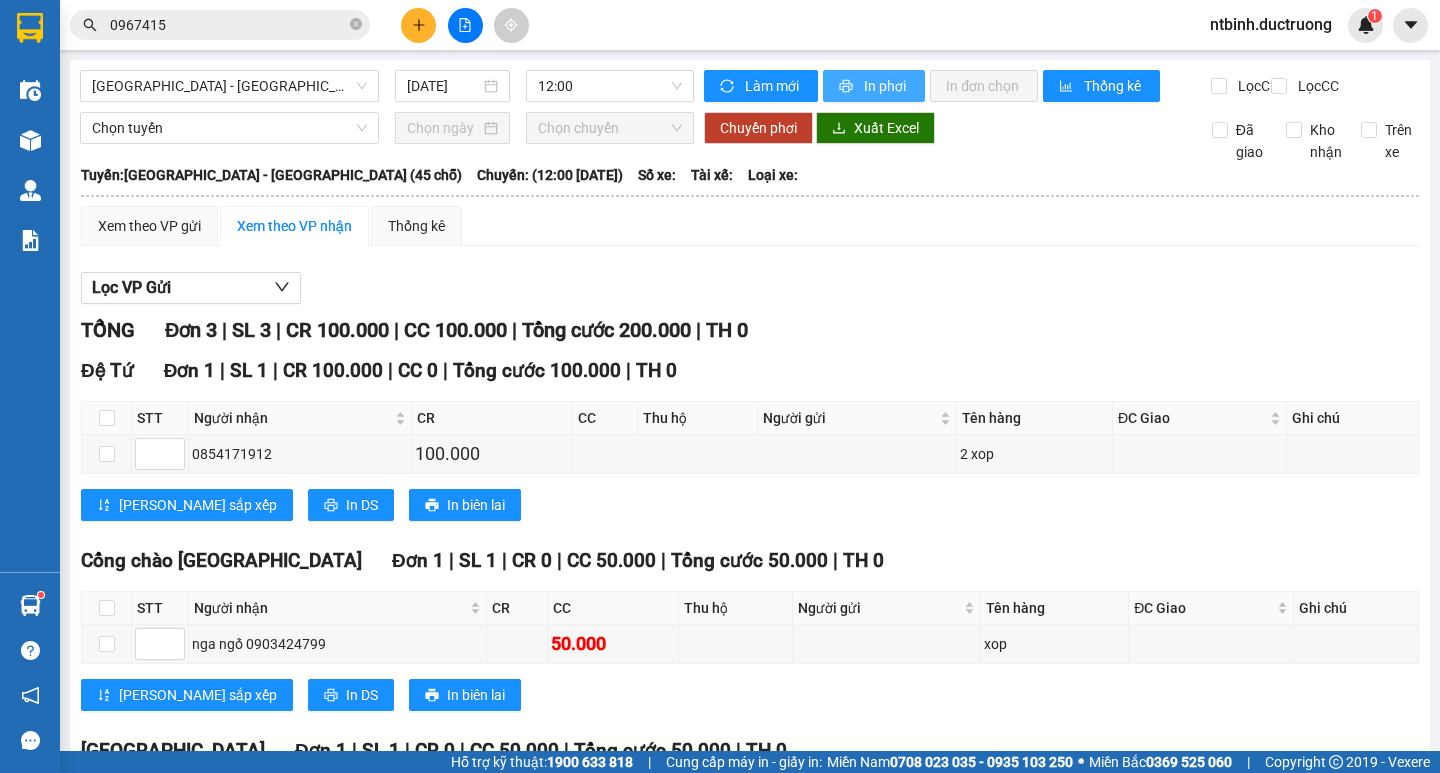 scroll, scrollTop: 0, scrollLeft: 0, axis: both 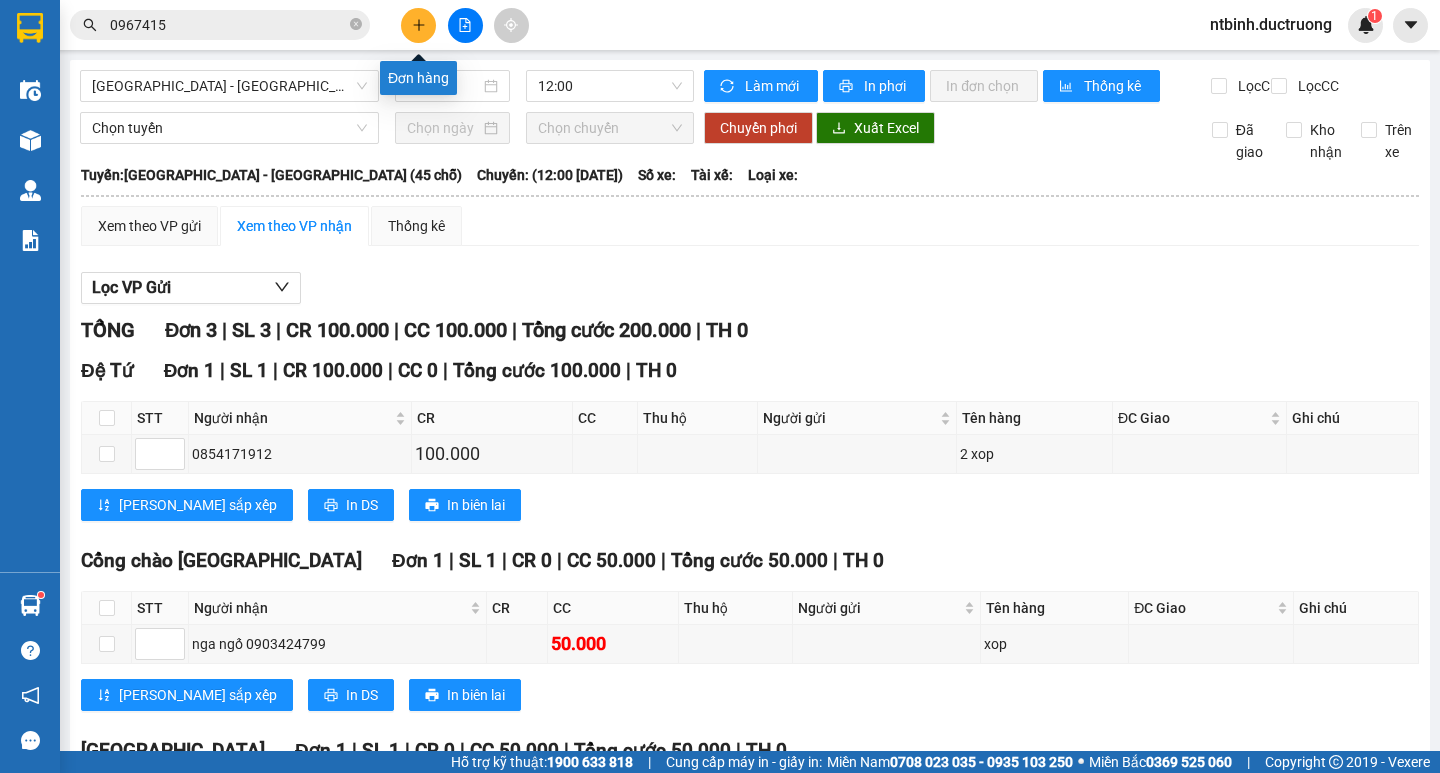click 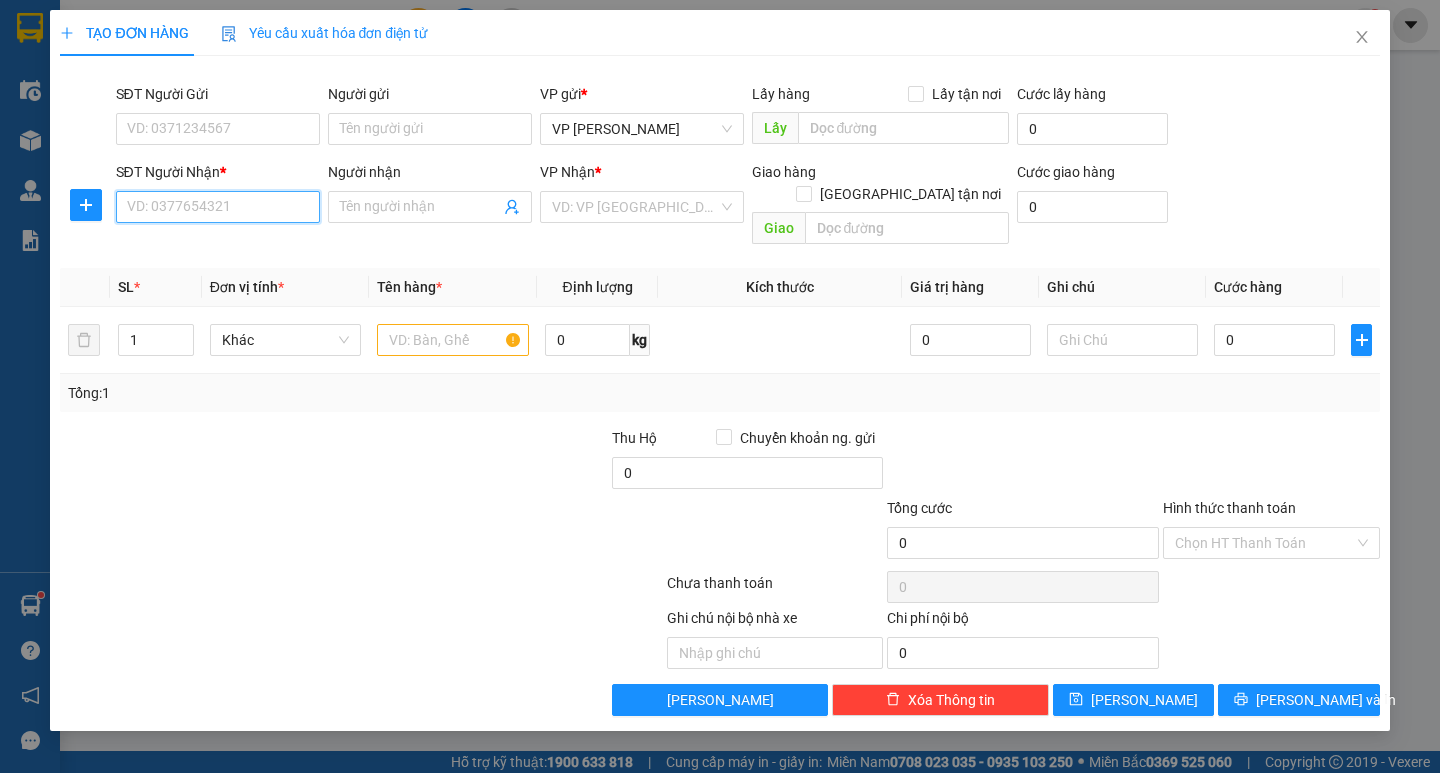 click on "SĐT Người Nhận  *" at bounding box center (218, 207) 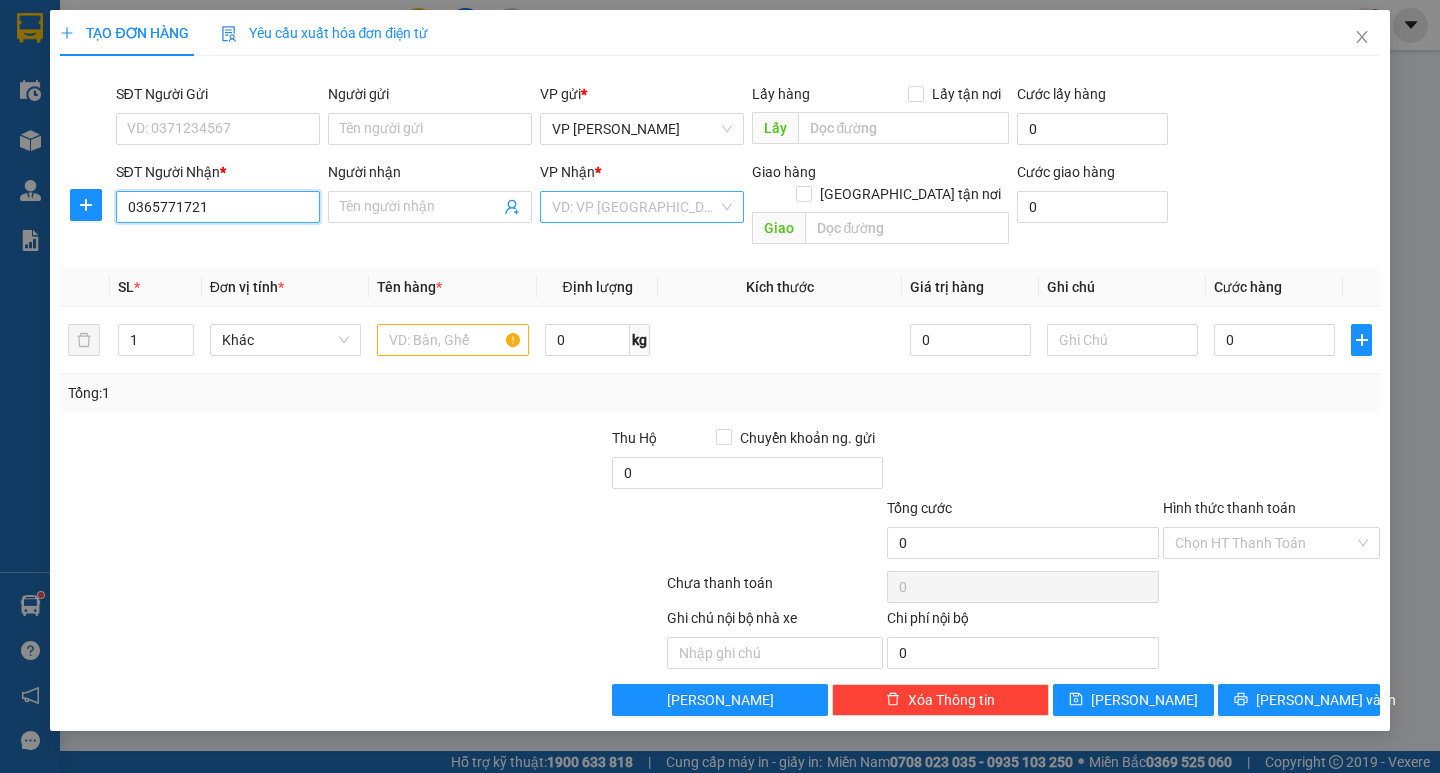 type on "0365771721" 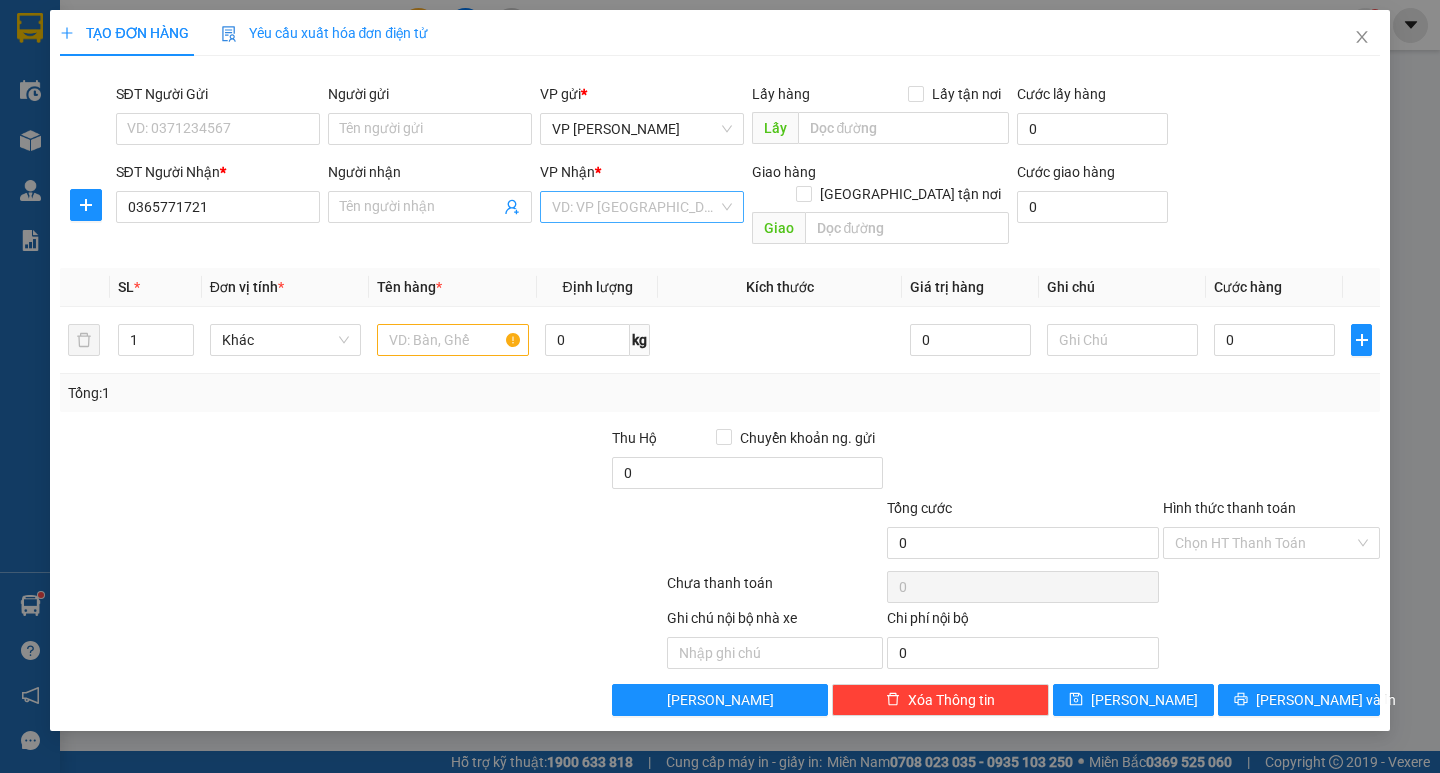 click at bounding box center [635, 207] 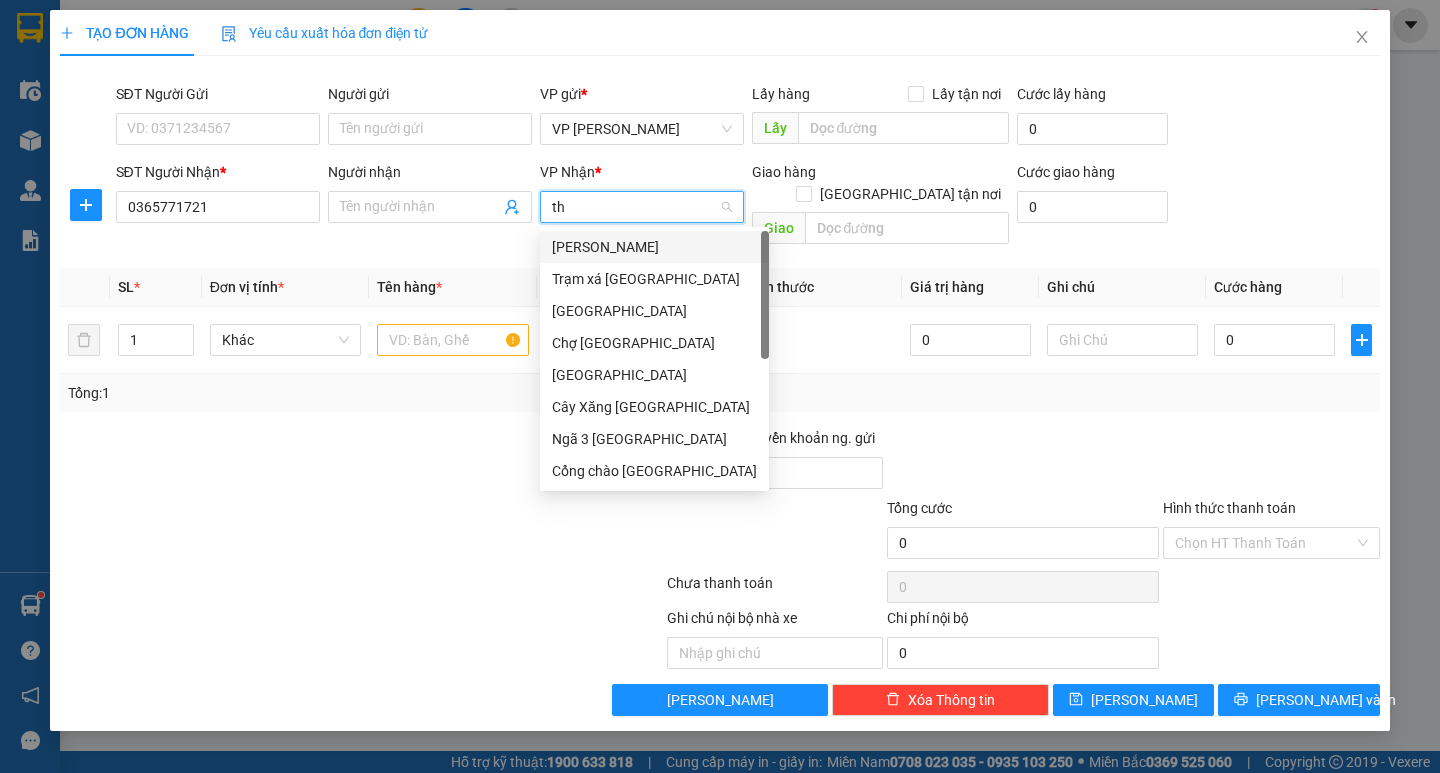 type on "t" 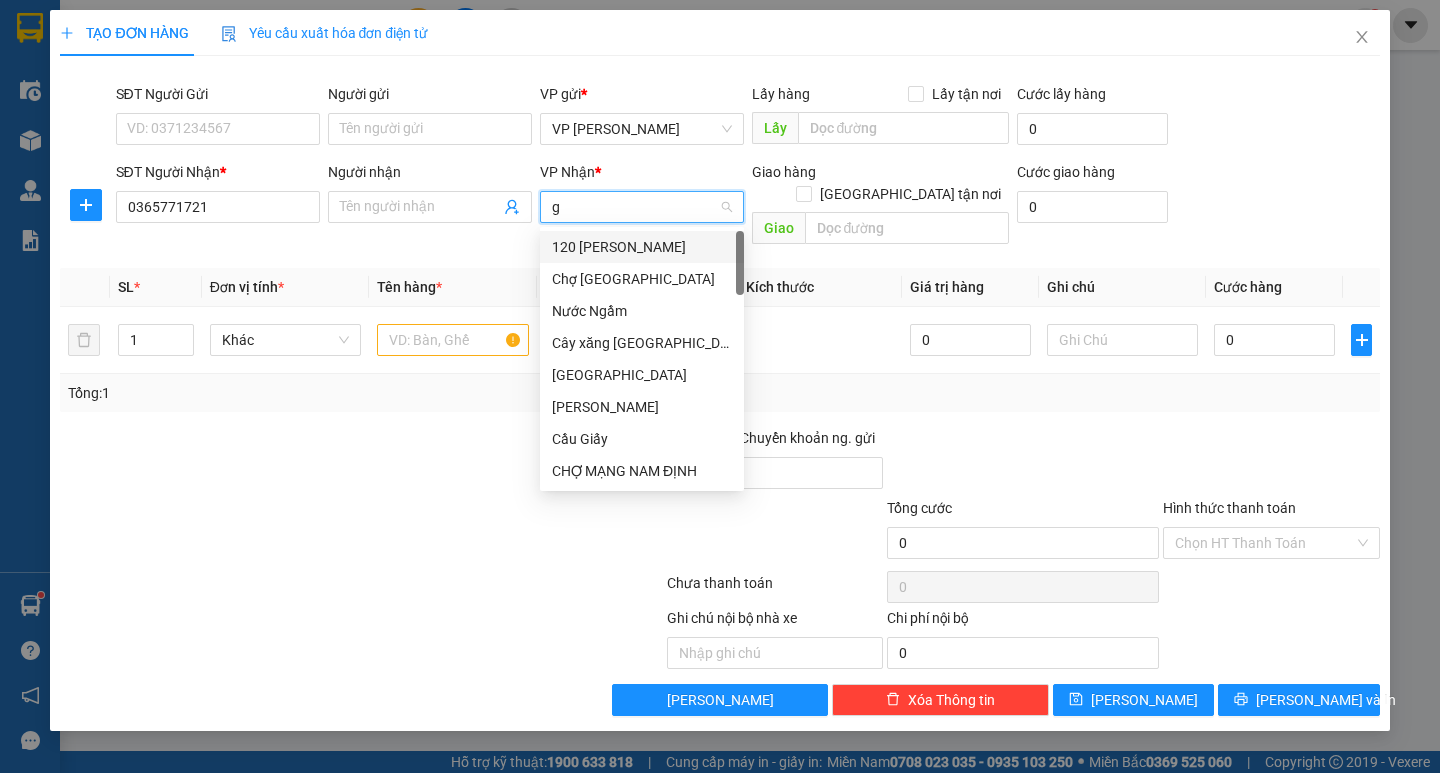 type on "go" 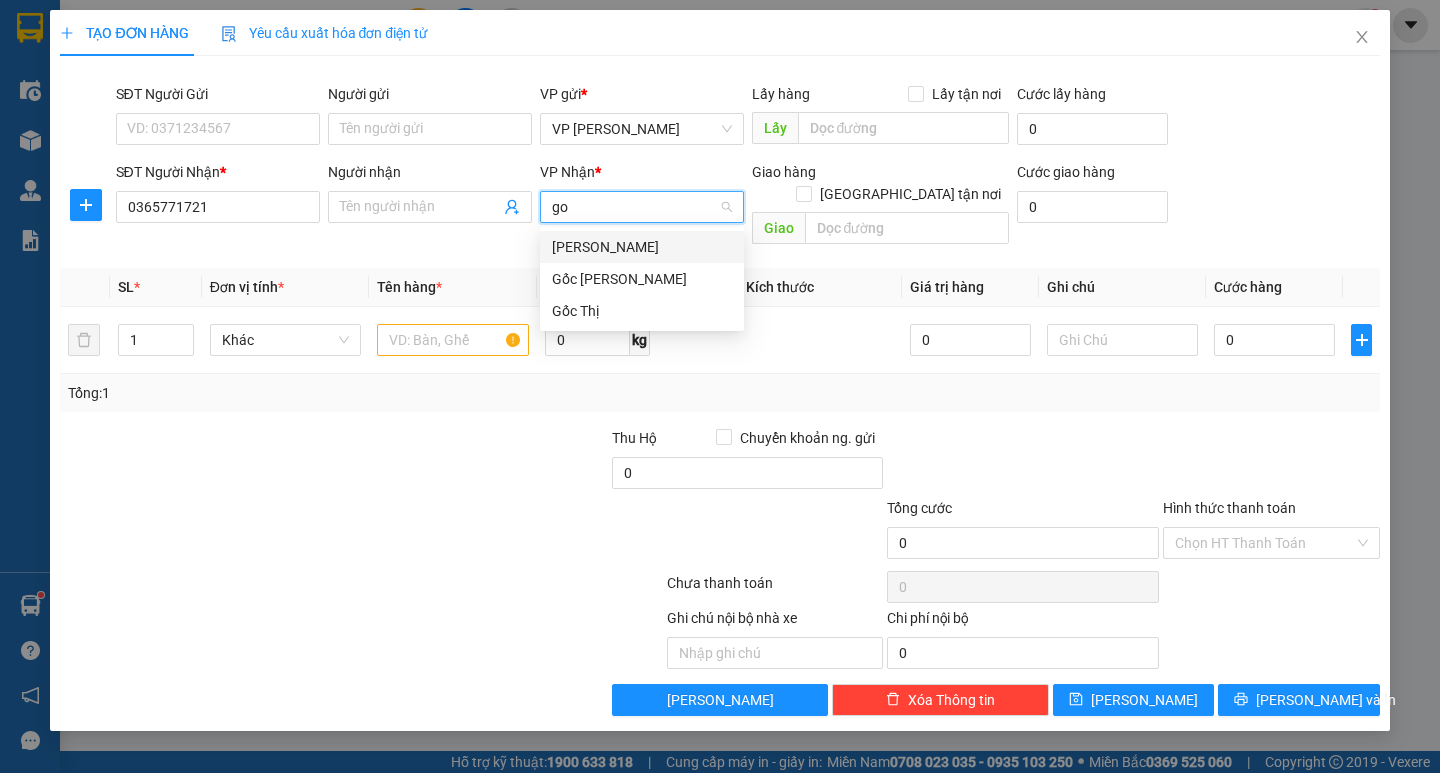 click on "Gốc Thị" at bounding box center [642, 311] 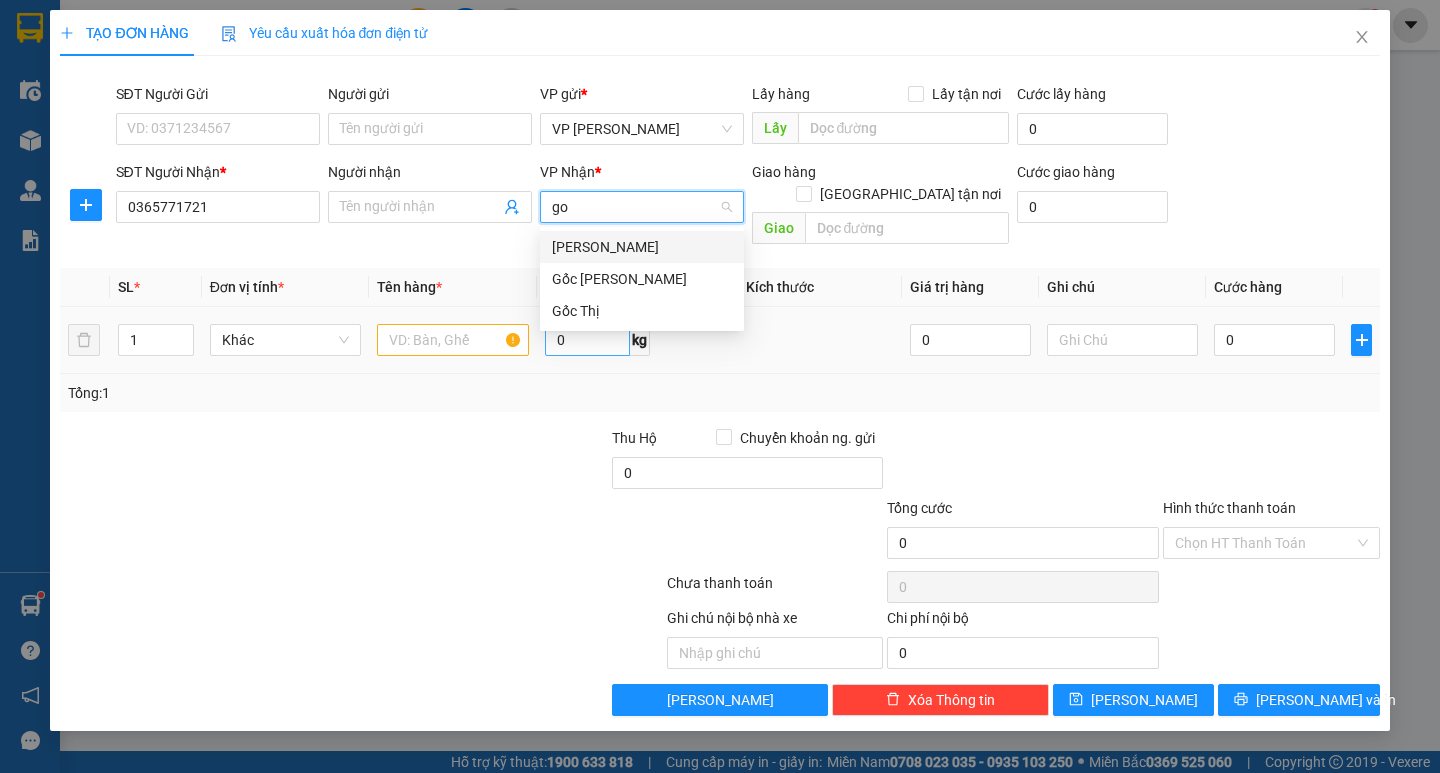 type 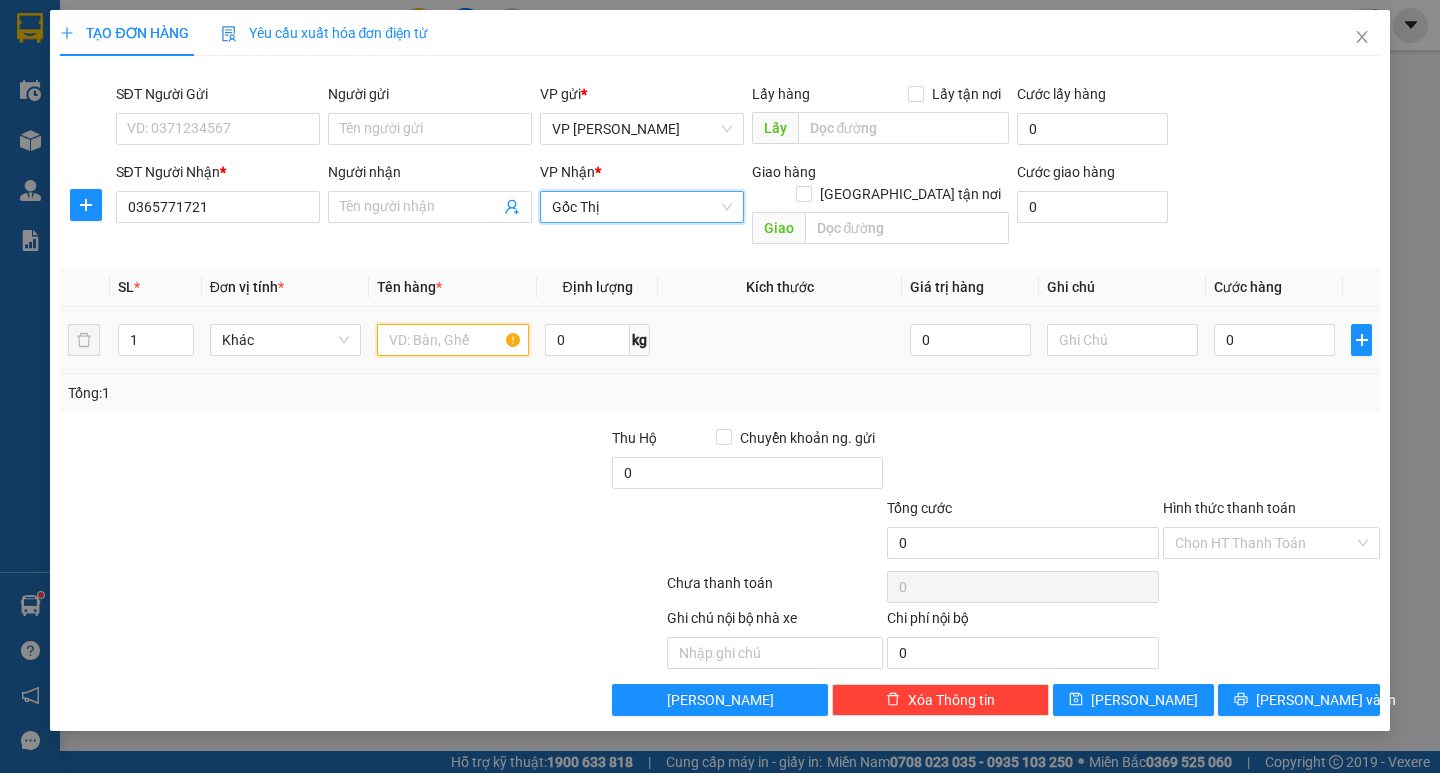click at bounding box center (452, 340) 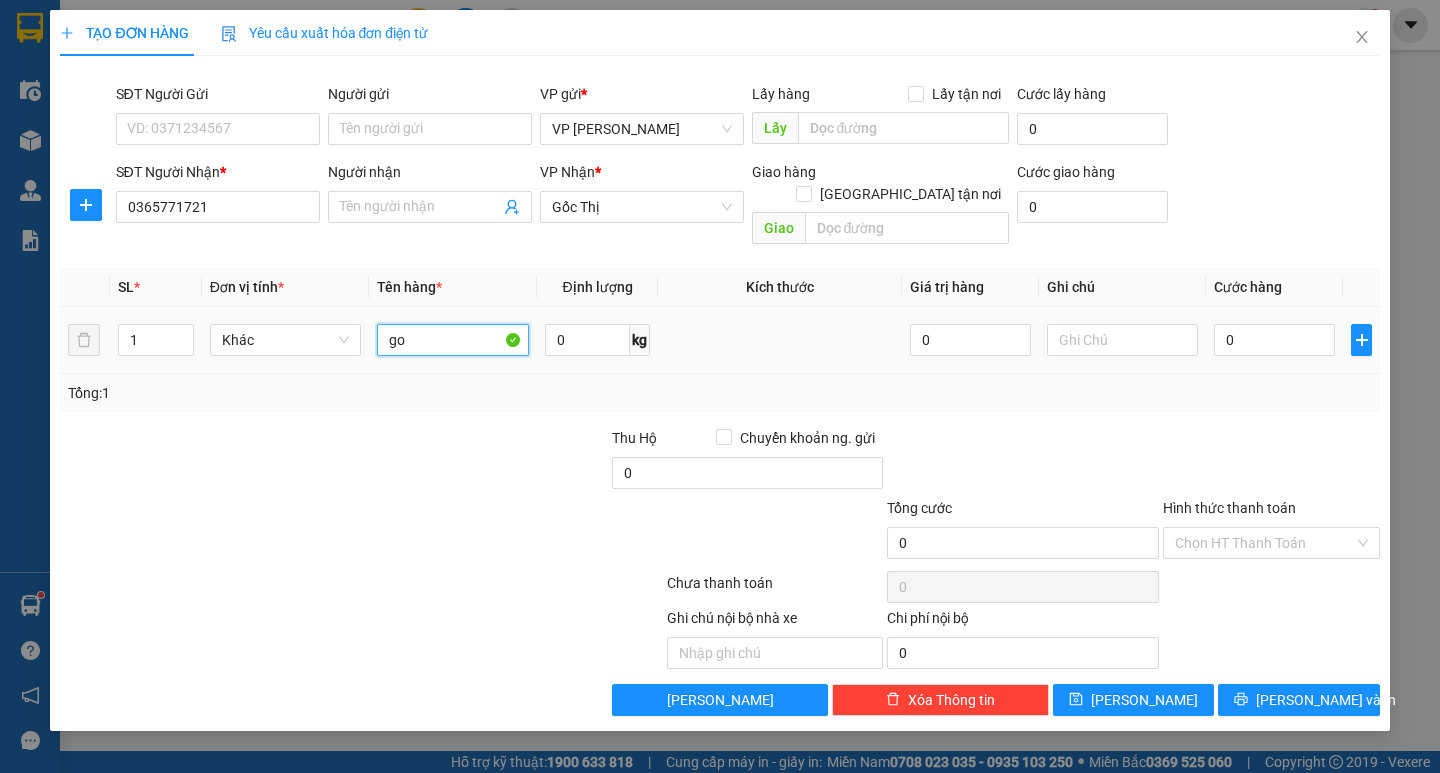 type on "g" 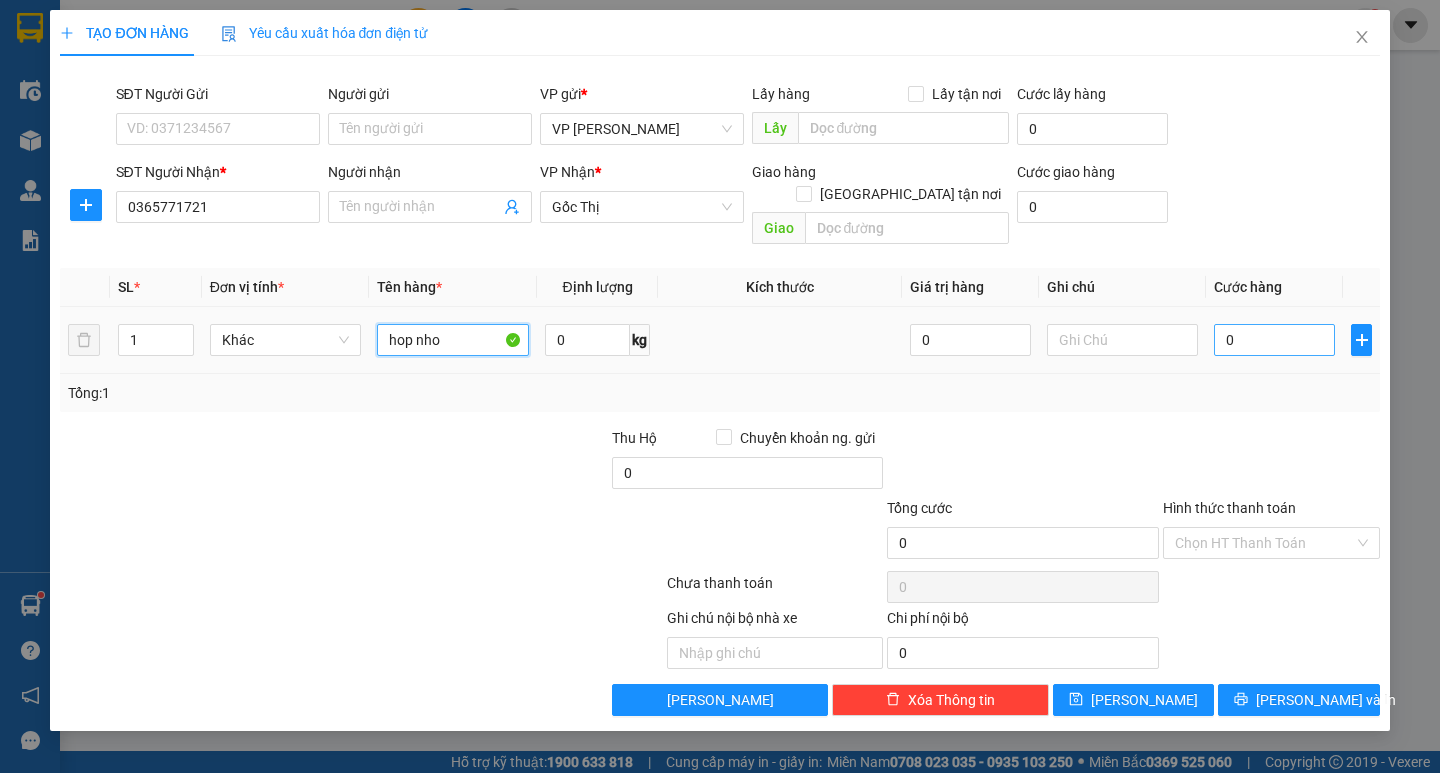 type on "hop nho" 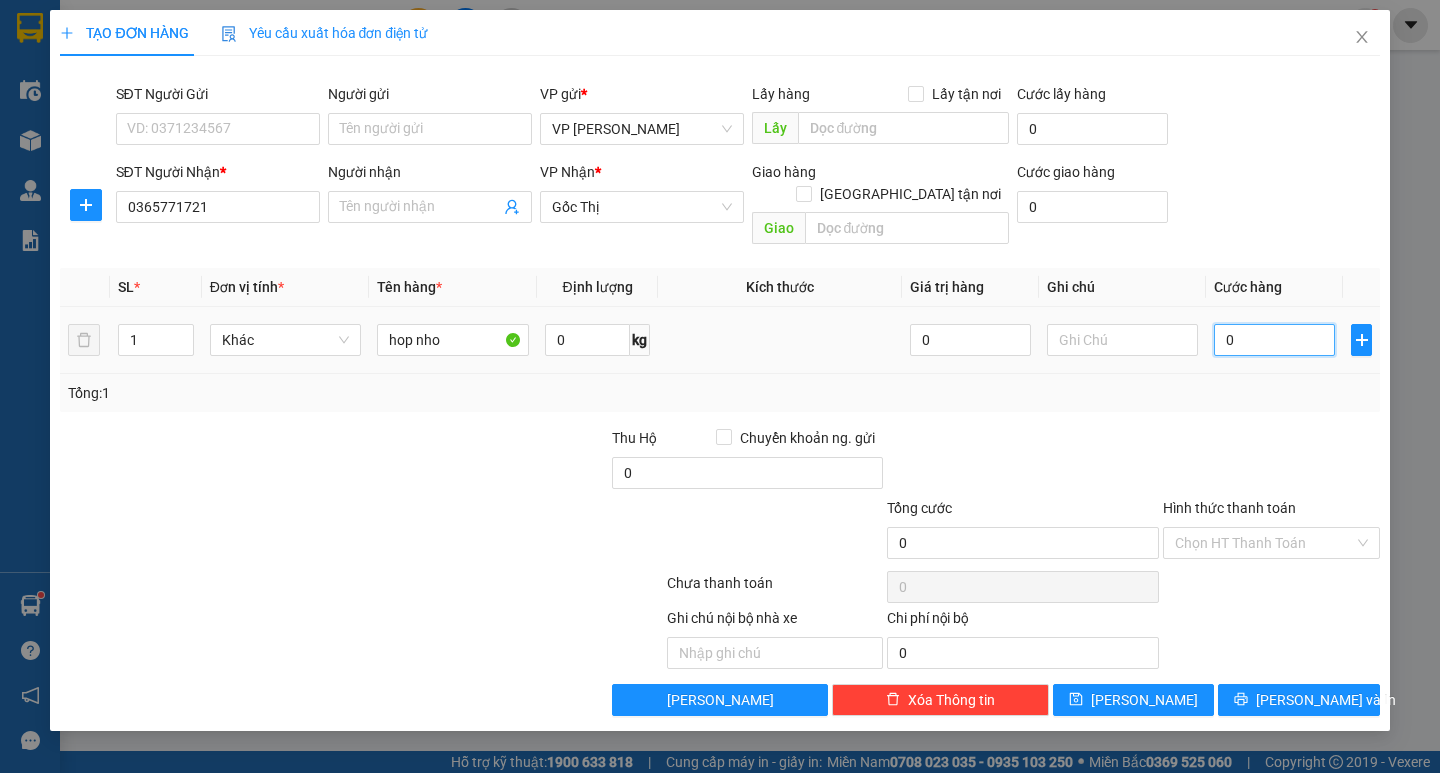 click on "0" at bounding box center (1274, 340) 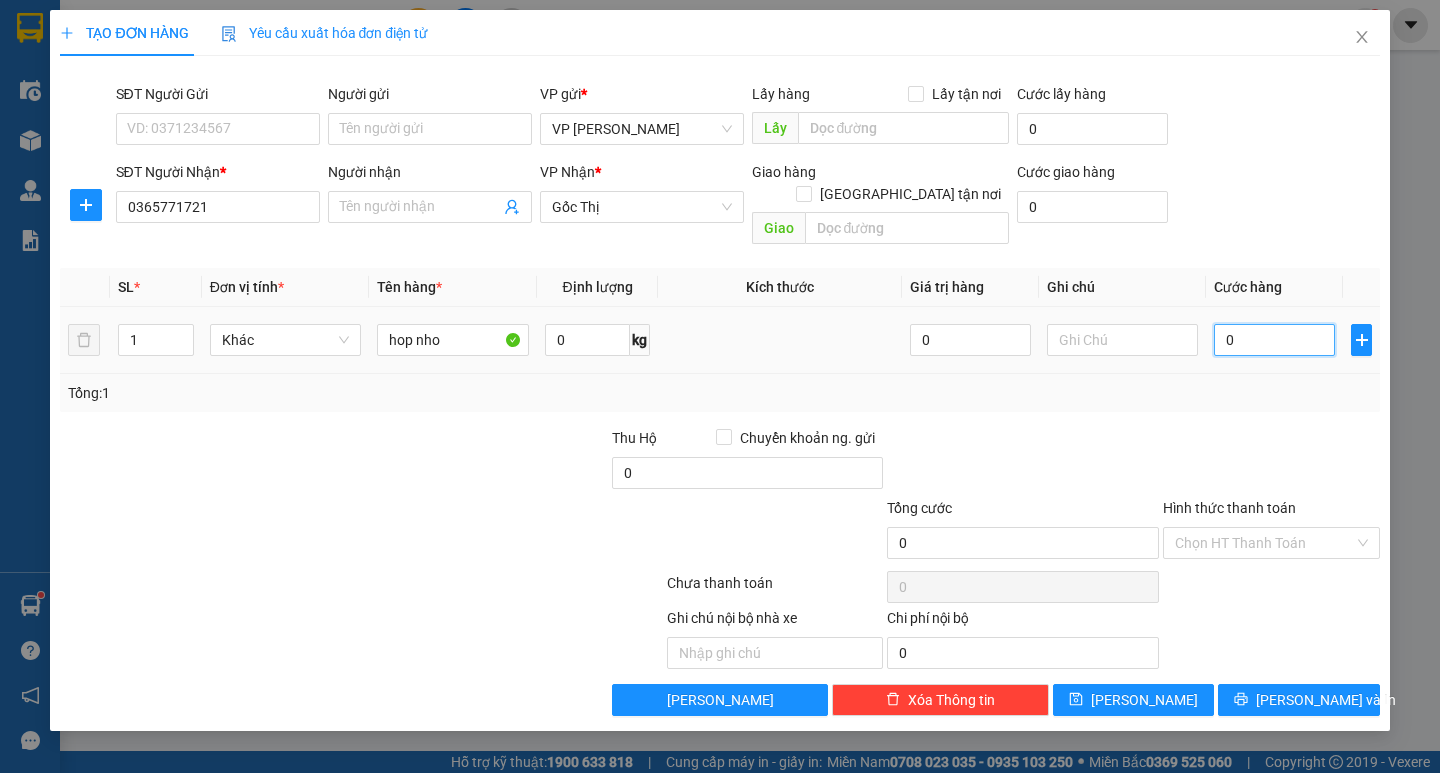 click on "0" at bounding box center [1274, 340] 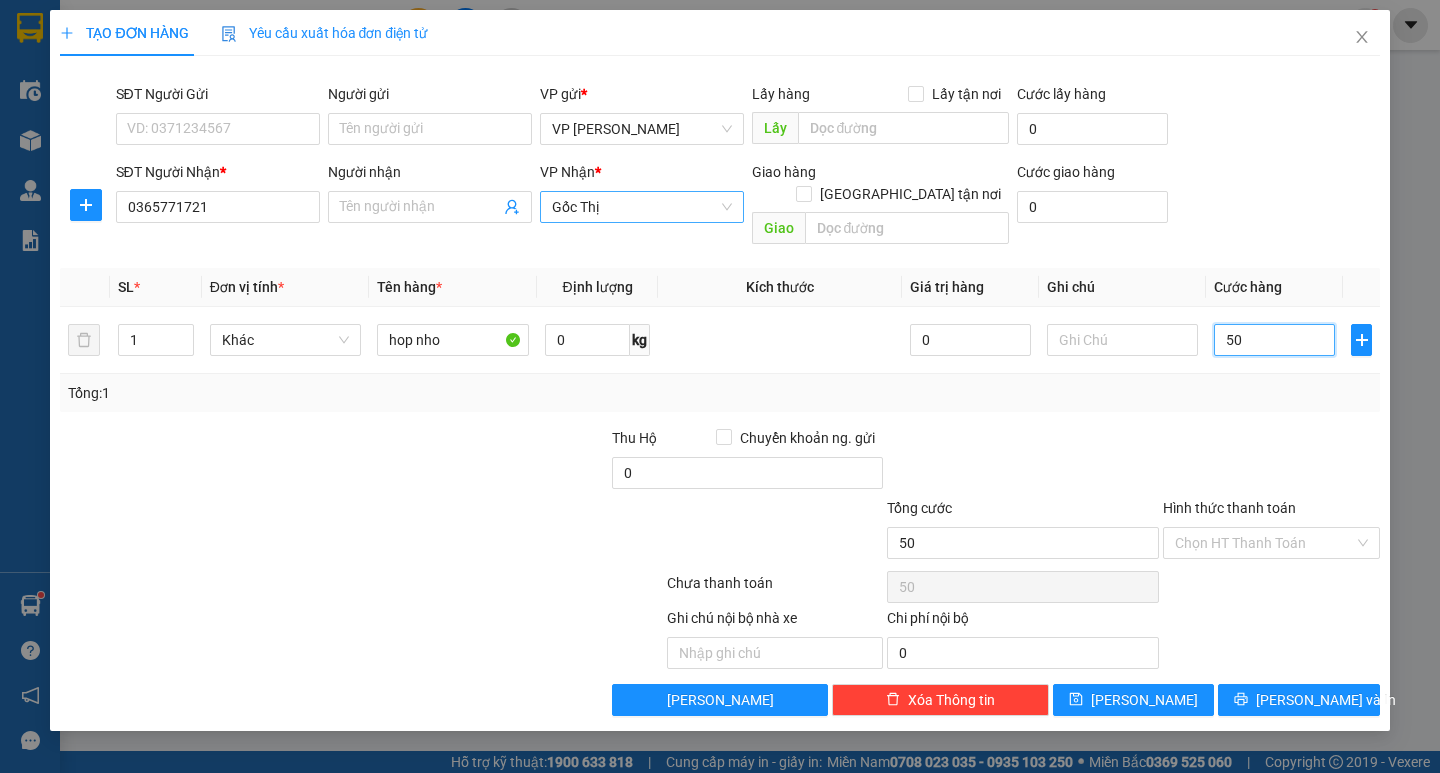 click on "Gốc Thị" at bounding box center (642, 207) 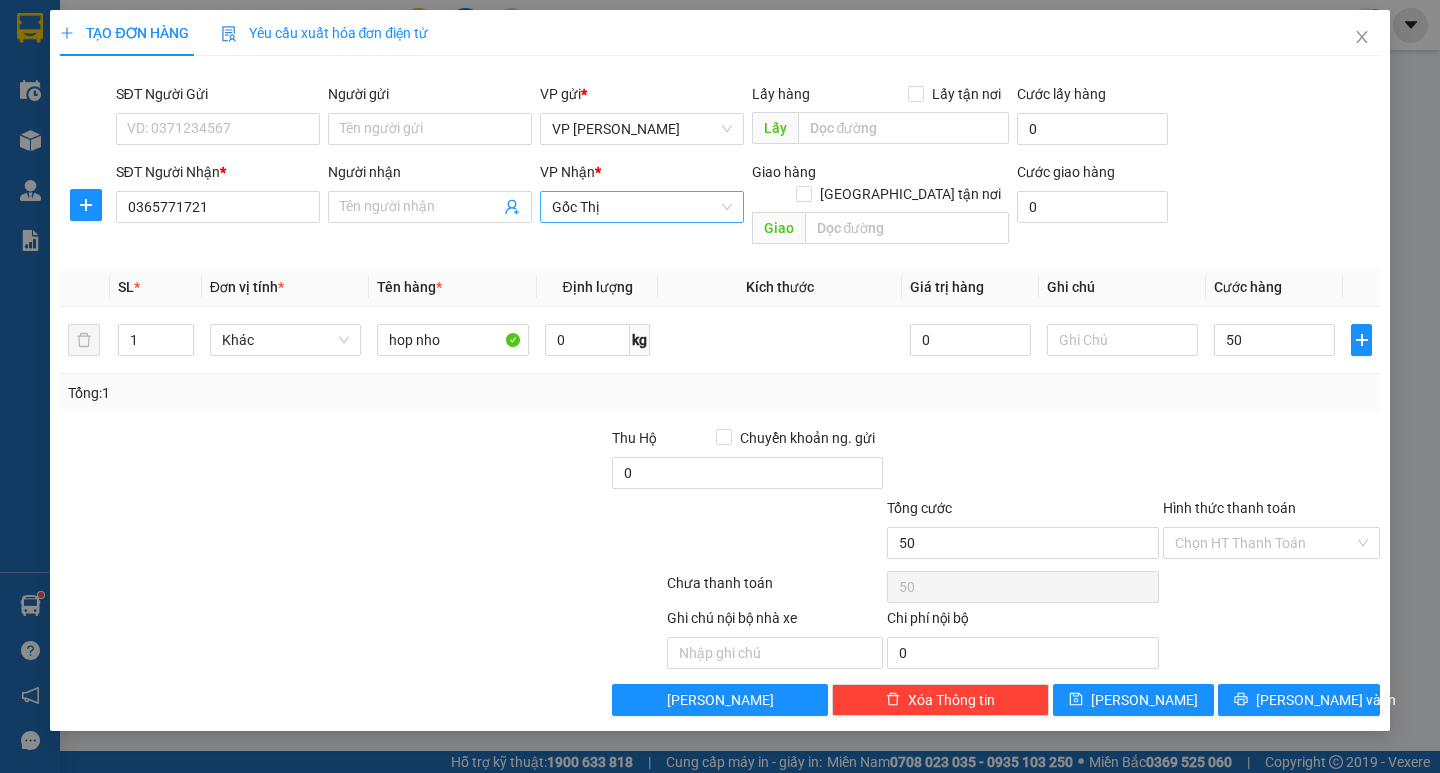 type on "50.000" 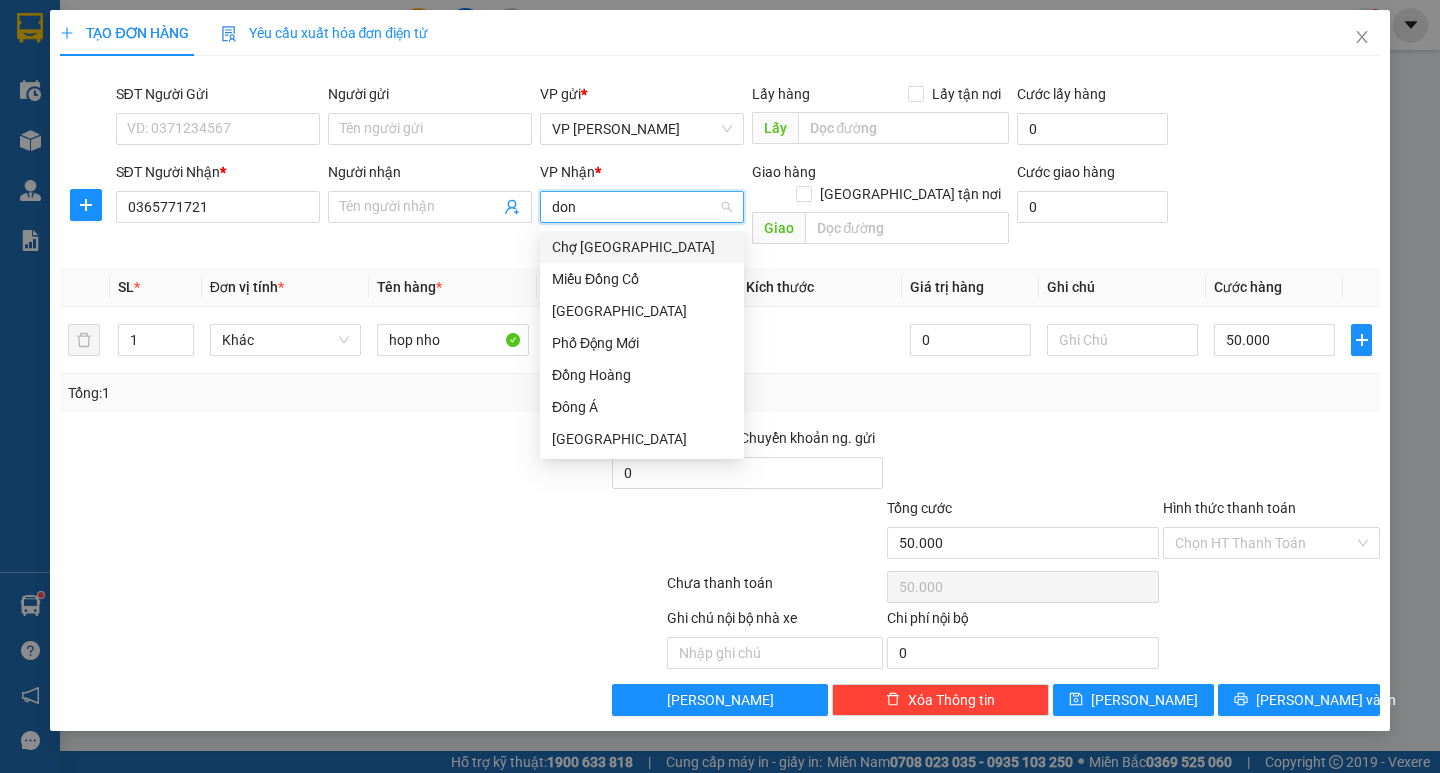 scroll, scrollTop: 0, scrollLeft: 0, axis: both 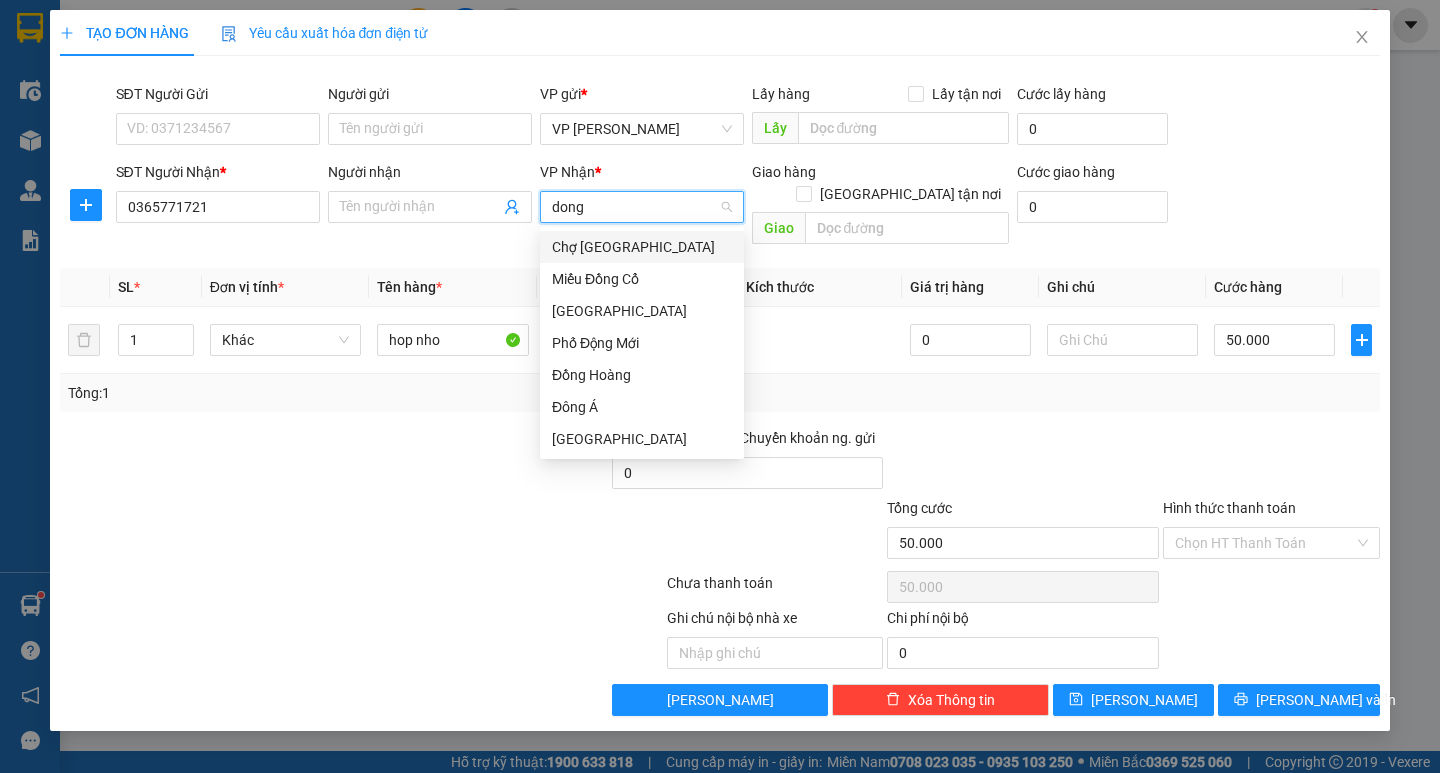 click on "Chợ [GEOGRAPHIC_DATA]" at bounding box center (642, 247) 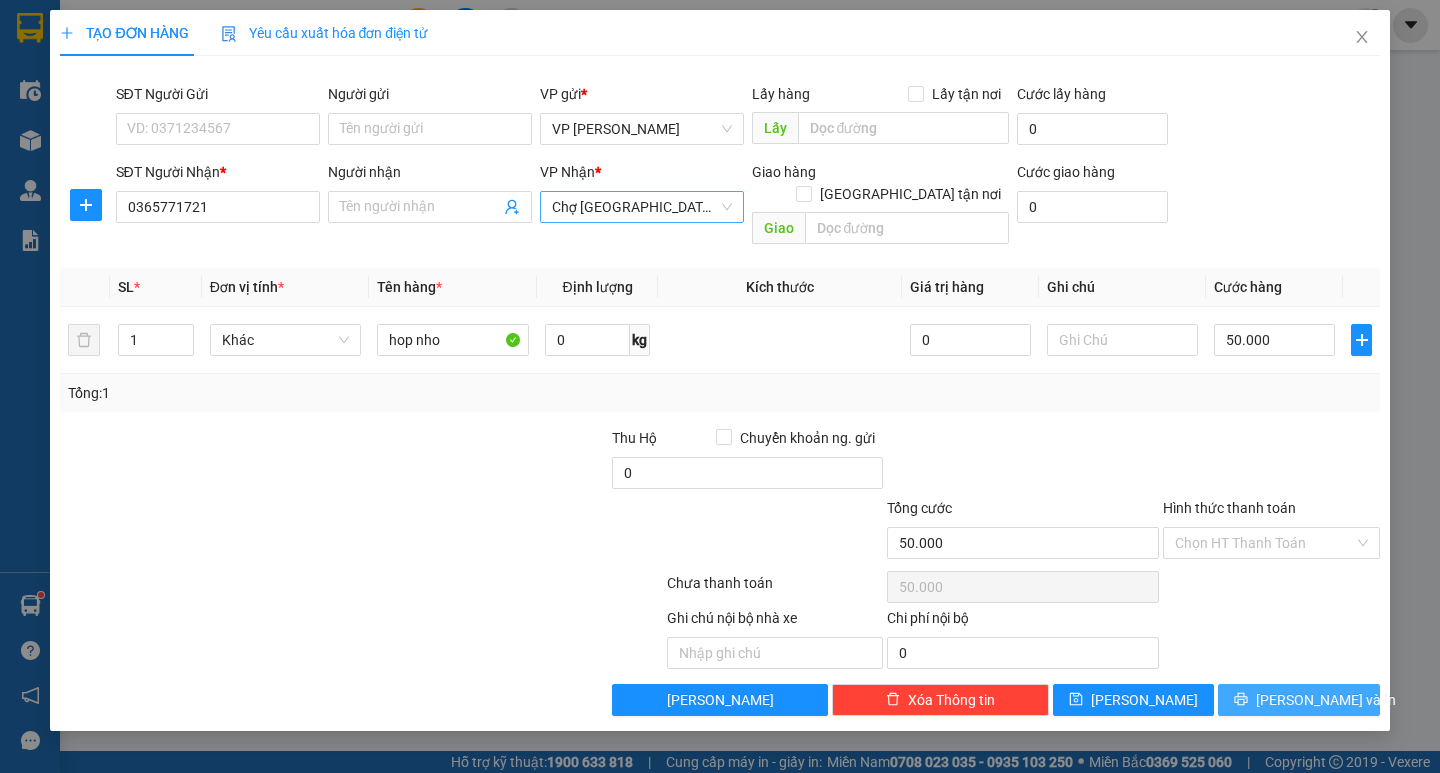 click on "[PERSON_NAME] và In" at bounding box center (1326, 700) 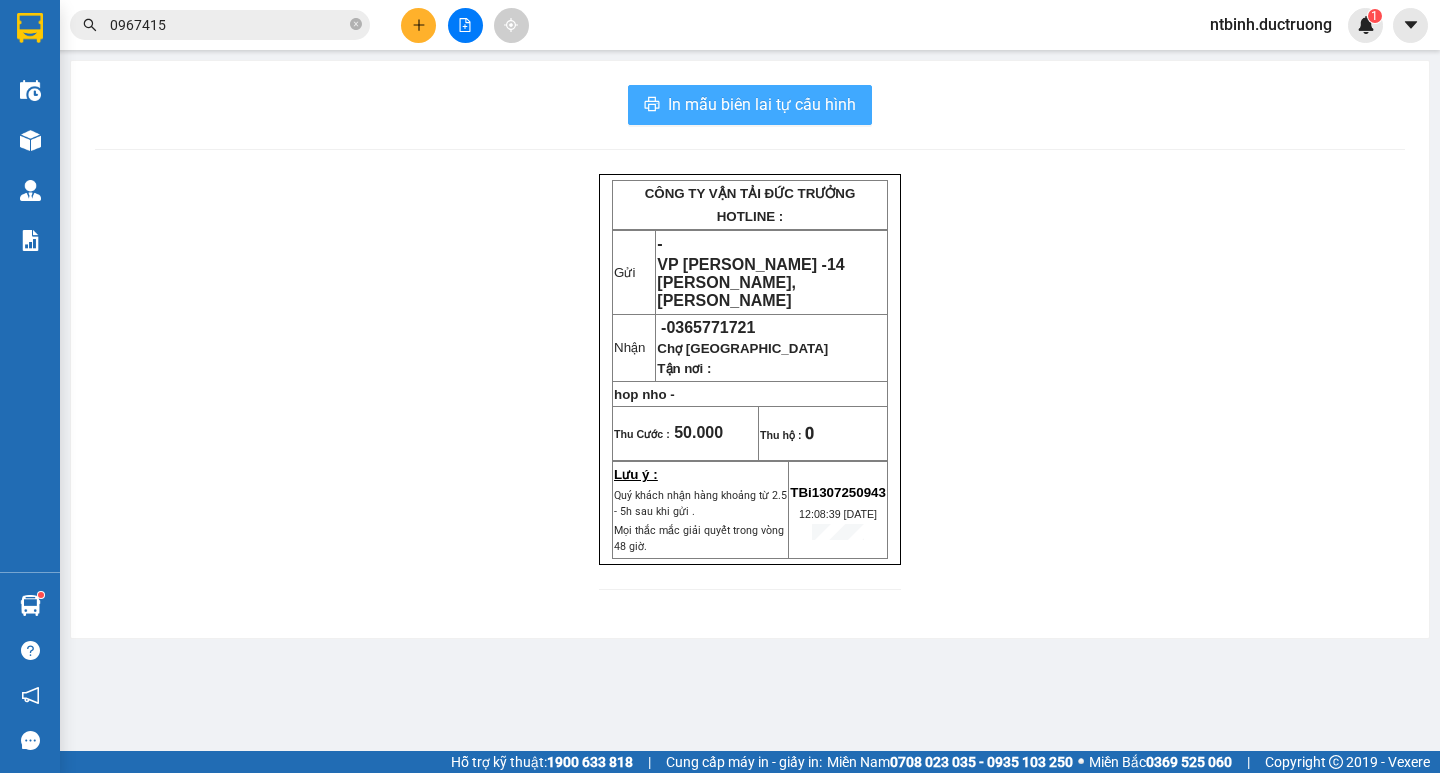 click on "In mẫu biên lai tự cấu hình" at bounding box center (762, 104) 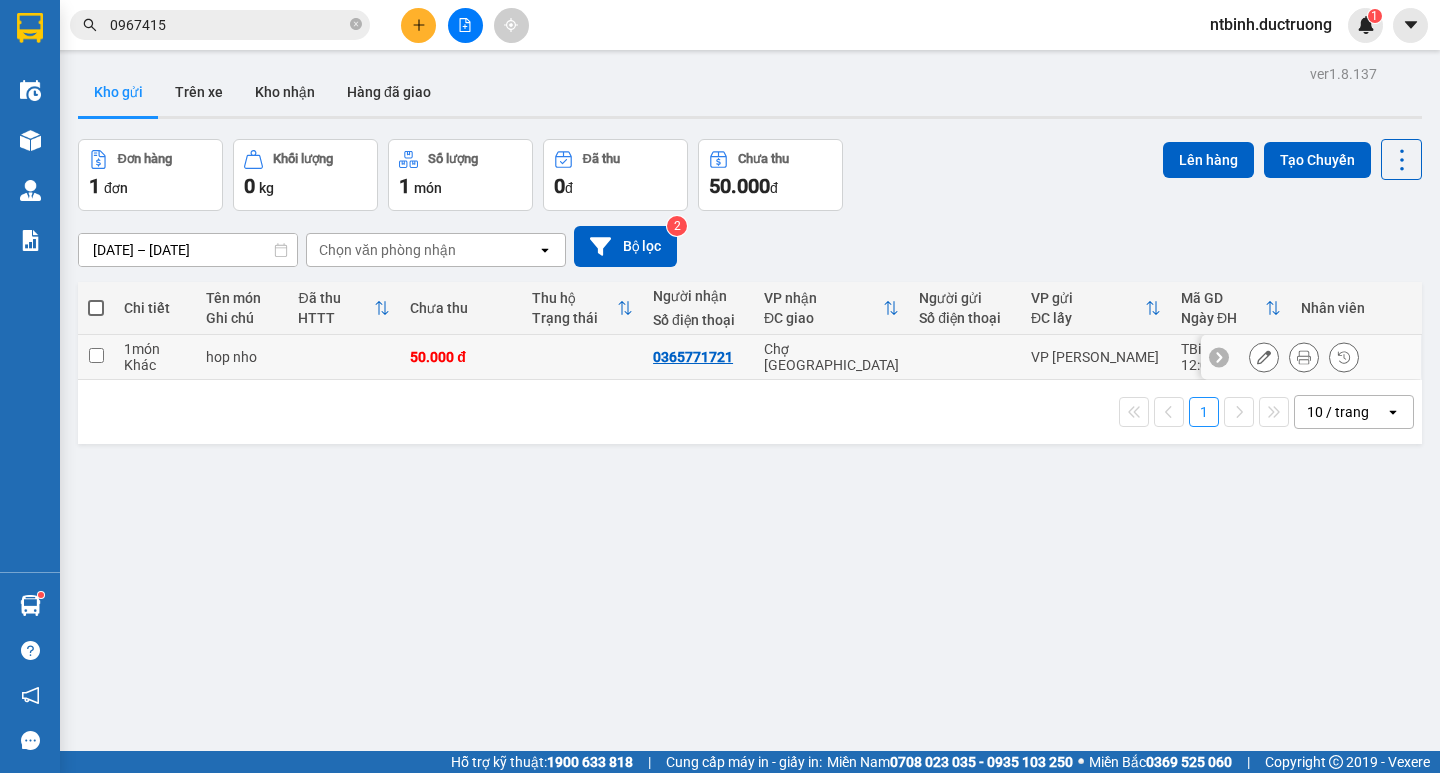 click at bounding box center (96, 355) 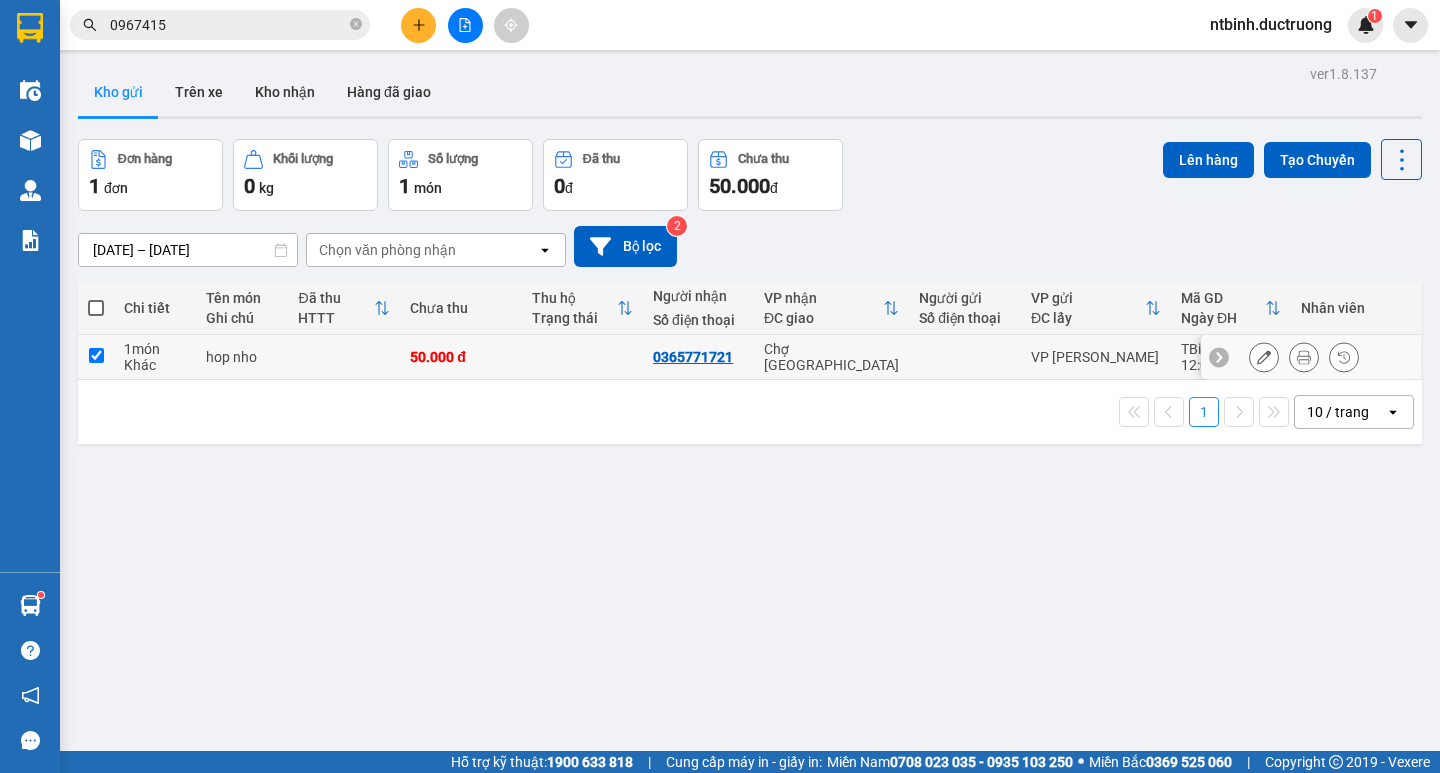 checkbox on "true" 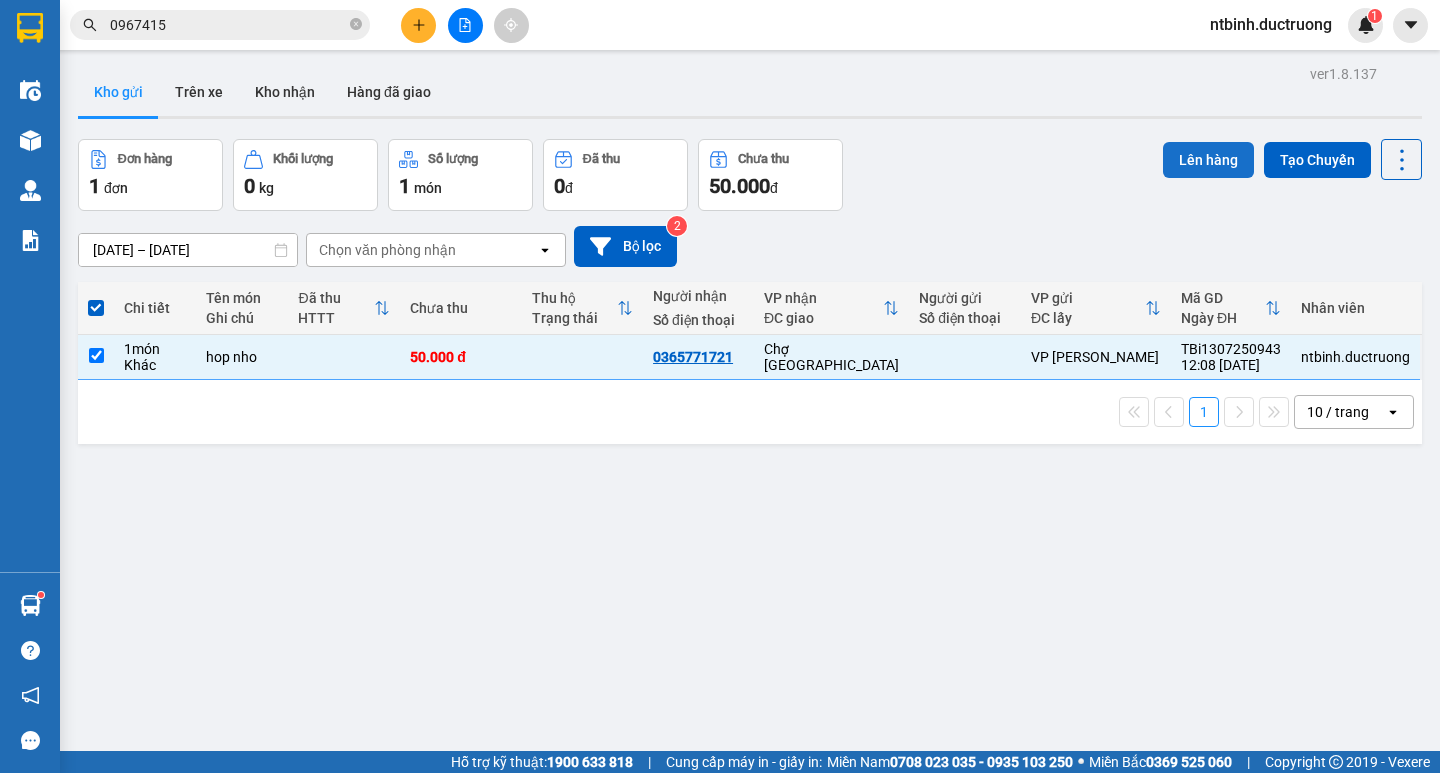 click on "Lên hàng" at bounding box center (1208, 160) 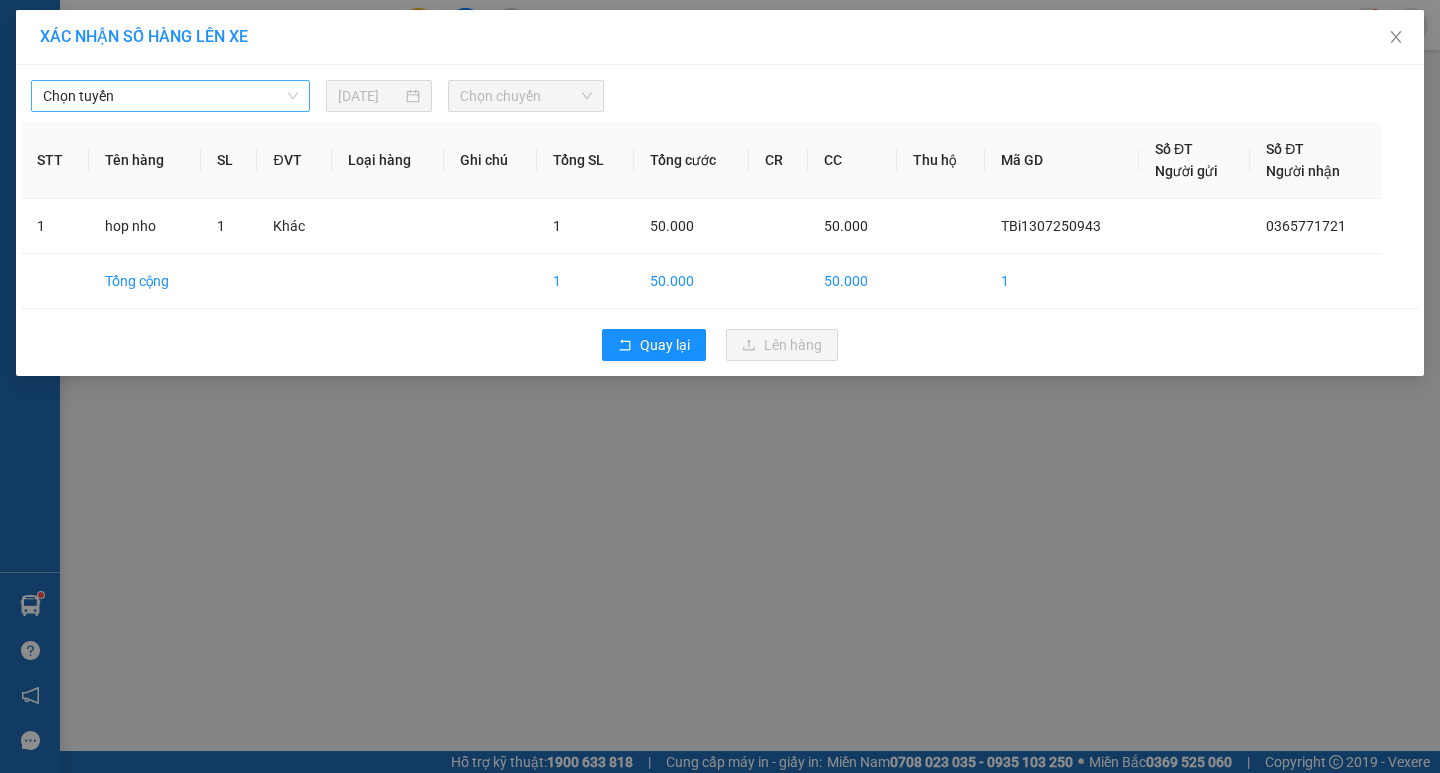 click on "Chọn tuyến" at bounding box center [170, 96] 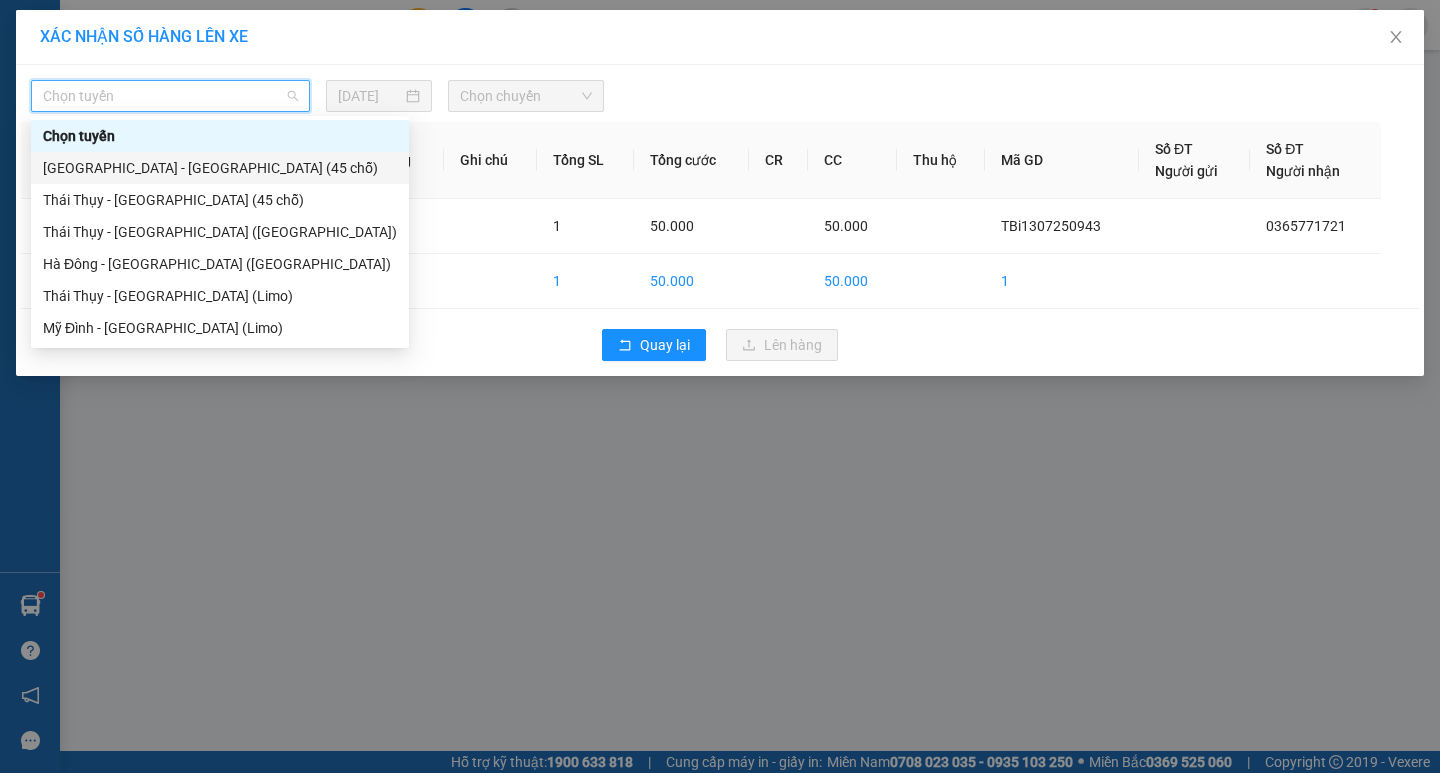 click on "[GEOGRAPHIC_DATA] - [GEOGRAPHIC_DATA] (45 chỗ)" at bounding box center (220, 168) 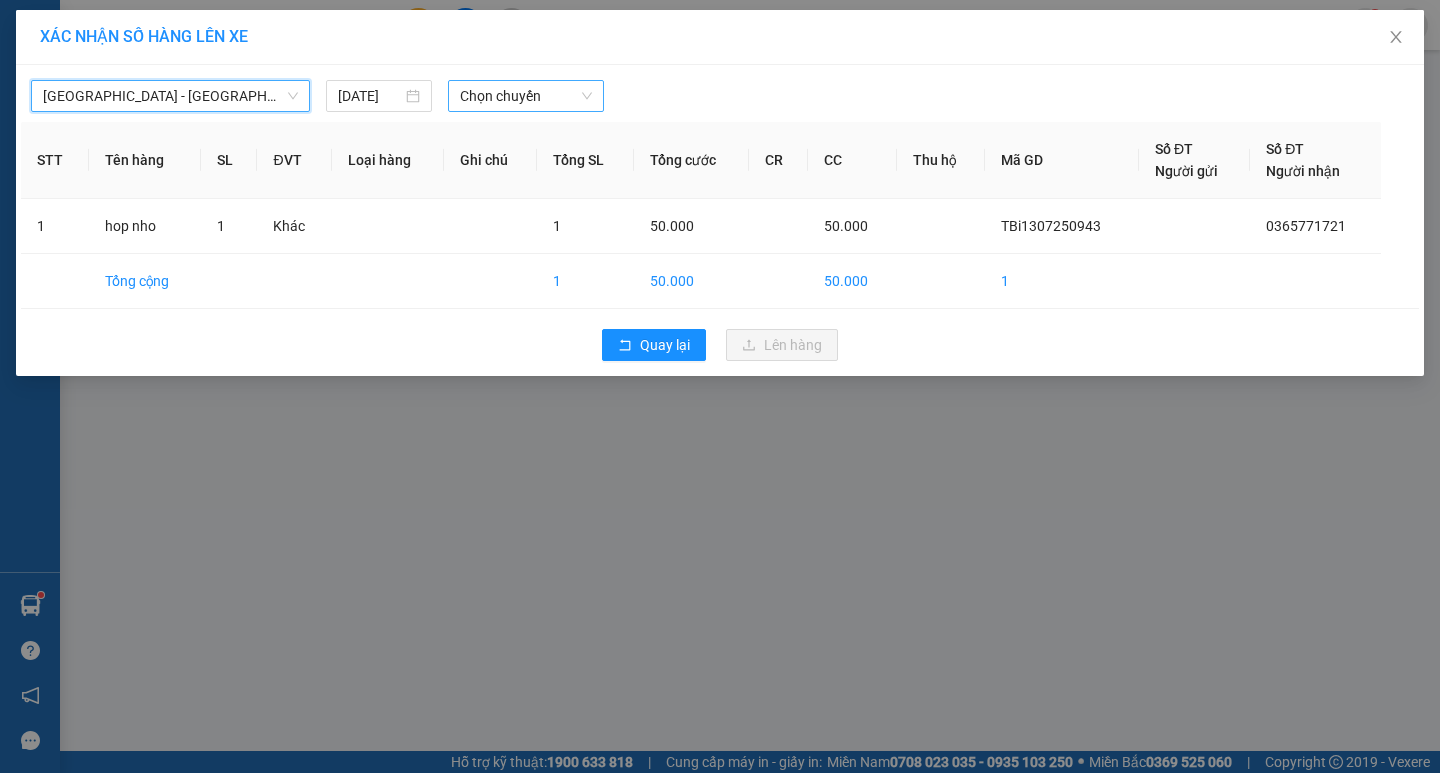 click on "Chọn chuyến" at bounding box center (526, 96) 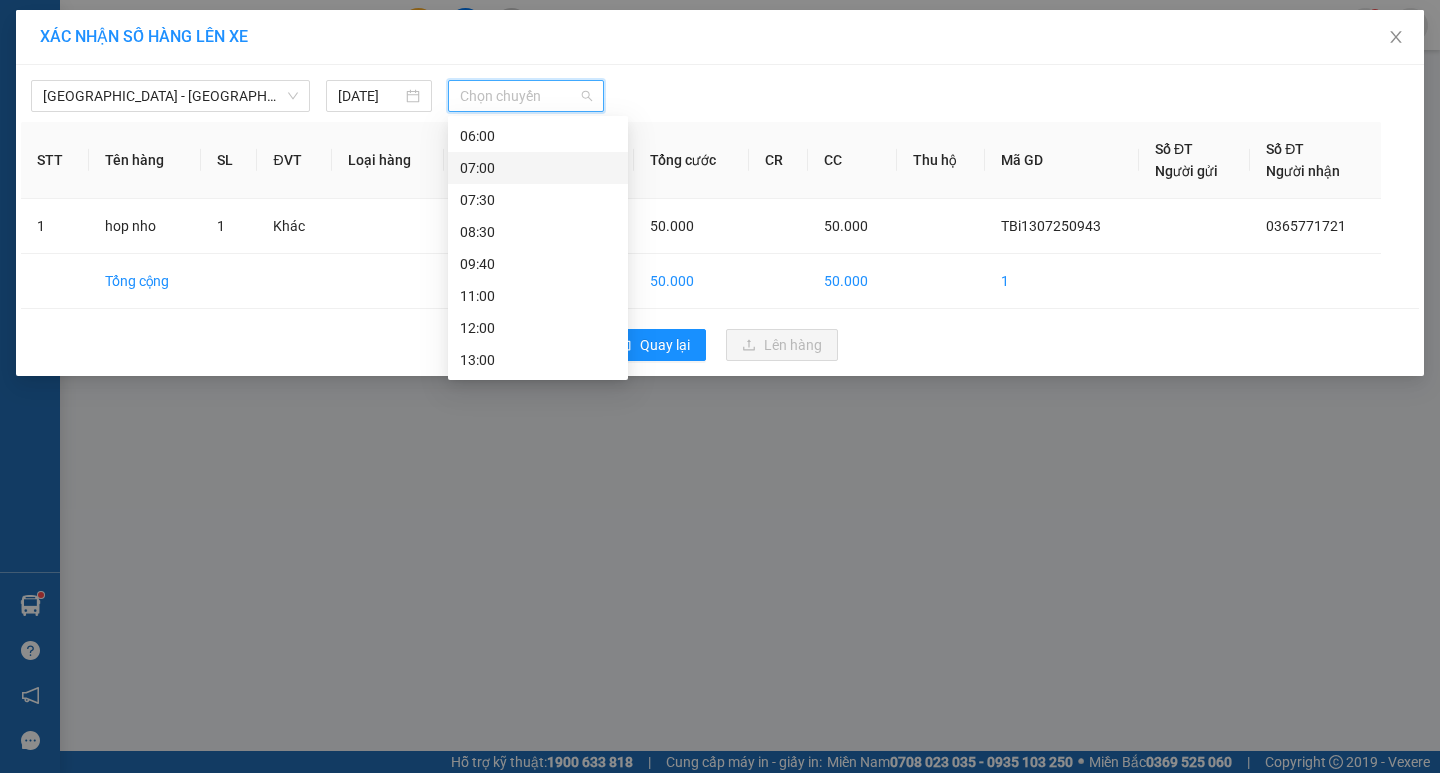 scroll, scrollTop: 34, scrollLeft: 0, axis: vertical 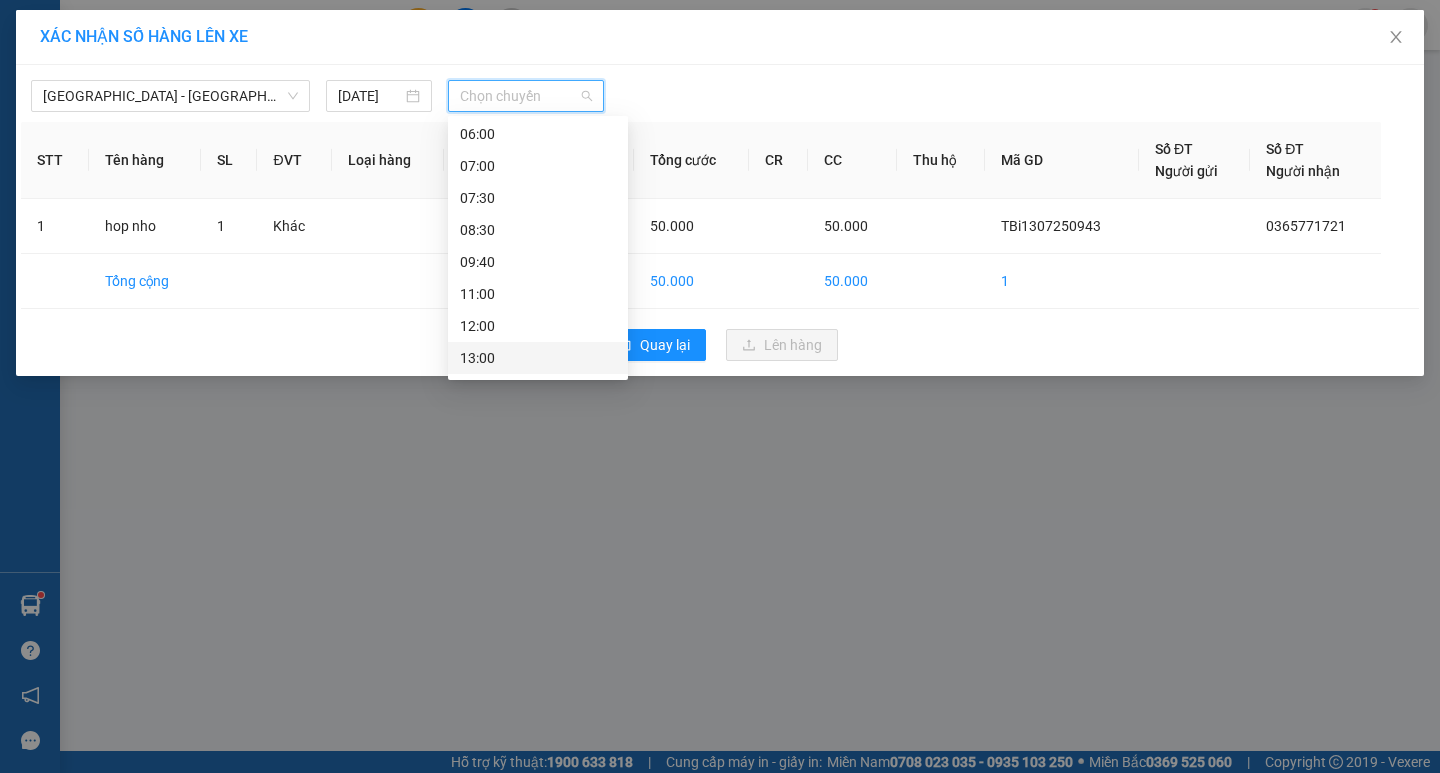 click on "13:00" at bounding box center [538, 358] 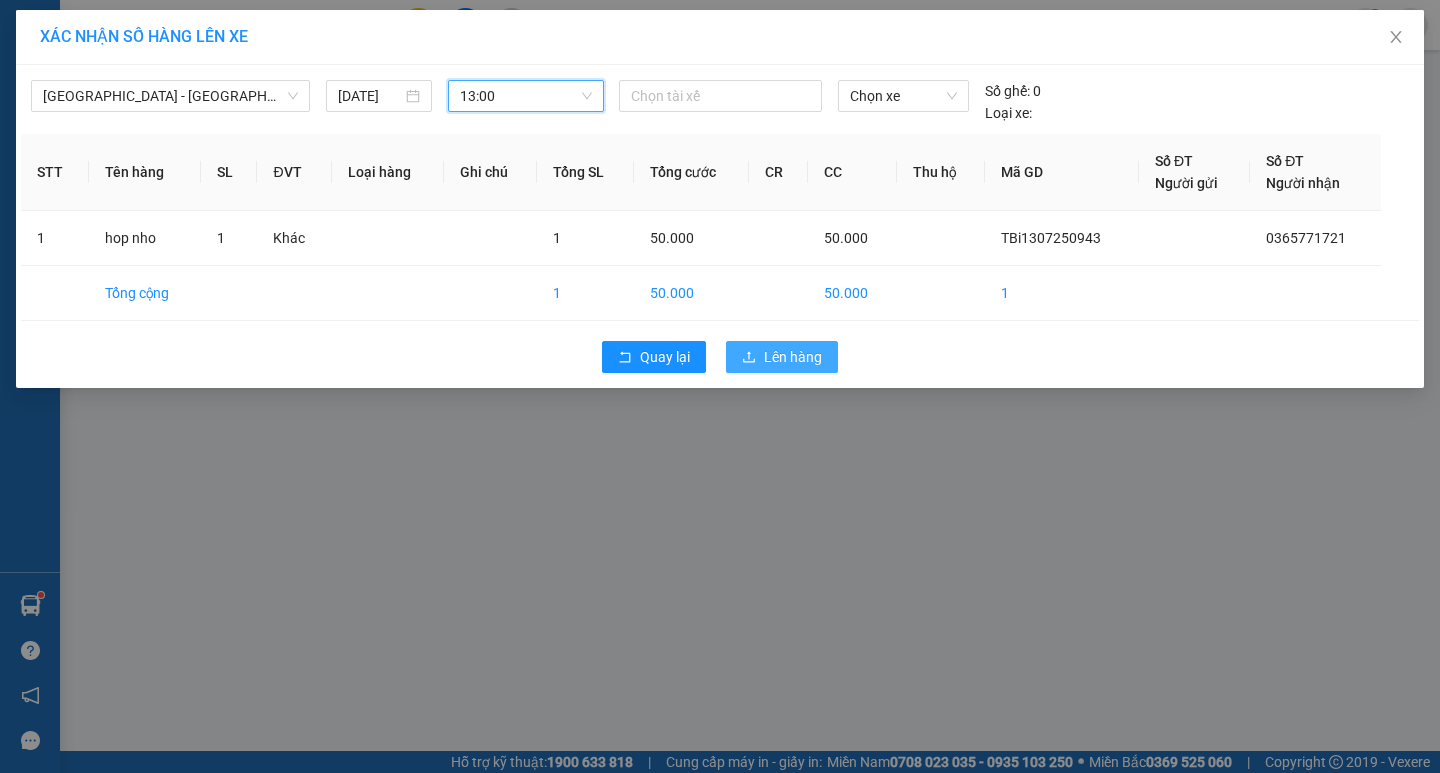 click on "Lên hàng" at bounding box center [793, 357] 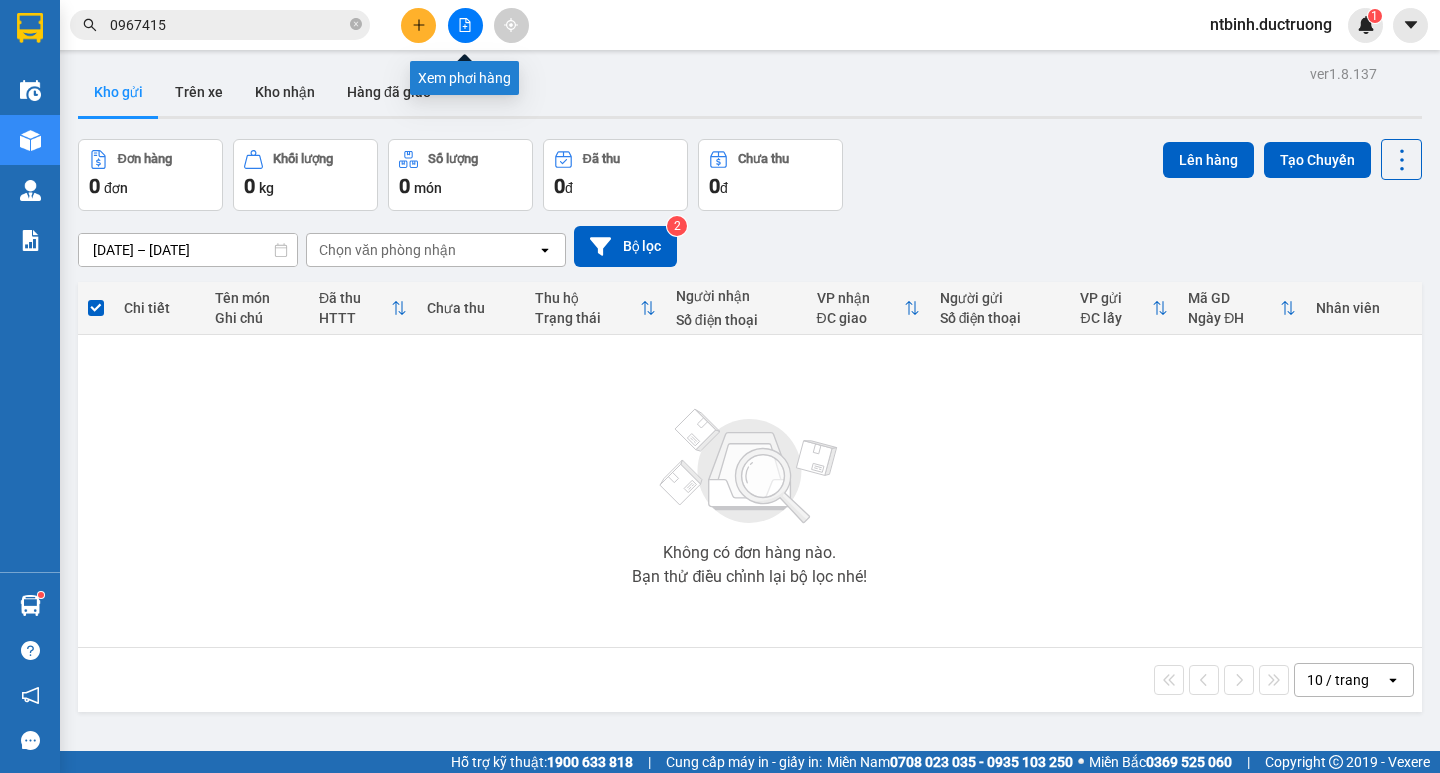 click 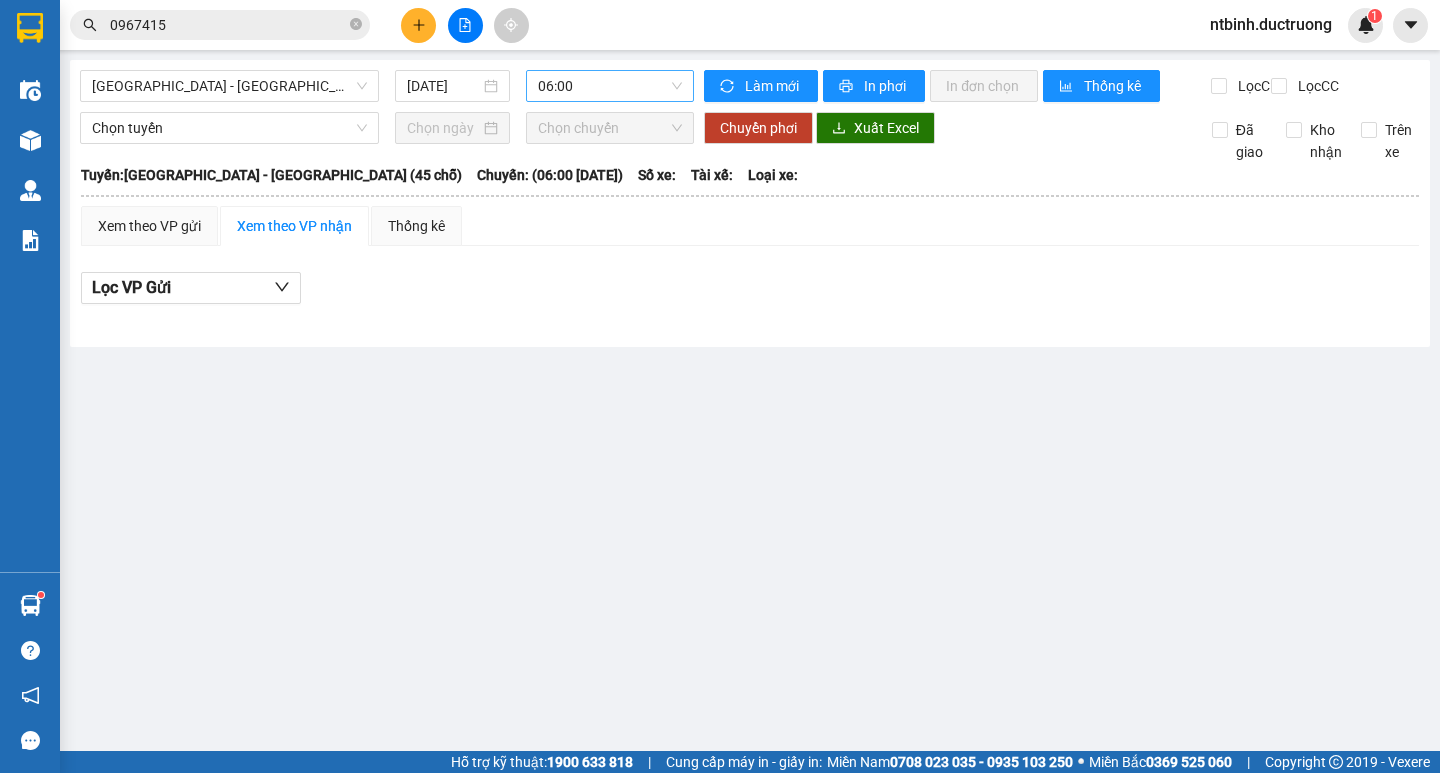 click on "06:00" at bounding box center (610, 86) 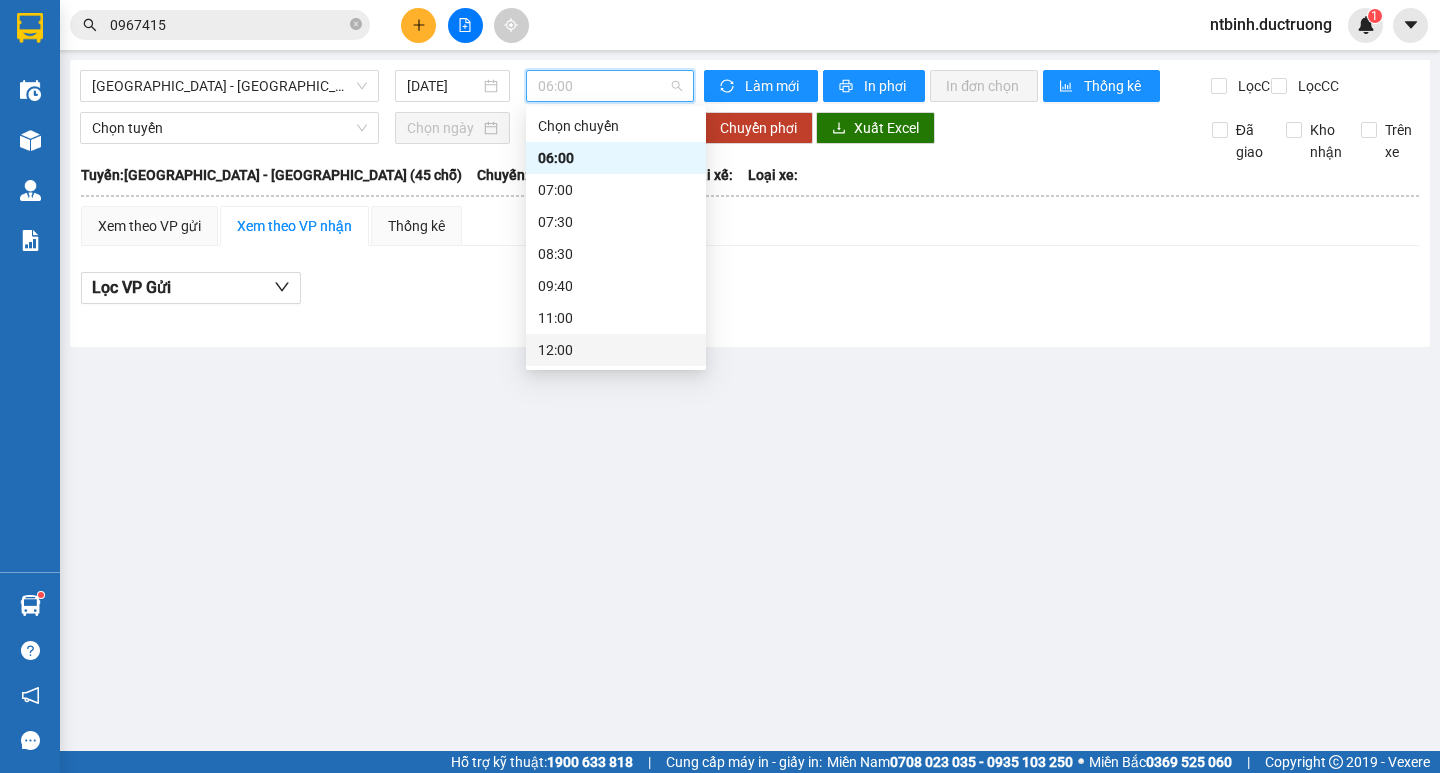 click on "12:00" at bounding box center [616, 350] 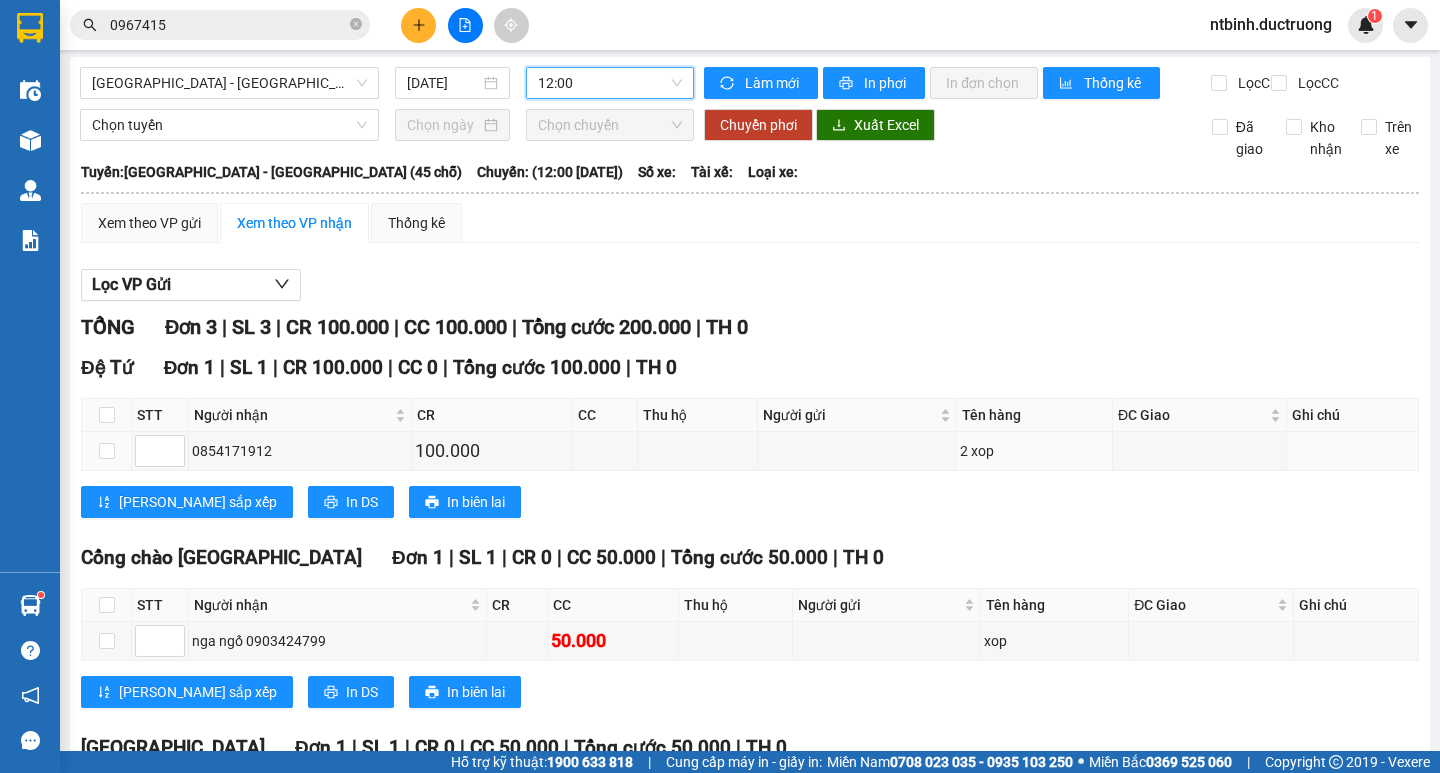 scroll, scrollTop: 0, scrollLeft: 0, axis: both 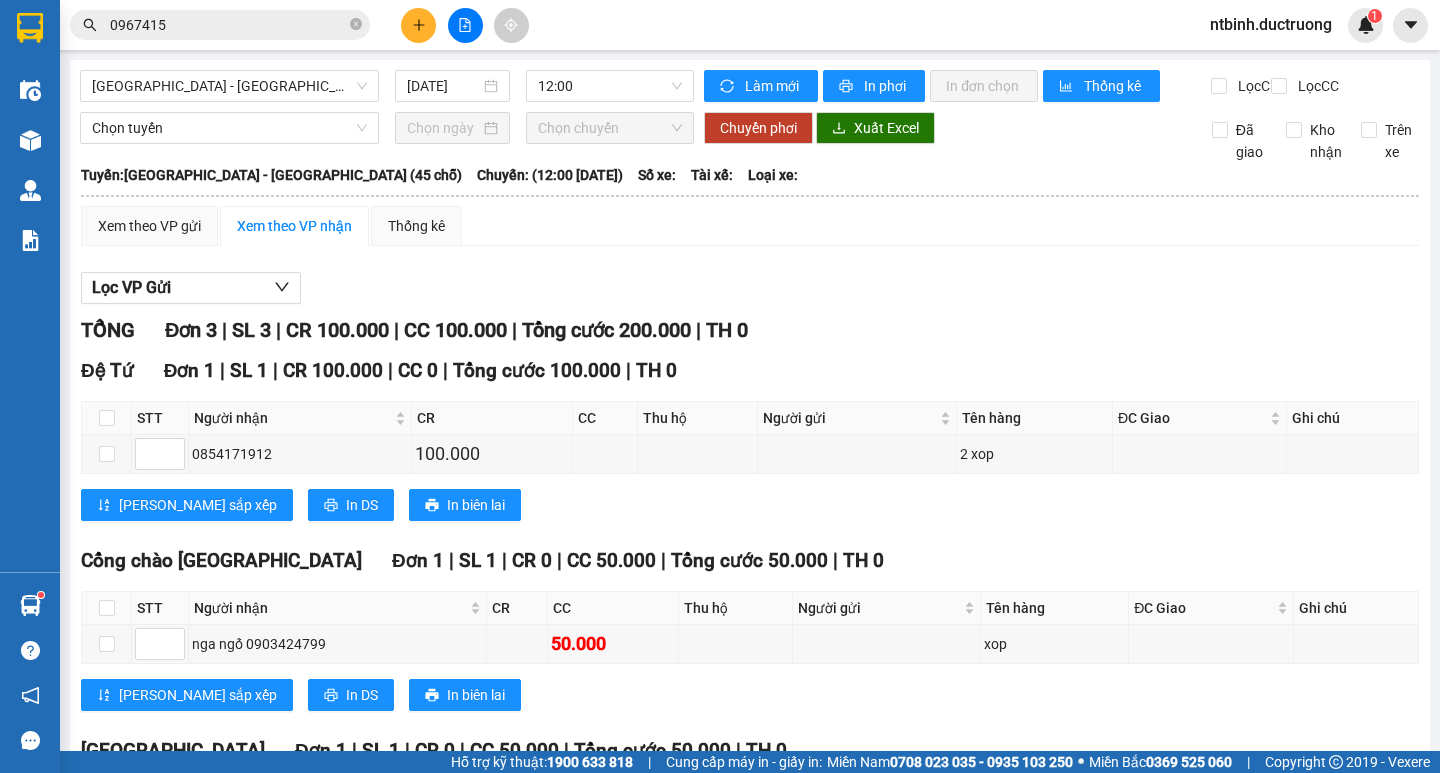 drag, startPoint x: 575, startPoint y: 361, endPoint x: 936, endPoint y: 379, distance: 361.4485 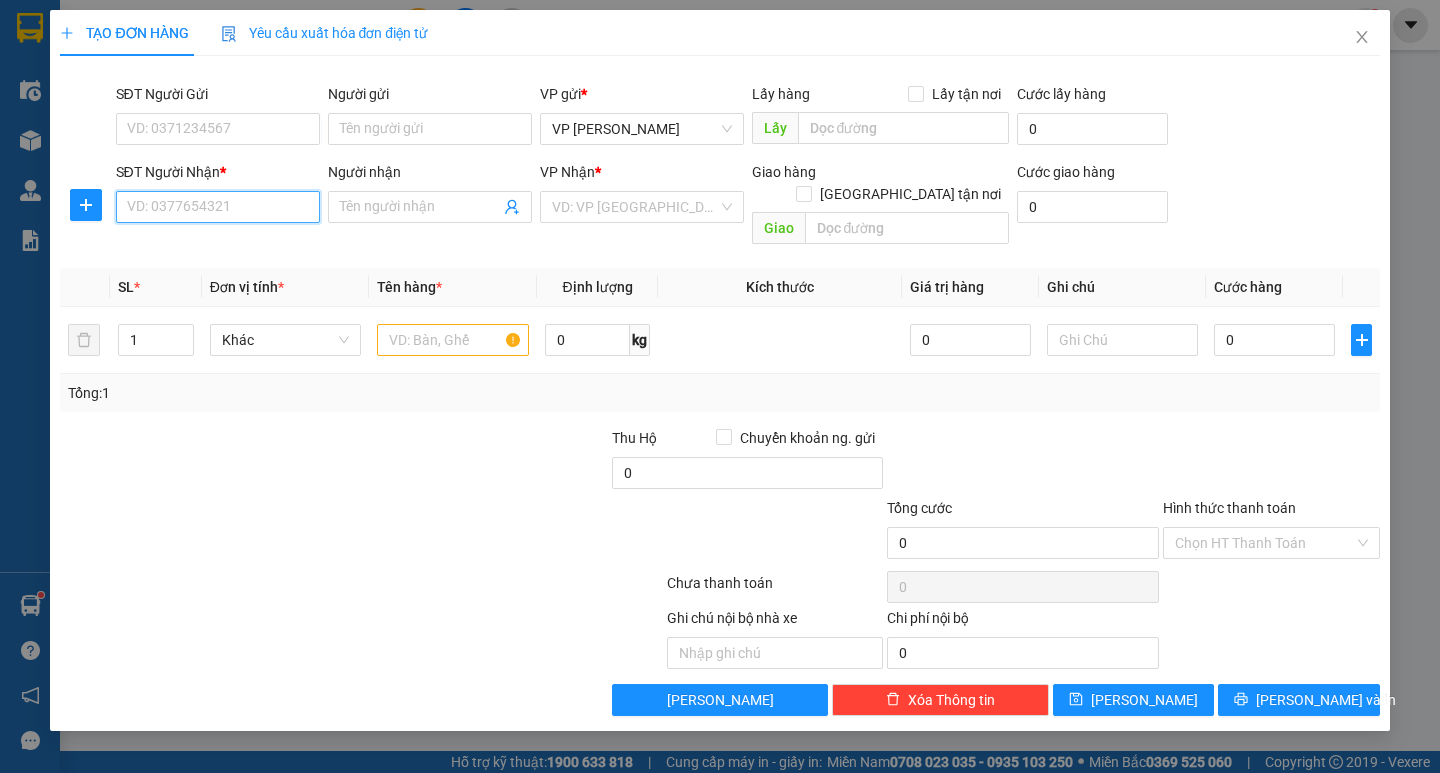 click on "SĐT Người Nhận  *" at bounding box center (218, 207) 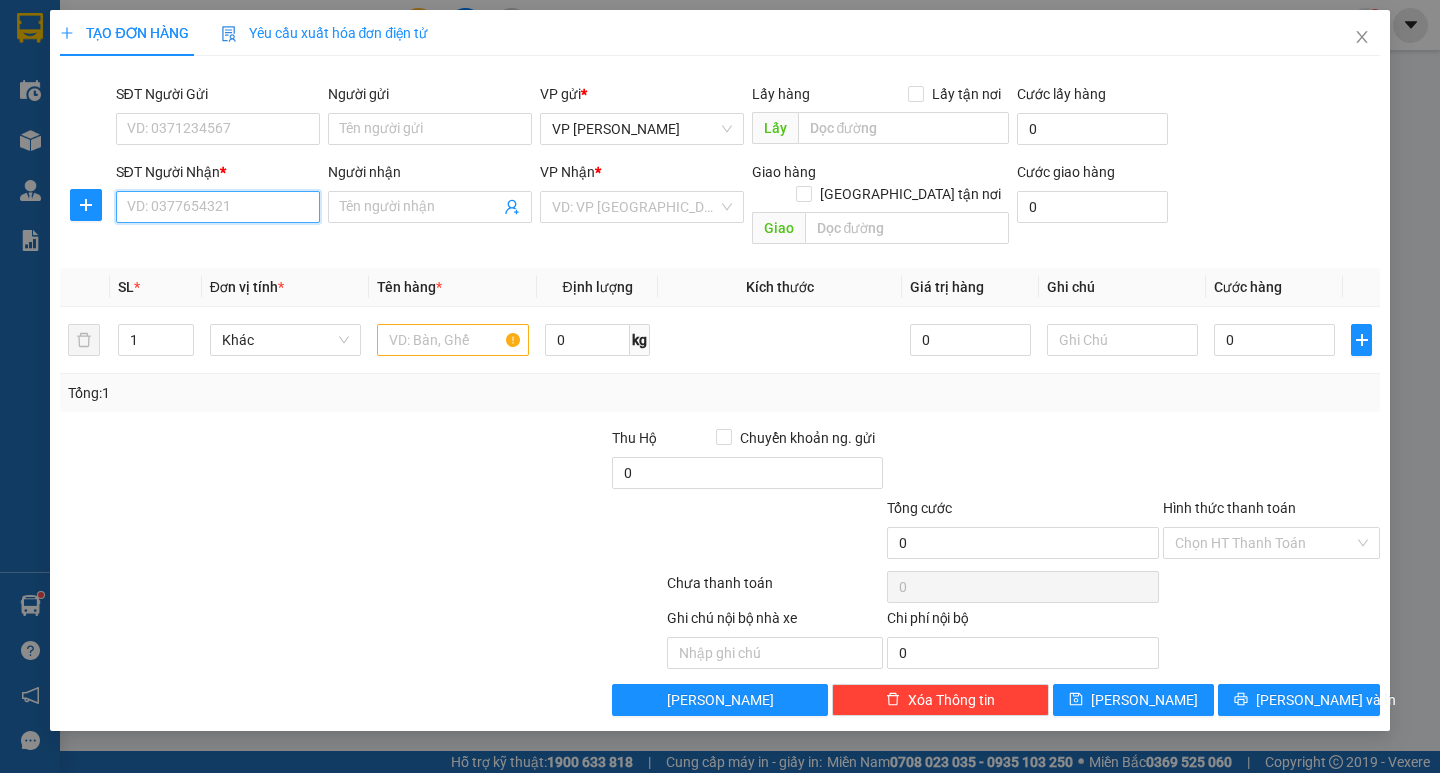 click on "SĐT Người Nhận  *" at bounding box center [218, 207] 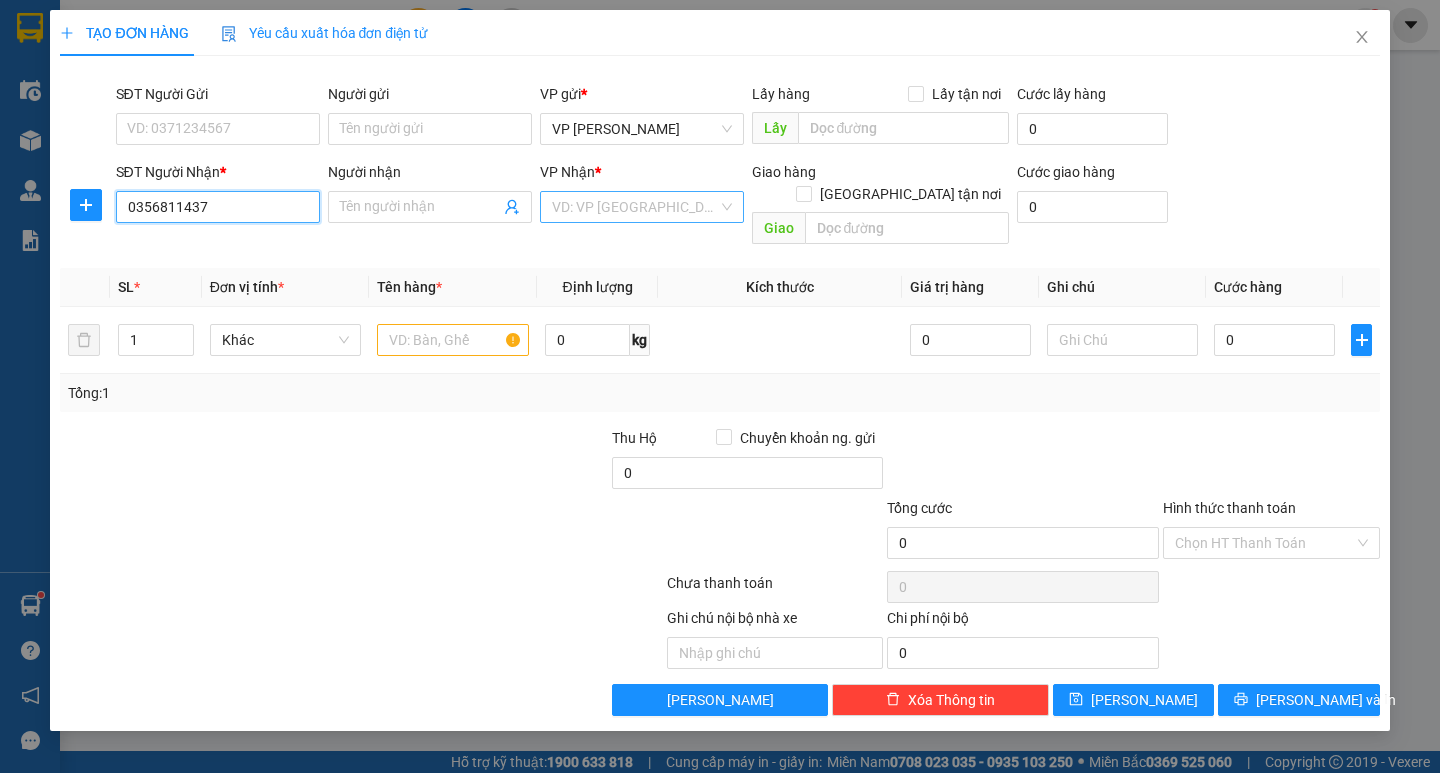 type on "0356811437" 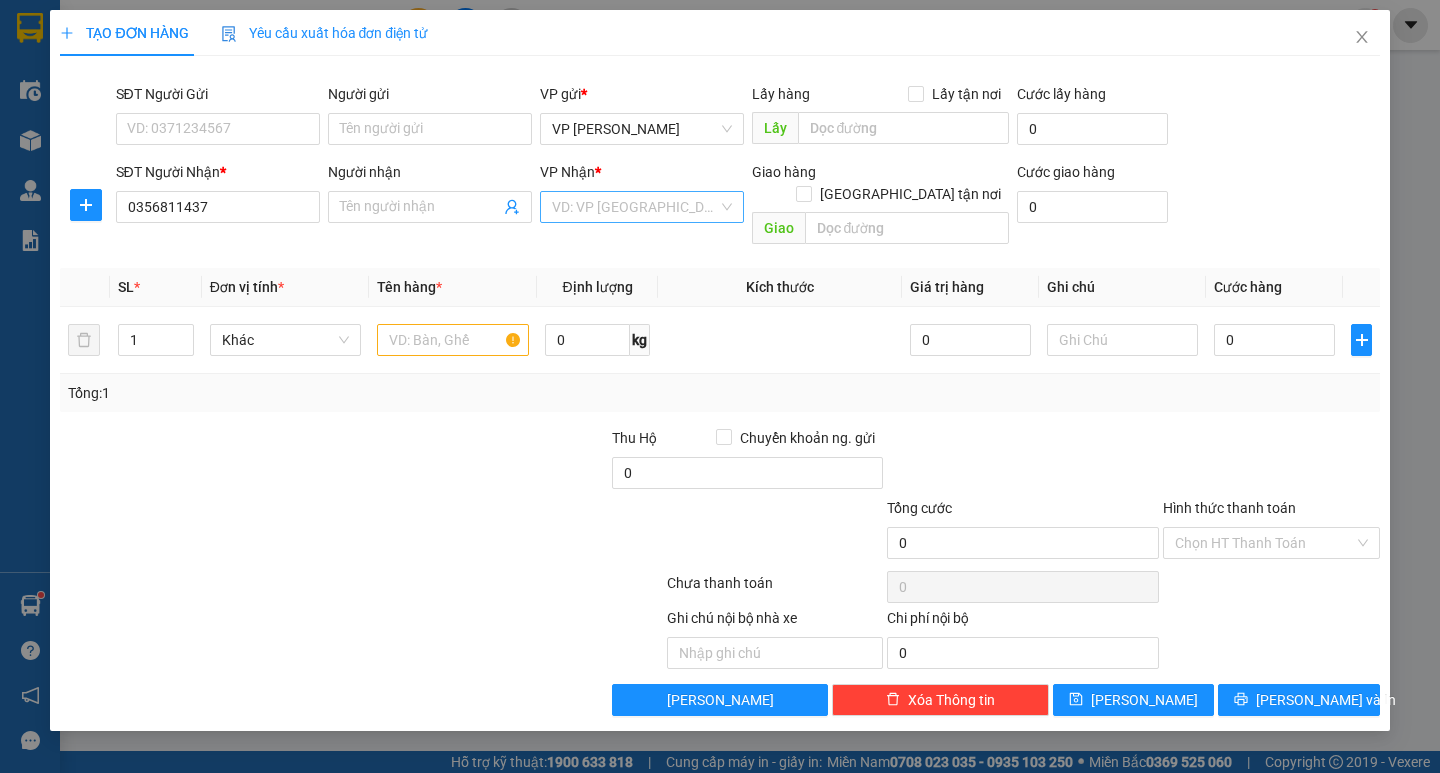 click at bounding box center (635, 207) 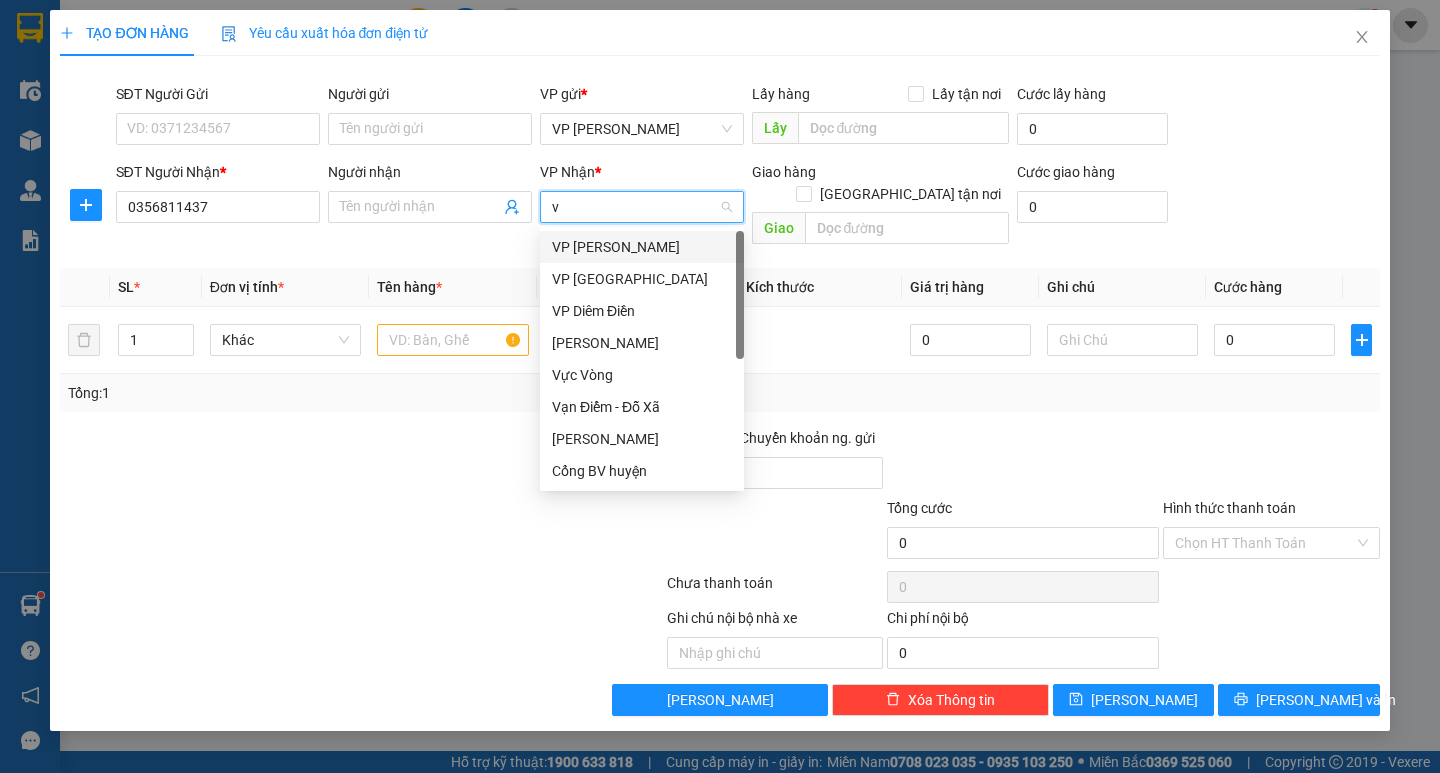 type on "vo" 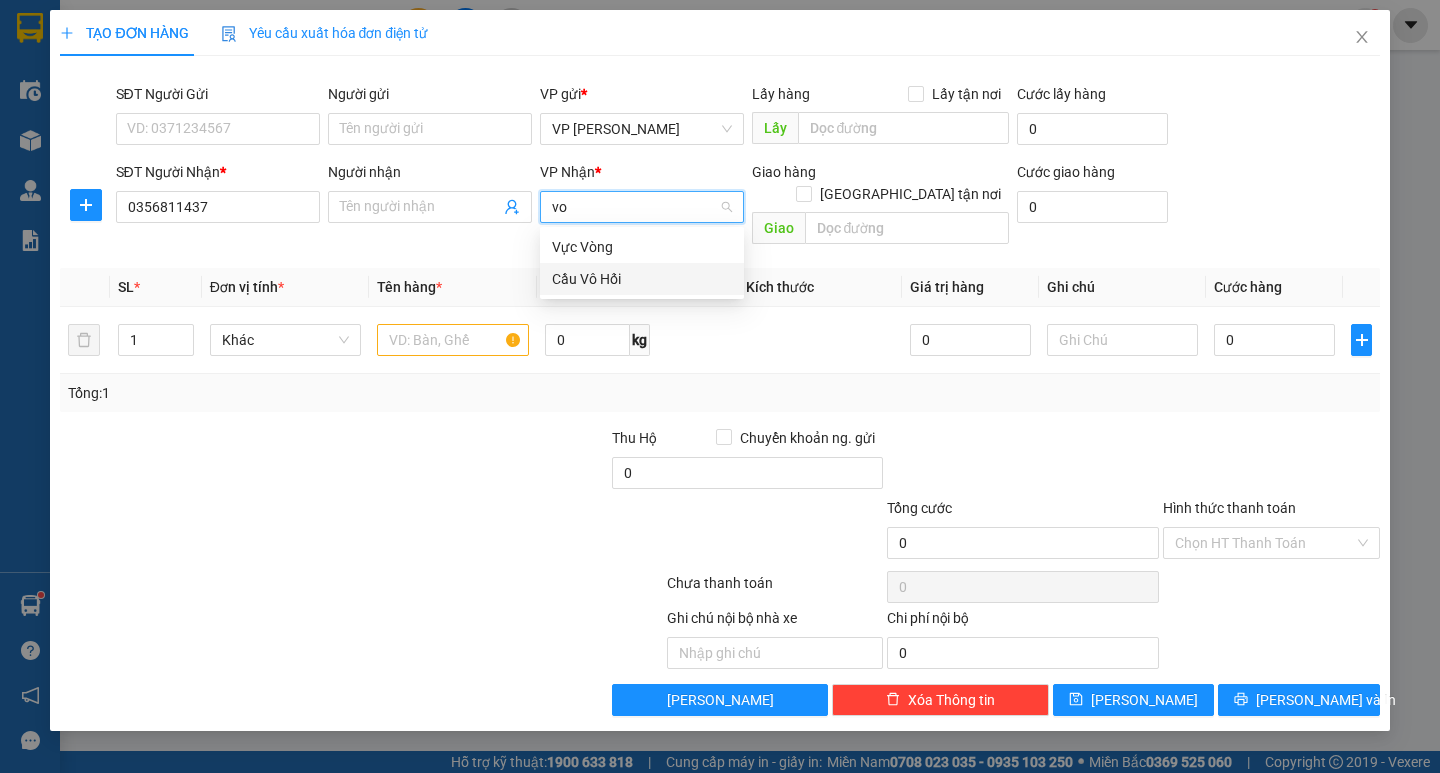 type 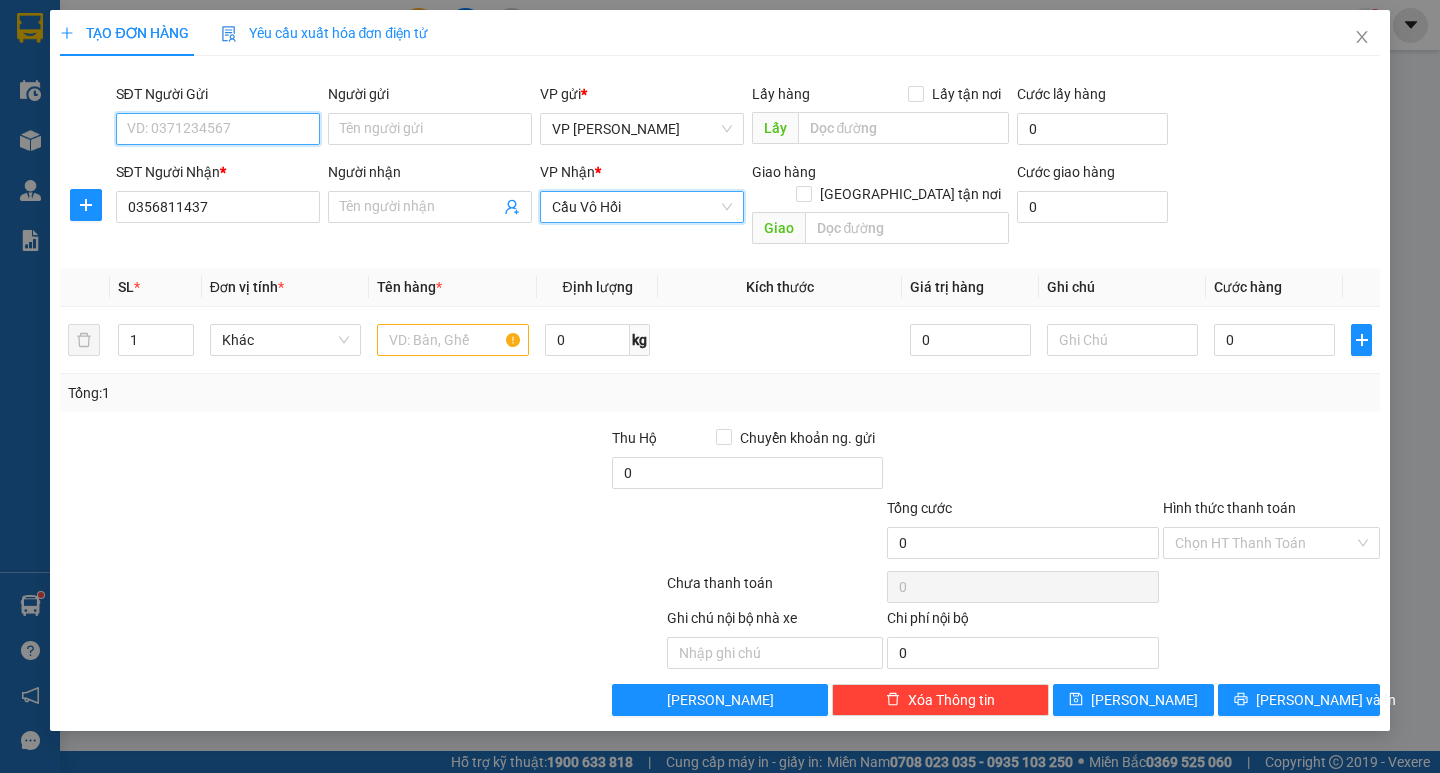 click on "SĐT Người Gửi" at bounding box center [218, 129] 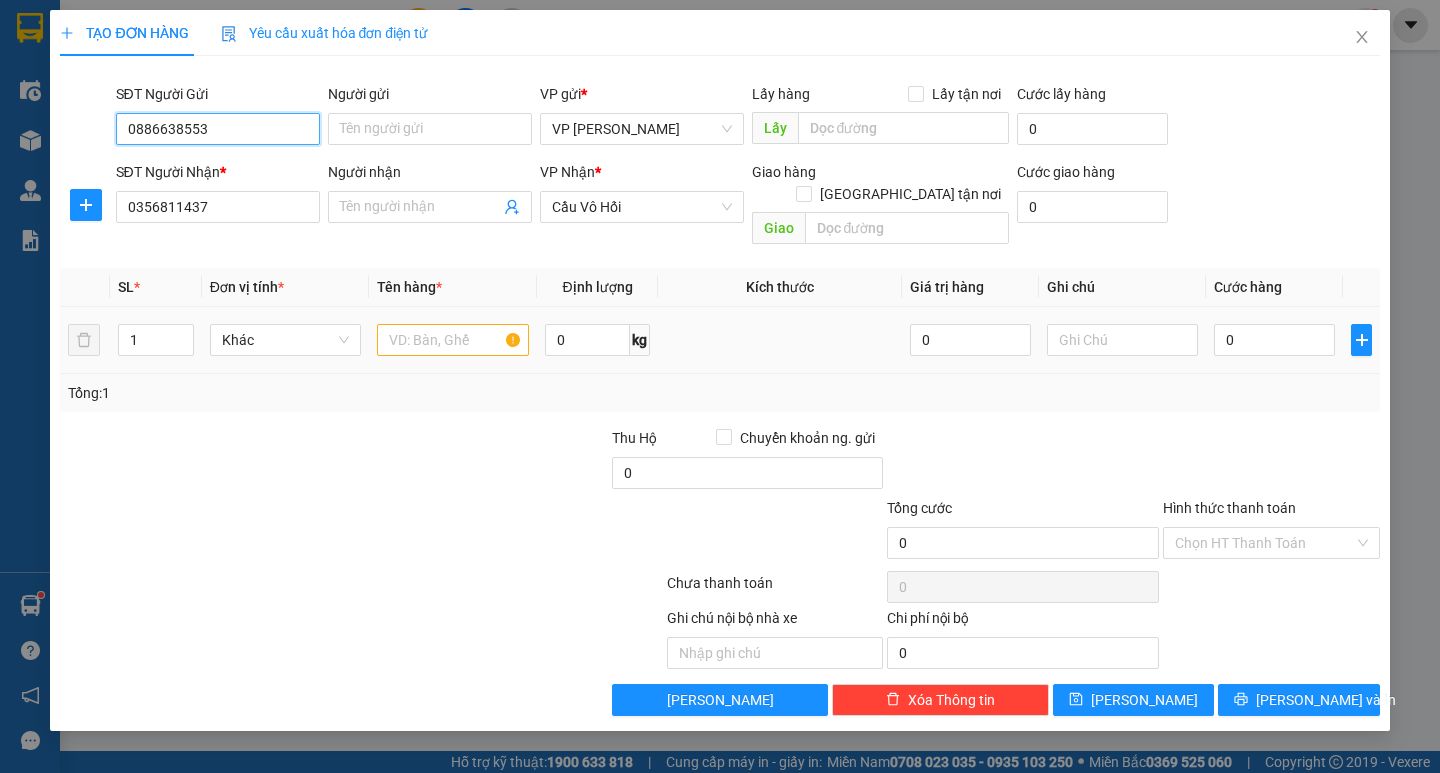 type on "0886638553" 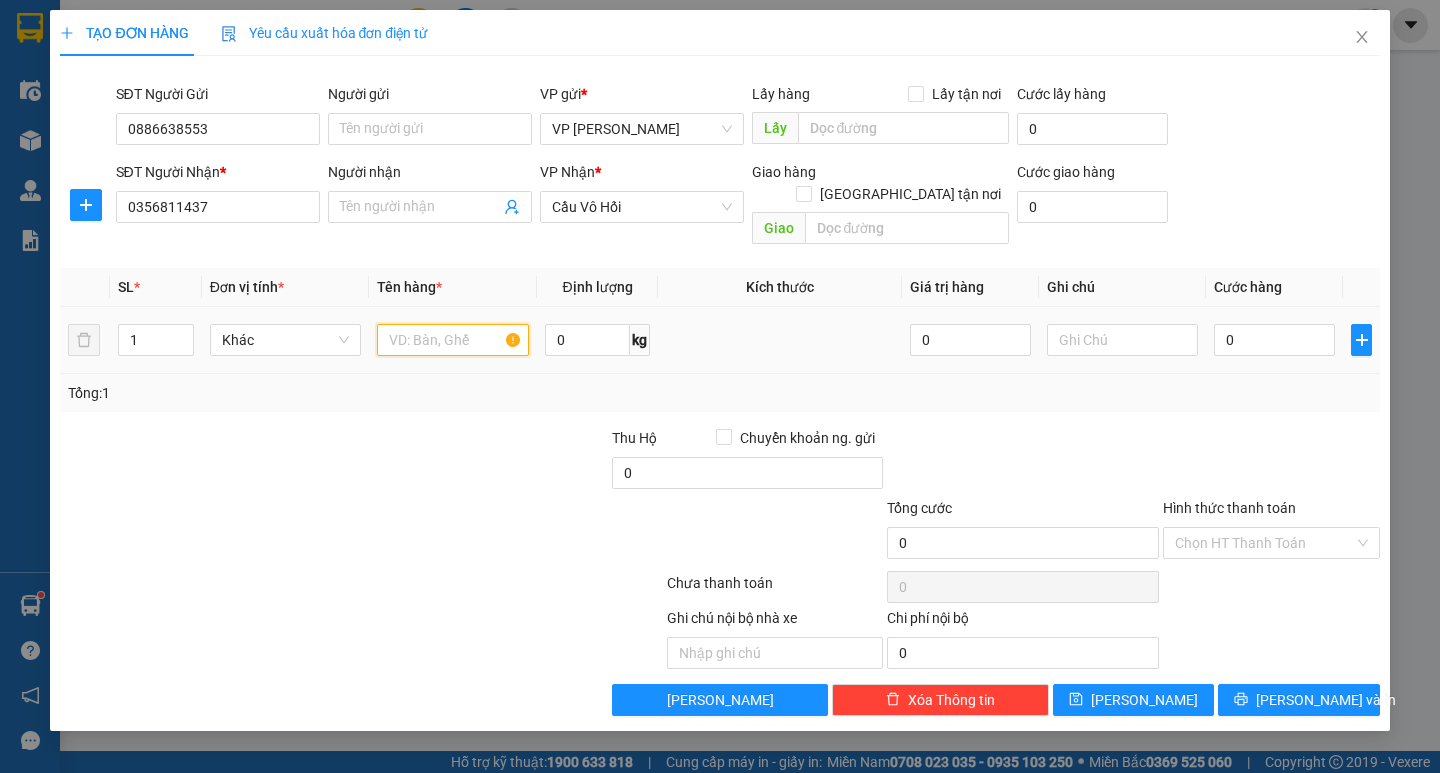 click at bounding box center (452, 340) 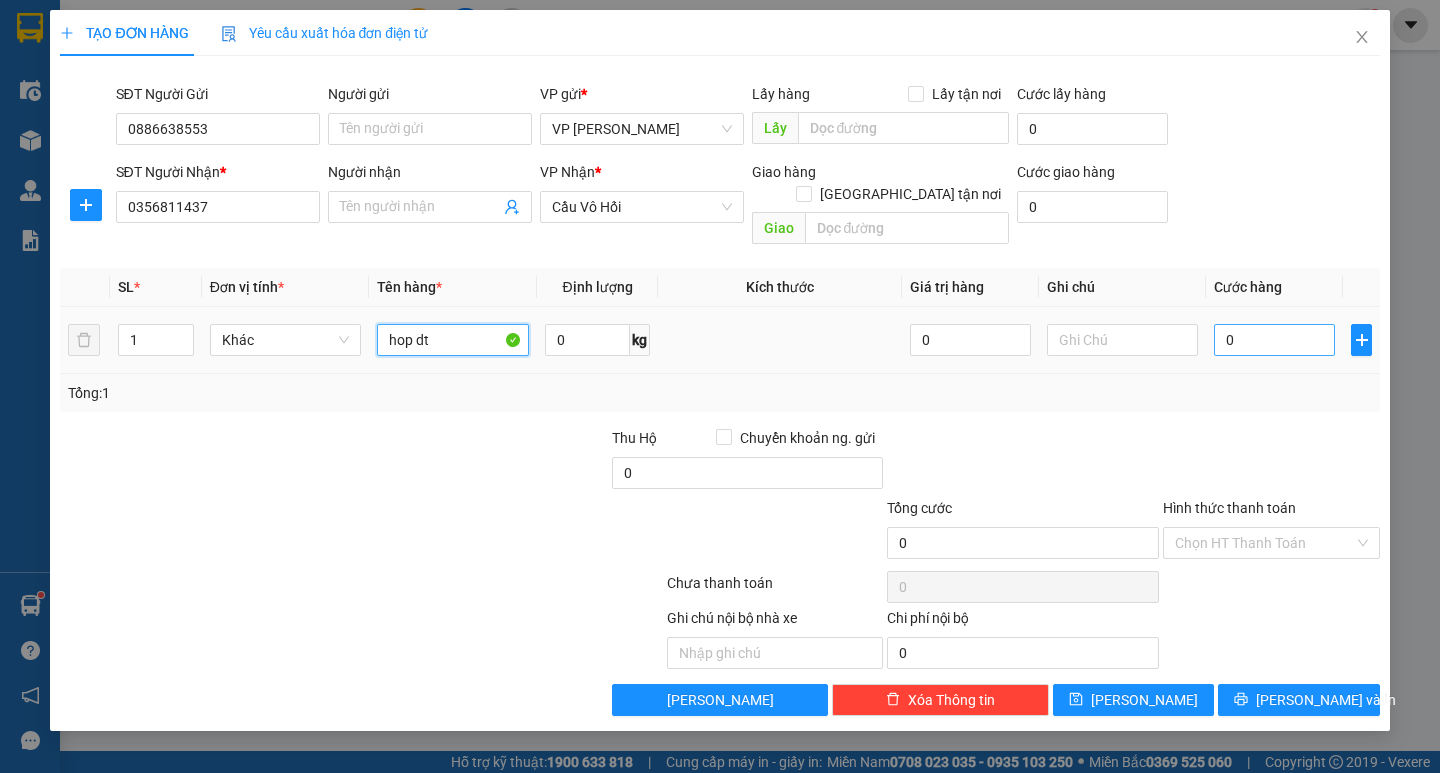 type on "hop dt" 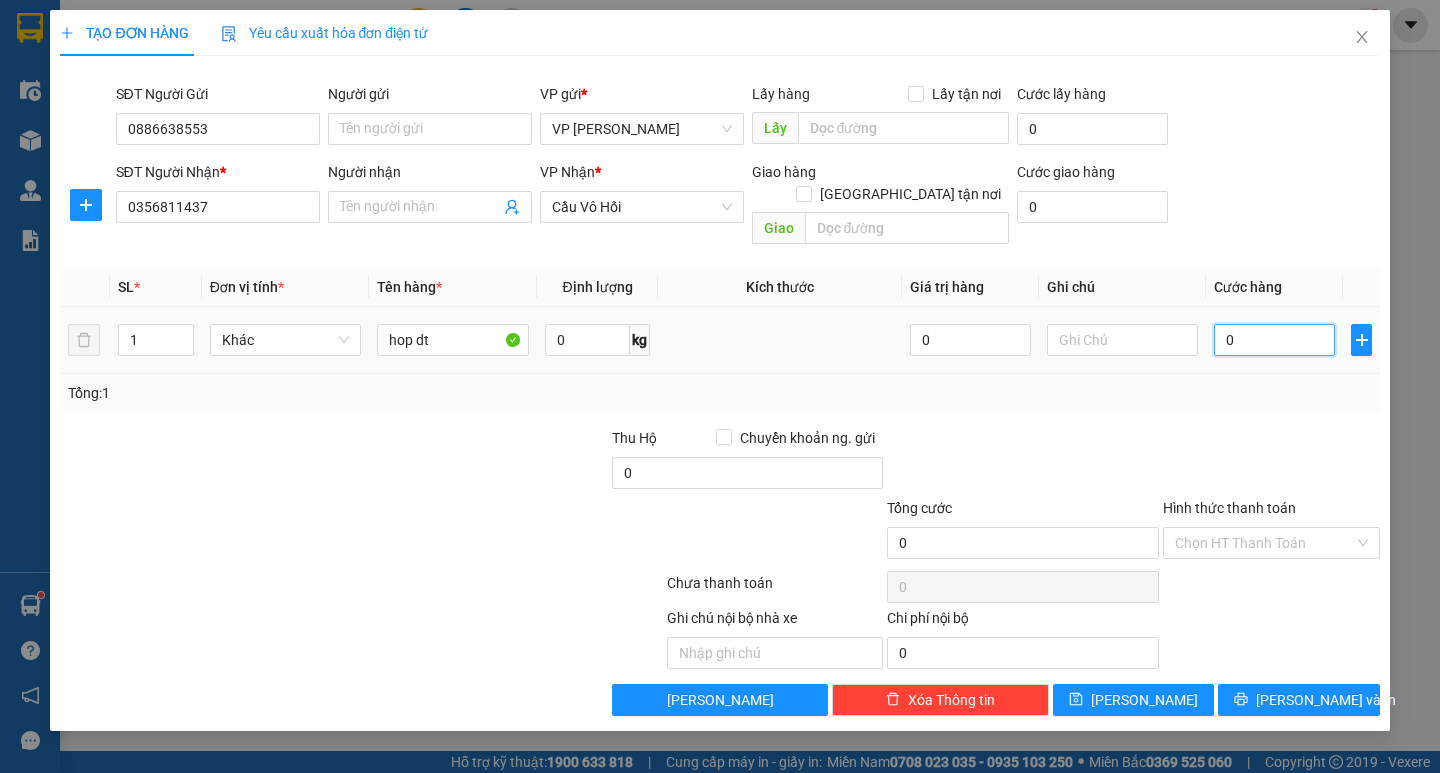 click on "0" at bounding box center (1274, 340) 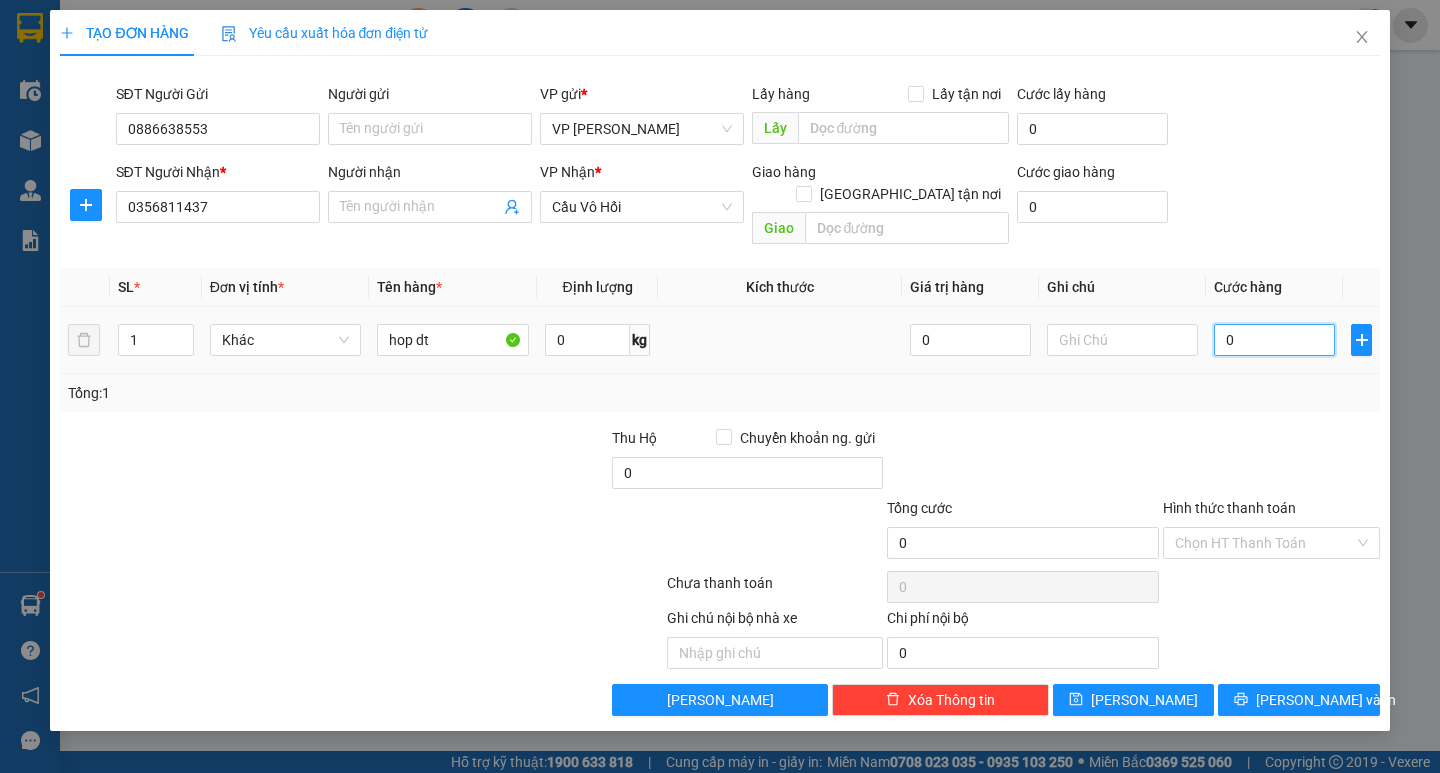 type on "50" 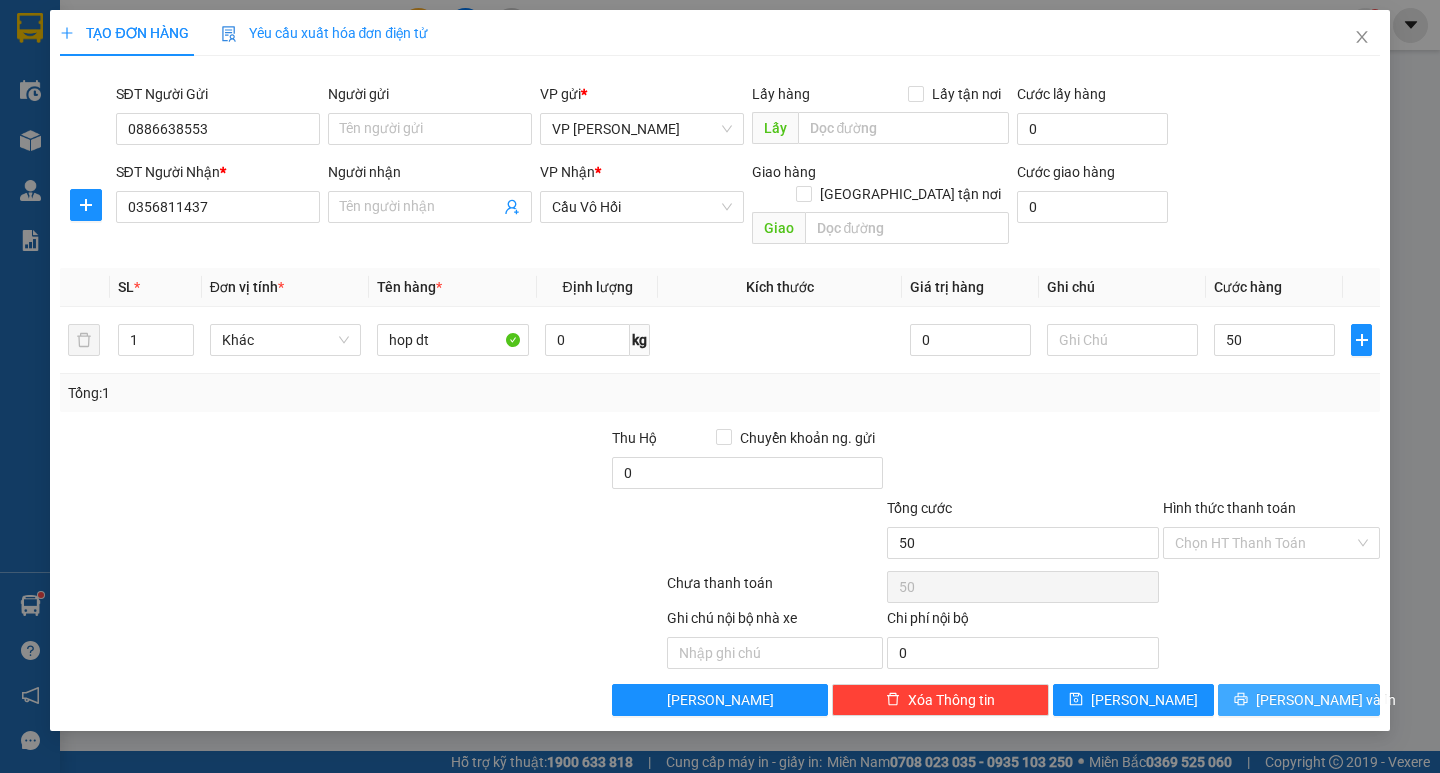 click on "[PERSON_NAME] và In" at bounding box center [1326, 700] 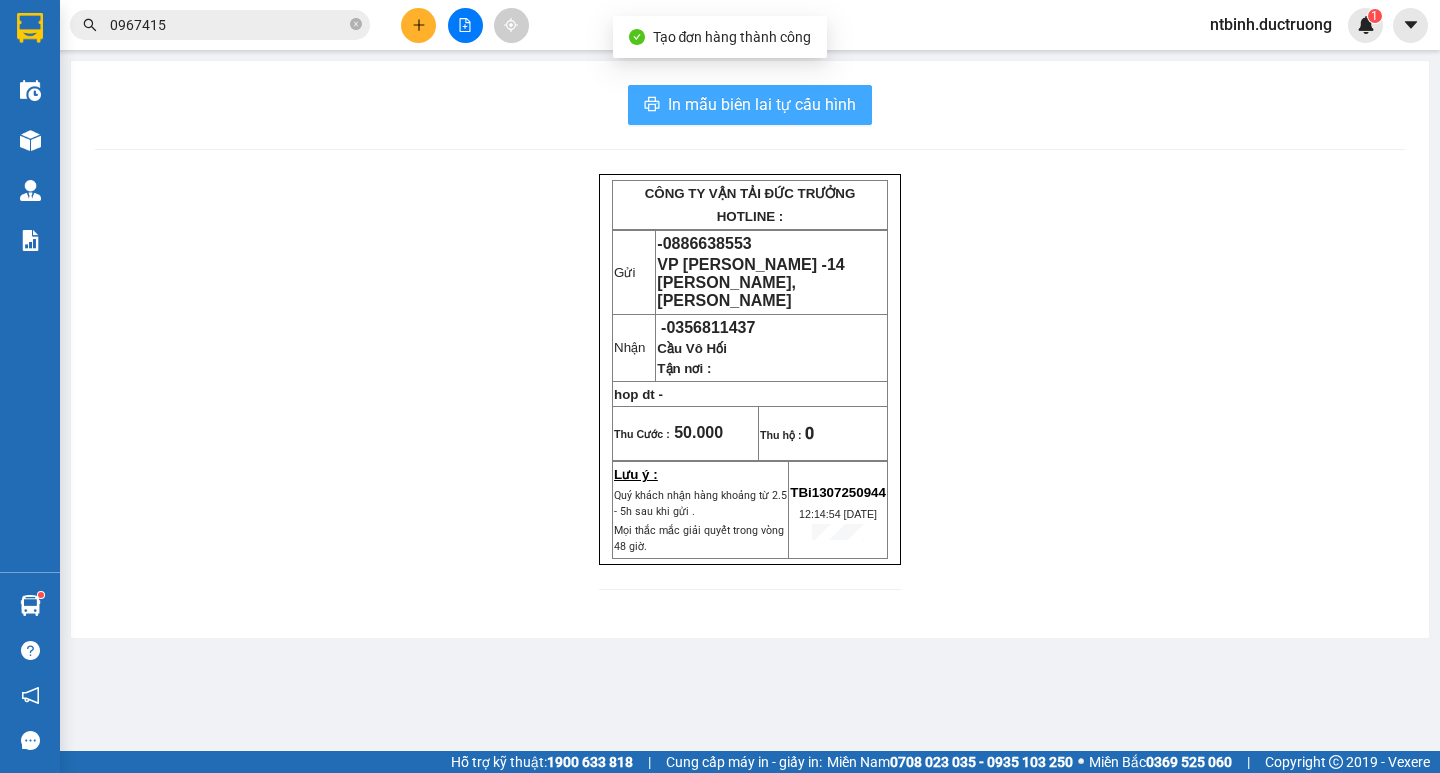 click on "In mẫu biên lai tự cấu hình" at bounding box center (762, 104) 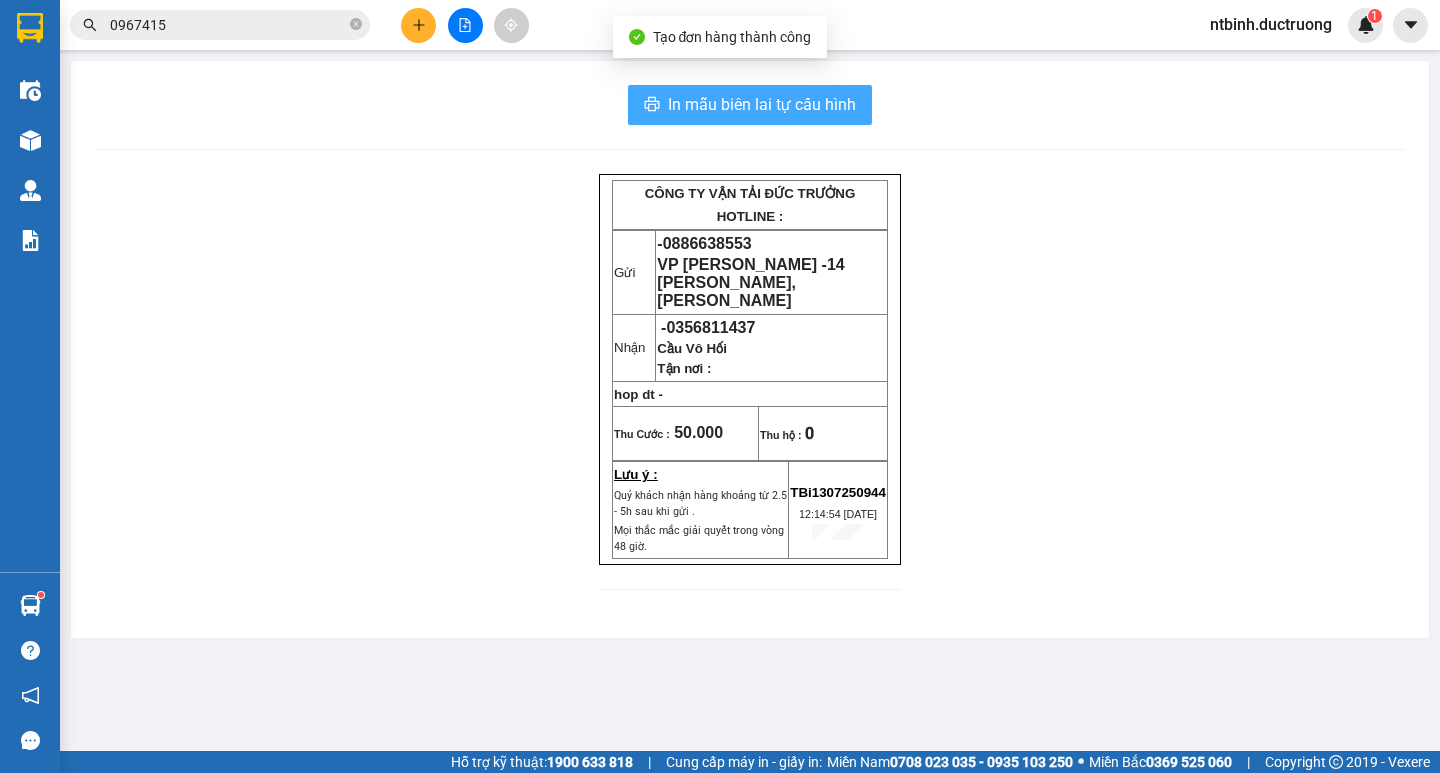 scroll, scrollTop: 0, scrollLeft: 0, axis: both 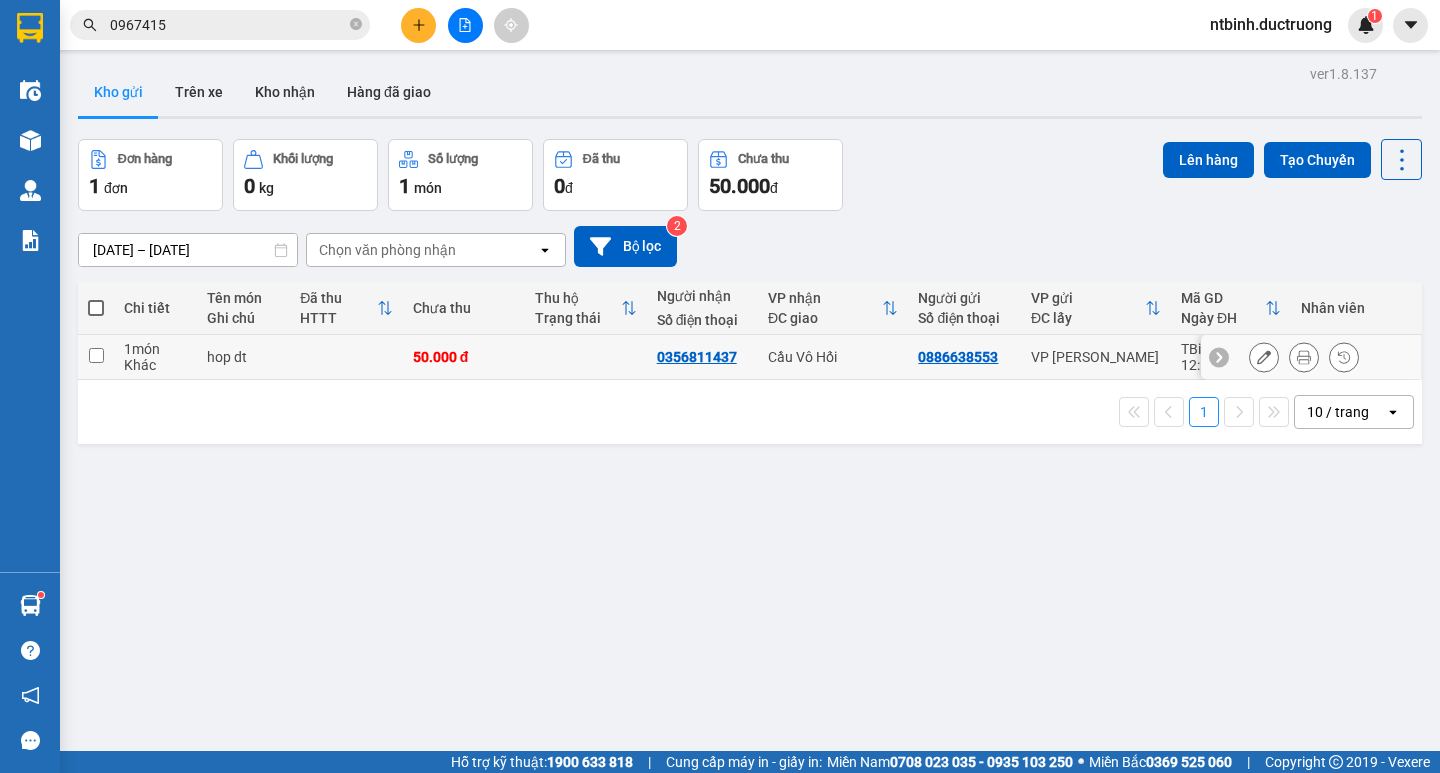 click at bounding box center (96, 355) 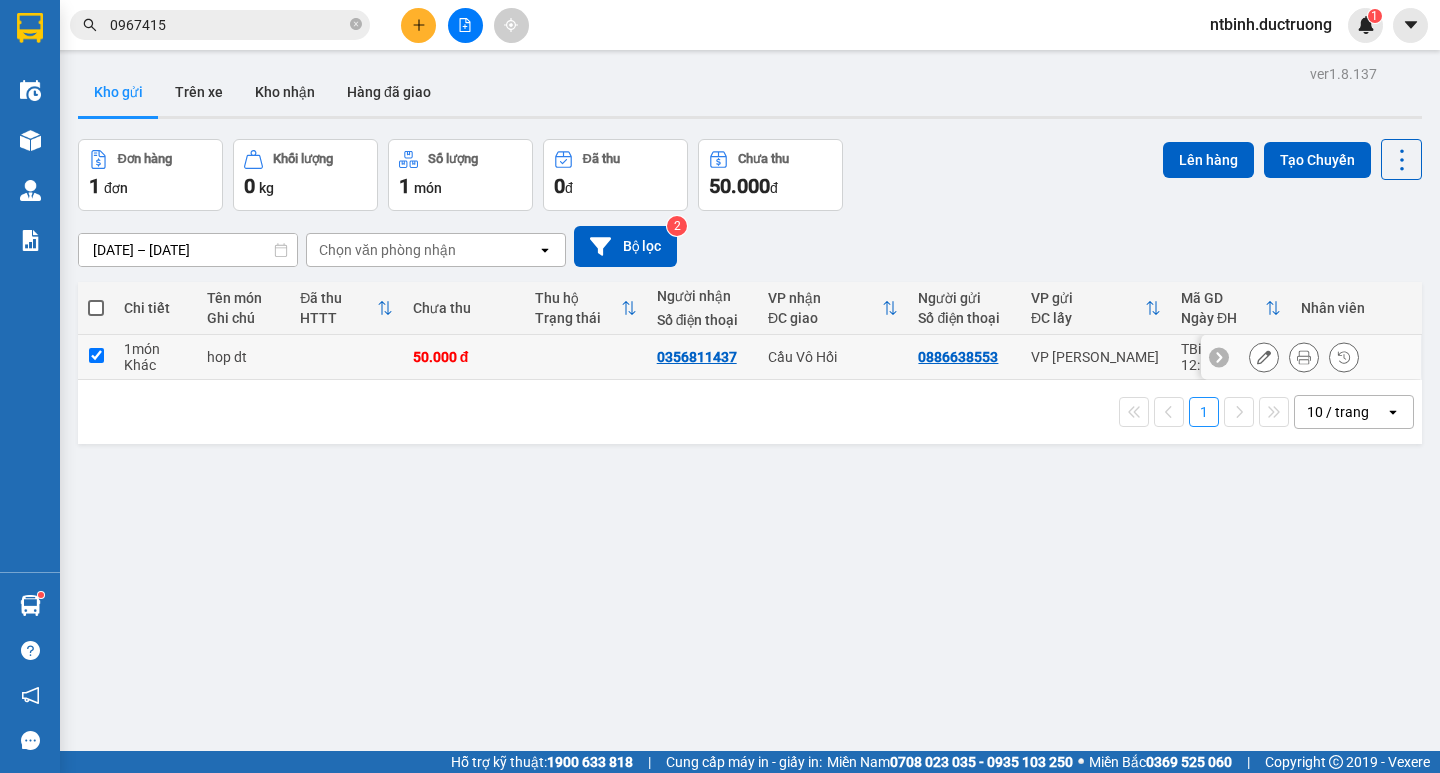 checkbox on "true" 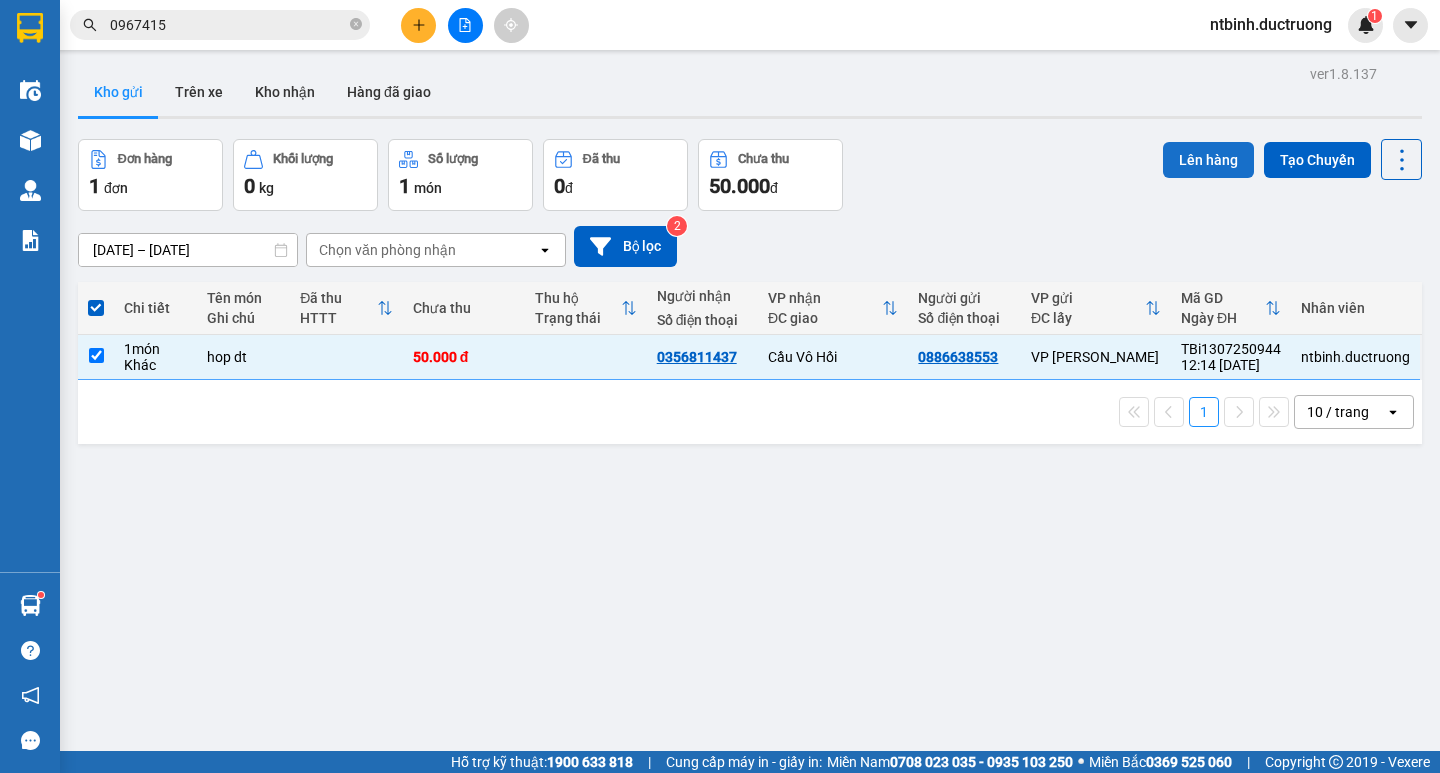 click on "Lên hàng" at bounding box center [1208, 160] 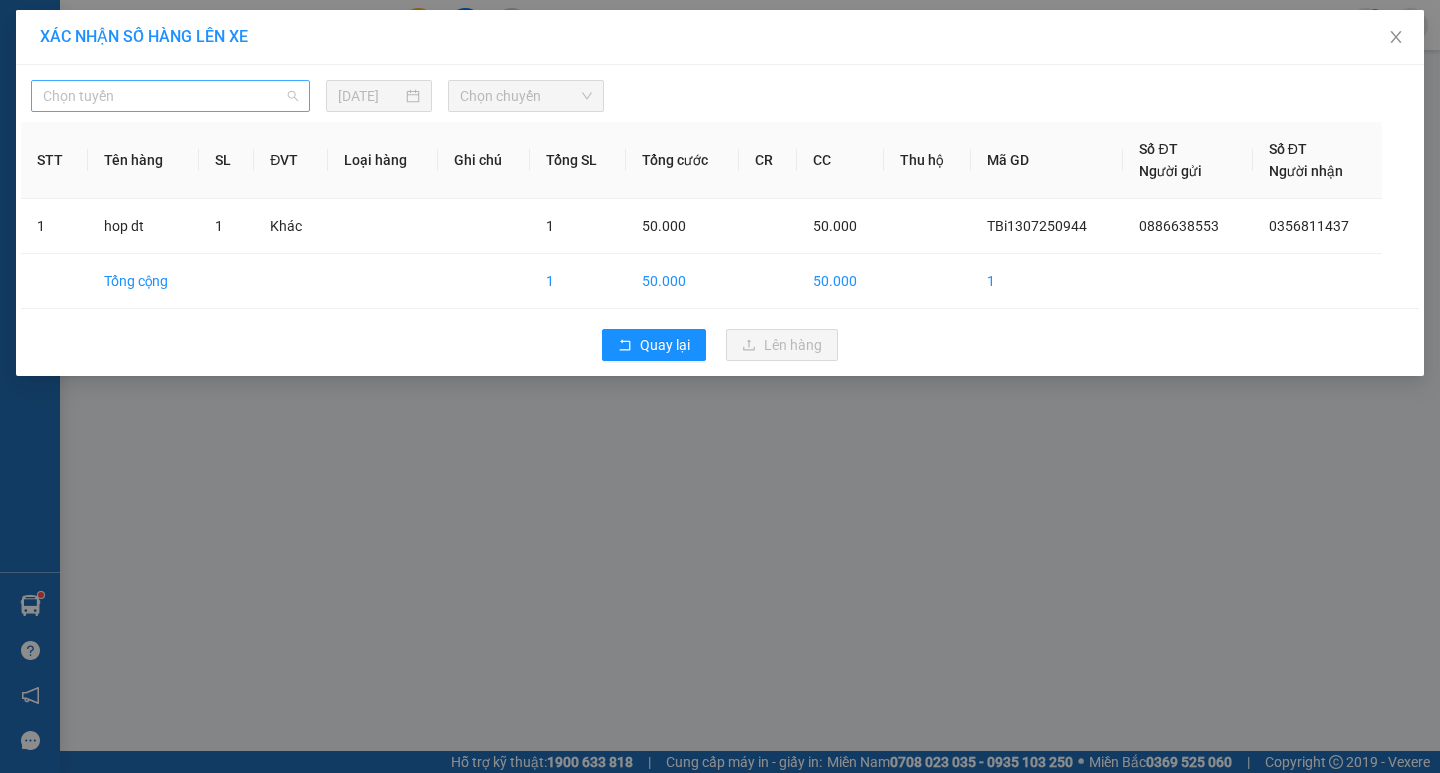 click on "Chọn tuyến" at bounding box center [170, 96] 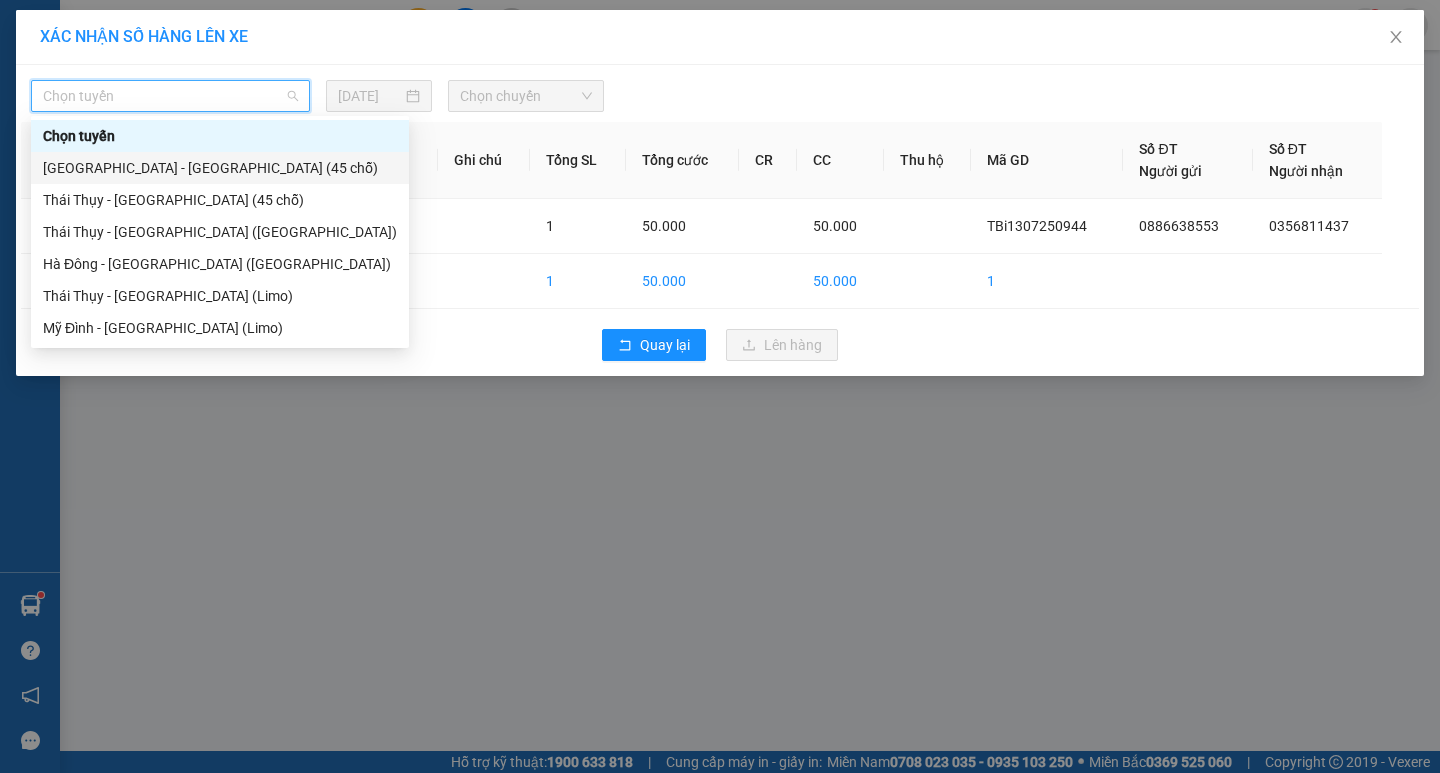 click on "[GEOGRAPHIC_DATA] - [GEOGRAPHIC_DATA] (45 chỗ)" at bounding box center (220, 168) 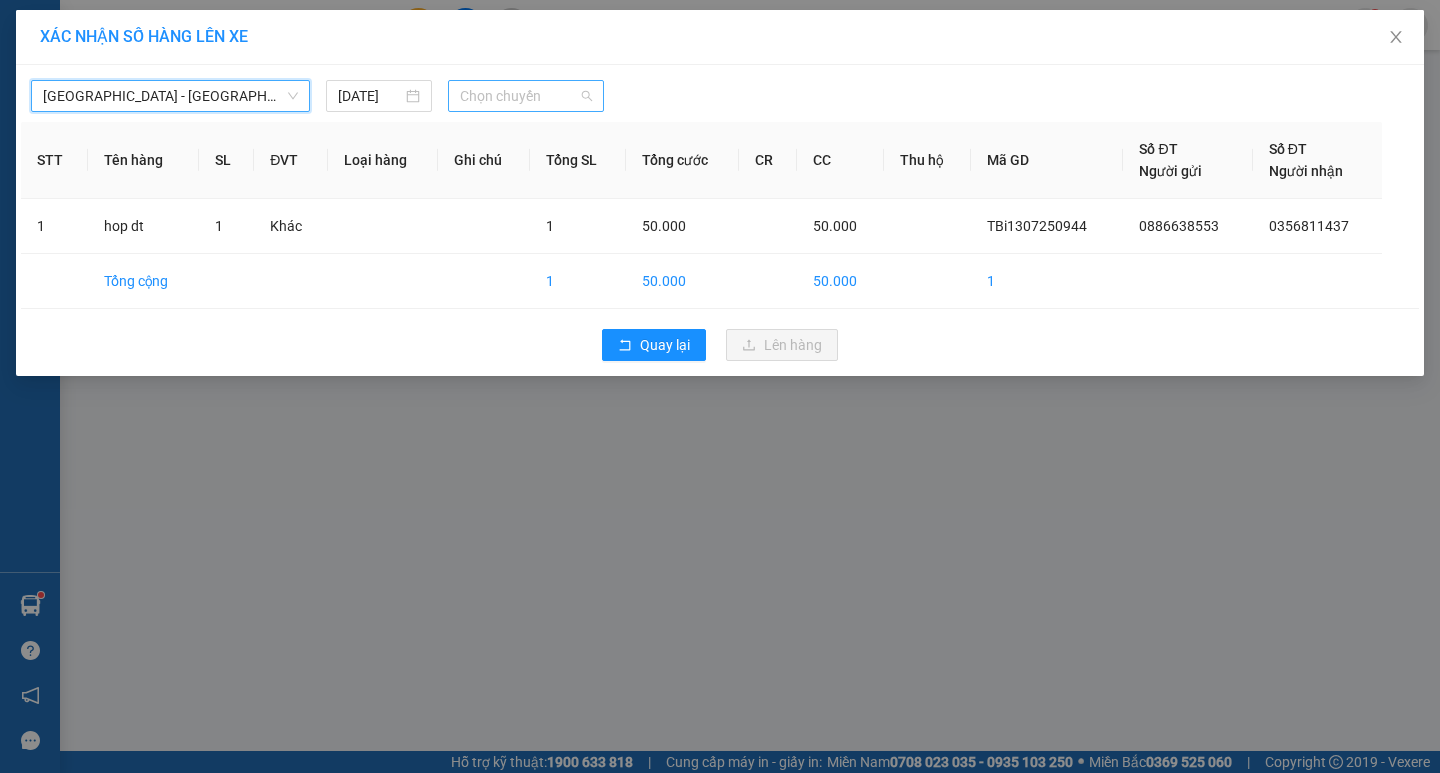 click on "Chọn chuyến" at bounding box center (526, 96) 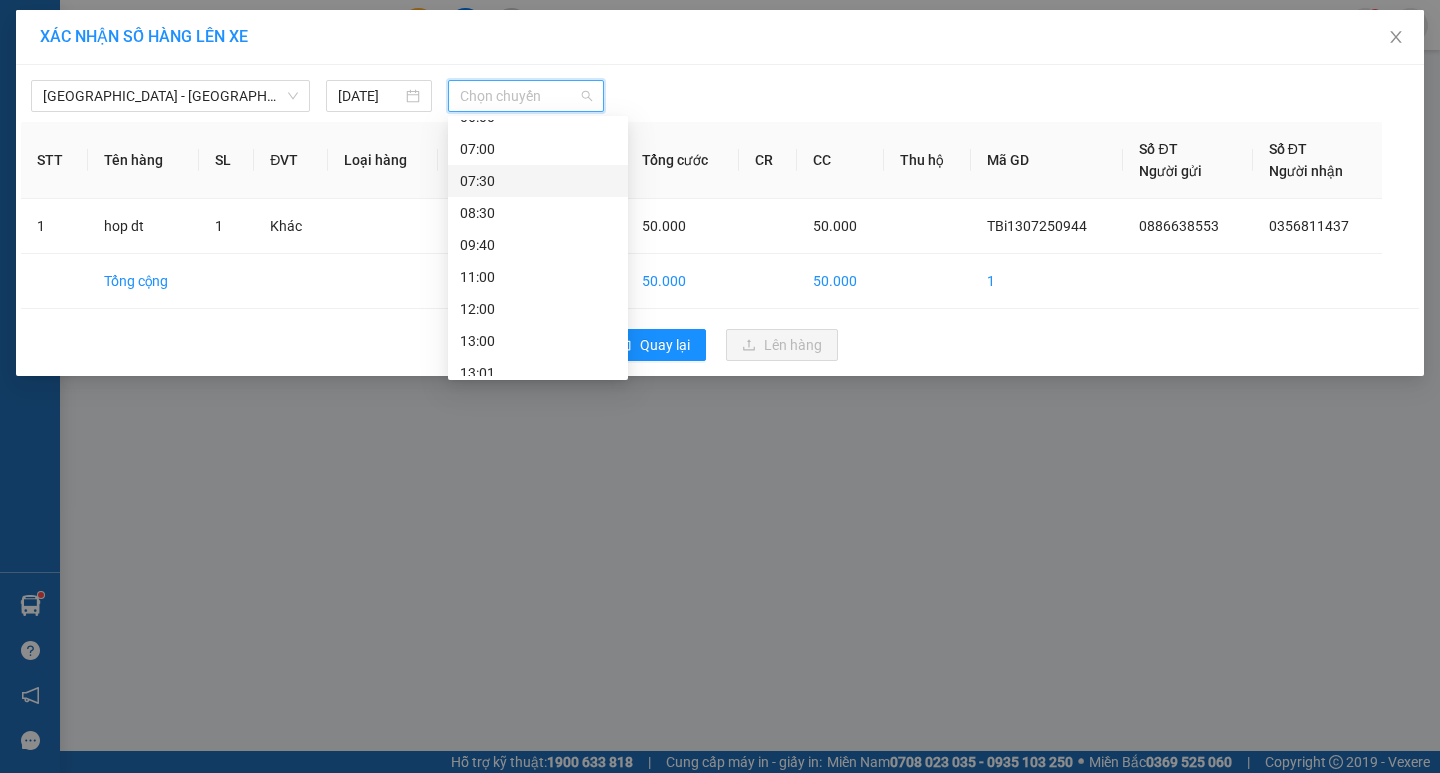 scroll, scrollTop: 56, scrollLeft: 0, axis: vertical 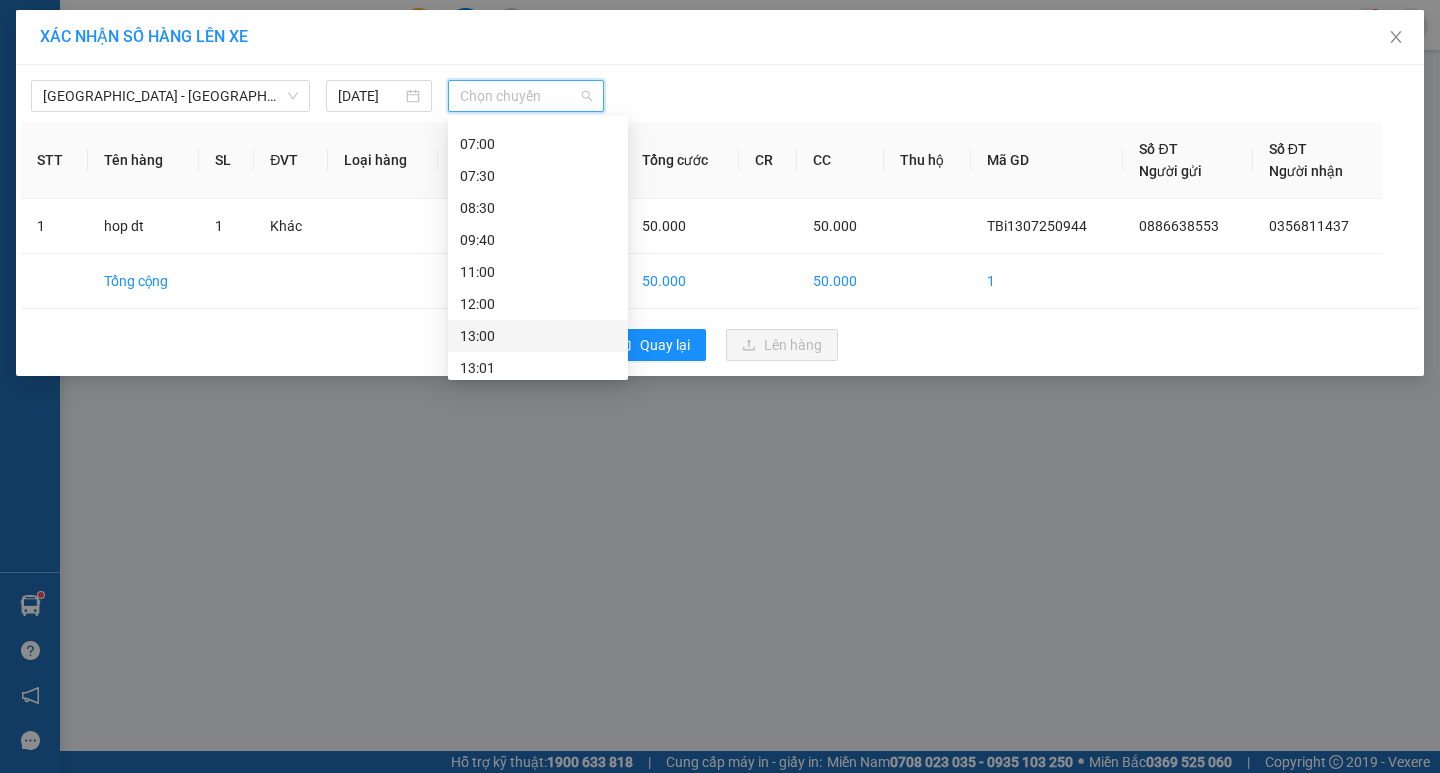 click on "13:00" at bounding box center (538, 336) 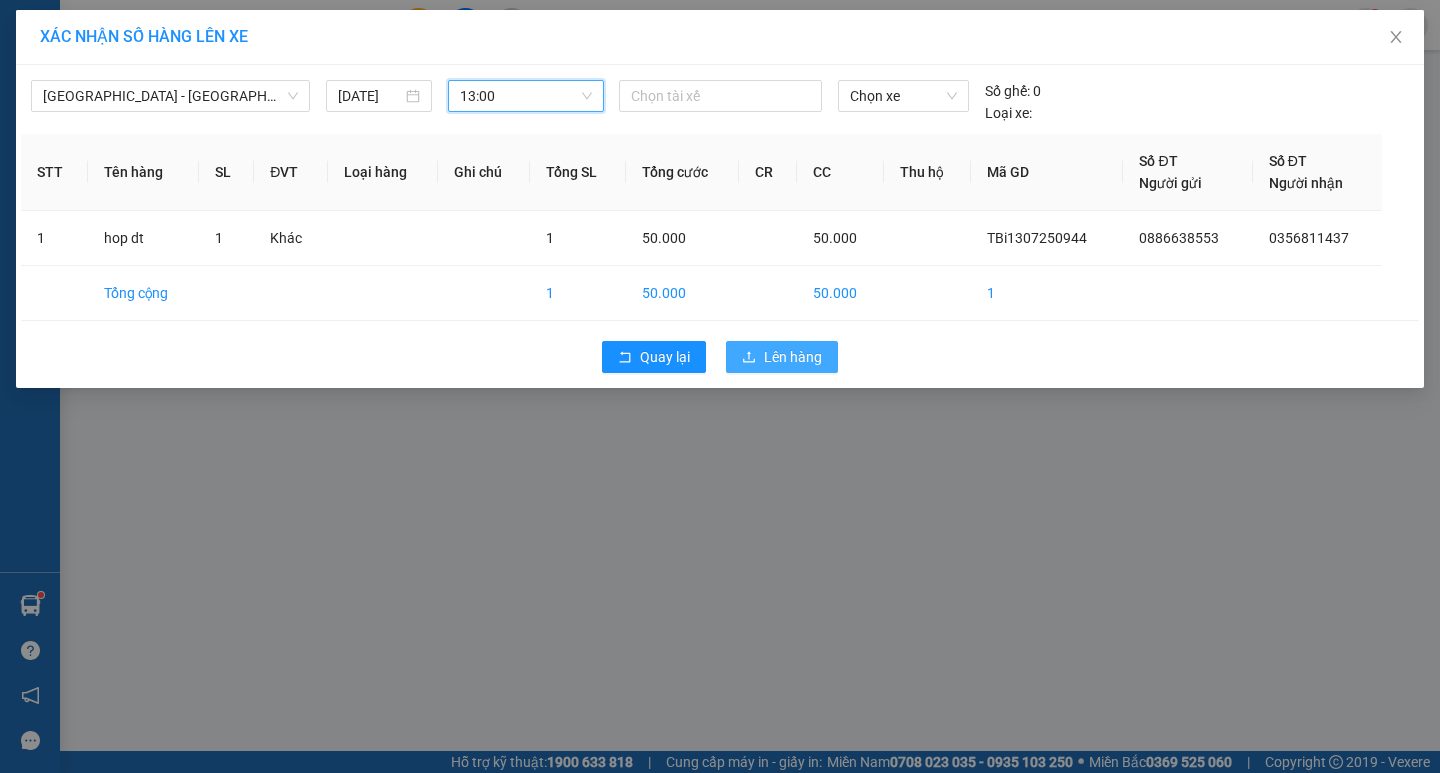 click on "Lên hàng" at bounding box center (782, 357) 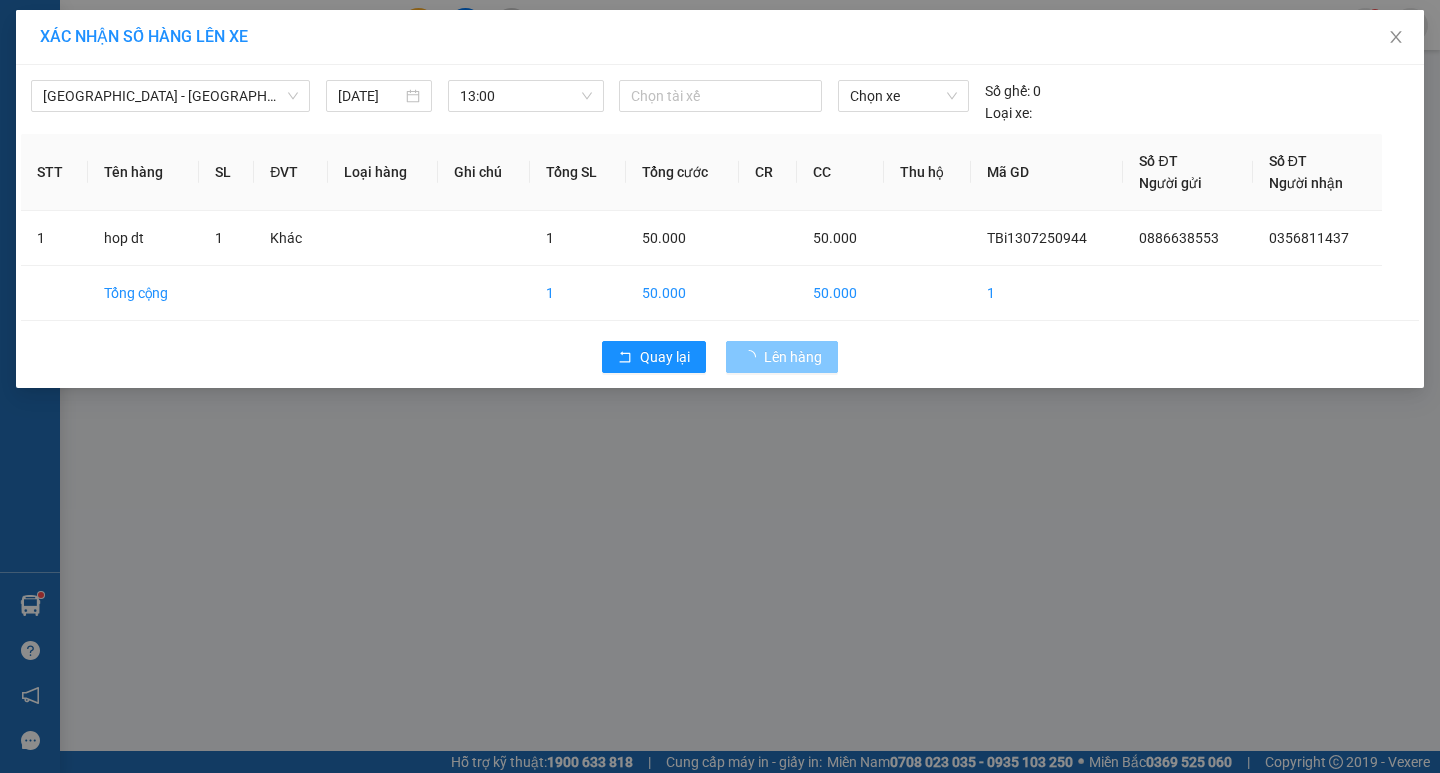 click at bounding box center (753, 357) 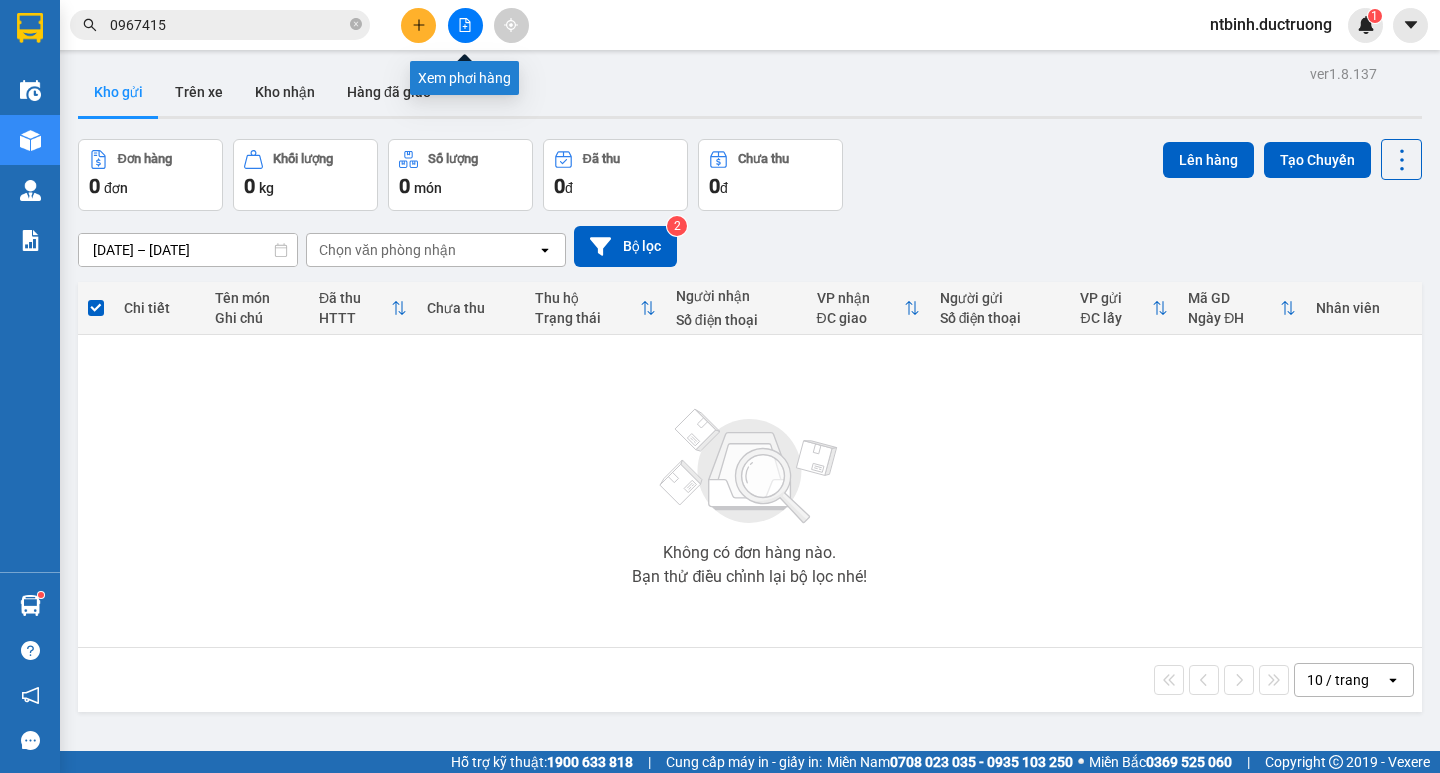 click 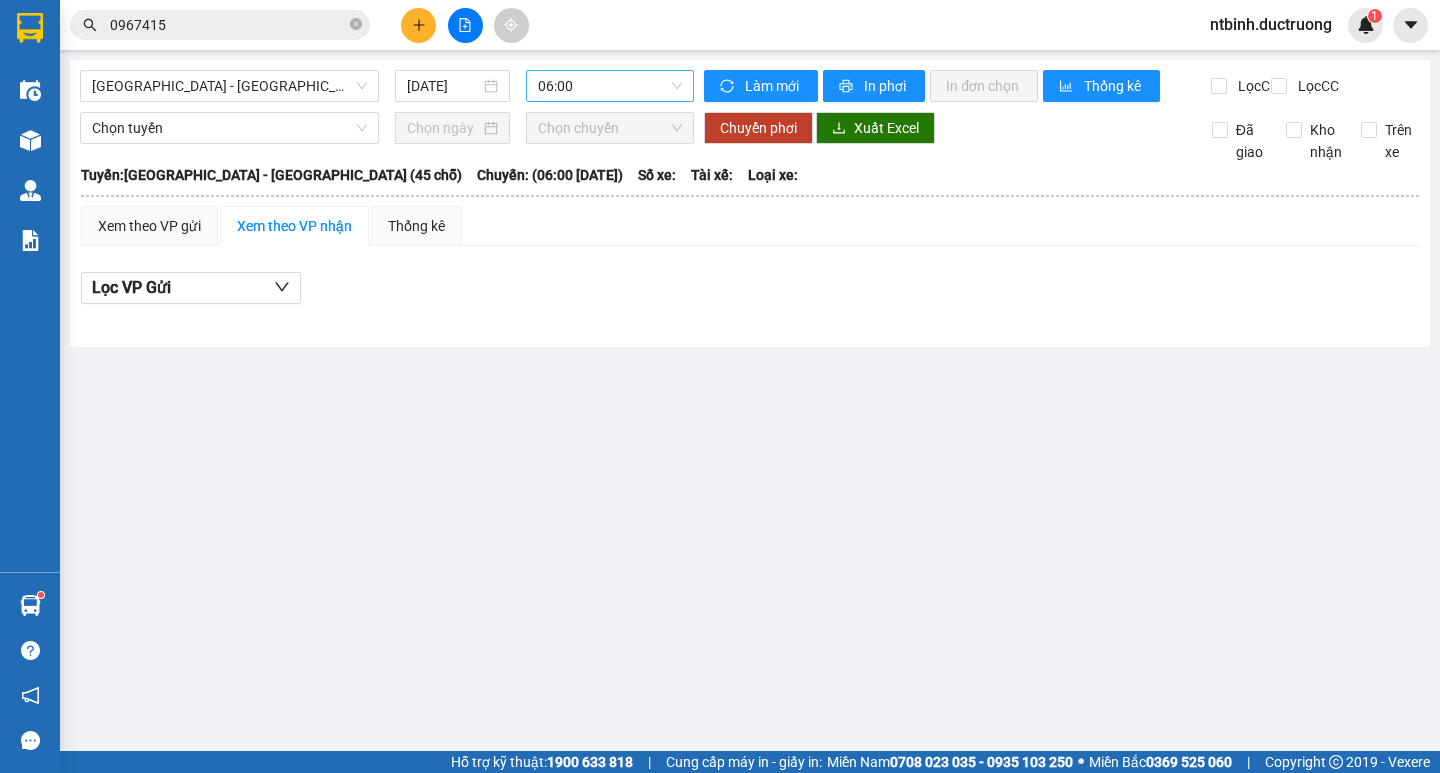 click on "06:00" at bounding box center (610, 86) 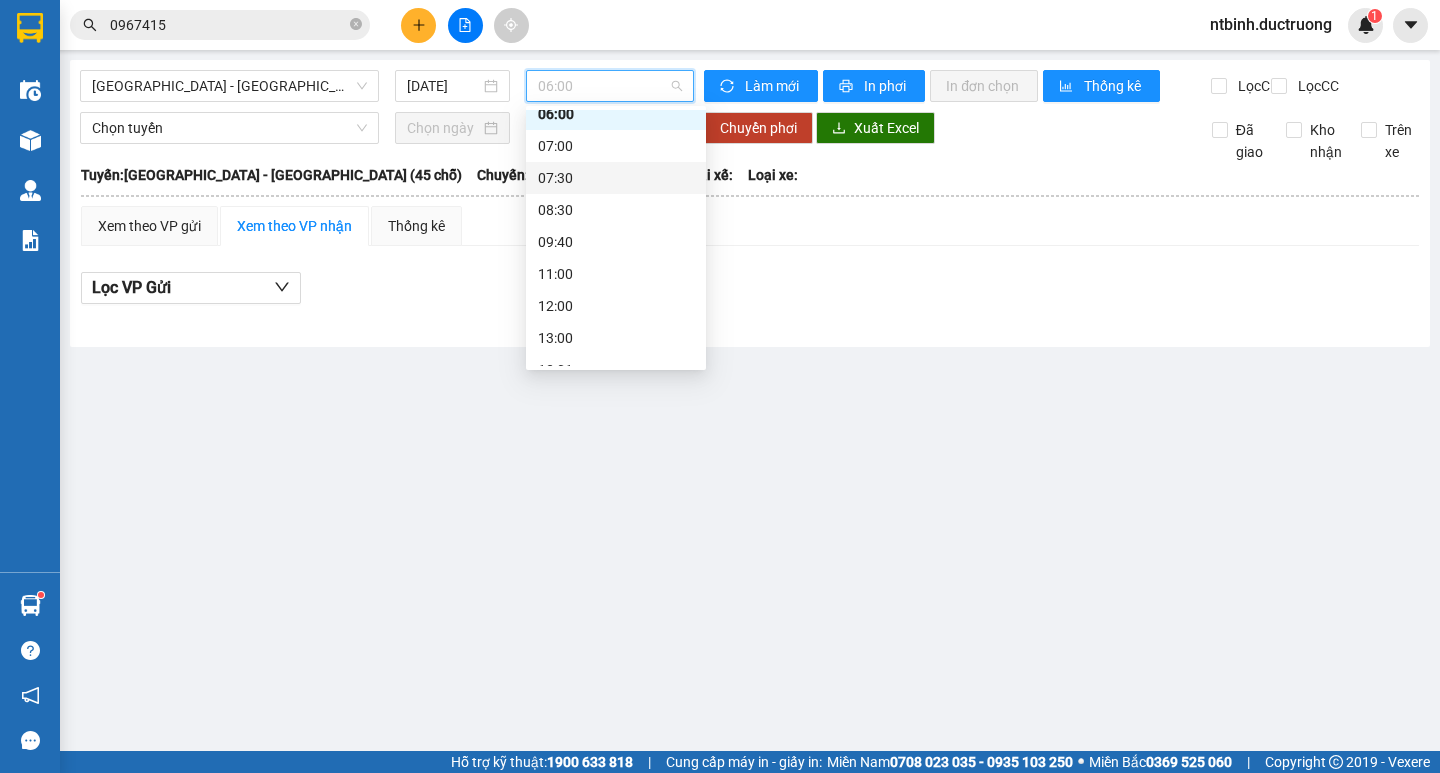 scroll, scrollTop: 148, scrollLeft: 0, axis: vertical 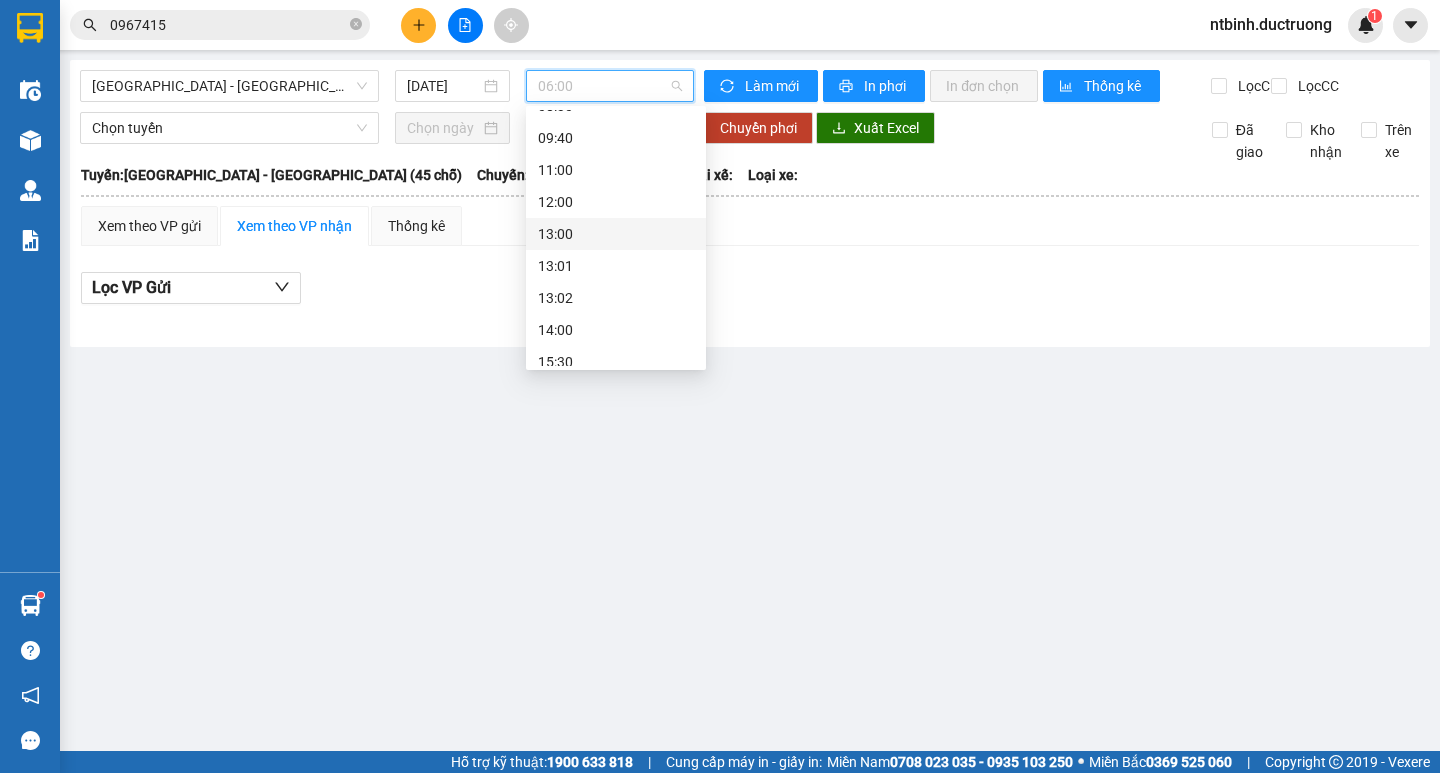 click on "13:00" at bounding box center [616, 234] 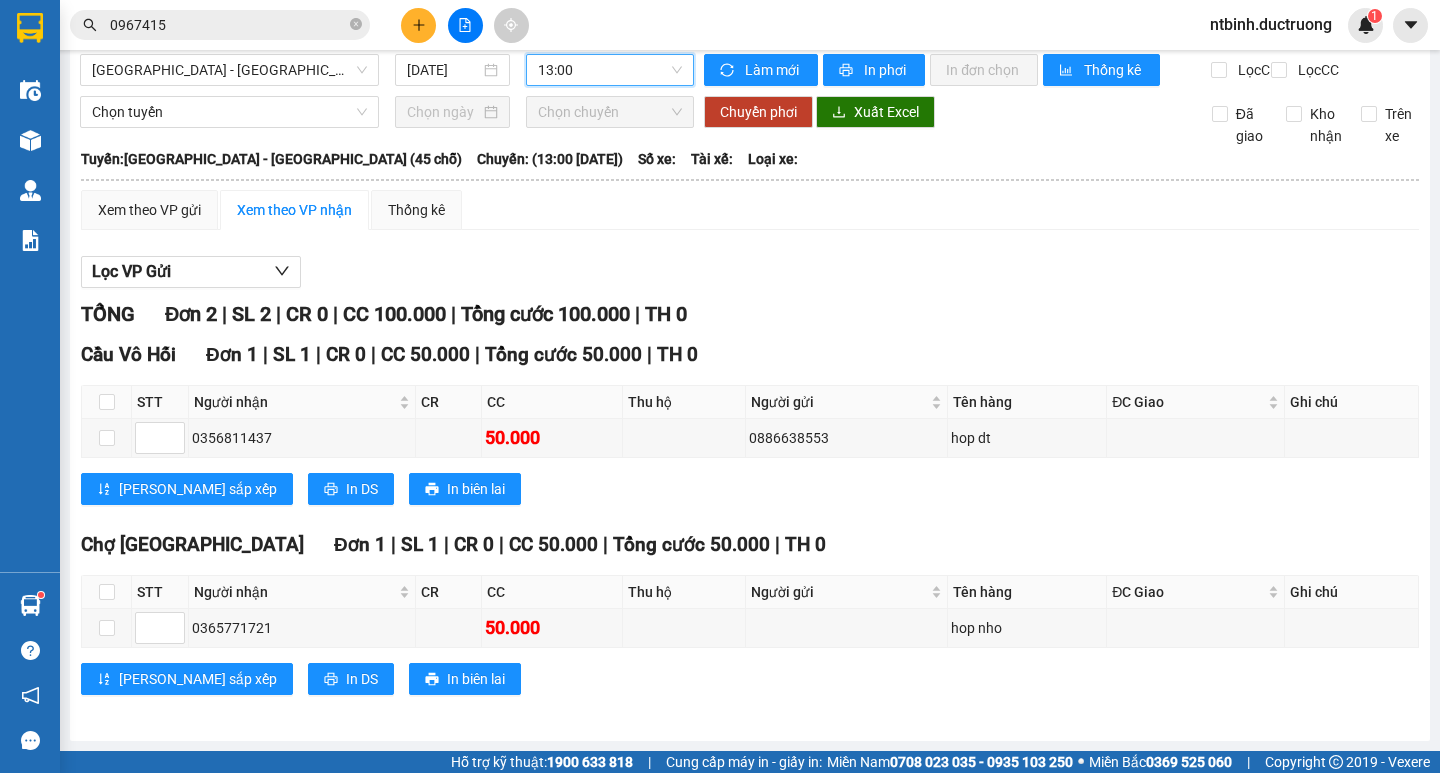 scroll, scrollTop: 0, scrollLeft: 0, axis: both 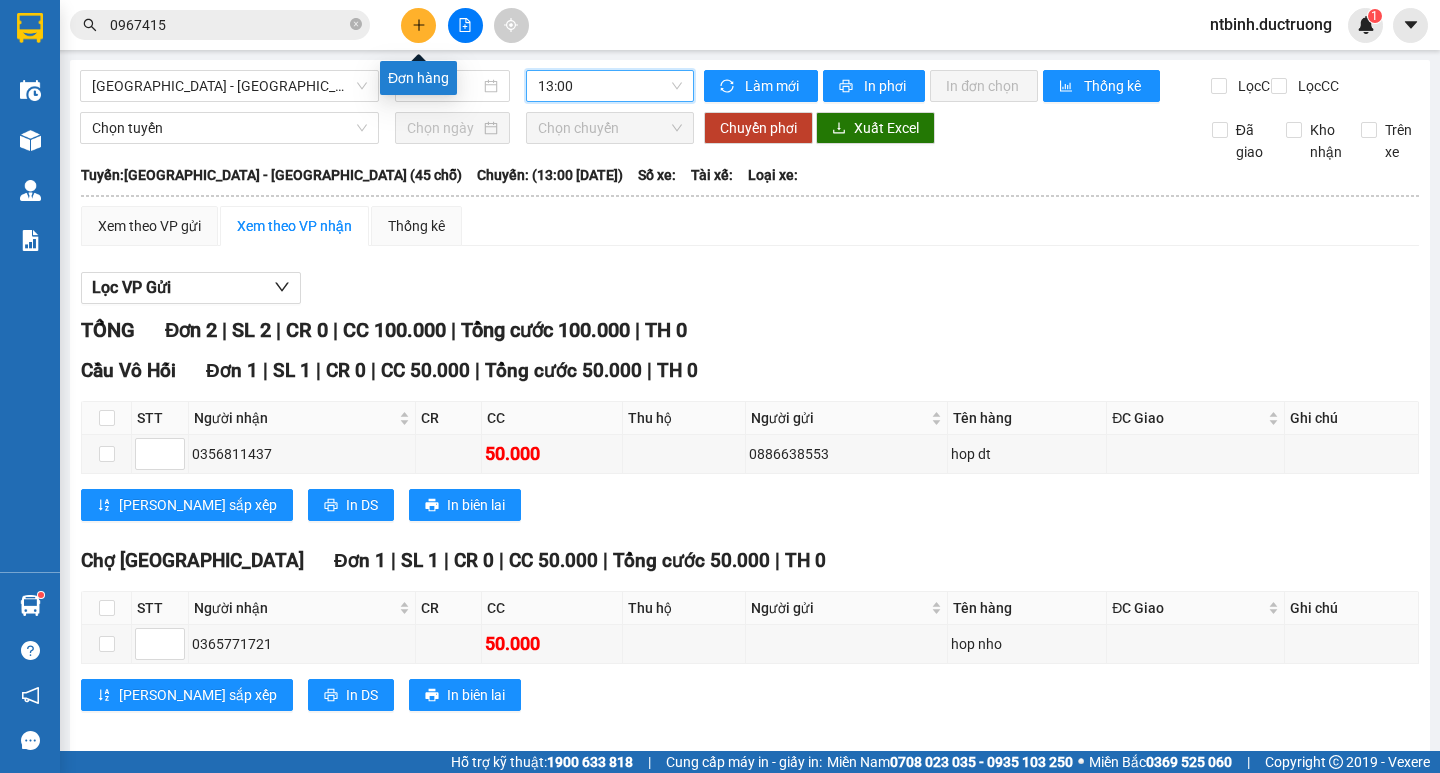 click 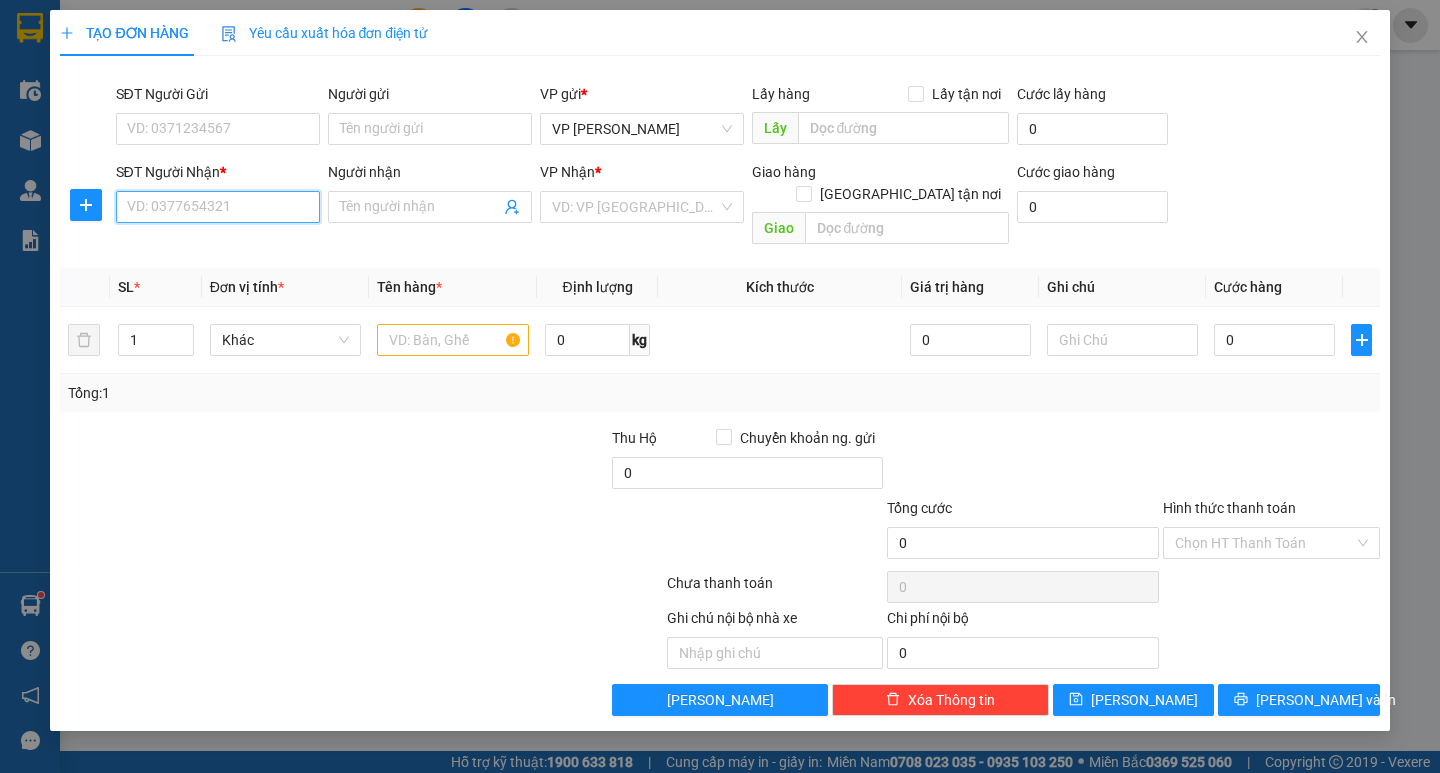 click on "SĐT Người Nhận  *" at bounding box center [218, 207] 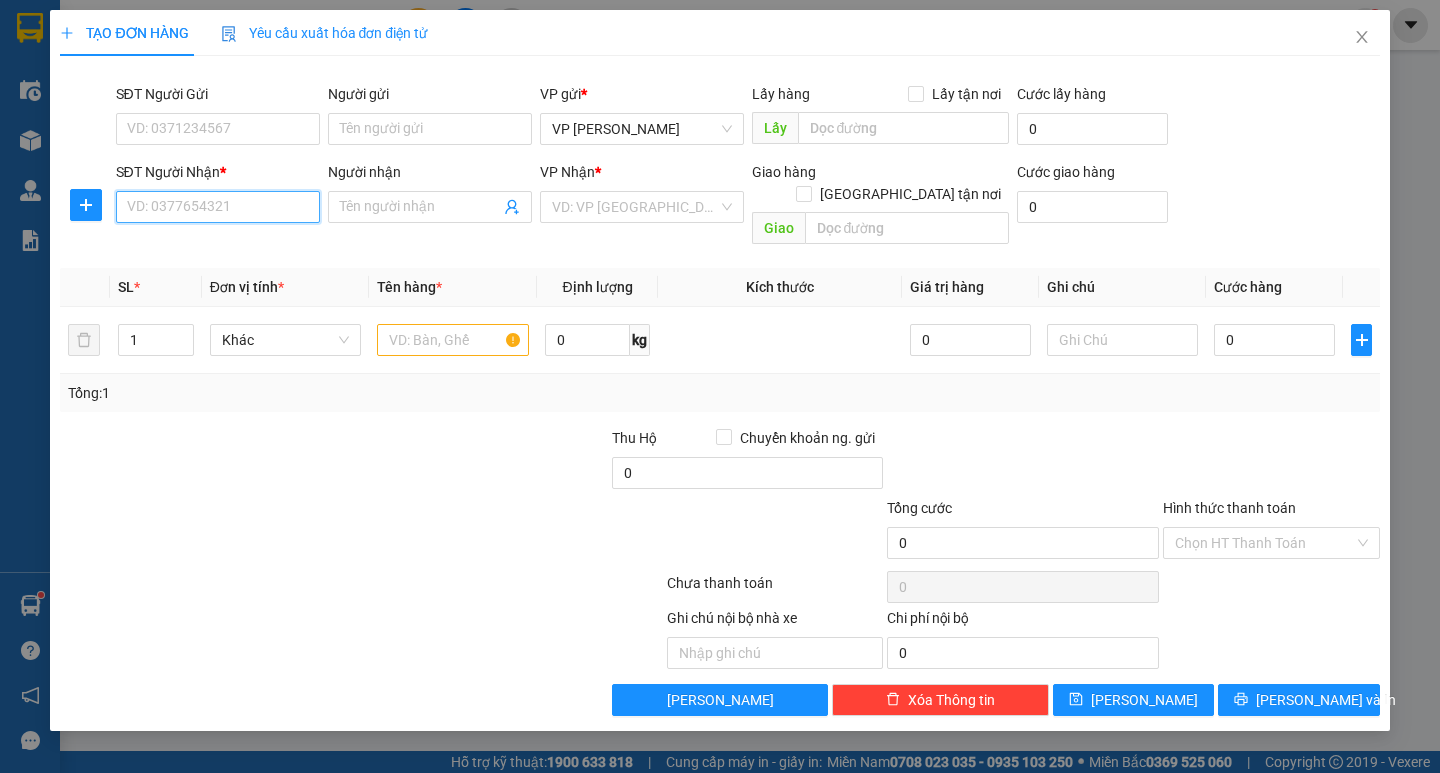click on "SĐT Người Nhận  *" at bounding box center [218, 207] 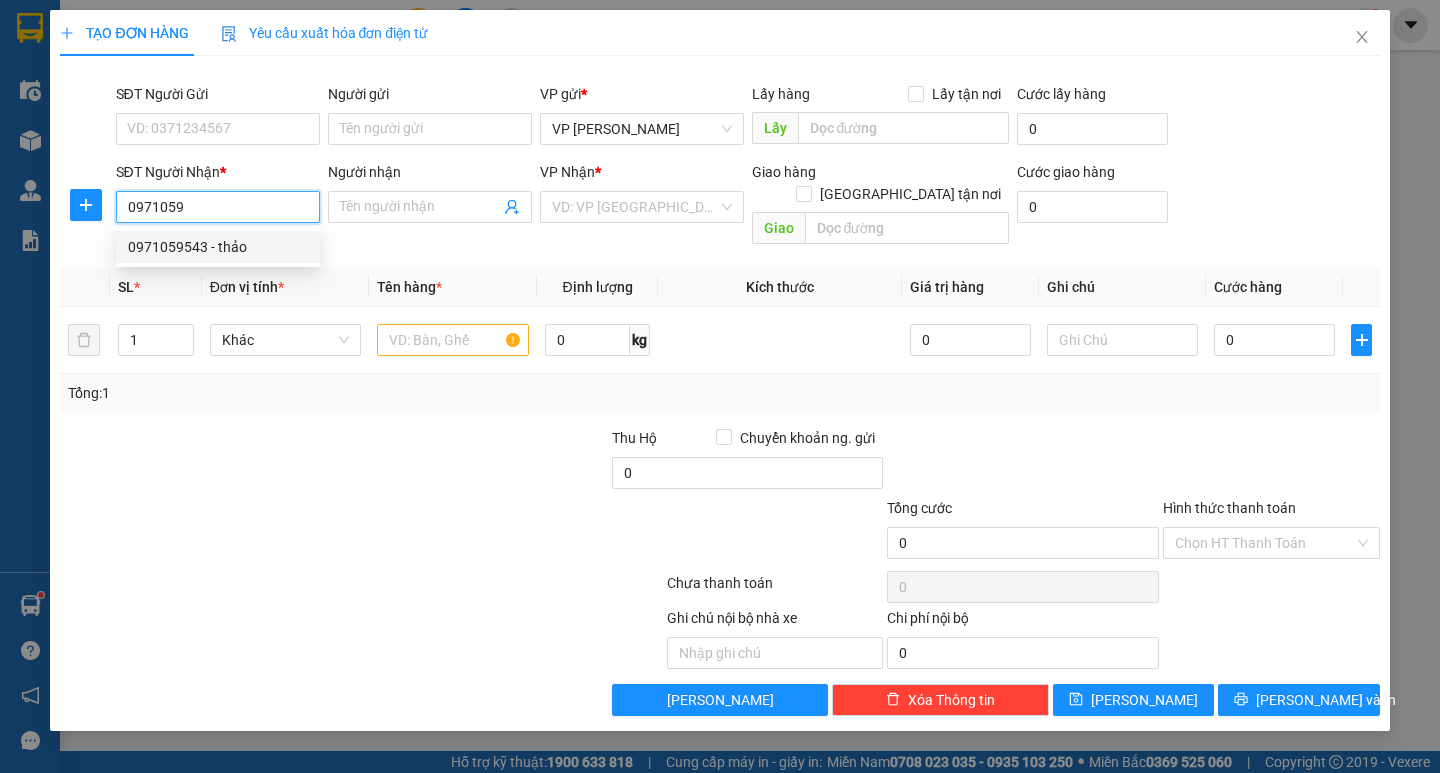 click on "0971059543 - thảo" at bounding box center (218, 247) 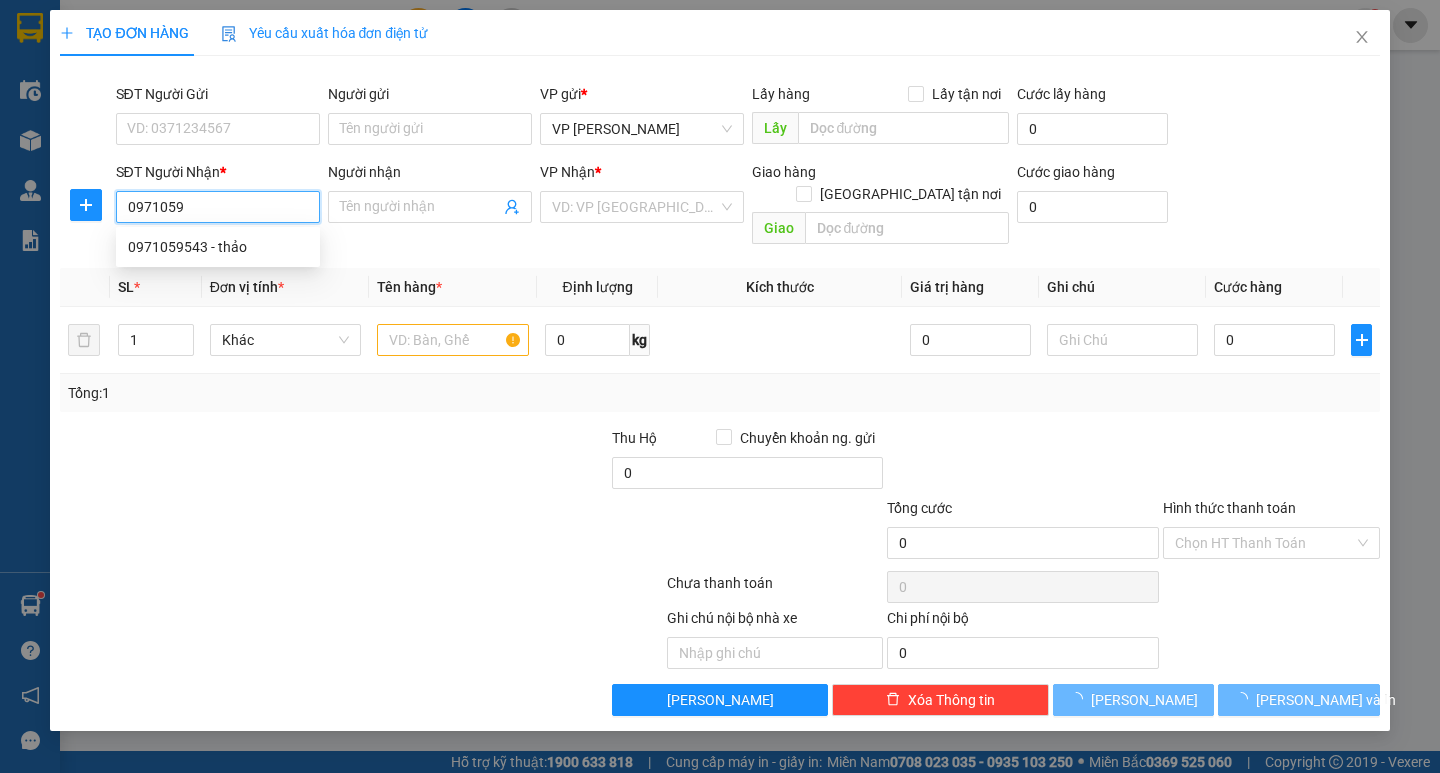 type on "0971059543" 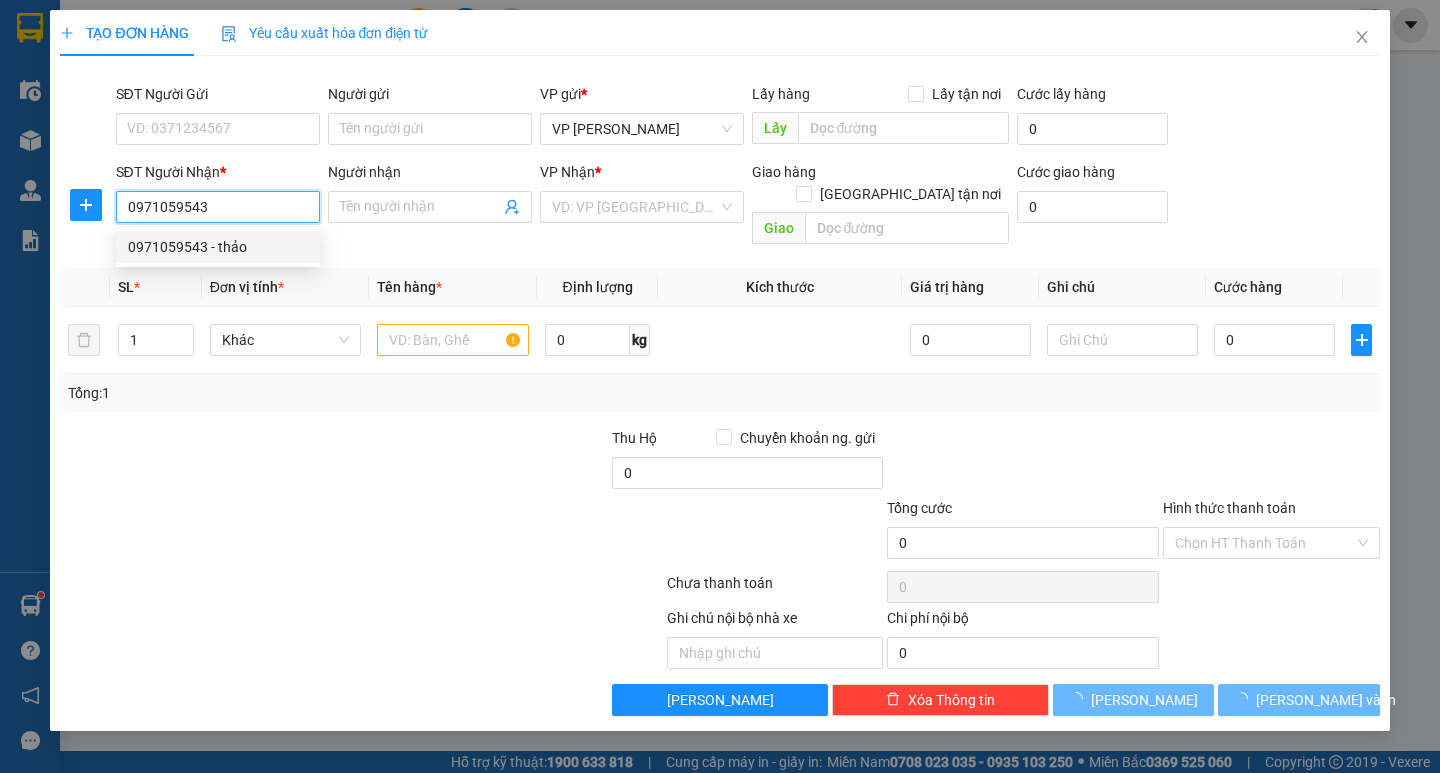 type on "thảo" 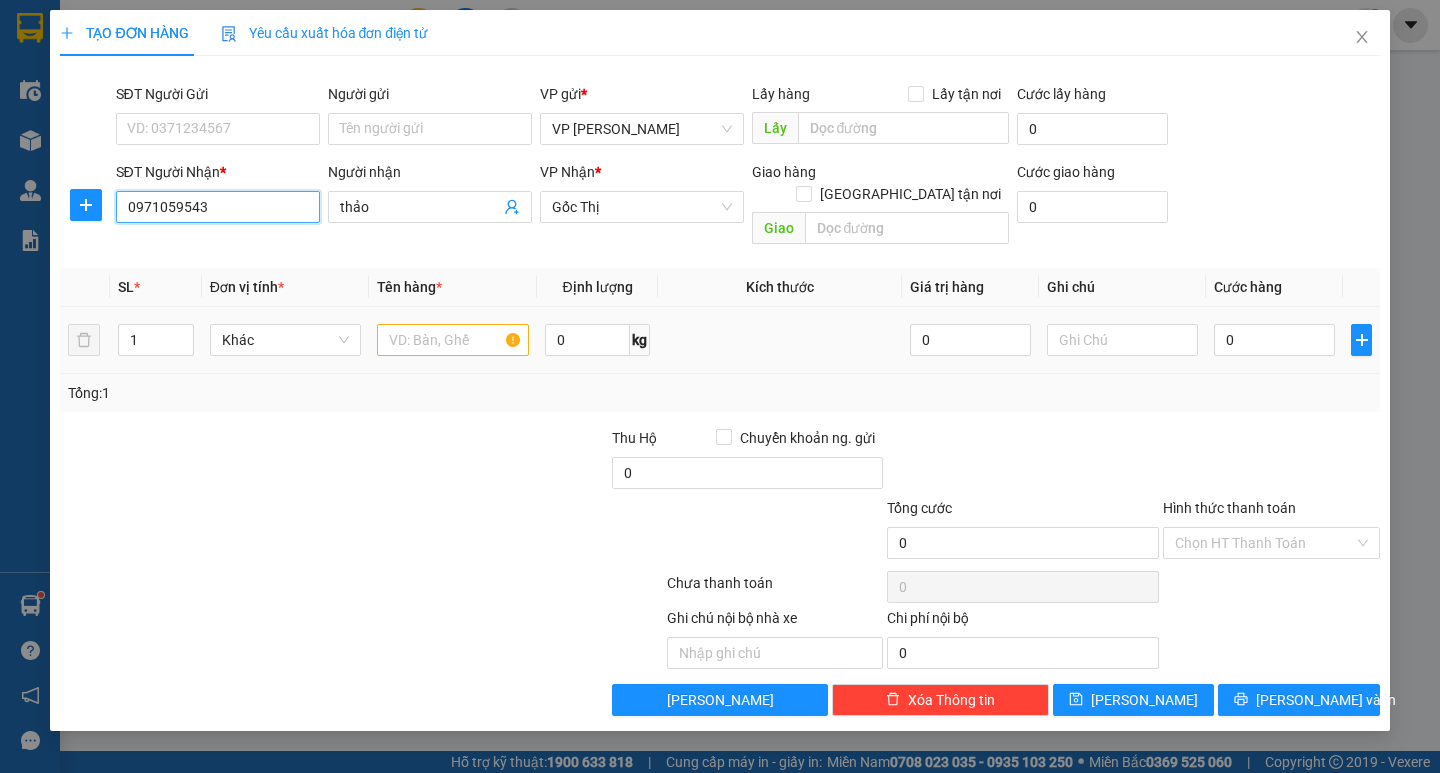 type on "0971059543" 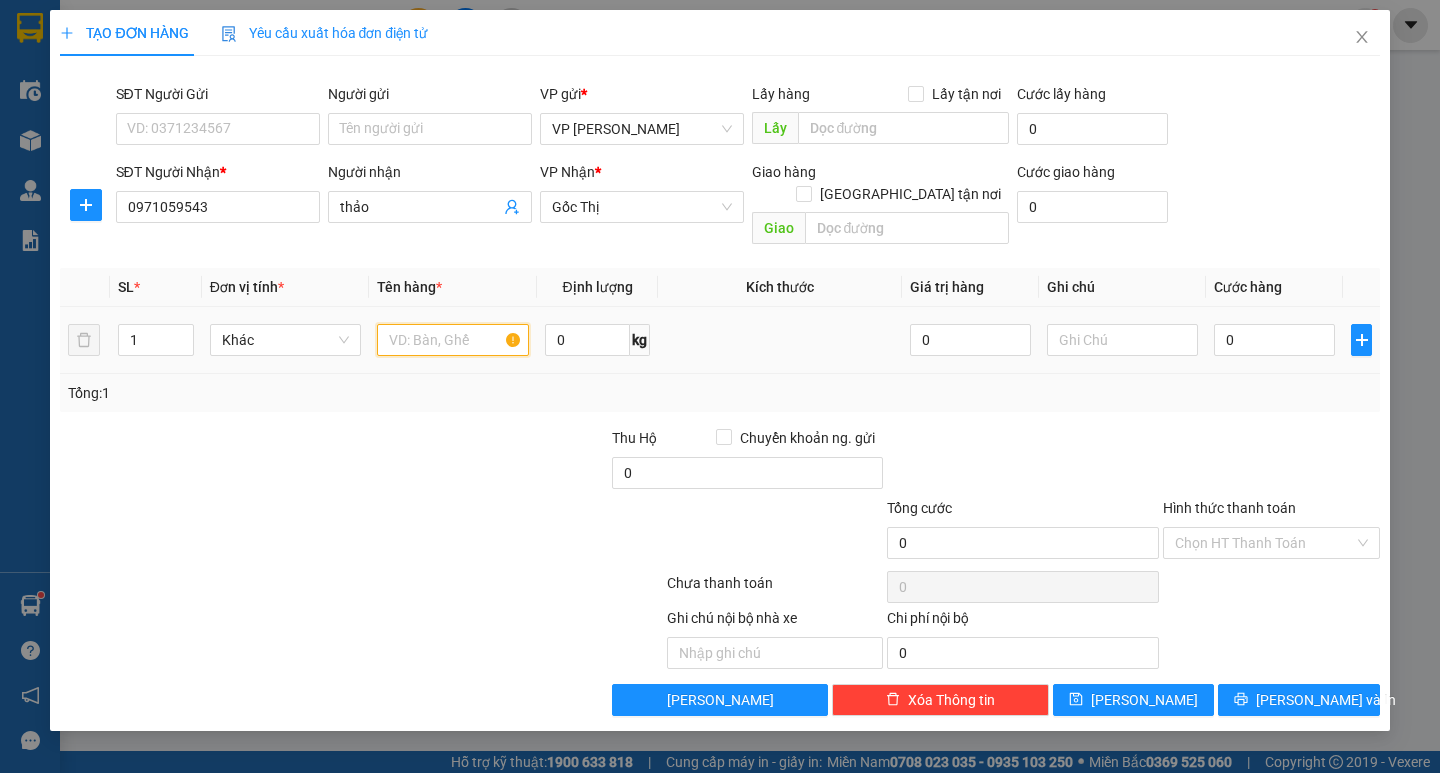 click at bounding box center [452, 340] 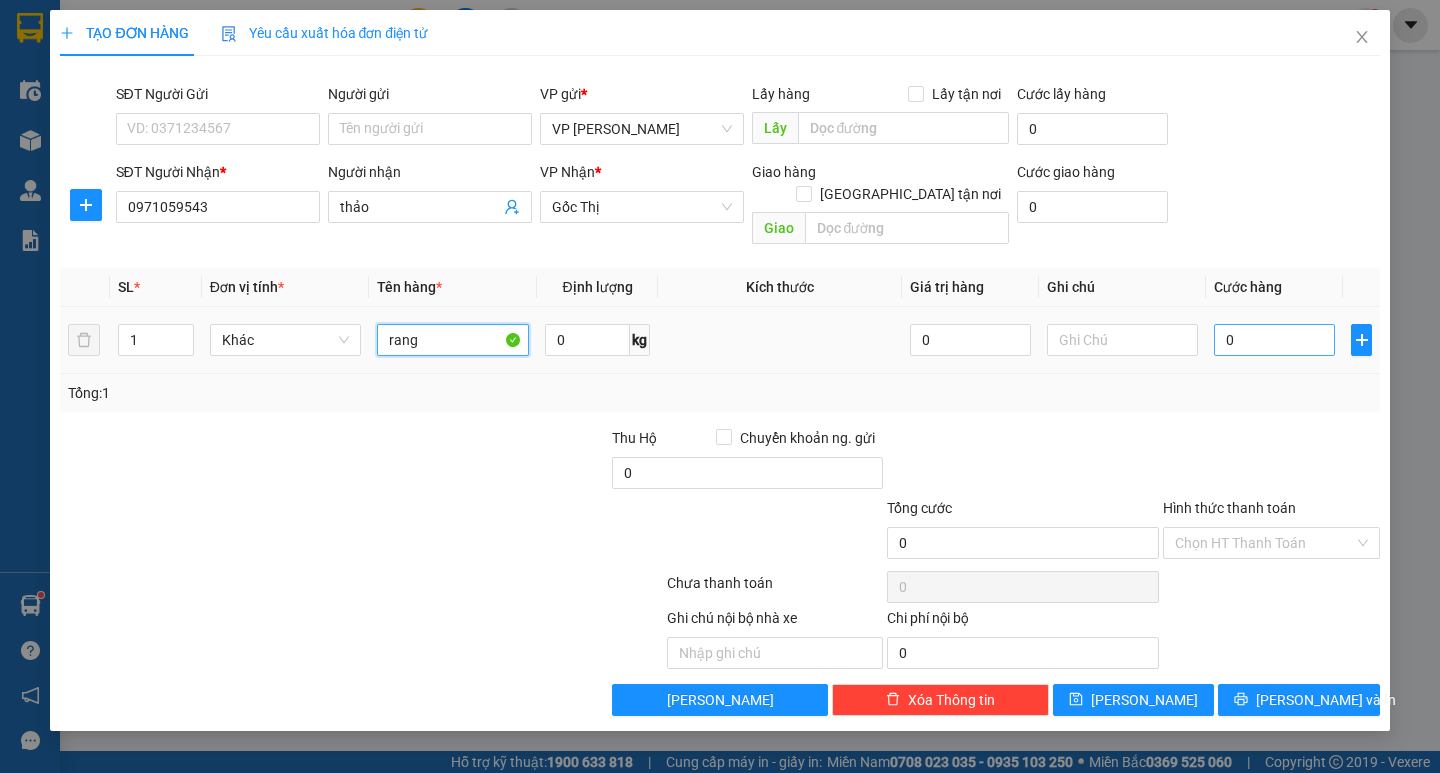type on "rang" 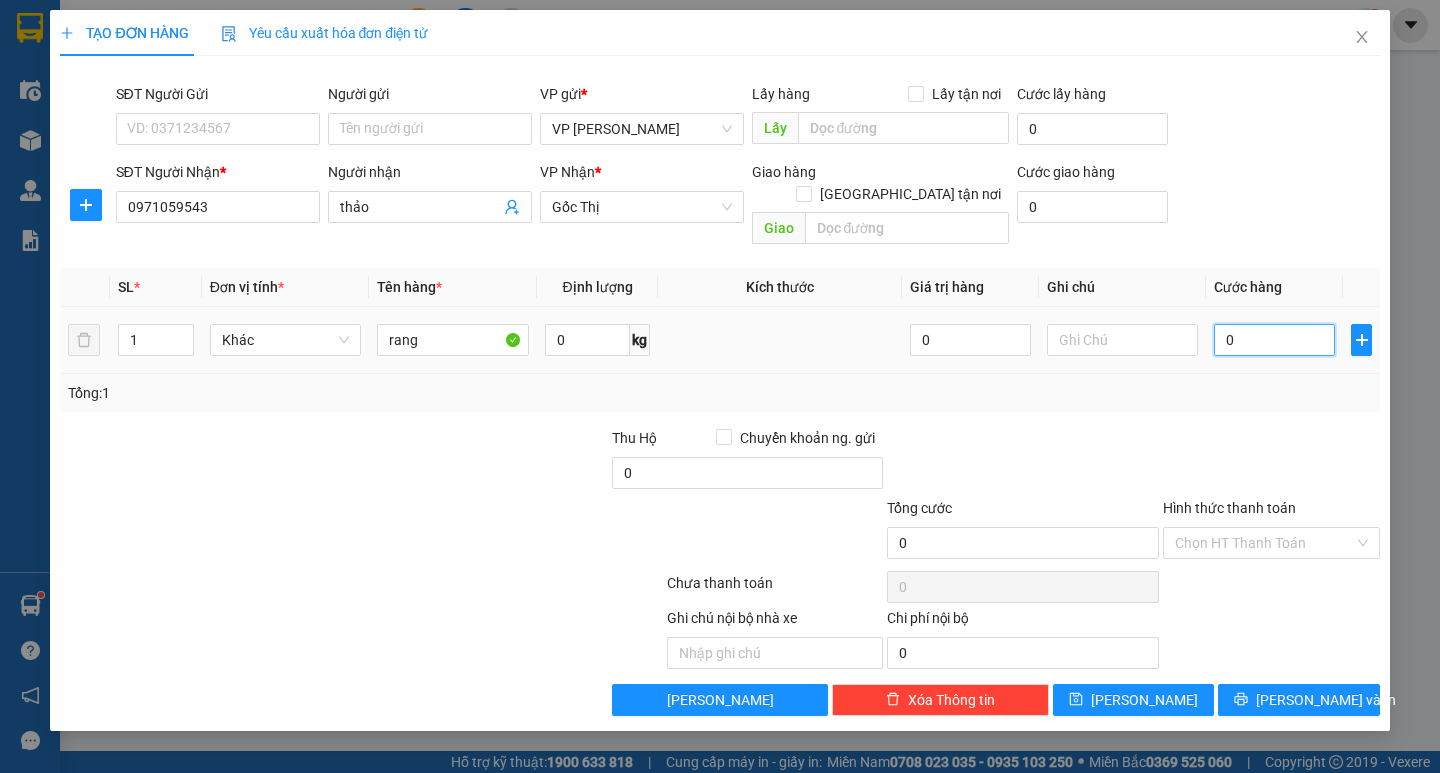 click on "0" at bounding box center [1274, 340] 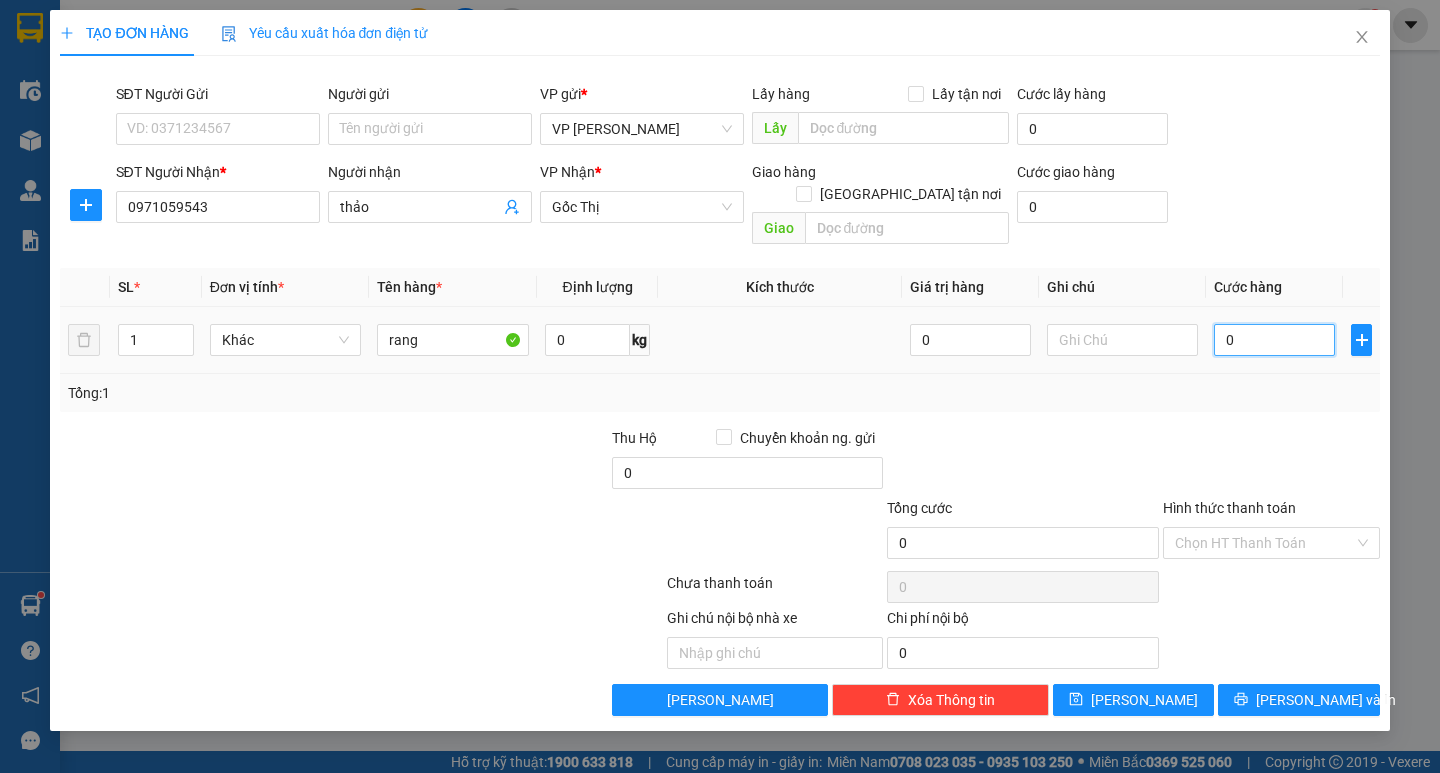 click on "0" at bounding box center [1274, 340] 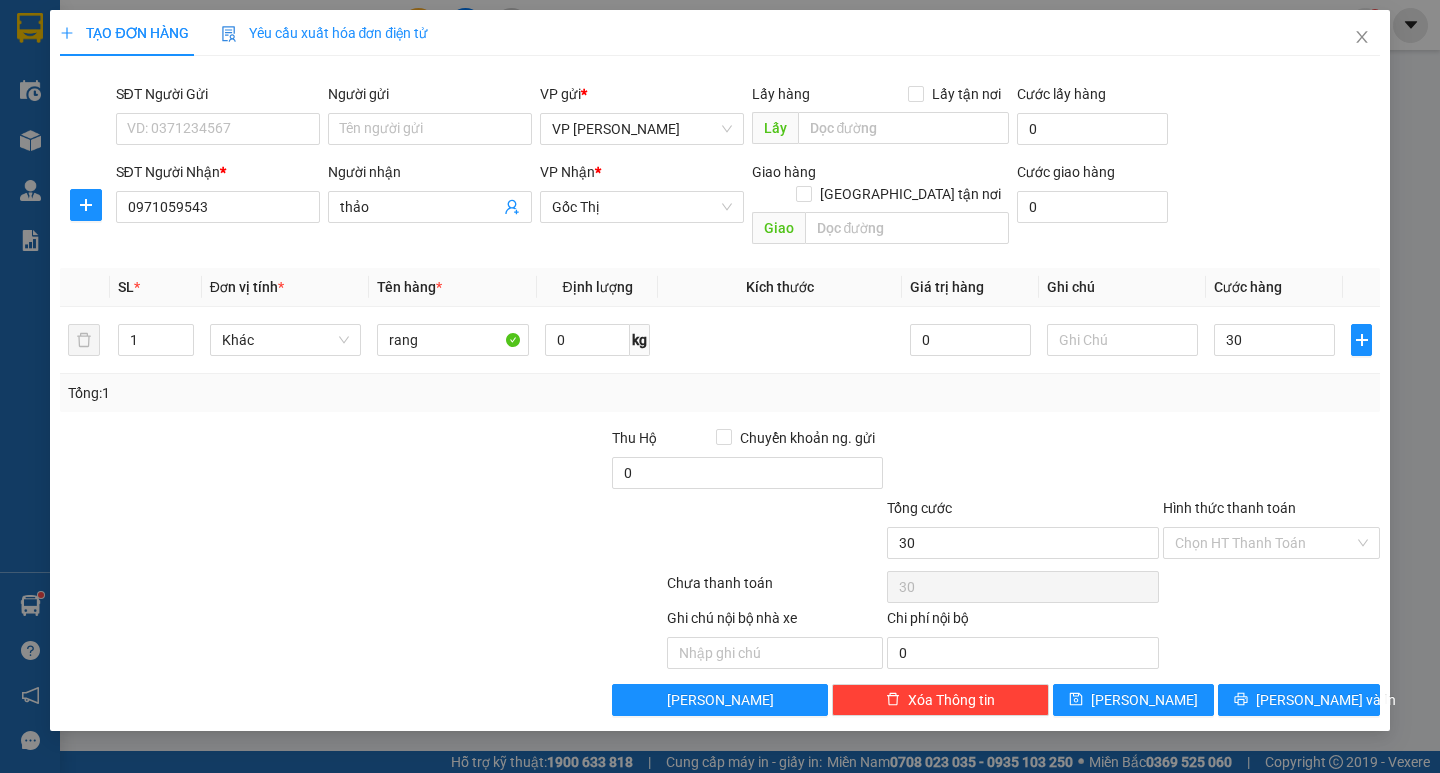 click at bounding box center (1271, 462) 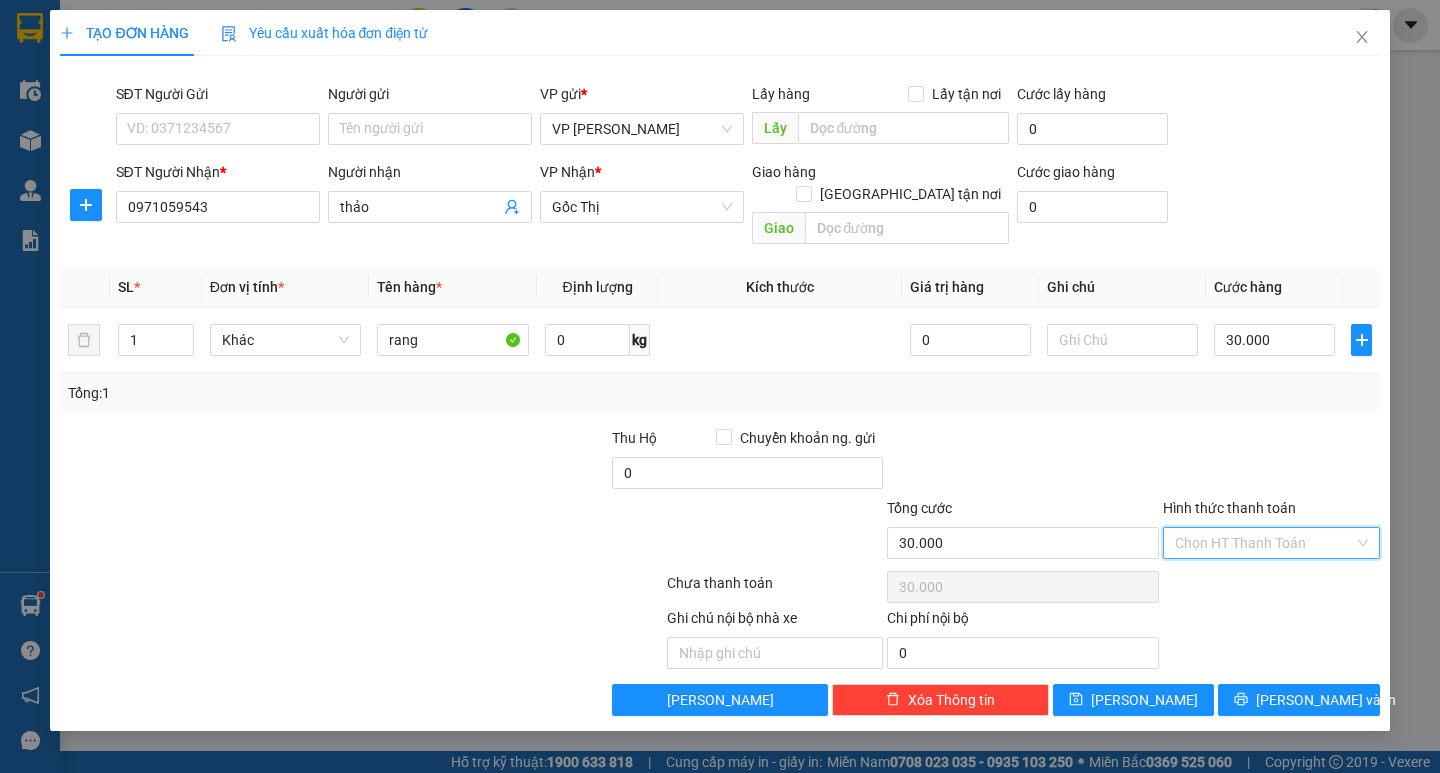 click on "Hình thức thanh toán" at bounding box center [1264, 543] 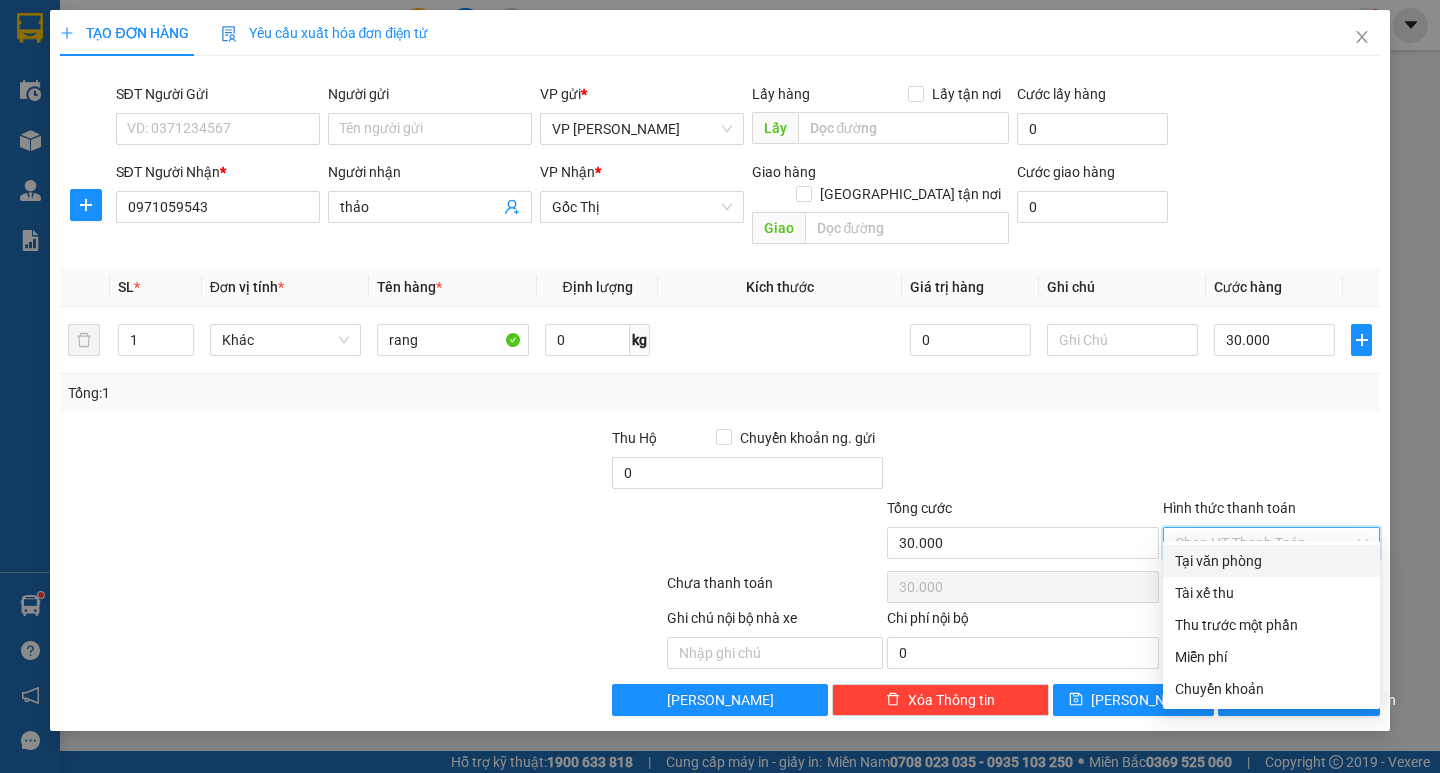 click on "Tại văn phòng" at bounding box center (1271, 561) 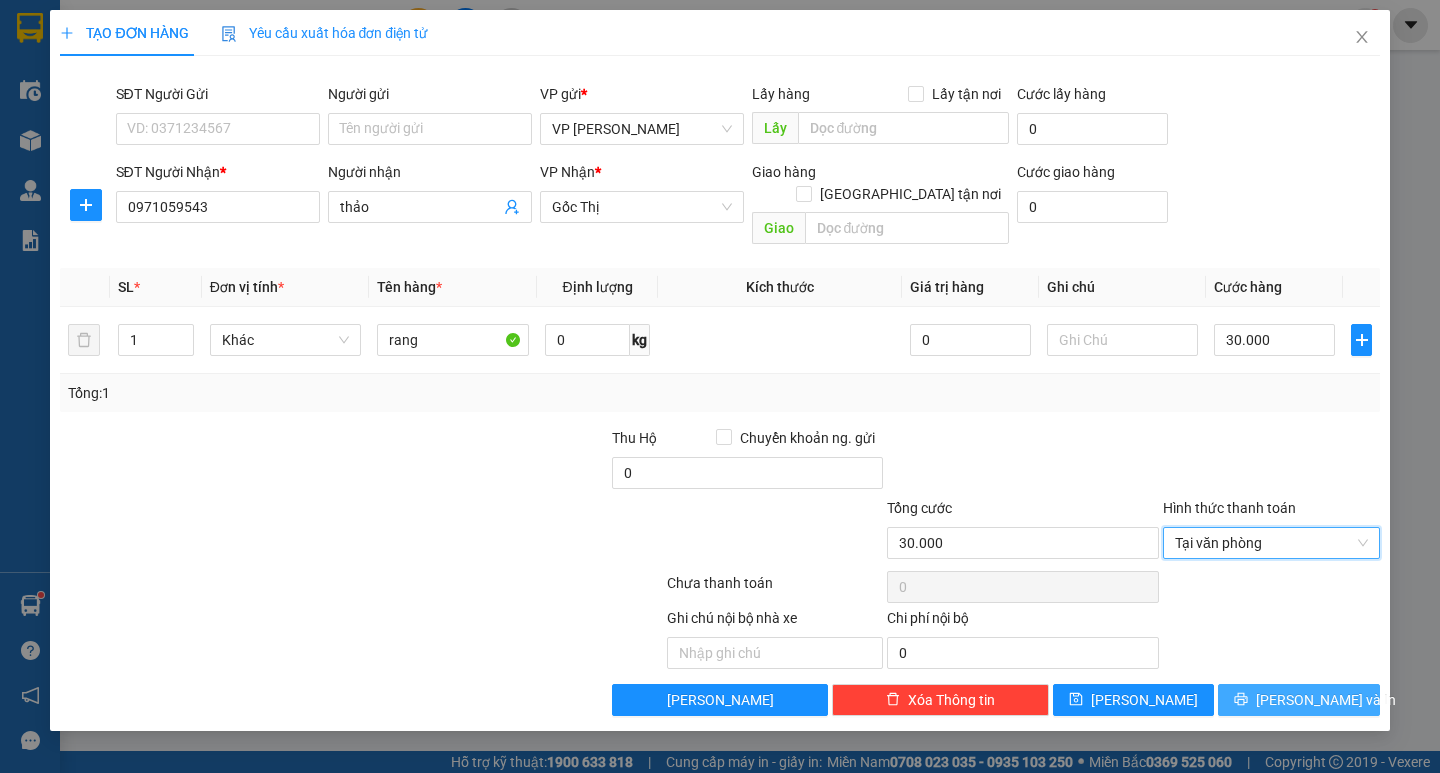 click on "[PERSON_NAME] và In" at bounding box center (1326, 700) 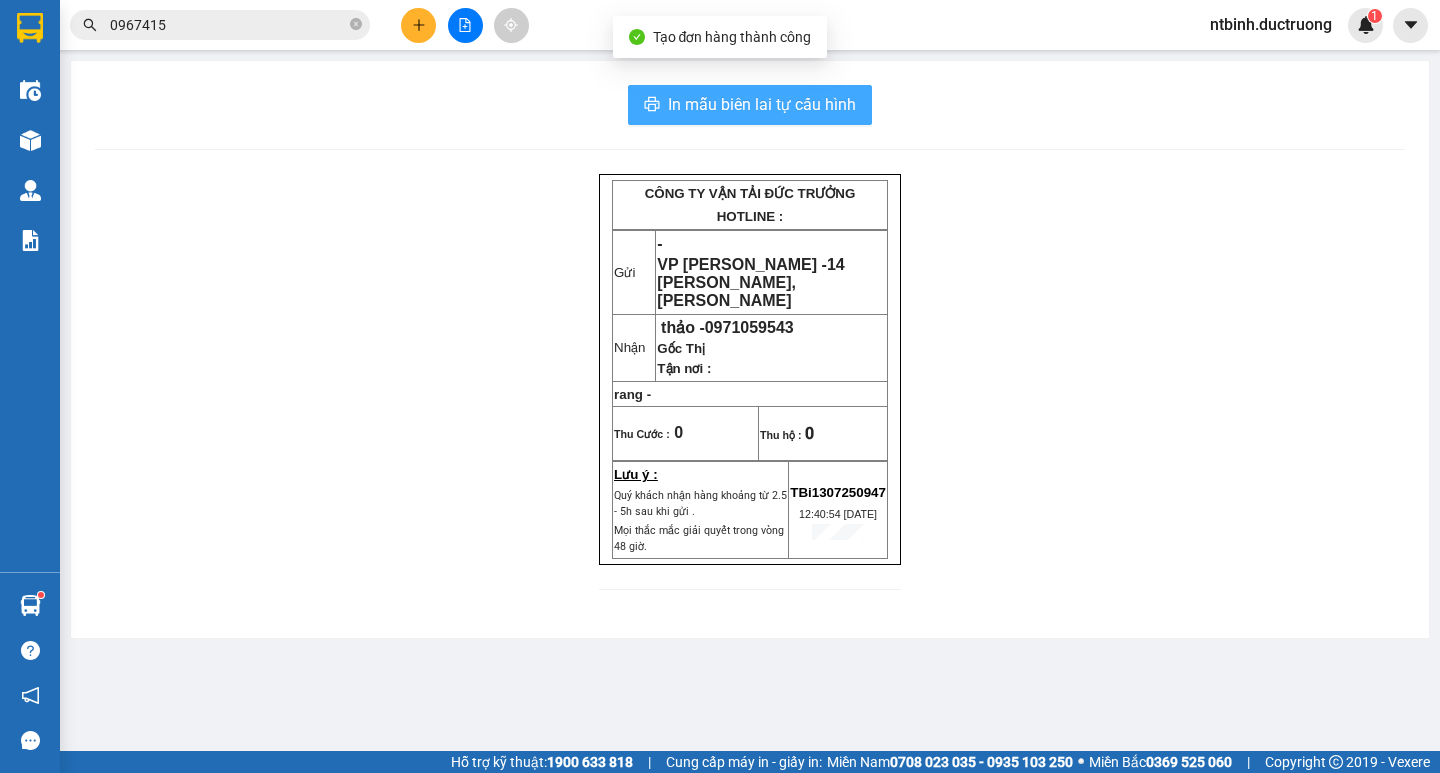 click on "In mẫu biên lai tự cấu hình" at bounding box center [762, 104] 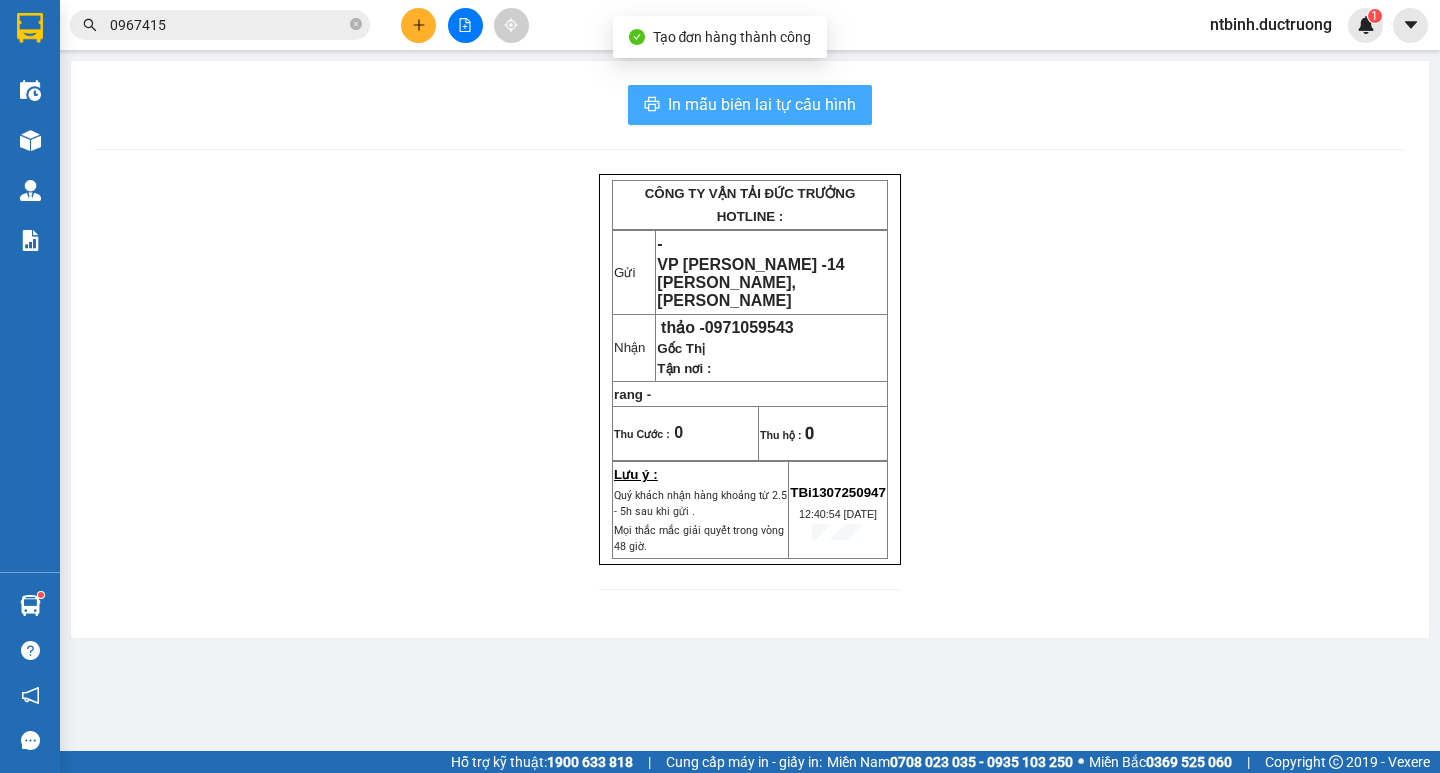 scroll, scrollTop: 0, scrollLeft: 0, axis: both 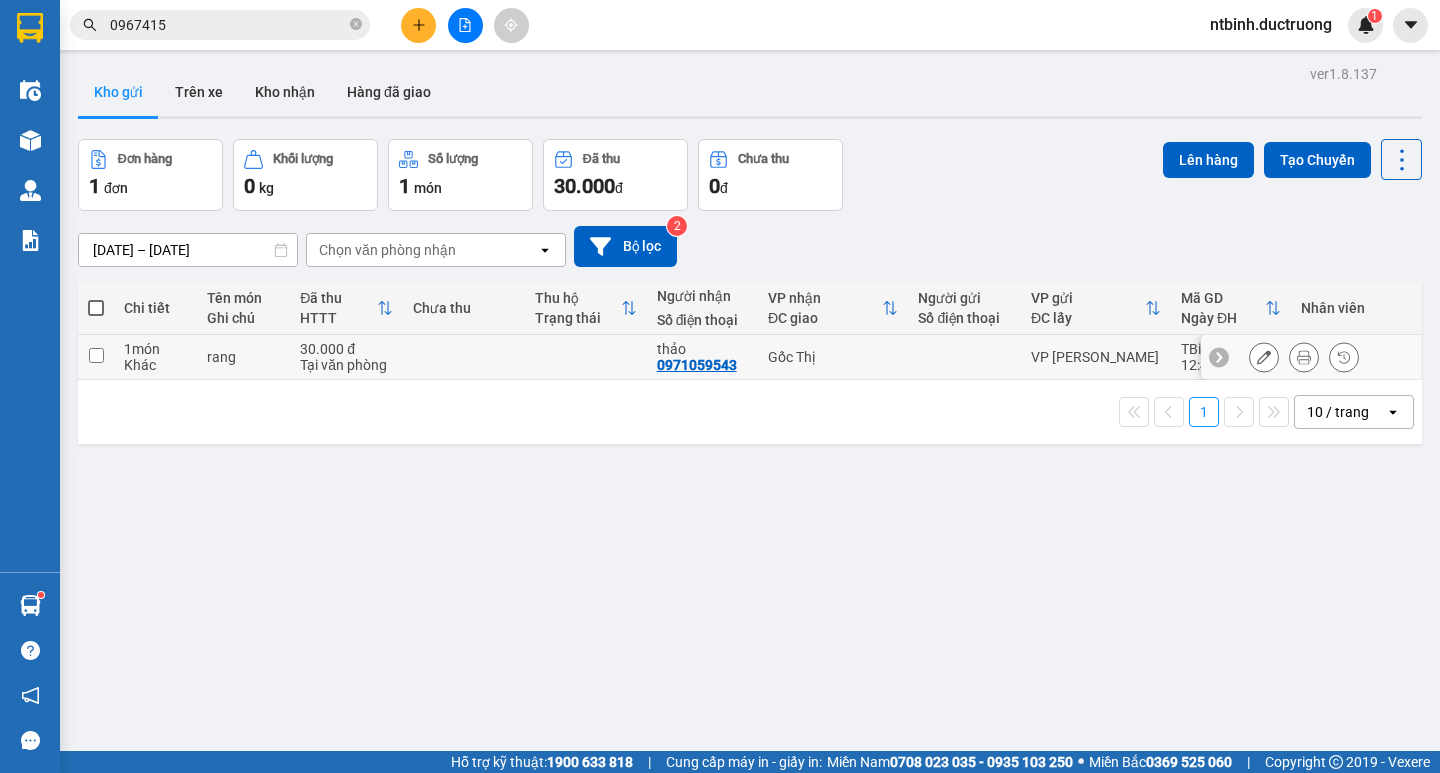 click at bounding box center [96, 355] 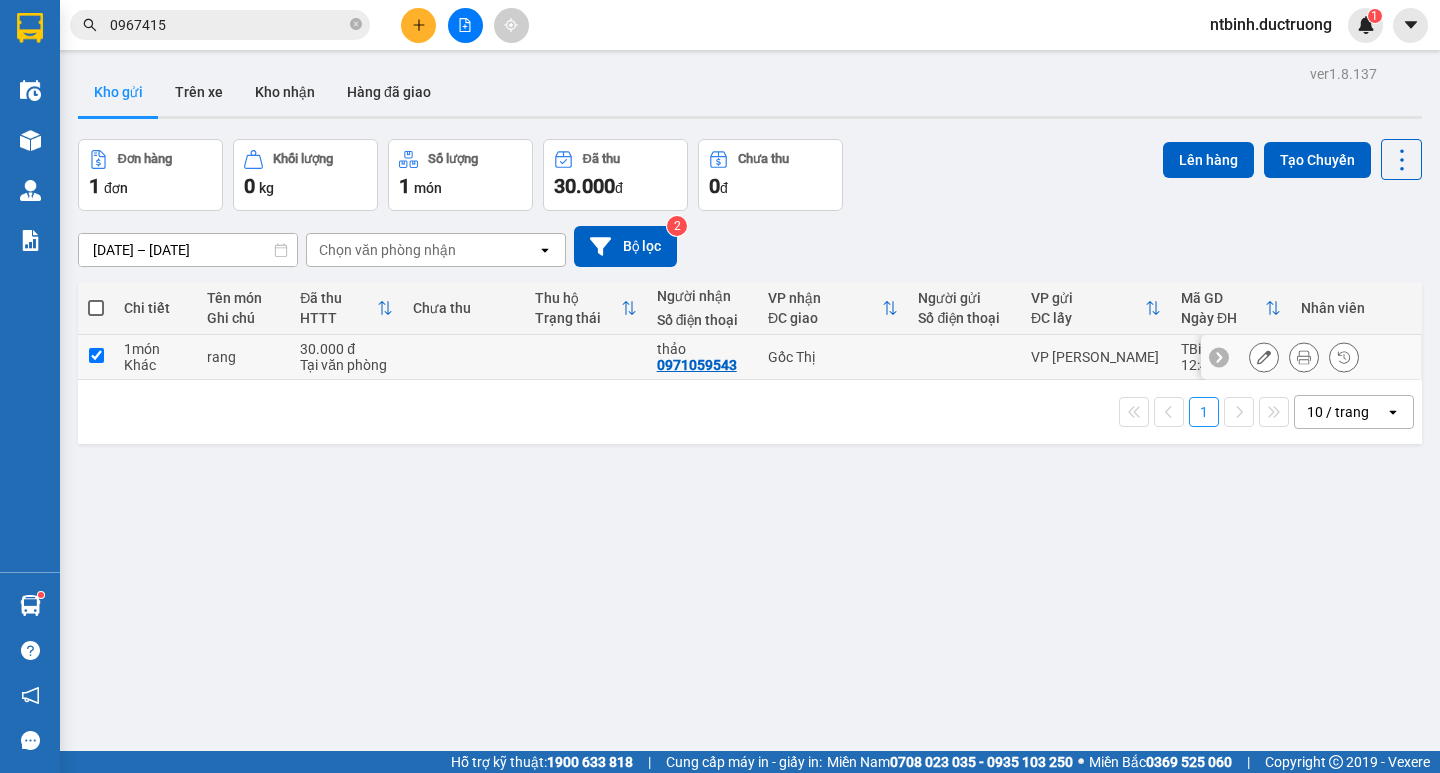 checkbox on "true" 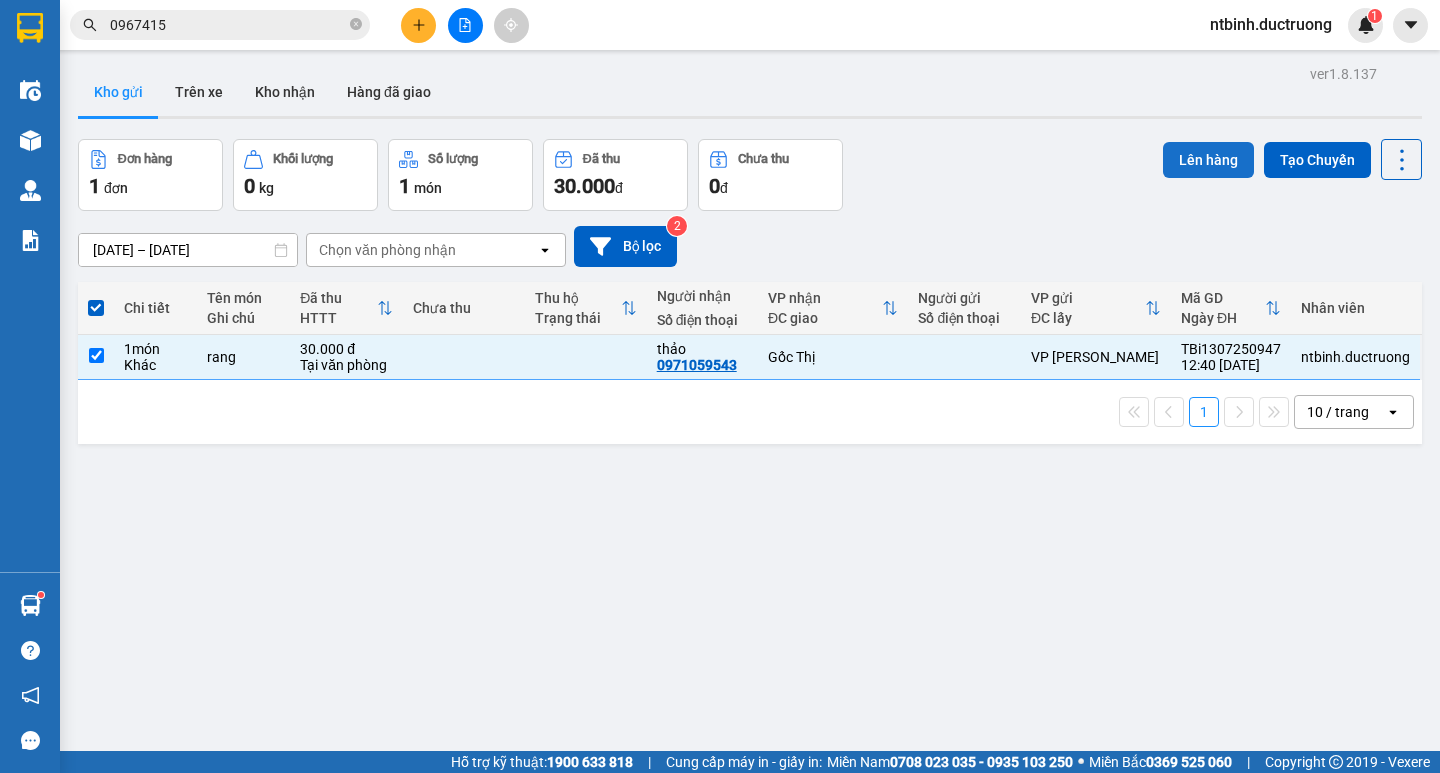 click on "Lên hàng" at bounding box center [1208, 160] 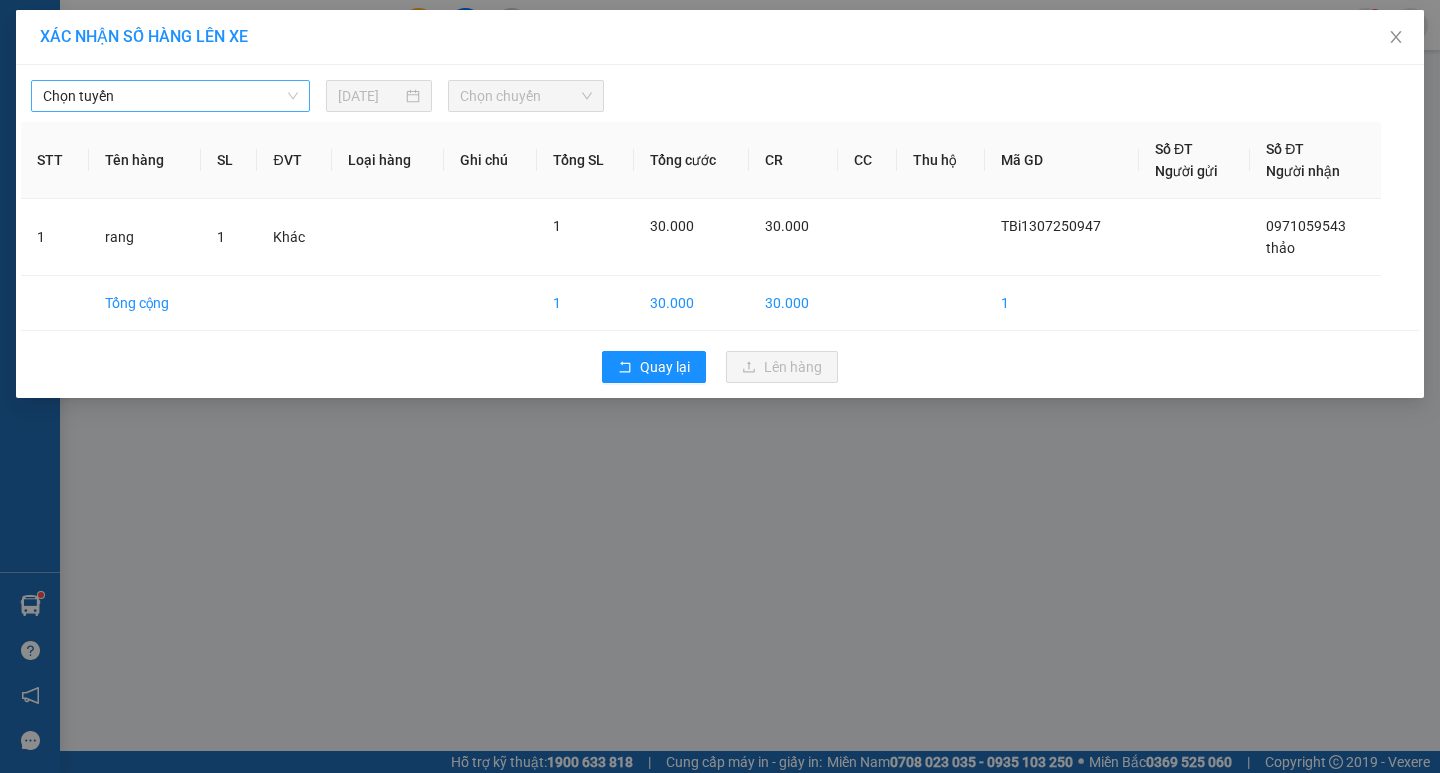 click on "Chọn tuyến" at bounding box center [170, 96] 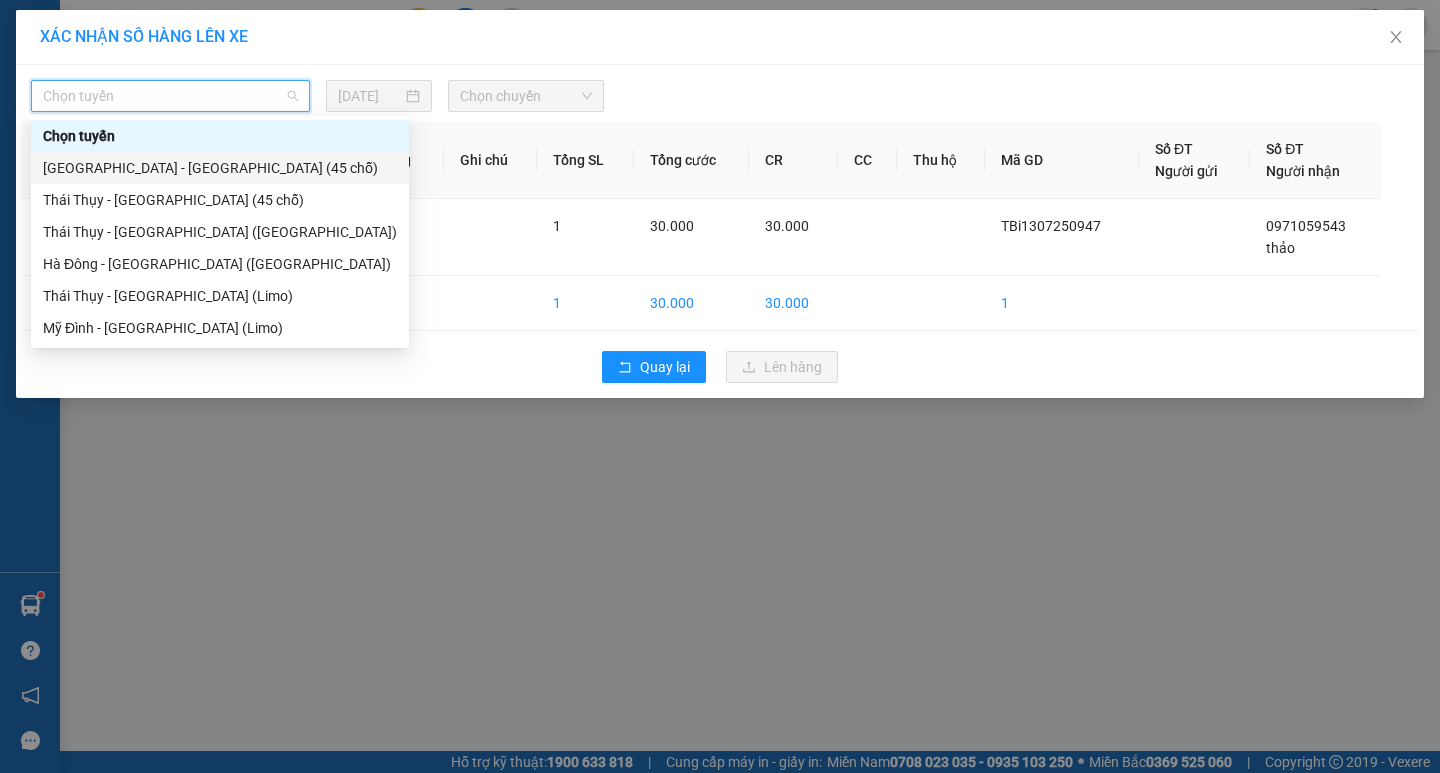 click on "[GEOGRAPHIC_DATA] - [GEOGRAPHIC_DATA] (45 chỗ)" at bounding box center [220, 168] 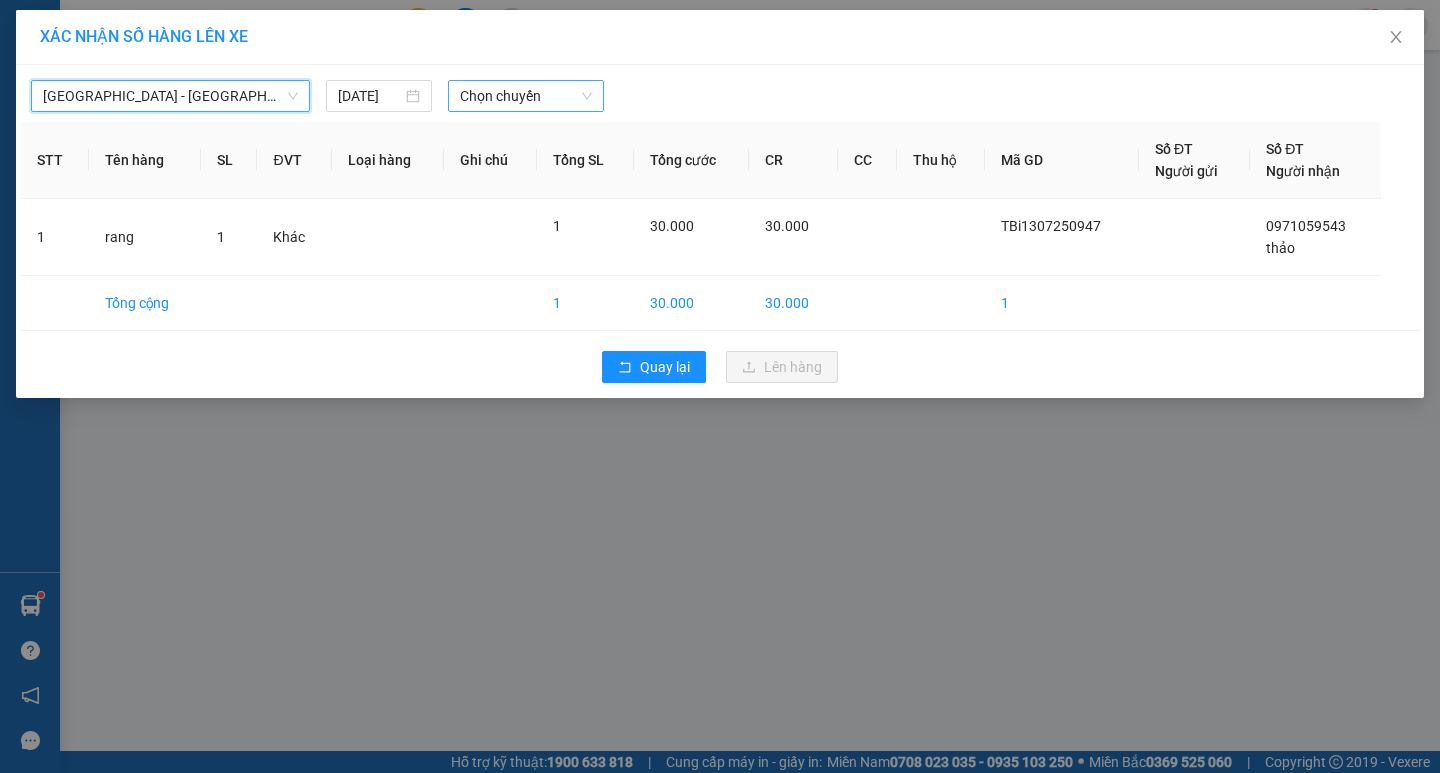 click on "Chọn chuyến" at bounding box center [526, 96] 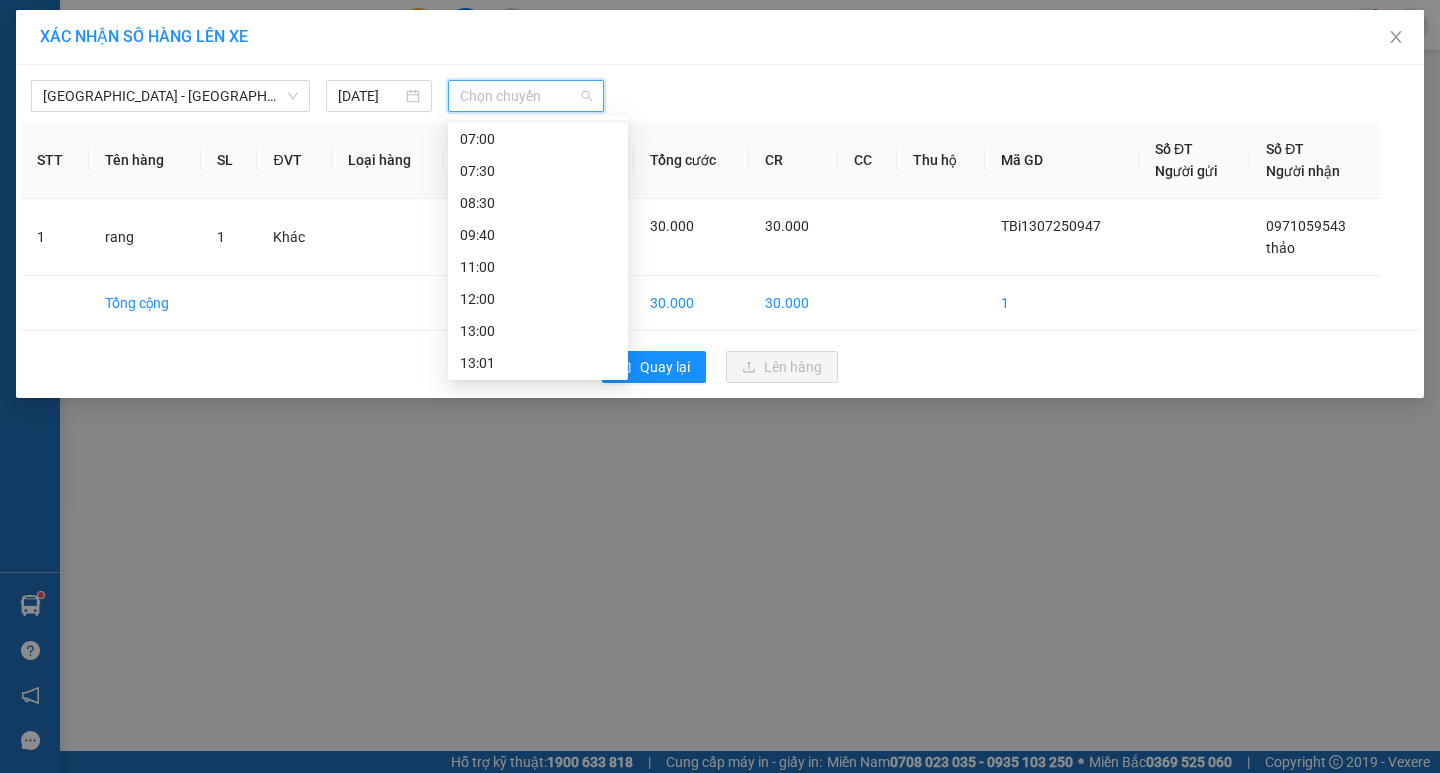 scroll, scrollTop: 64, scrollLeft: 0, axis: vertical 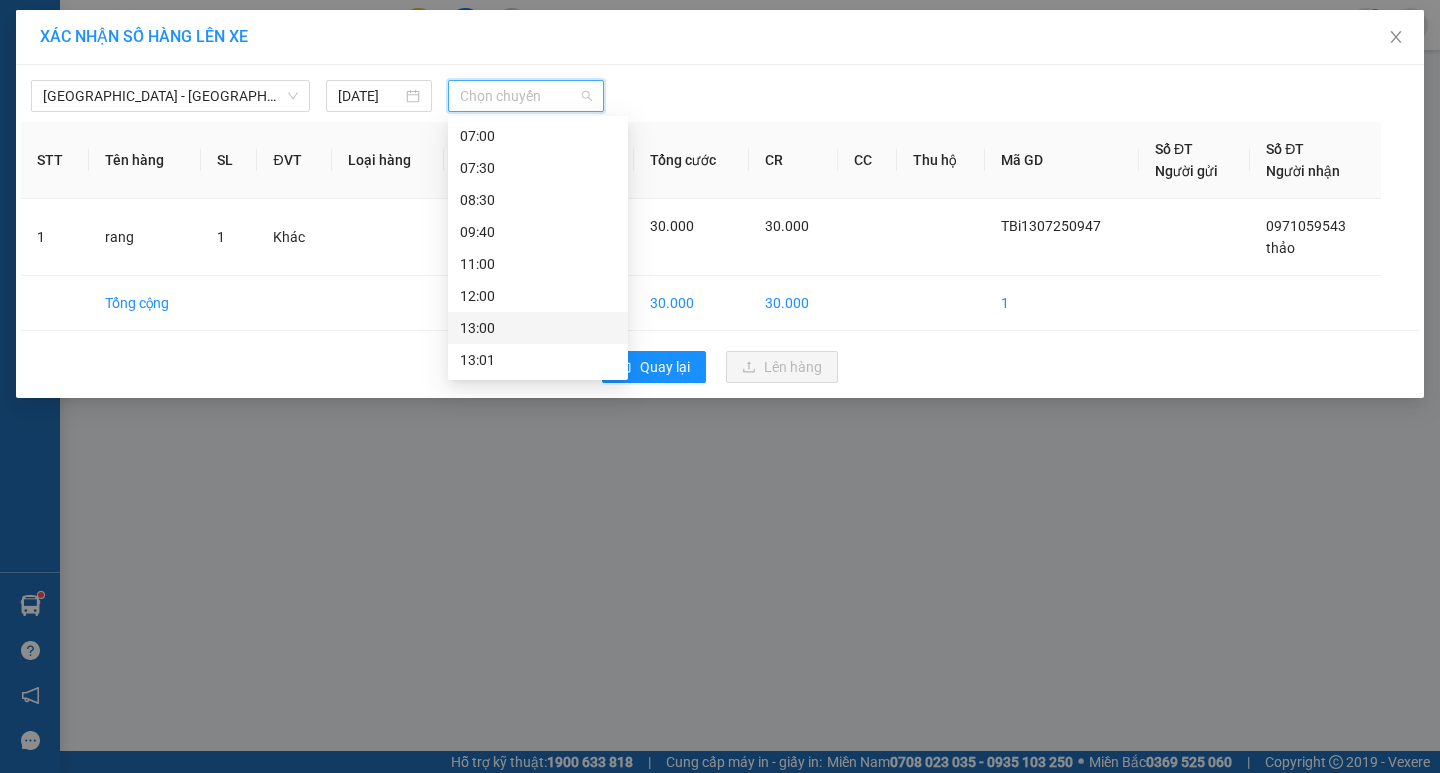 click on "13:00" at bounding box center (538, 328) 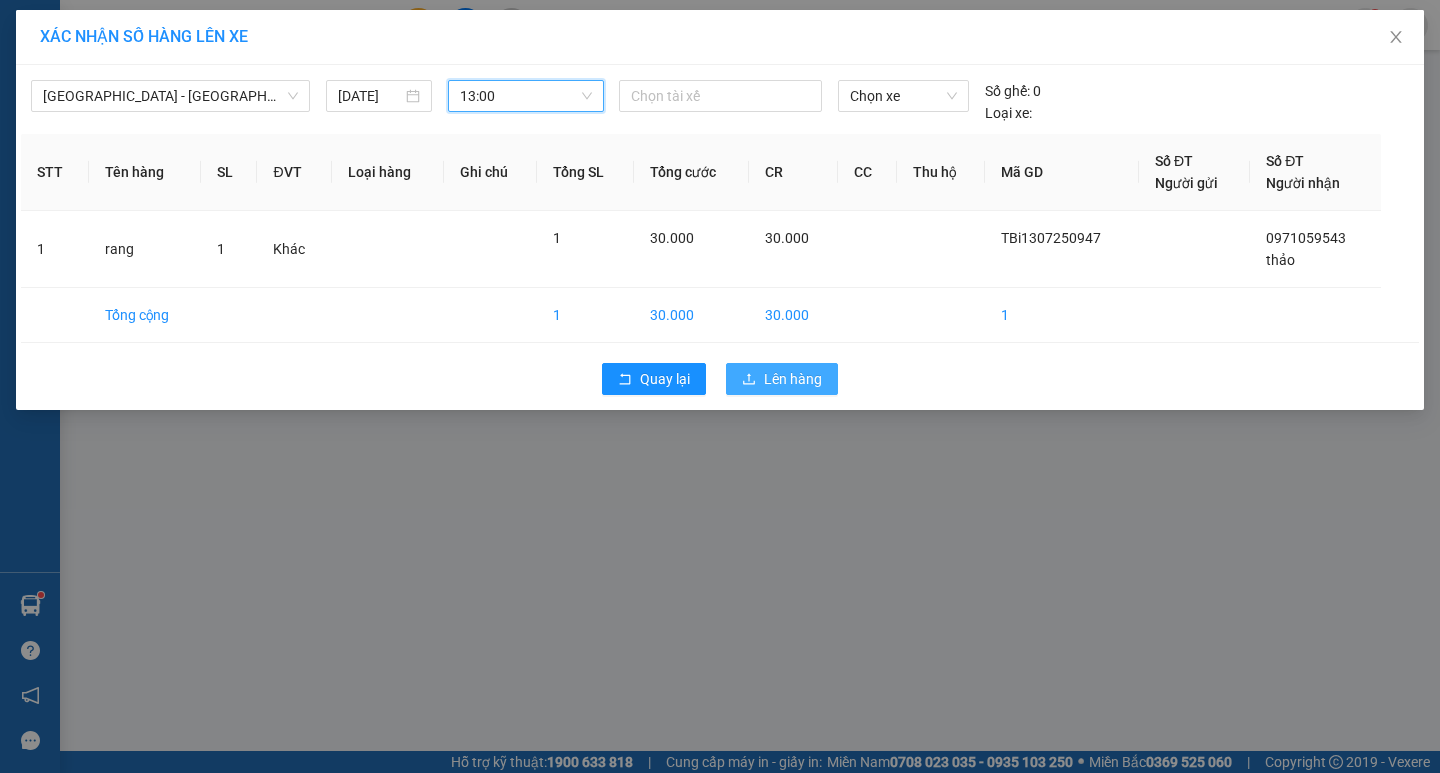 click on "Lên hàng" at bounding box center (793, 379) 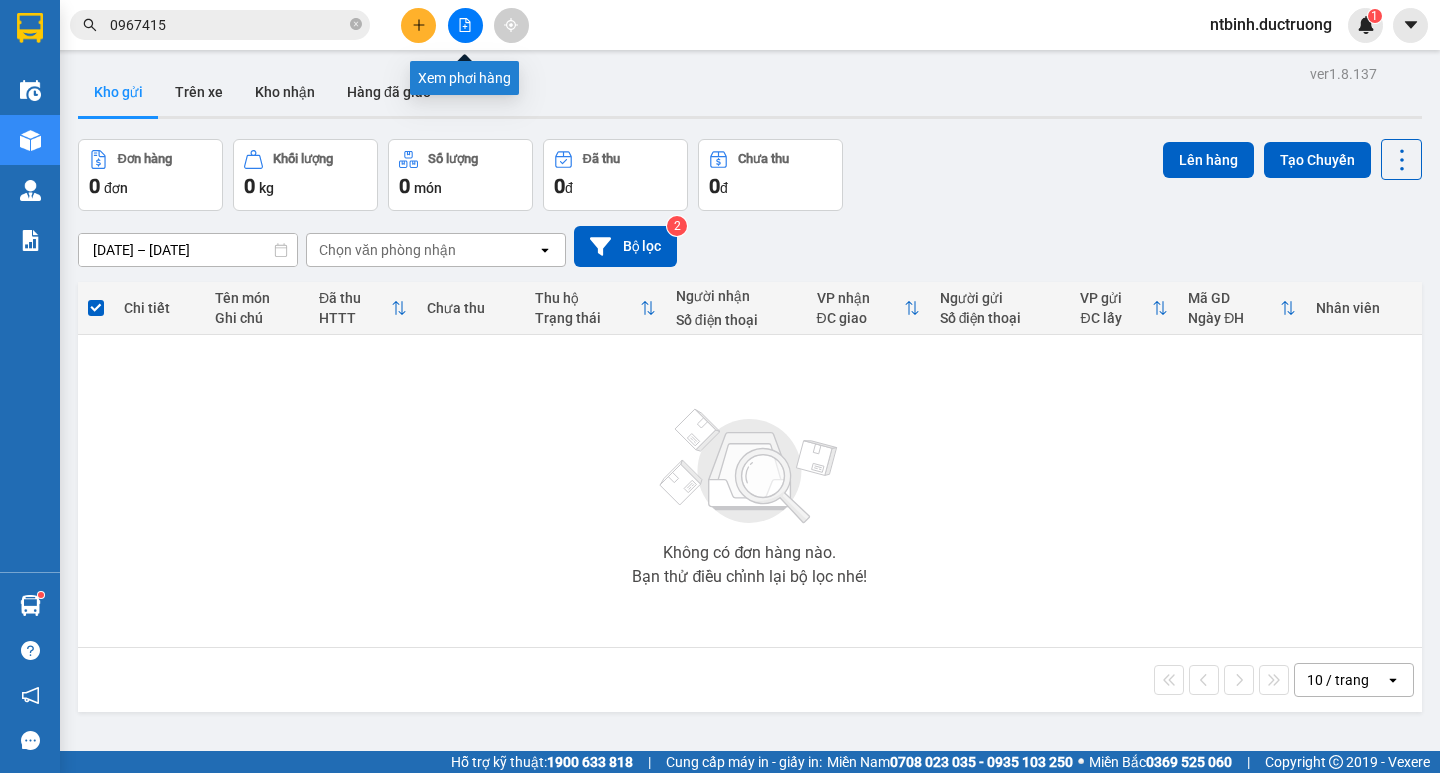 click 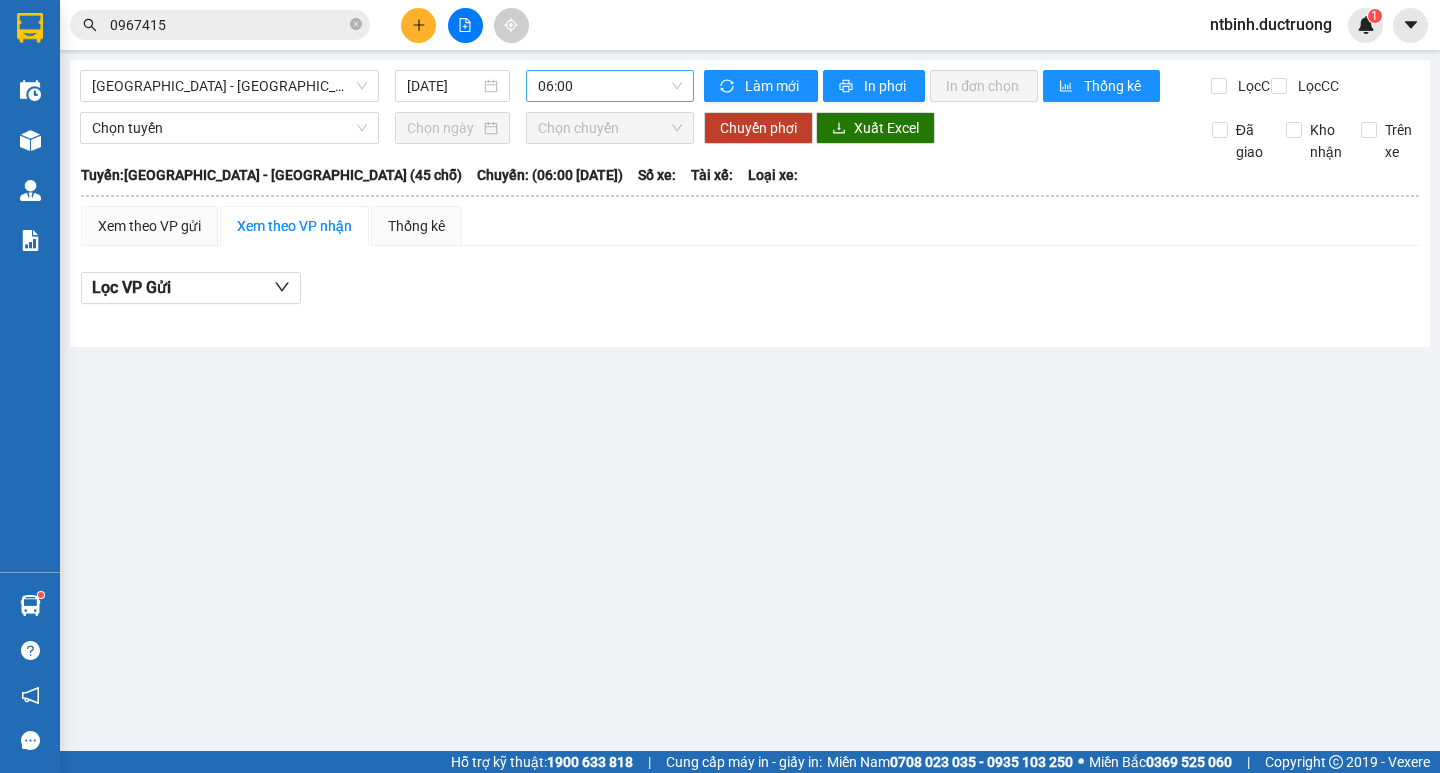 click on "06:00" at bounding box center (610, 86) 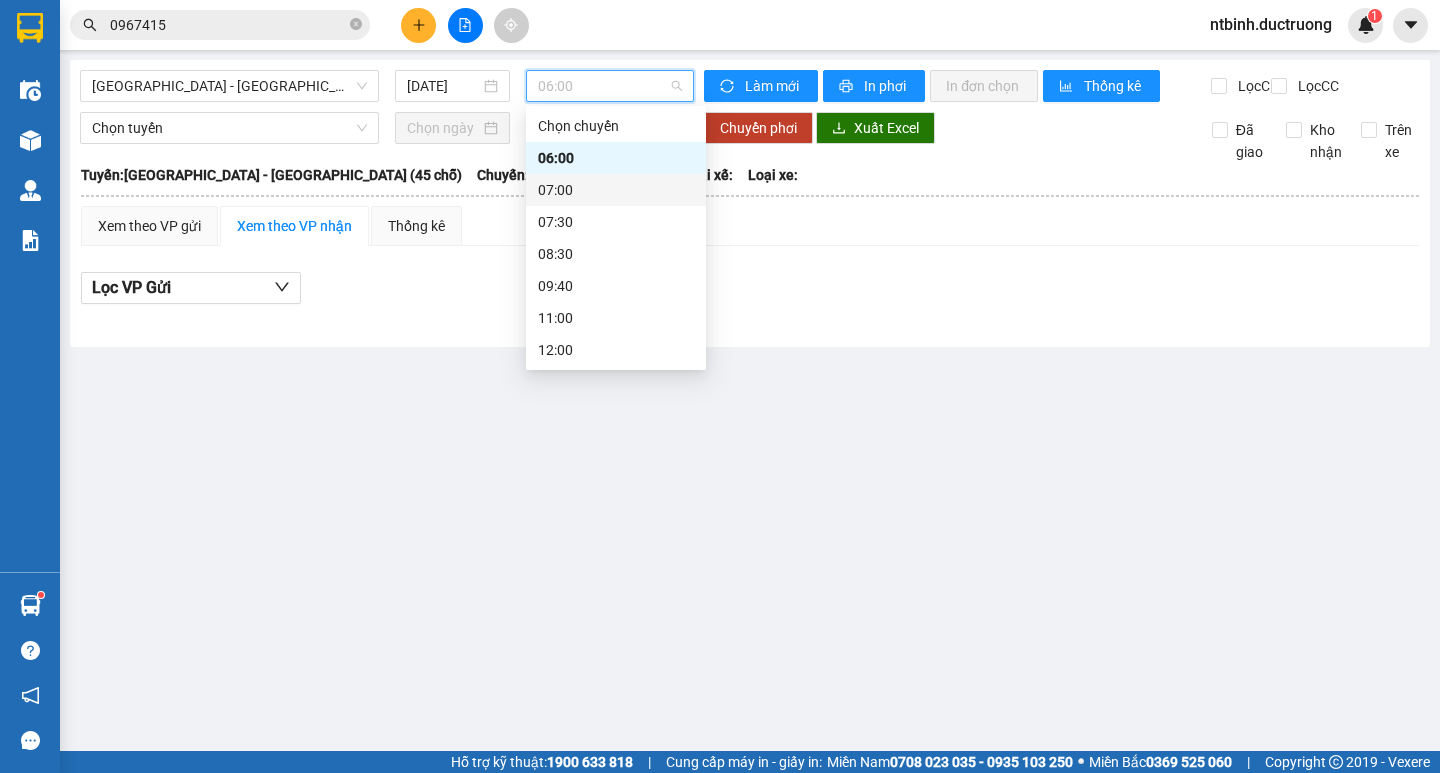 scroll, scrollTop: 39, scrollLeft: 0, axis: vertical 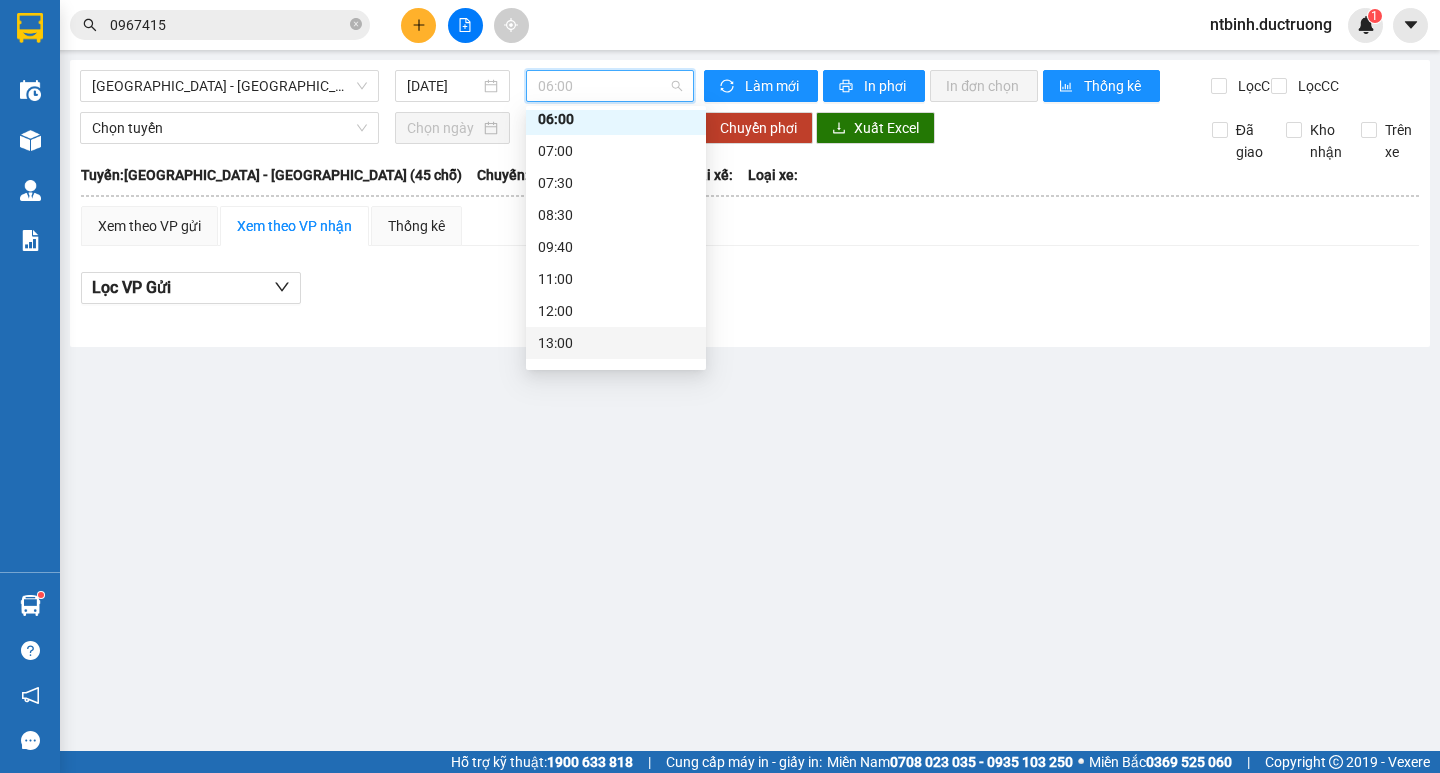click on "13:00" at bounding box center (616, 343) 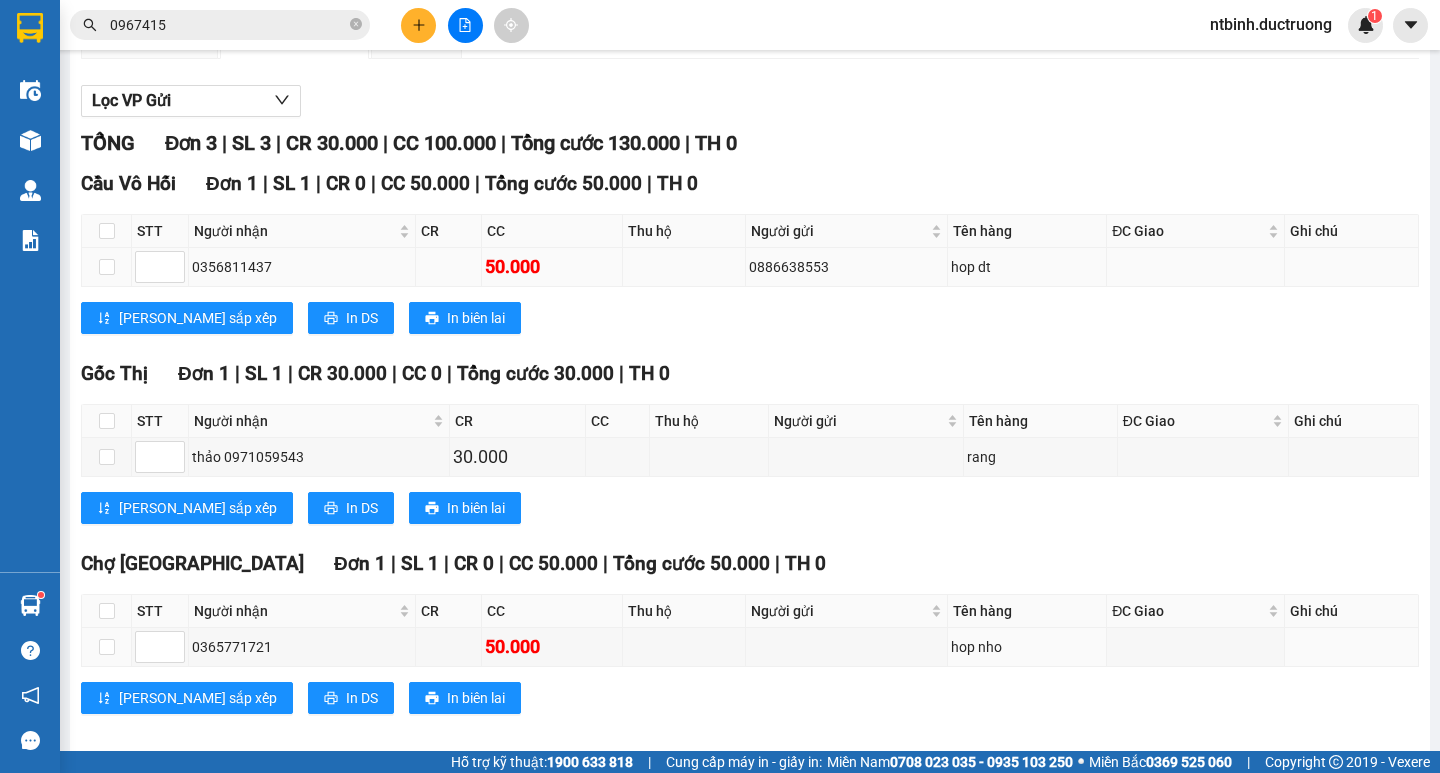 scroll, scrollTop: 123, scrollLeft: 0, axis: vertical 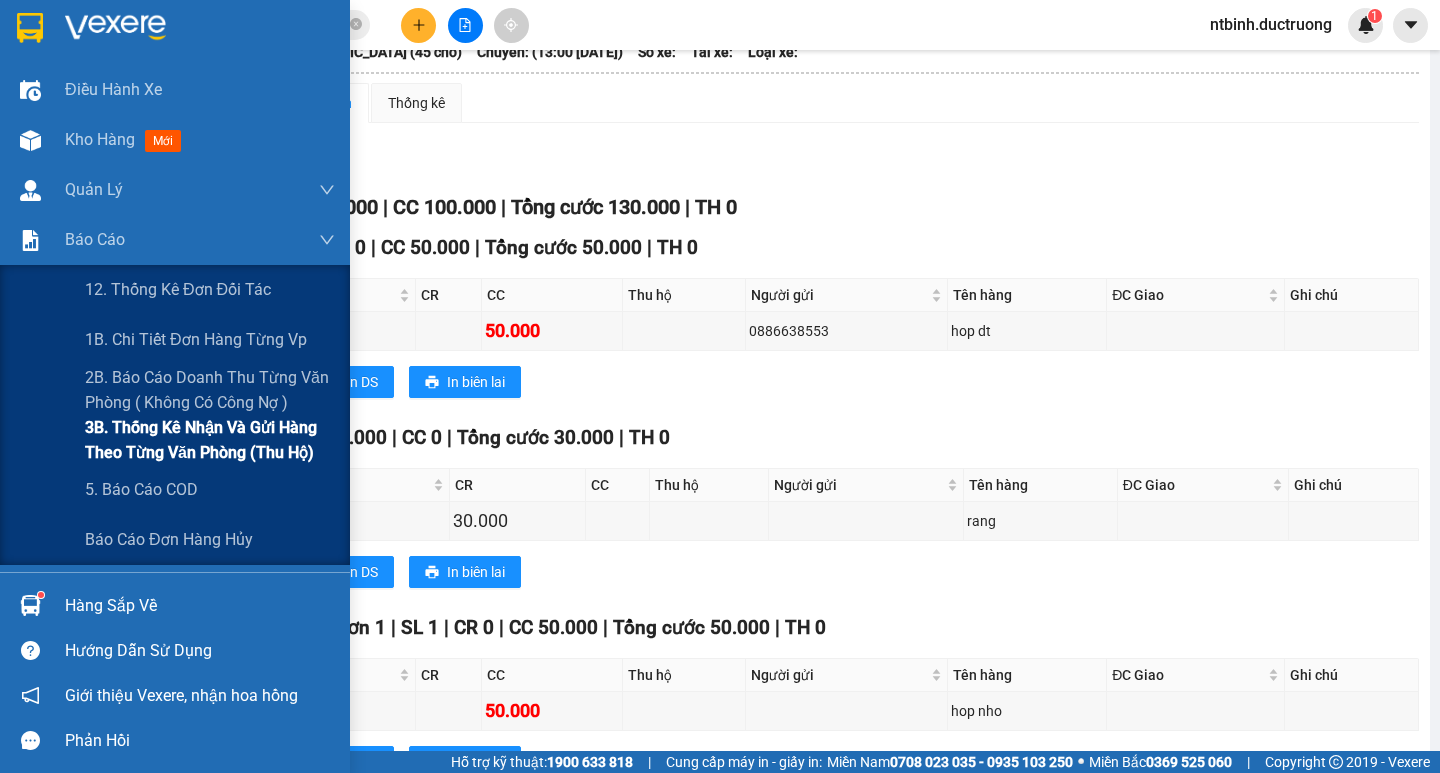 click on "3B. Thống kê nhận và gửi hàng theo từng văn phòng (thu hộ)" at bounding box center (210, 440) 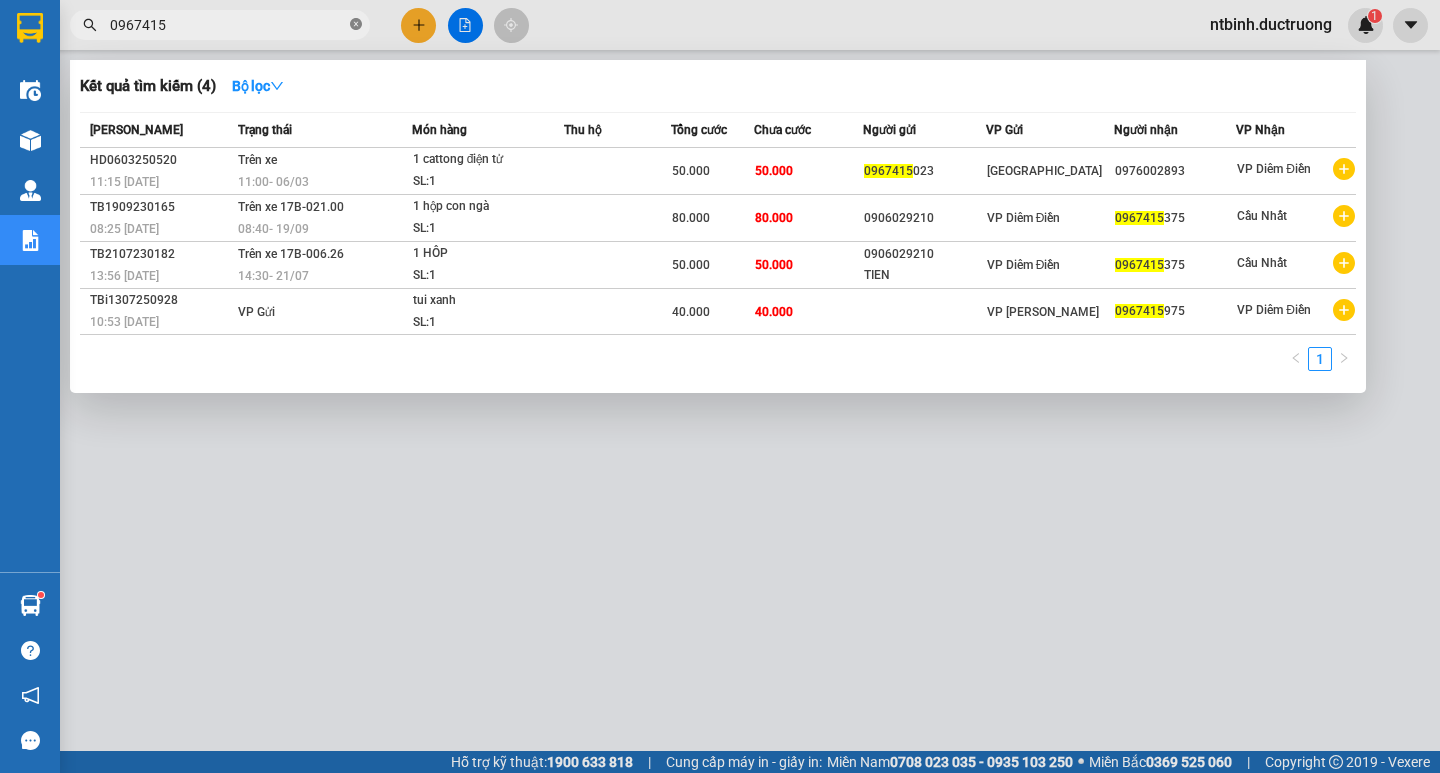 click 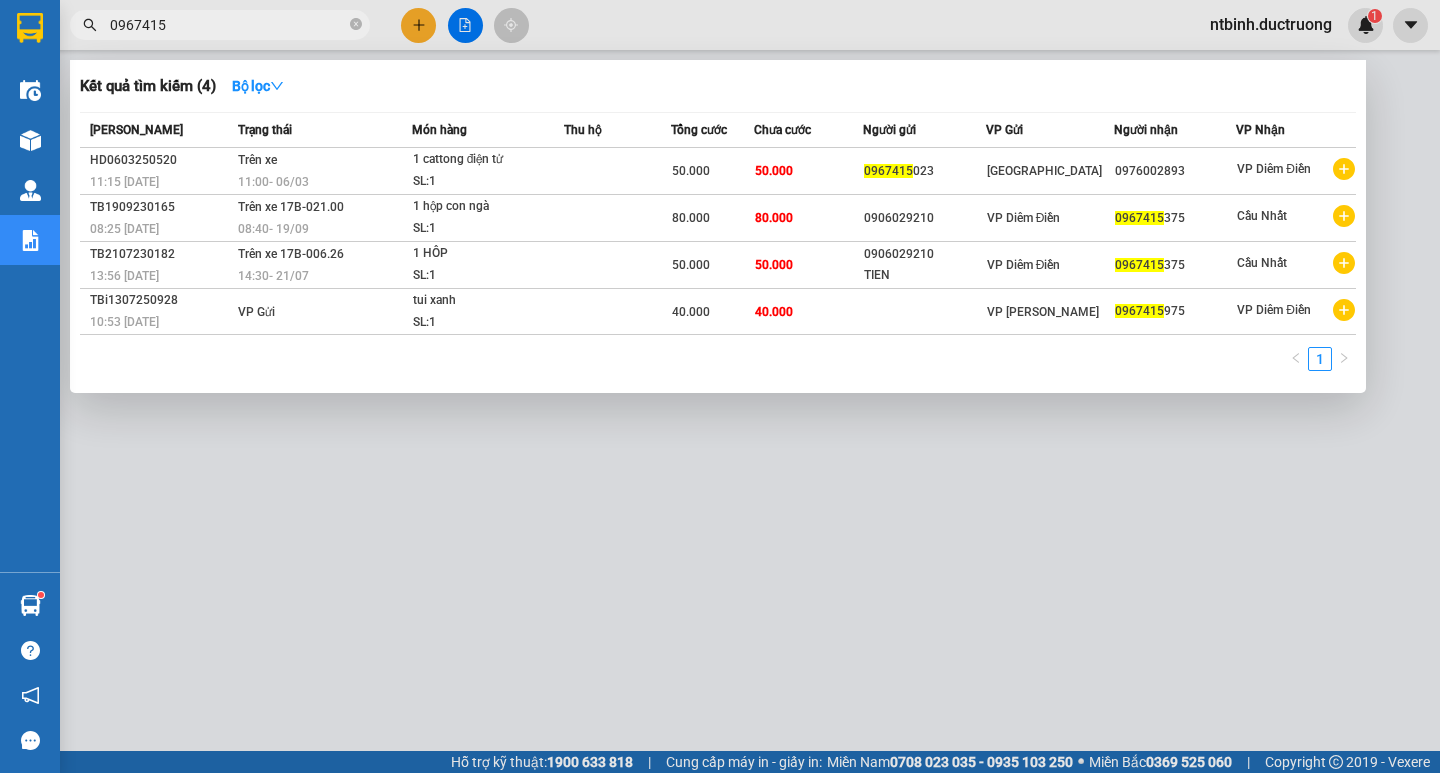 type 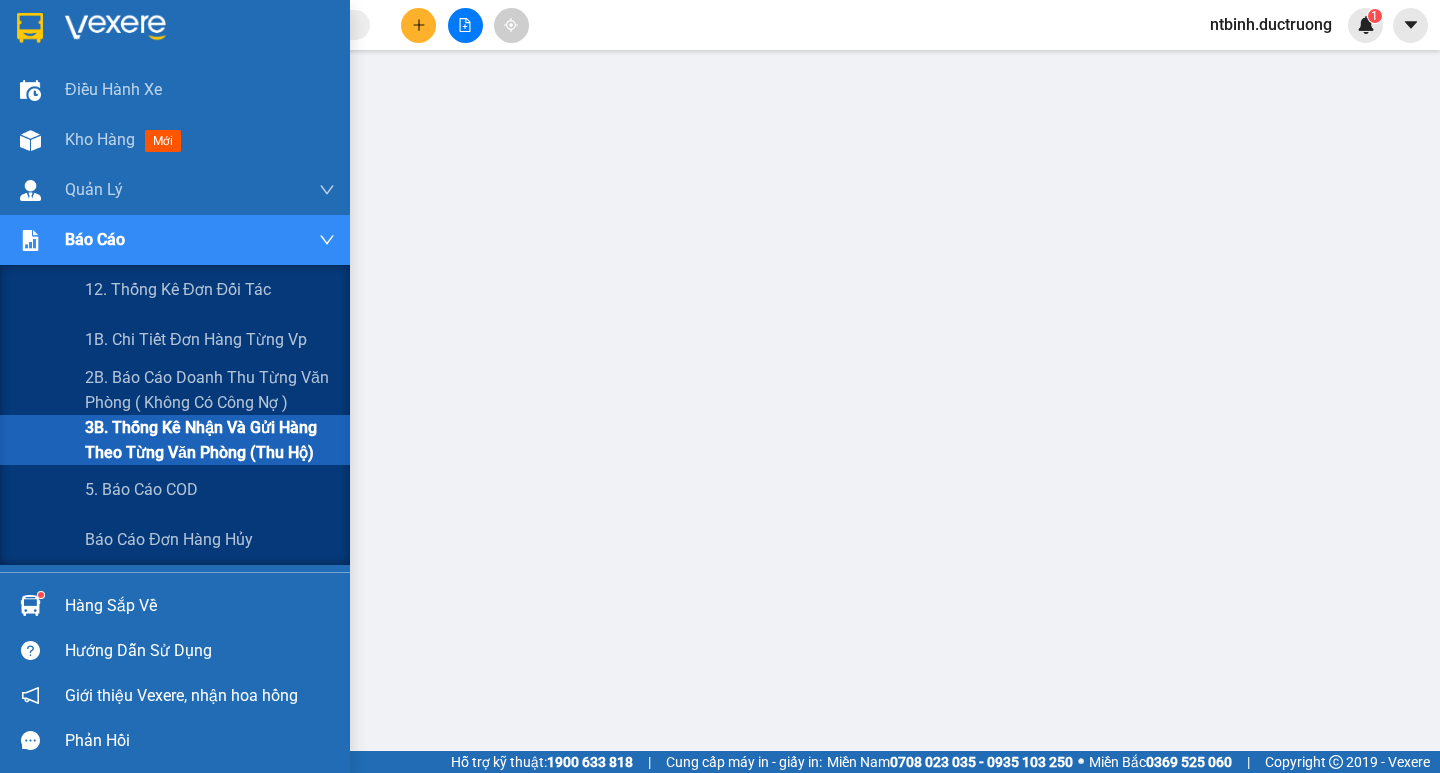 click on "3B. Thống kê nhận và gửi hàng theo từng văn phòng (thu hộ)" at bounding box center [210, 440] 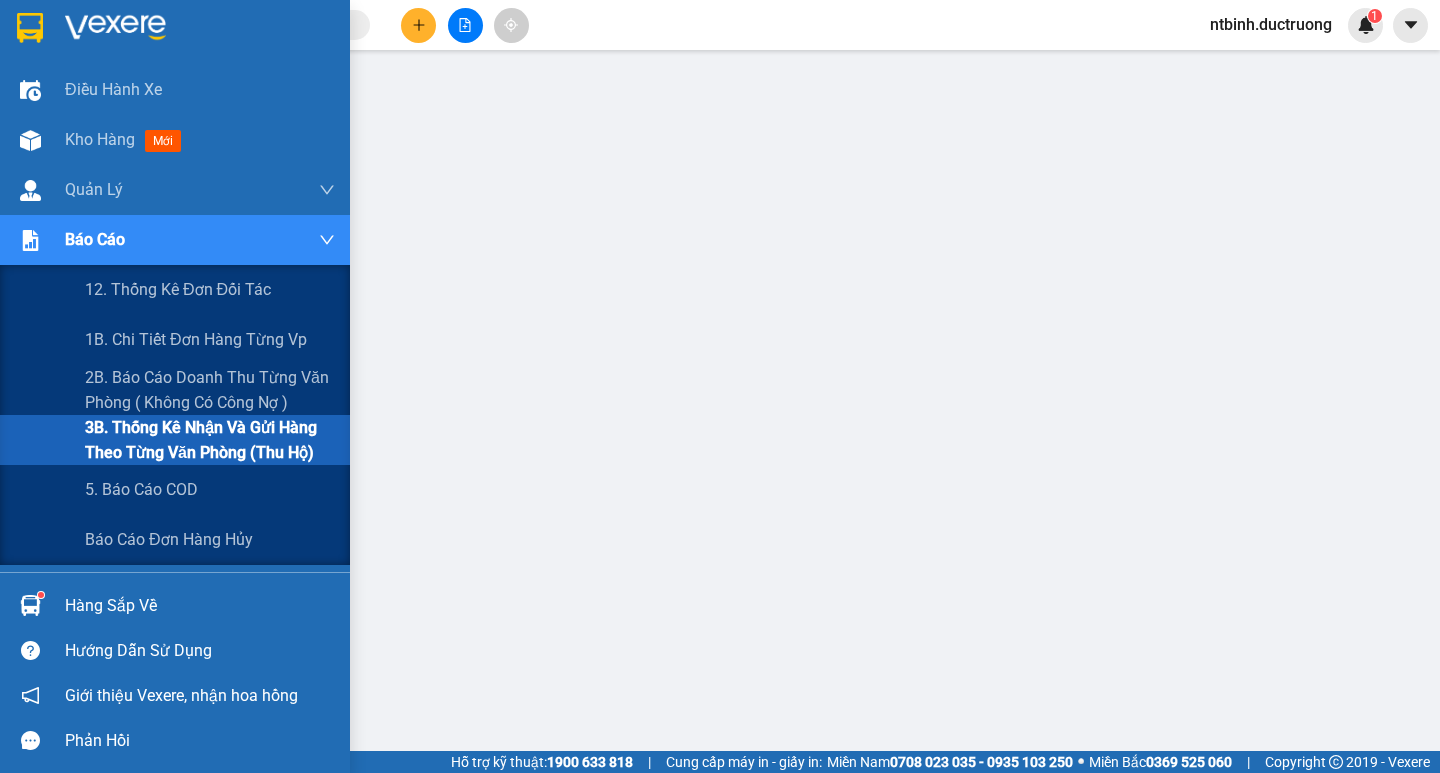 click on "3B. Thống kê nhận và gửi hàng theo từng văn phòng (thu hộ)" at bounding box center [210, 440] 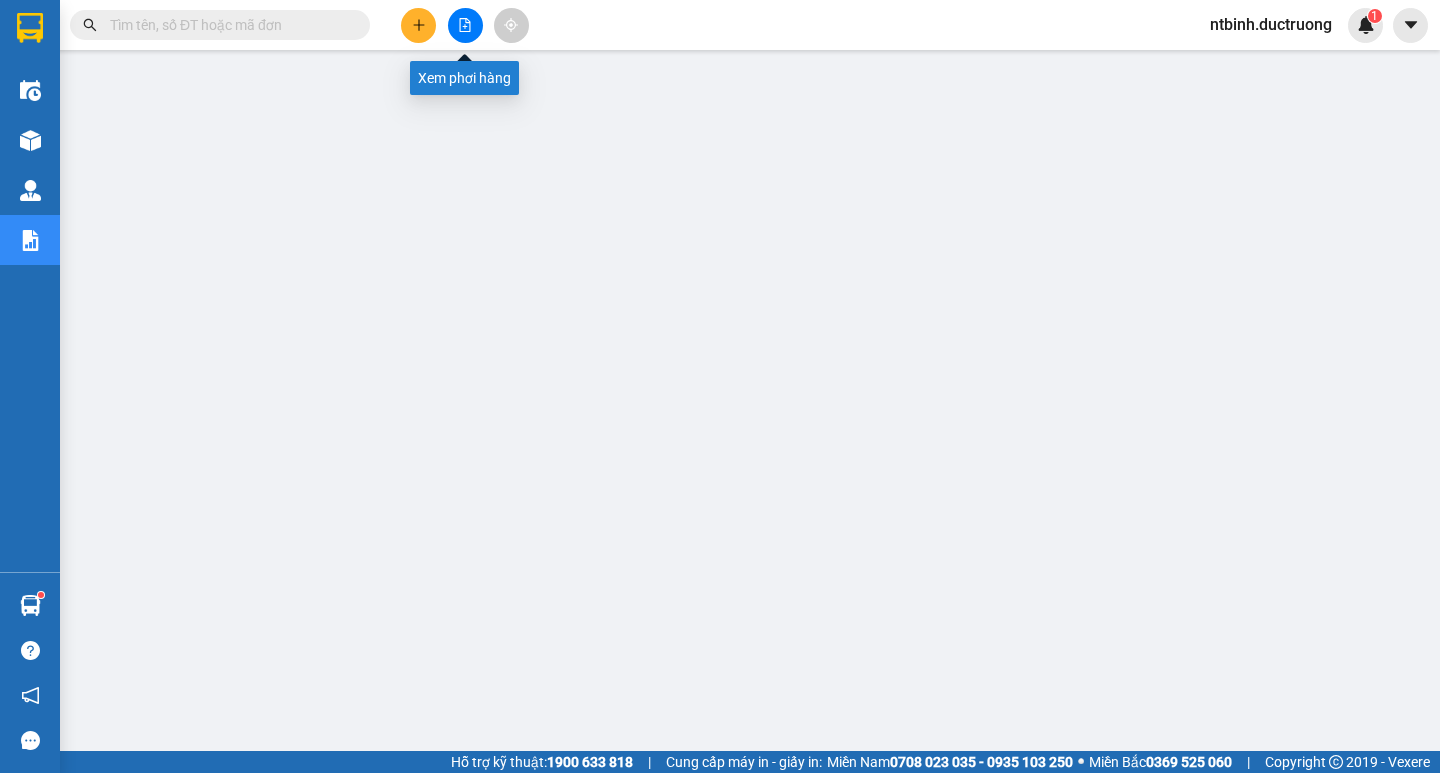 click 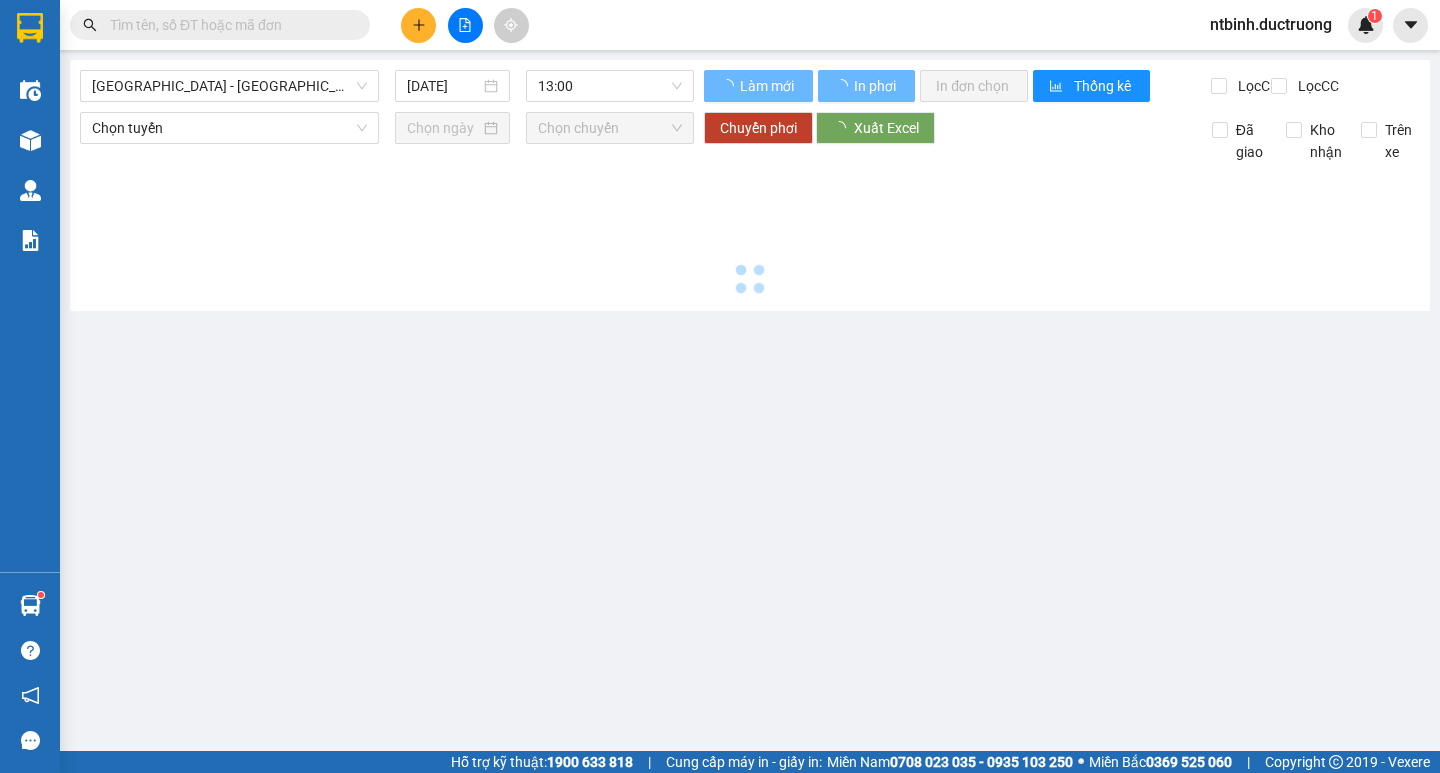scroll, scrollTop: 0, scrollLeft: 0, axis: both 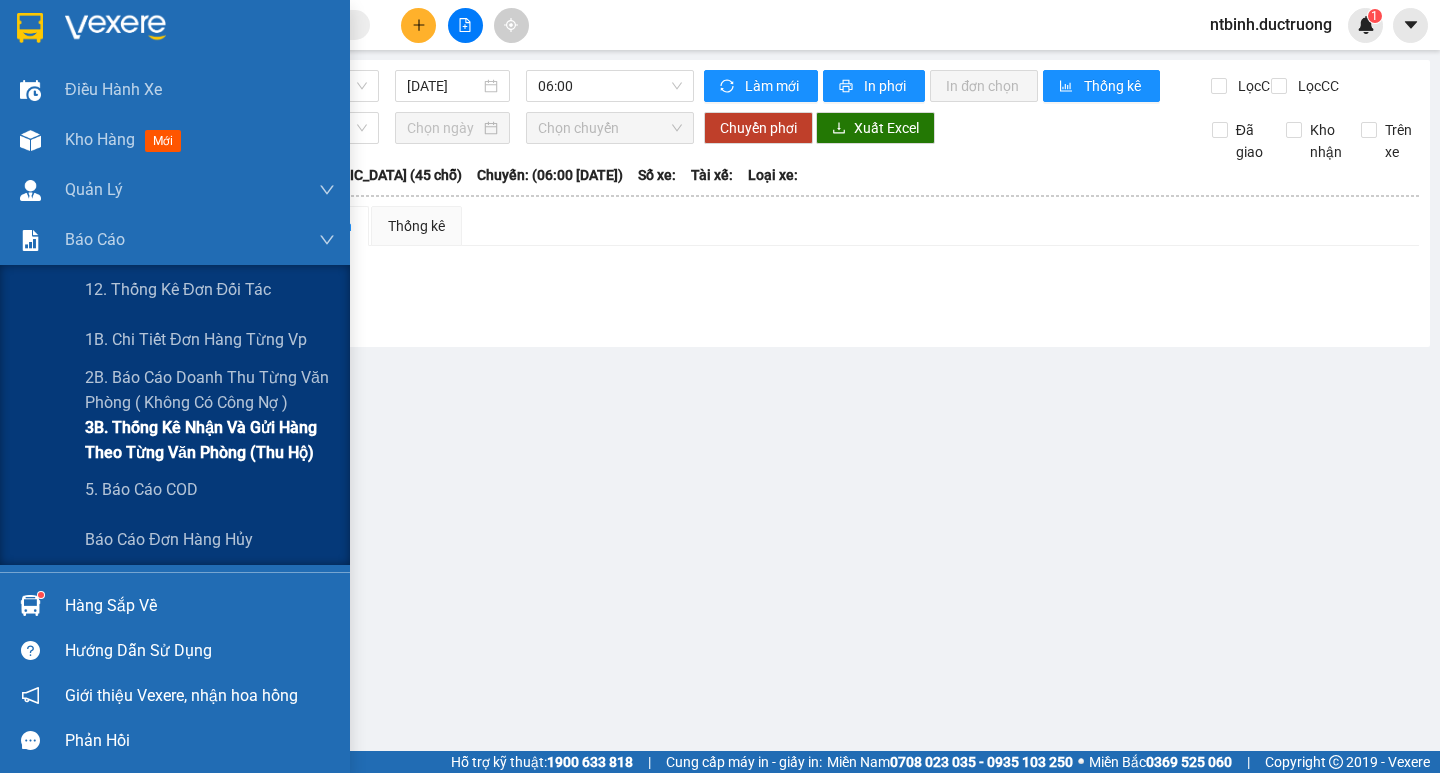 click on "3B. Thống kê nhận và gửi hàng theo từng văn phòng (thu hộ)" at bounding box center [210, 440] 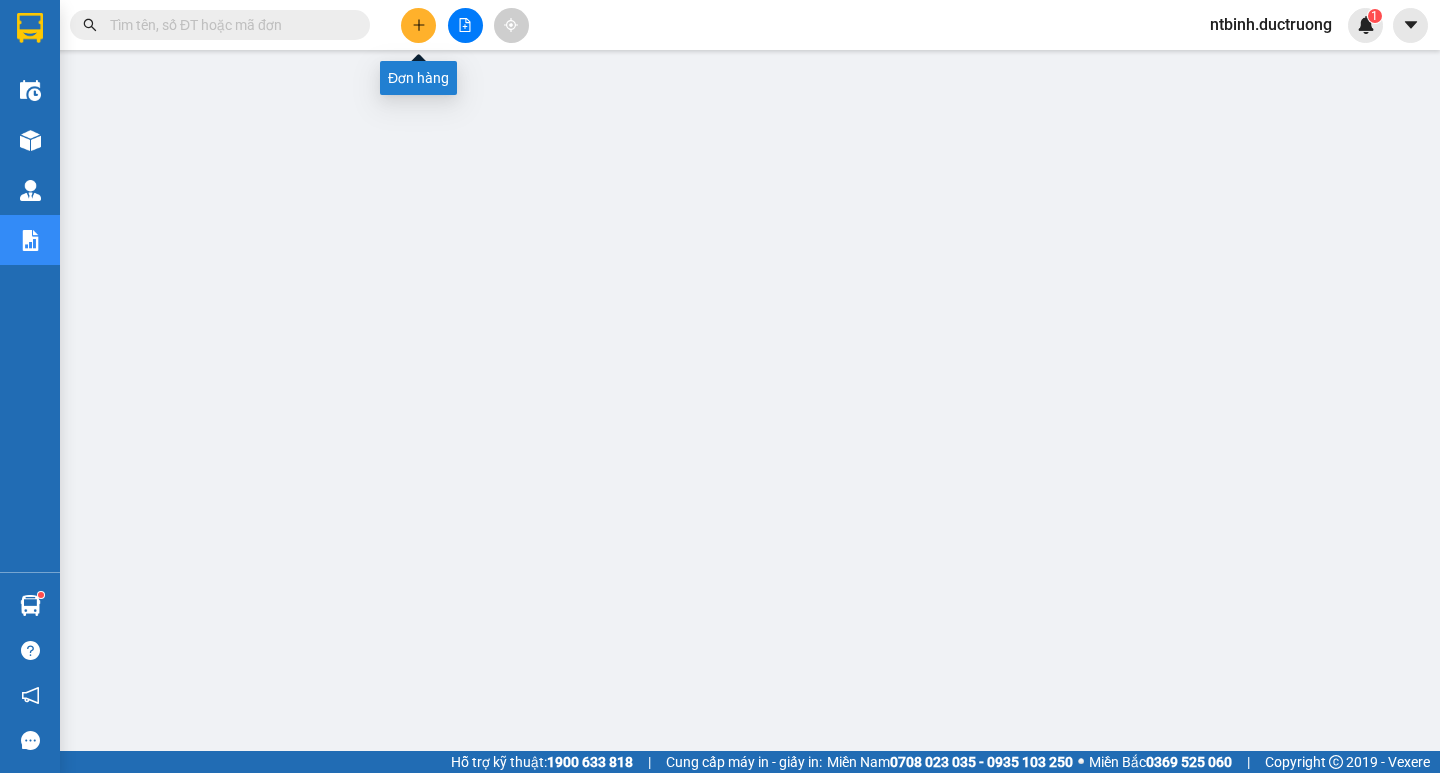 click 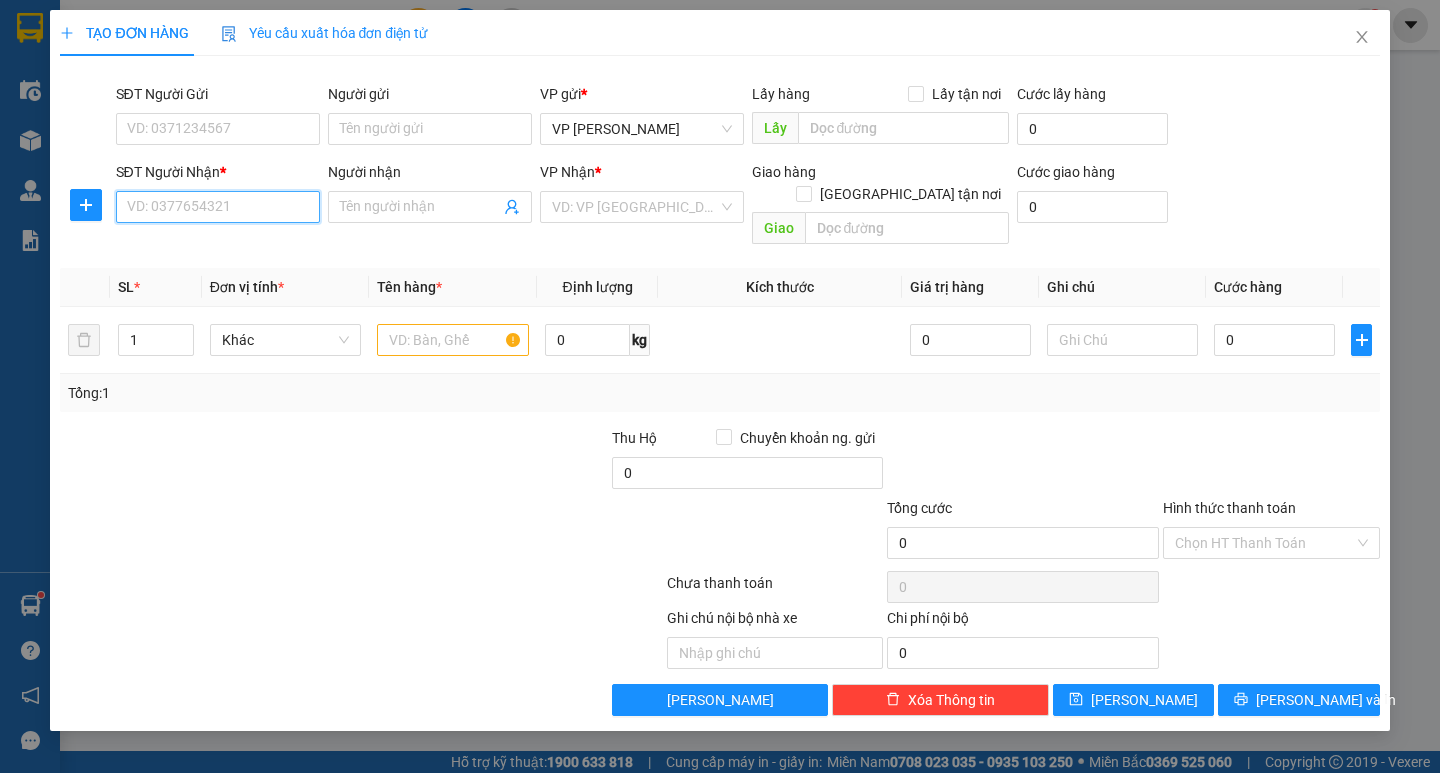 click on "SĐT Người Nhận  *" at bounding box center [218, 207] 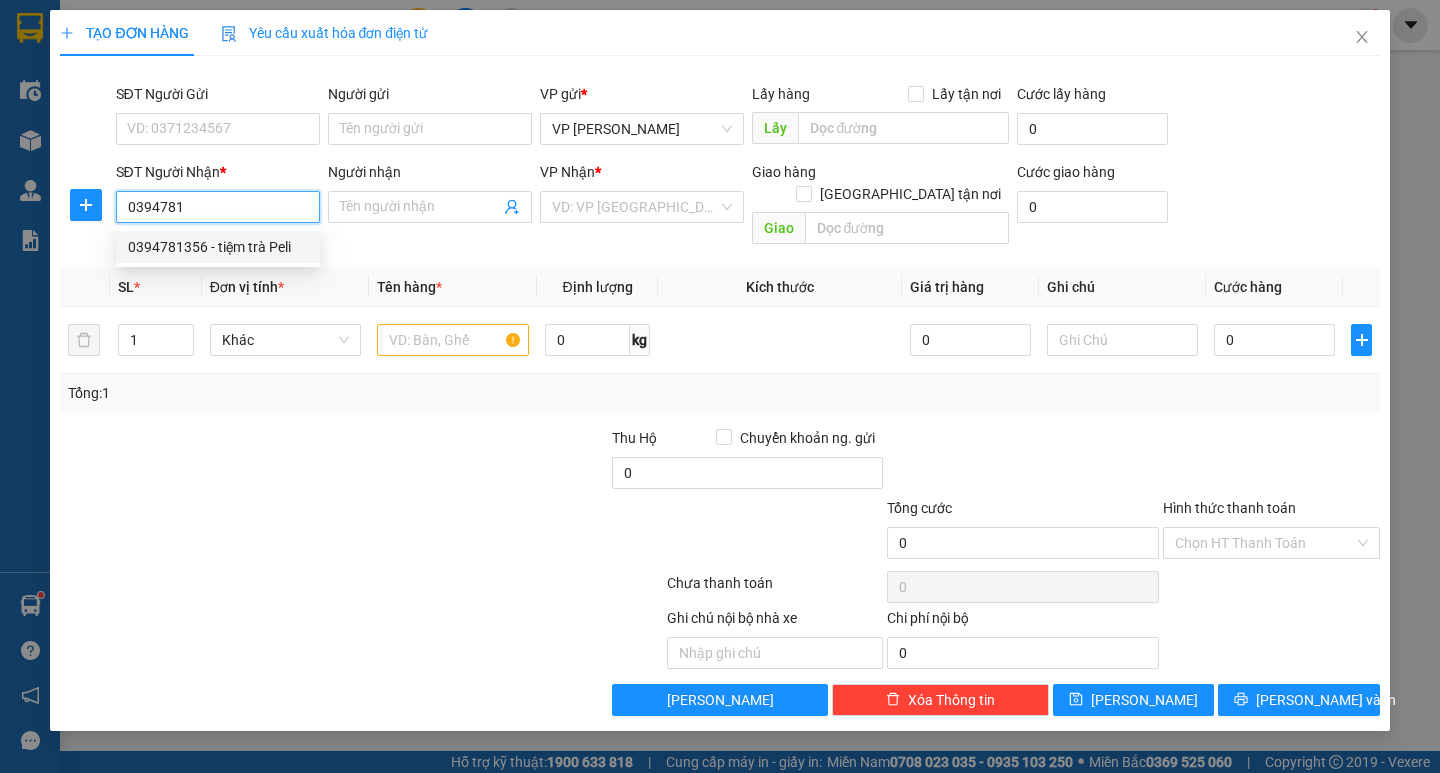 click on "0394781356 - tiệm trà Peli" at bounding box center (218, 247) 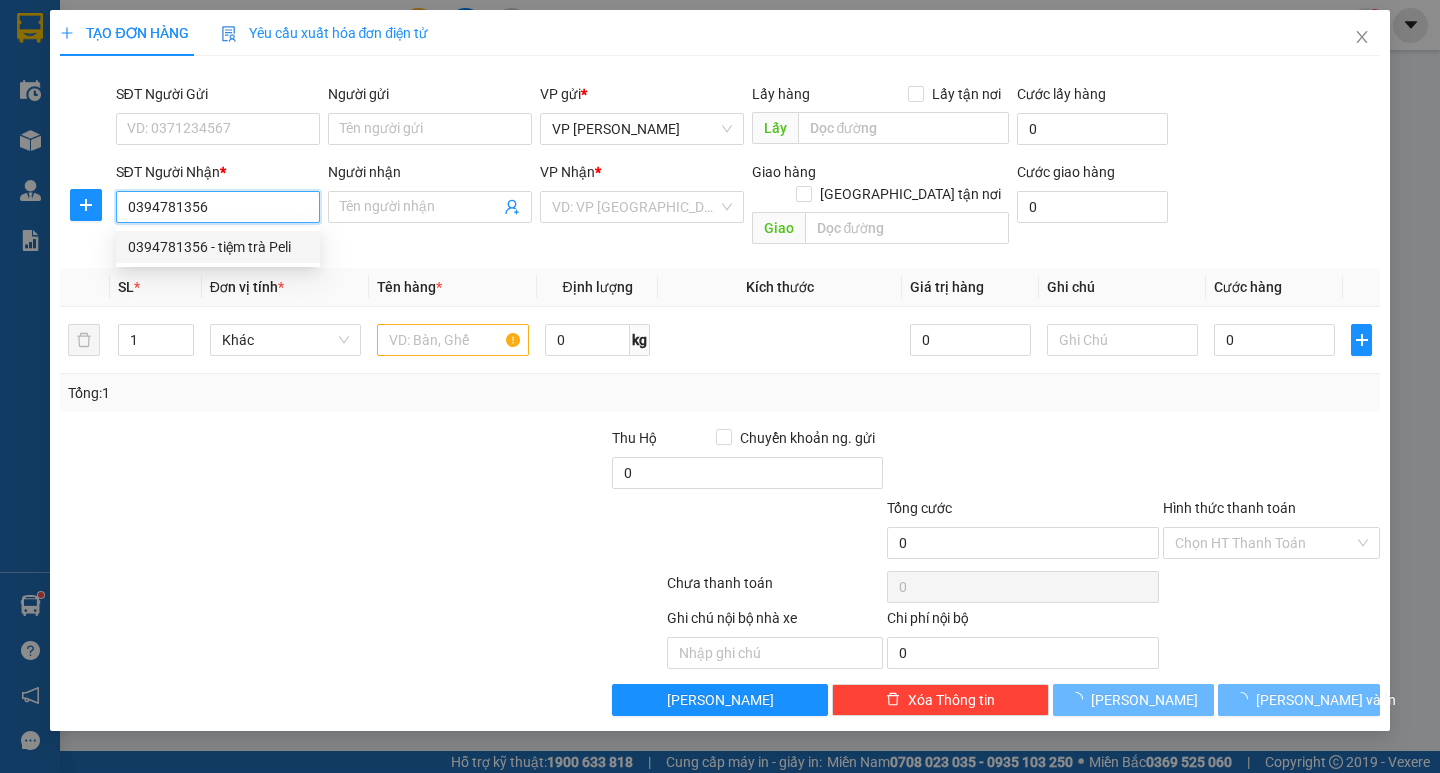 type on "tiệm trà Peli" 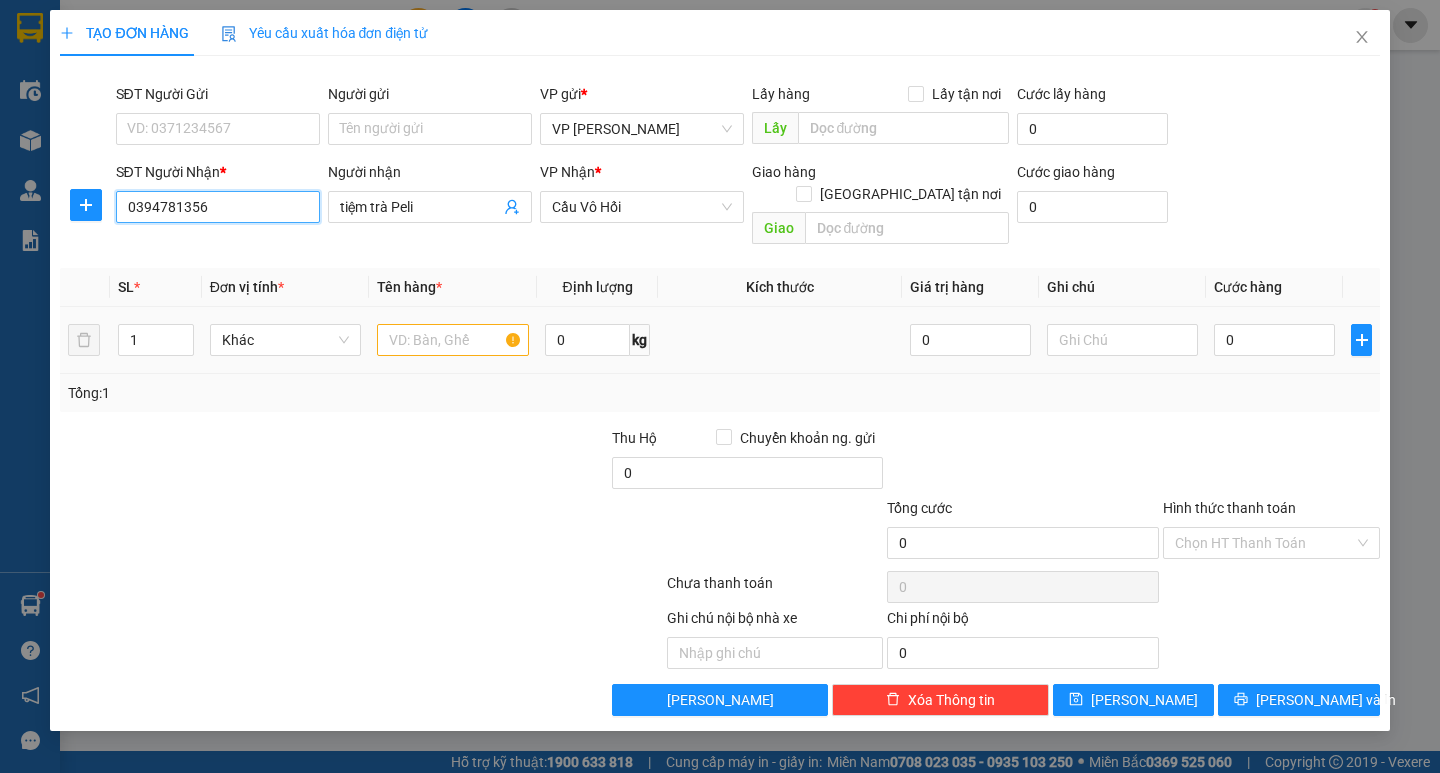 type on "0394781356" 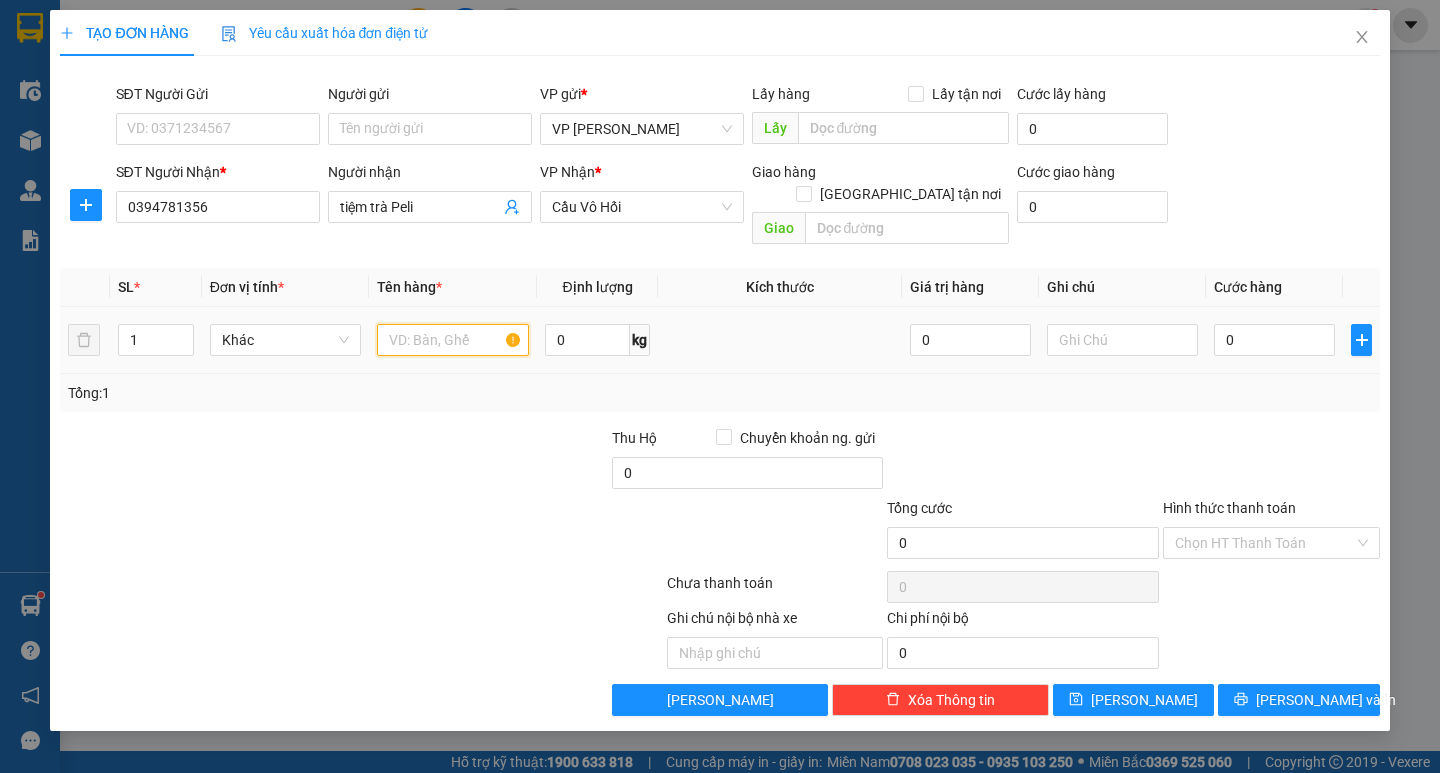 click at bounding box center [452, 340] 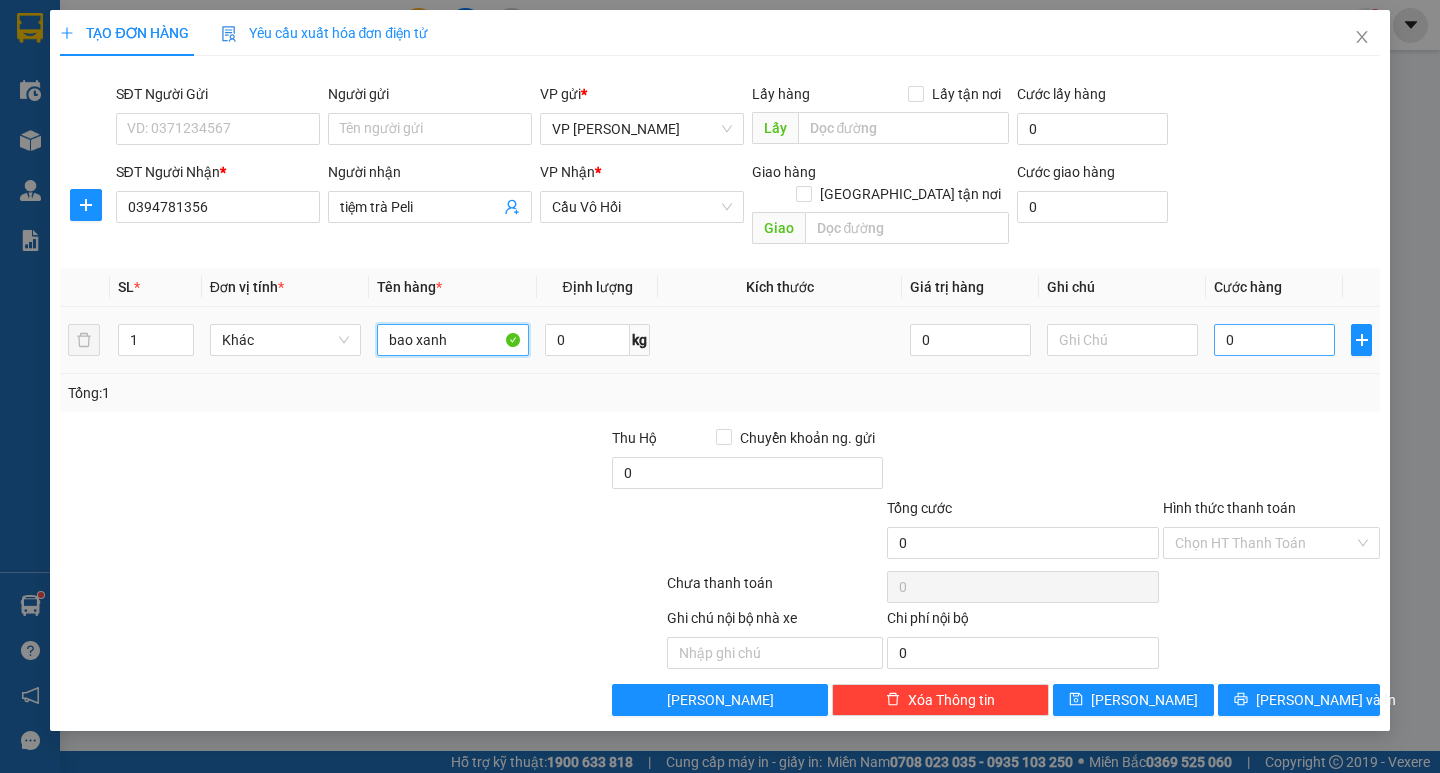 type on "bao xanh" 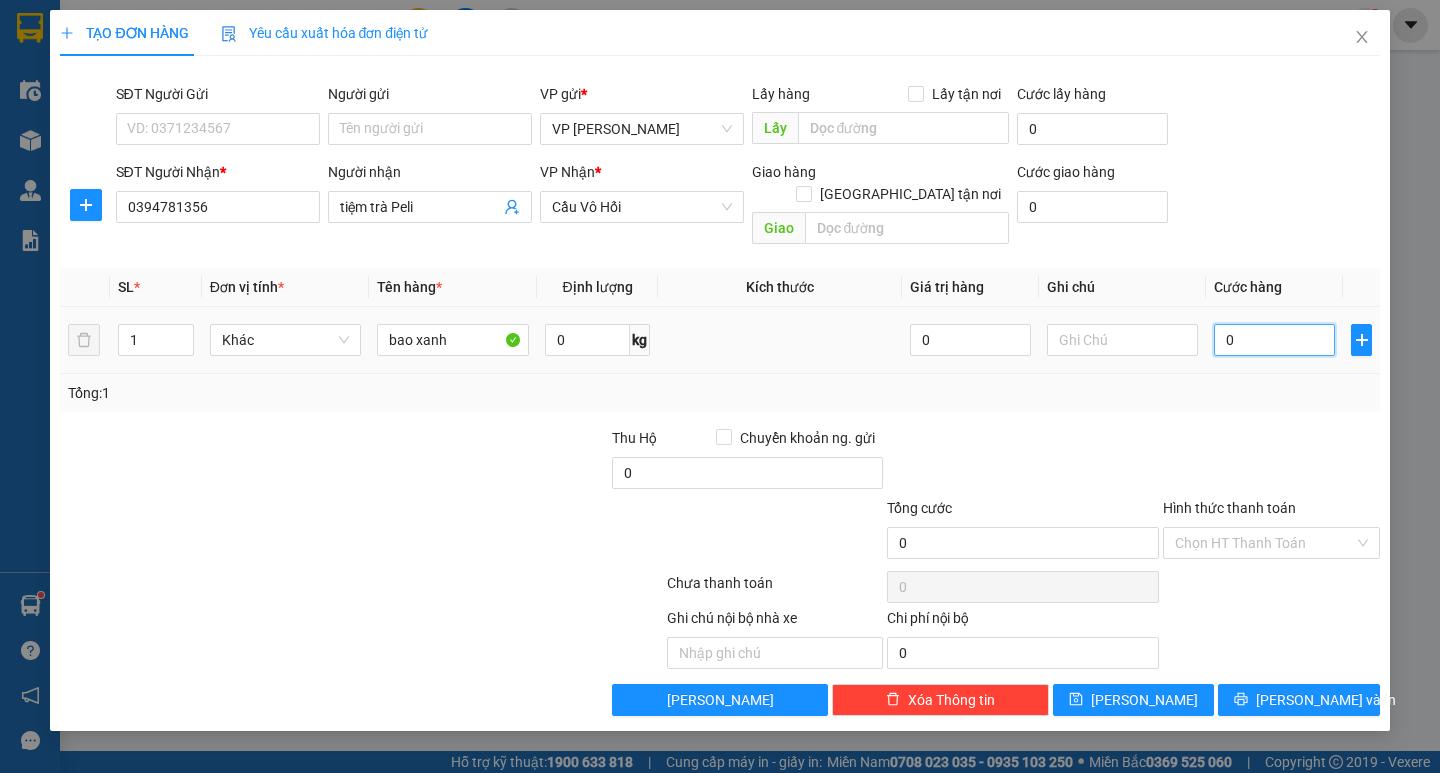 click on "0" at bounding box center [1274, 340] 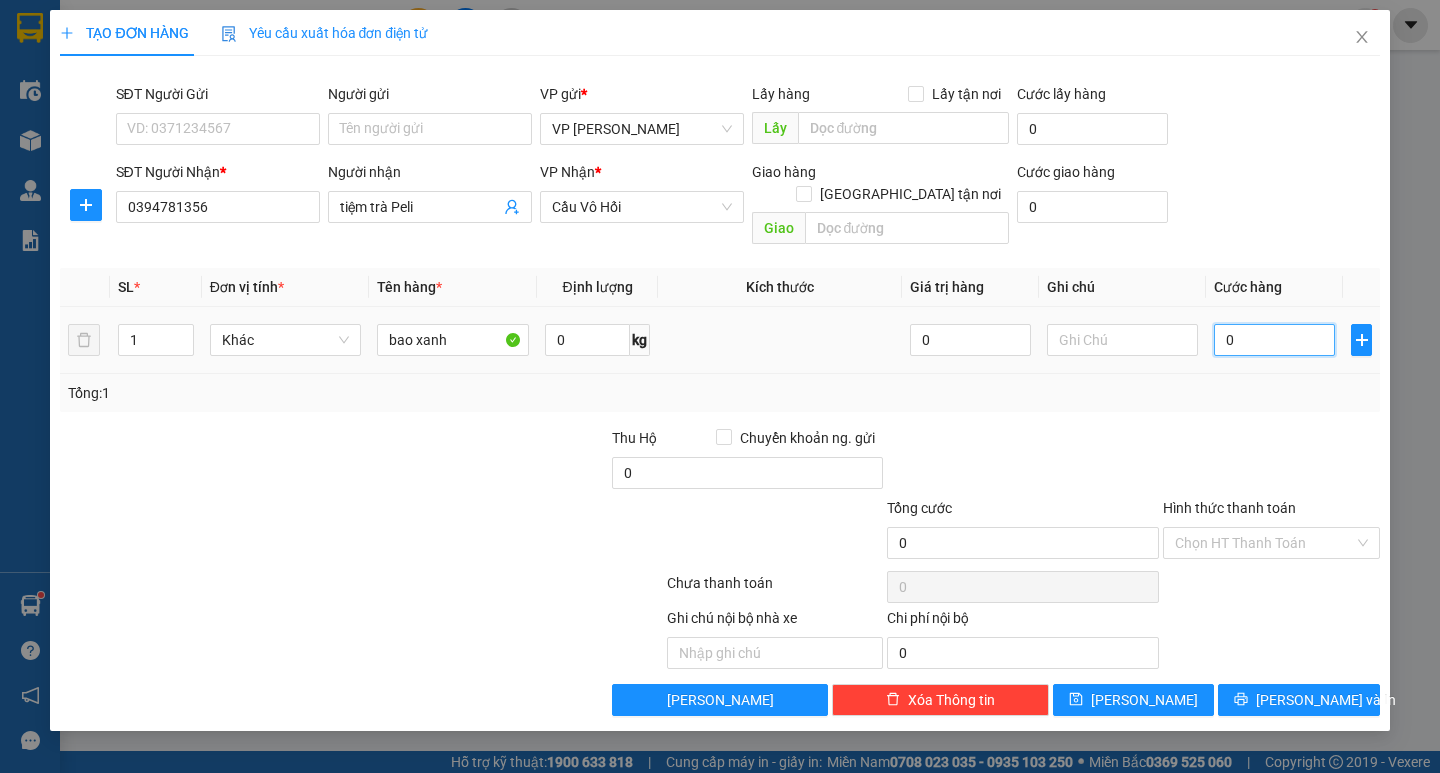type on "50" 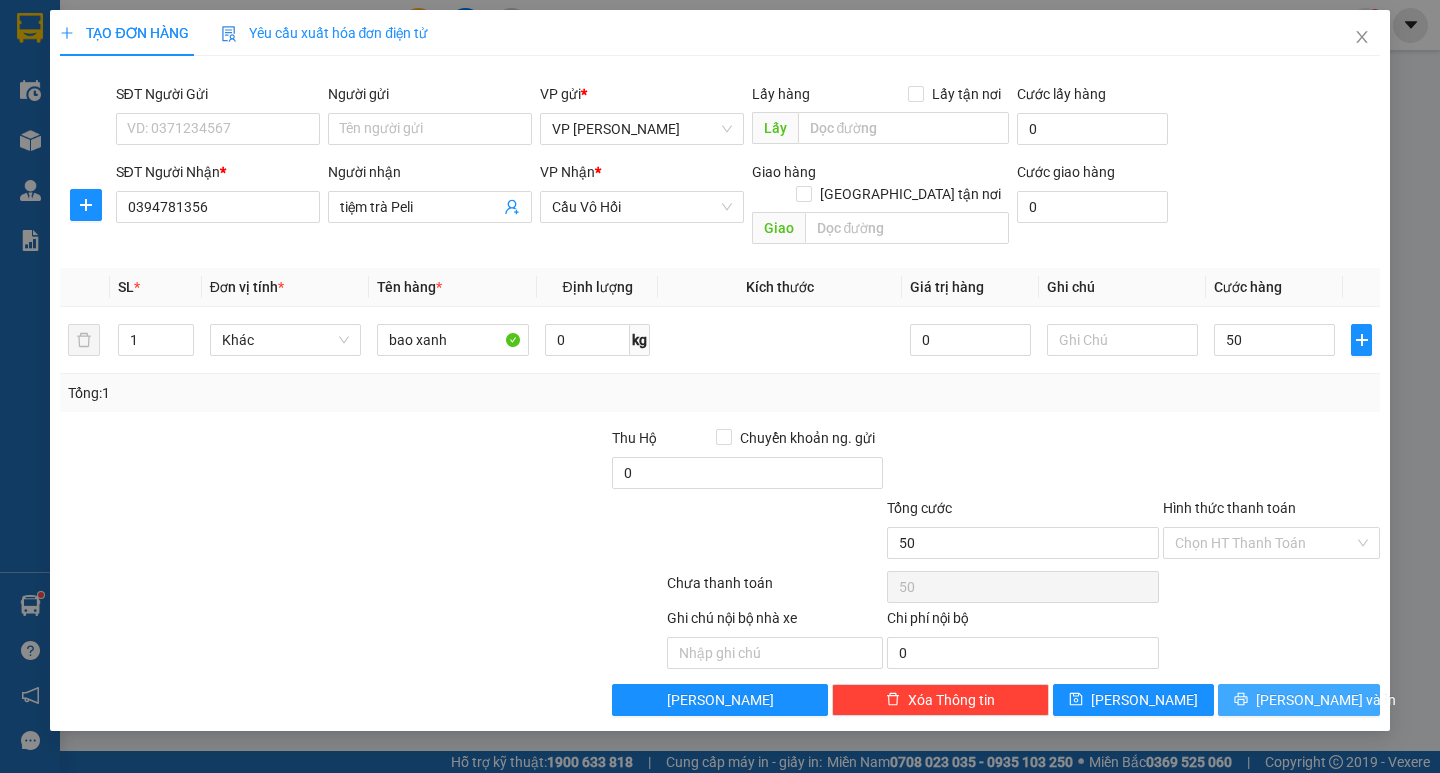 click on "[PERSON_NAME] và In" at bounding box center (1326, 700) 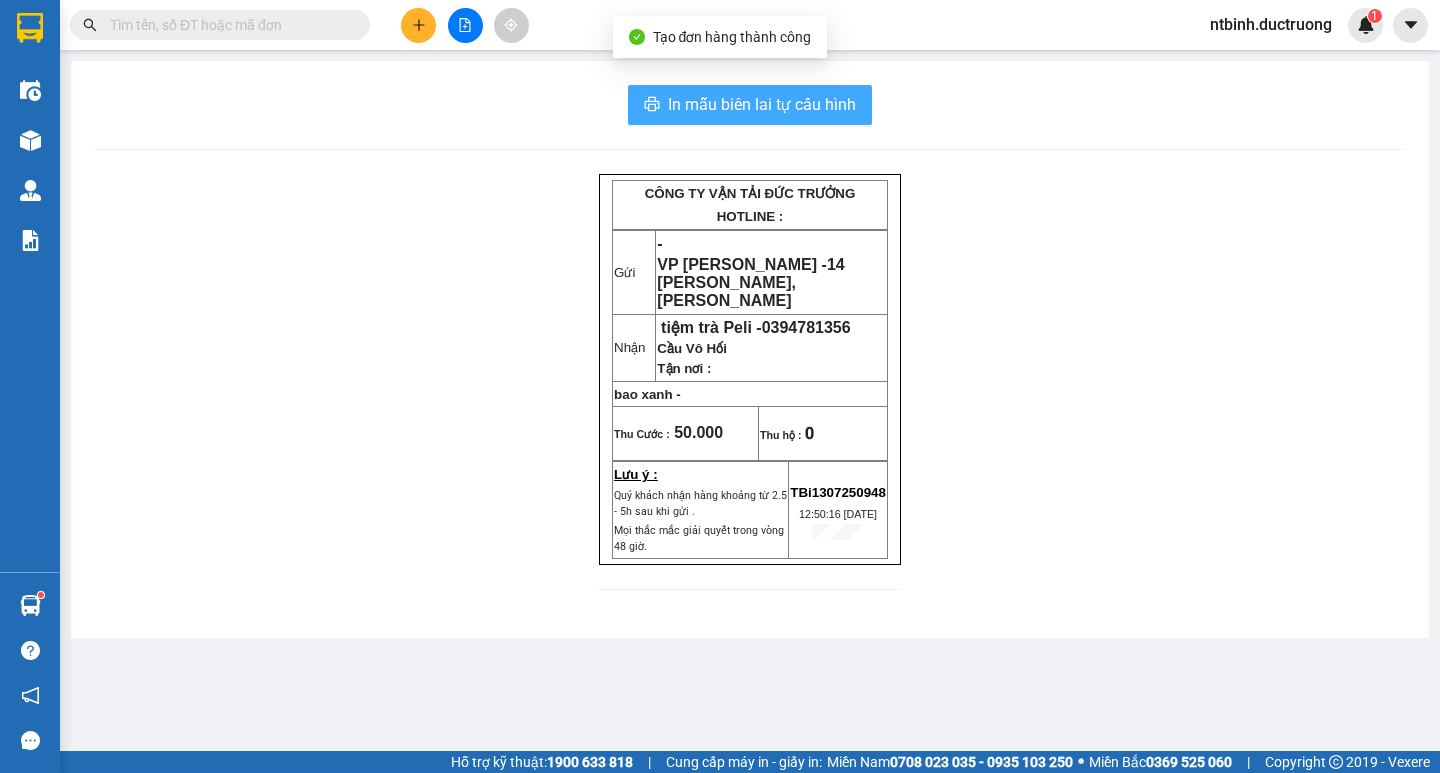 click on "In mẫu biên lai tự cấu hình" at bounding box center [762, 104] 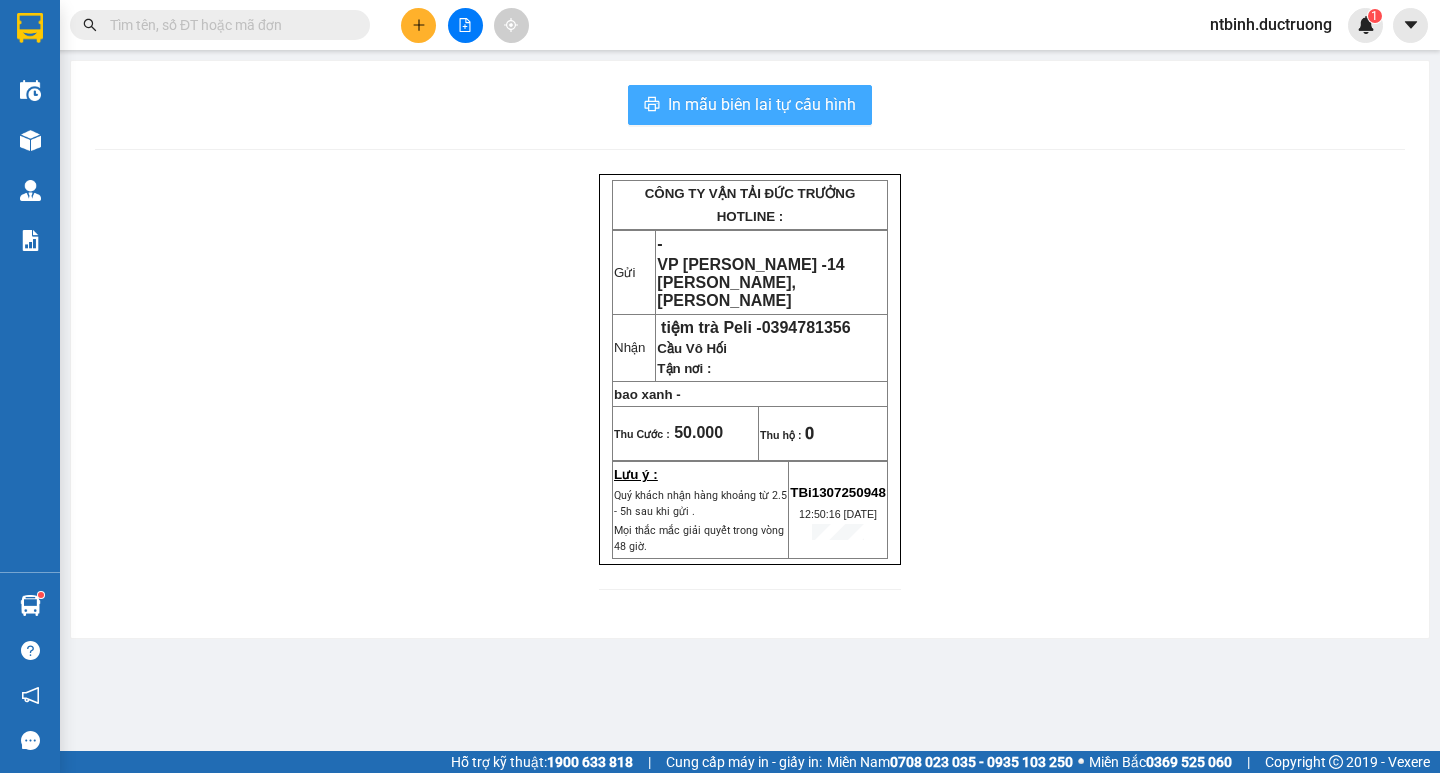 scroll, scrollTop: 0, scrollLeft: 0, axis: both 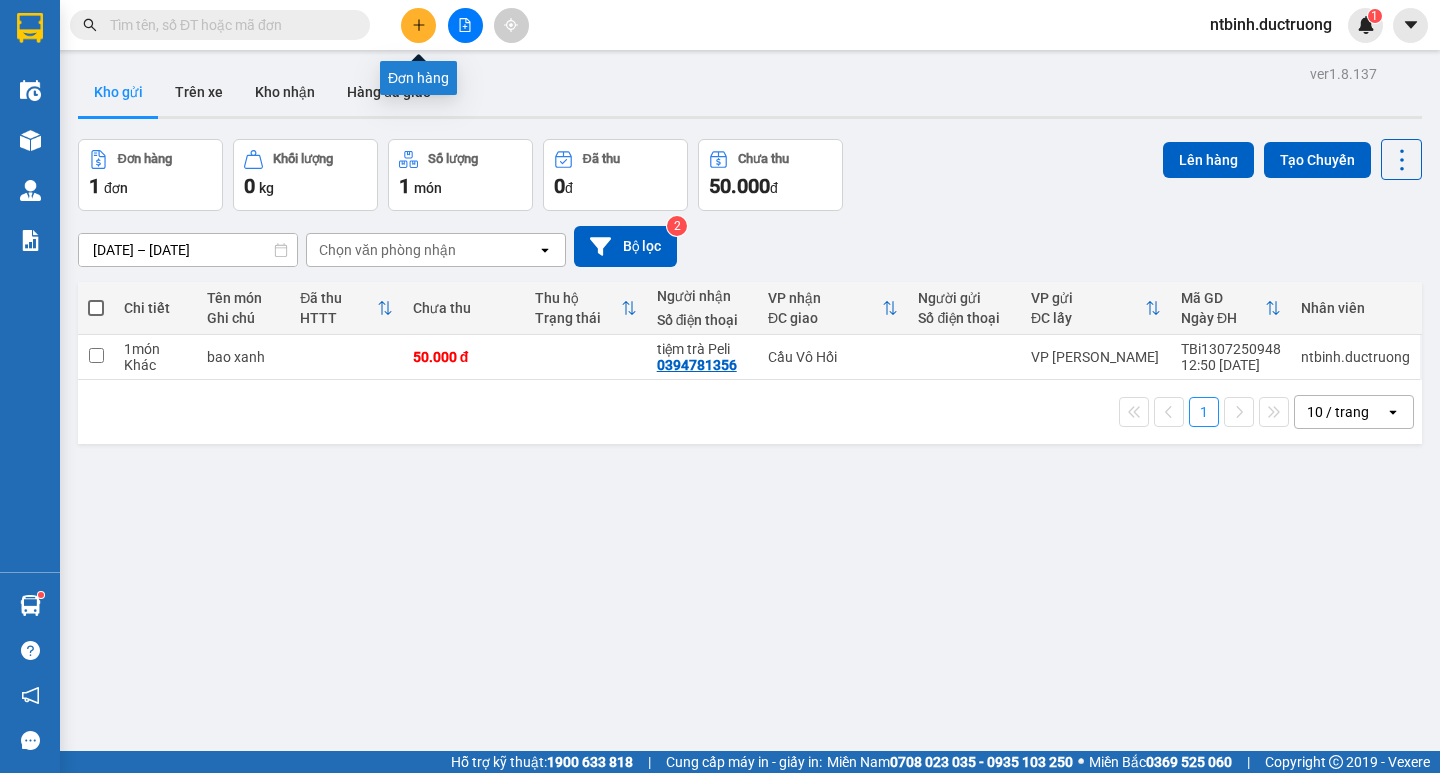 click 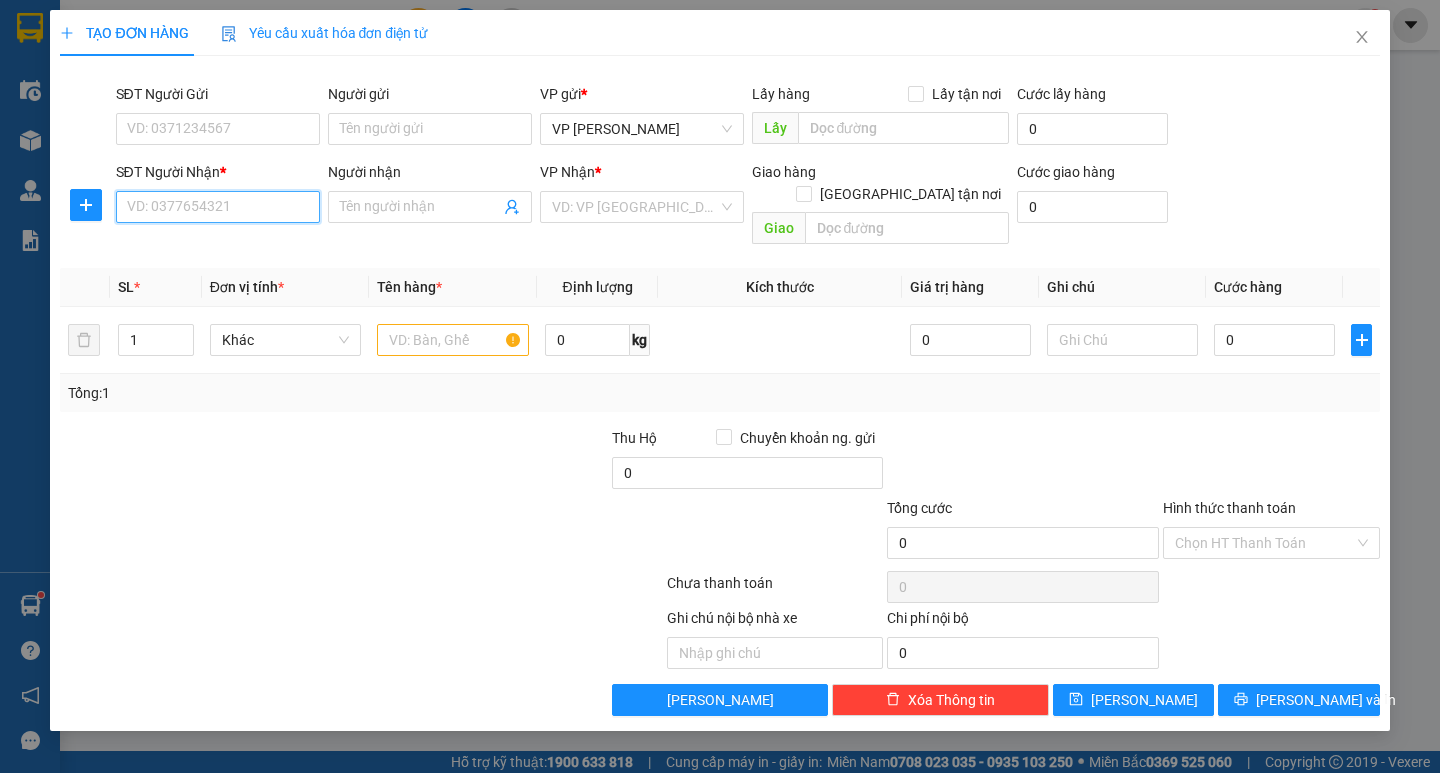click on "SĐT Người Nhận  *" at bounding box center (218, 207) 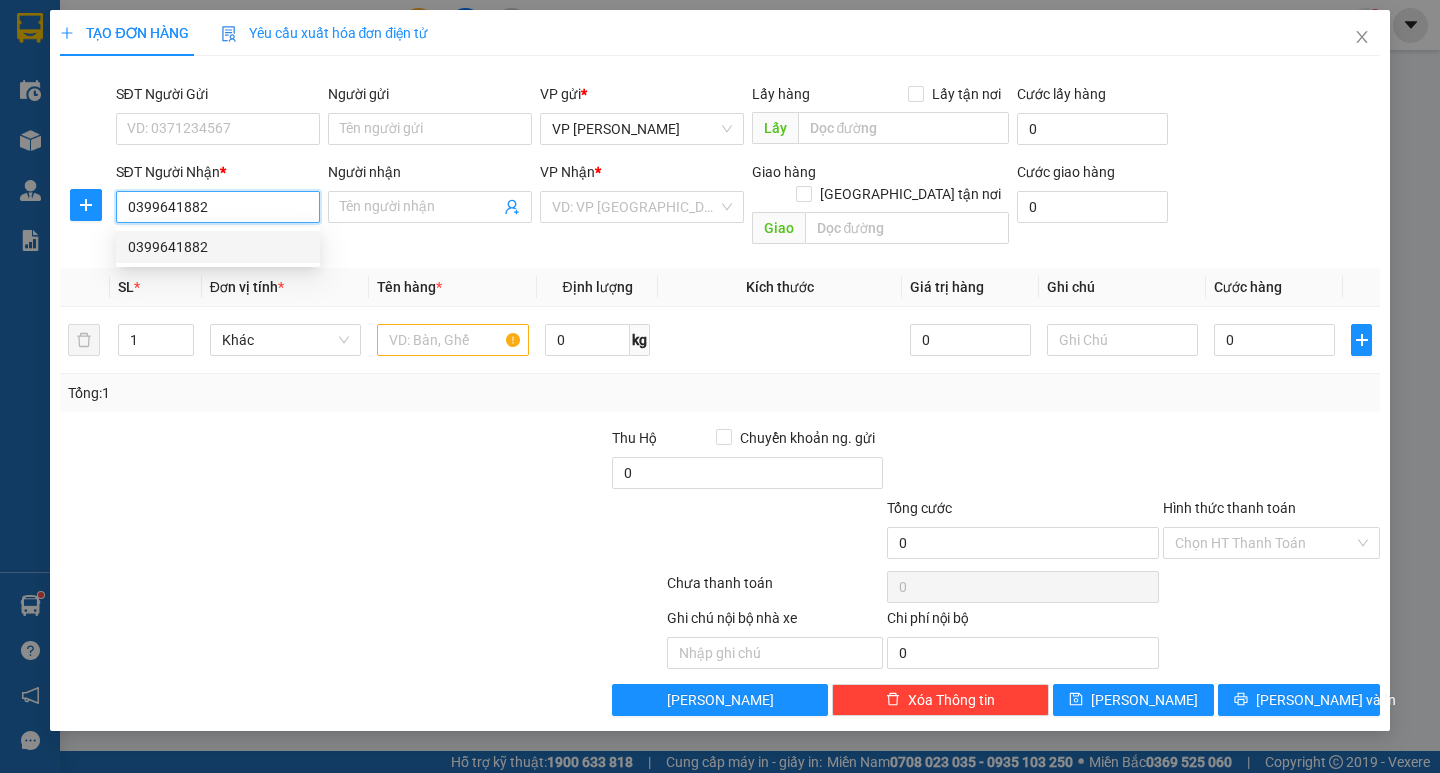 click on "0399641882" at bounding box center [218, 247] 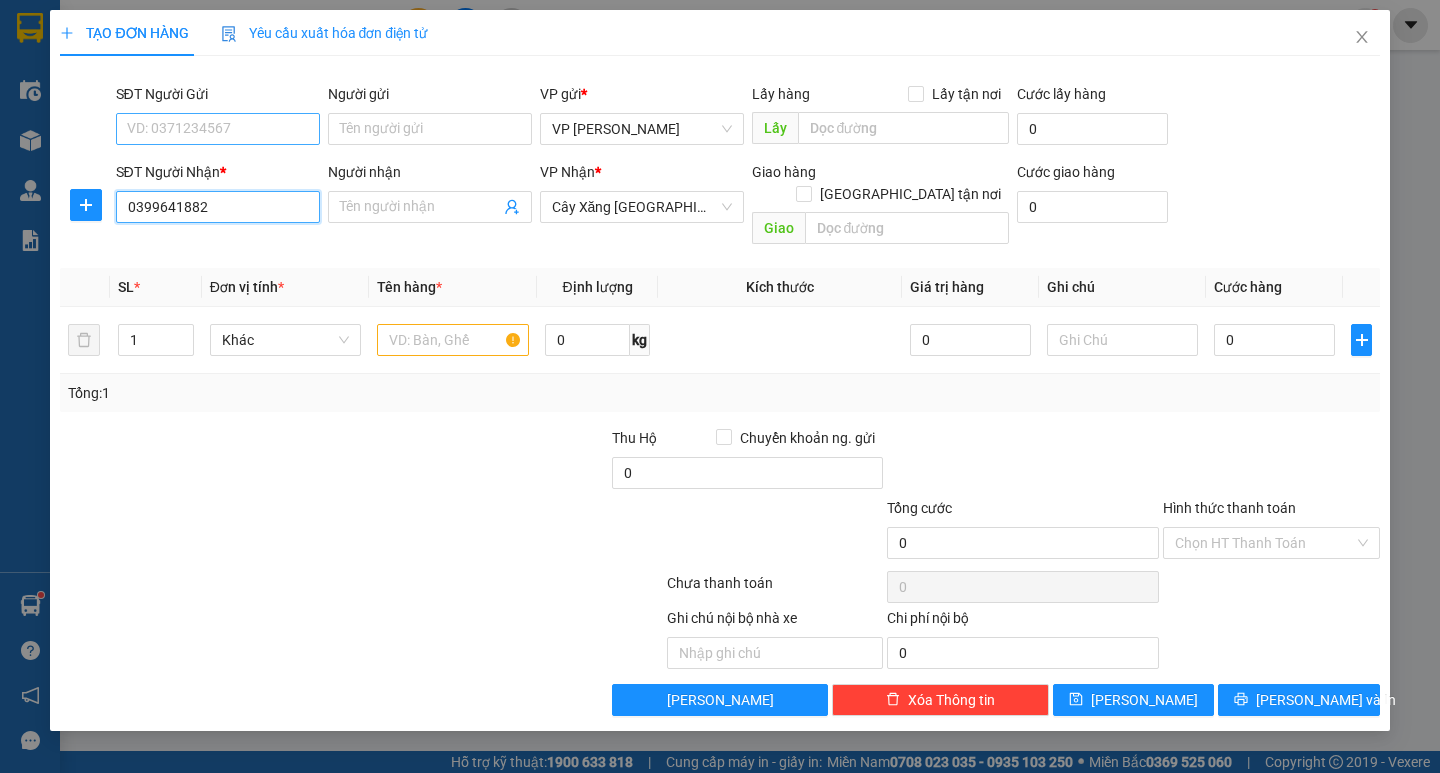 type on "0399641882" 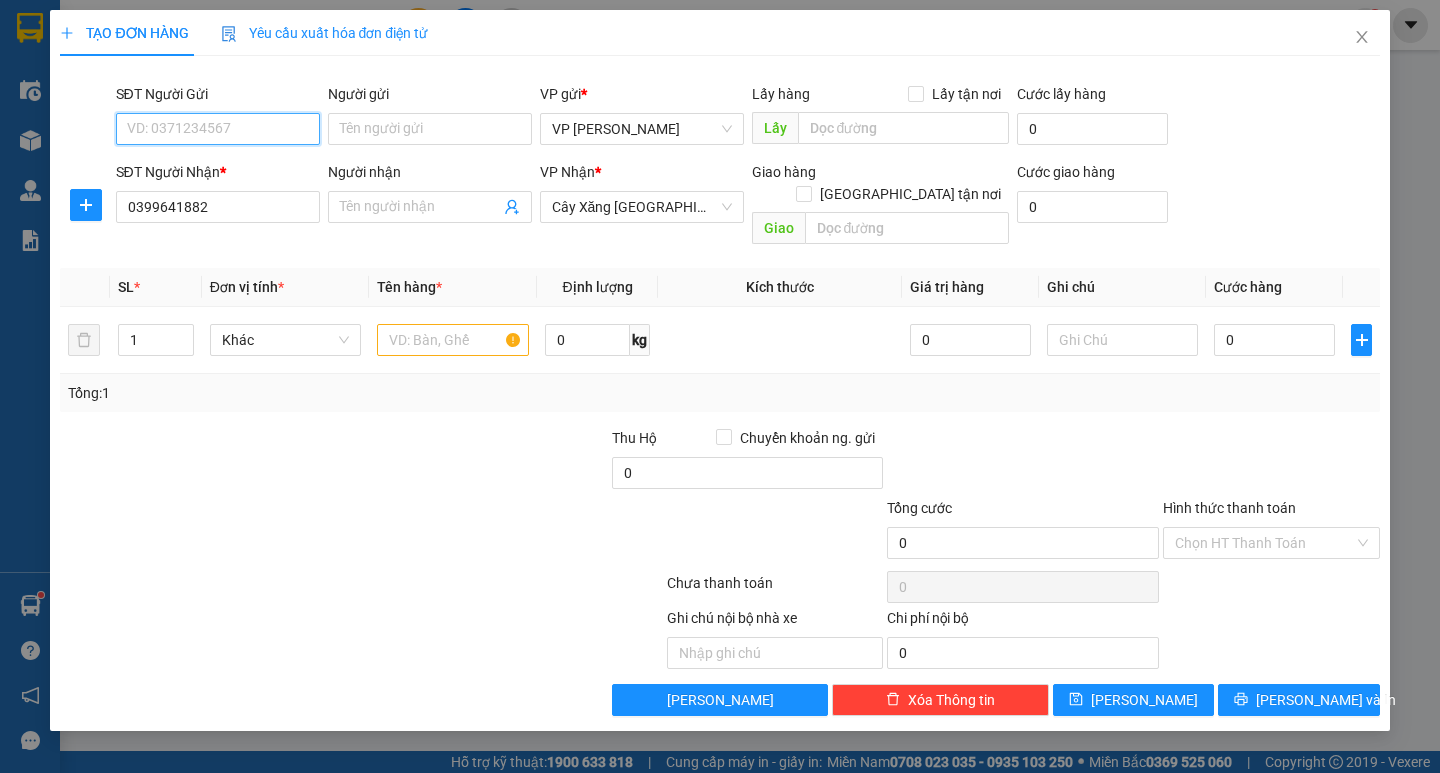 click on "SĐT Người Gửi" at bounding box center (218, 129) 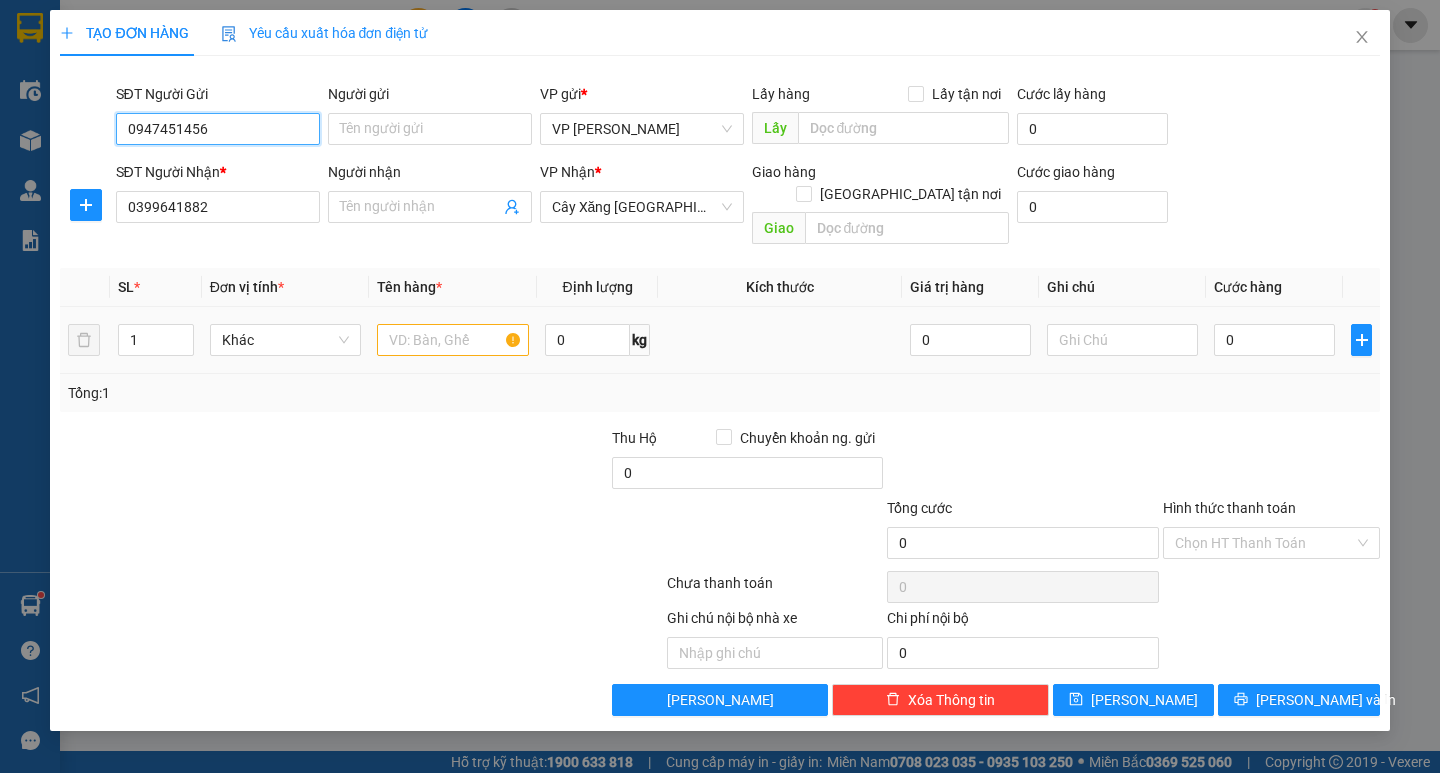type on "0947451456" 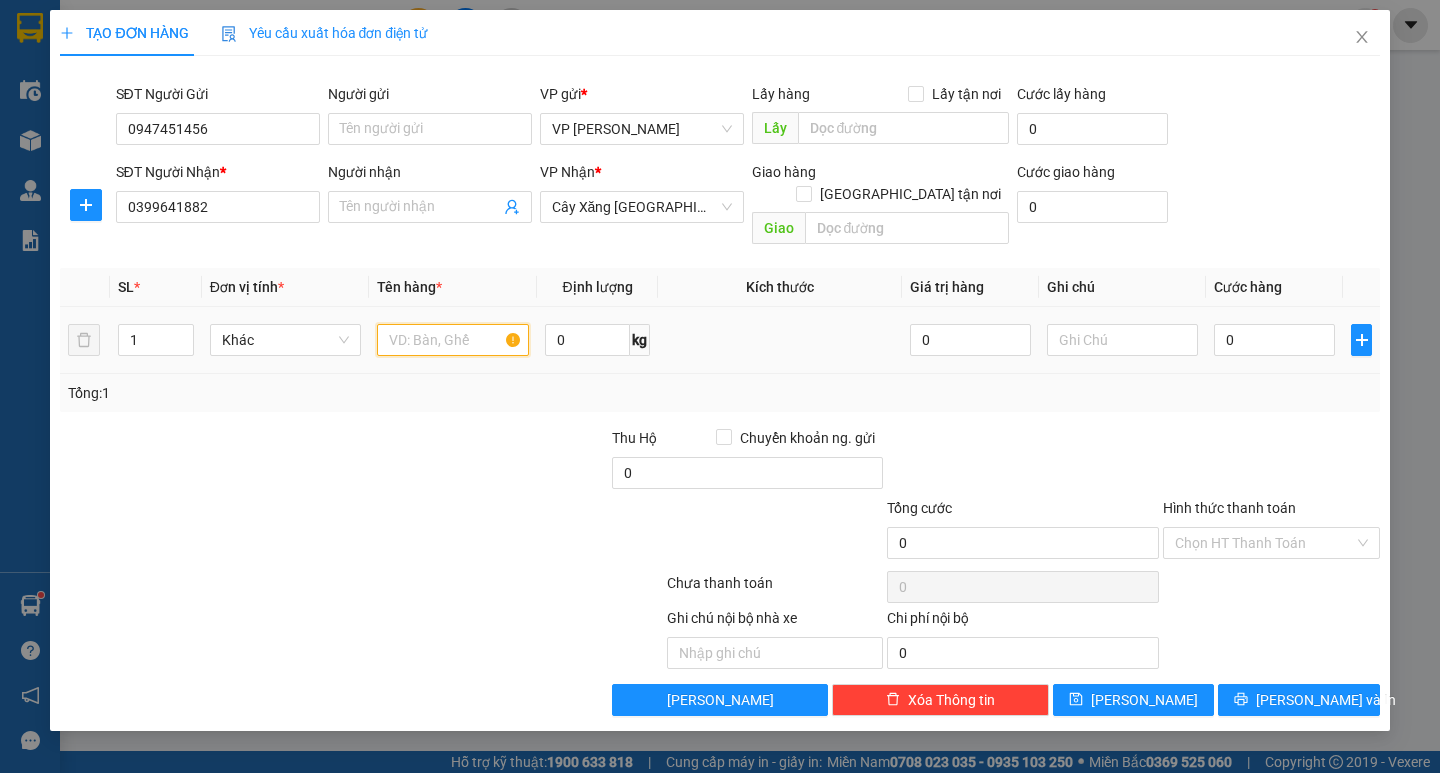 click at bounding box center (452, 340) 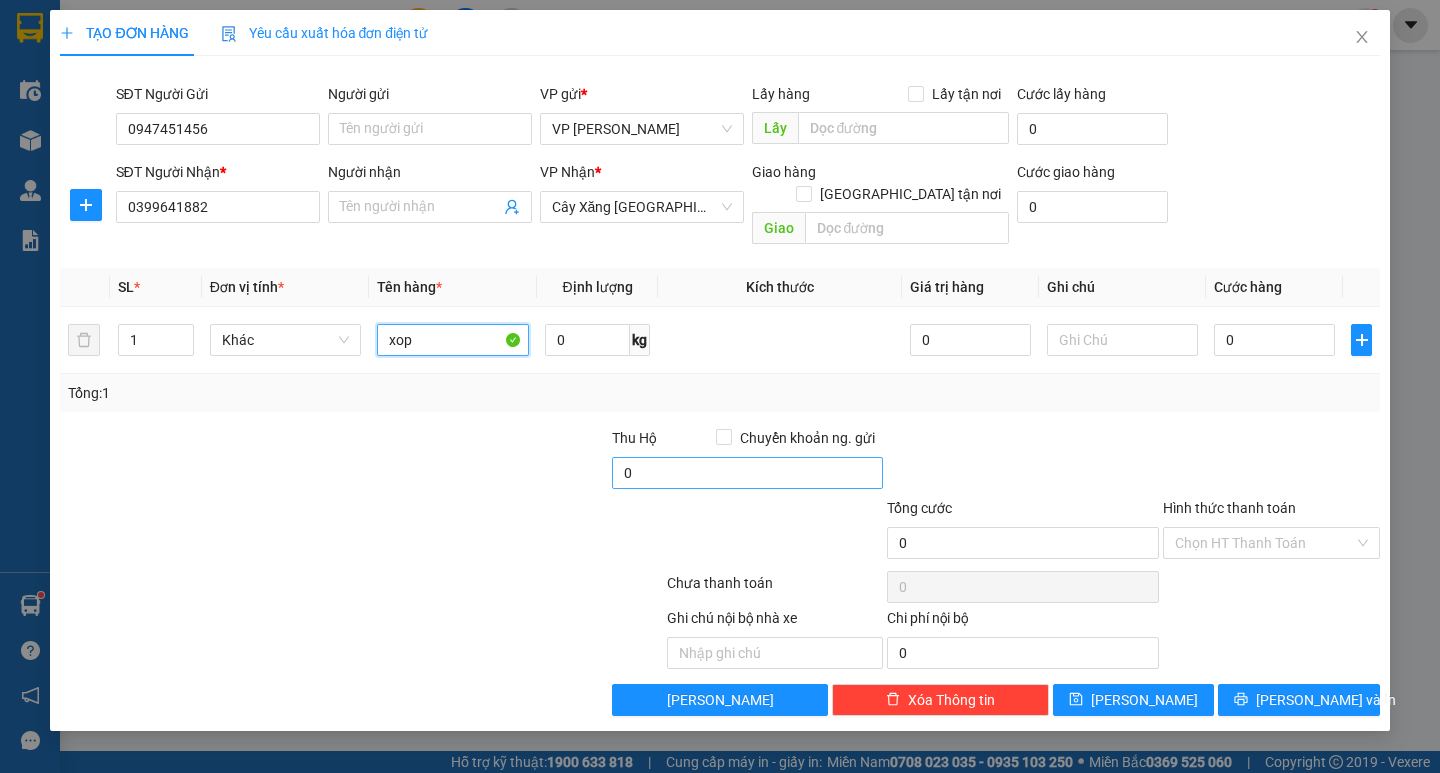 type on "xop" 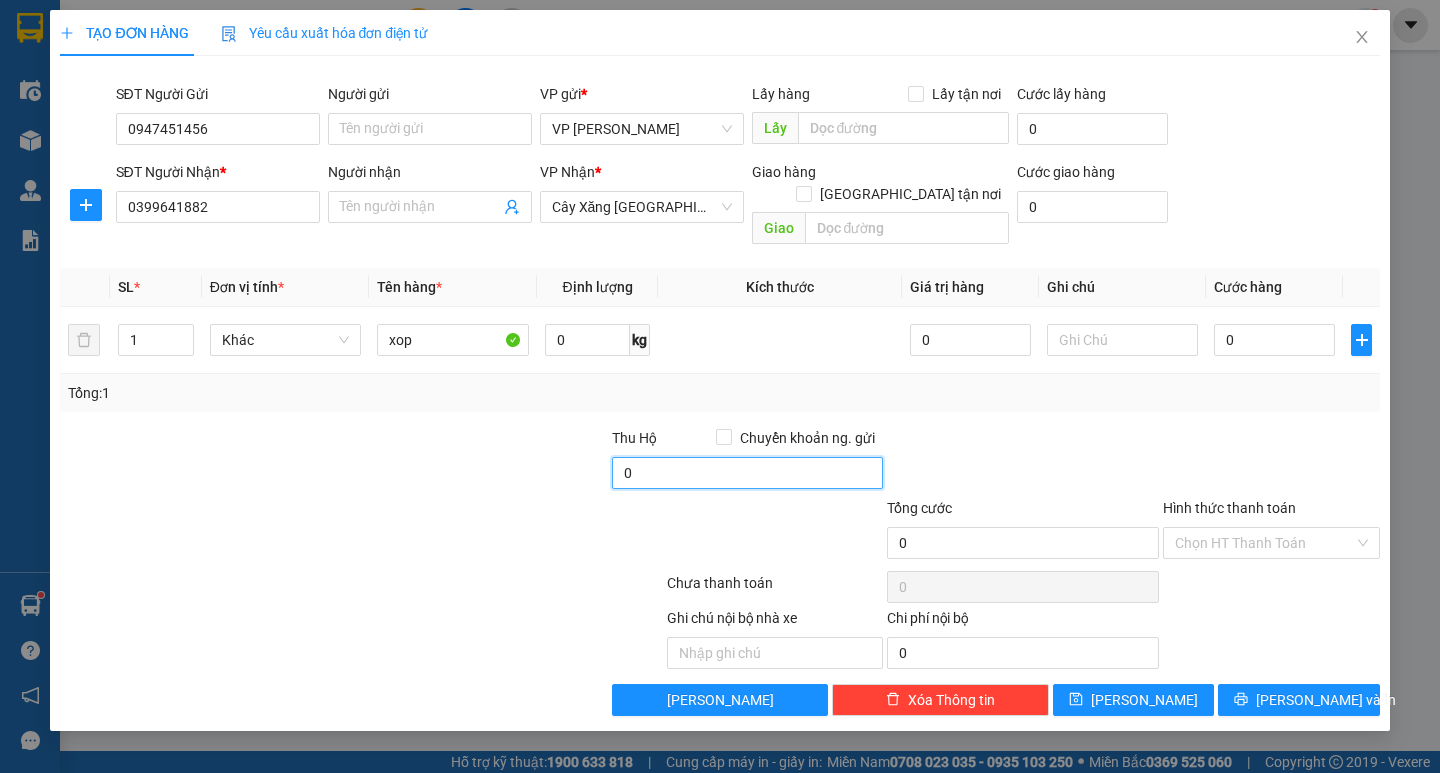 click on "0" at bounding box center (748, 473) 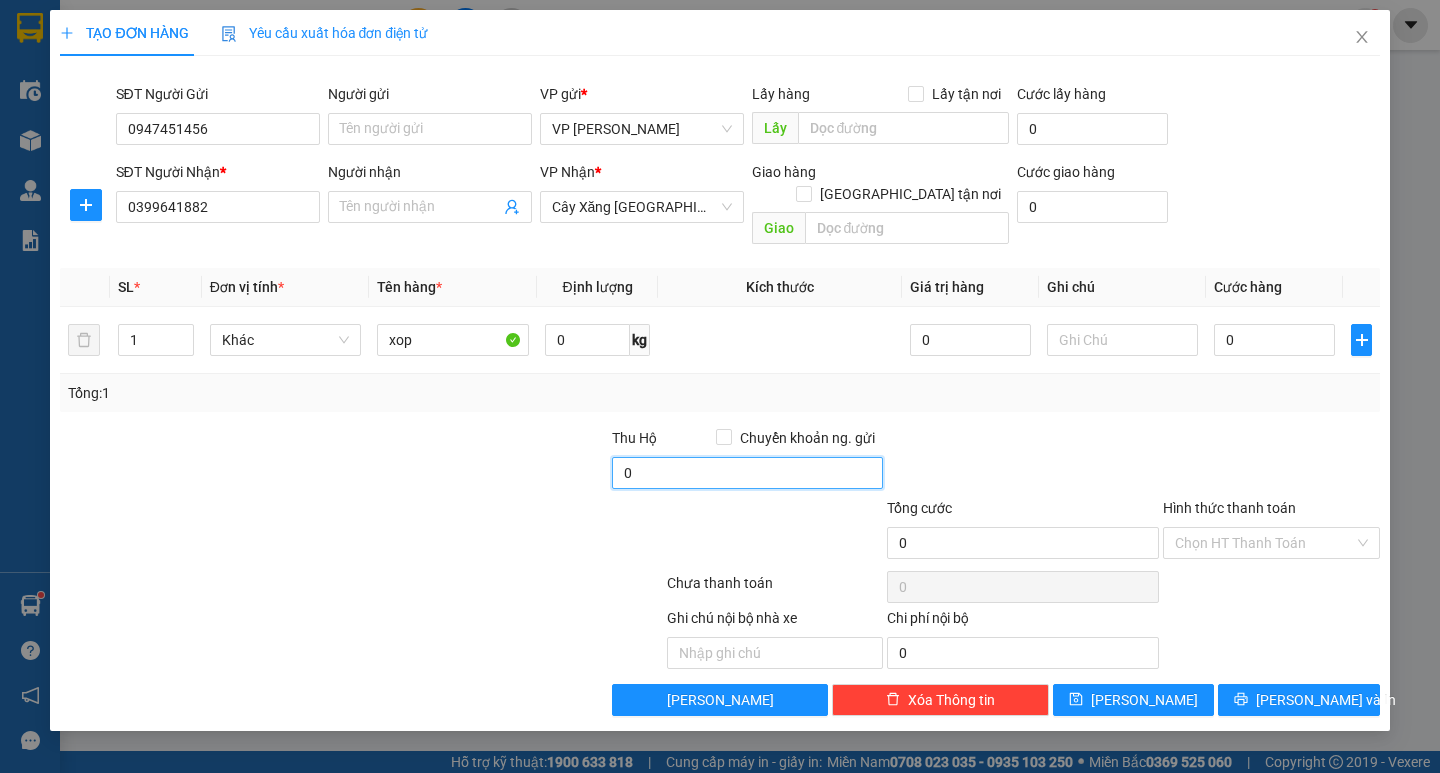 click on "0" at bounding box center [748, 473] 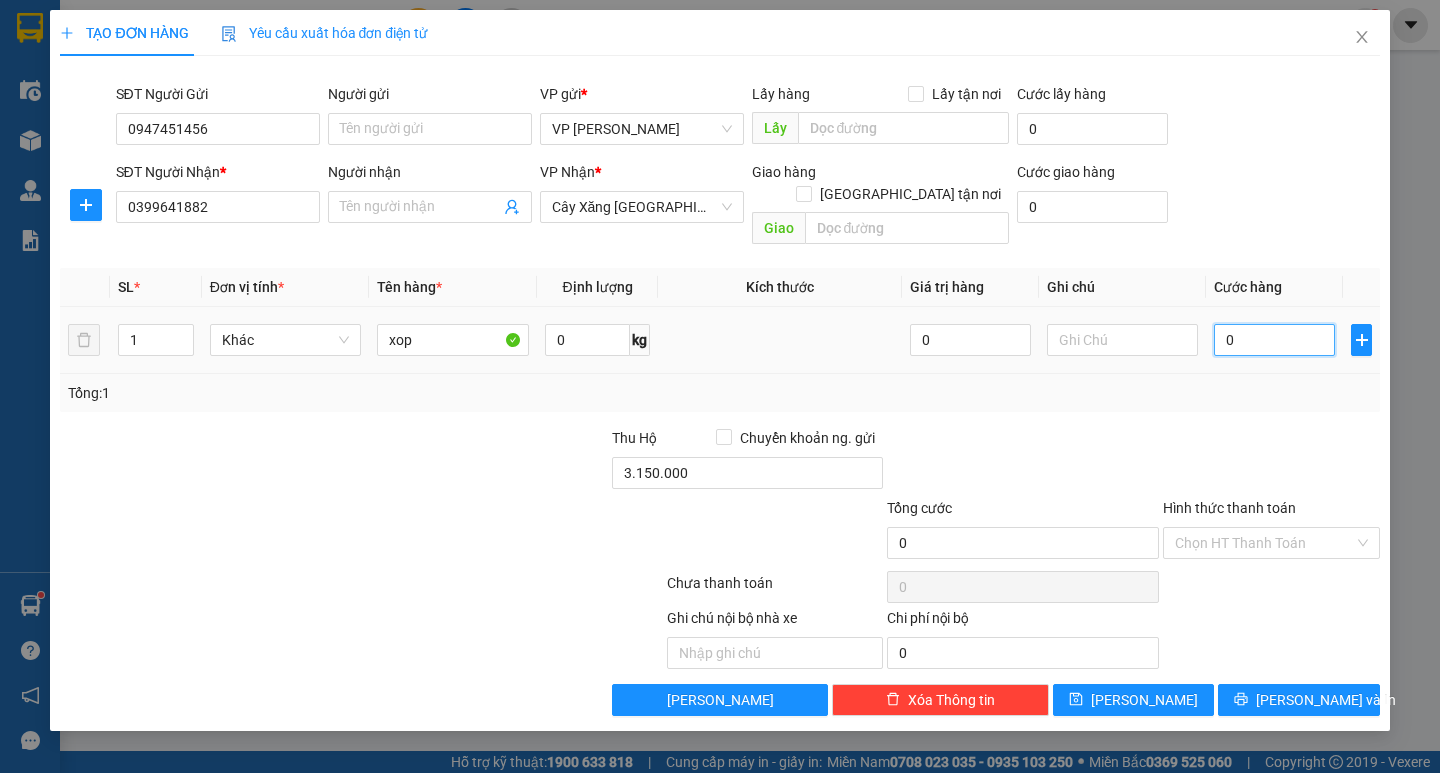 click on "0" at bounding box center (1274, 340) 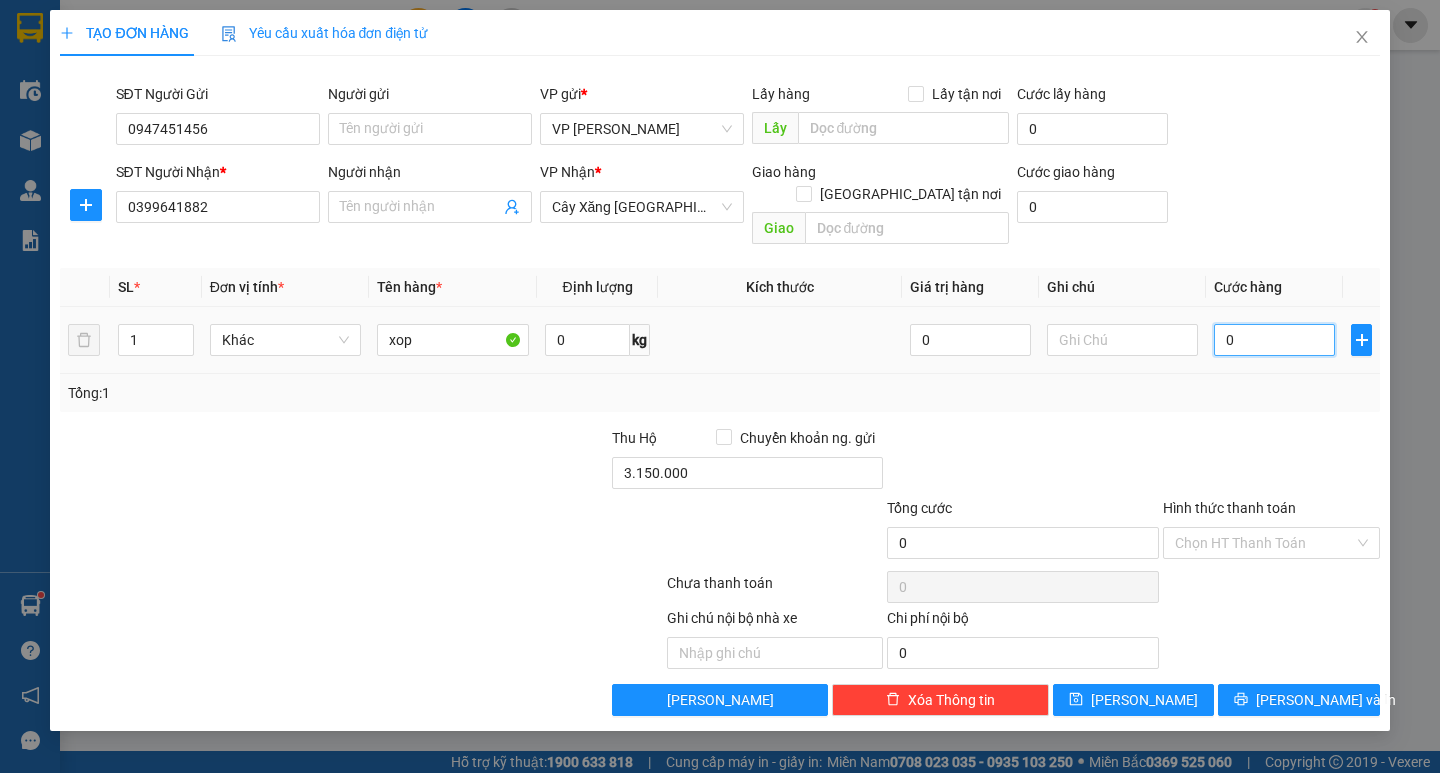 type on "50" 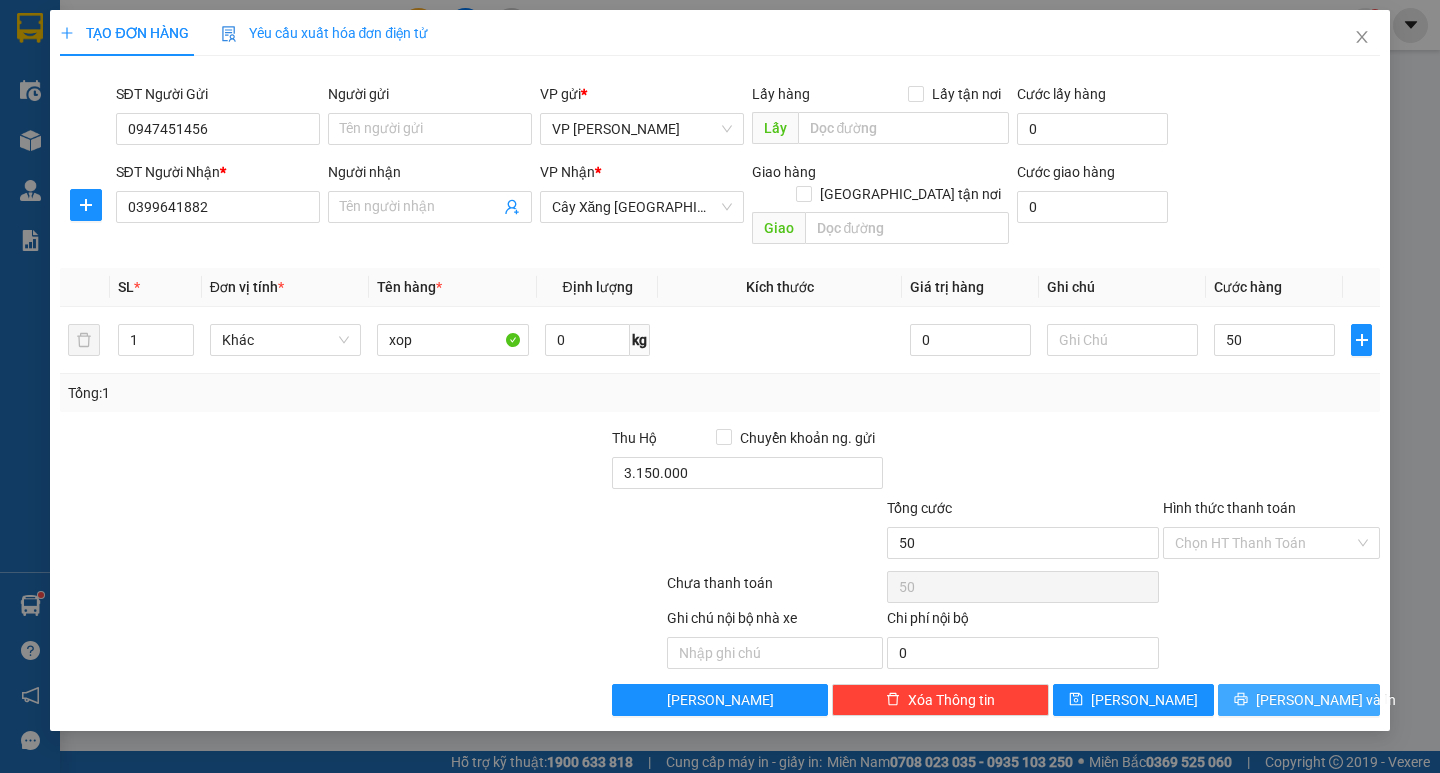 click on "[PERSON_NAME] và In" at bounding box center [1326, 700] 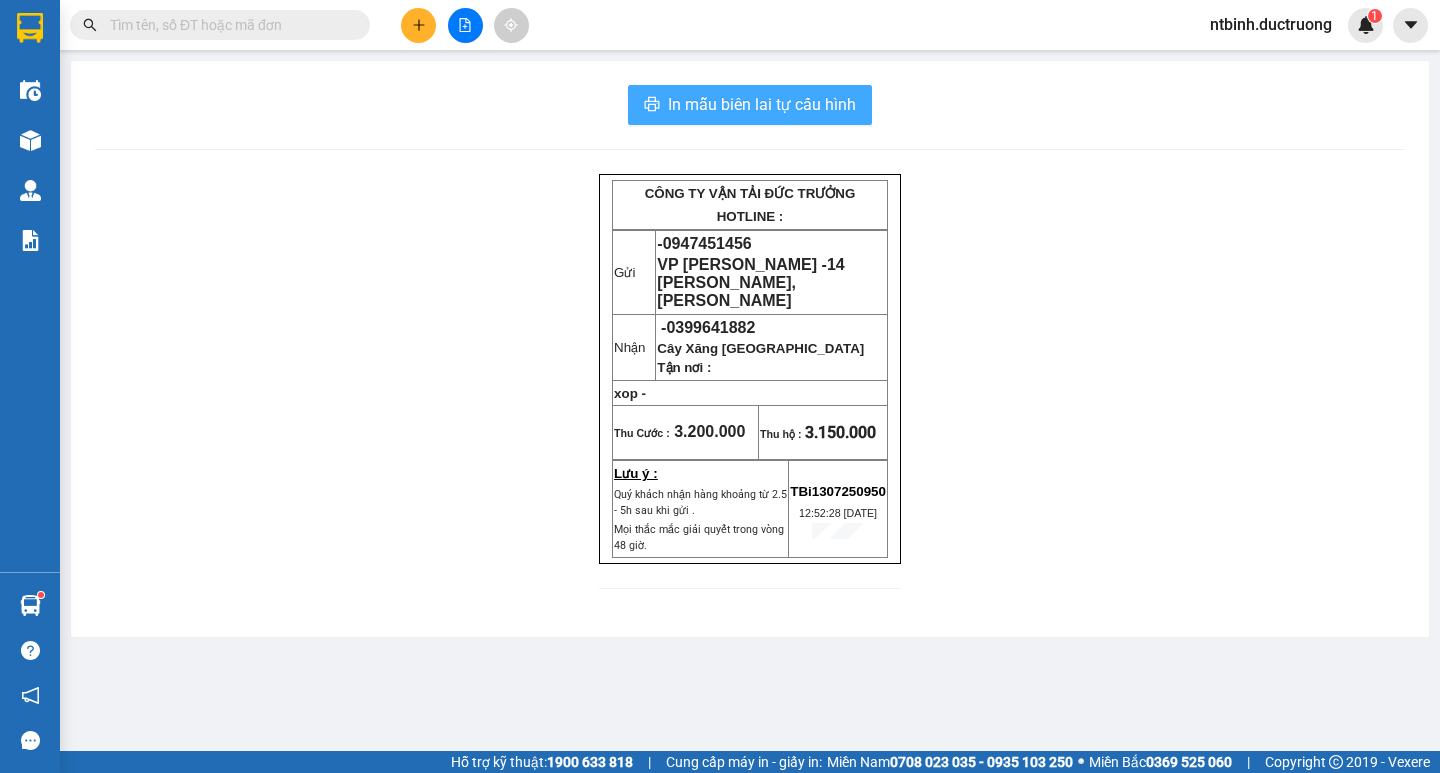 click on "In mẫu biên lai tự cấu hình" at bounding box center (762, 104) 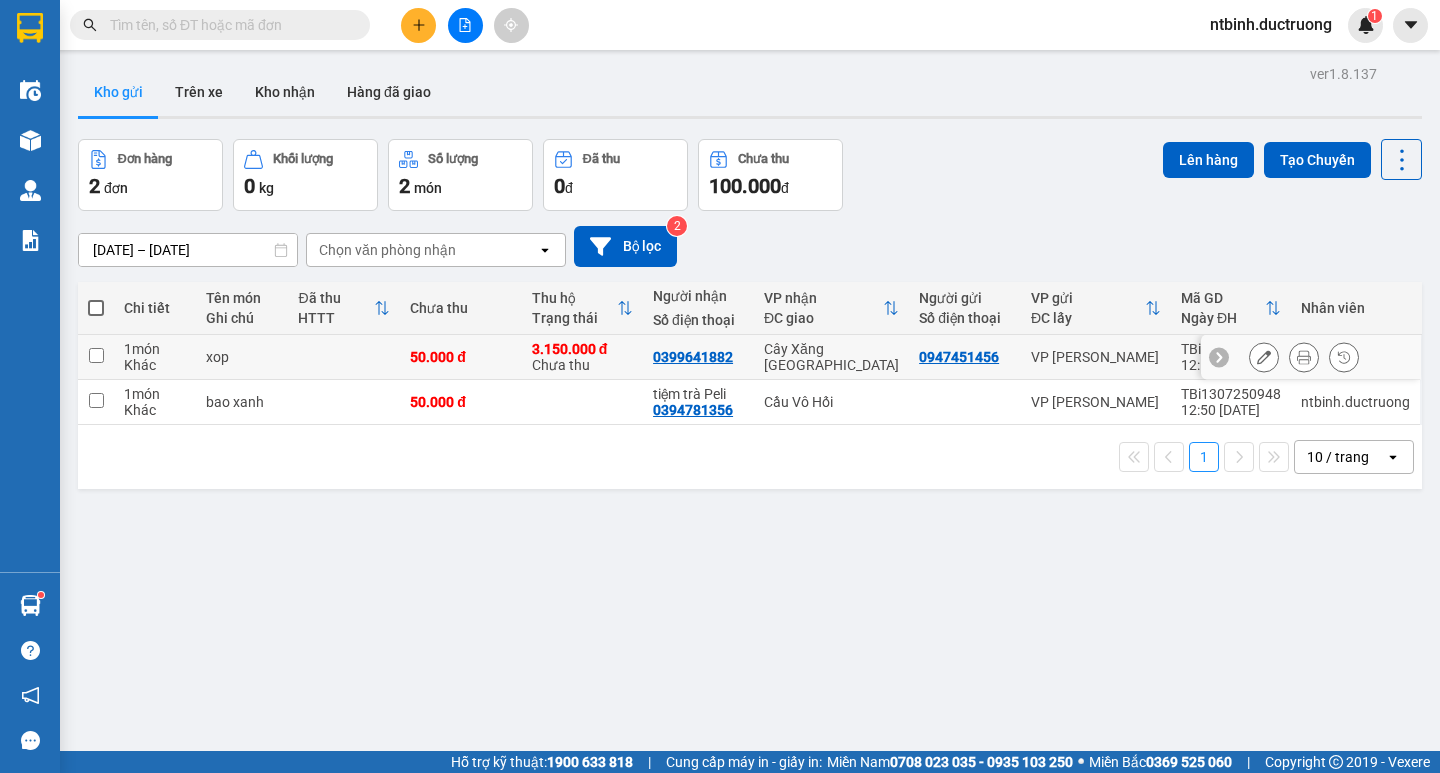 click at bounding box center [96, 355] 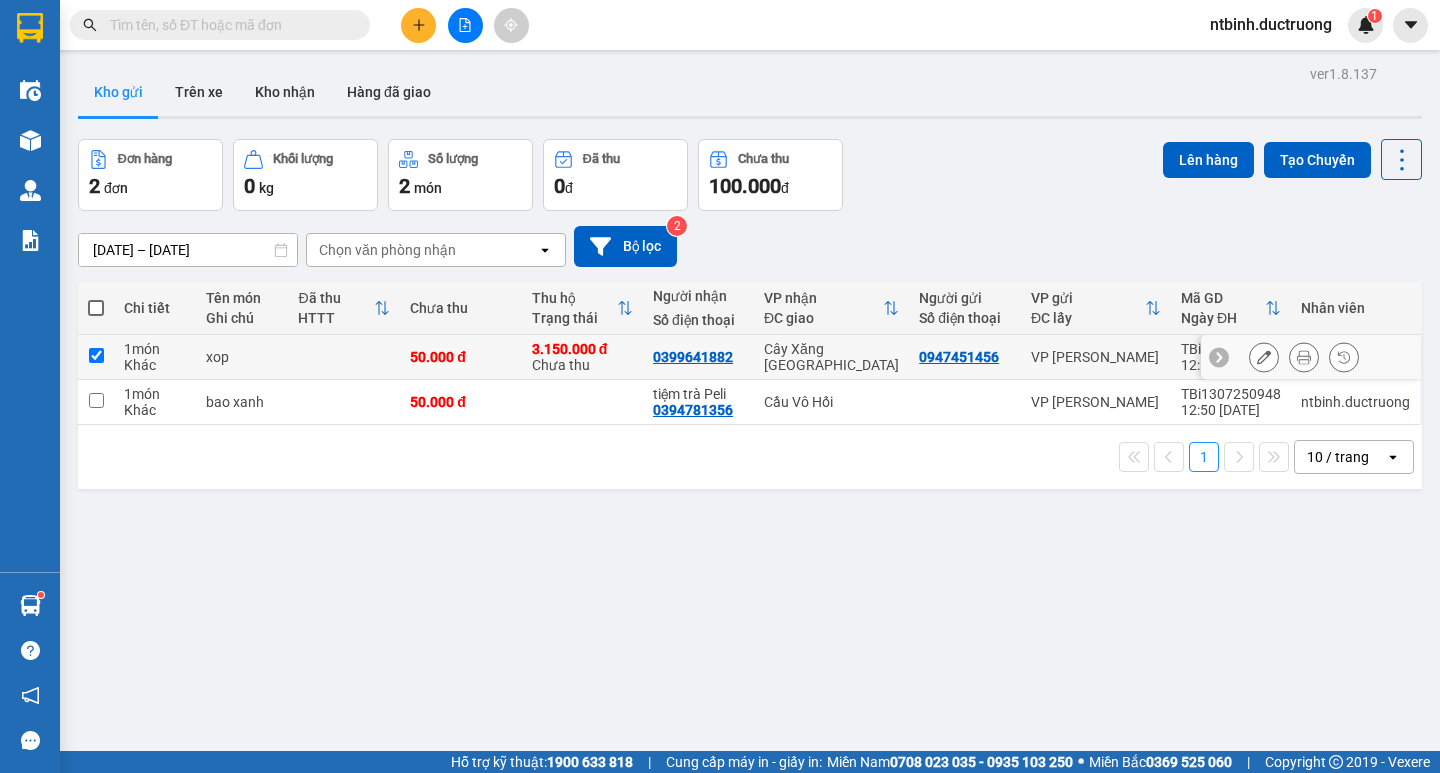 checkbox on "true" 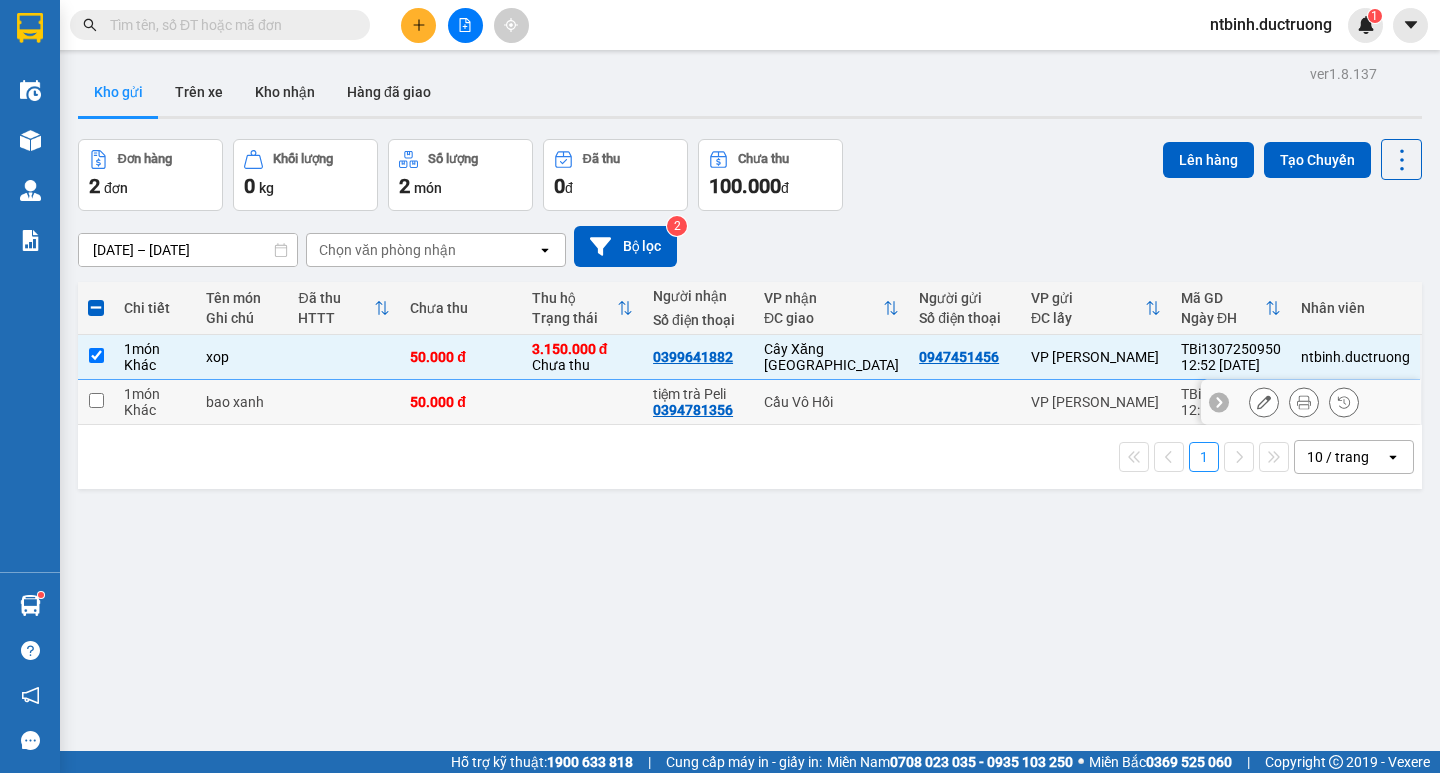 click at bounding box center (96, 400) 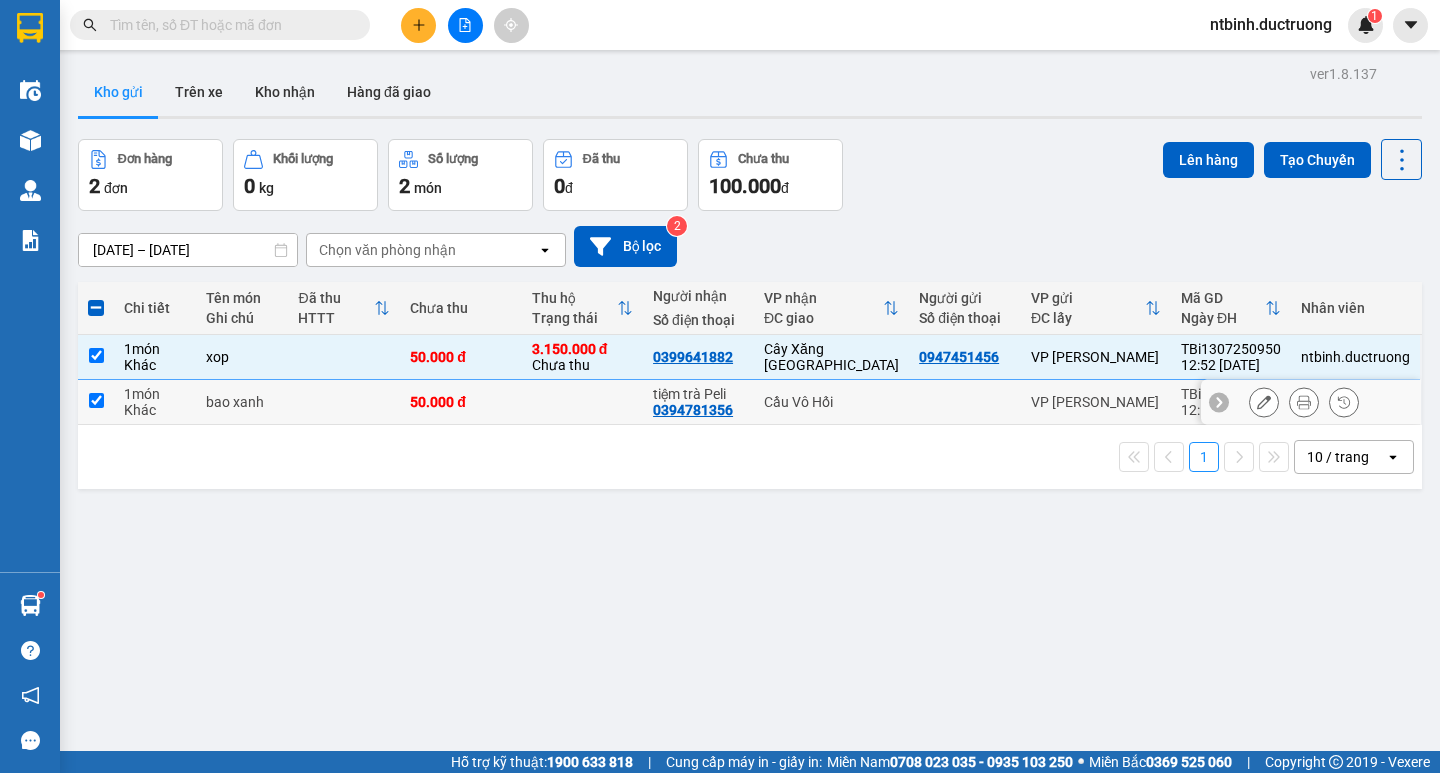 checkbox on "true" 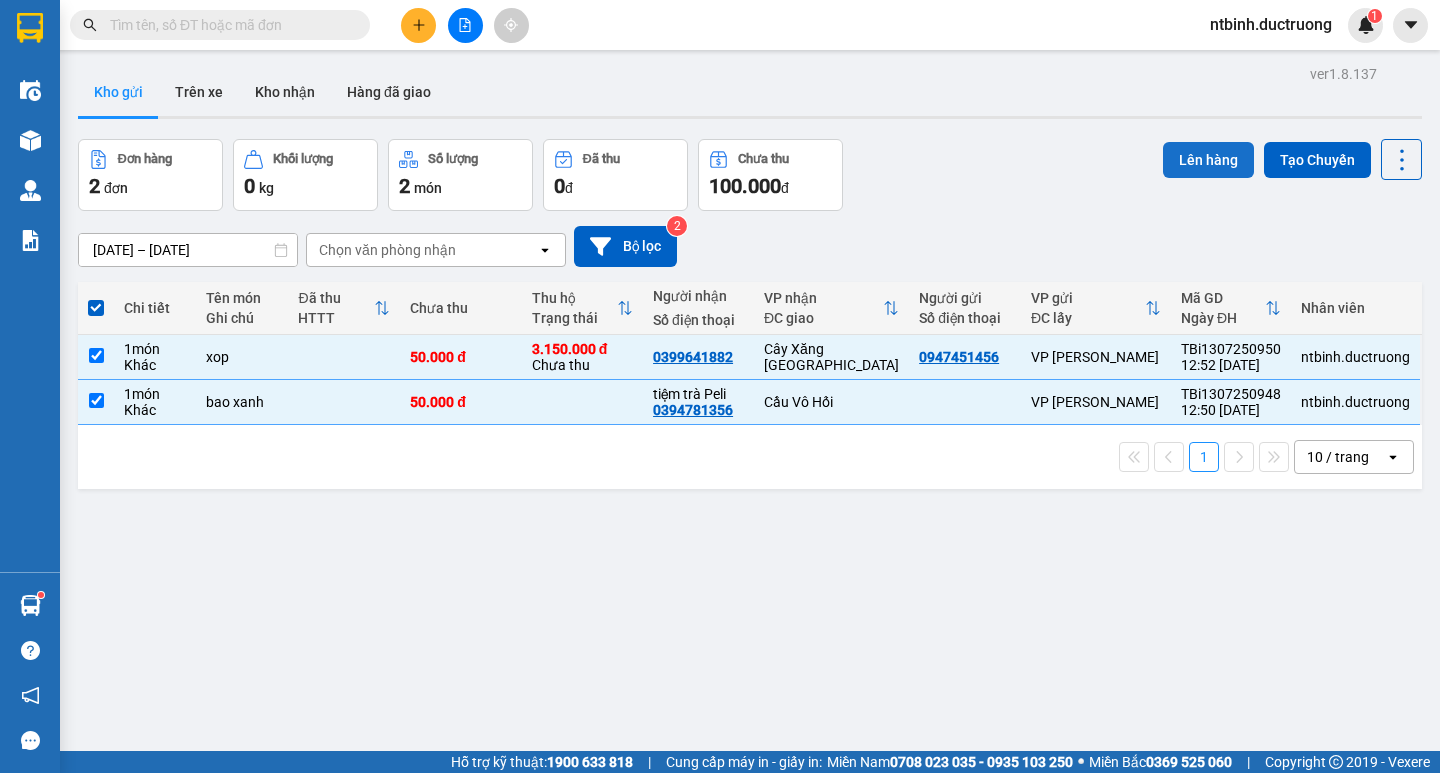 click on "Lên hàng" at bounding box center [1208, 160] 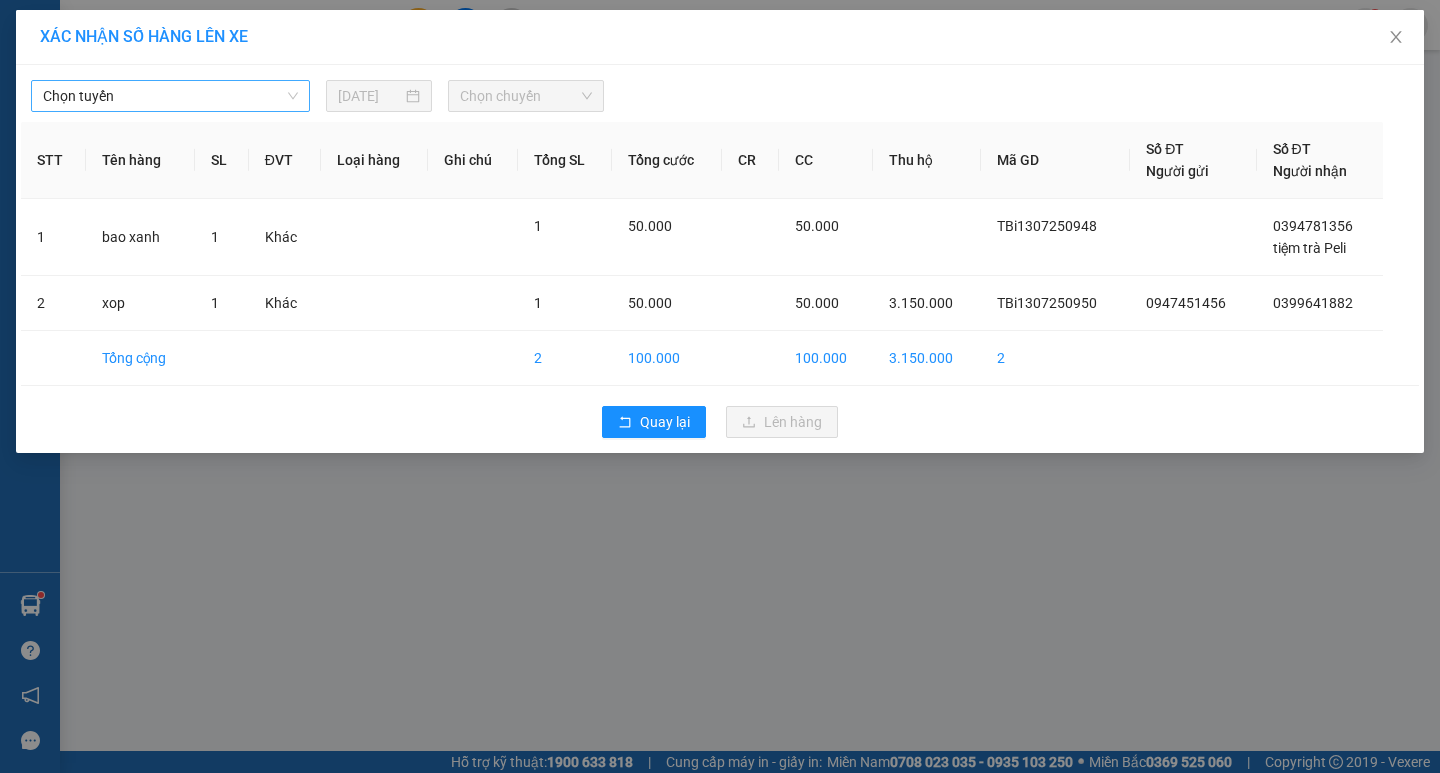 click on "Chọn tuyến" at bounding box center [170, 96] 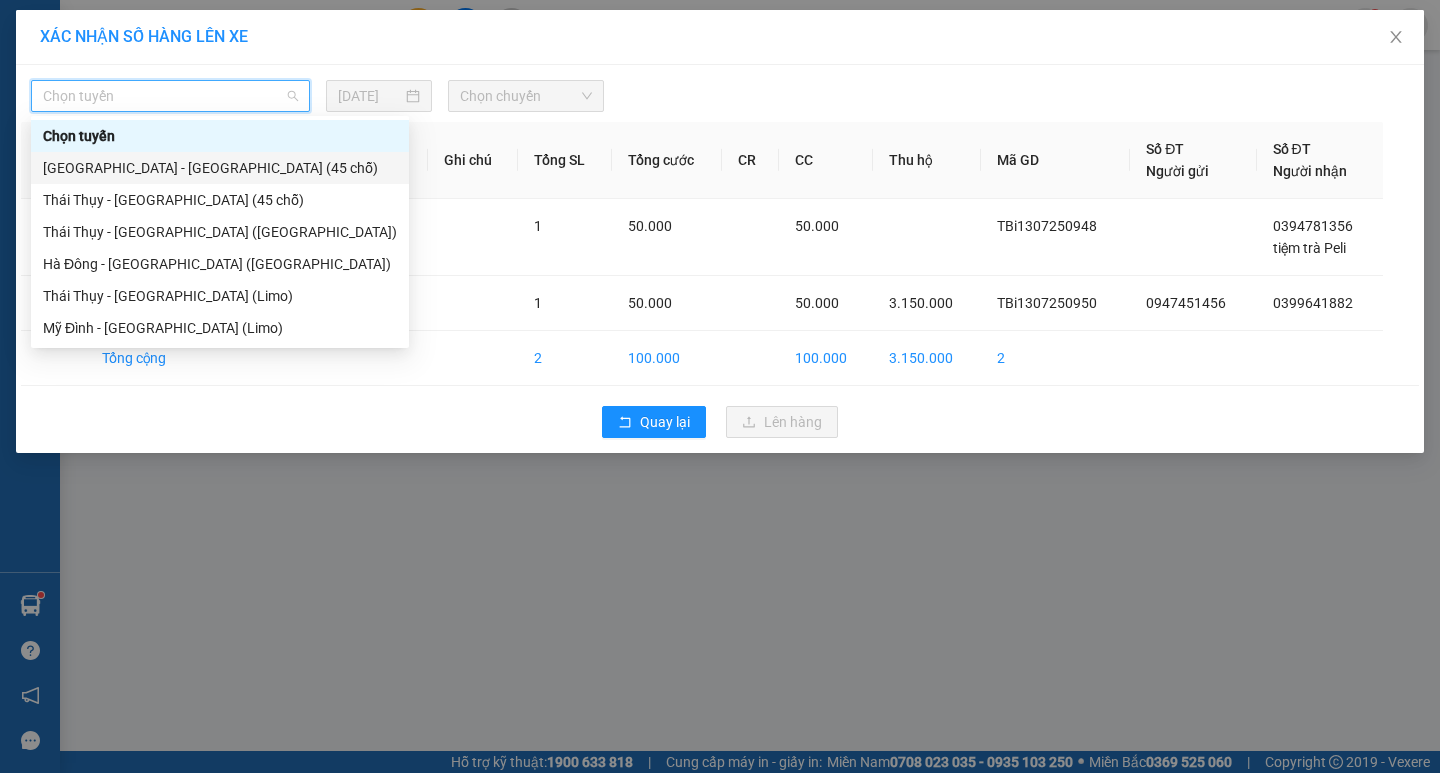 click on "[GEOGRAPHIC_DATA] - [GEOGRAPHIC_DATA] (45 chỗ)" at bounding box center (220, 168) 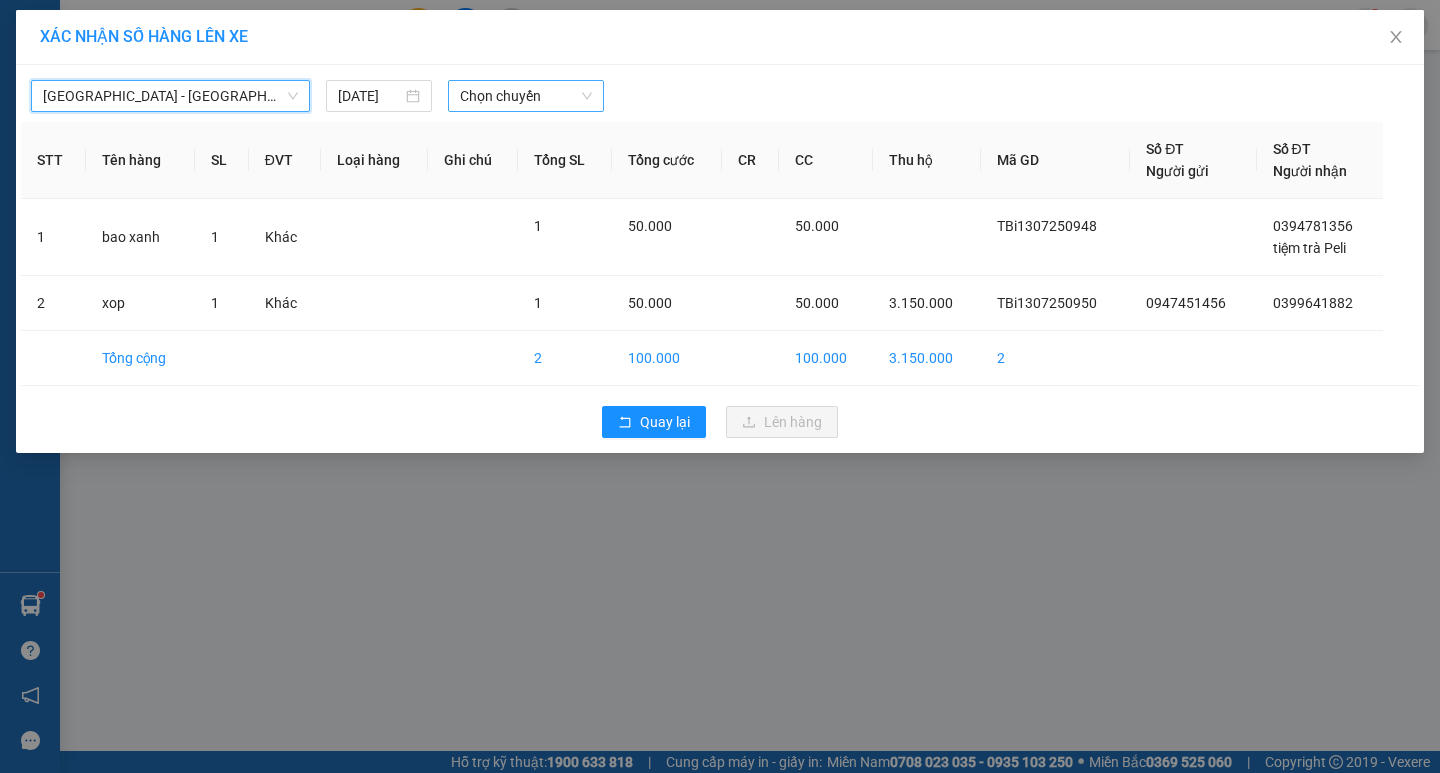 click on "Chọn chuyến" at bounding box center [526, 96] 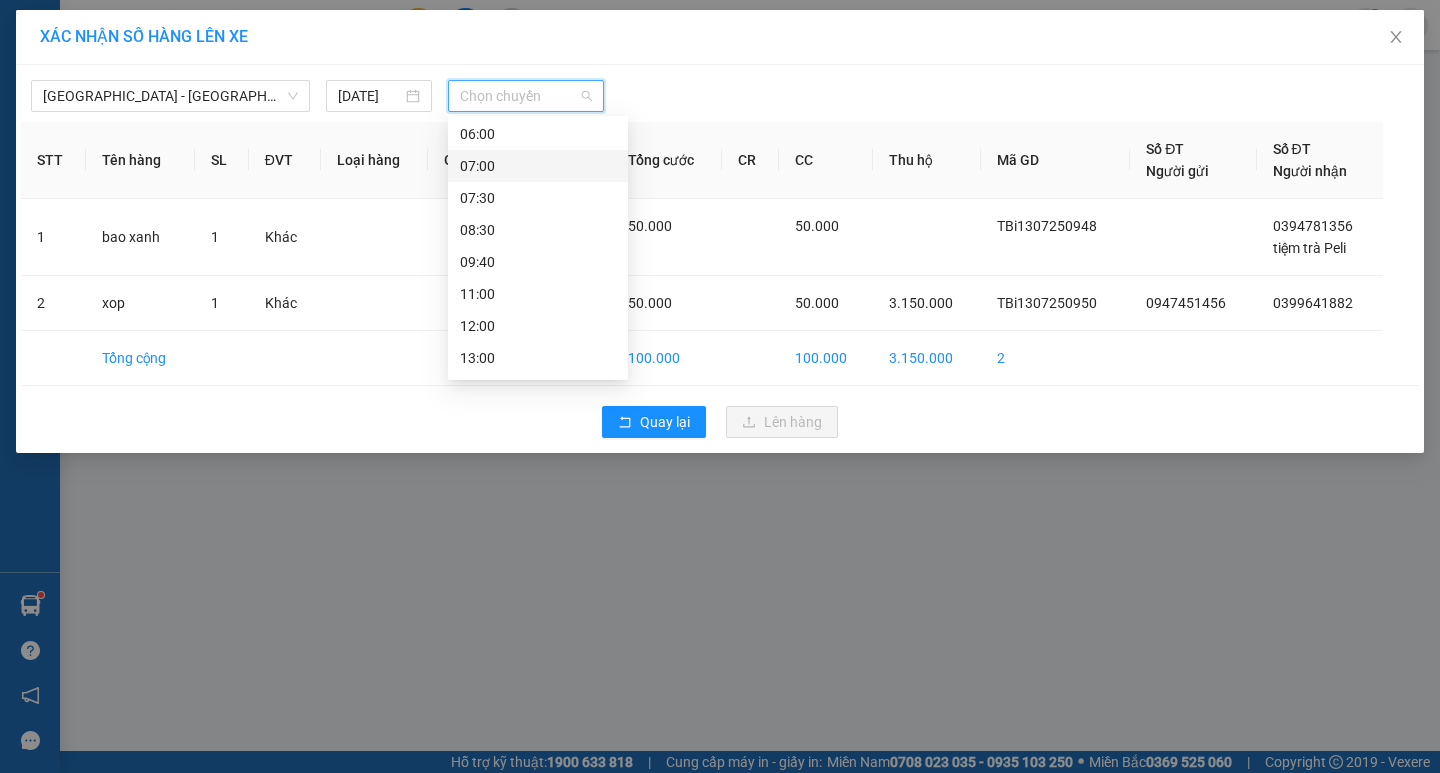 scroll, scrollTop: 39, scrollLeft: 0, axis: vertical 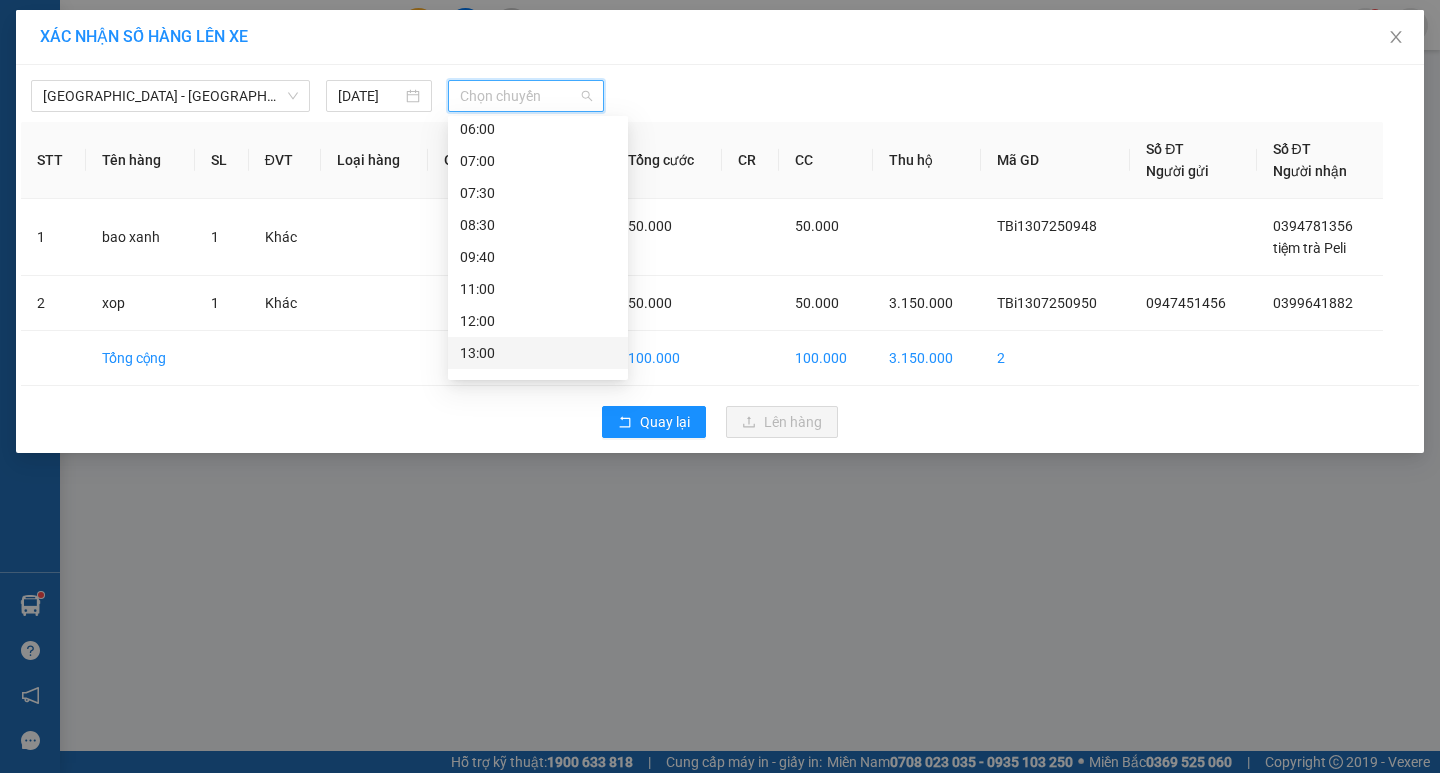 click on "13:00" at bounding box center (538, 353) 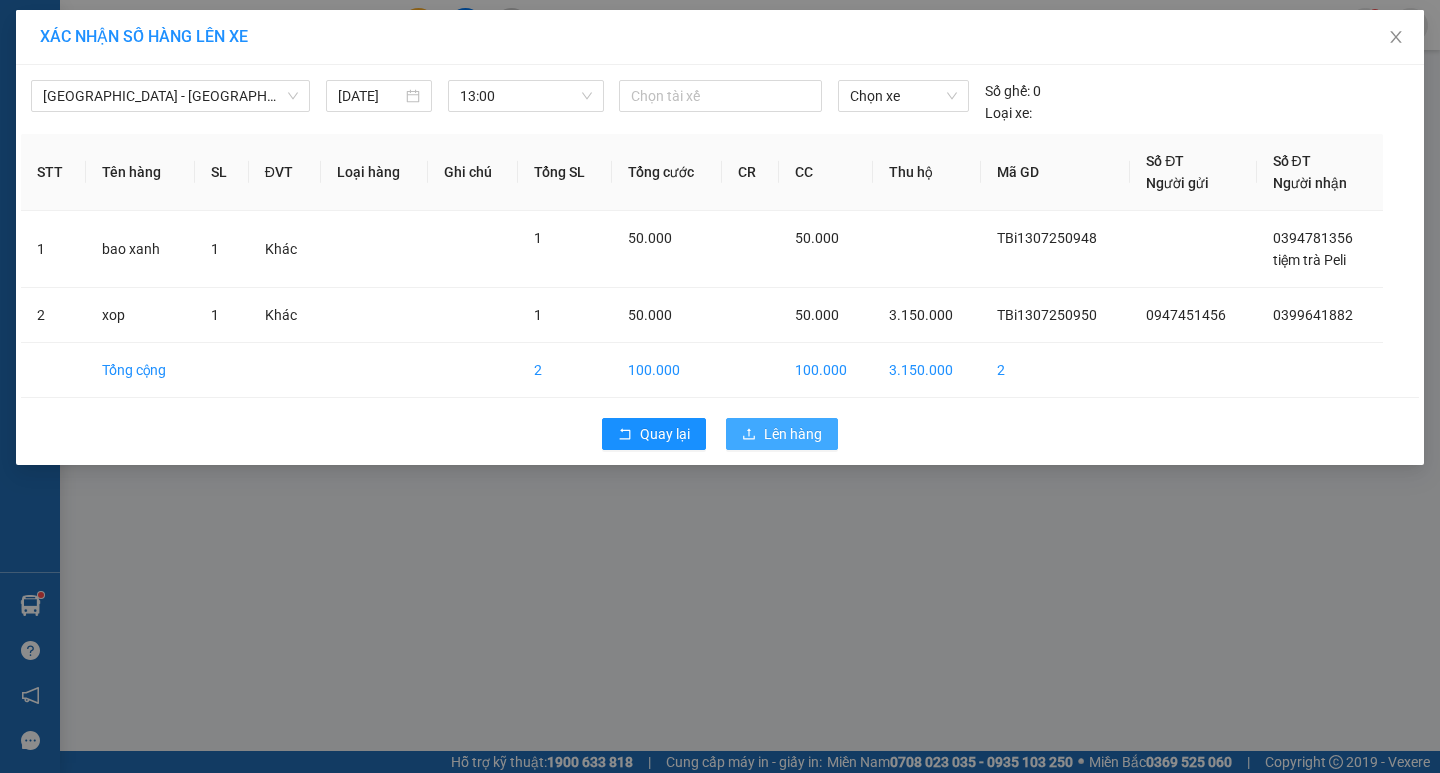 click on "Lên hàng" at bounding box center [793, 434] 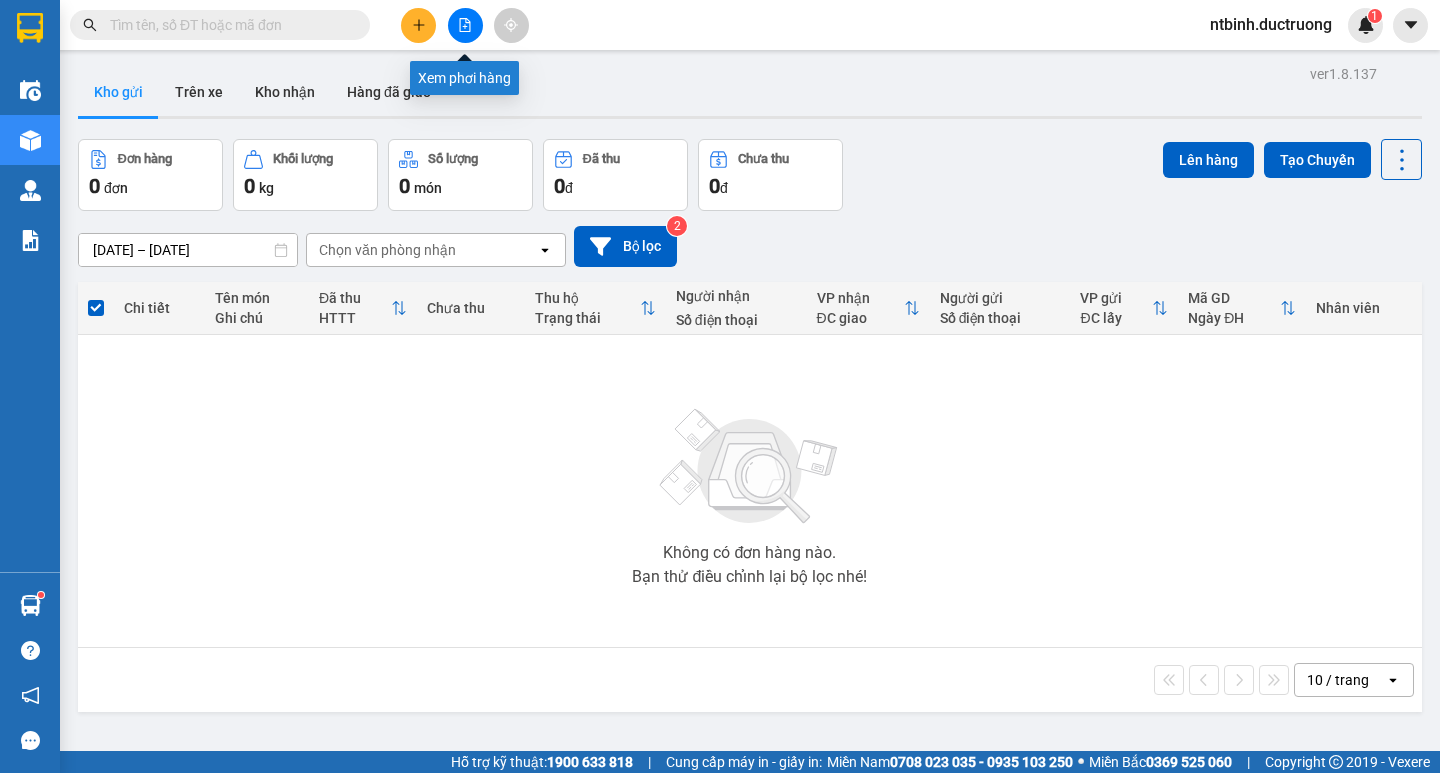 click 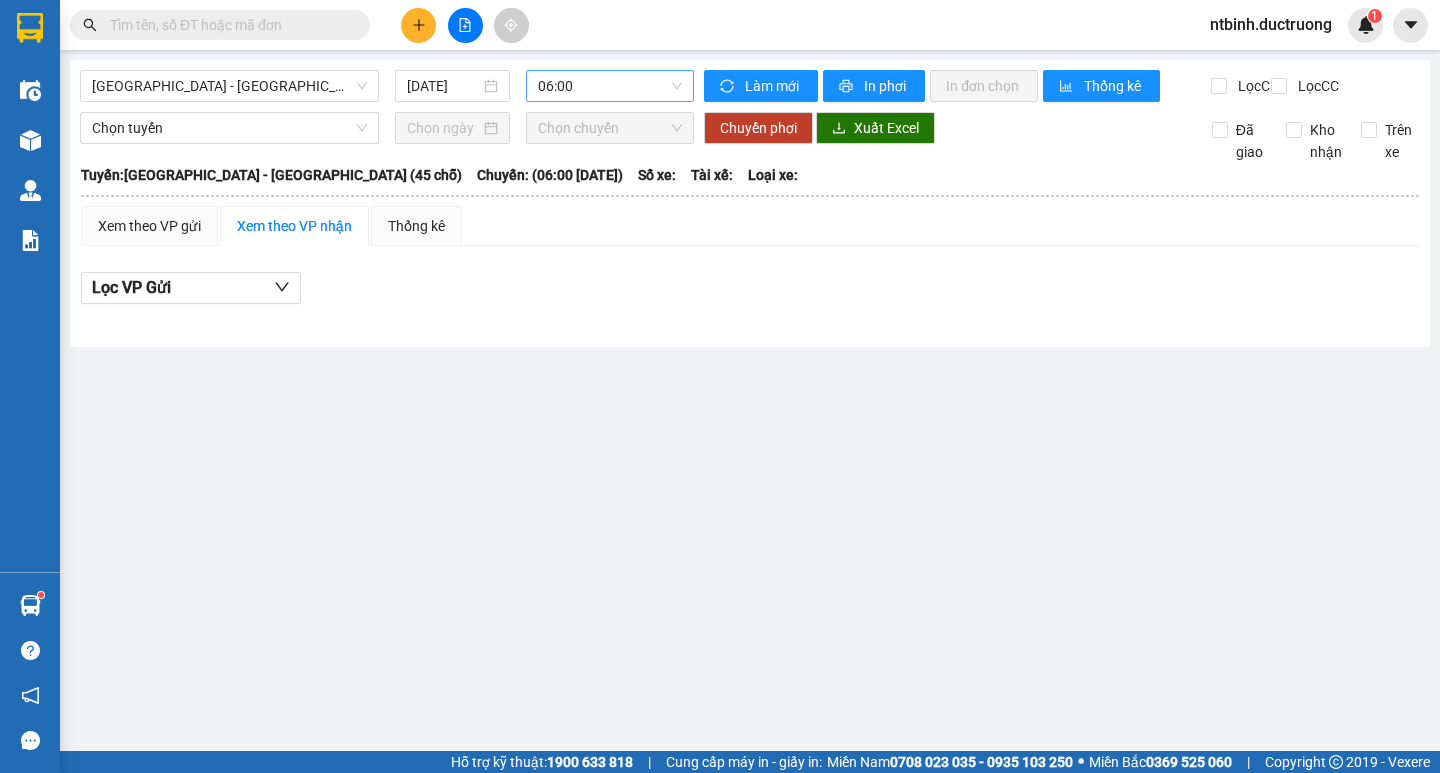 click on "06:00" at bounding box center [610, 86] 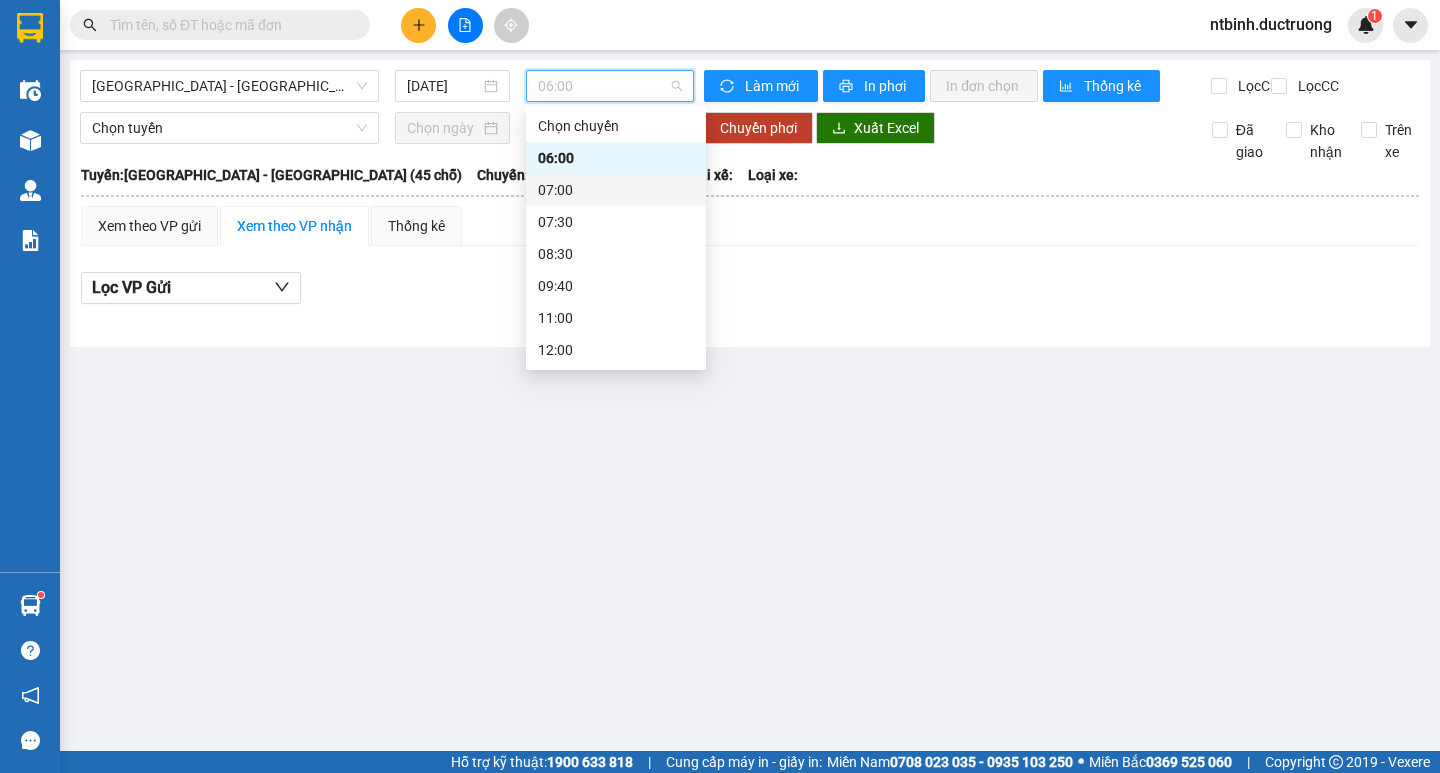 scroll, scrollTop: 39, scrollLeft: 0, axis: vertical 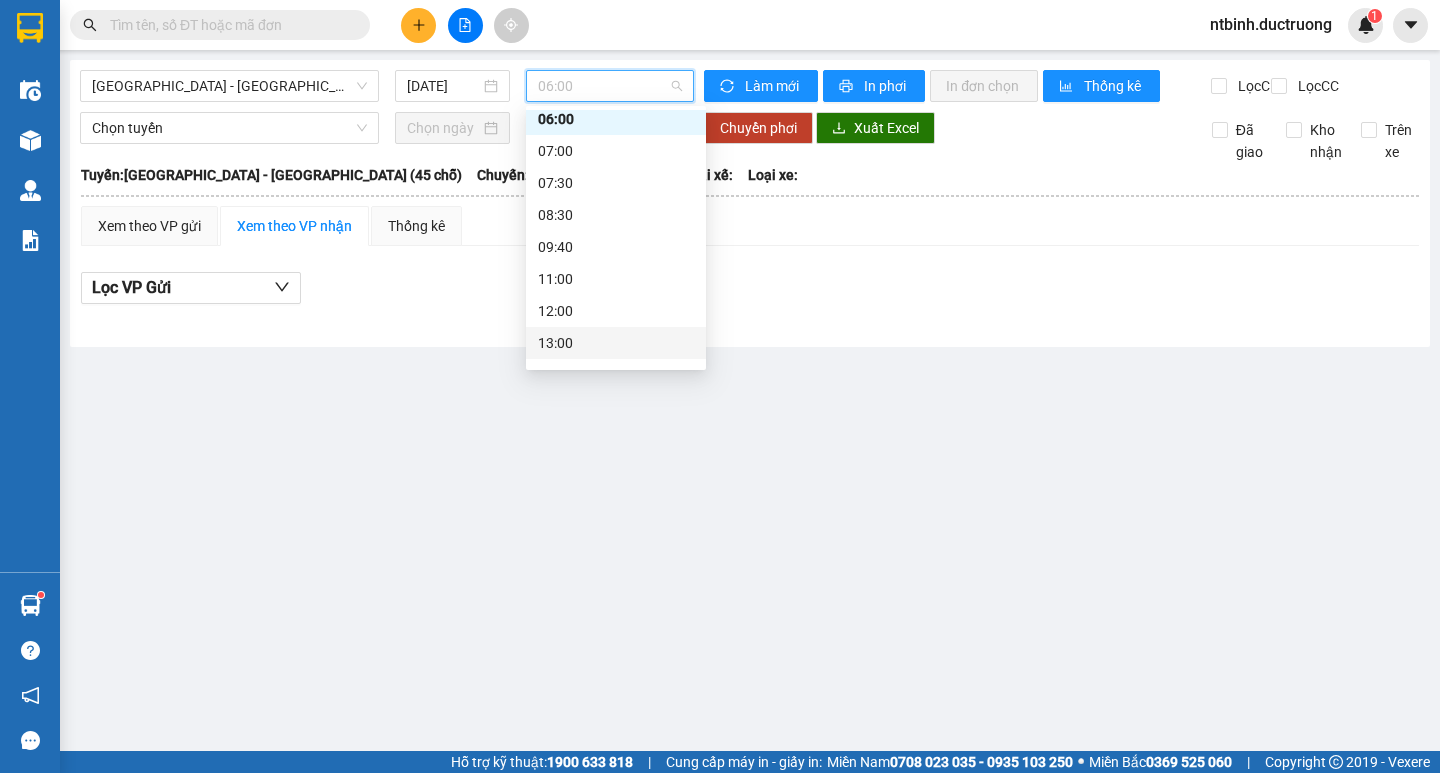 click on "13:00" at bounding box center [616, 343] 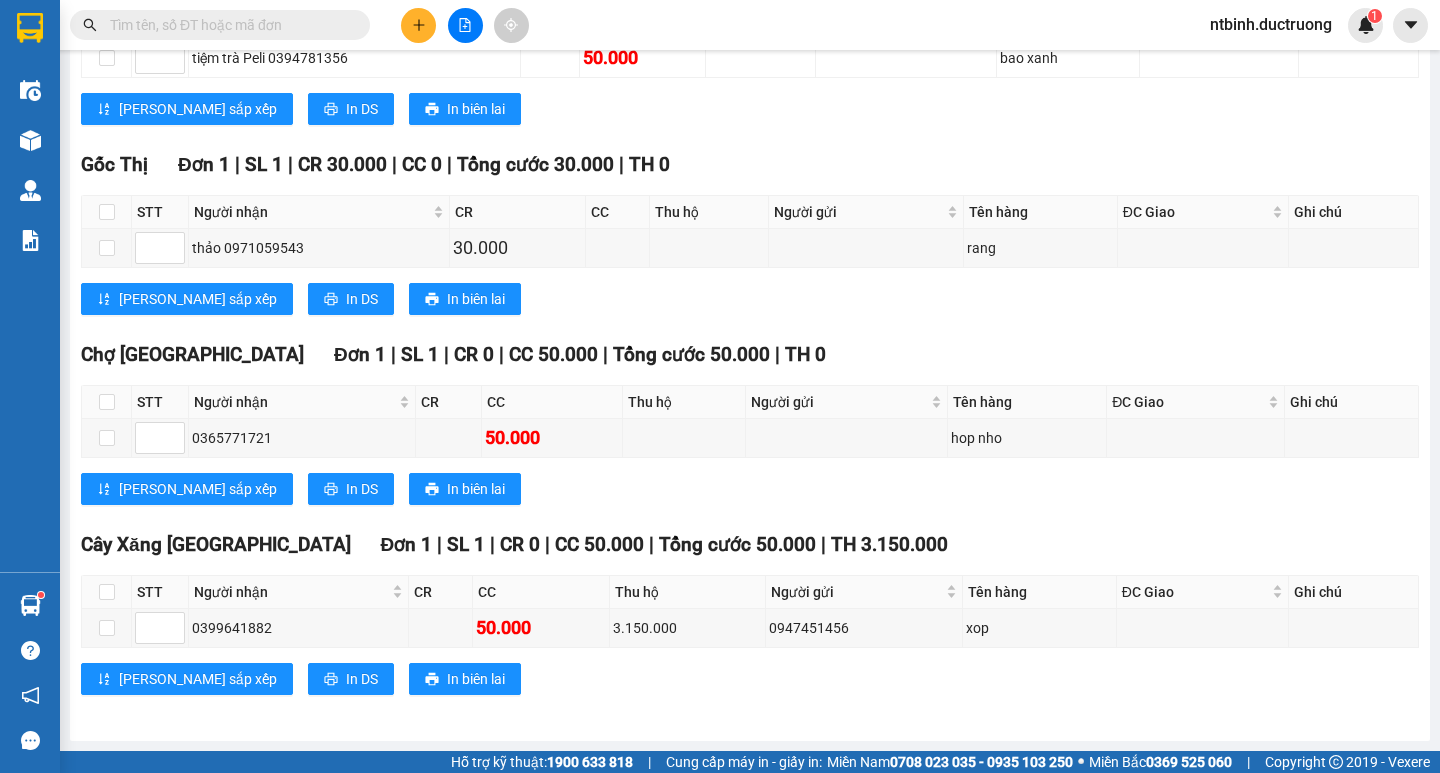 scroll, scrollTop: 452, scrollLeft: 0, axis: vertical 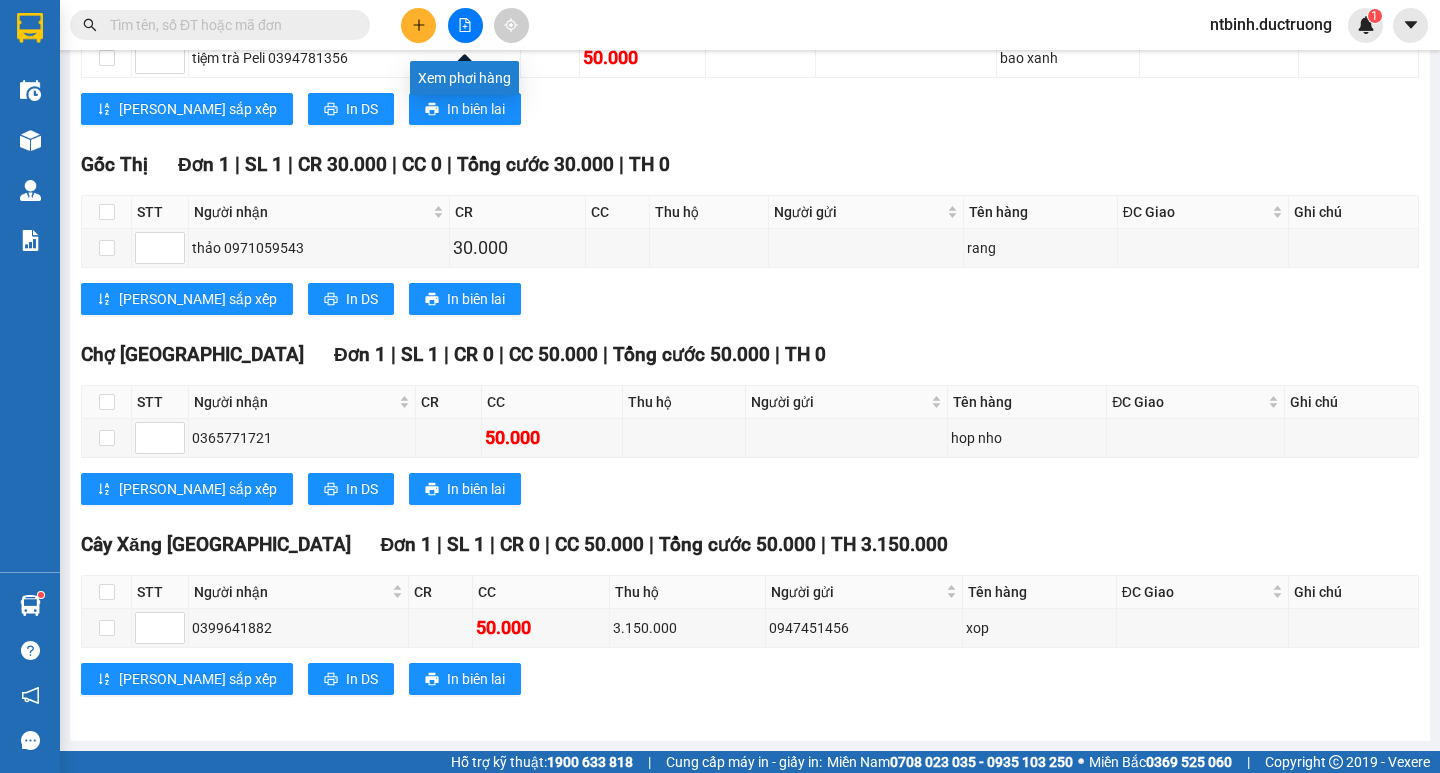 click 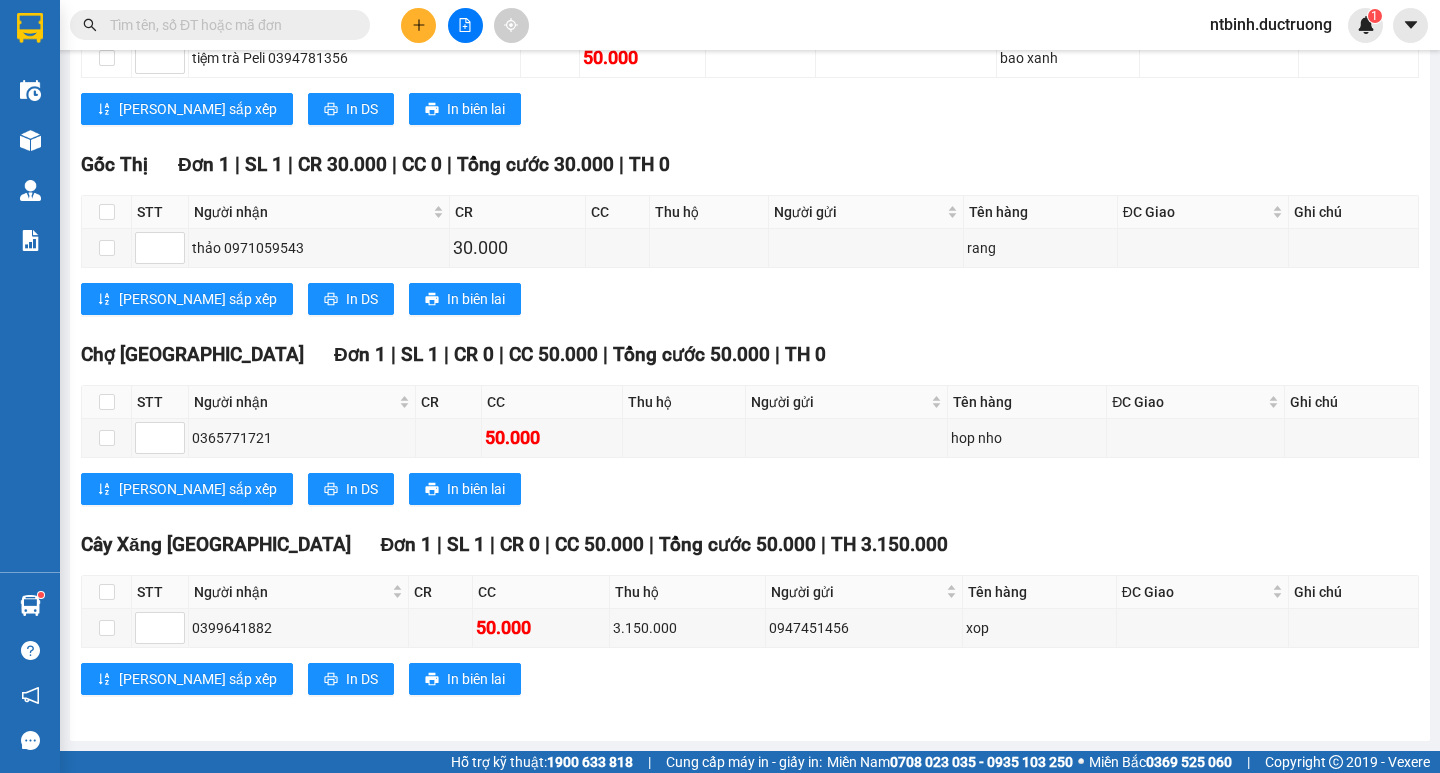 click 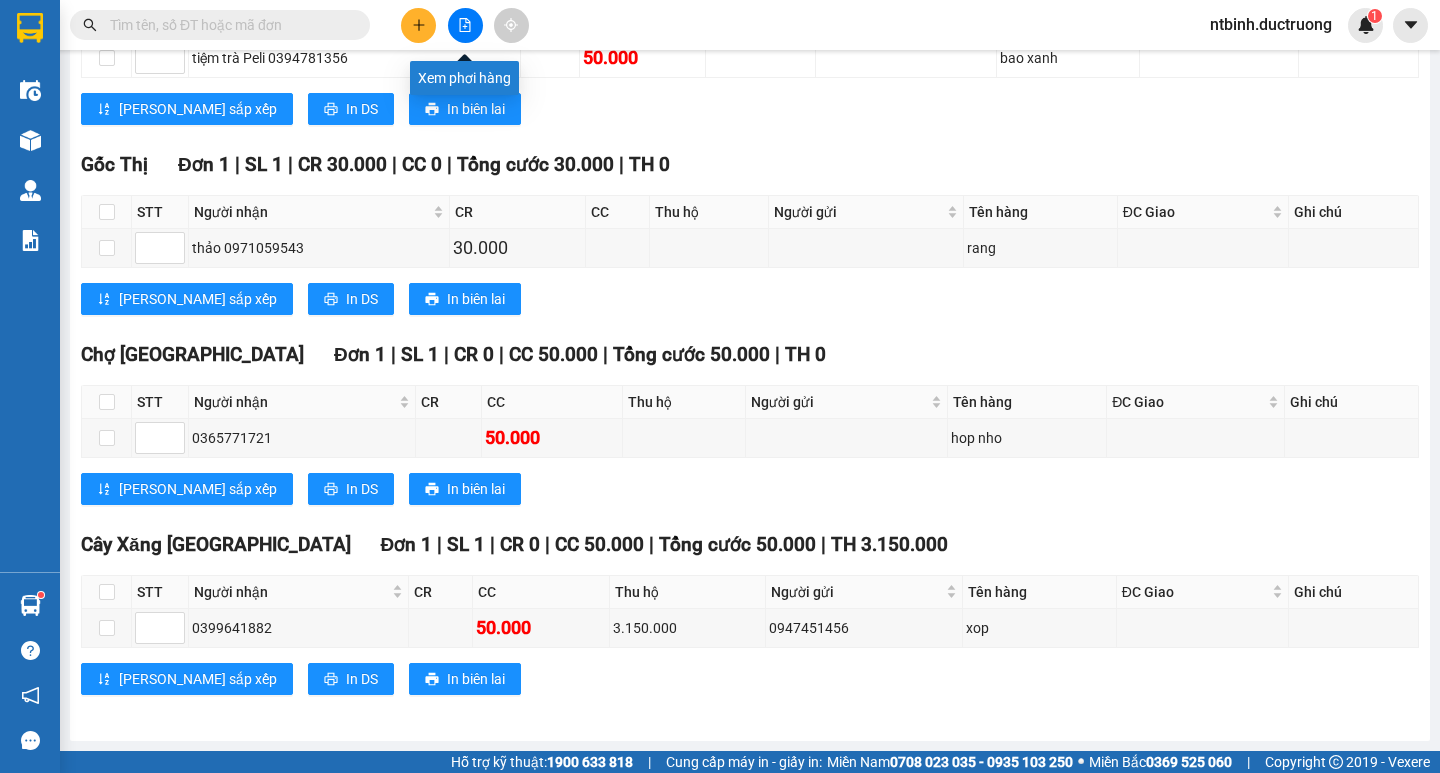 click 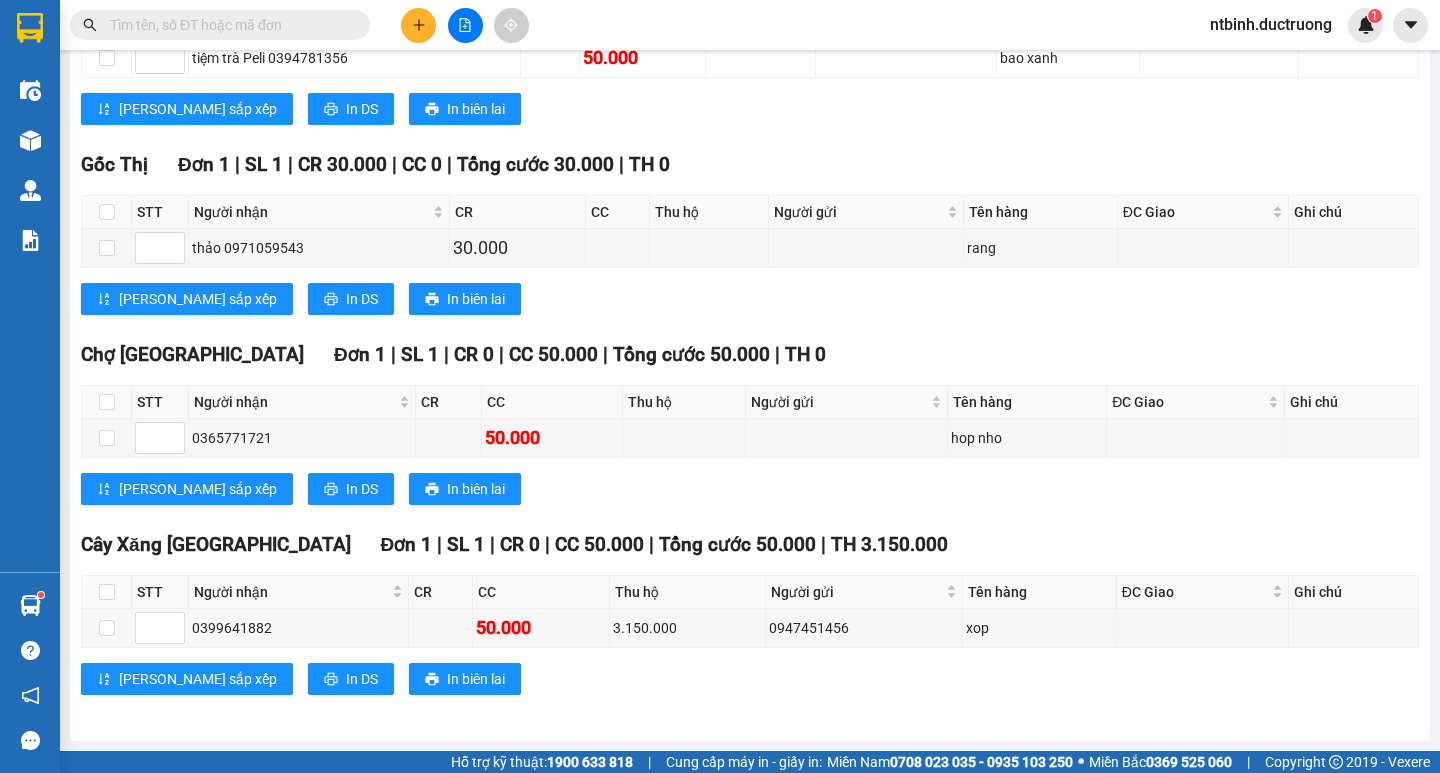 click 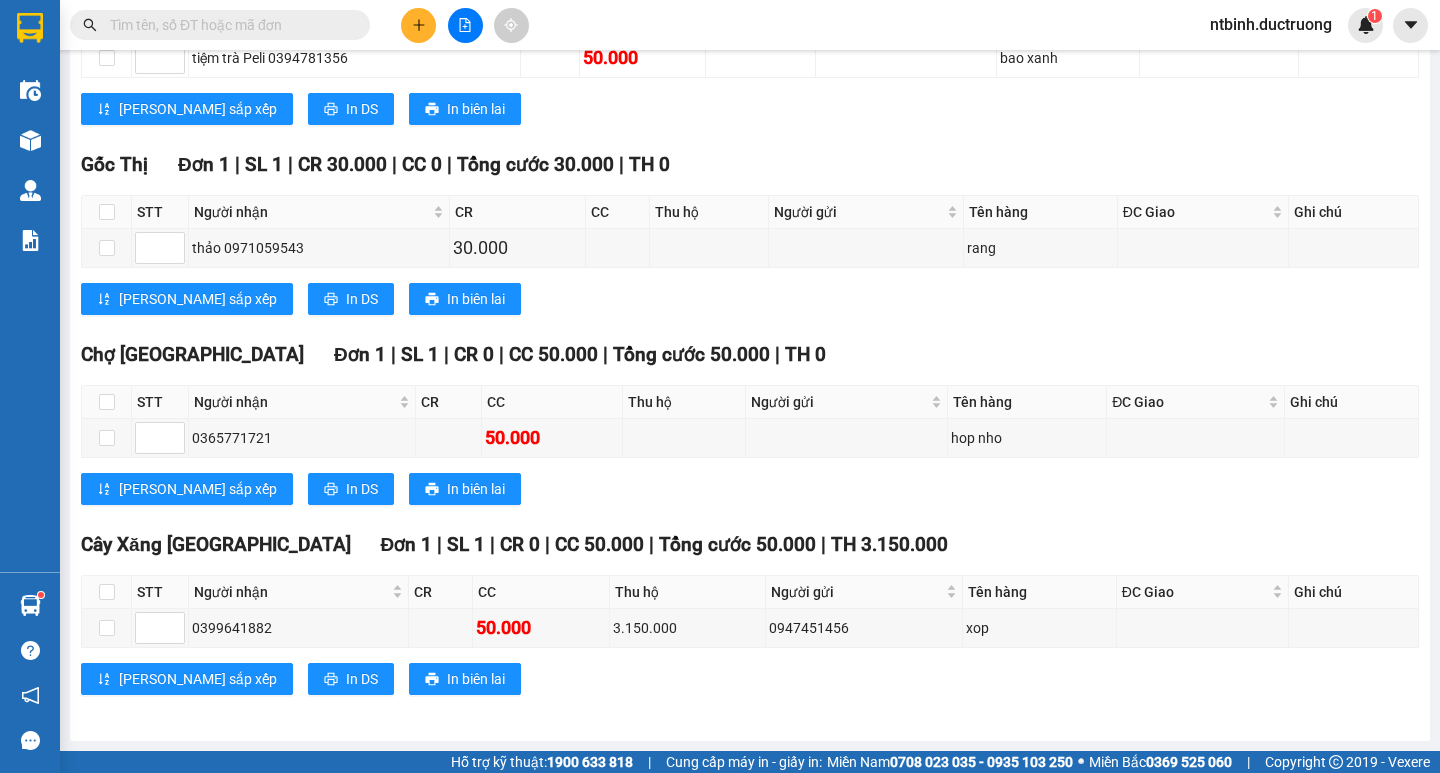 click 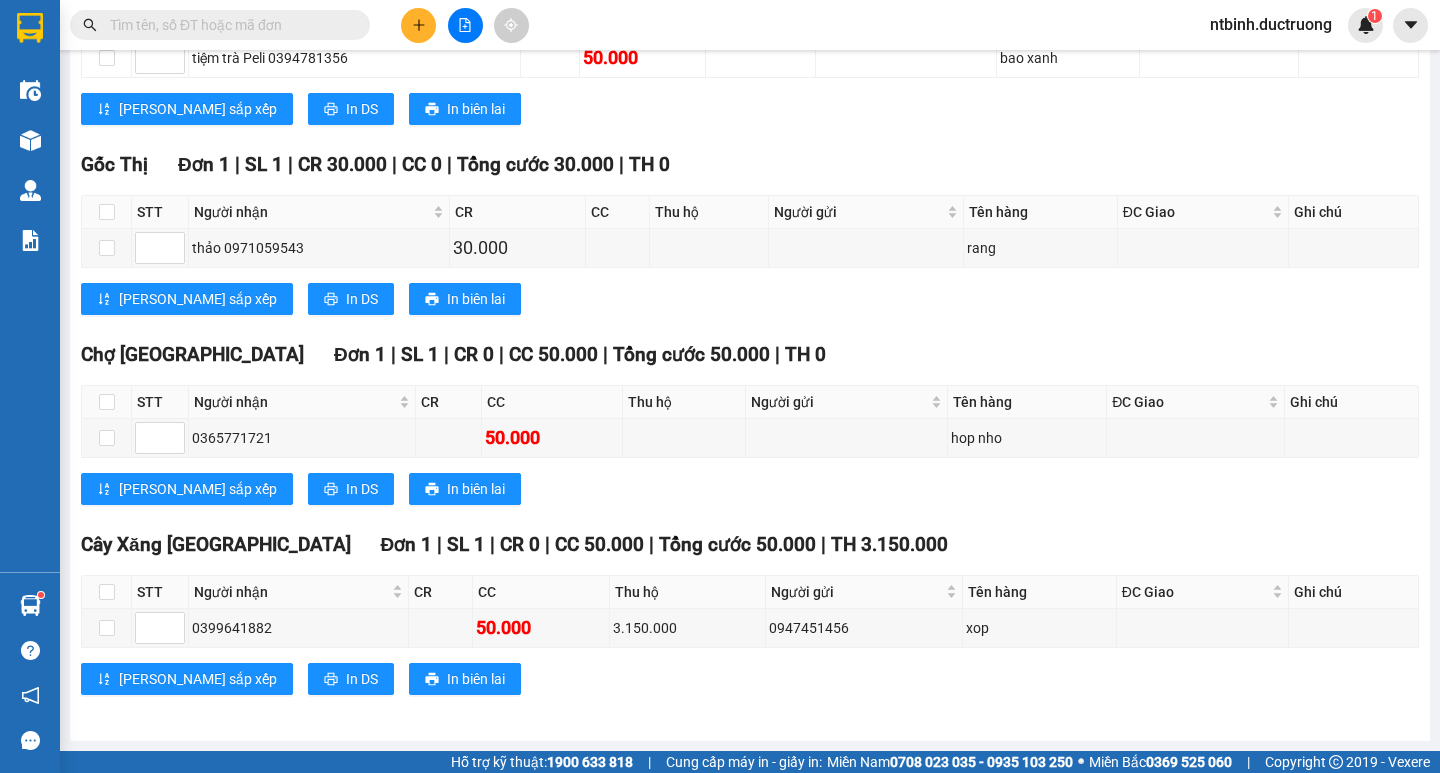 click 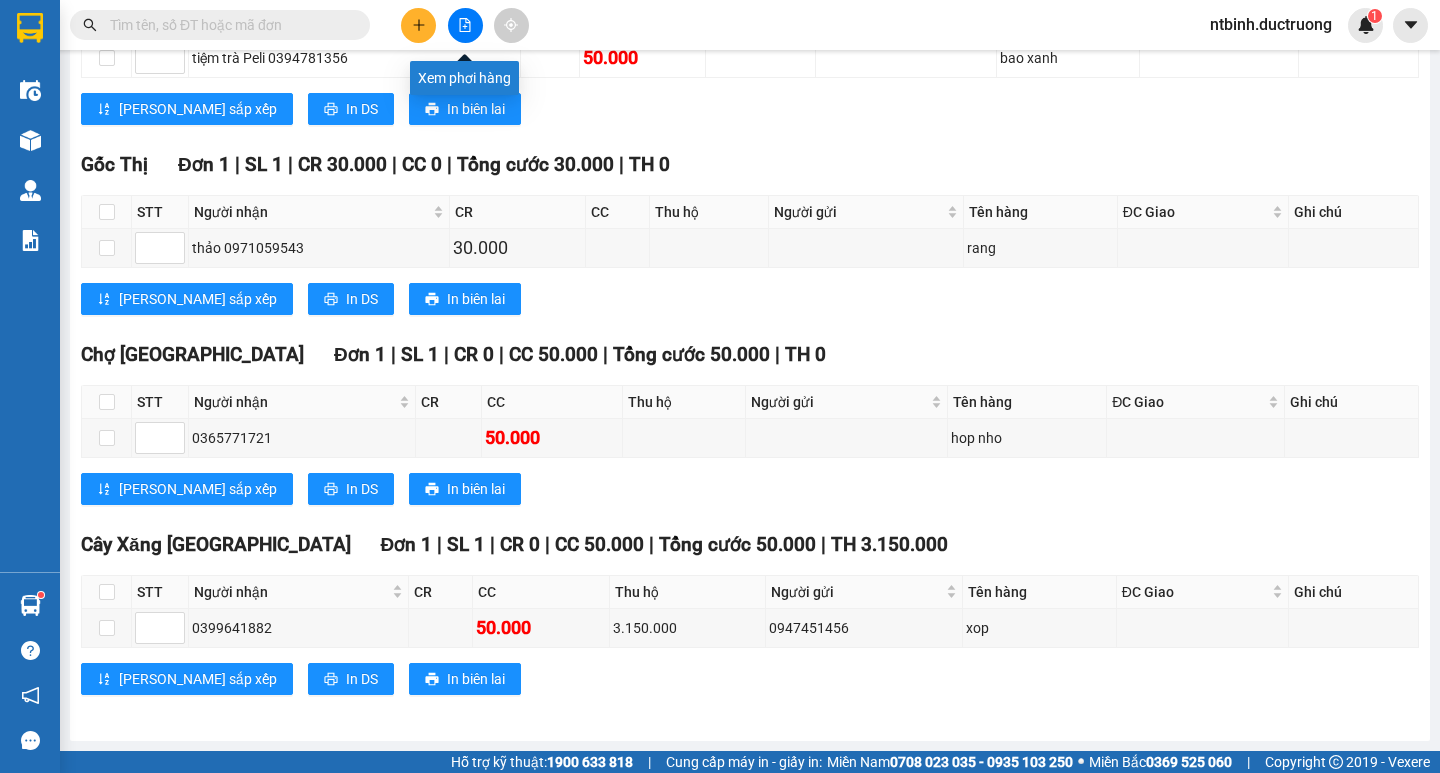 click 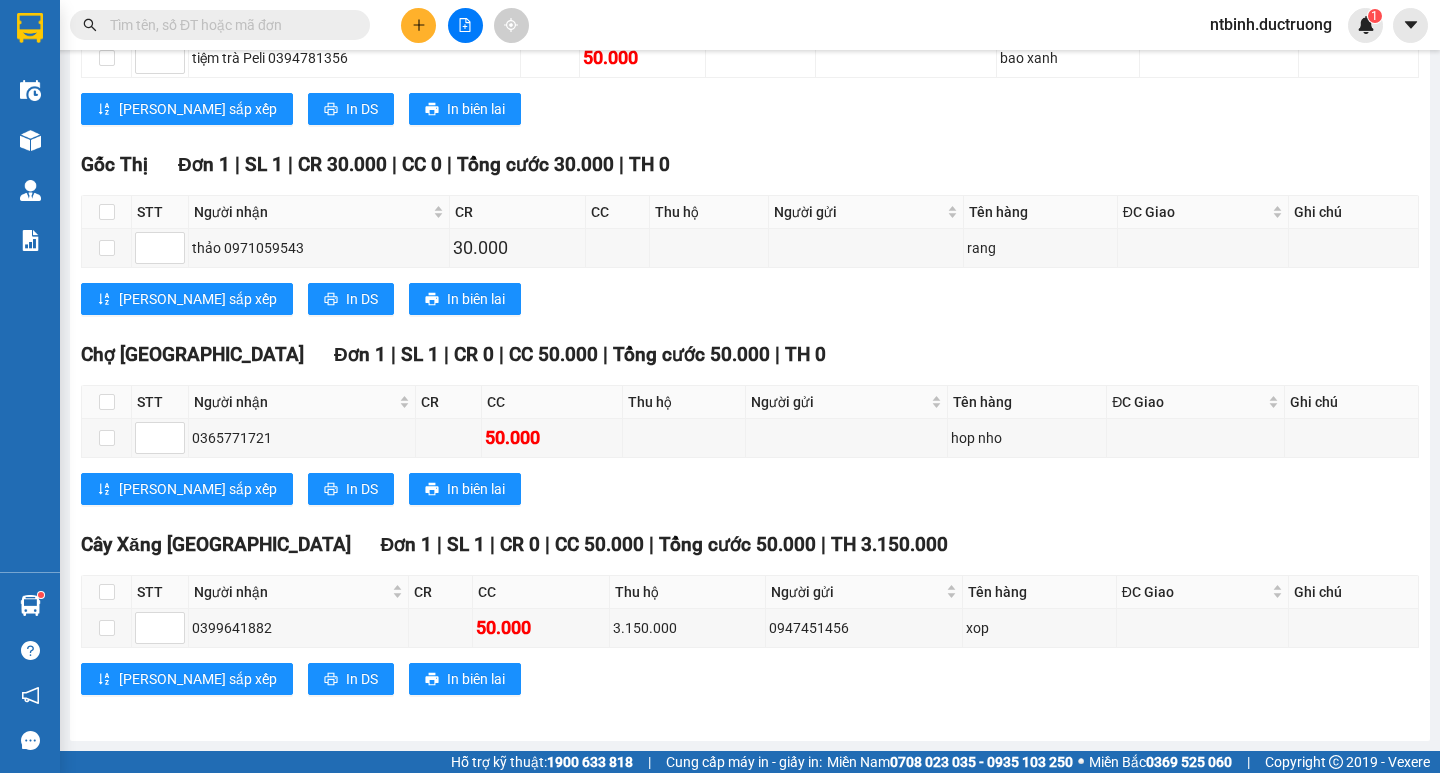 click 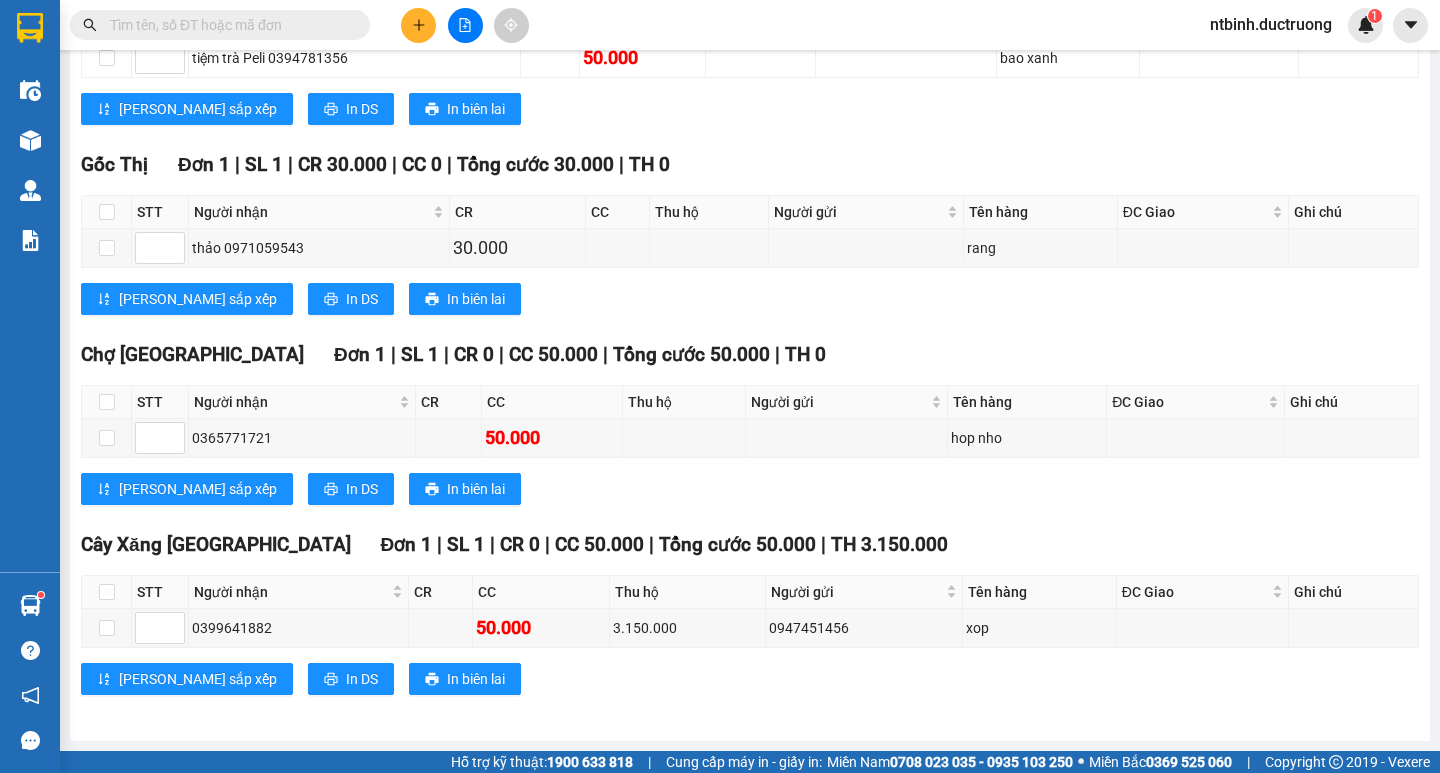 click 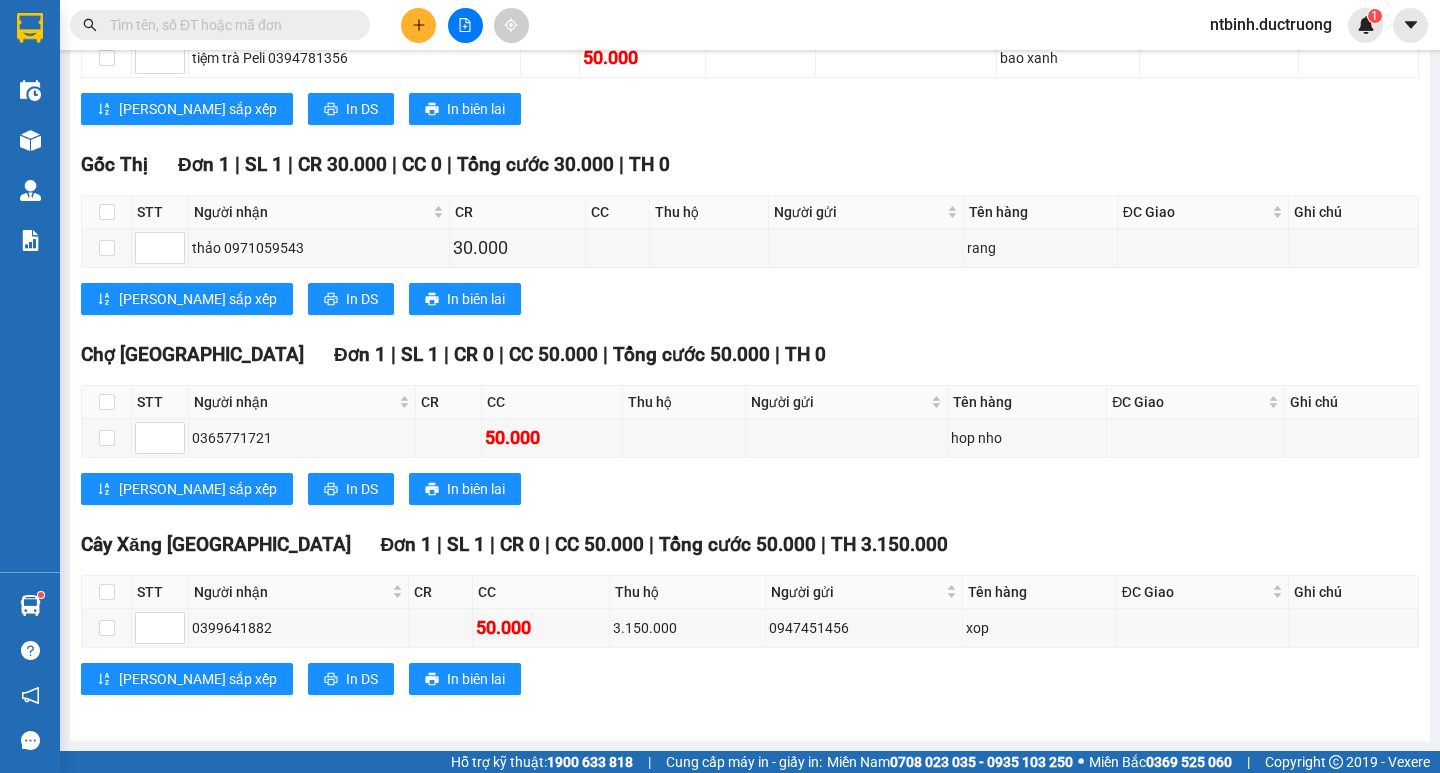 click 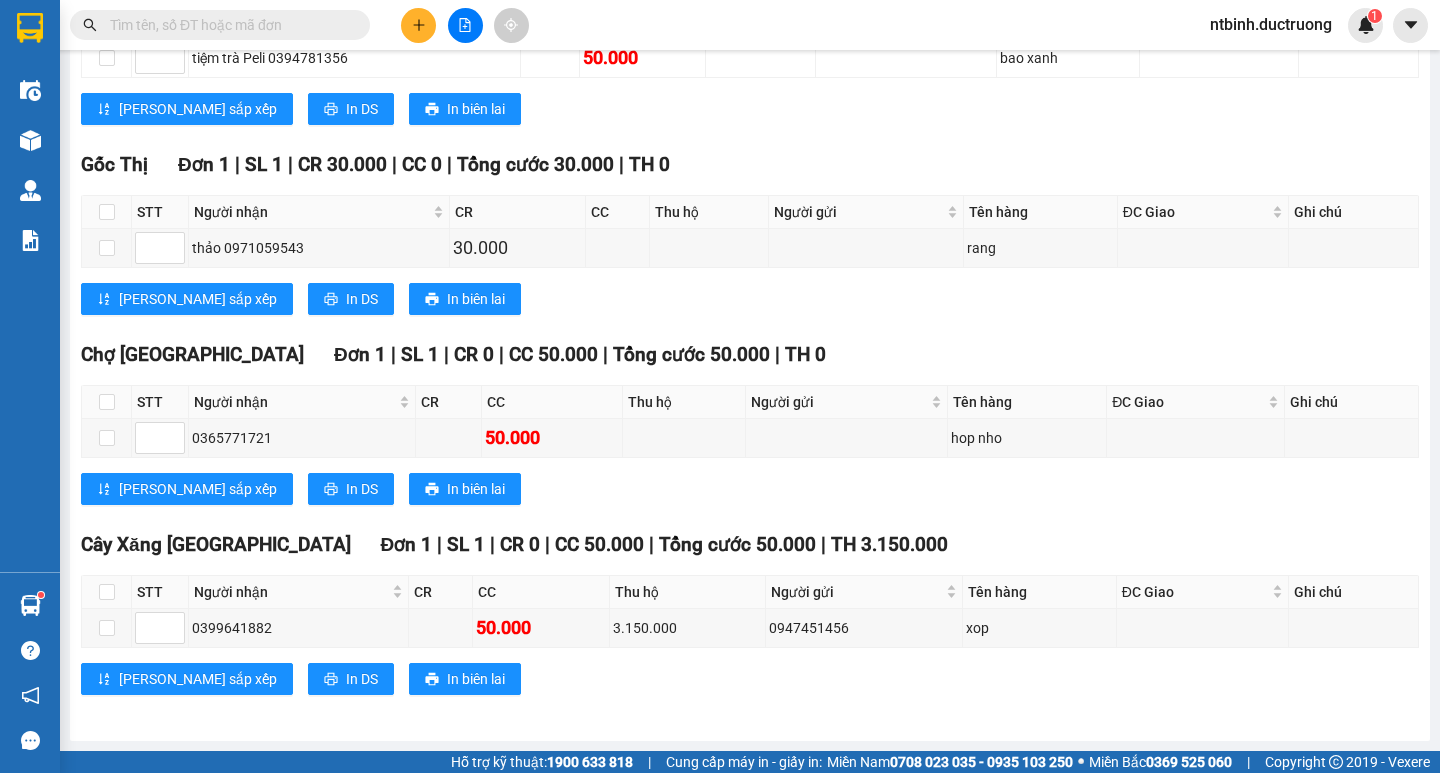 click 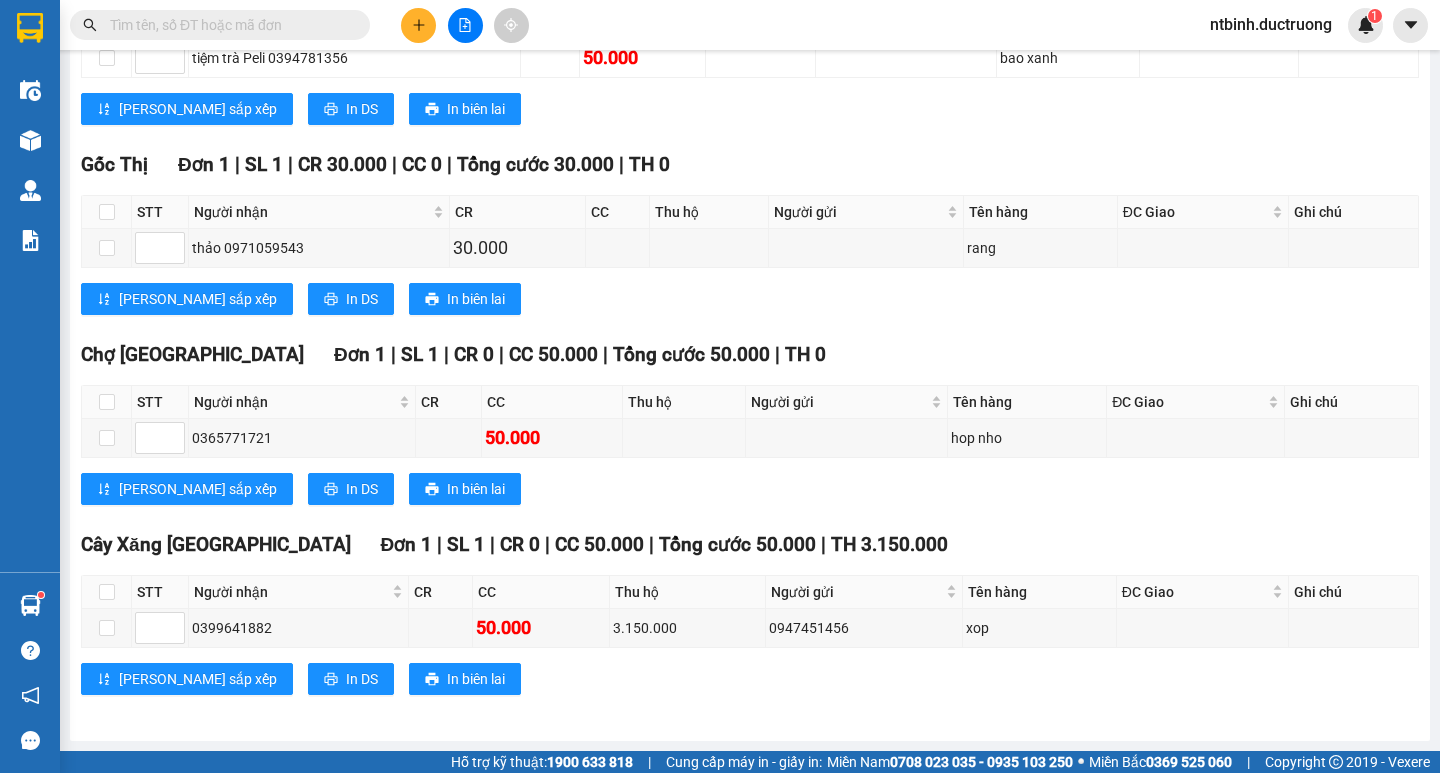 click 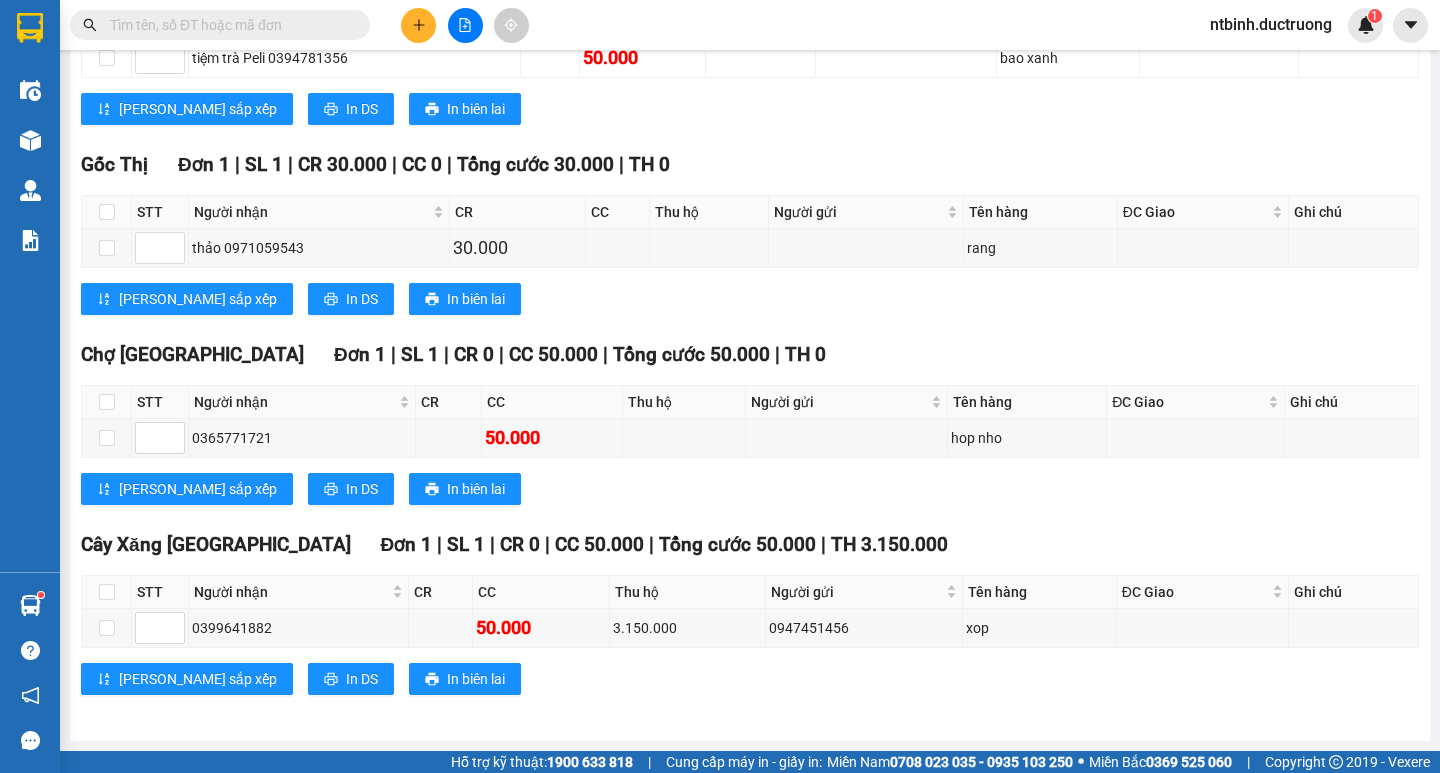 click 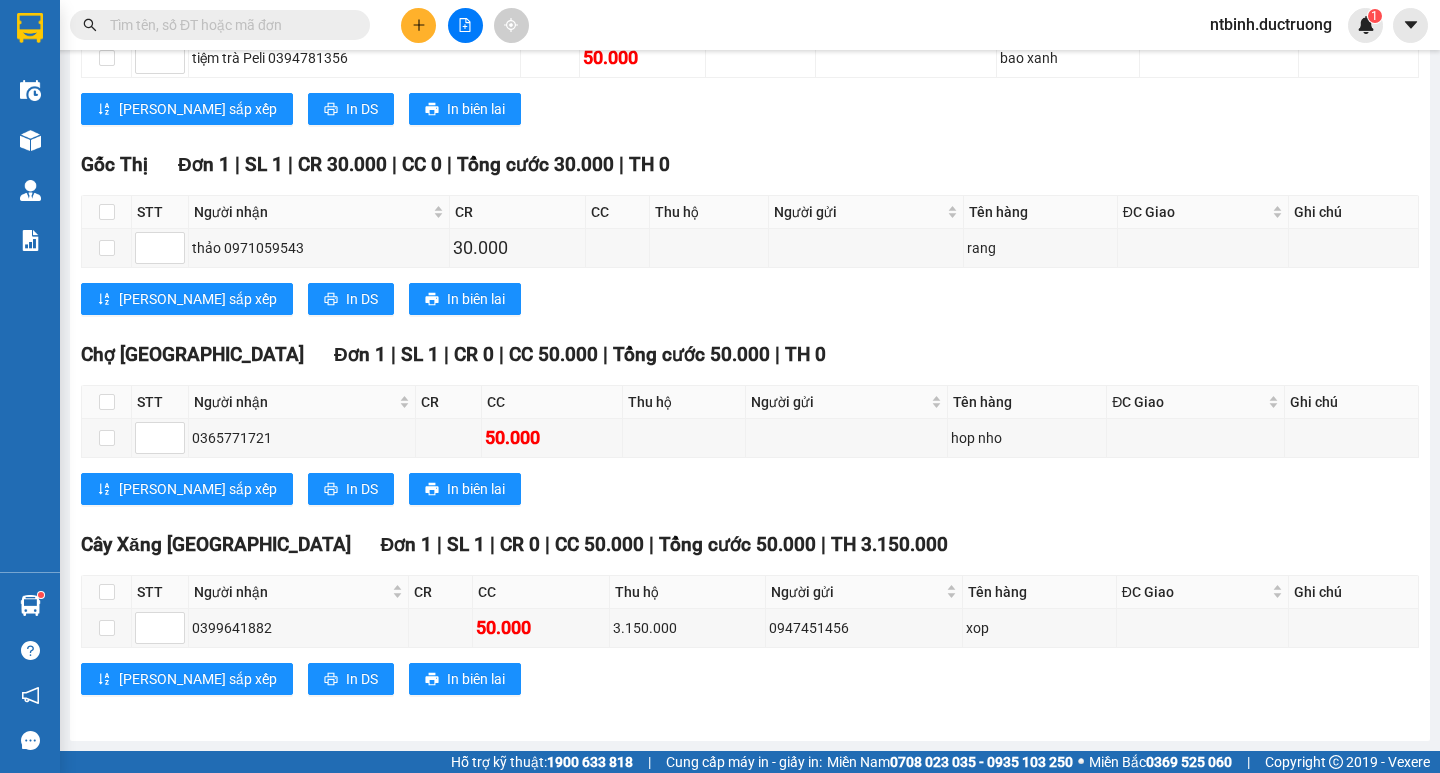 click at bounding box center (465, 25) 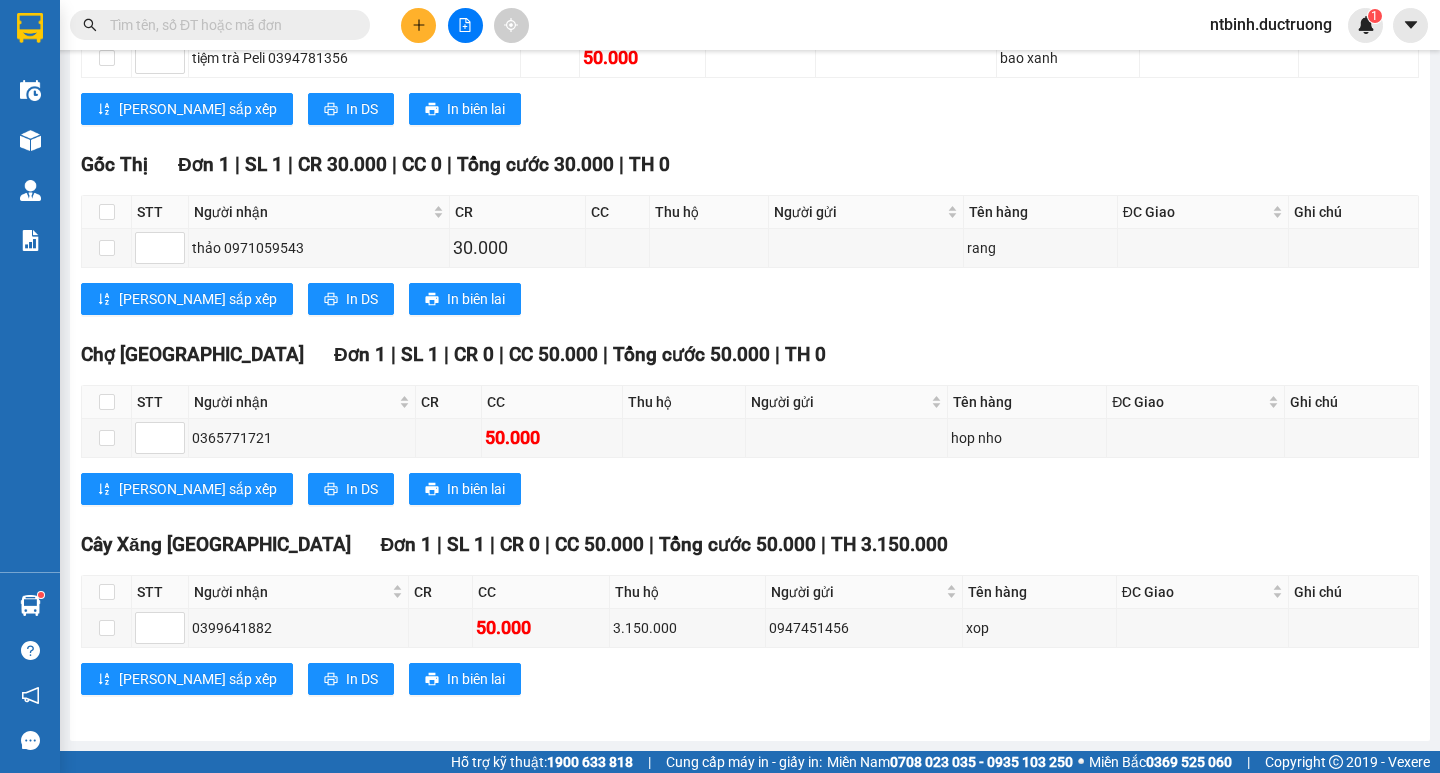 click at bounding box center (465, 25) 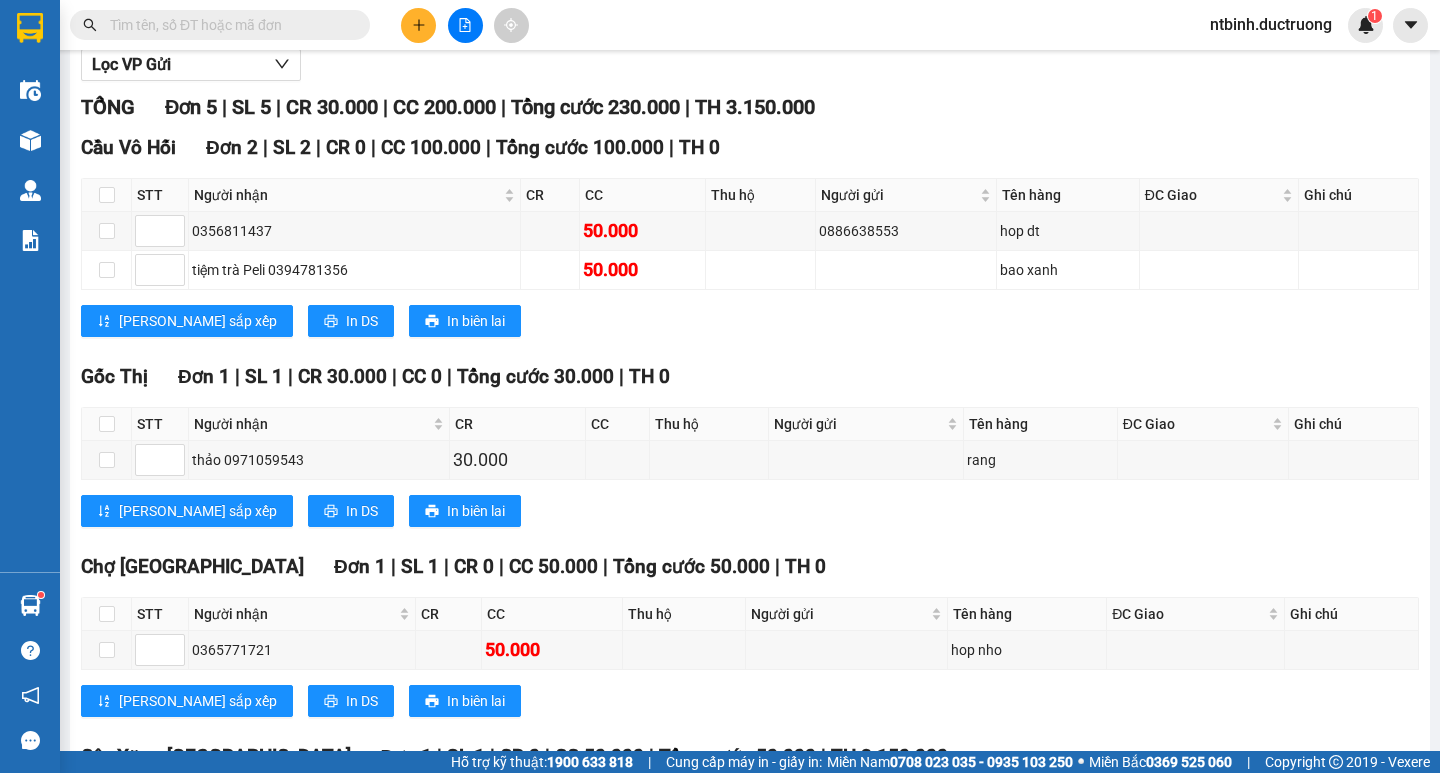 scroll, scrollTop: 117, scrollLeft: 0, axis: vertical 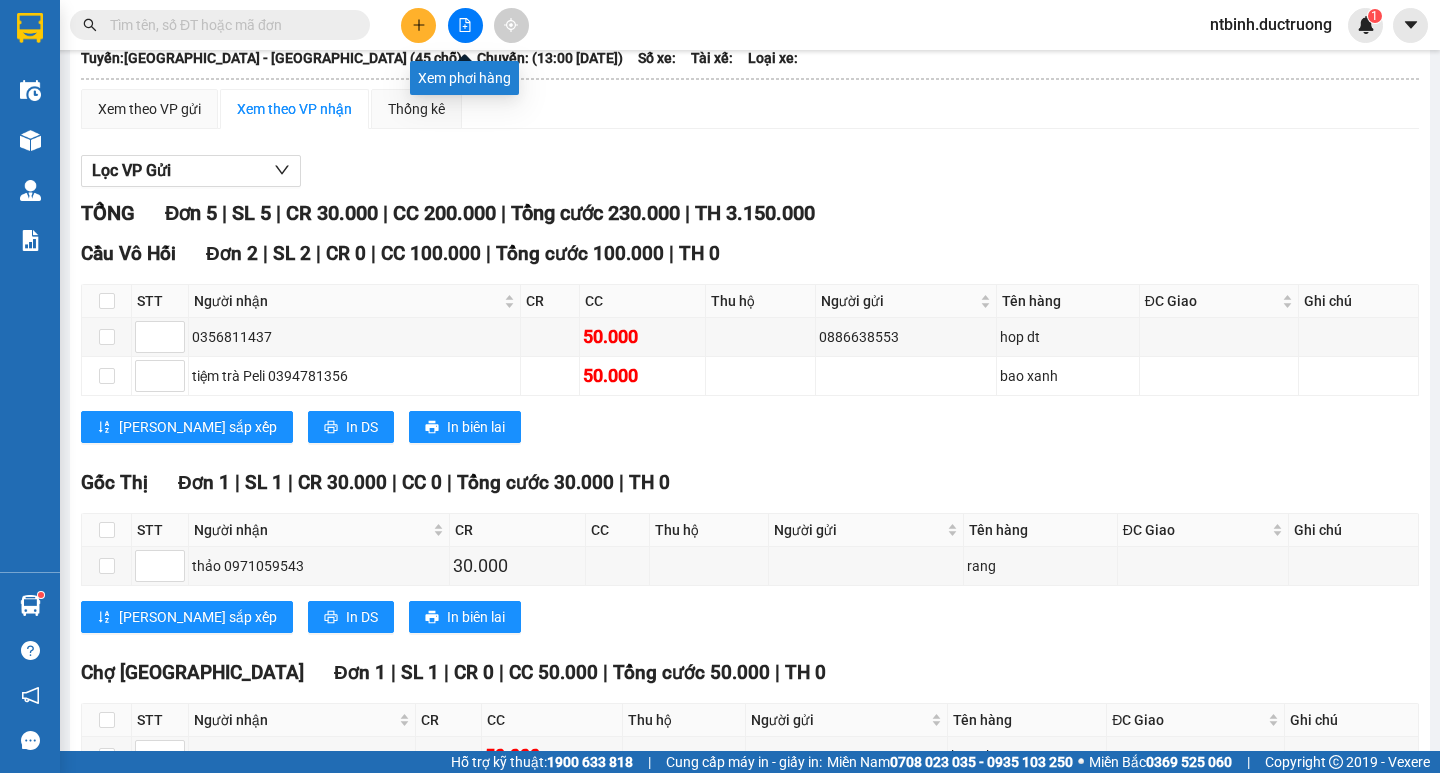 click 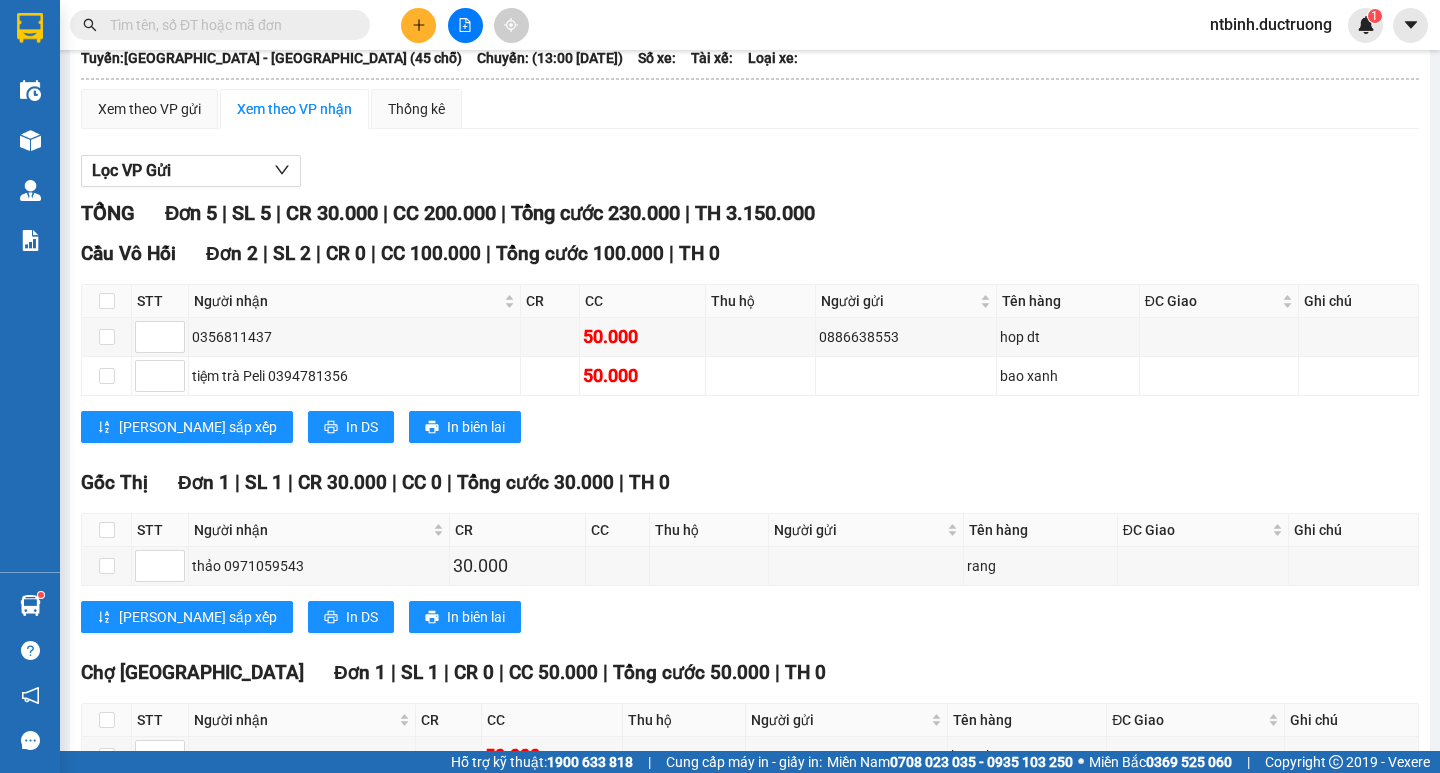 click 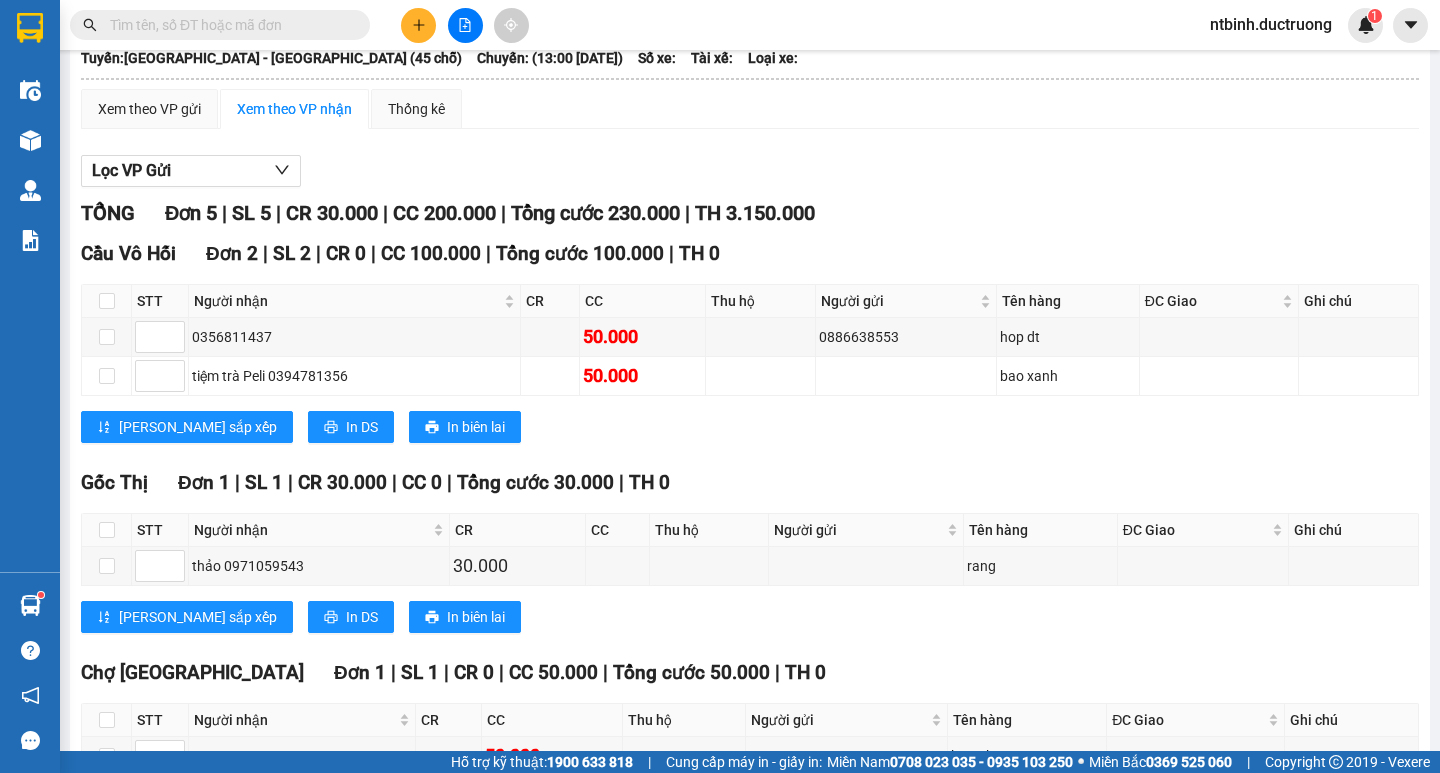 click 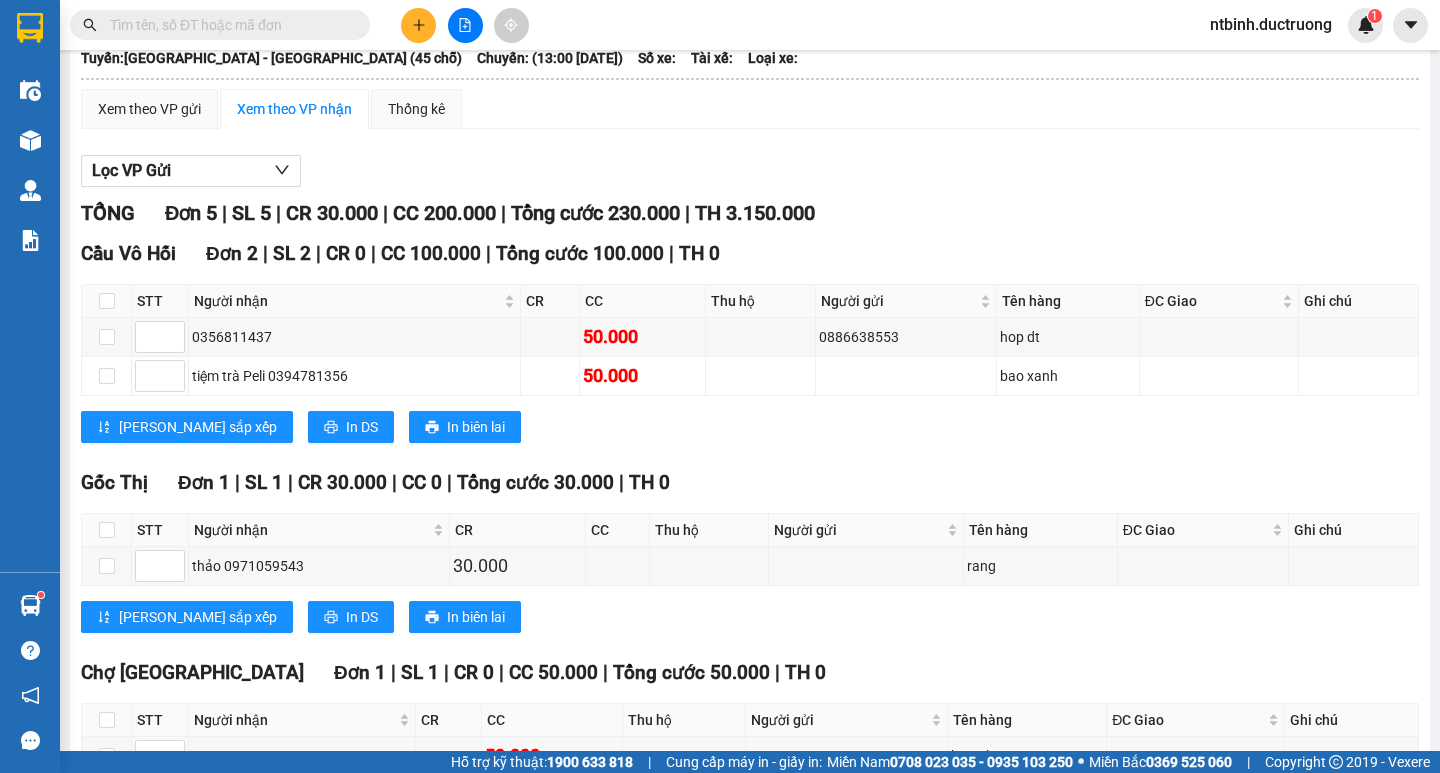 click 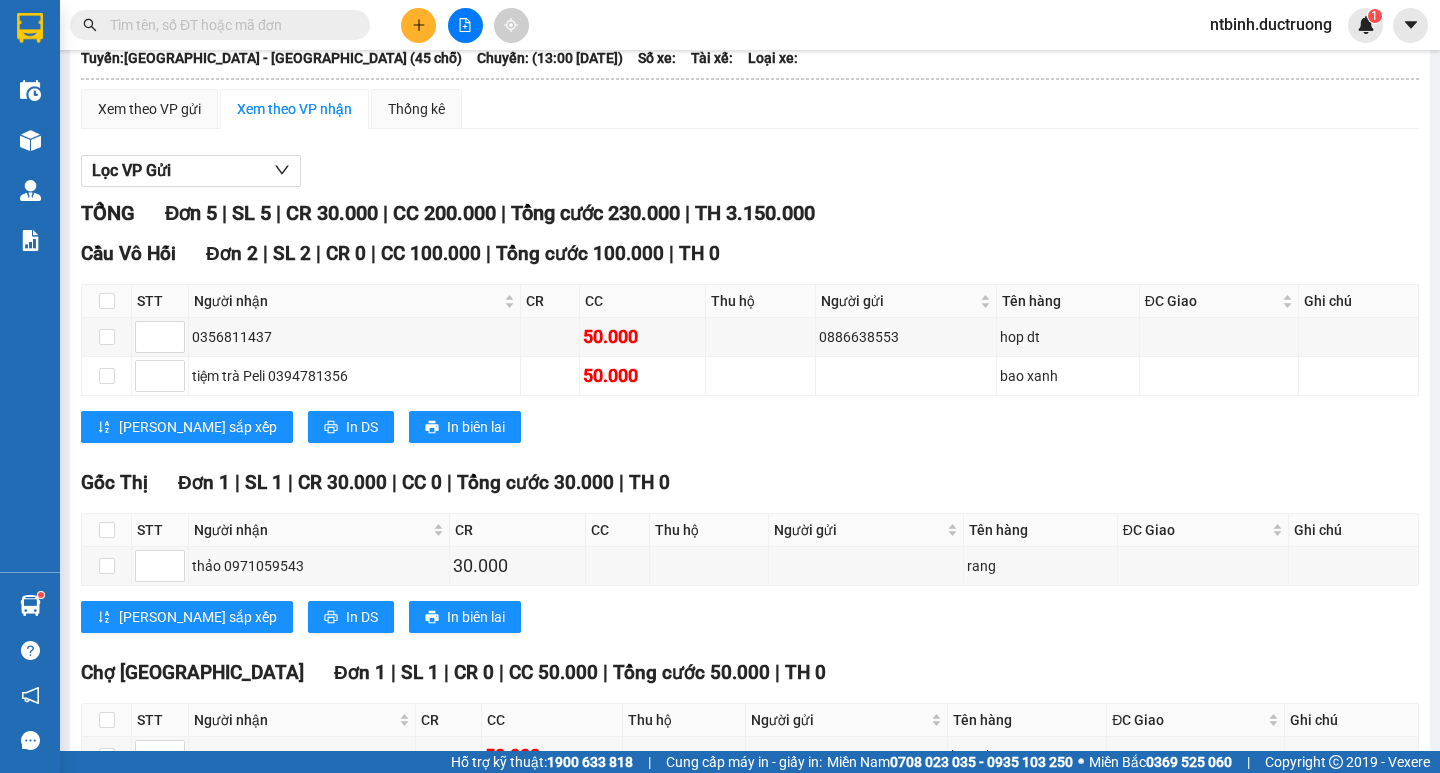 click at bounding box center (465, 25) 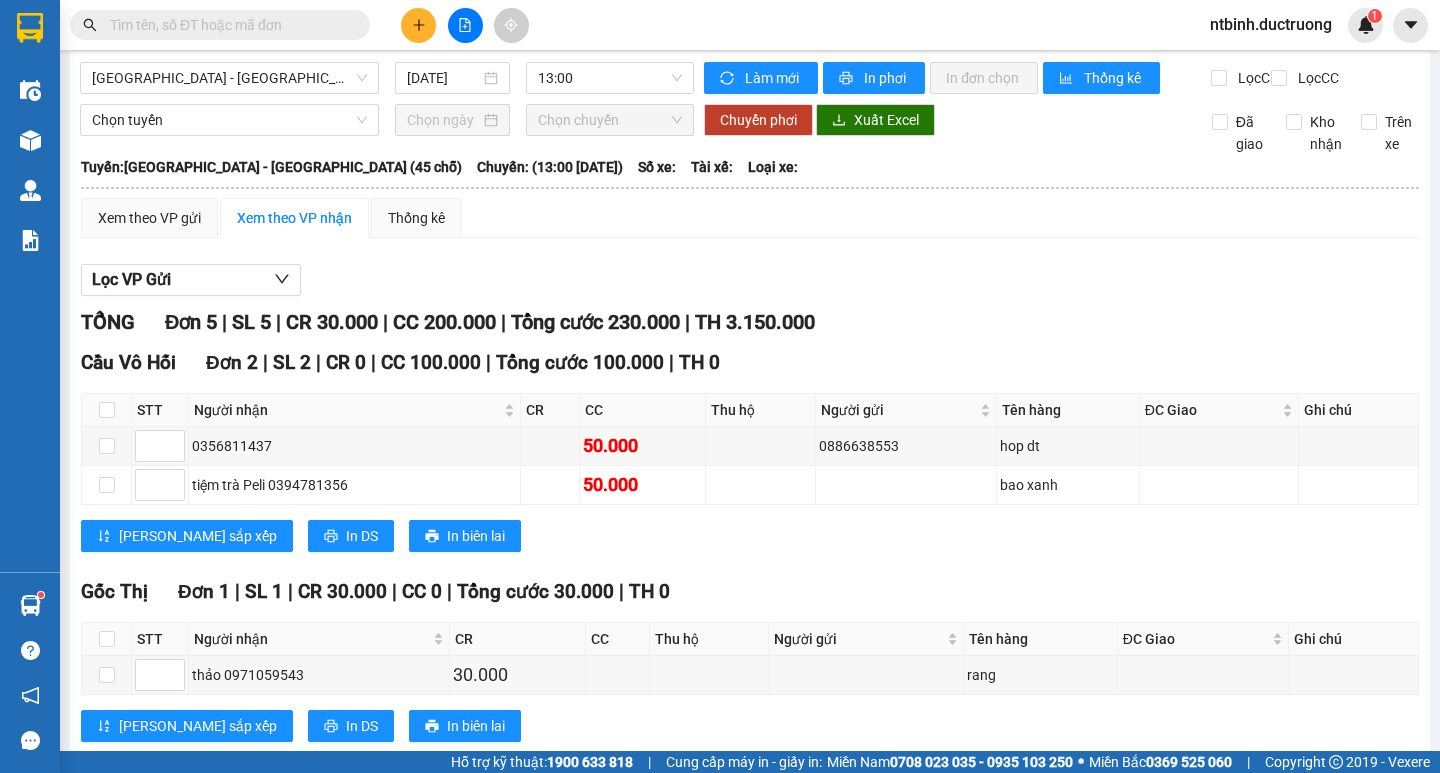 scroll, scrollTop: 0, scrollLeft: 0, axis: both 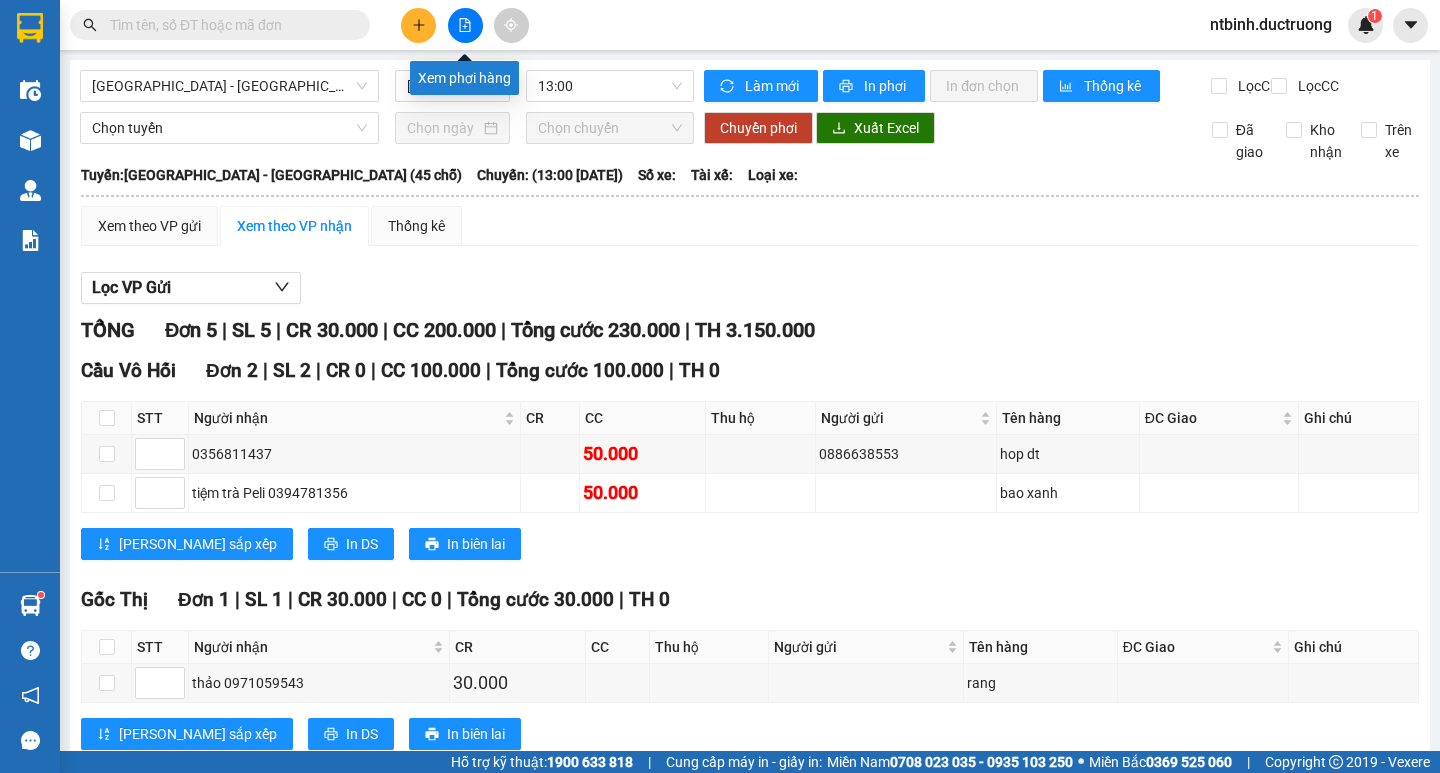 click on "Xem phơi hàng" at bounding box center [464, 78] 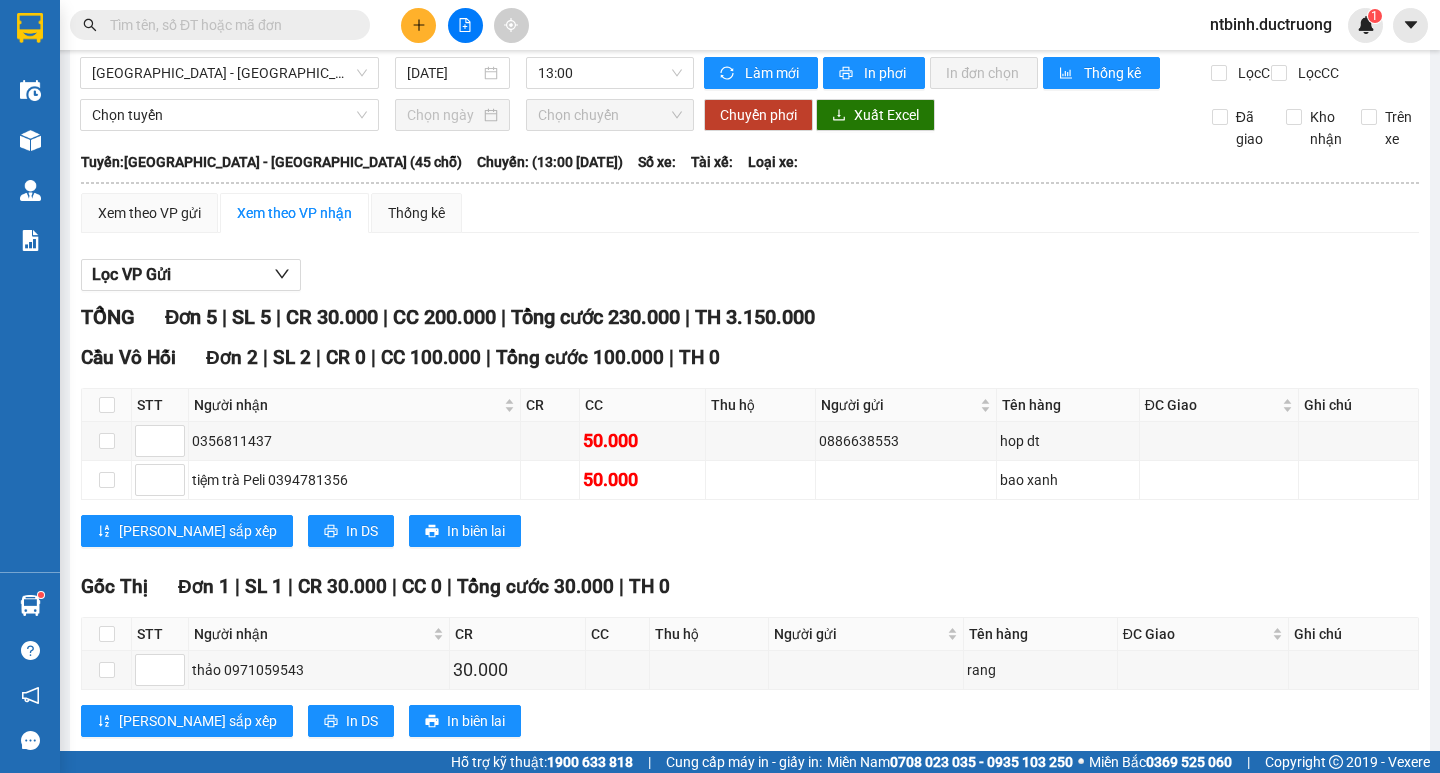 scroll, scrollTop: 0, scrollLeft: 0, axis: both 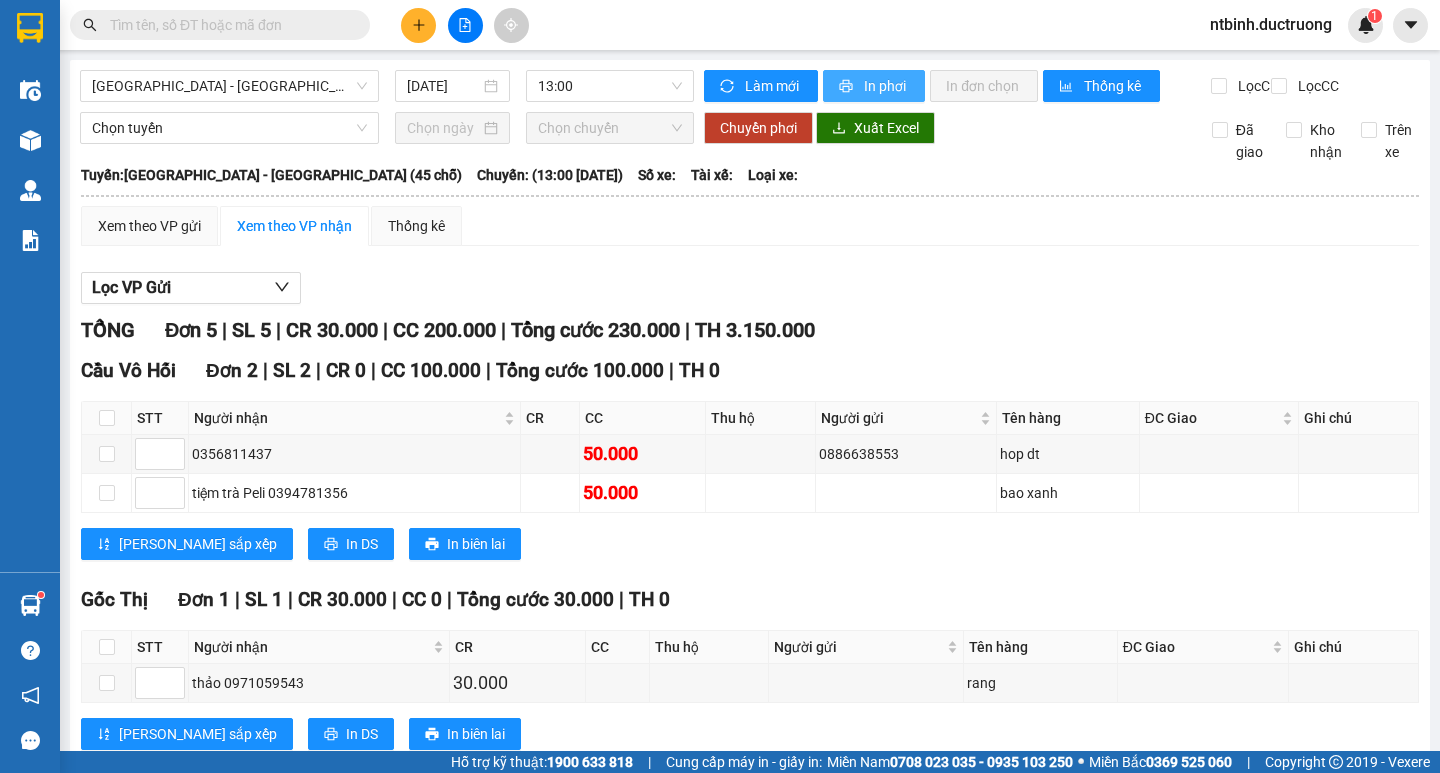click on "In phơi" at bounding box center (886, 86) 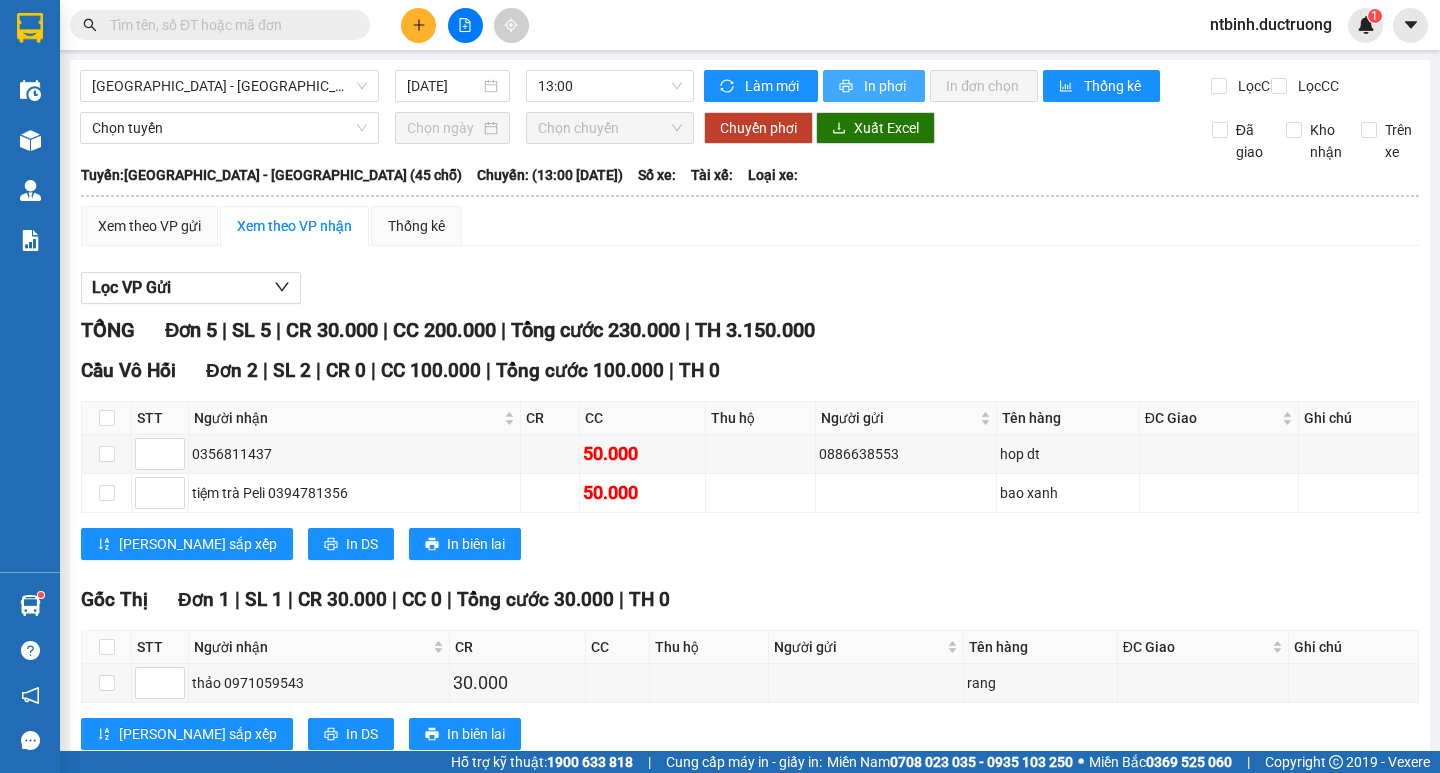 scroll, scrollTop: 0, scrollLeft: 0, axis: both 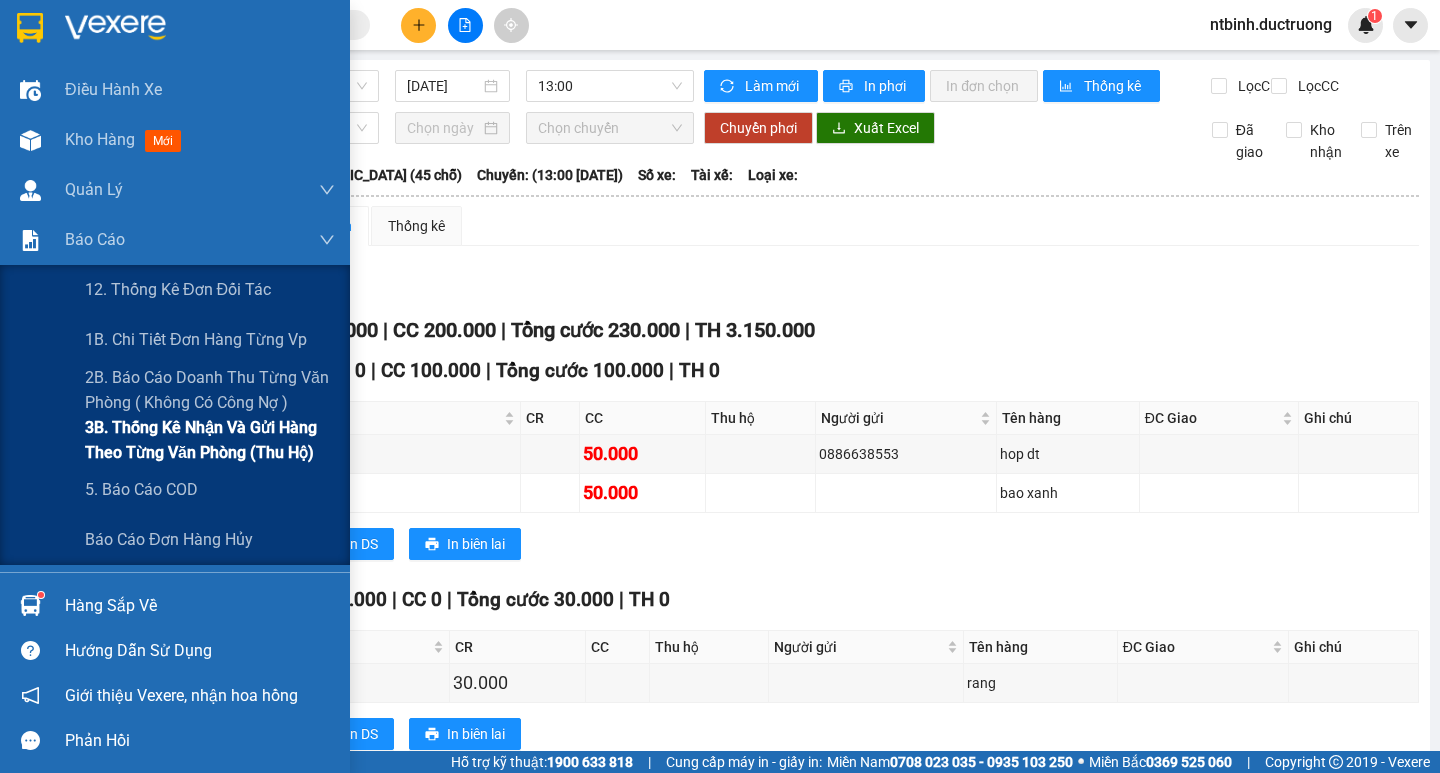 click on "3B. Thống kê nhận và gửi hàng theo từng văn phòng (thu hộ)" at bounding box center [210, 440] 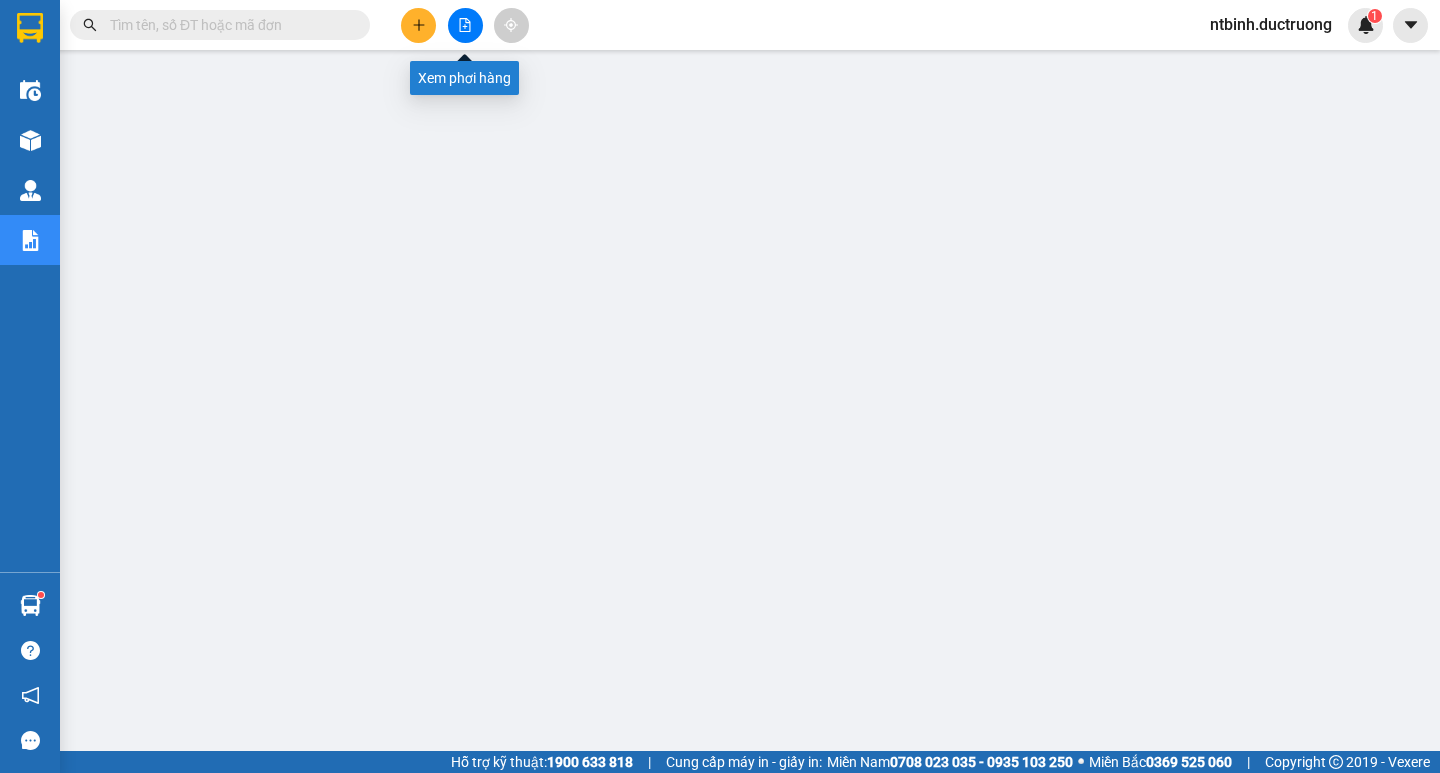 click at bounding box center (465, 25) 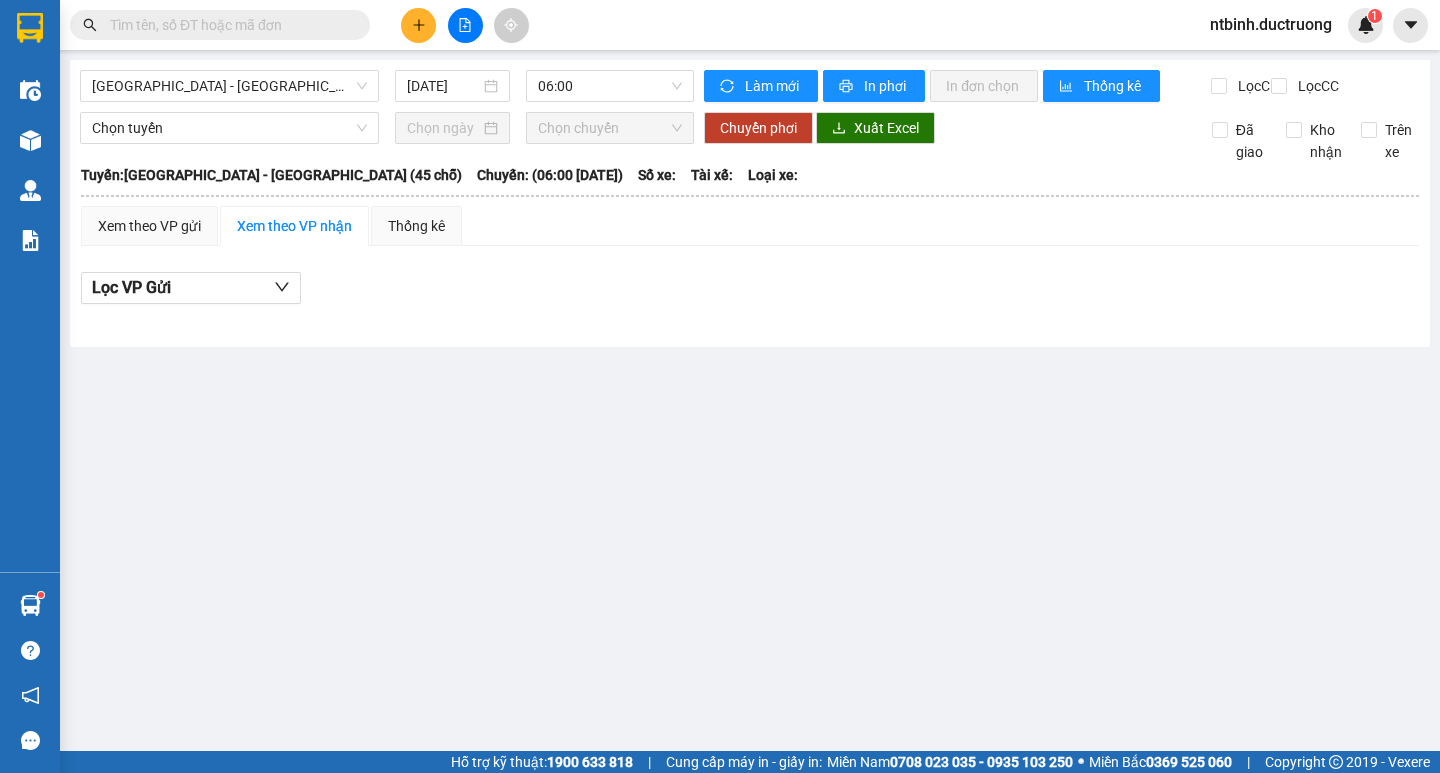 click 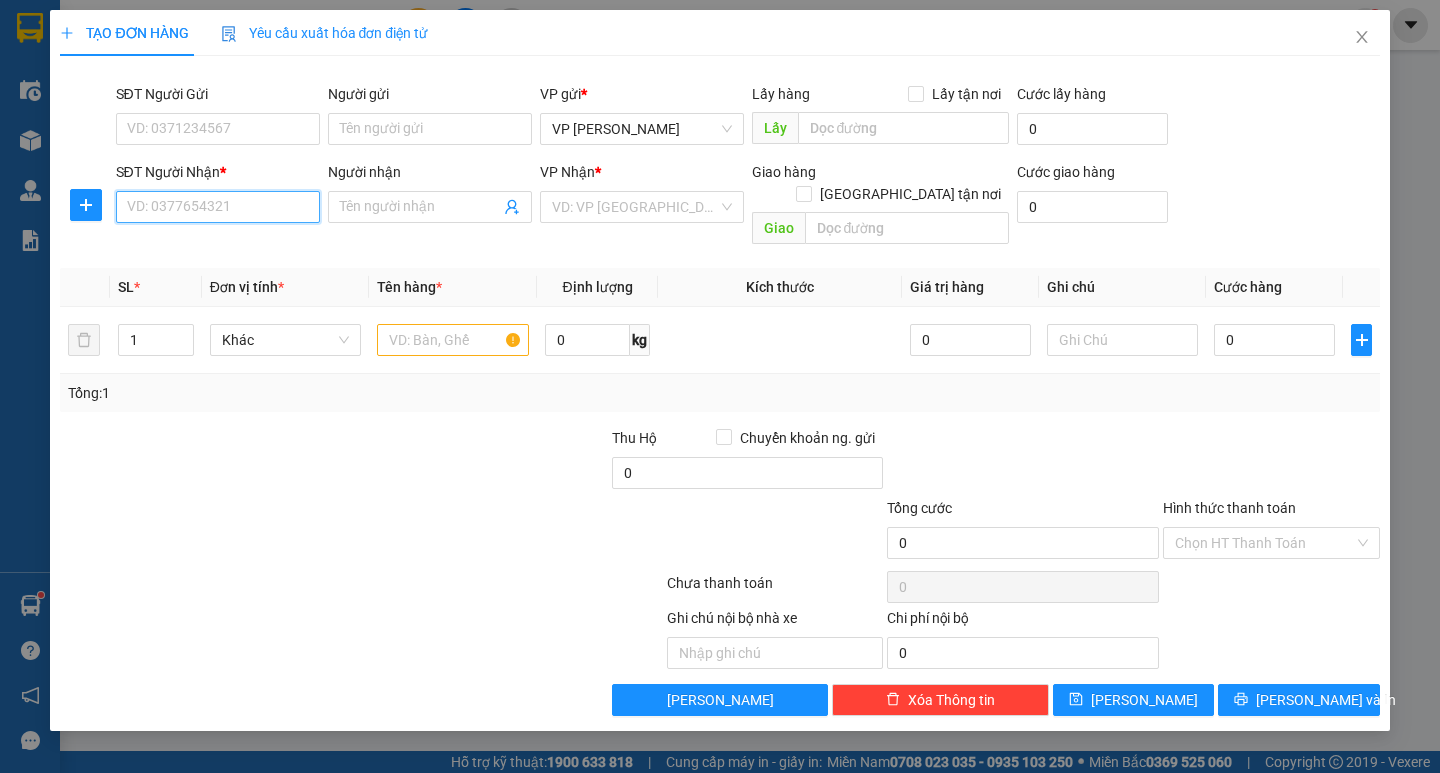 click on "SĐT Người Nhận  *" at bounding box center [218, 207] 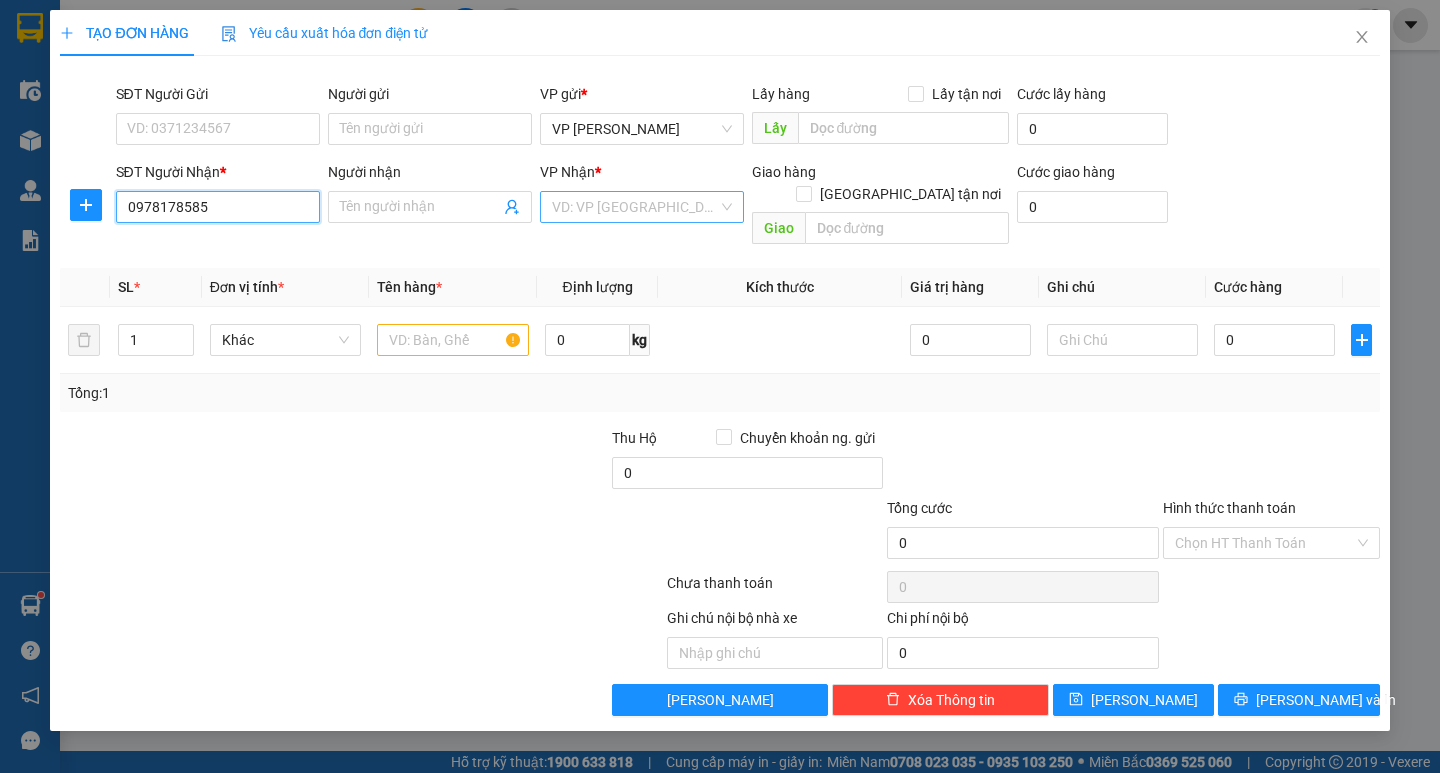 type on "0978178585" 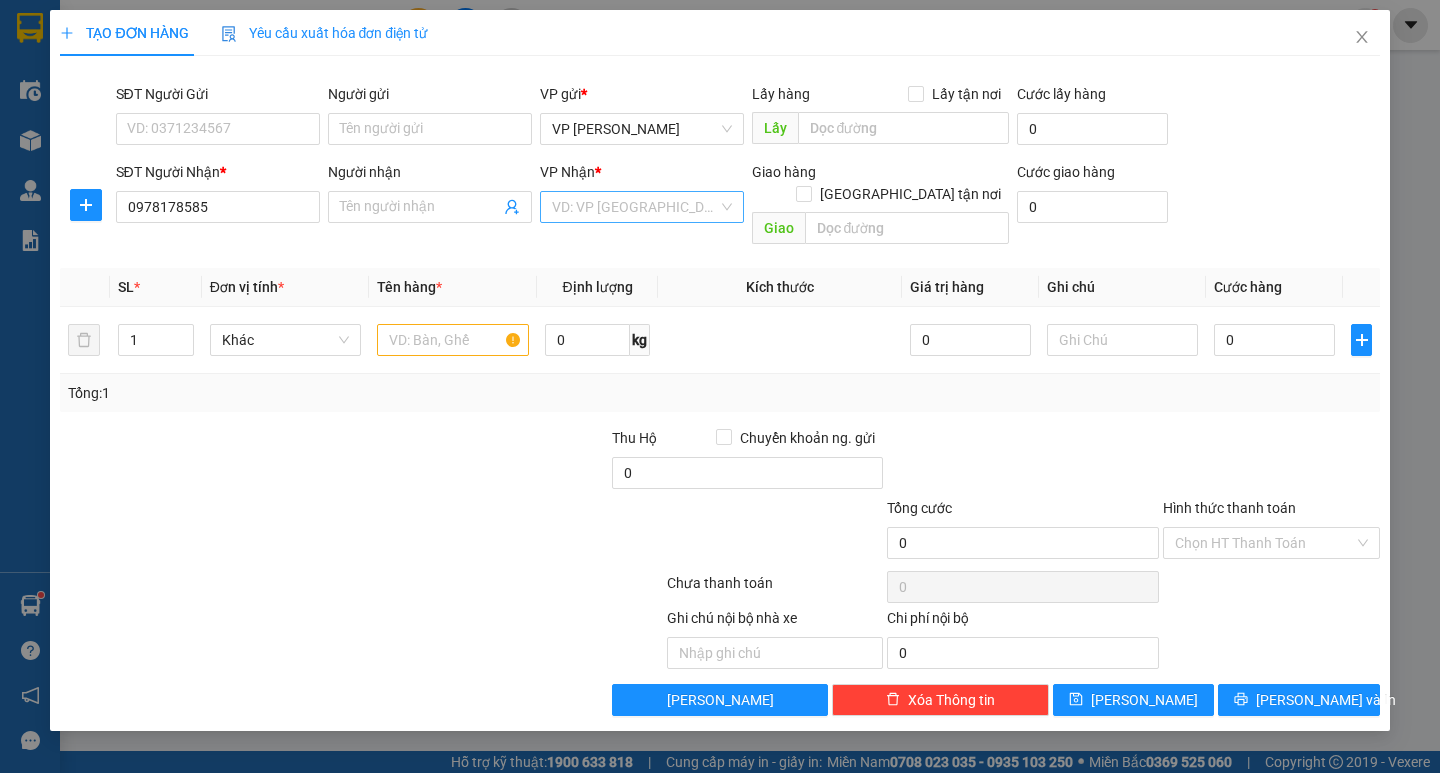 click at bounding box center (635, 207) 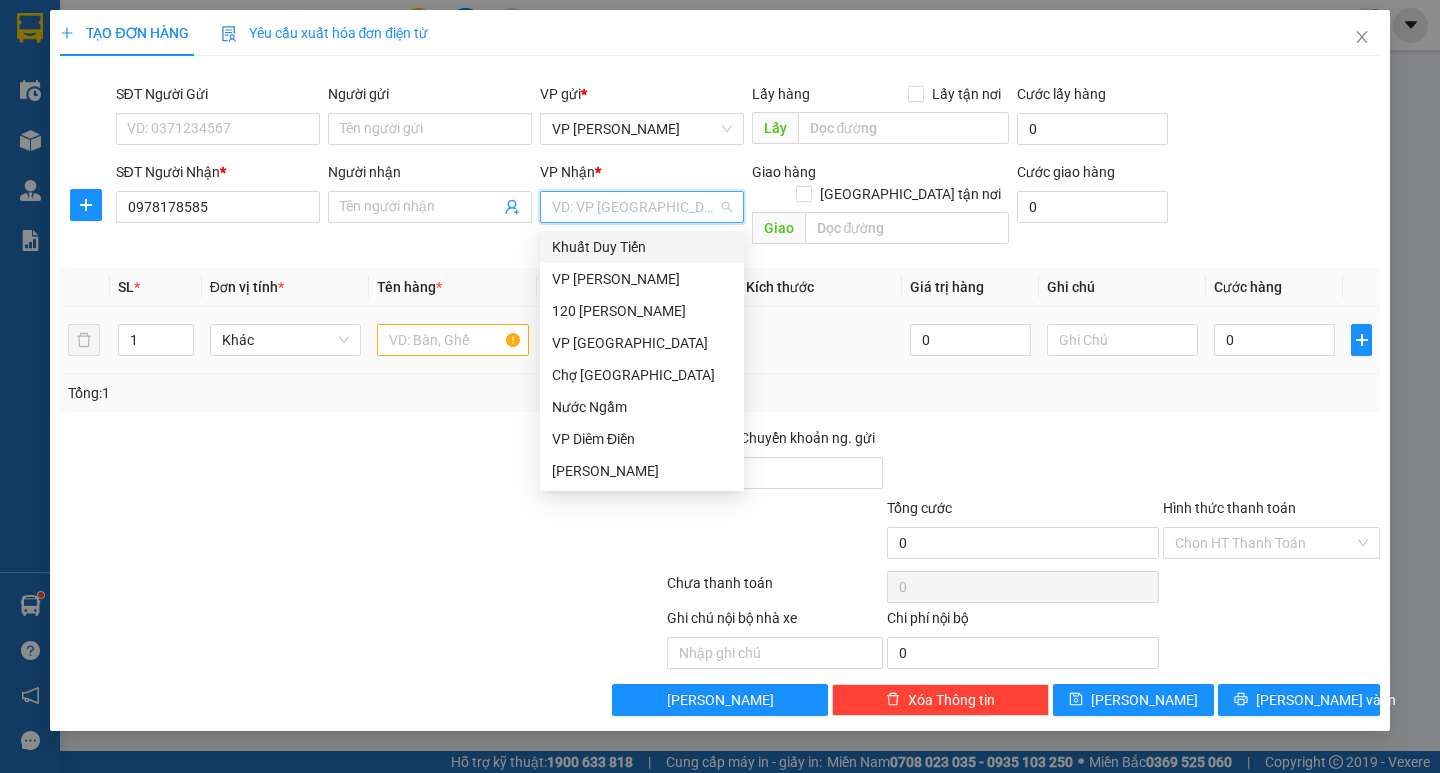 type on "v" 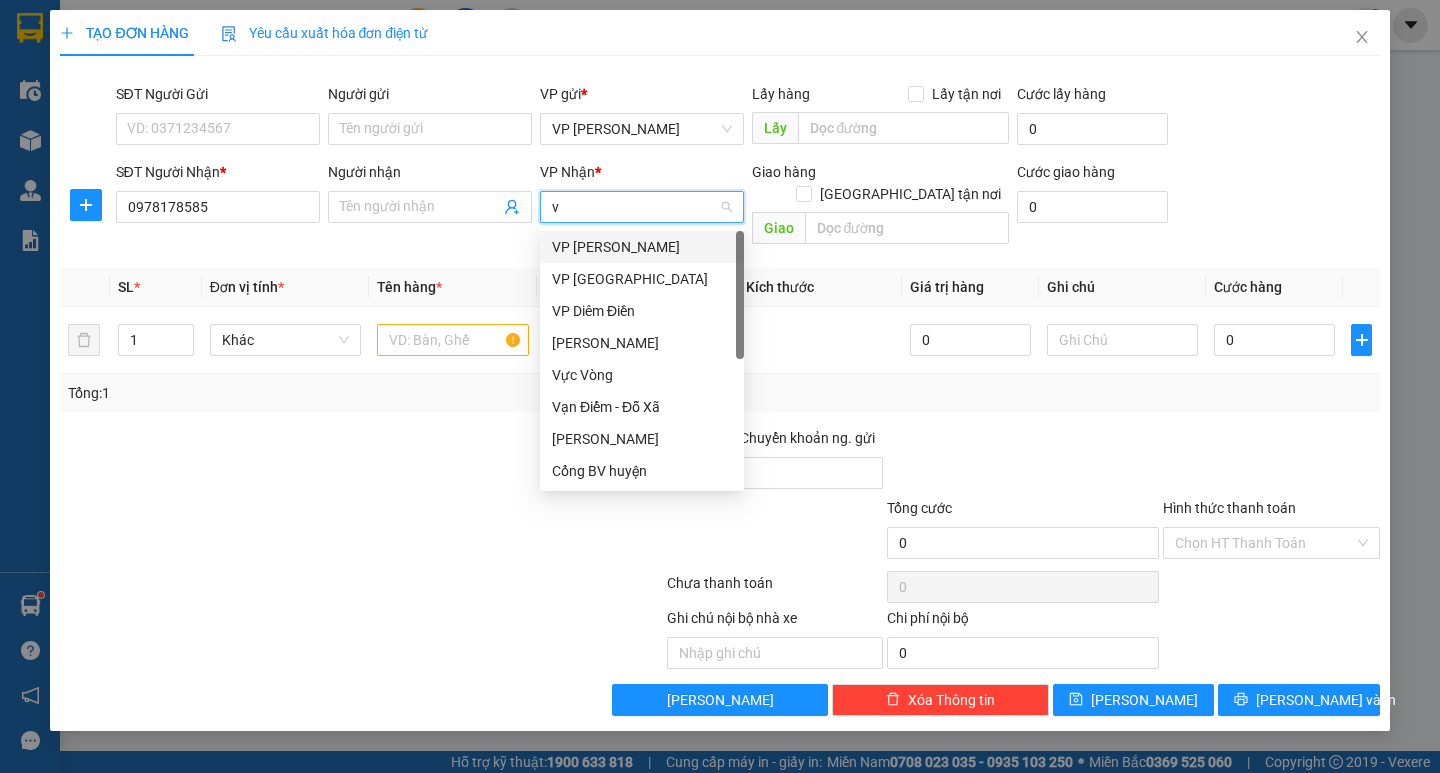 click on "VP Diêm Điền" at bounding box center (642, 311) 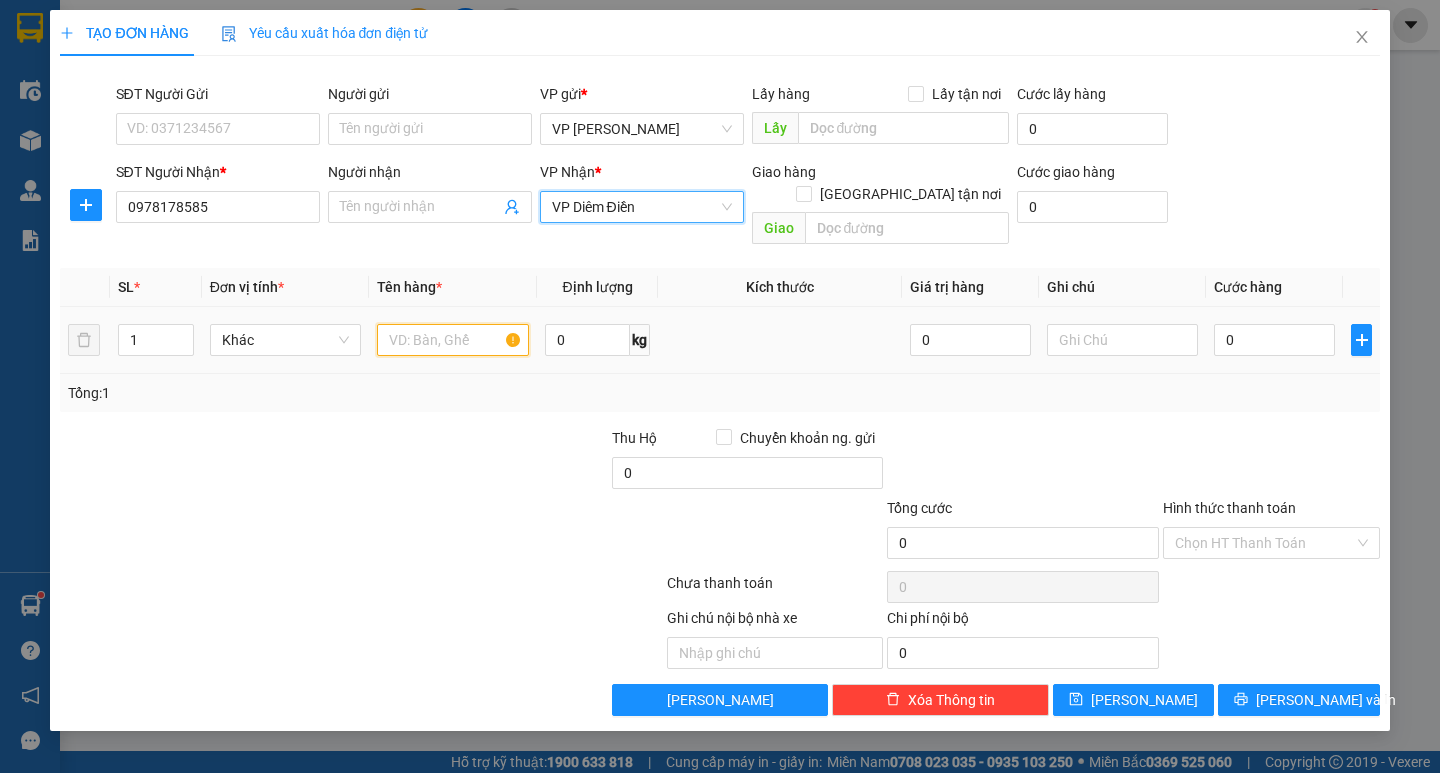 click at bounding box center [452, 340] 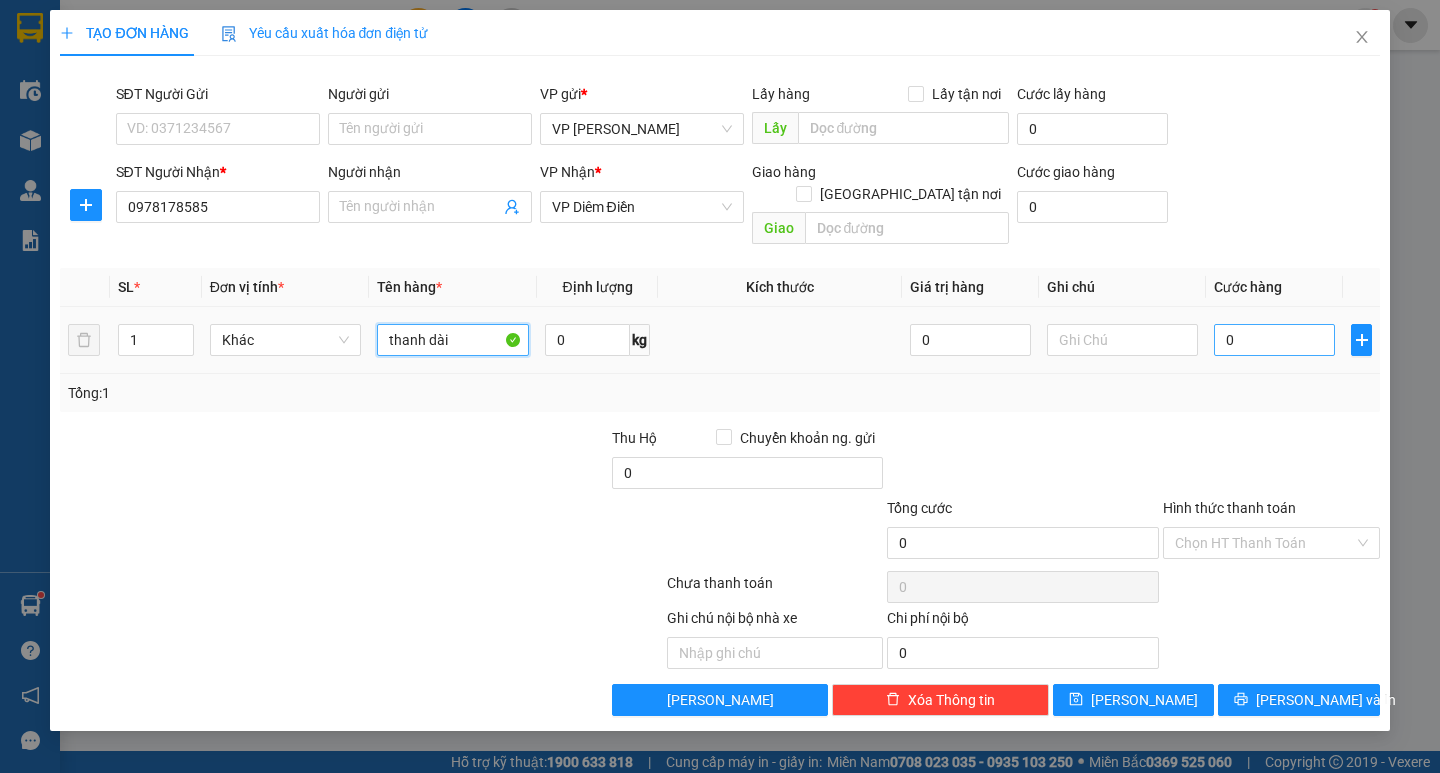 type on "thanh dài" 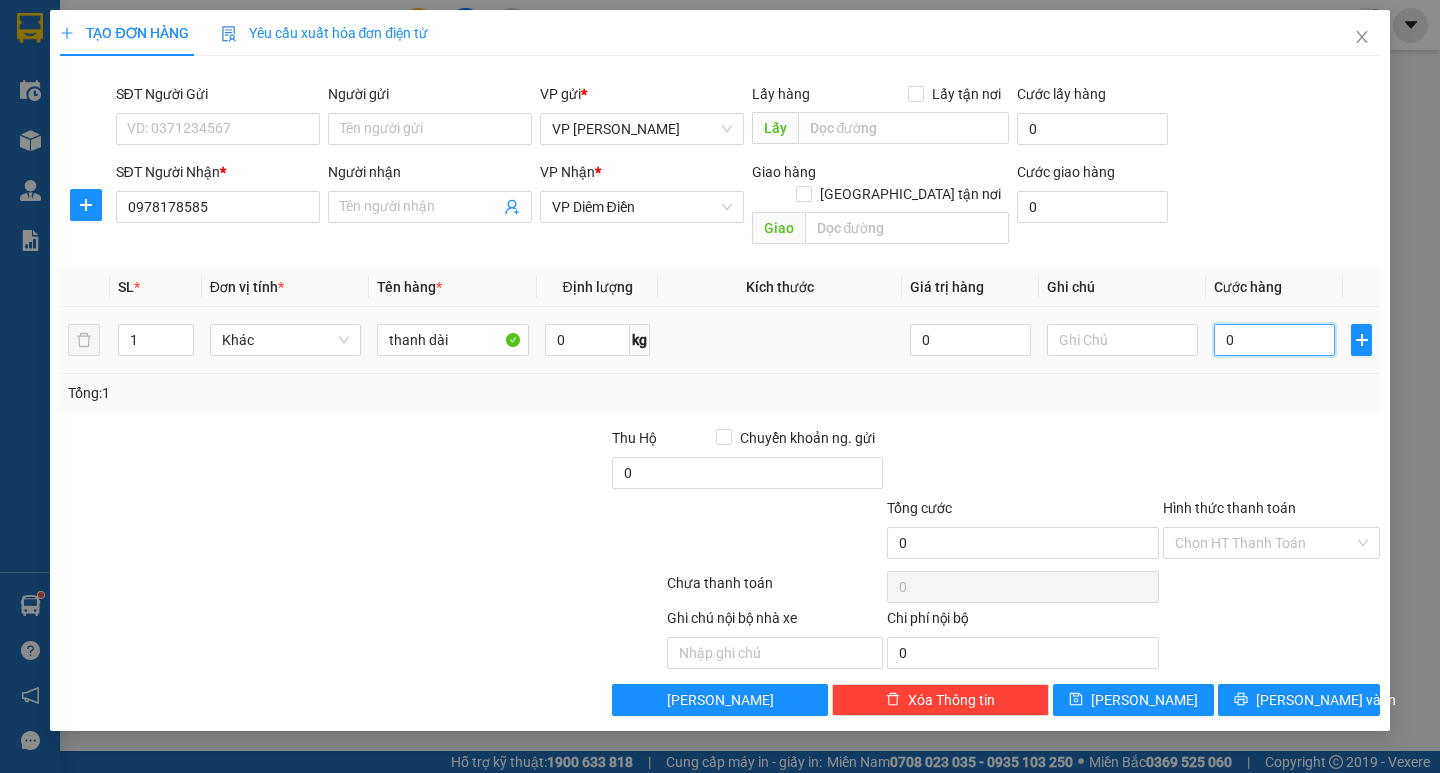 click on "0" at bounding box center [1274, 340] 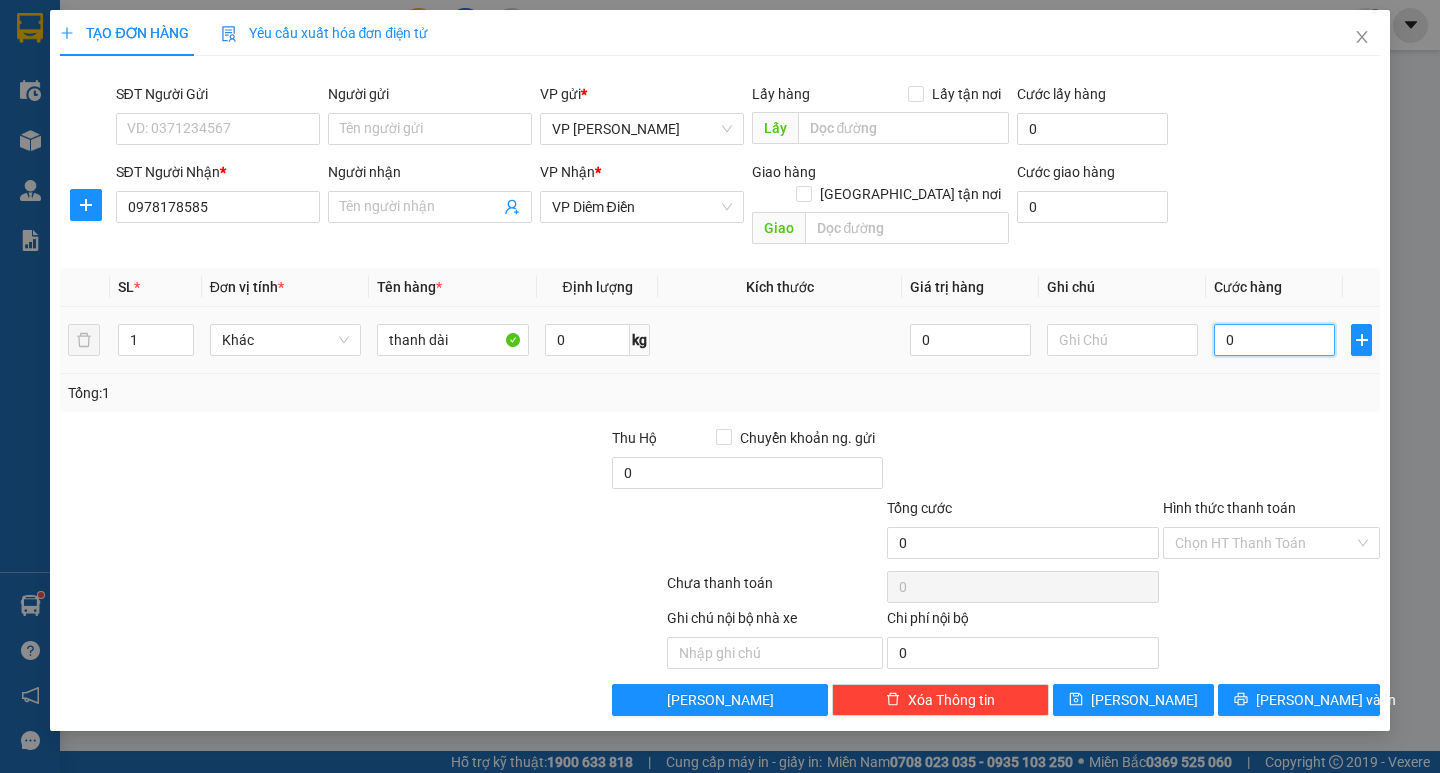 type on "005" 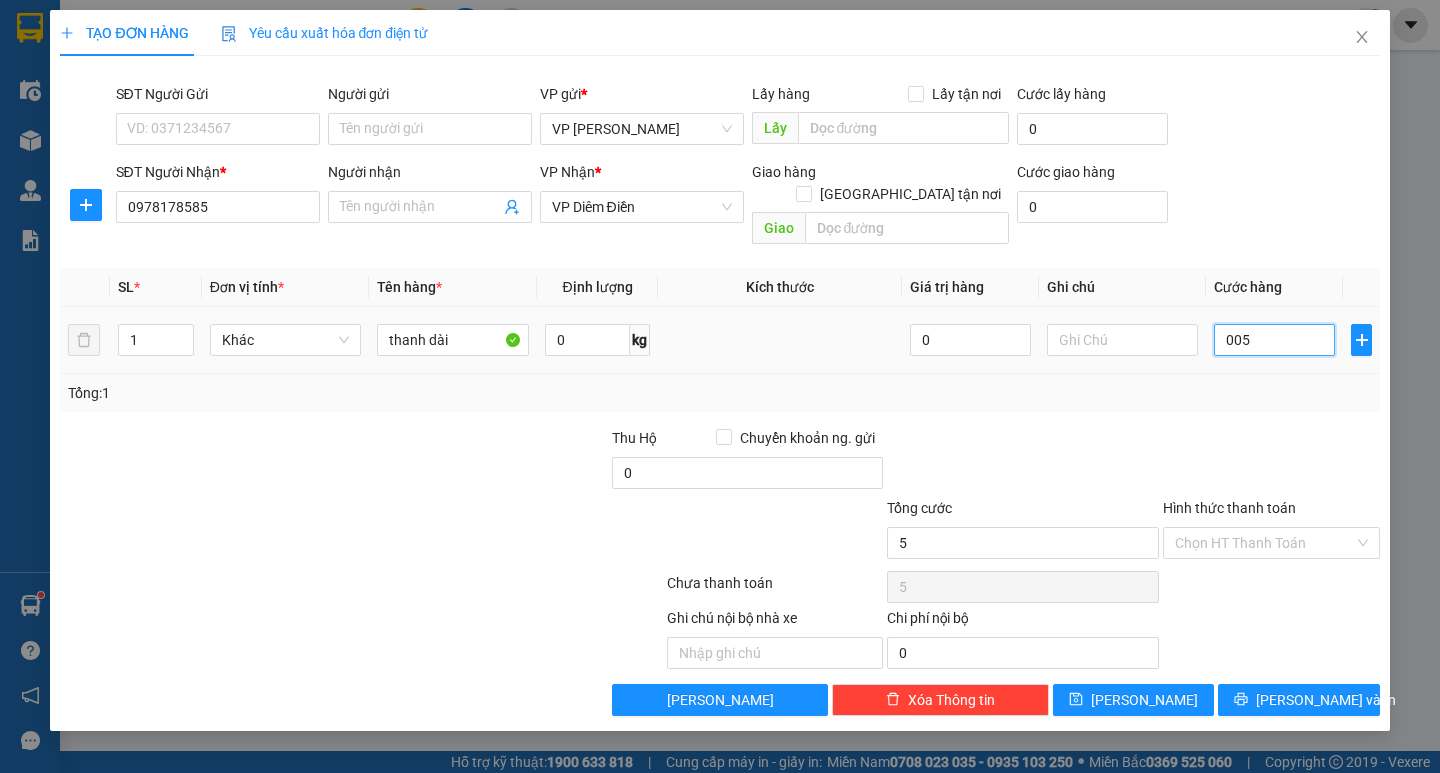 type on "0.050" 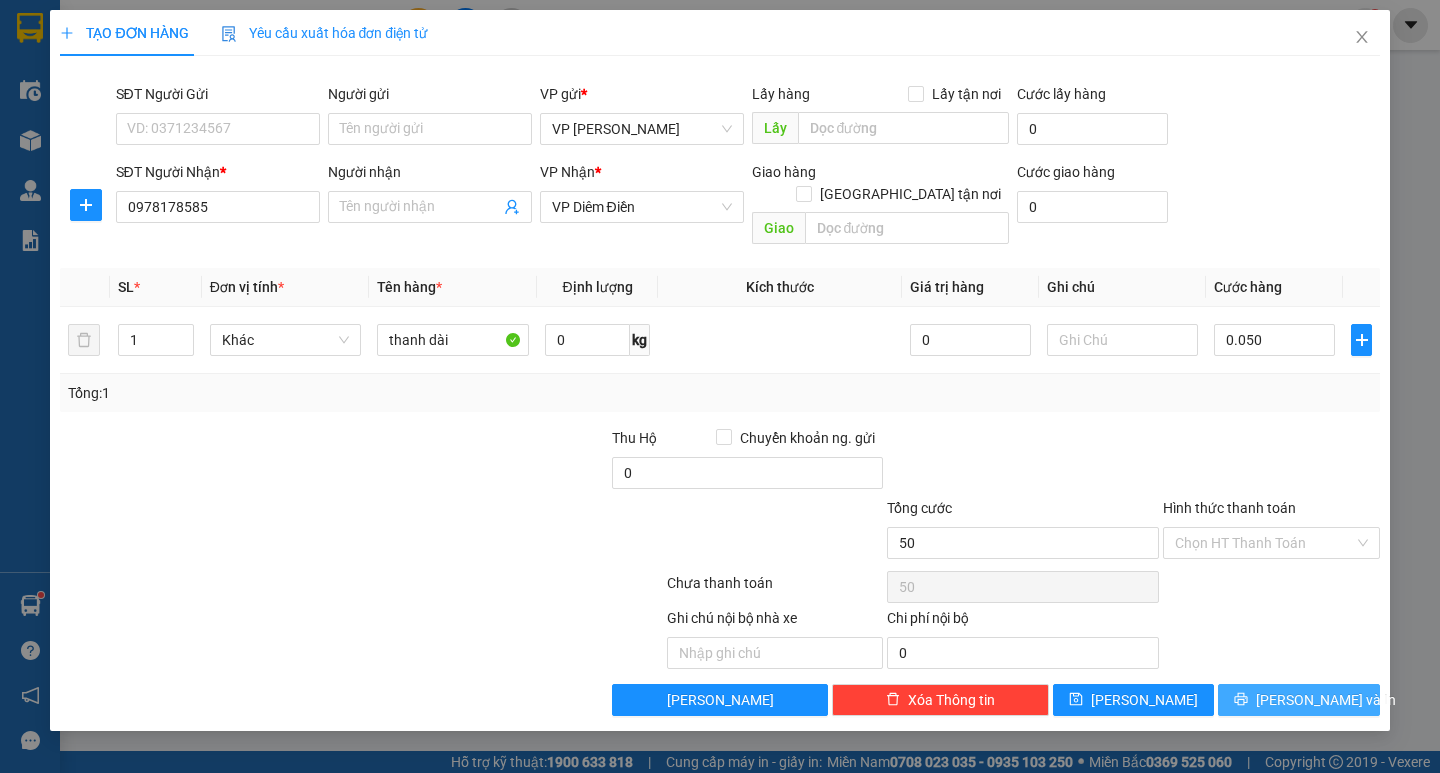 click on "[PERSON_NAME] và In" at bounding box center (1326, 700) 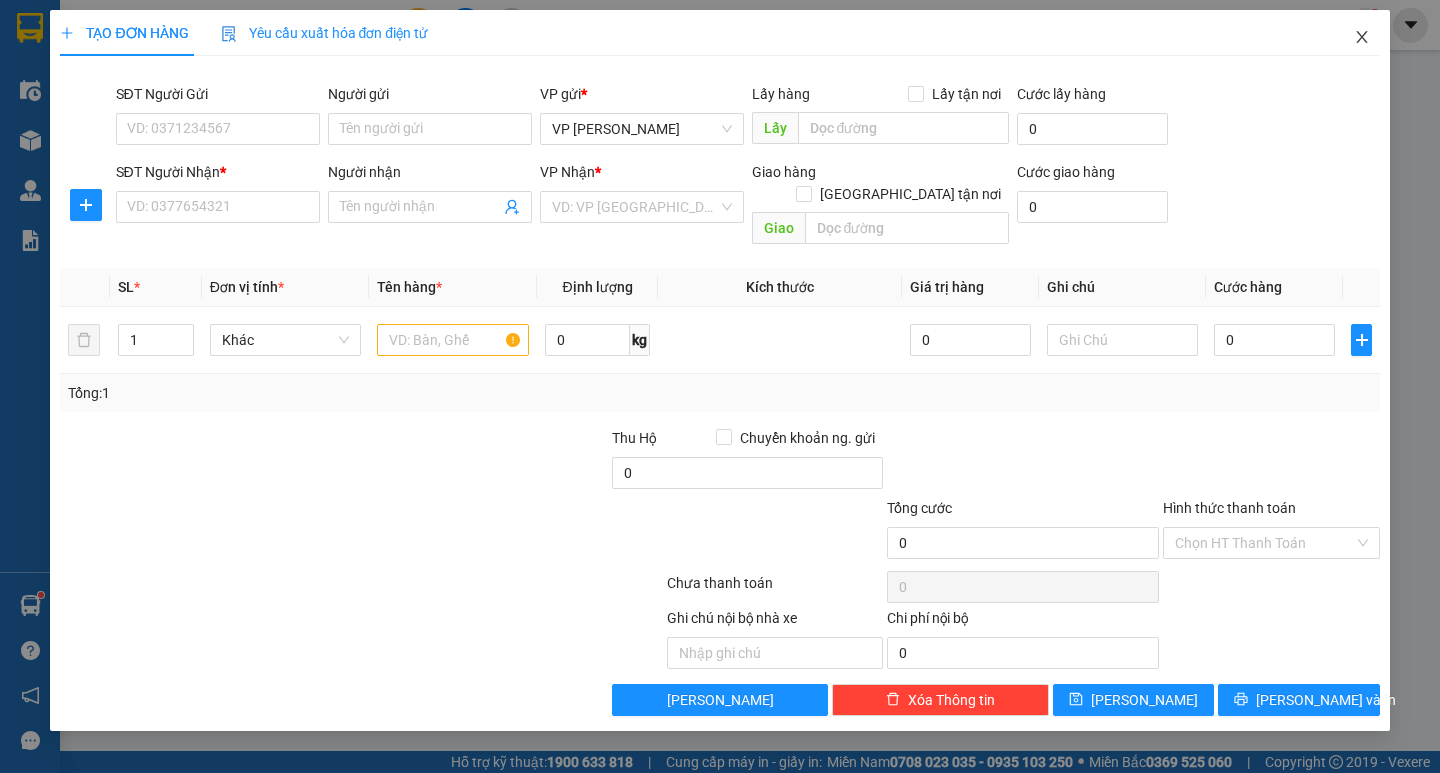 click 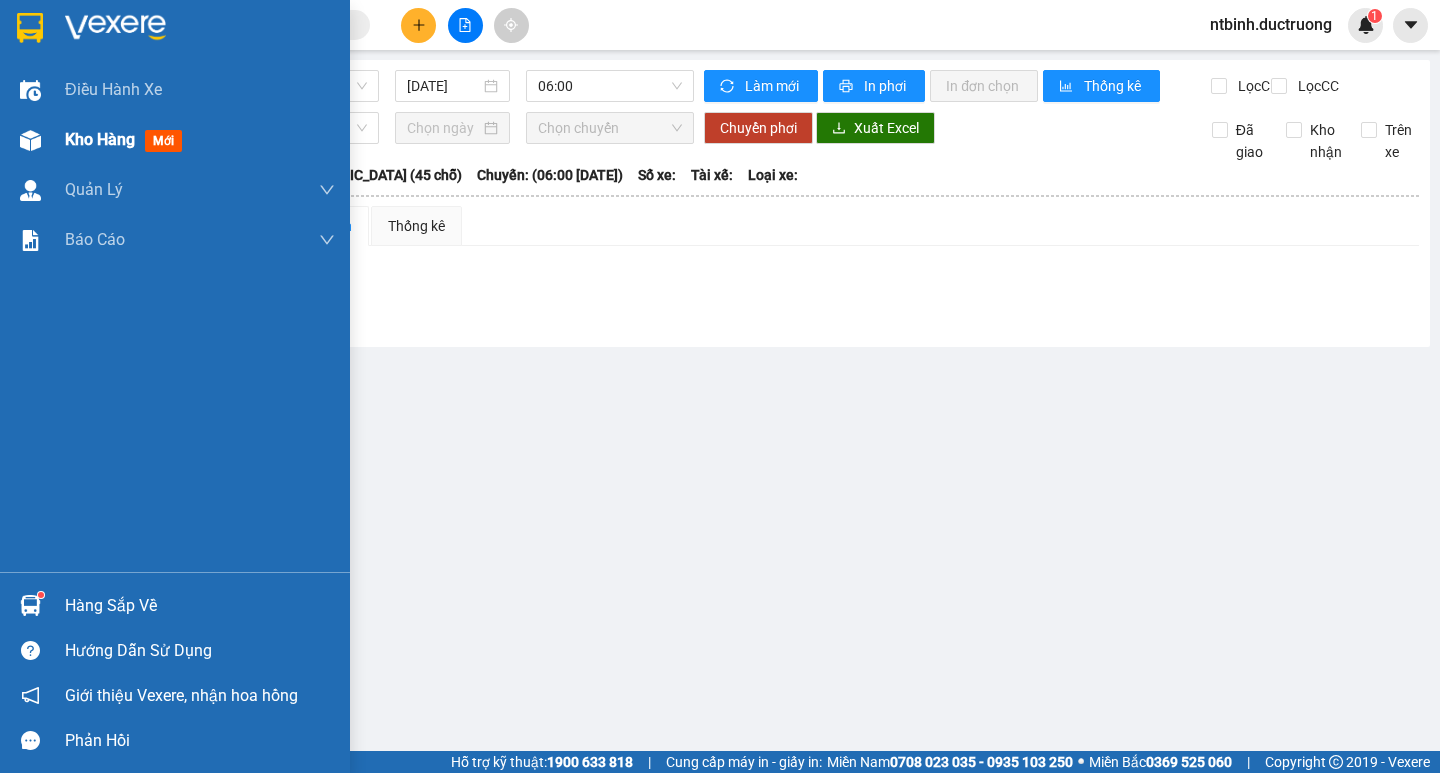 click on "Kho hàng mới" at bounding box center [200, 140] 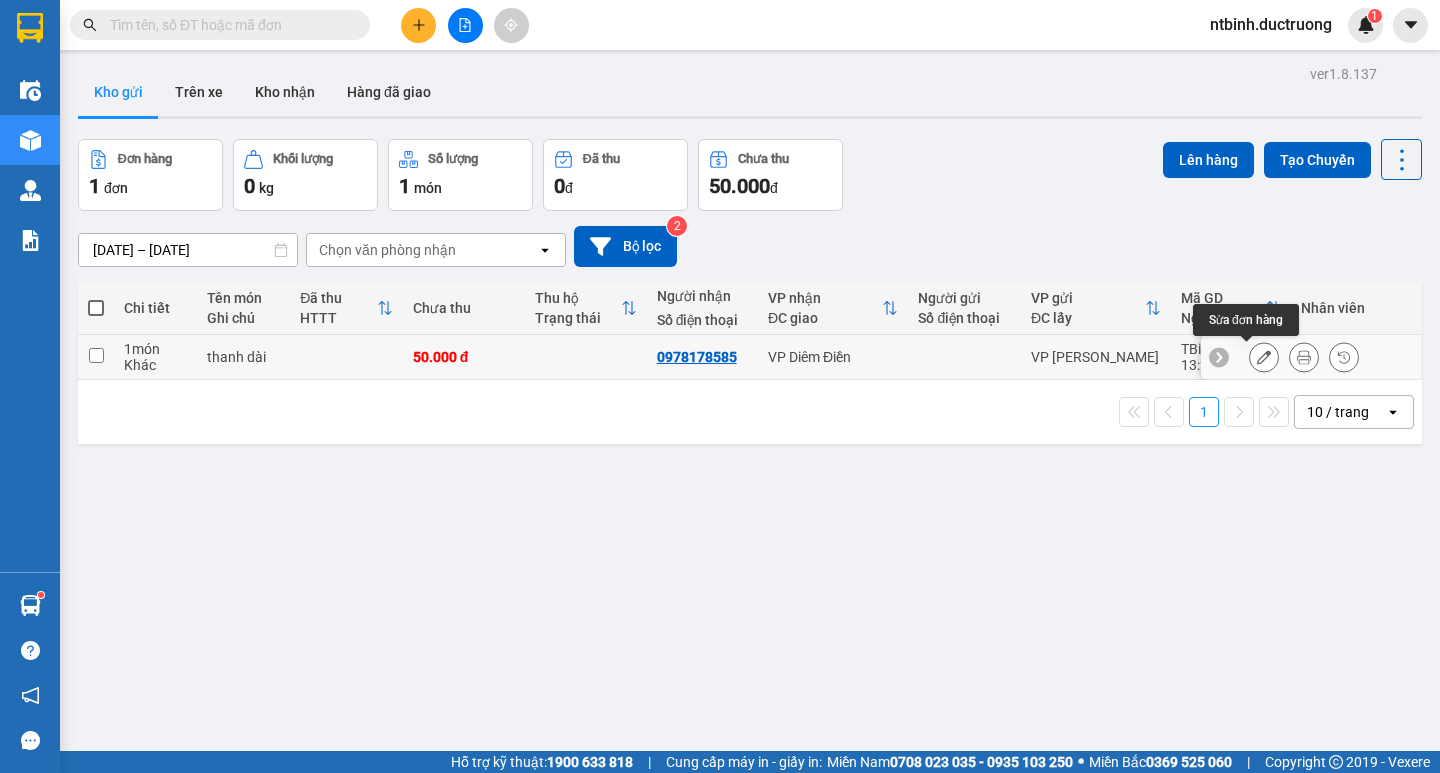 click 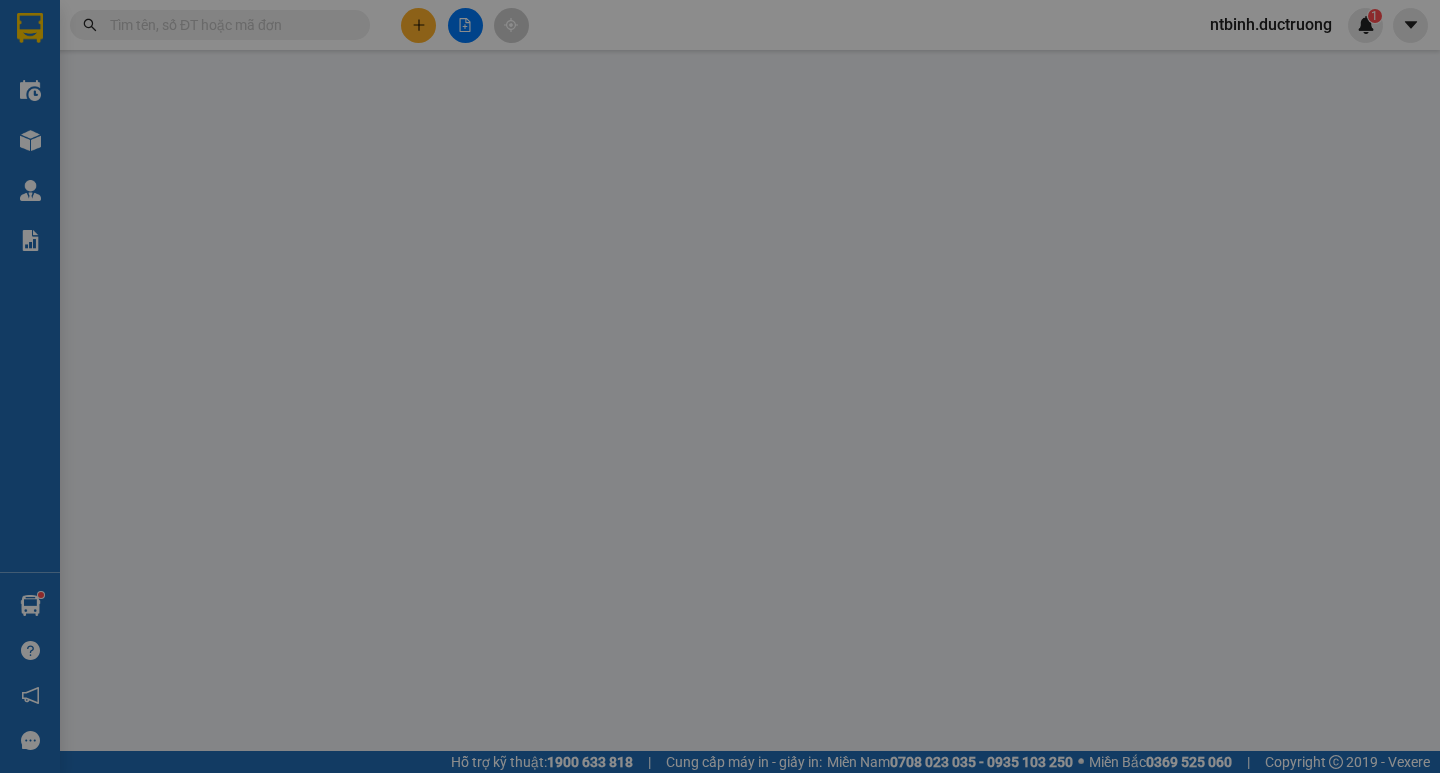 type on "0978178585" 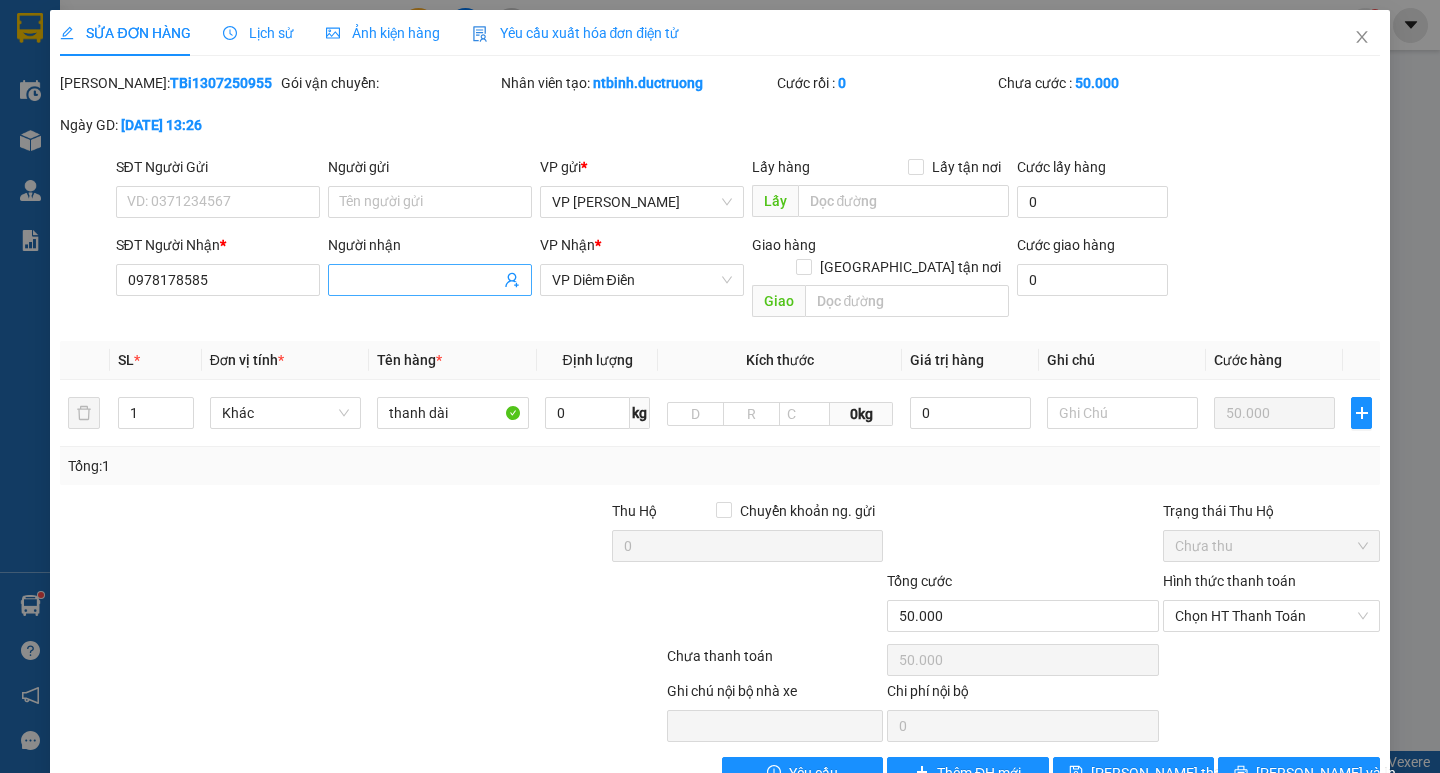 click on "Người nhận" at bounding box center (420, 280) 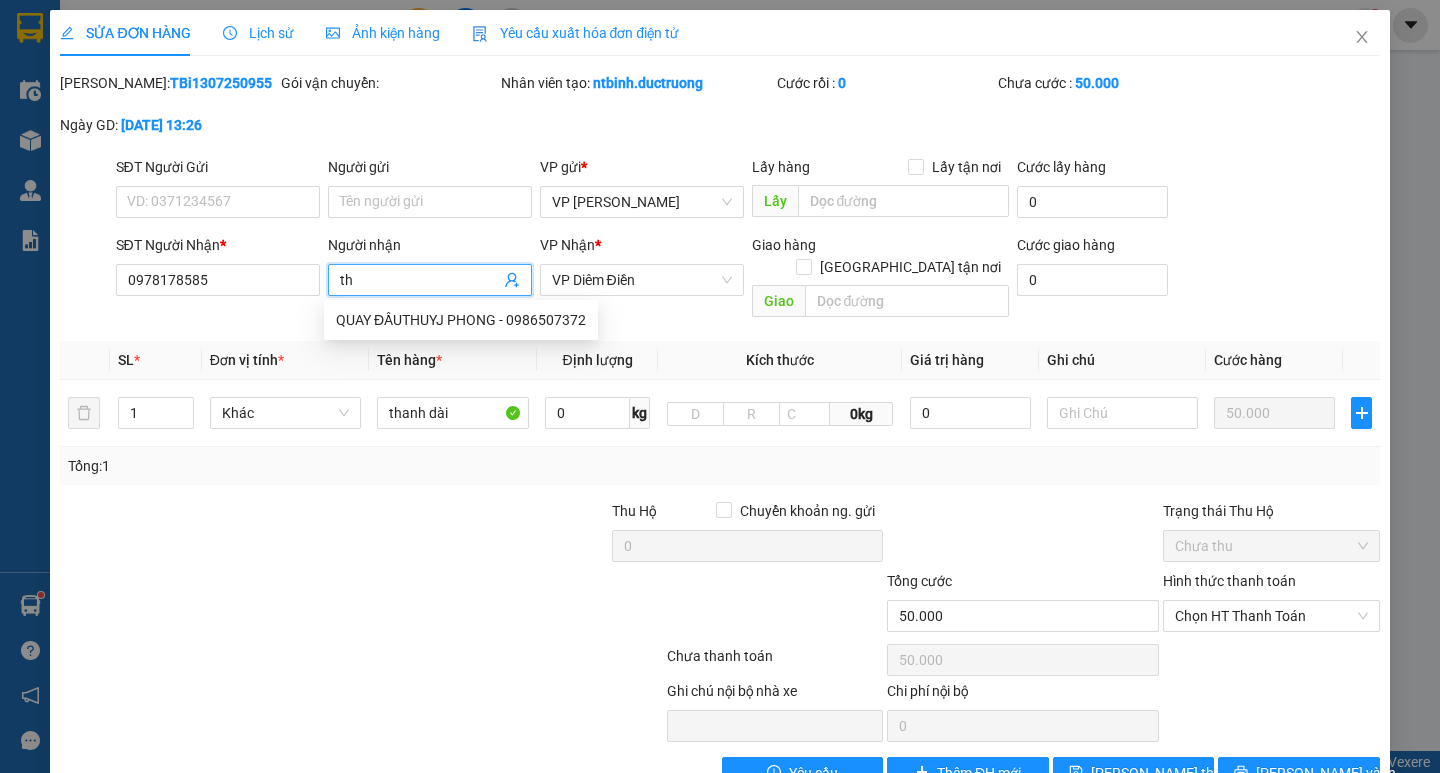 type on "t" 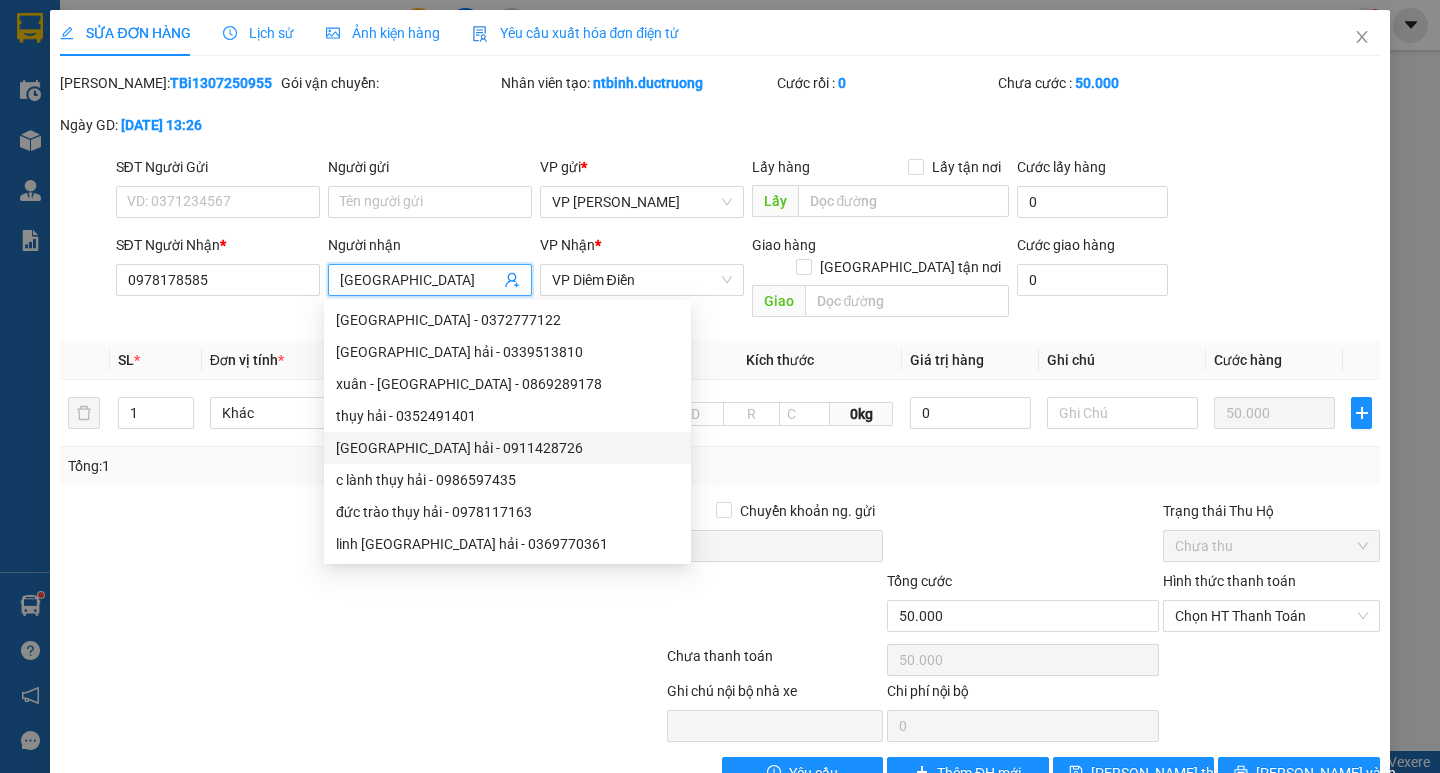 type on "[GEOGRAPHIC_DATA]" 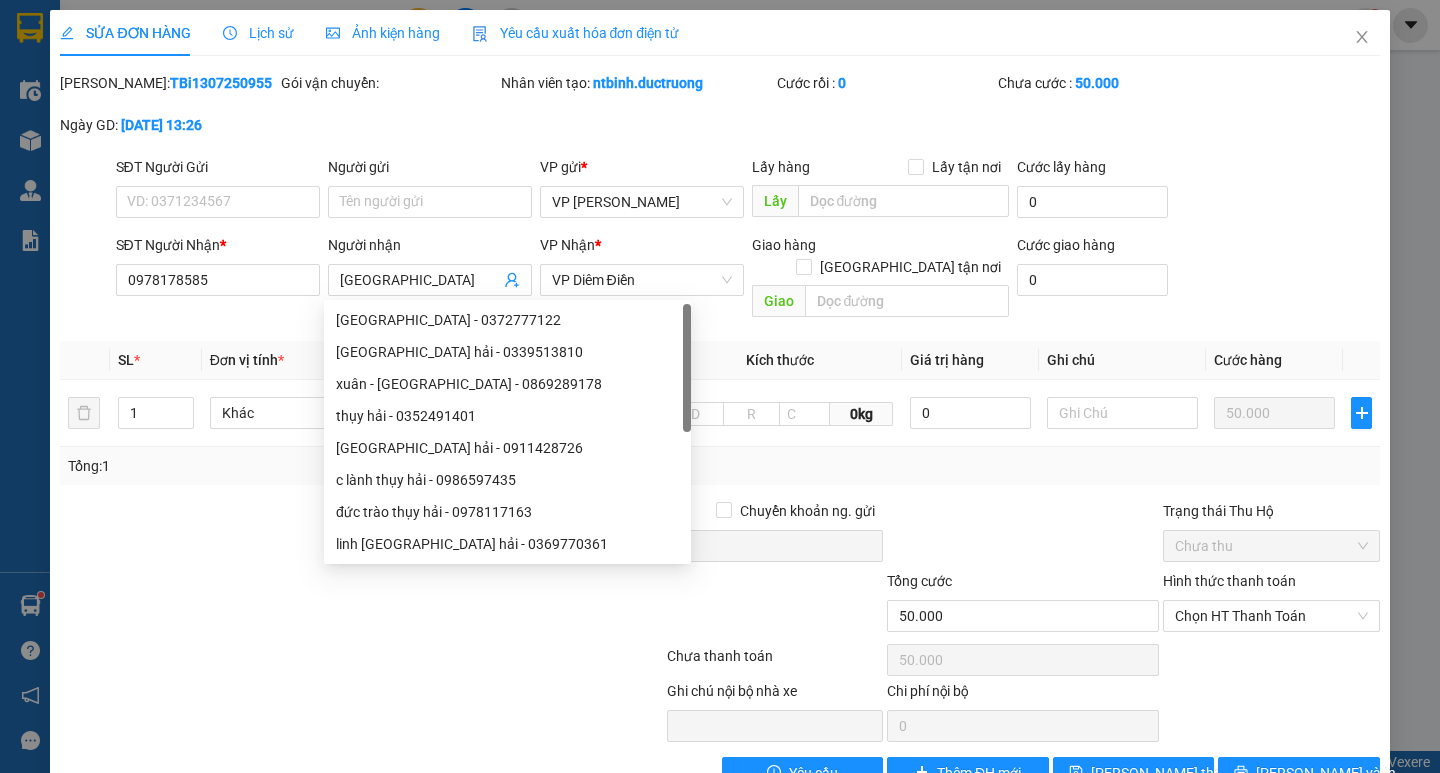 click on "Tổng:  1" at bounding box center [719, 466] 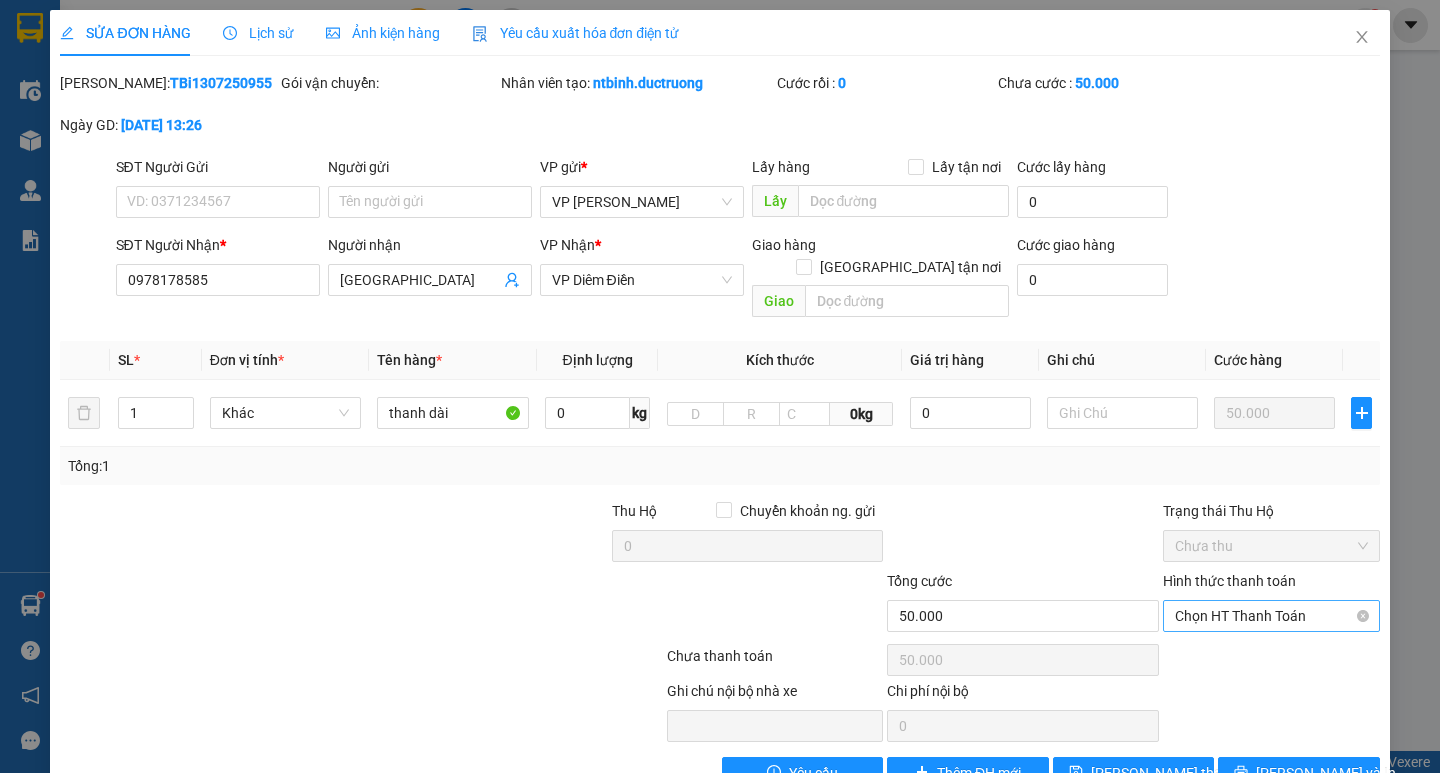 click on "Chọn HT Thanh Toán" at bounding box center (1271, 616) 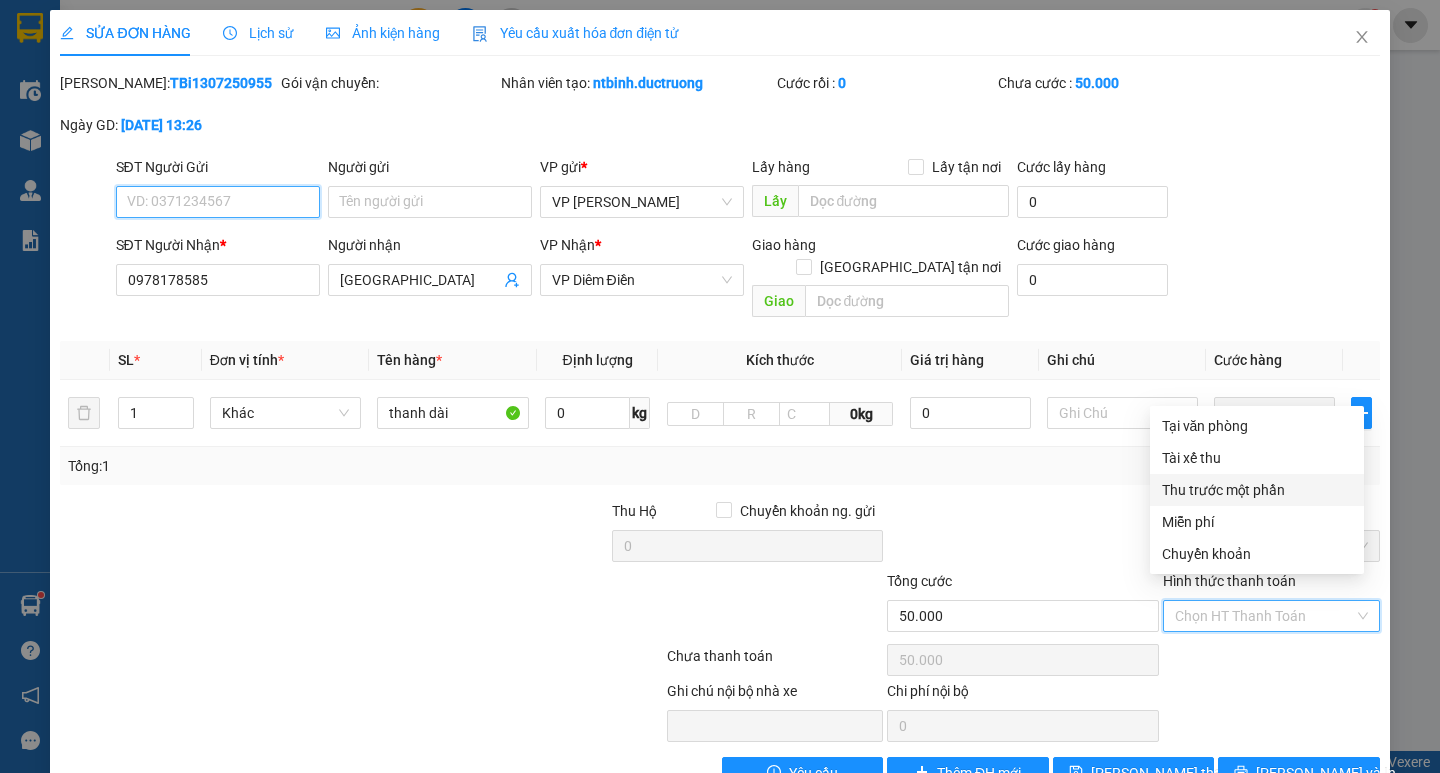 click on "SĐT Người Gửi" at bounding box center (218, 202) 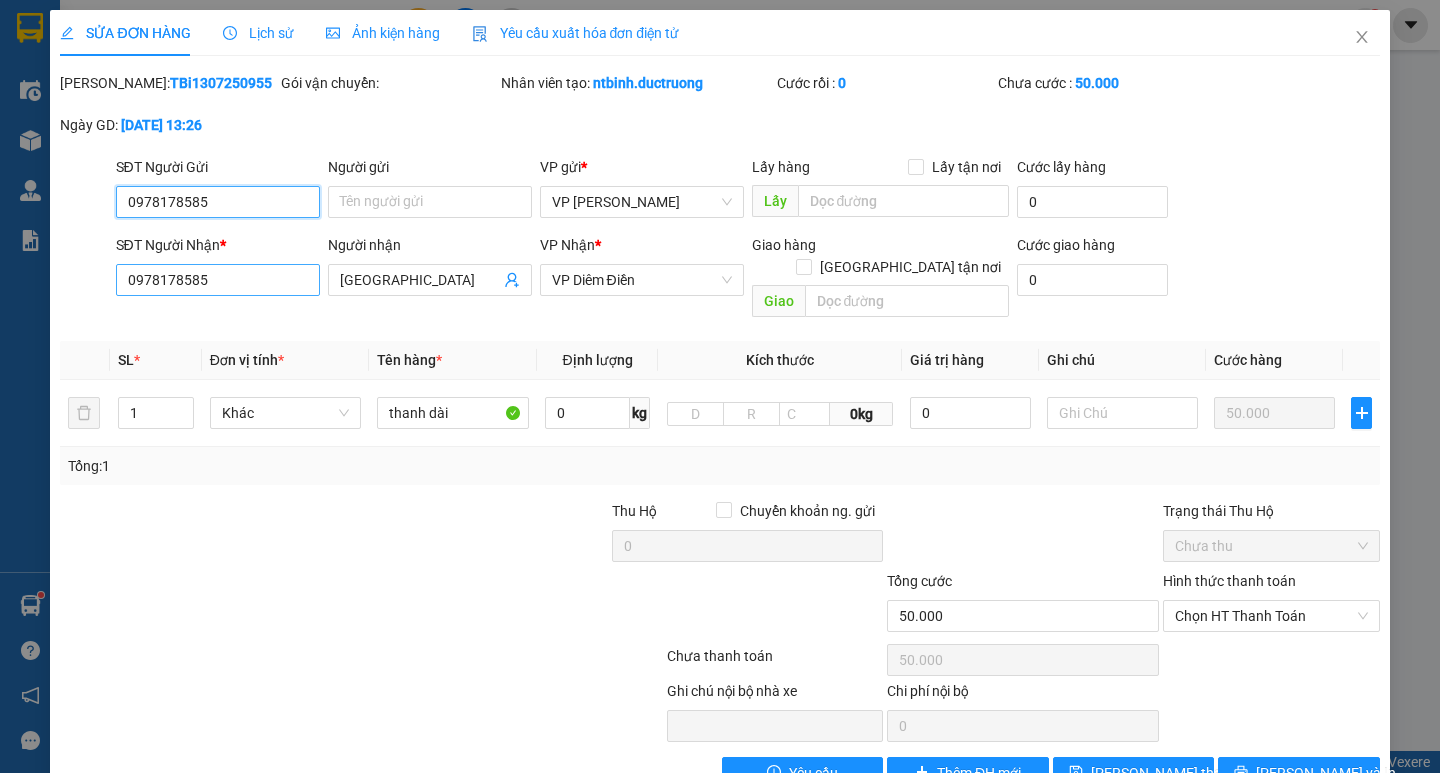 type on "0978178585" 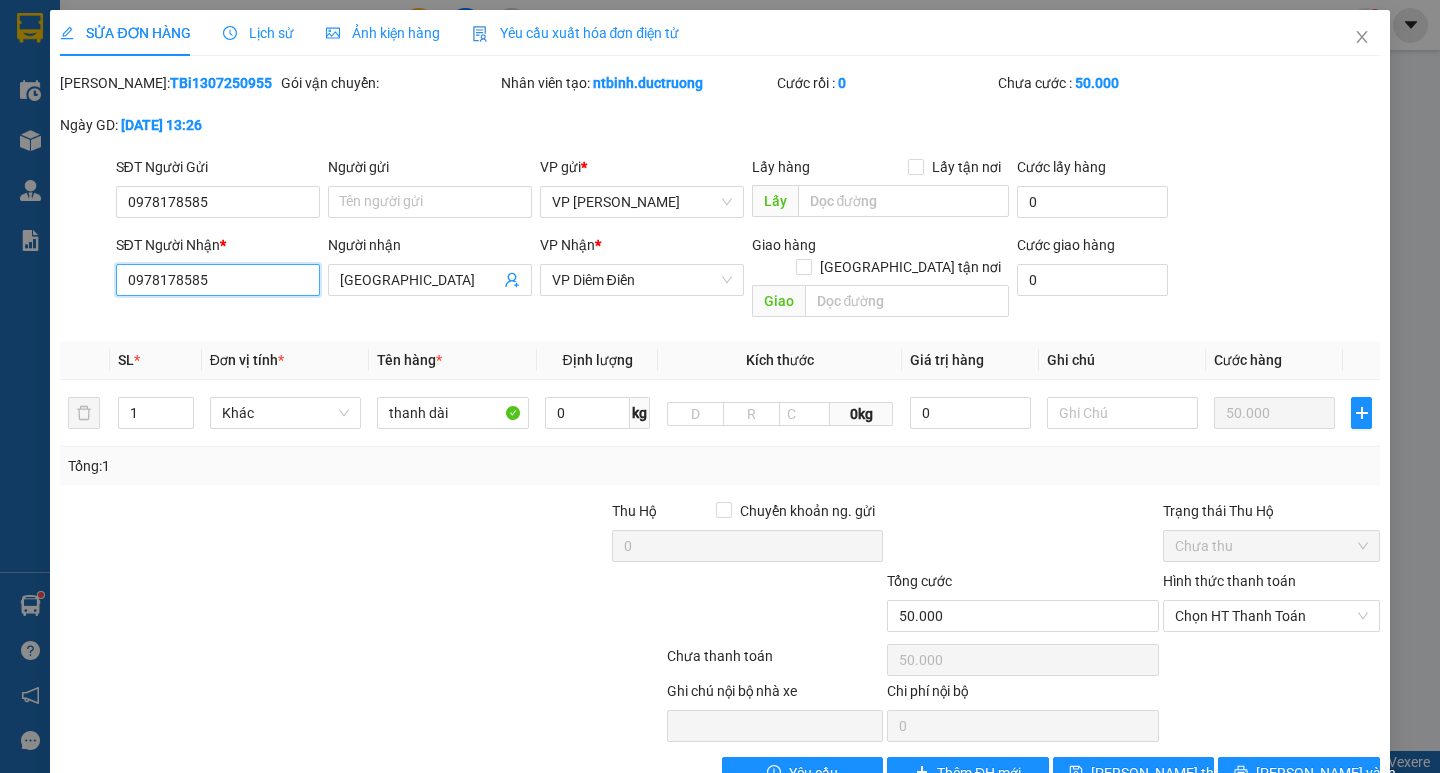 click on "0978178585" at bounding box center (218, 280) 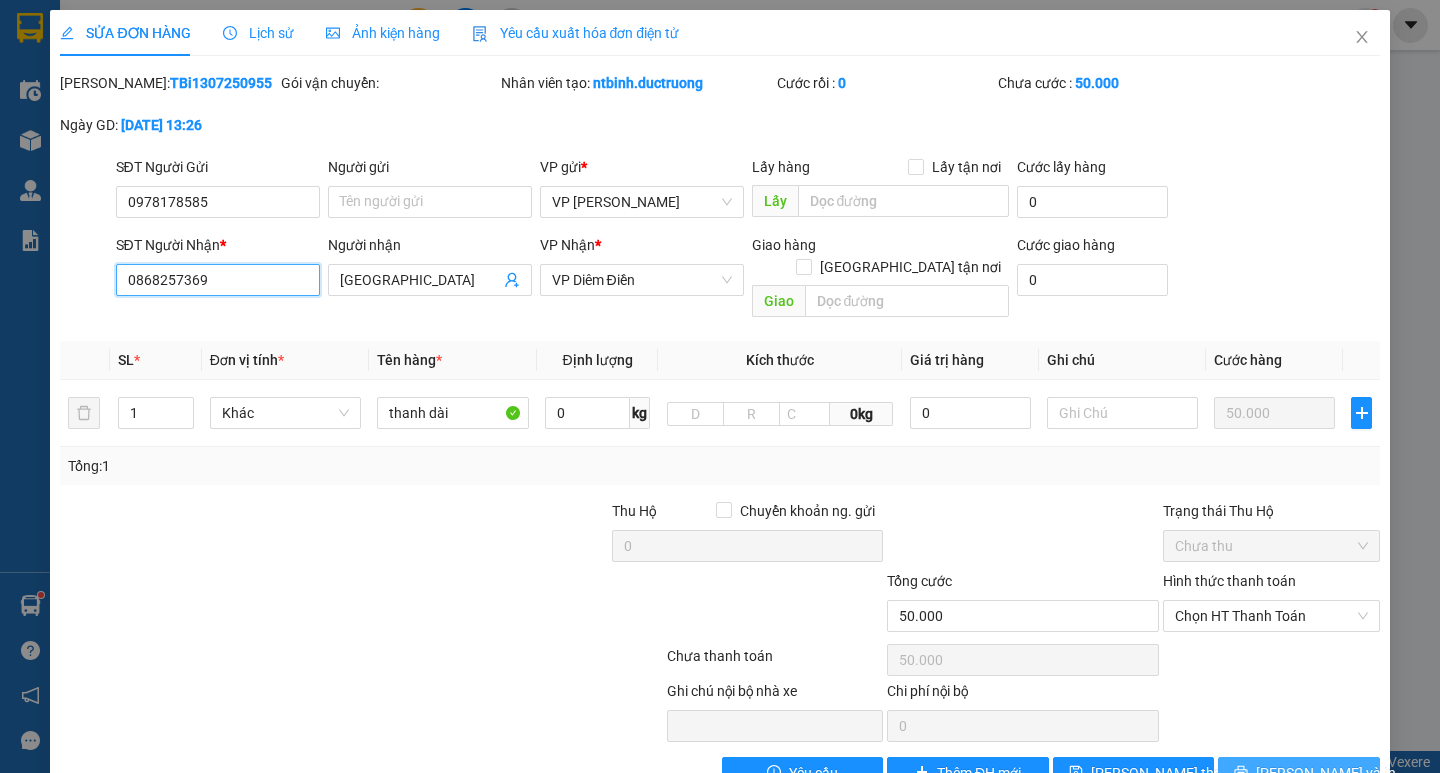 type on "0868257369" 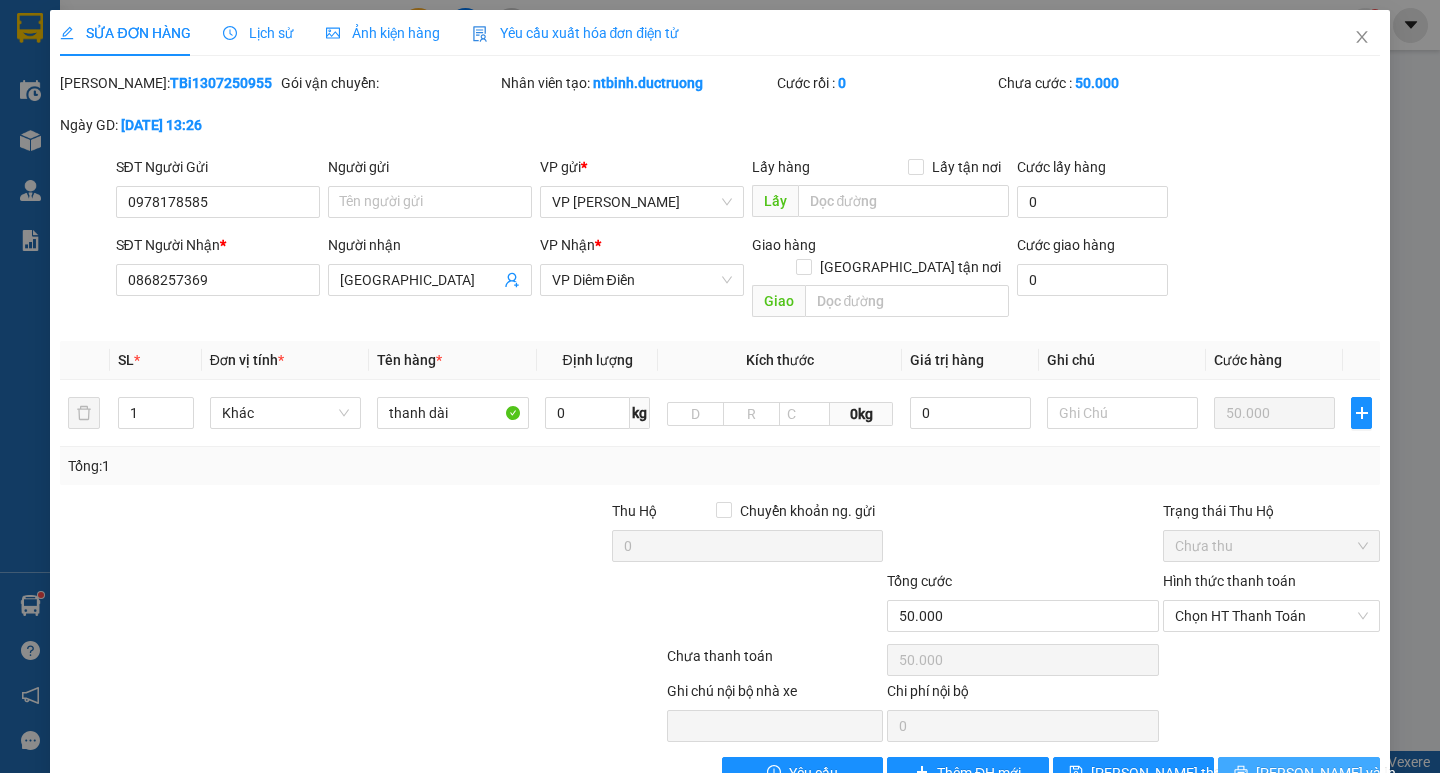 click on "[PERSON_NAME] và In" at bounding box center [1326, 773] 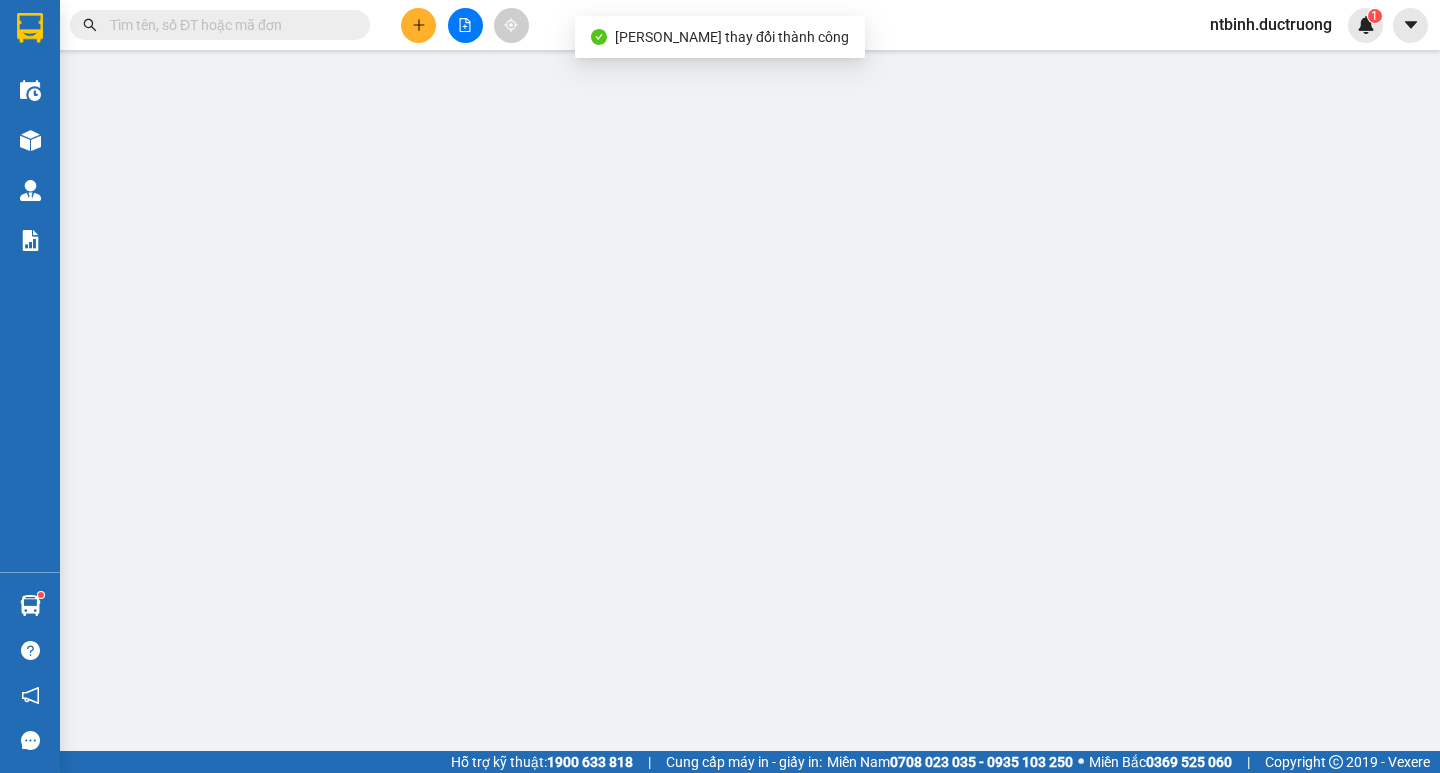 type on "0978178585" 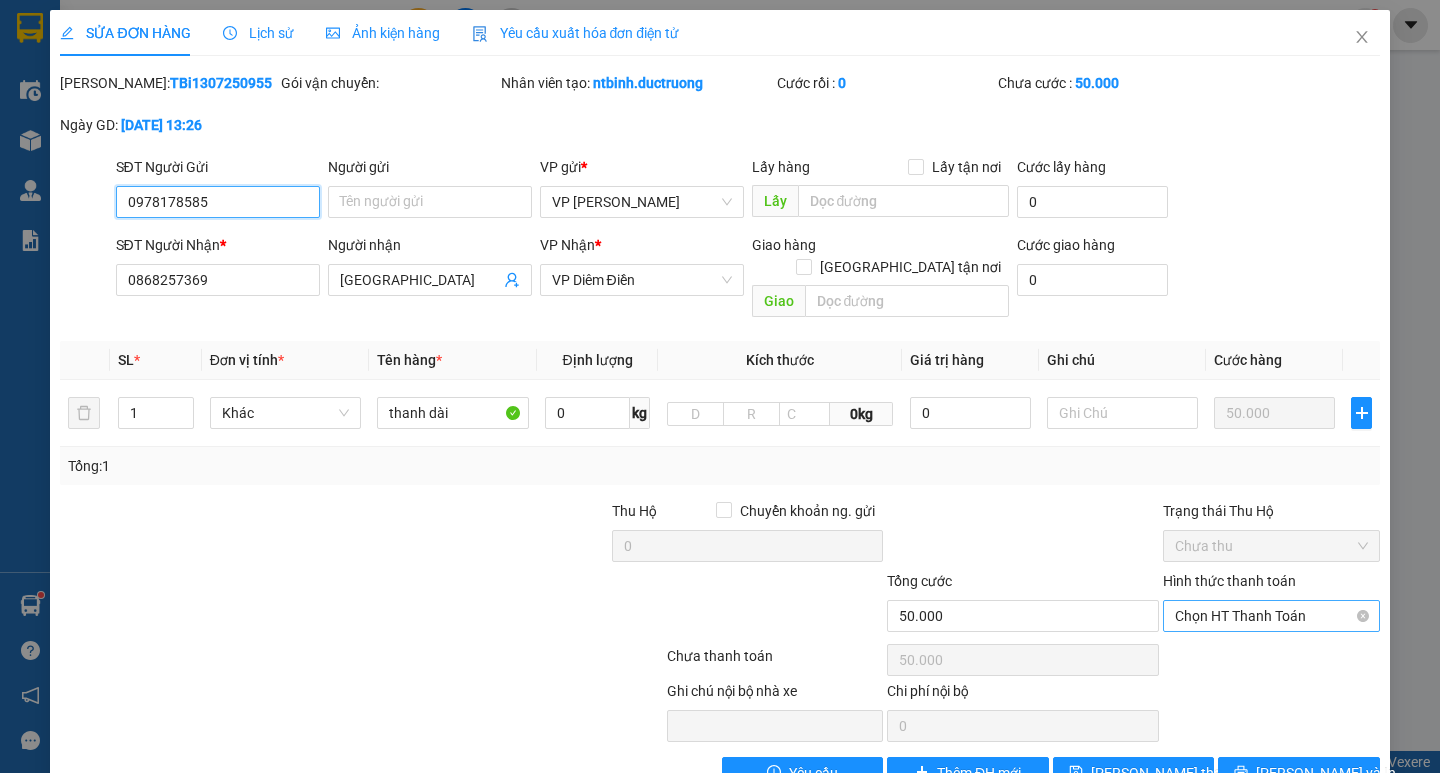 click on "Chọn HT Thanh Toán" at bounding box center (1271, 616) 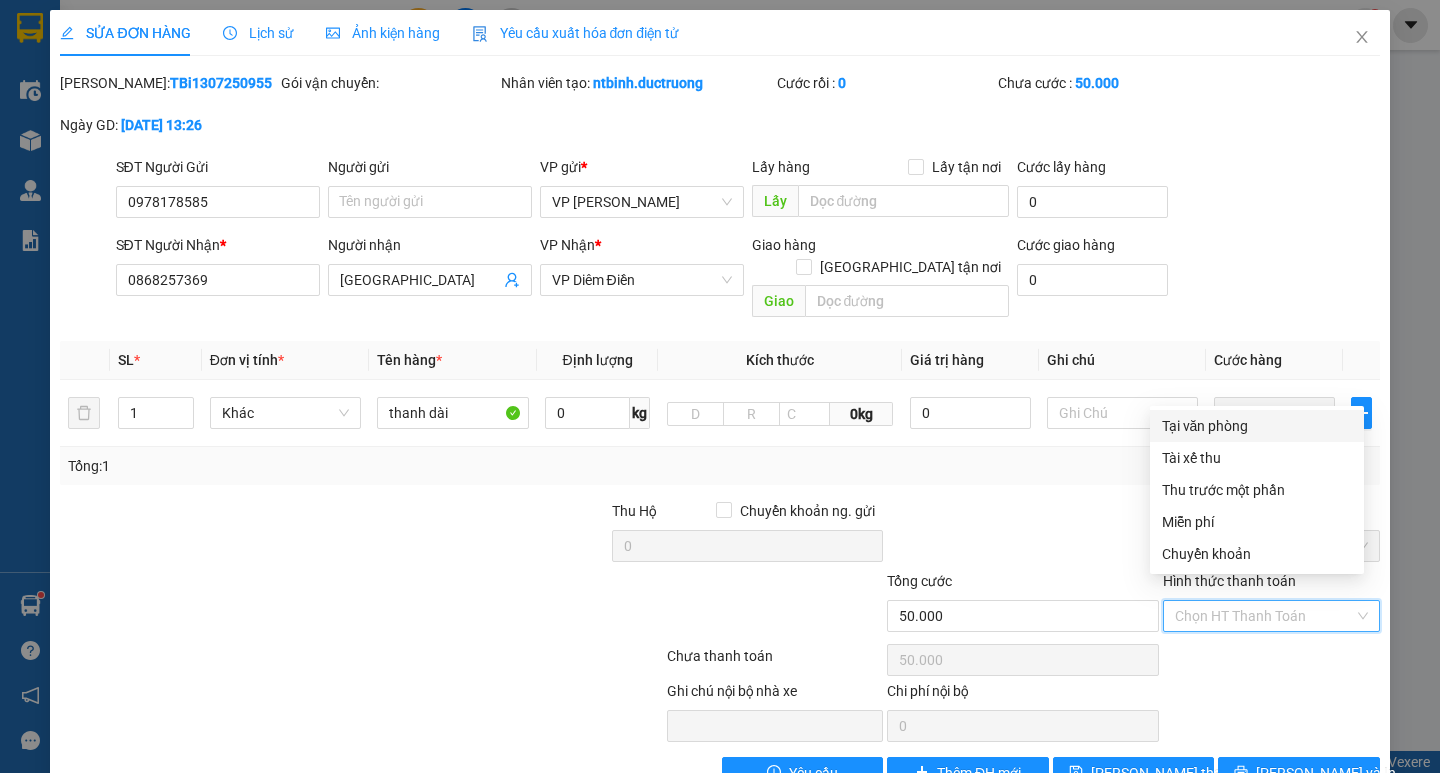 click on "Tại văn phòng" at bounding box center [1257, 426] 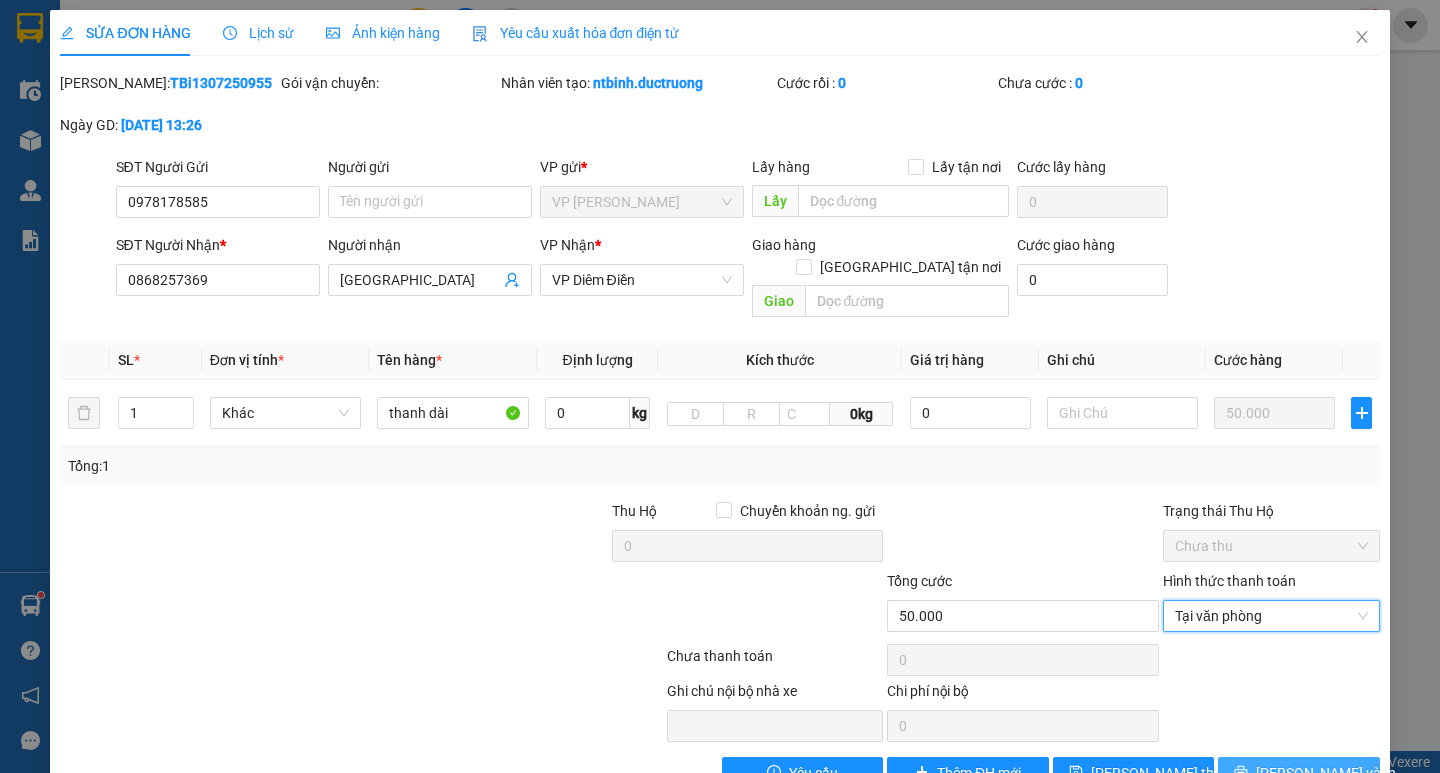 click on "[PERSON_NAME] và In" at bounding box center (1326, 773) 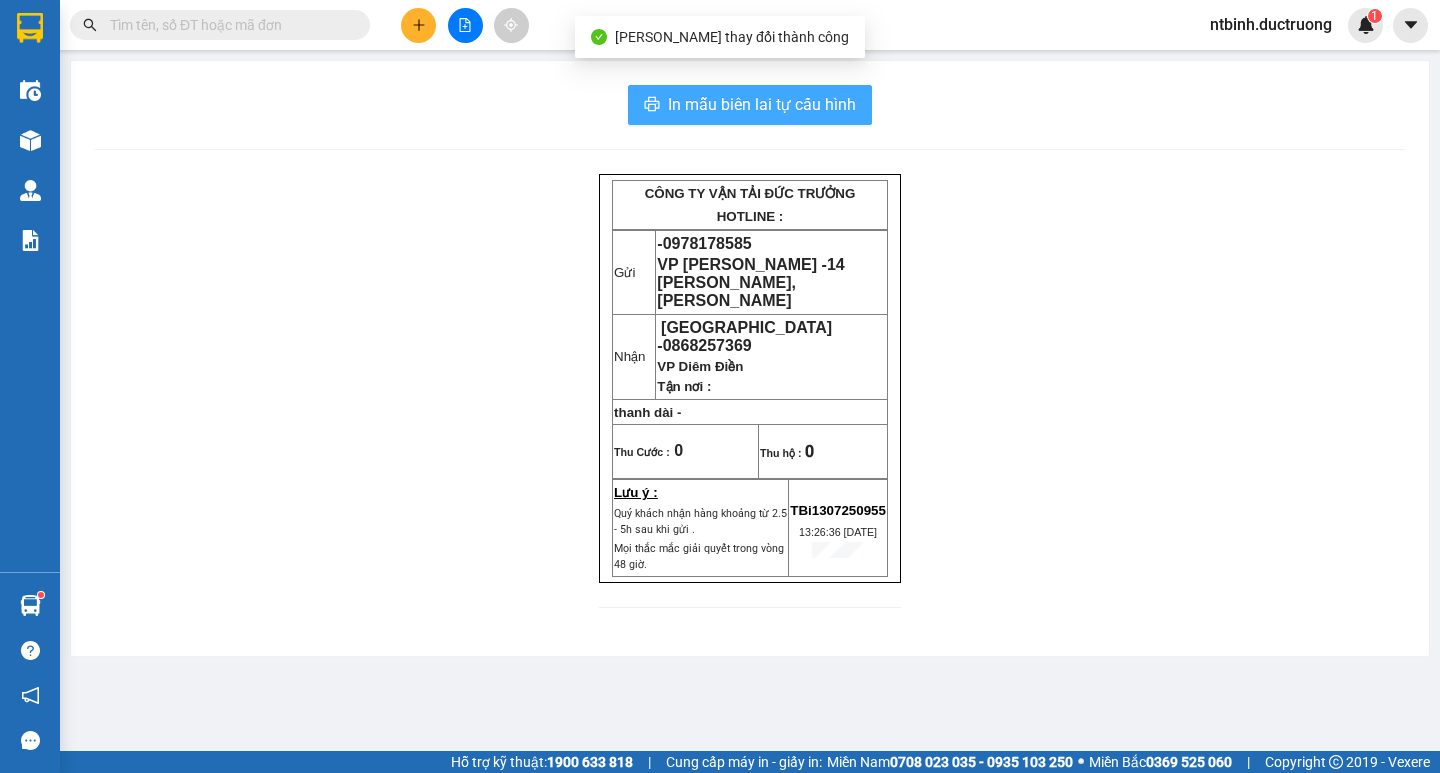click on "In mẫu biên lai tự cấu hình" at bounding box center [762, 104] 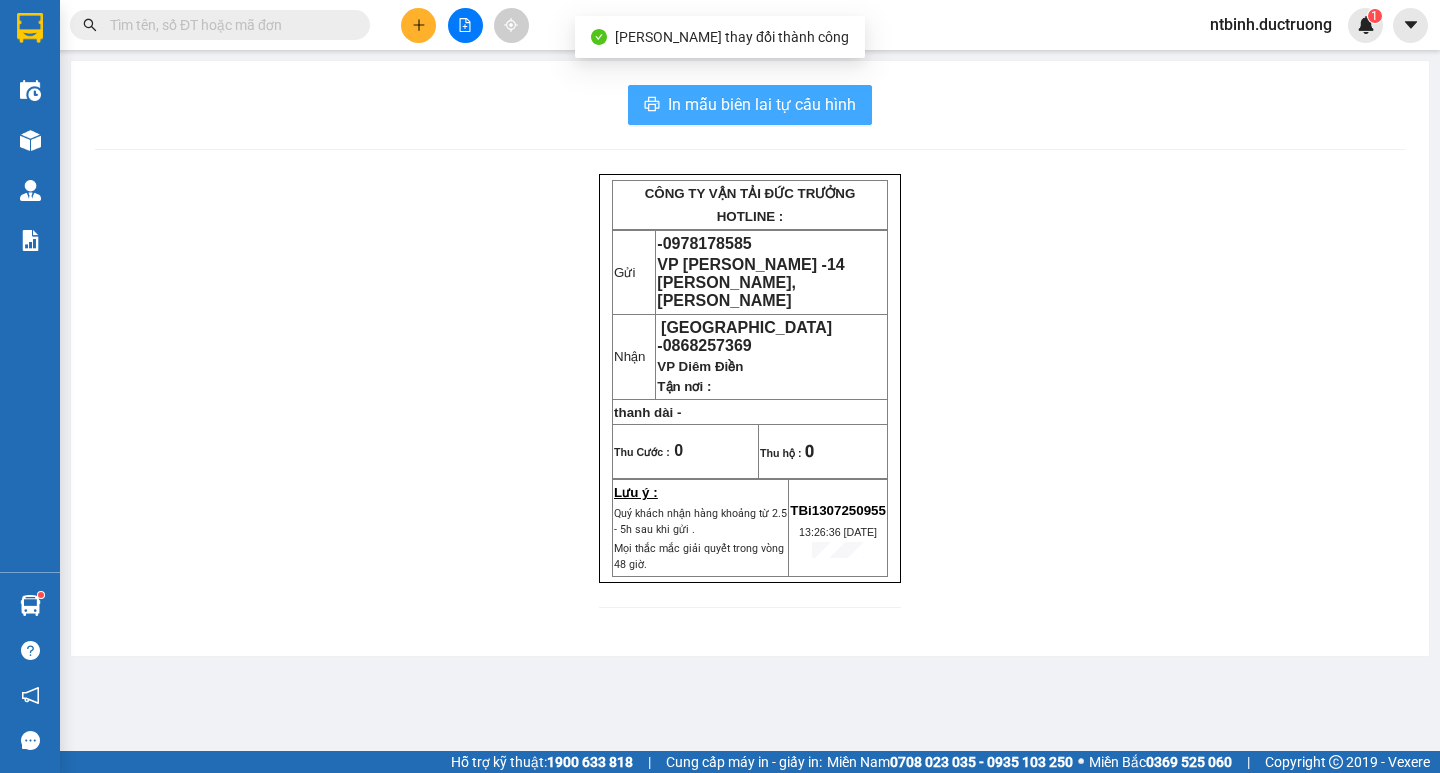 scroll, scrollTop: 0, scrollLeft: 0, axis: both 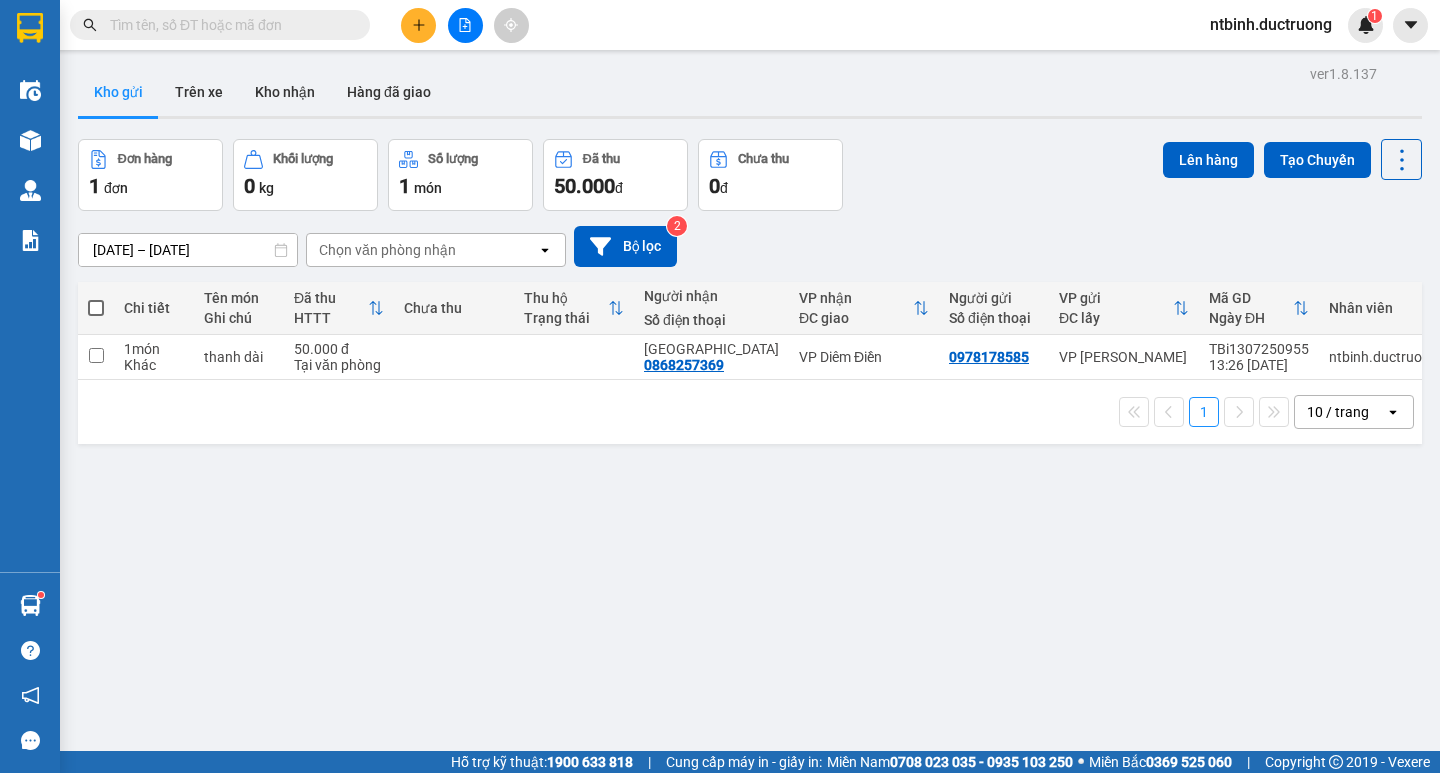 click 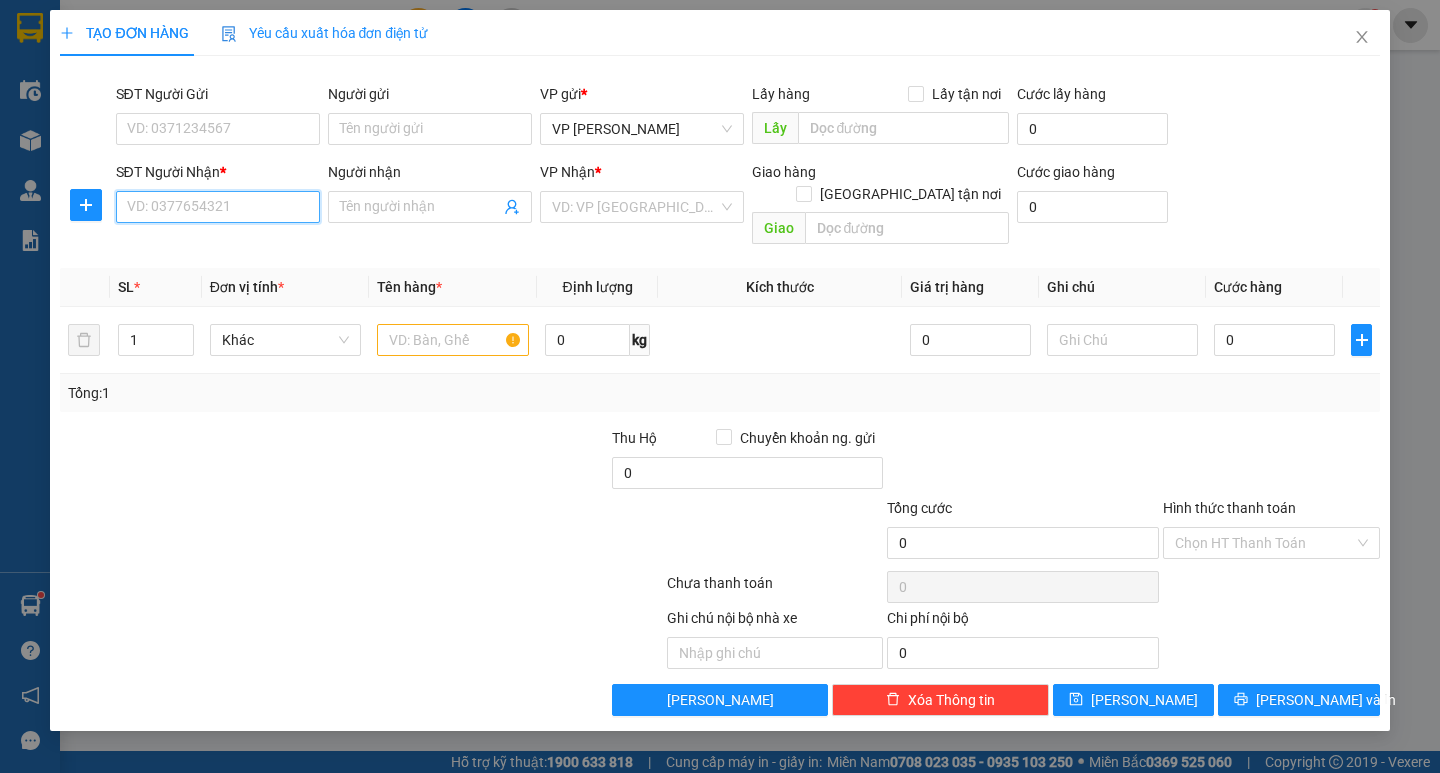 click on "SĐT Người Nhận  *" at bounding box center [218, 207] 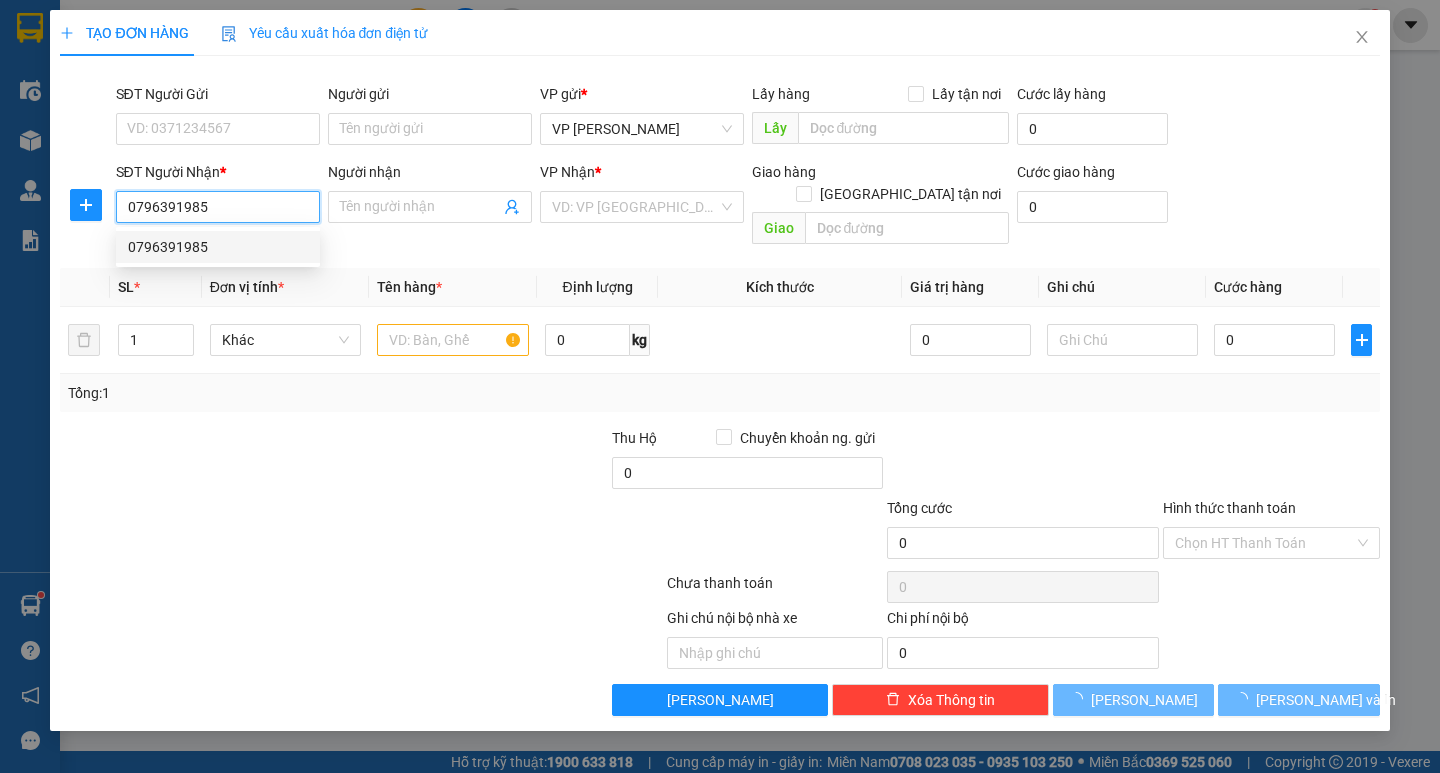 click on "0796391985" at bounding box center [218, 247] 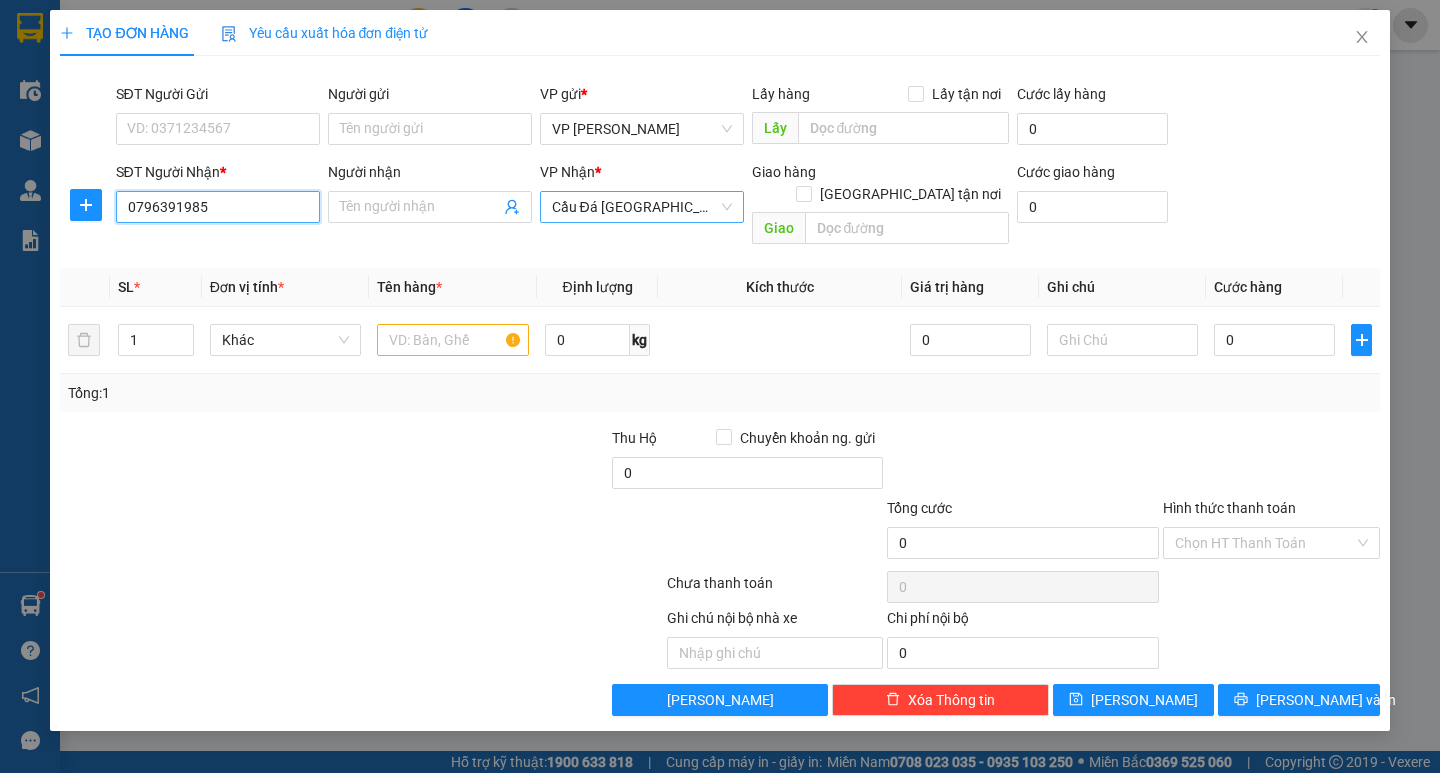 click on "Cầu Đá [GEOGRAPHIC_DATA]" at bounding box center (642, 207) 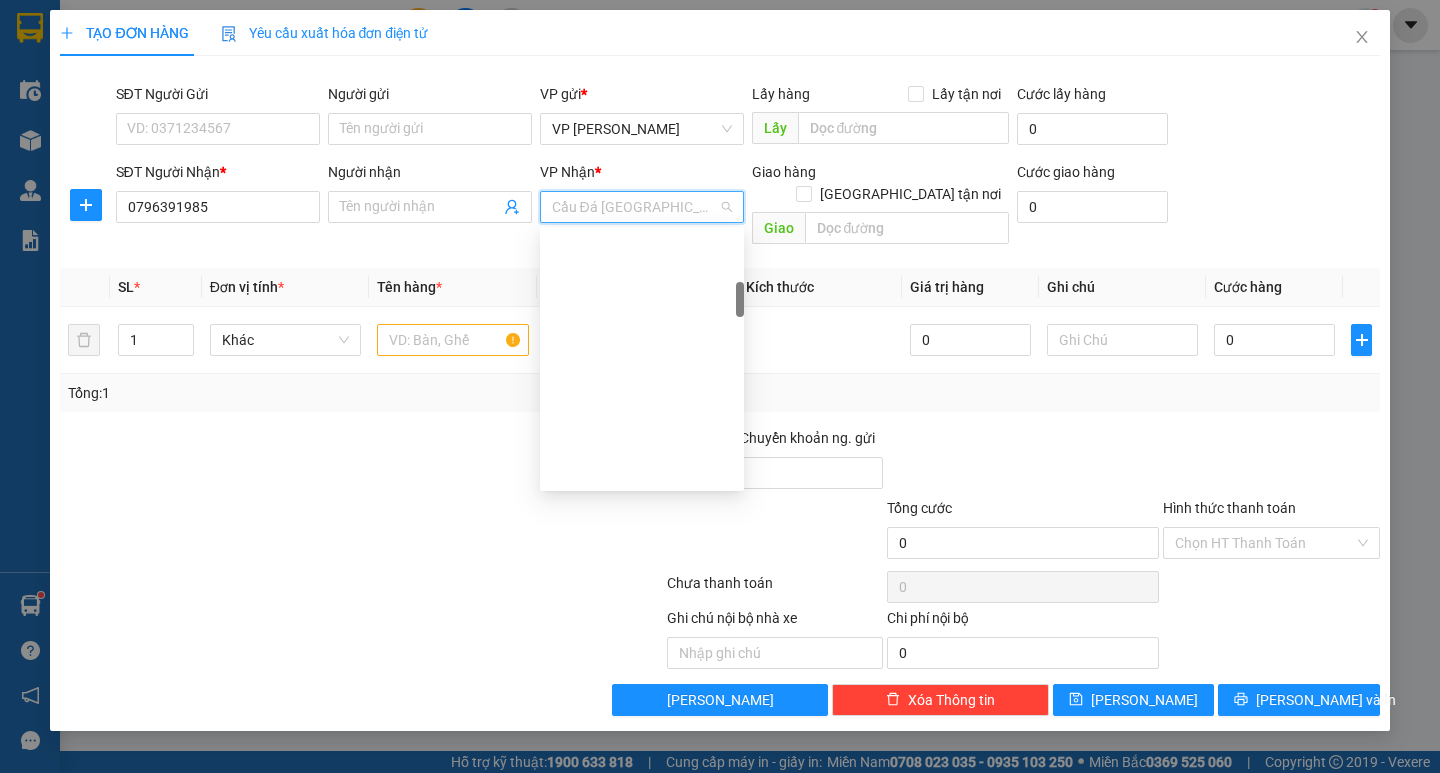 scroll, scrollTop: 384, scrollLeft: 0, axis: vertical 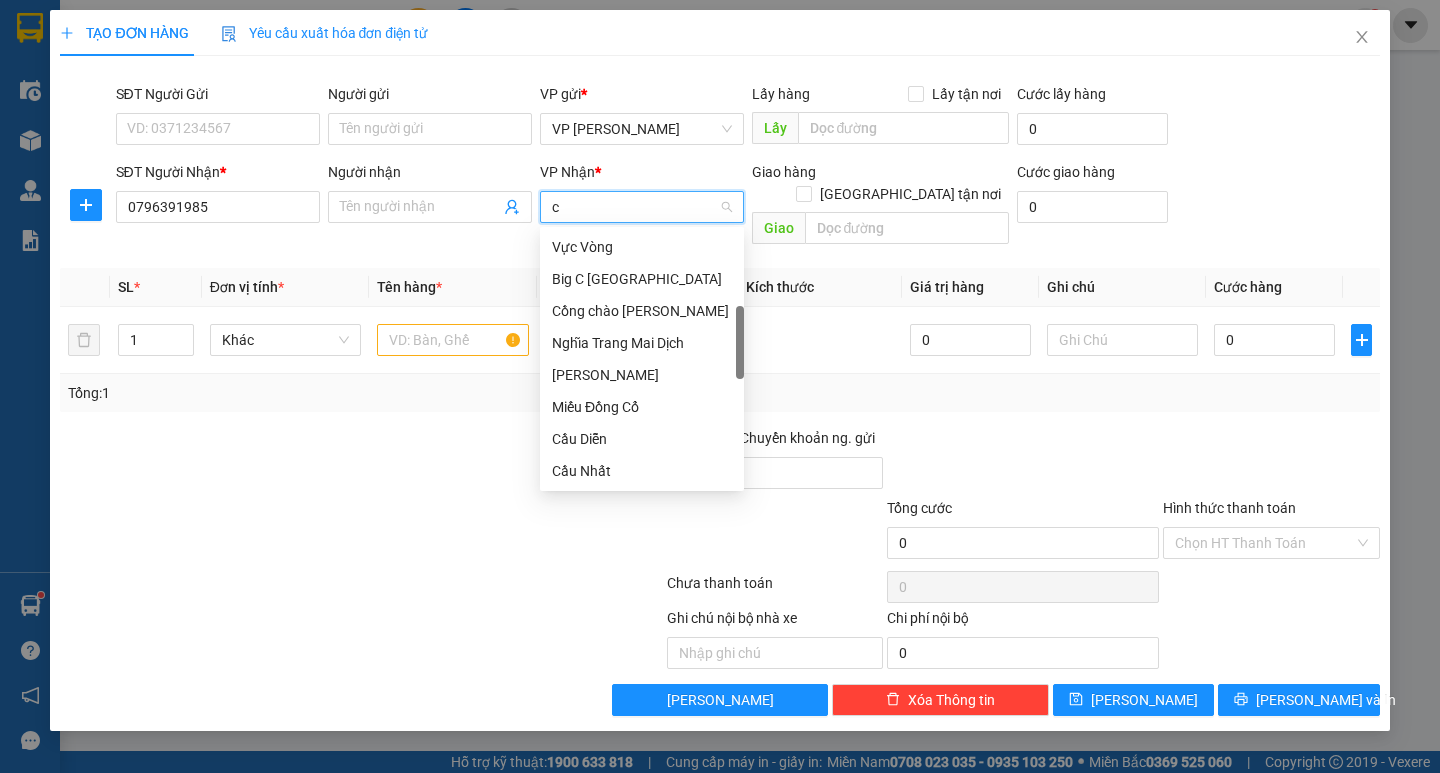 type on "cx" 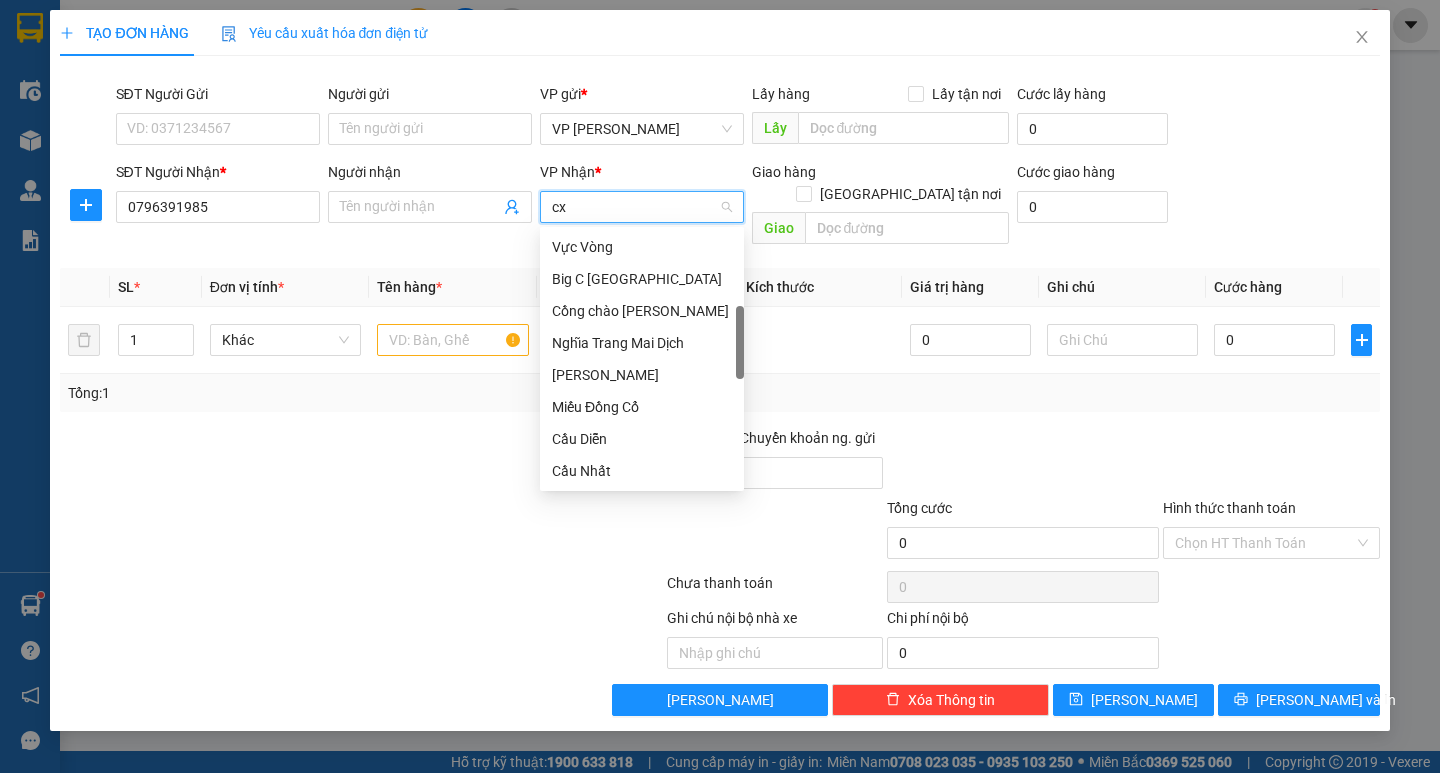 scroll, scrollTop: 0, scrollLeft: 0, axis: both 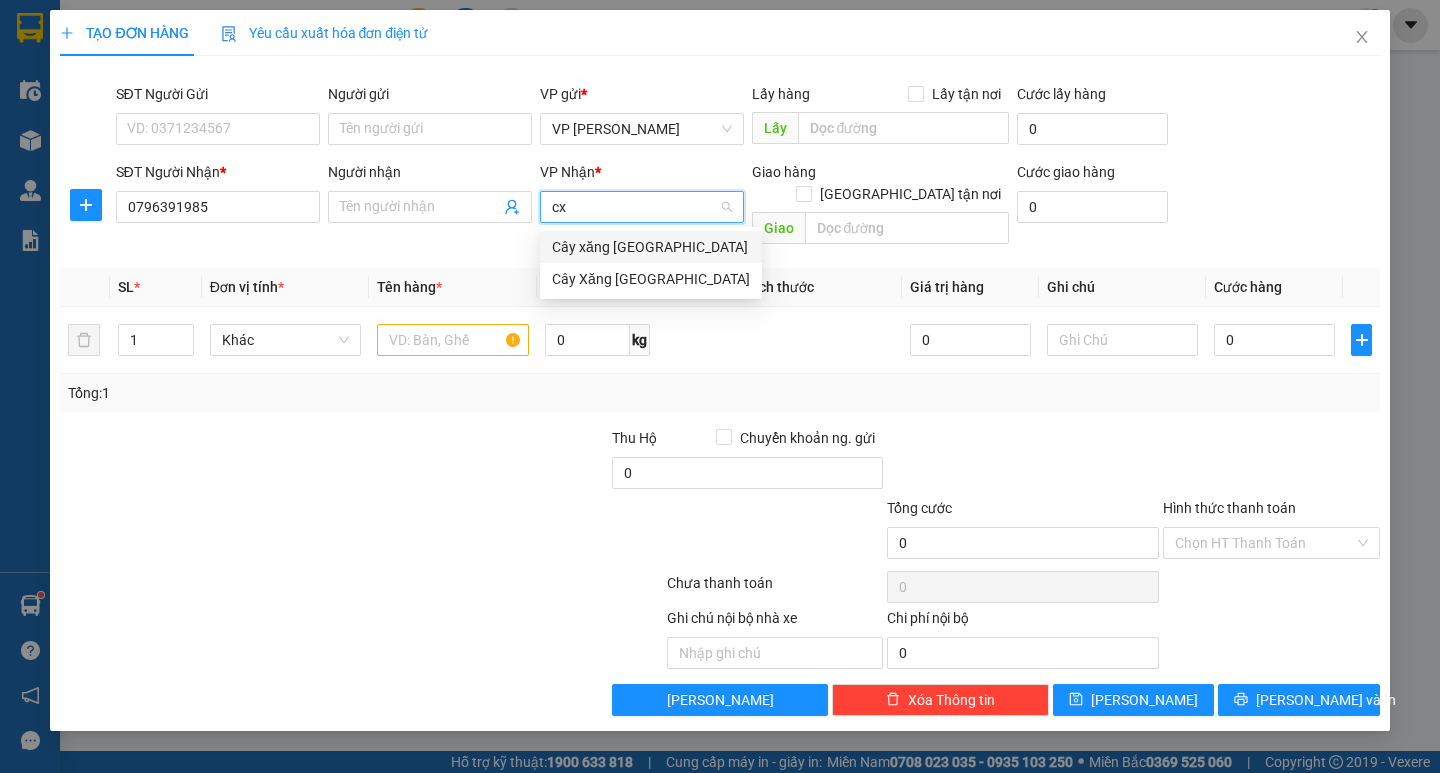 click on "Cây xăng [GEOGRAPHIC_DATA]" at bounding box center [651, 247] 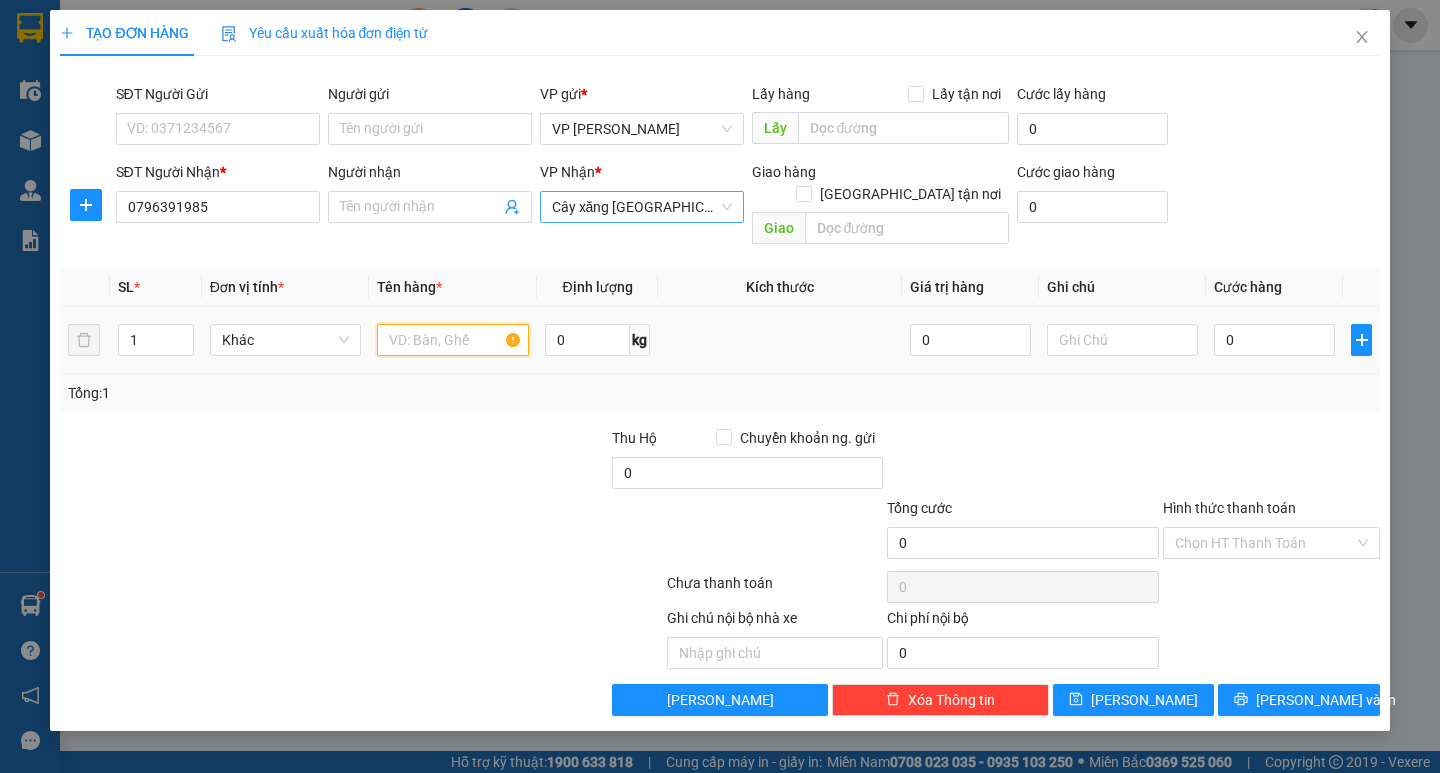 click at bounding box center (452, 340) 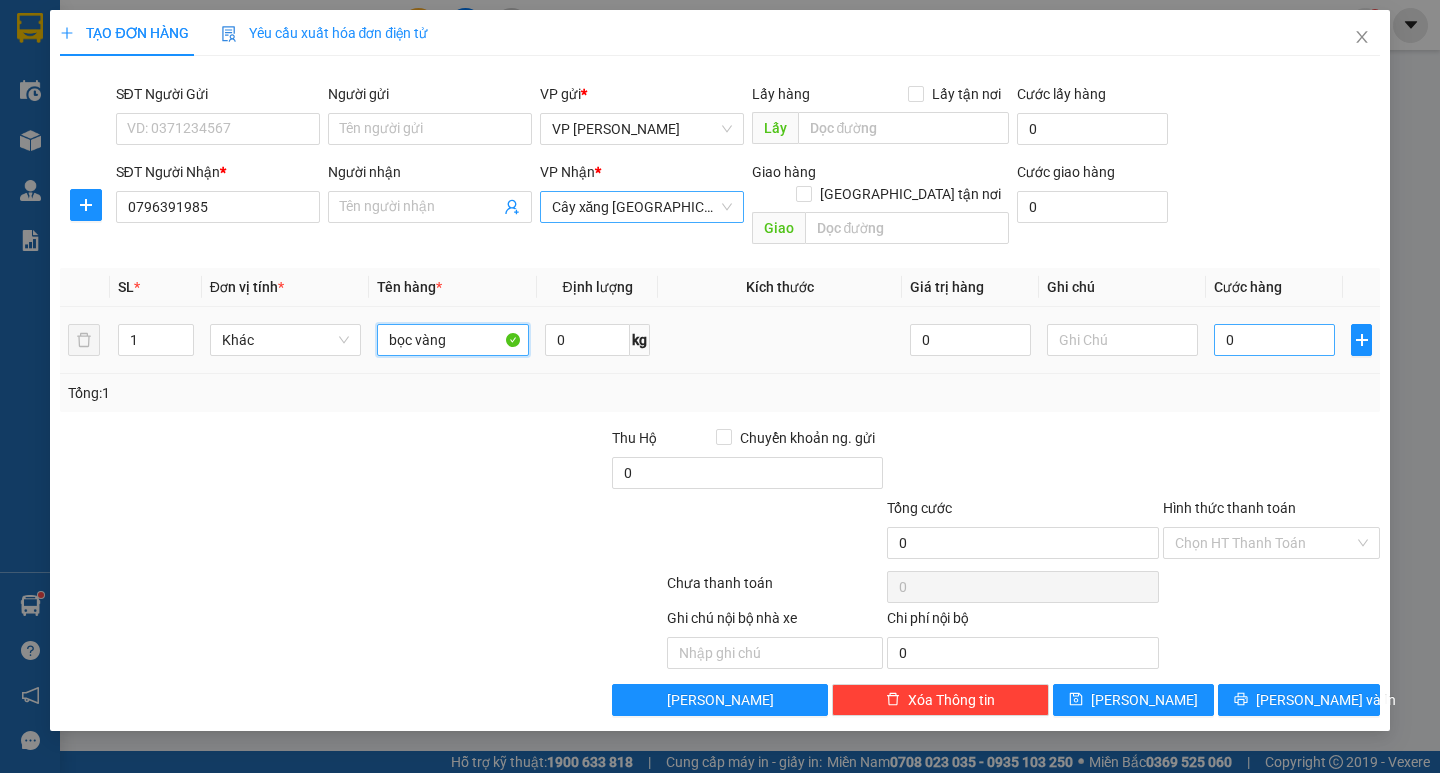 type on "bọc vàng" 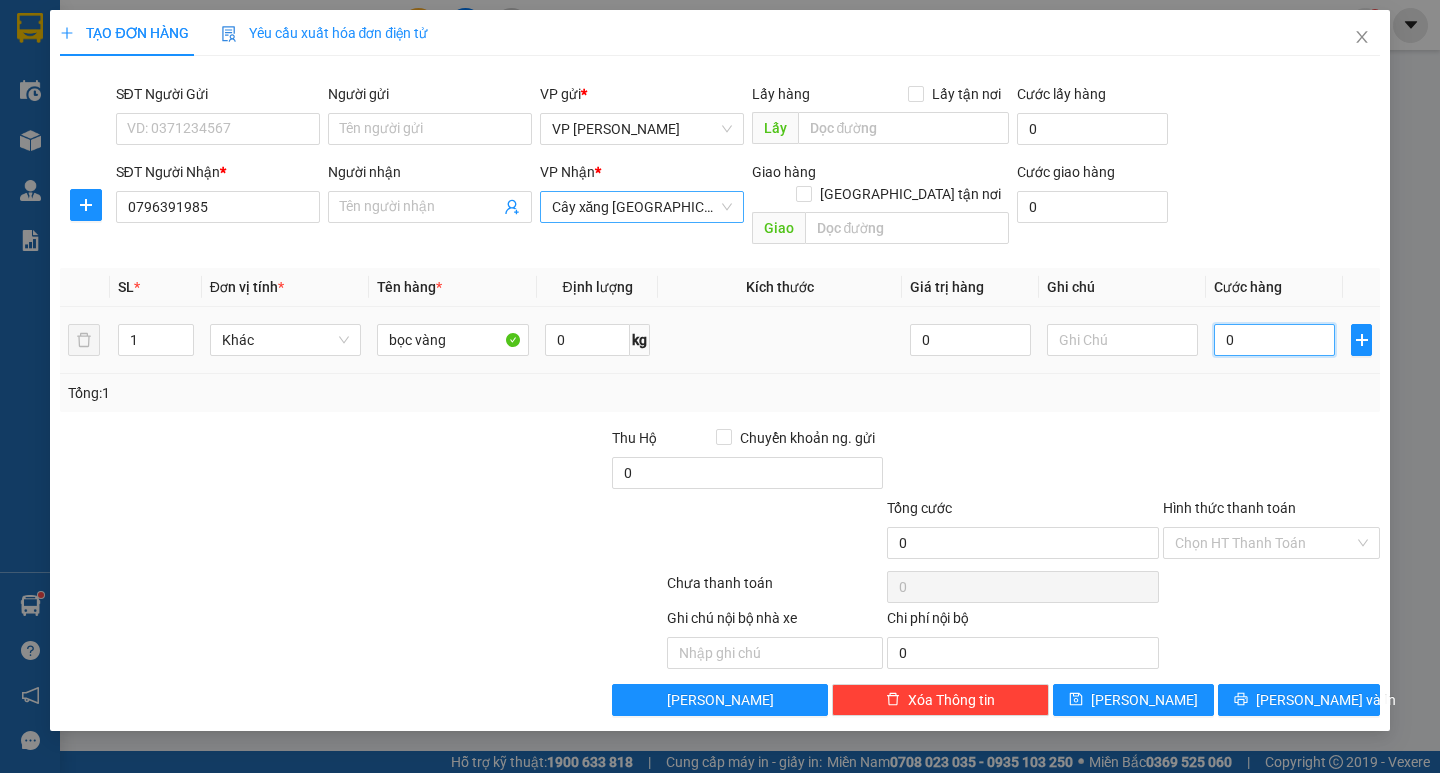 click on "0" at bounding box center [1274, 340] 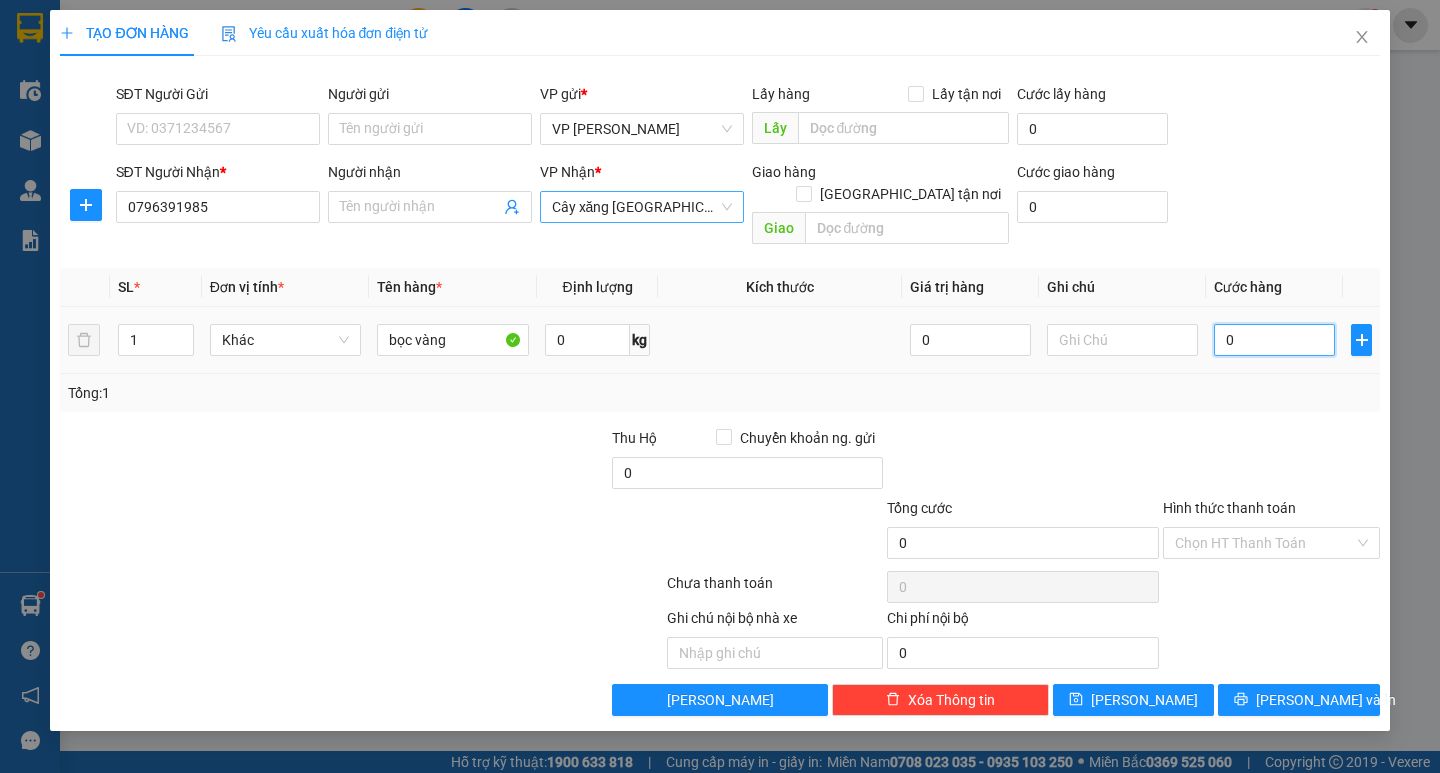 type on "005" 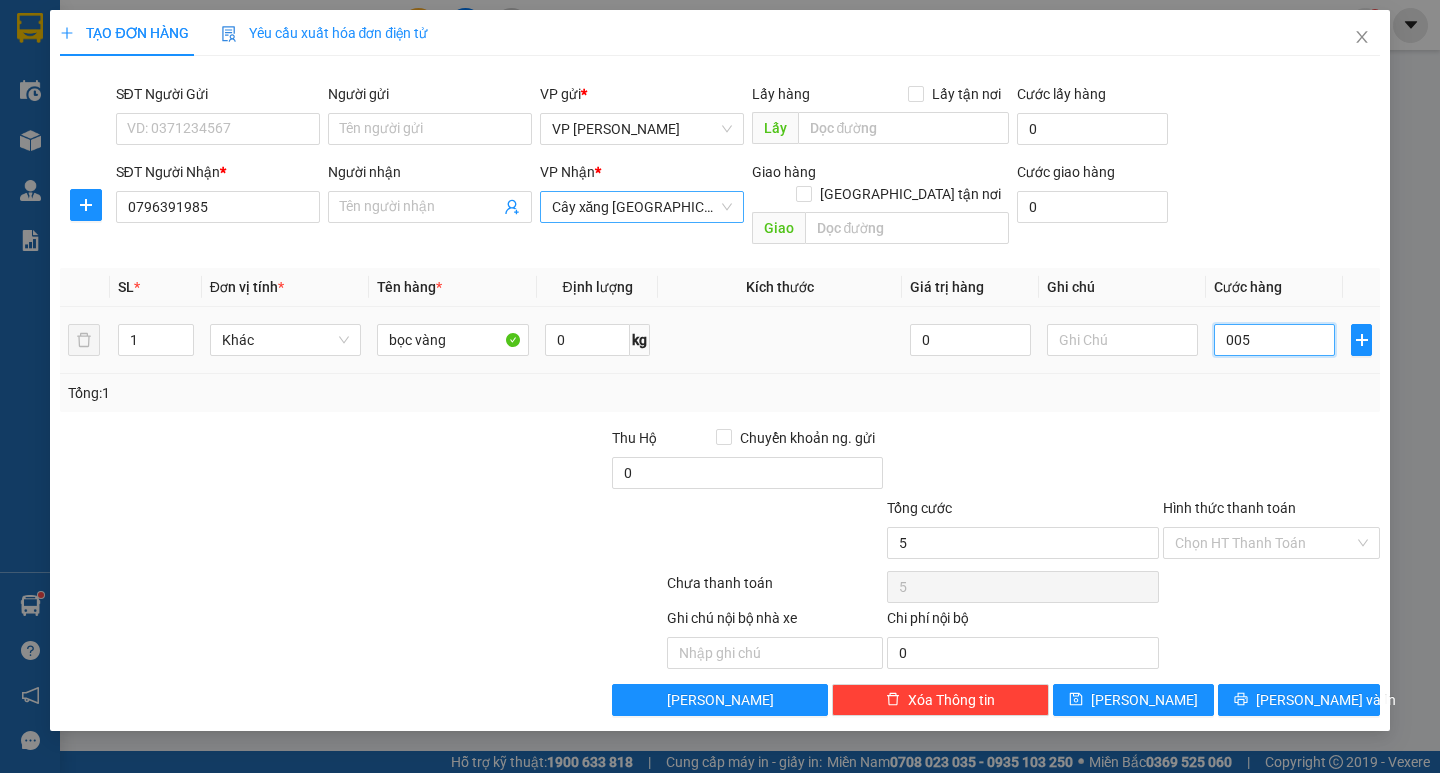 type on "0.050" 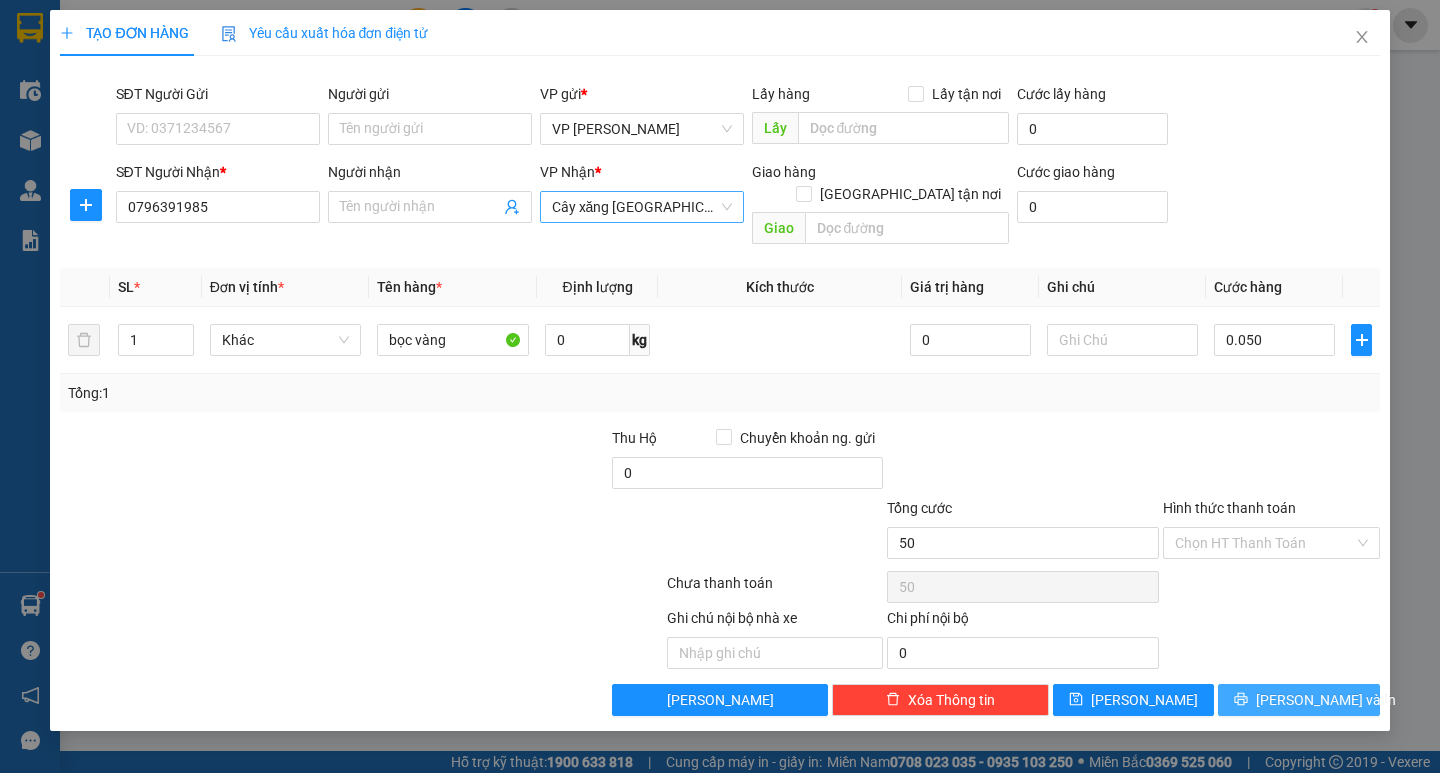 click on "[PERSON_NAME] và In" at bounding box center (1326, 700) 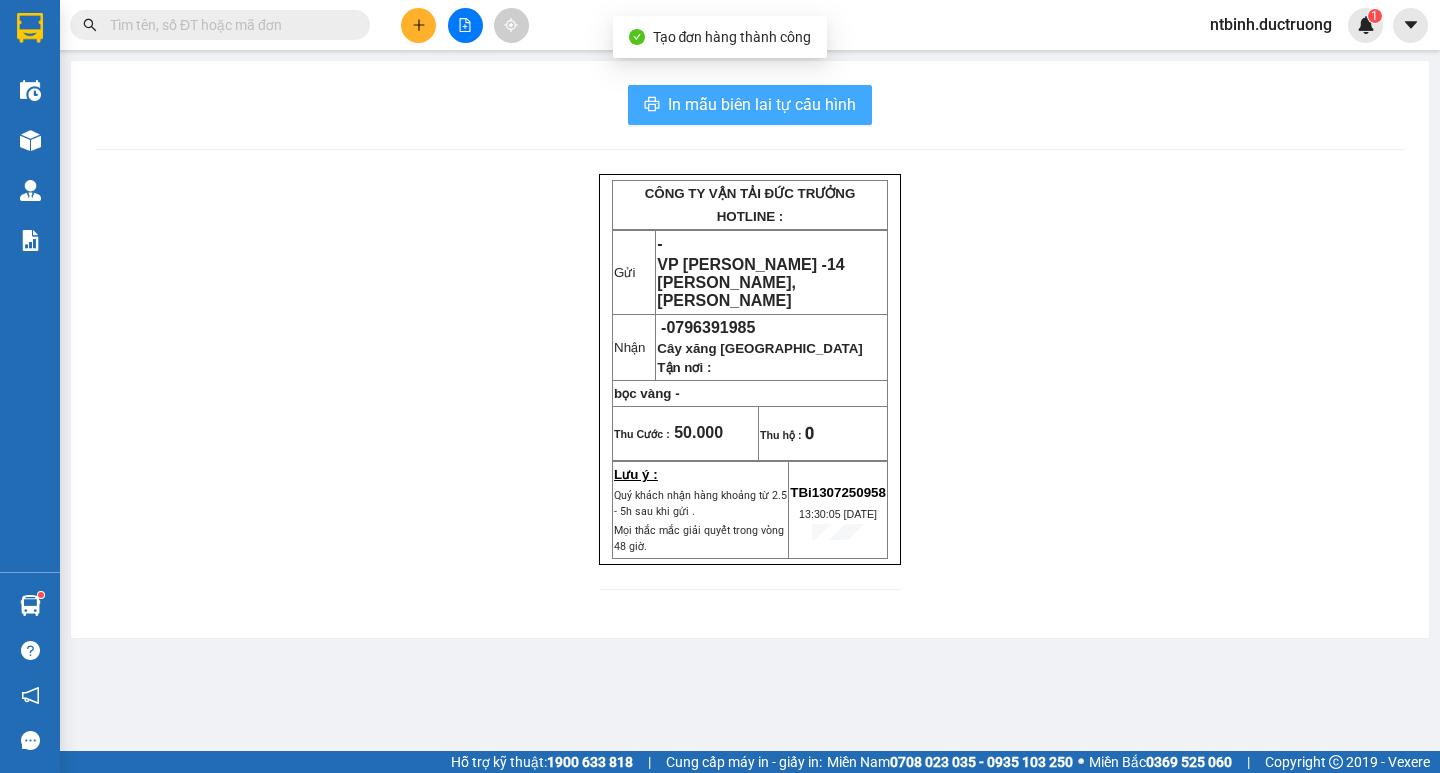 drag, startPoint x: 691, startPoint y: 95, endPoint x: 679, endPoint y: 95, distance: 12 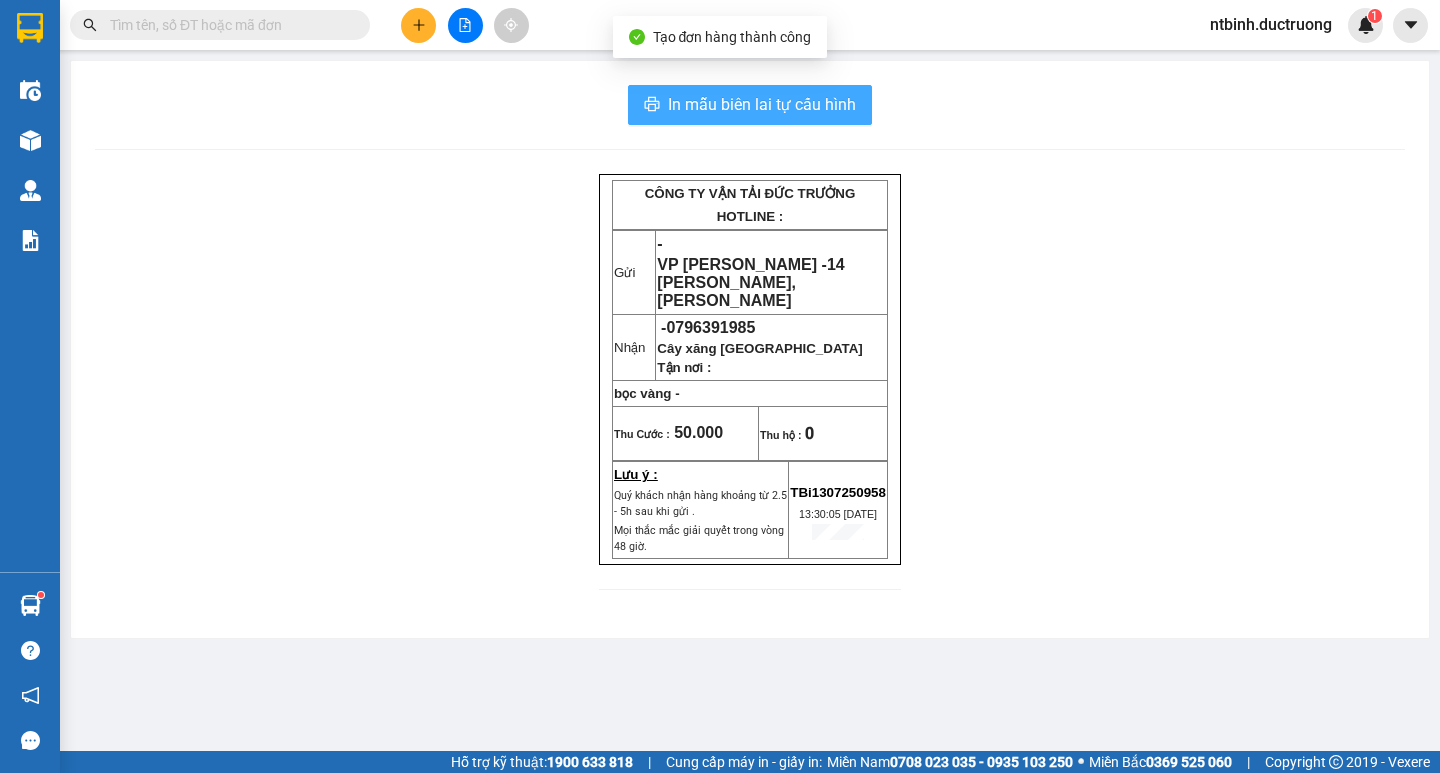 scroll, scrollTop: 0, scrollLeft: 0, axis: both 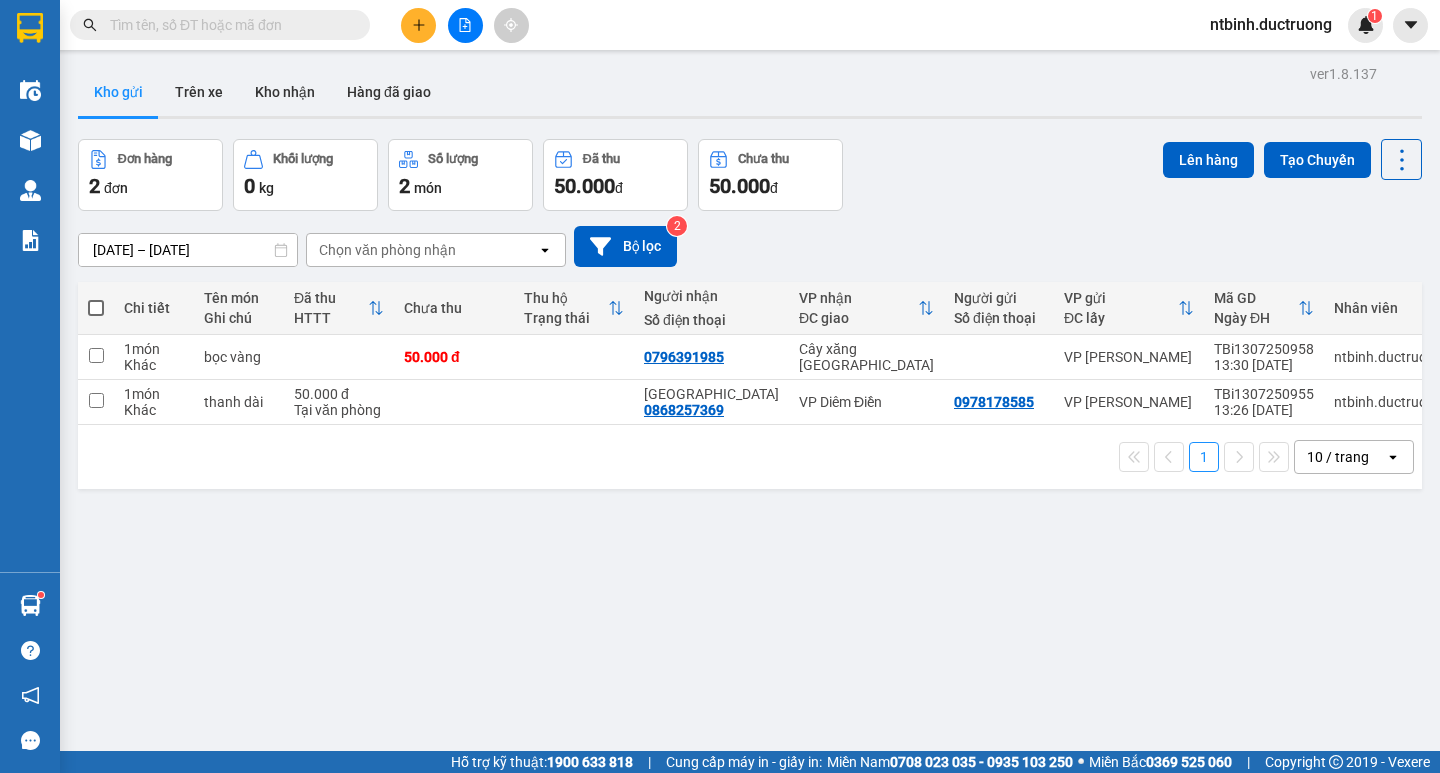 click at bounding box center (418, 25) 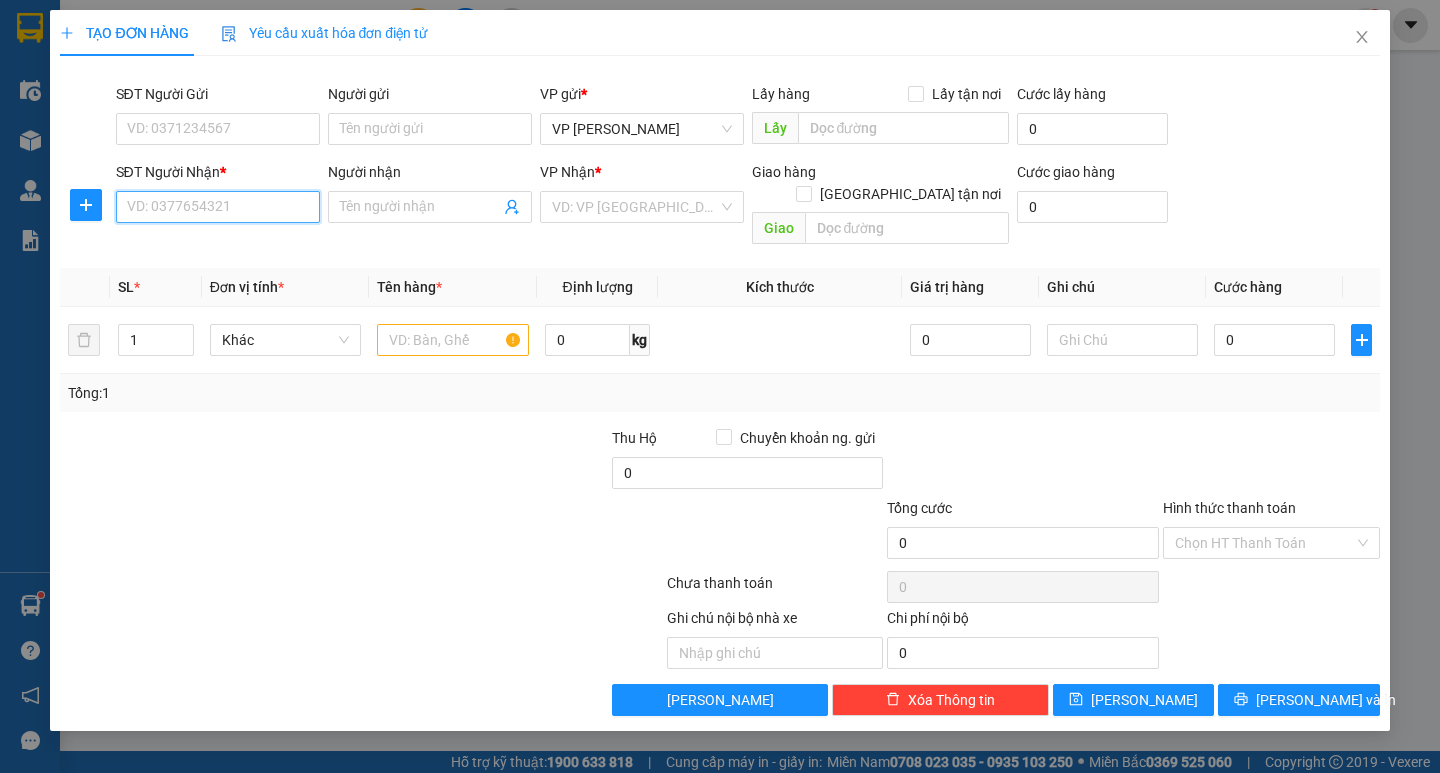 click on "SĐT Người Nhận  *" at bounding box center (218, 207) 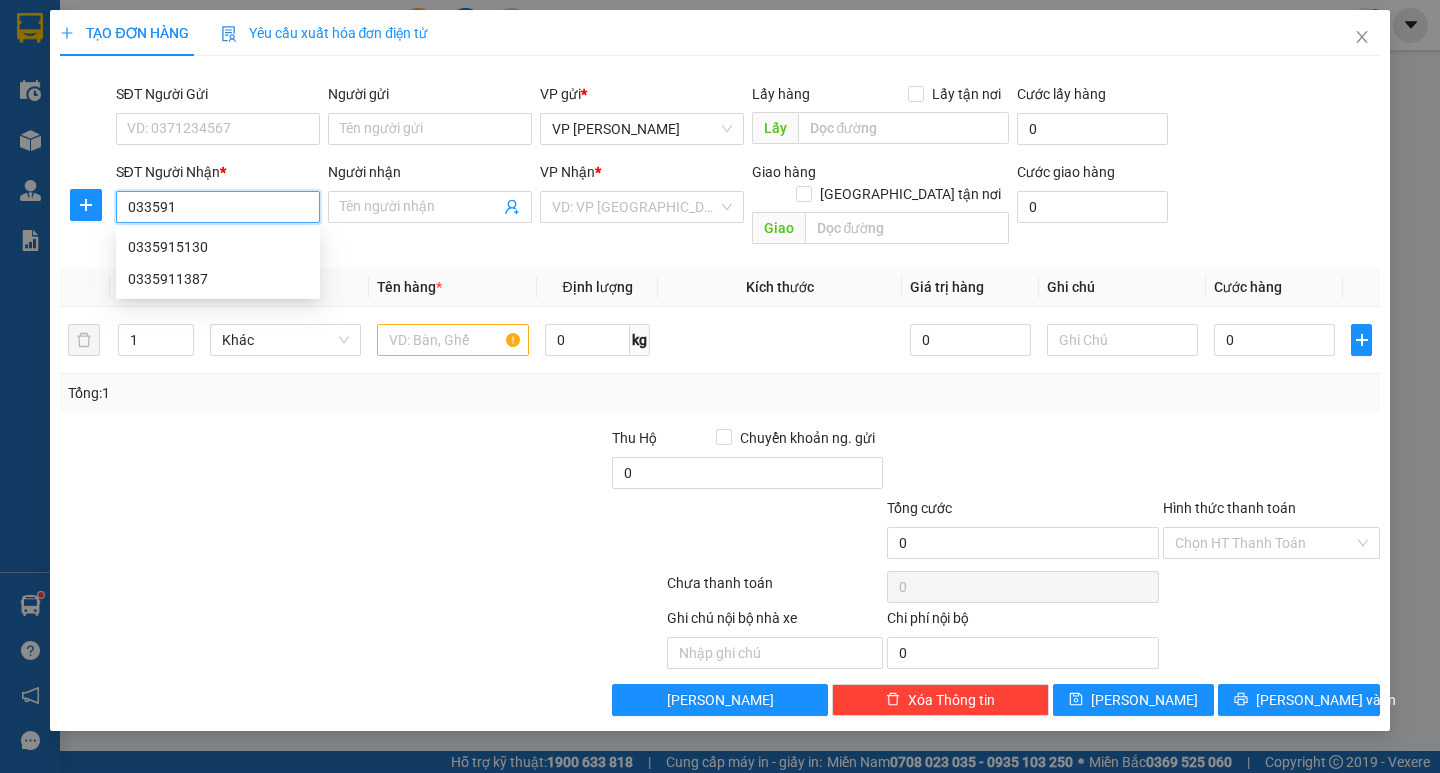 click on "0335915130" at bounding box center [218, 247] 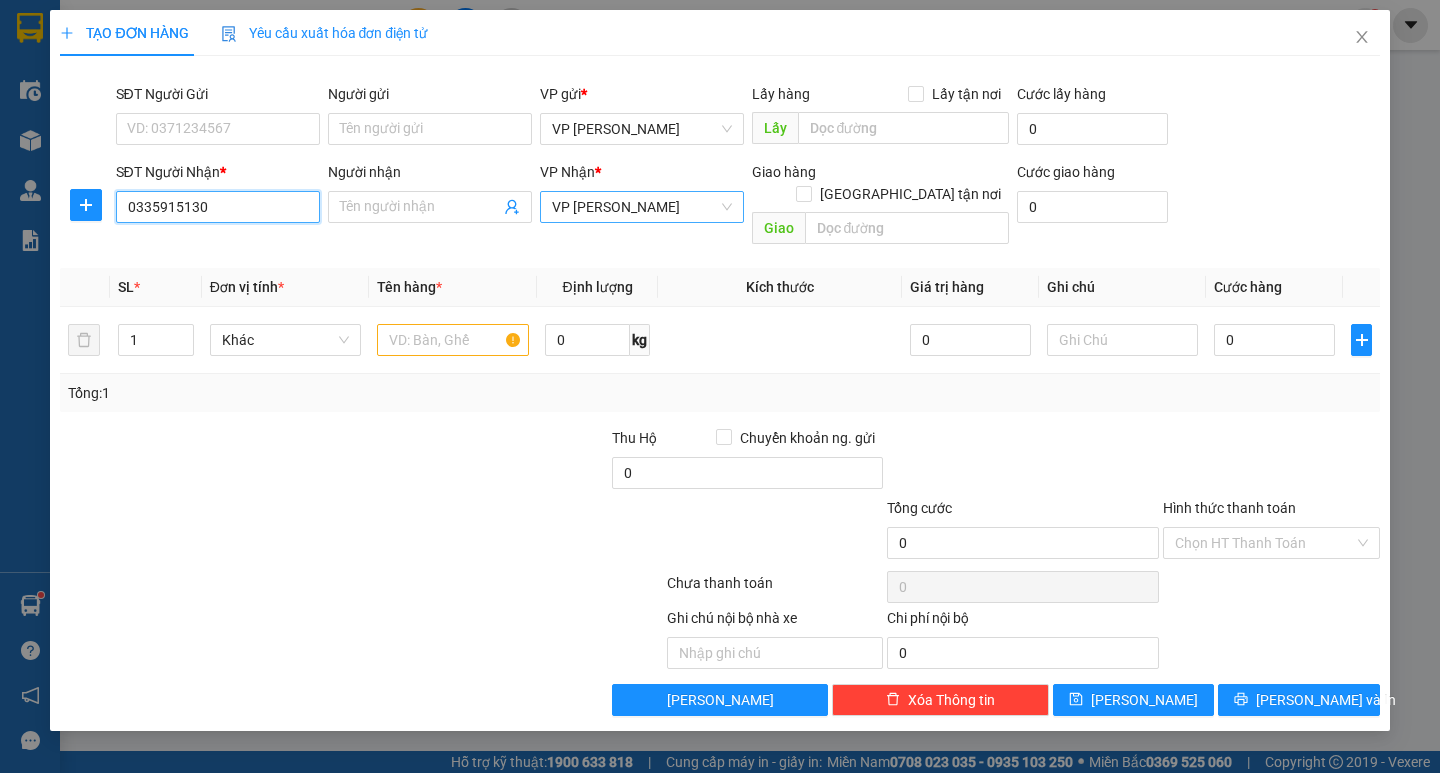 click on "VP [PERSON_NAME]" at bounding box center [642, 207] 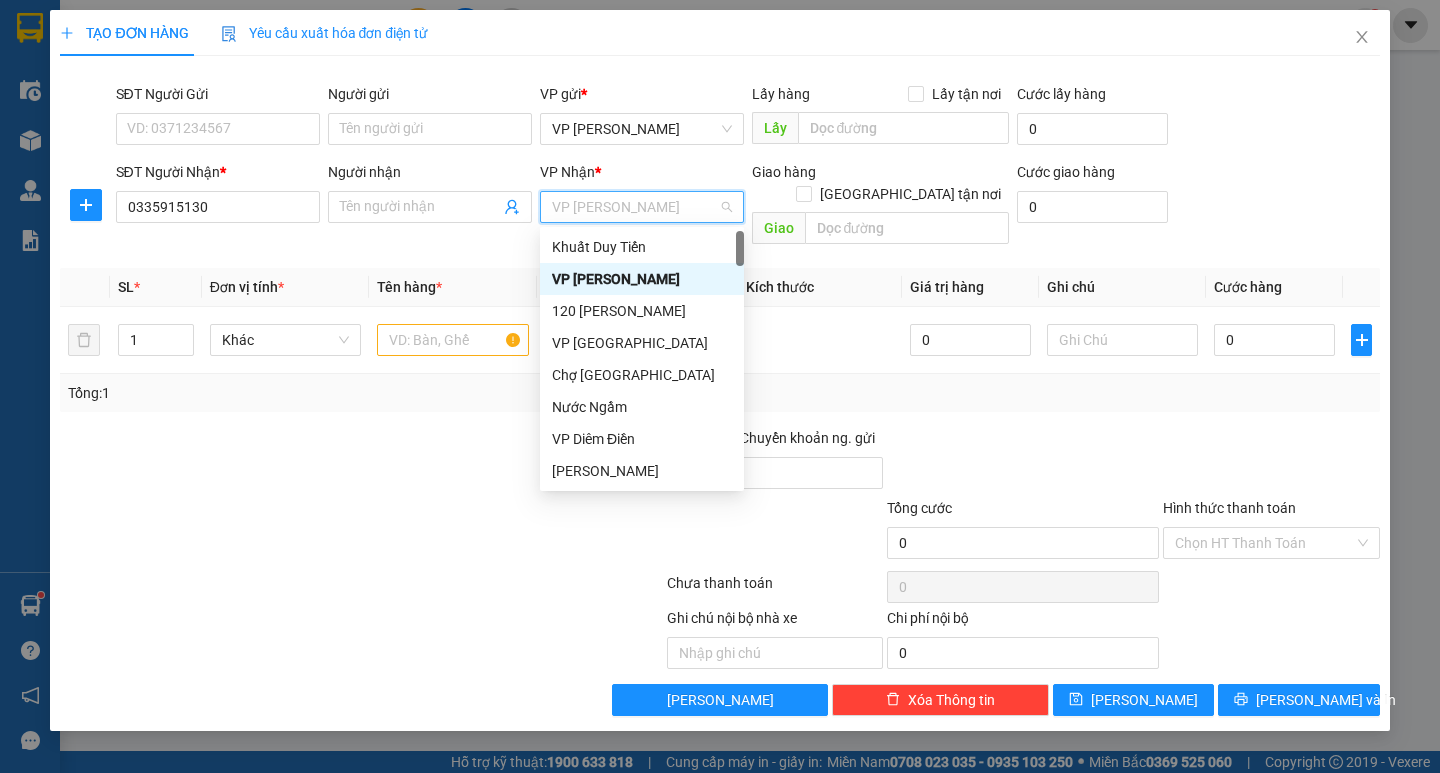 click on "VP [PERSON_NAME]" at bounding box center [642, 207] 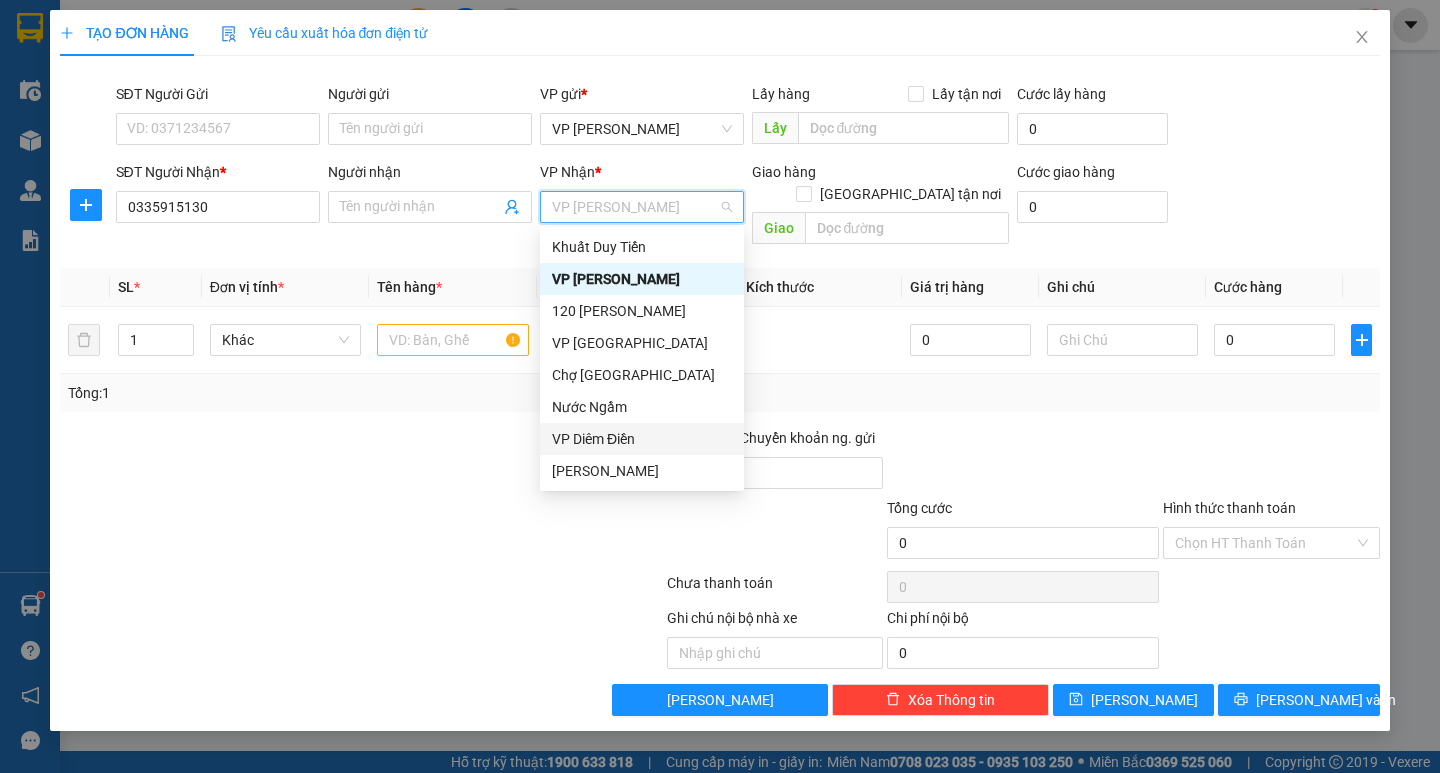 click on "VP Diêm Điền" at bounding box center [642, 439] 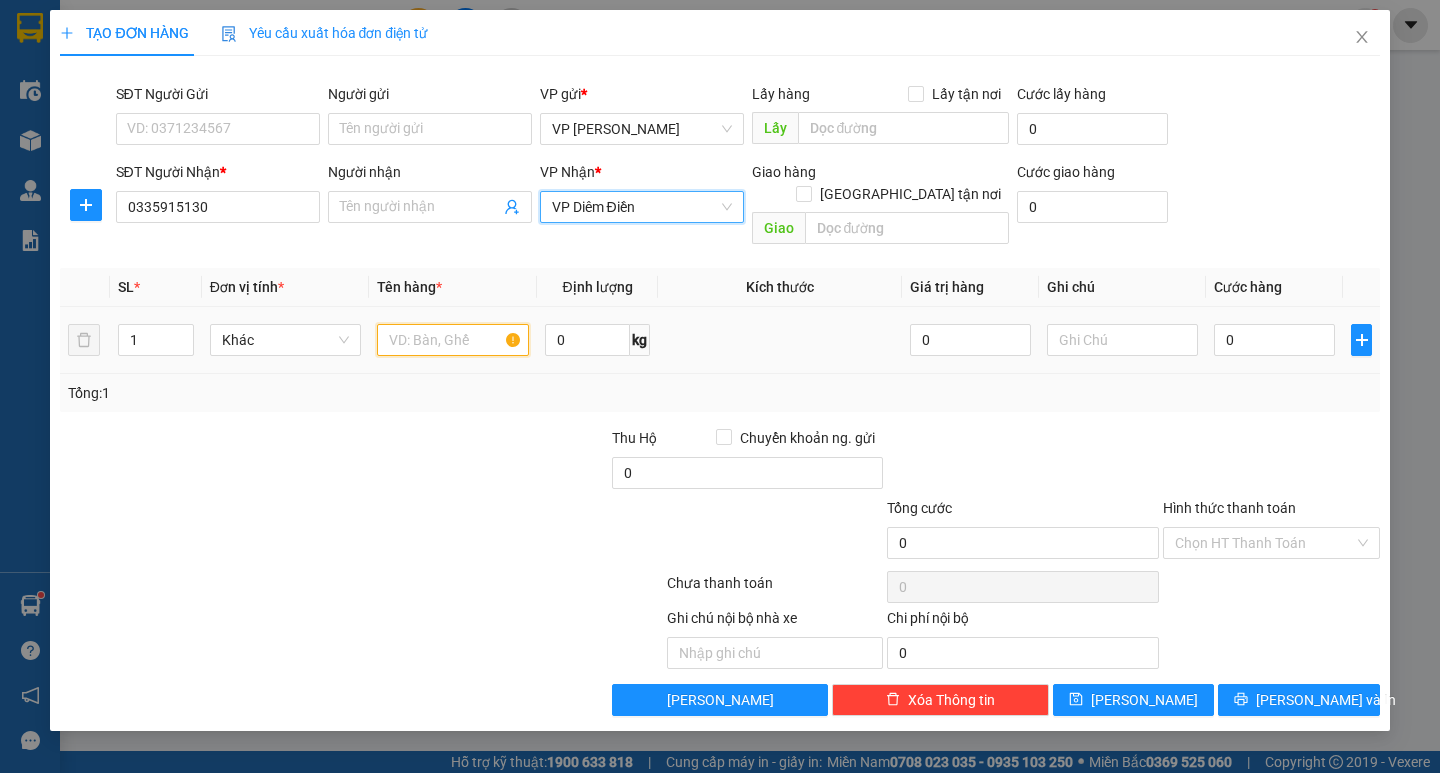 click at bounding box center (452, 340) 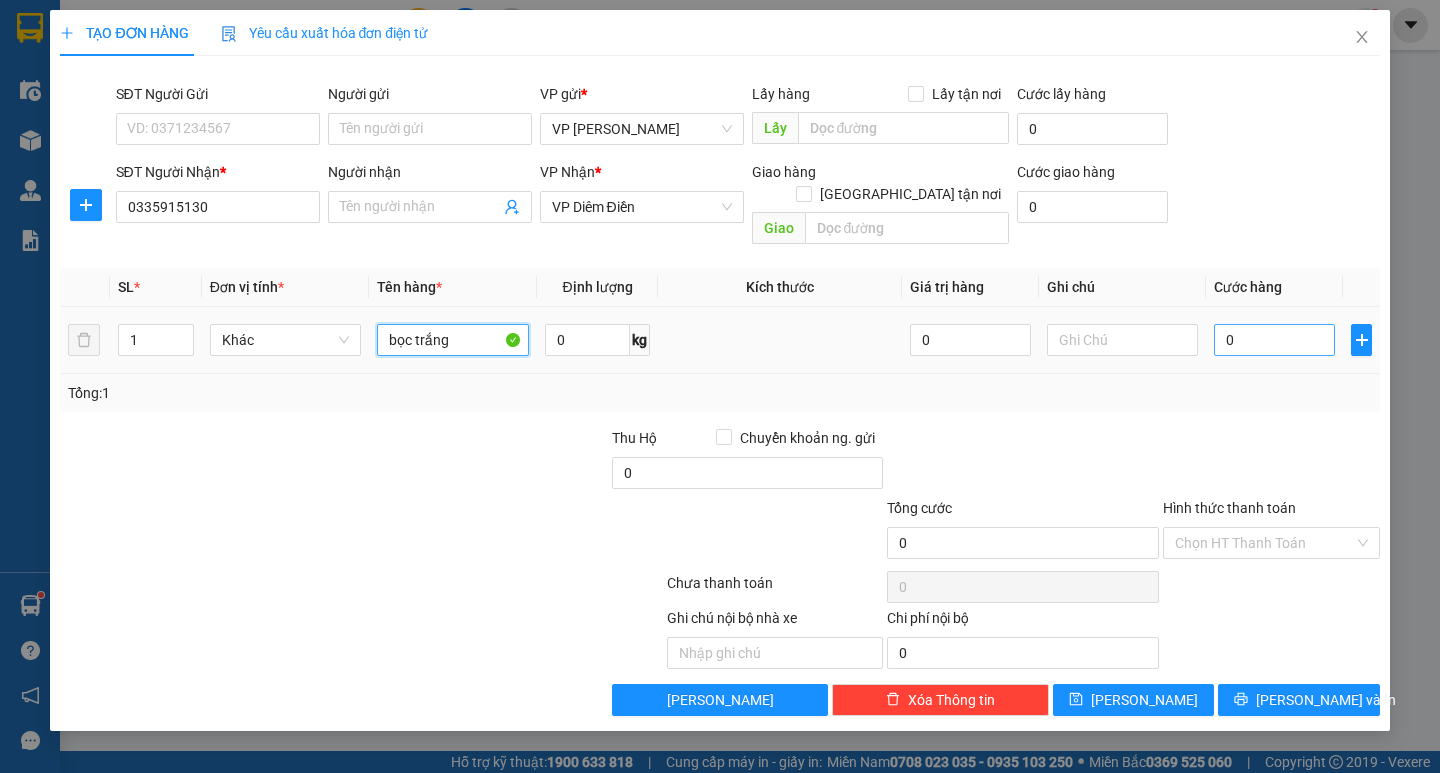 type on "bọc trắng" 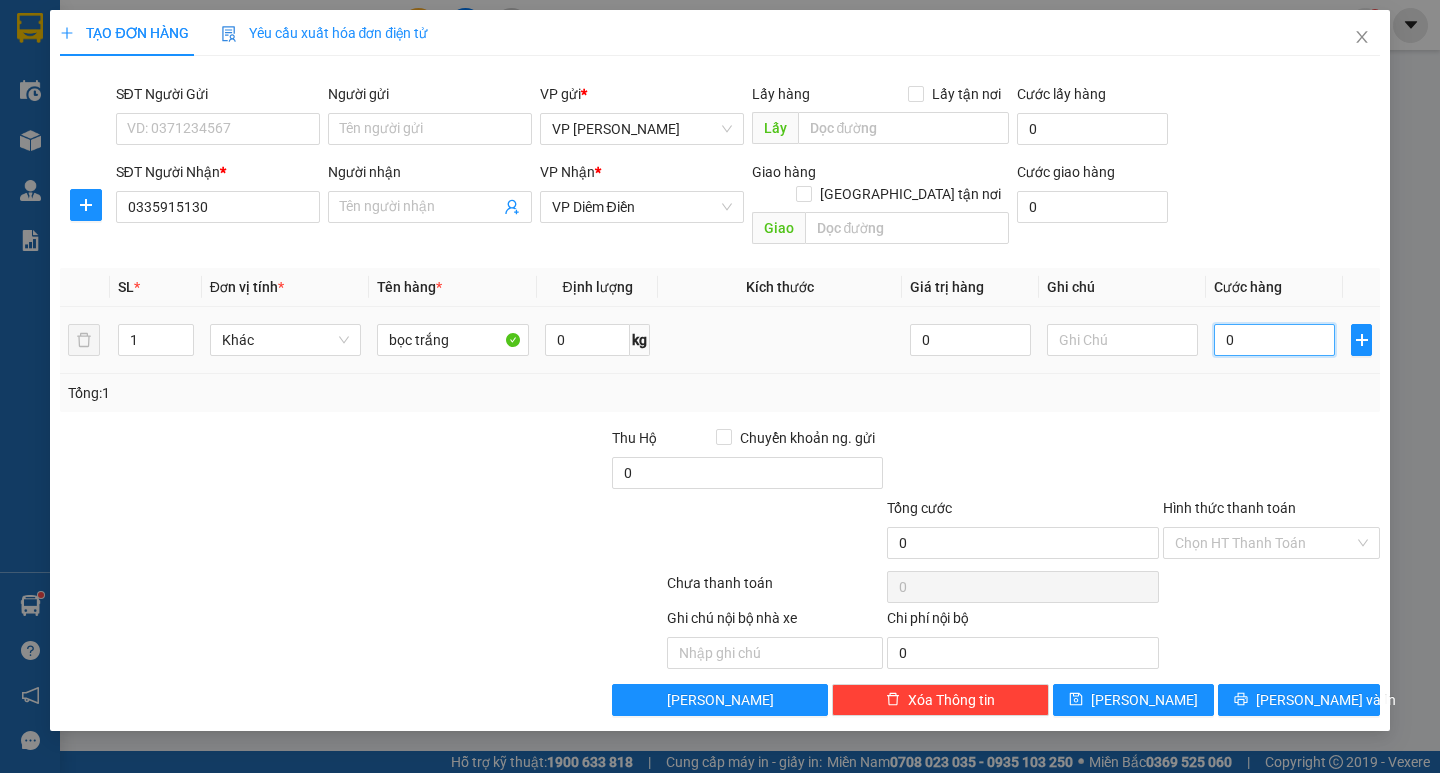 click on "0" at bounding box center [1274, 340] 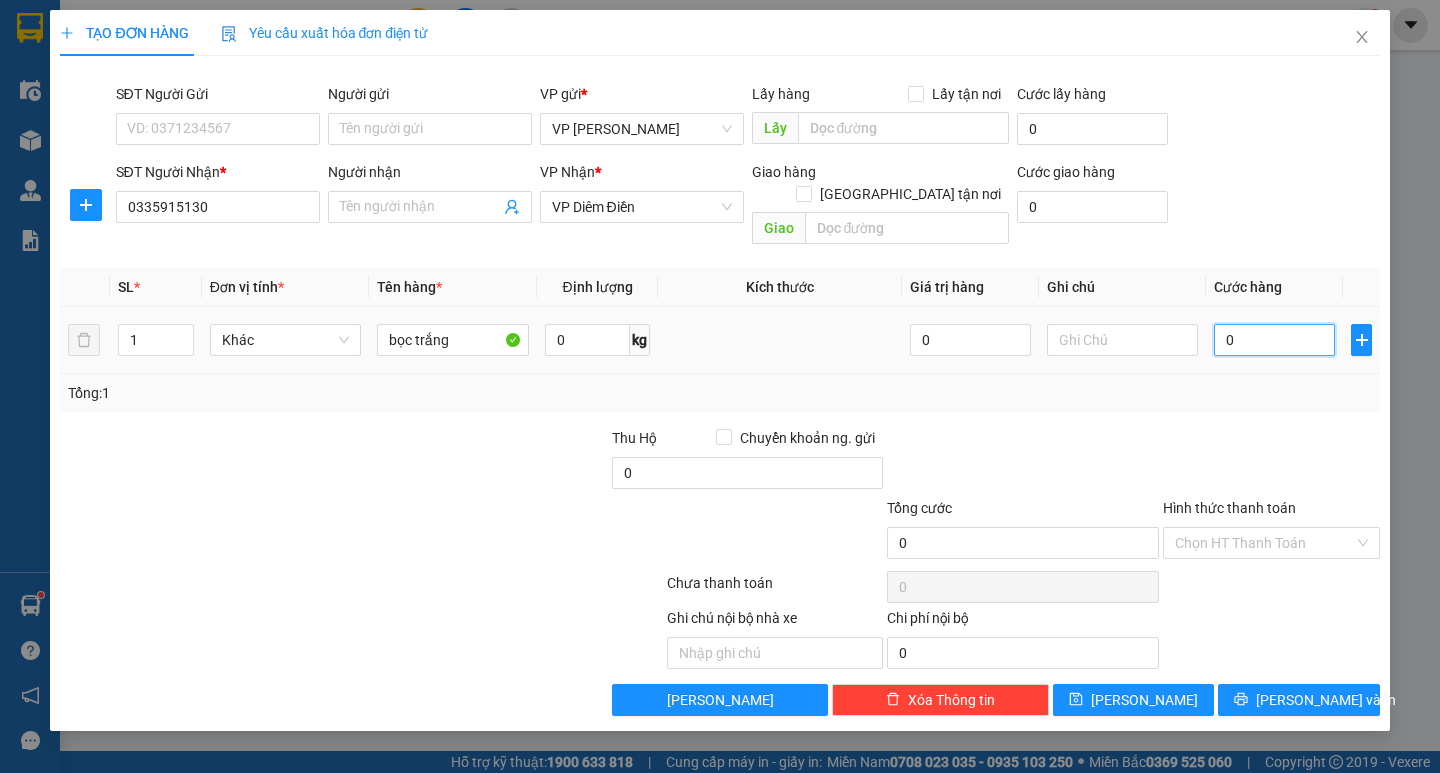 type on "005" 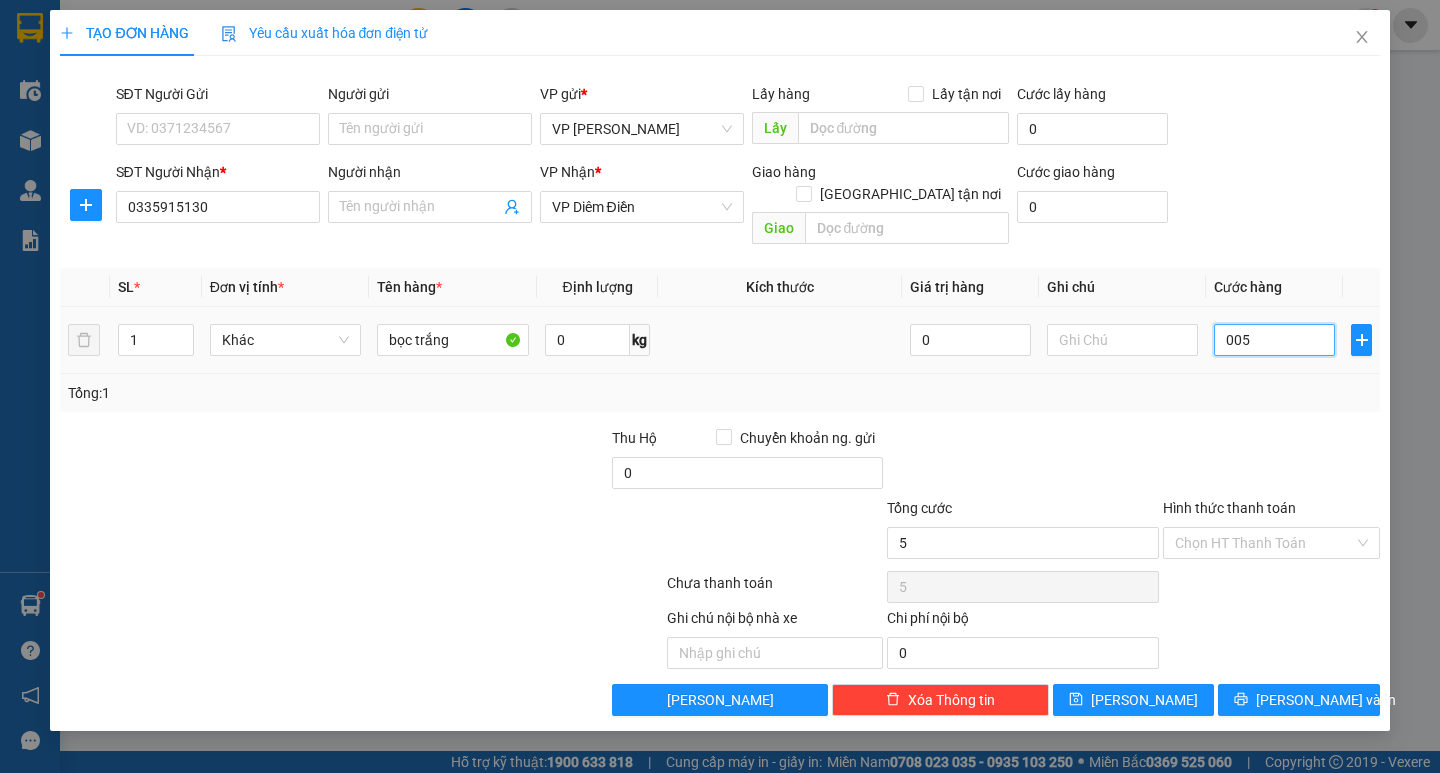 type on "0.050" 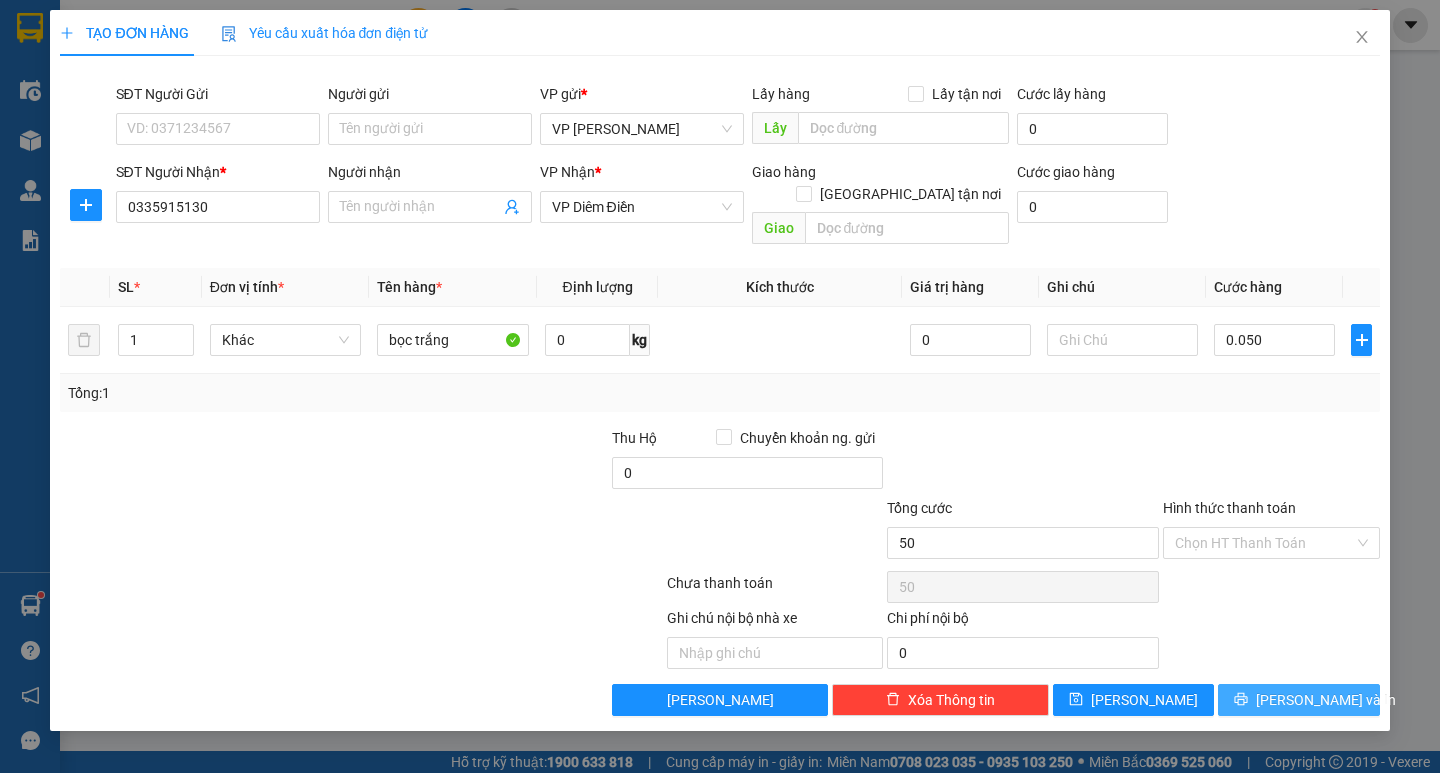 click on "[PERSON_NAME] và In" at bounding box center [1298, 700] 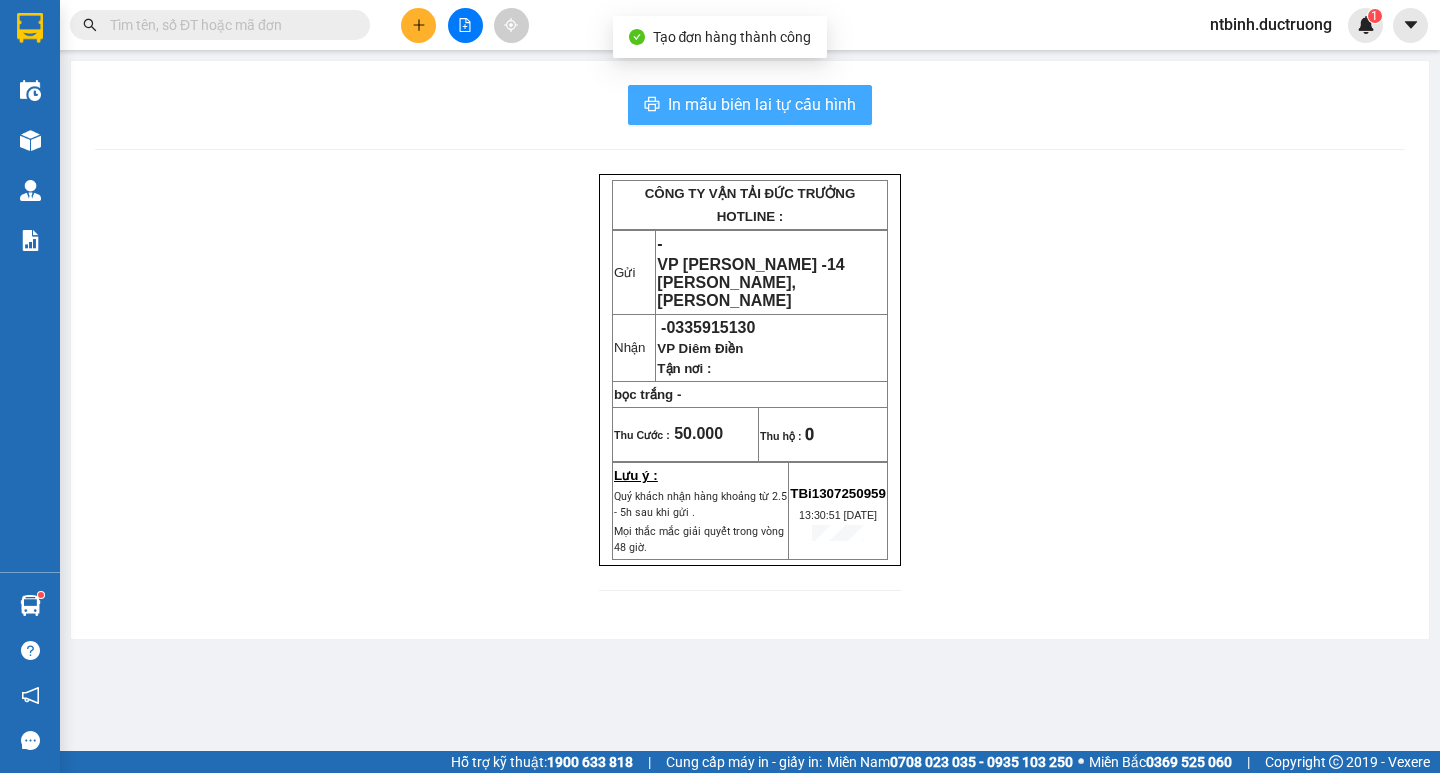 click on "In mẫu biên lai tự cấu hình" at bounding box center (762, 104) 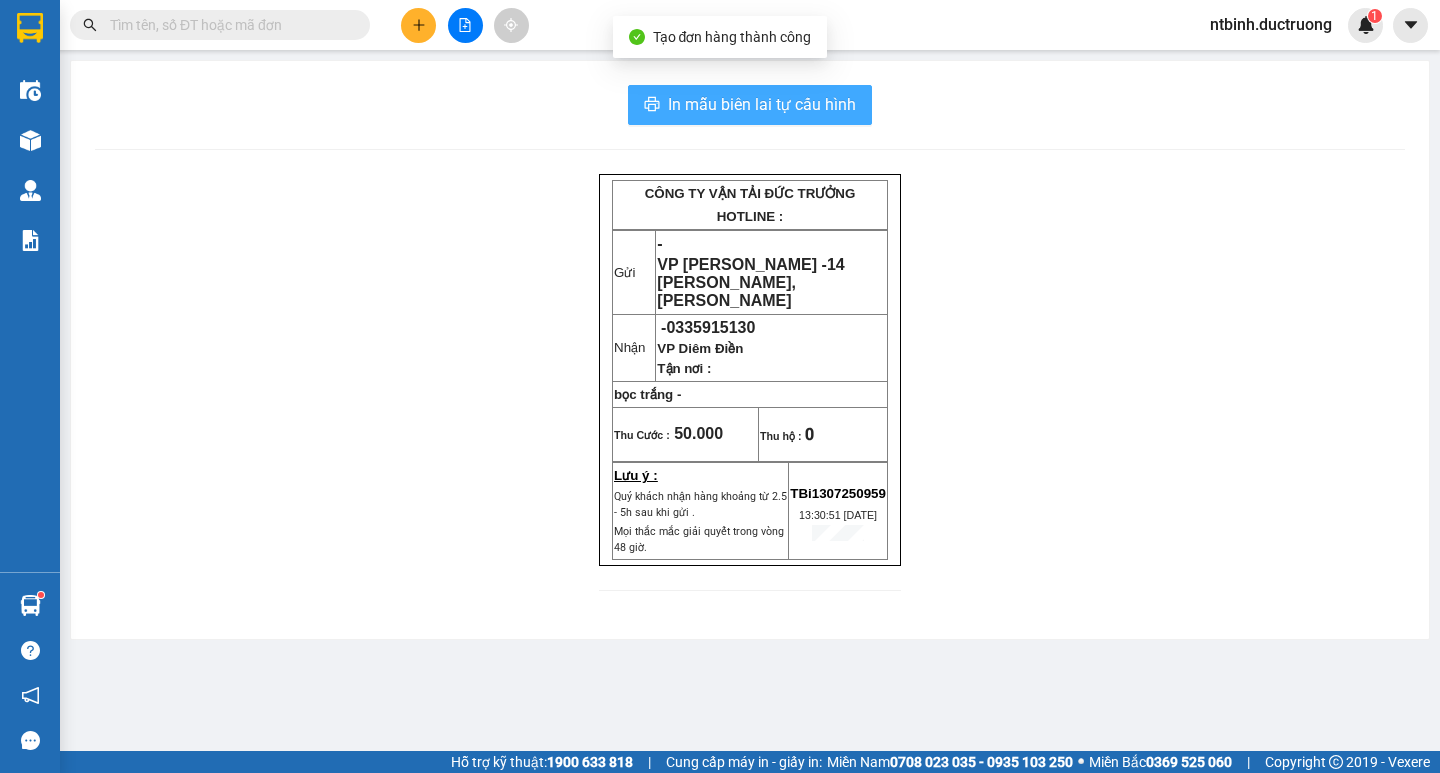 scroll, scrollTop: 0, scrollLeft: 0, axis: both 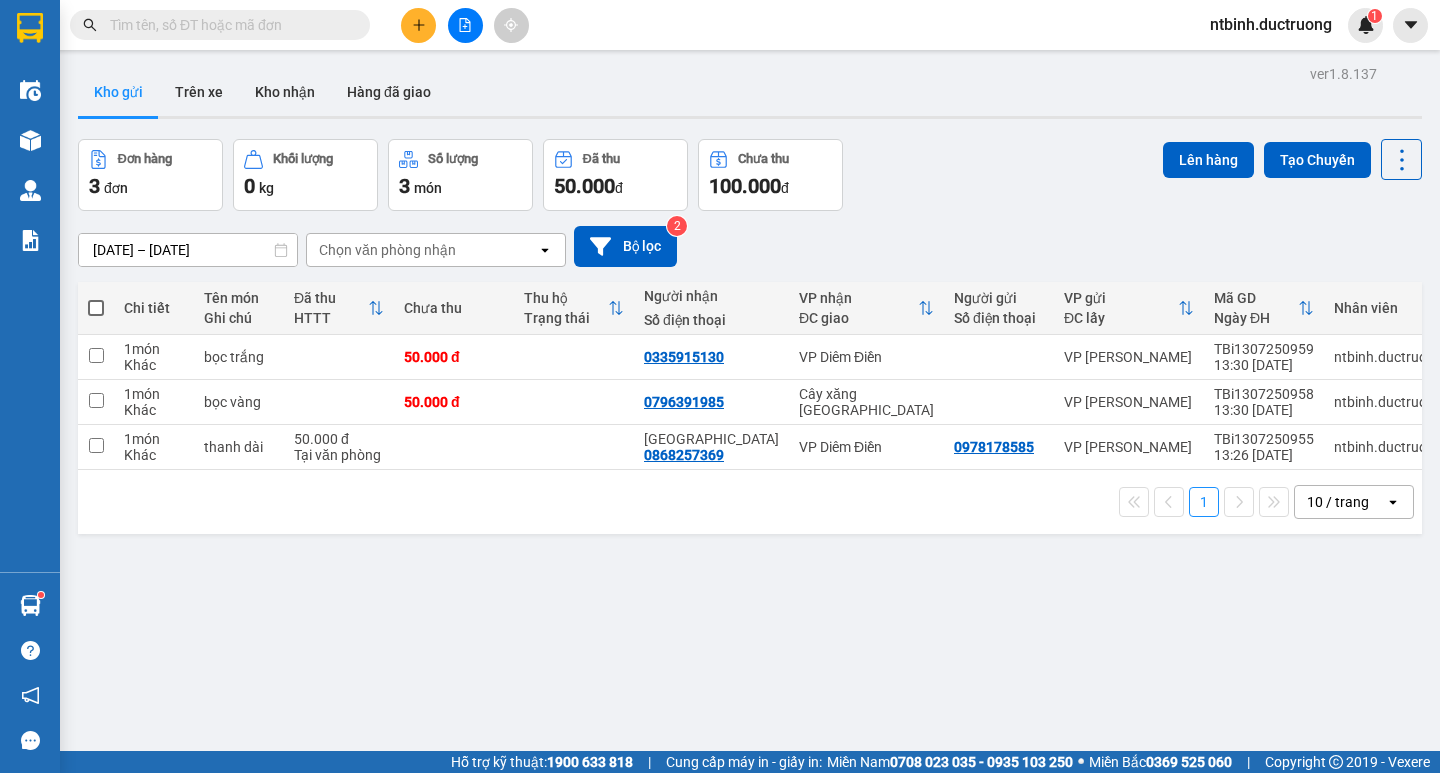 click at bounding box center (418, 25) 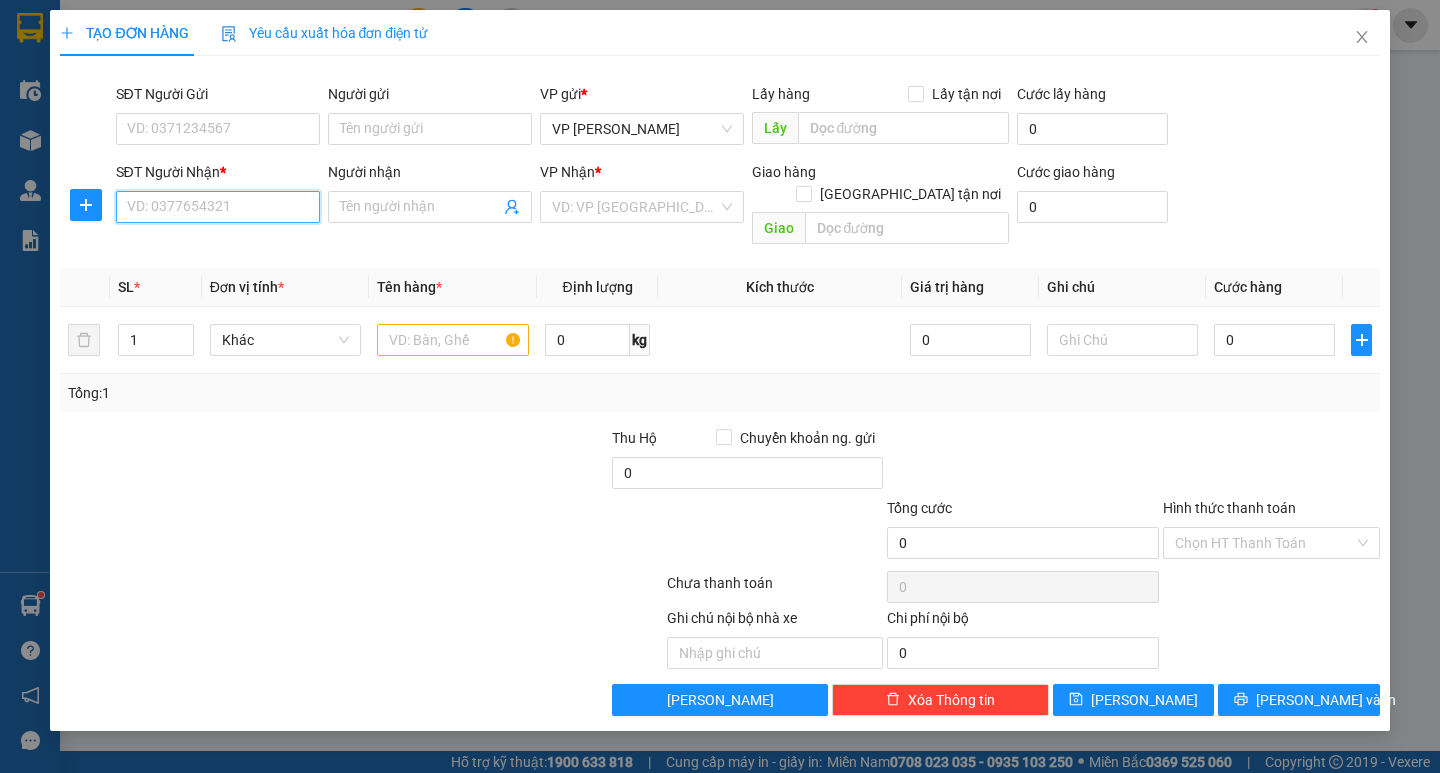 click on "SĐT Người Nhận  *" at bounding box center (218, 207) 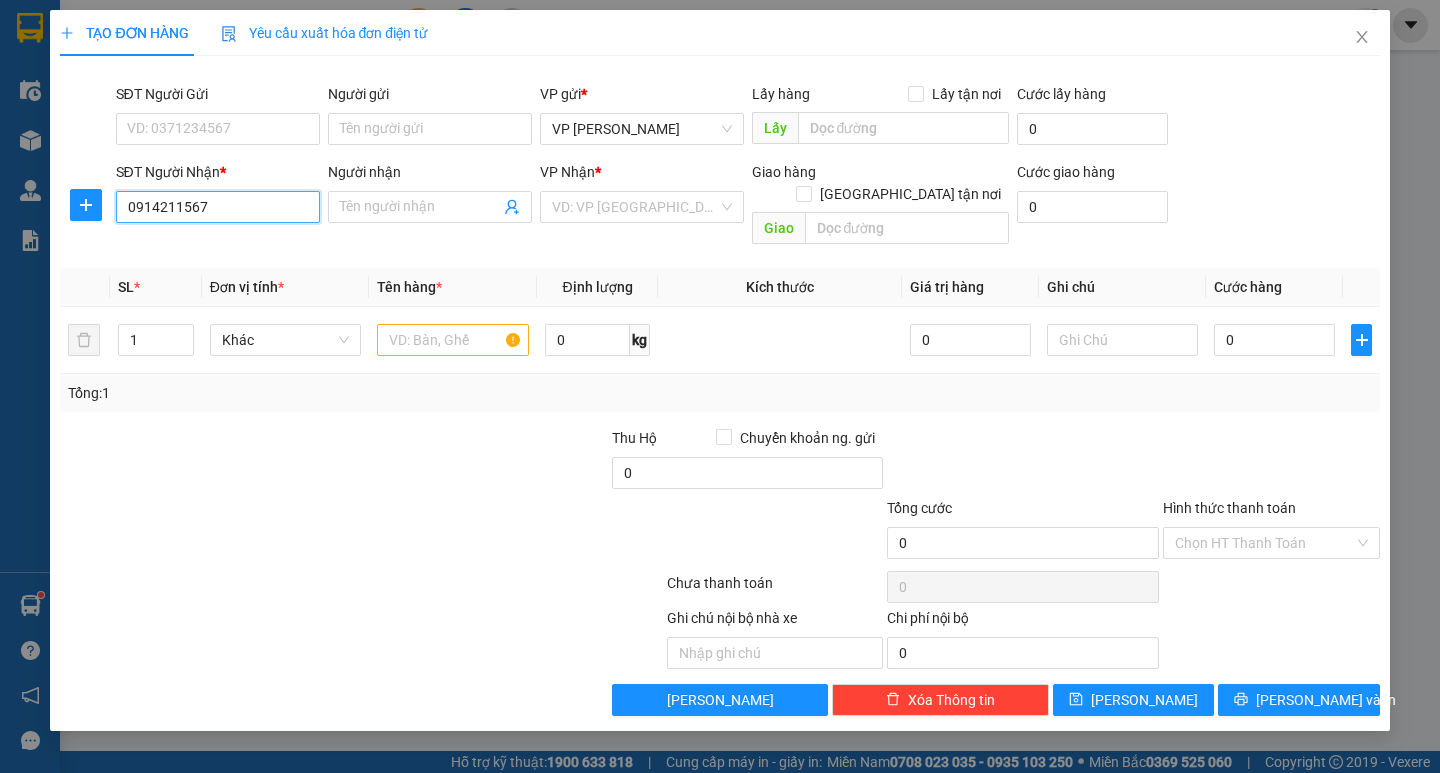 type on "0914211567" 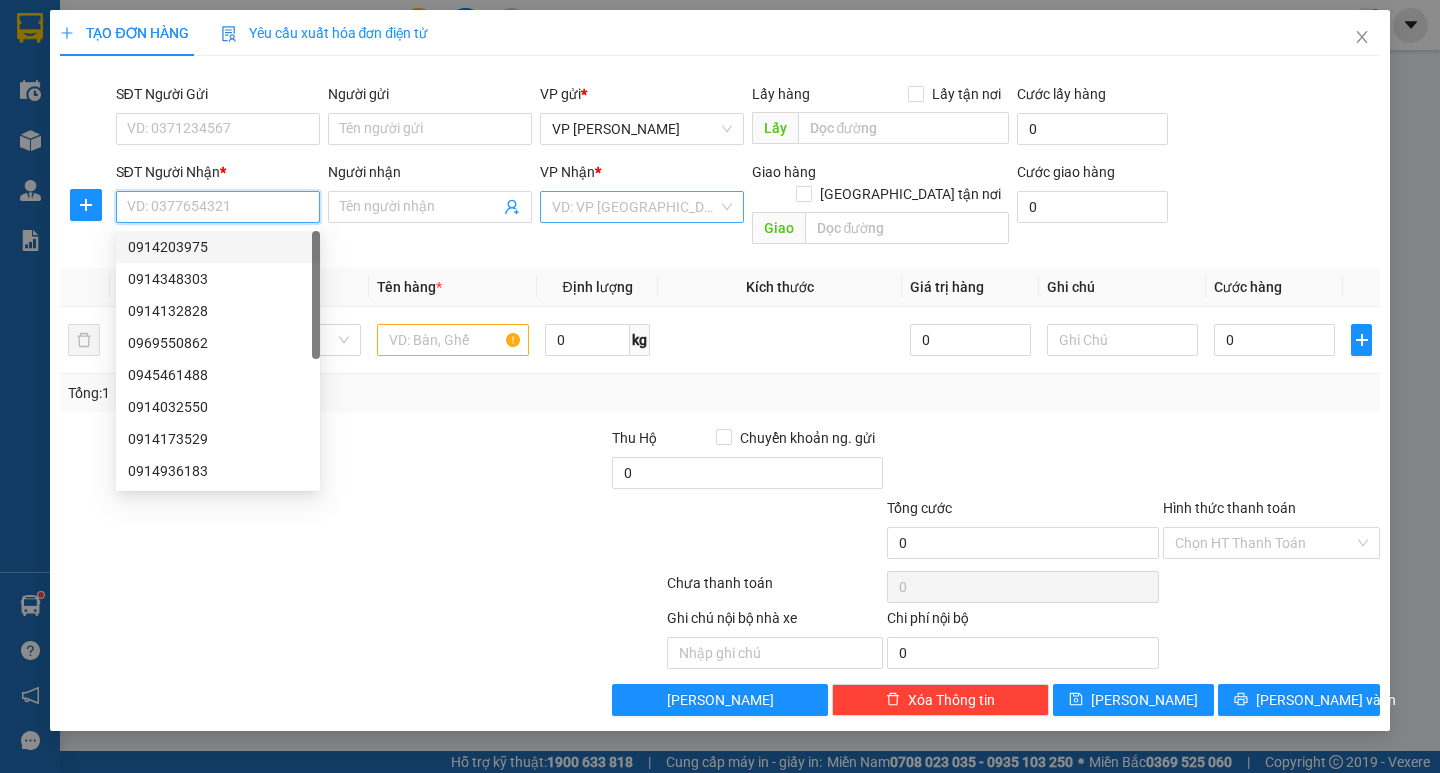 type 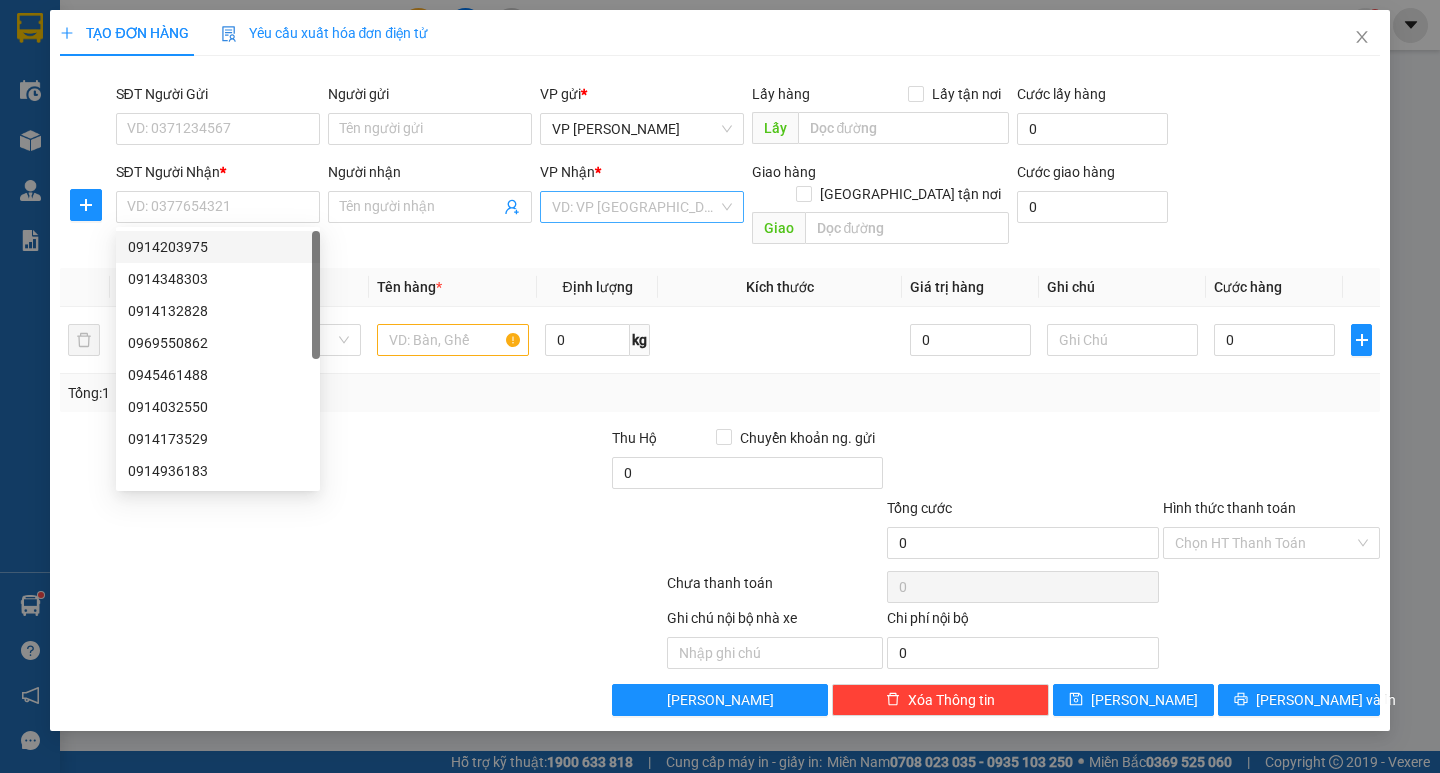 click at bounding box center (635, 207) 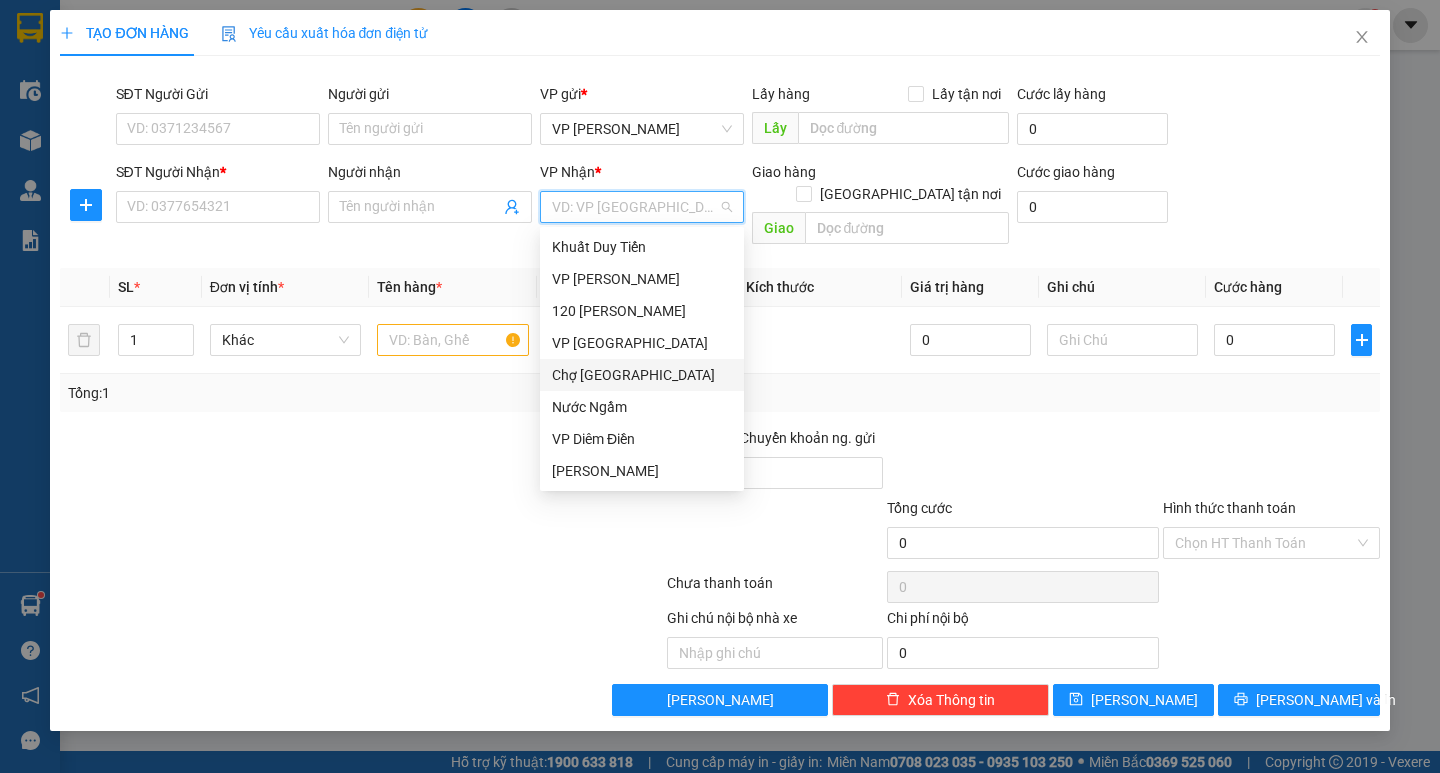 type on "v" 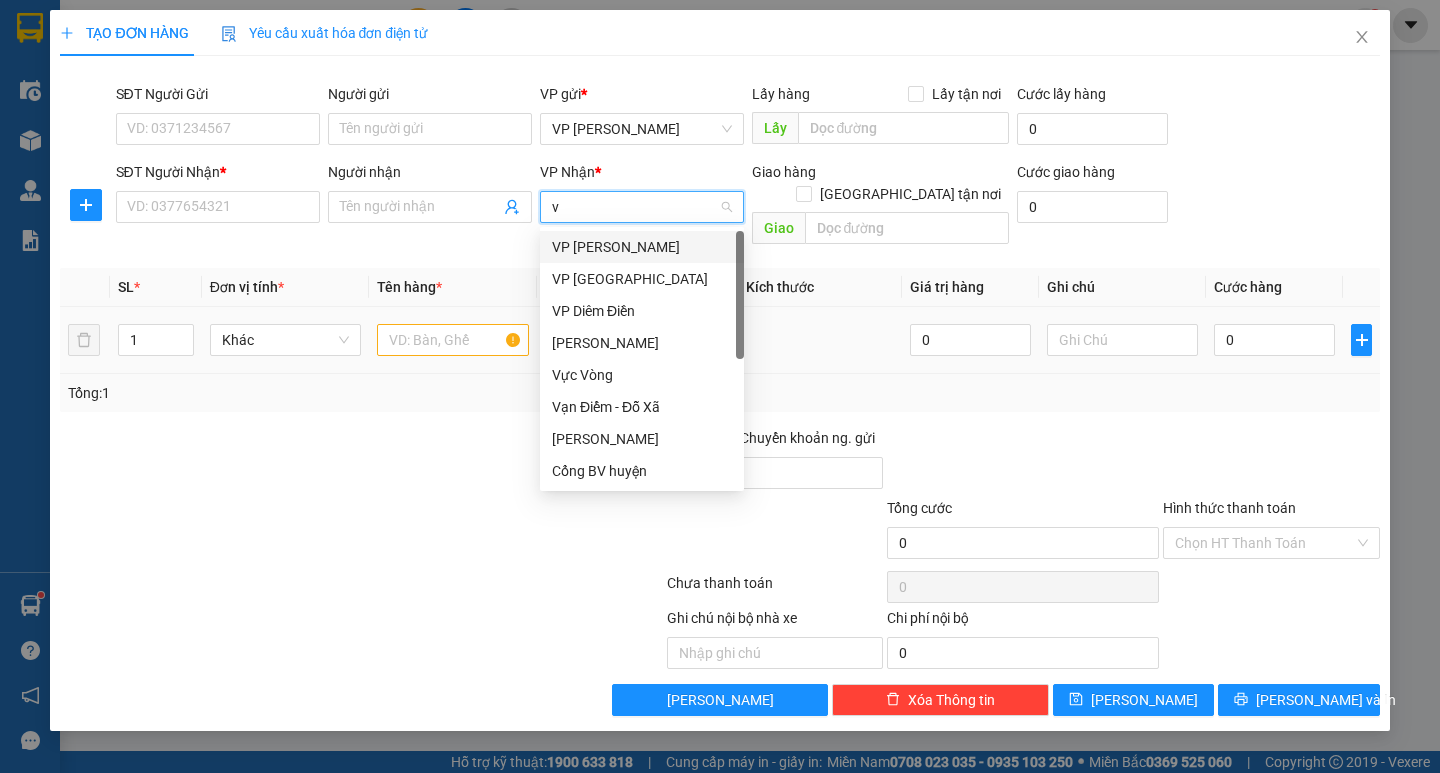 click on "[PERSON_NAME]" at bounding box center [642, 343] 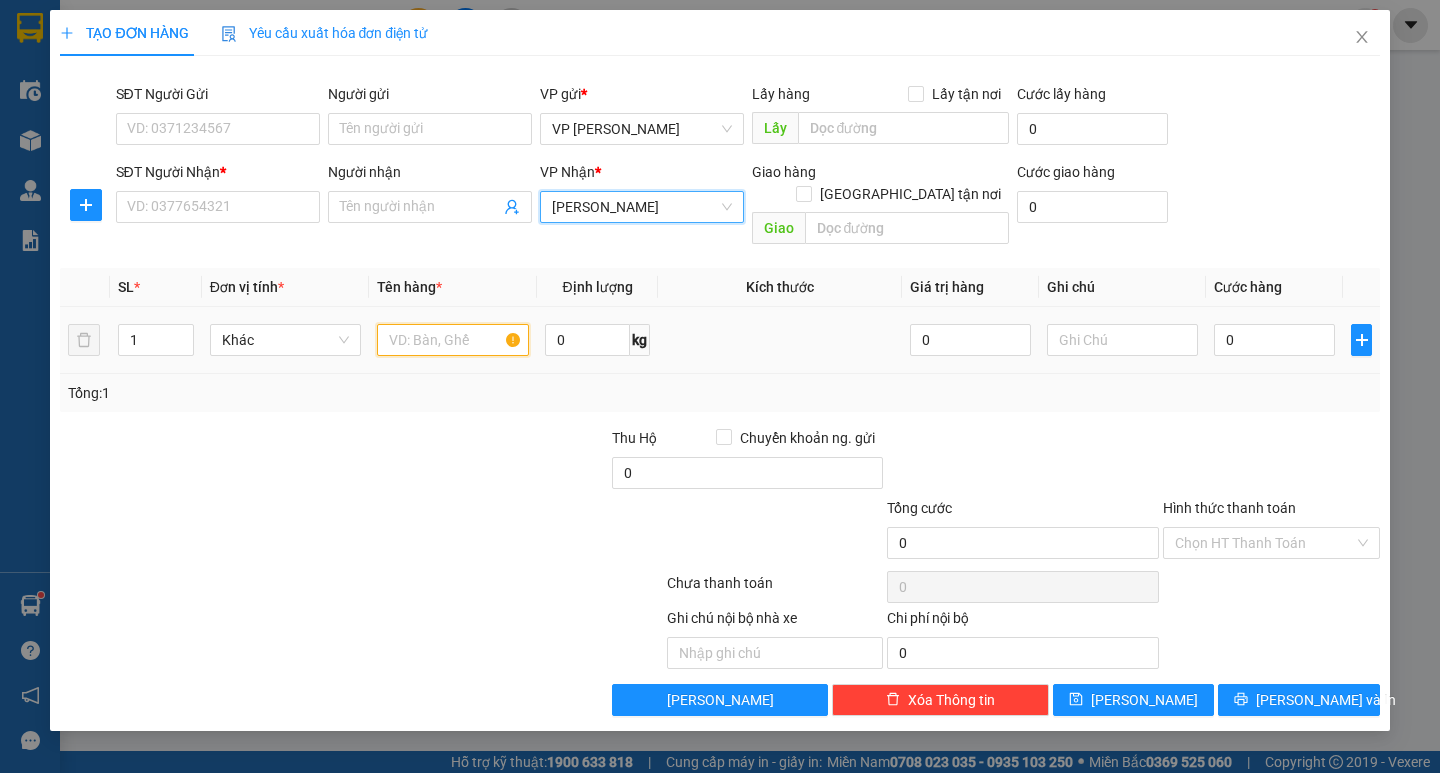 click at bounding box center [452, 340] 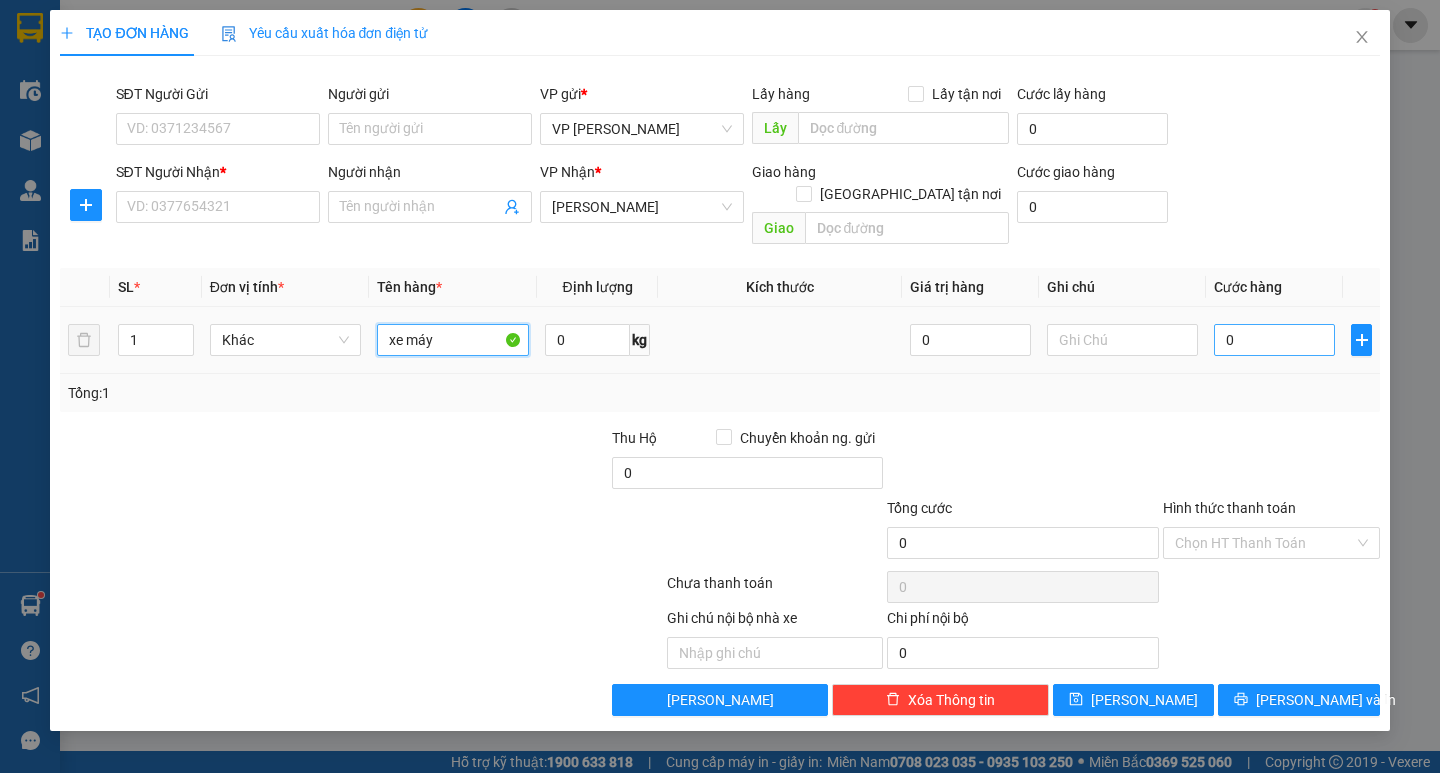 type on "xe máy" 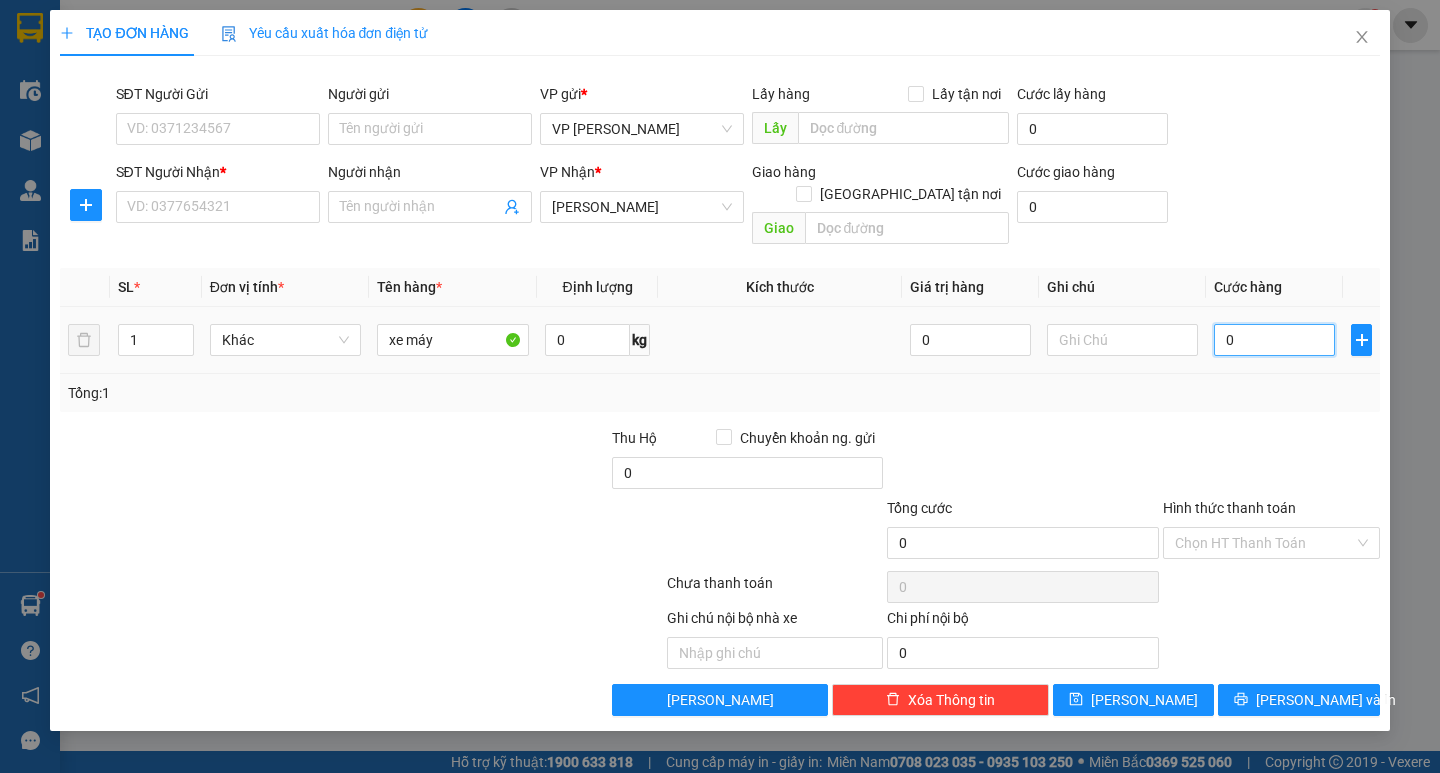 click on "0" at bounding box center [1274, 340] 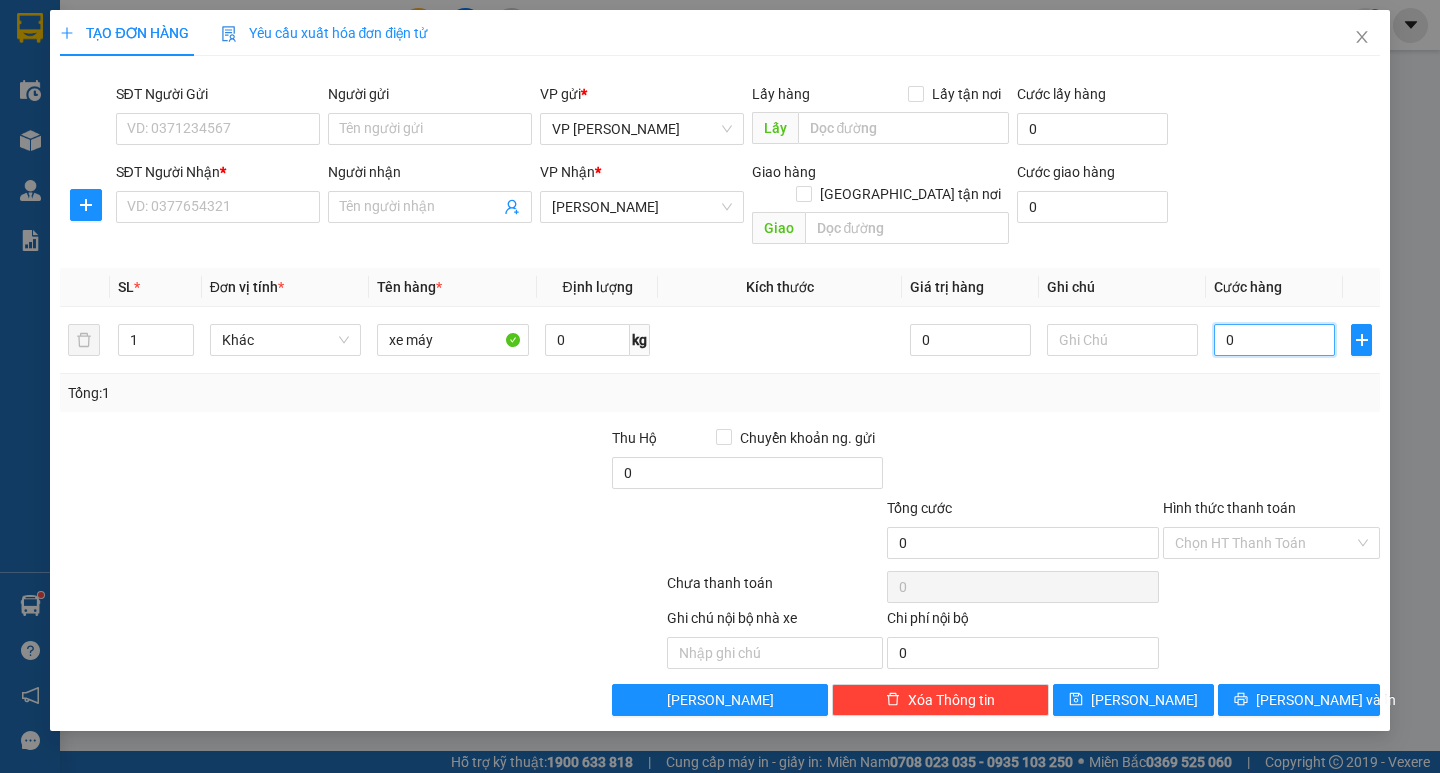 type on "002" 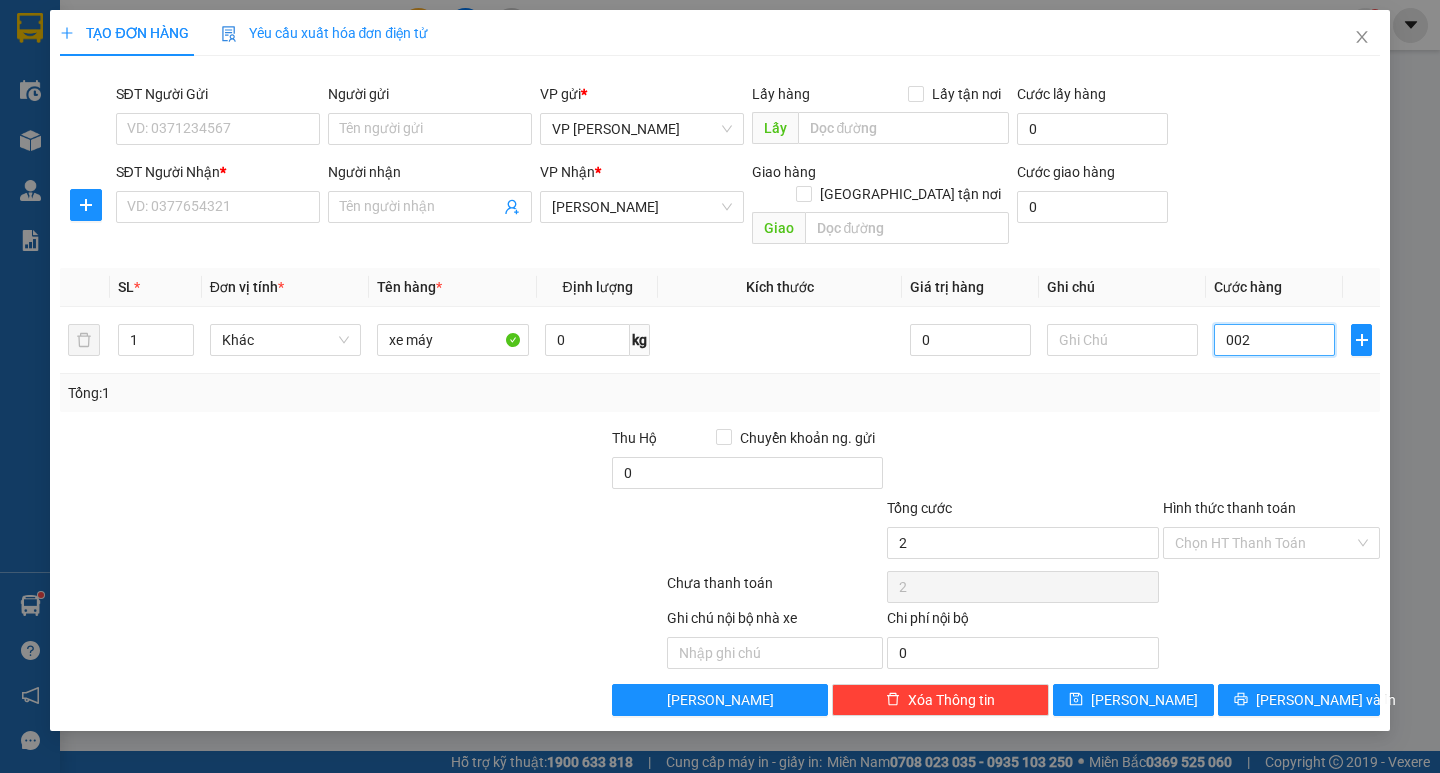 type on "0.020" 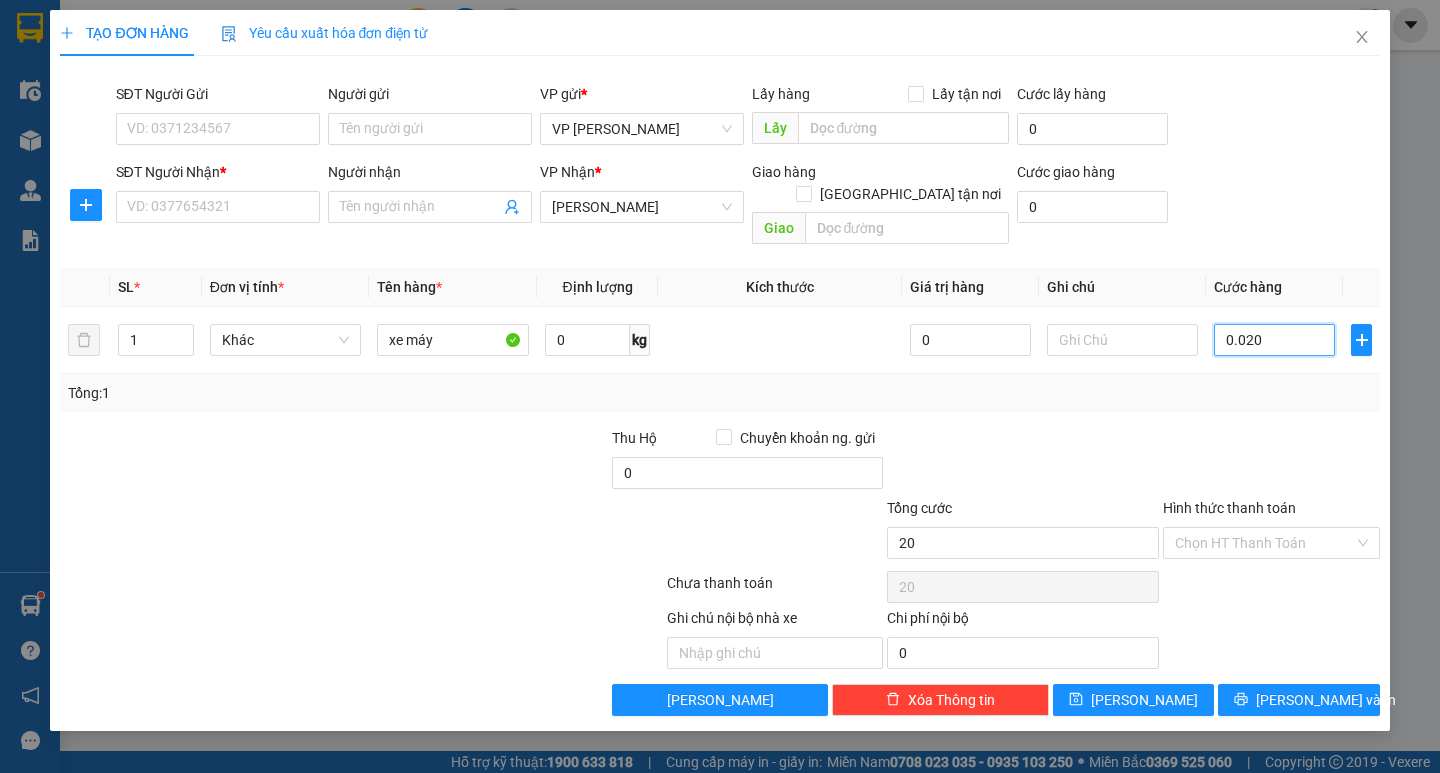 type on "00.200" 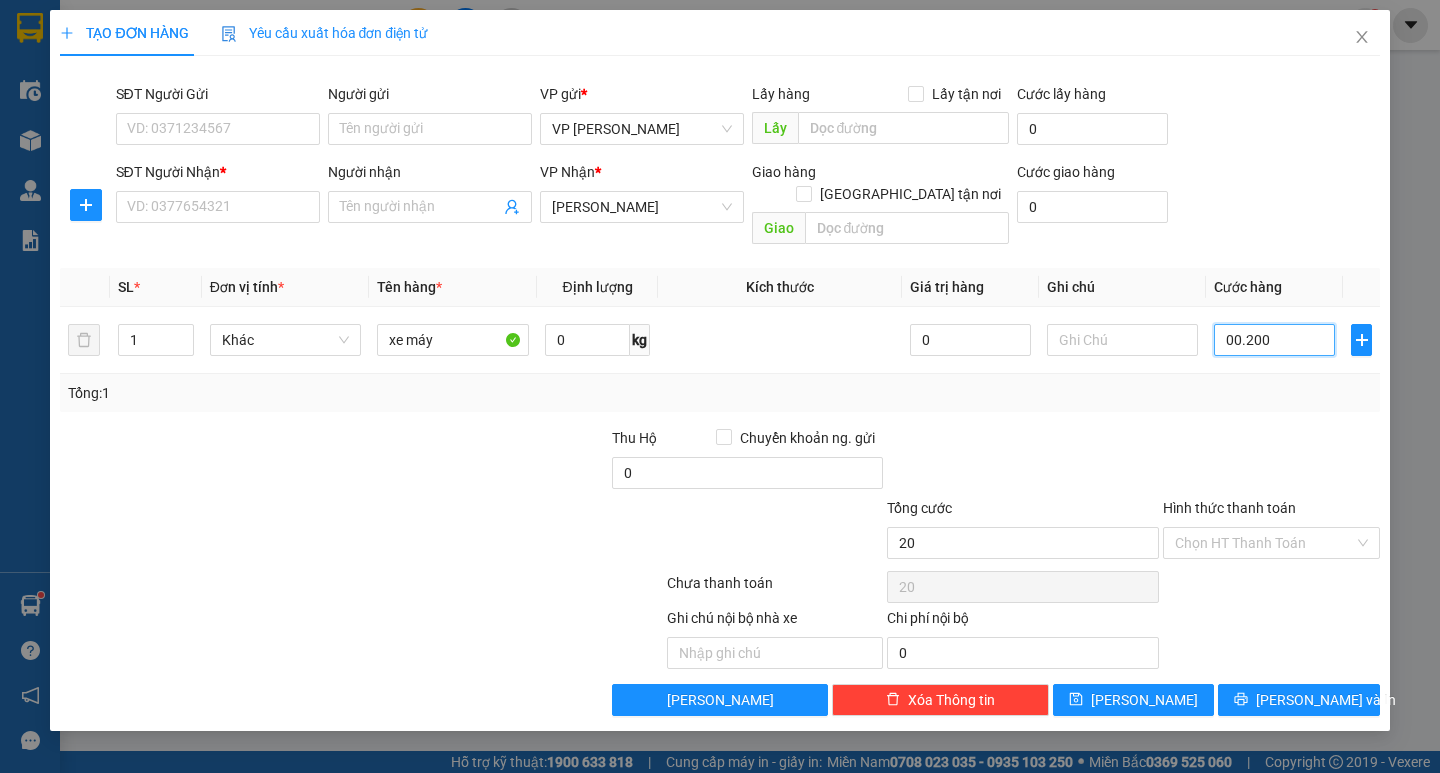 type on "200" 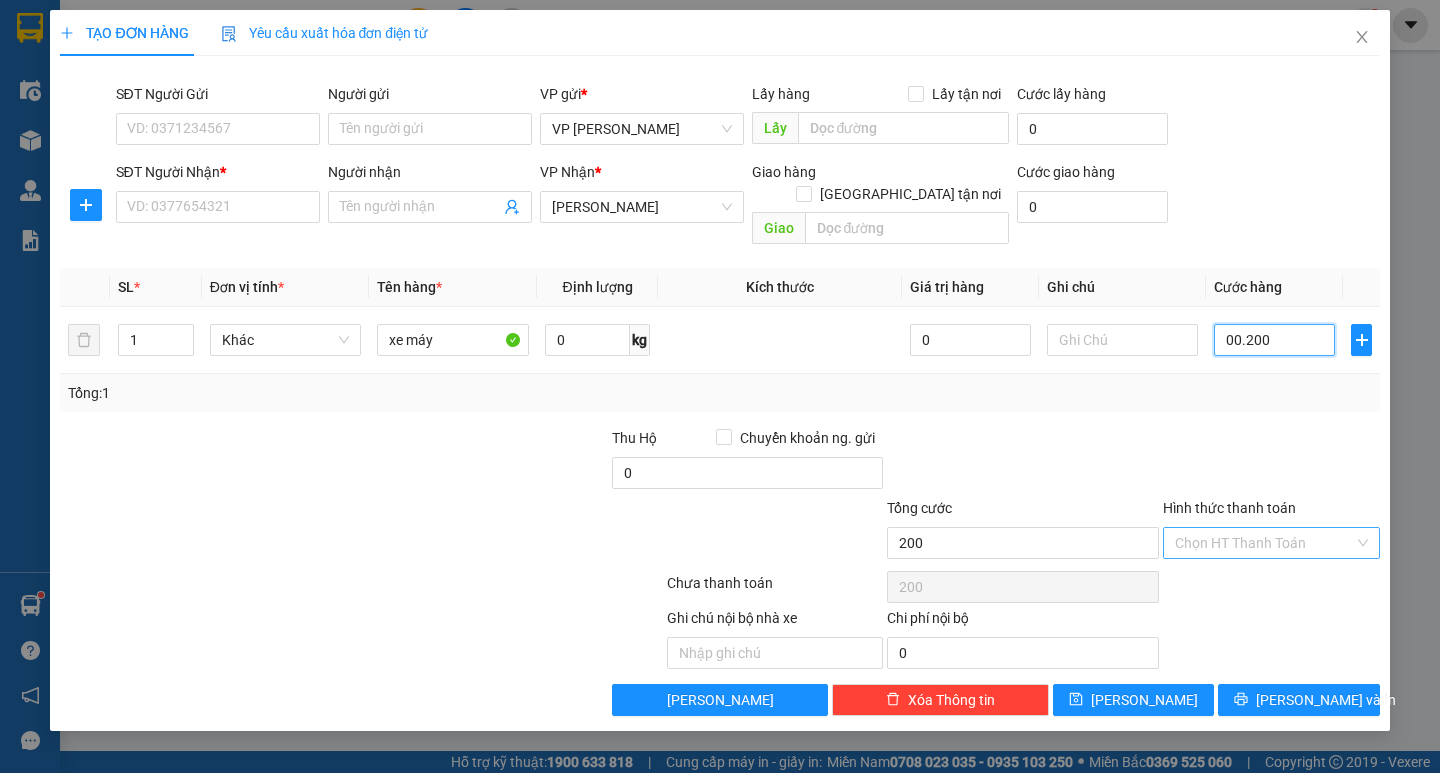 type on "00.200" 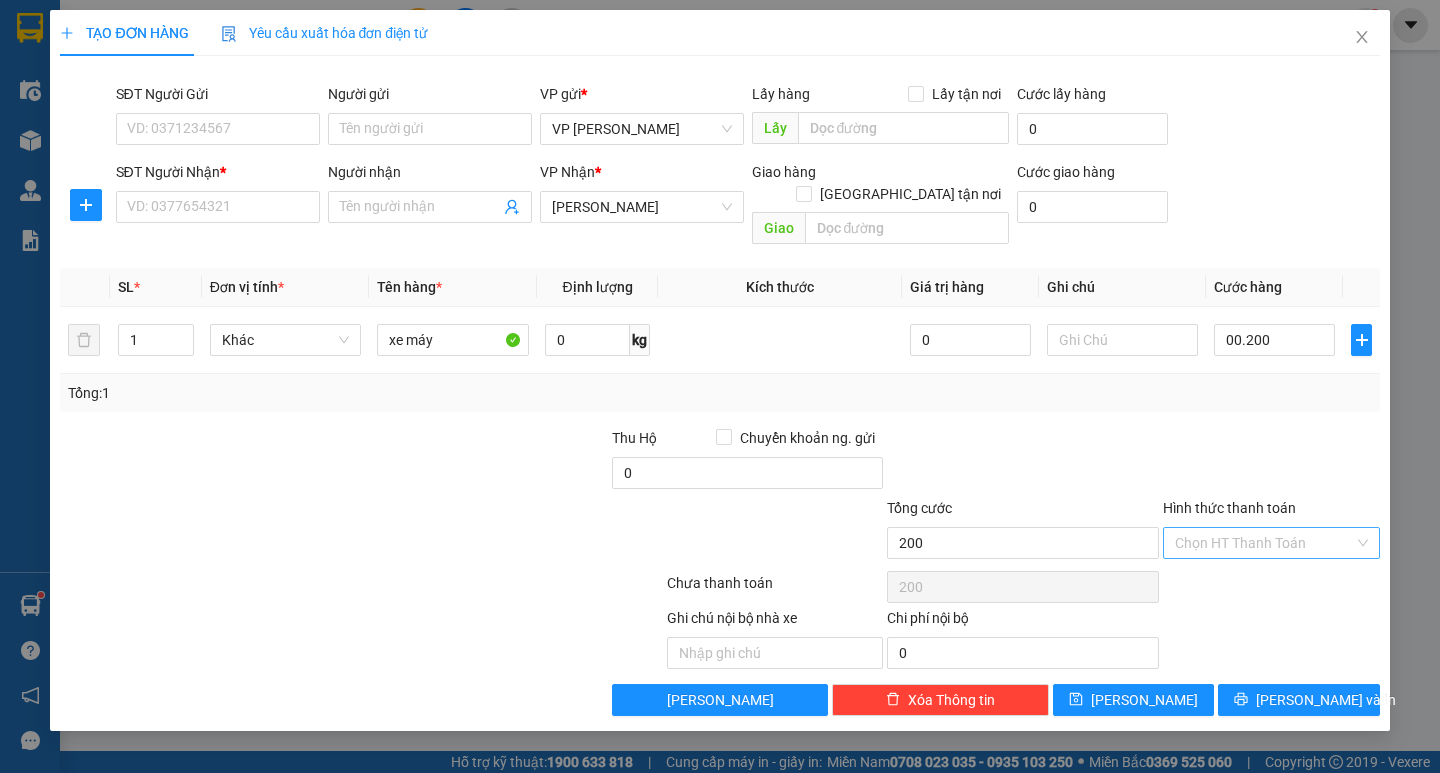 type on "200.000" 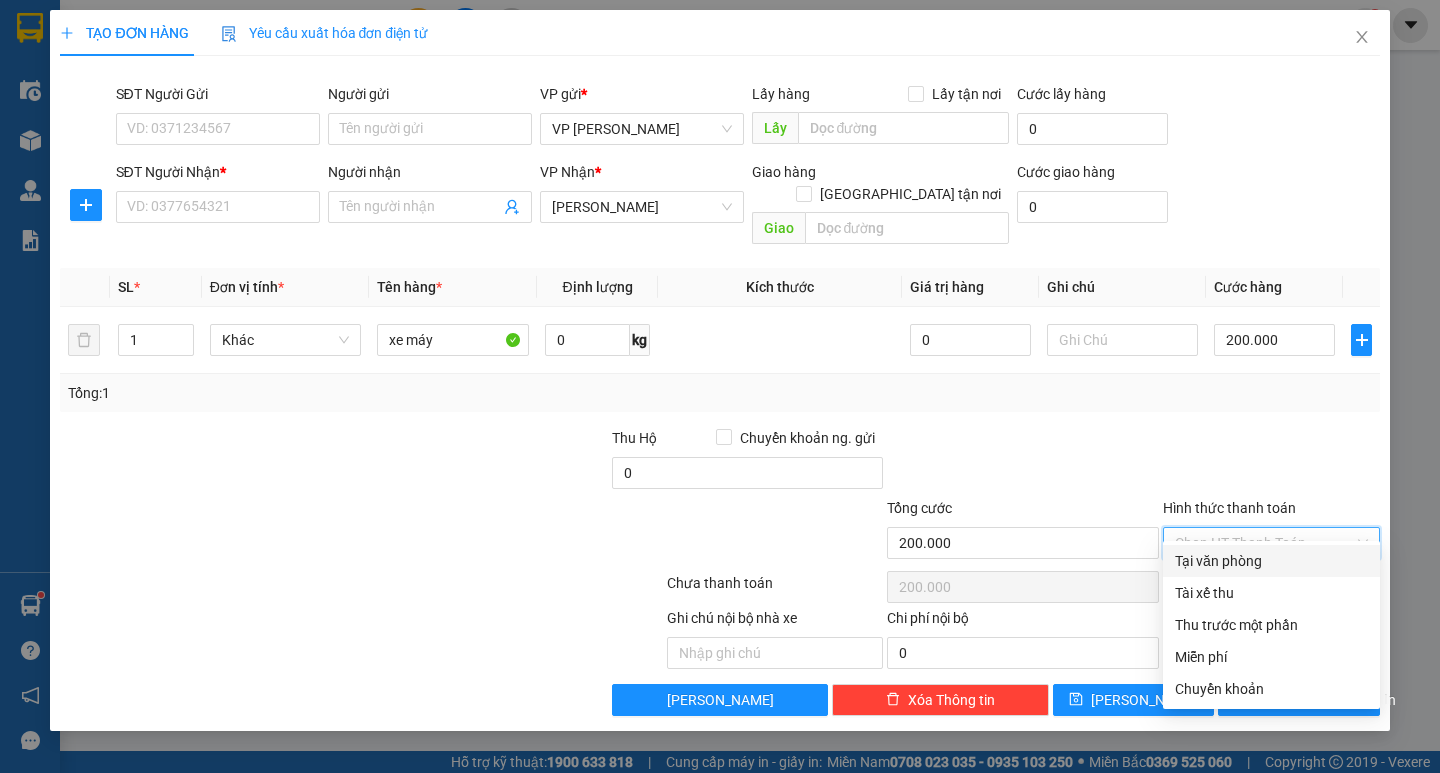 click on "Hình thức thanh toán" at bounding box center [1264, 543] 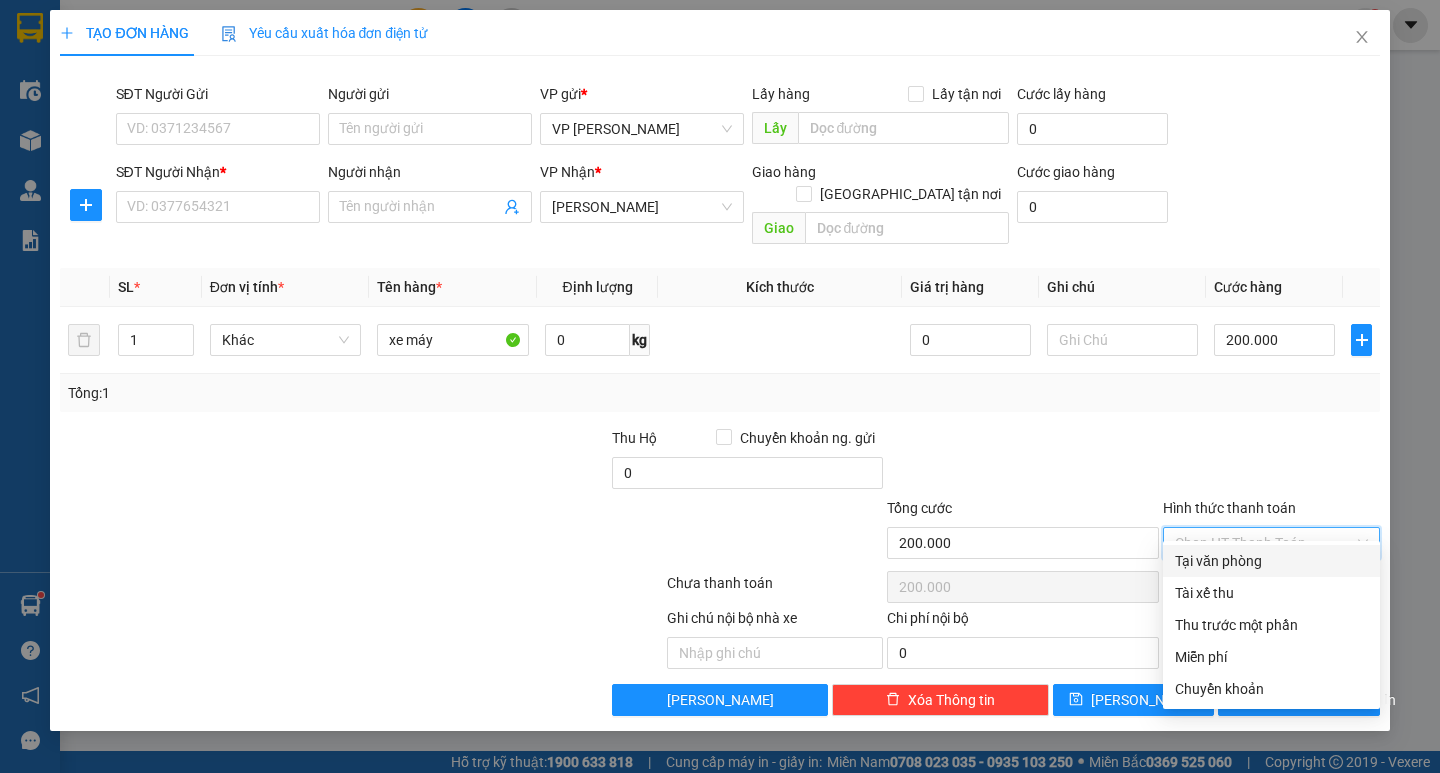 click on "Tại văn phòng" at bounding box center [1271, 561] 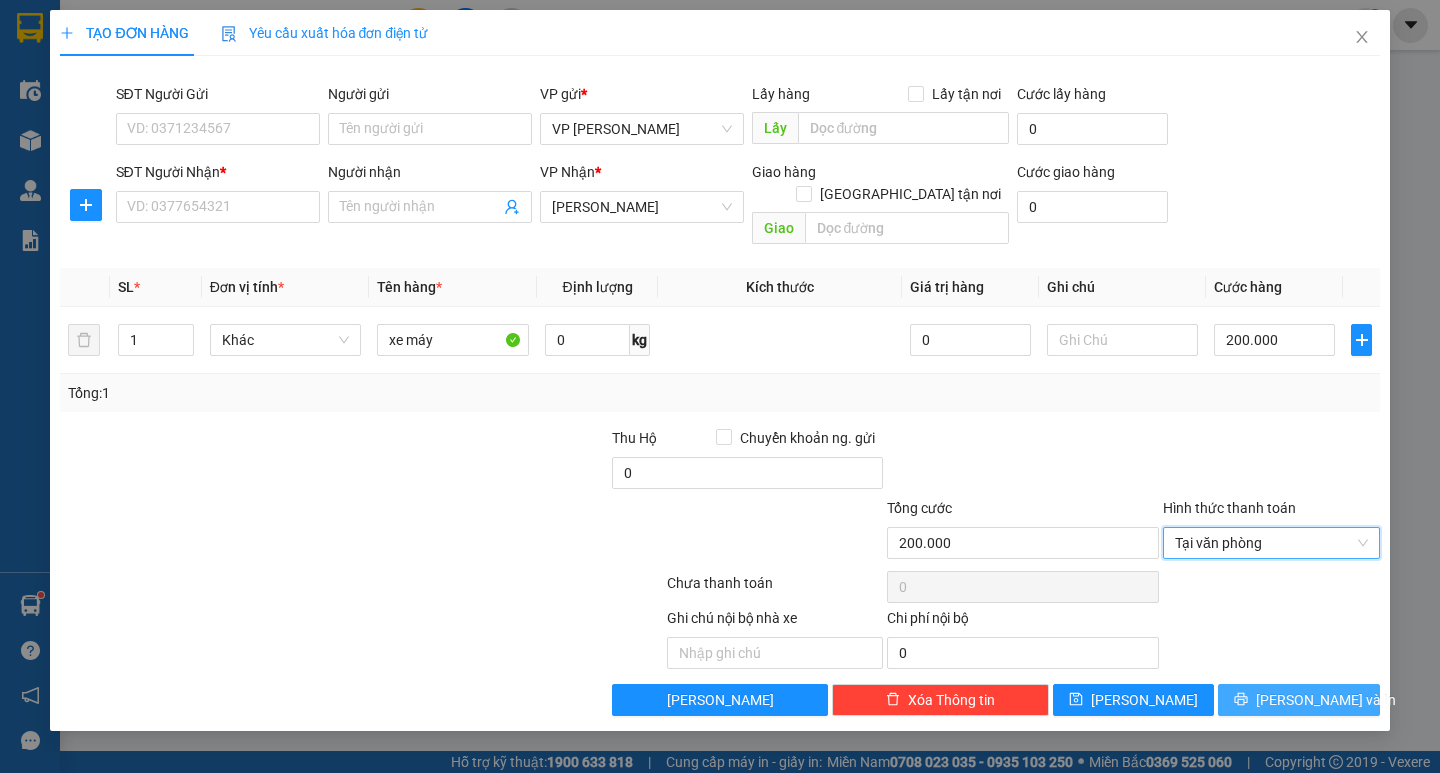 click on "[PERSON_NAME] và In" at bounding box center [1326, 700] 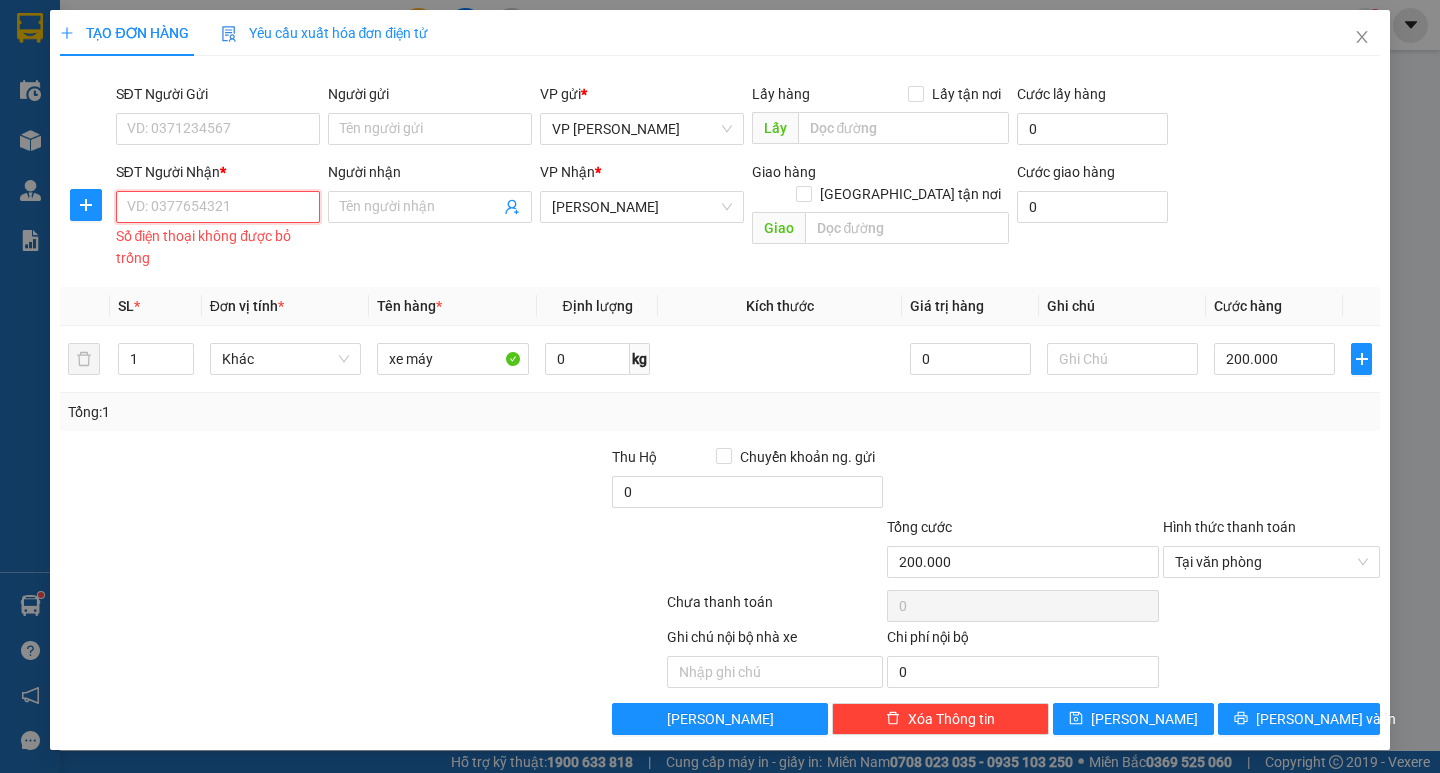 click on "SĐT Người Nhận  *" at bounding box center (218, 207) 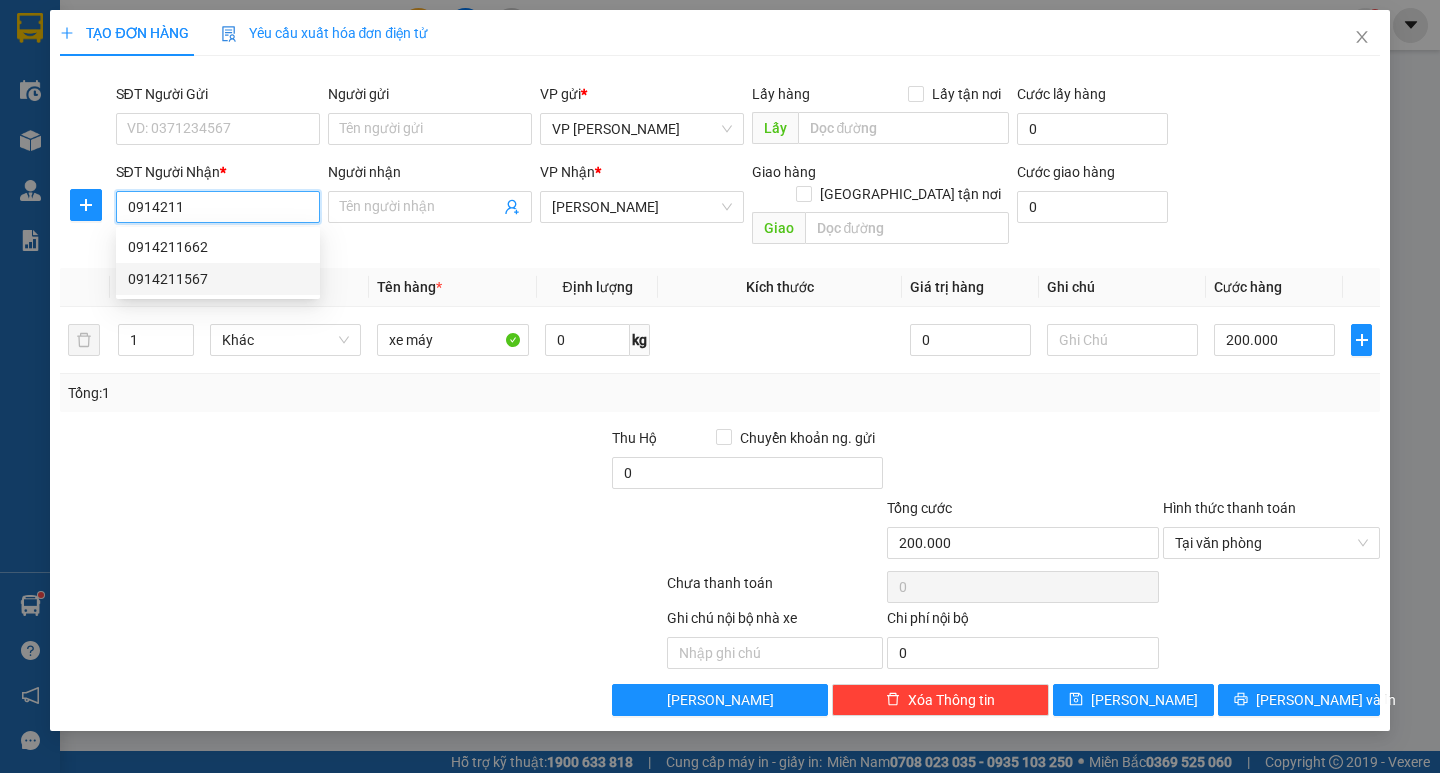 click on "0914211567" at bounding box center [218, 279] 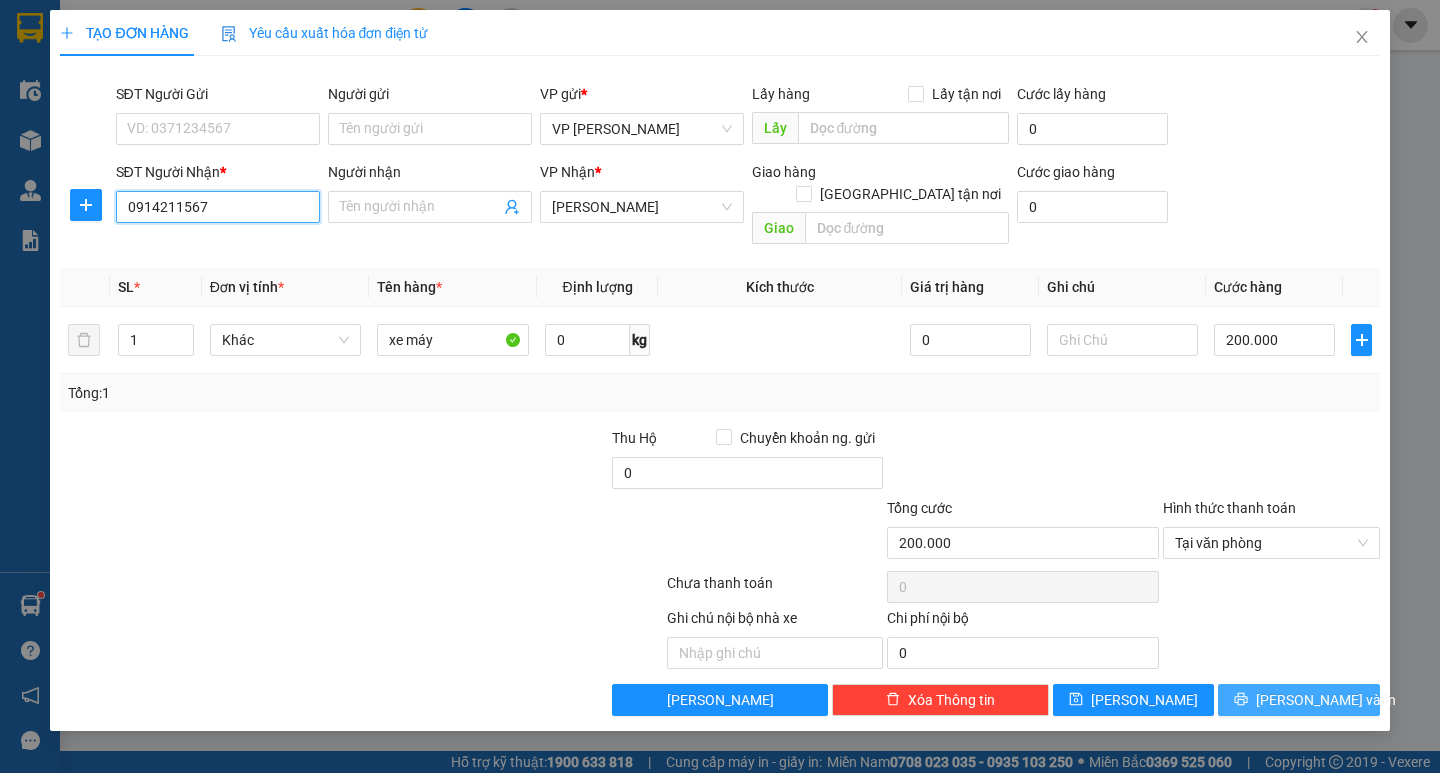 type on "0914211567" 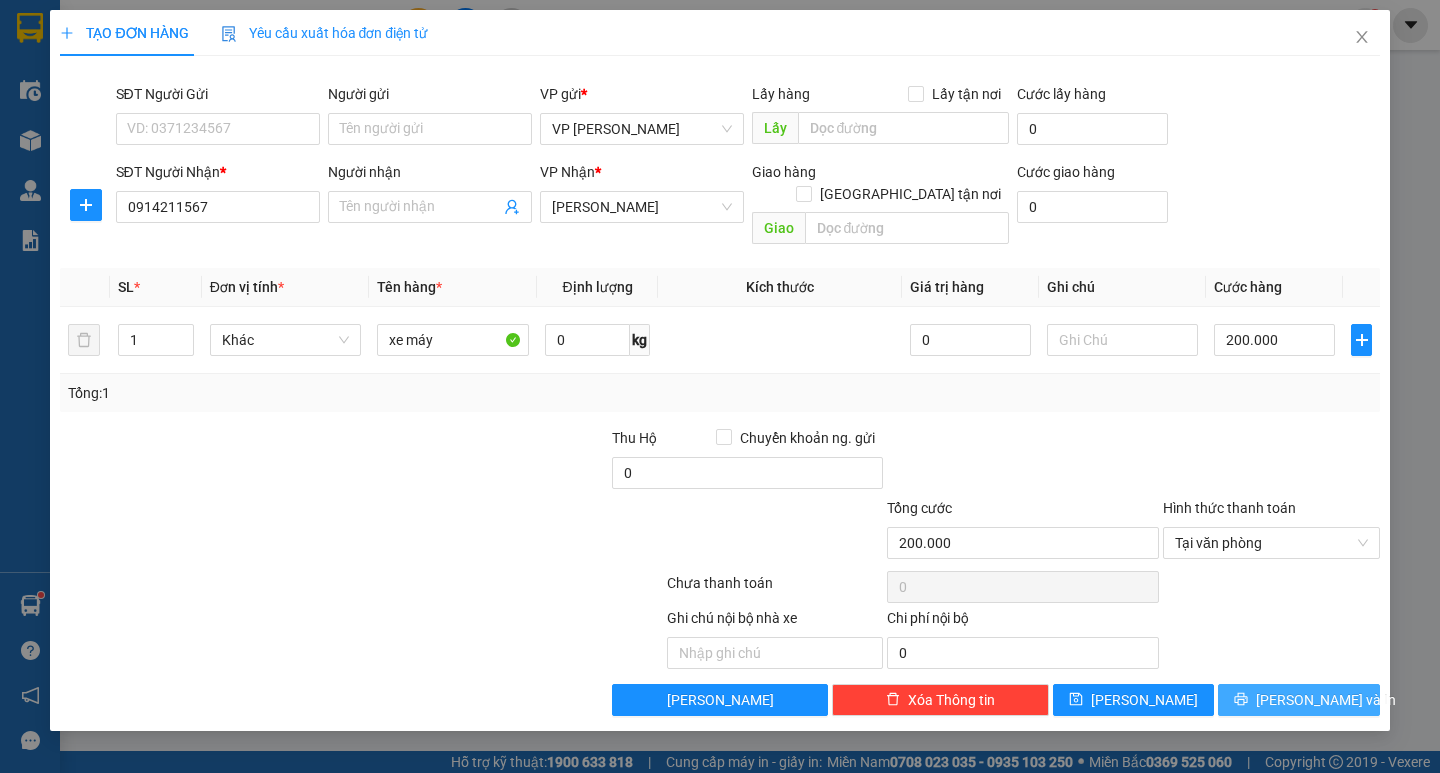 click on "[PERSON_NAME] và In" at bounding box center [1326, 700] 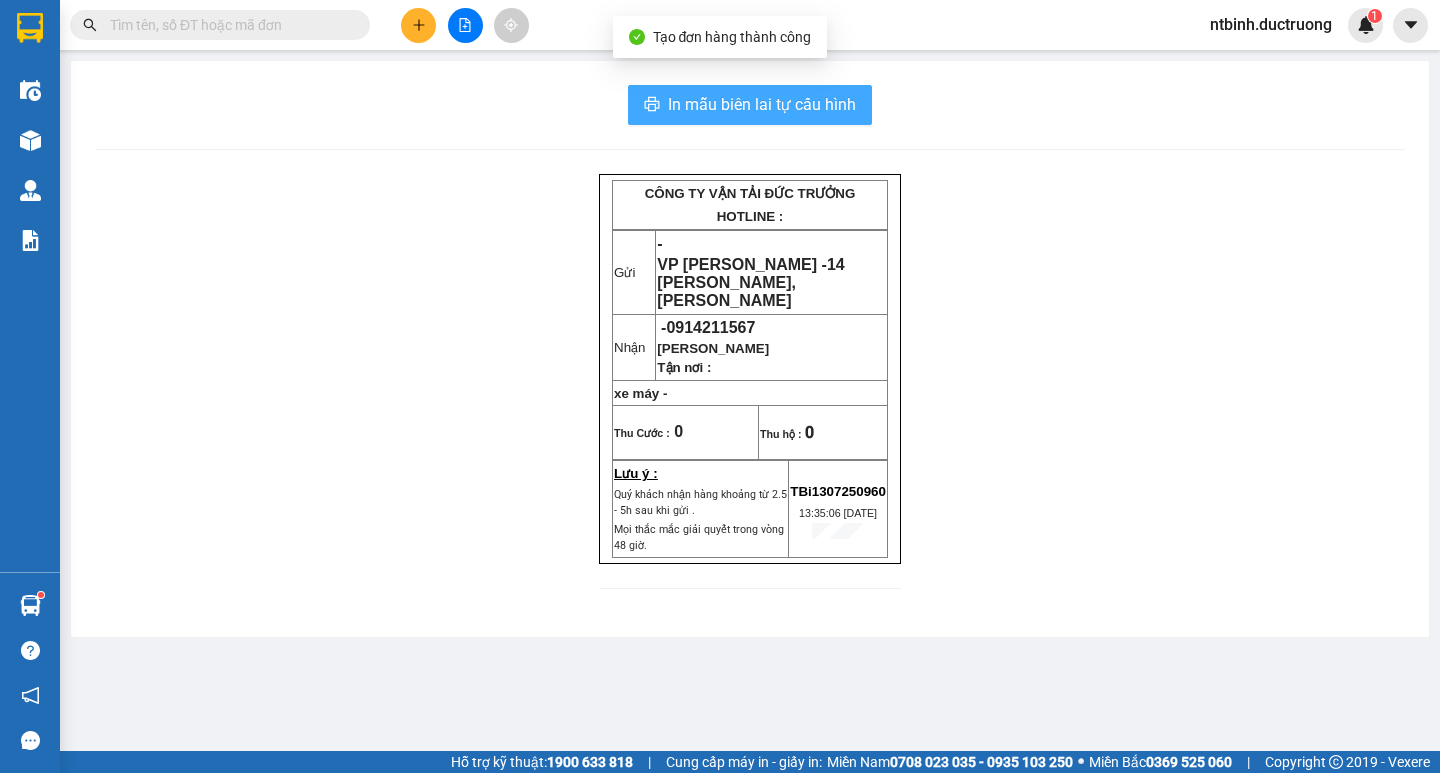 click on "In mẫu biên lai tự cấu hình" at bounding box center [762, 104] 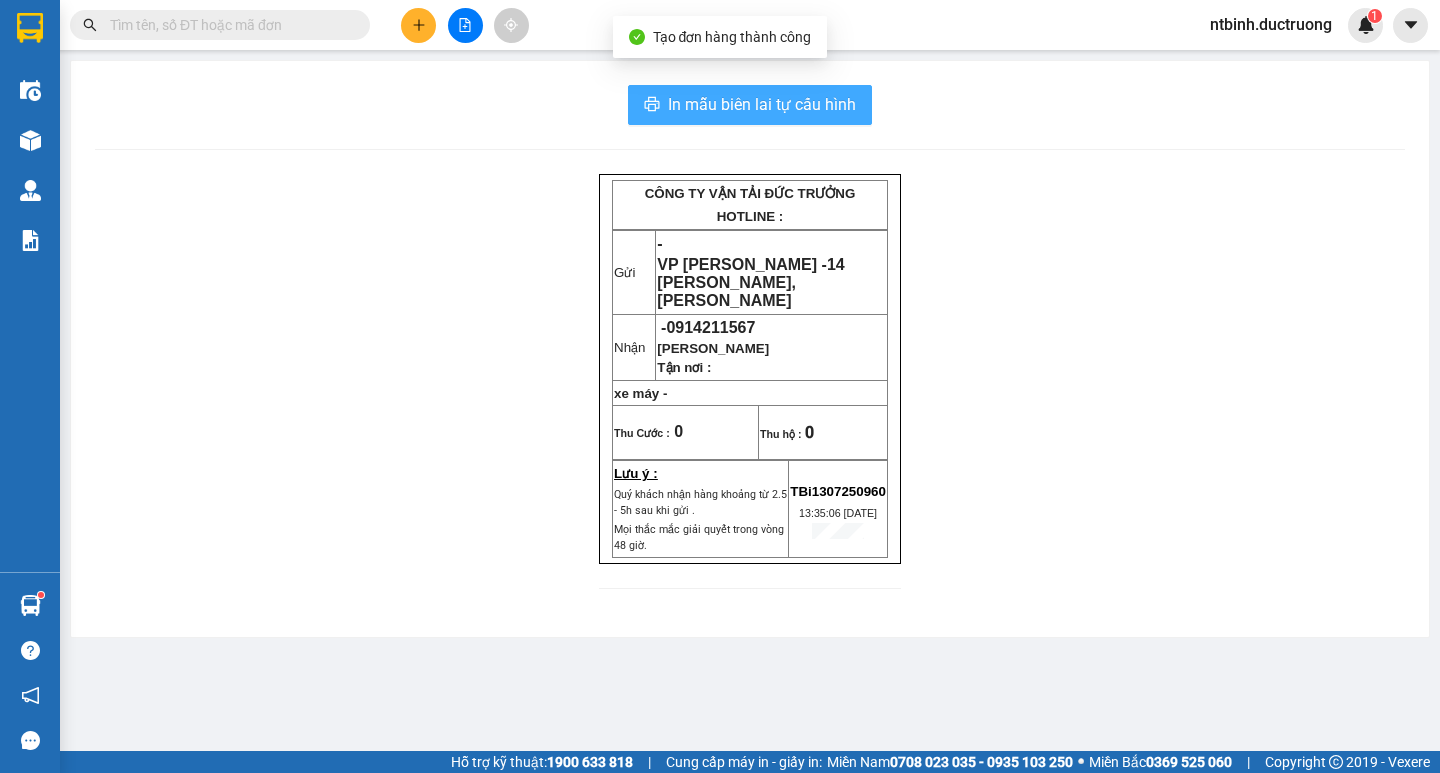 scroll, scrollTop: 0, scrollLeft: 0, axis: both 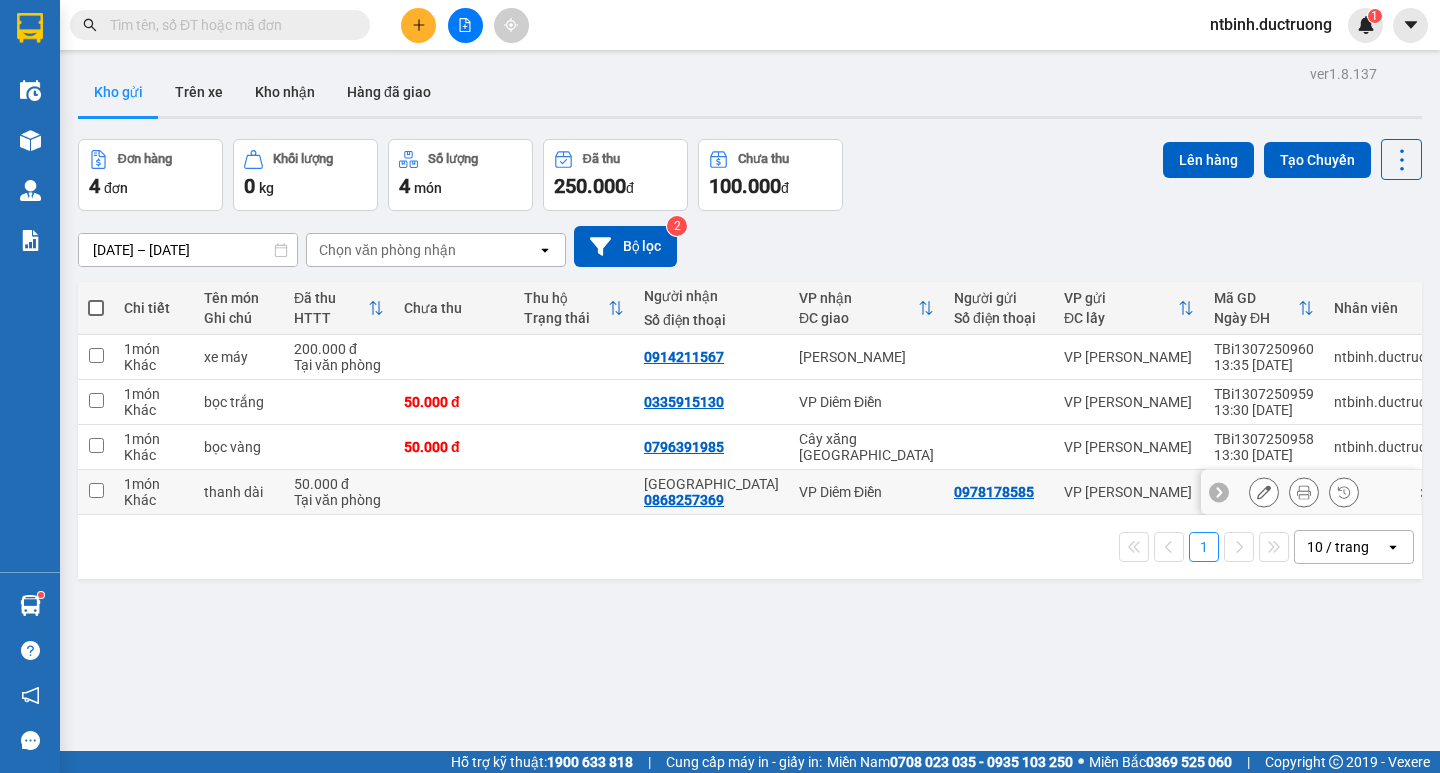 click at bounding box center (96, 490) 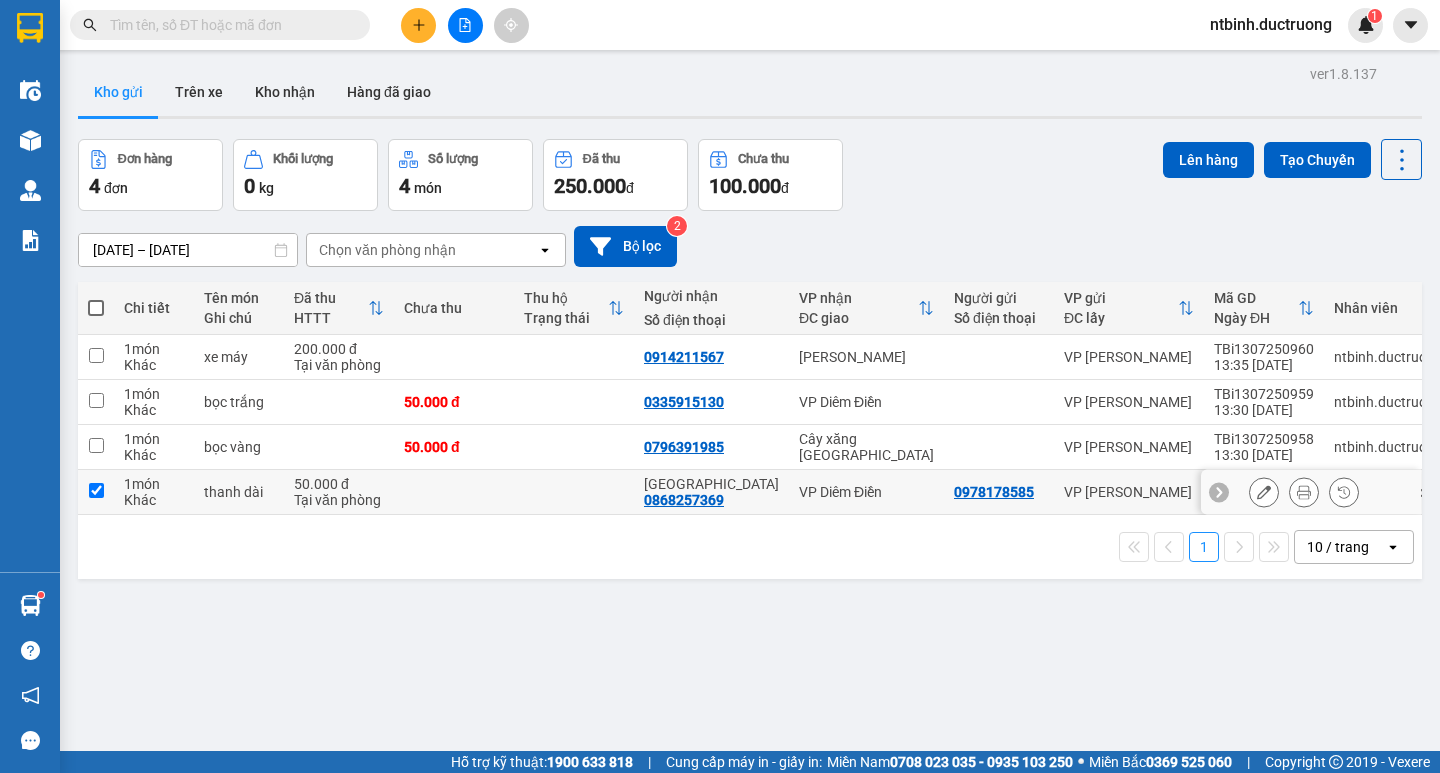 checkbox on "true" 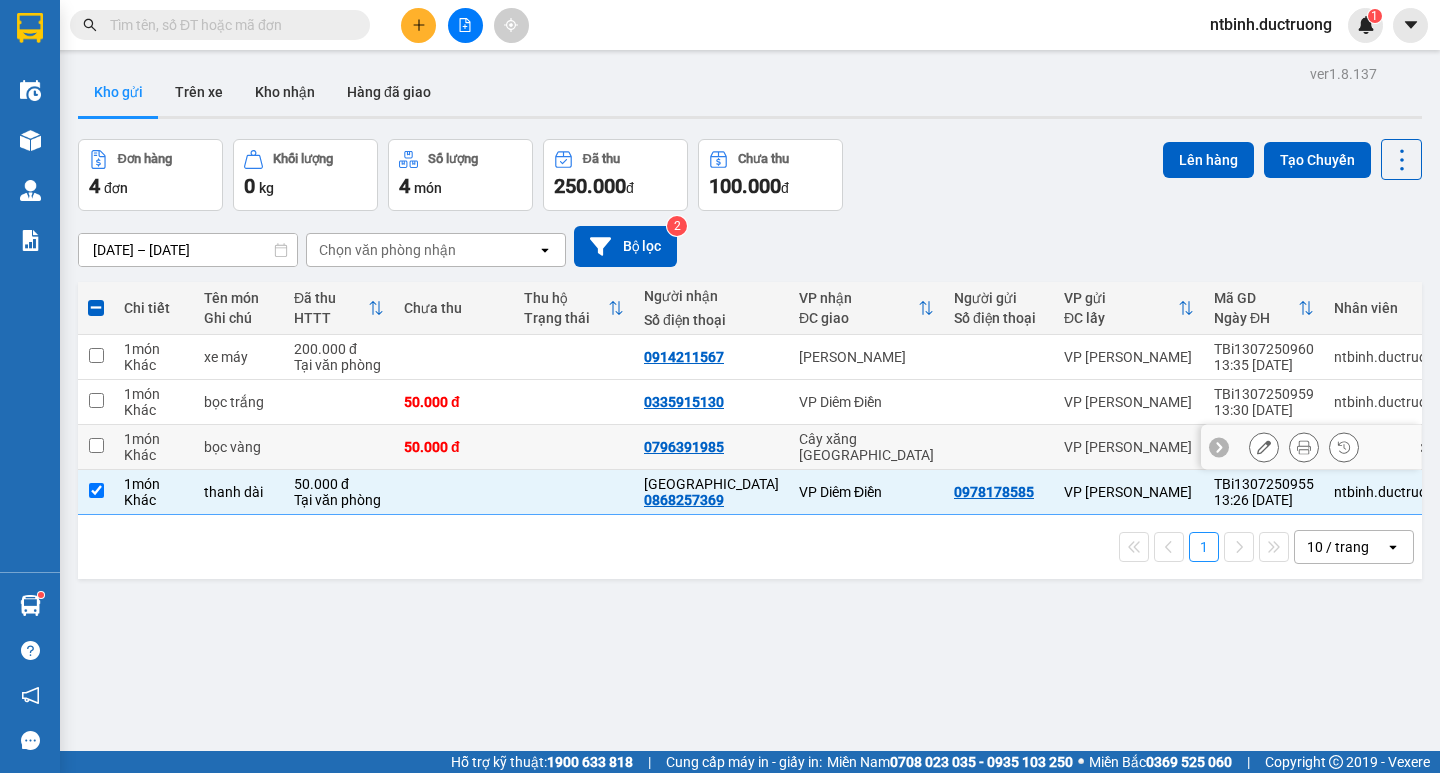 click at bounding box center [96, 445] 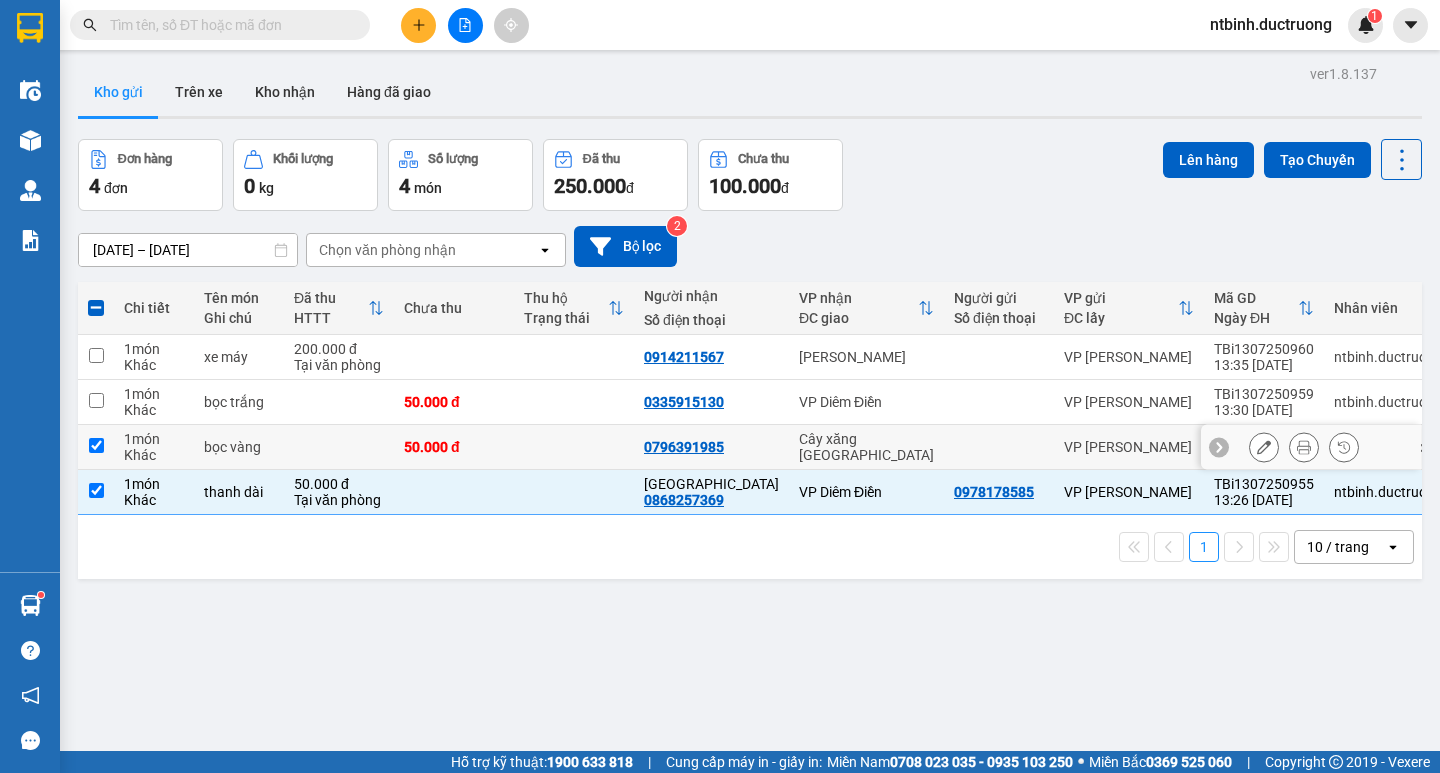 checkbox on "true" 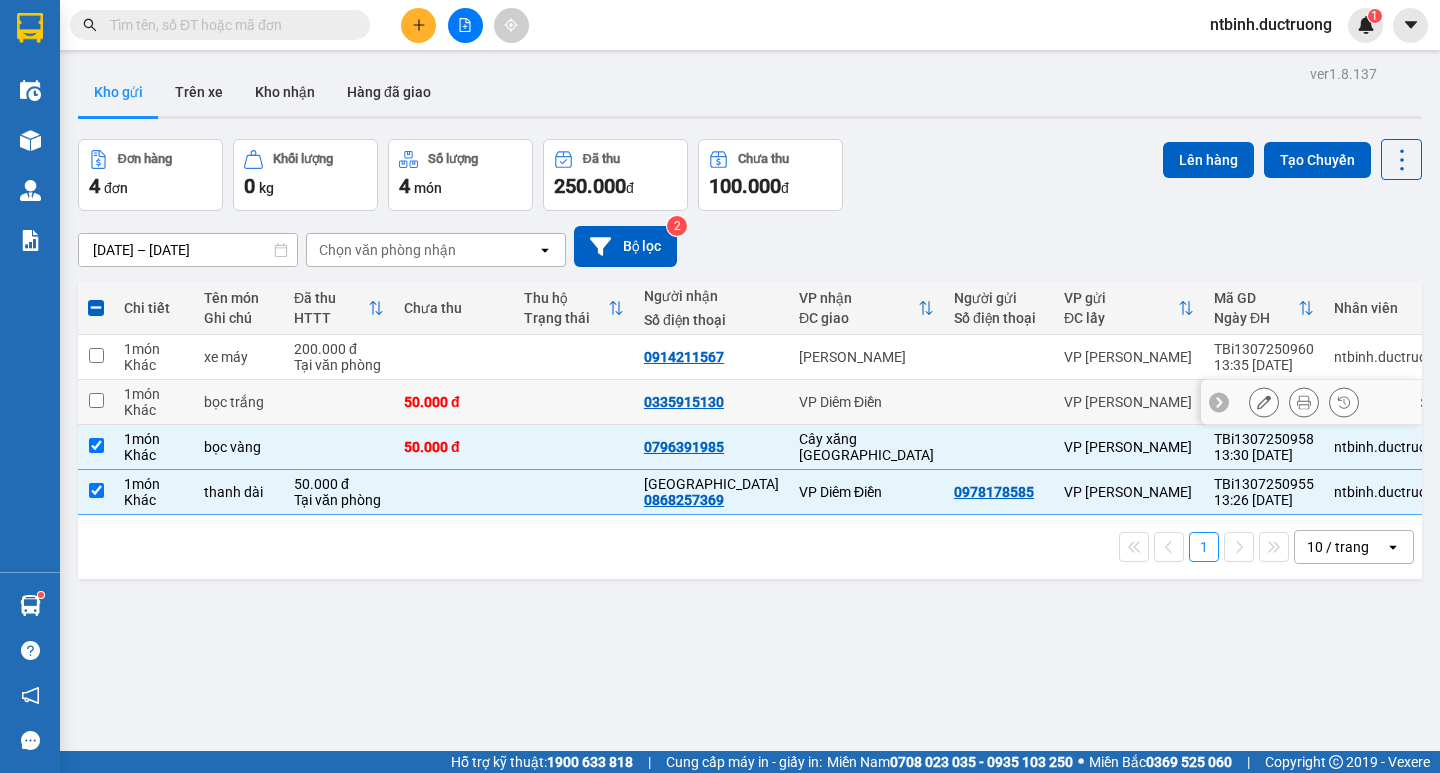 click at bounding box center (96, 400) 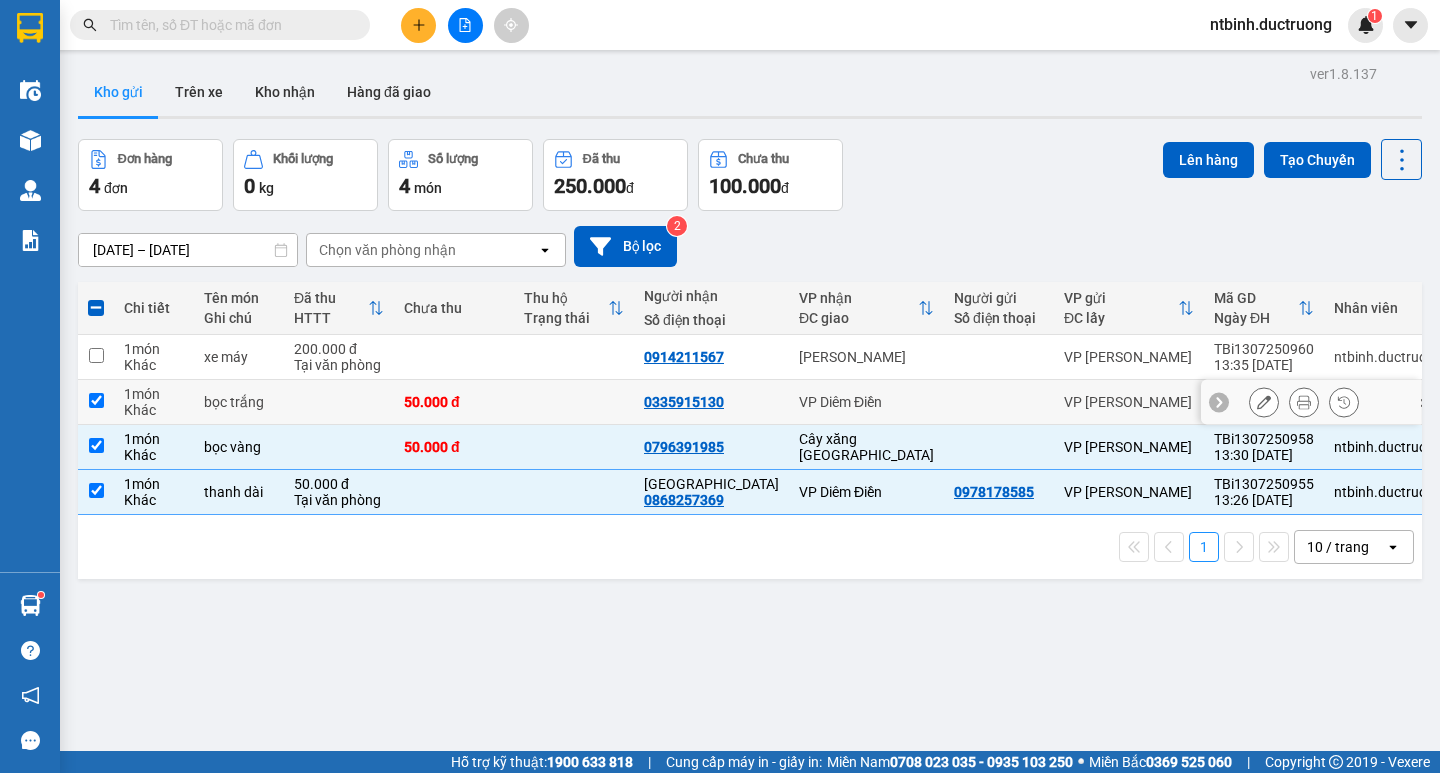 checkbox on "true" 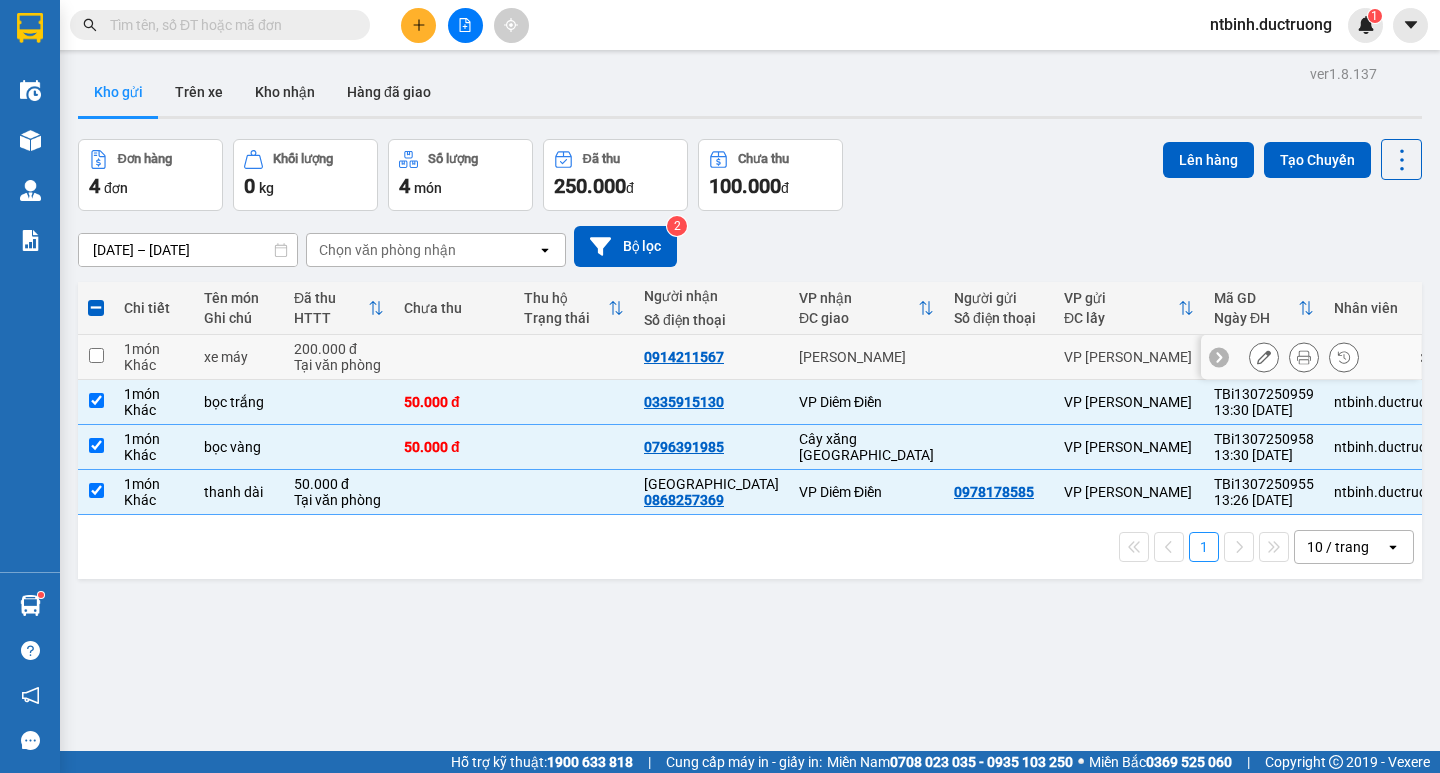 click at bounding box center (96, 355) 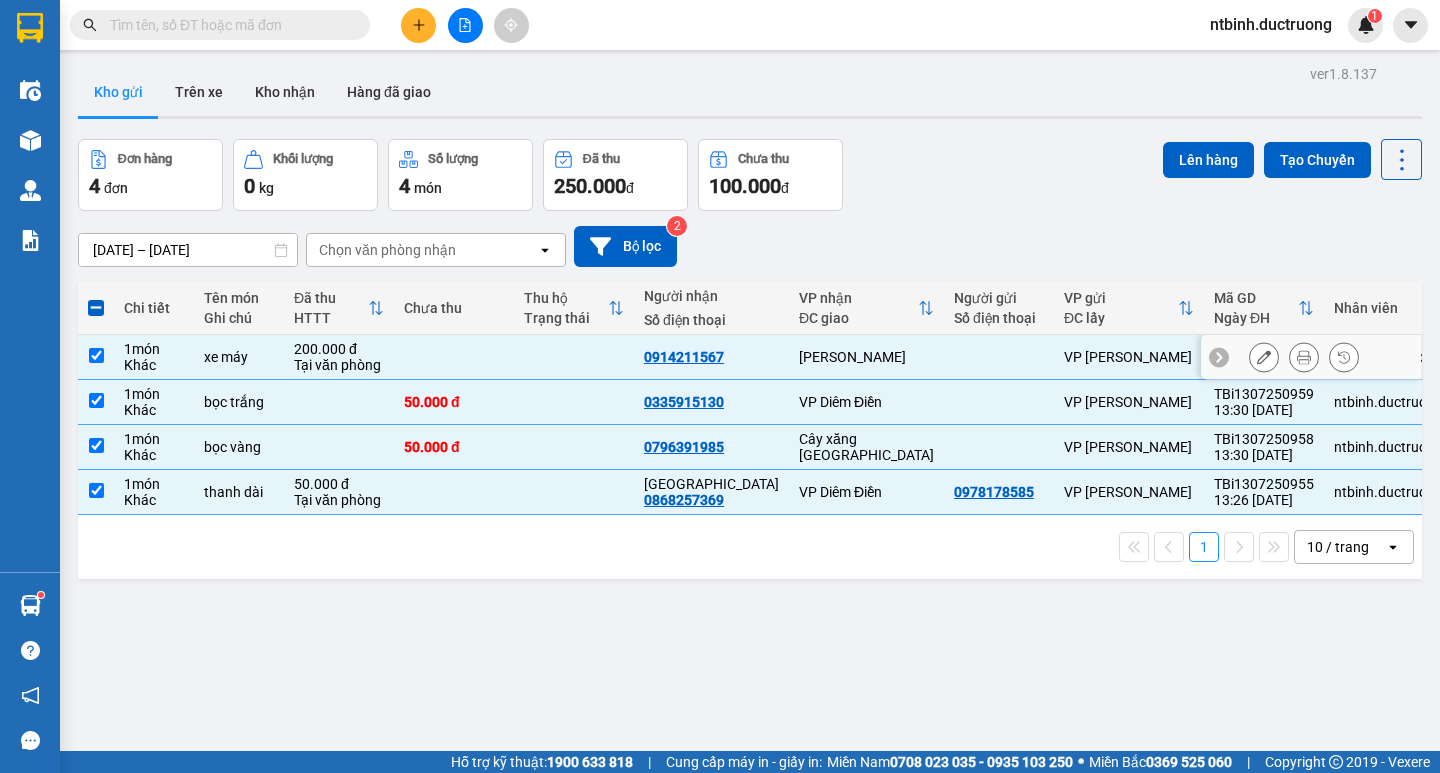 click at bounding box center (96, 355) 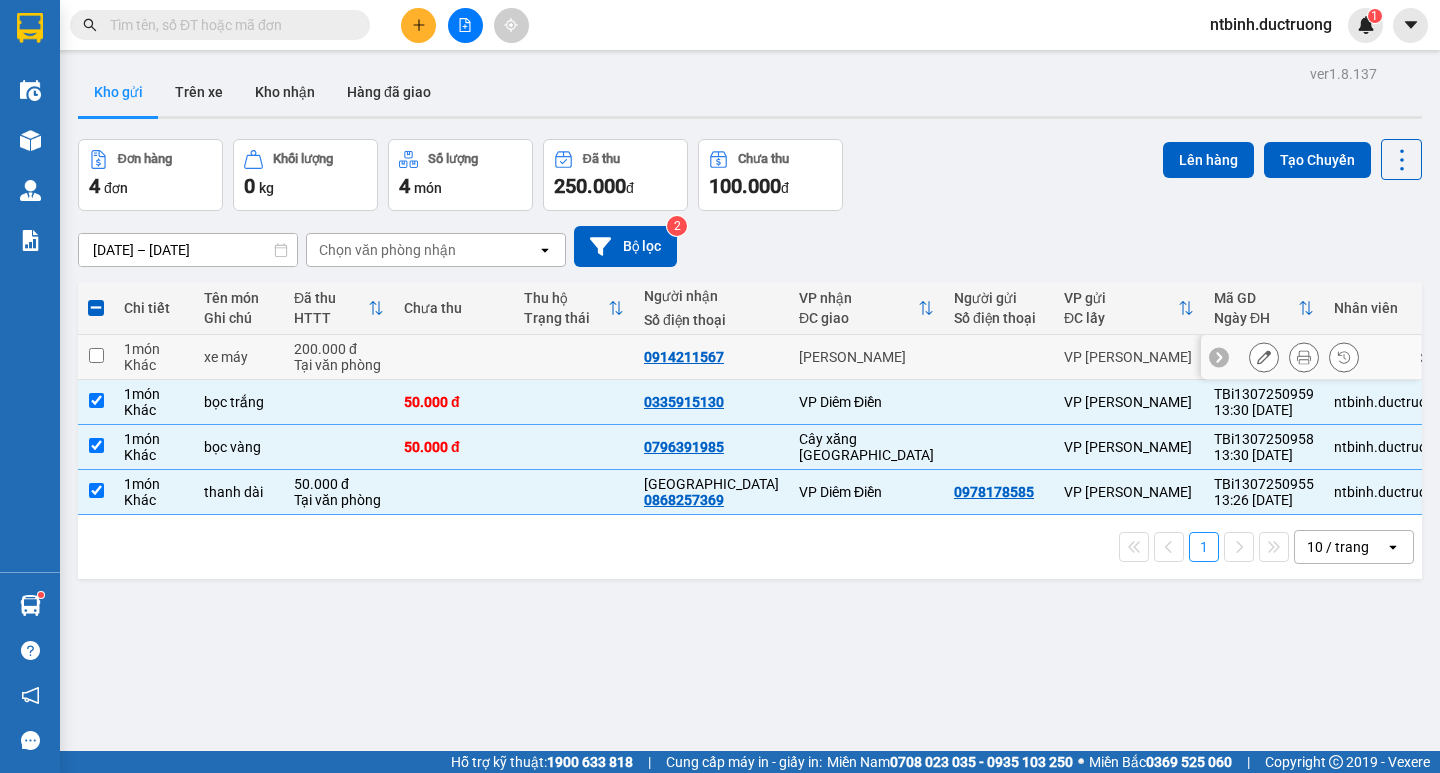 click at bounding box center (96, 355) 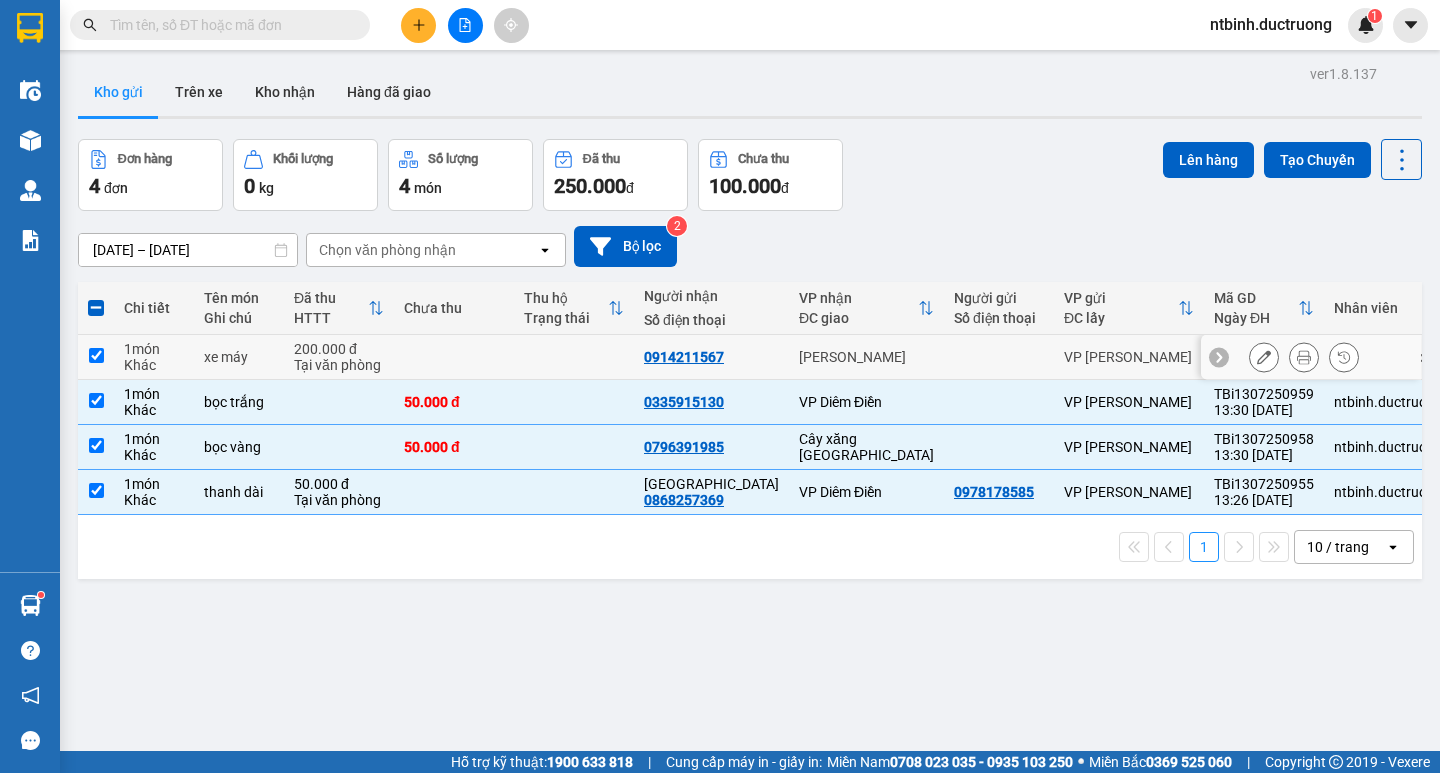 checkbox on "true" 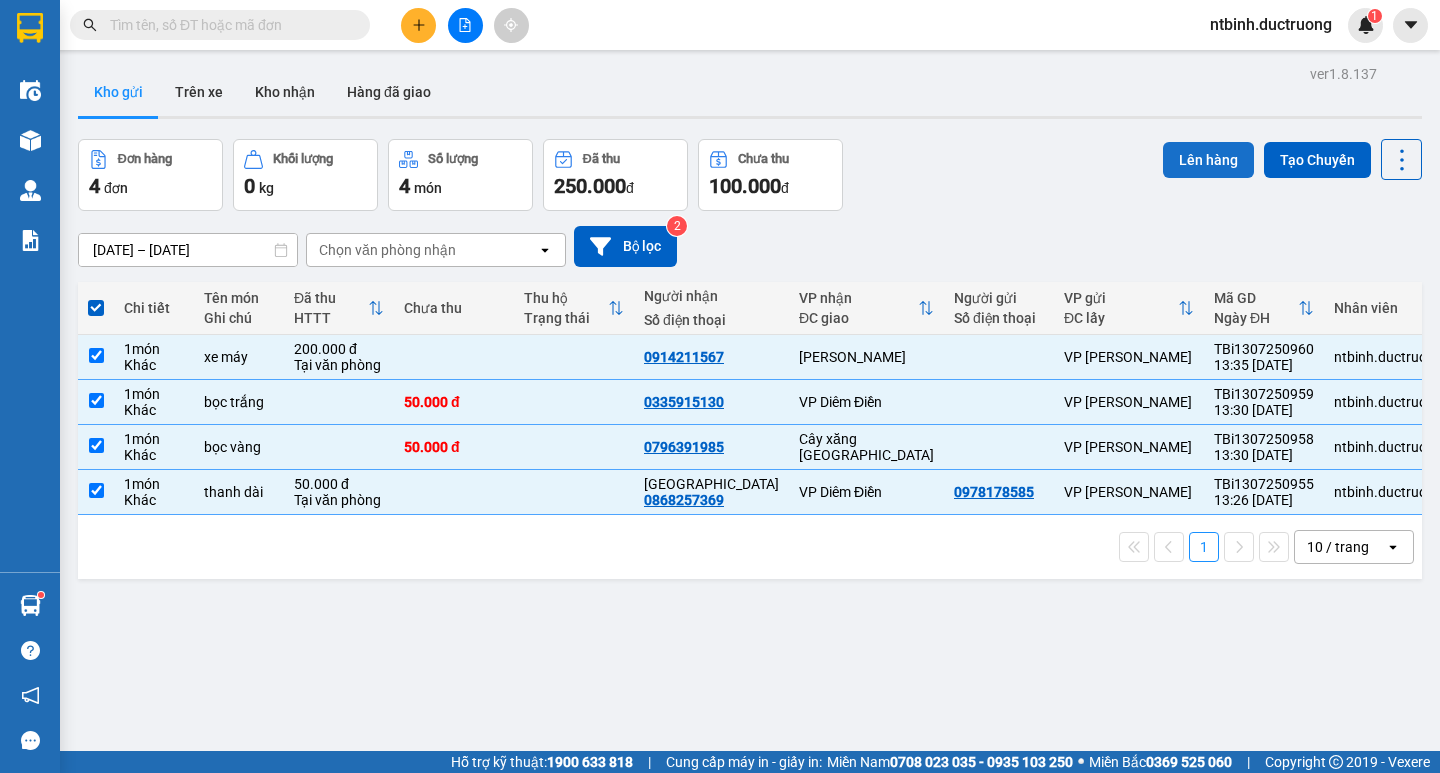 click on "Lên hàng" at bounding box center (1208, 160) 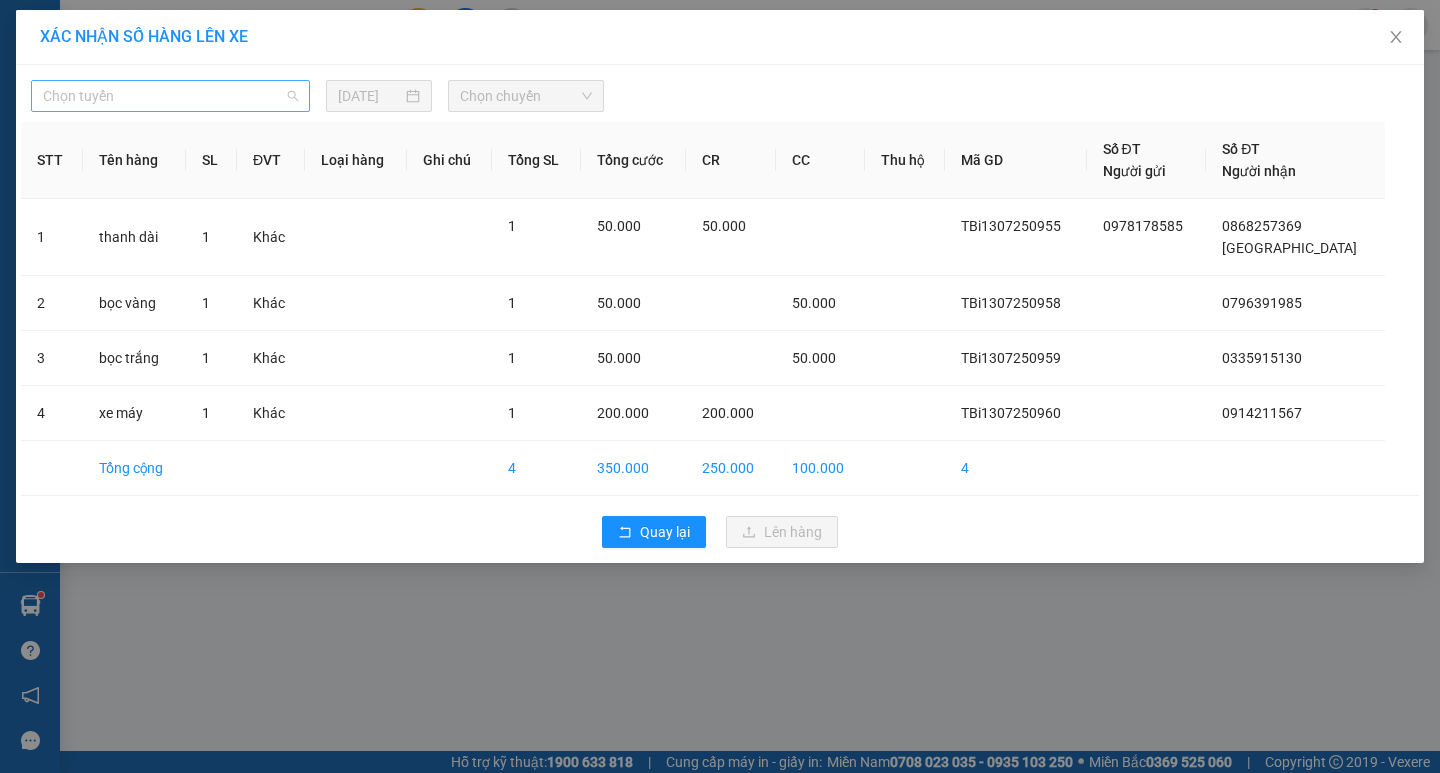 click on "Chọn tuyến" at bounding box center [170, 96] 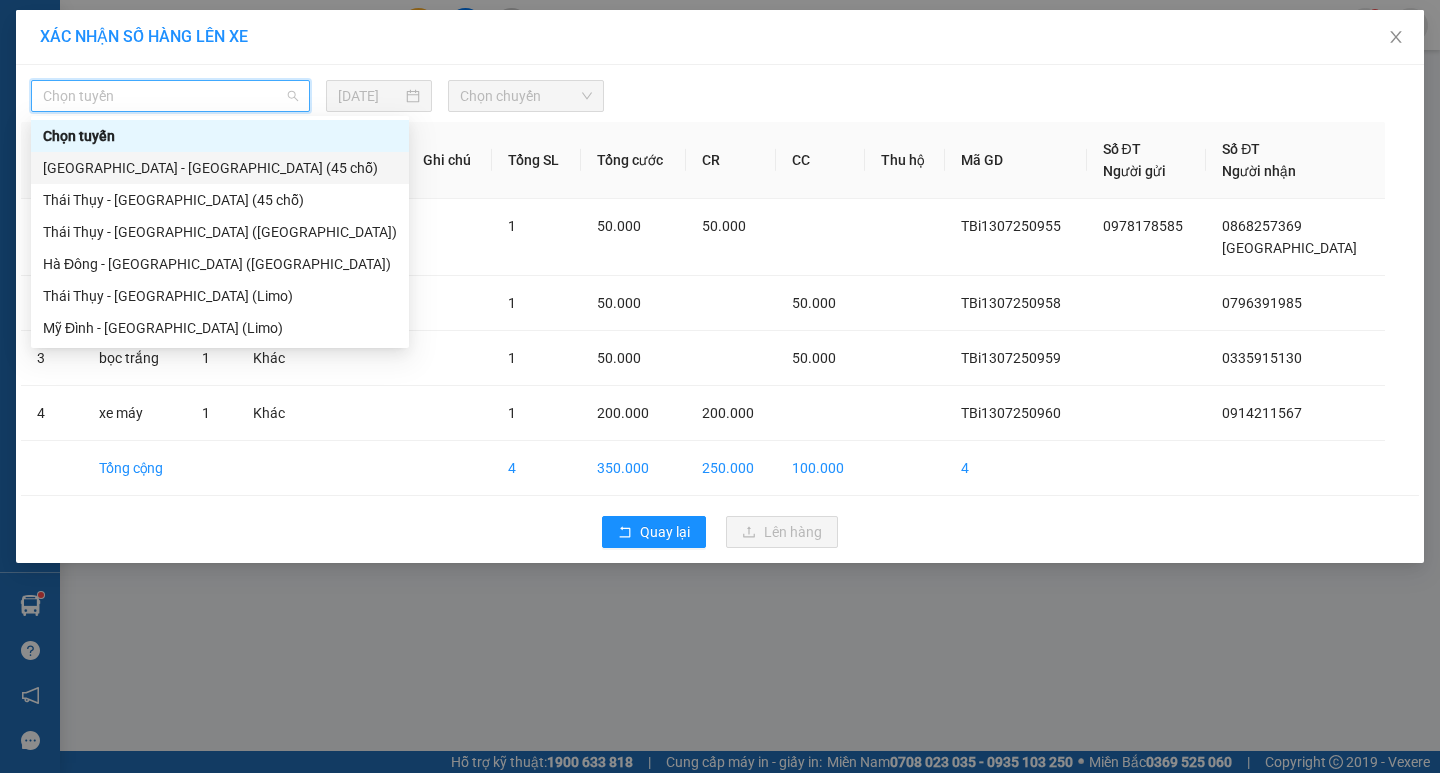 click on "[GEOGRAPHIC_DATA] - [GEOGRAPHIC_DATA] (45 chỗ)" at bounding box center [220, 168] 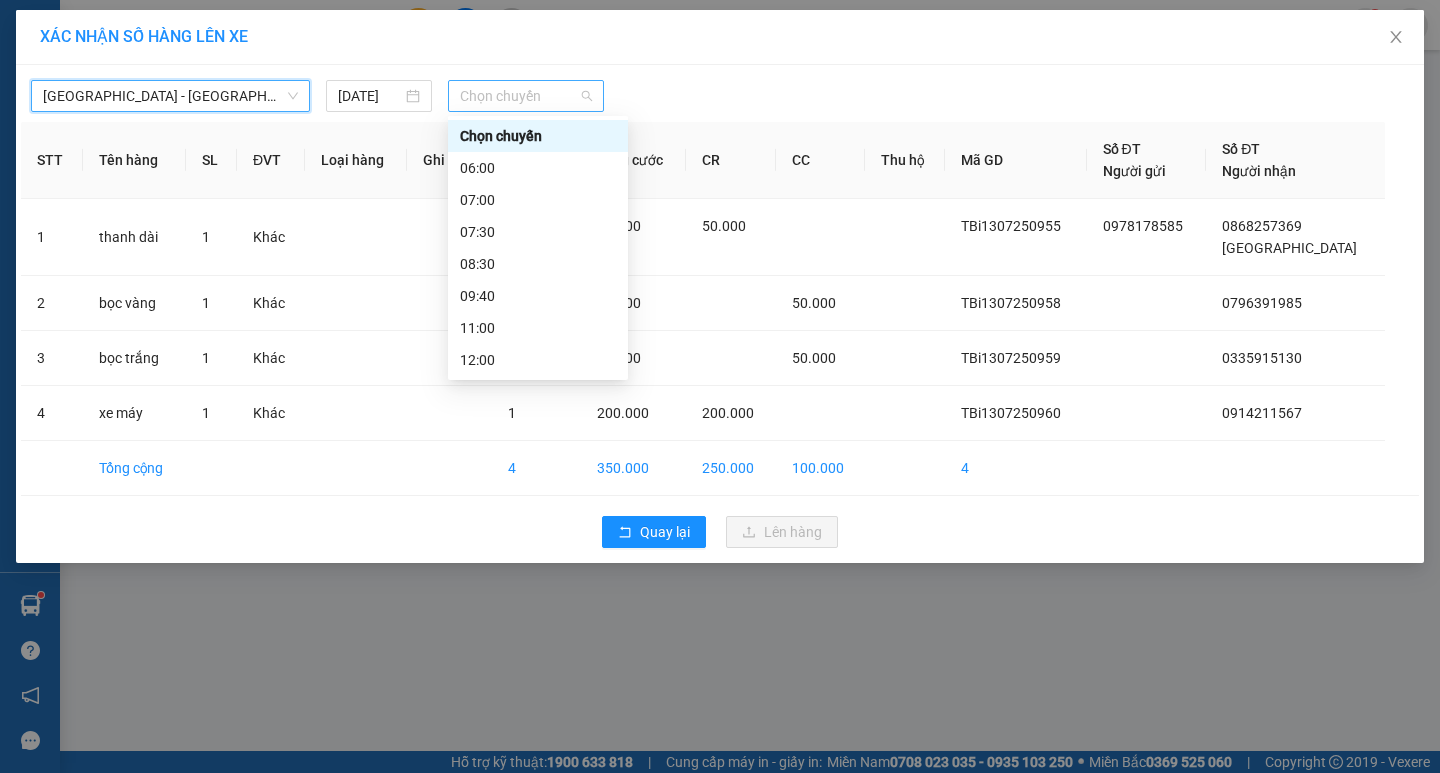 click on "Chọn chuyến" at bounding box center (526, 96) 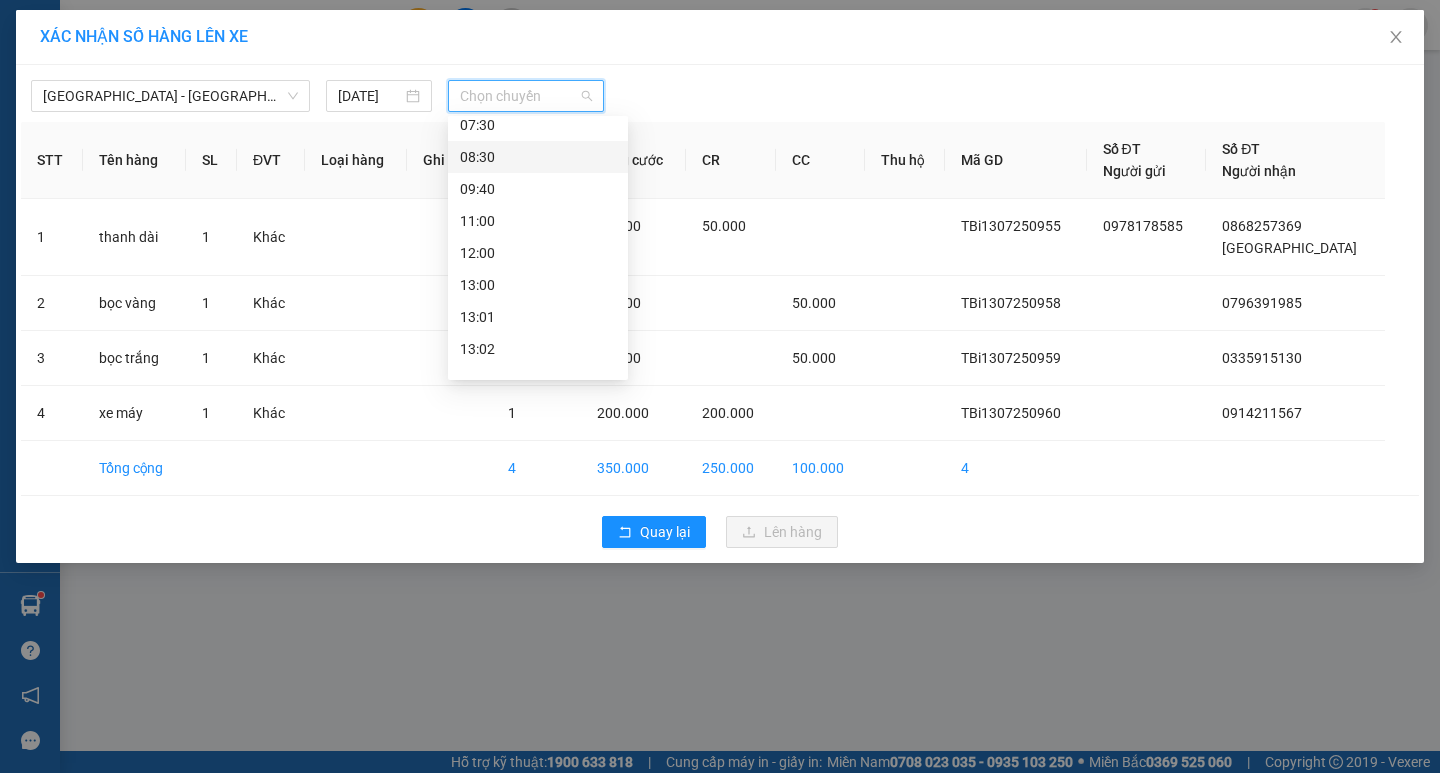 scroll, scrollTop: 117, scrollLeft: 0, axis: vertical 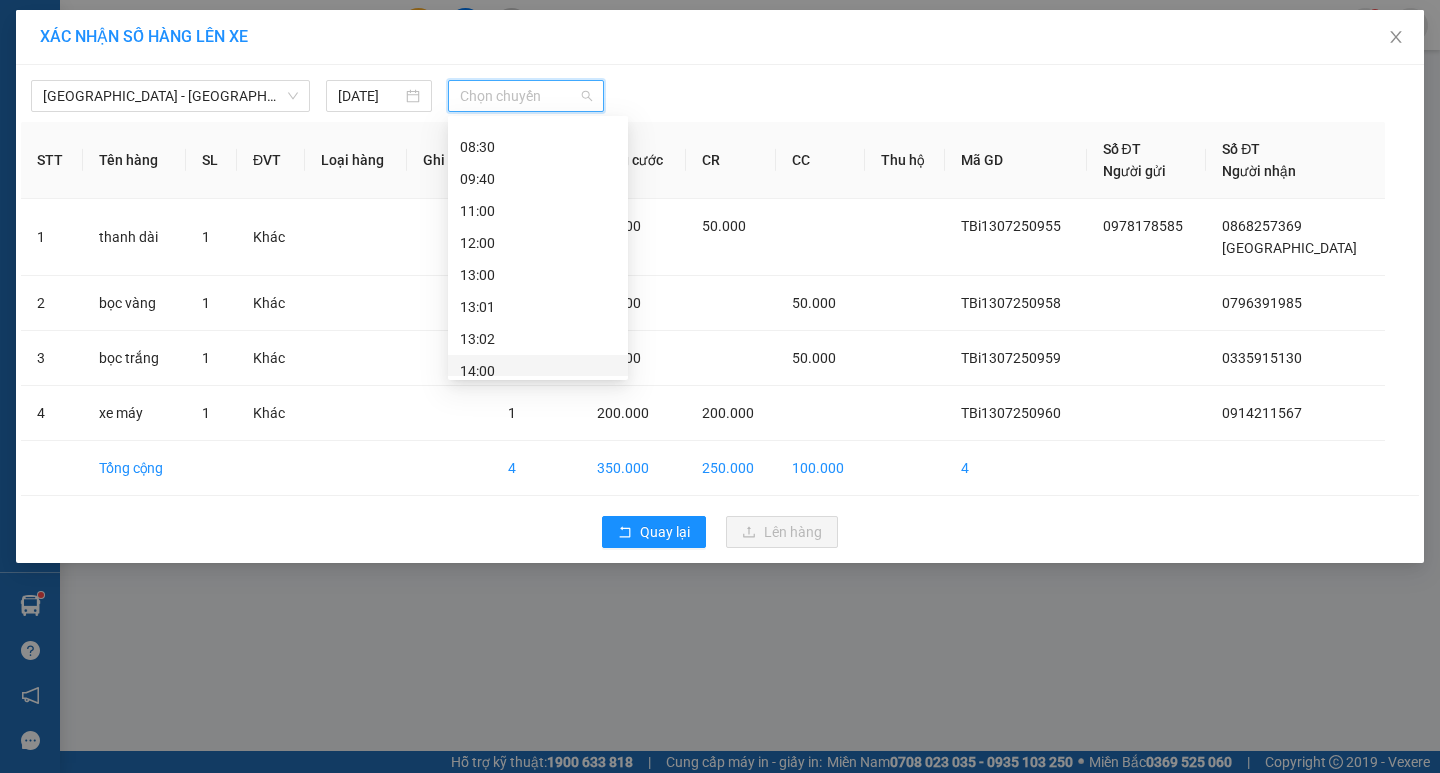 click on "14:00" at bounding box center [538, 371] 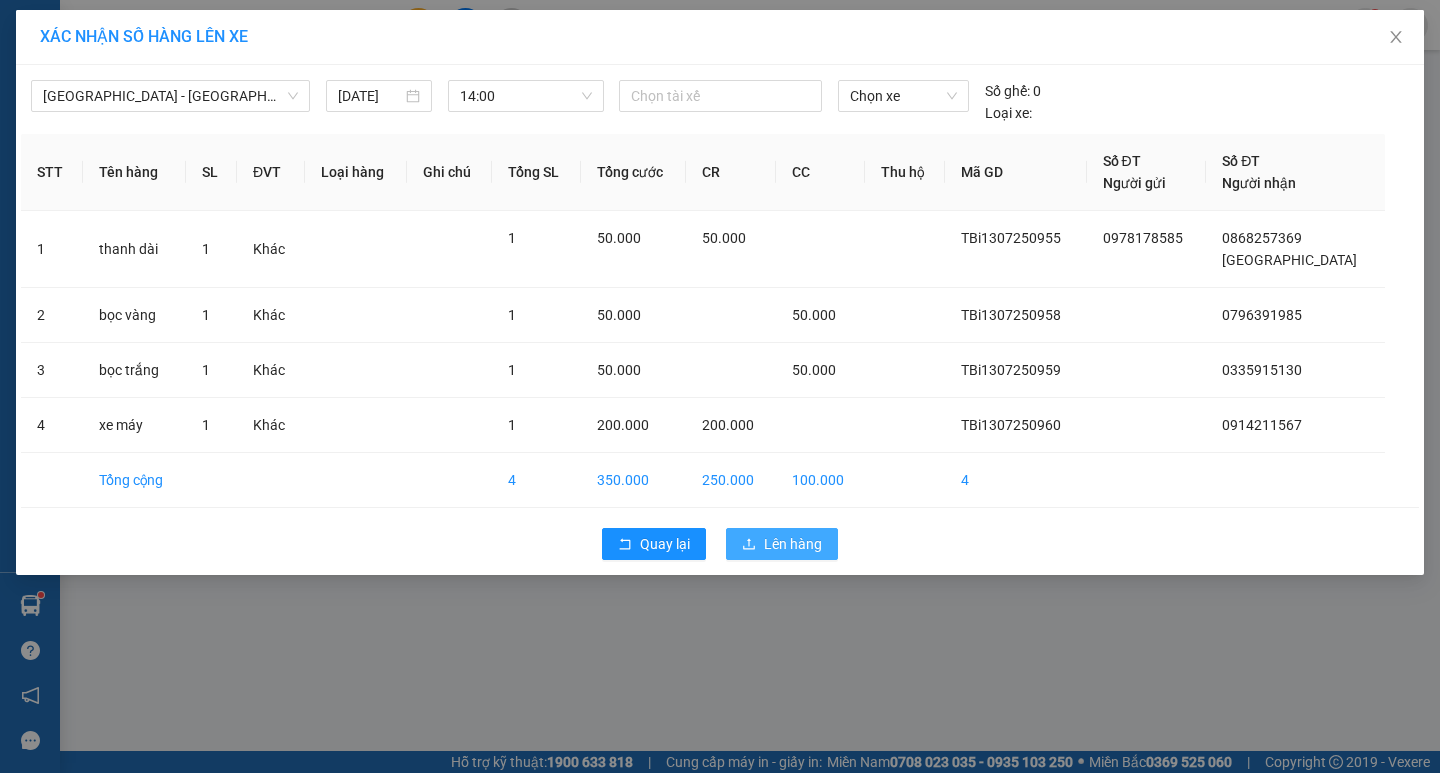 click on "Lên hàng" at bounding box center (793, 544) 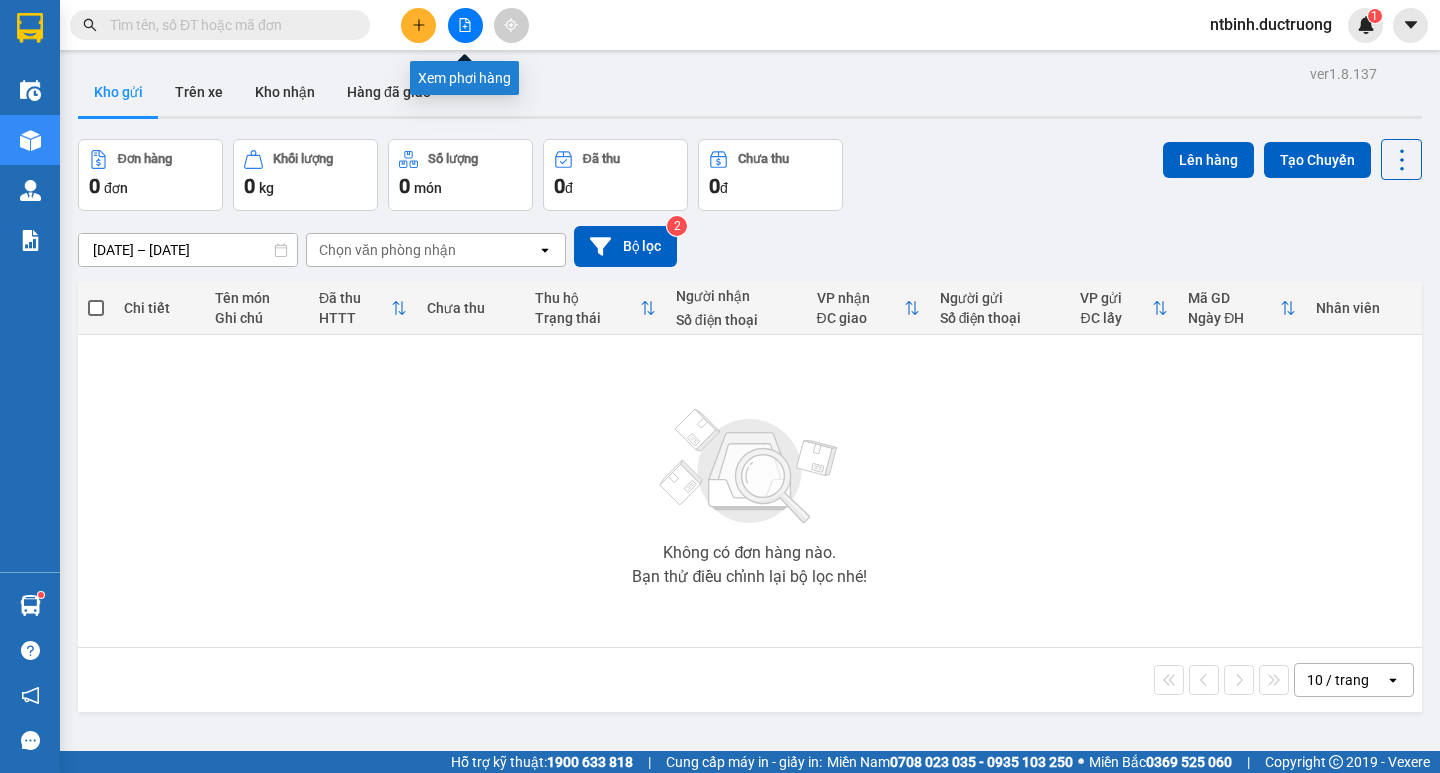 click 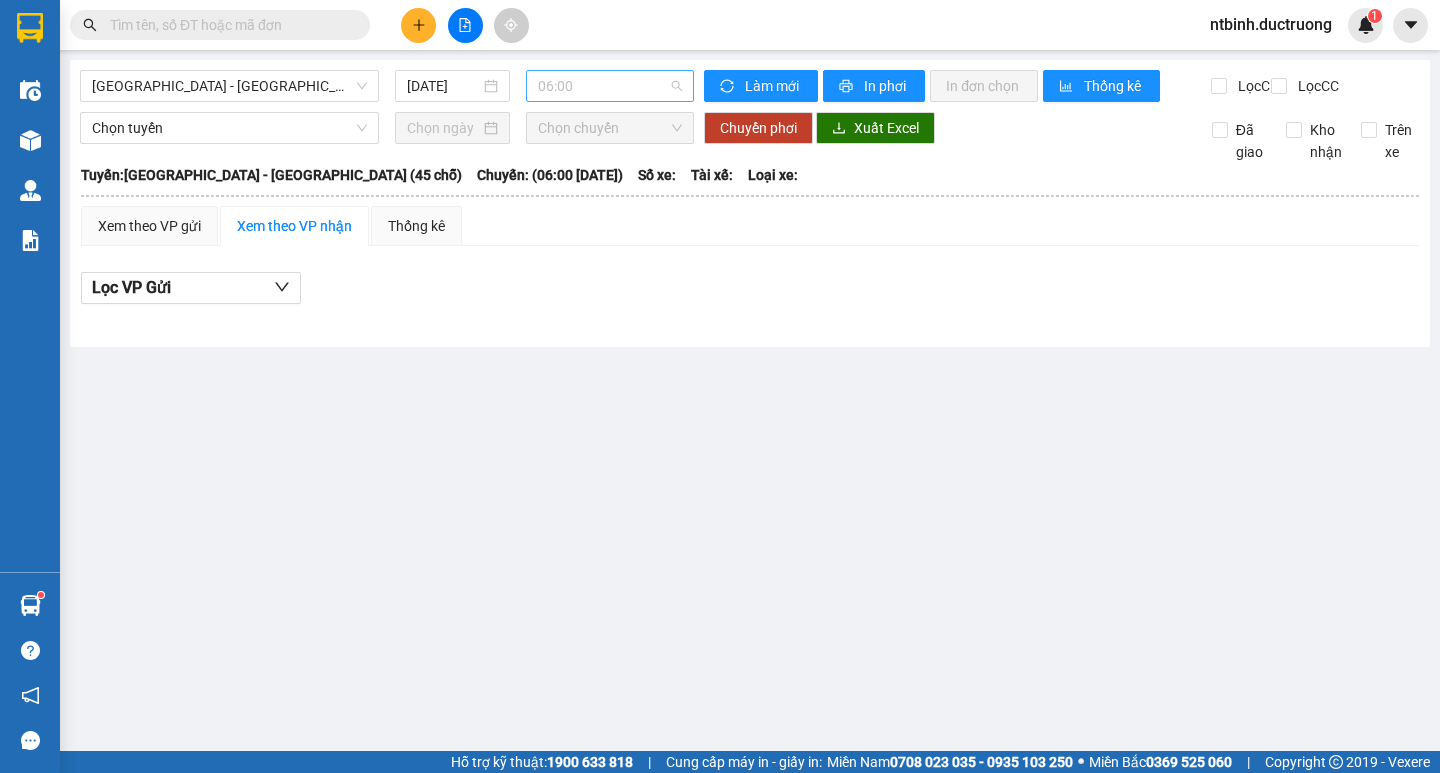 click on "06:00" at bounding box center [610, 86] 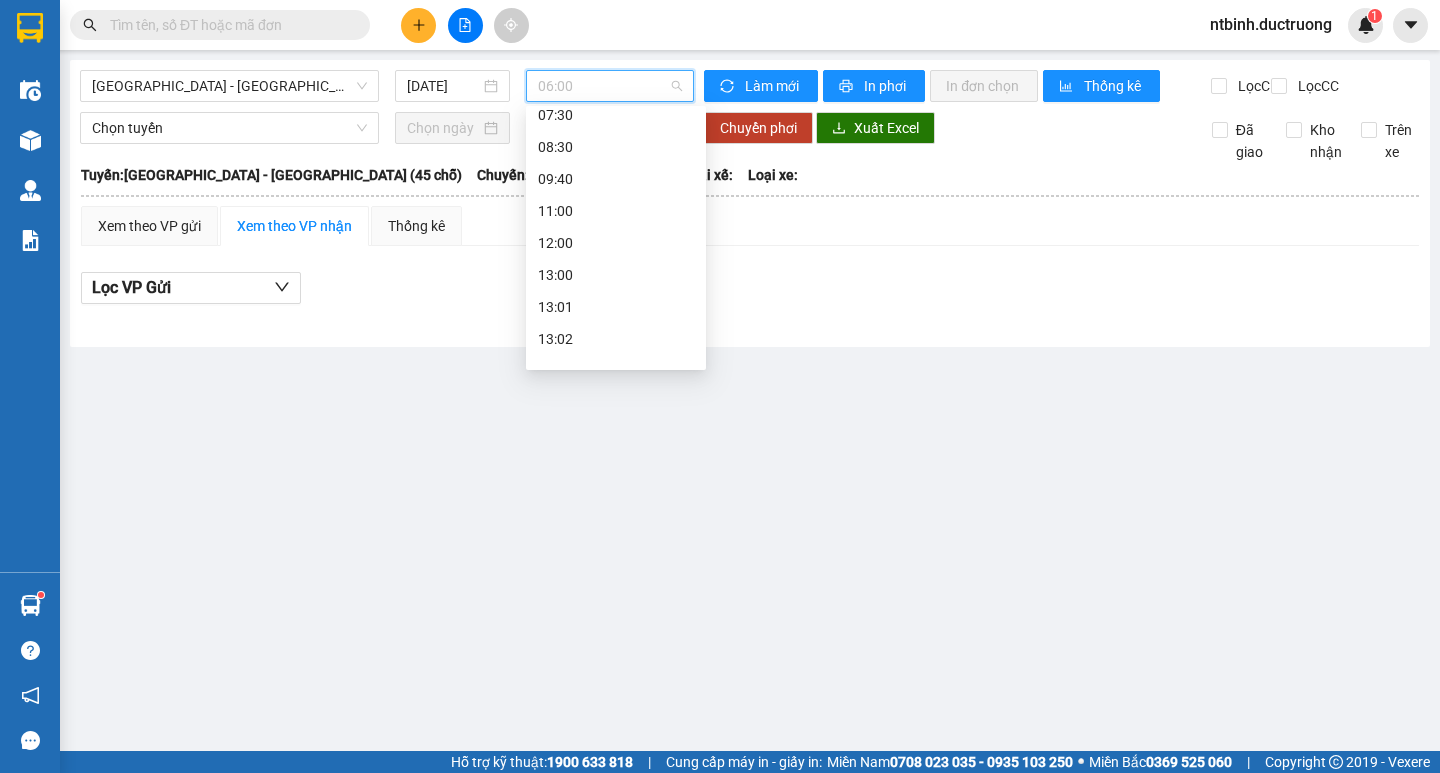 scroll, scrollTop: 147, scrollLeft: 0, axis: vertical 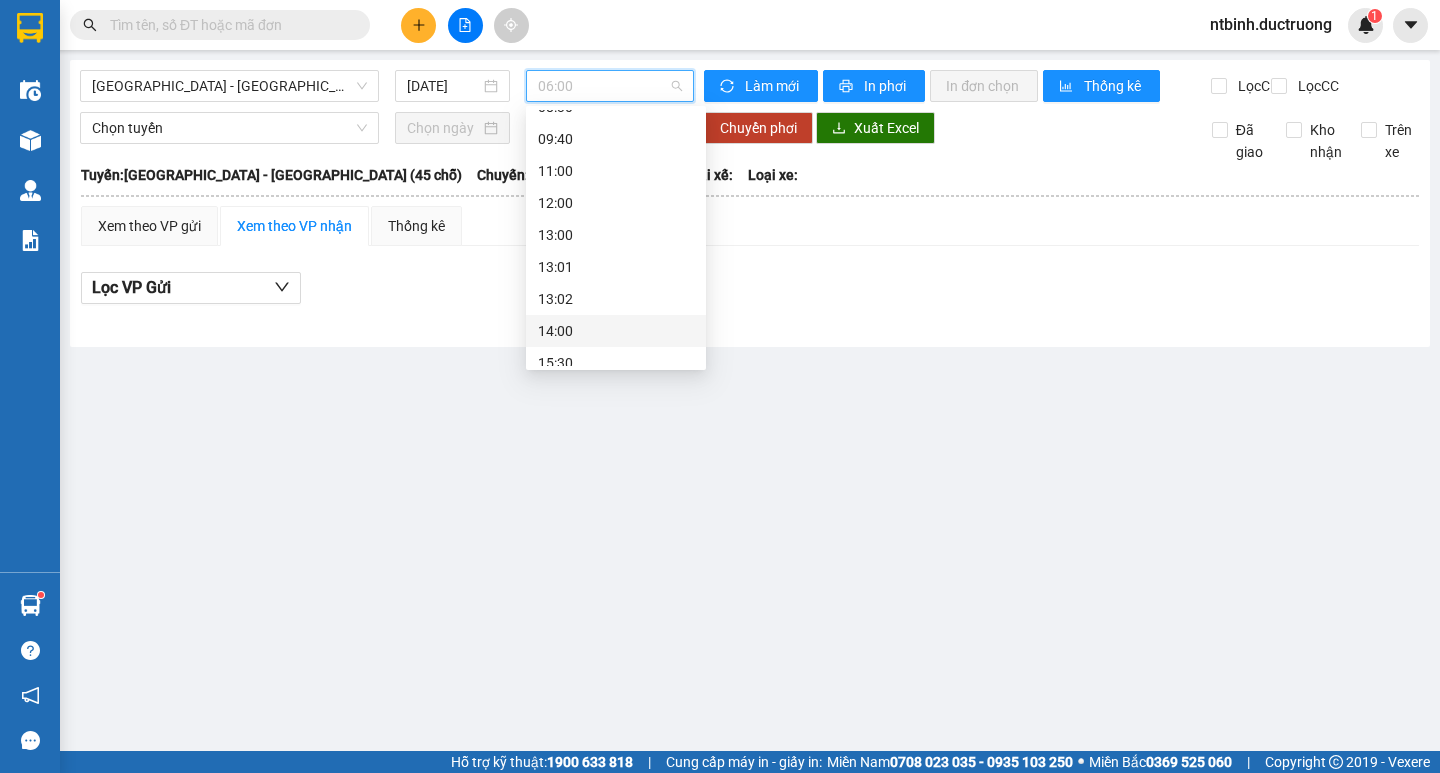 click on "14:00" at bounding box center (616, 331) 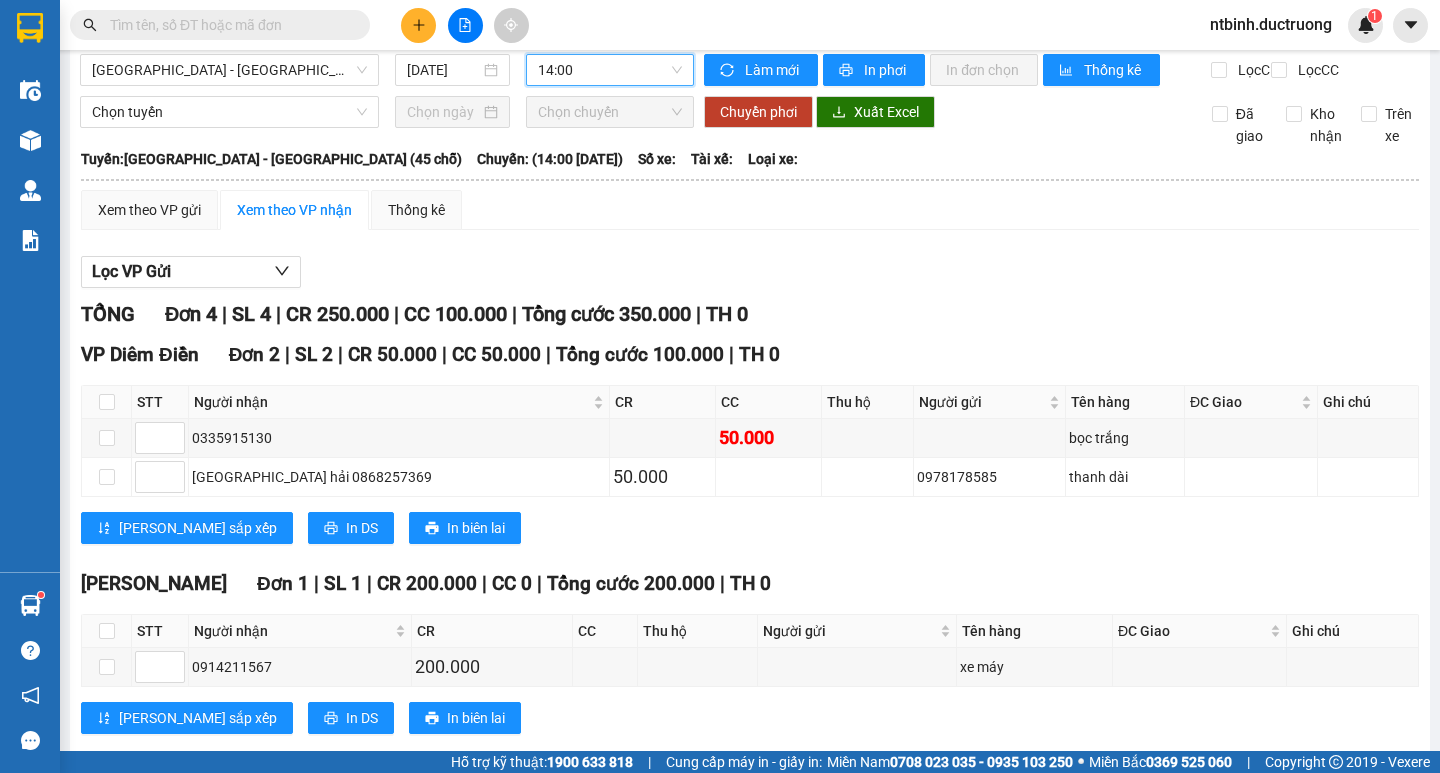 scroll, scrollTop: 0, scrollLeft: 0, axis: both 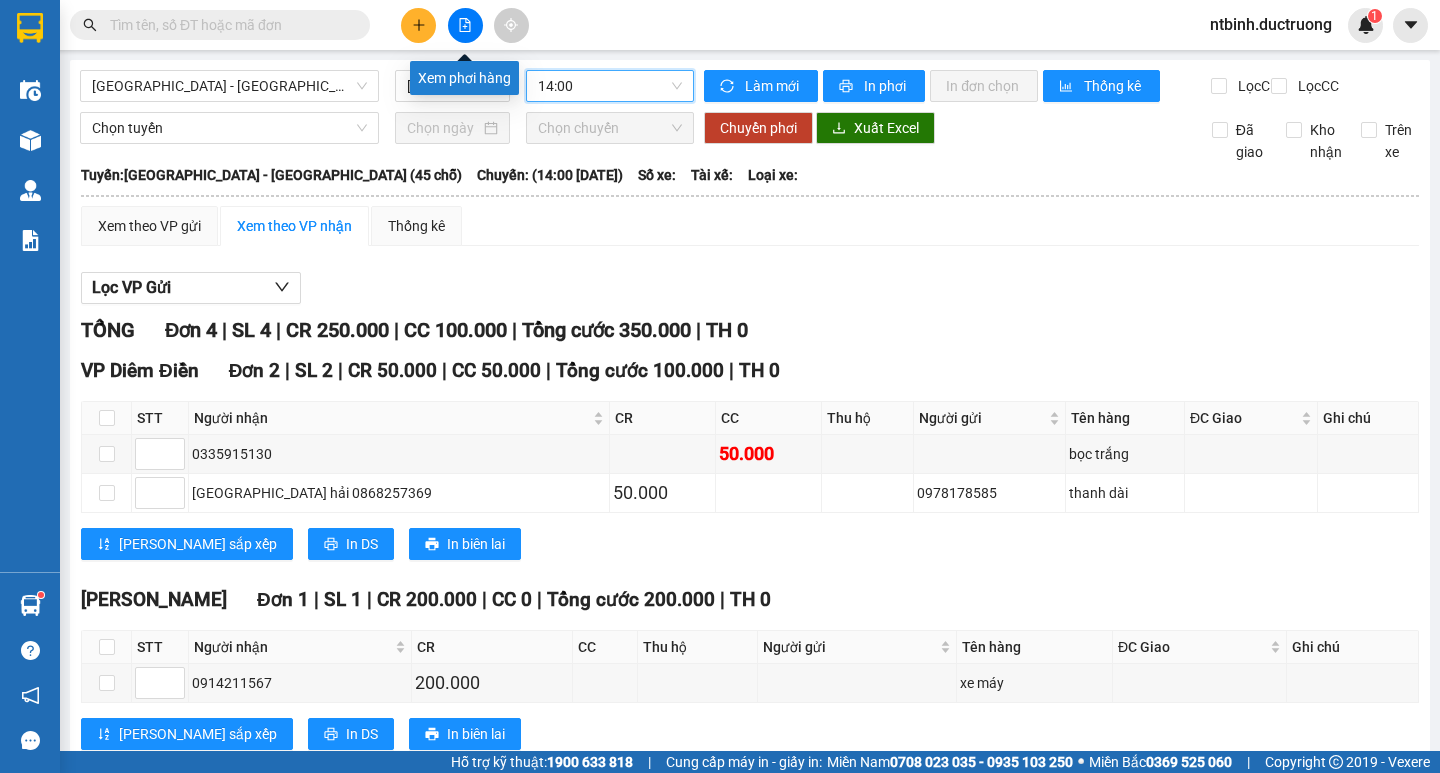 click 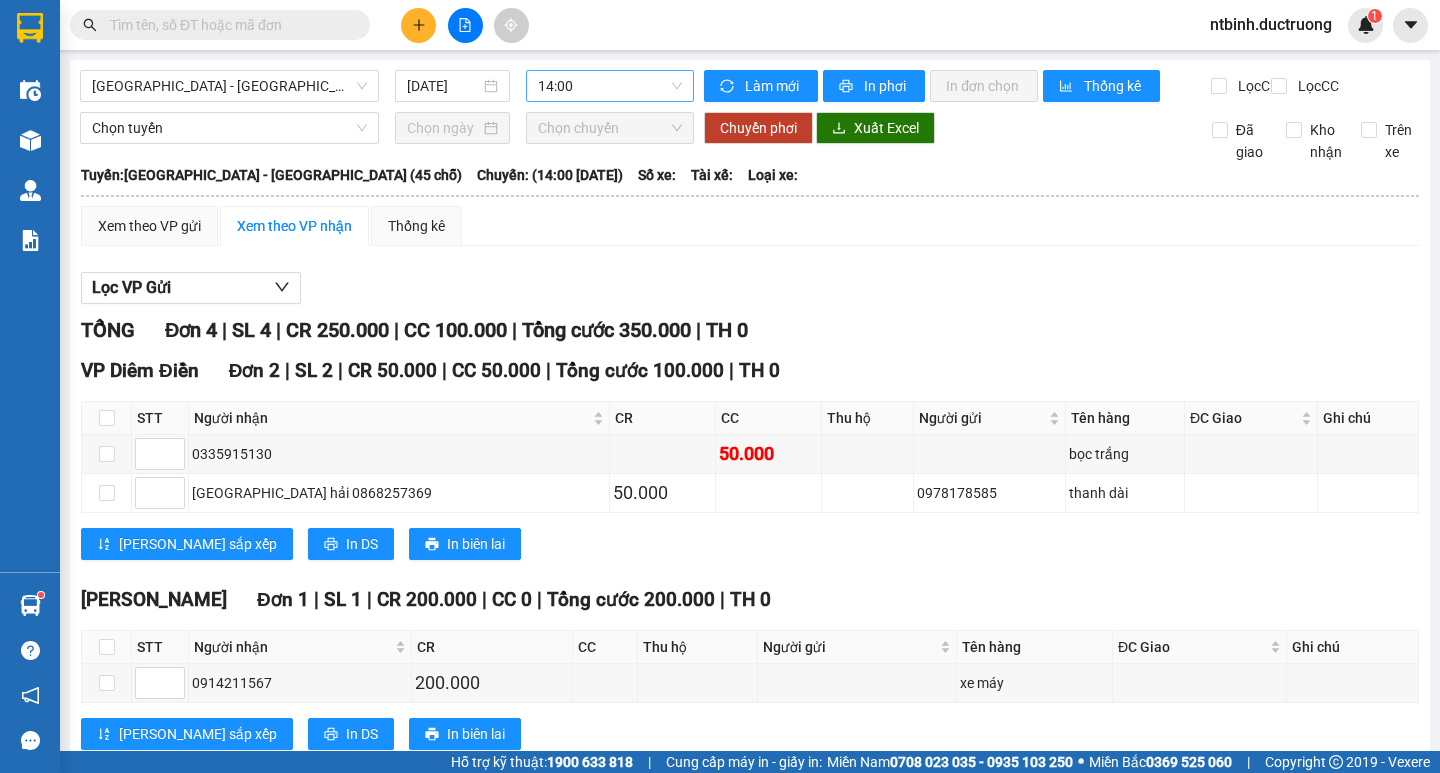 click on "14:00" at bounding box center [610, 86] 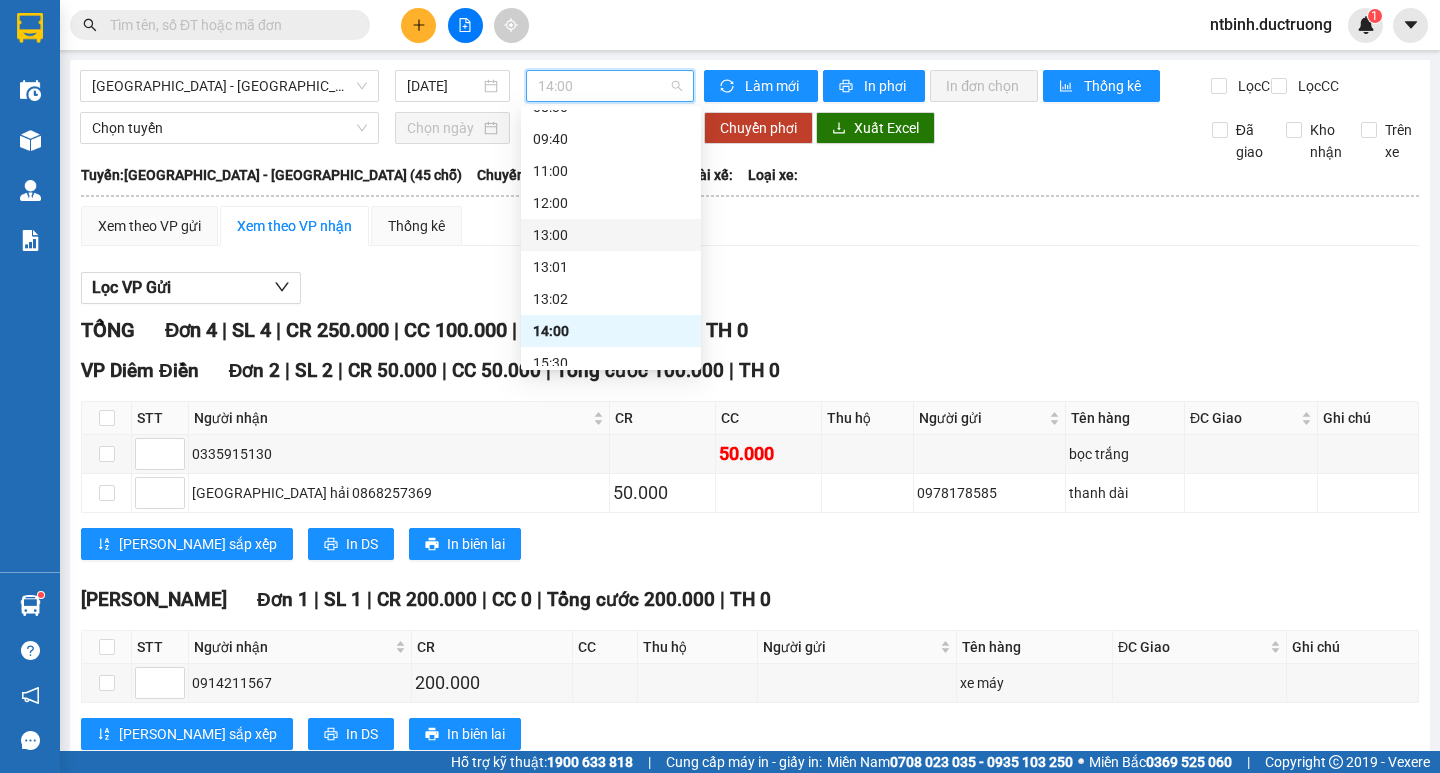 click on "13:00" at bounding box center (611, 235) 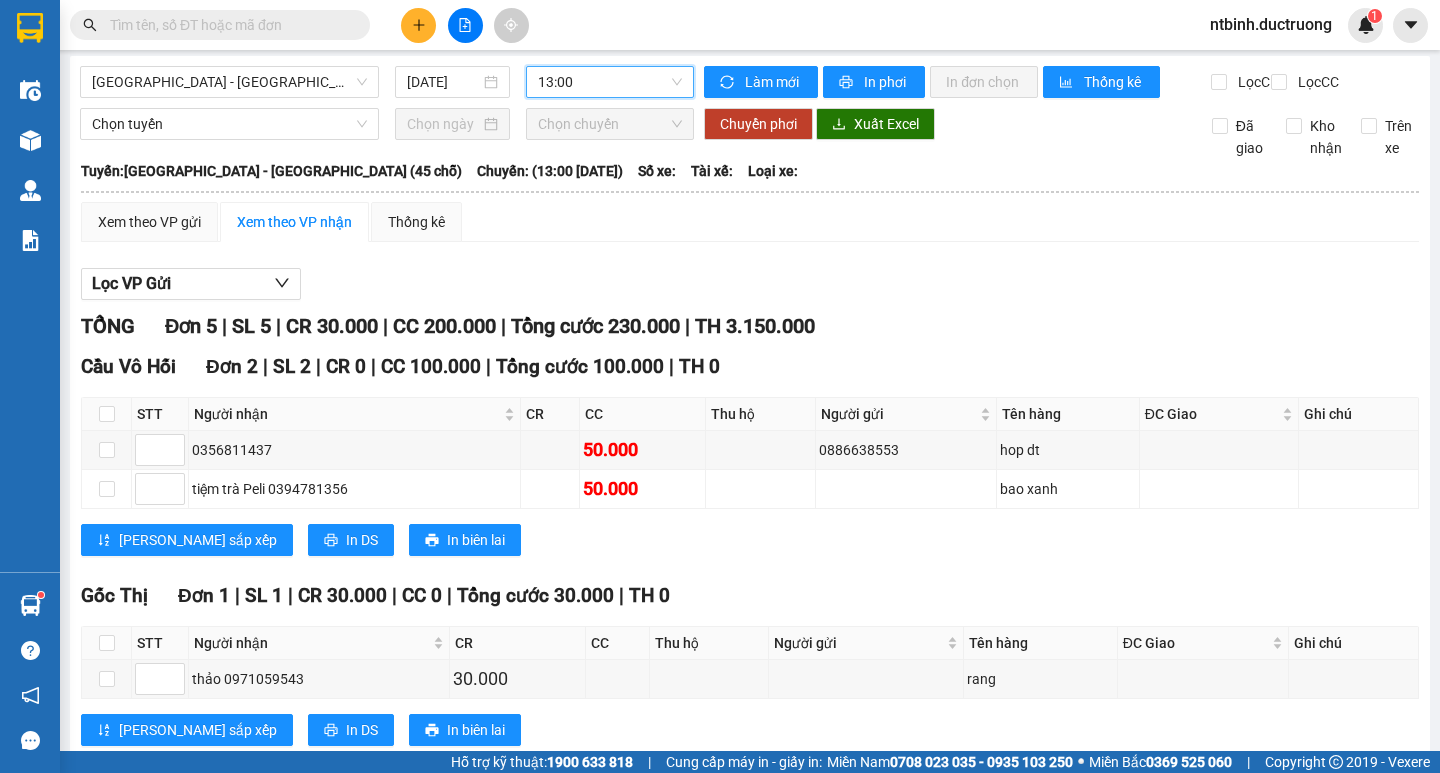 scroll, scrollTop: 0, scrollLeft: 0, axis: both 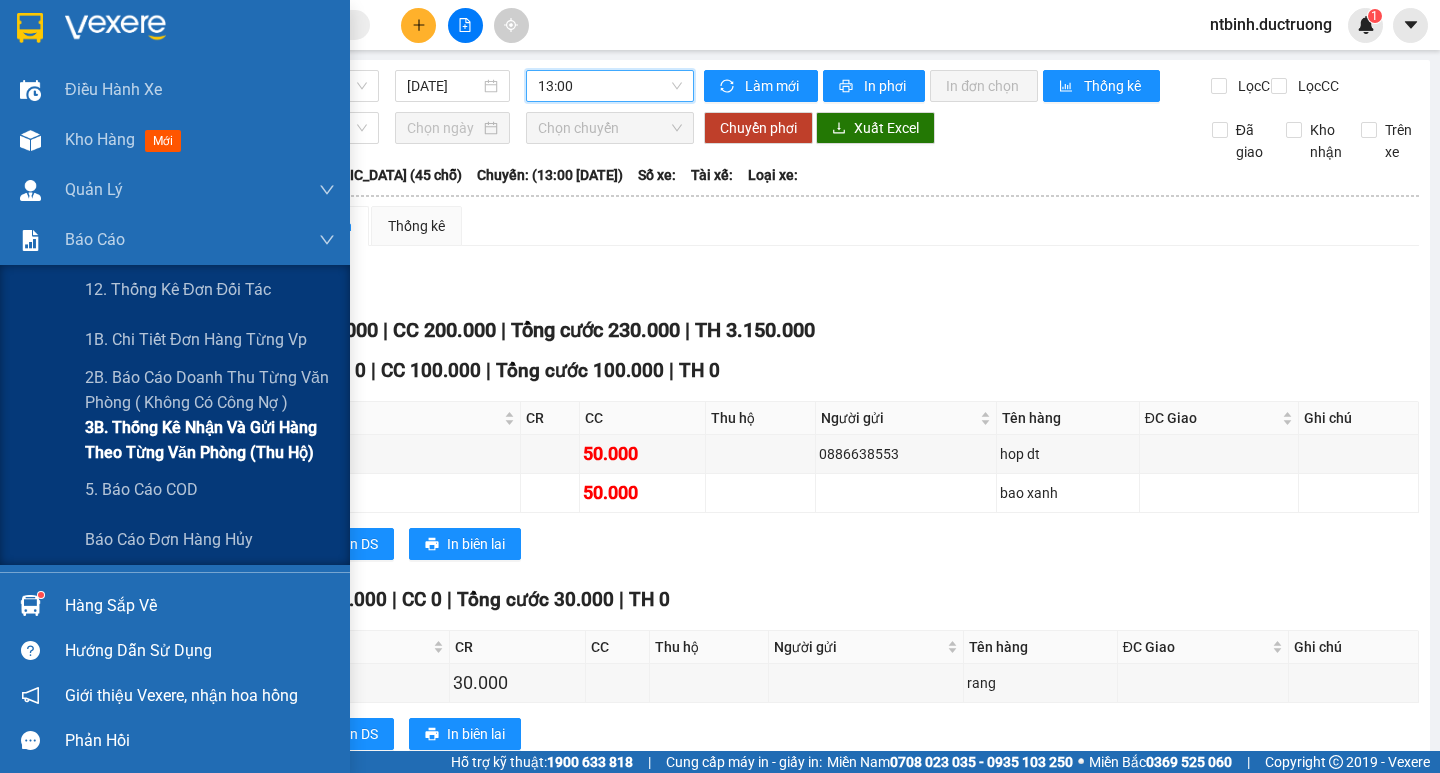 click on "3B. Thống kê nhận và gửi hàng theo từng văn phòng (thu hộ)" at bounding box center [210, 440] 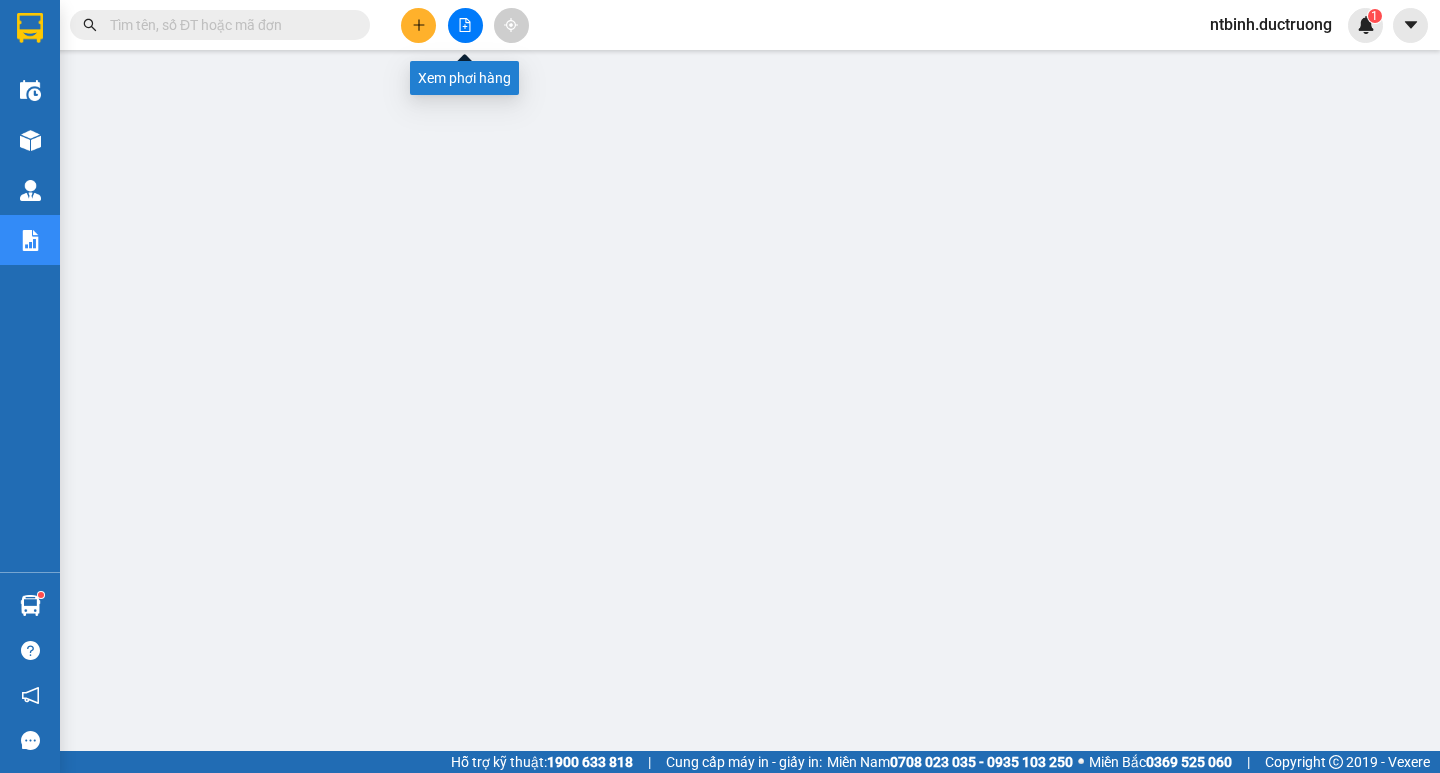 click 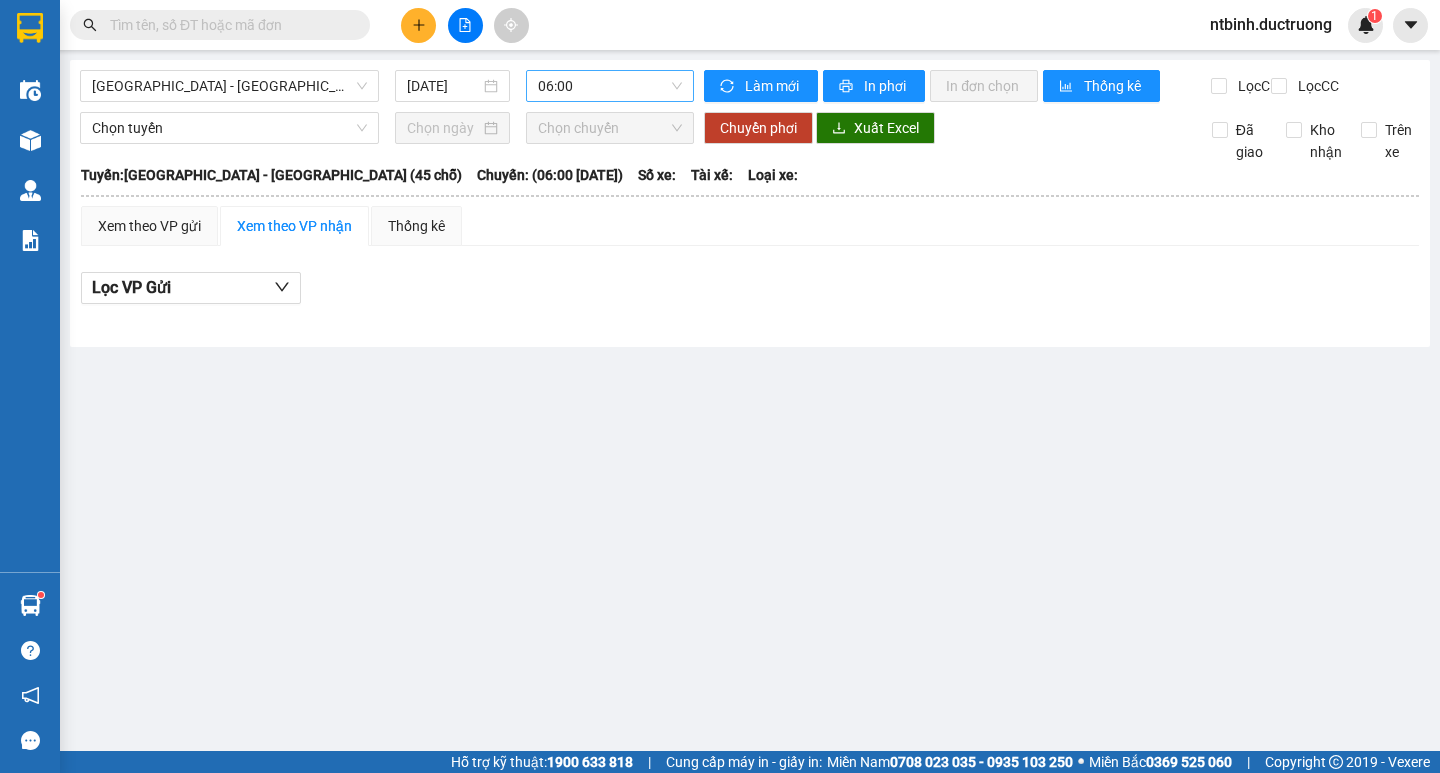 click on "06:00" at bounding box center (610, 86) 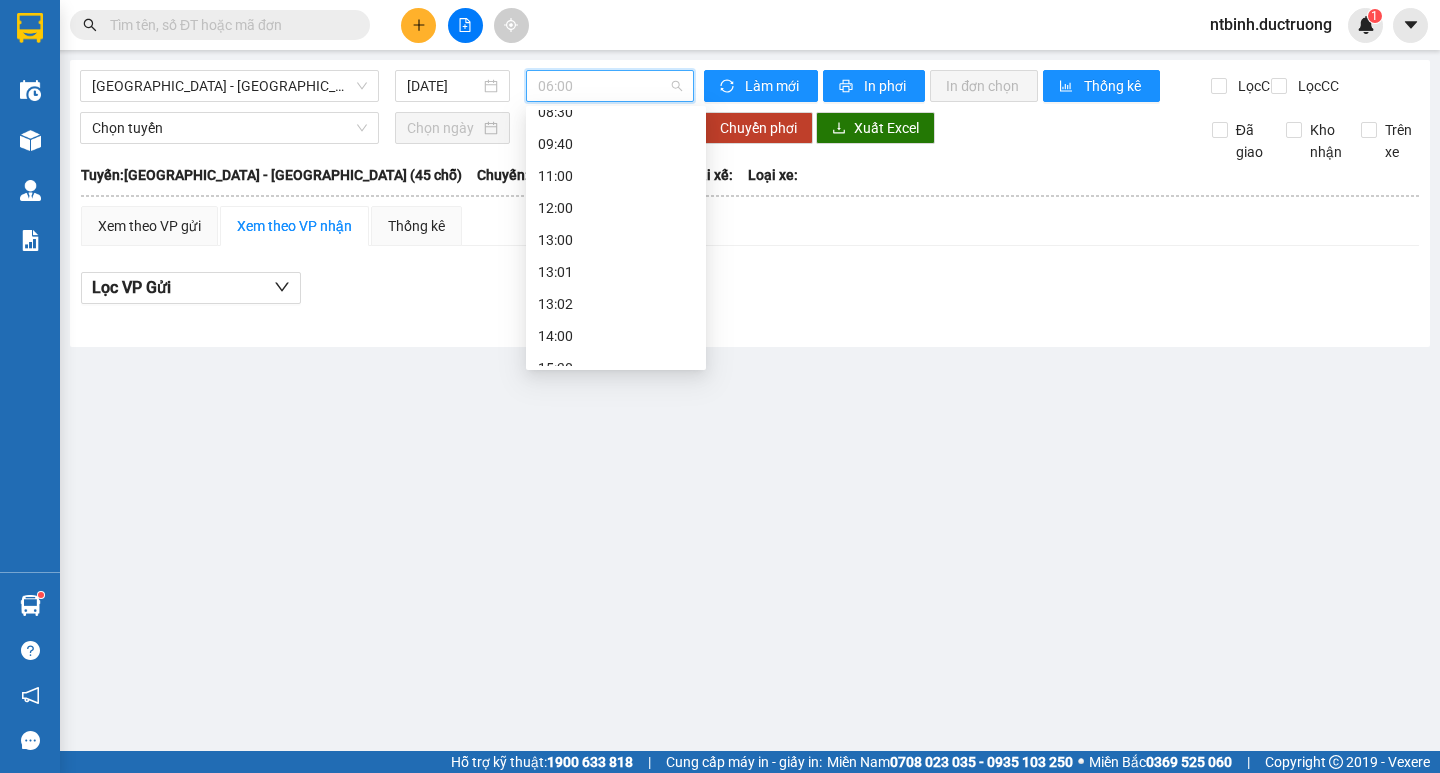 scroll, scrollTop: 144, scrollLeft: 0, axis: vertical 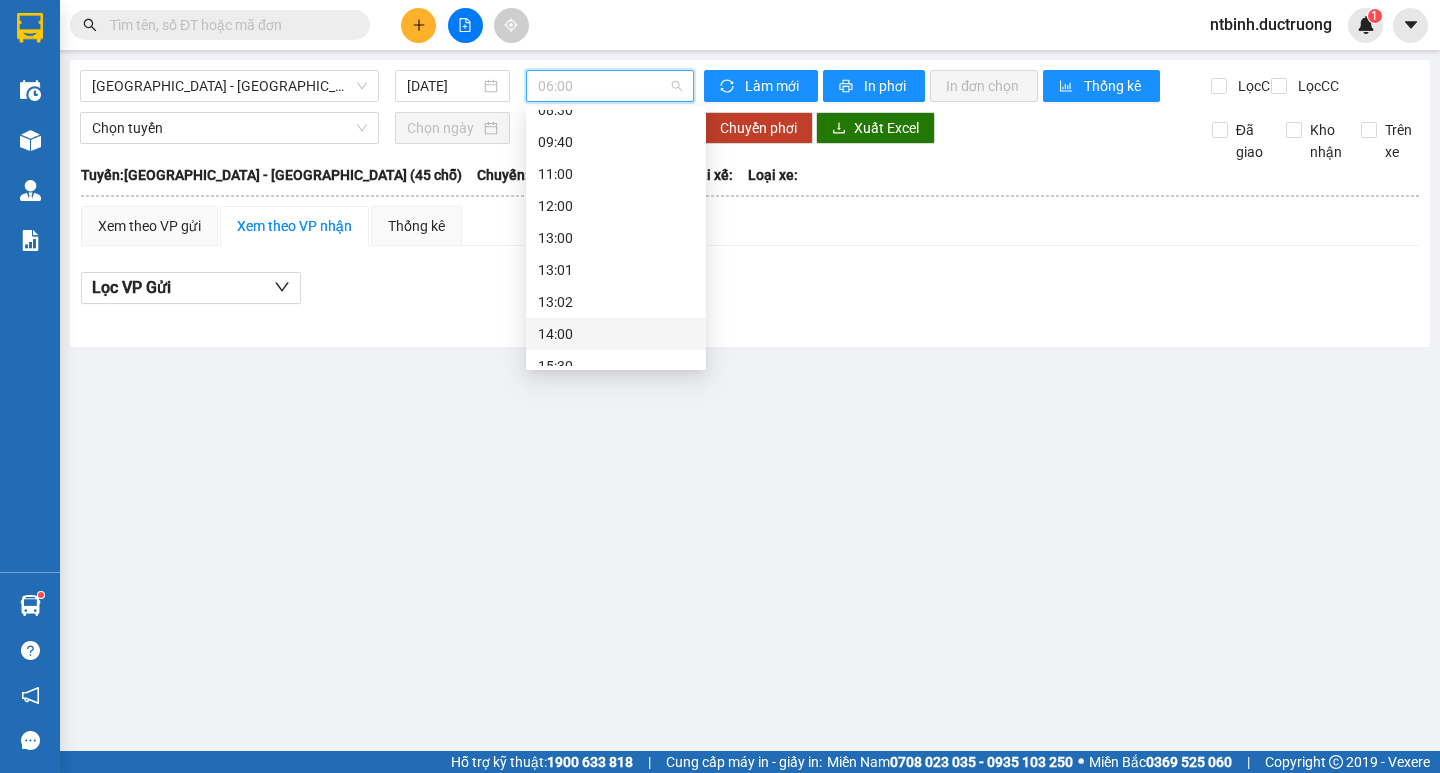 click on "14:00" at bounding box center (616, 334) 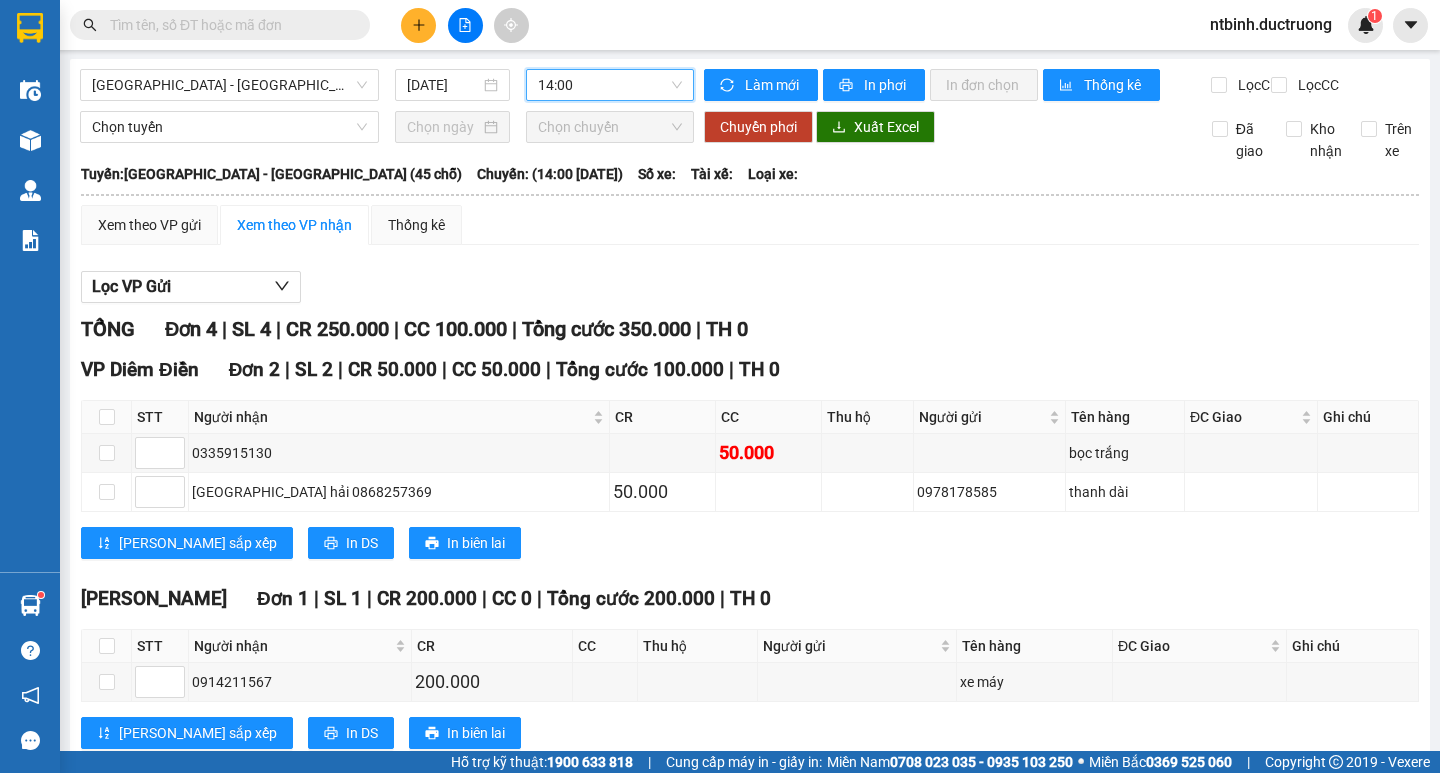 scroll, scrollTop: 0, scrollLeft: 0, axis: both 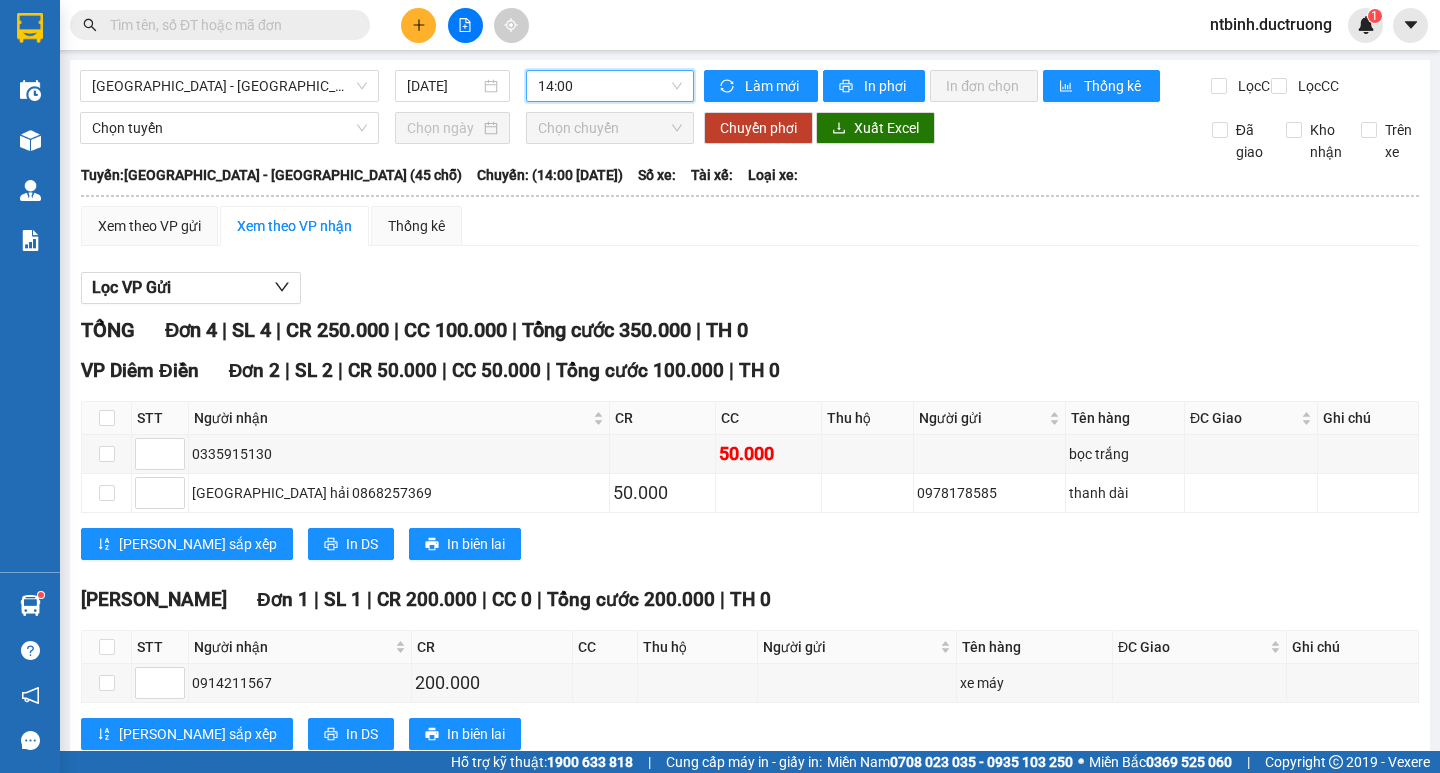 click on "Kết quả tìm kiếm ( 4 )  Bộ lọc  Mã ĐH Trạng thái Món hàng Thu hộ Tổng cước Chưa cước Người gửi VP Gửi Người nhận VP Nhận HD0603250520 11:15 [DATE] Trên xe   11:00  [DATE] 1 cattong điện tử SL:  1 50.000 50.000 0967415023 [GEOGRAPHIC_DATA] 0976002893 VP Diêm Điền TB1909230165 08:25 [DATE] Trên xe   17B-021.00 08:40  [DATE] 1 hộp con ngà SL:  1 80.000 80.000 0906029210 VP Diêm Điền 0967415375 Cầu Nhất TB2107230182 13:56 [DATE] Trên xe   17B-006.26 14:30  [DATE] 1 HÔP SL:  1 50.000 50.000 0906029210 TIEN VP Diêm Điền 0967415375 Cầu Nhất TBi1307250928 10:53 [DATE] VP Gửi   tui xanh SL:  1 40.000 40.000 VP [PERSON_NAME] 0967415975 VP Diêm Điền 1 ntbinh.ductruong 1" at bounding box center (720, 25) 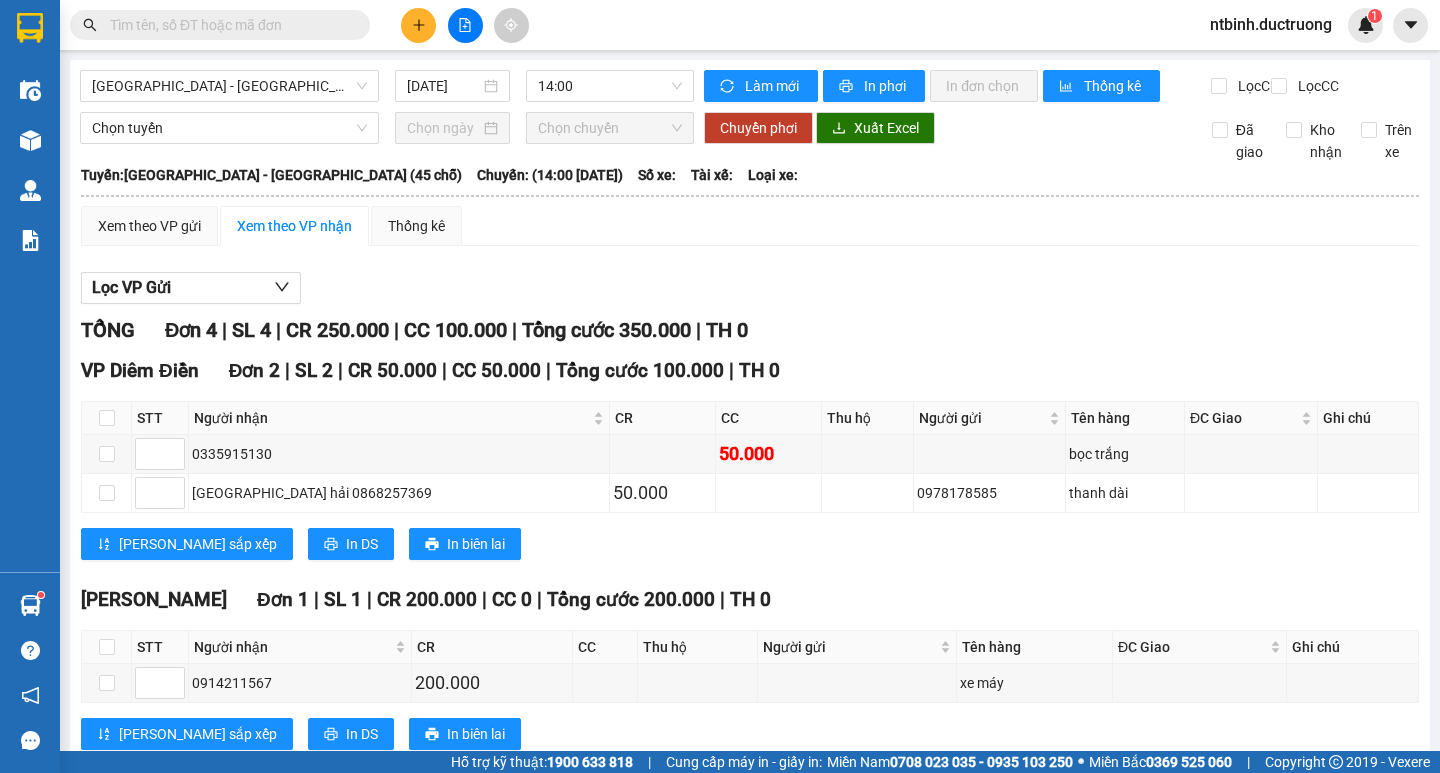 click on "[GEOGRAPHIC_DATA] - [GEOGRAPHIC_DATA] (45 chỗ) [DATE] 14:00     Làm mới In phơi In đơn chọn Thống kê Lọc  CR Lọc  CC Chọn tuyến Chọn chuyến Chuyển phơi Xuất Excel Đã giao Kho nhận Trên xe Đức Trưởng Limousine 13:47 [DATE] [GEOGRAPHIC_DATA]:  [GEOGRAPHIC_DATA] - [GEOGRAPHIC_DATA] (45 chỗ) [GEOGRAPHIC_DATA]:   (14:00 [DATE]) [GEOGRAPHIC_DATA]:  [GEOGRAPHIC_DATA] - [GEOGRAPHIC_DATA] (45 chỗ) [GEOGRAPHIC_DATA]:   (14:00 [DATE]) Số xe:  Tài xế:  Loại xe:  Xem theo VP gửi Xem theo VP nhận Thống kê Lọc VP Gửi TỔNG Đơn   4 | SL   4 | CR   250.000 | CC   100.000 | Tổng cước   350.000 | TH   0 VP Diêm Điền Đơn   2 | SL   2 | CR   50.000 | CC   50.000 | Tổng cước   100.000 | TH   0 STT Người nhận CR CC Thu hộ Người gửi Tên hàng ĐC Giao Ghi chú Ký nhận                        0335915130 50.000   bọc trắng thụy hải 0868257369 50.000  0978178585 thanh dài Lưu sắp xếp In DS In biên lai Đức Trưởng Limousine VP [PERSON_NAME]  -  13:47 [DATE]" at bounding box center (750, 523) 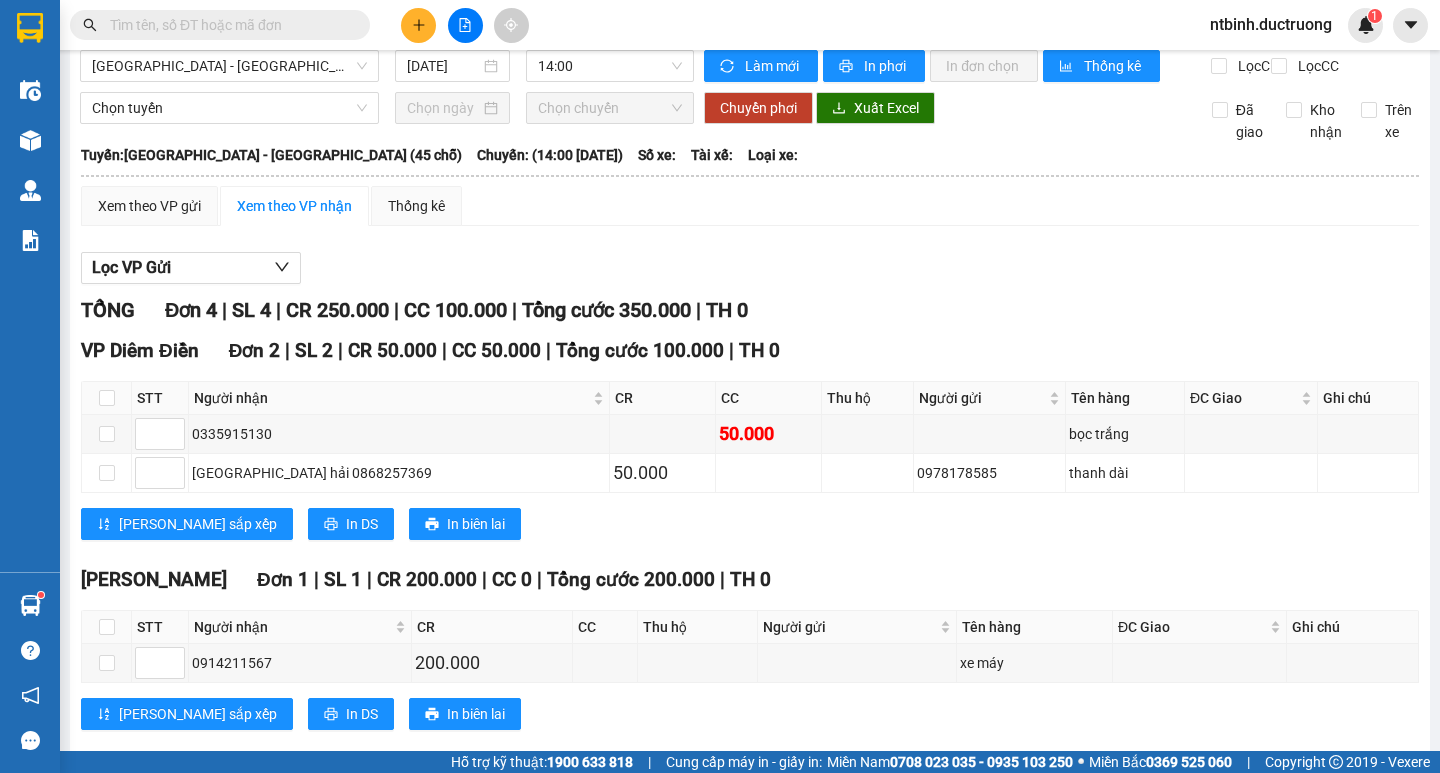 scroll, scrollTop: 0, scrollLeft: 0, axis: both 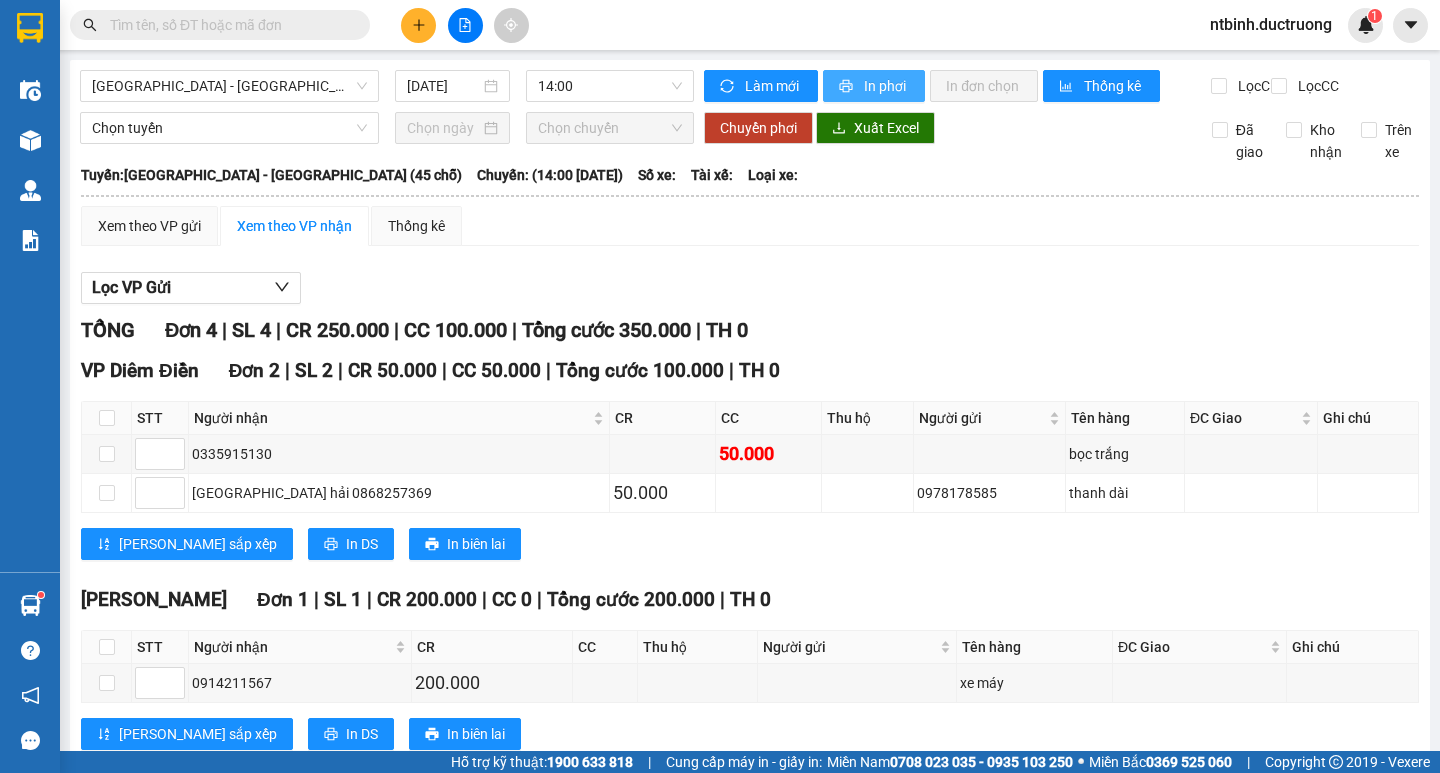 click on "In phơi" at bounding box center [886, 86] 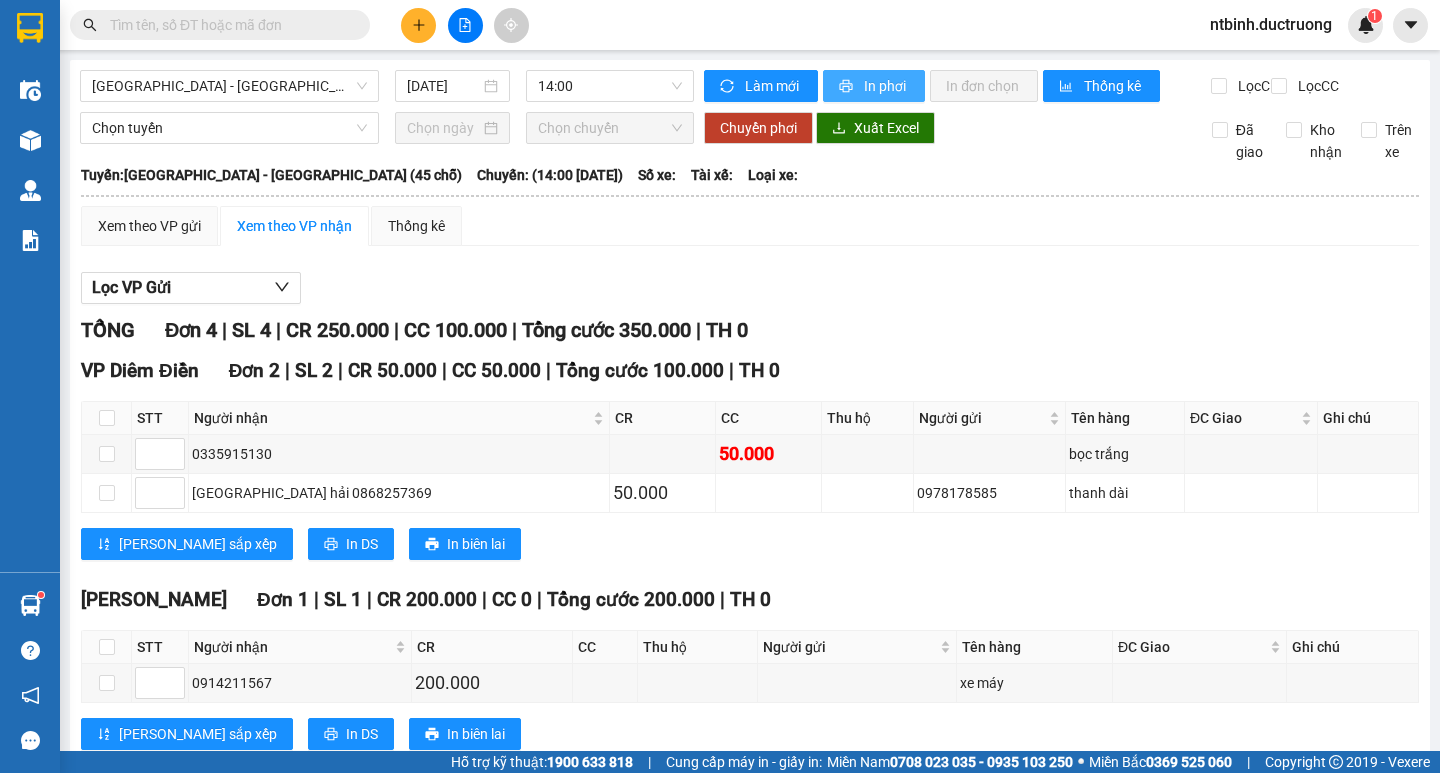 scroll, scrollTop: 0, scrollLeft: 0, axis: both 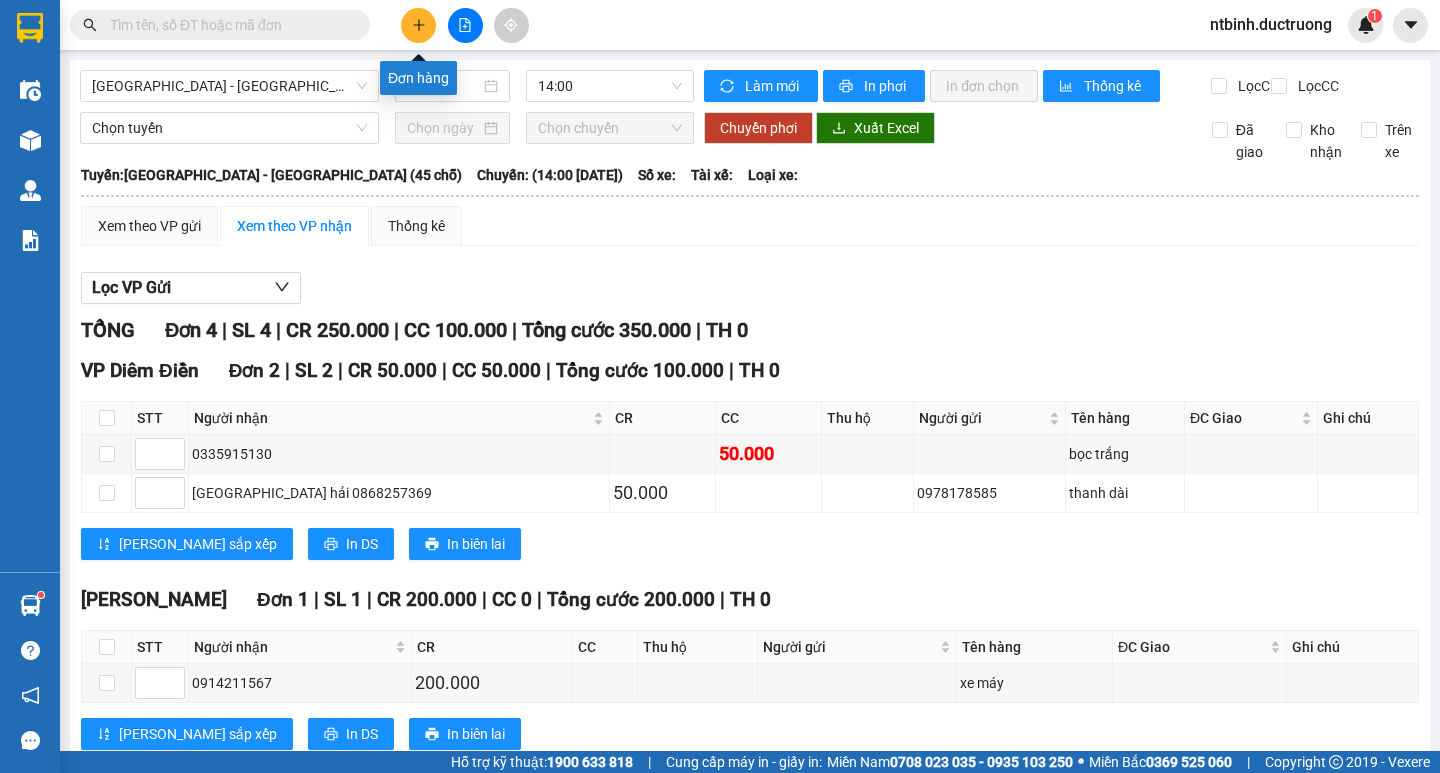 click 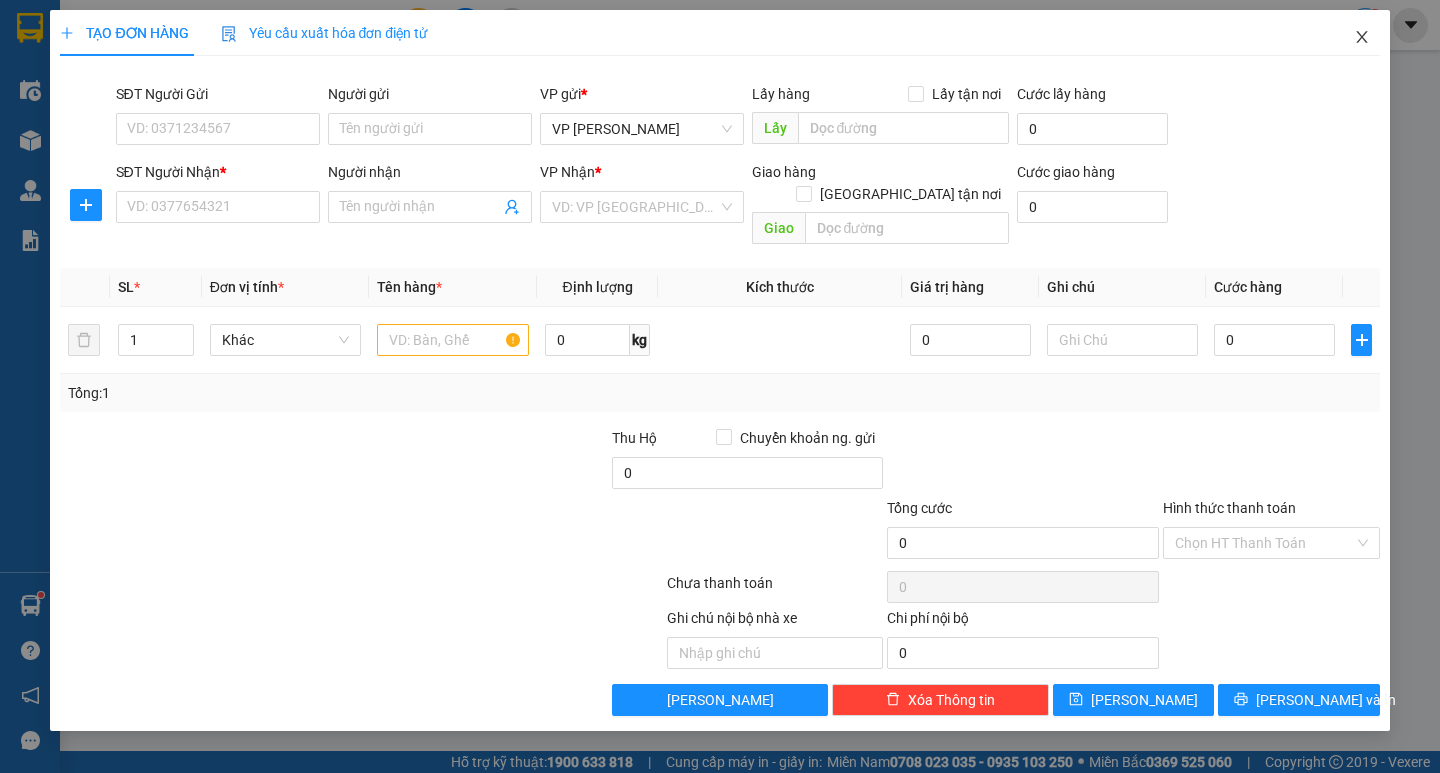 click at bounding box center (1362, 38) 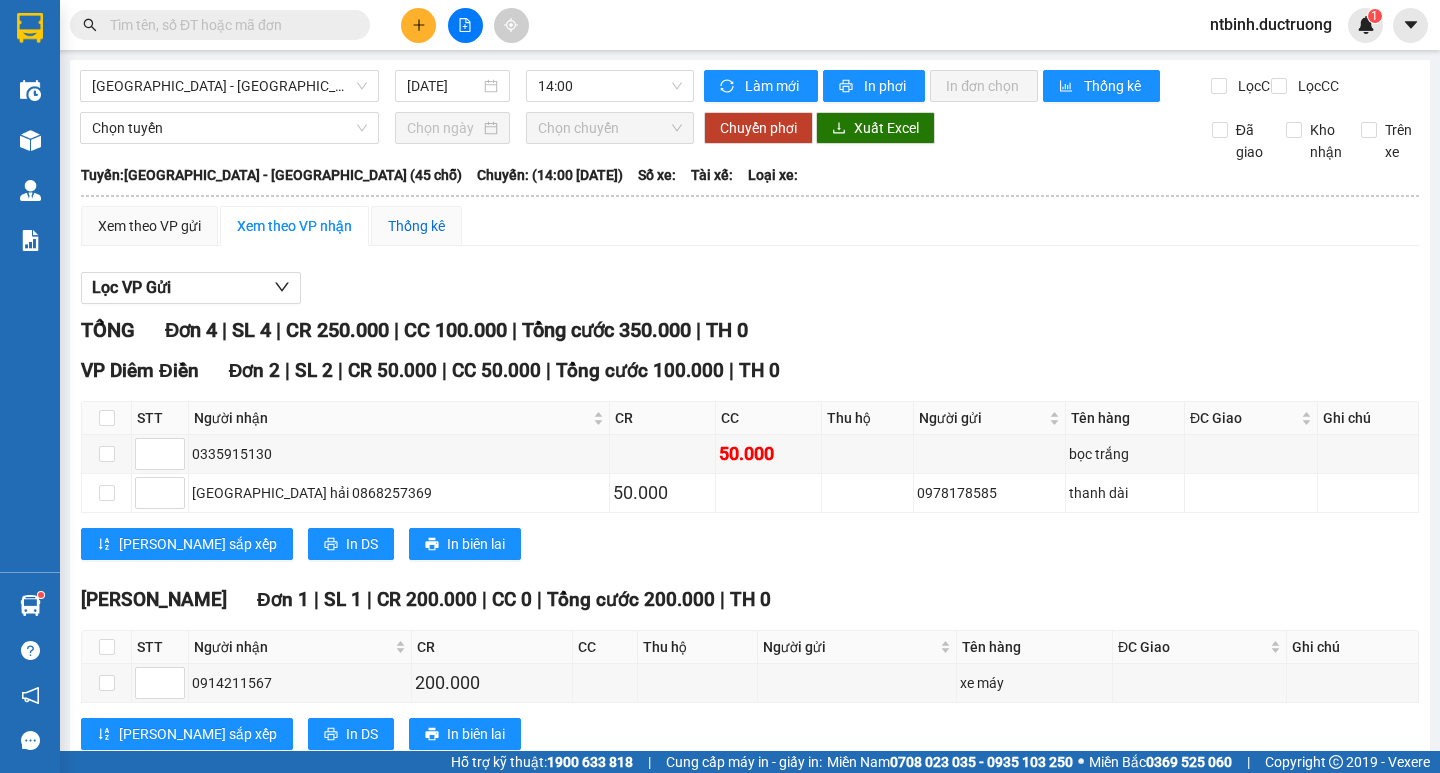 click on "Thống kê" at bounding box center [416, 226] 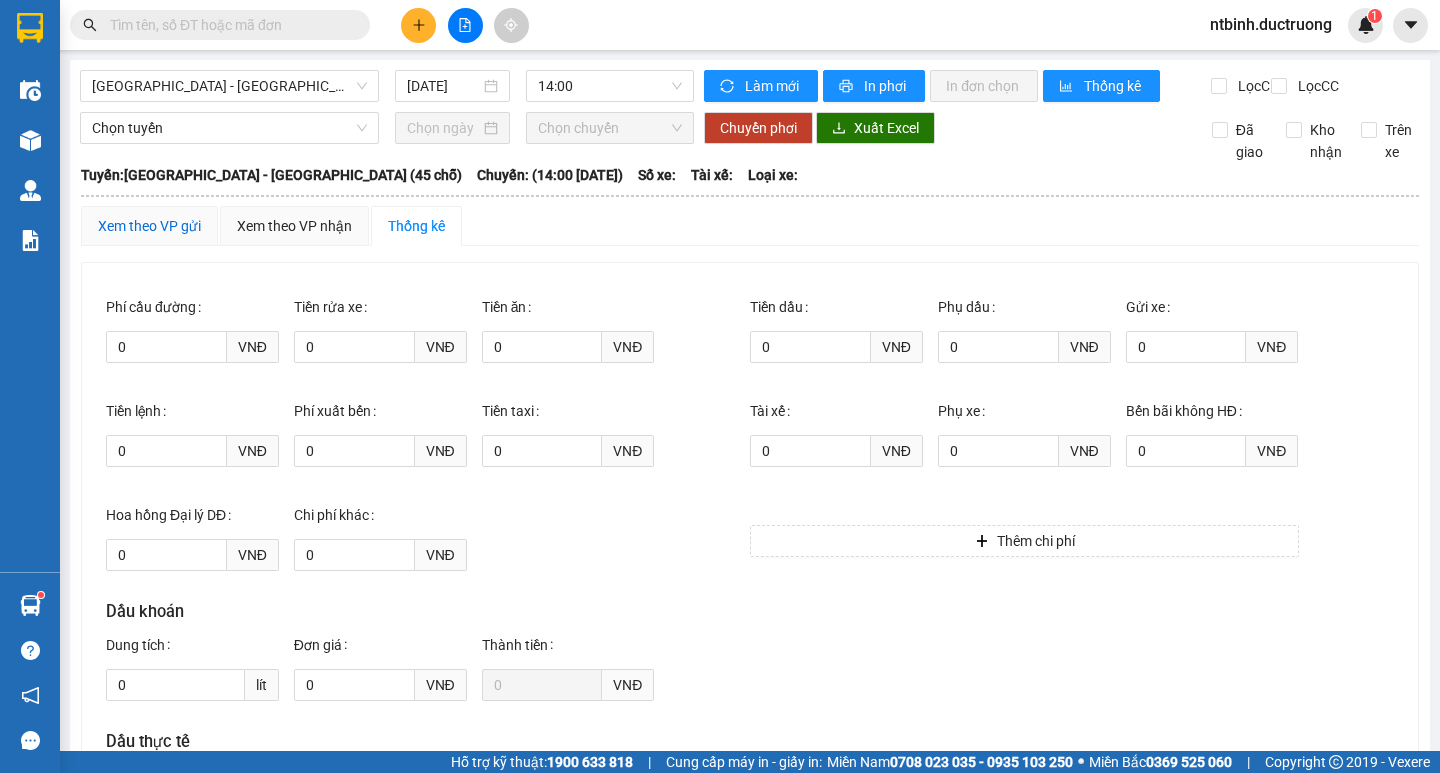 click on "Xem theo VP gửi" at bounding box center (149, 226) 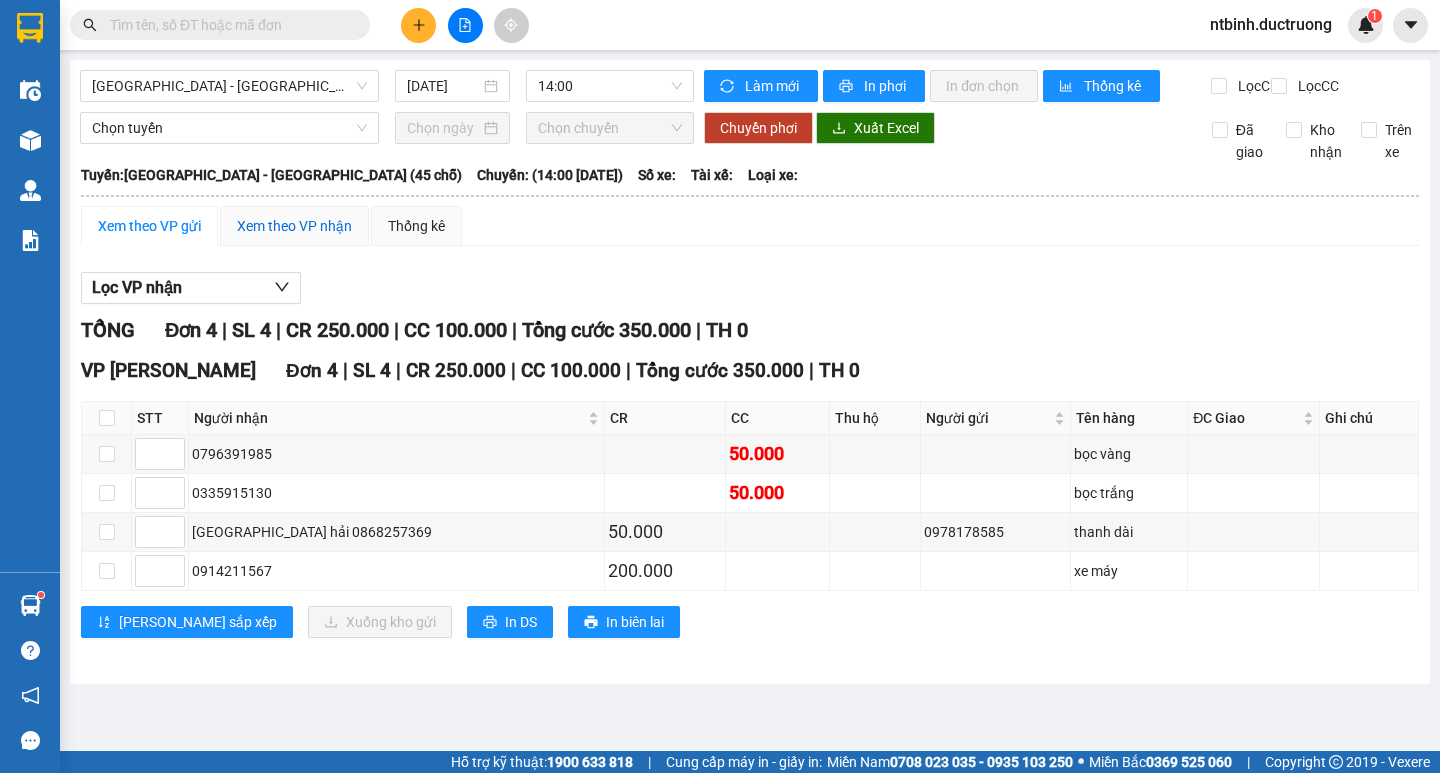 click on "Xem theo VP nhận" at bounding box center [294, 226] 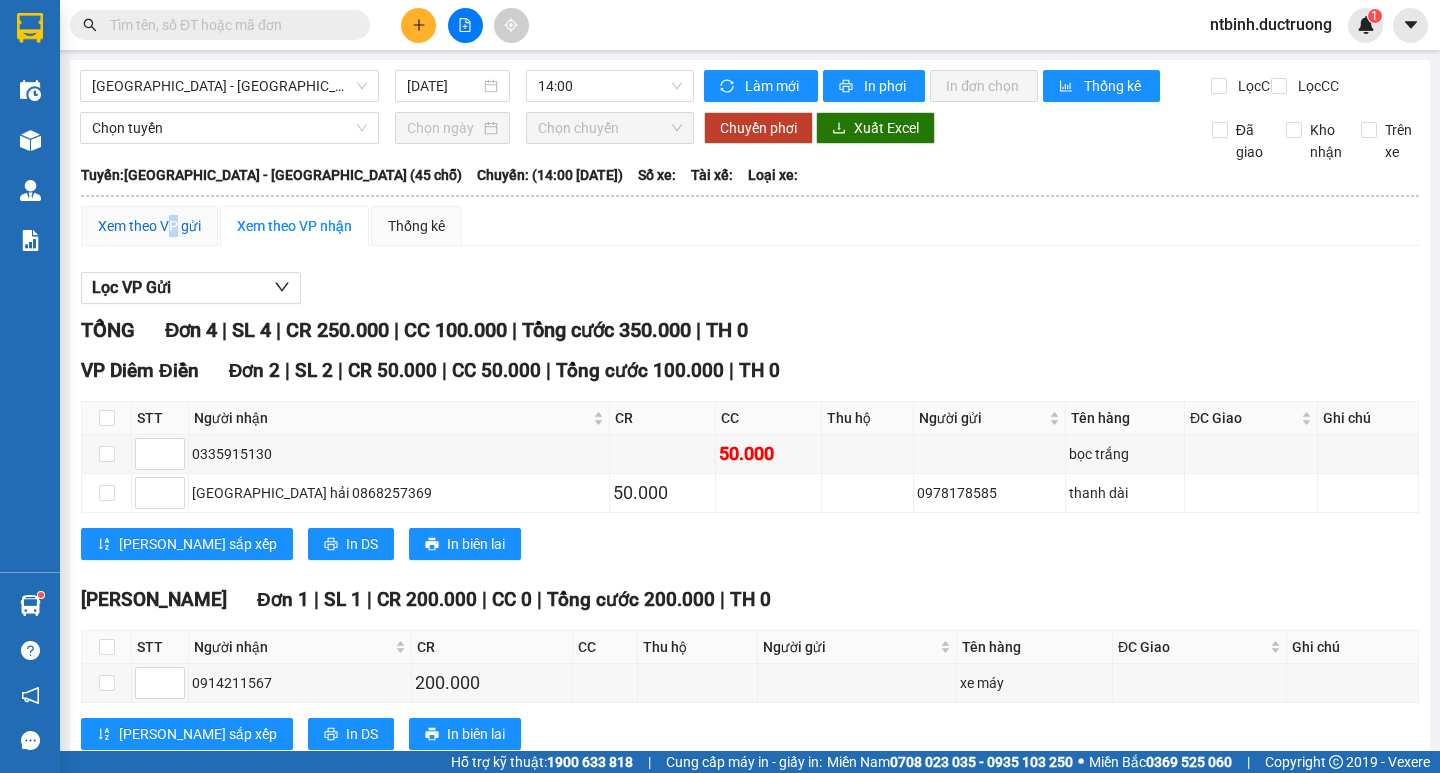 click on "Xem theo VP gửi" at bounding box center [149, 226] 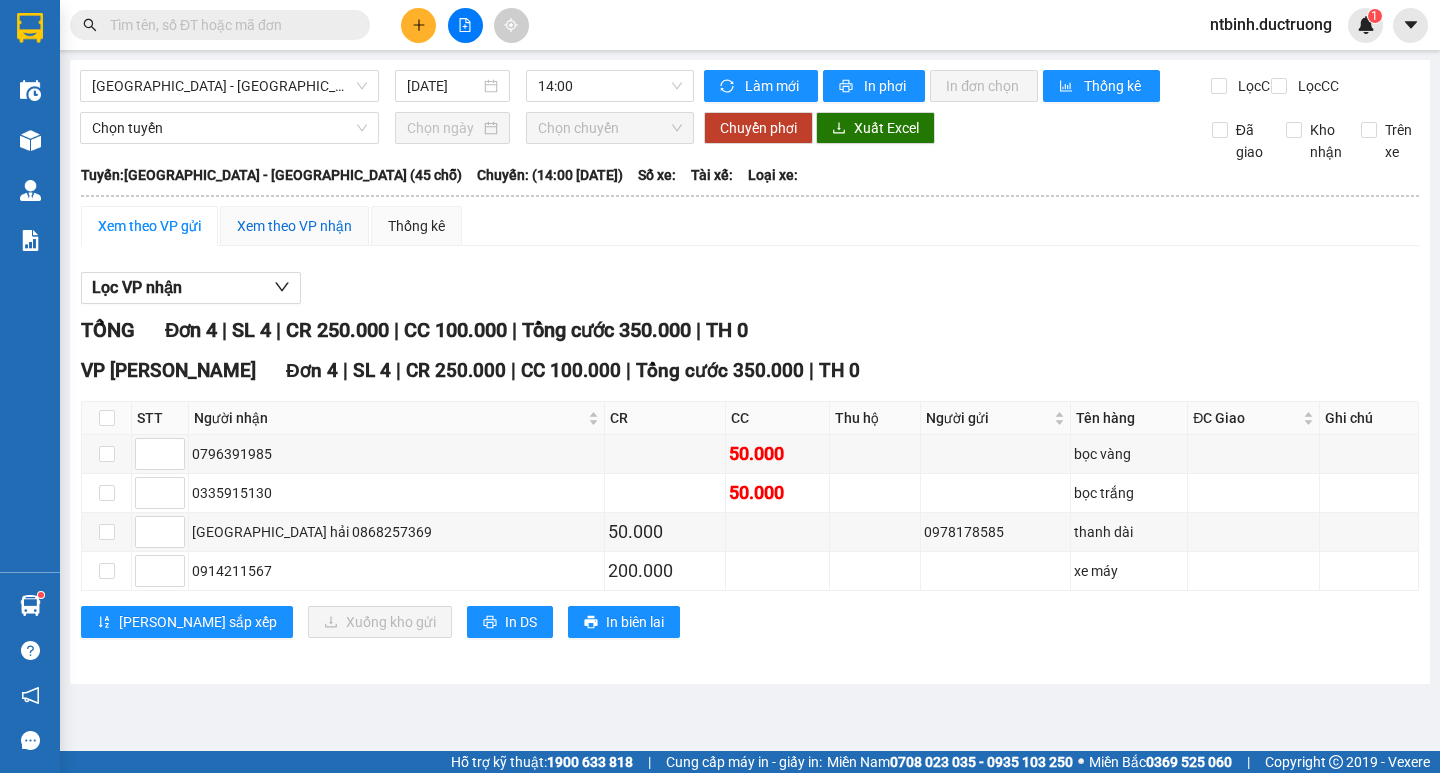 click on "Xem theo VP nhận" at bounding box center (294, 226) 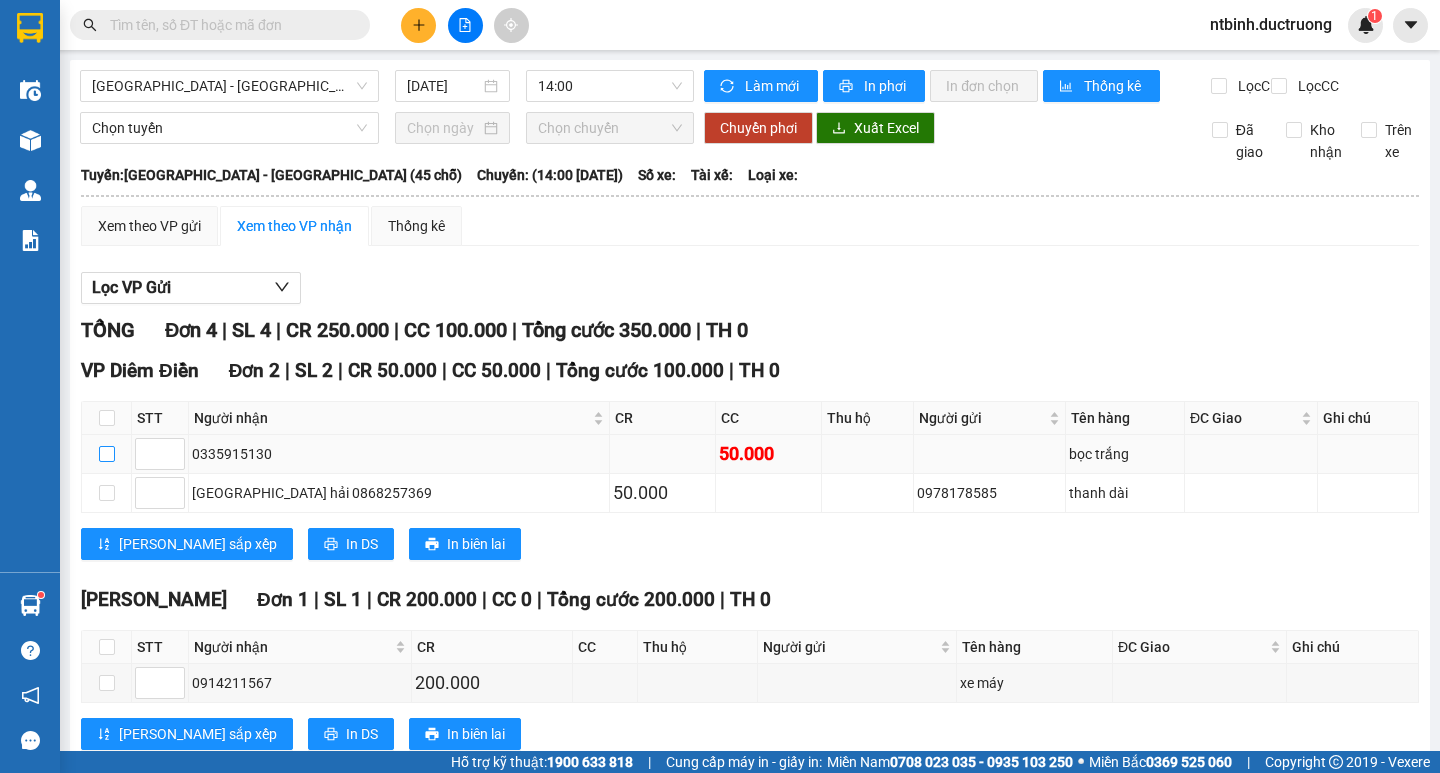 click at bounding box center (107, 454) 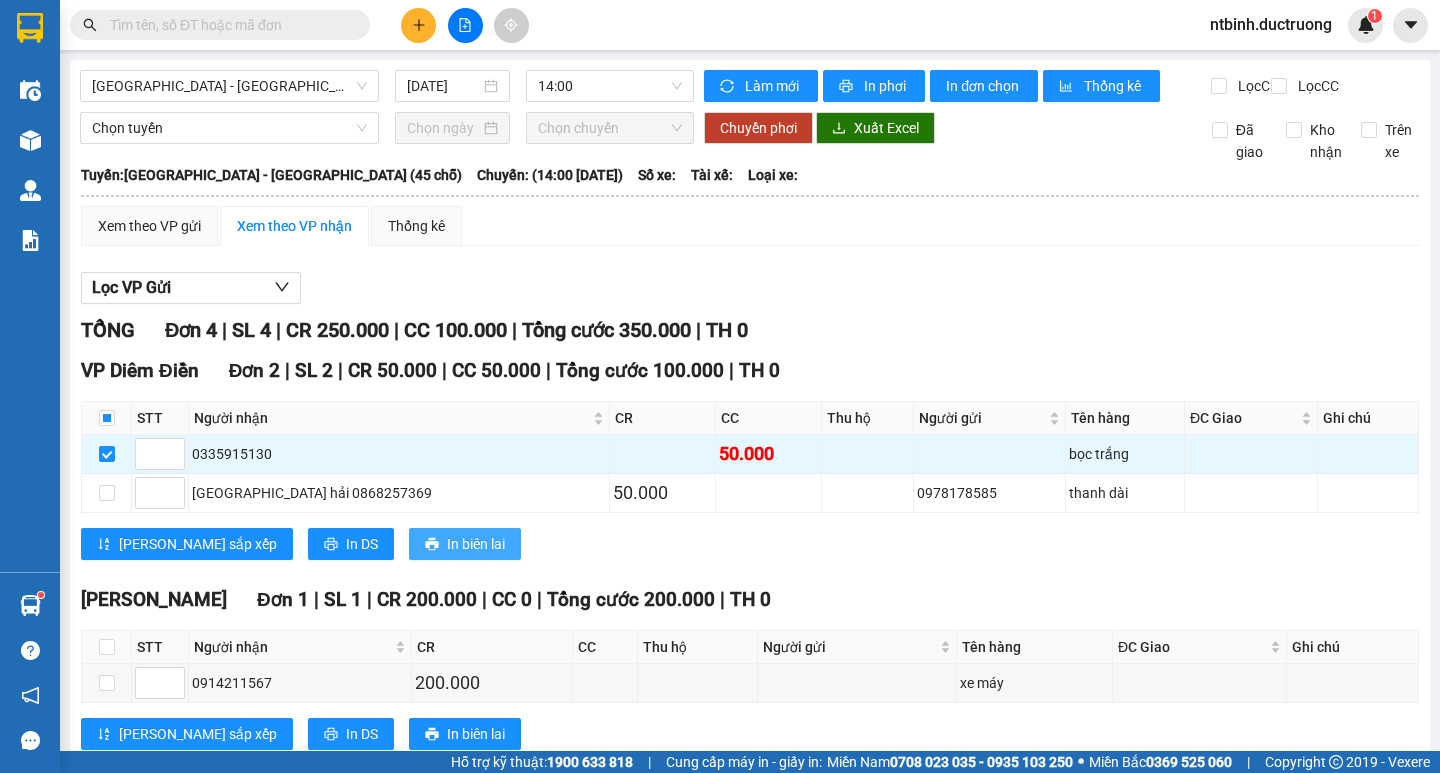 drag, startPoint x: 310, startPoint y: 475, endPoint x: 421, endPoint y: 564, distance: 142.27438 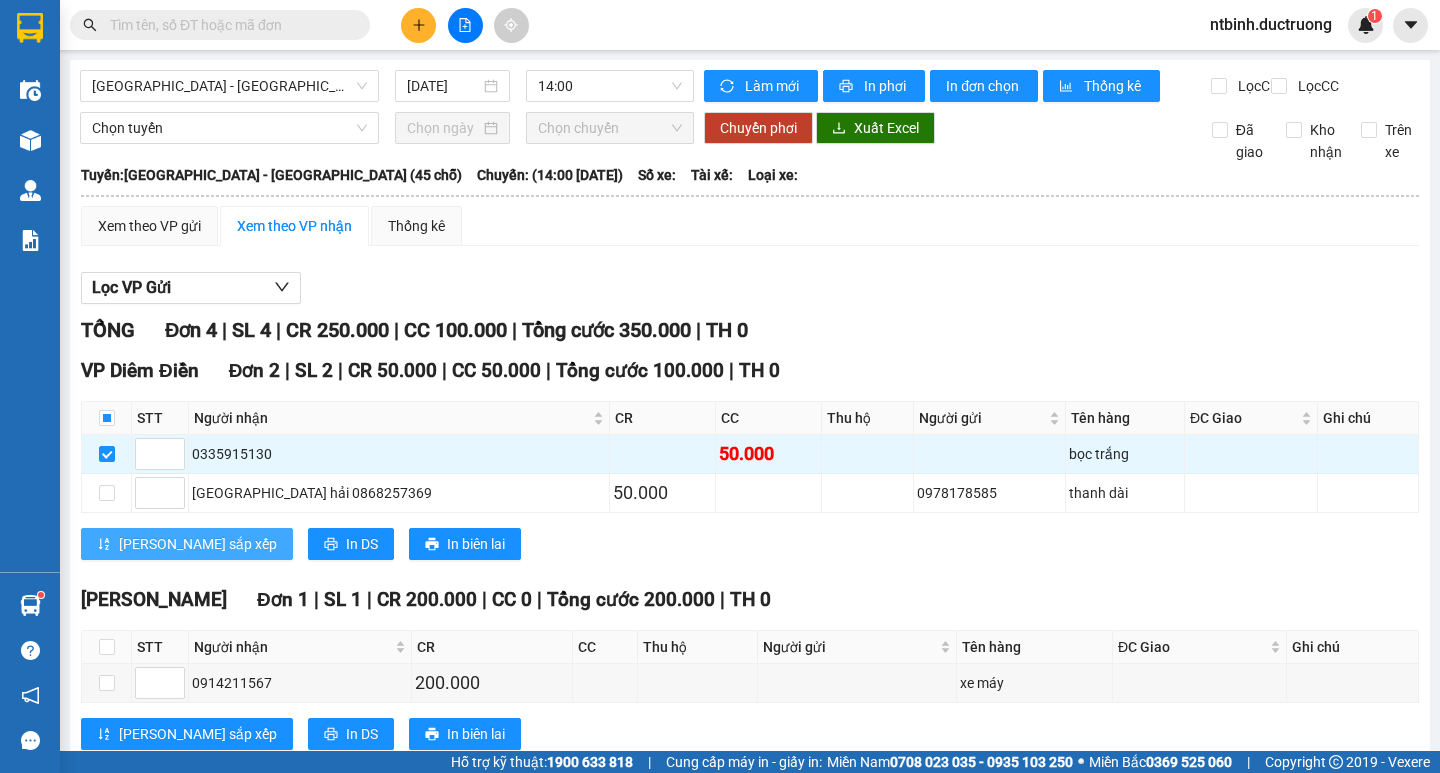drag, startPoint x: 421, startPoint y: 564, endPoint x: 193, endPoint y: 559, distance: 228.05482 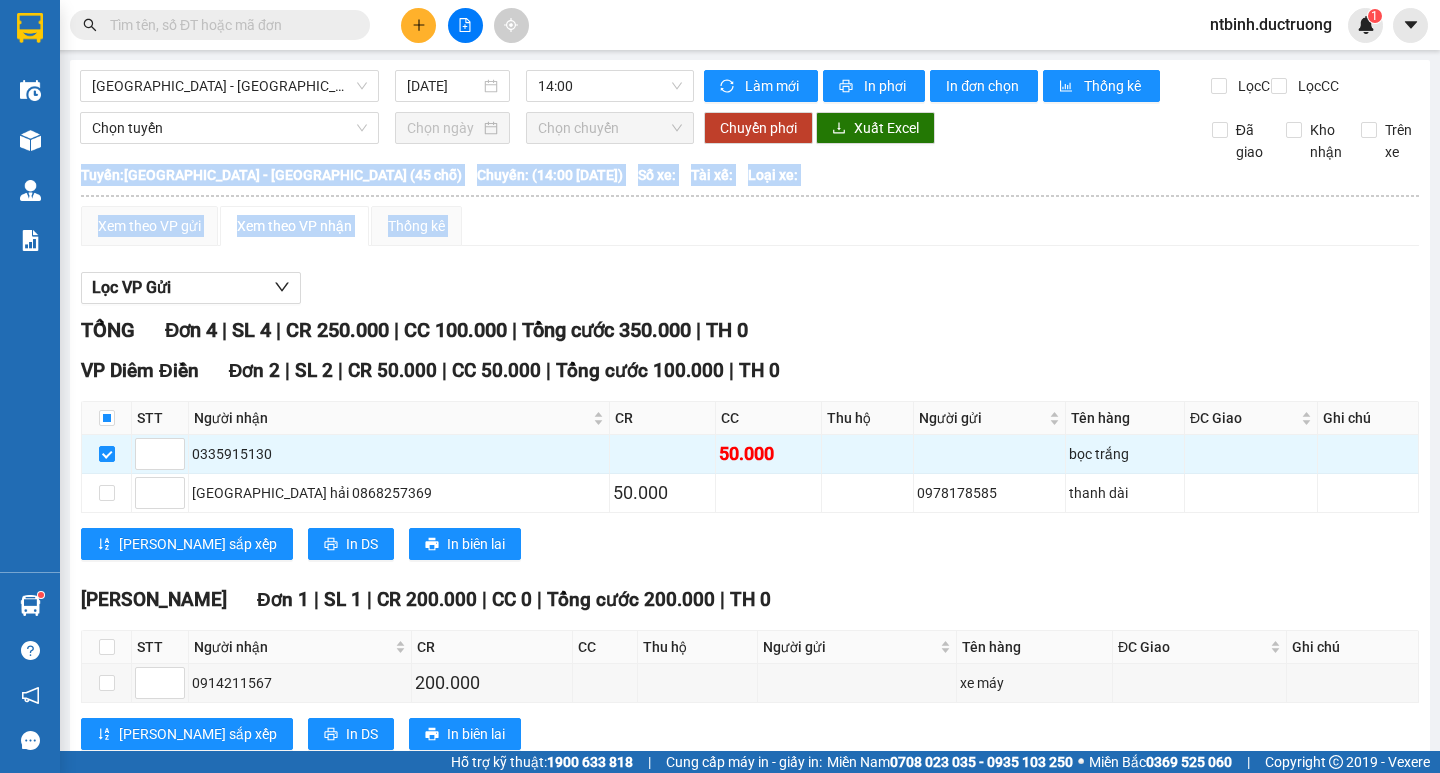 drag, startPoint x: 193, startPoint y: 559, endPoint x: 77, endPoint y: 360, distance: 230.34105 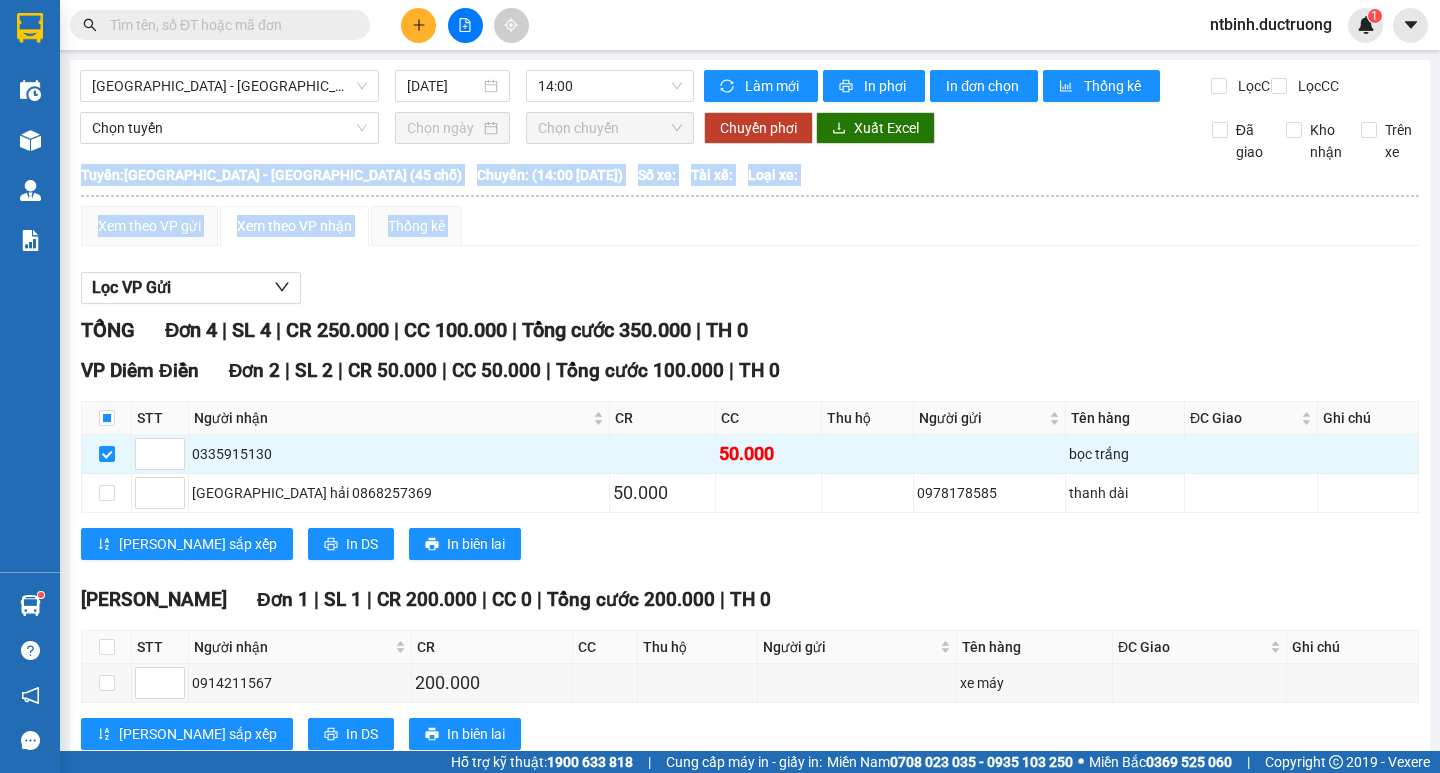 click on "[GEOGRAPHIC_DATA] - [GEOGRAPHIC_DATA] (45 chỗ) [DATE] 14:00     Làm mới In phơi In đơn chọn Thống kê Lọc  CR Lọc  CC Chọn tuyến Chọn chuyến Chuyển phơi Xuất Excel Đã giao Kho nhận Trên xe Đức Trưởng Limousine 14:26 [DATE] [GEOGRAPHIC_DATA]:  [GEOGRAPHIC_DATA] - [GEOGRAPHIC_DATA] (45 chỗ) [GEOGRAPHIC_DATA]:   (14:00 [DATE]) [GEOGRAPHIC_DATA]:  [GEOGRAPHIC_DATA] - [GEOGRAPHIC_DATA] (45 chỗ) [GEOGRAPHIC_DATA]:   (14:00 [DATE]) Số xe:  Tài xế:  Loại xe:  Xem theo VP gửi Xem theo VP nhận Thống kê Lọc VP nhận TỔNG Đơn   4 | SL   4 | CR   250.000 | CC   100.000 | Tổng cước   350.000 | TH   0 VP Diêm Điền Đơn   2 | SL   2 | CR   50.000 | CC   50.000 | Tổng cước   100.000 | TH   0 STT Người nhận CR CC Thu hộ Người gửi Tên hàng ĐC Giao Ghi chú Ký nhận                        0335915130 50.000   bọc trắng thụy hải 0868257369 50.000  0978178585 thanh dài Lưu sắp xếp In DS In biên lai Đức Trưởng Limousine VP [PERSON_NAME]  -  14:26 [DATE]" at bounding box center (750, 523) 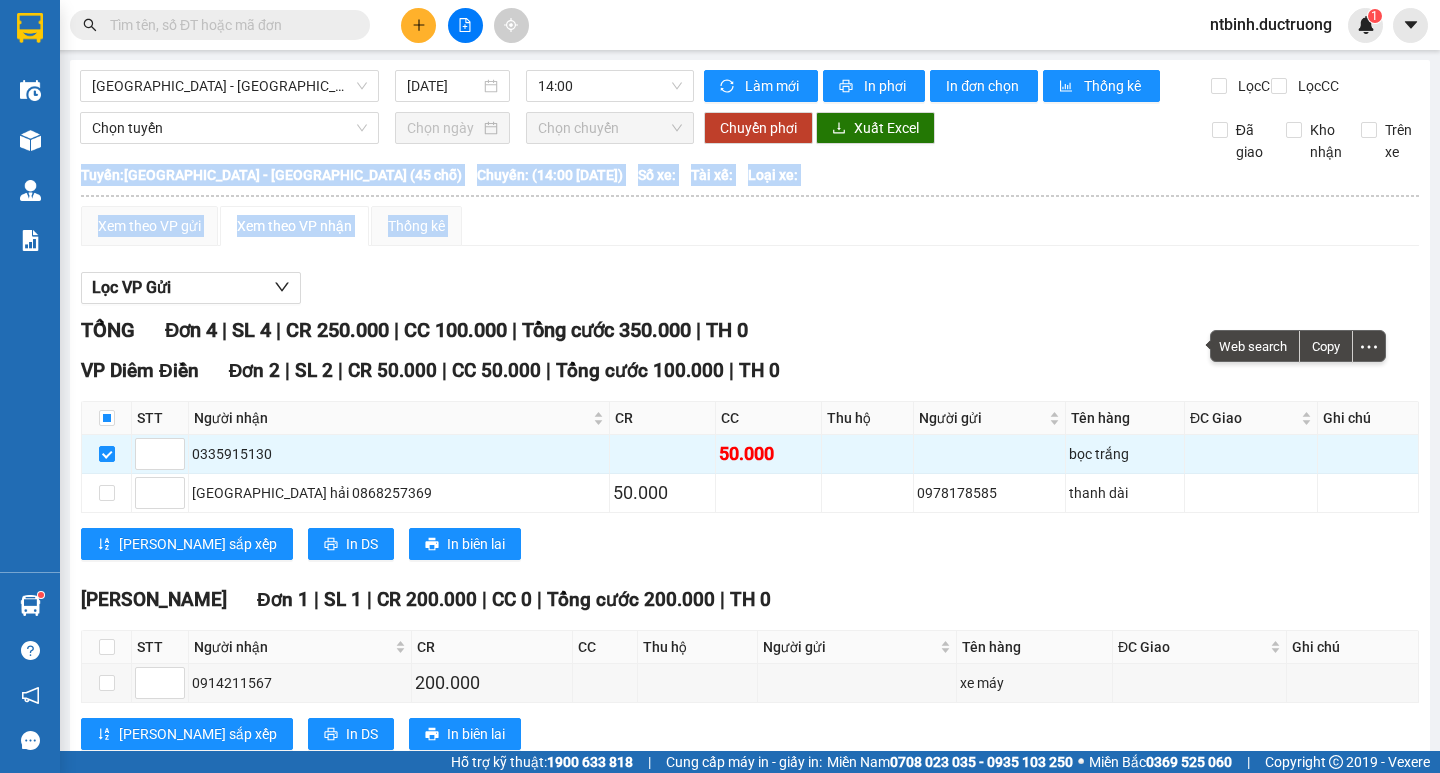 click on "Lọc VP Gửi" at bounding box center [750, 288] 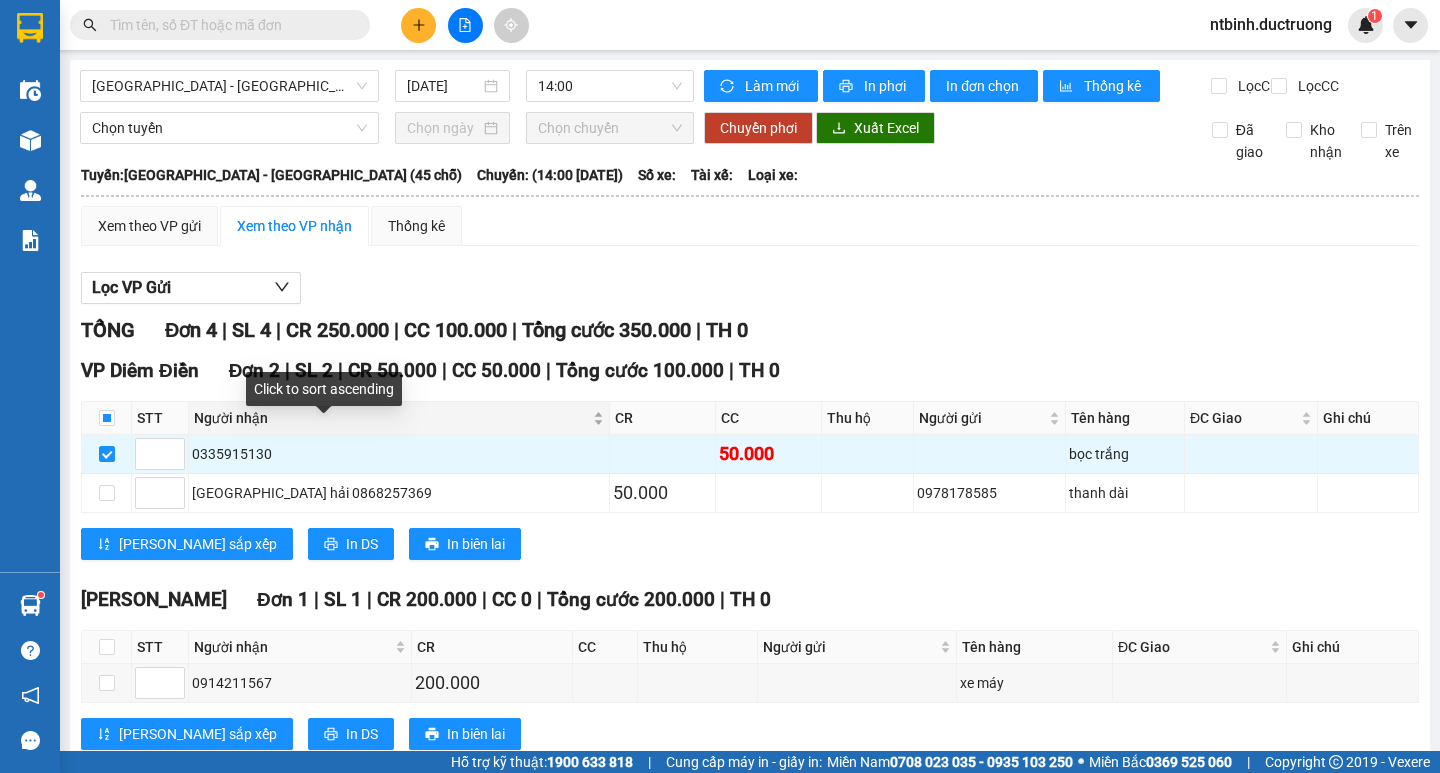 click on "Người nhận" at bounding box center [399, 418] 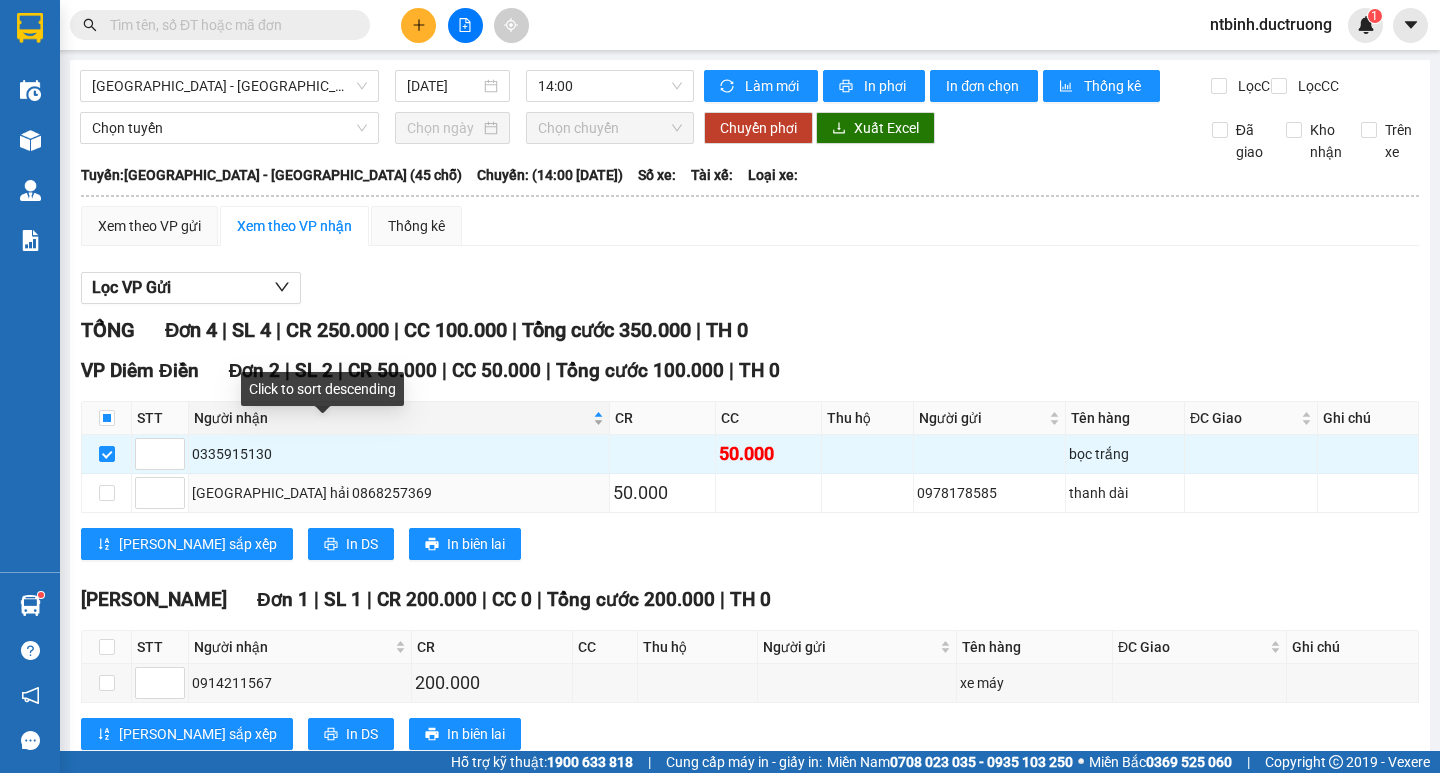 click on "Người nhận" at bounding box center (399, 418) 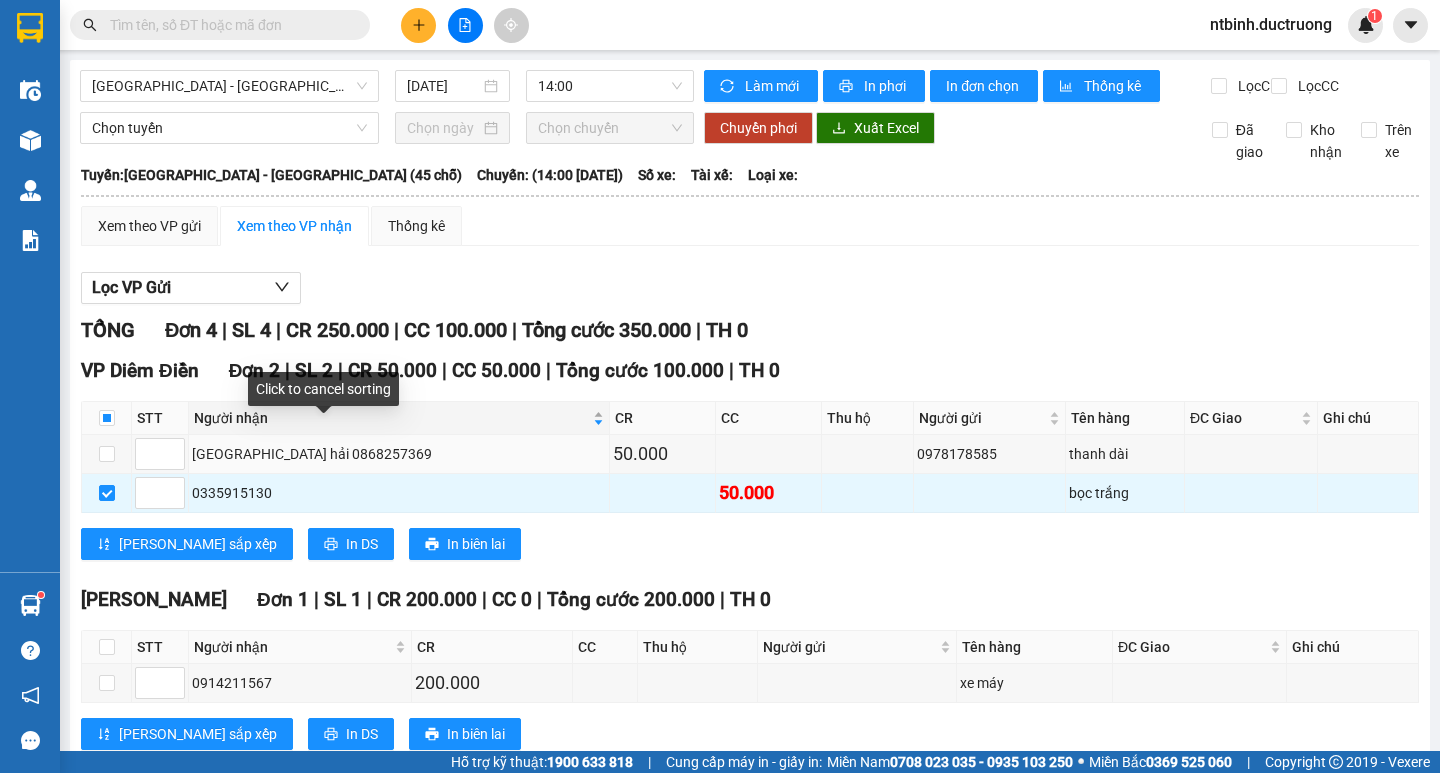 click on "Người nhận" at bounding box center (399, 418) 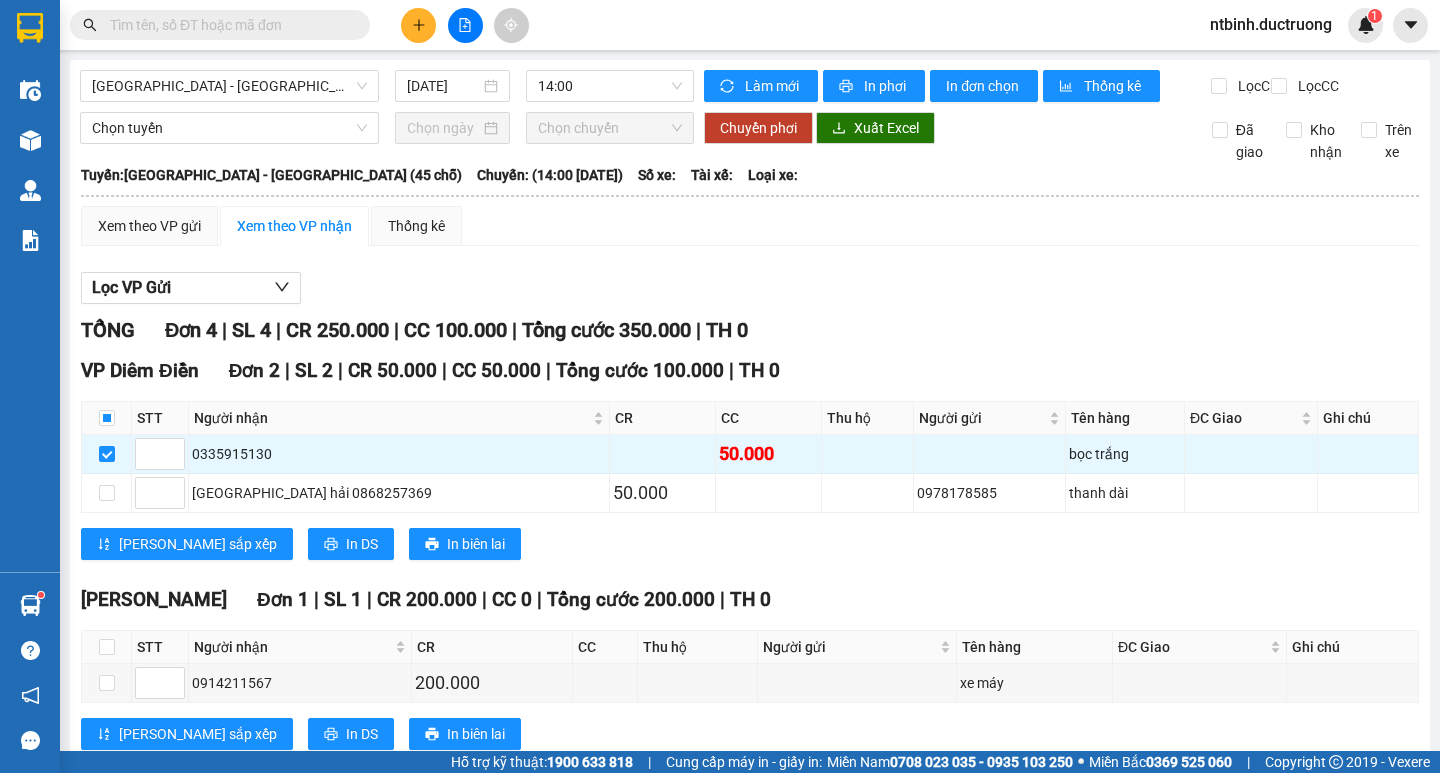 click at bounding box center (418, 25) 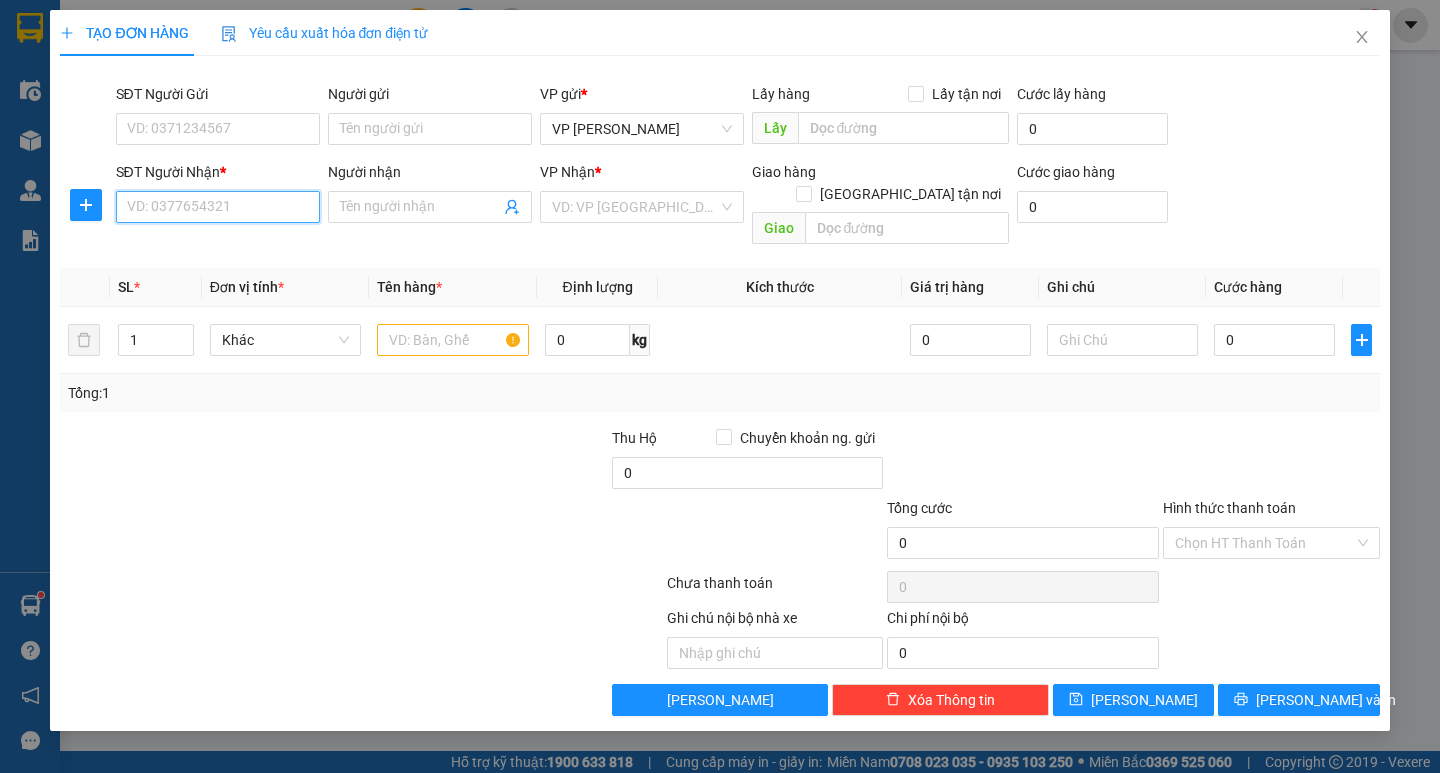 click on "SĐT Người Nhận  *" at bounding box center (218, 207) 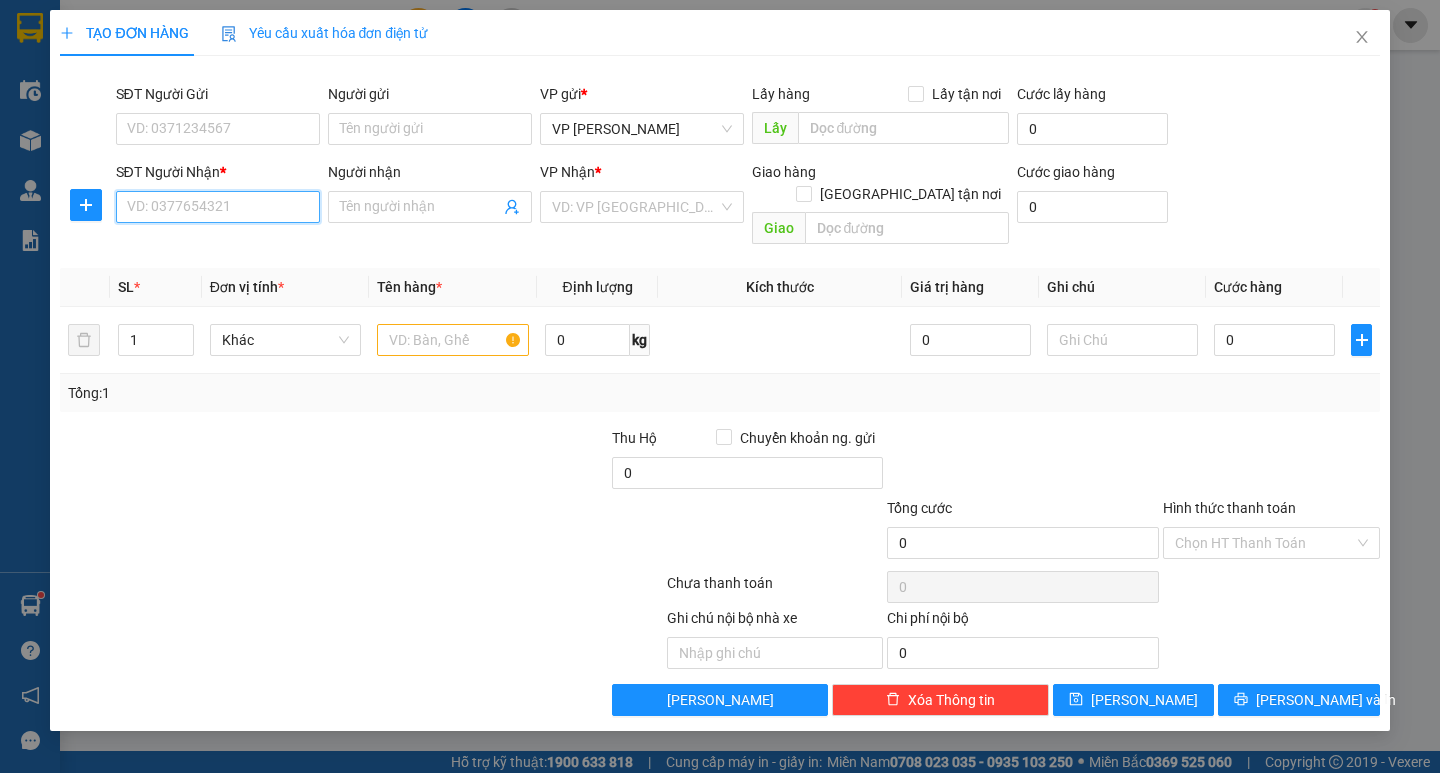type on "9" 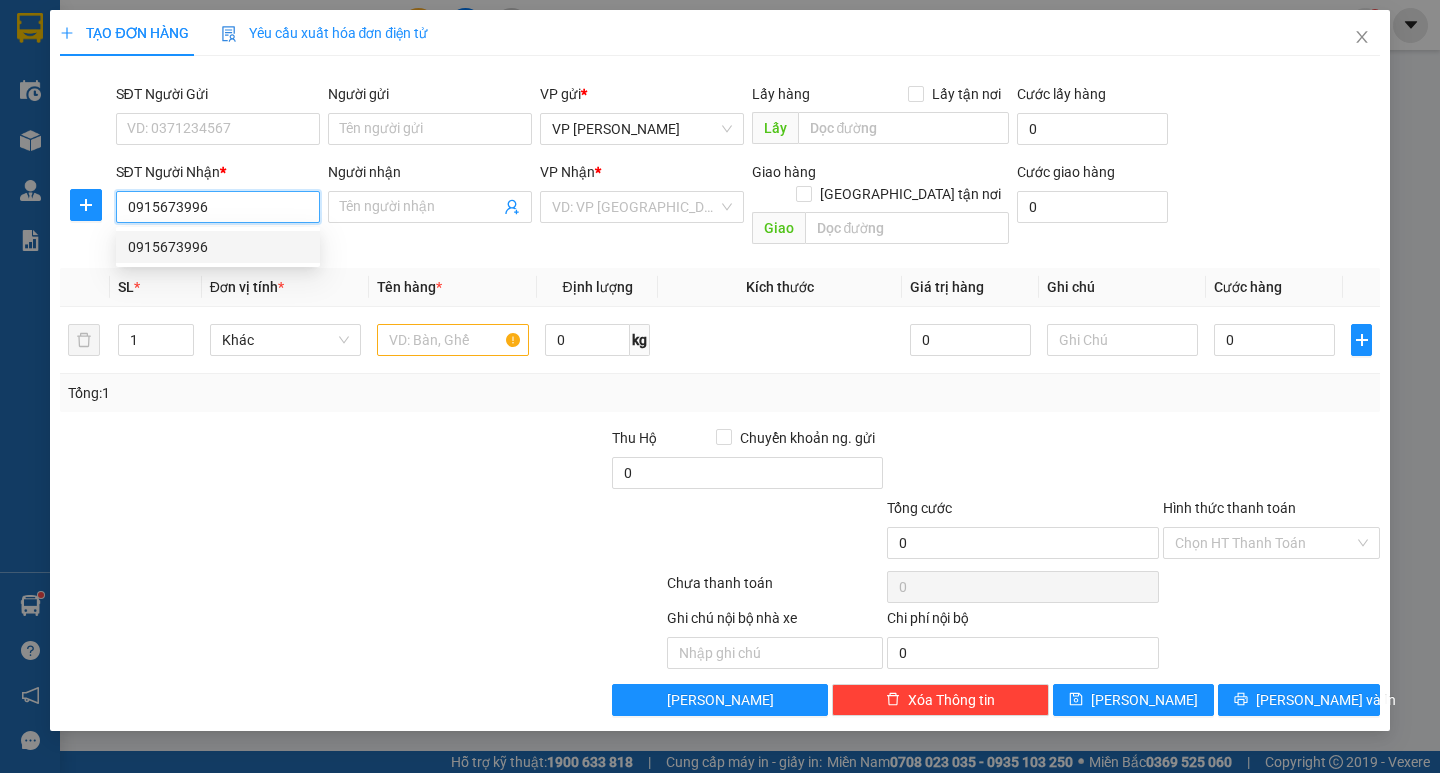 click on "0915673996" at bounding box center [218, 247] 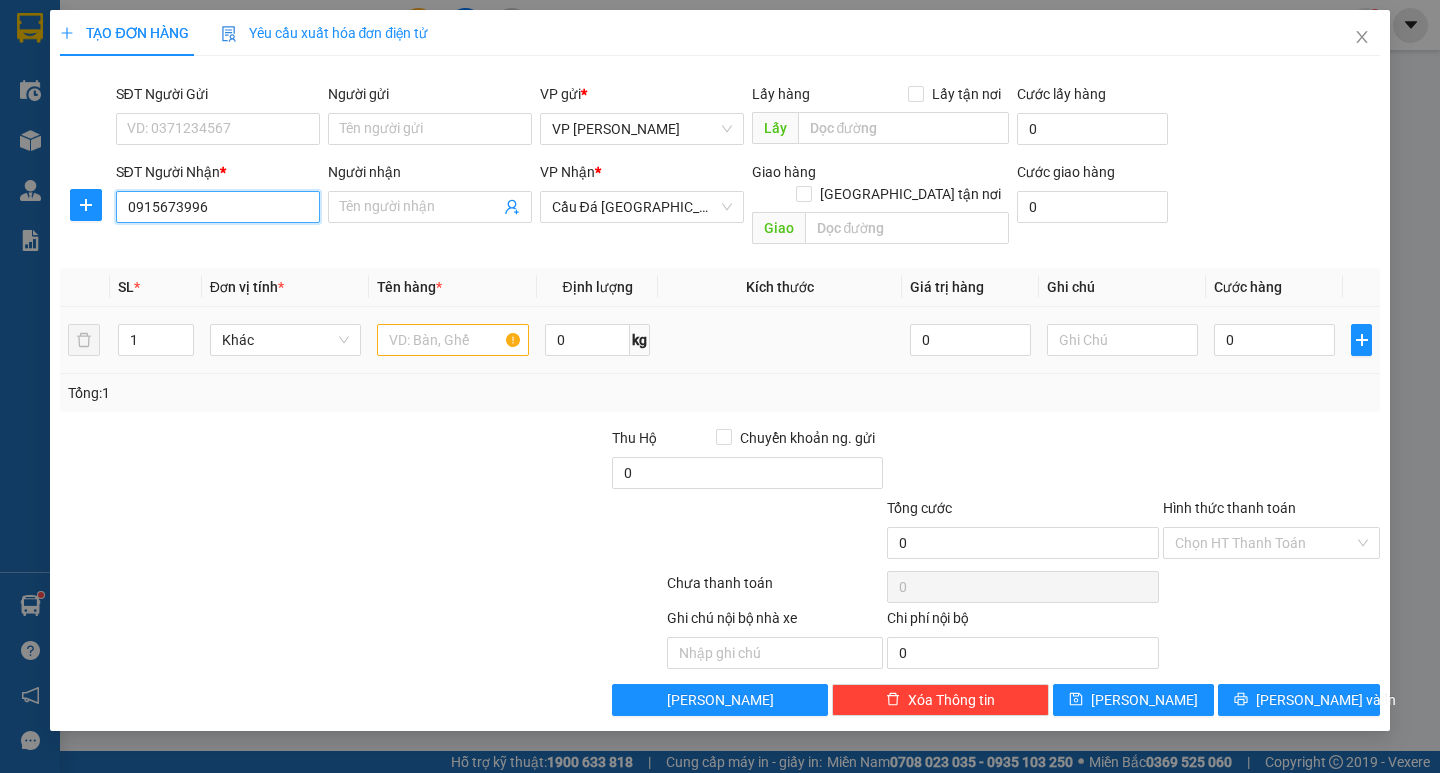 type on "0915673996" 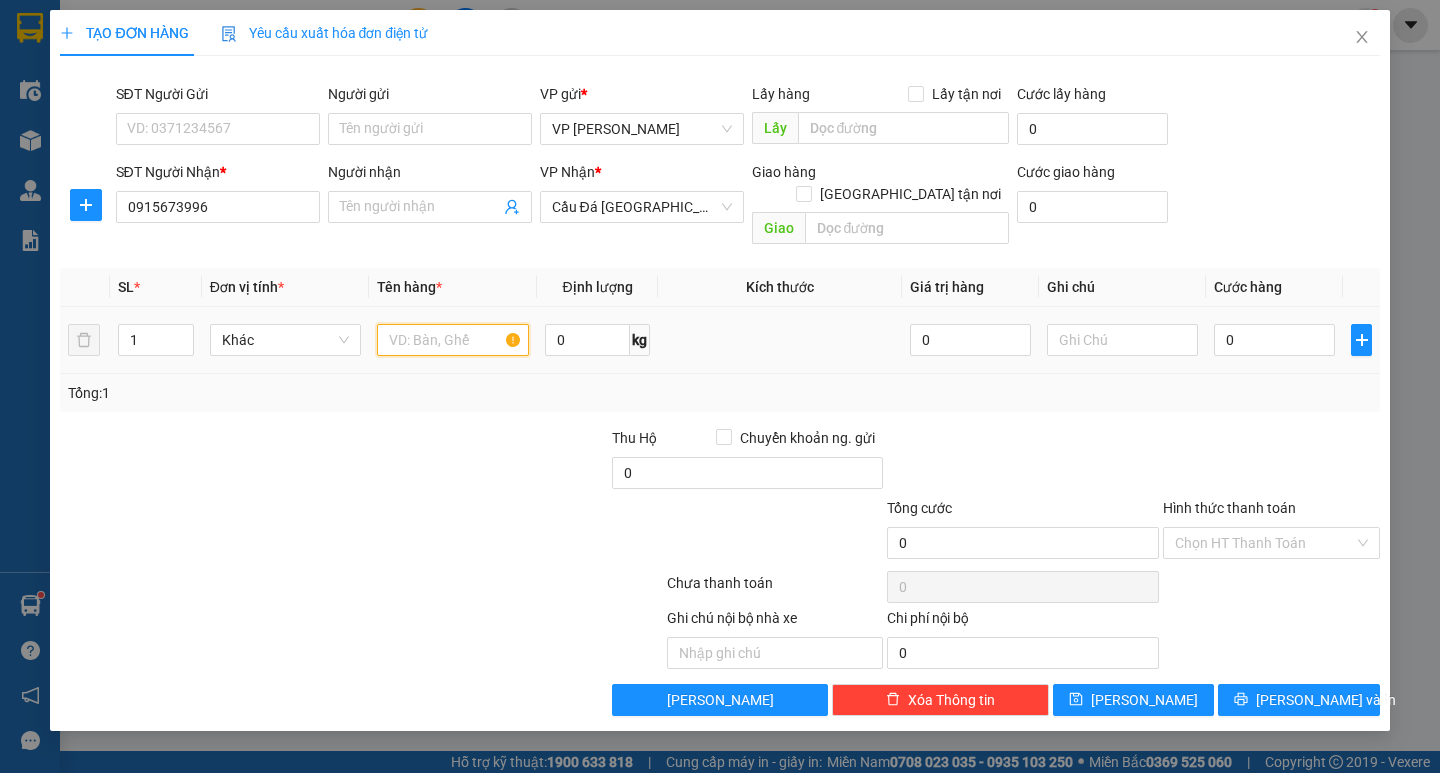 click at bounding box center (452, 340) 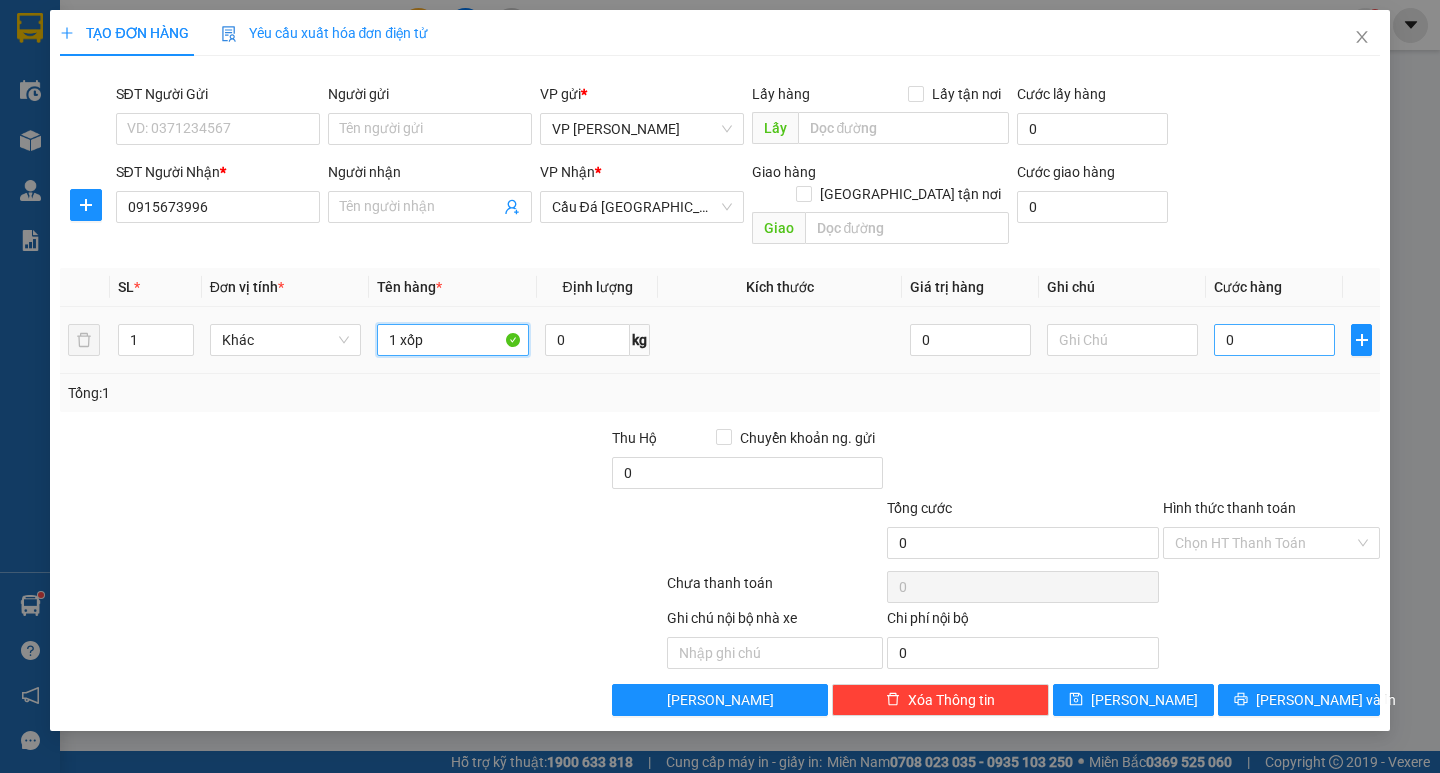 type on "1 xốp" 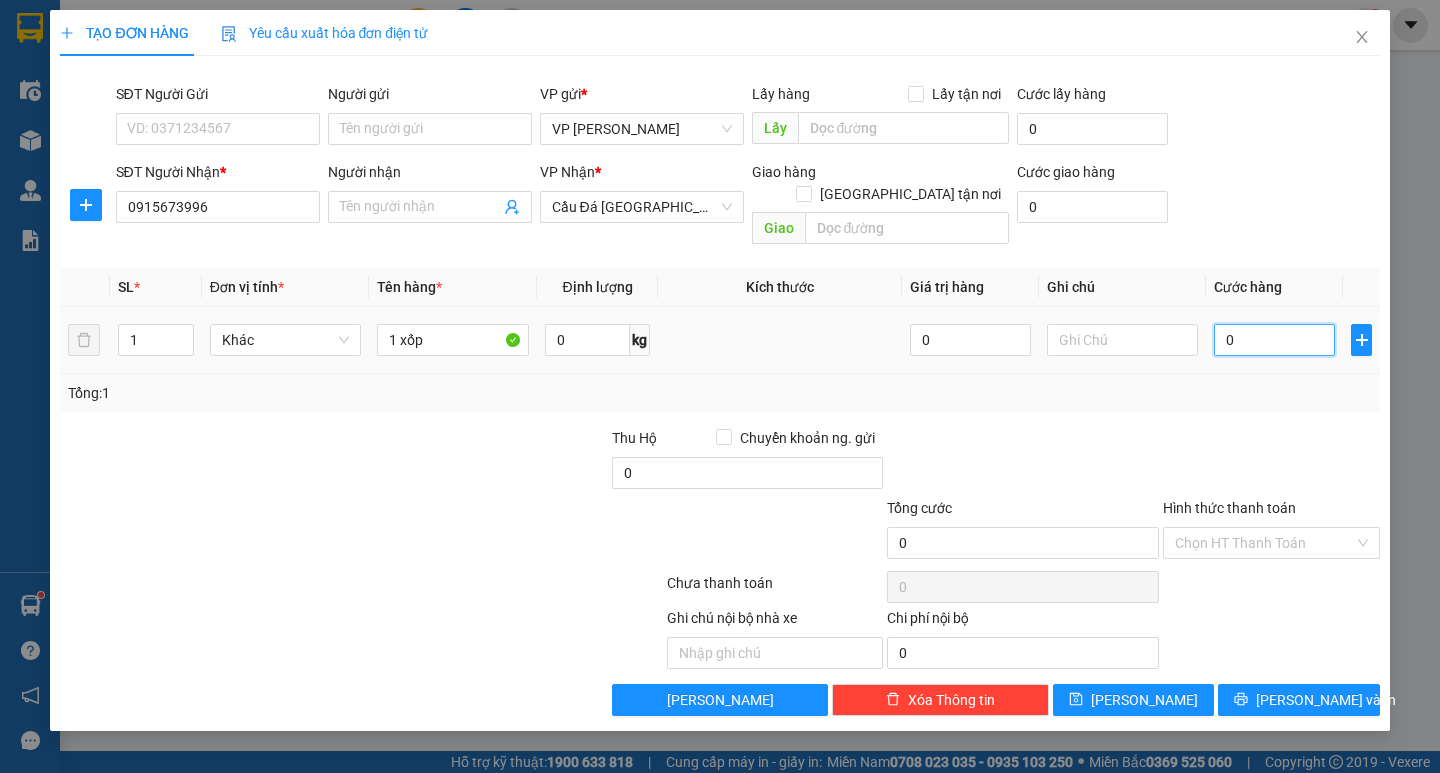 click on "0" at bounding box center (1274, 340) 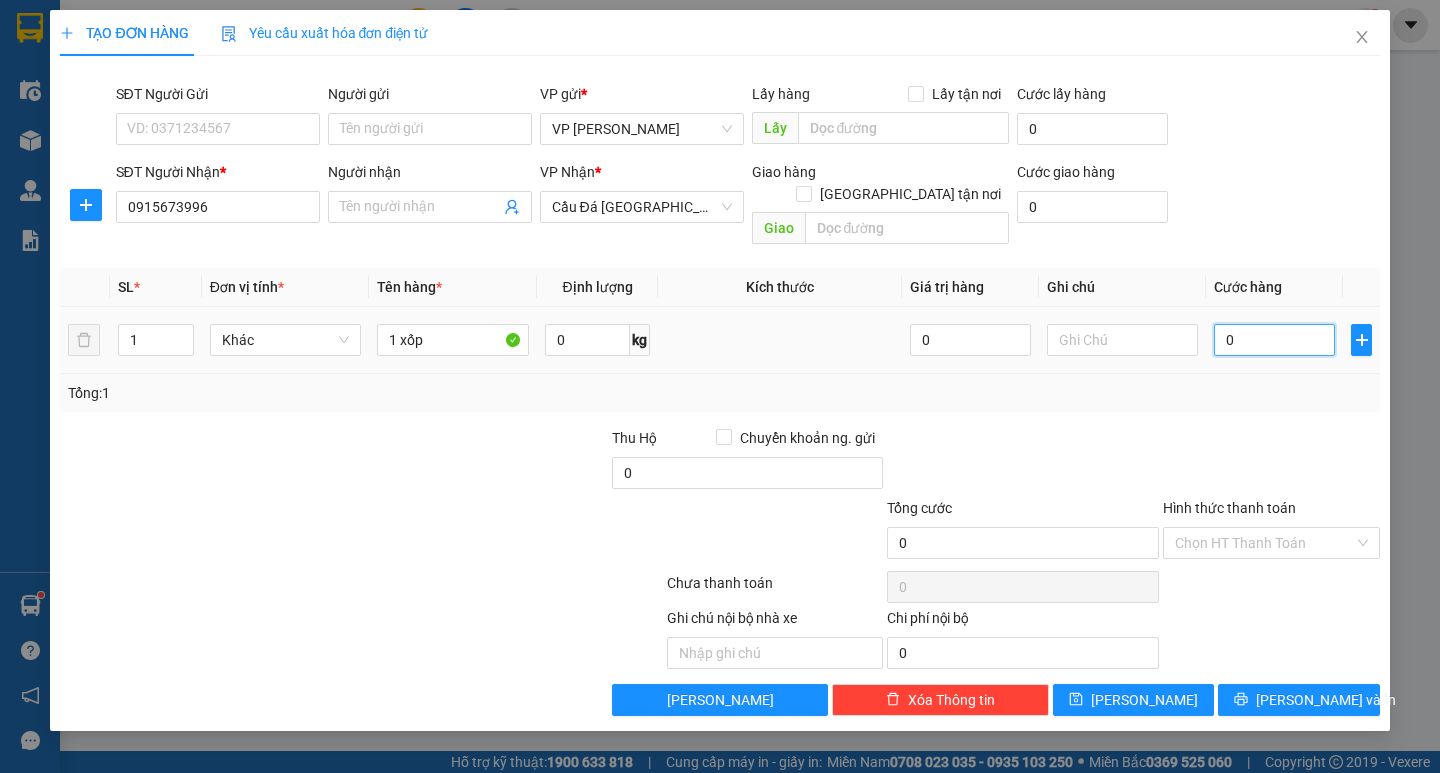 type on "007" 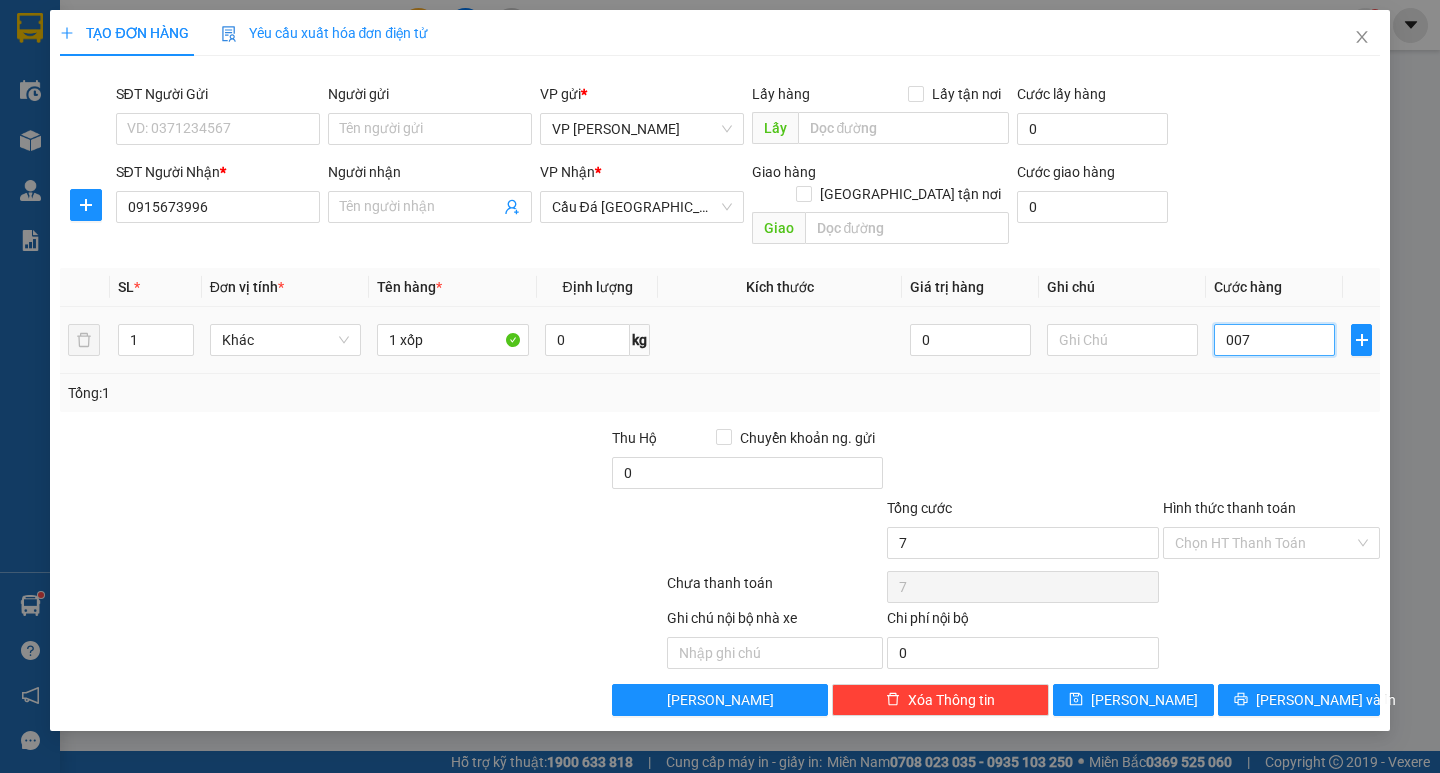 type on "0.070" 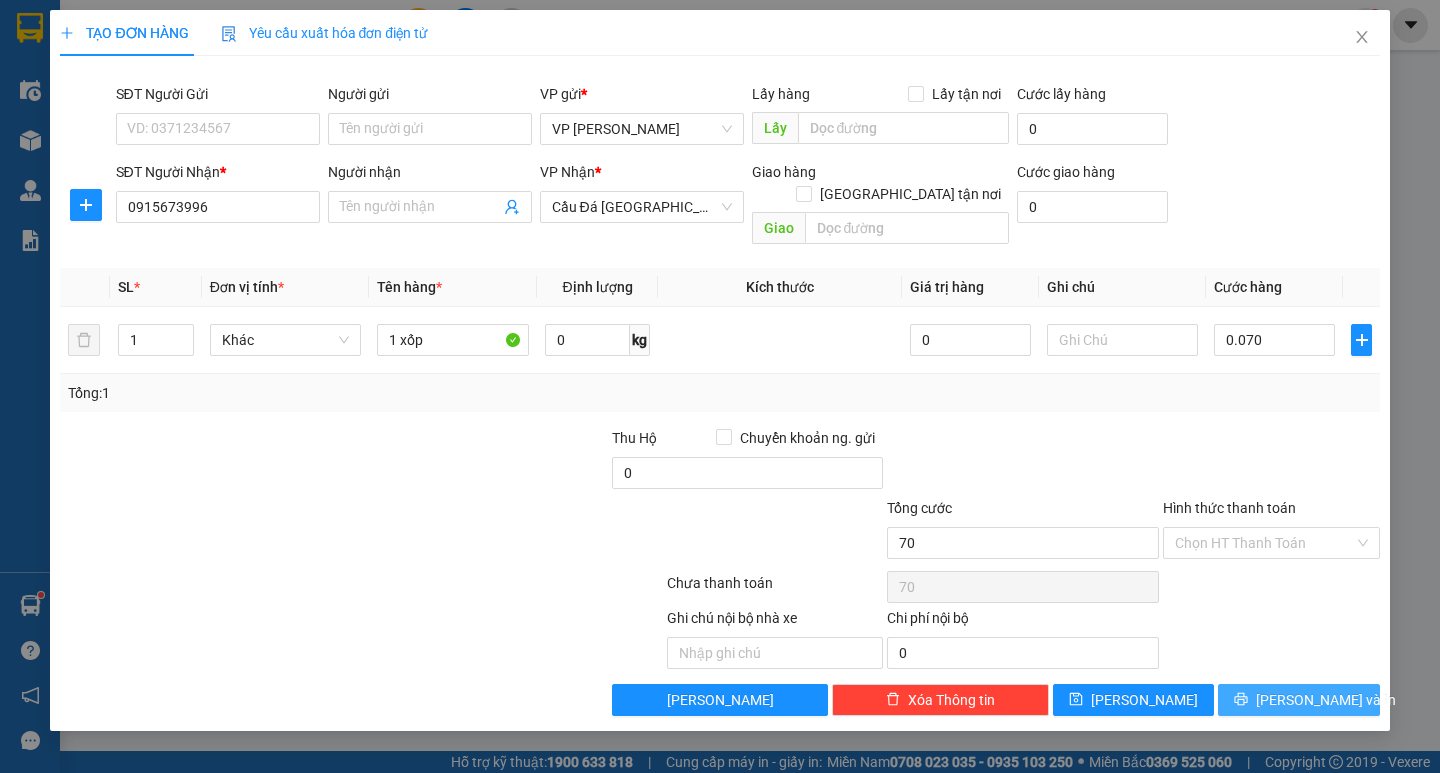 click on "[PERSON_NAME] và In" at bounding box center [1326, 700] 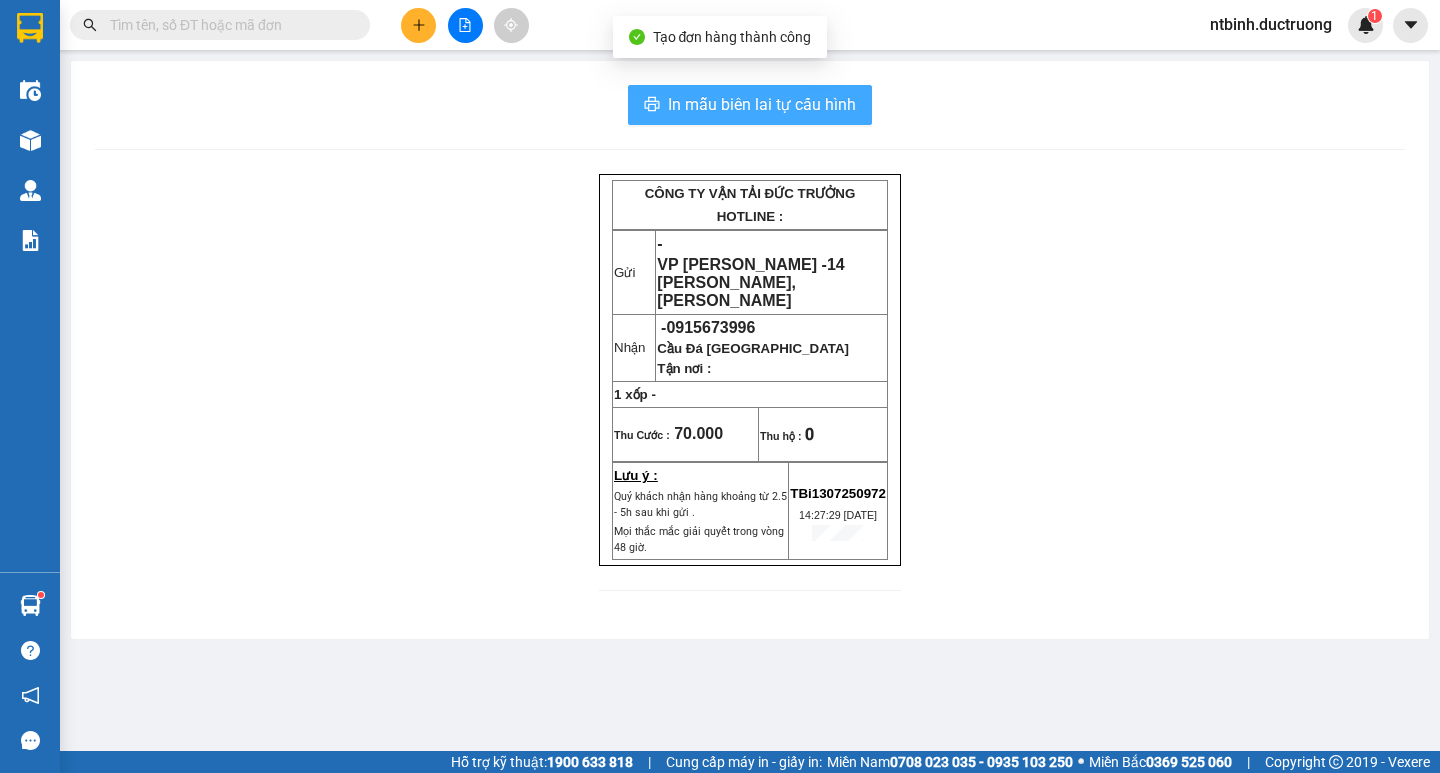 click on "In mẫu biên lai tự cấu hình" at bounding box center (762, 104) 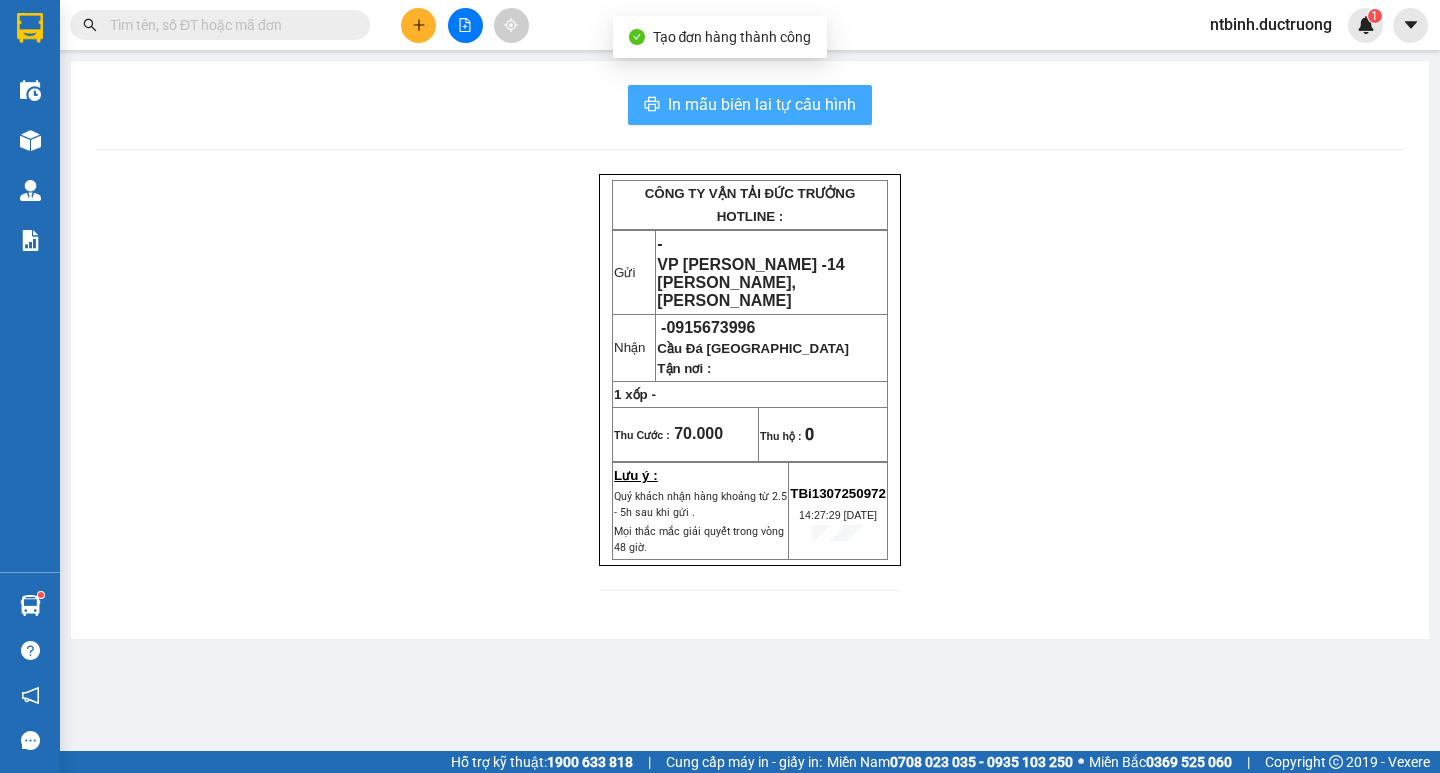scroll, scrollTop: 0, scrollLeft: 0, axis: both 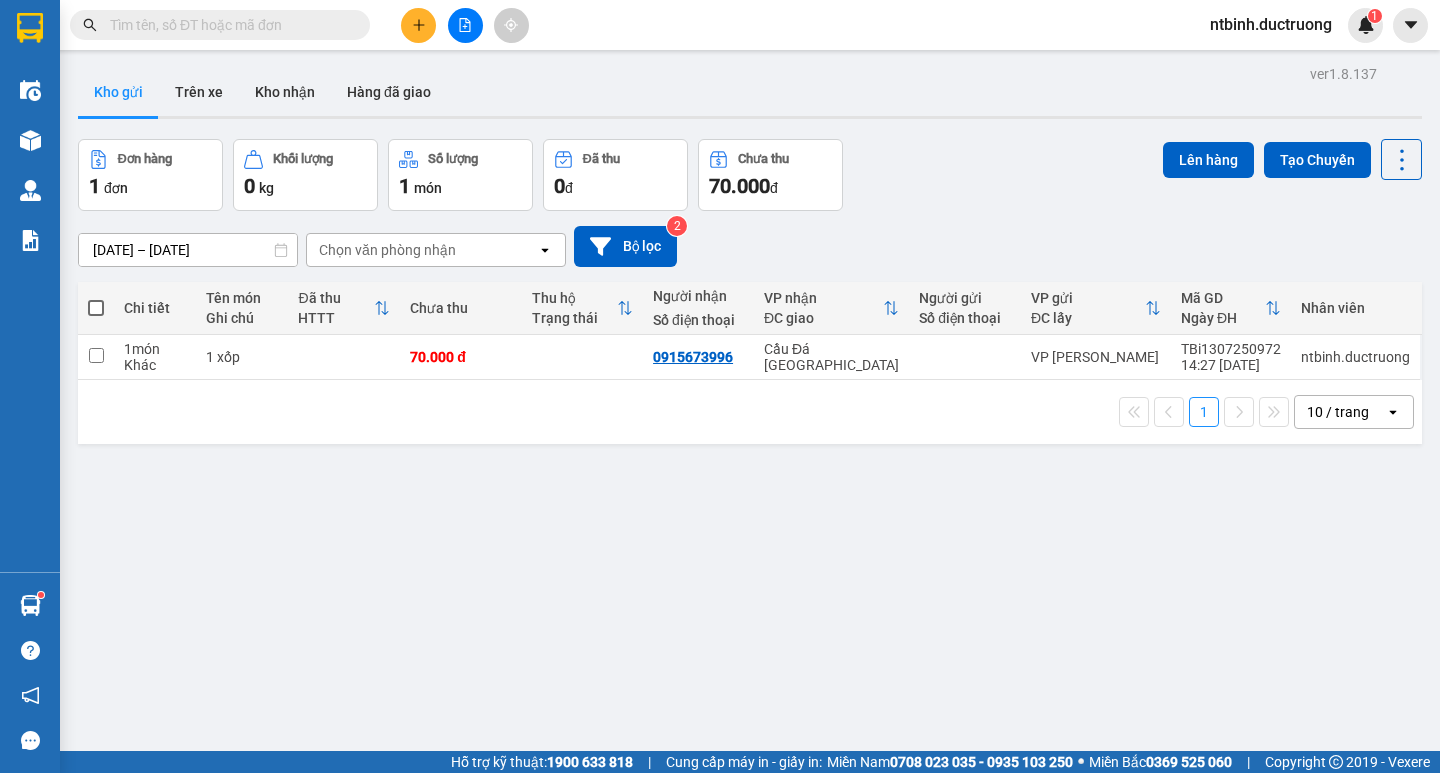 click at bounding box center [418, 25] 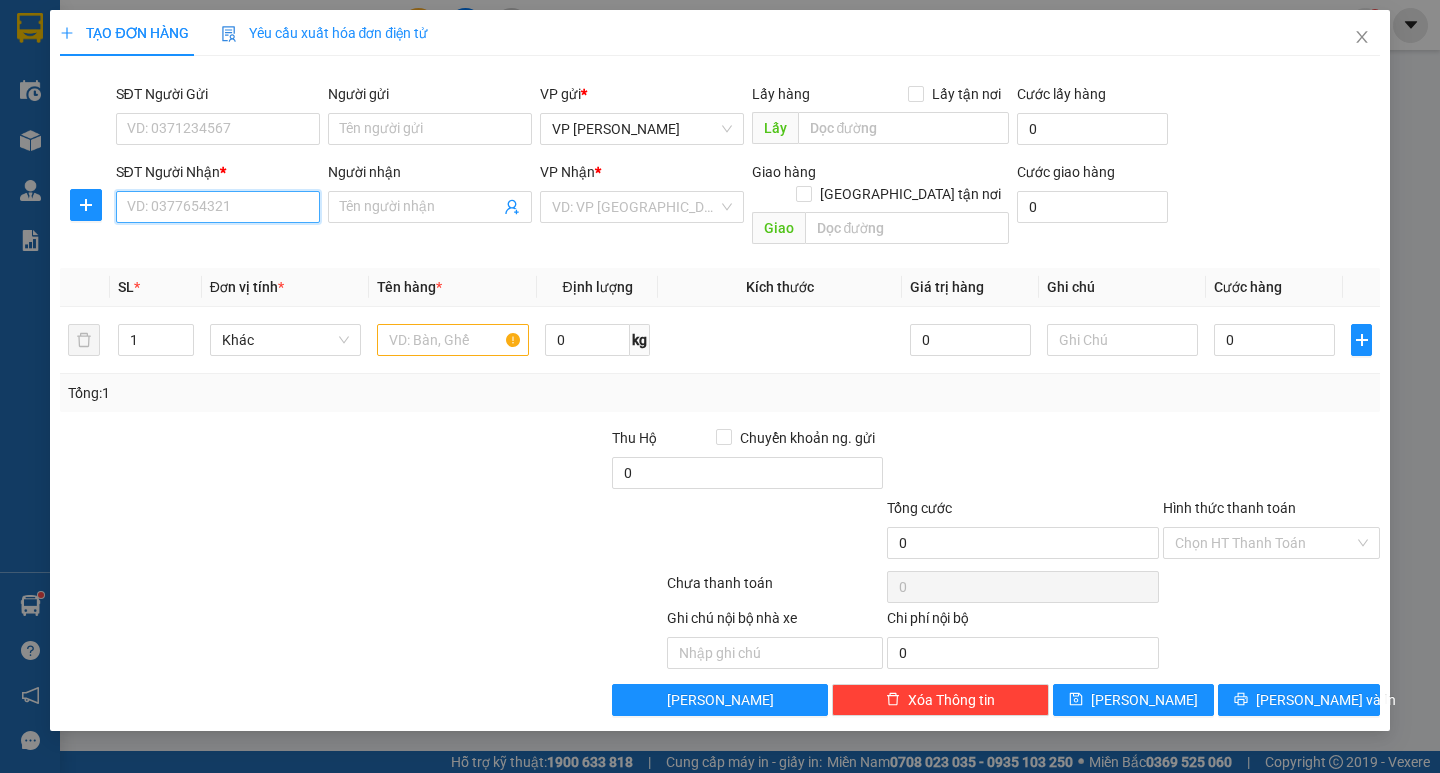 click on "SĐT Người Nhận  *" at bounding box center (218, 207) 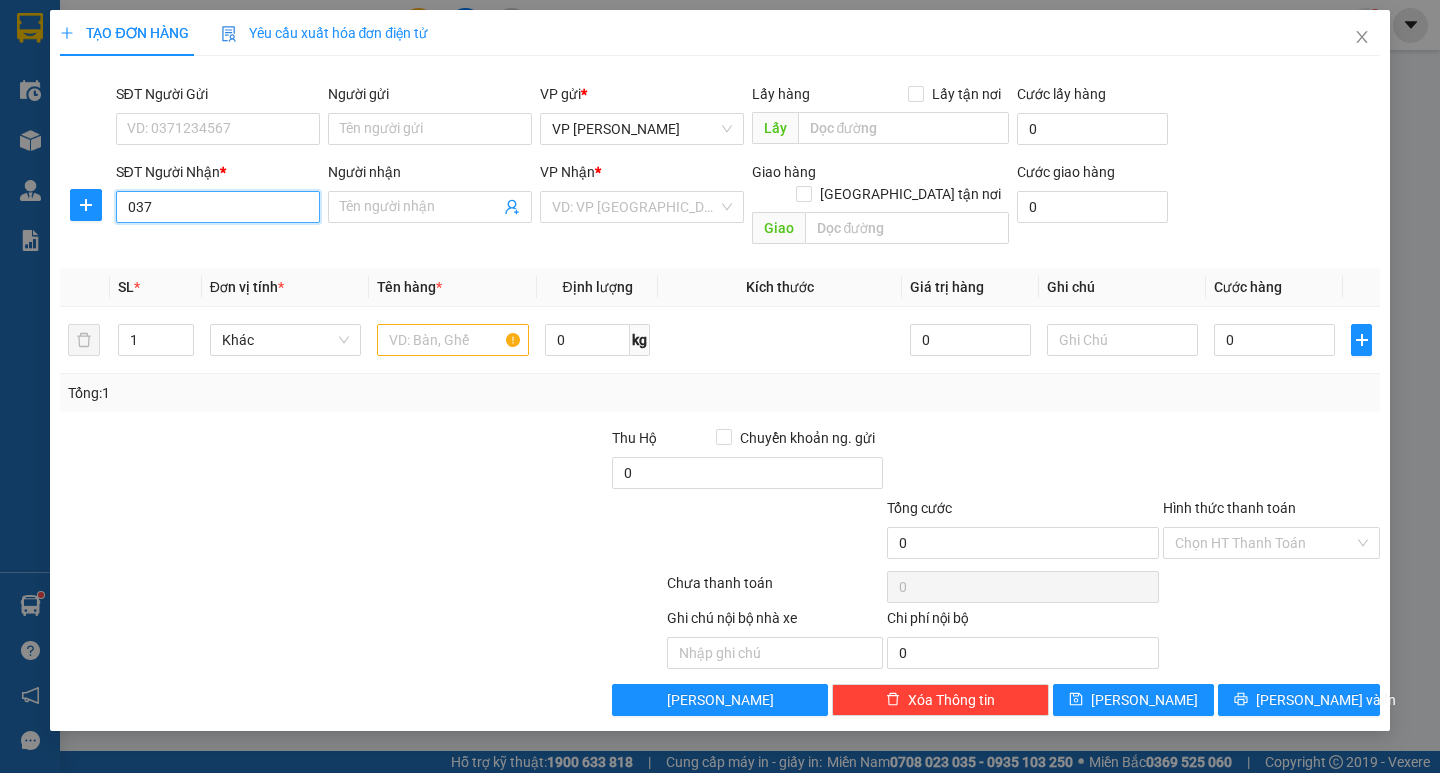 type on "0378" 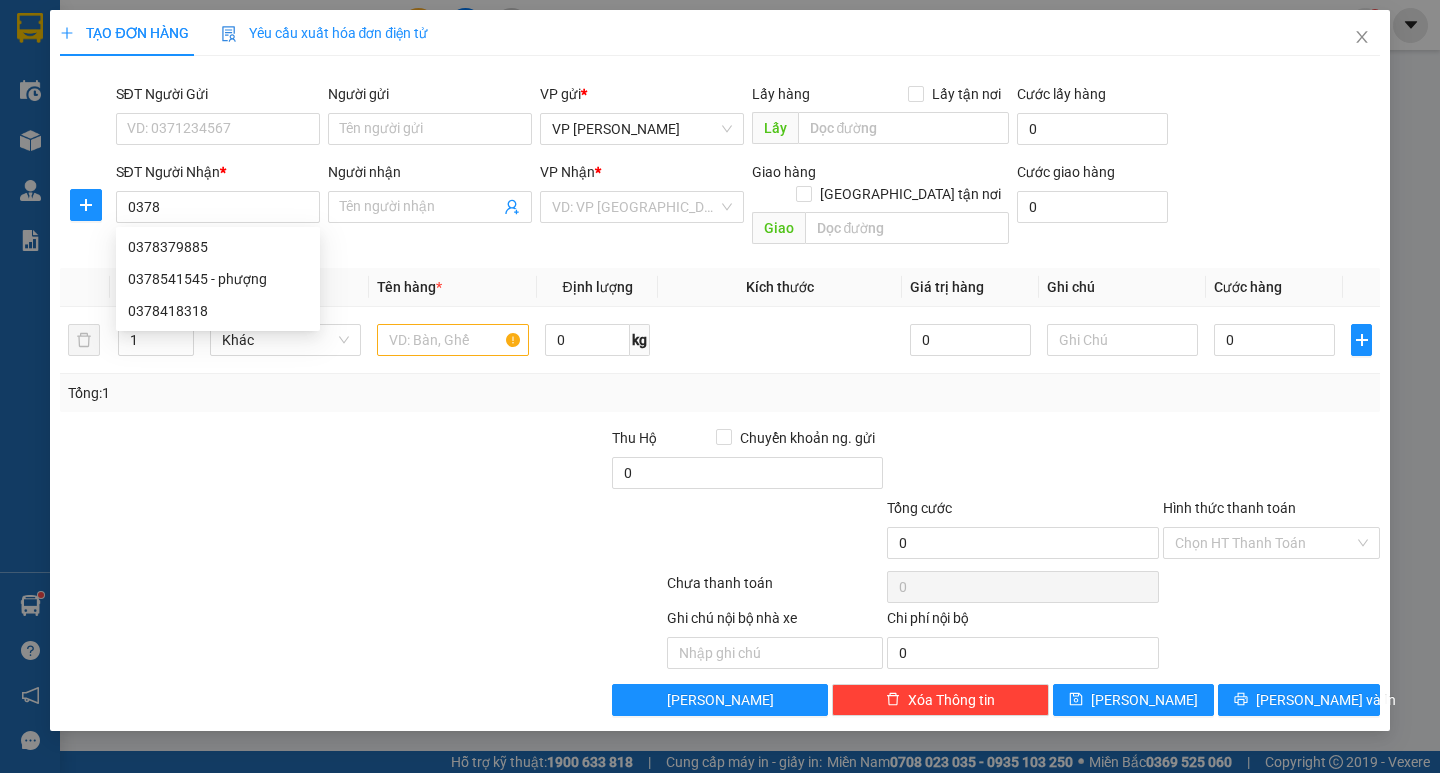 scroll, scrollTop: 0, scrollLeft: 0, axis: both 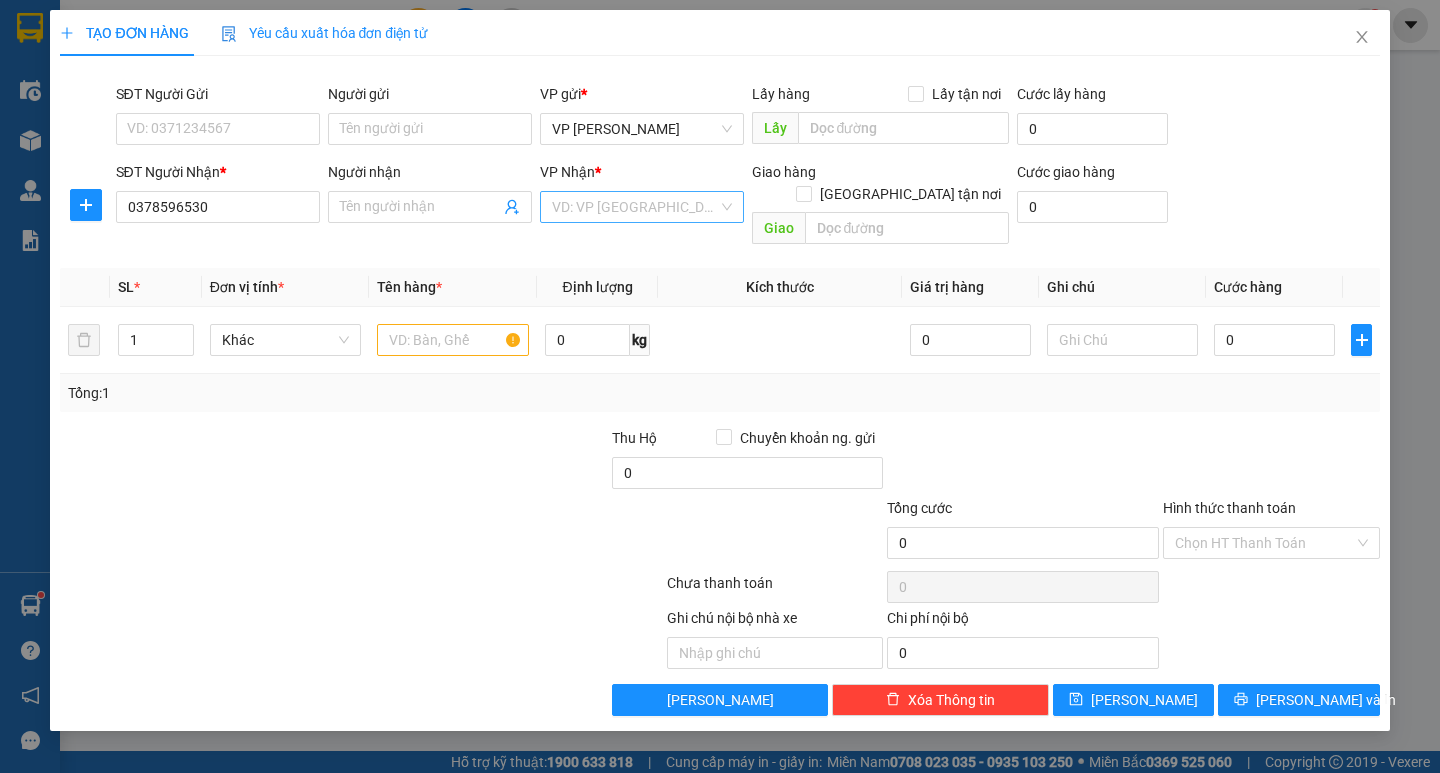 type on "0378596530" 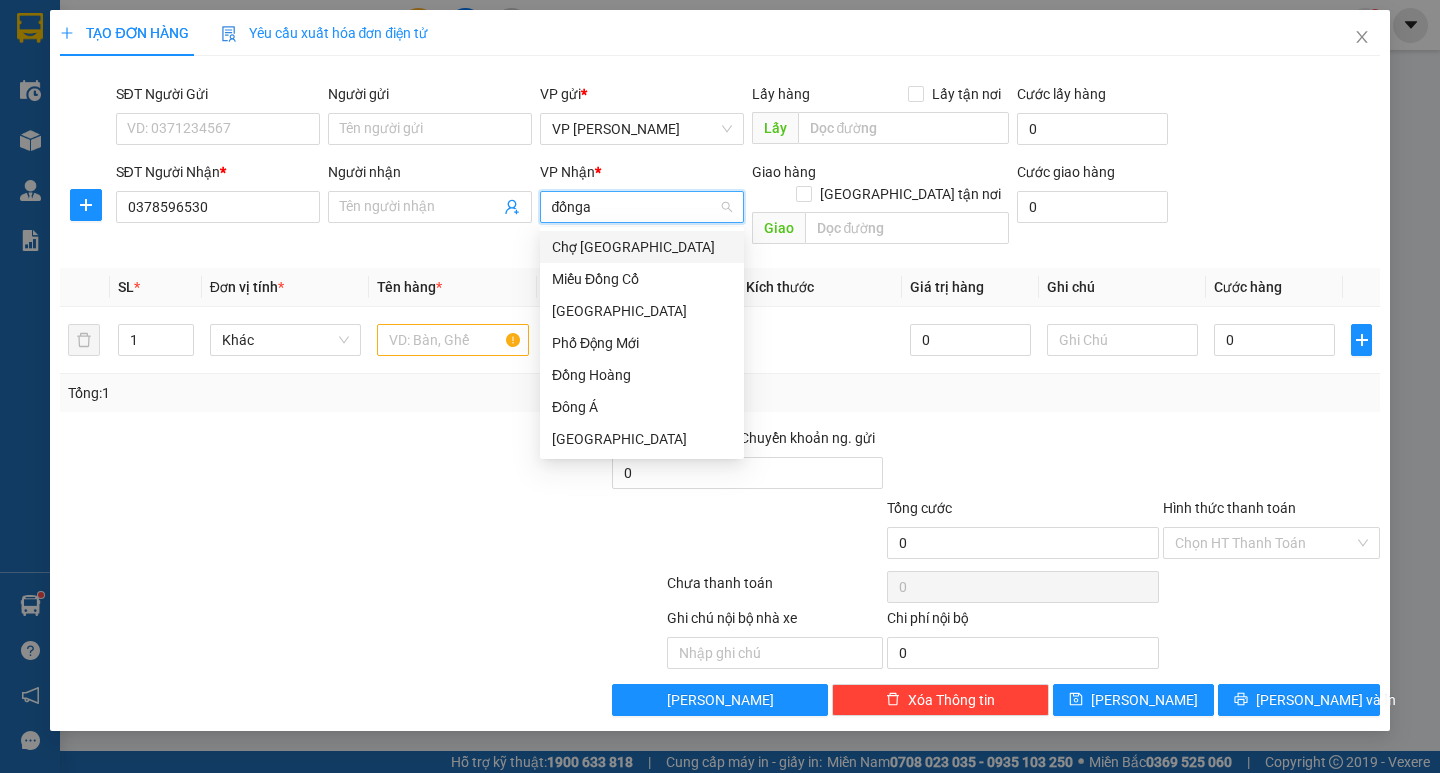 type on "đống" 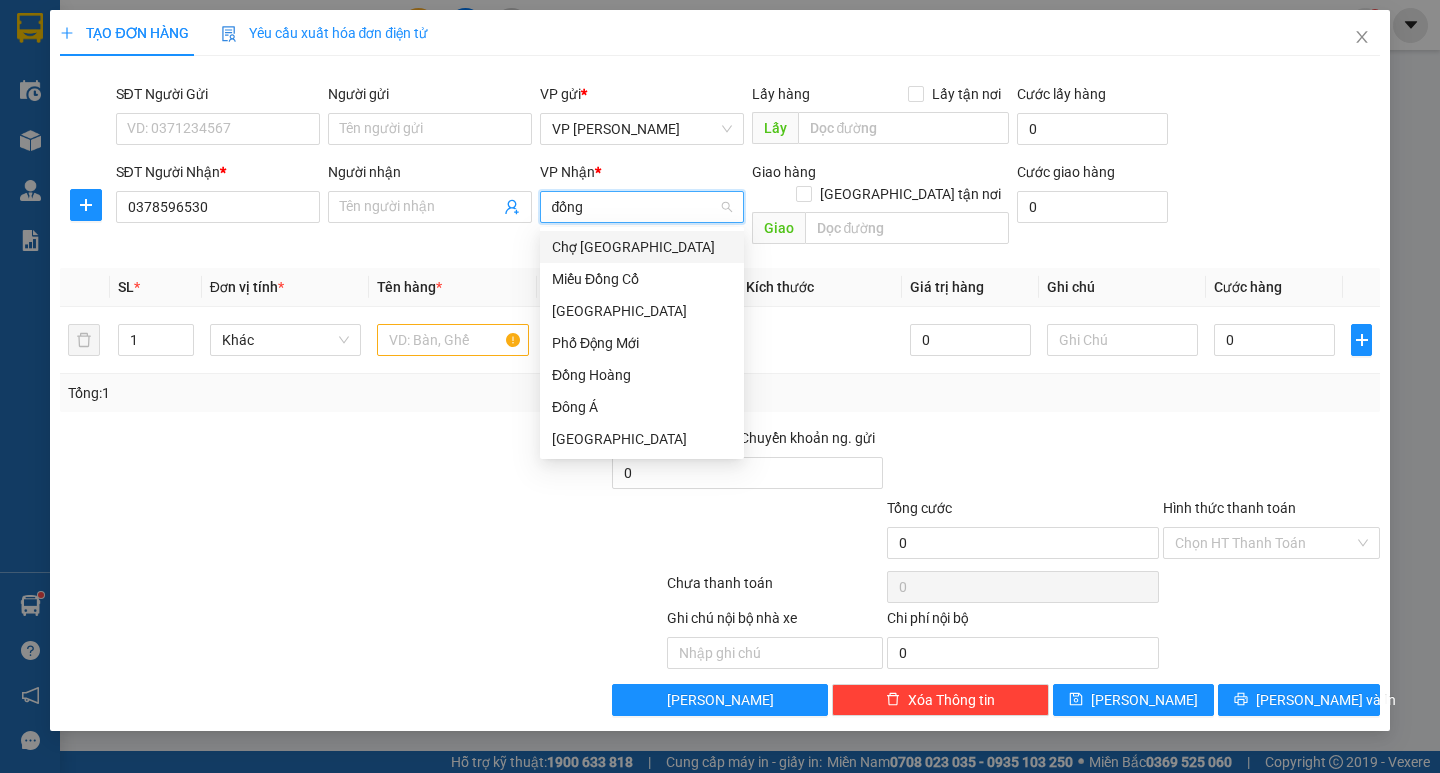 click on "Chợ [GEOGRAPHIC_DATA]" at bounding box center [642, 247] 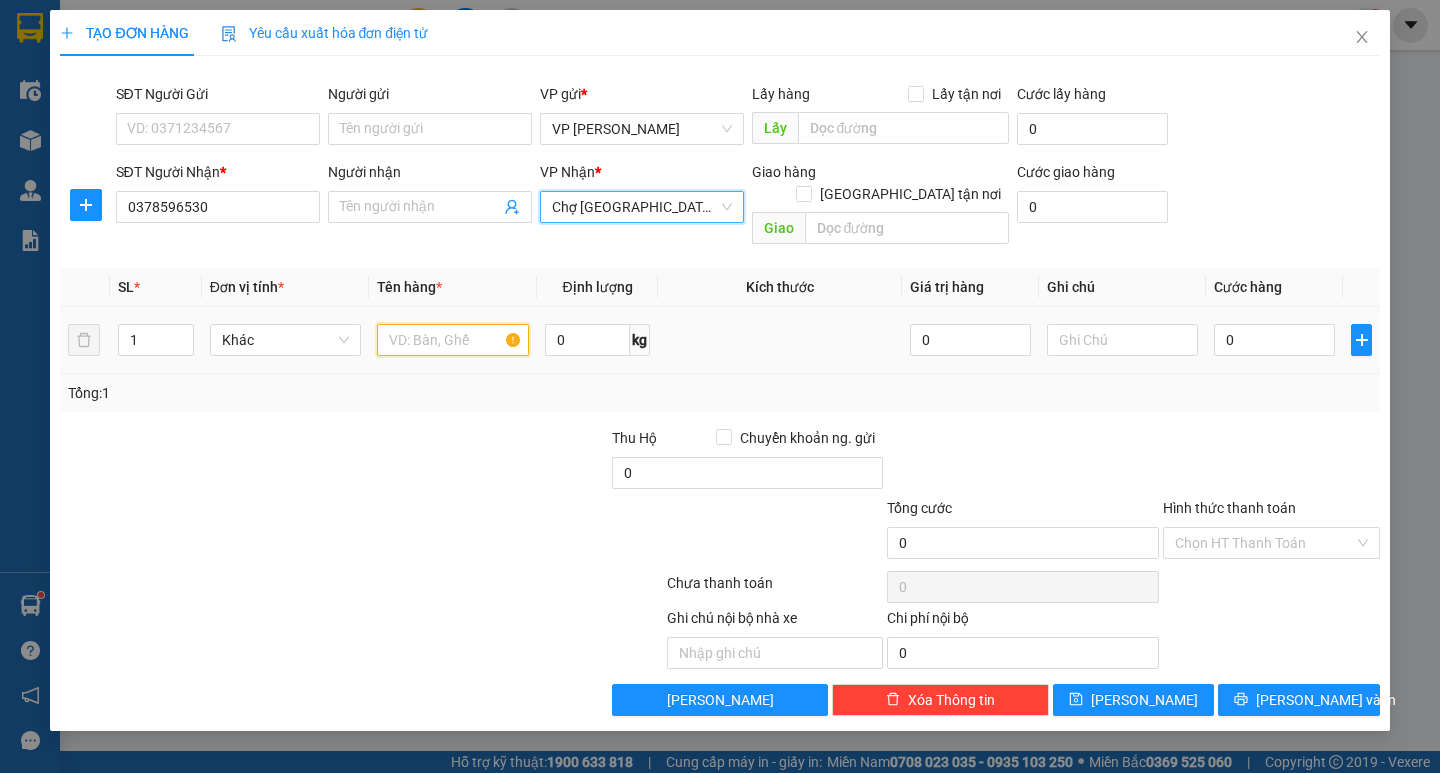 click at bounding box center [452, 340] 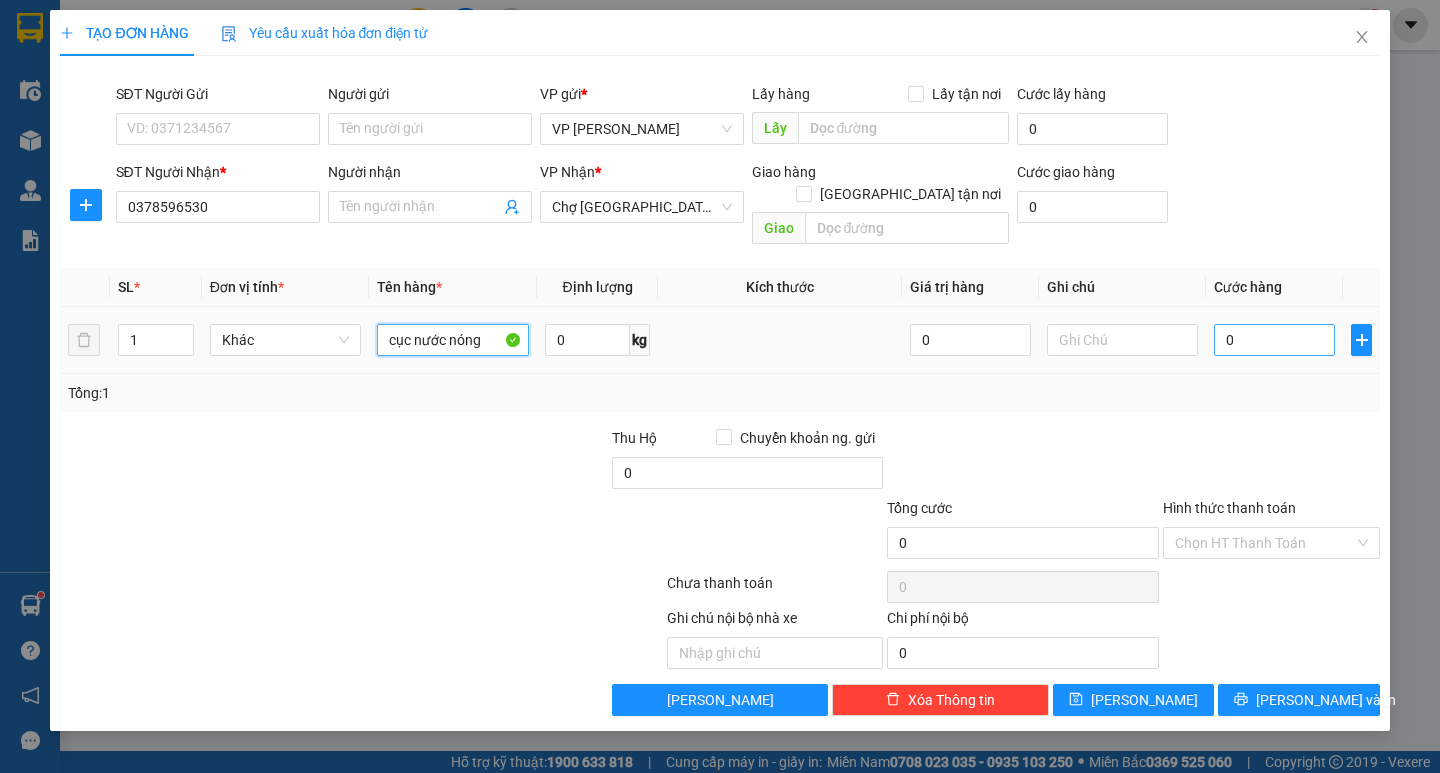 type on "cục nước nóng" 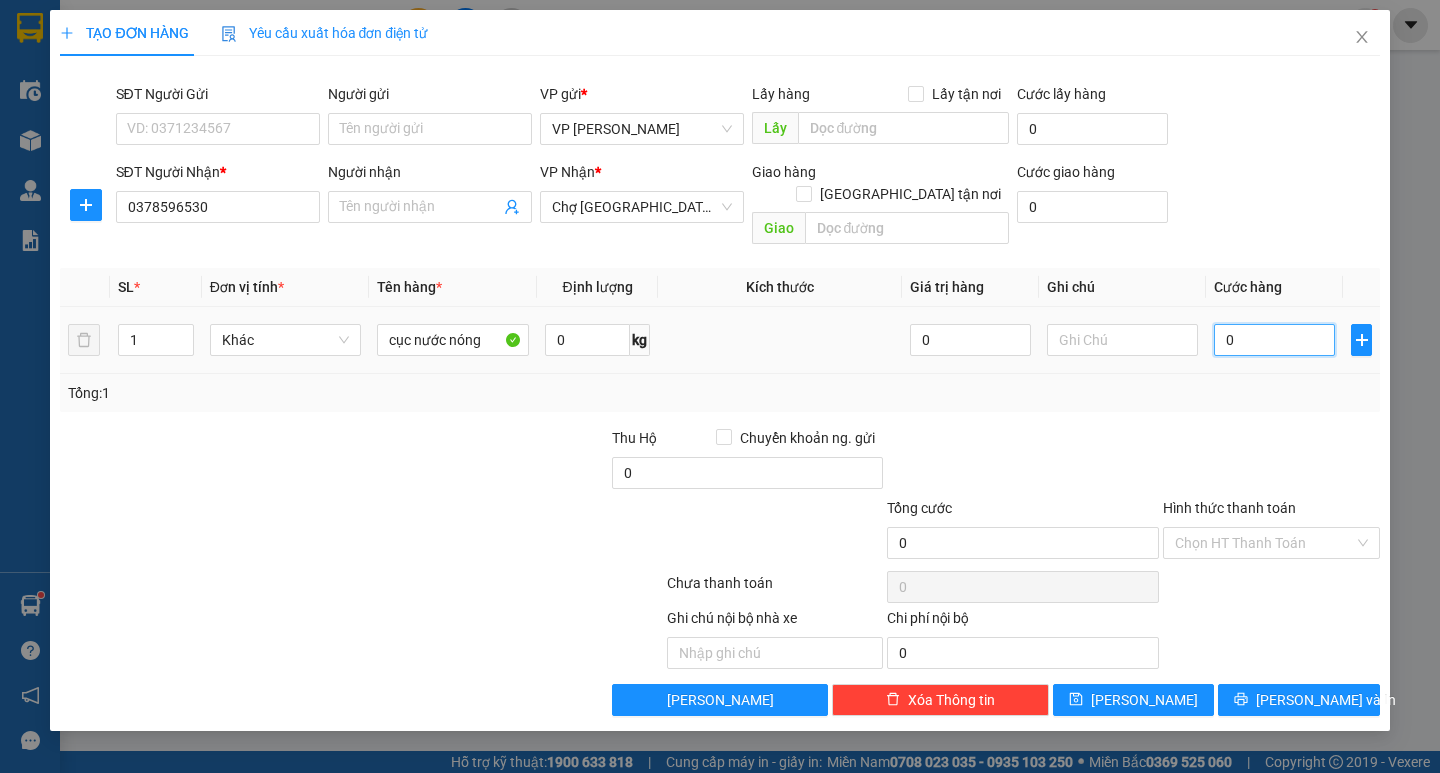 type on "005" 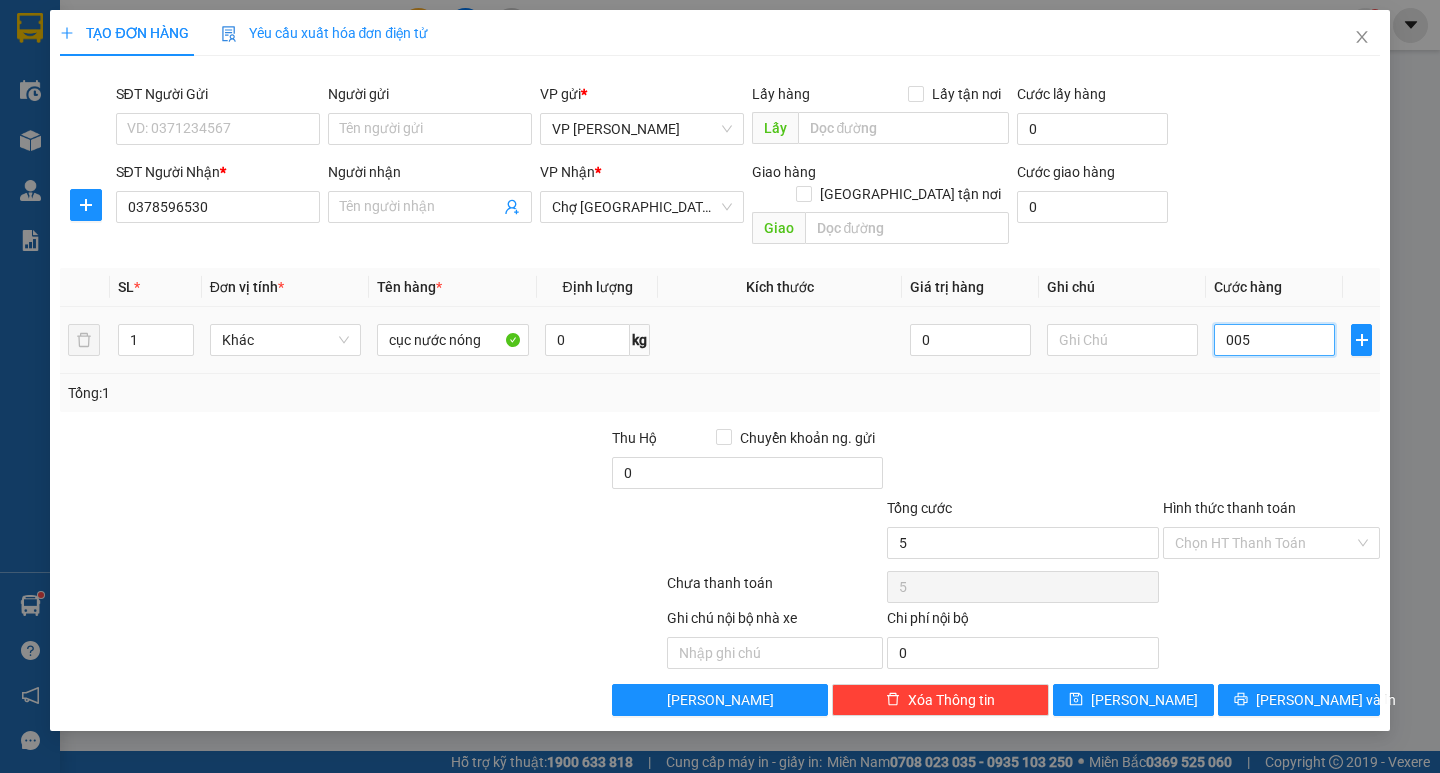 type on "0.050" 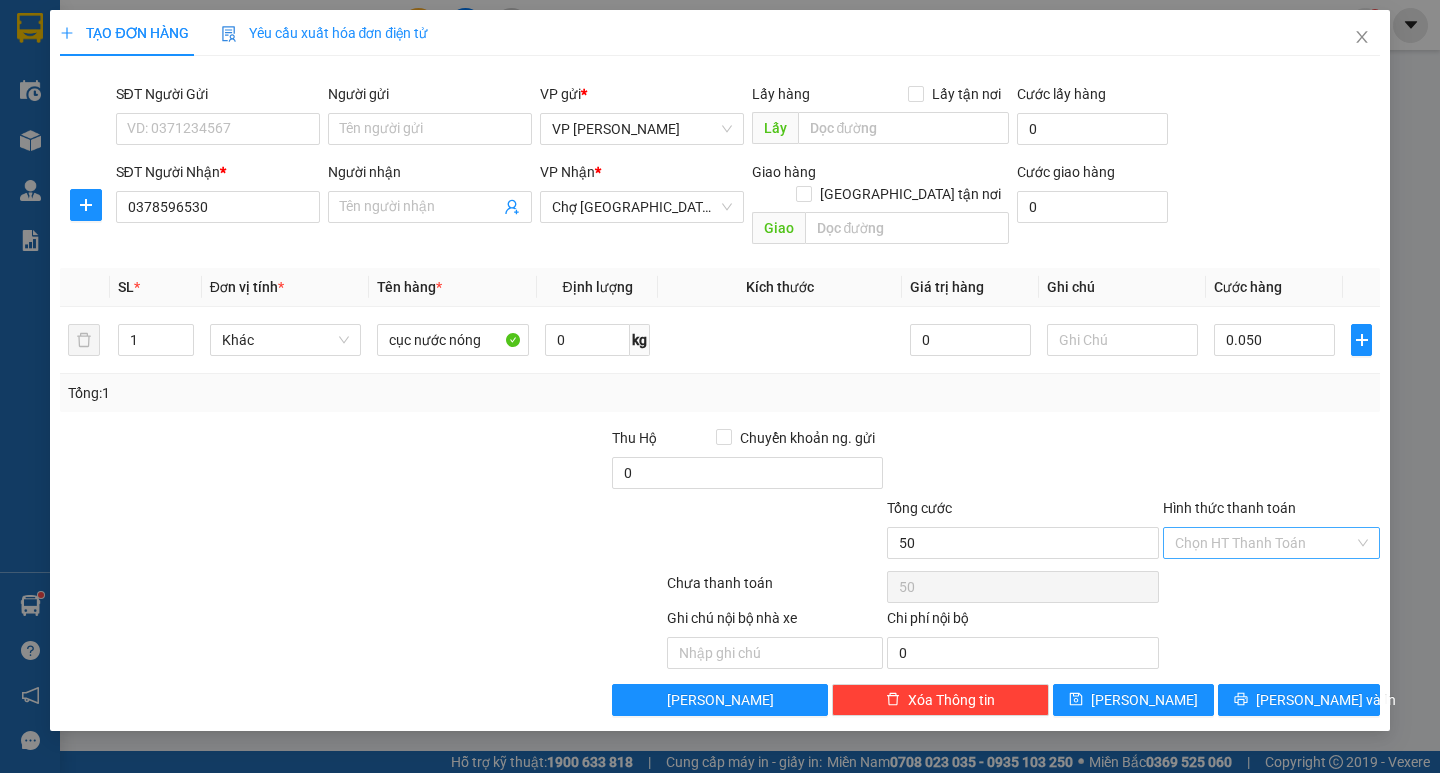 click on "Hình thức thanh toán" at bounding box center (1264, 543) 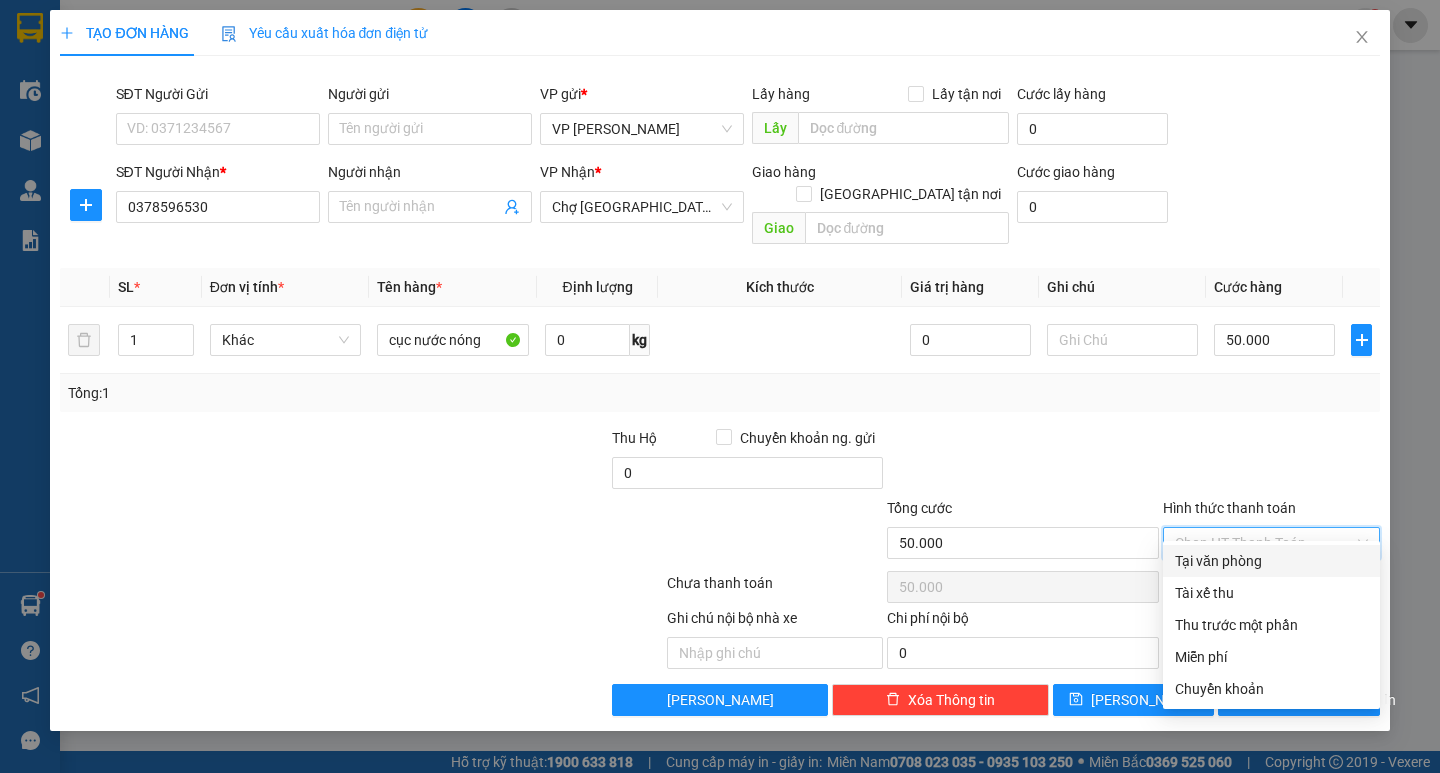 click on "Tại văn phòng" at bounding box center [1271, 561] 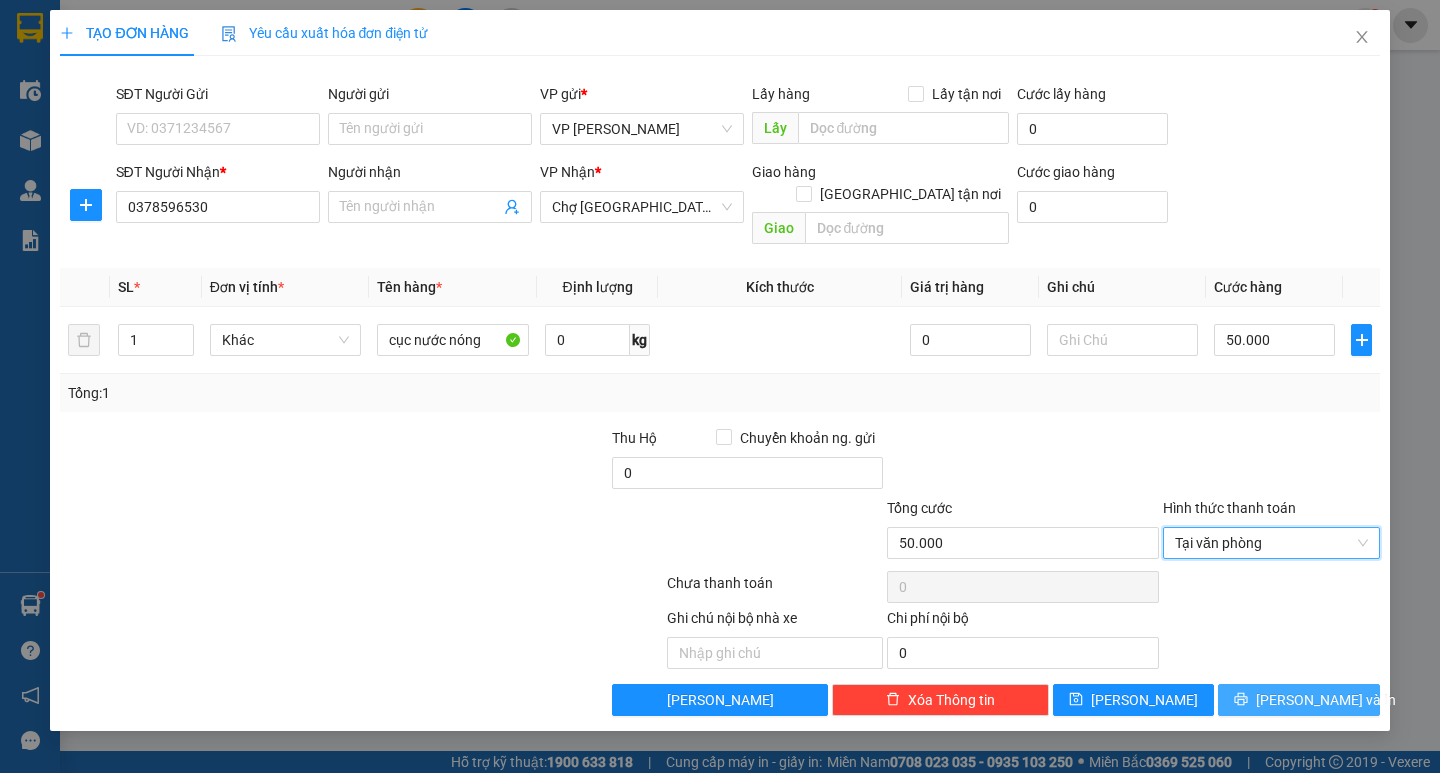 click on "[PERSON_NAME] và In" at bounding box center (1326, 700) 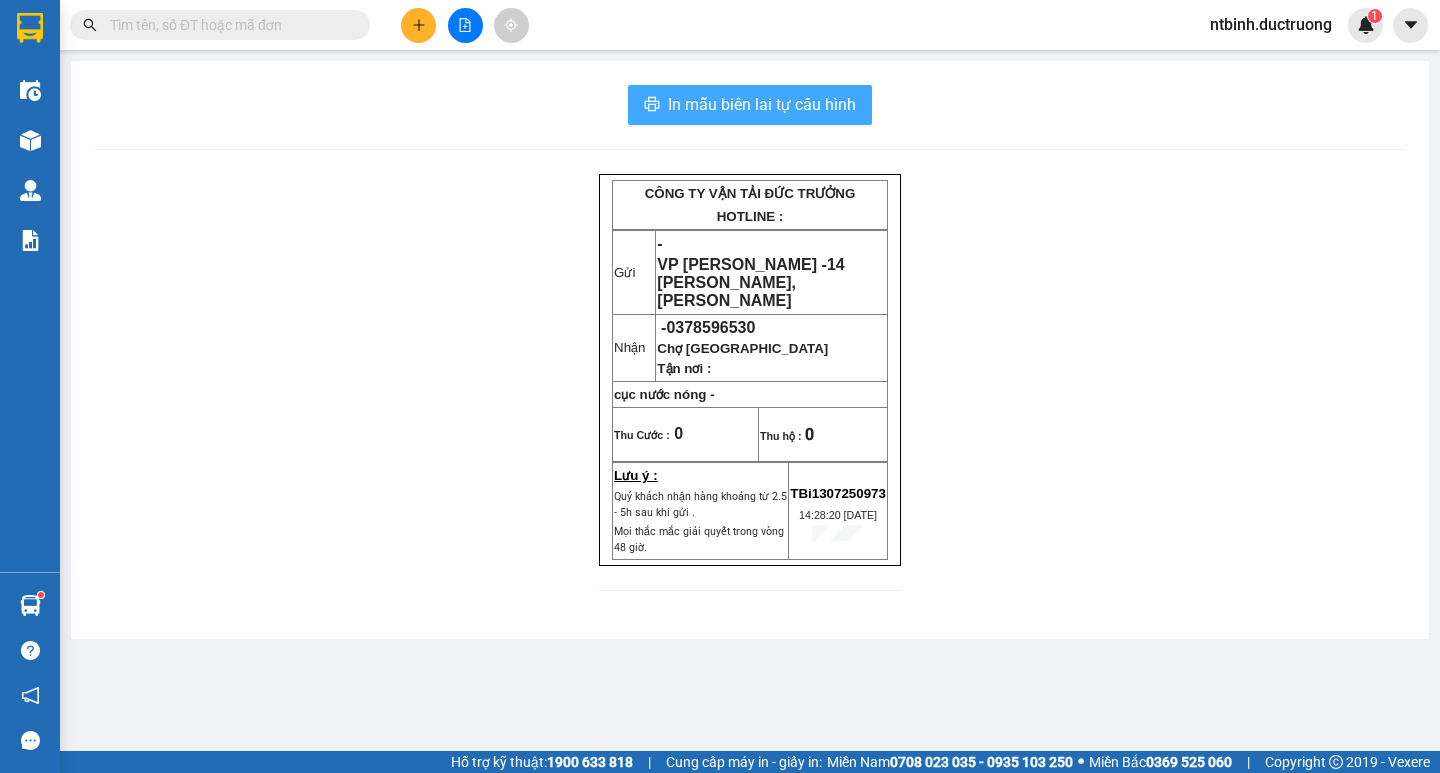 click on "In mẫu biên lai tự cấu hình" at bounding box center (762, 104) 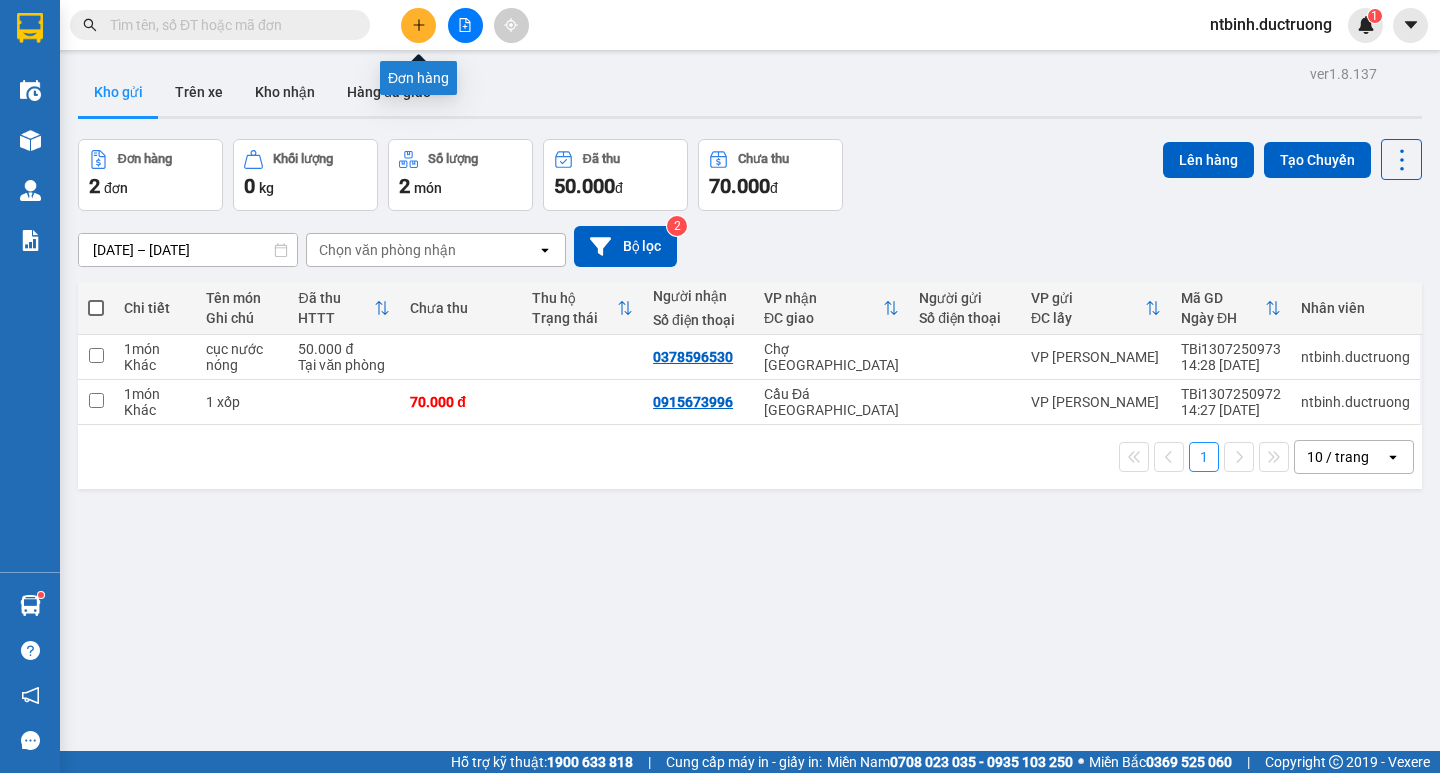 click 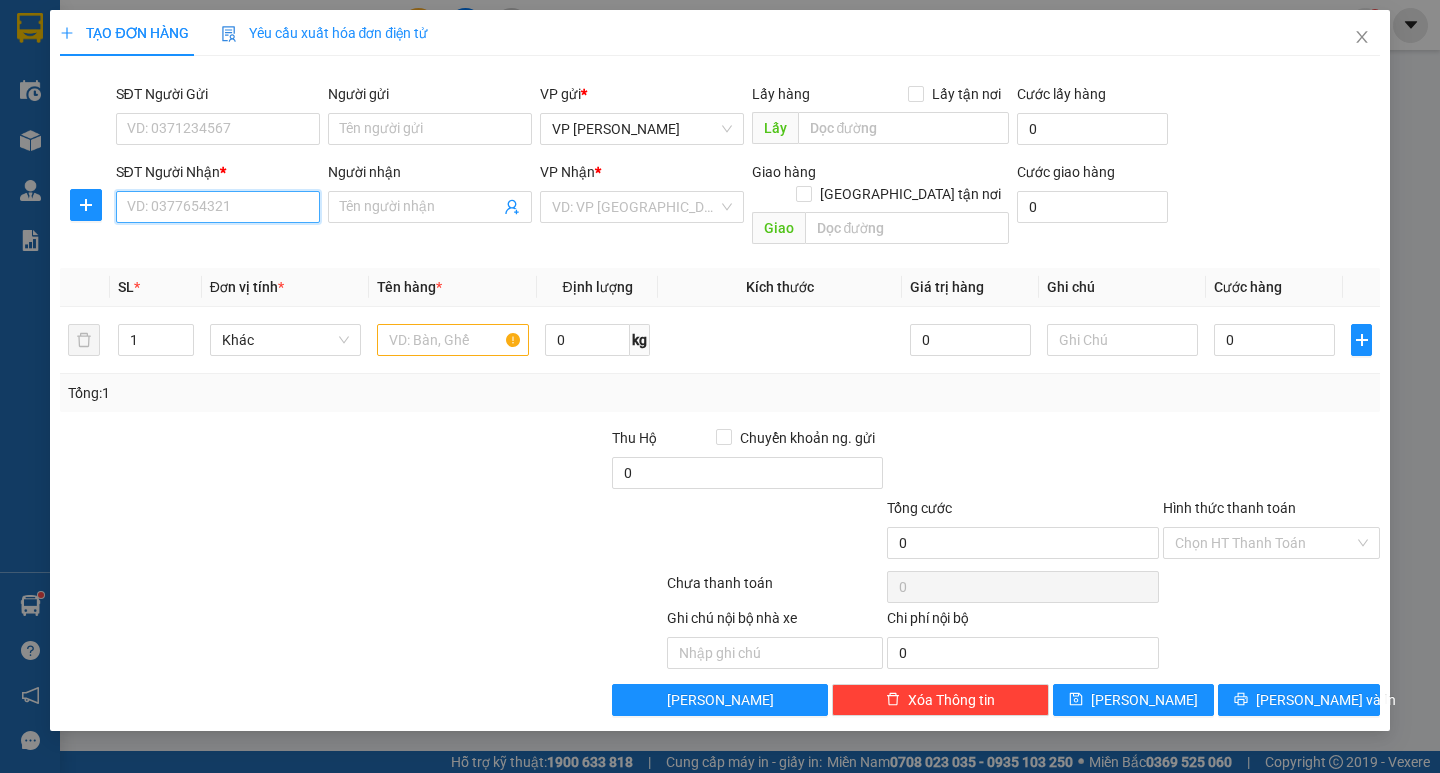 drag, startPoint x: 236, startPoint y: 210, endPoint x: 226, endPoint y: 213, distance: 10.440307 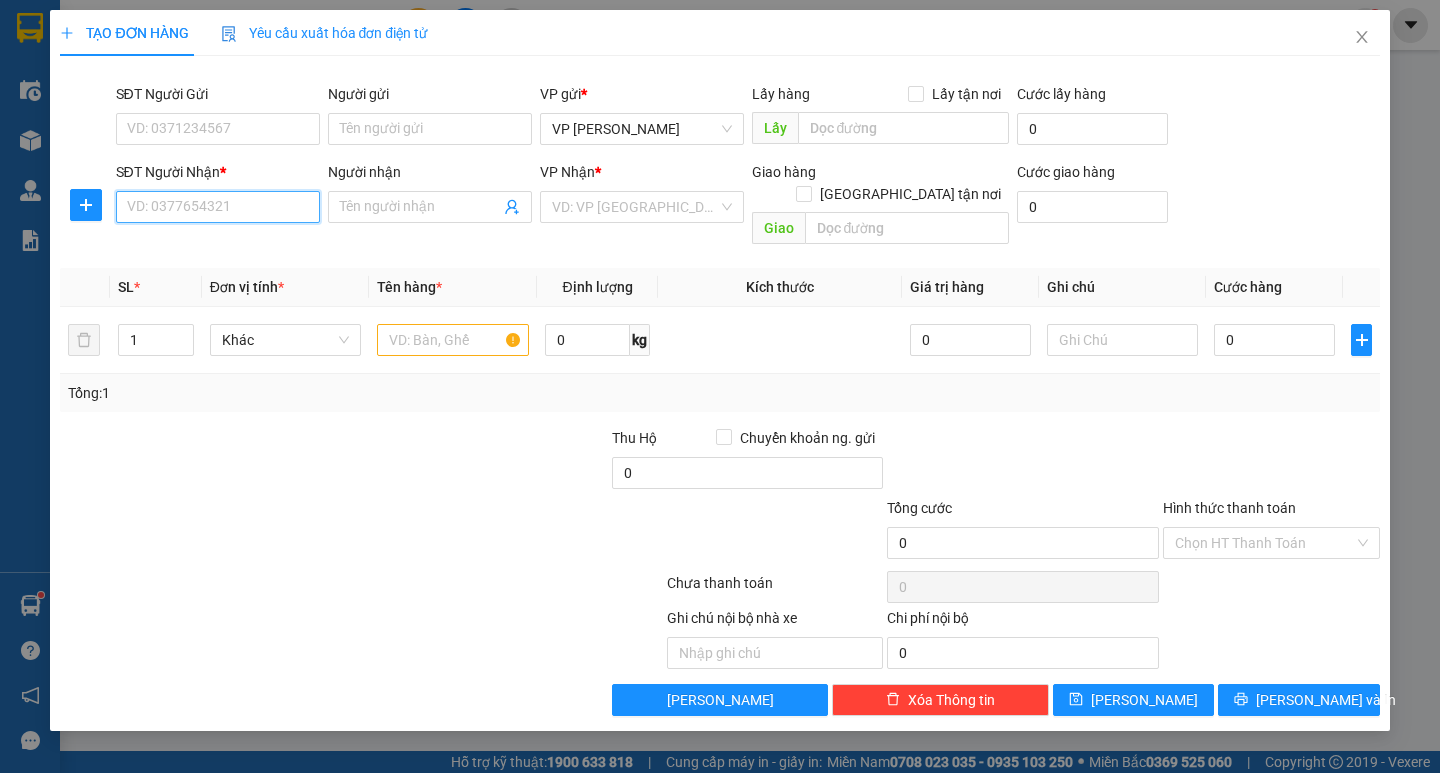 type on "9" 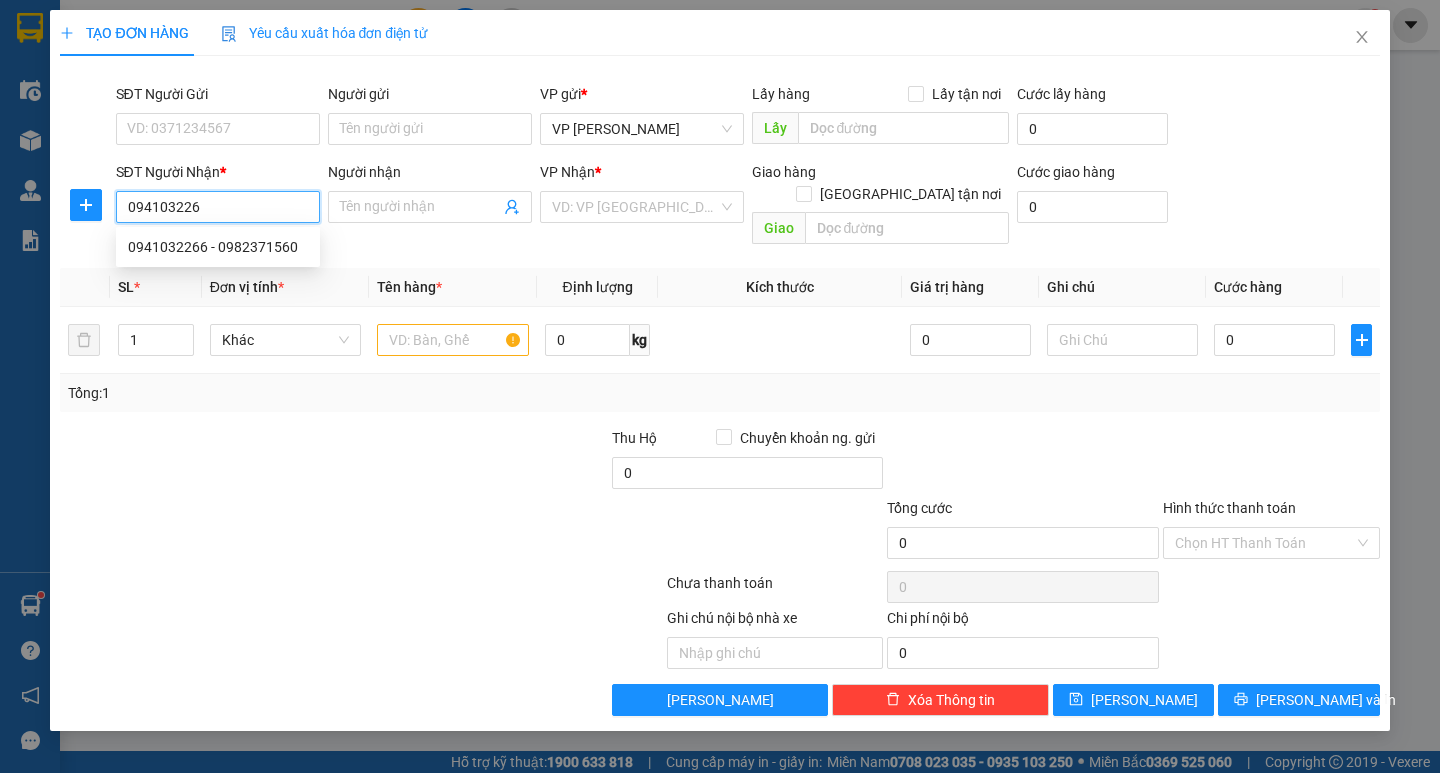 type on "0941032266" 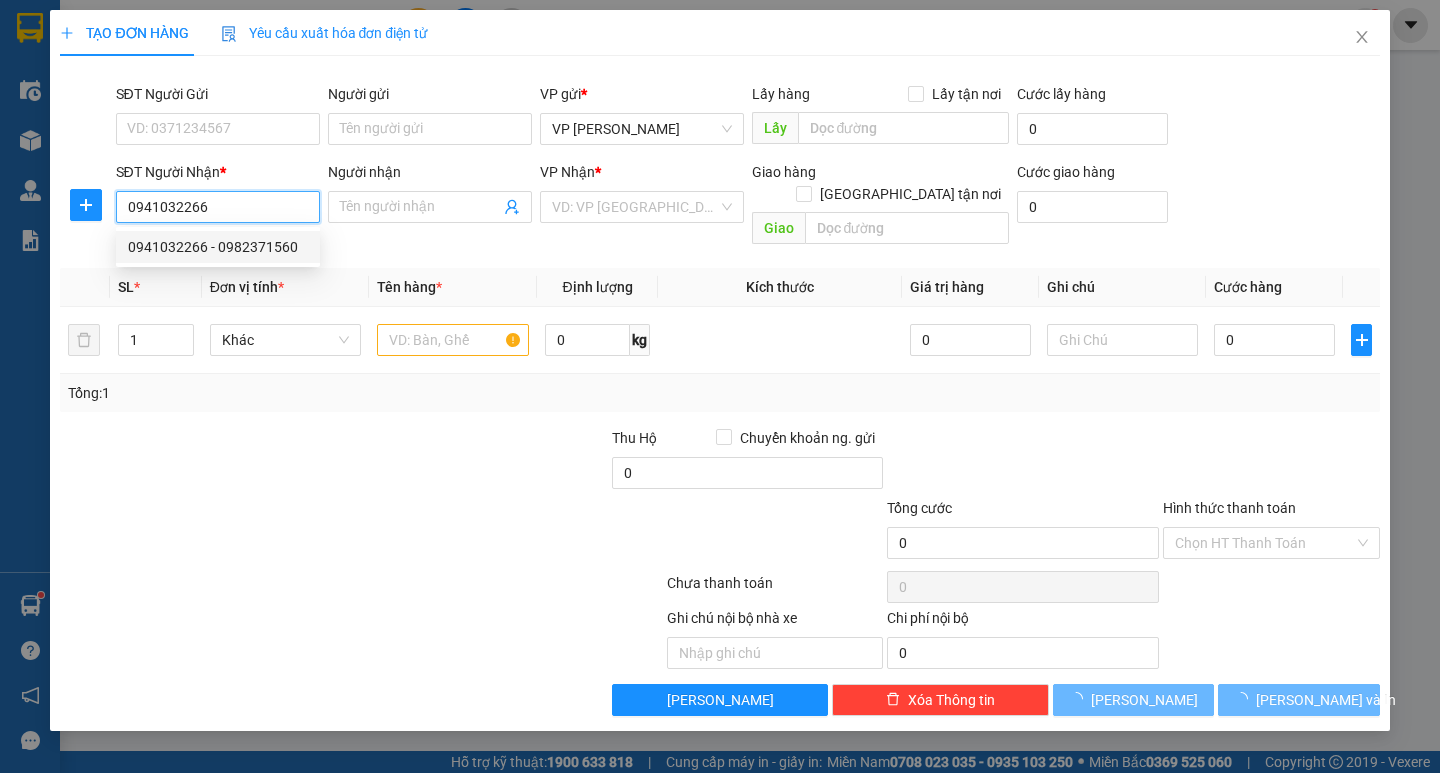 click on "0941032266 - 0982371560" at bounding box center [218, 247] 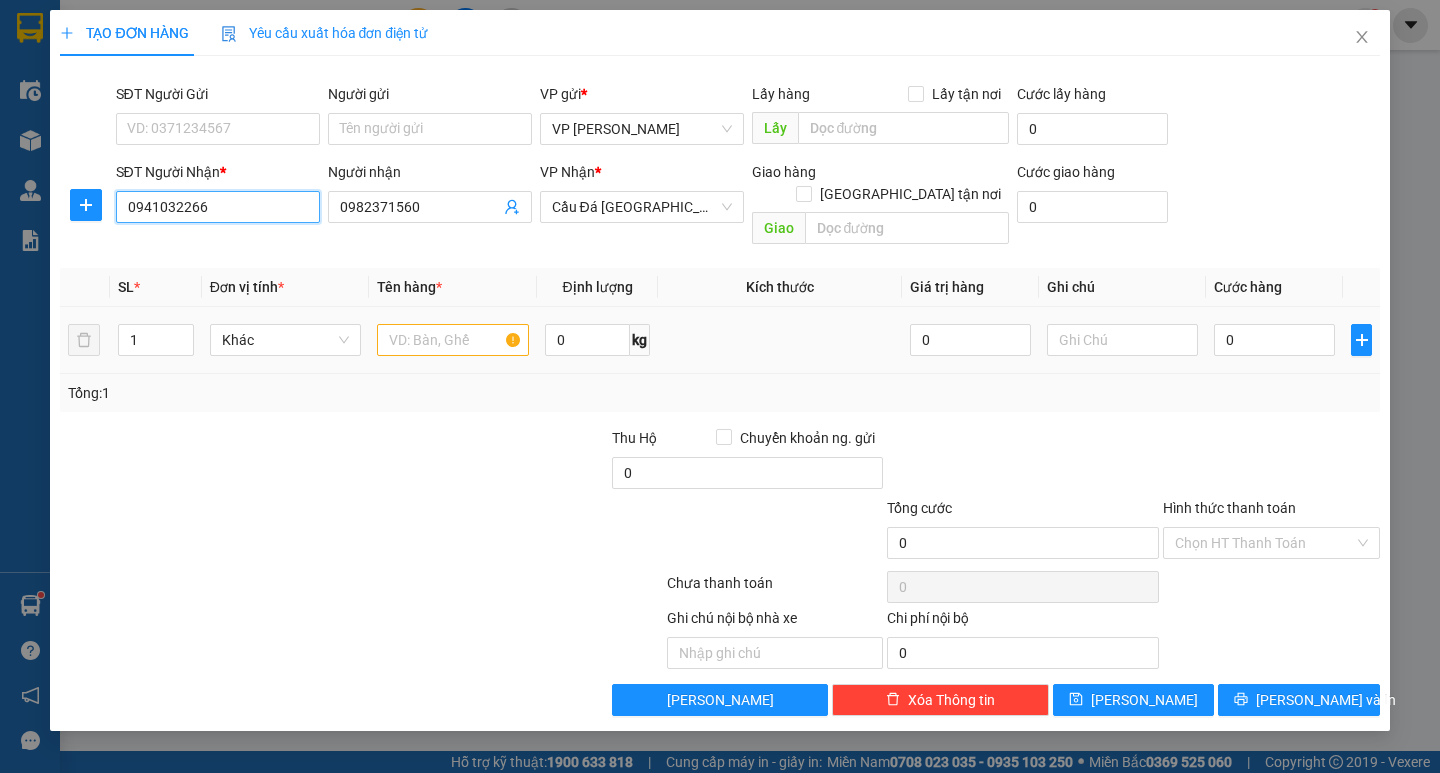 type on "0941032266" 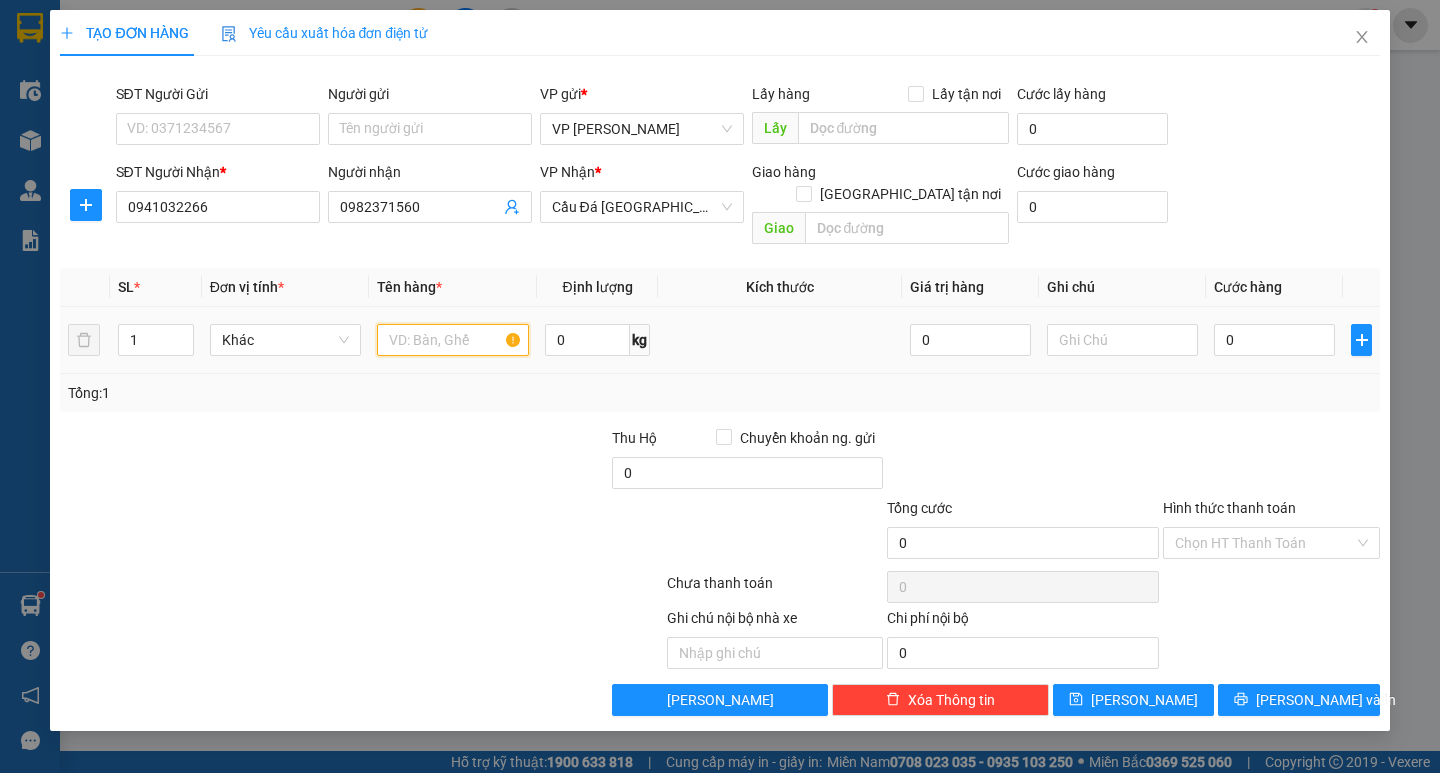 click at bounding box center (452, 340) 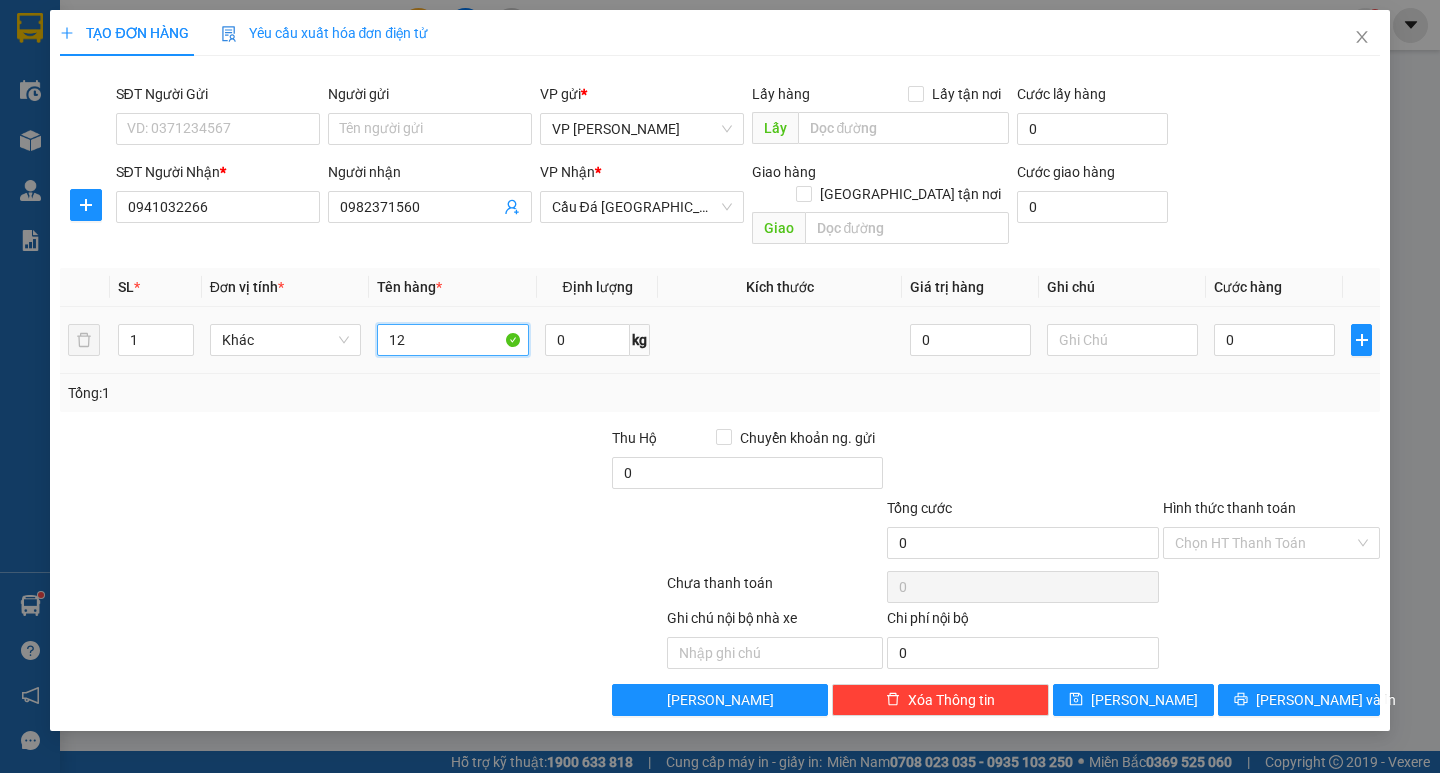 type on "1" 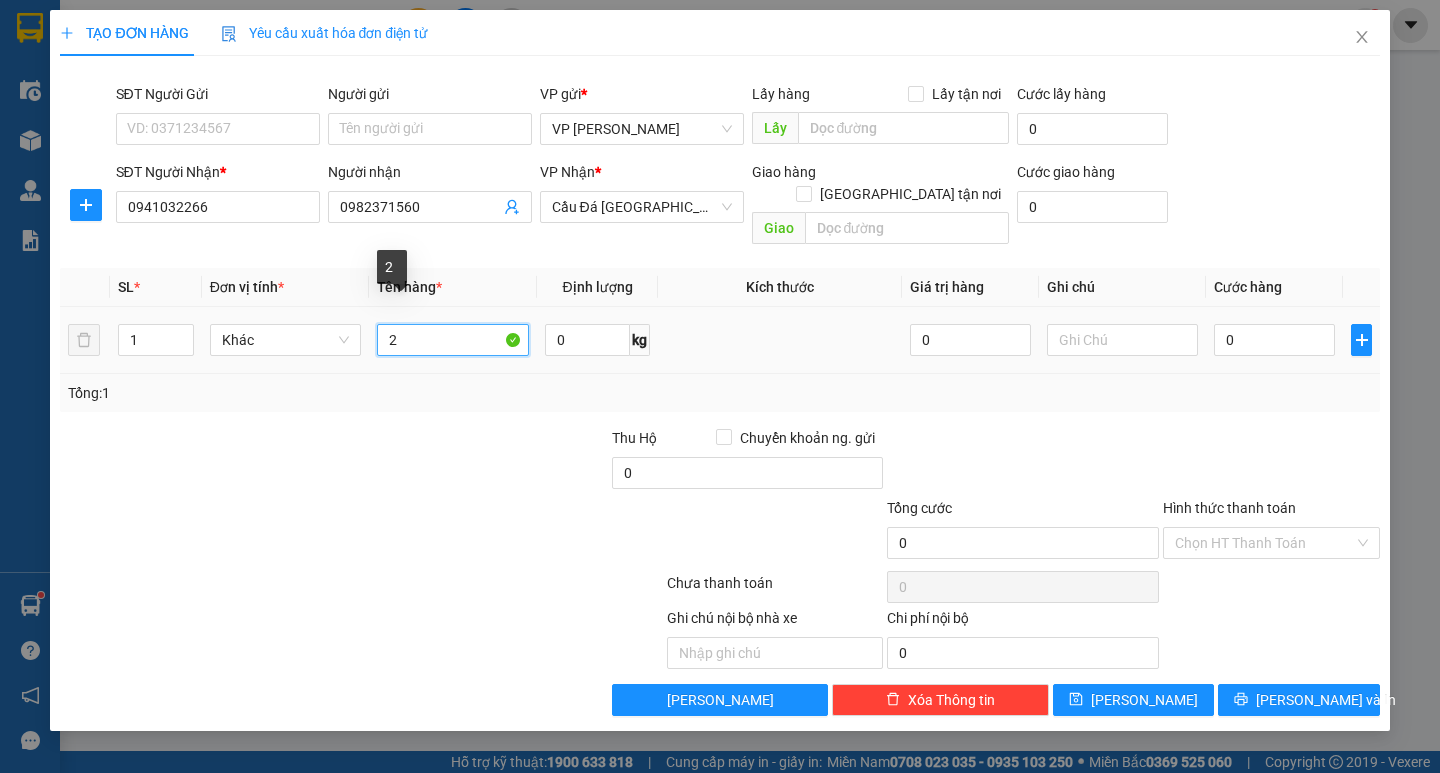 type on "2" 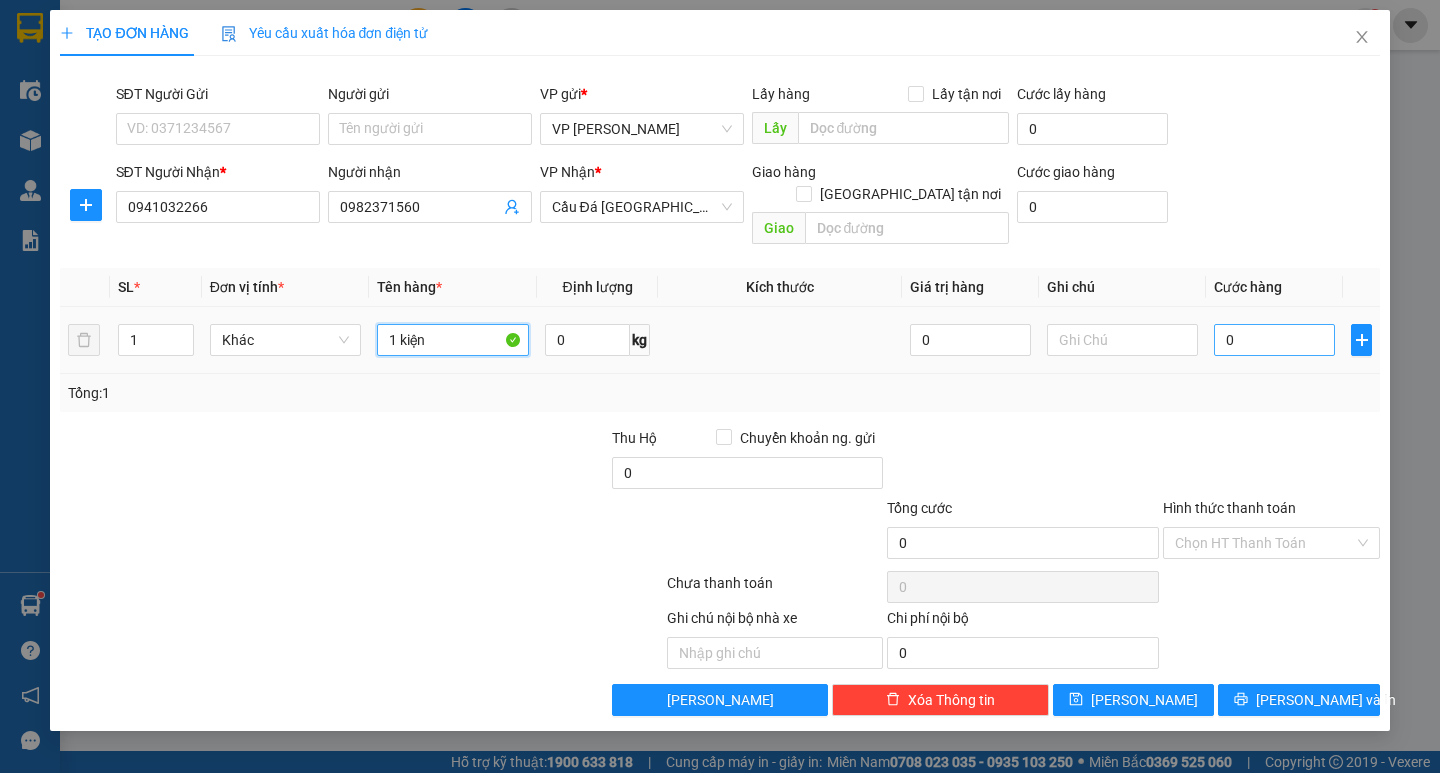 type on "1 kiện" 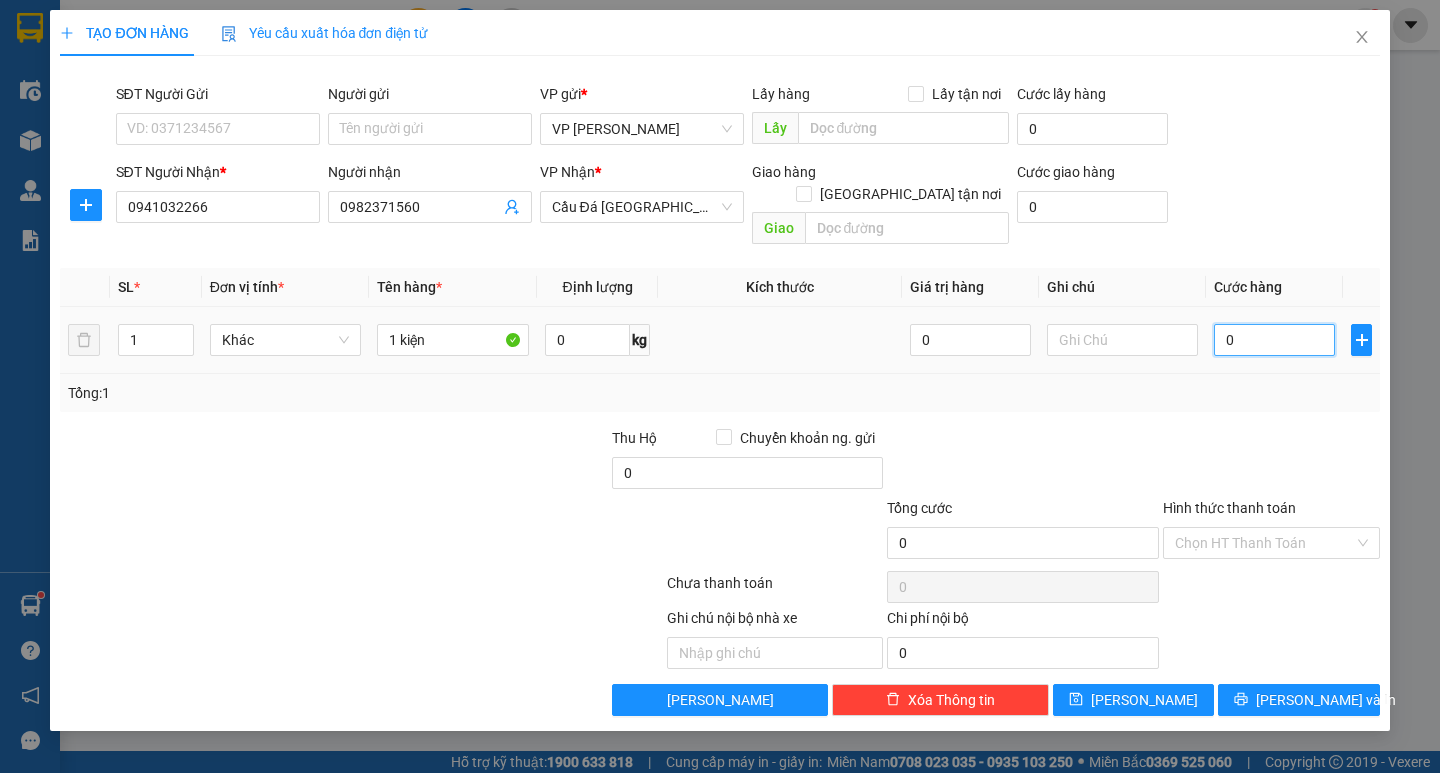 click on "0" at bounding box center [1274, 340] 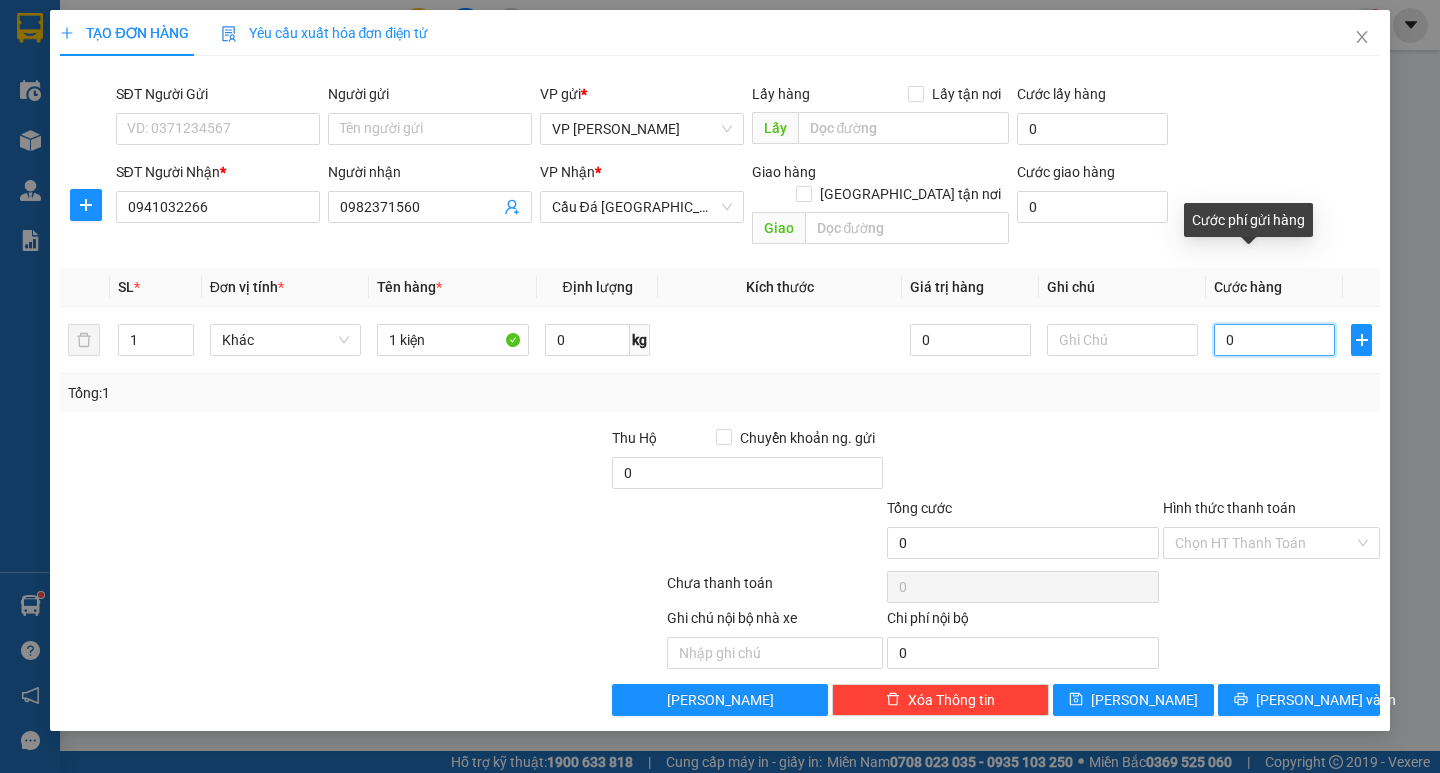 type on "005" 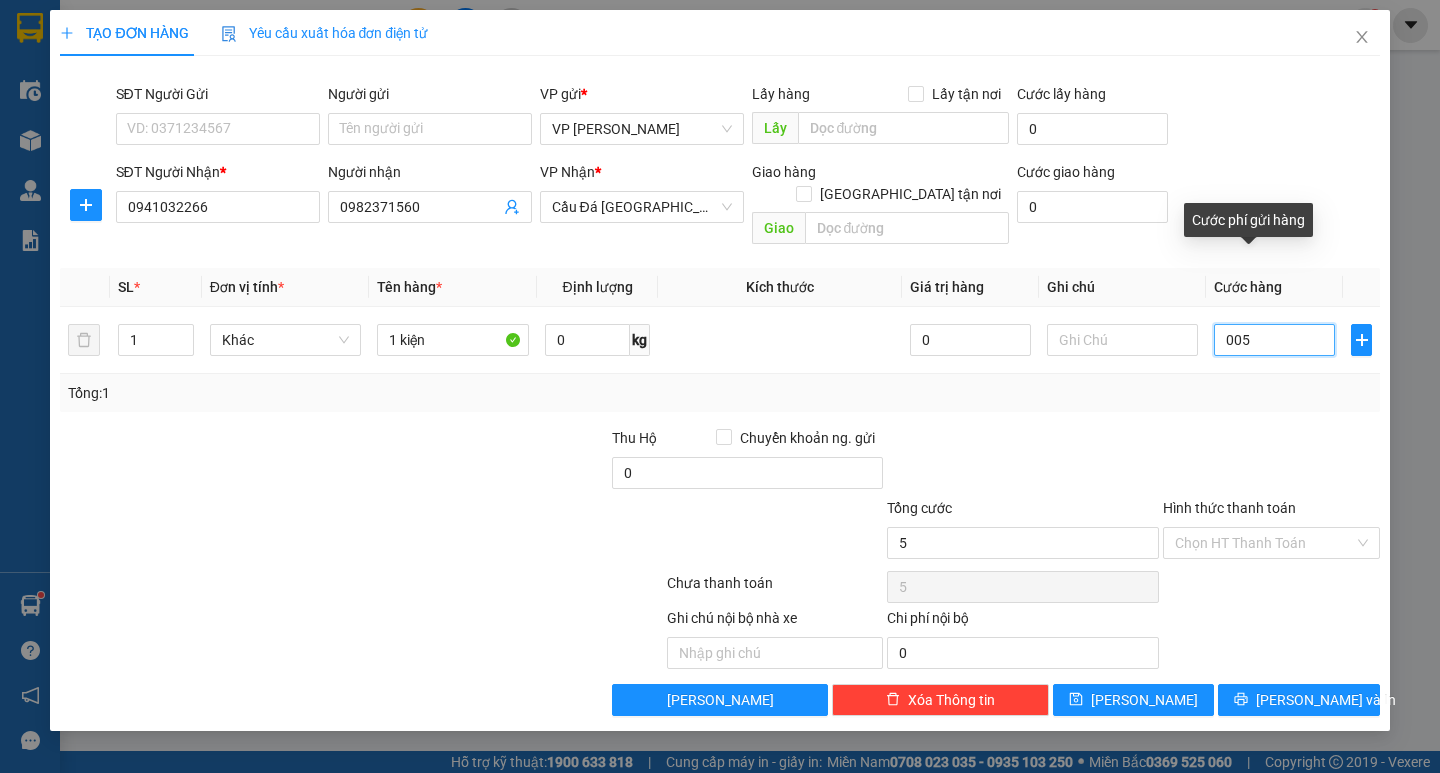 type on "0.050" 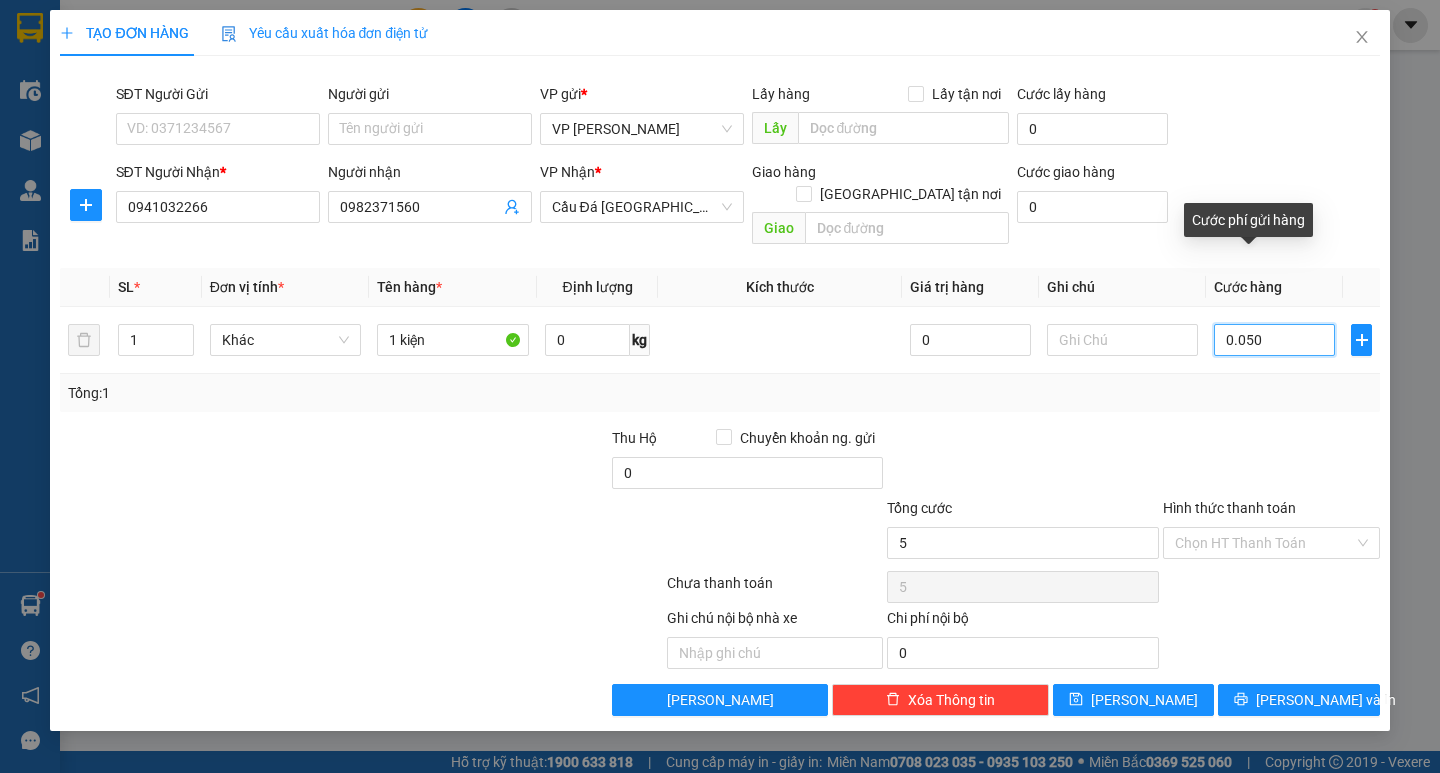 type on "50" 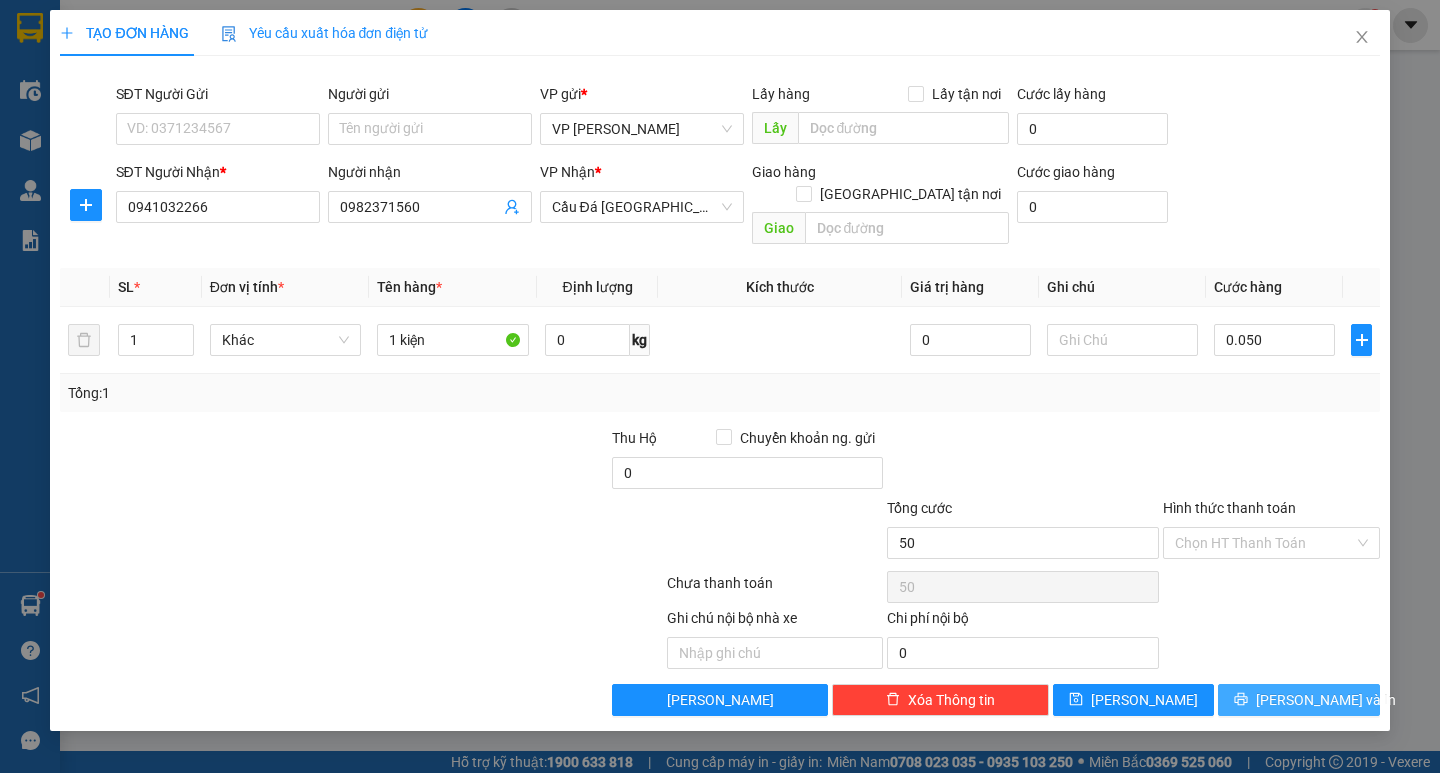 click on "[PERSON_NAME] và In" at bounding box center [1326, 700] 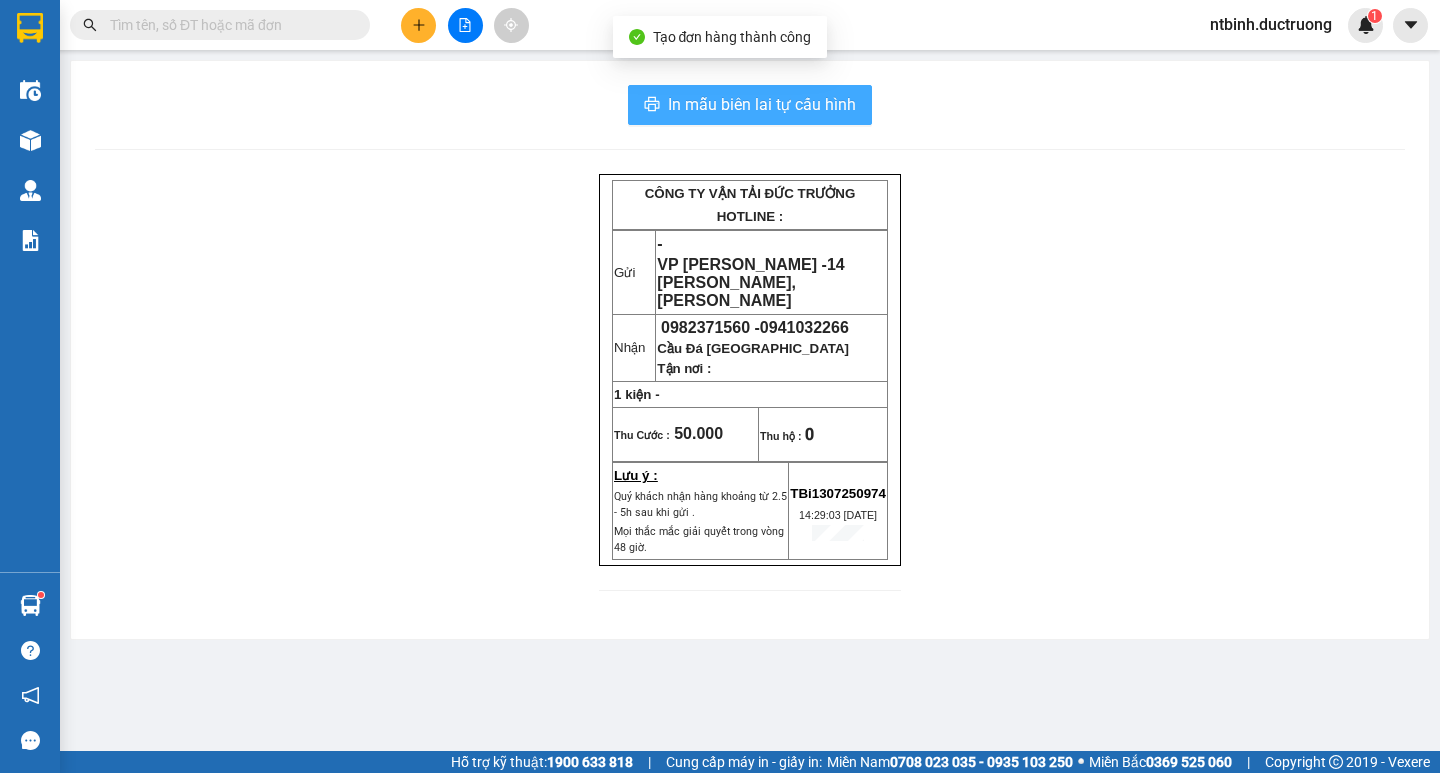 click on "In mẫu biên lai tự cấu hình" at bounding box center (750, 105) 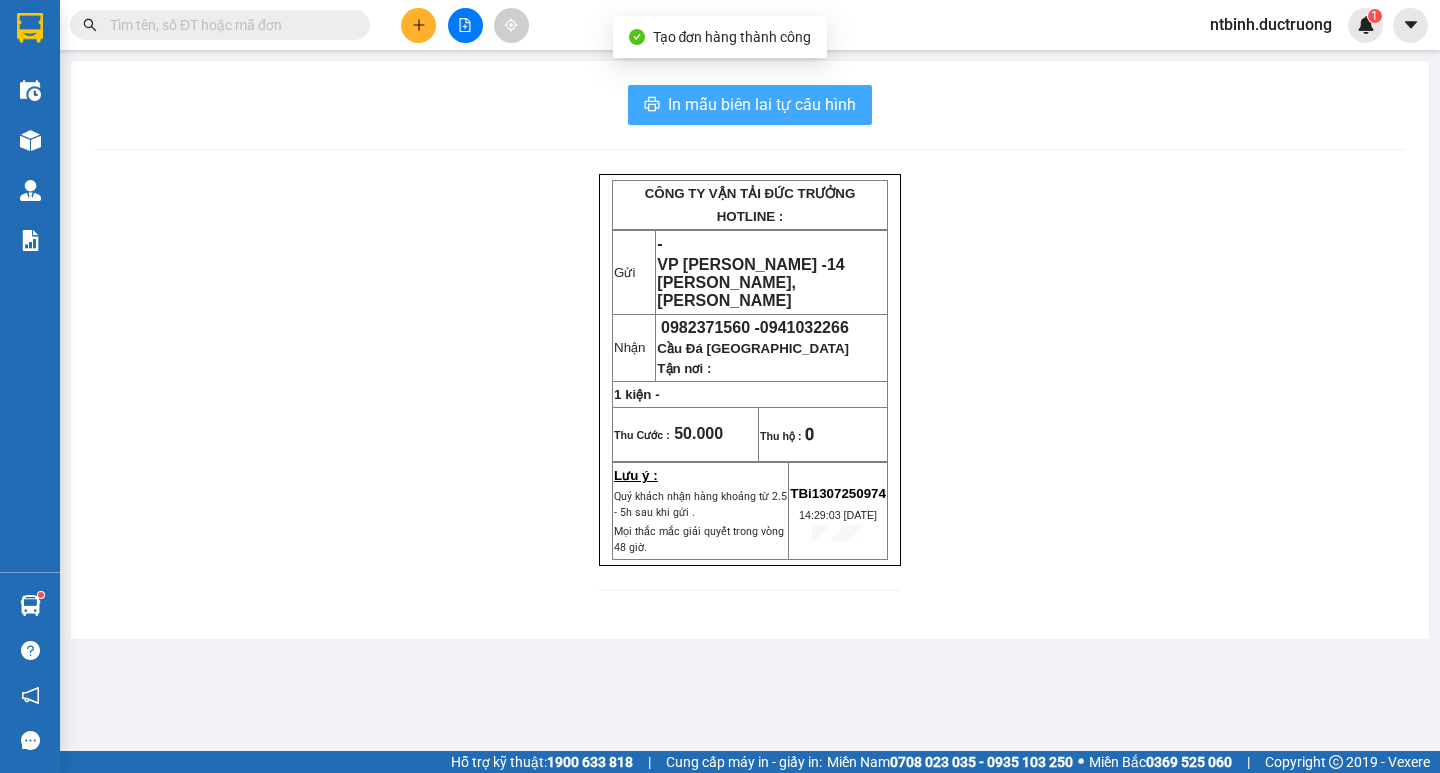 scroll, scrollTop: 0, scrollLeft: 0, axis: both 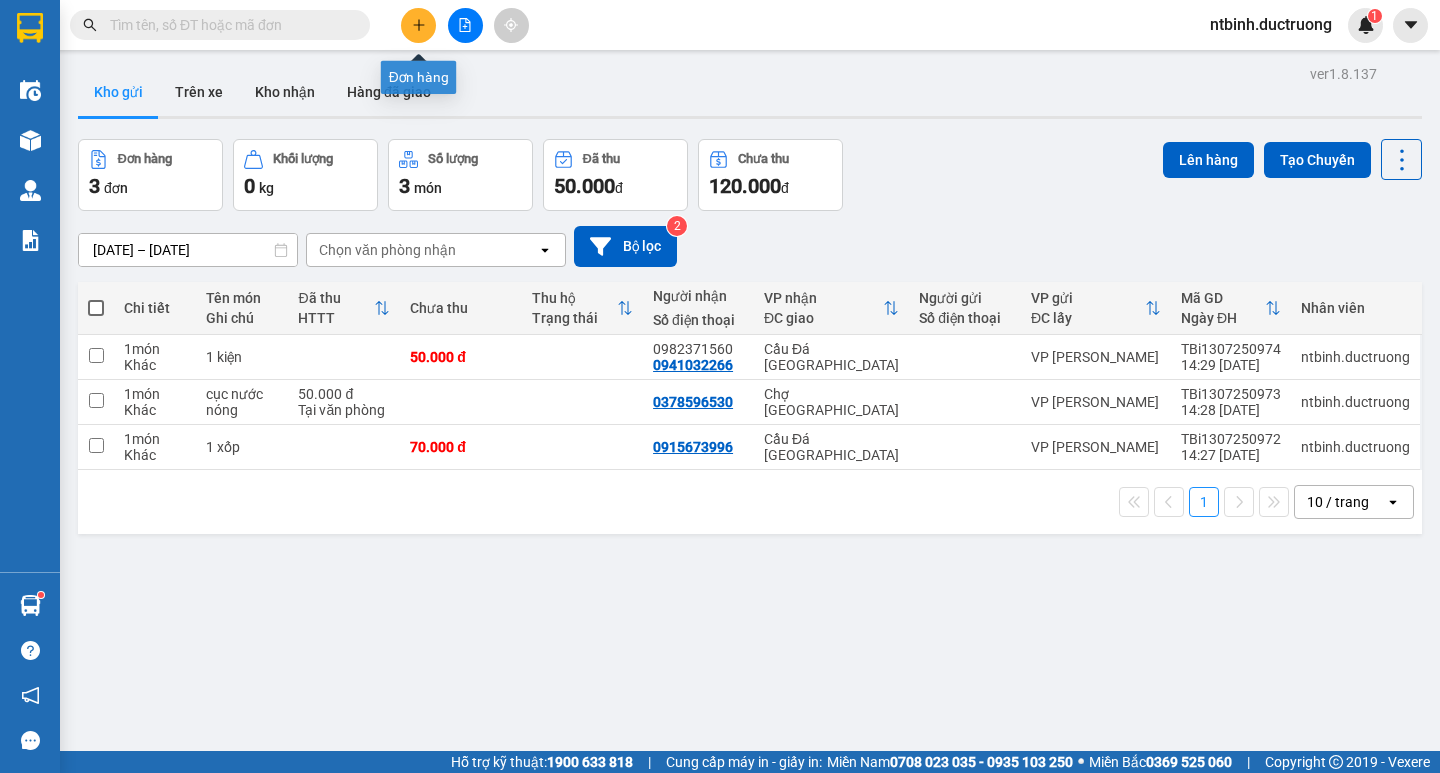 click 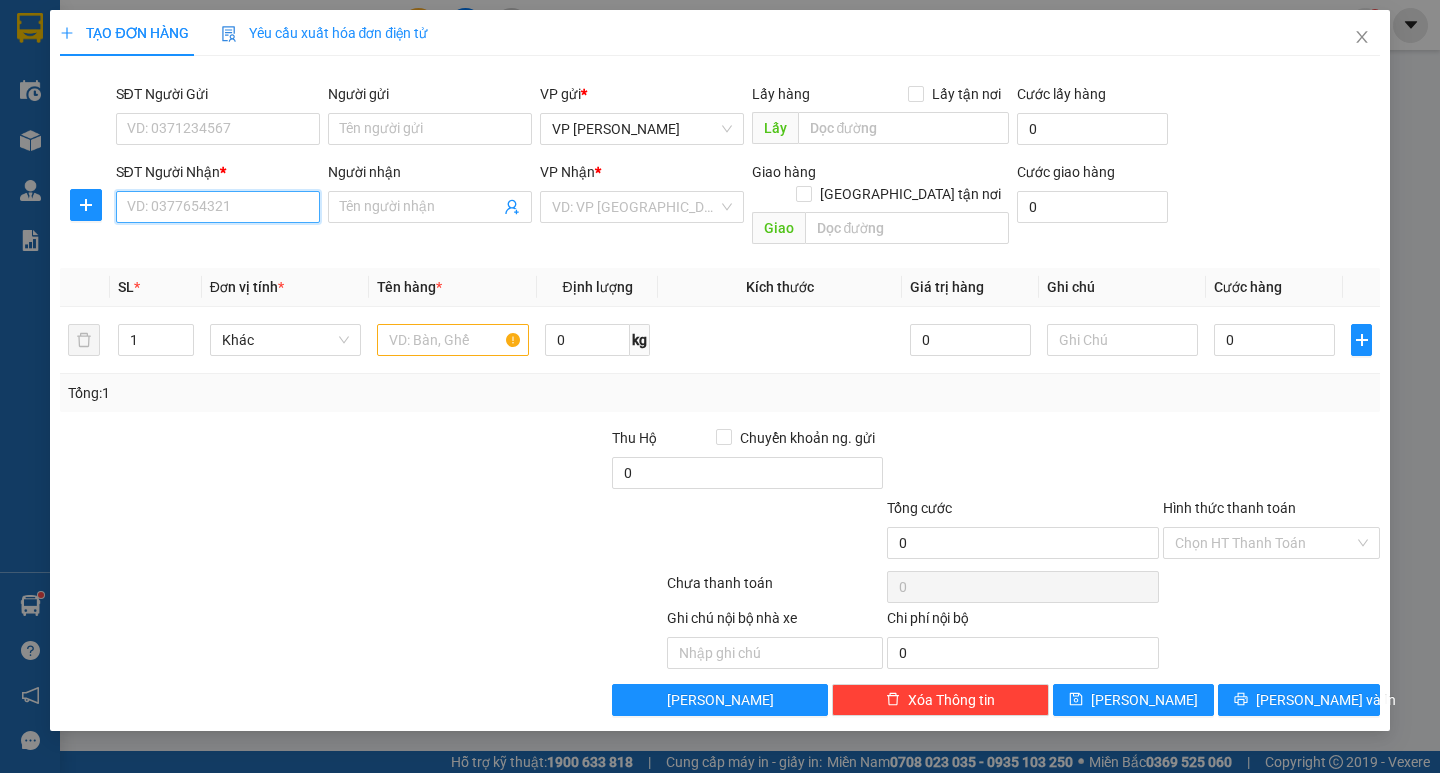 click on "SĐT Người Nhận  *" at bounding box center [218, 207] 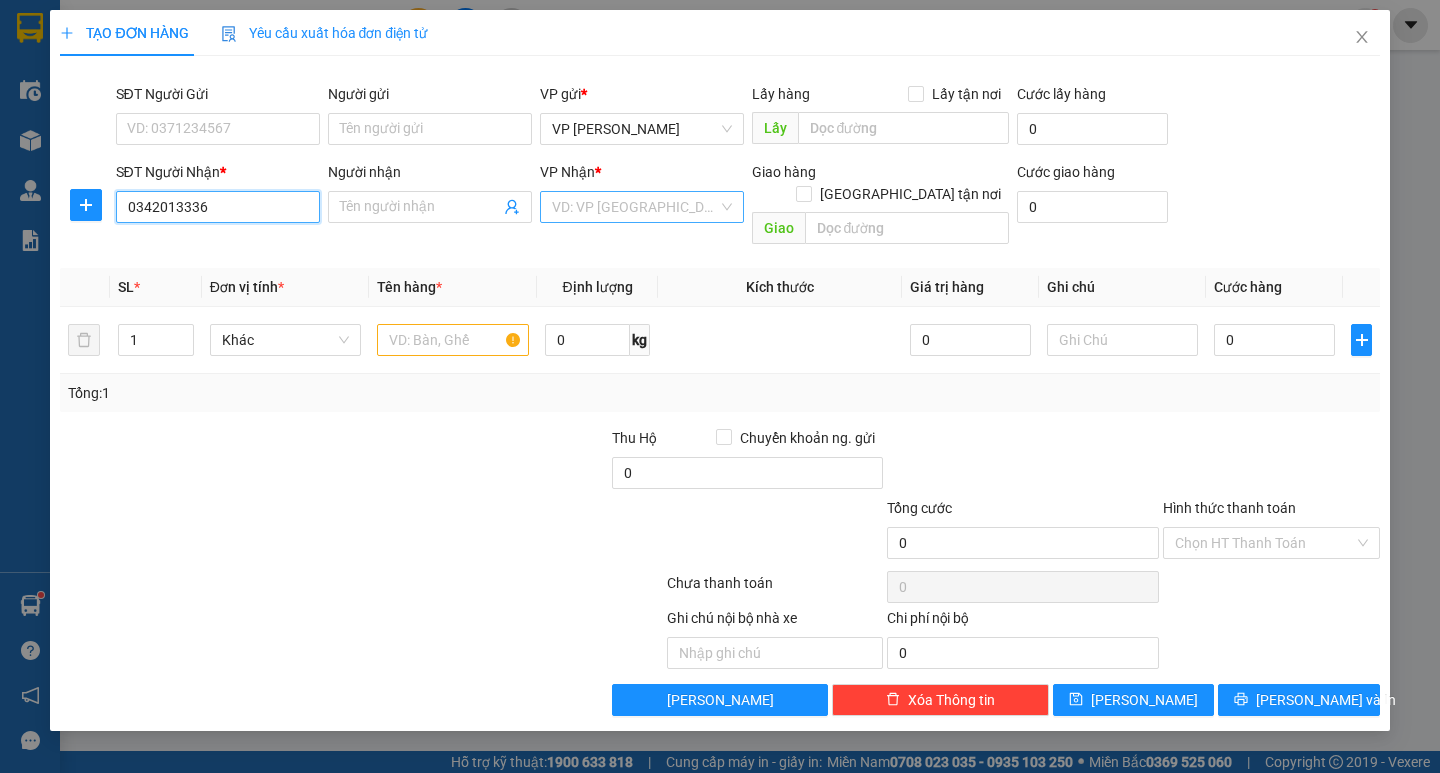 type on "0342013336" 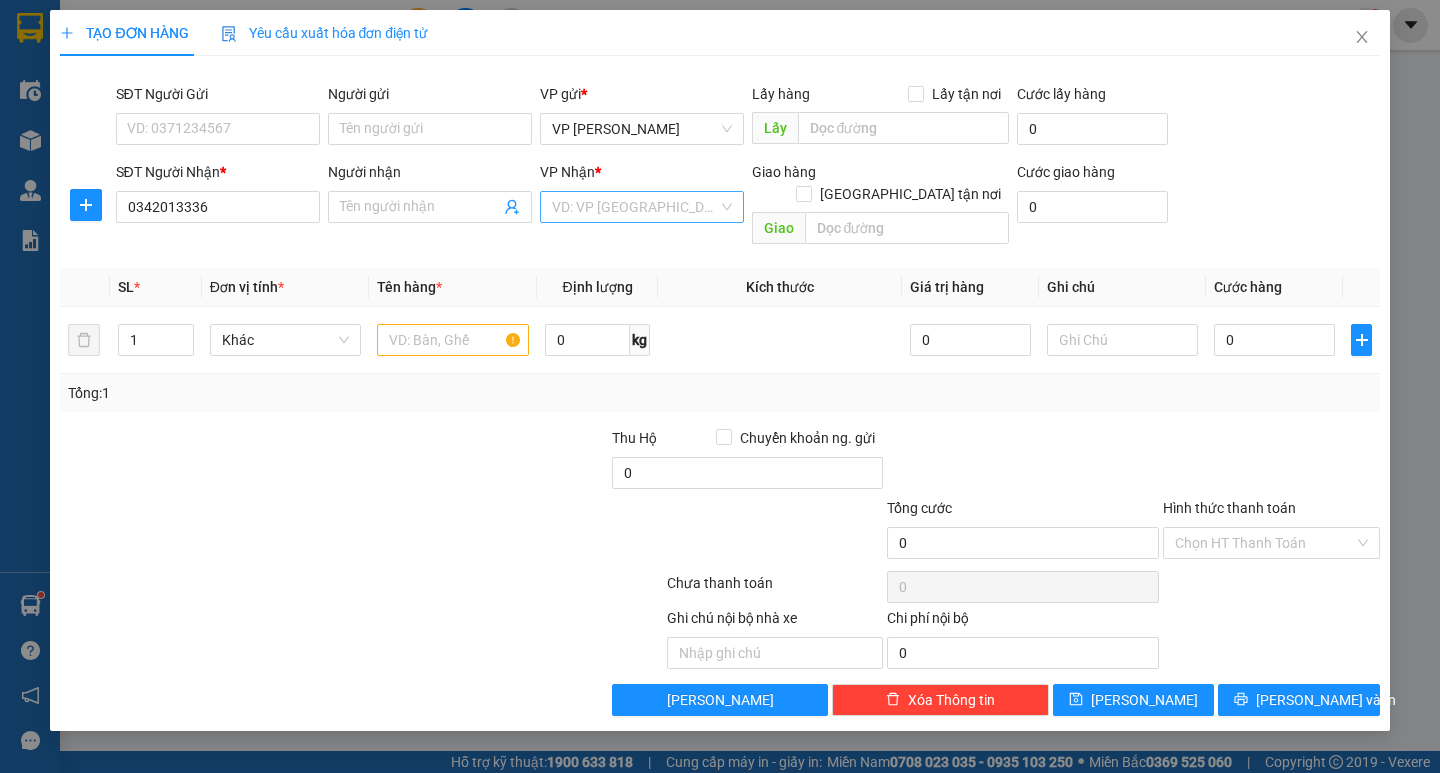 click at bounding box center [635, 207] 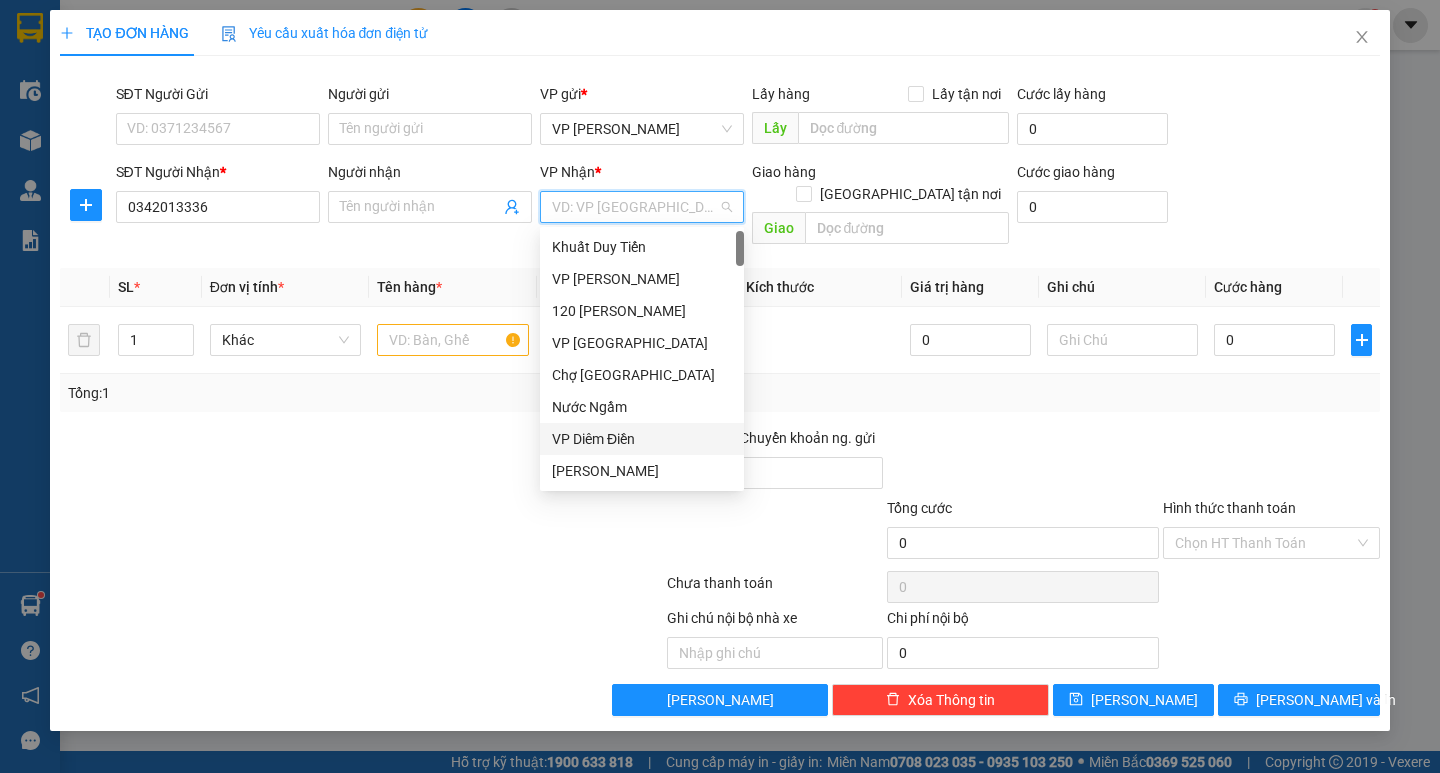 click on "VP Diêm Điền" at bounding box center [642, 439] 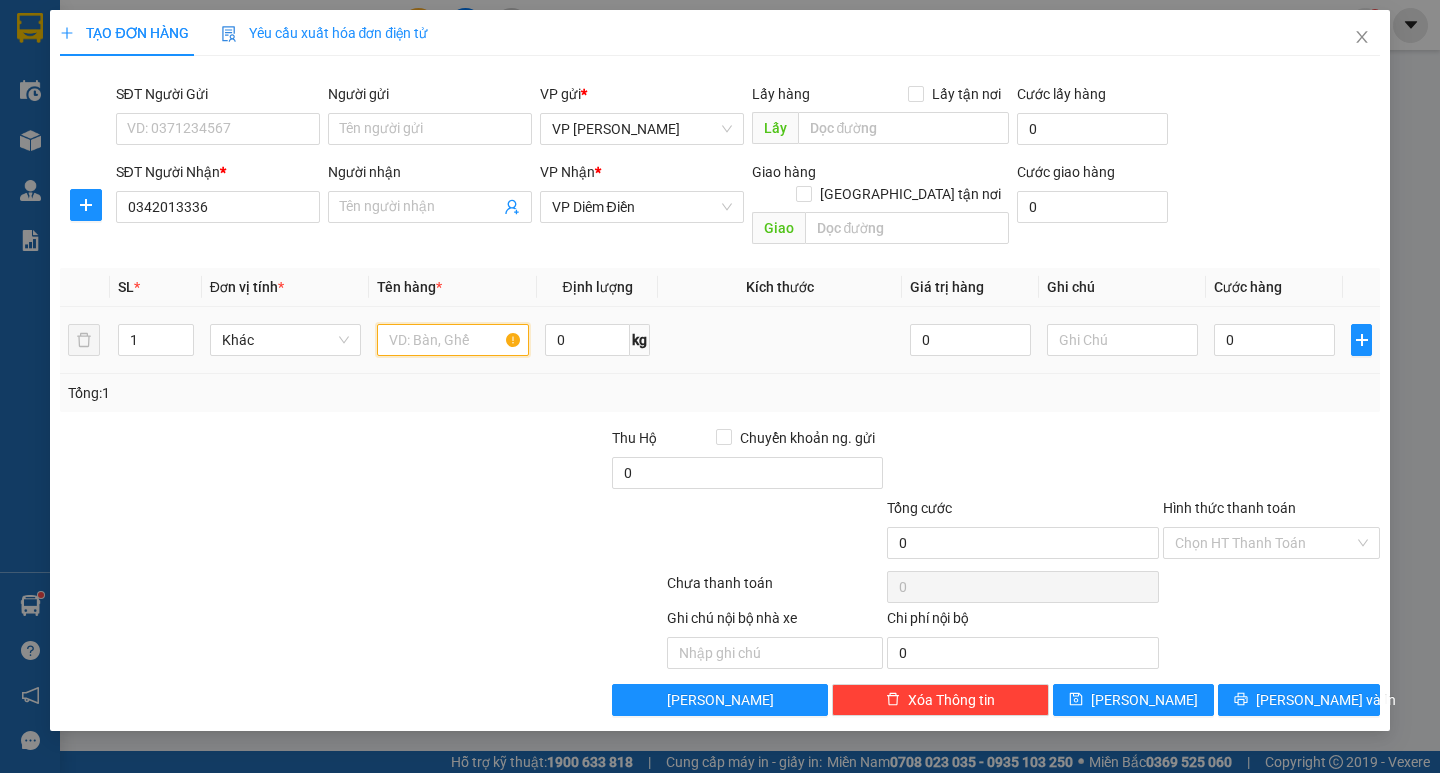 click at bounding box center [452, 340] 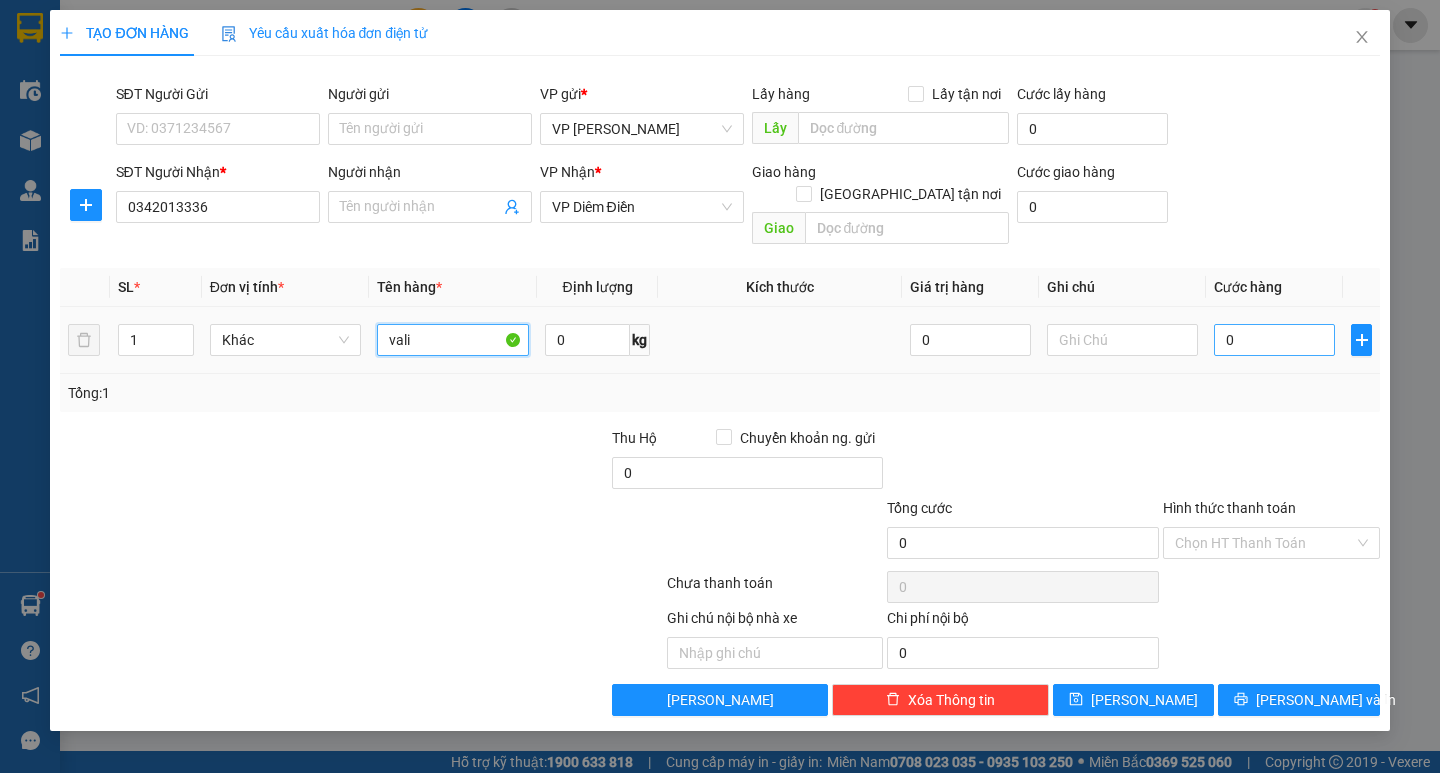 type on "vali" 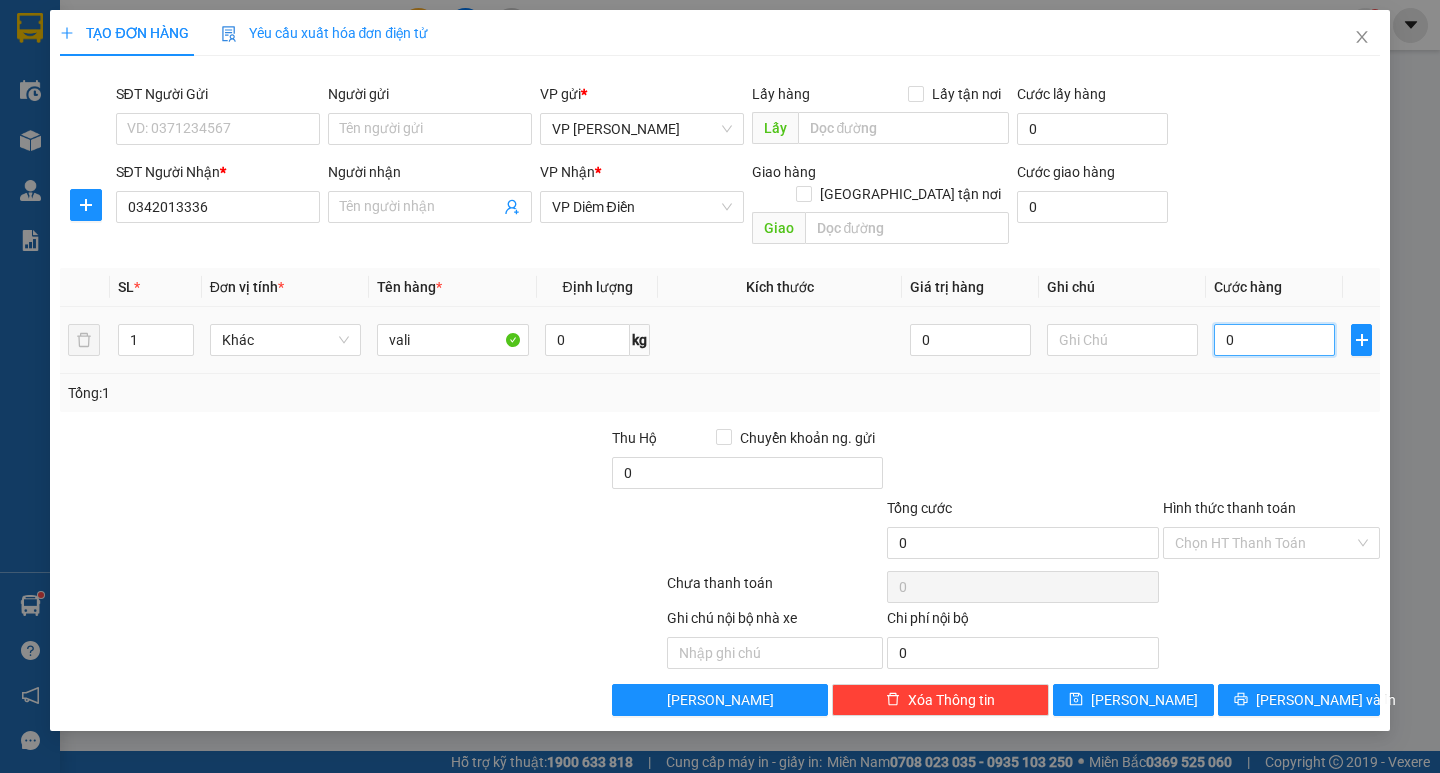 click on "0" at bounding box center (1274, 340) 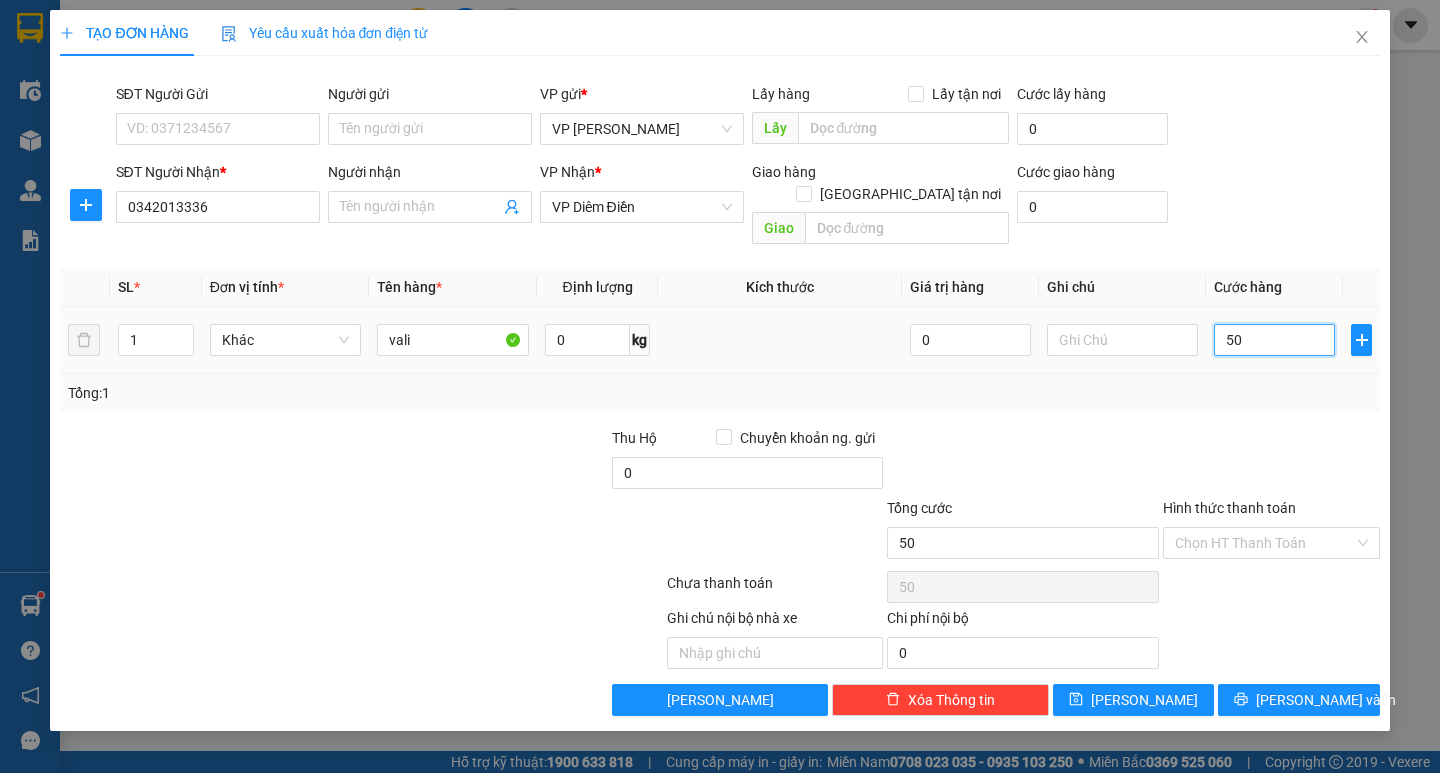type on "50" 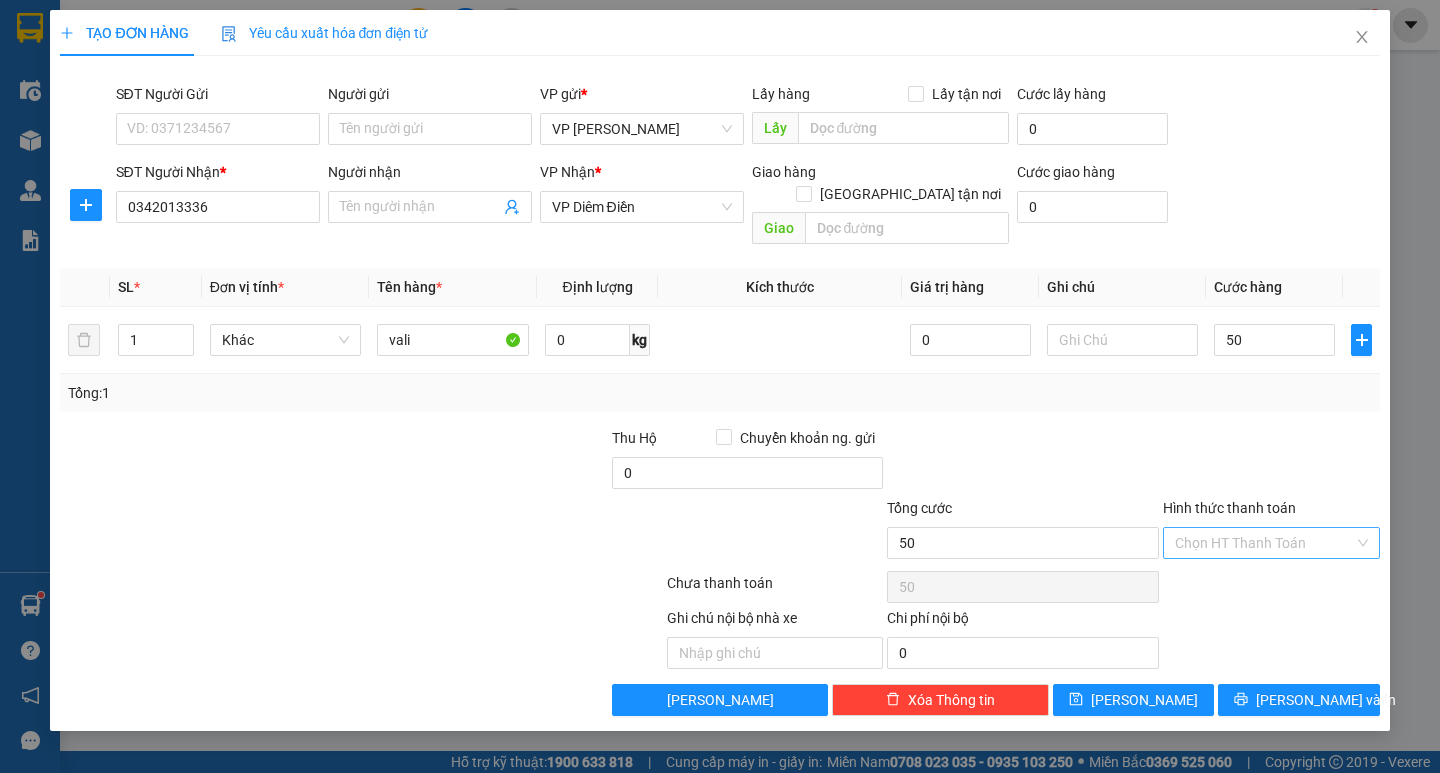 click on "Hình thức thanh toán" at bounding box center (1264, 543) 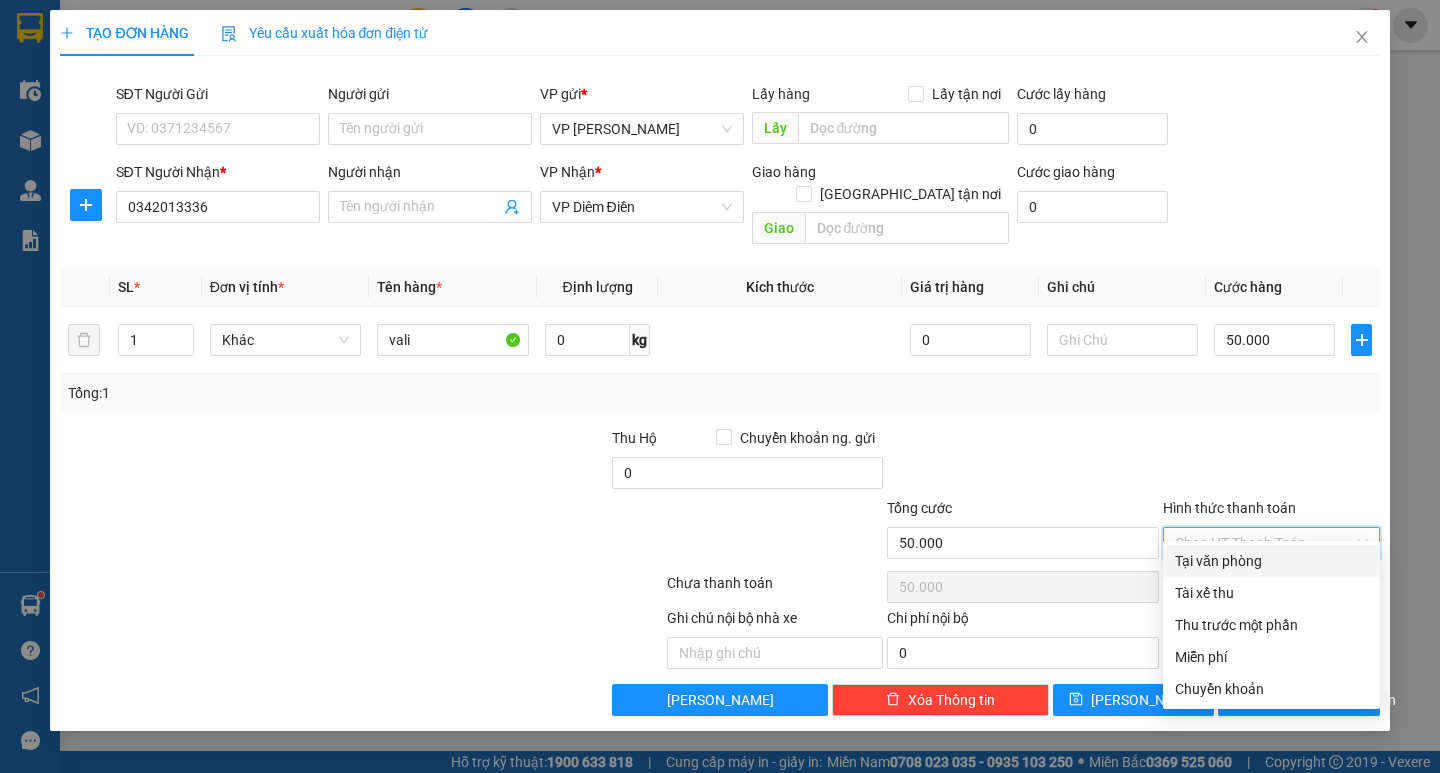 click on "Tại văn phòng" at bounding box center (1271, 561) 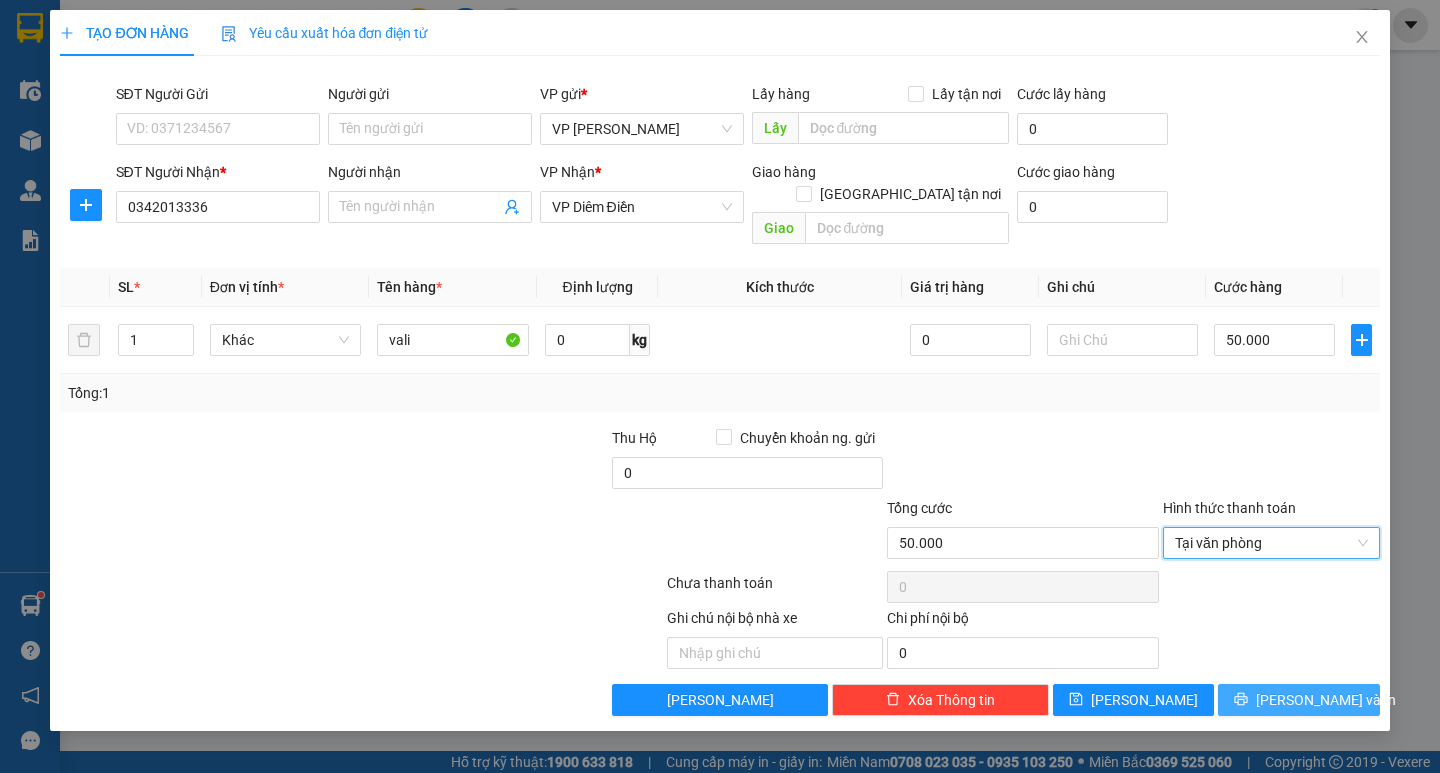 click on "[PERSON_NAME] và In" at bounding box center [1326, 700] 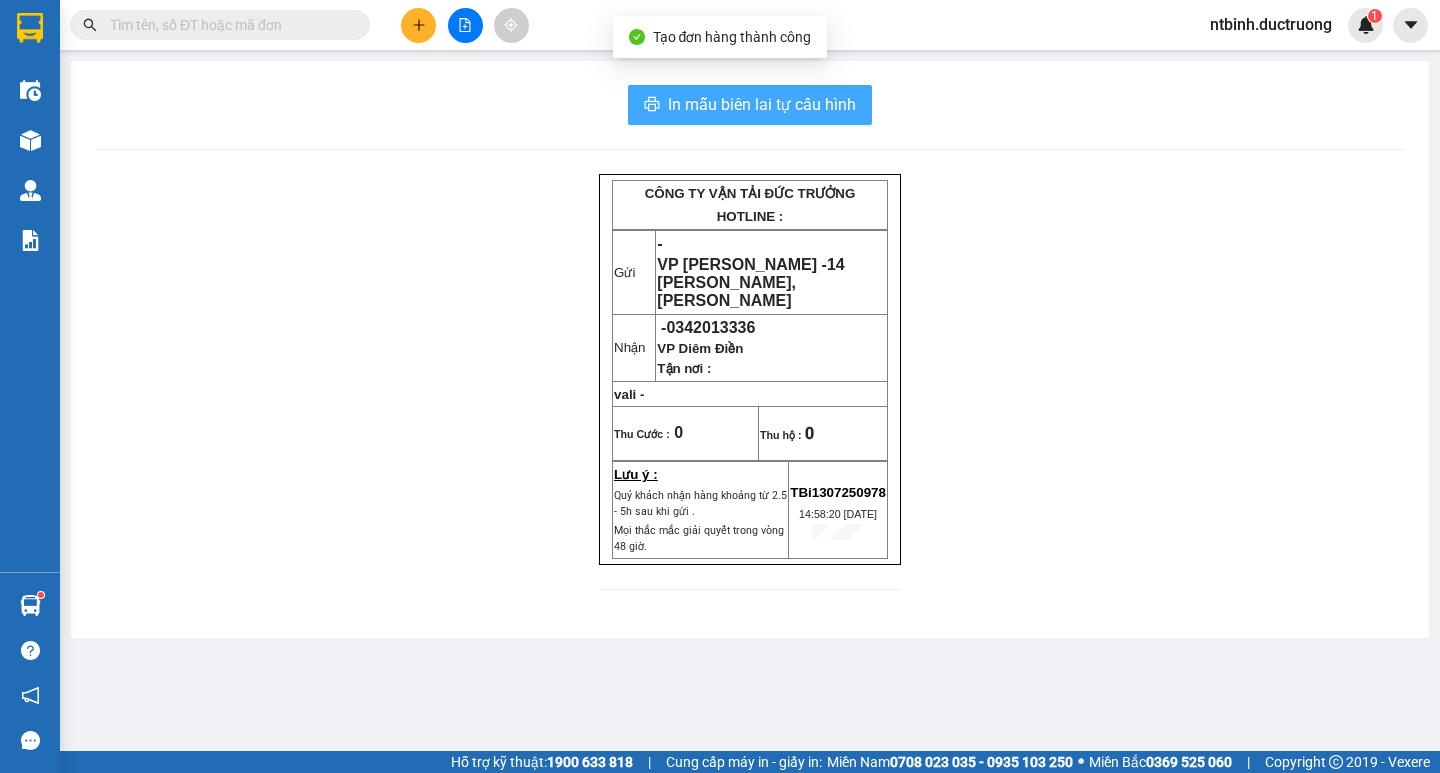 click on "In mẫu biên lai tự cấu hình" at bounding box center [762, 104] 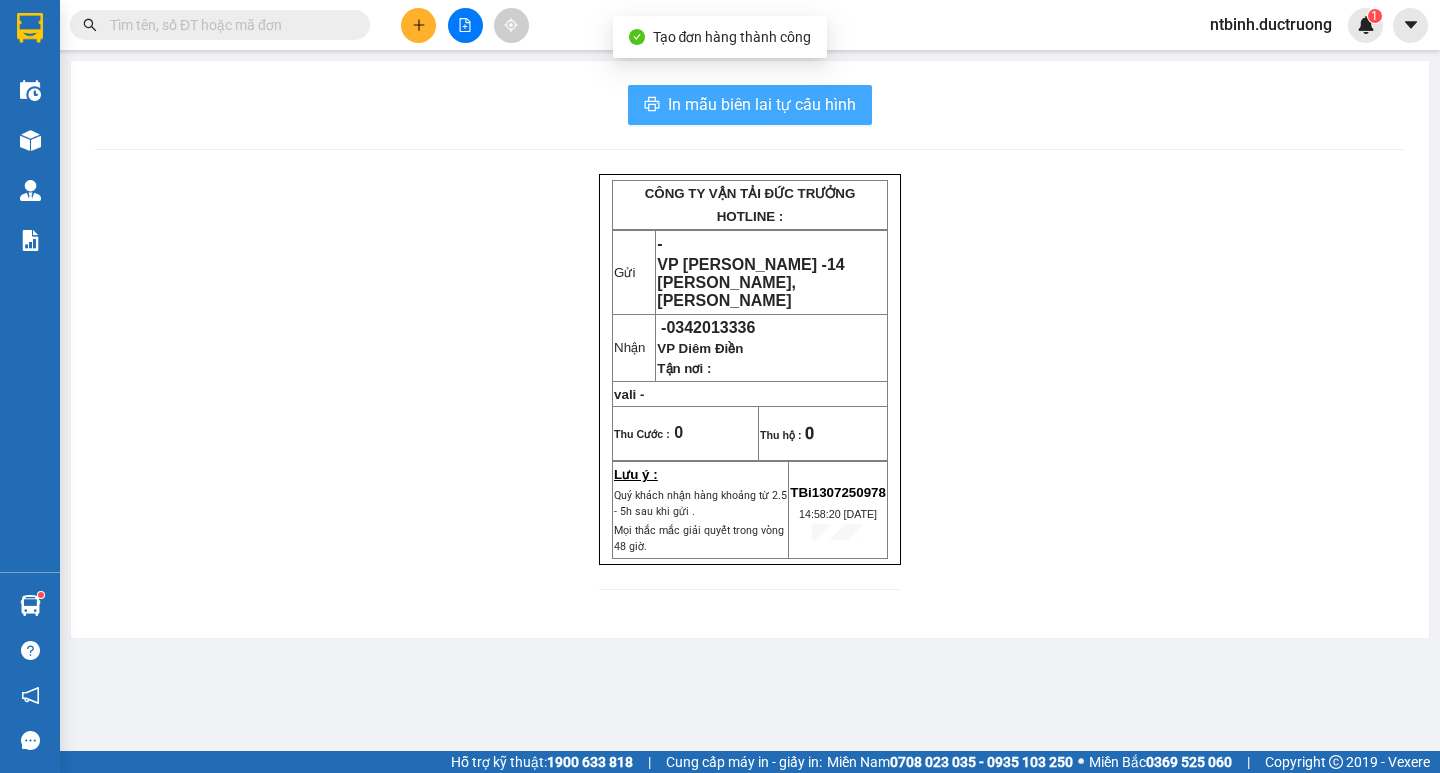 scroll, scrollTop: 0, scrollLeft: 0, axis: both 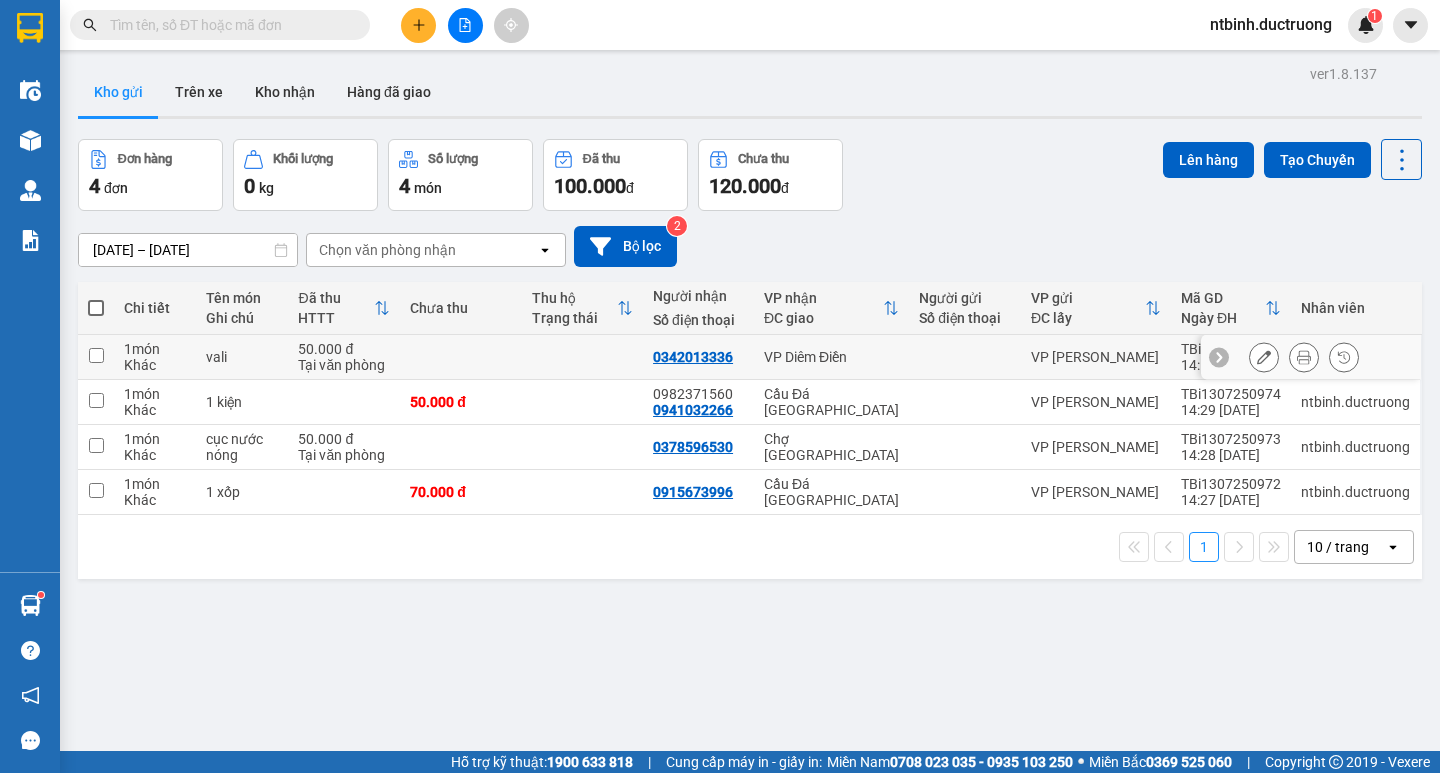 click at bounding box center [96, 355] 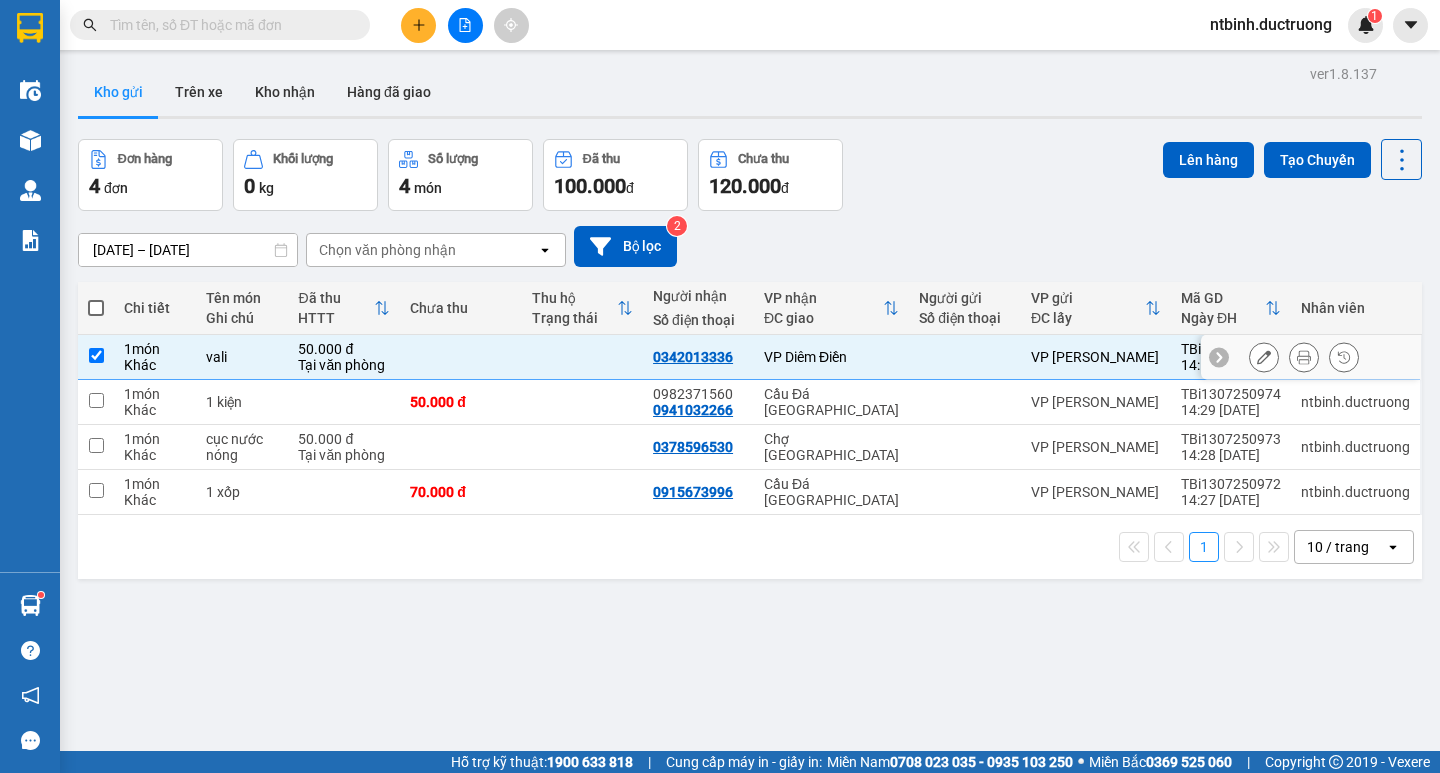 click at bounding box center (96, 355) 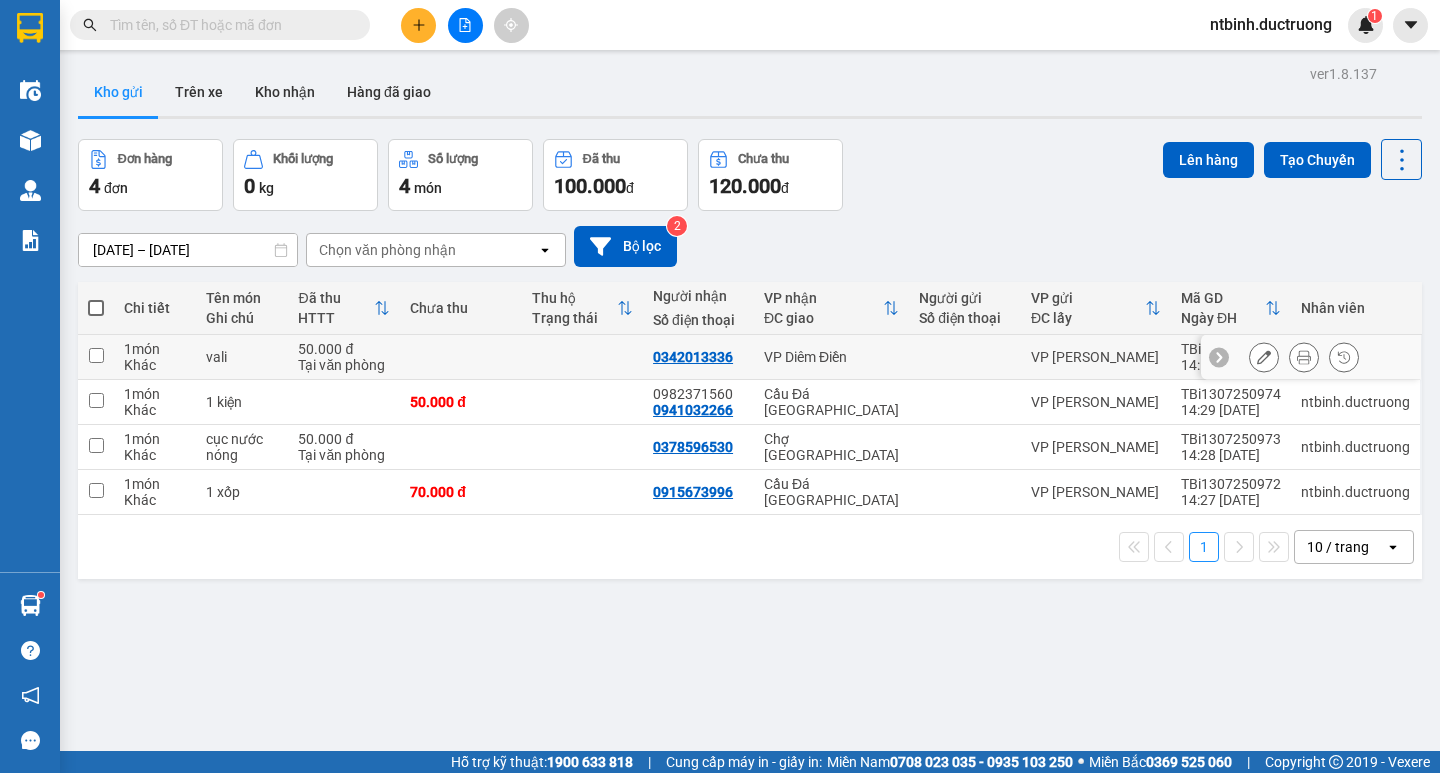 click at bounding box center (96, 355) 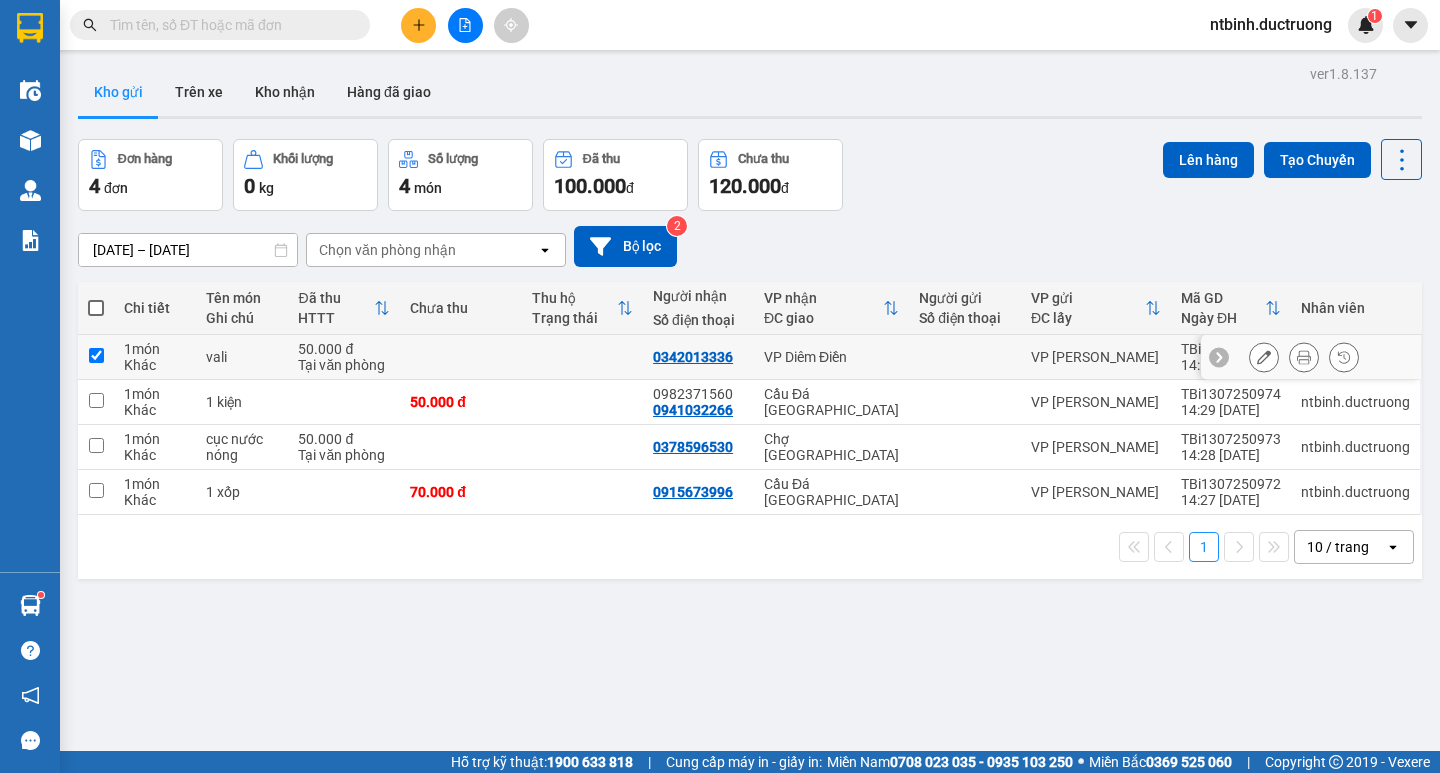 checkbox on "true" 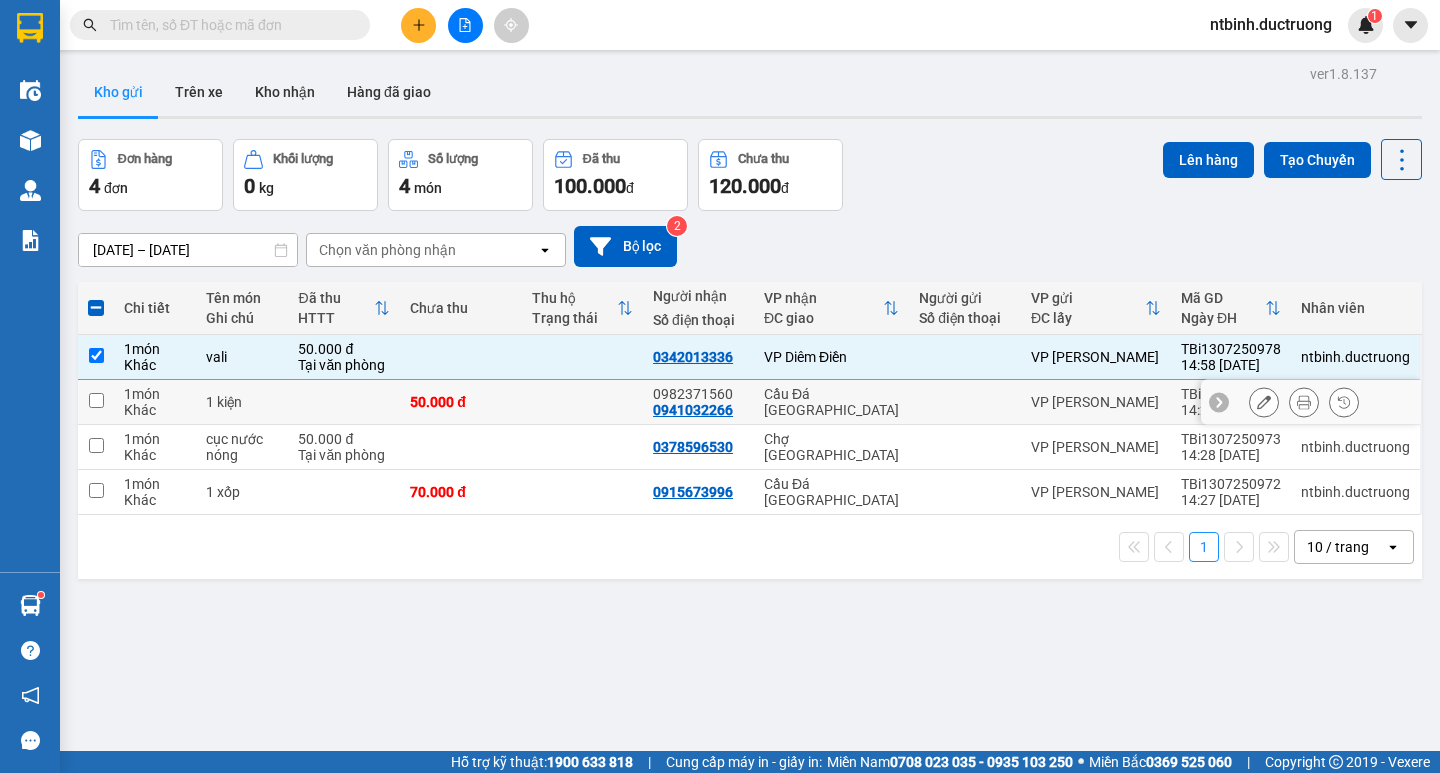 click at bounding box center (96, 400) 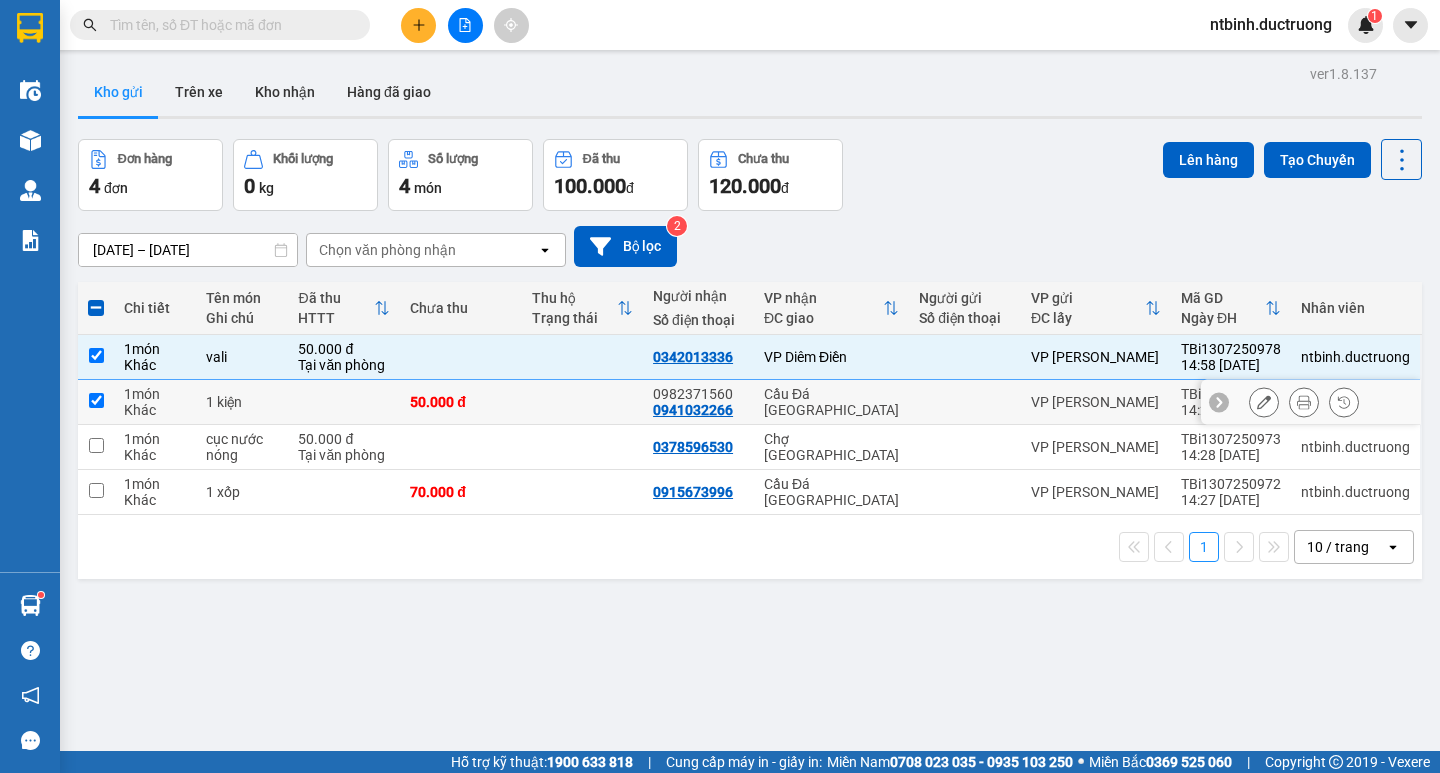 checkbox on "true" 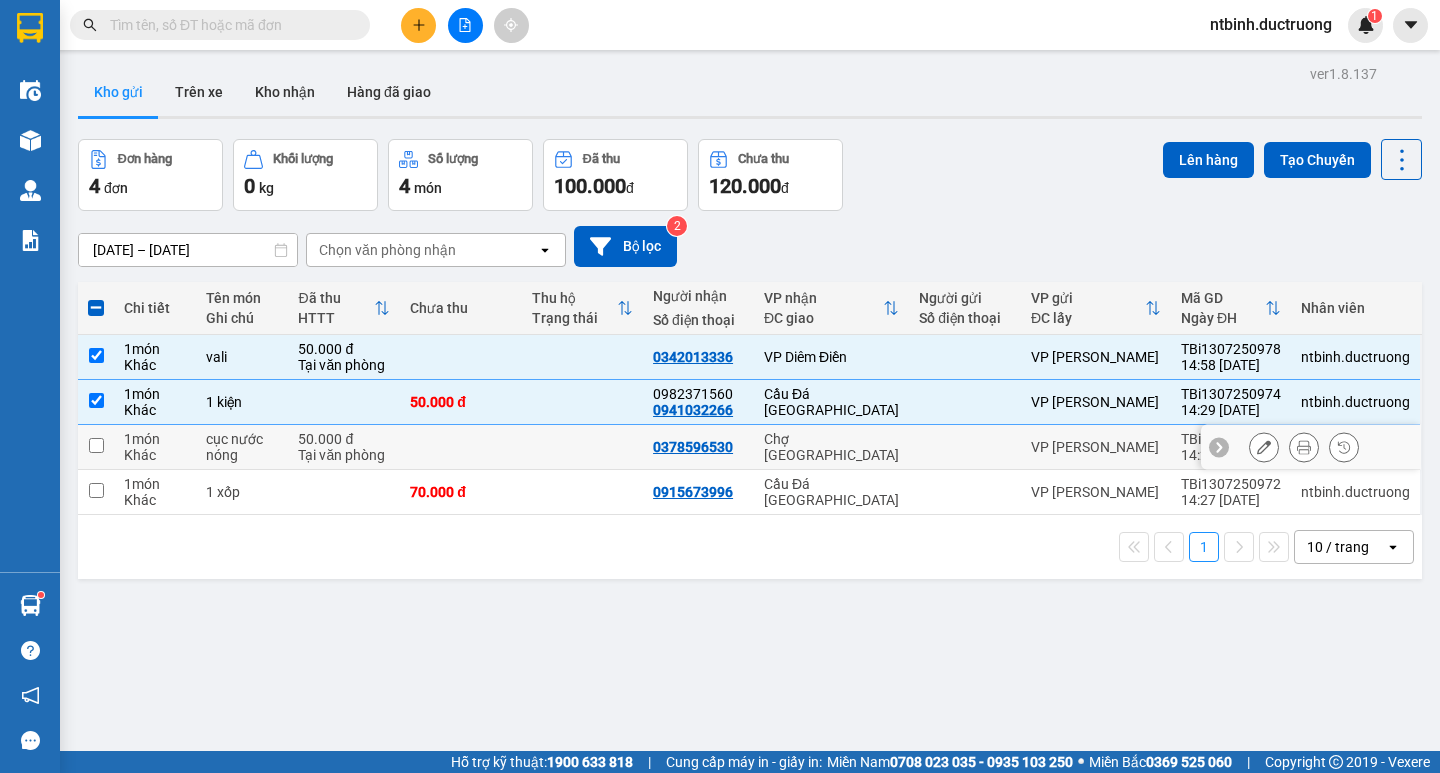 click at bounding box center [96, 445] 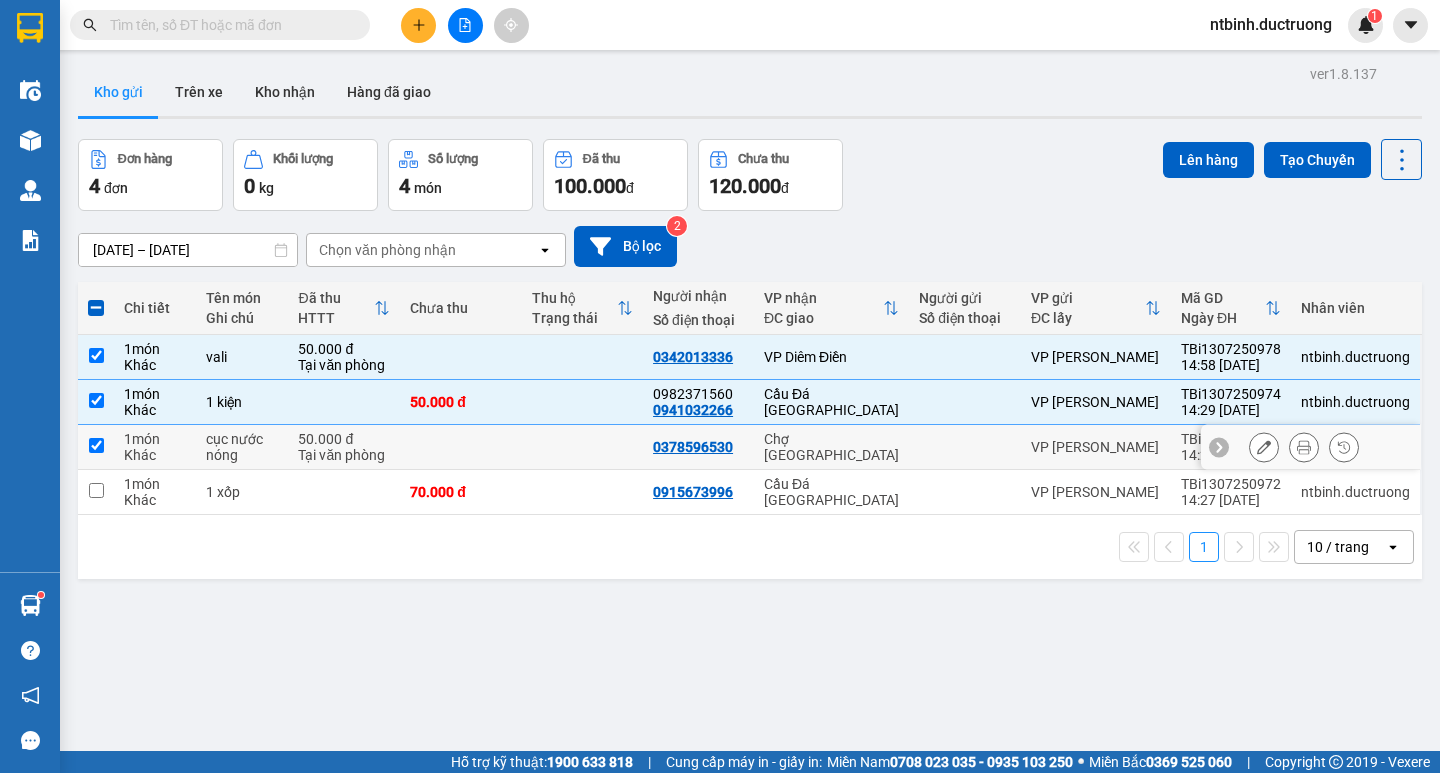 checkbox on "true" 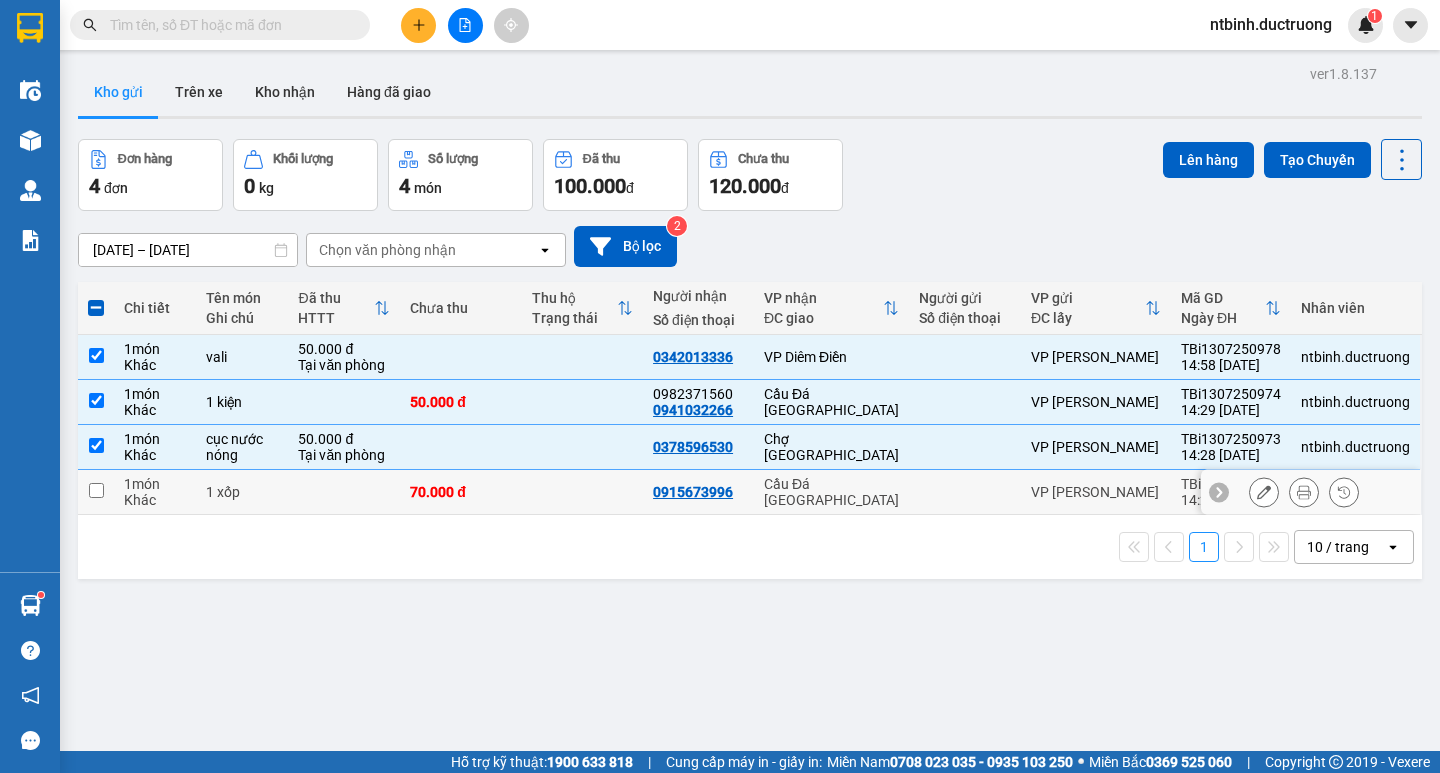 click at bounding box center [96, 490] 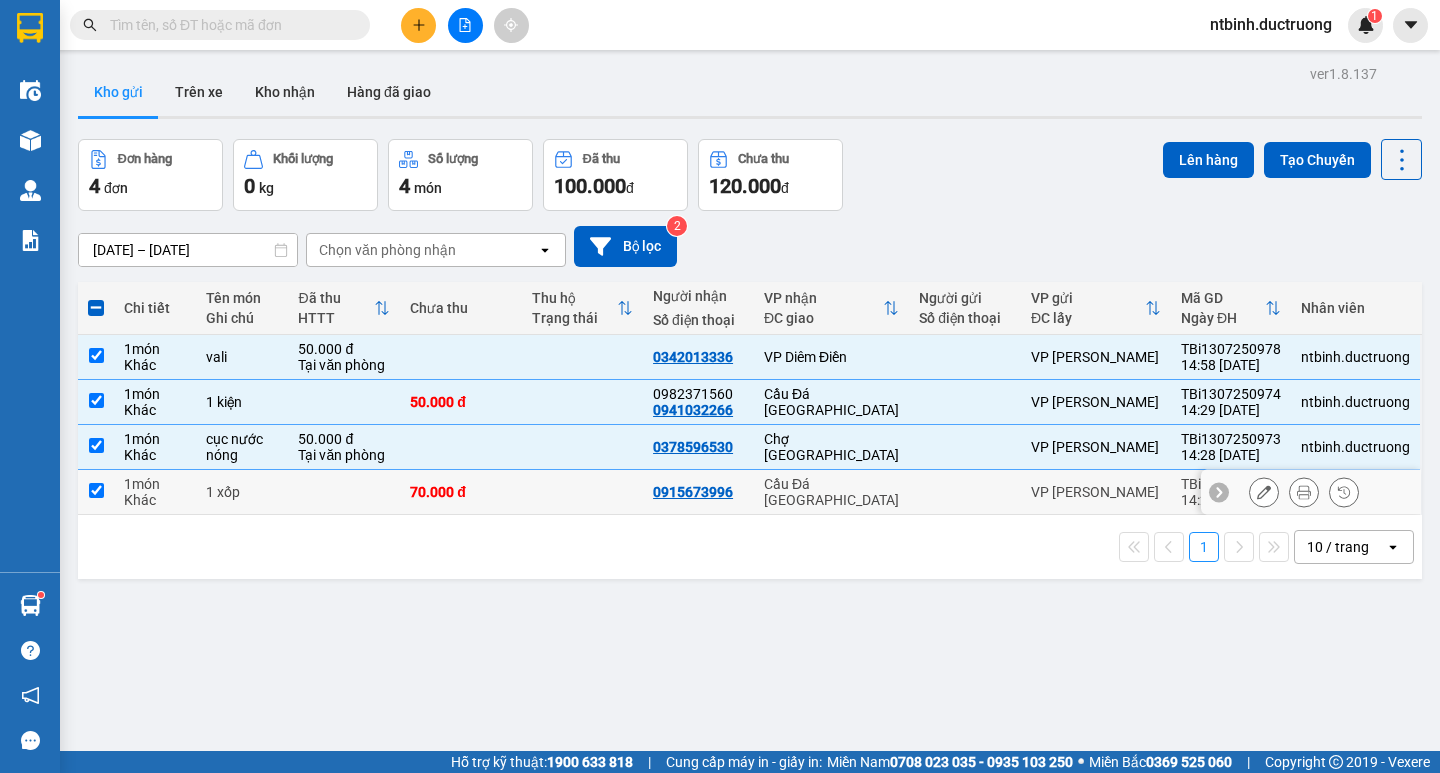 checkbox on "true" 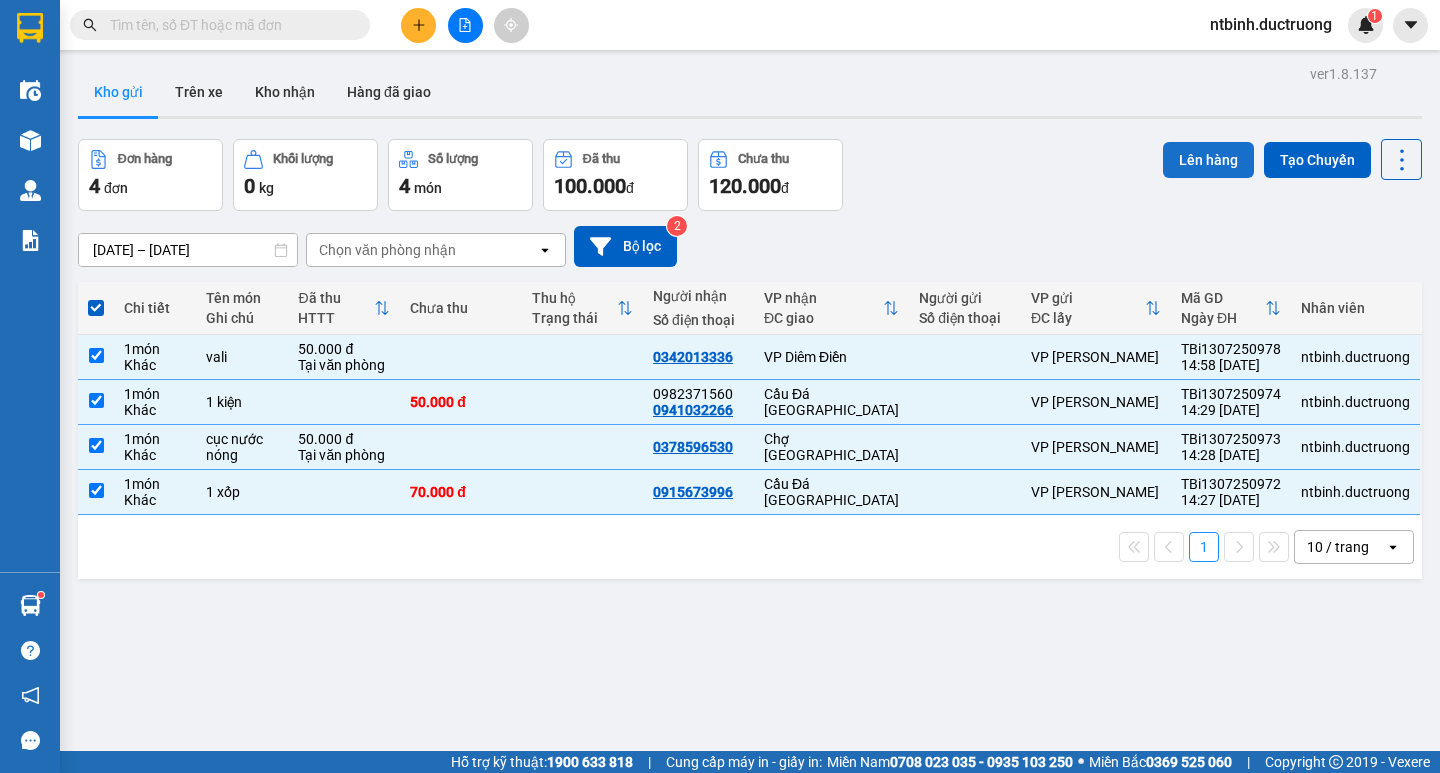 click on "Lên hàng" at bounding box center (1208, 160) 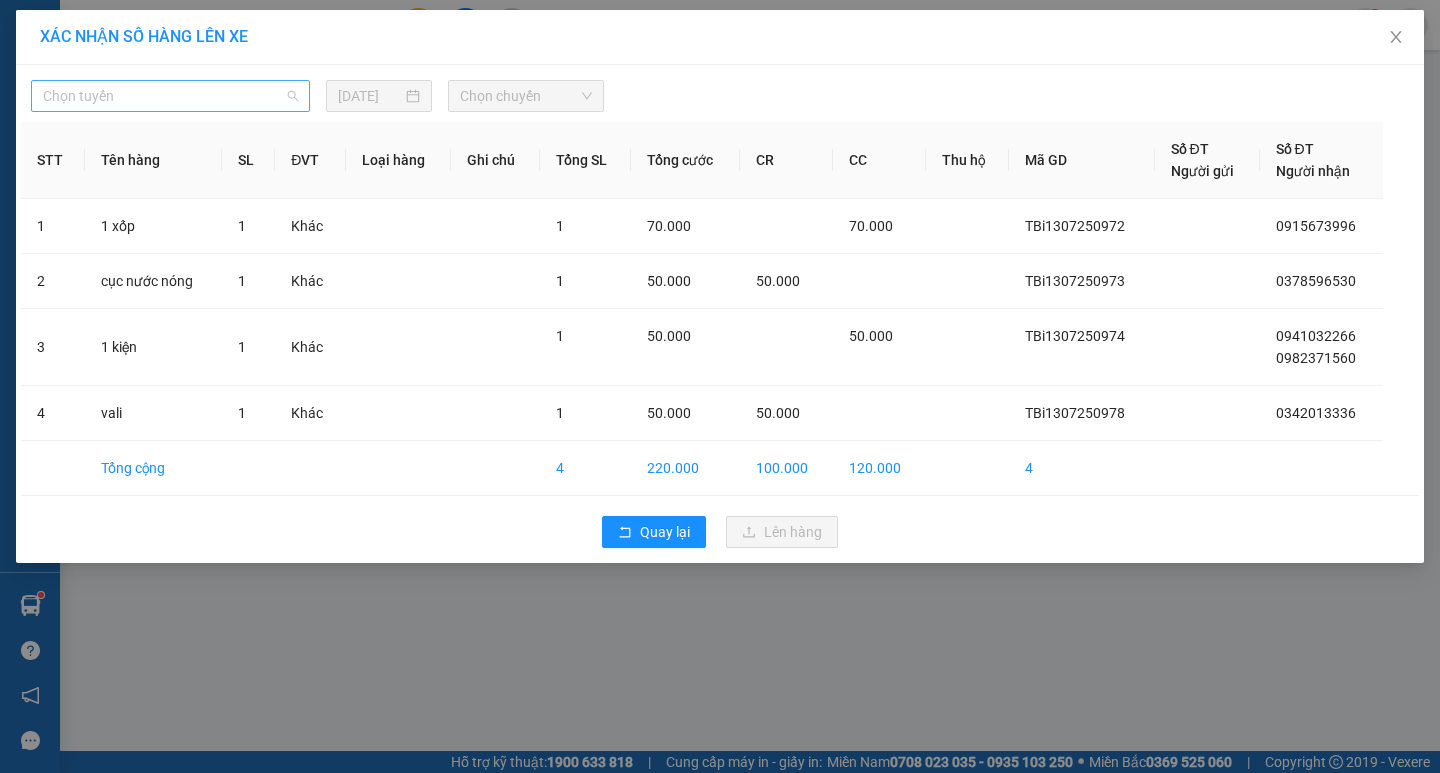 click on "Chọn tuyến" at bounding box center [170, 96] 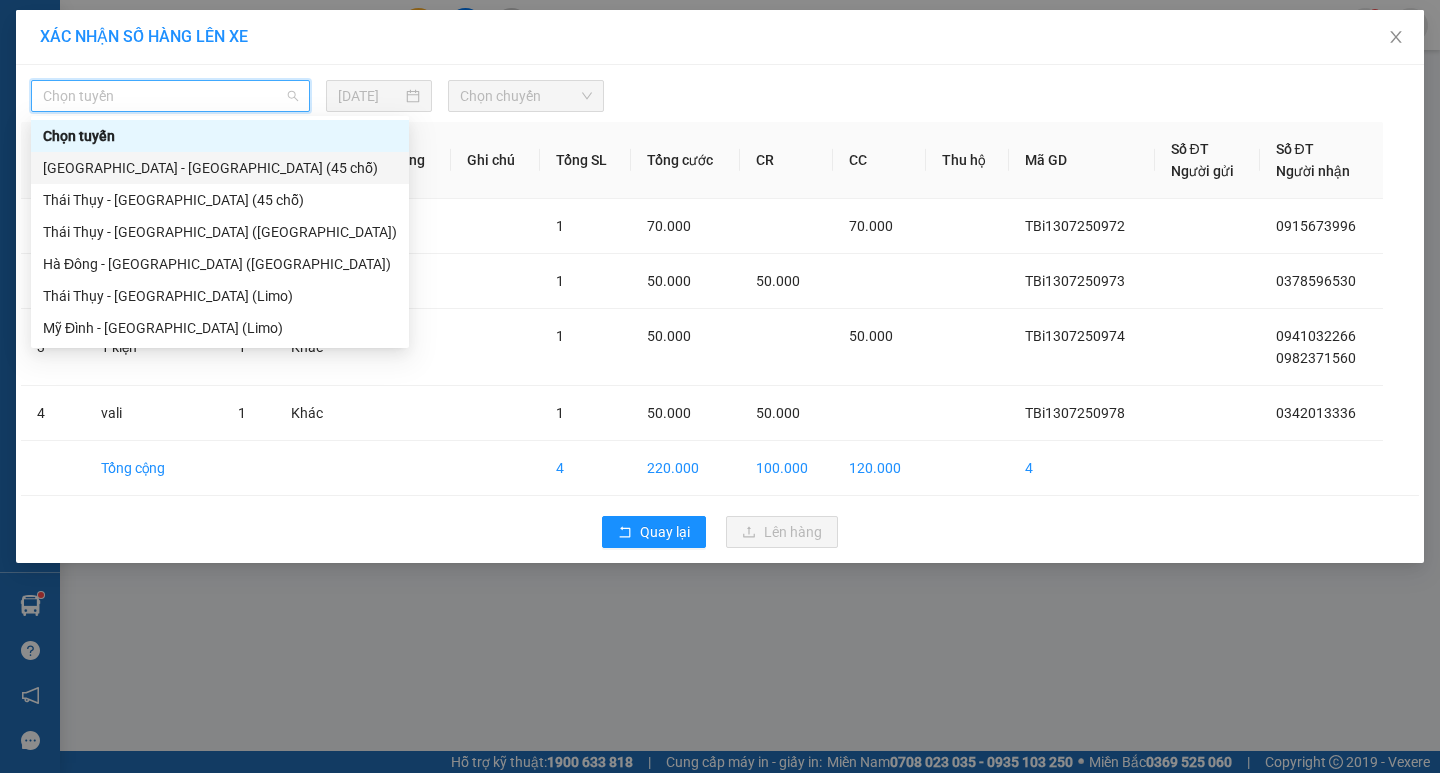 click on "[GEOGRAPHIC_DATA] - [GEOGRAPHIC_DATA] (45 chỗ)" at bounding box center [220, 168] 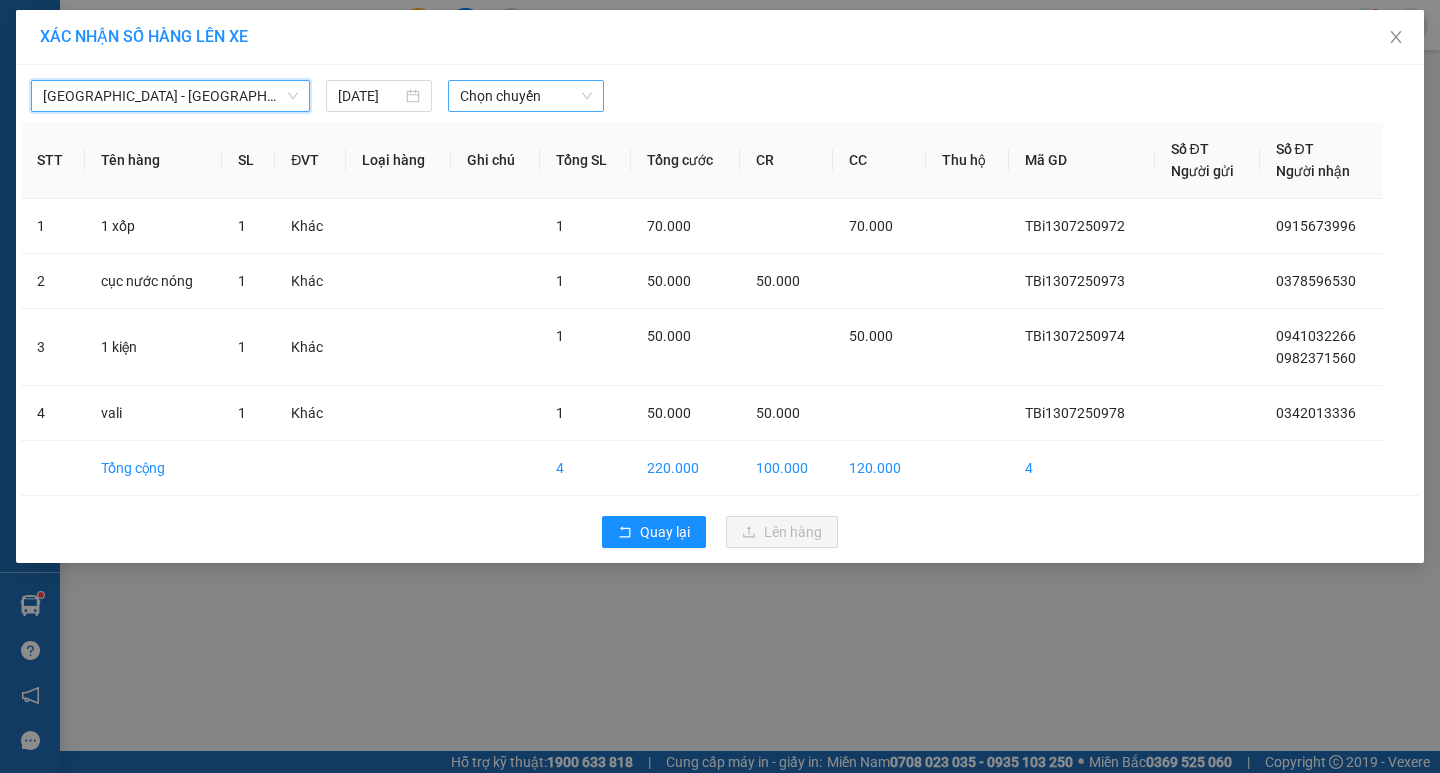 click on "Chọn chuyến" at bounding box center [526, 96] 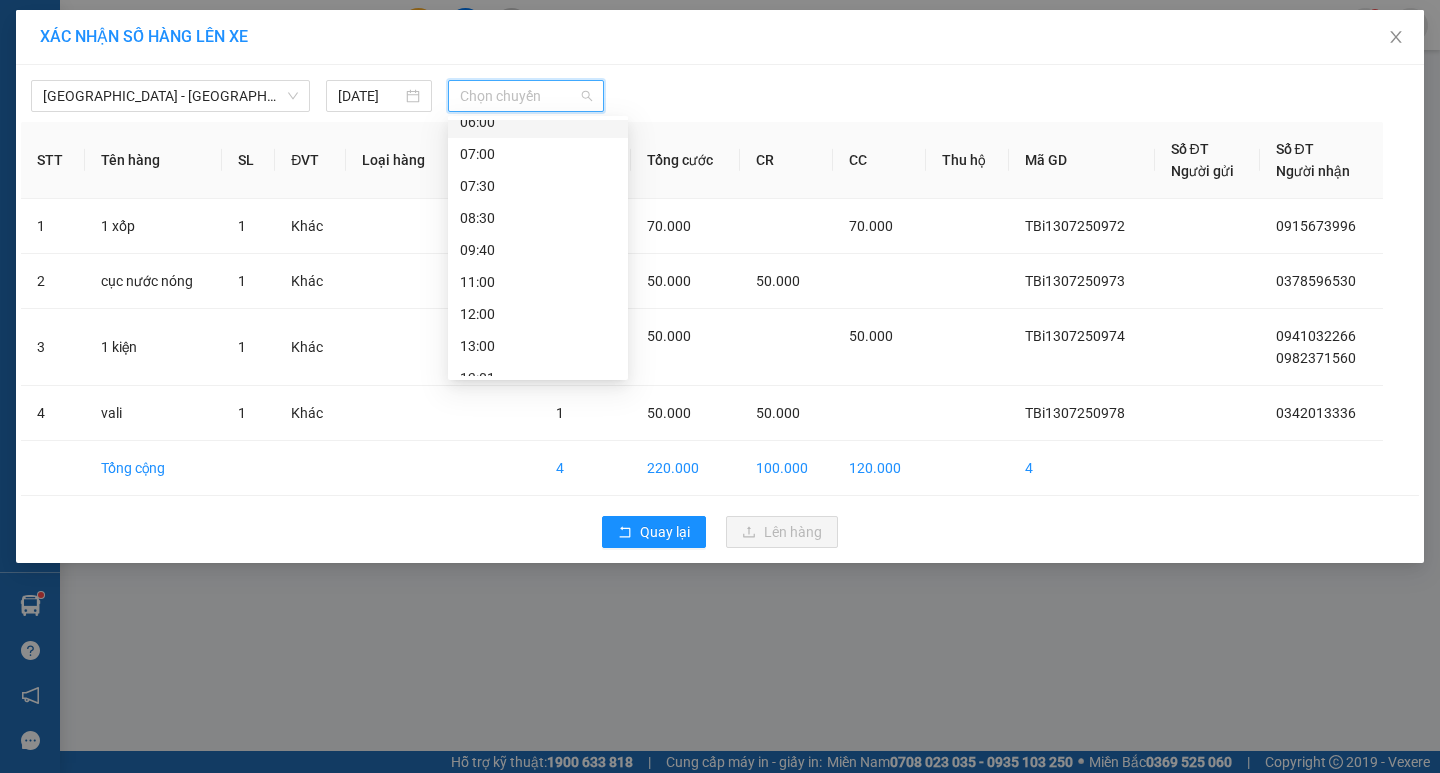 scroll, scrollTop: 78, scrollLeft: 0, axis: vertical 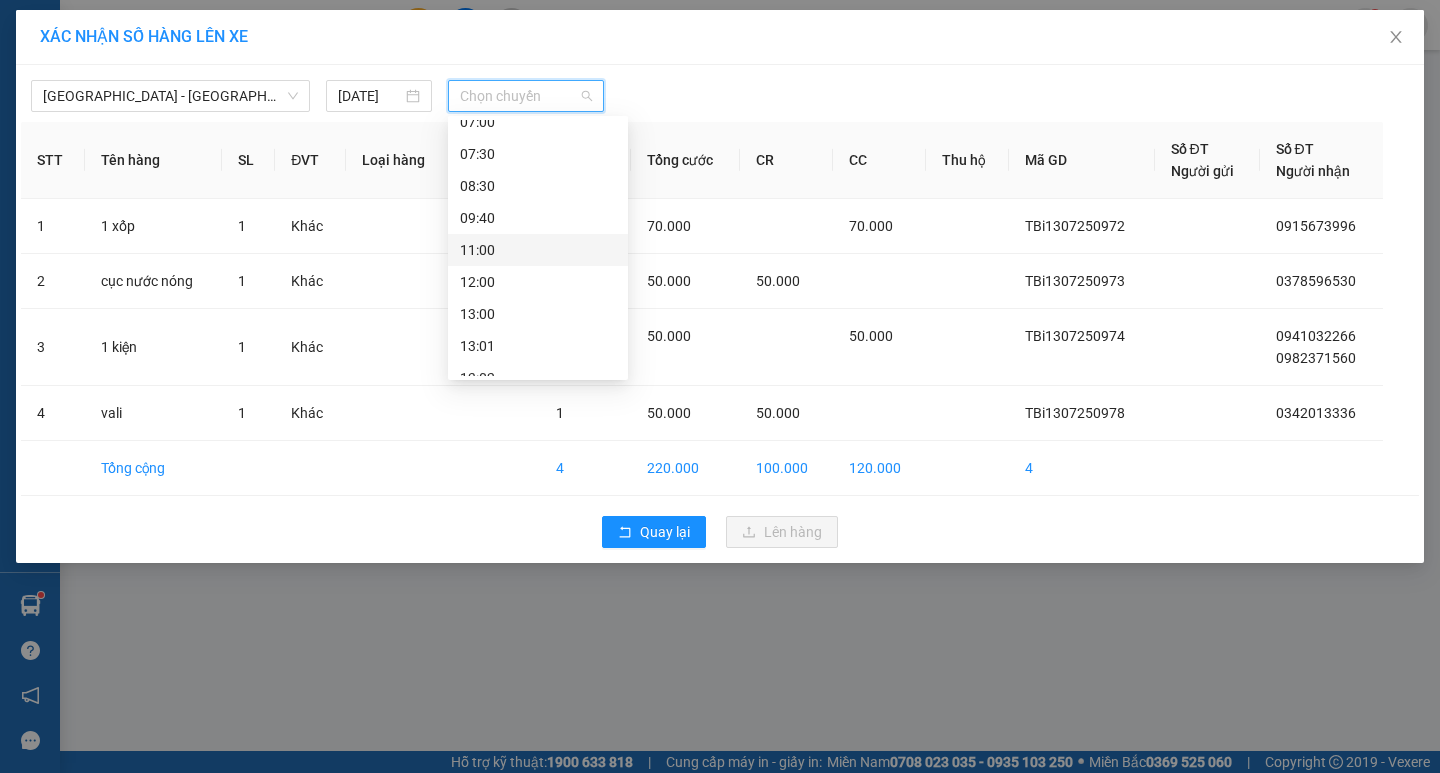 drag, startPoint x: 608, startPoint y: 224, endPoint x: 609, endPoint y: 250, distance: 26.019224 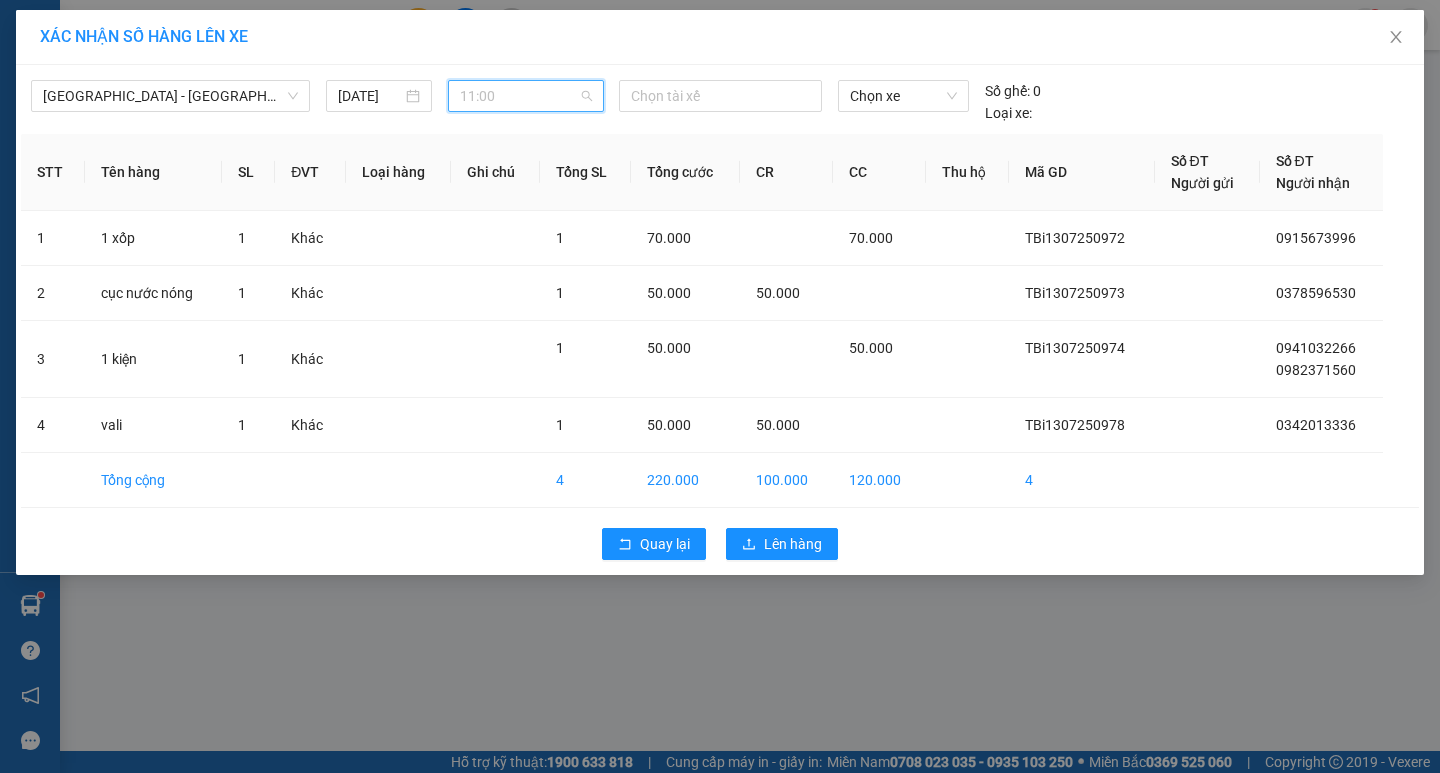 click on "11:00" at bounding box center [526, 96] 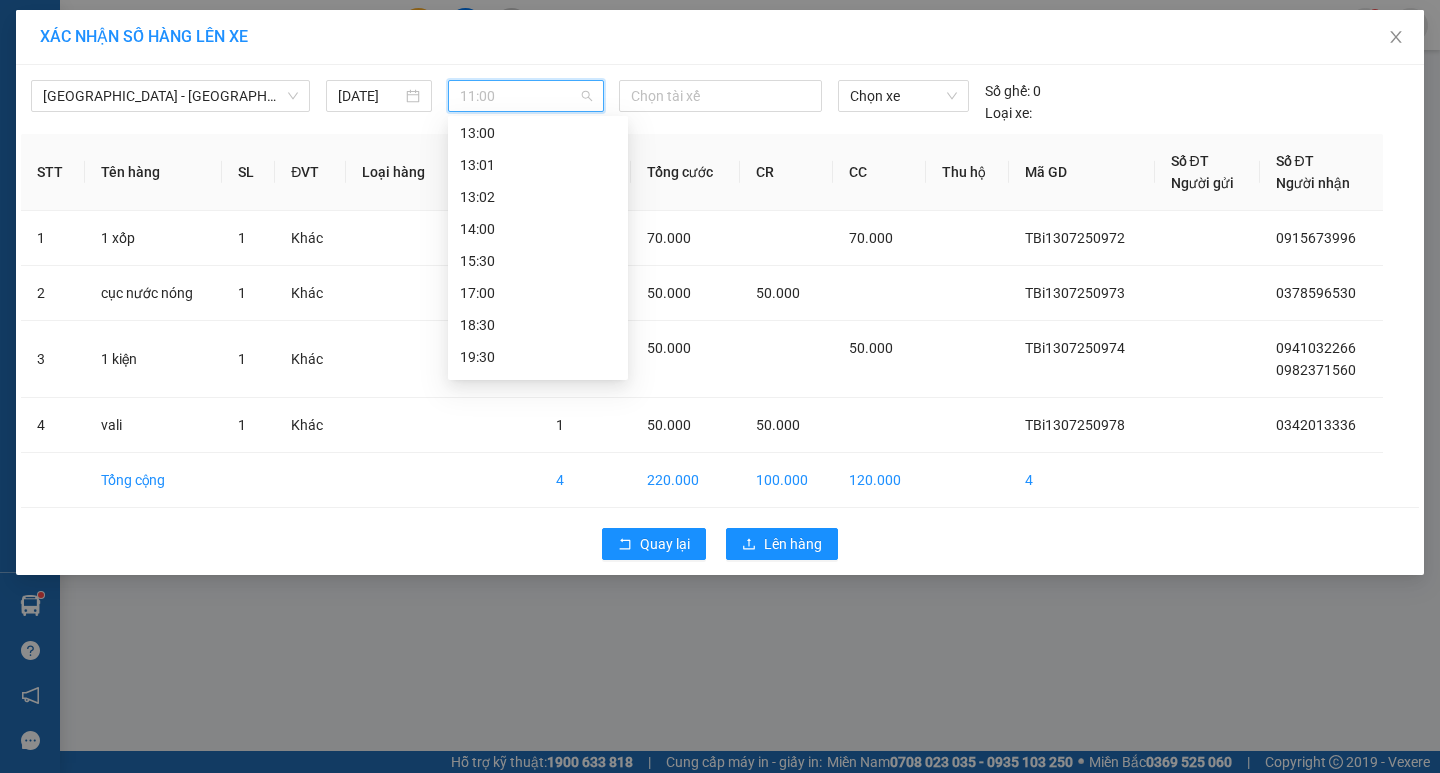 scroll, scrollTop: 261, scrollLeft: 0, axis: vertical 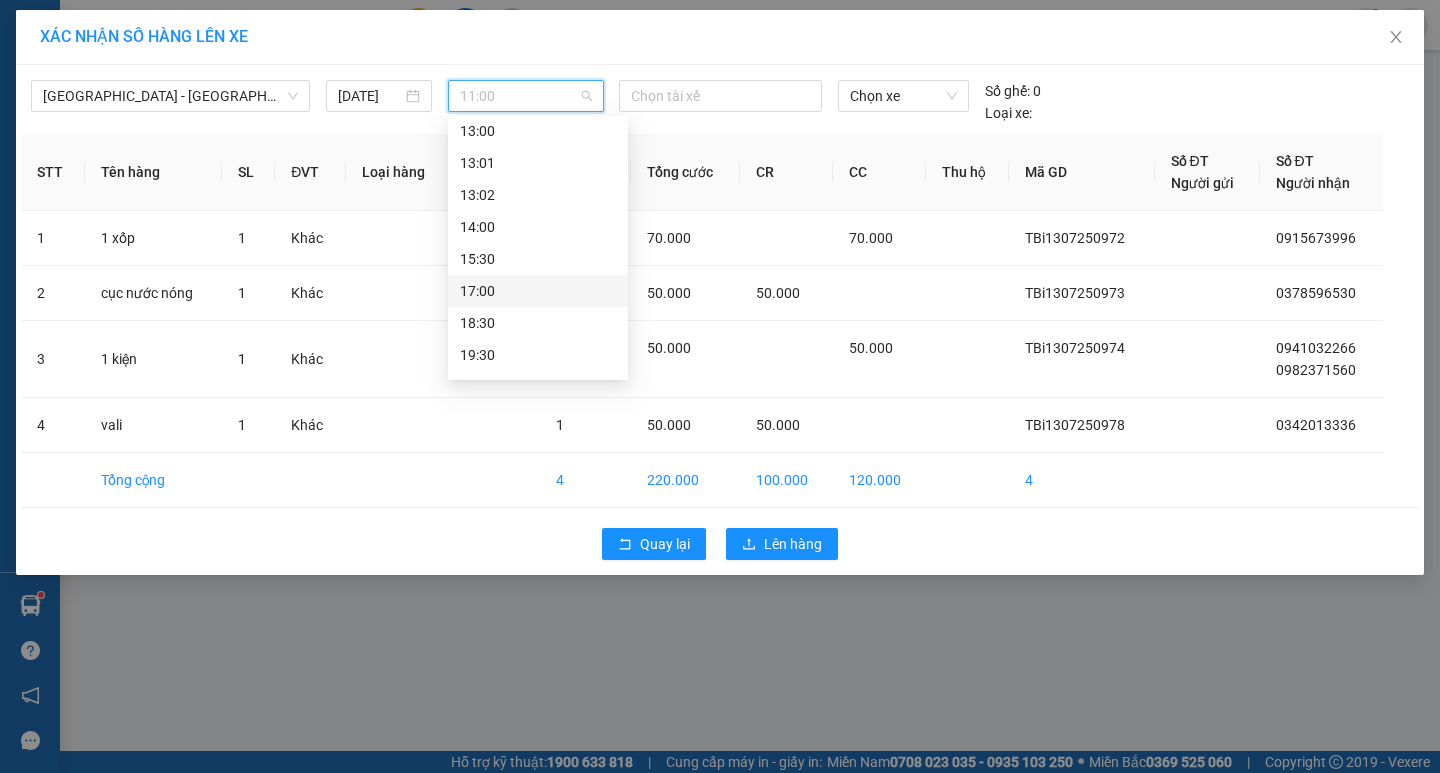 click on "17:00" at bounding box center (538, 291) 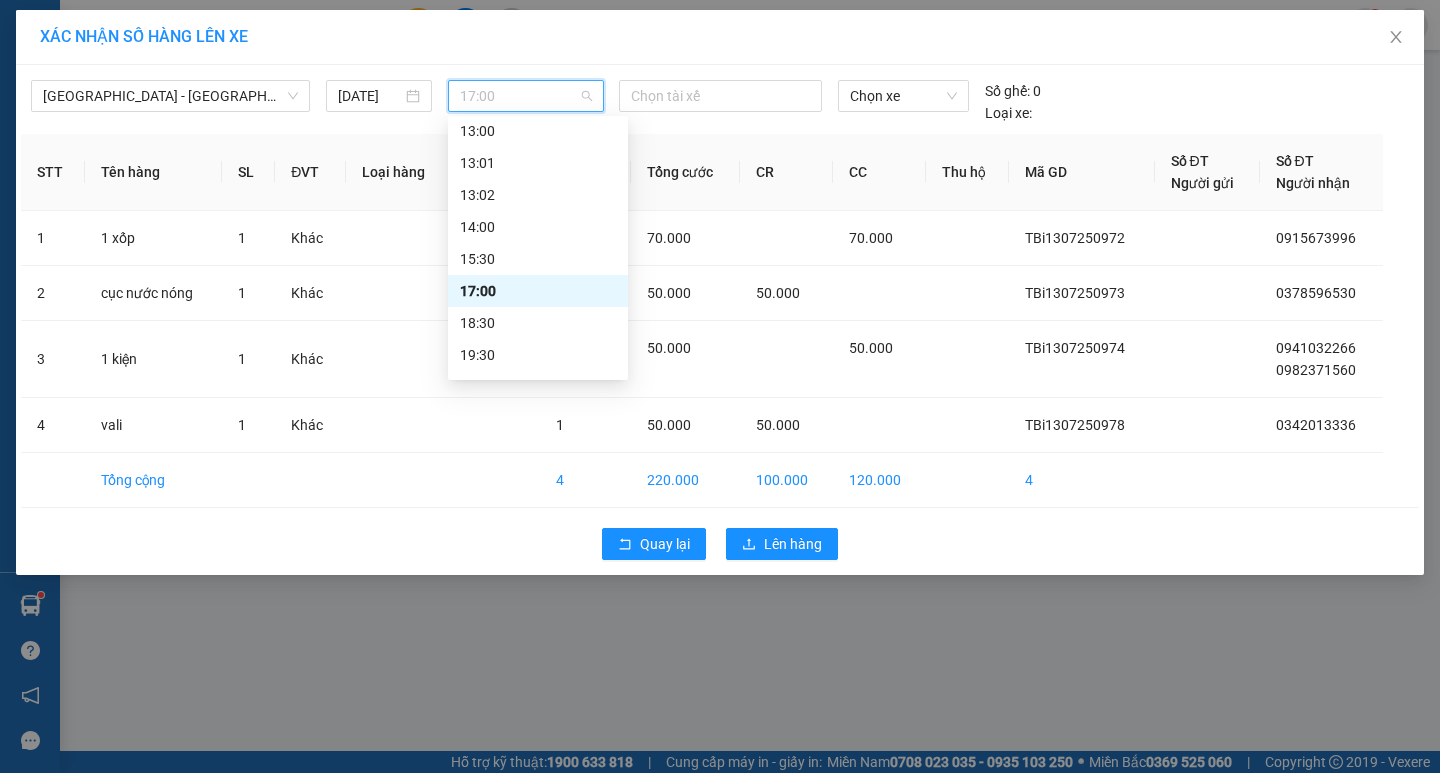 click on "17:00" at bounding box center [526, 96] 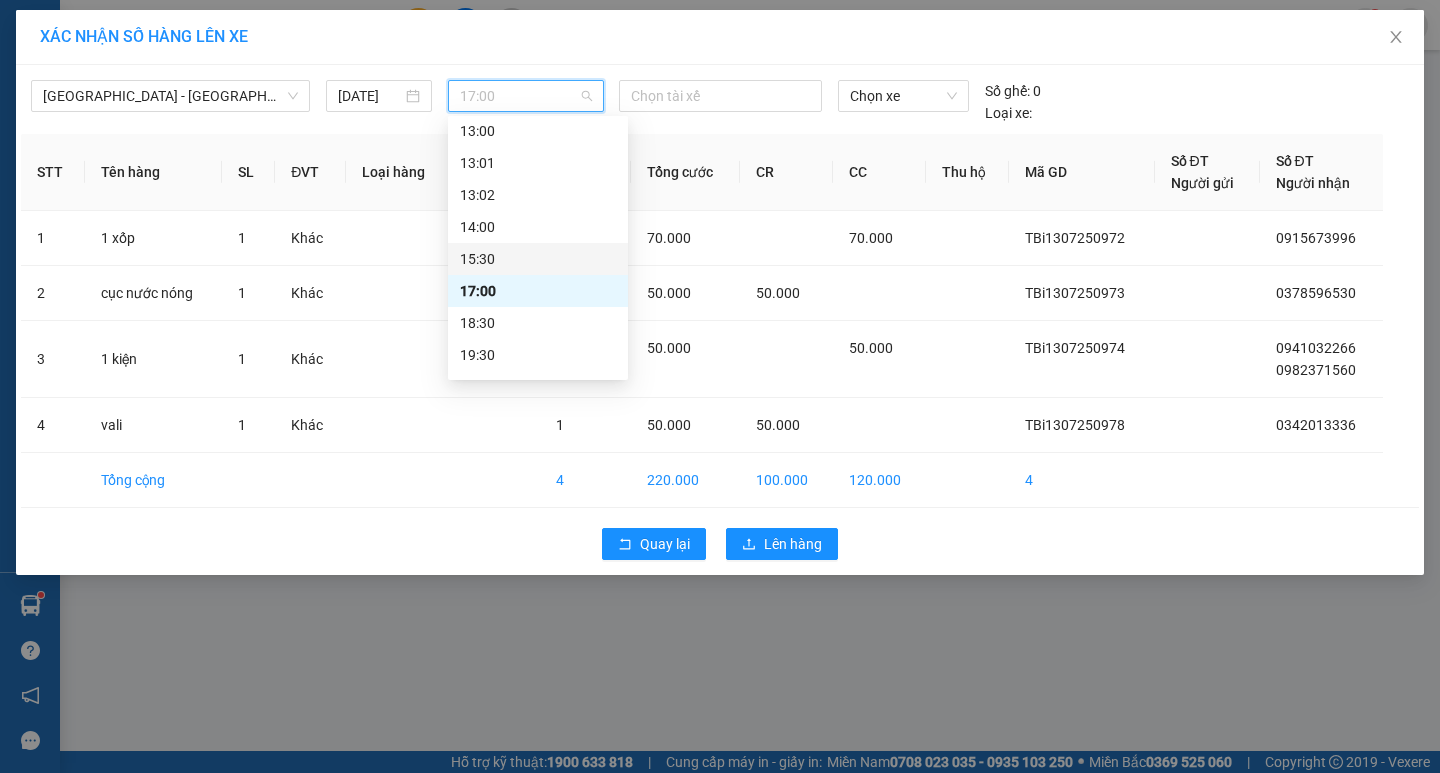 click on "15:30" at bounding box center (538, 259) 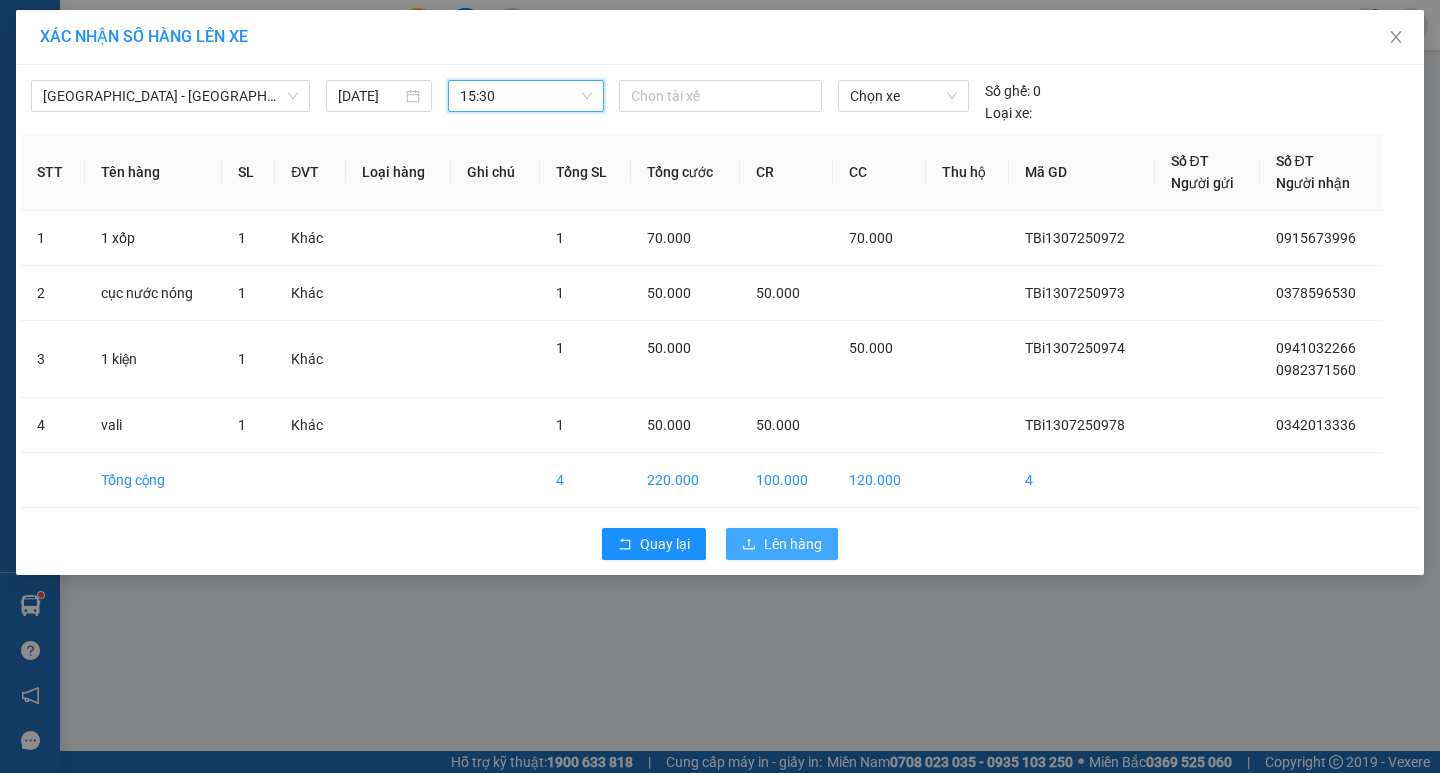 click on "Lên hàng" at bounding box center (793, 544) 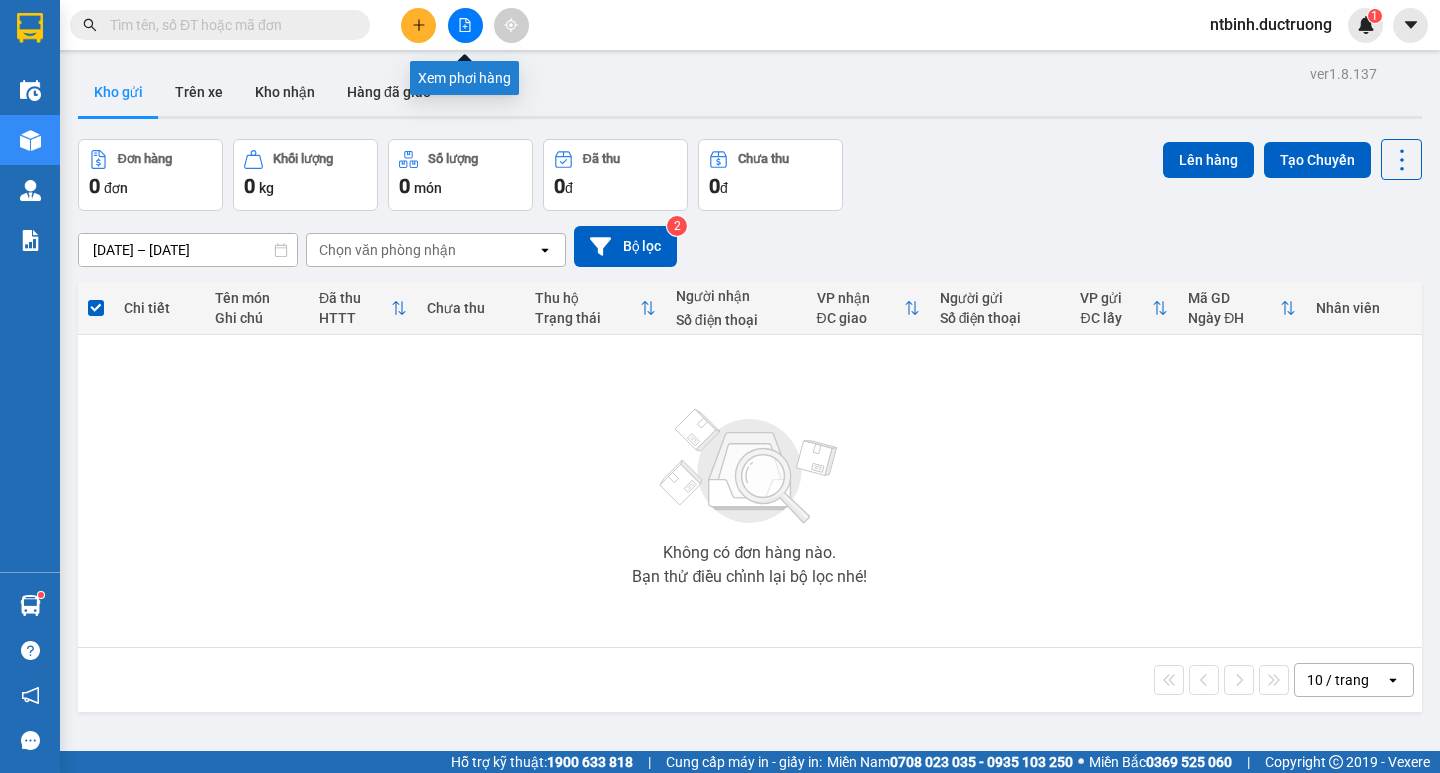 click 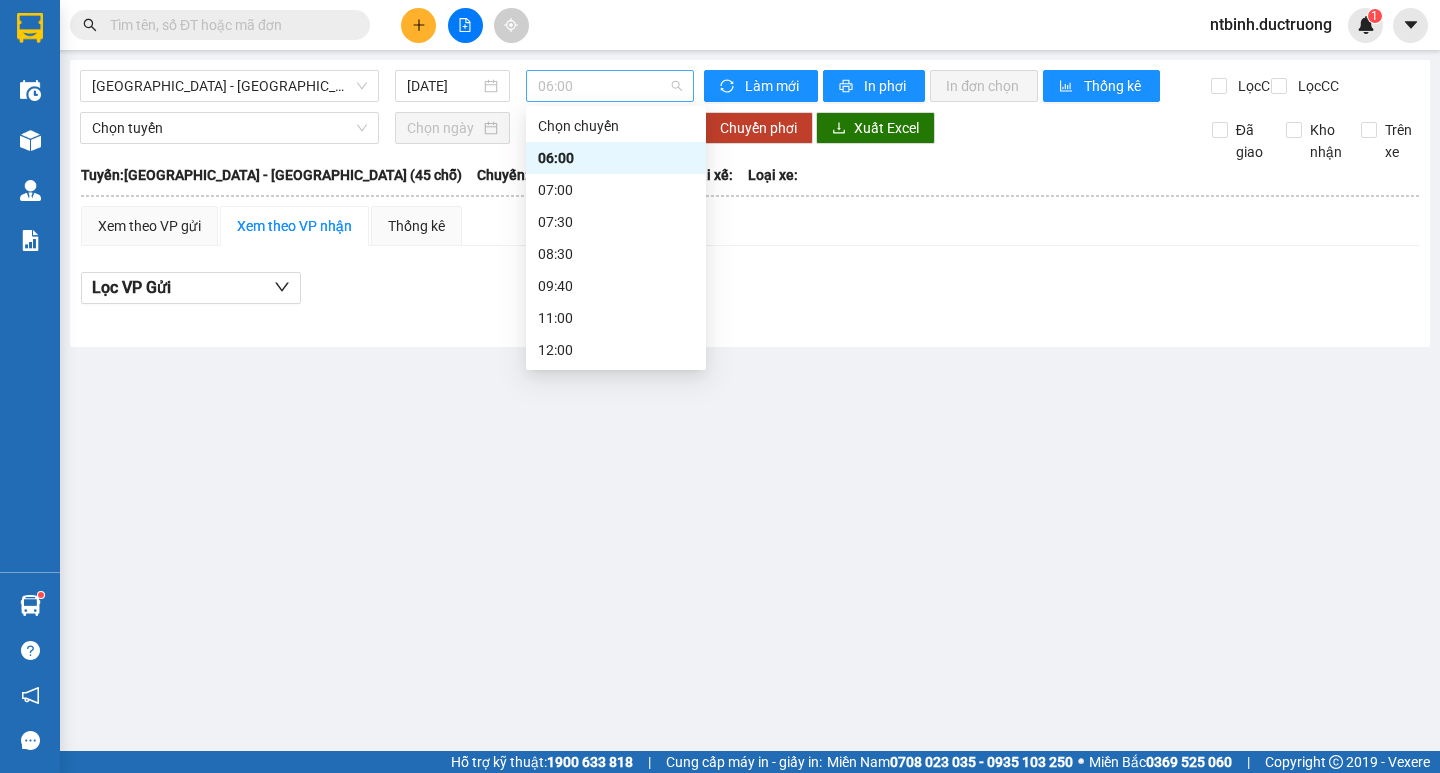click on "06:00" at bounding box center [610, 86] 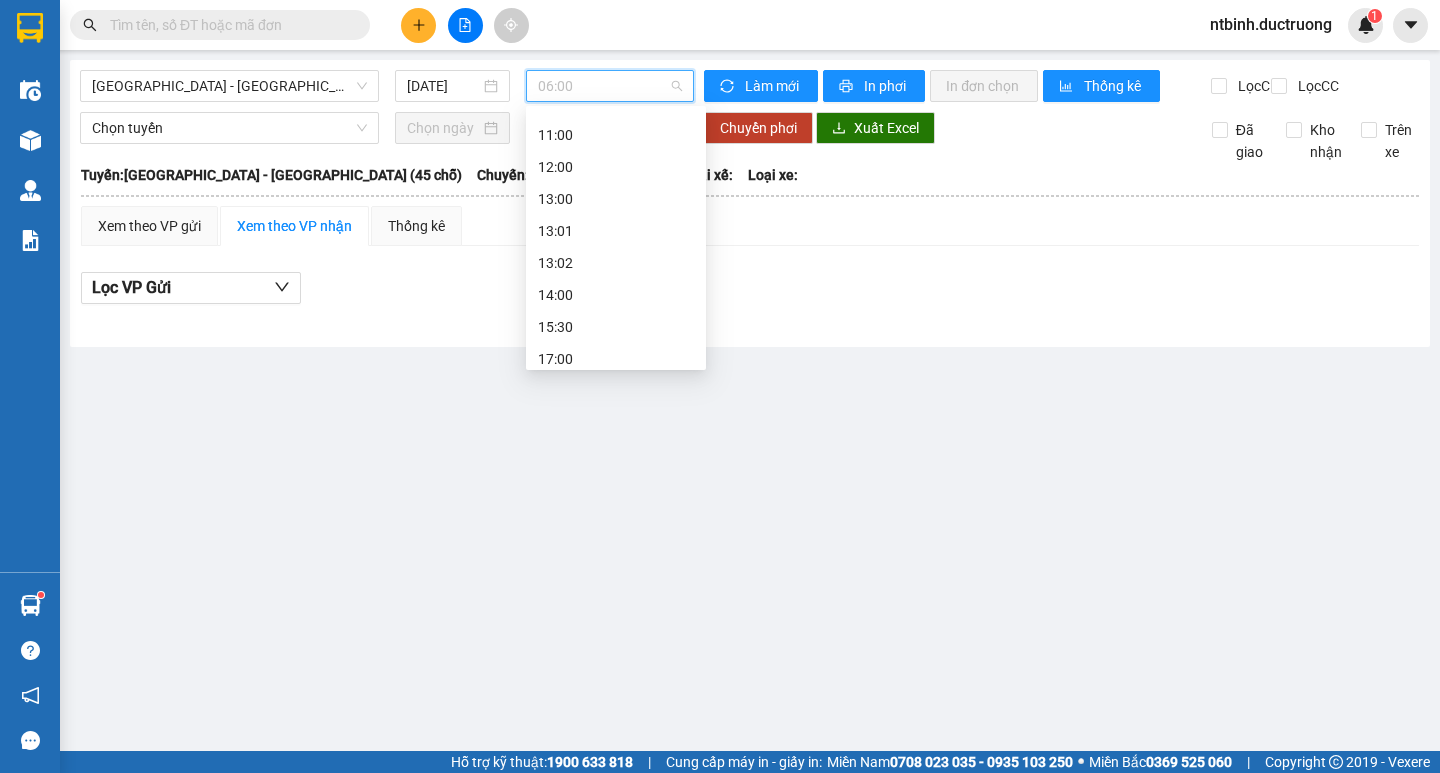 scroll, scrollTop: 198, scrollLeft: 0, axis: vertical 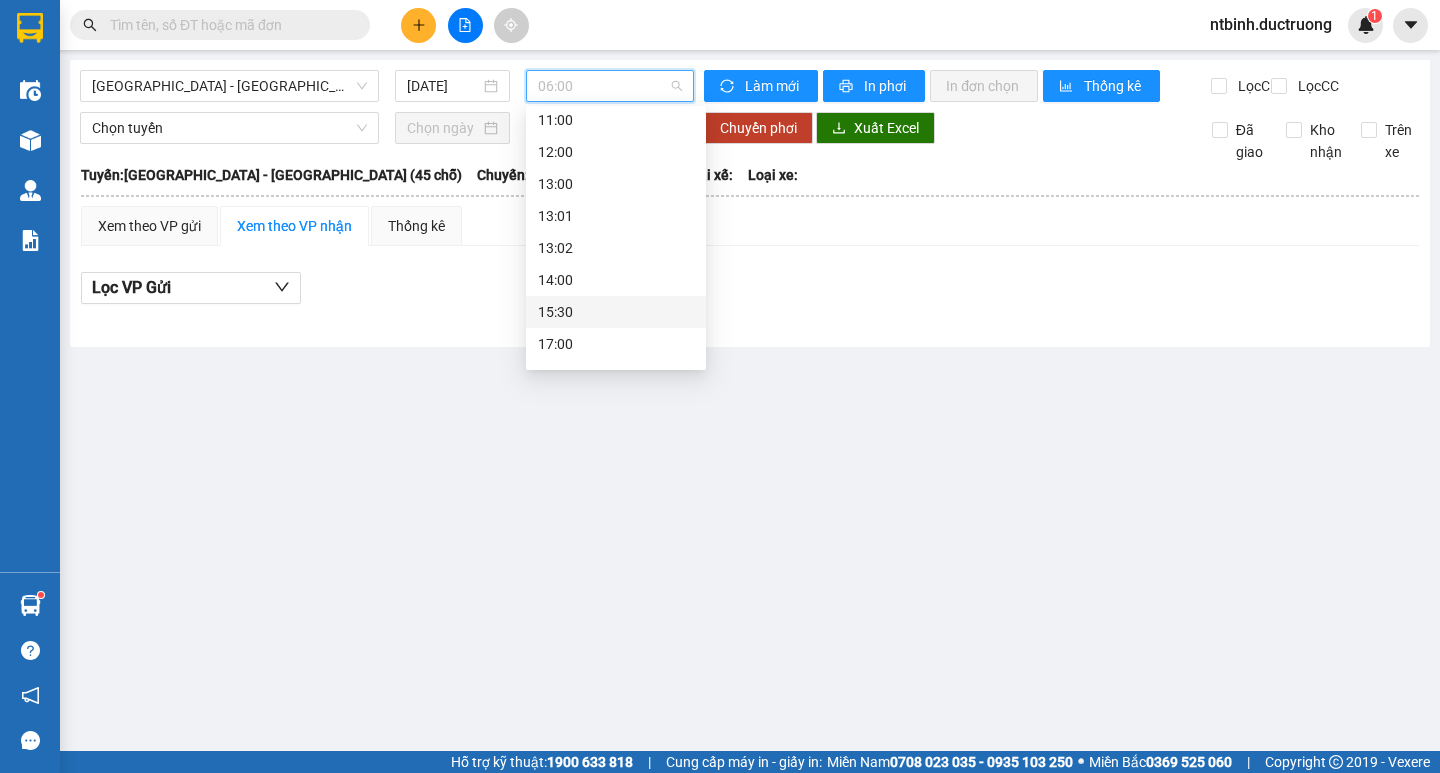 click on "15:30" at bounding box center (616, 312) 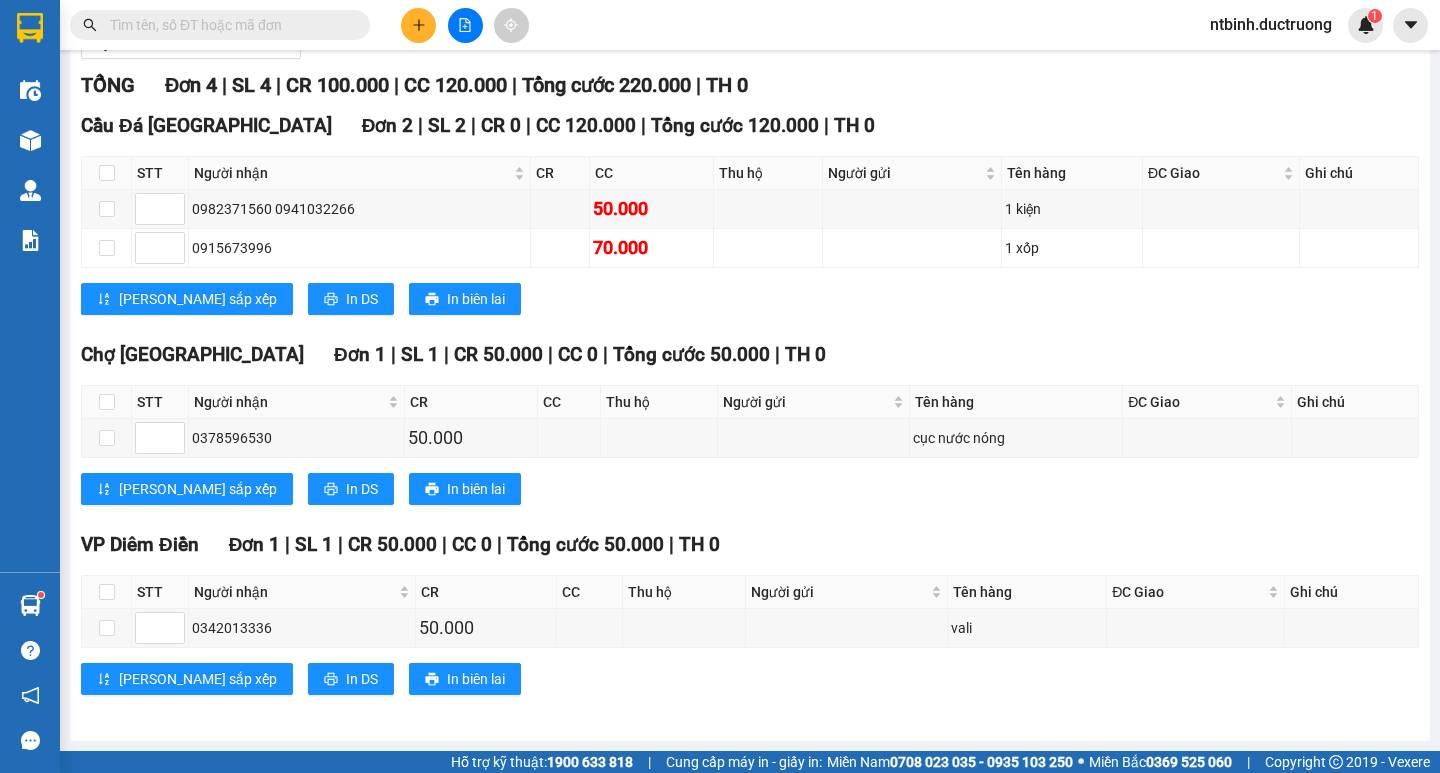 scroll, scrollTop: 262, scrollLeft: 0, axis: vertical 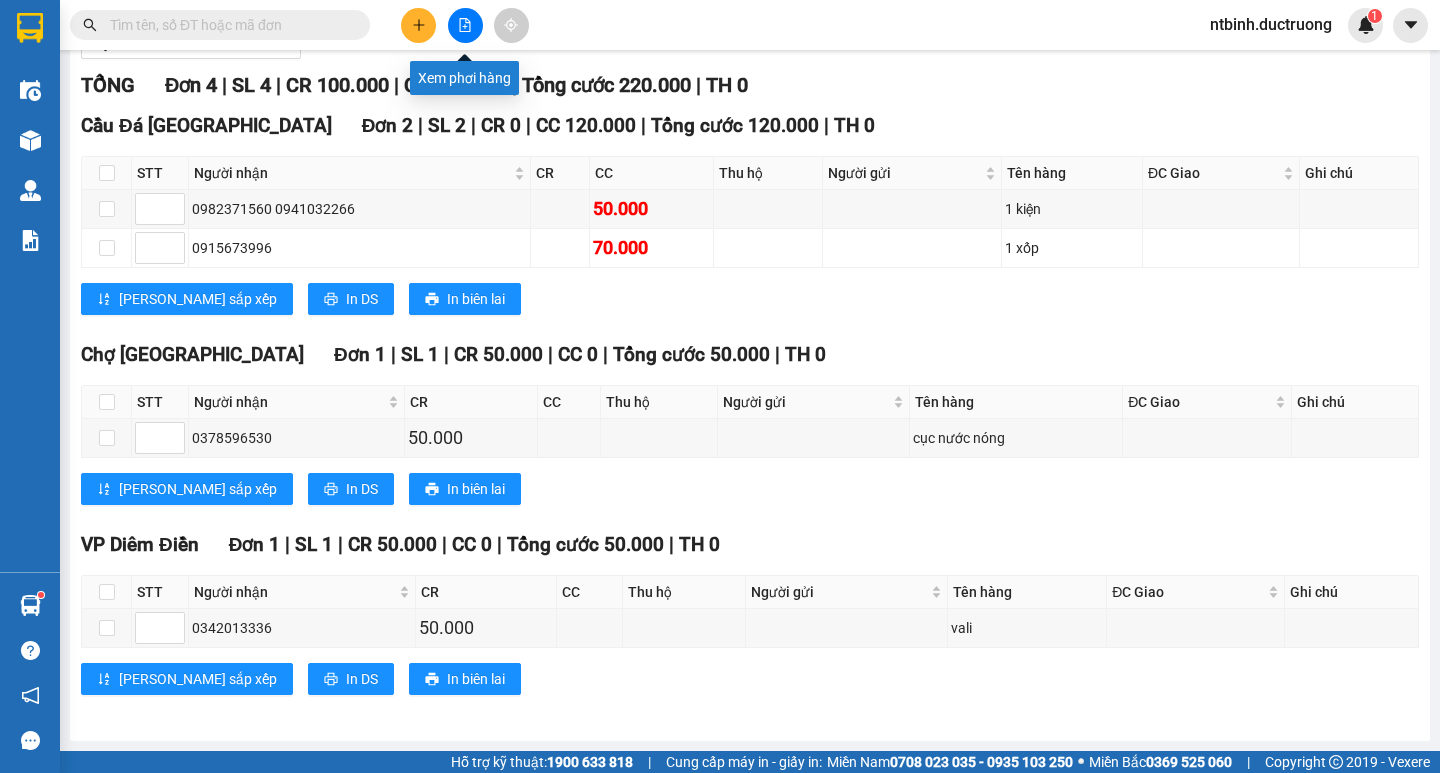 click 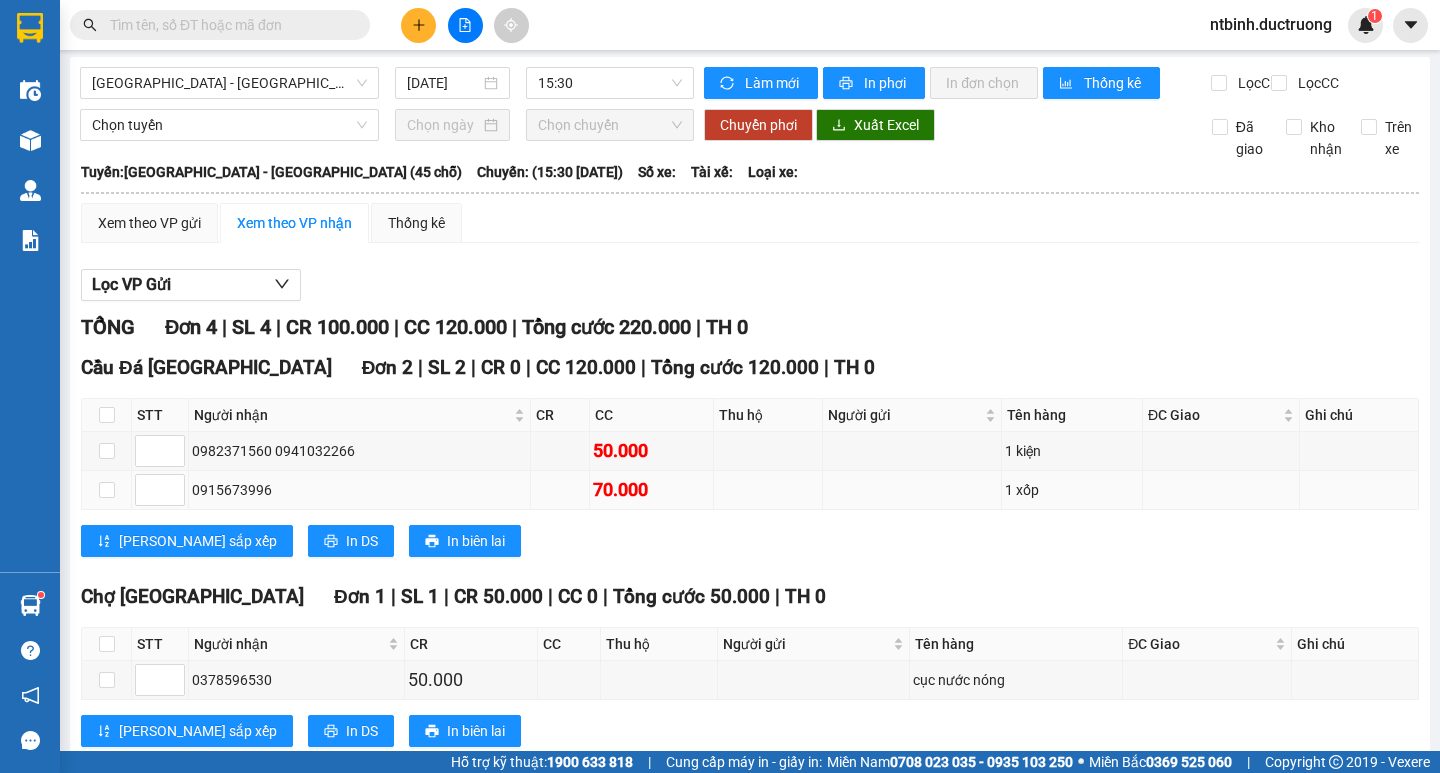 scroll, scrollTop: 0, scrollLeft: 0, axis: both 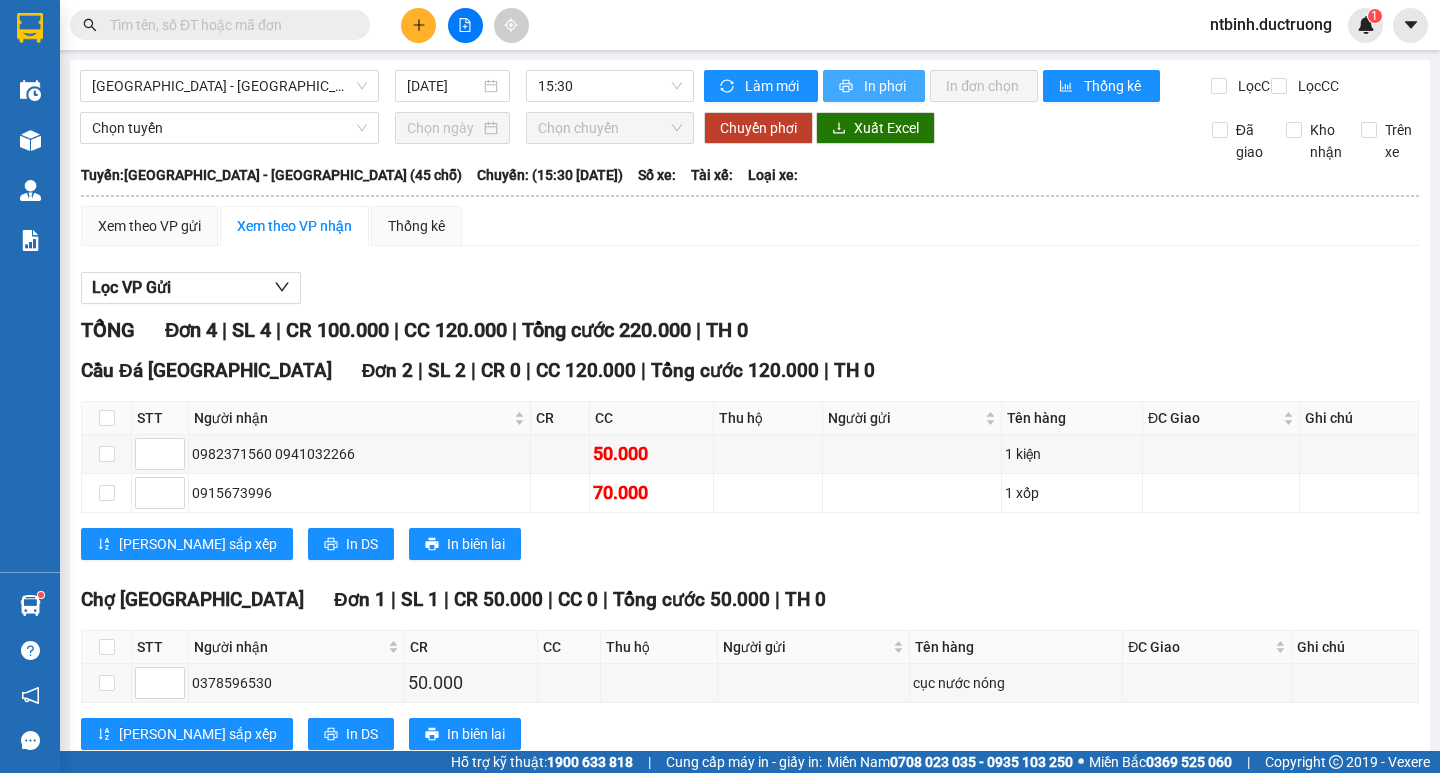 click on "In phơi" at bounding box center [886, 86] 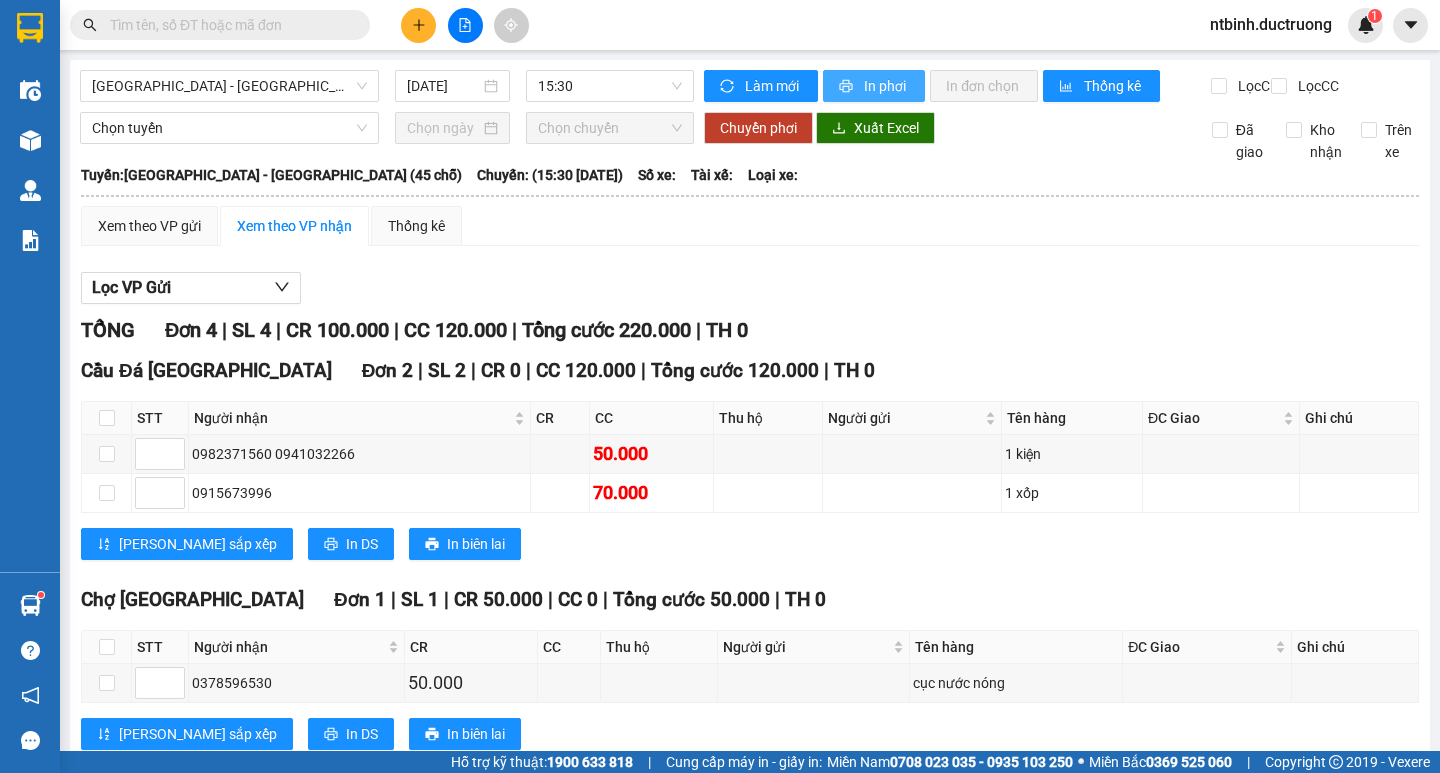 scroll, scrollTop: 0, scrollLeft: 0, axis: both 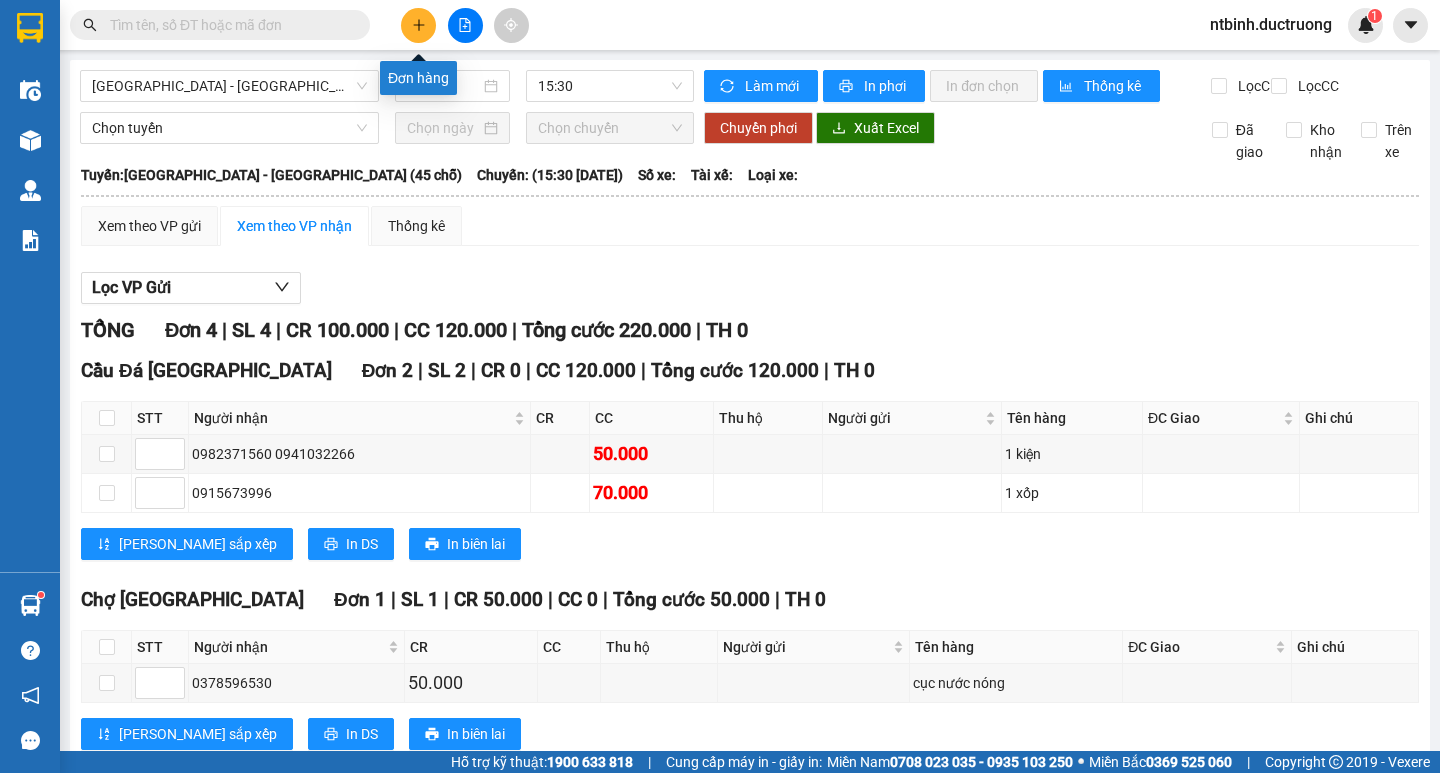 click 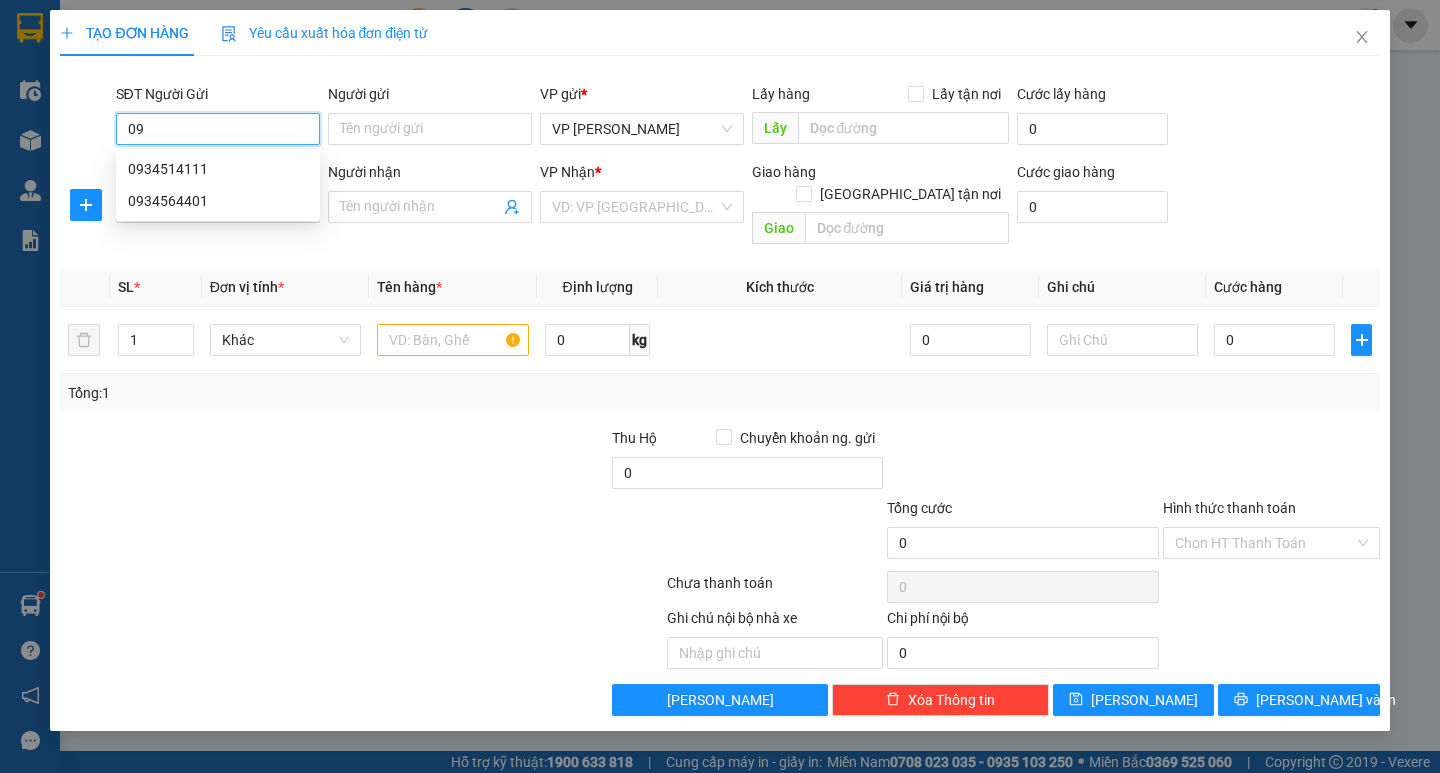 type on "0" 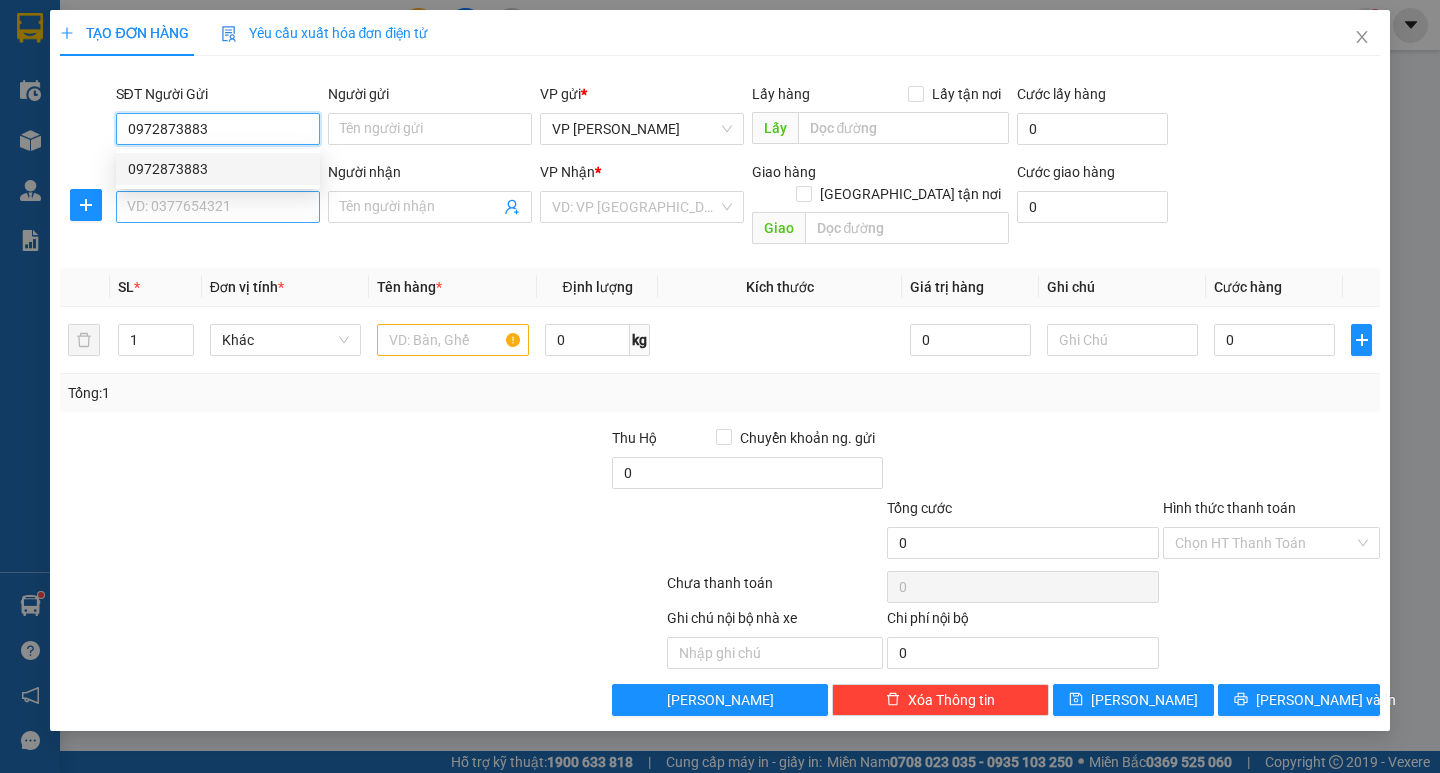 type on "0972873883" 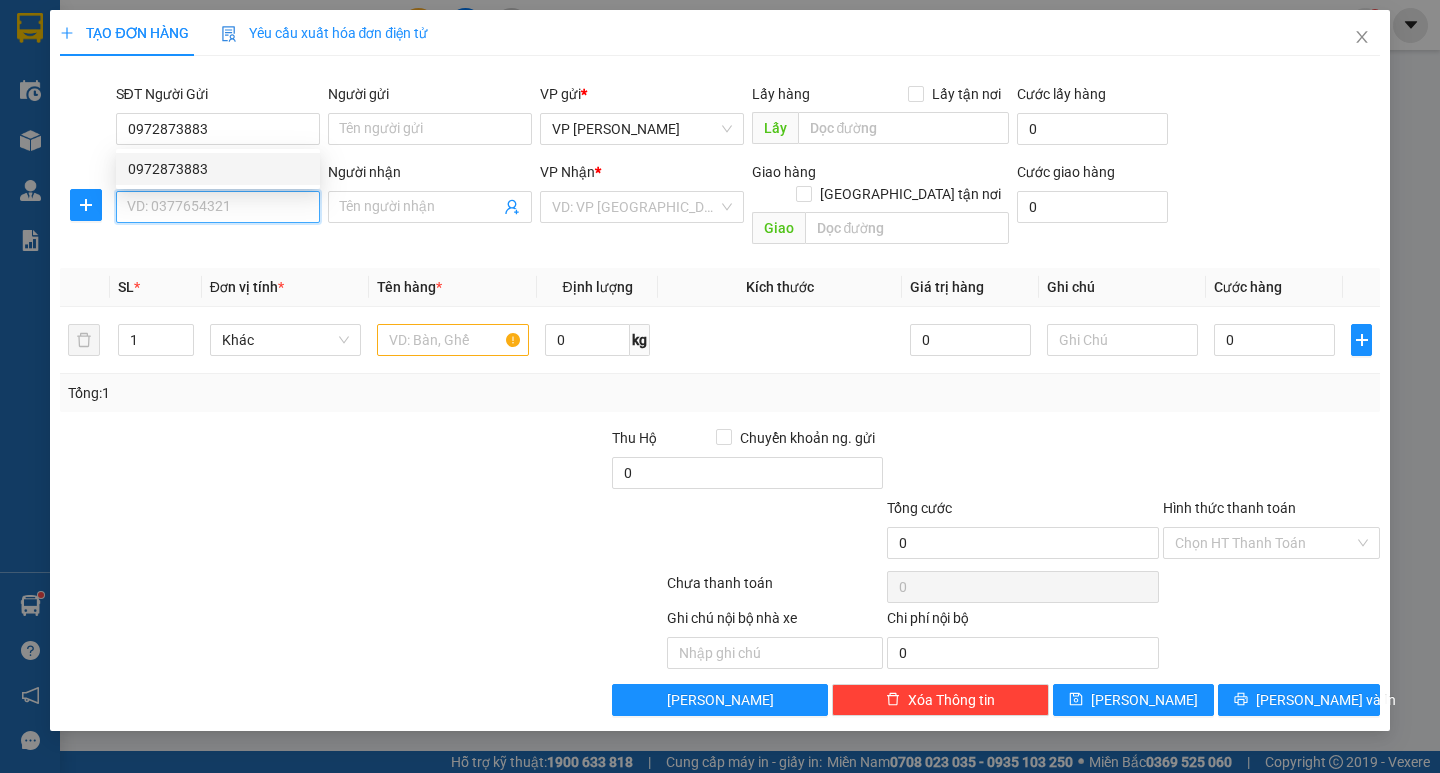 click on "SĐT Người Nhận  *" at bounding box center [218, 207] 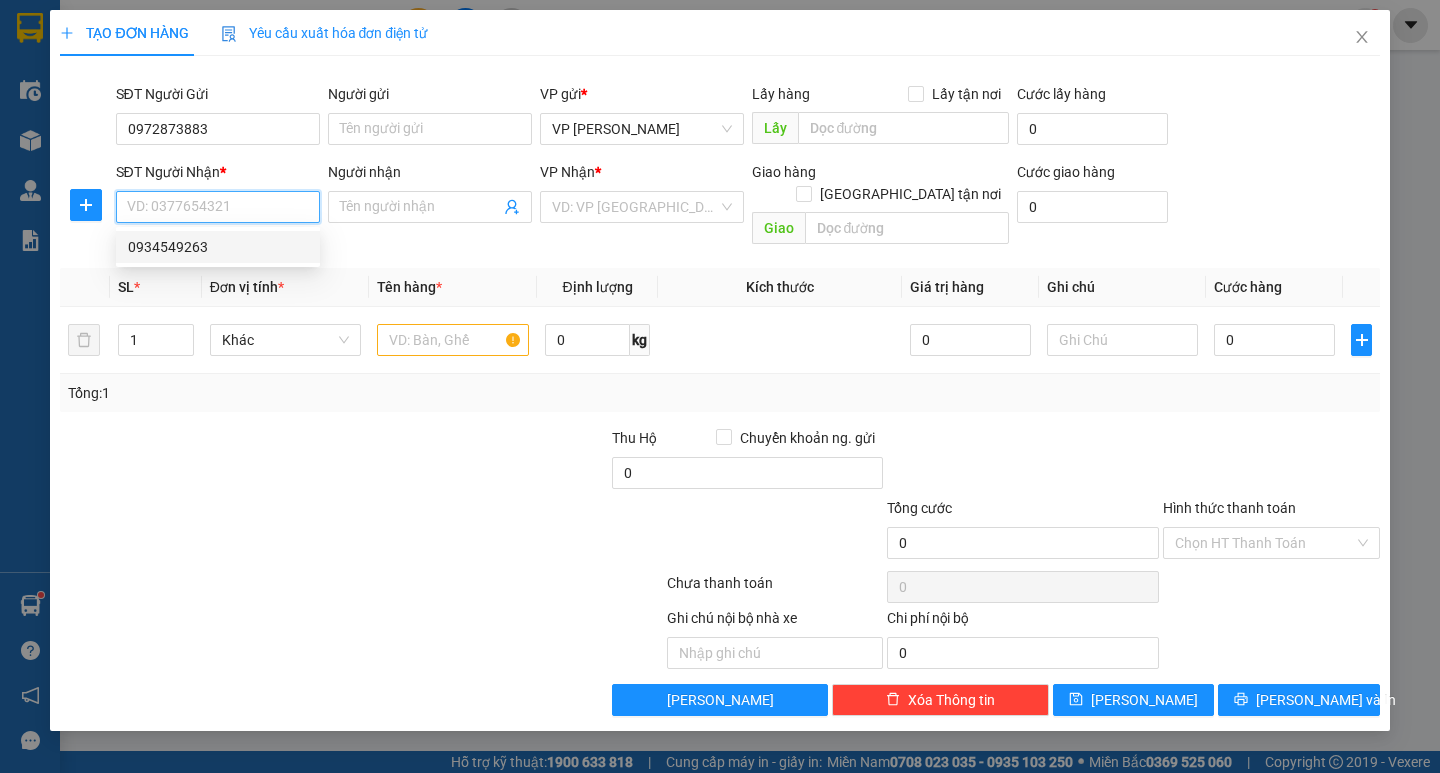 click on "0934549263" at bounding box center (218, 247) 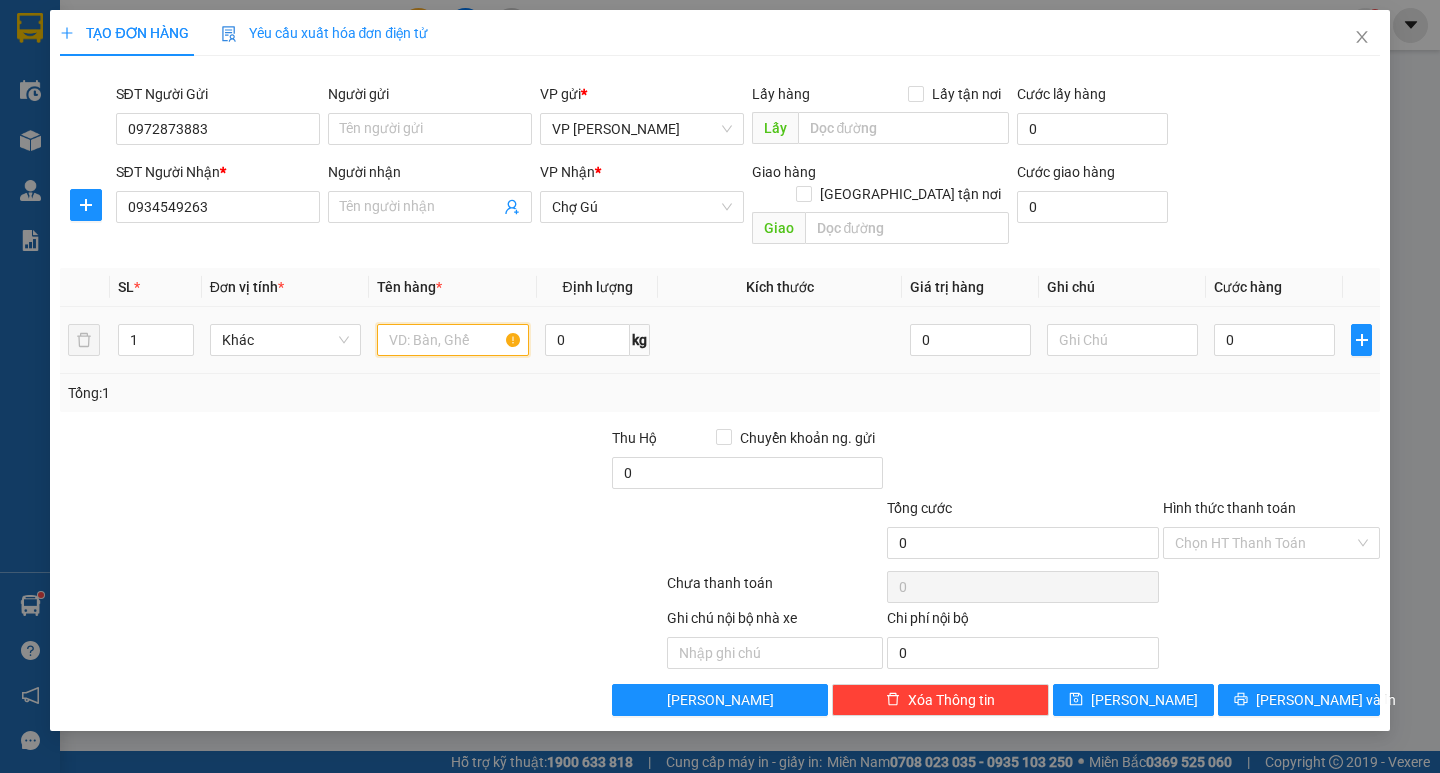 click at bounding box center (452, 340) 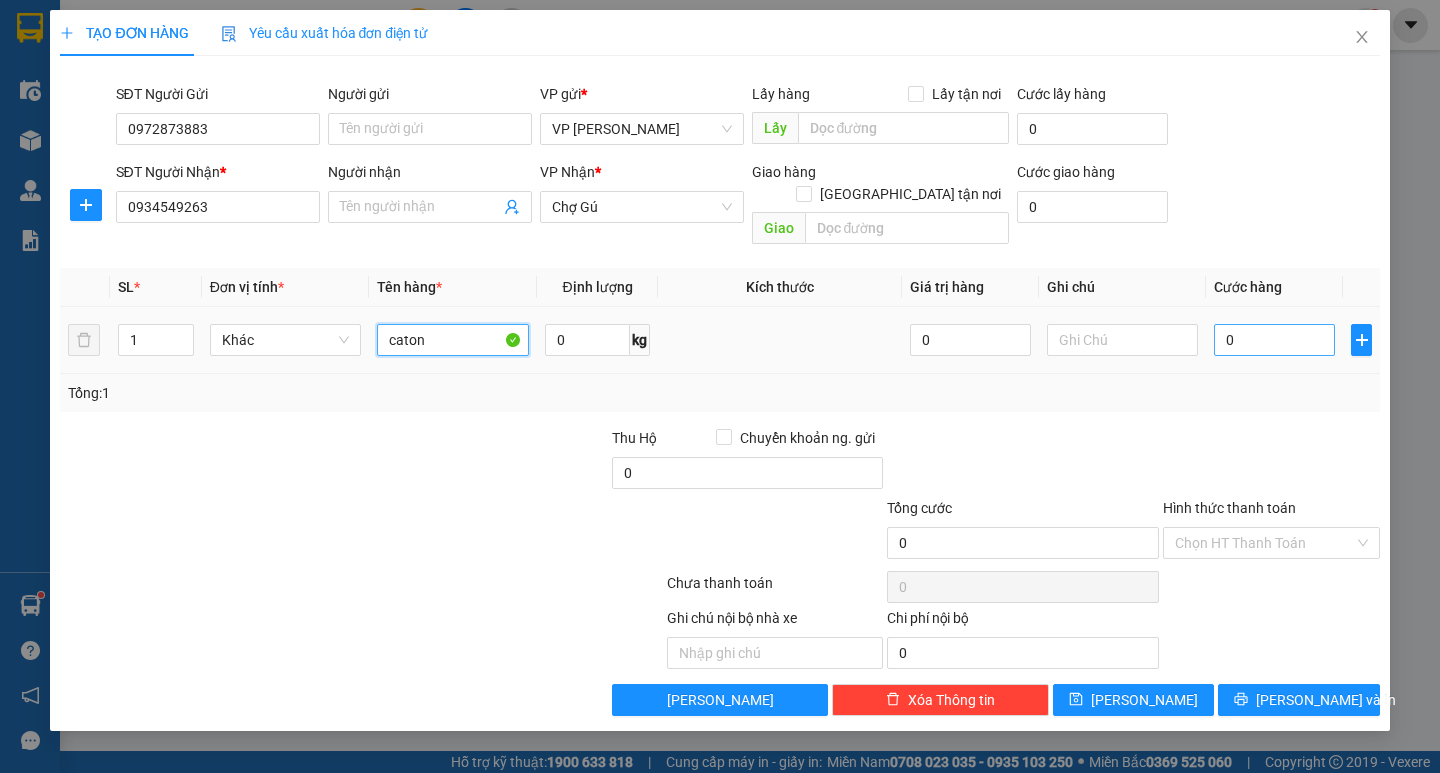 type on "caton" 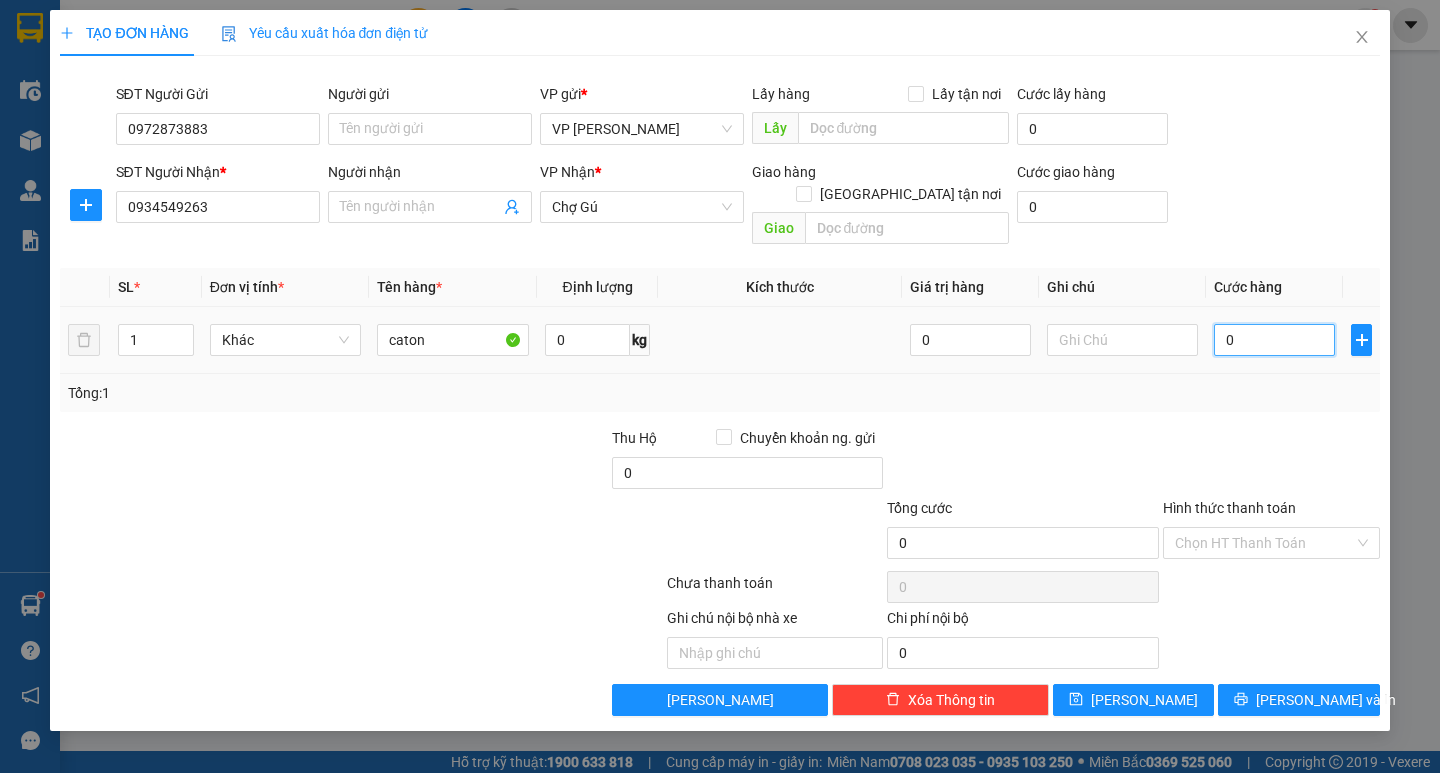 click on "0" at bounding box center [1274, 340] 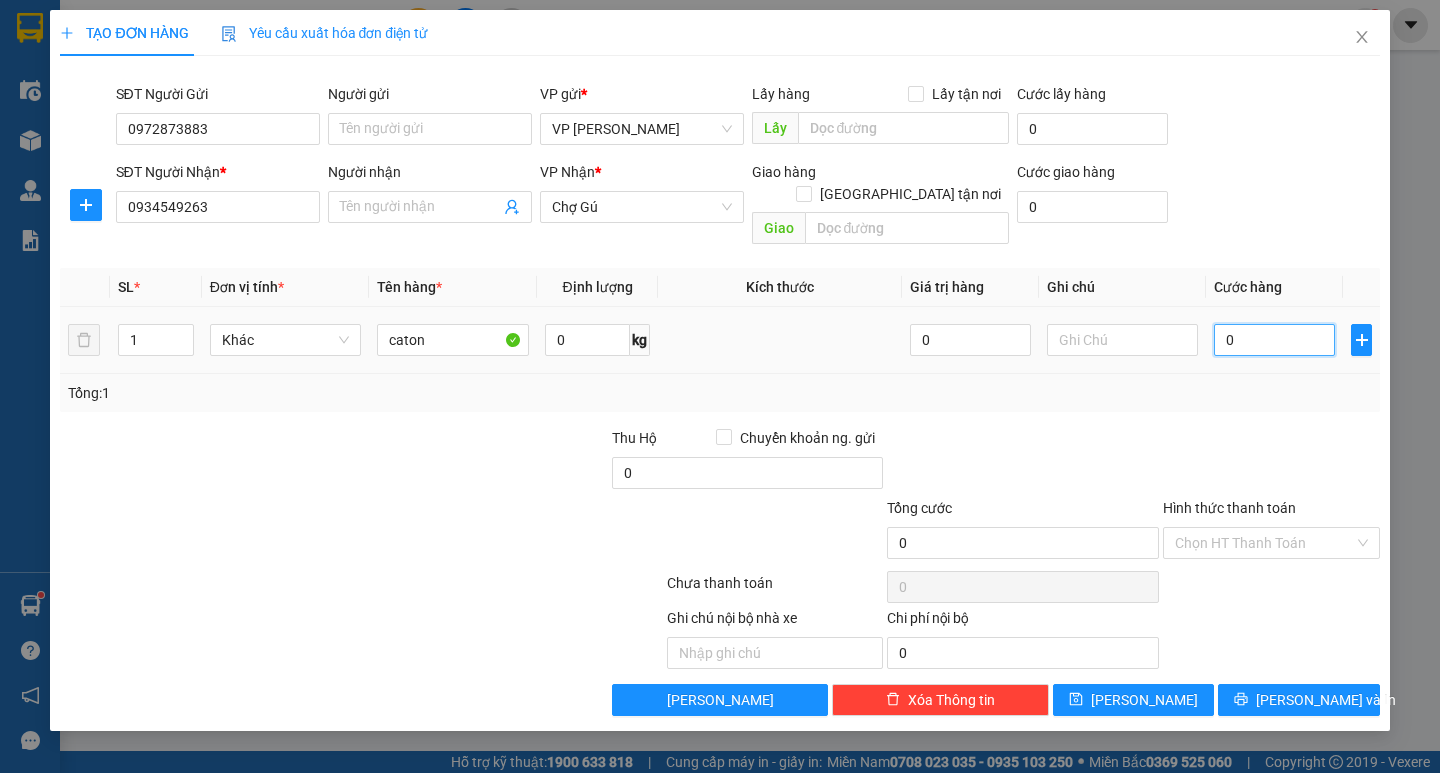 click on "0" at bounding box center (1274, 340) 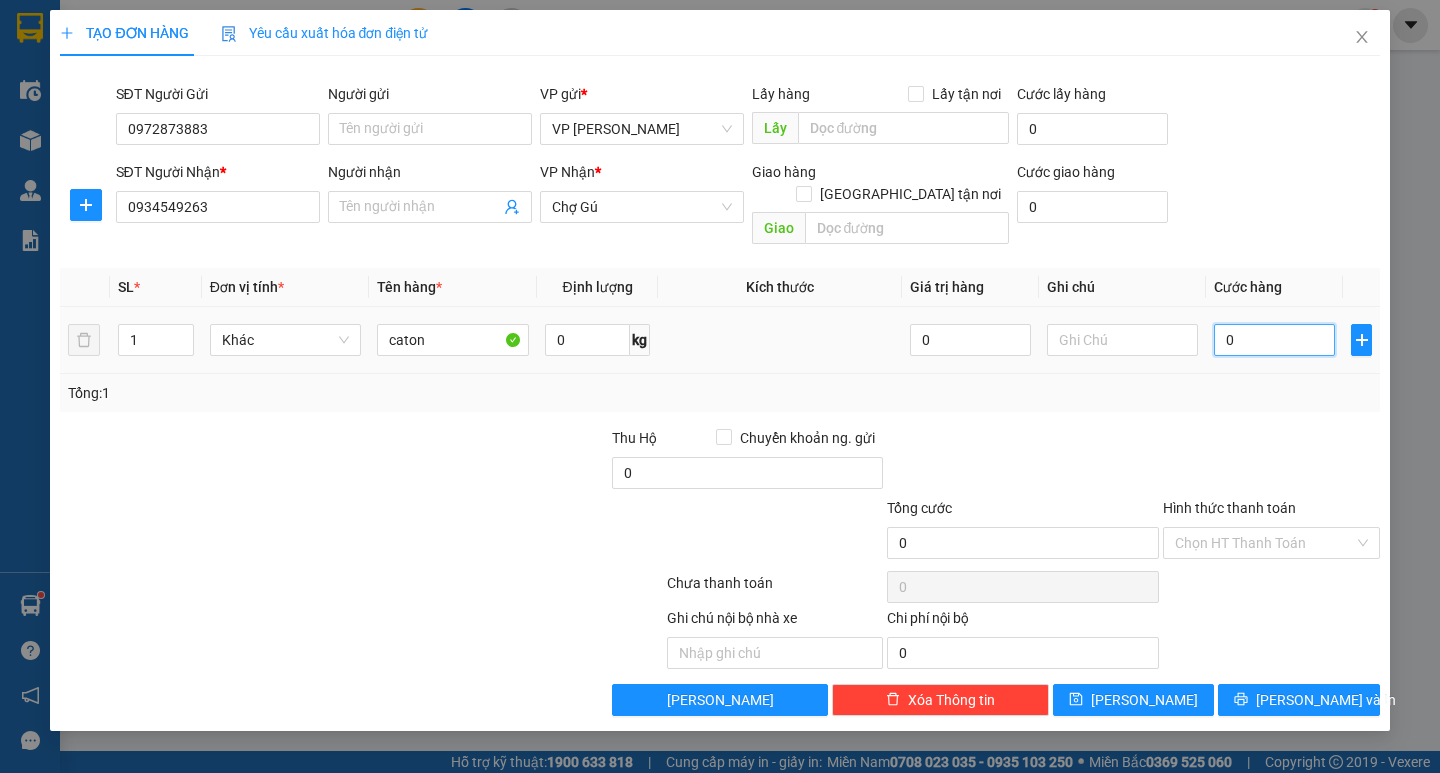 type on "50" 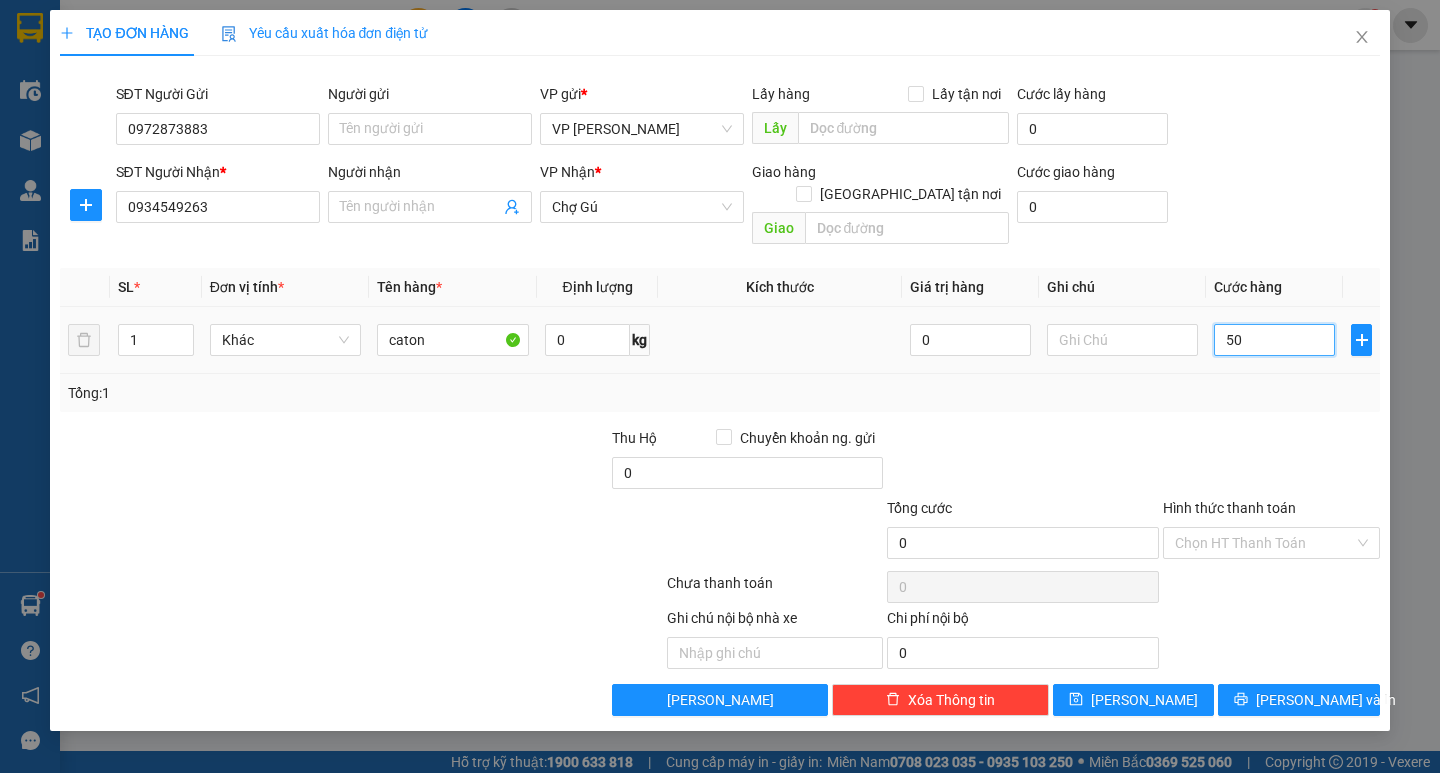 type on "50" 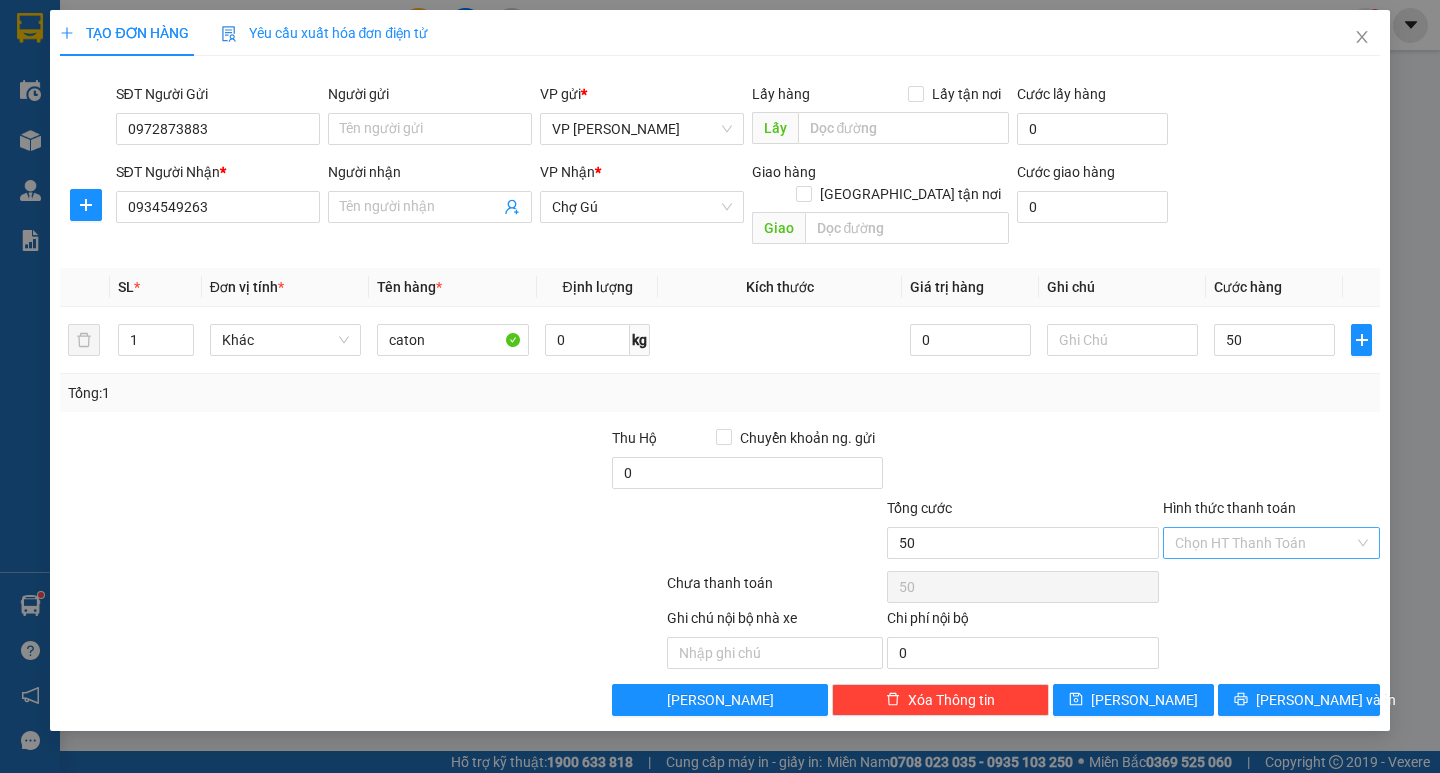 click on "Hình thức thanh toán" at bounding box center (1264, 543) 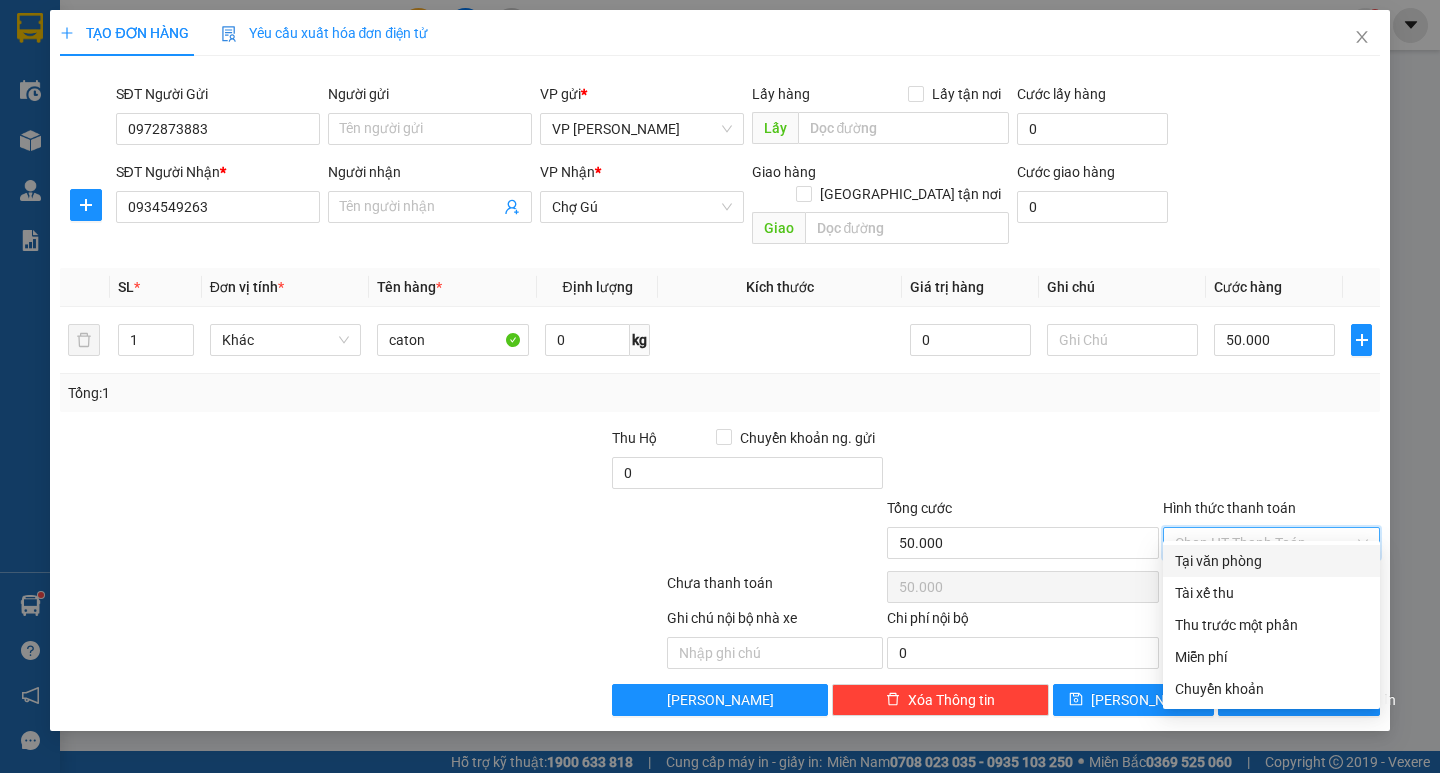 click on "Tại văn phòng" at bounding box center [1271, 561] 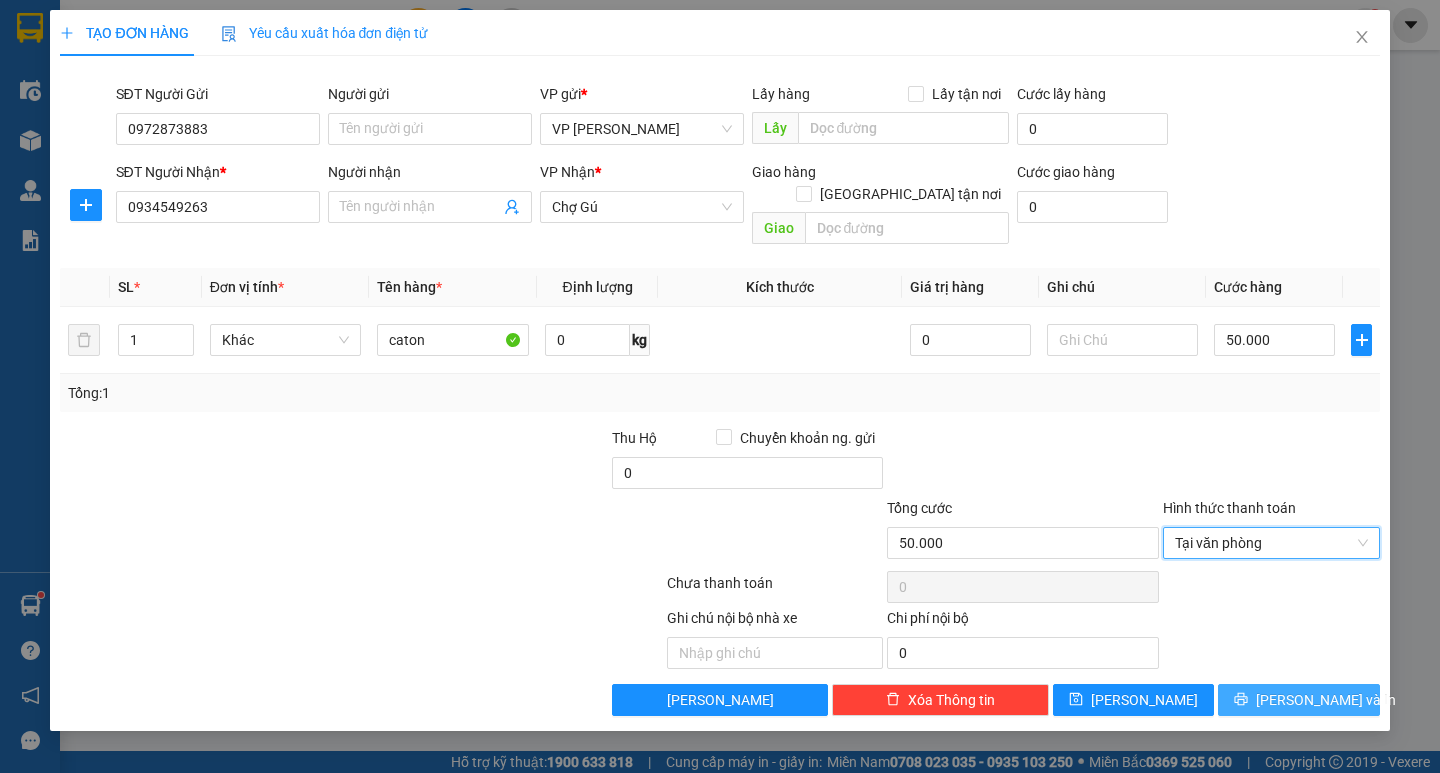 click on "[PERSON_NAME] và In" at bounding box center (1326, 700) 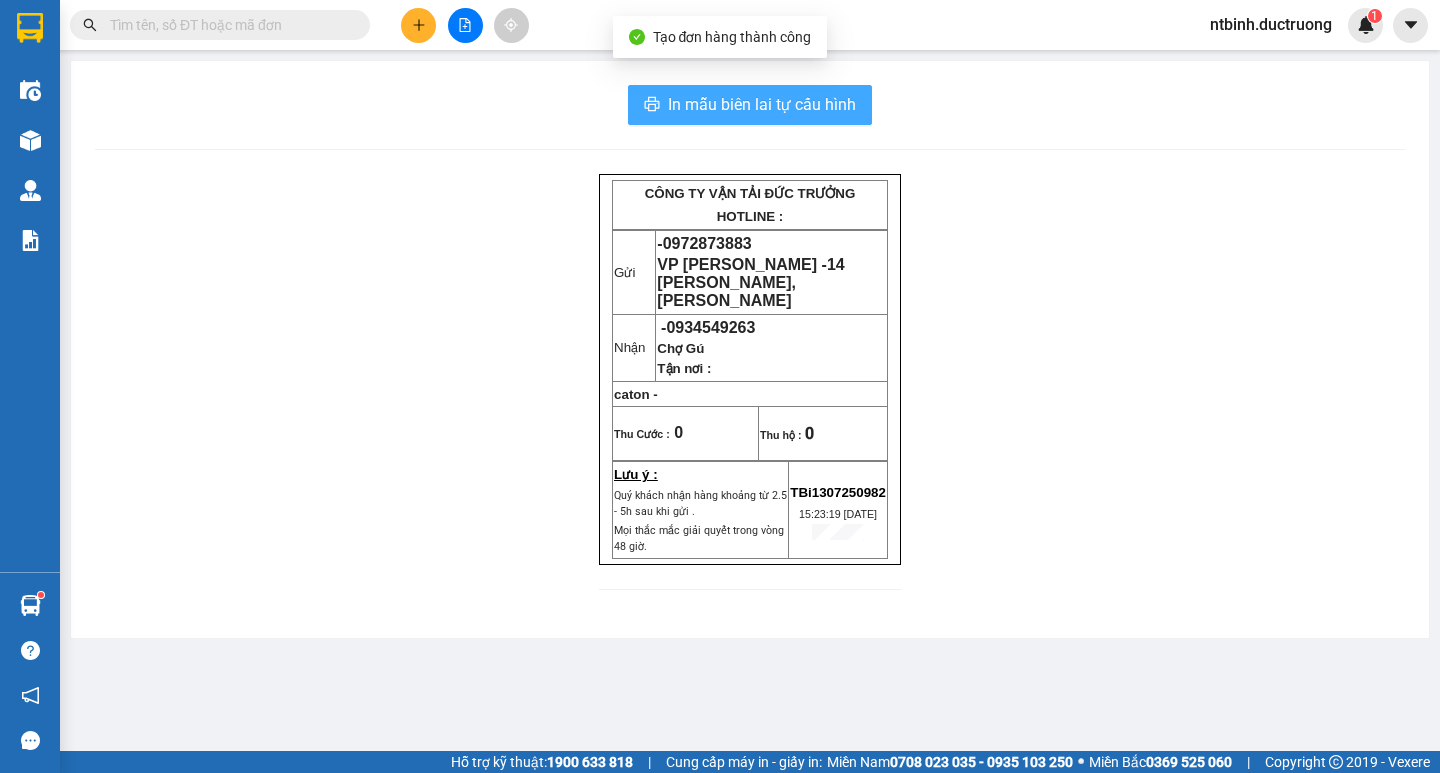 click on "In mẫu biên lai tự cấu hình" at bounding box center [762, 104] 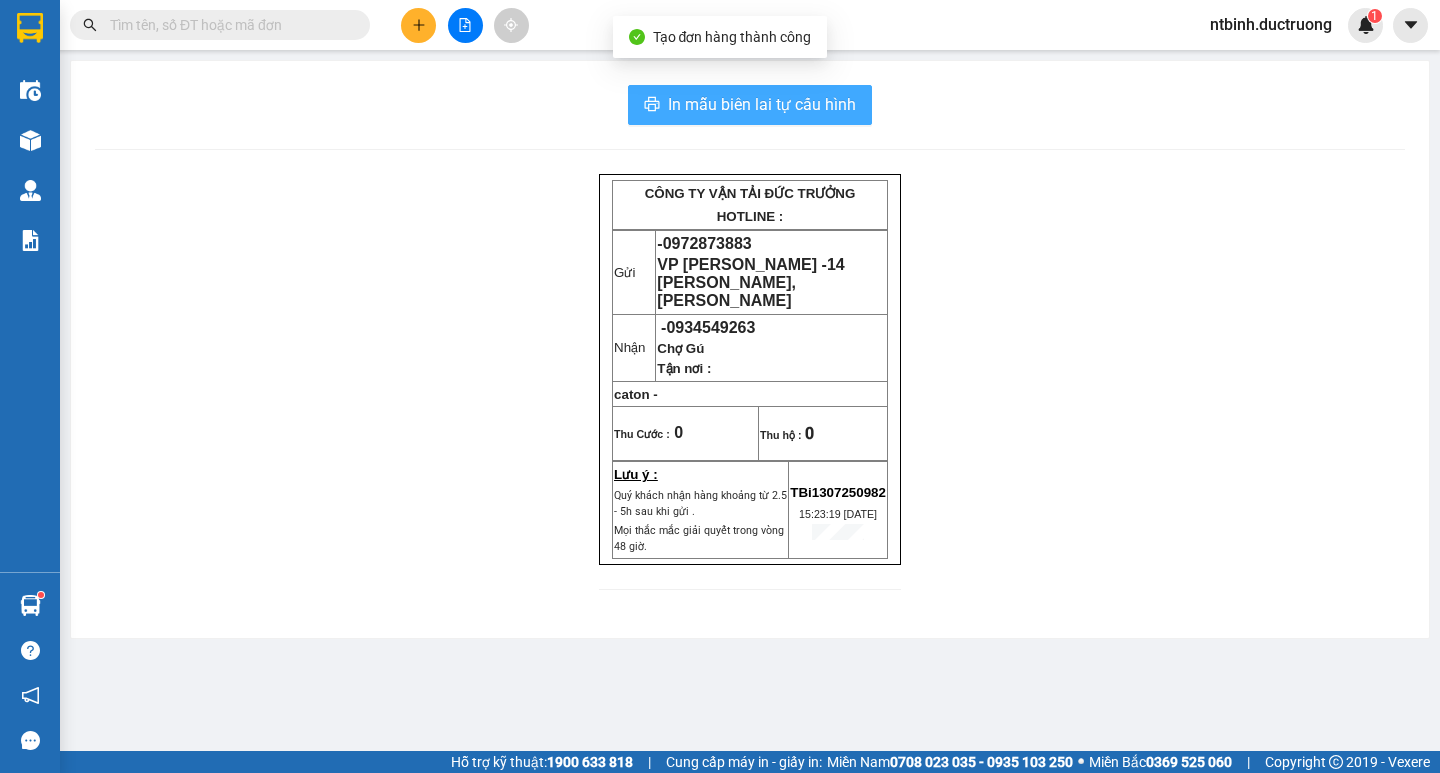 scroll, scrollTop: 0, scrollLeft: 0, axis: both 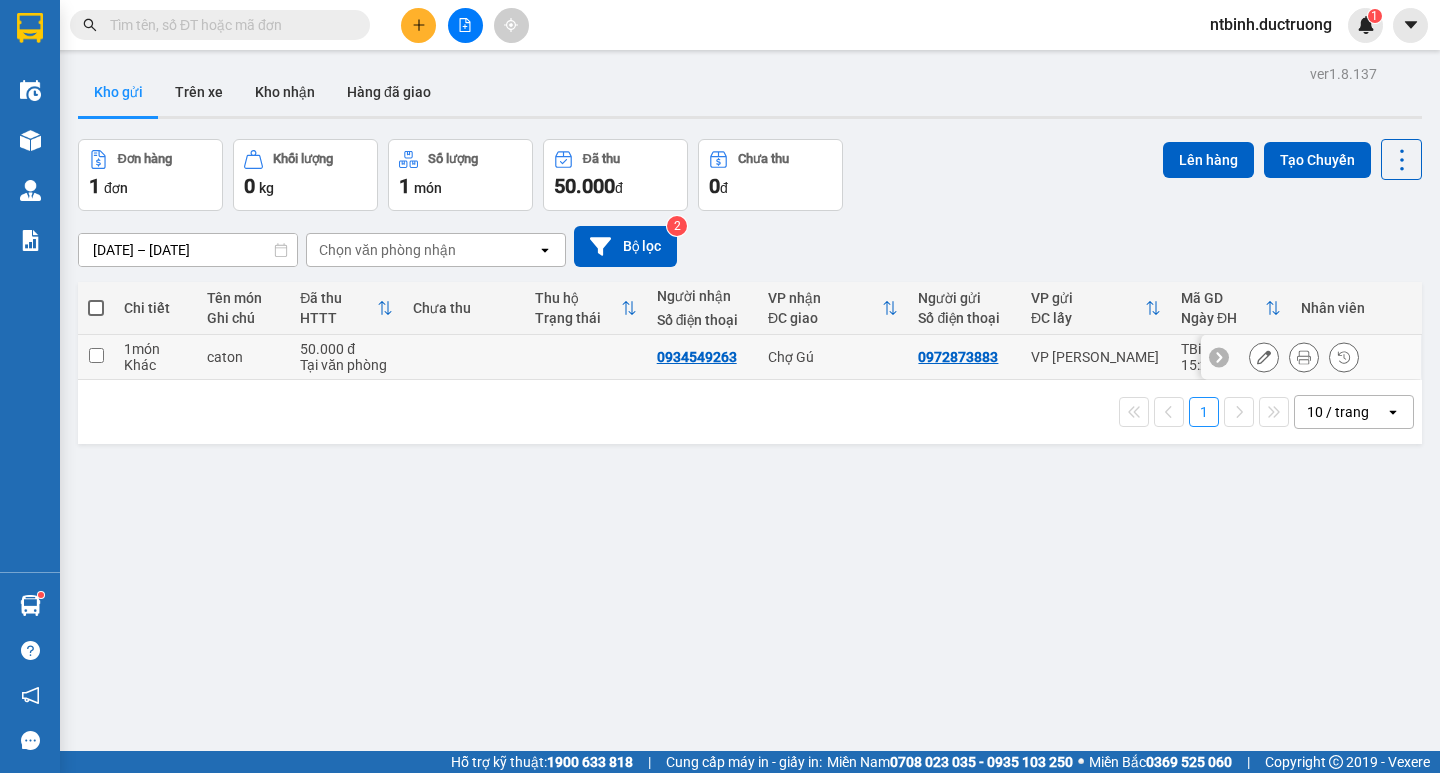 click at bounding box center (96, 355) 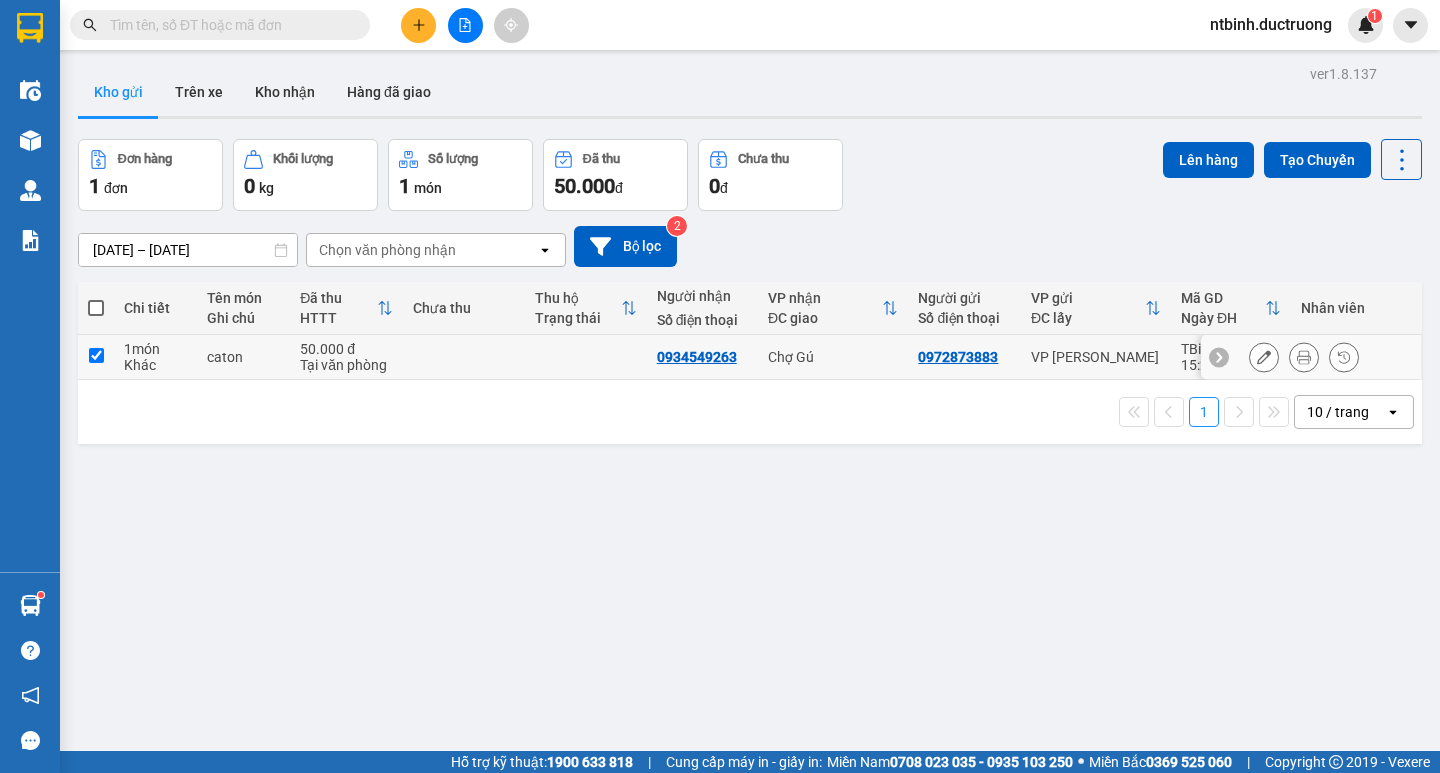 checkbox on "true" 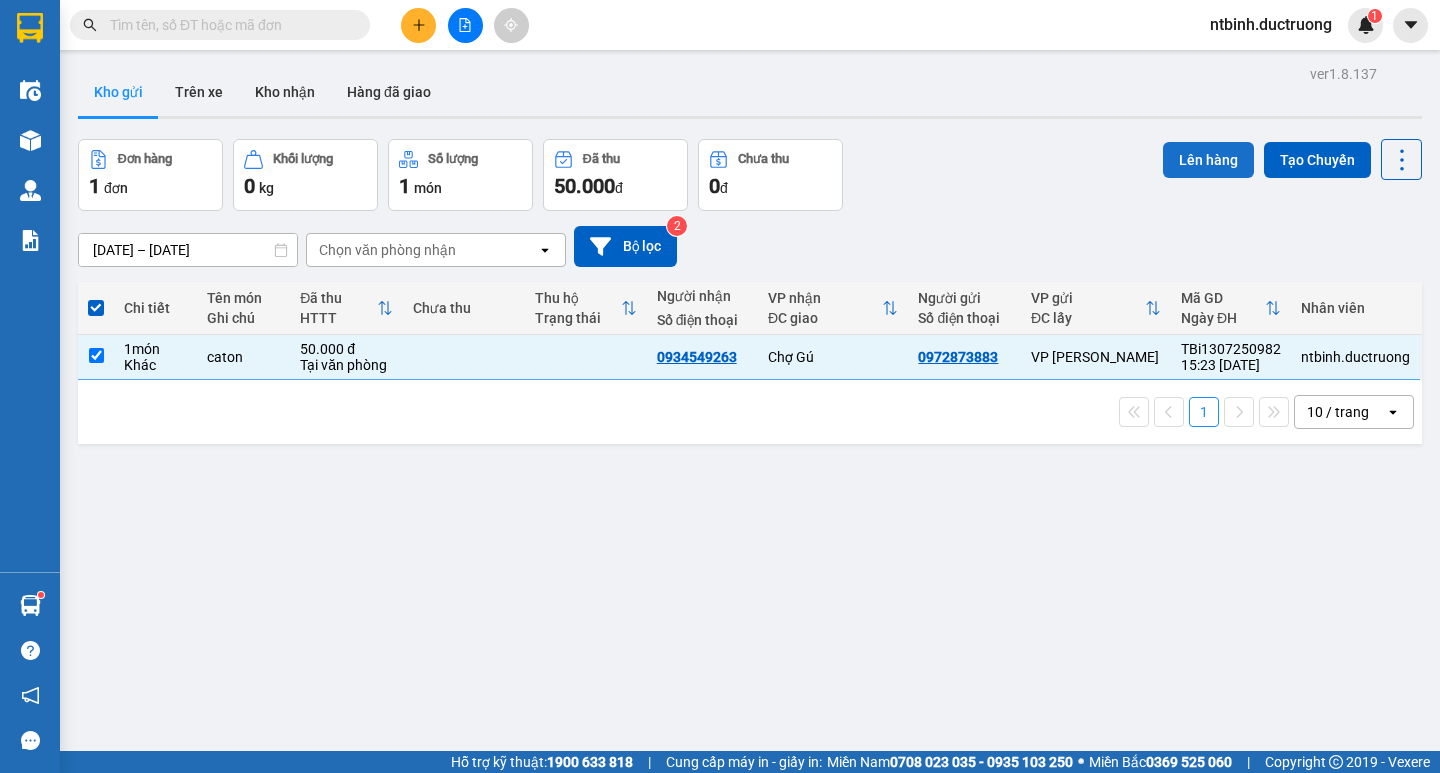 click on "Lên hàng" at bounding box center (1208, 160) 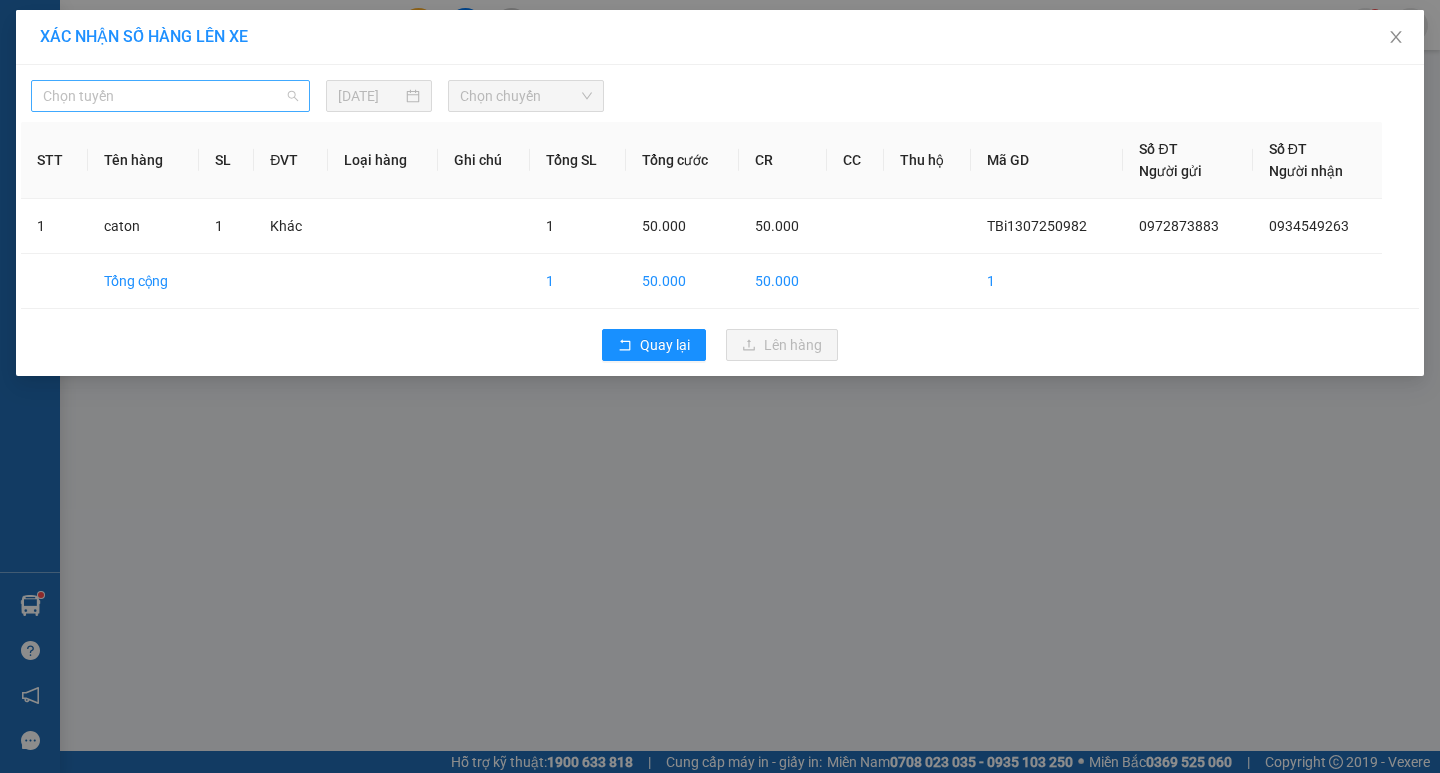 click on "Chọn tuyến" at bounding box center [170, 96] 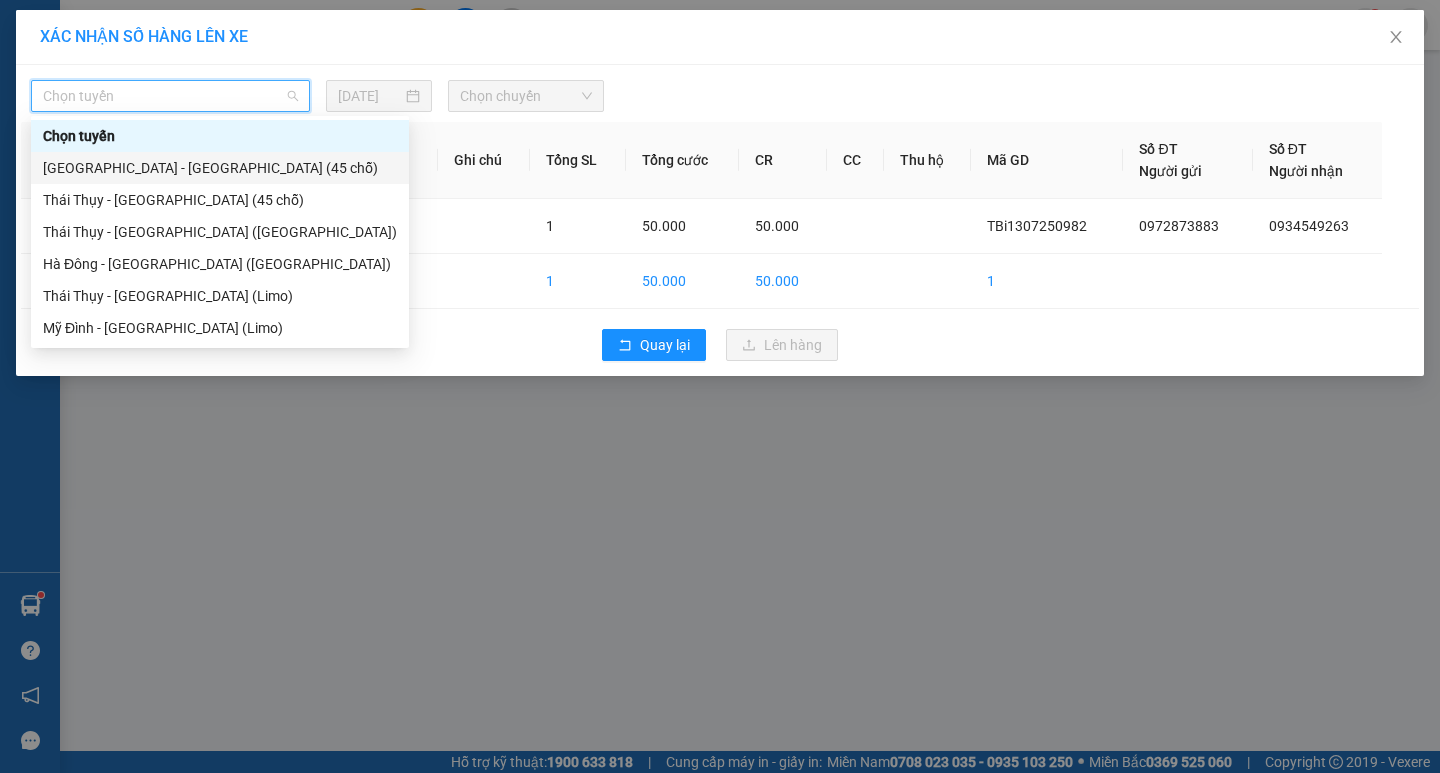 click on "[GEOGRAPHIC_DATA] - [GEOGRAPHIC_DATA] (45 chỗ)" at bounding box center (220, 168) 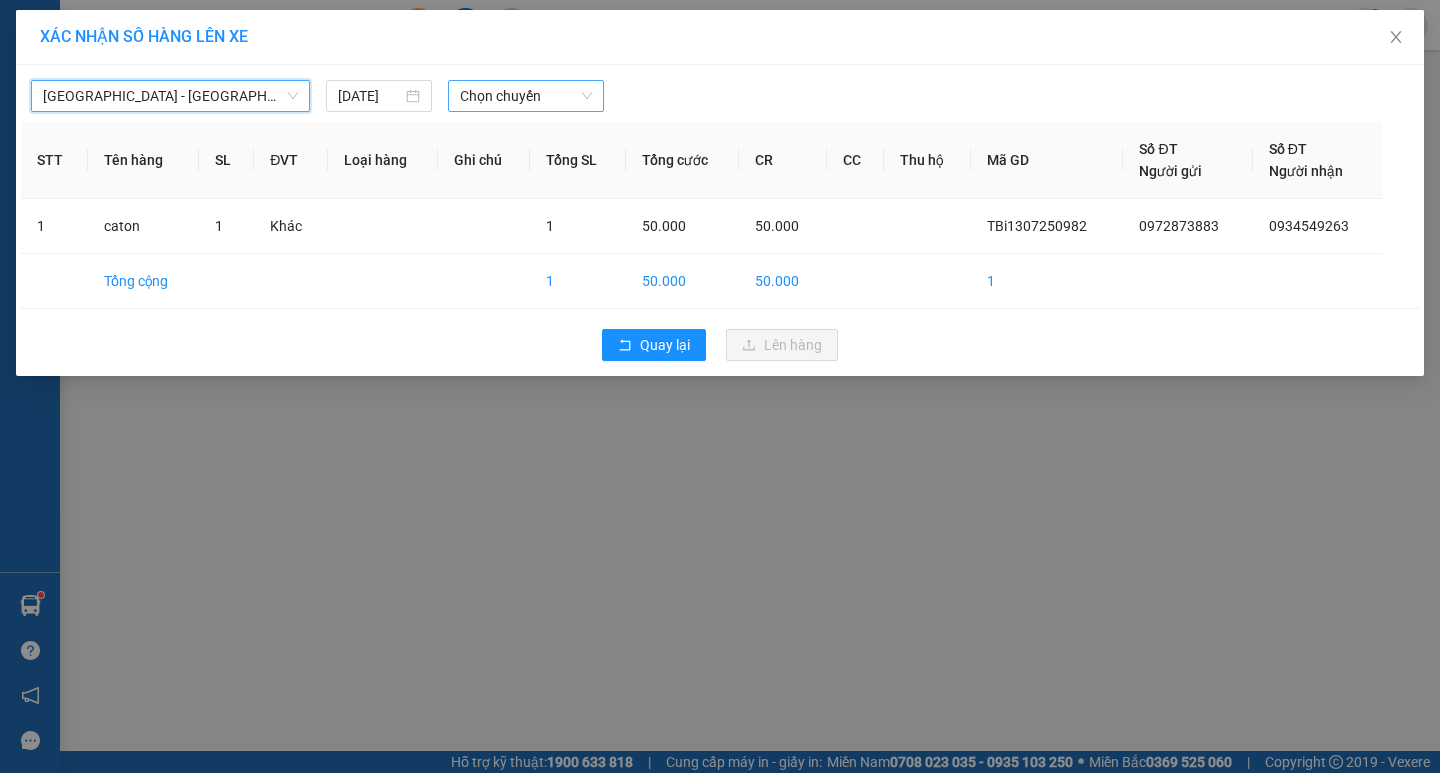 click on "Chọn chuyến" at bounding box center (526, 96) 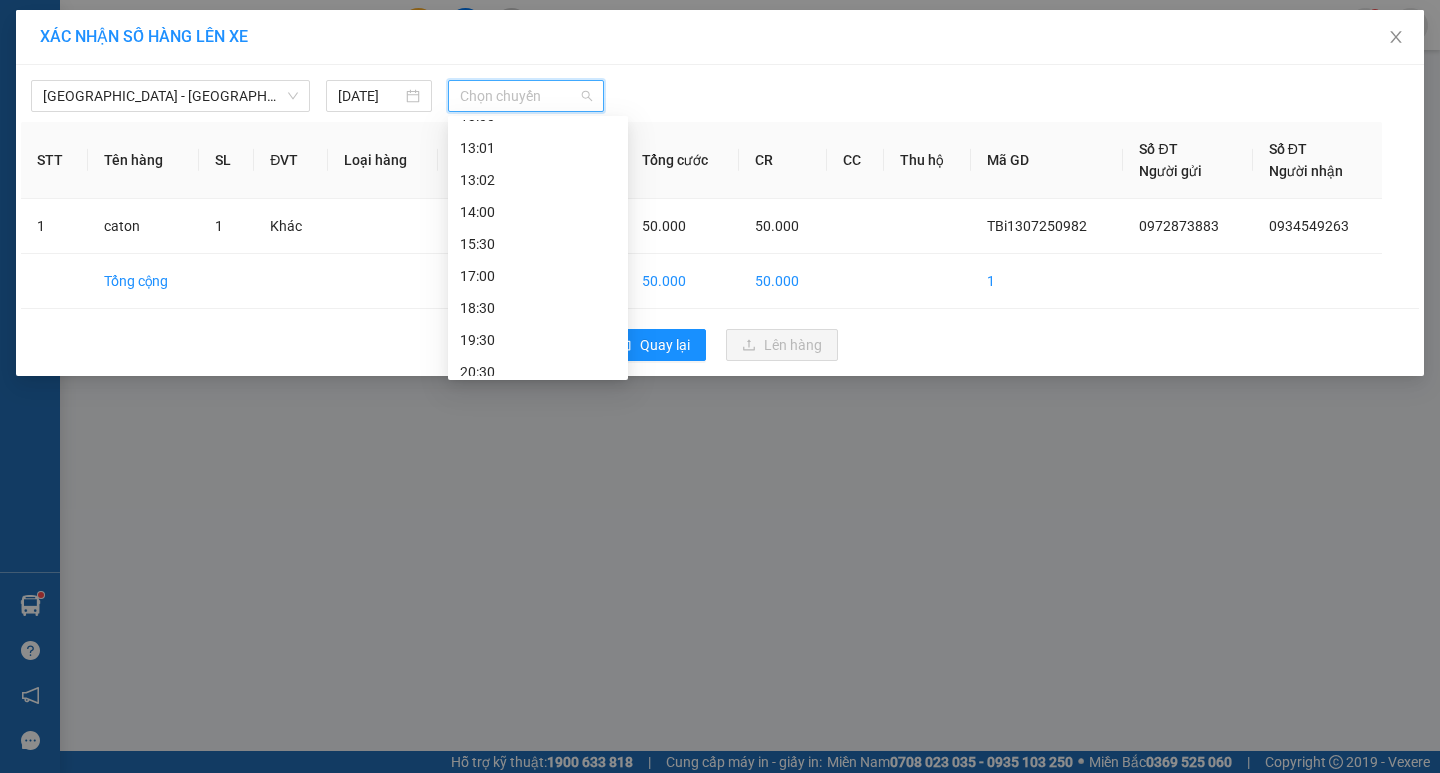 scroll, scrollTop: 288, scrollLeft: 0, axis: vertical 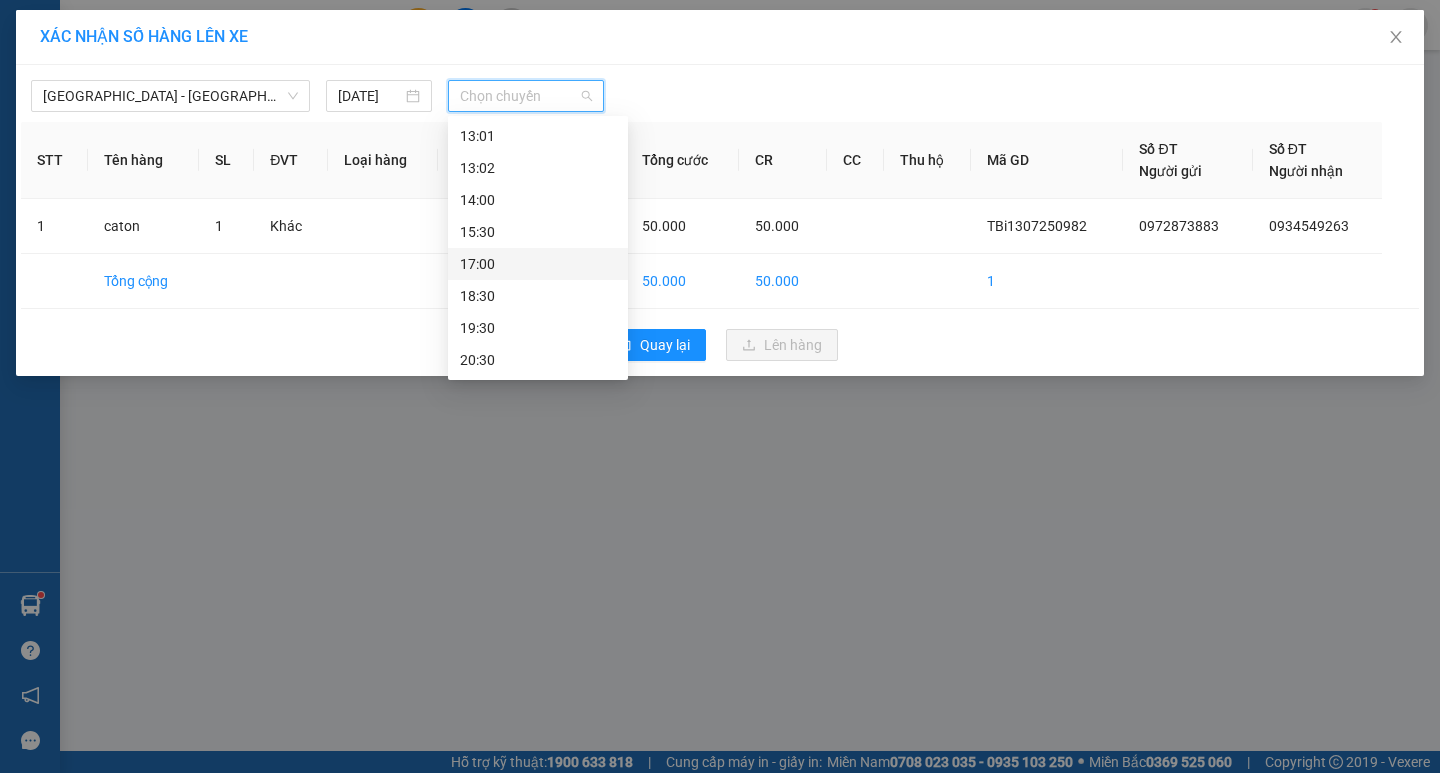 click on "17:00" at bounding box center [538, 264] 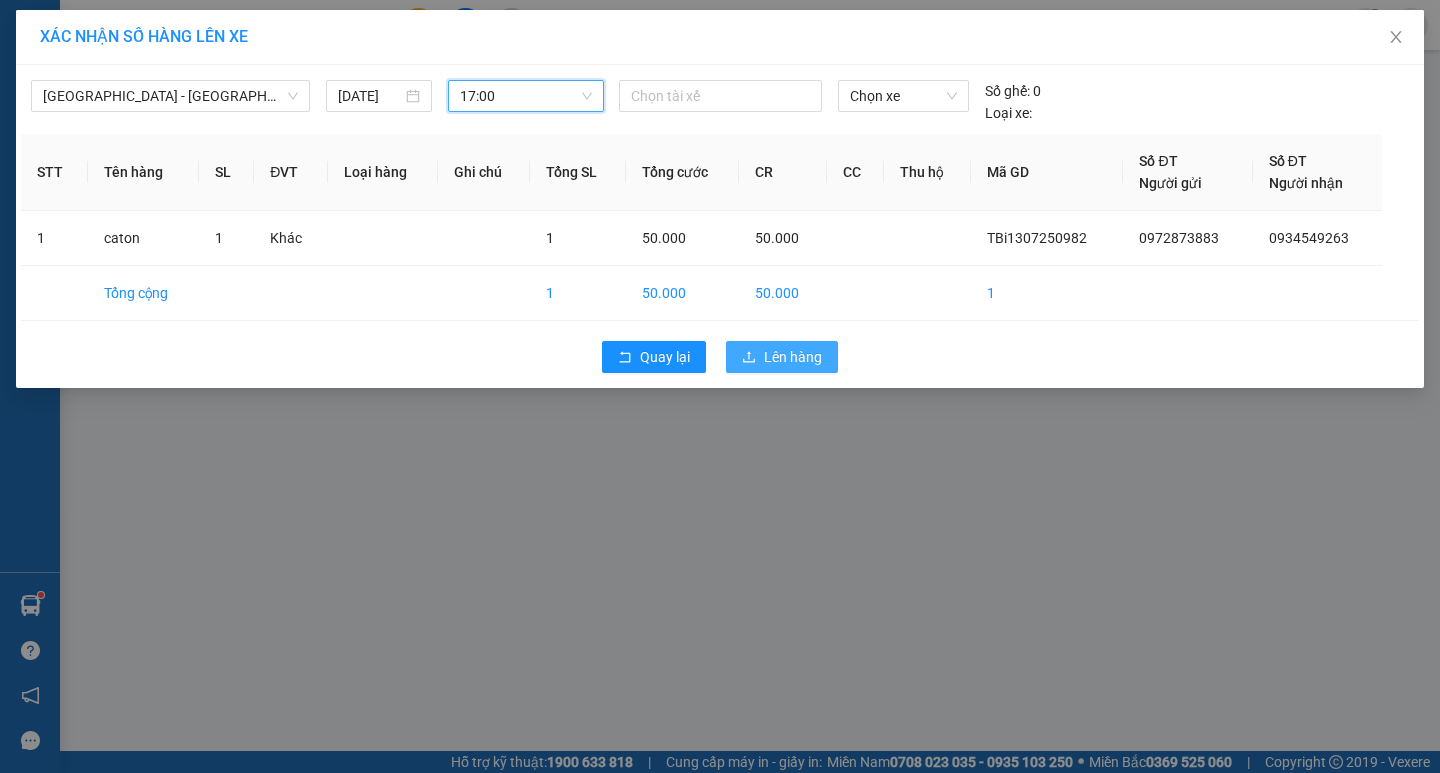 click on "Lên hàng" at bounding box center (793, 357) 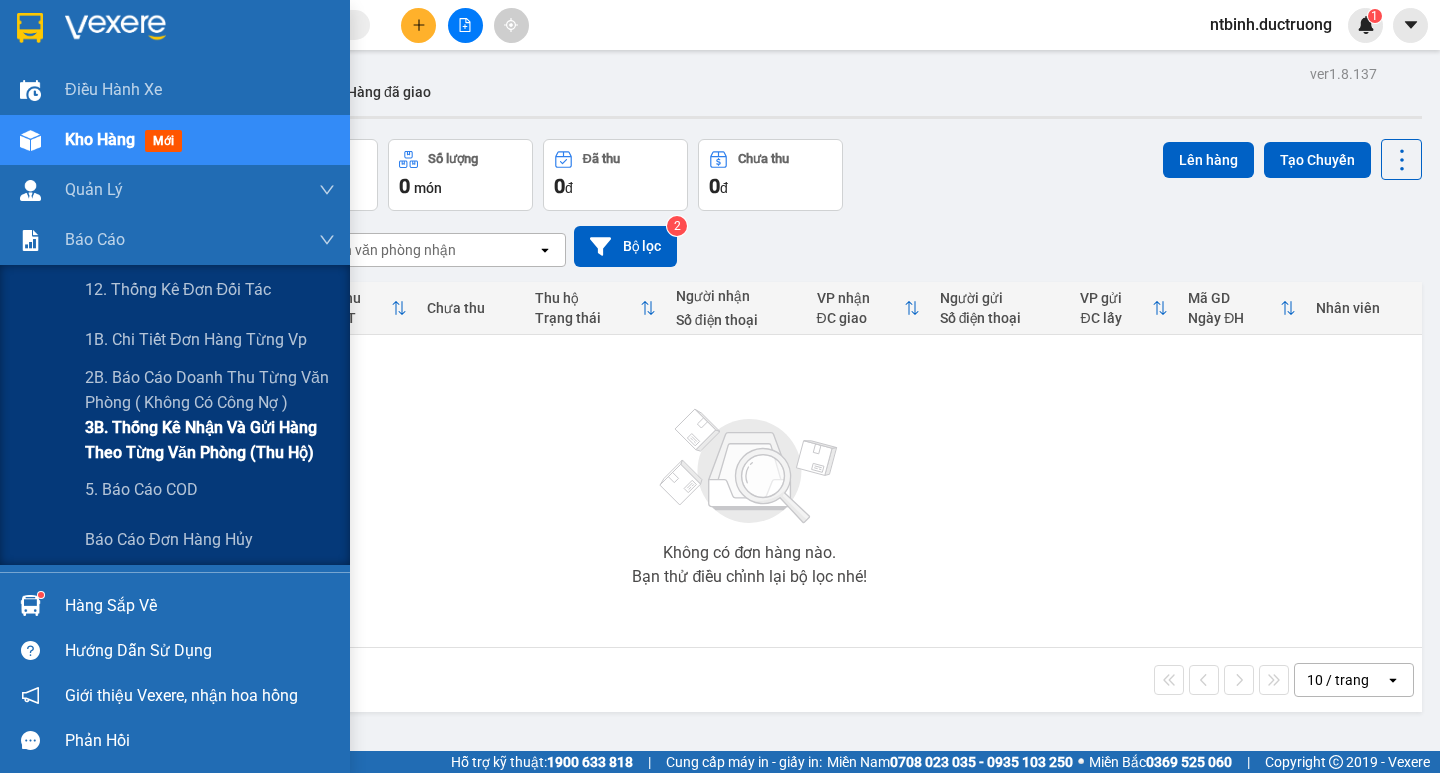 click on "3B. Thống kê nhận và gửi hàng theo từng văn phòng (thu hộ)" at bounding box center (210, 440) 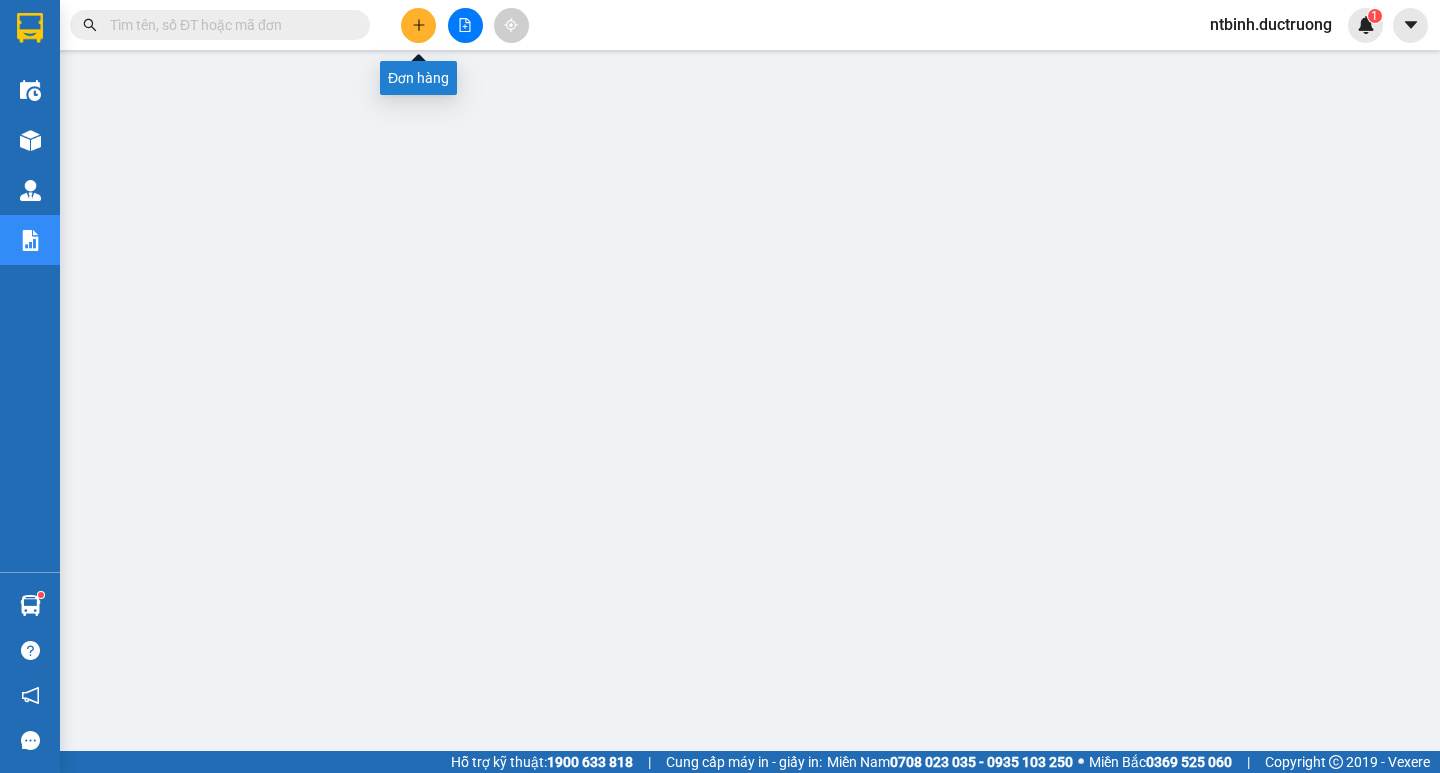 click at bounding box center [418, 25] 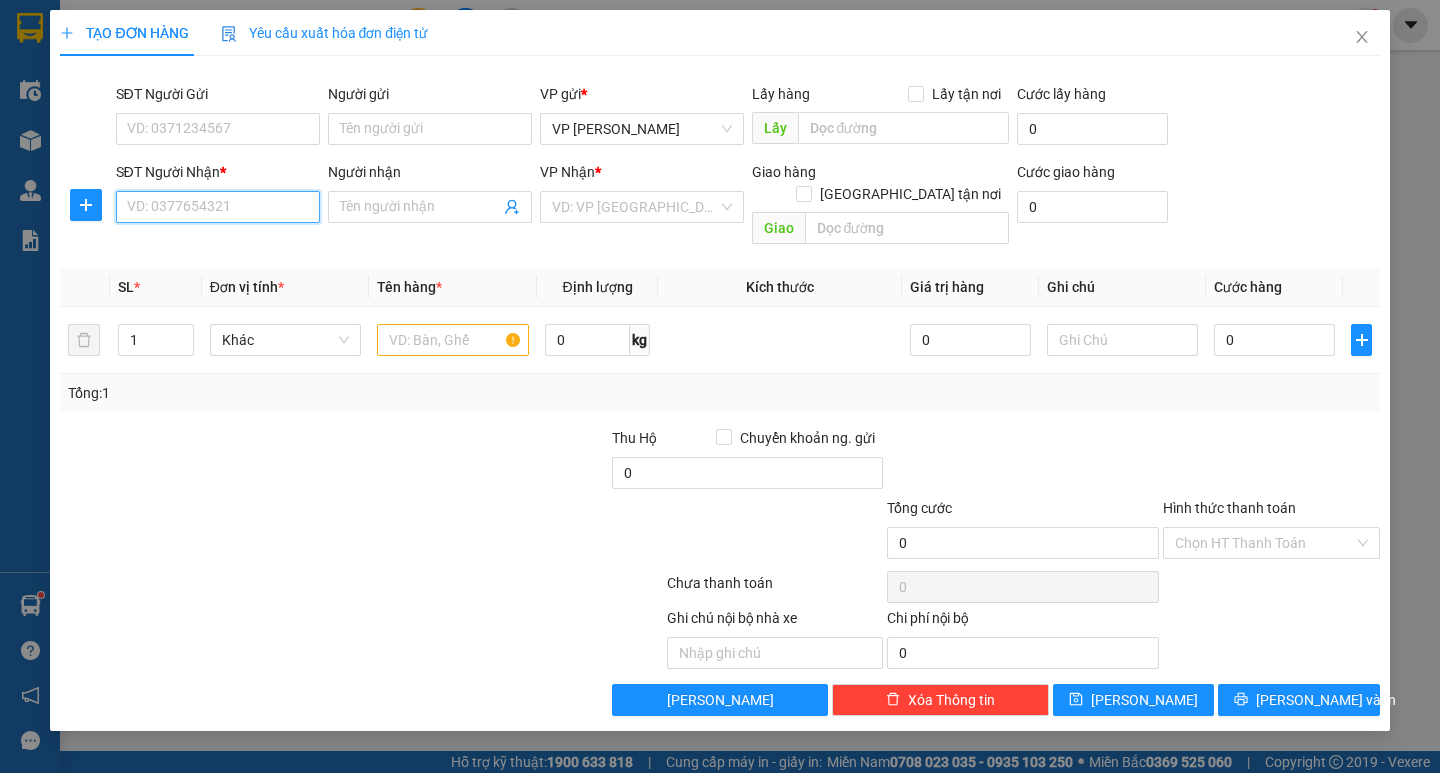 click on "SĐT Người Nhận  *" at bounding box center (218, 207) 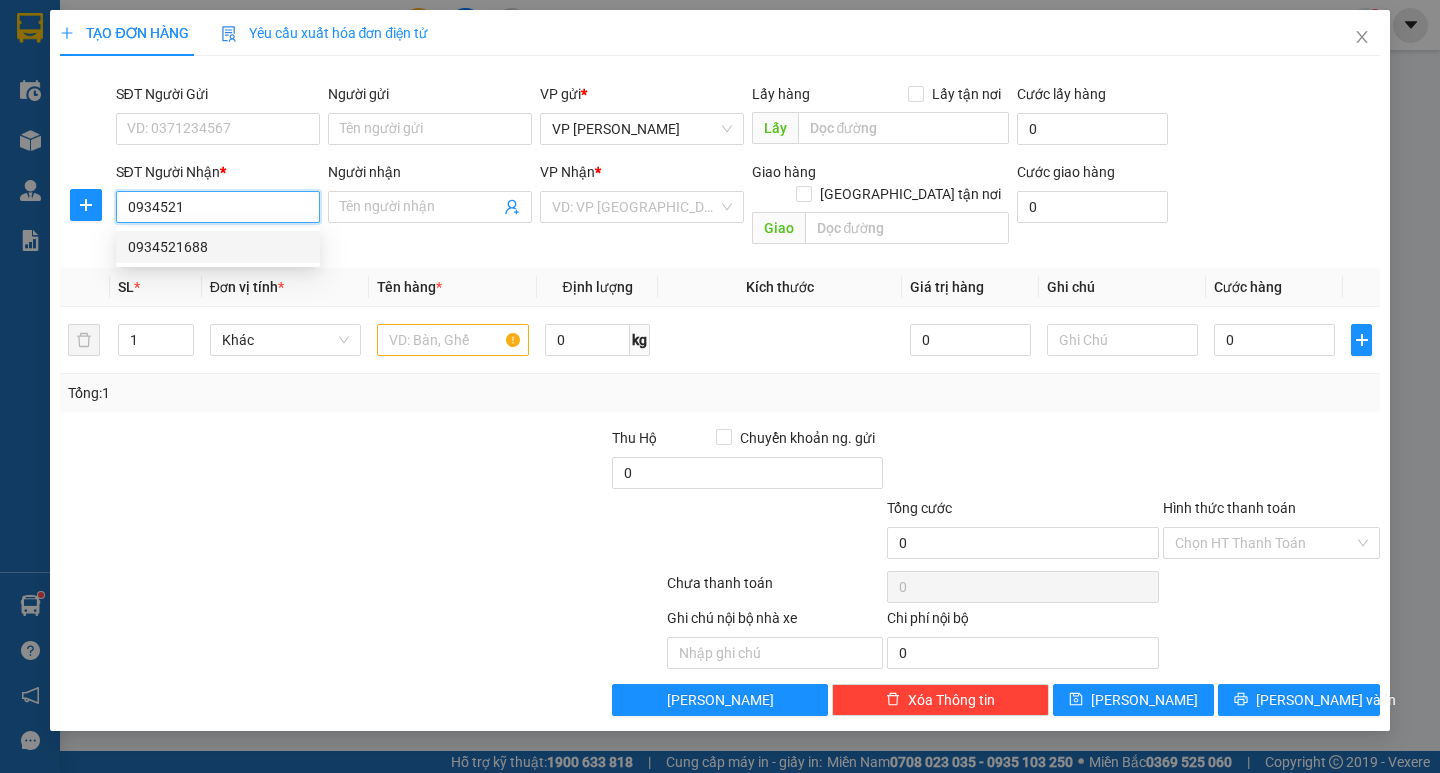 click on "0934521688" at bounding box center (218, 247) 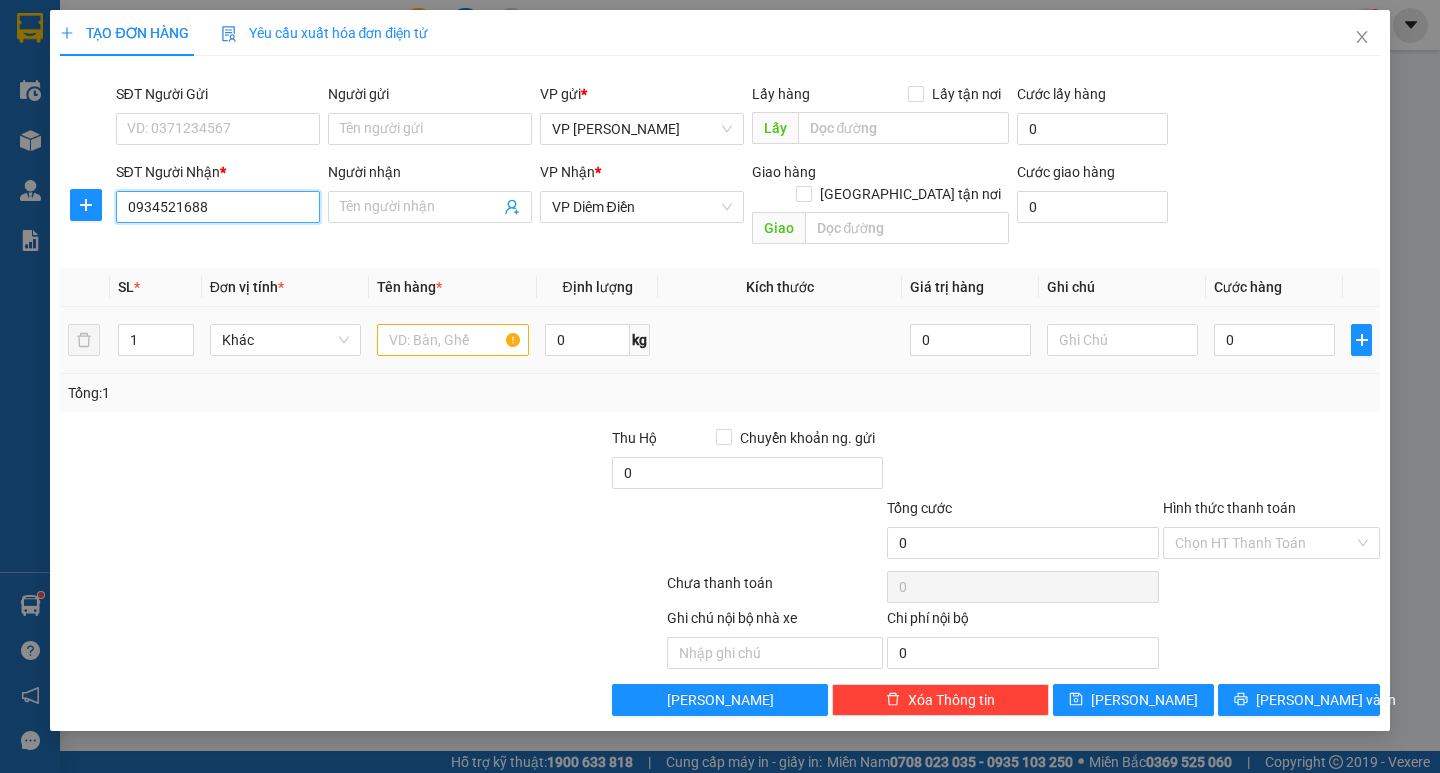 type on "0934521688" 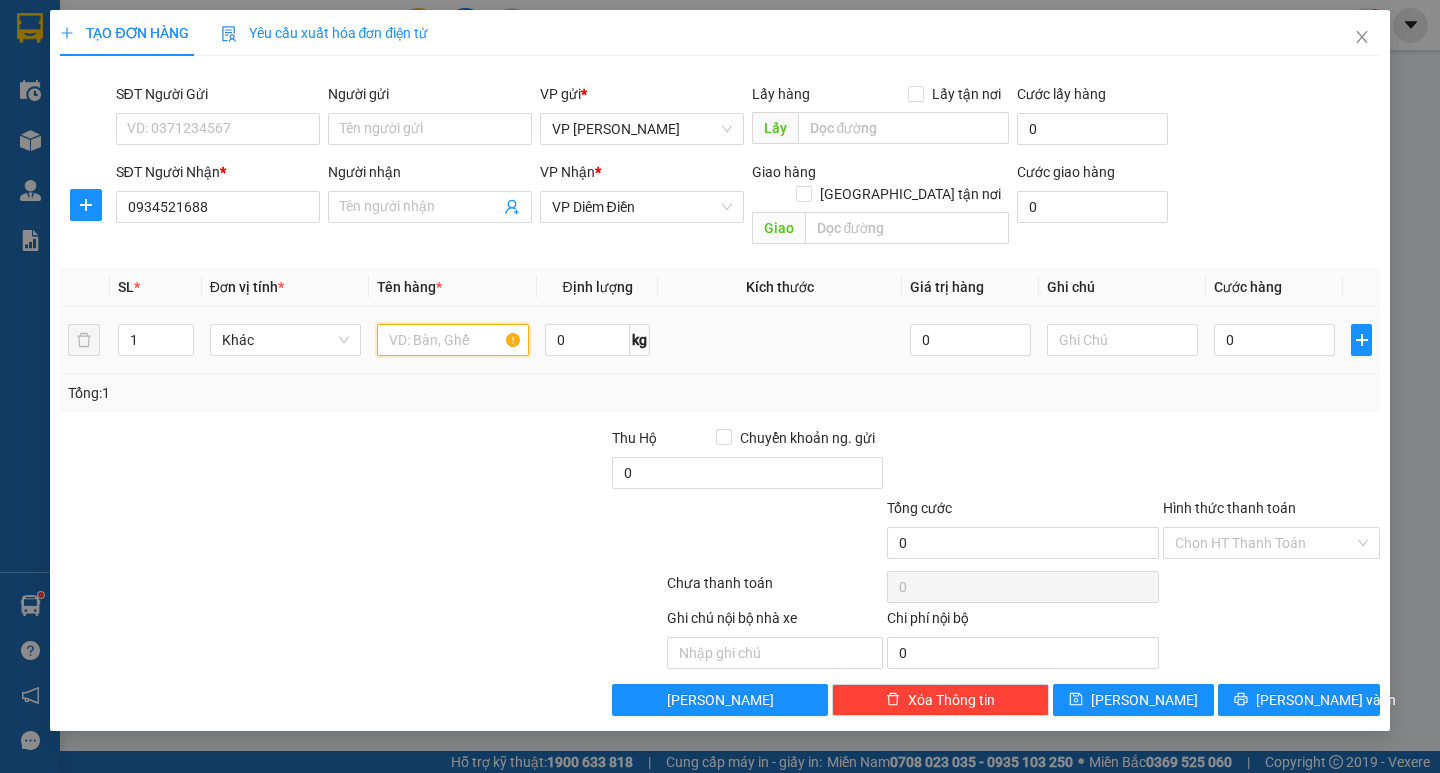 click at bounding box center (452, 340) 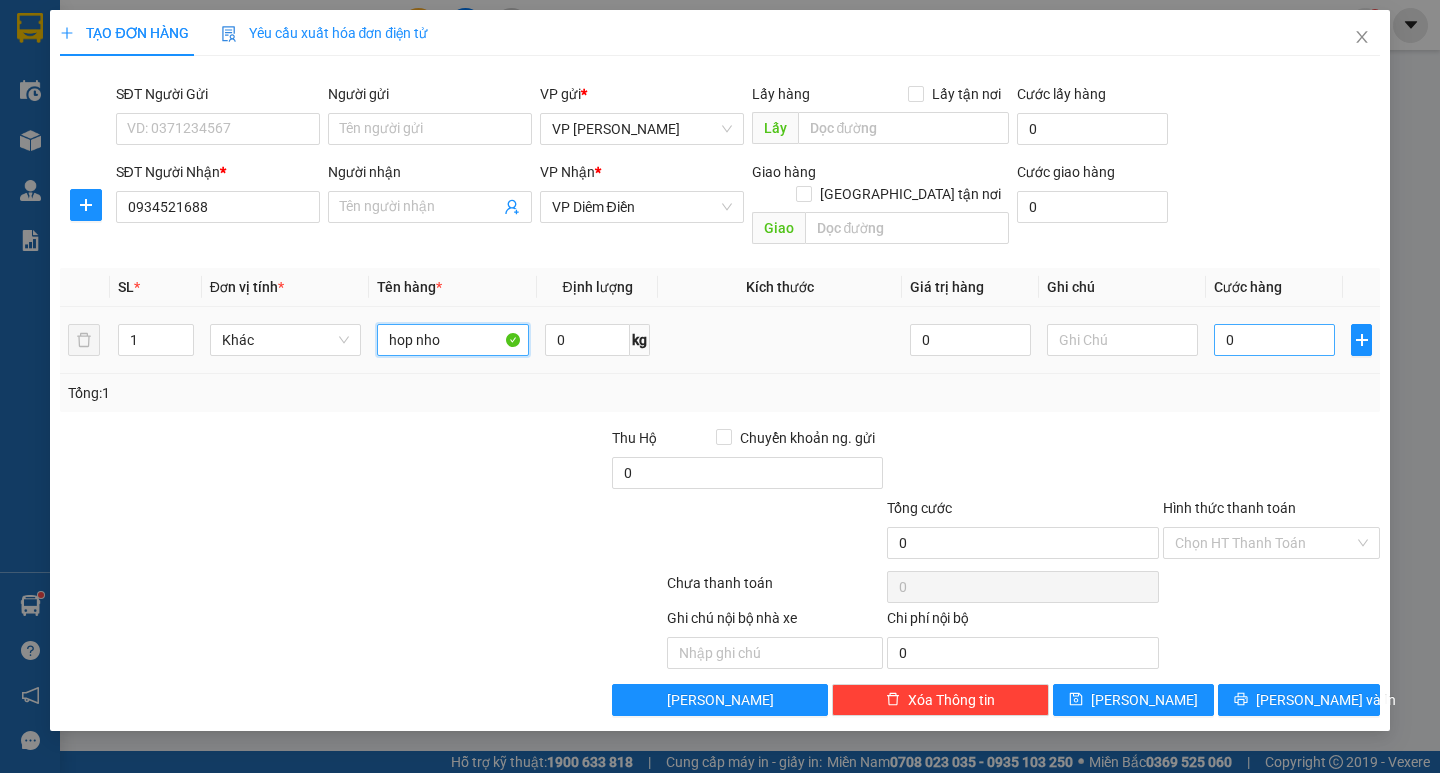 type on "hop nho" 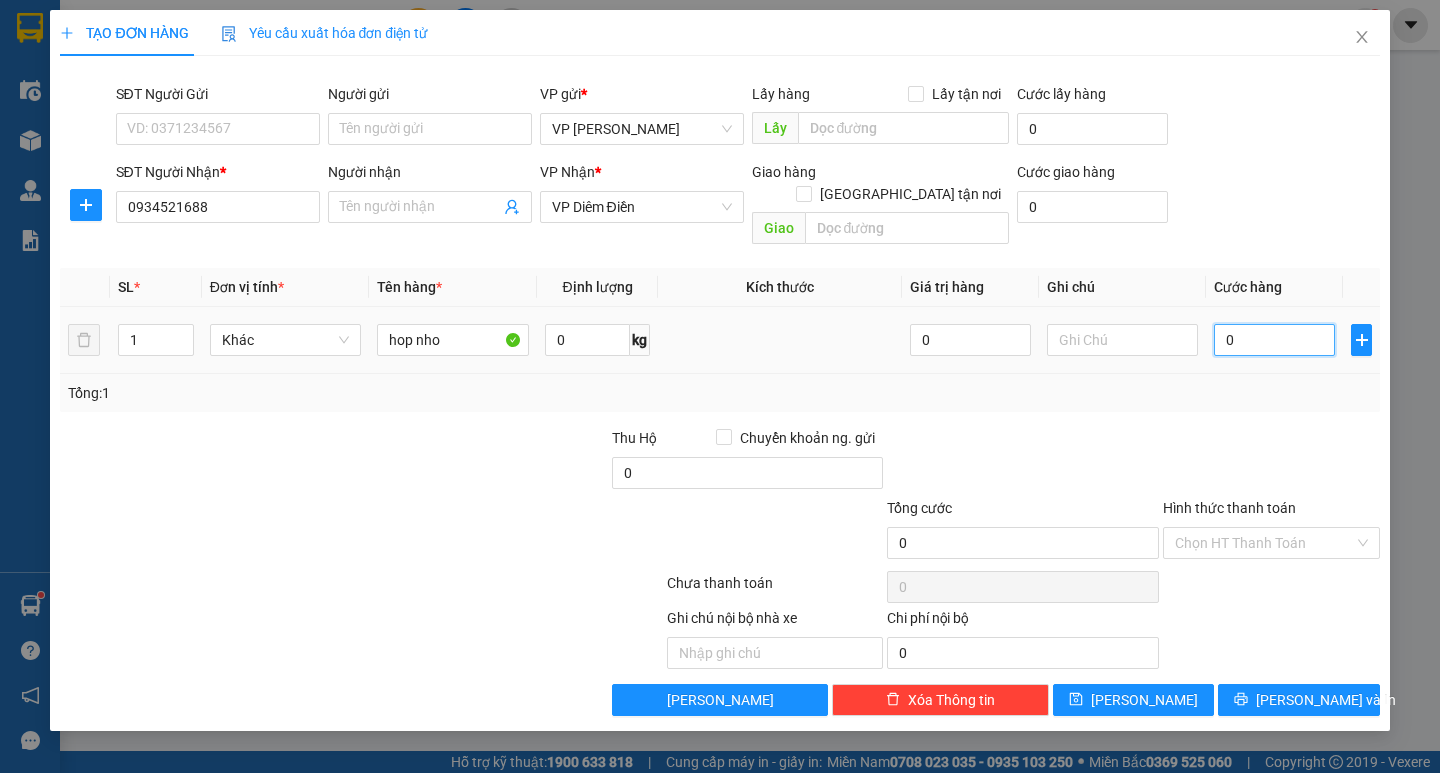 click on "0" at bounding box center [1274, 340] 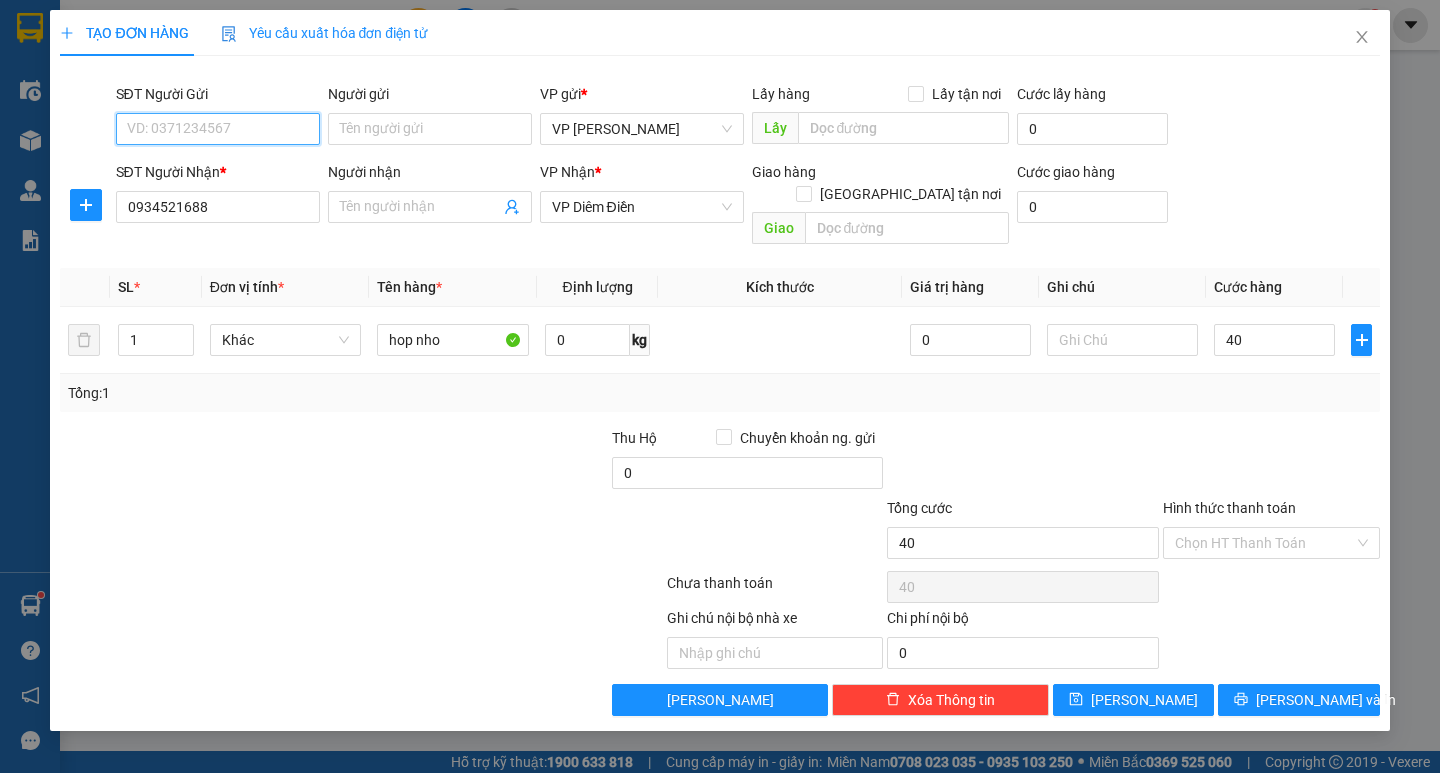 click on "SĐT Người Gửi" at bounding box center [218, 129] 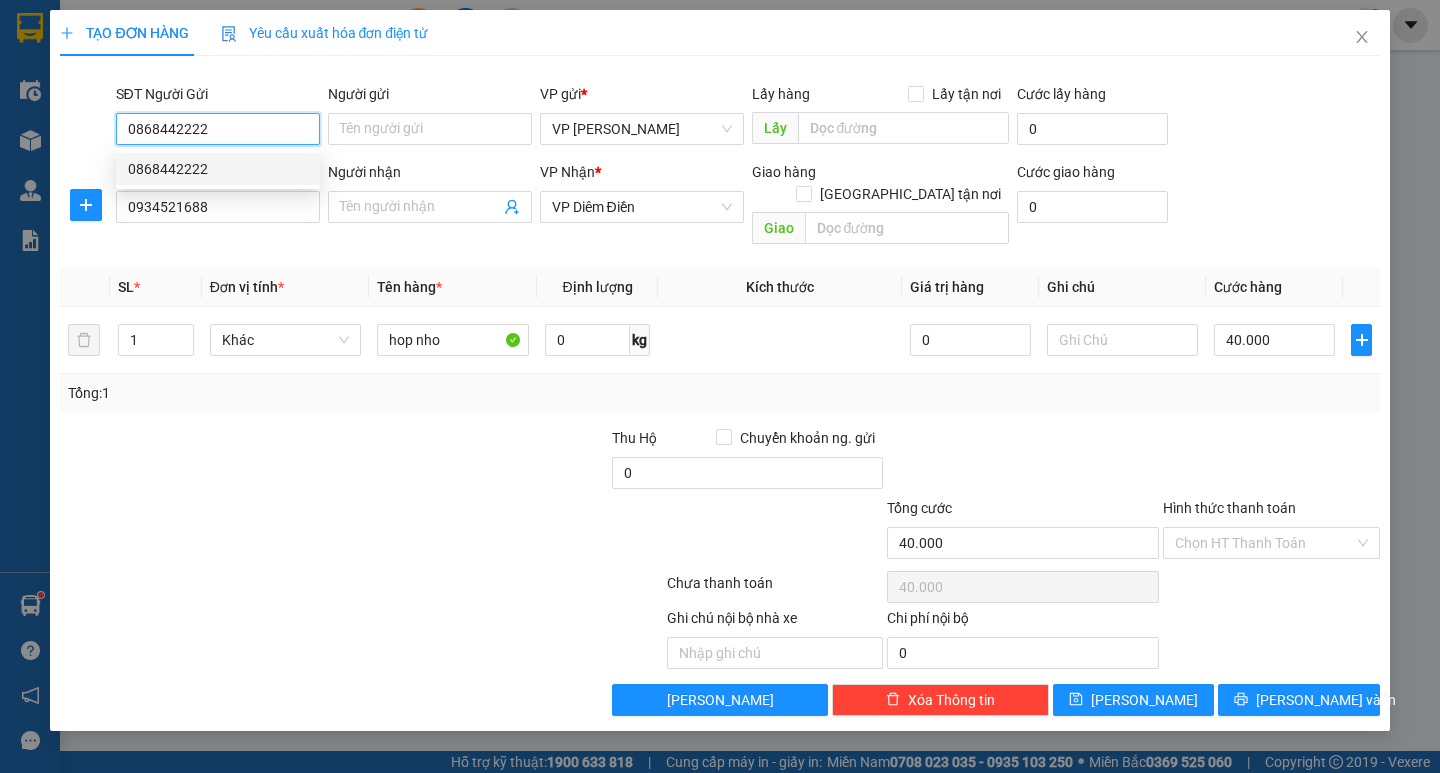 click on "0868442222" at bounding box center [218, 169] 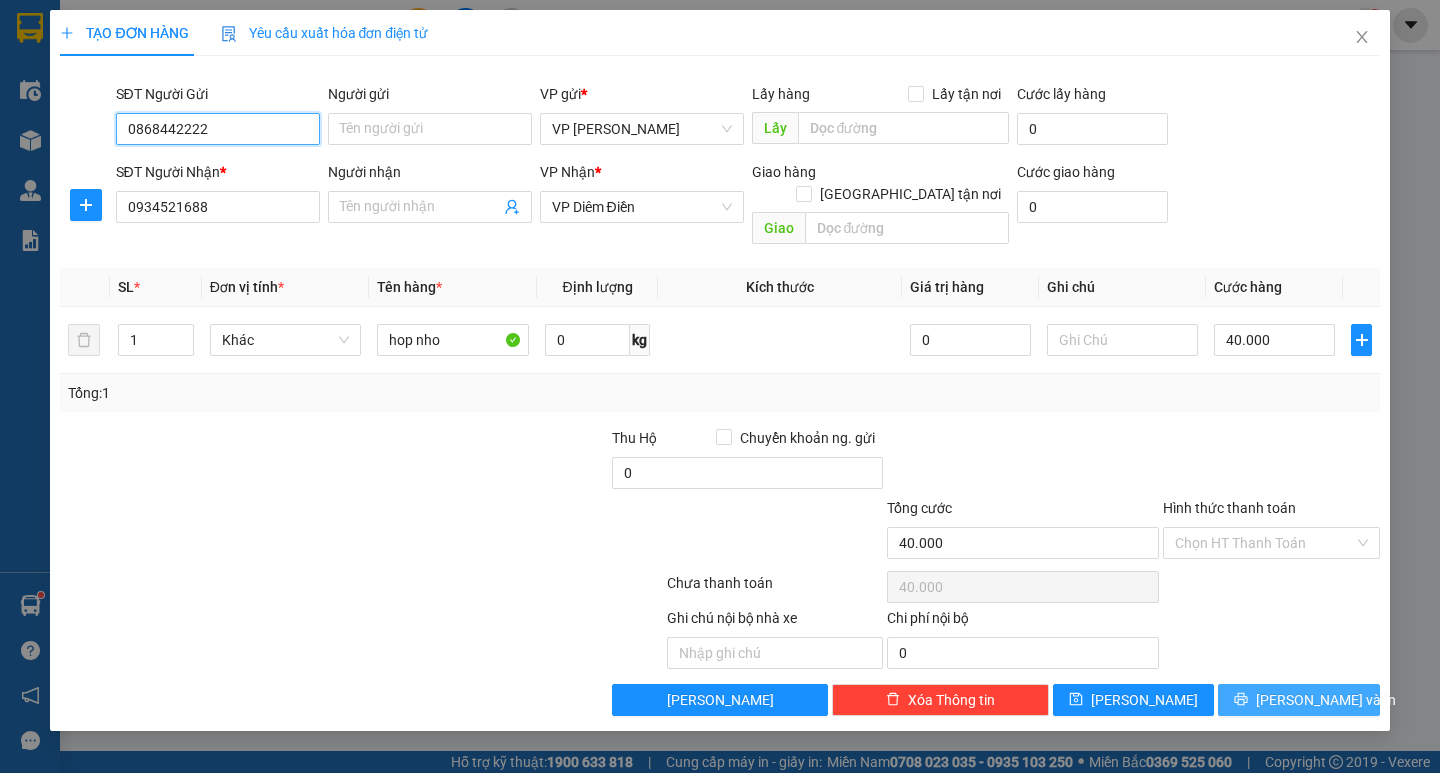 type on "0868442222" 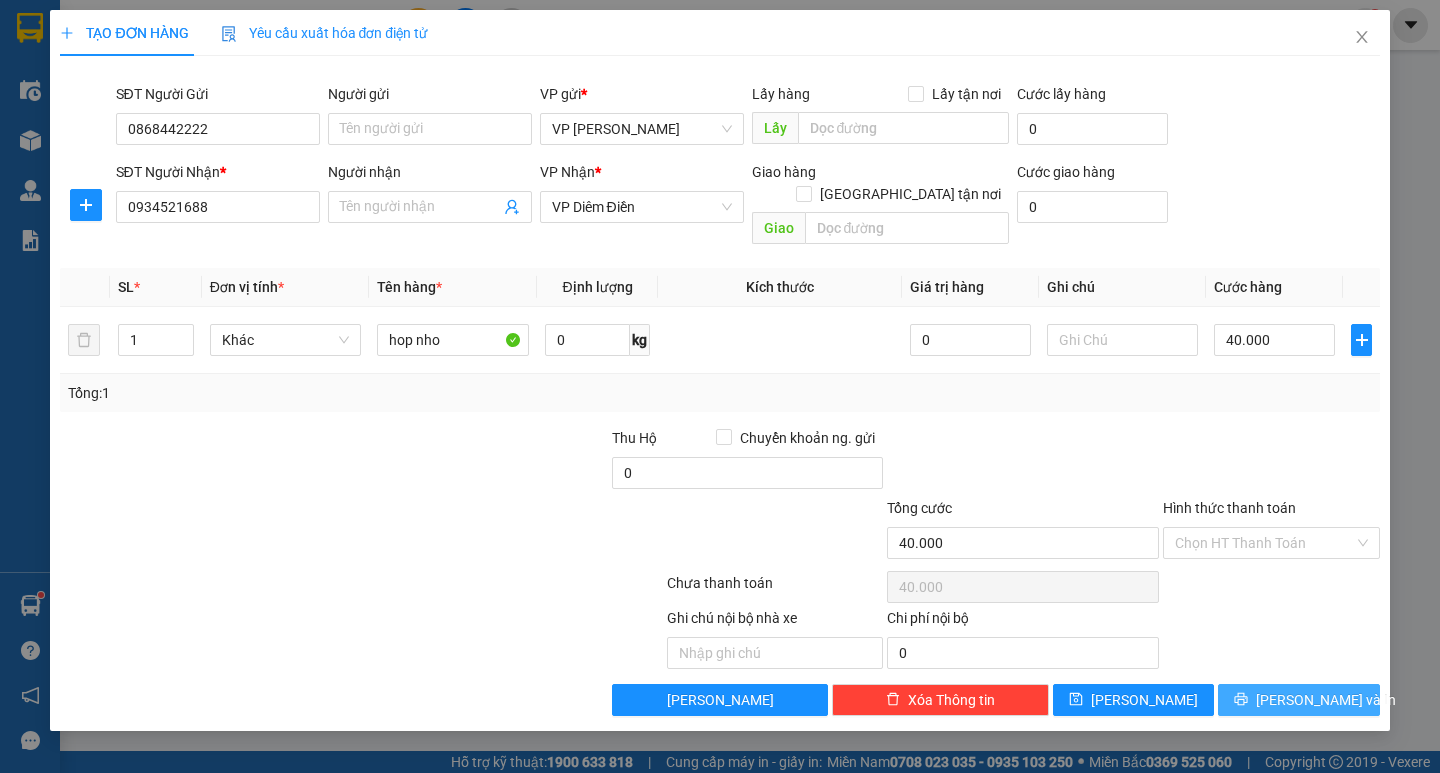 click 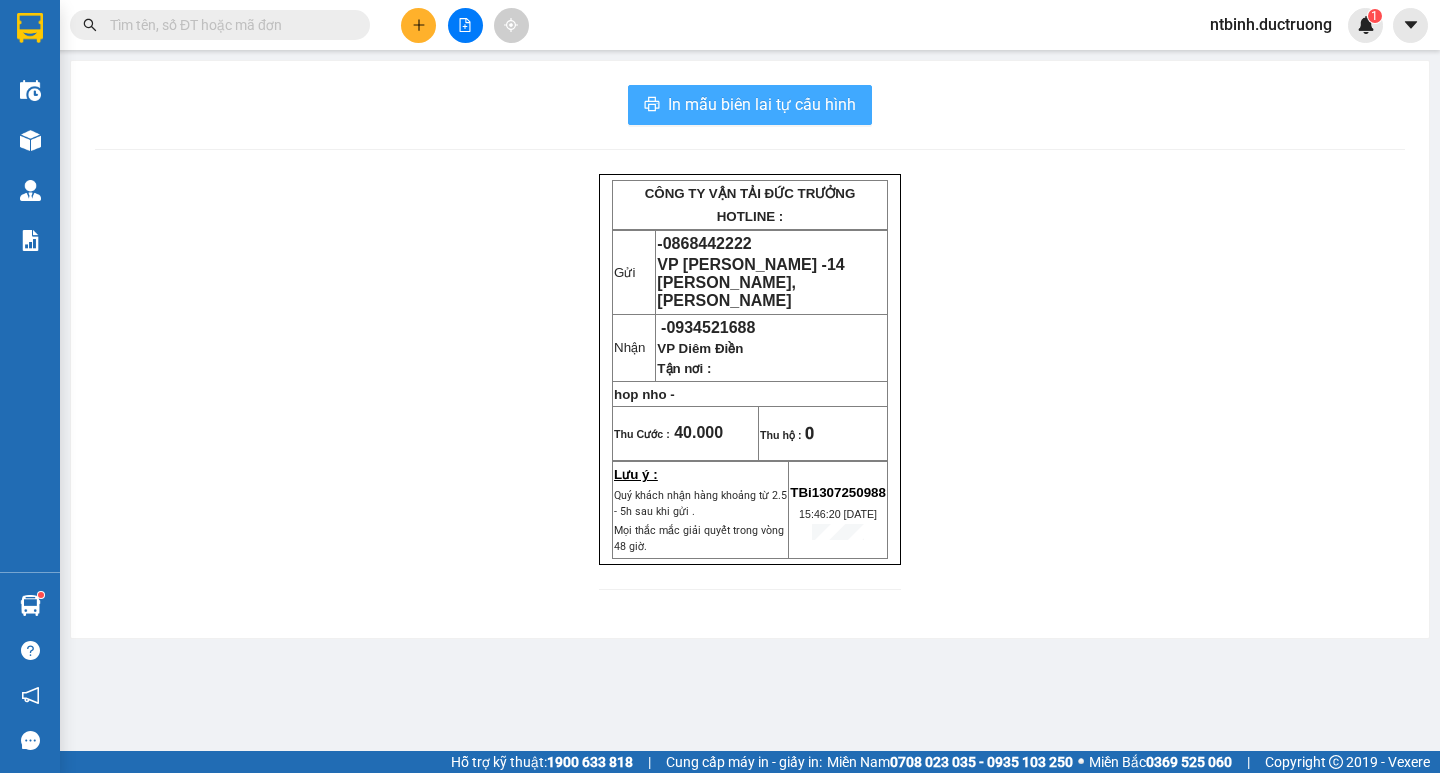 click on "In mẫu biên lai tự cấu hình" at bounding box center [762, 104] 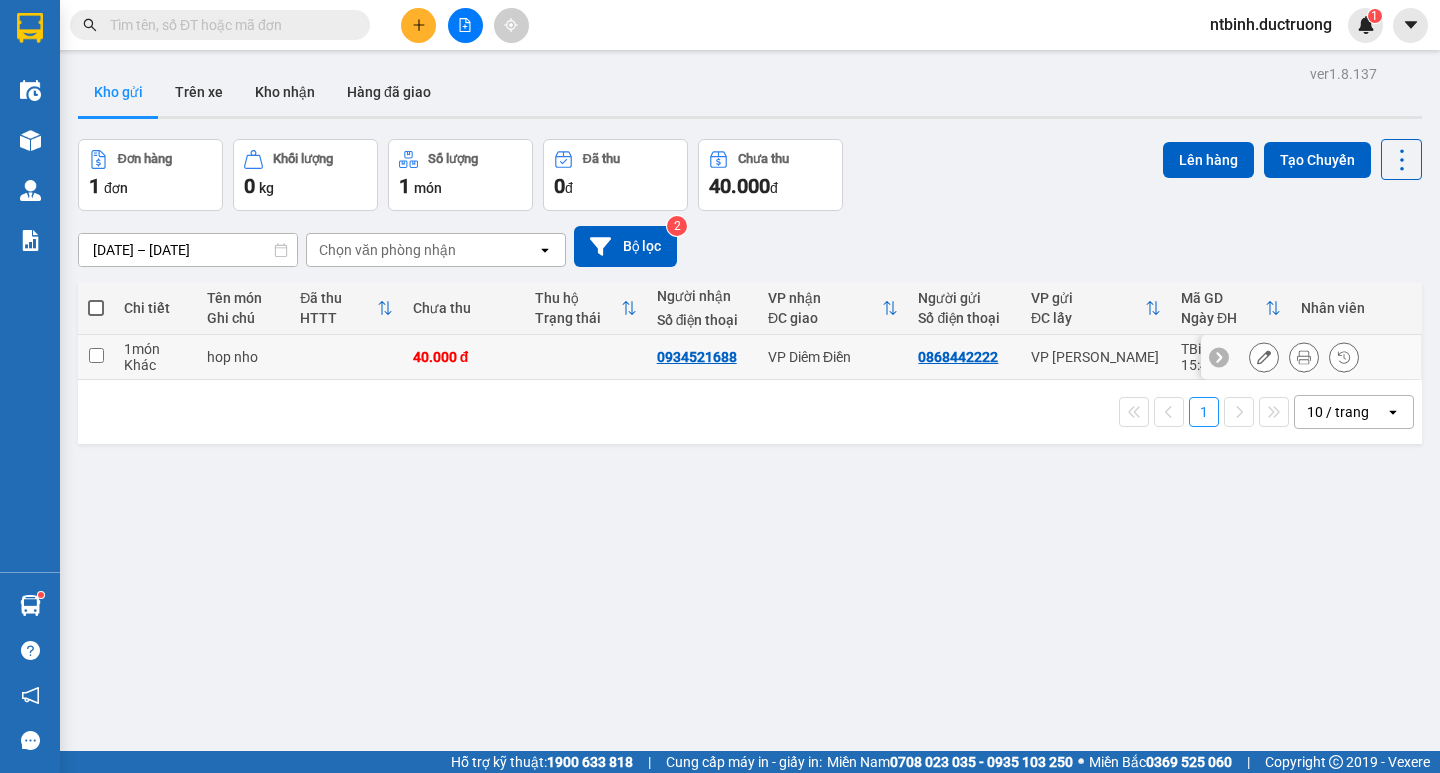 click at bounding box center [96, 355] 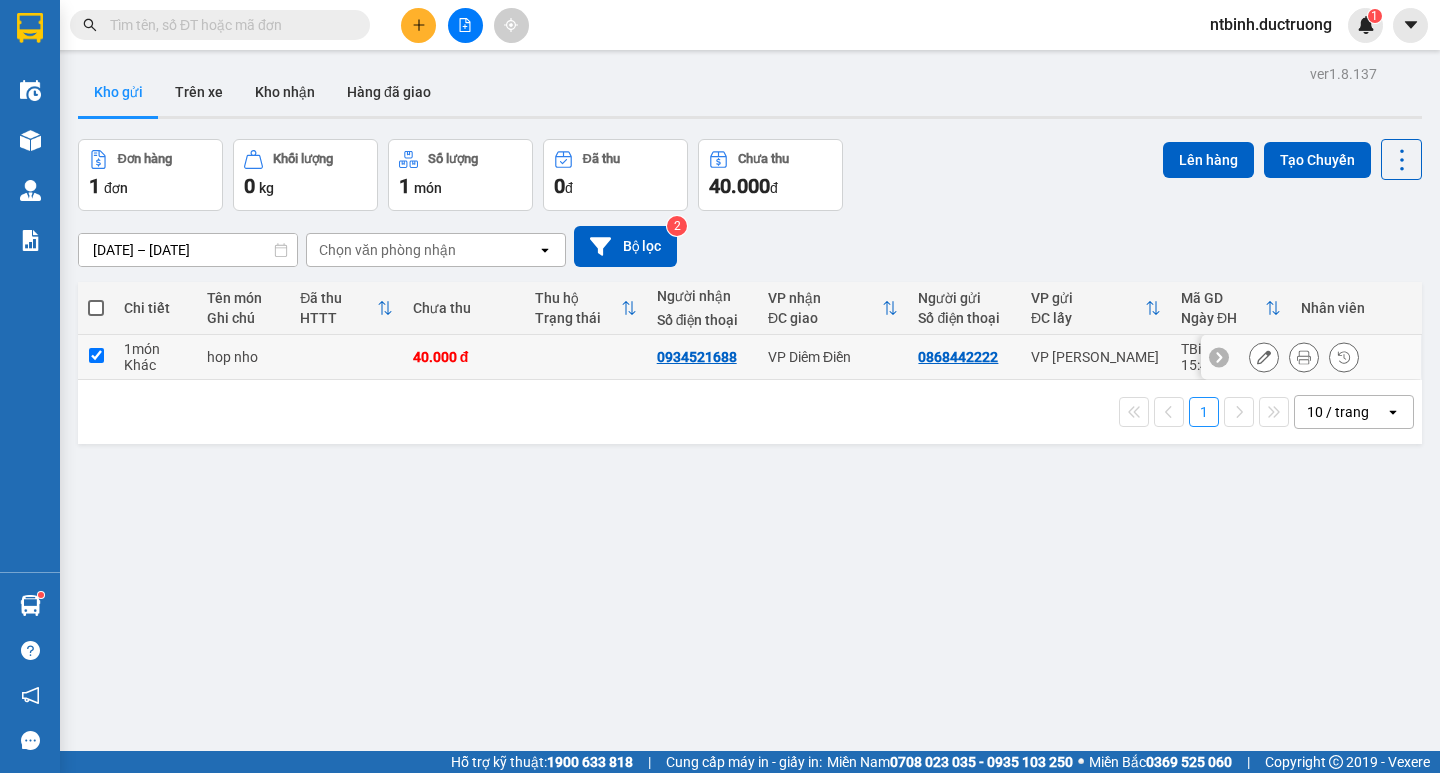 checkbox on "true" 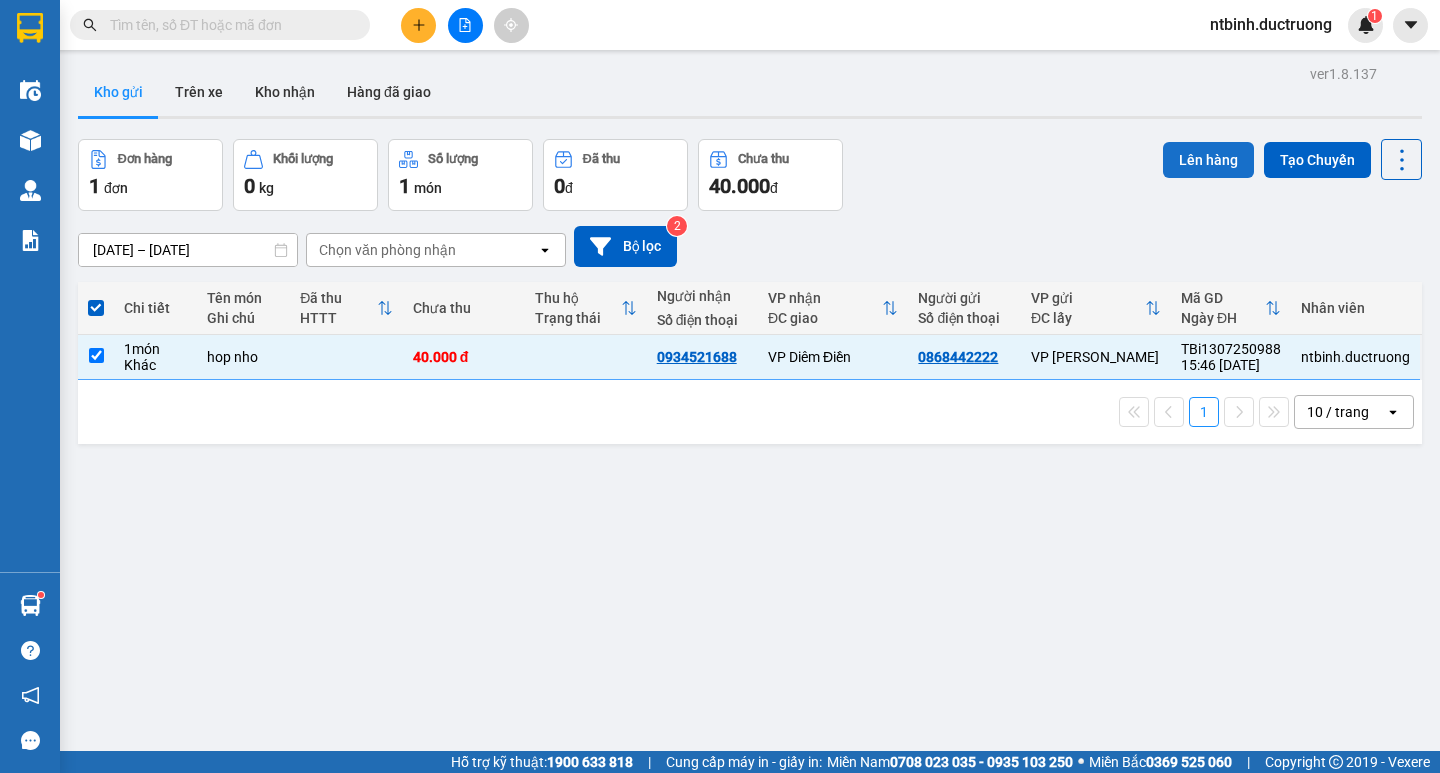 click on "Lên hàng" at bounding box center (1208, 160) 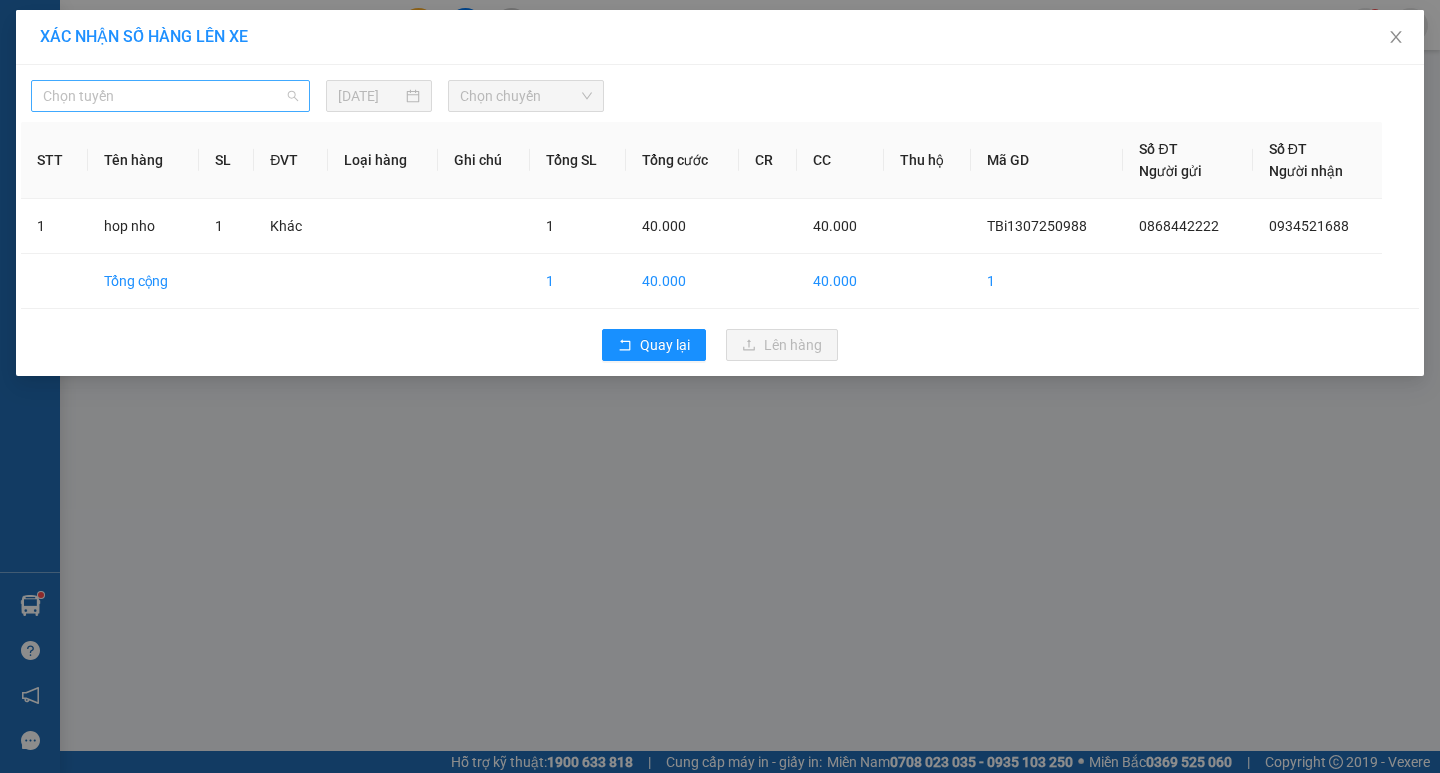 click on "Chọn tuyến" at bounding box center [170, 96] 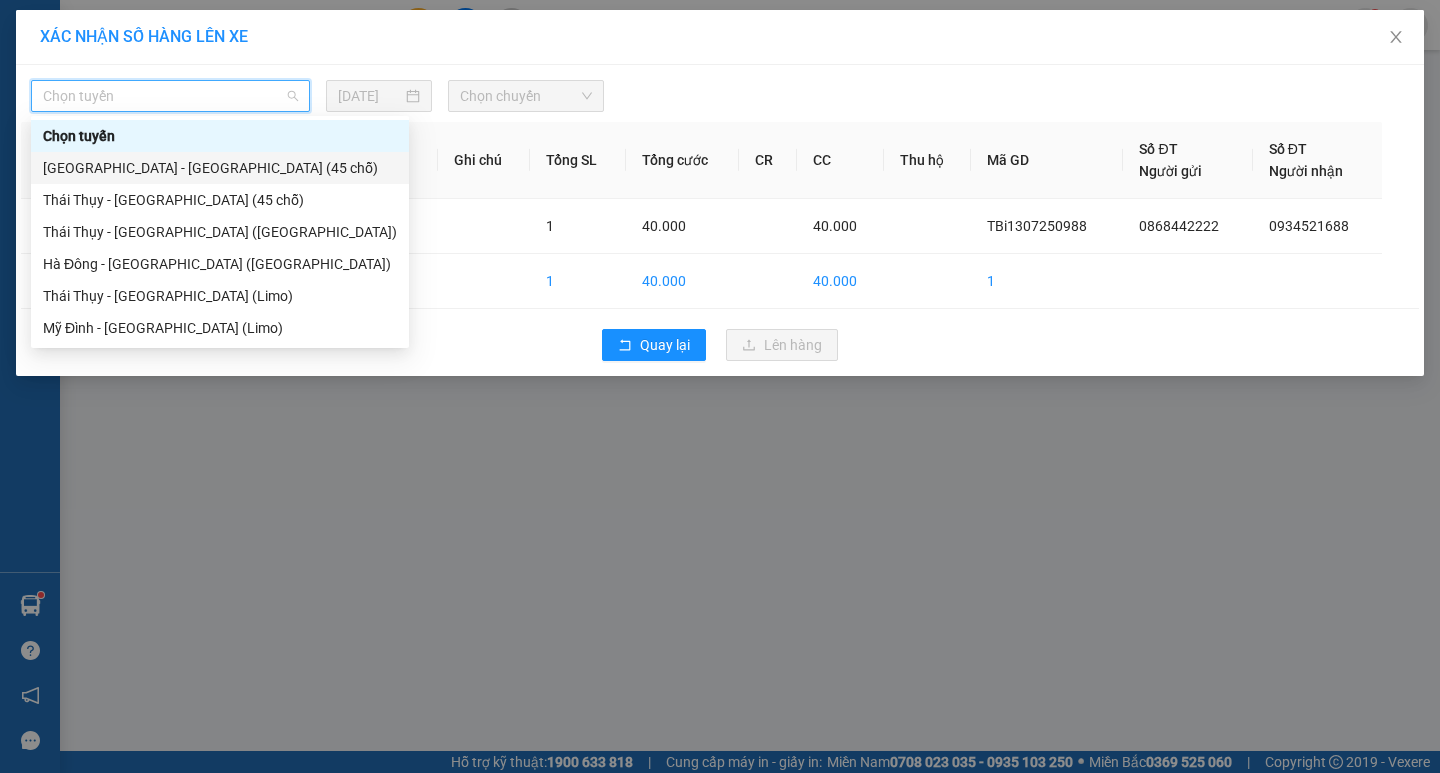click on "[GEOGRAPHIC_DATA] - [GEOGRAPHIC_DATA] (45 chỗ)" at bounding box center (220, 168) 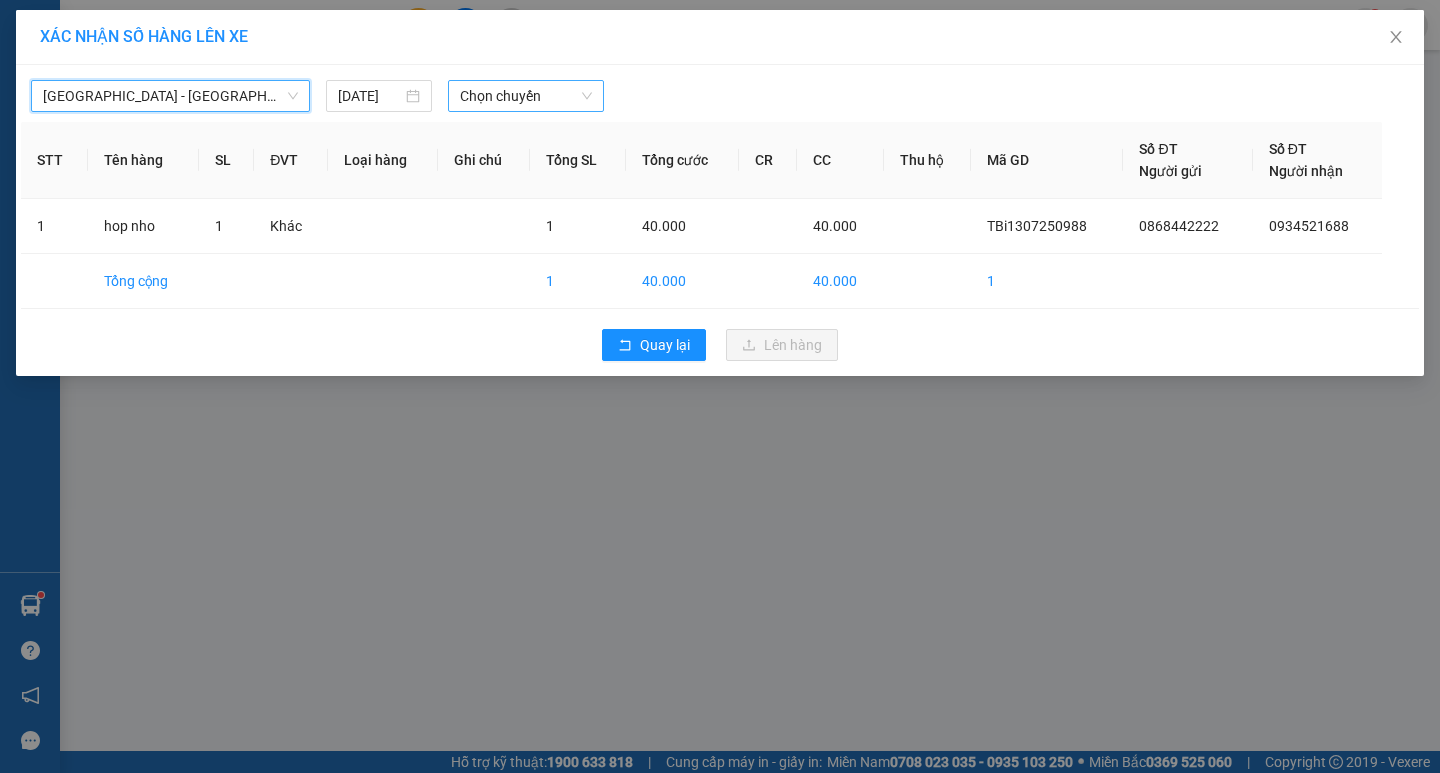 click on "Chọn chuyến" at bounding box center (526, 96) 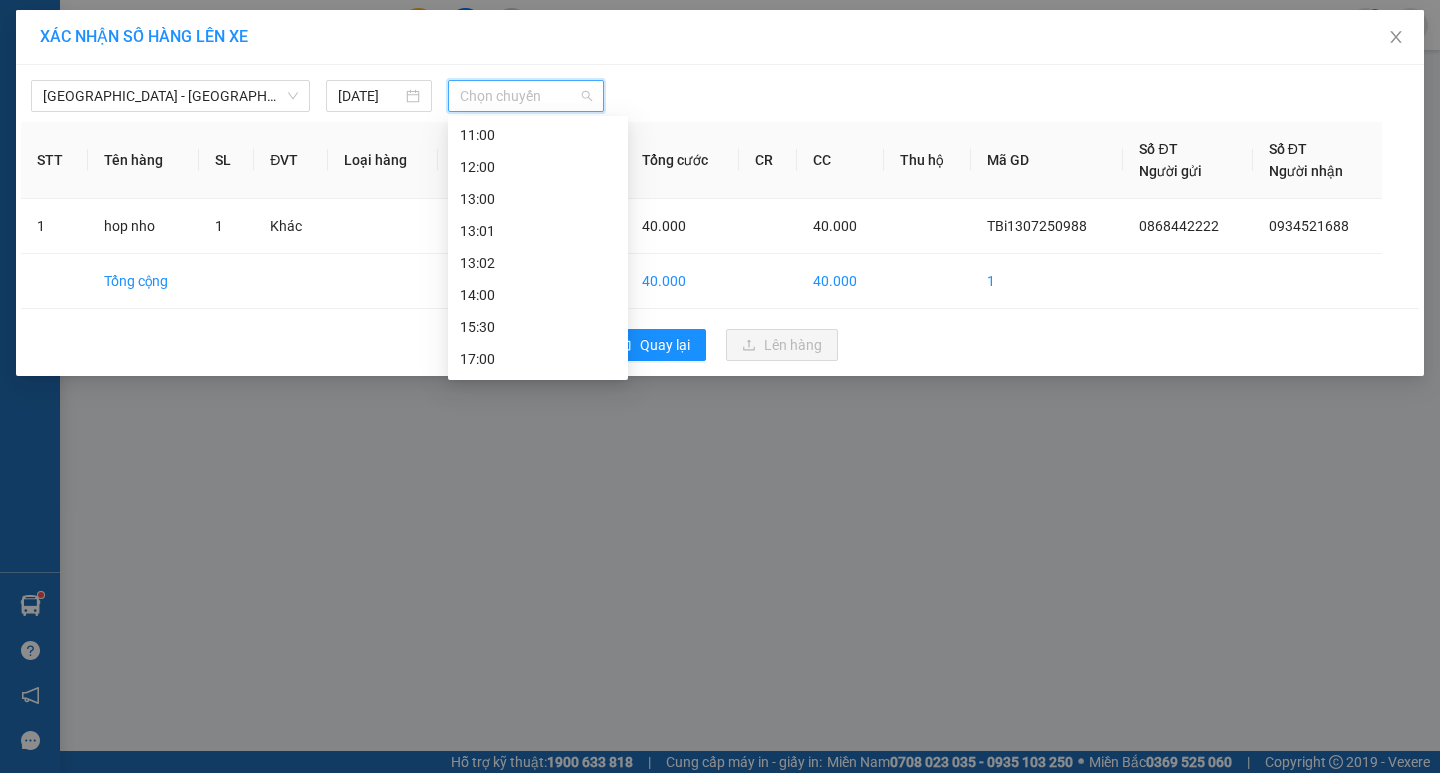 scroll, scrollTop: 241, scrollLeft: 0, axis: vertical 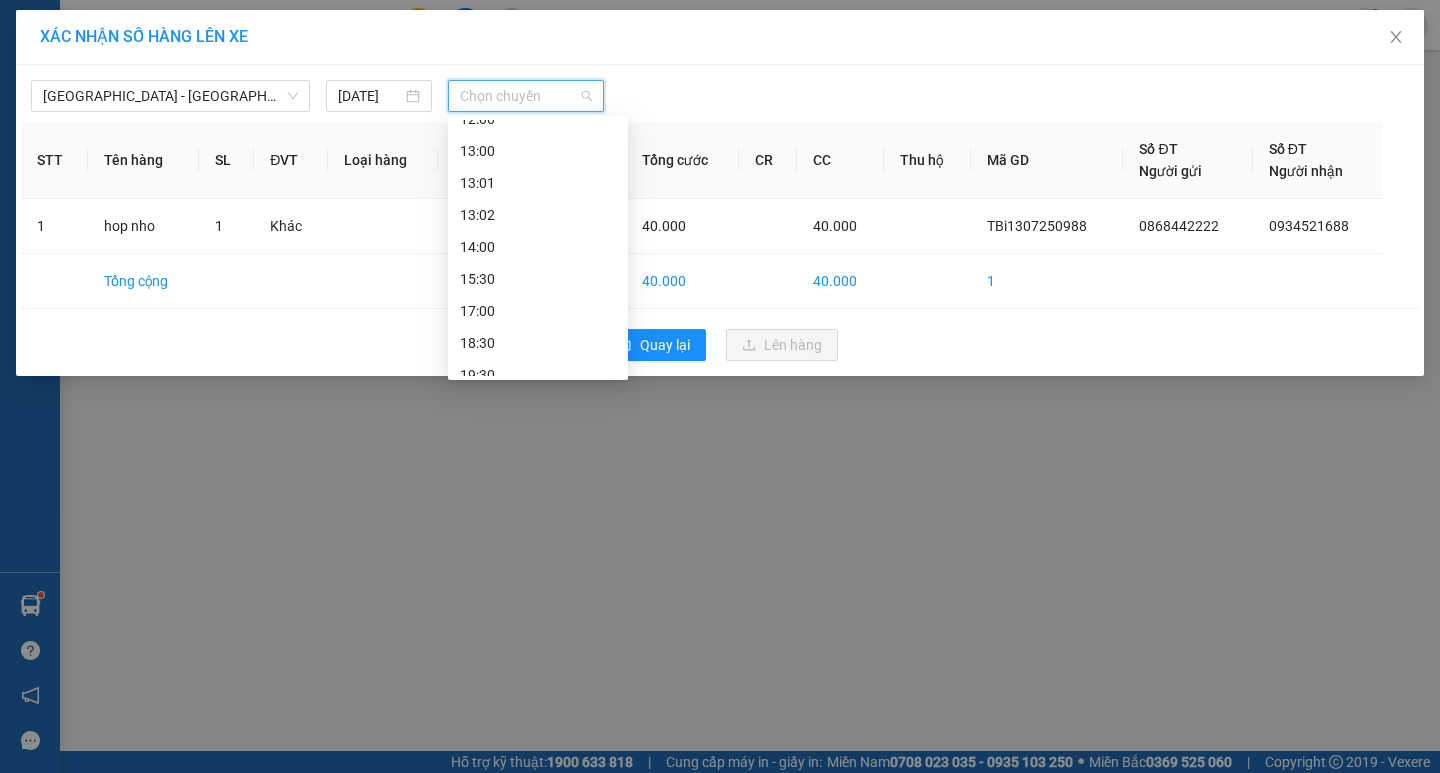 click on "18:30" at bounding box center (538, 343) 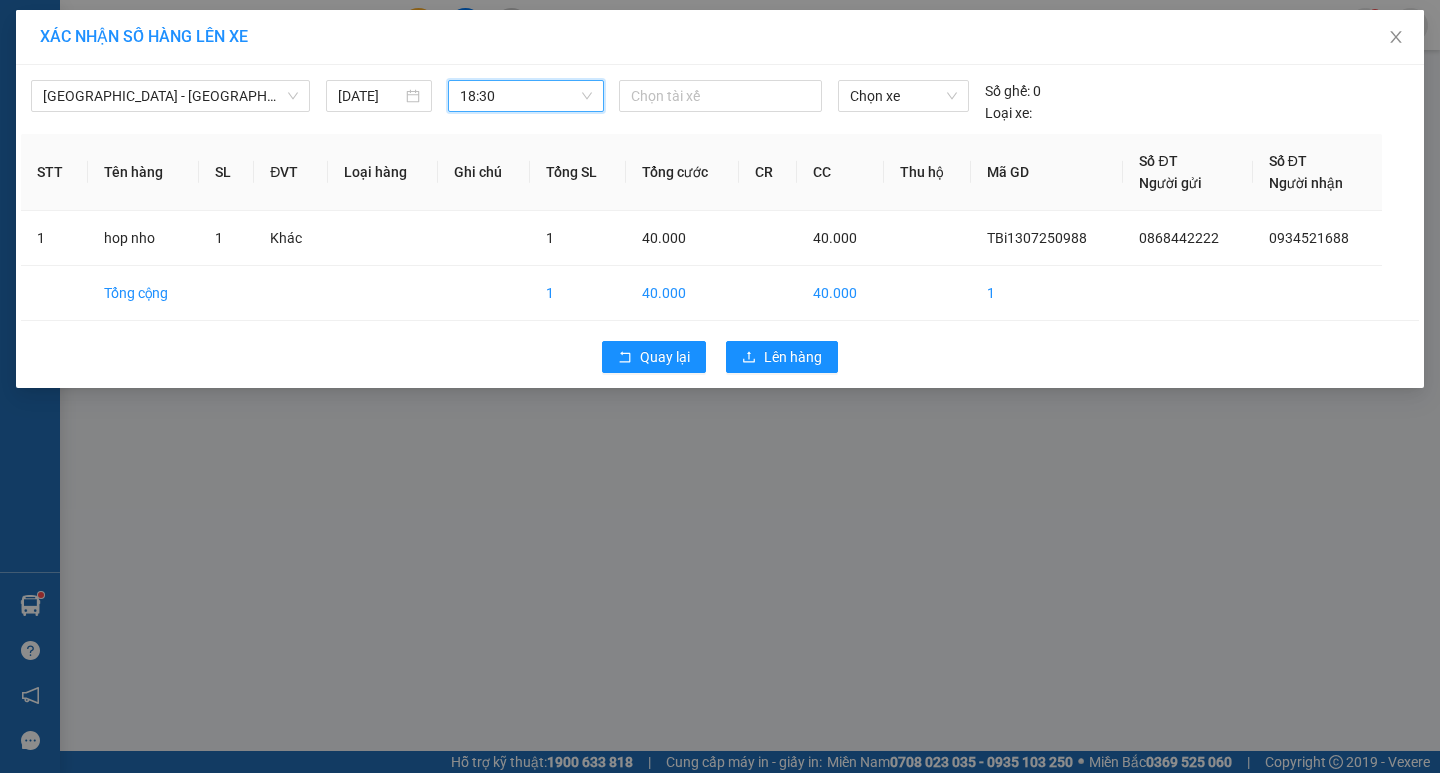click on "18:30" at bounding box center (526, 96) 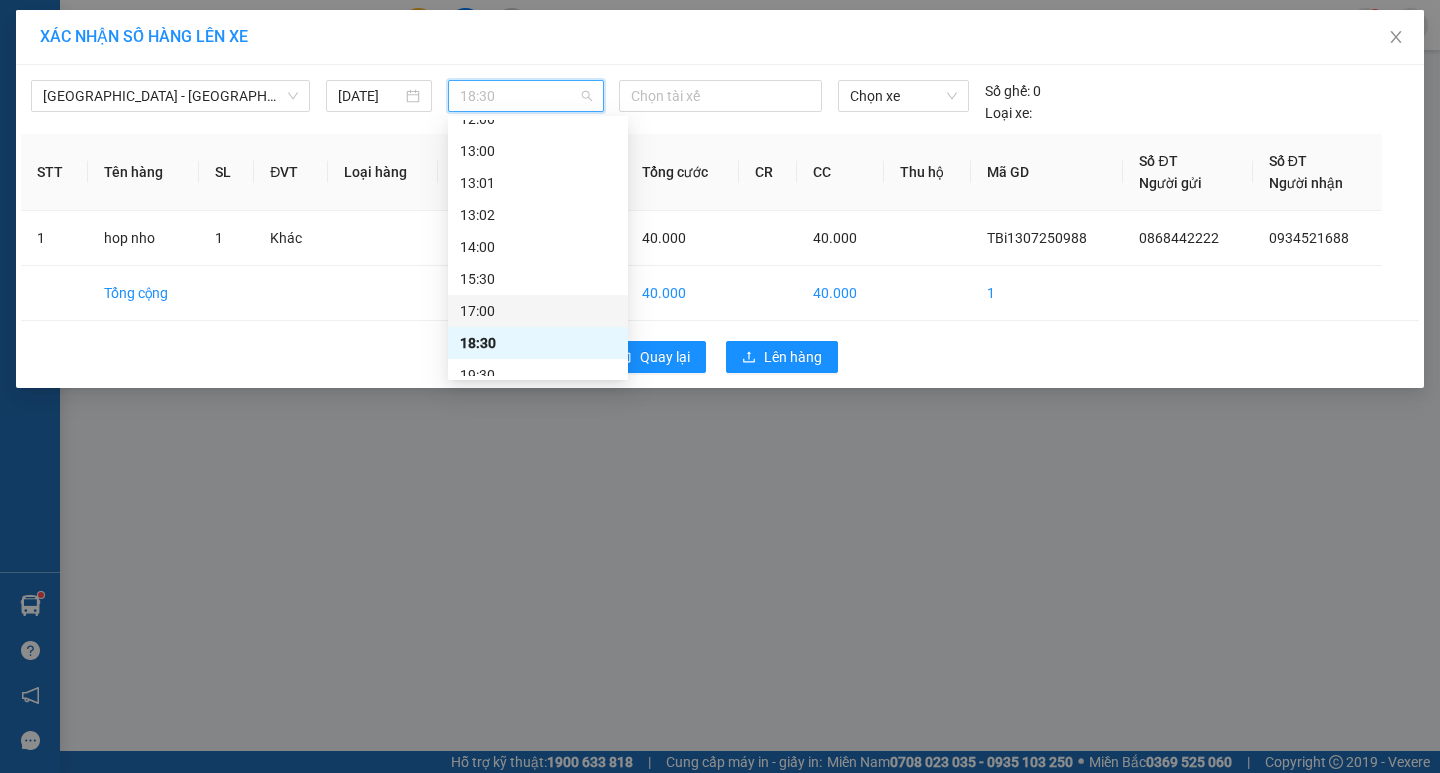 click on "17:00" at bounding box center [538, 311] 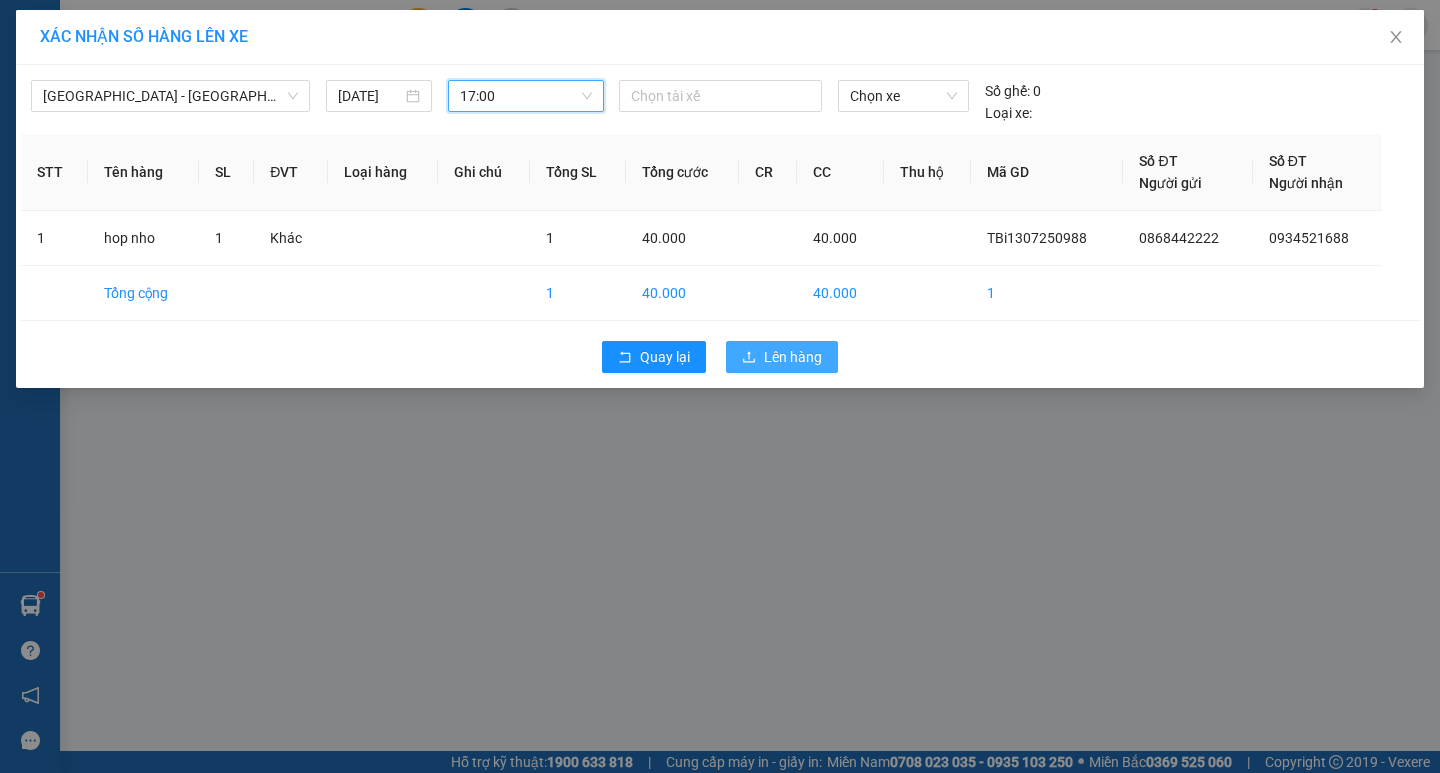 click on "Lên hàng" at bounding box center (793, 357) 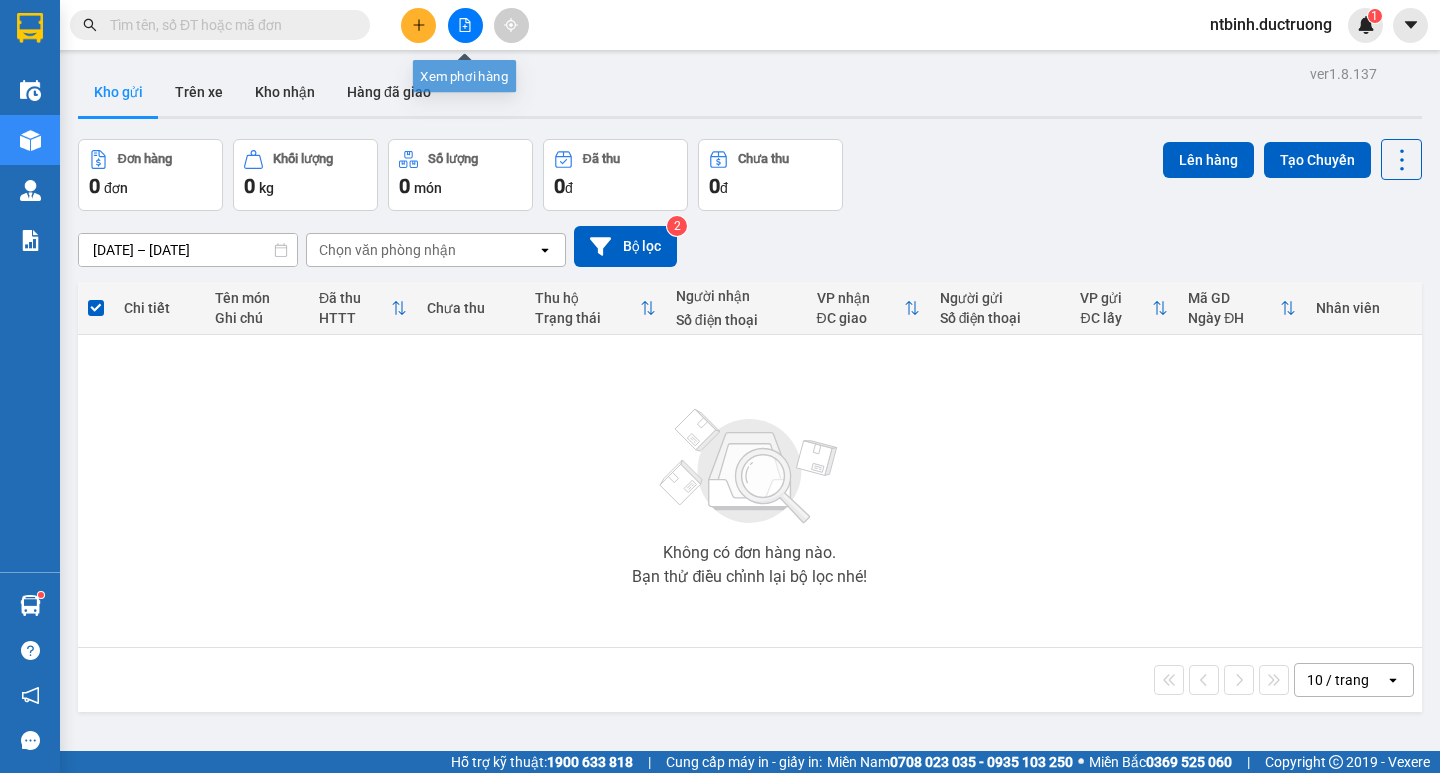 click 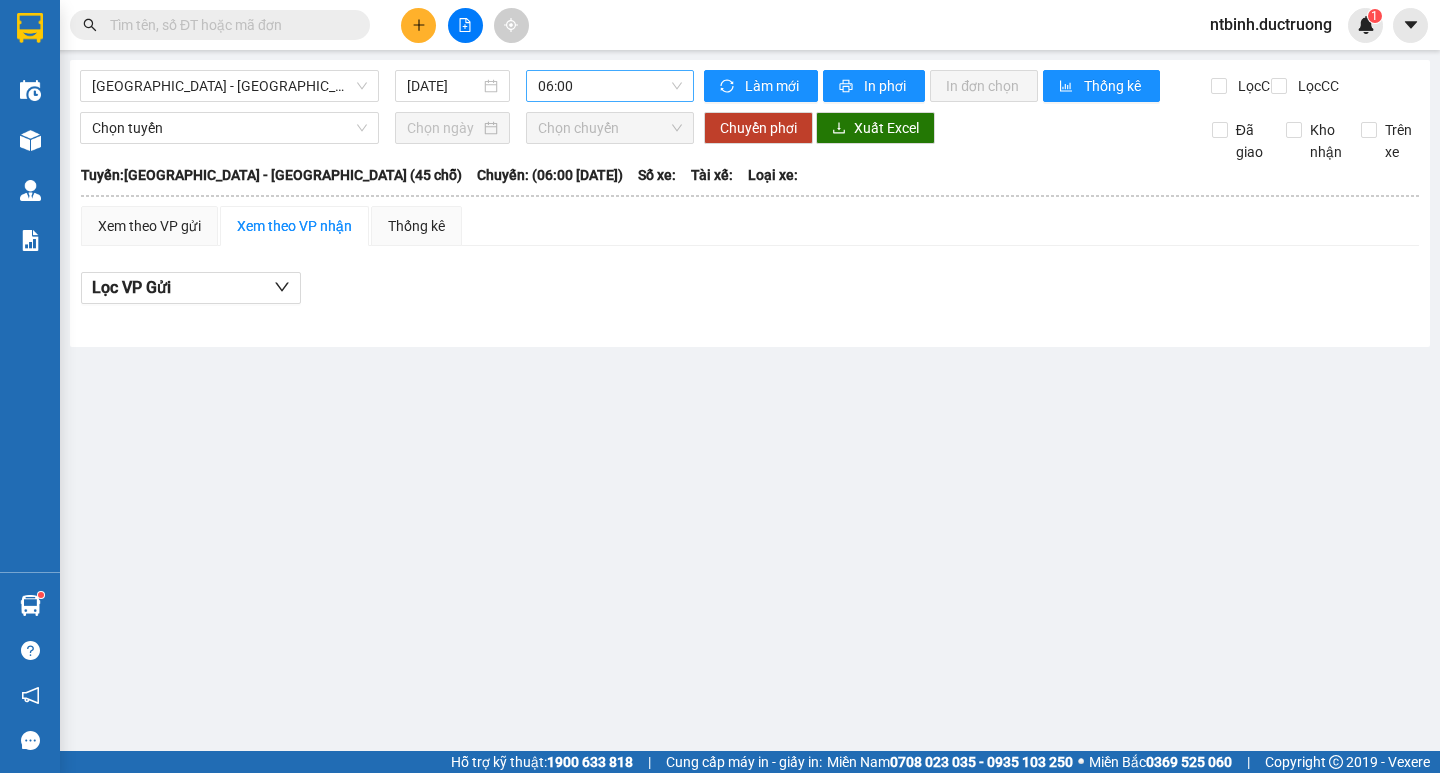 click on "06:00" at bounding box center (610, 86) 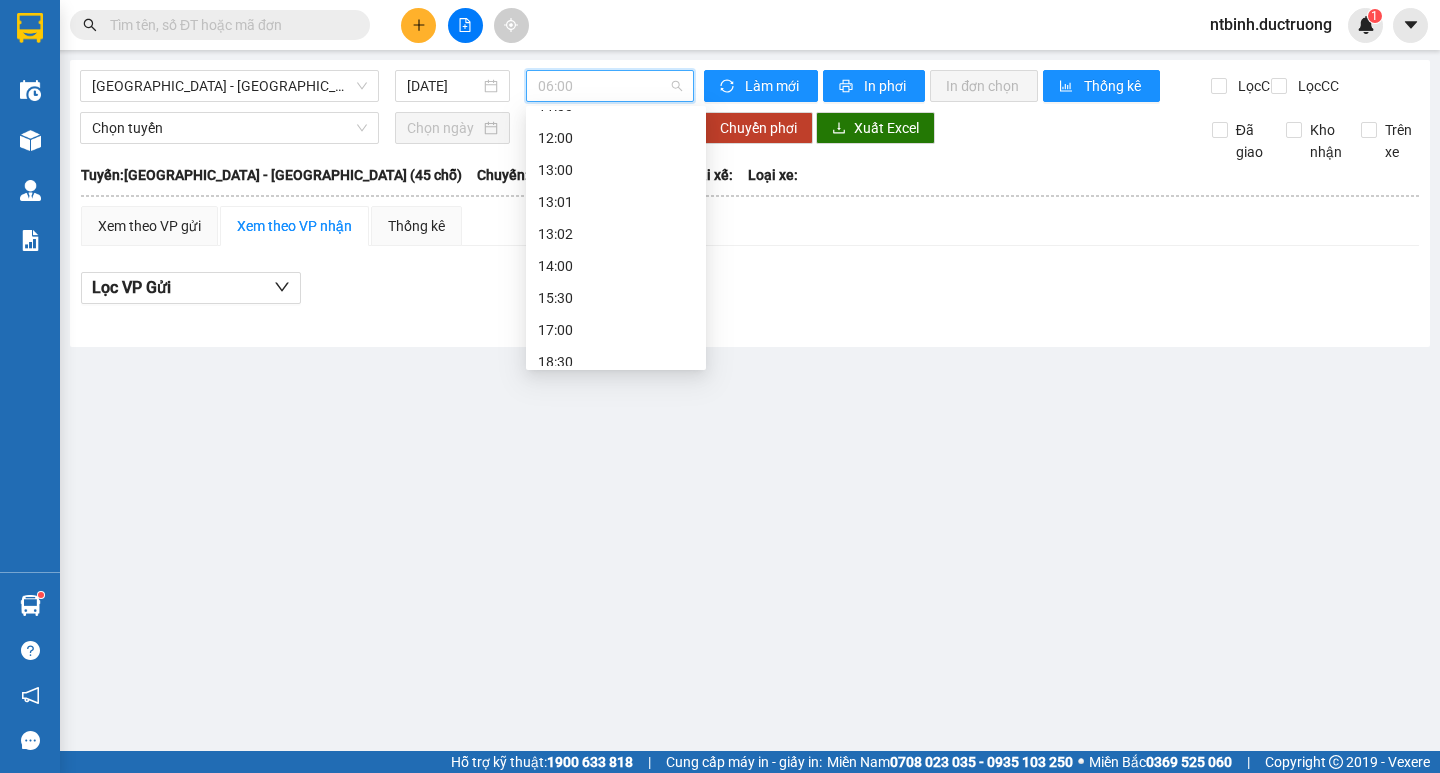 scroll, scrollTop: 217, scrollLeft: 0, axis: vertical 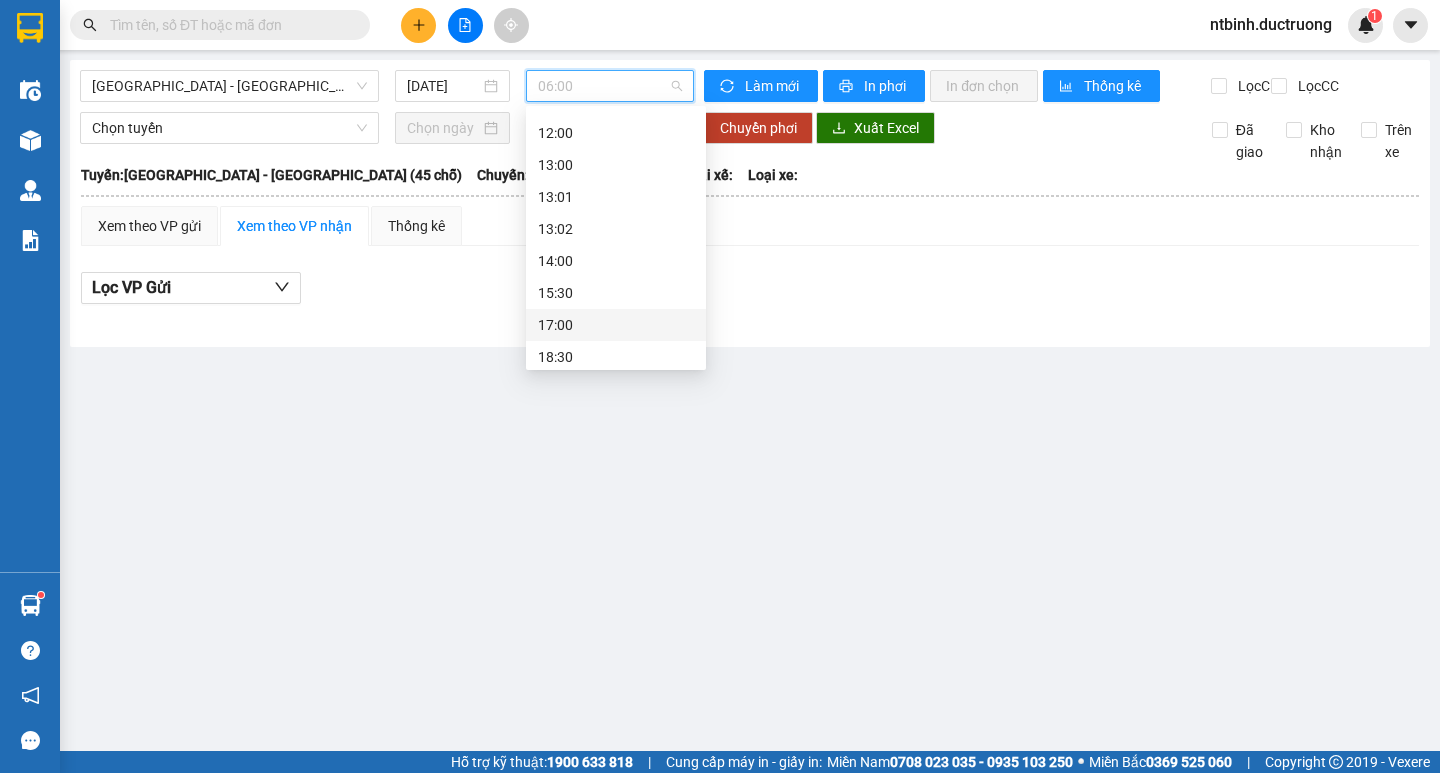click on "17:00" at bounding box center (616, 325) 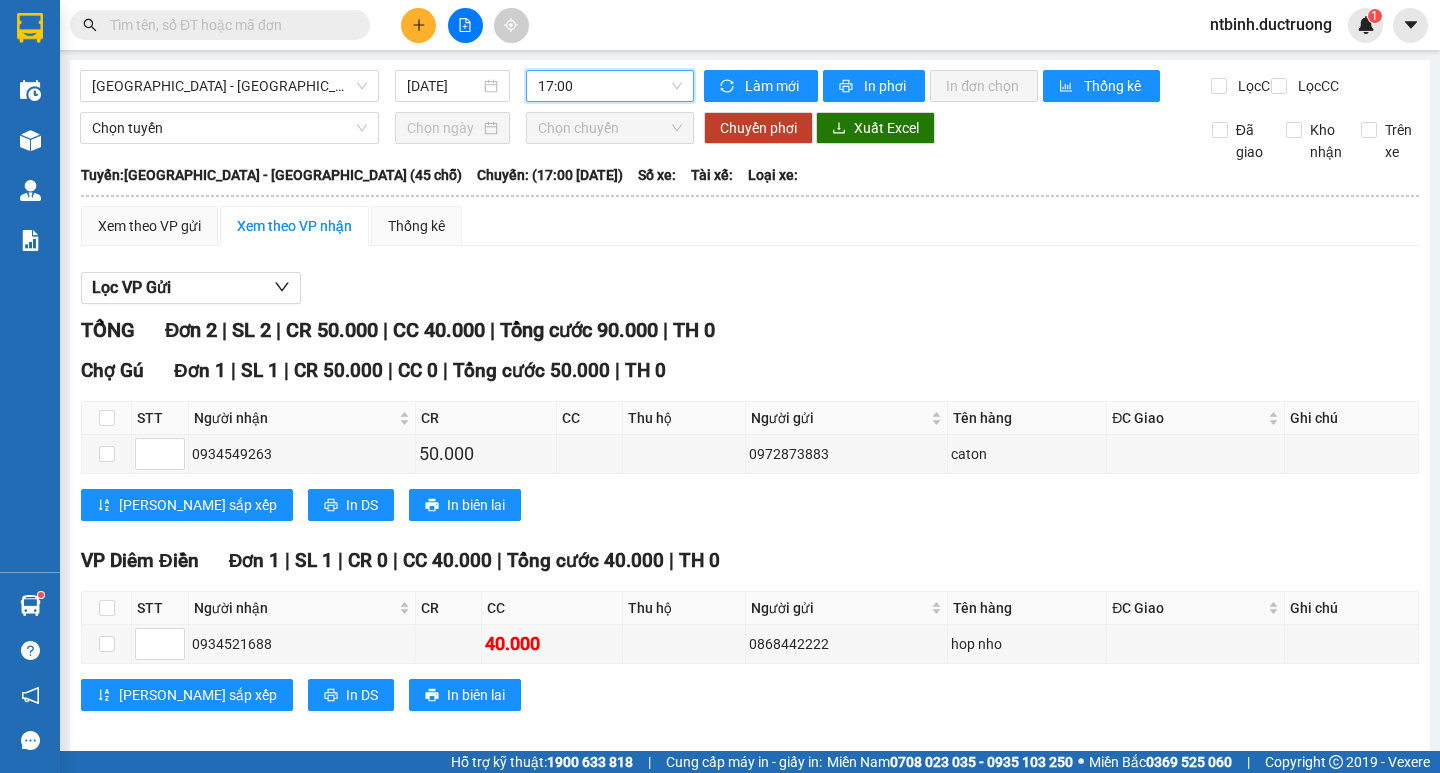 scroll, scrollTop: 33, scrollLeft: 0, axis: vertical 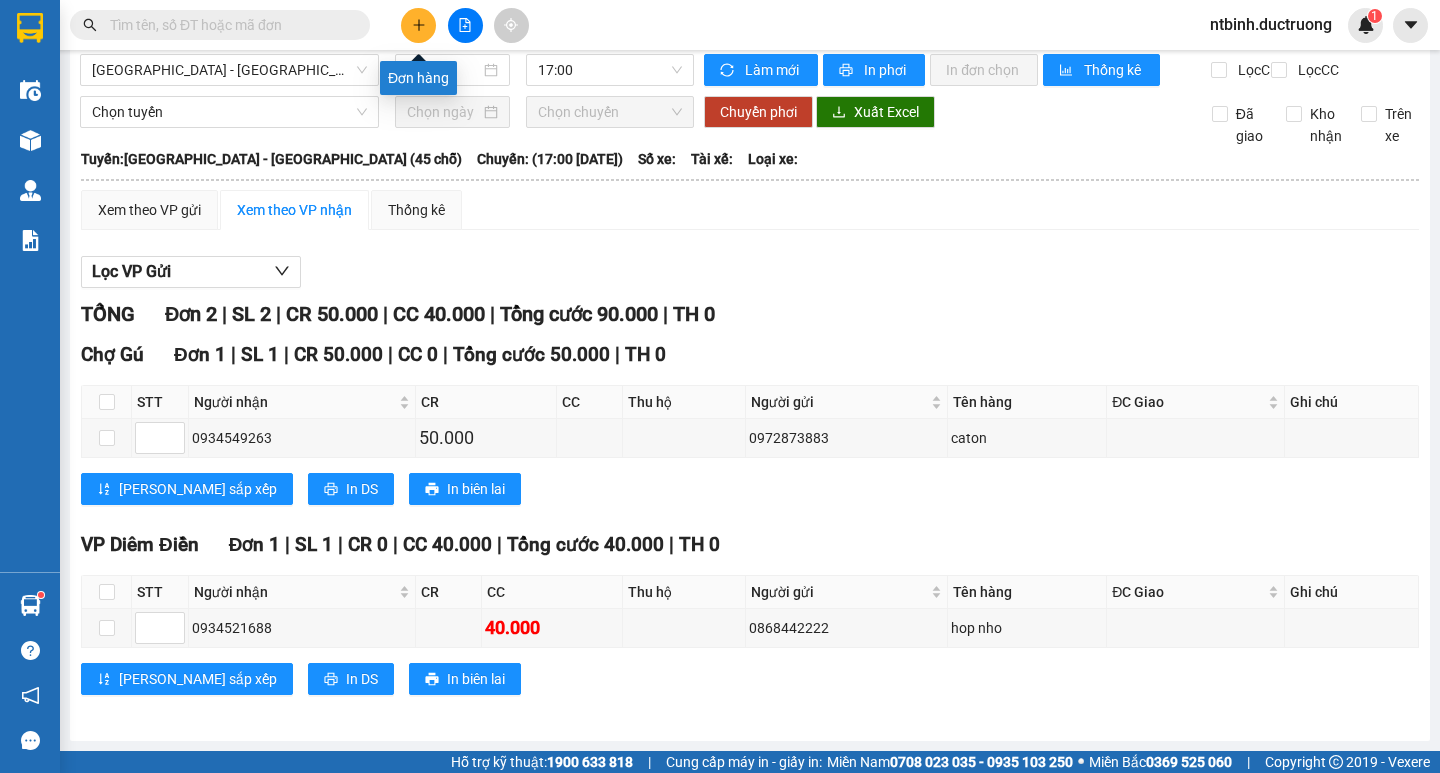 click 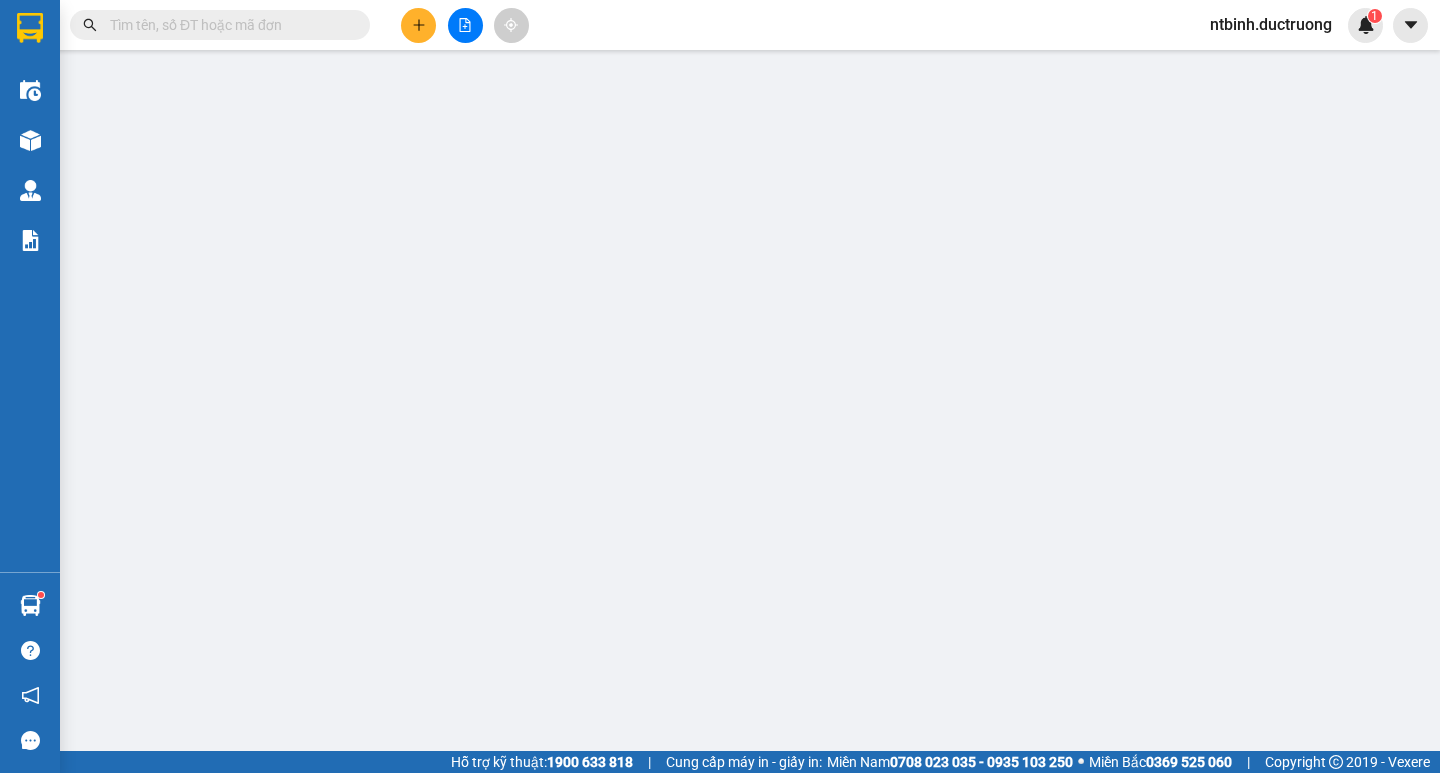 scroll, scrollTop: 0, scrollLeft: 0, axis: both 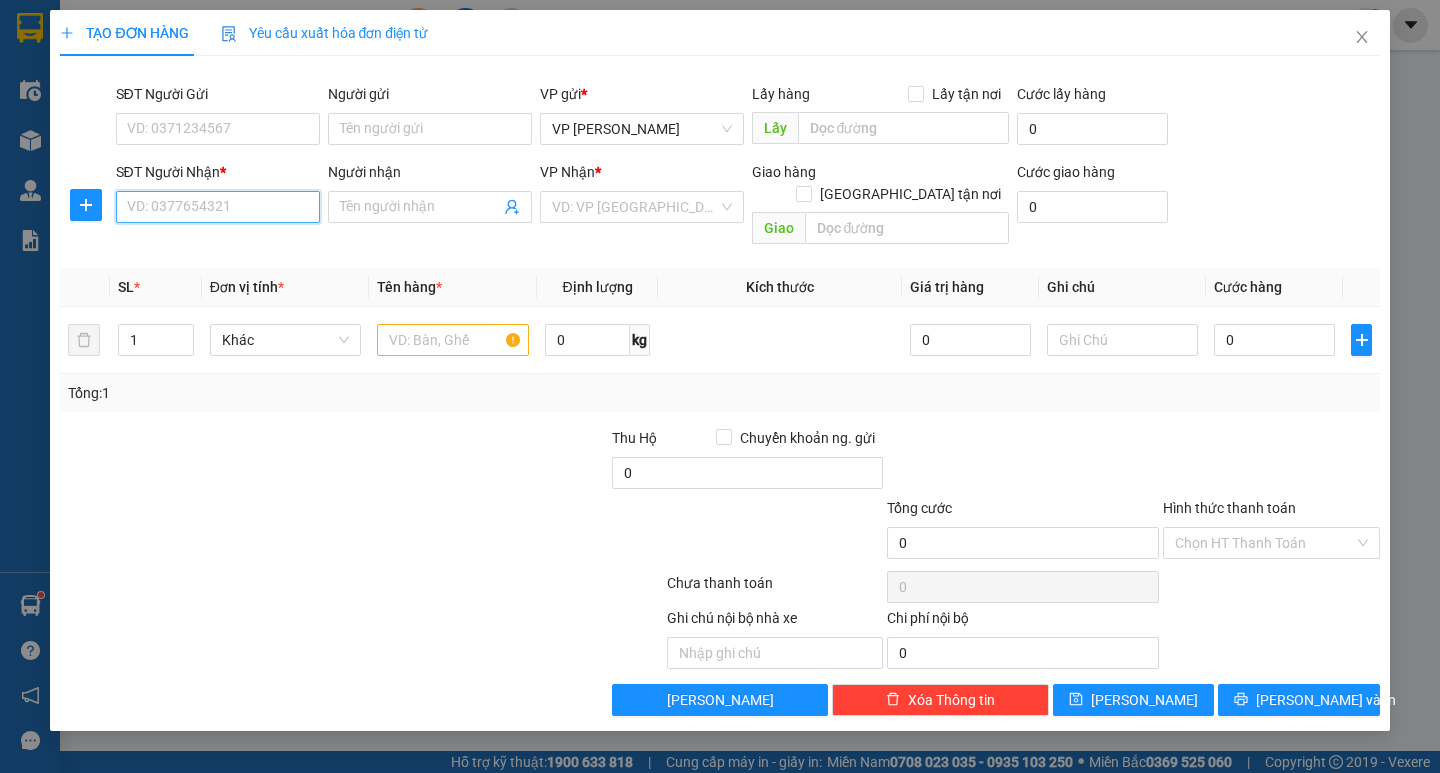 click on "SĐT Người Nhận  *" at bounding box center [218, 207] 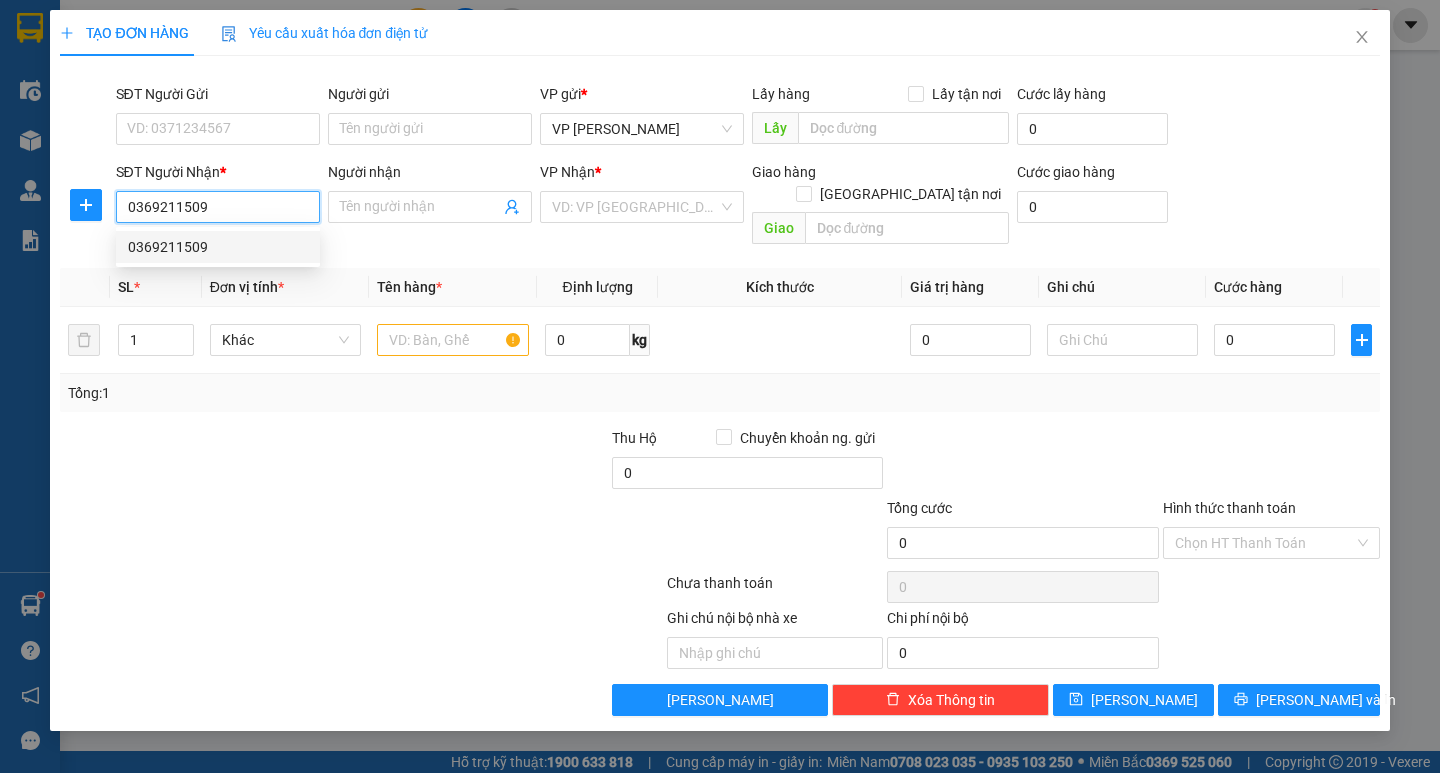 click on "0369211509" at bounding box center [218, 207] 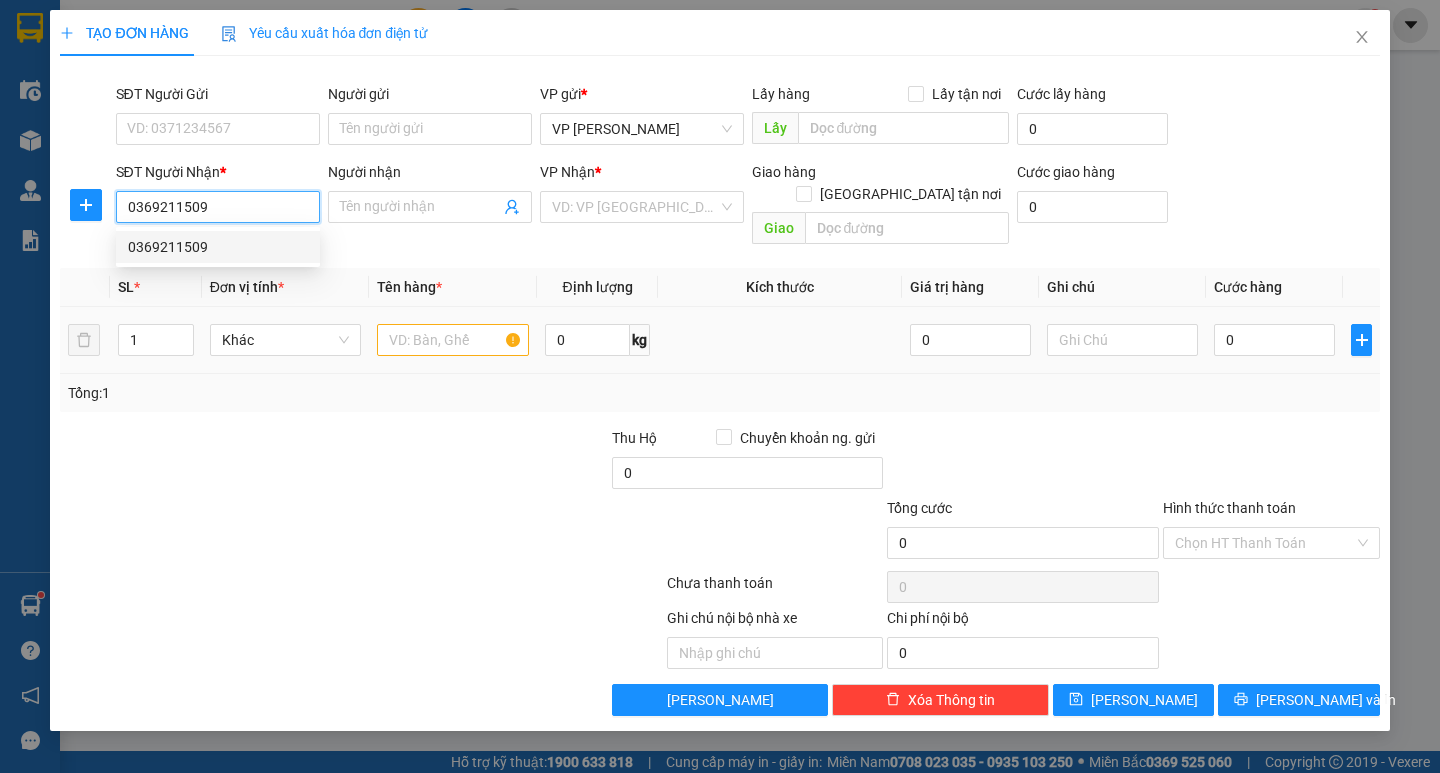 type on "0369211509" 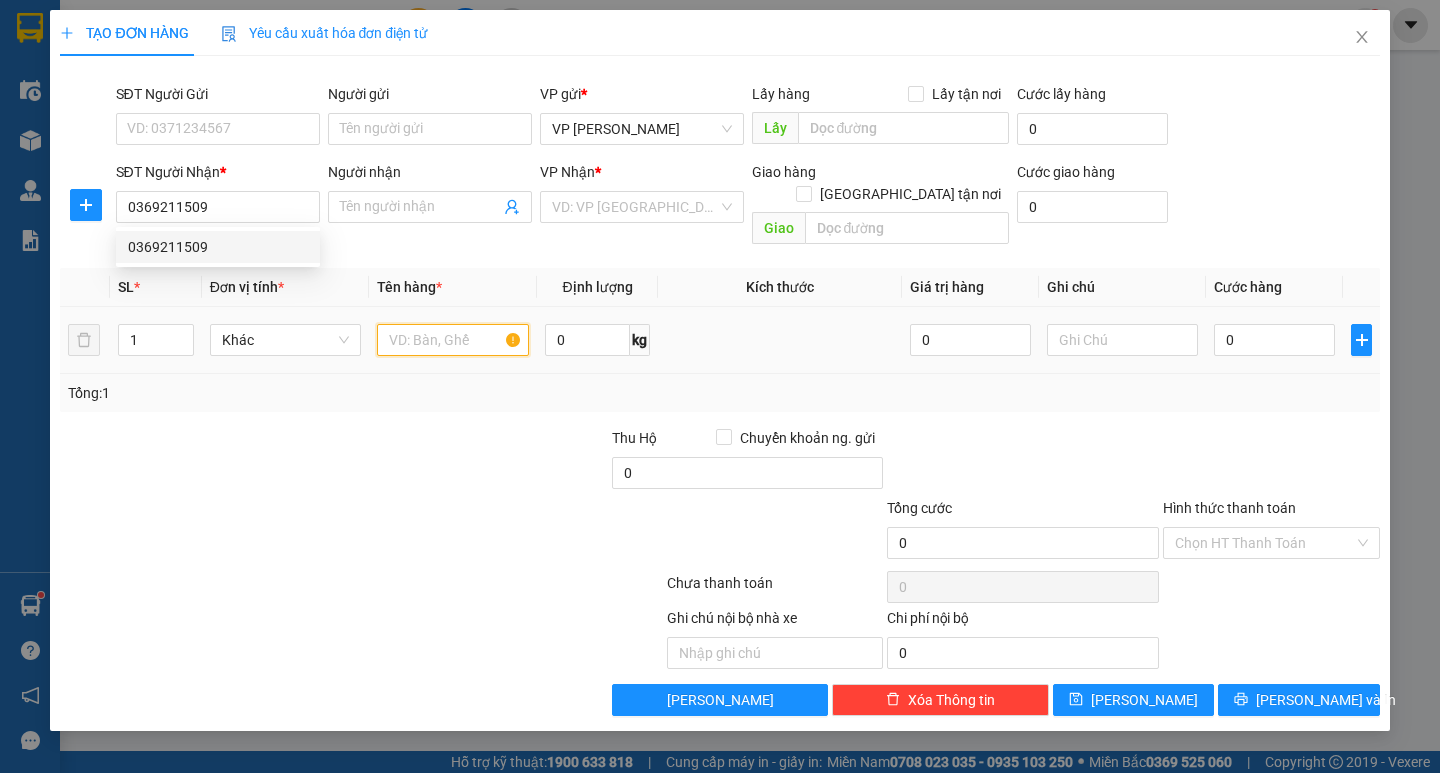 click at bounding box center [452, 340] 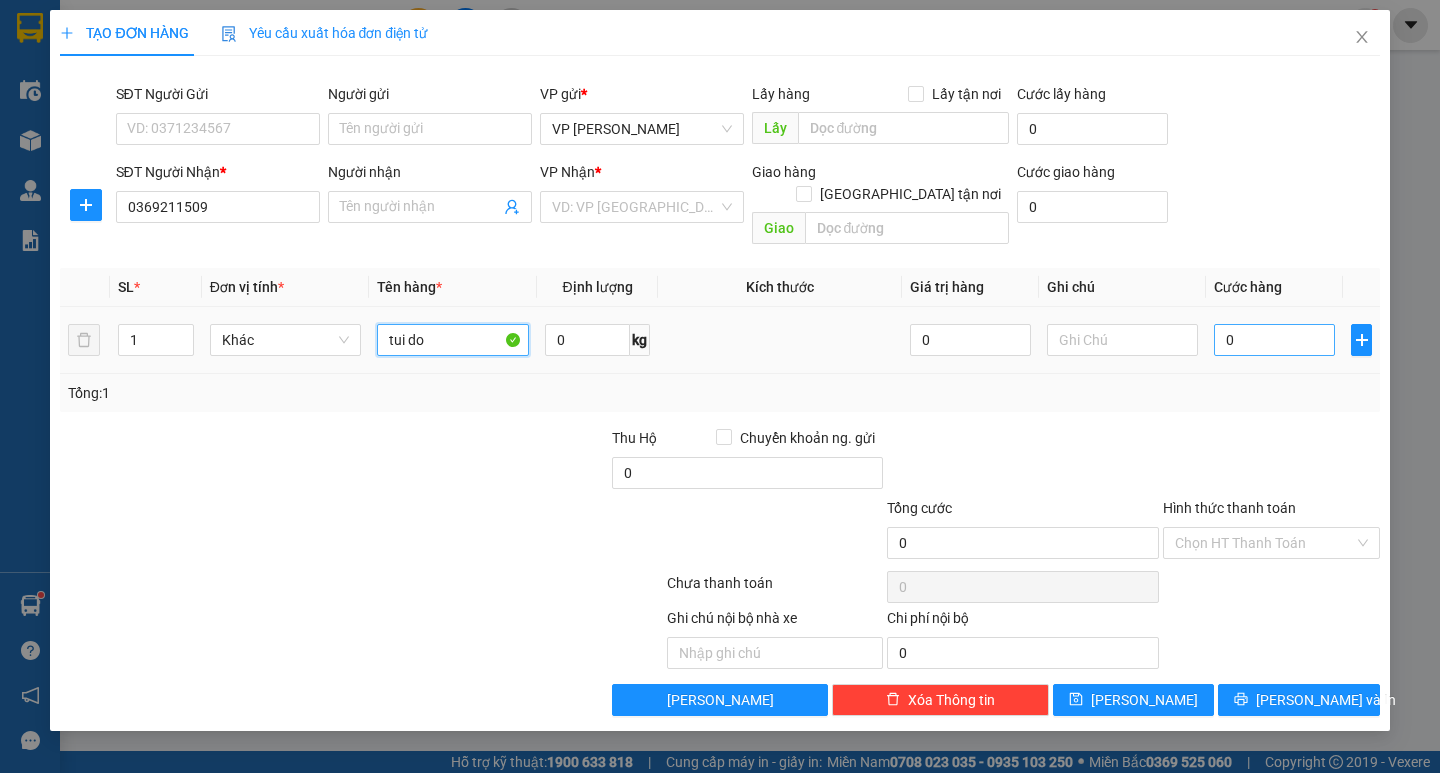 type on "tui do" 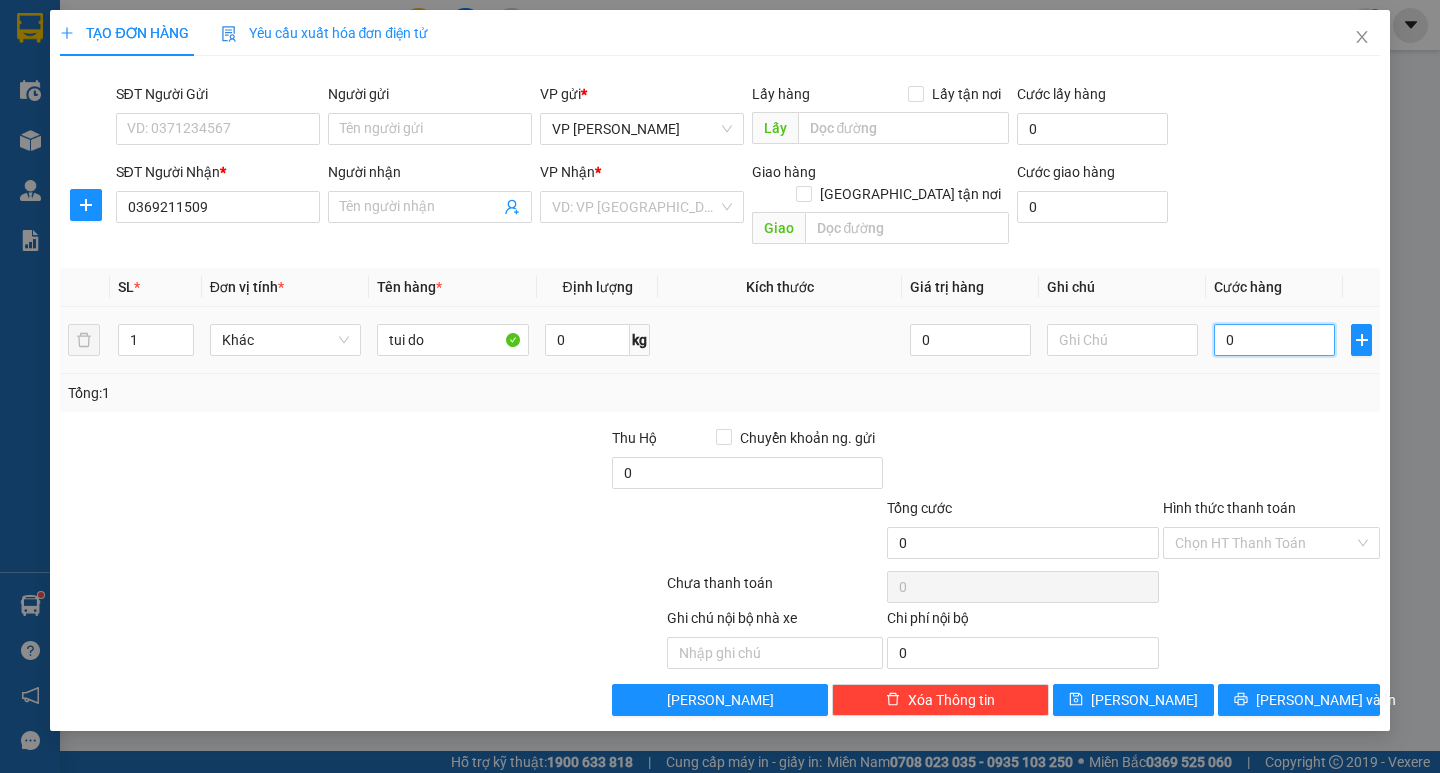 click on "0" at bounding box center [1274, 340] 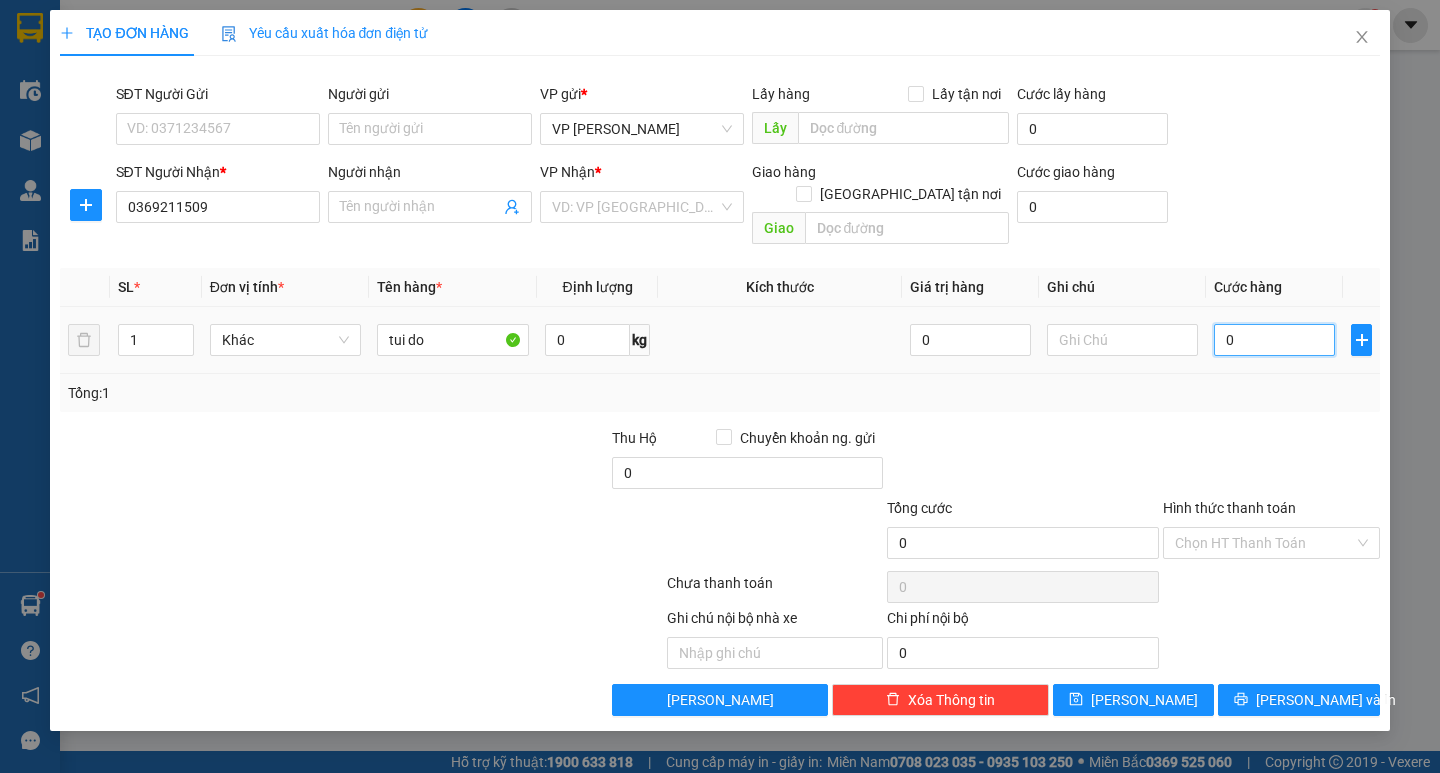 click on "0" at bounding box center [1274, 340] 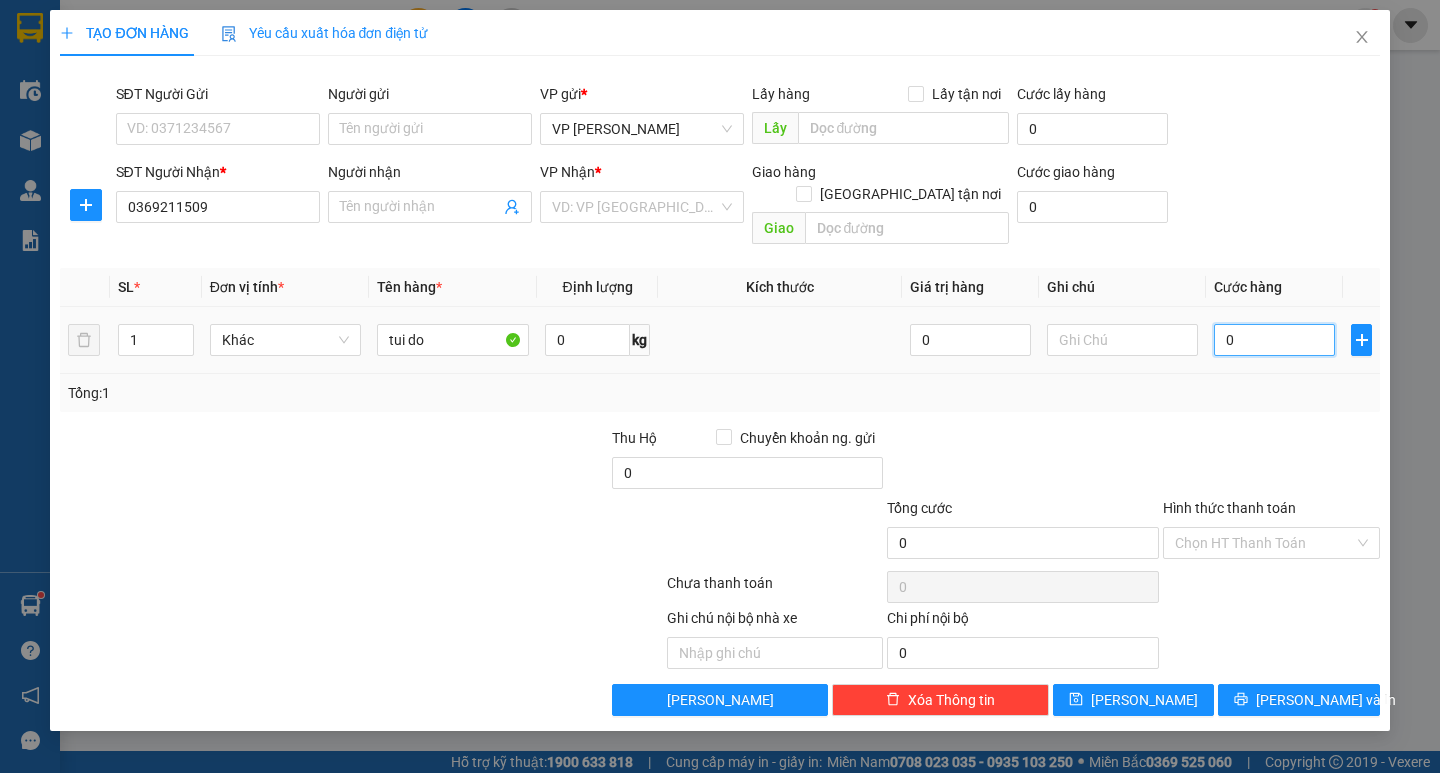 type on "40" 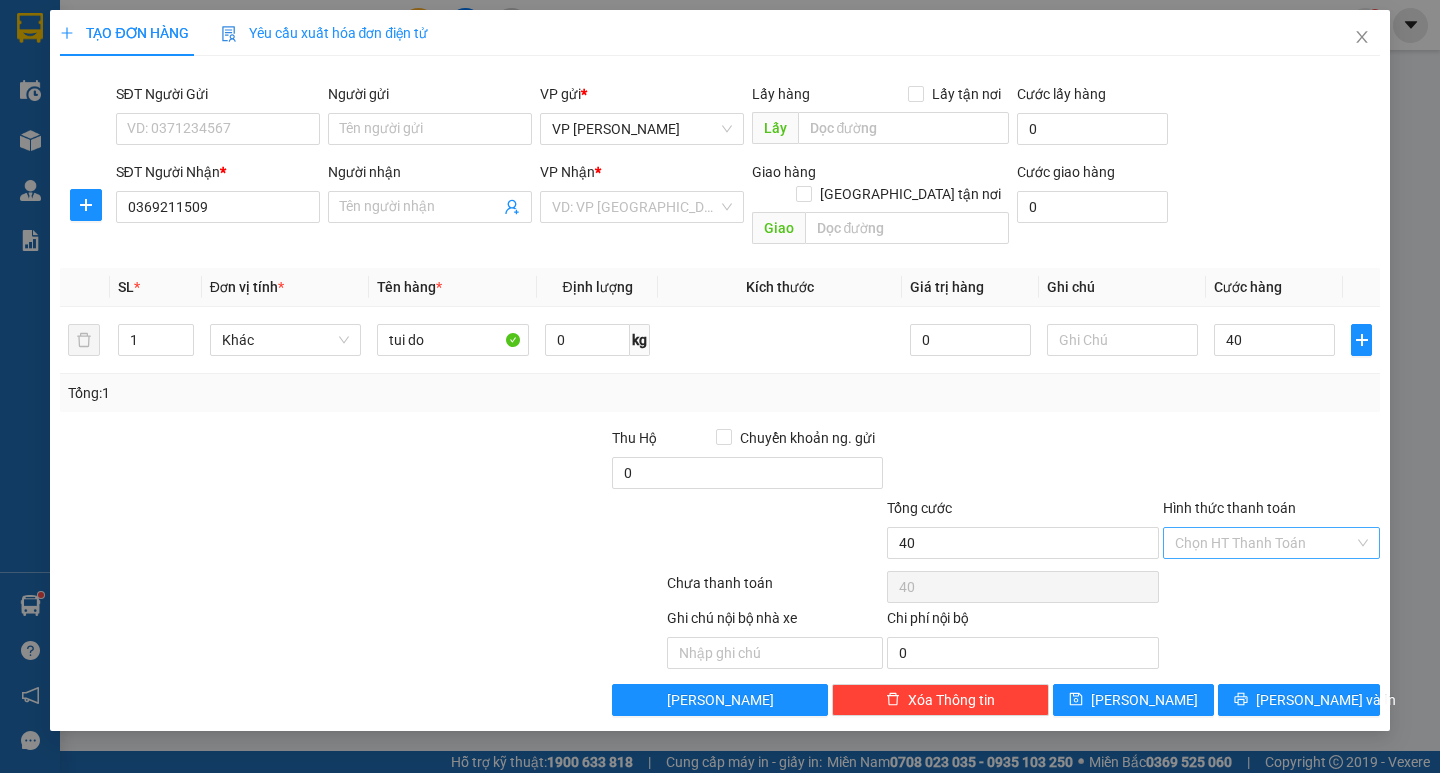 click on "Hình thức thanh toán" at bounding box center [1264, 543] 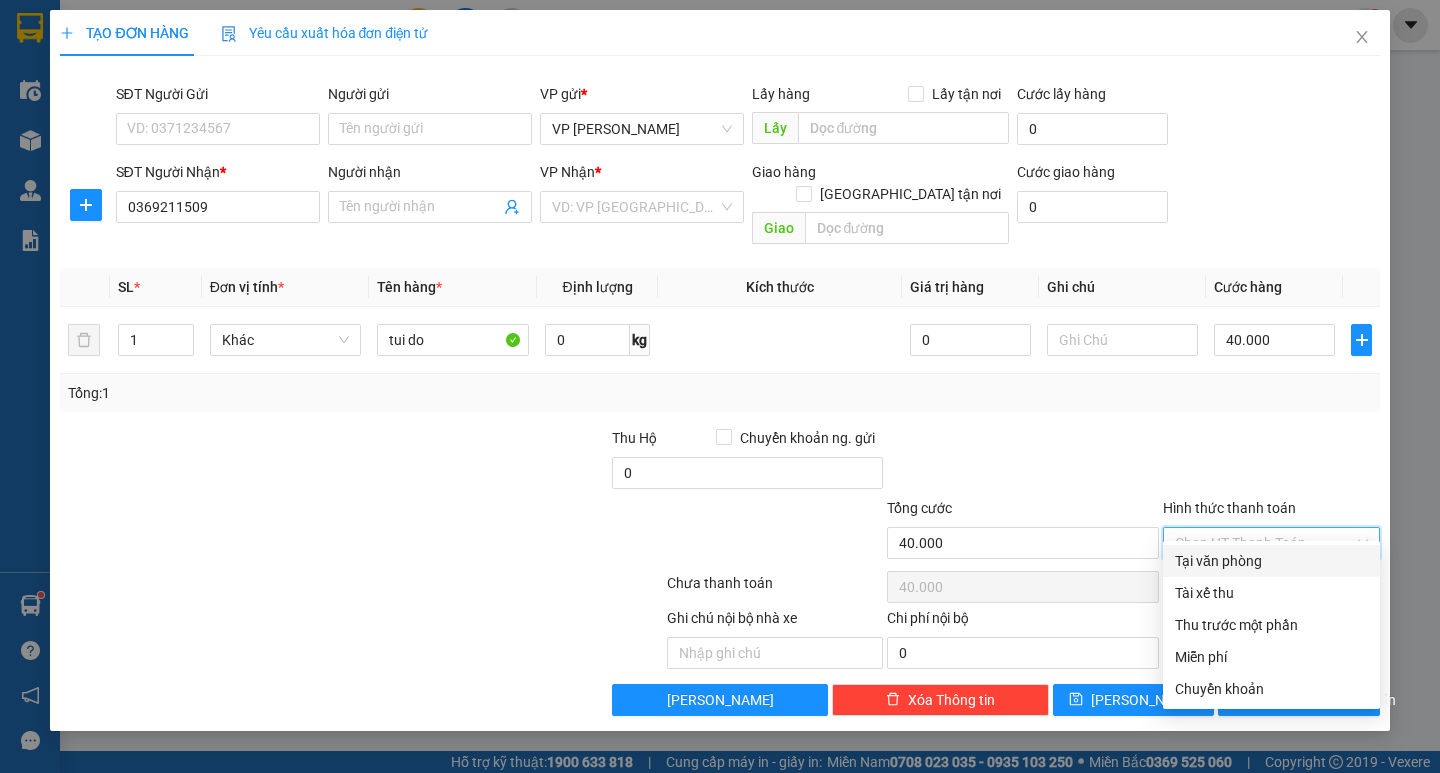 click on "Tại văn phòng" at bounding box center (1271, 561) 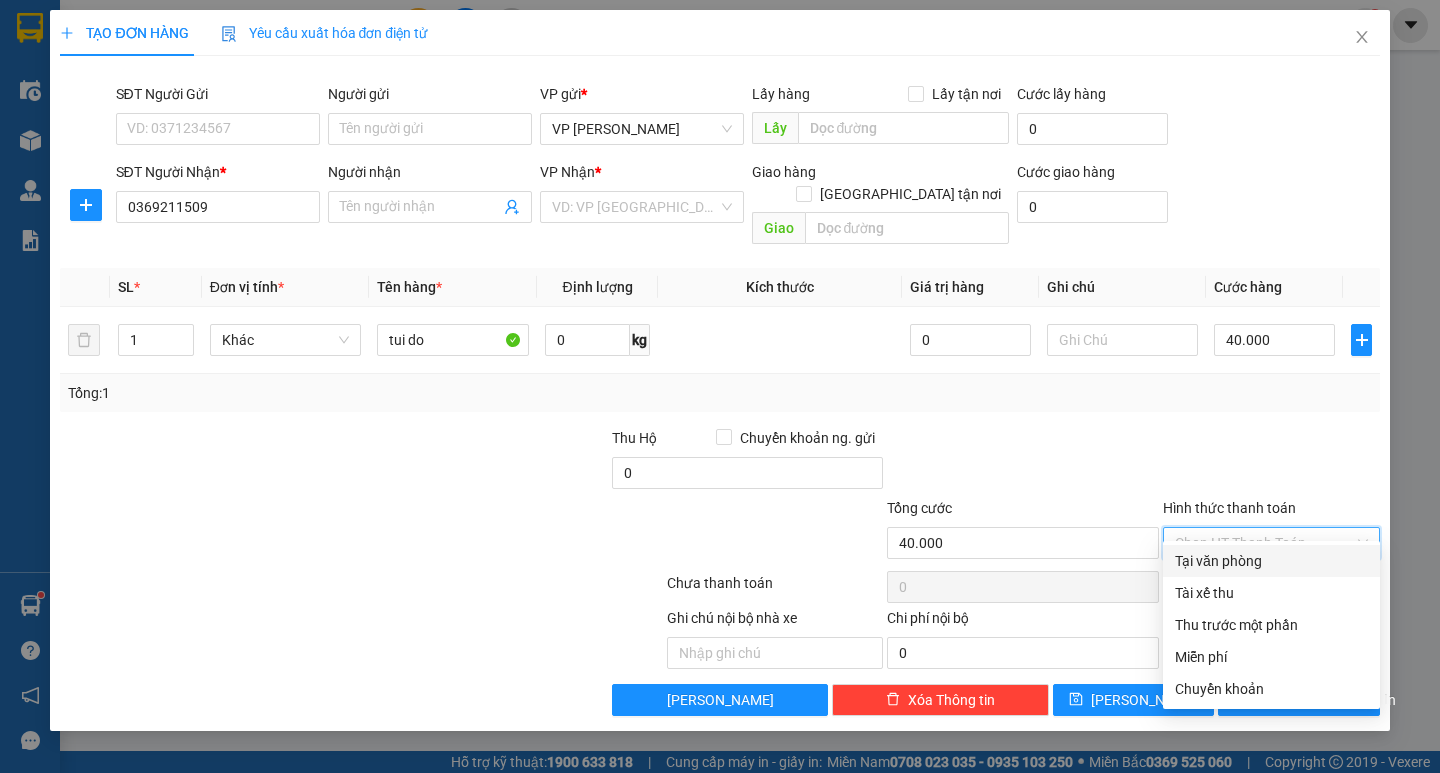 click on "Chọn HT Thanh Toán" at bounding box center (1271, 587) 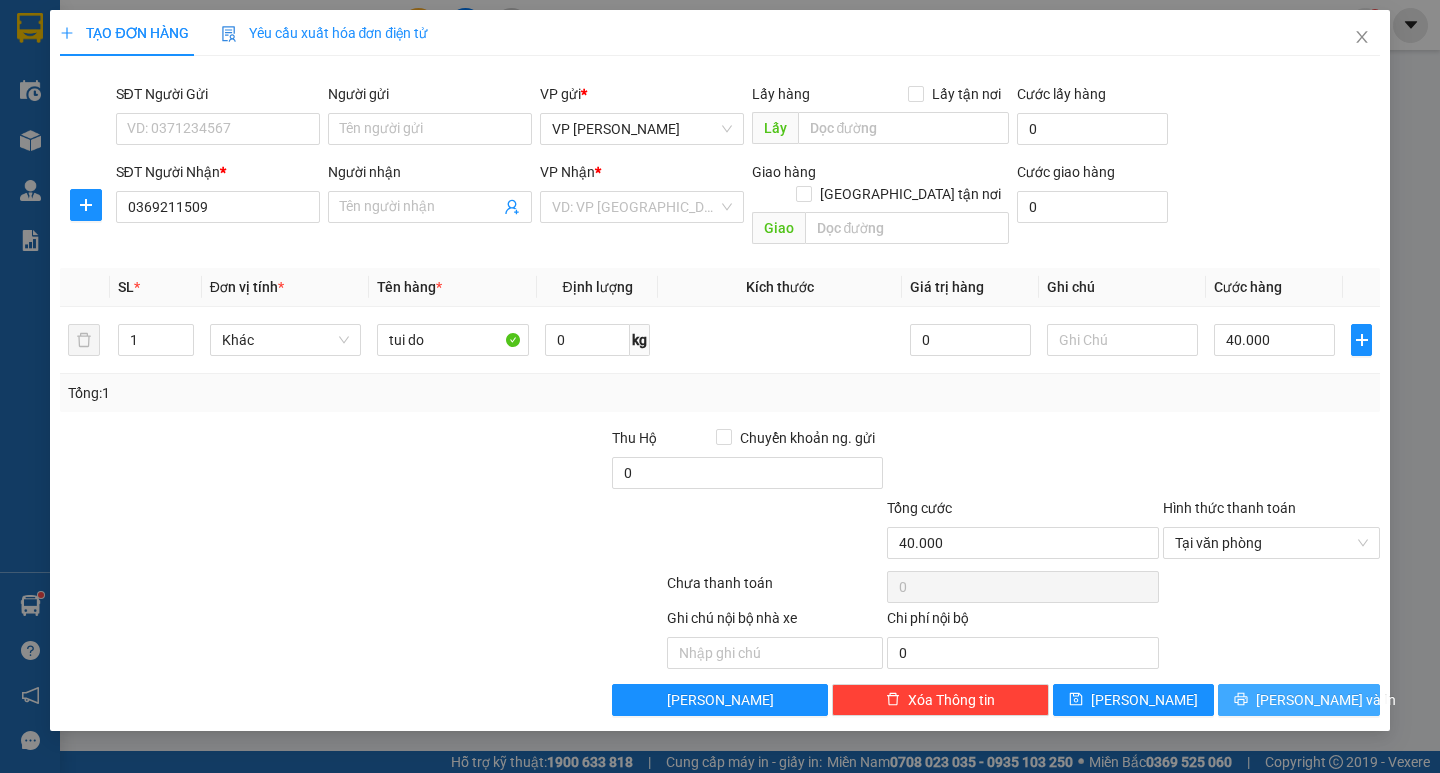click on "[PERSON_NAME] và In" at bounding box center [1326, 700] 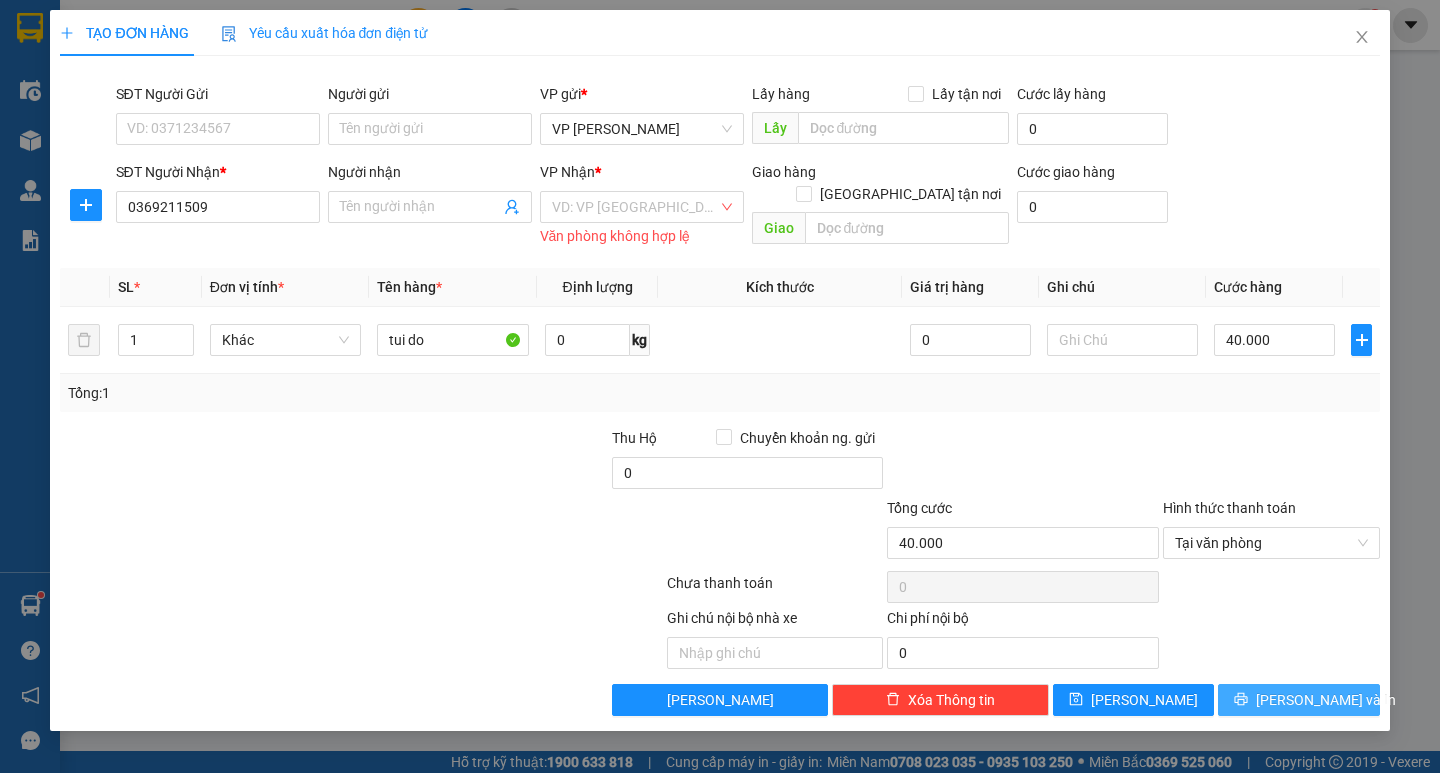 click on "[PERSON_NAME] và In" at bounding box center [1326, 700] 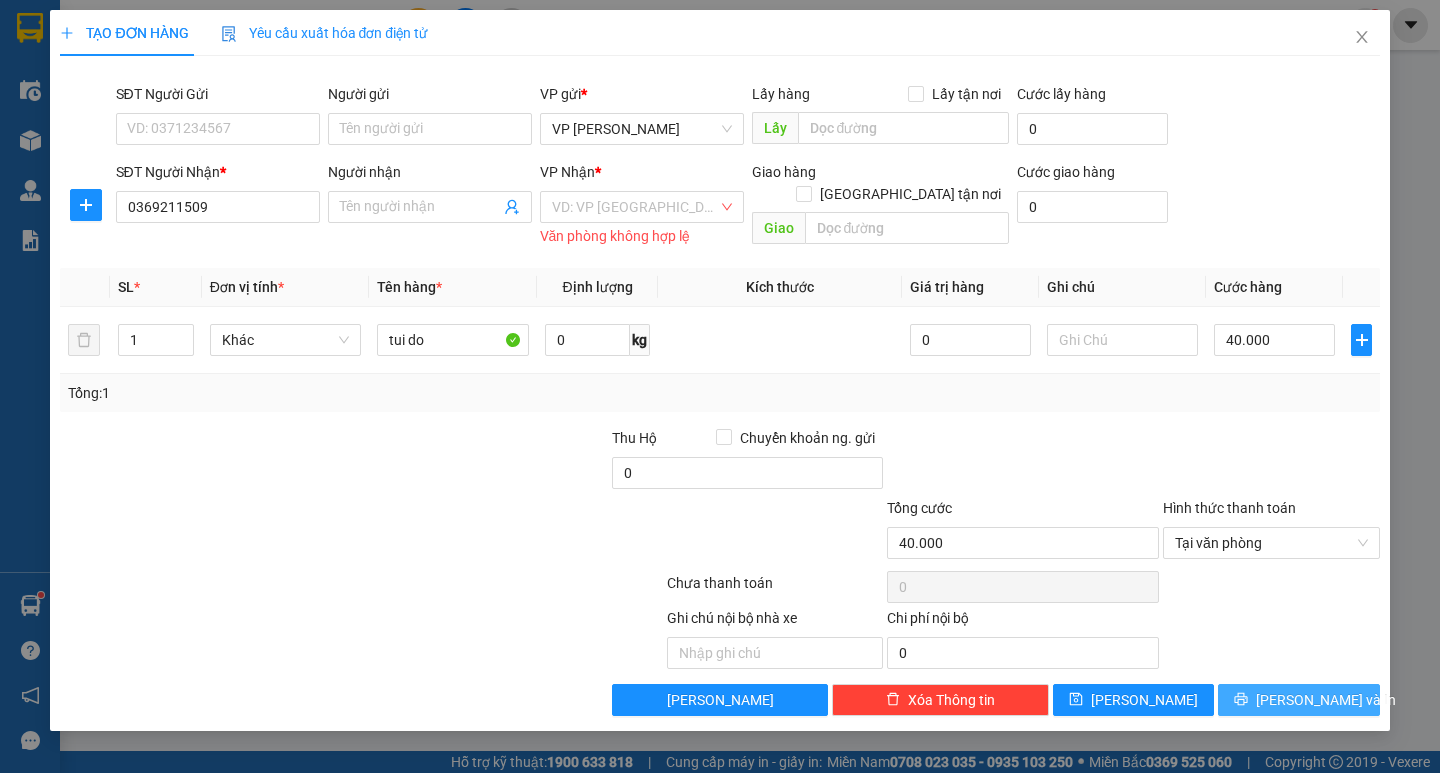 click on "[PERSON_NAME] và In" at bounding box center [1326, 700] 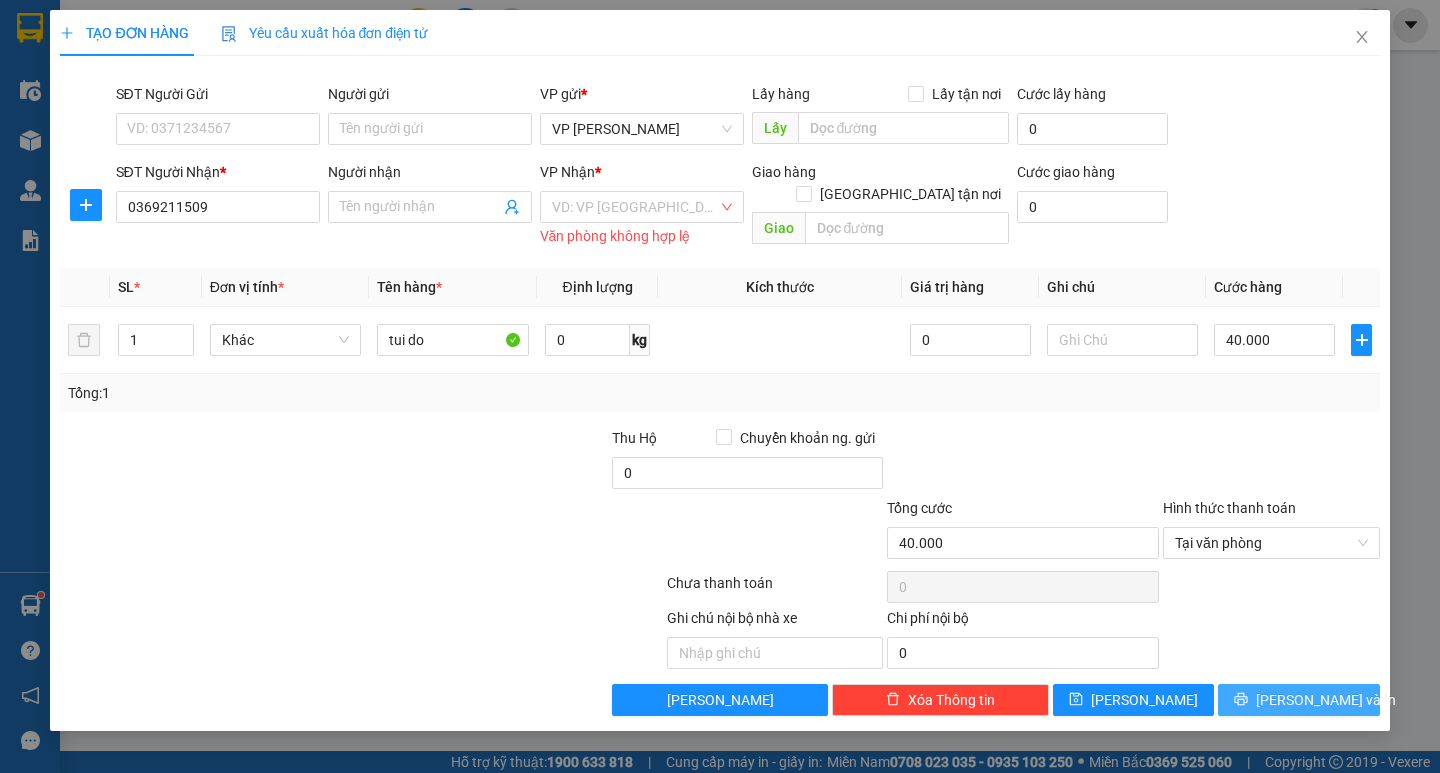 click on "[PERSON_NAME] và In" at bounding box center (1298, 700) 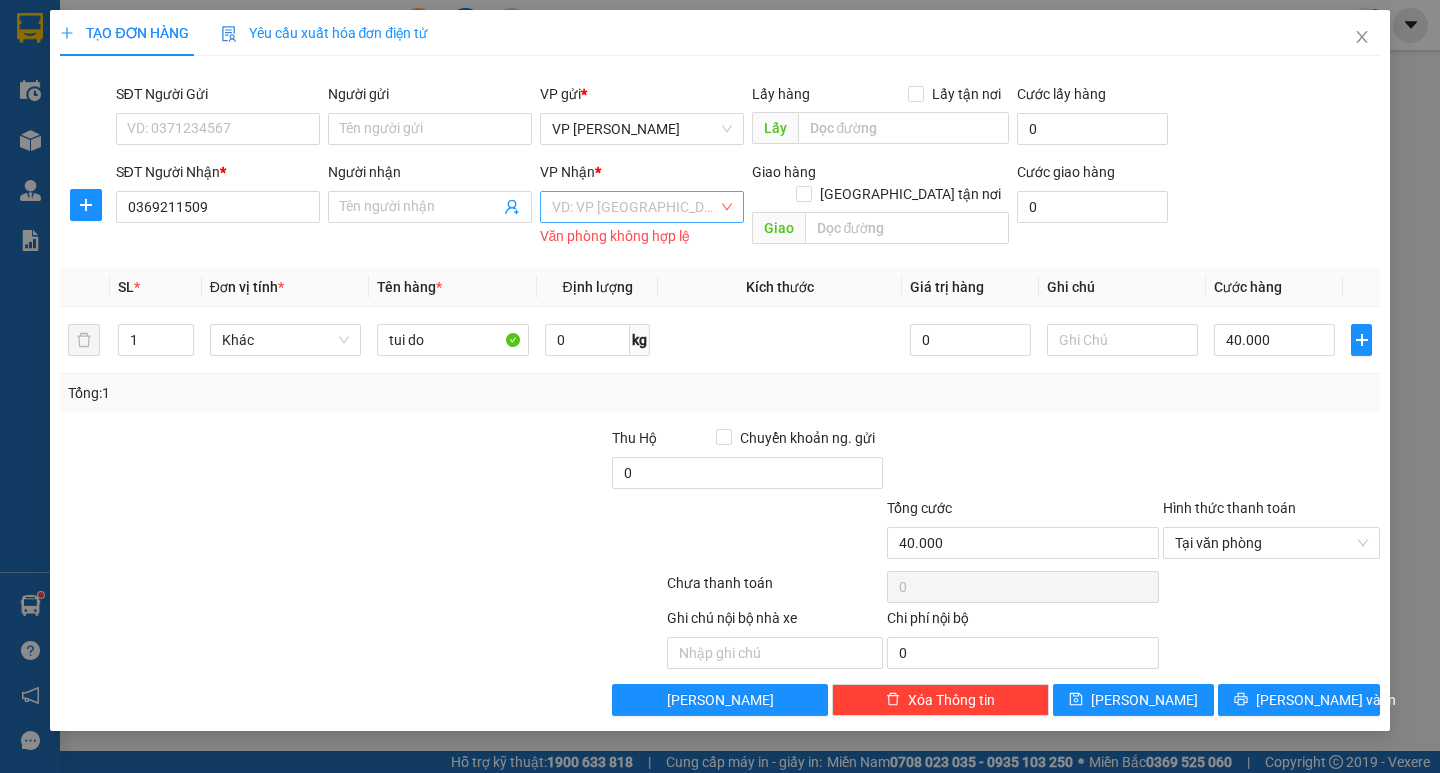 click at bounding box center [635, 207] 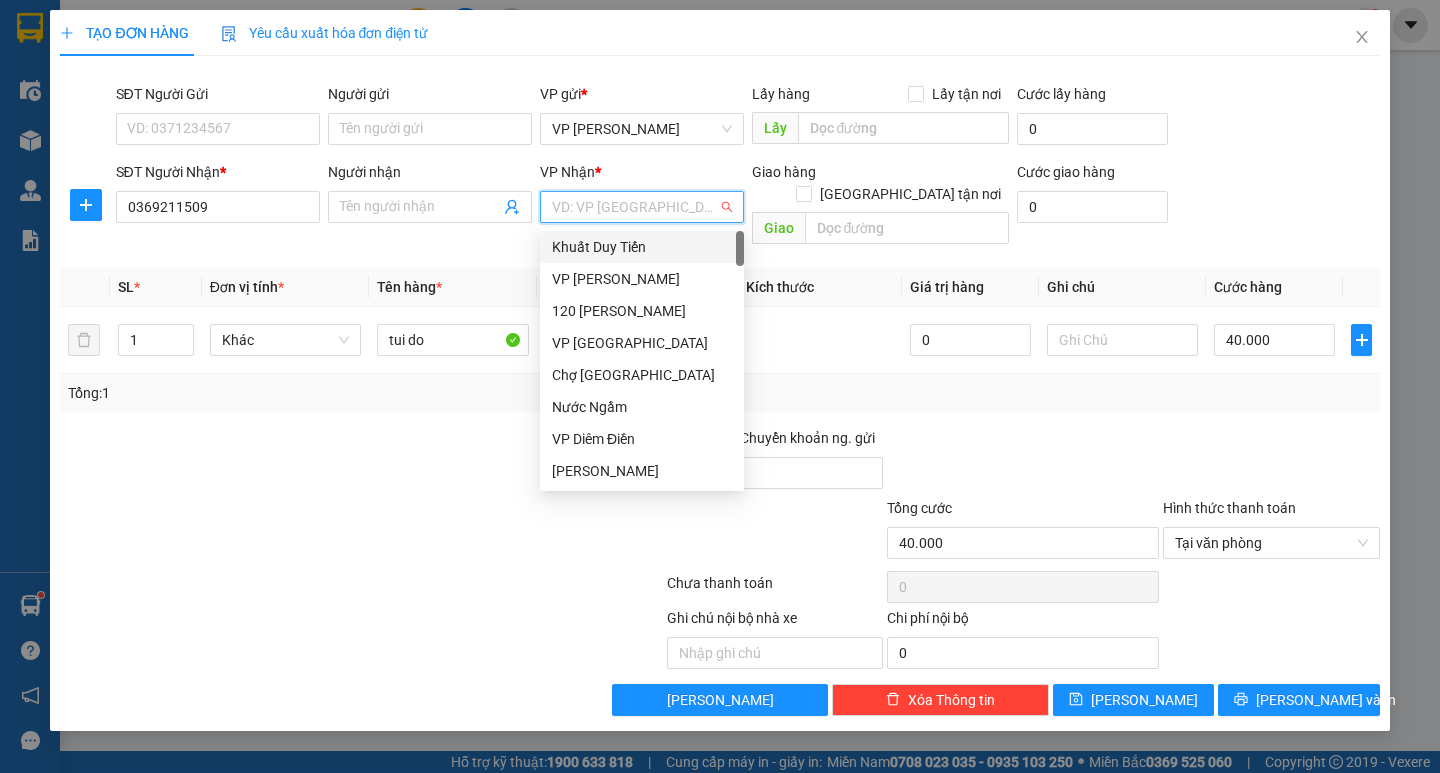 click at bounding box center (635, 207) 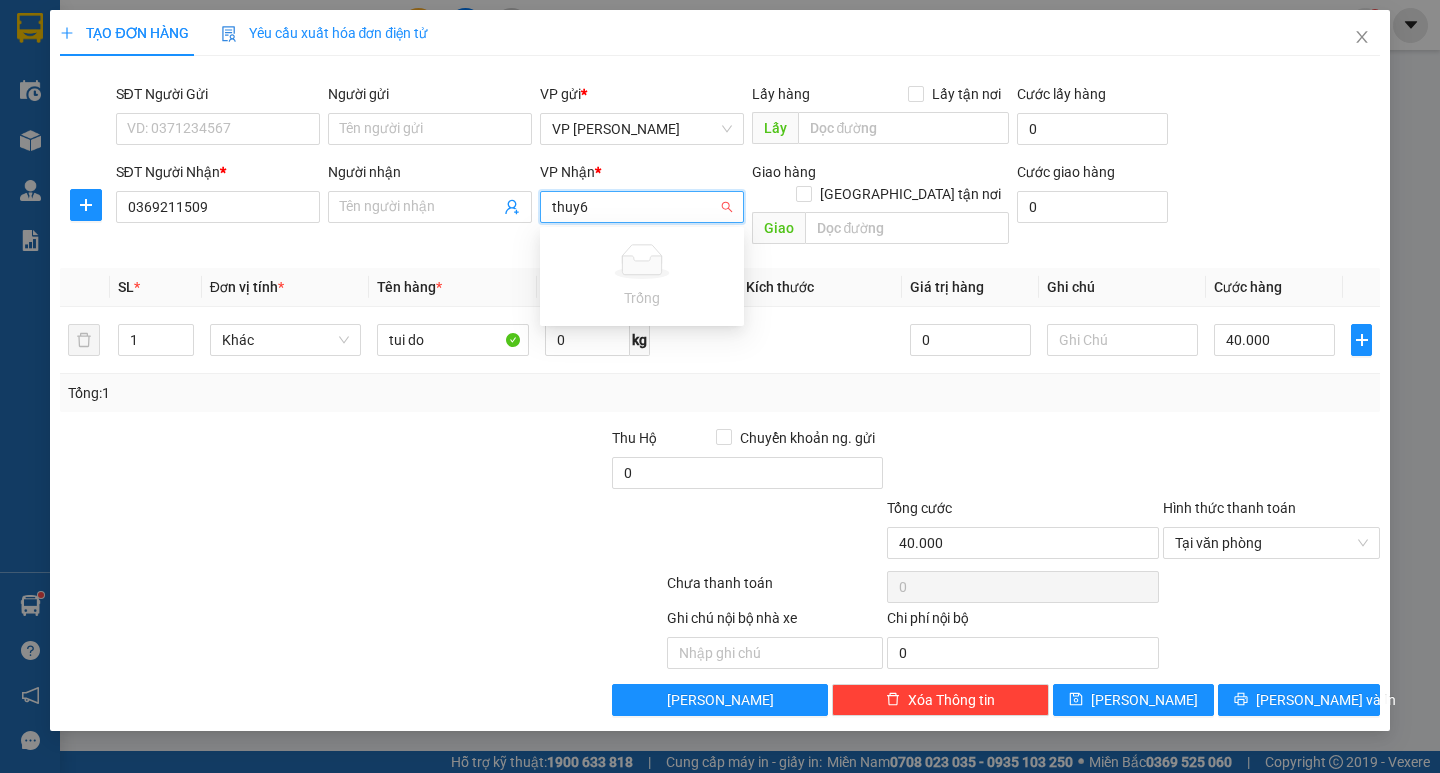 type on "thuy" 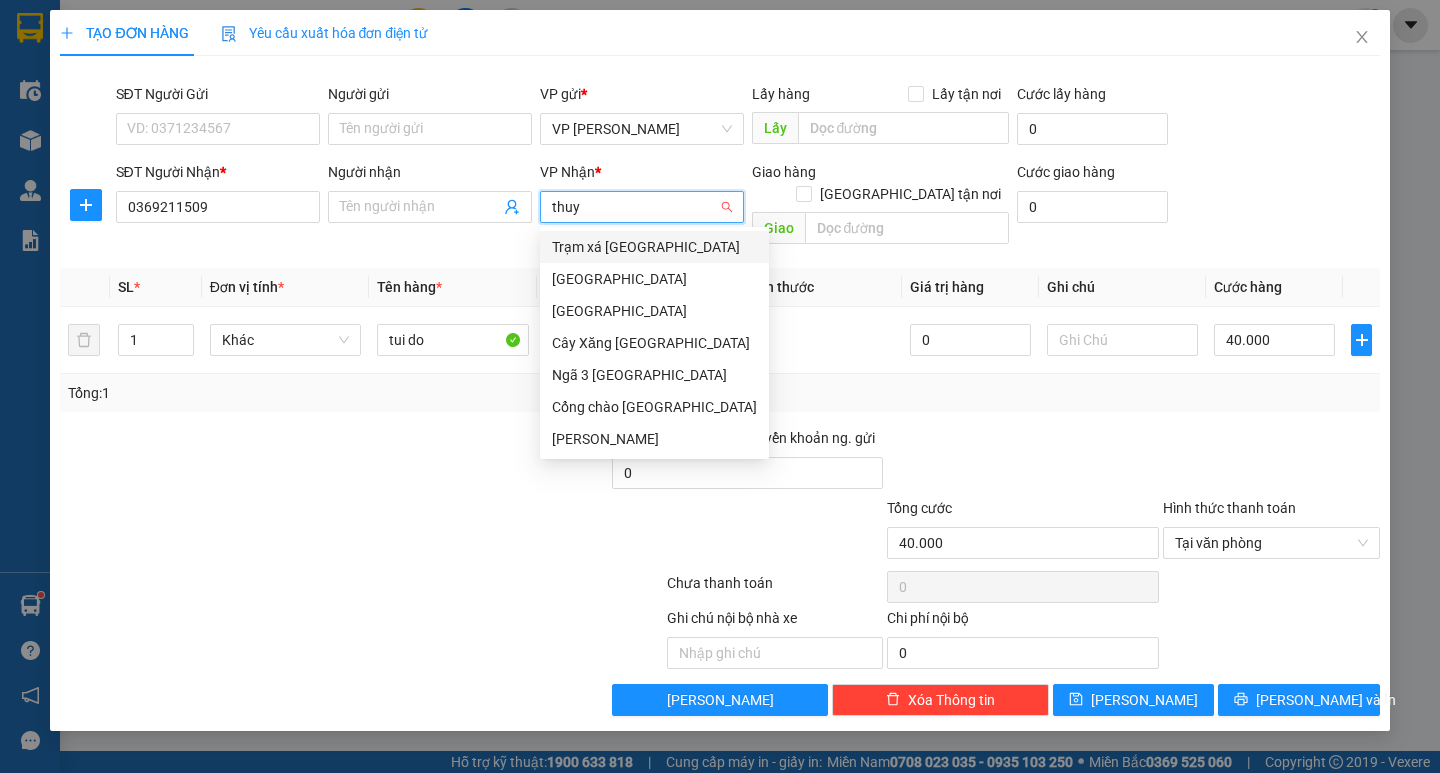 click on "Trạm xá [GEOGRAPHIC_DATA]" at bounding box center [654, 247] 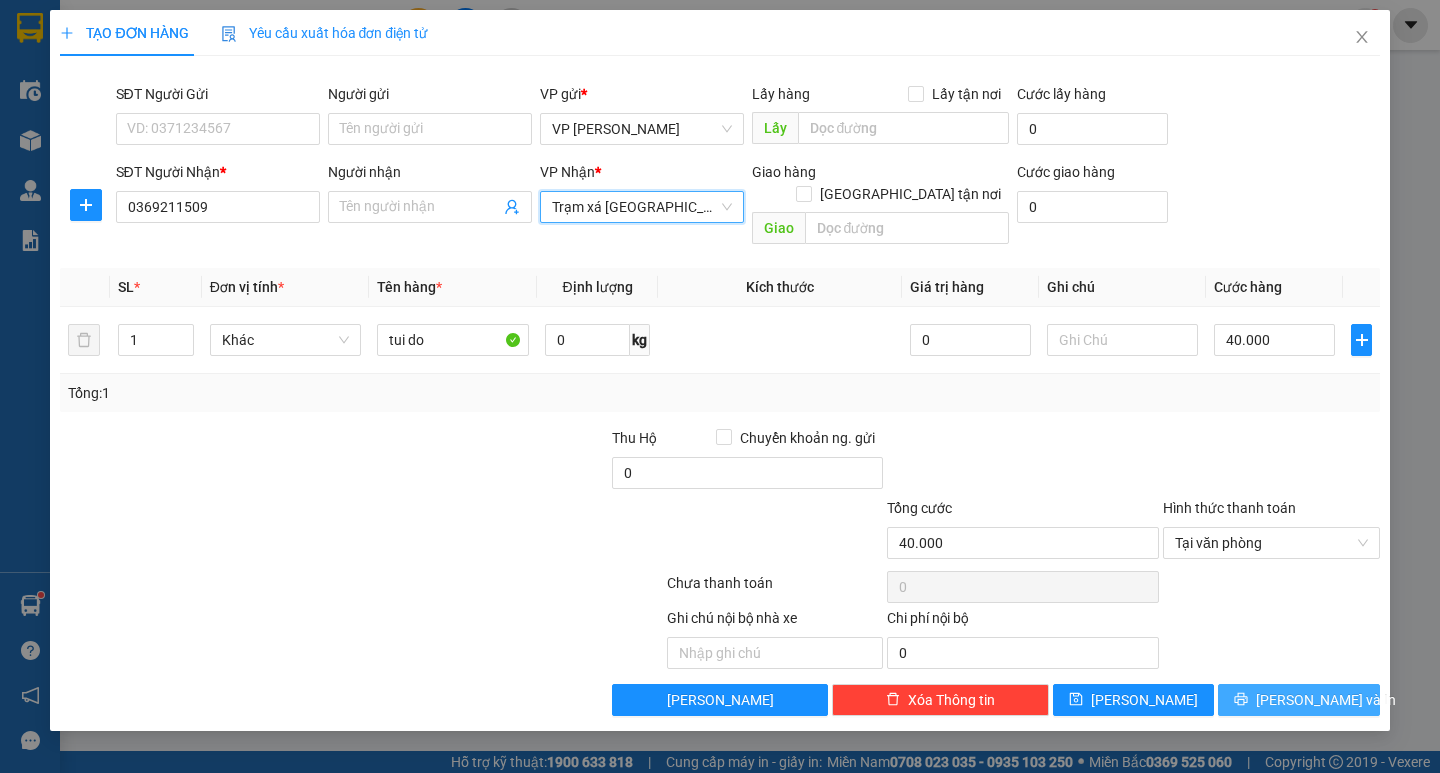 click on "[PERSON_NAME] và In" at bounding box center (1326, 700) 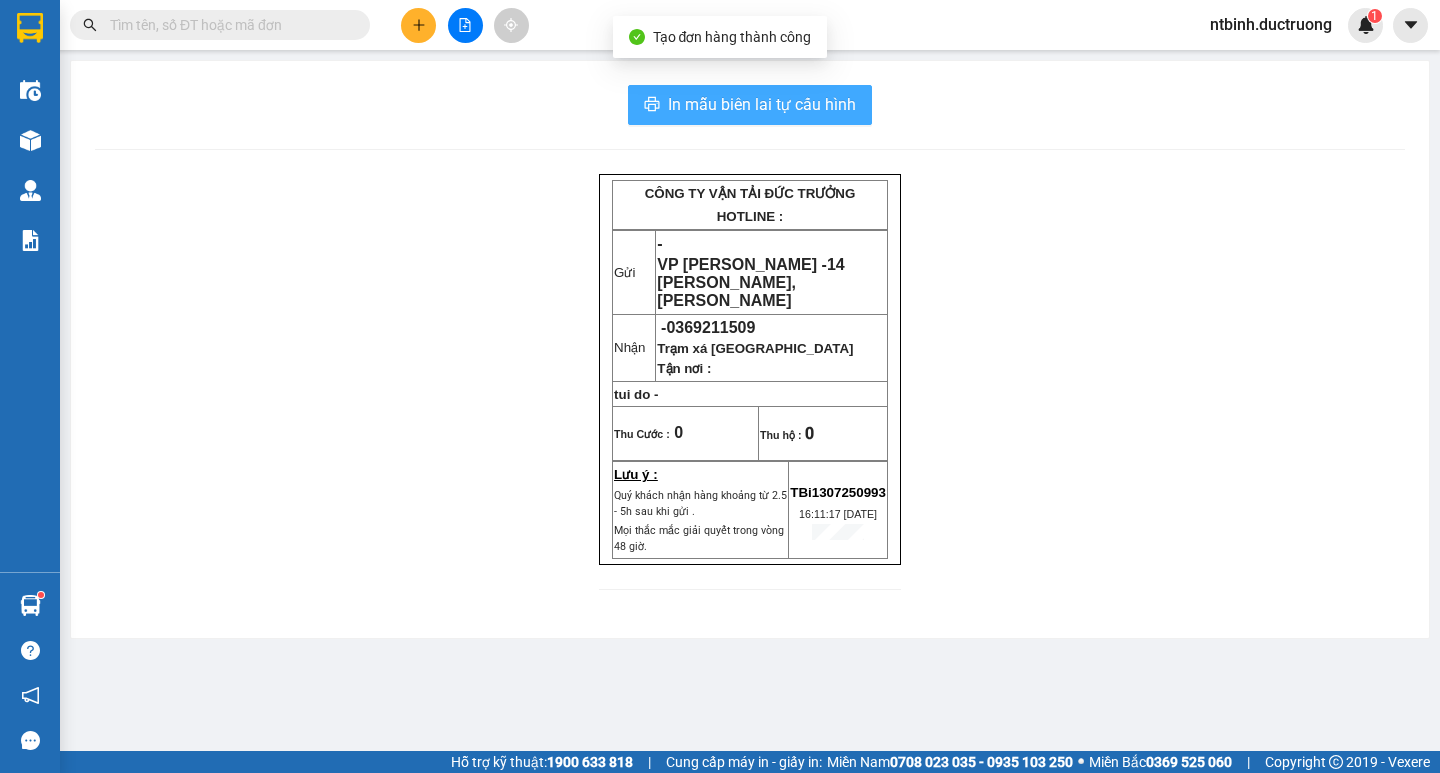 click on "In mẫu biên lai tự cấu hình" at bounding box center (762, 104) 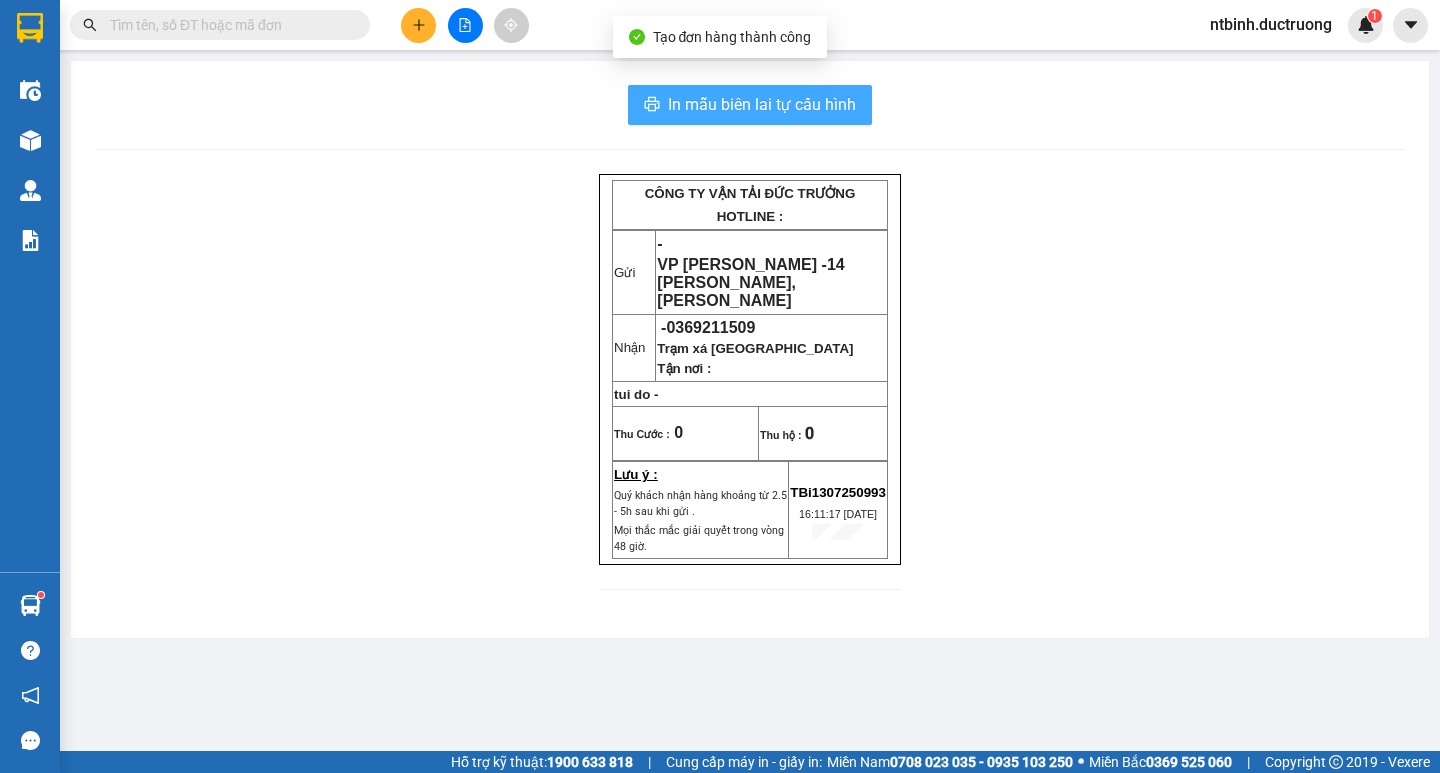 scroll, scrollTop: 0, scrollLeft: 0, axis: both 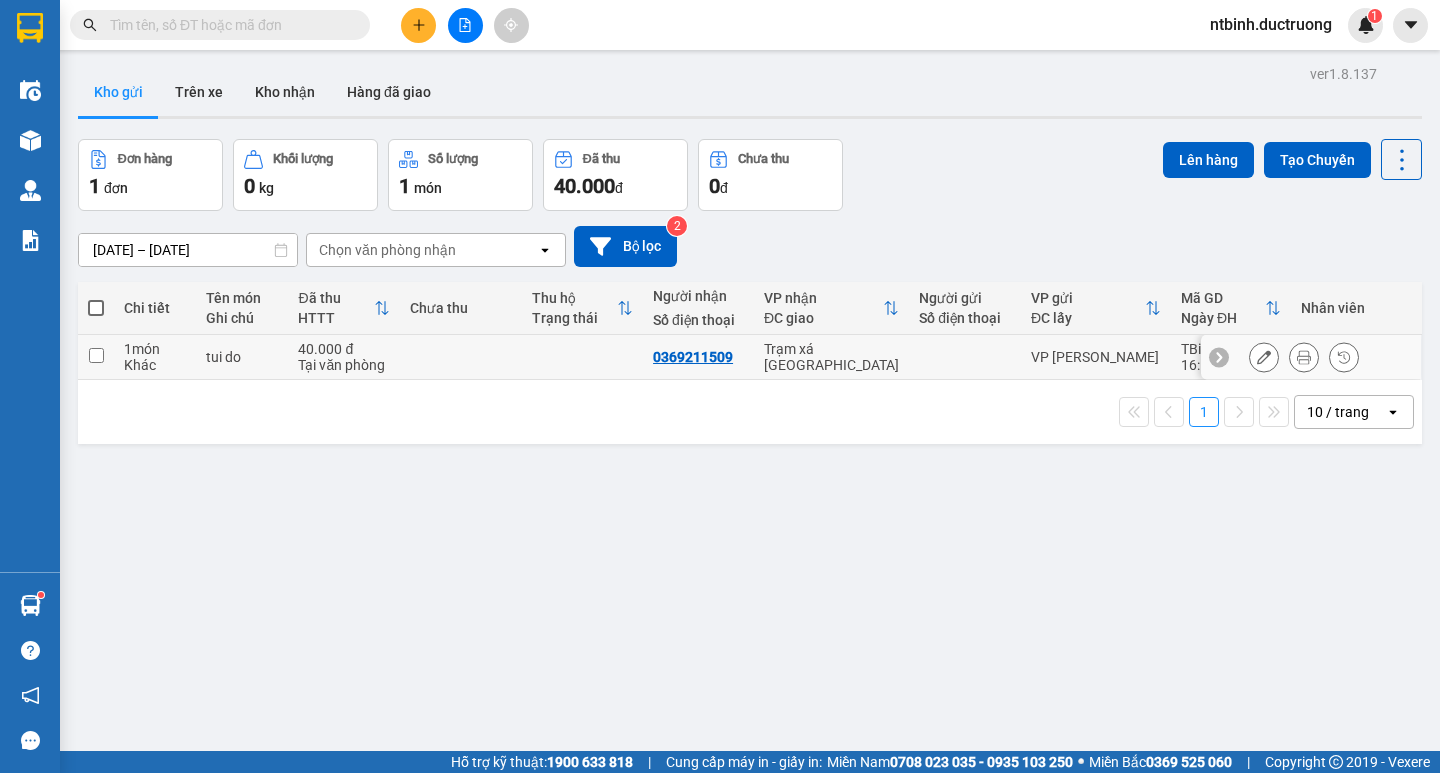 click at bounding box center (96, 355) 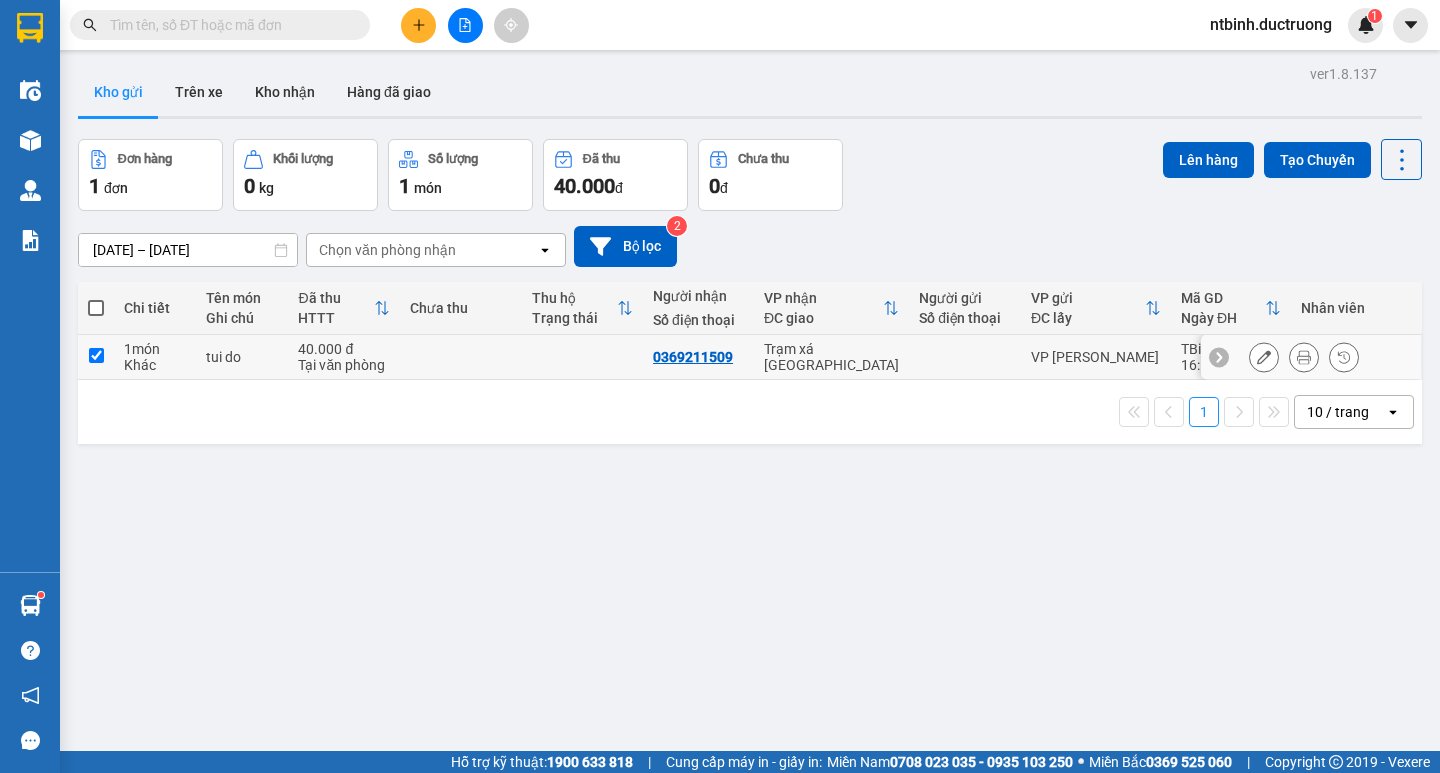 checkbox on "true" 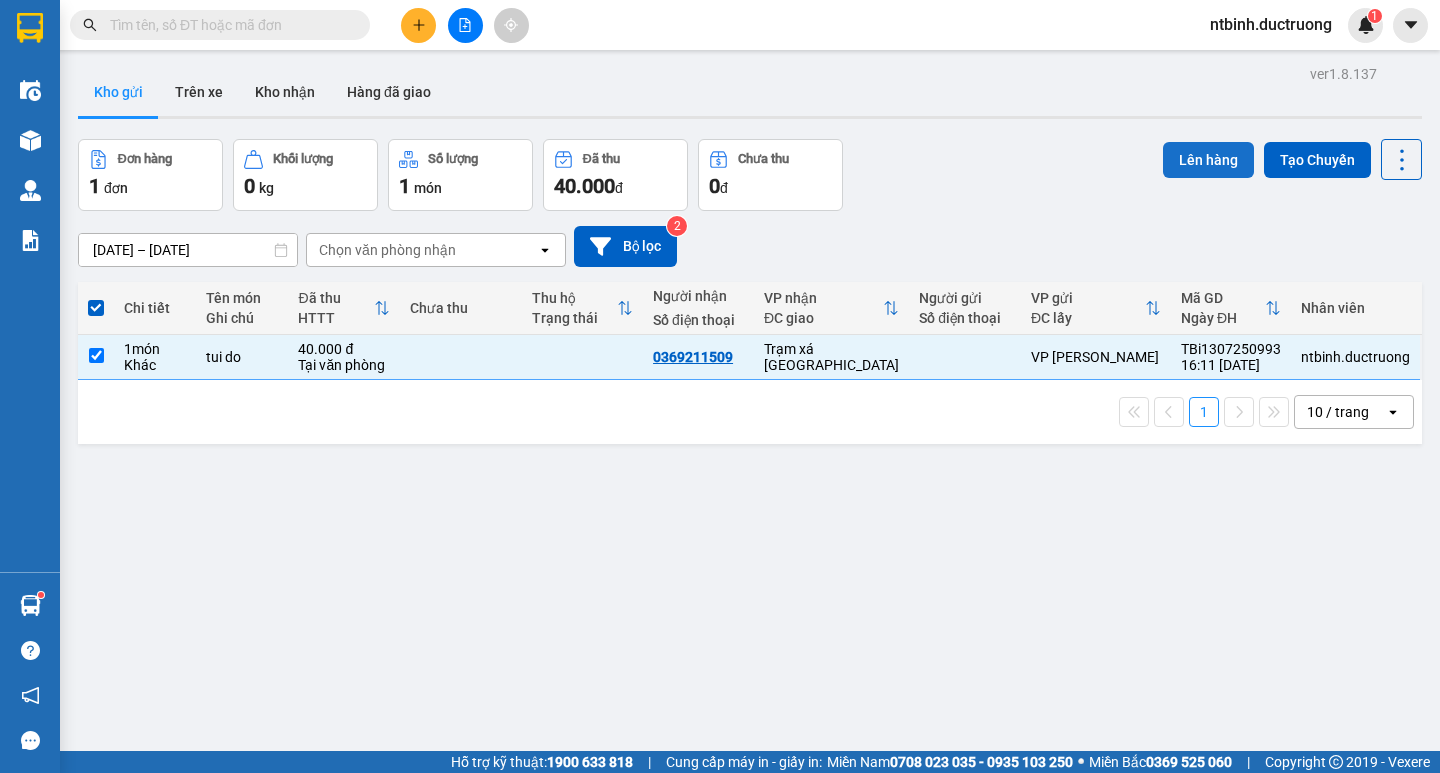 click on "Lên hàng" at bounding box center [1208, 160] 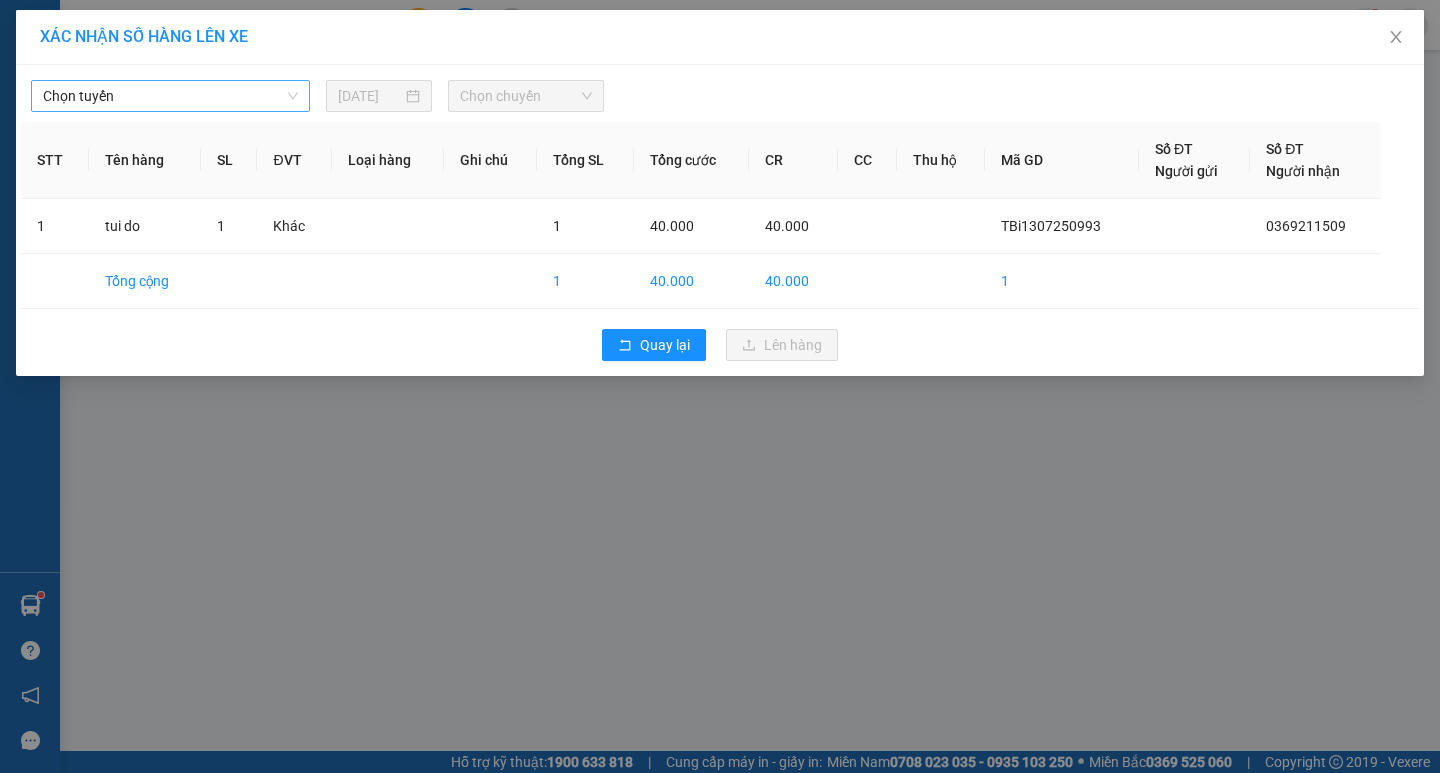 click on "Chọn tuyến" at bounding box center [170, 96] 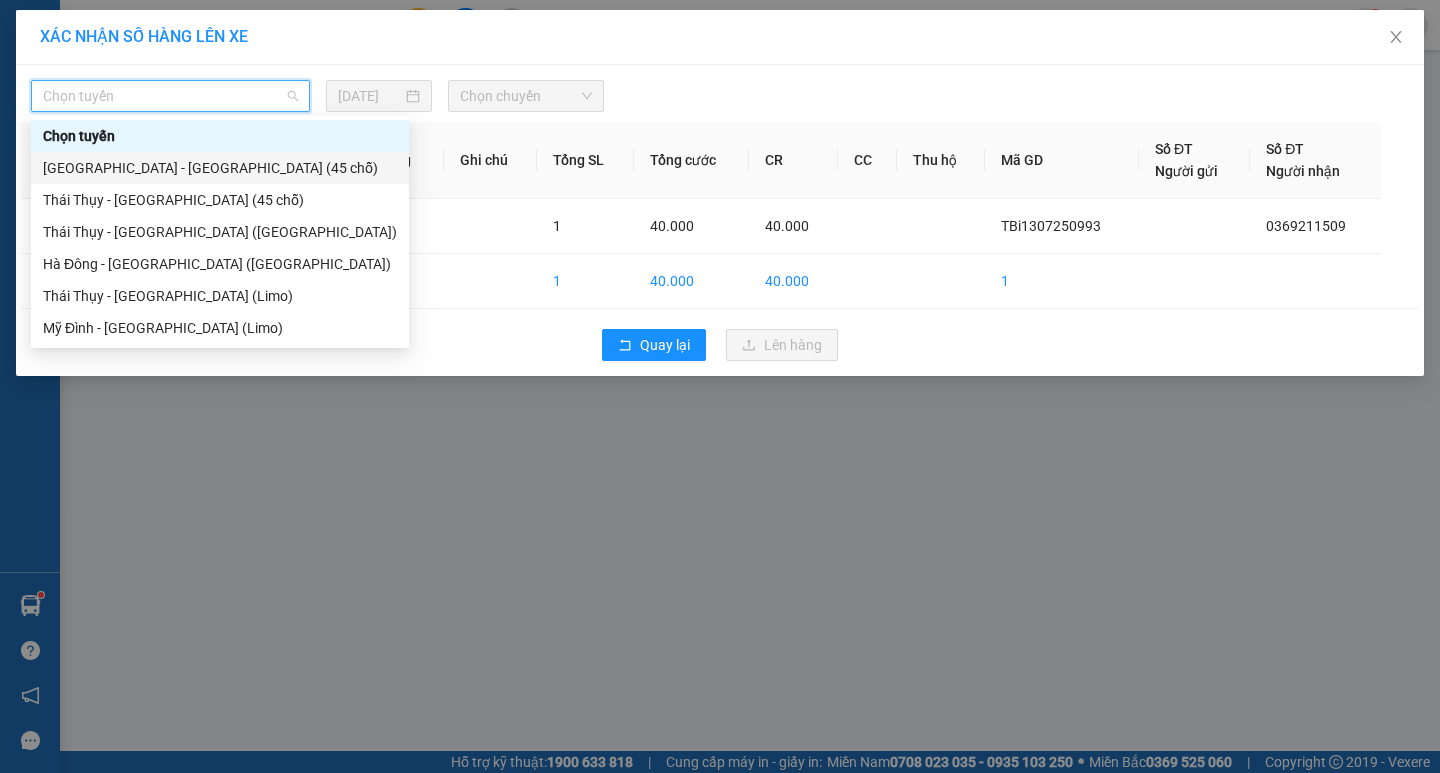 click on "[GEOGRAPHIC_DATA] - [GEOGRAPHIC_DATA] (45 chỗ)" at bounding box center [220, 168] 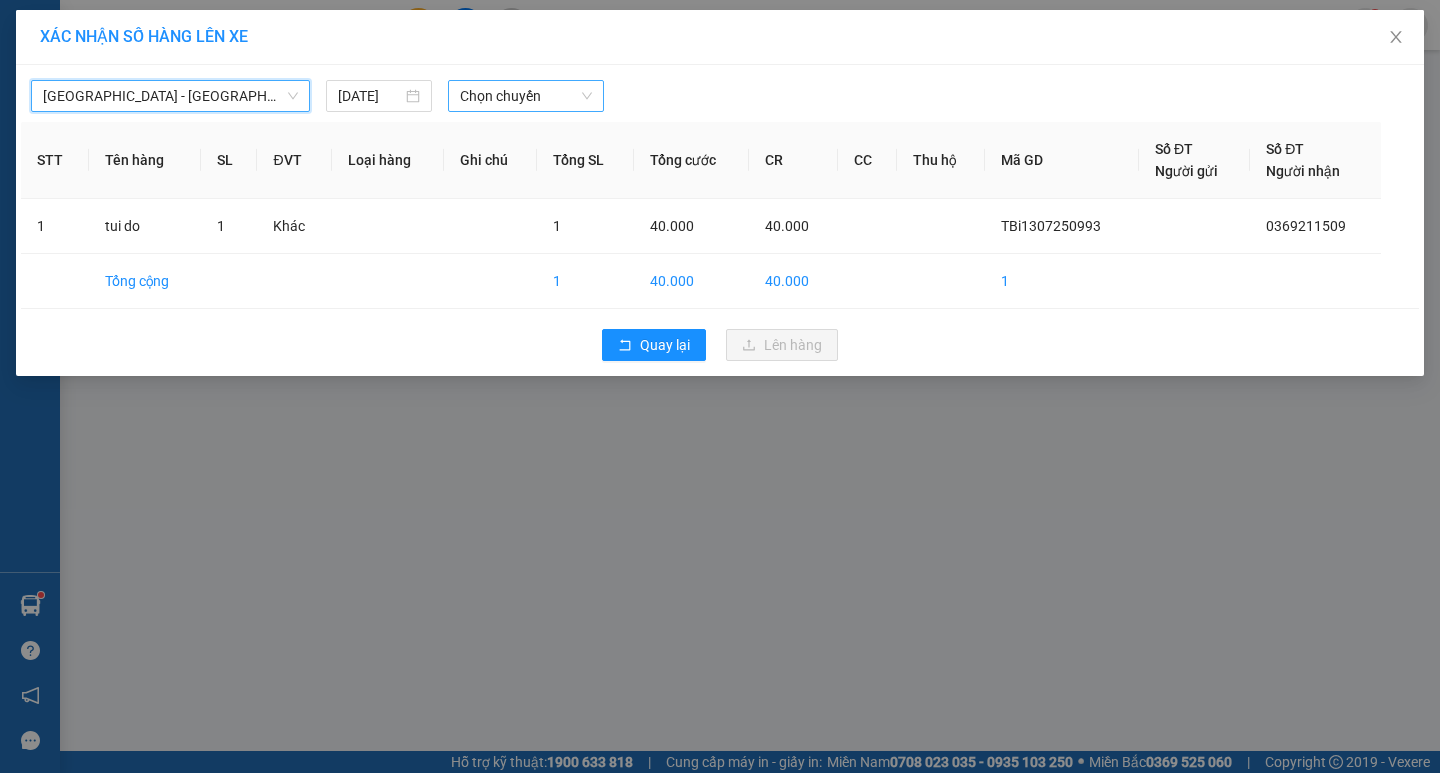 click on "Chọn chuyến" at bounding box center [526, 96] 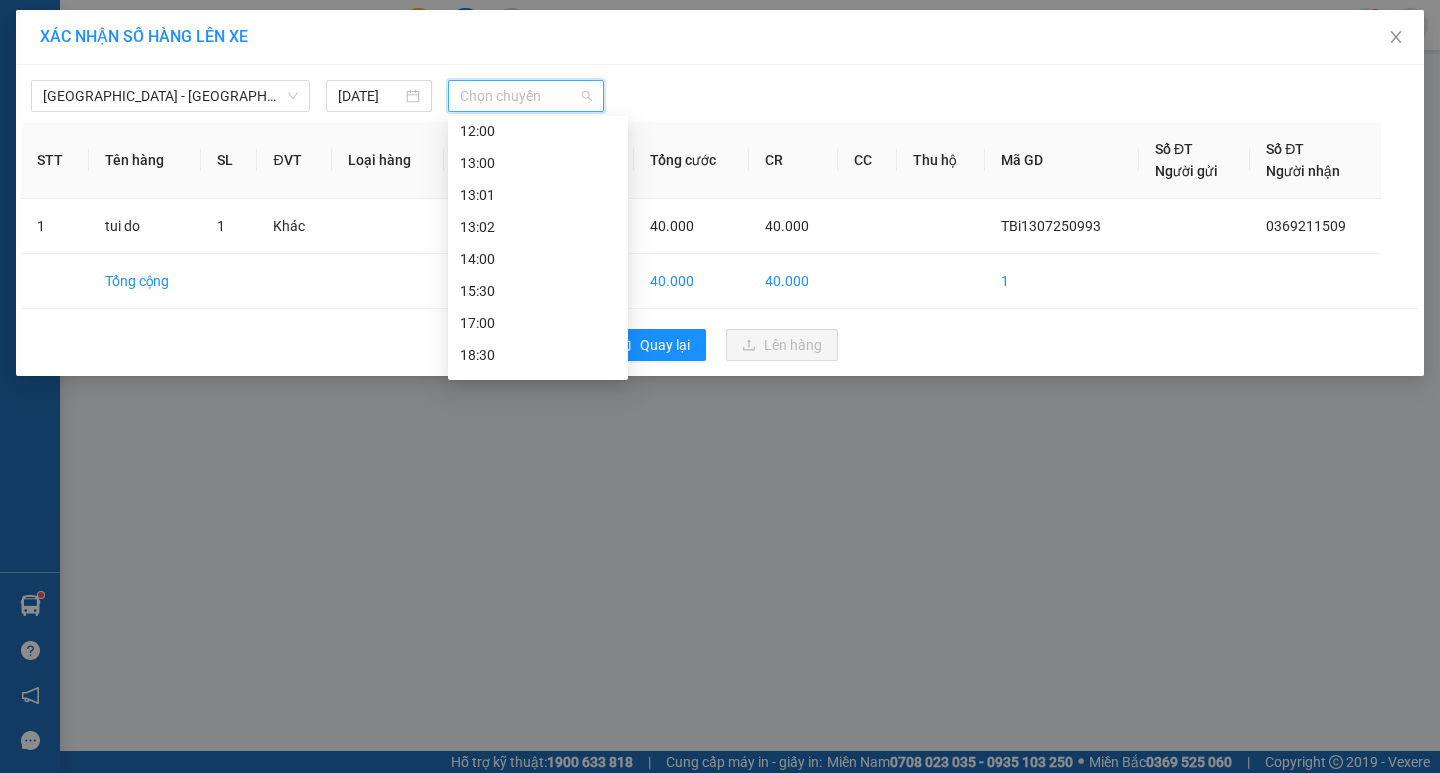 scroll, scrollTop: 234, scrollLeft: 0, axis: vertical 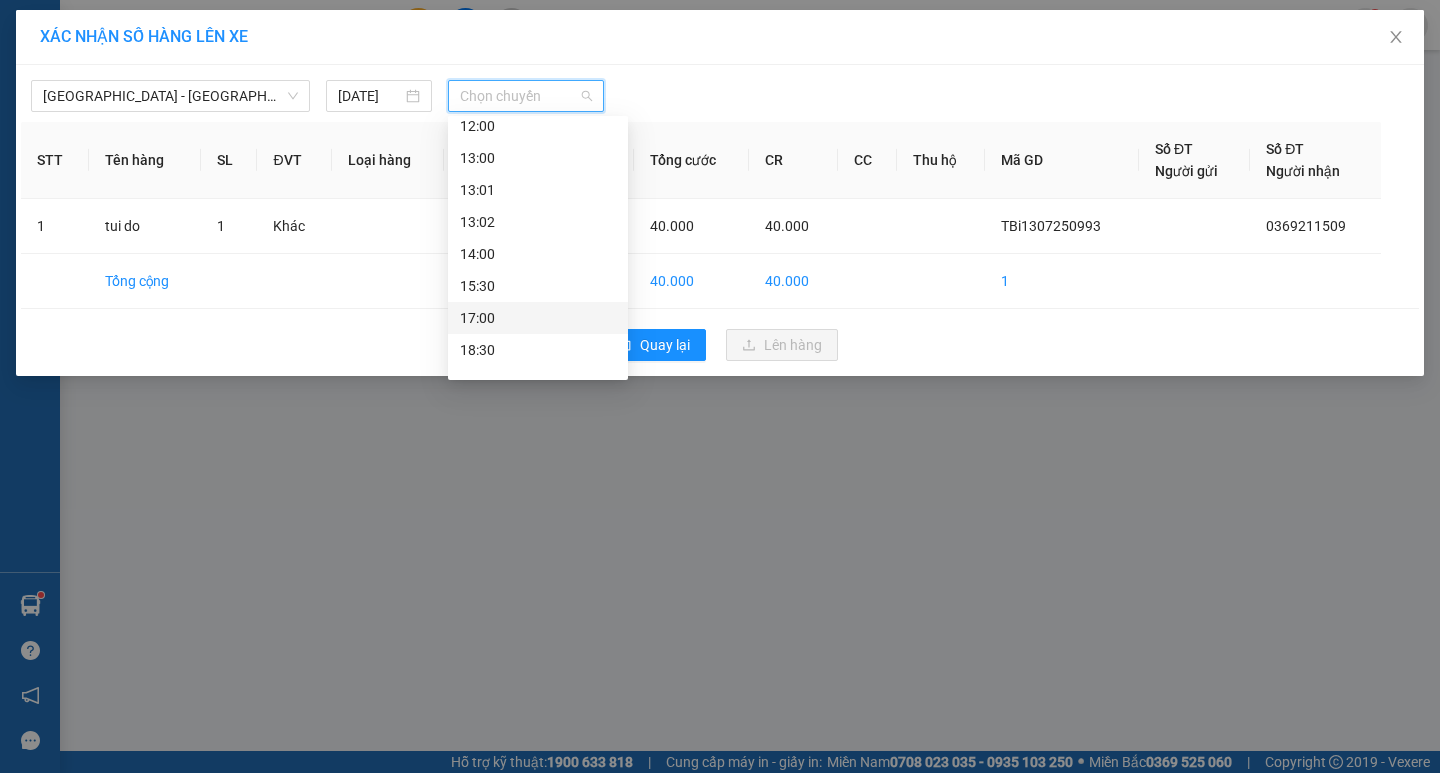 click on "17:00" at bounding box center [538, 318] 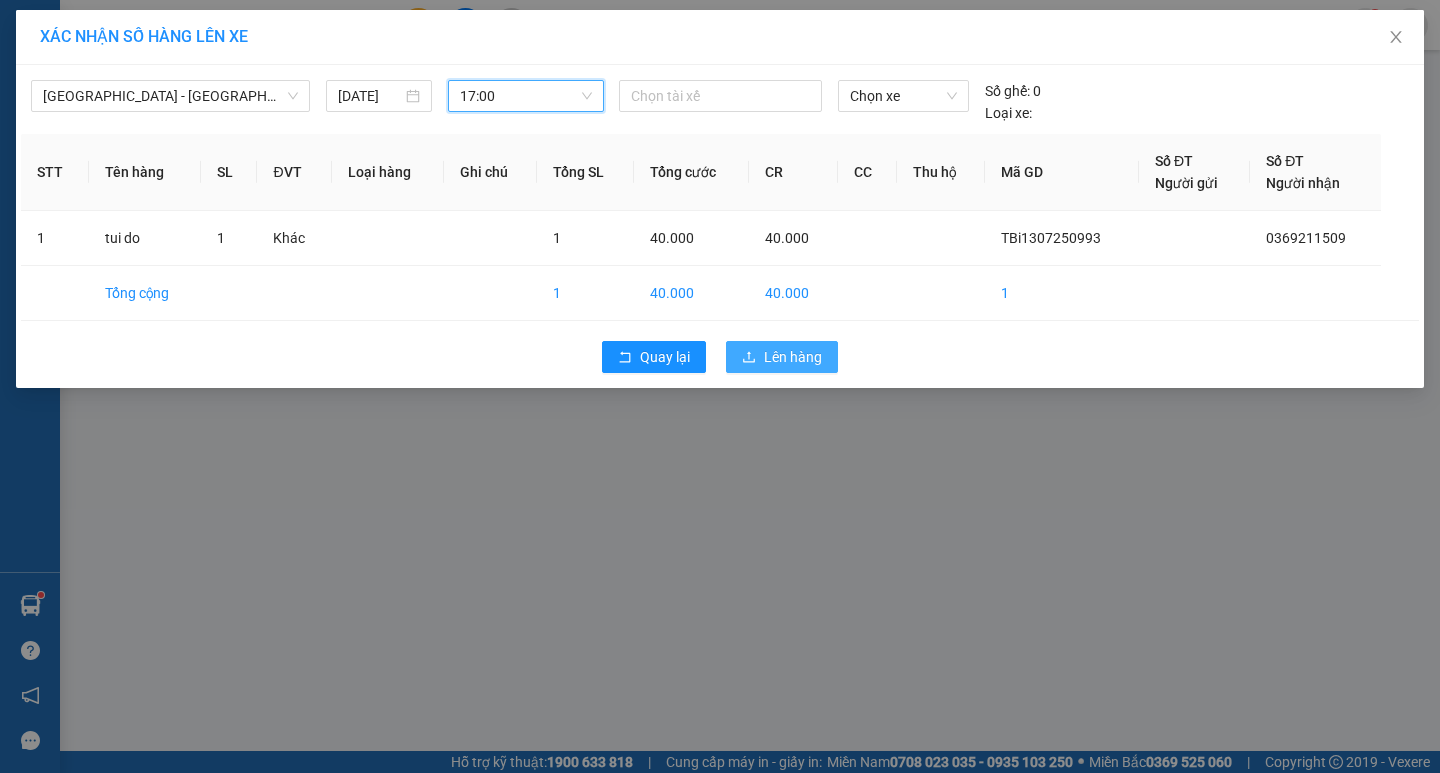 click on "Lên hàng" at bounding box center [793, 357] 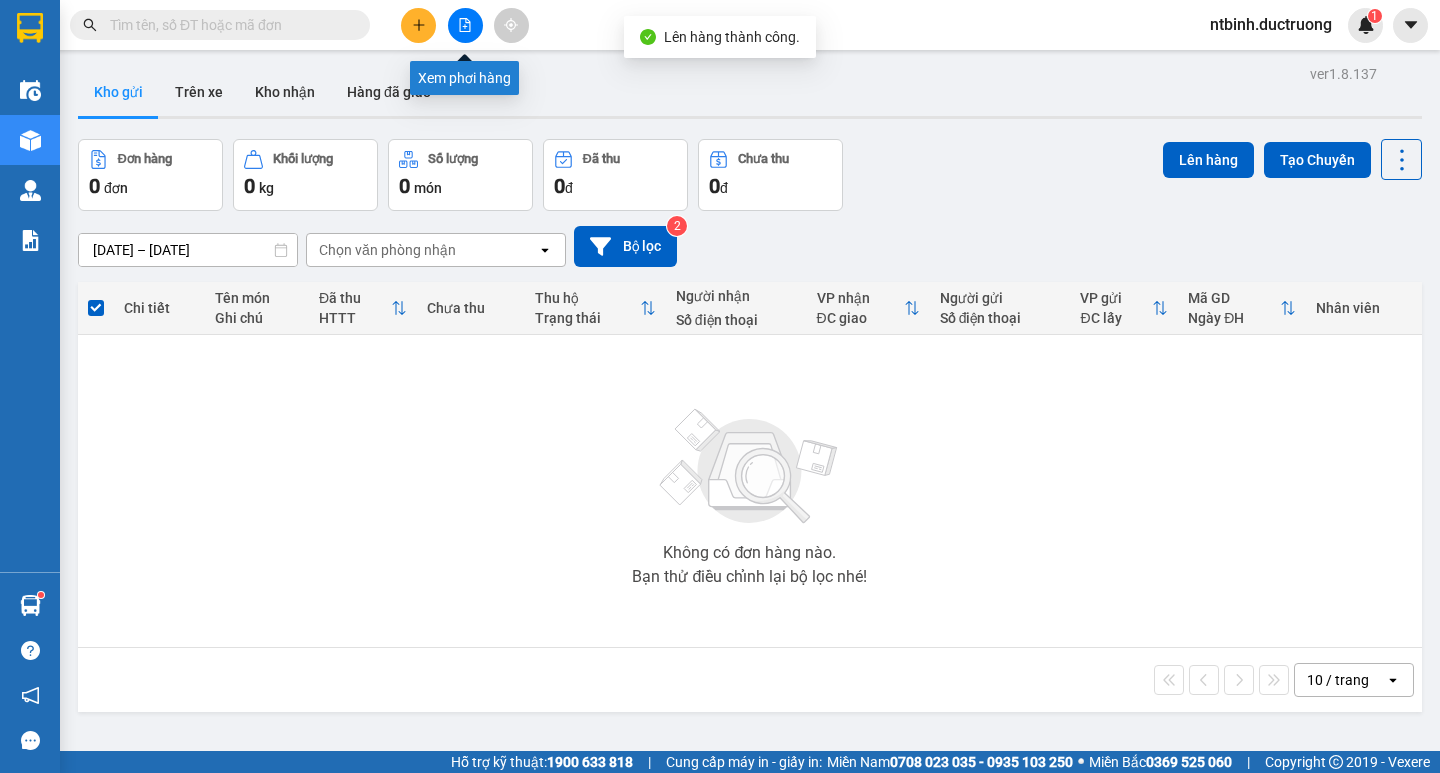 click 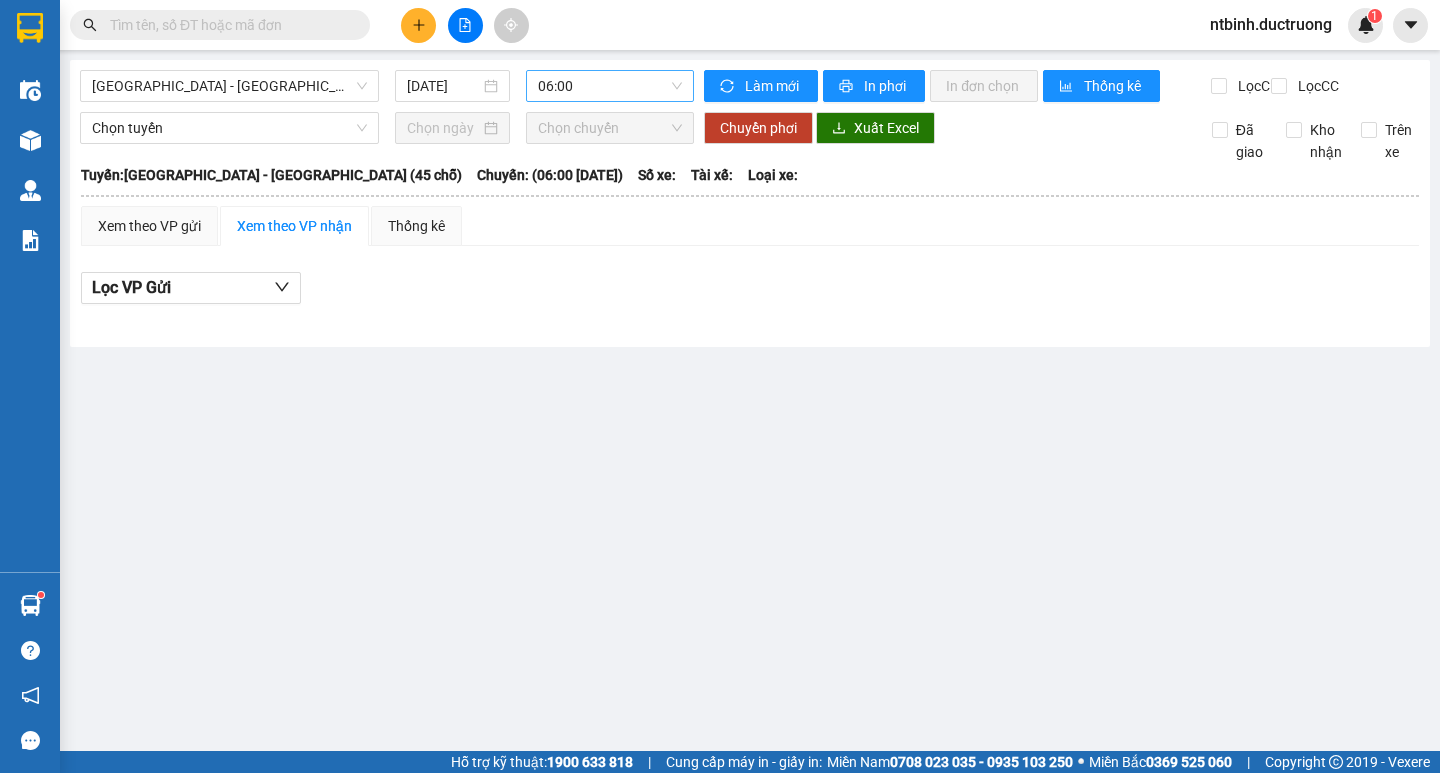 click on "06:00" at bounding box center [610, 86] 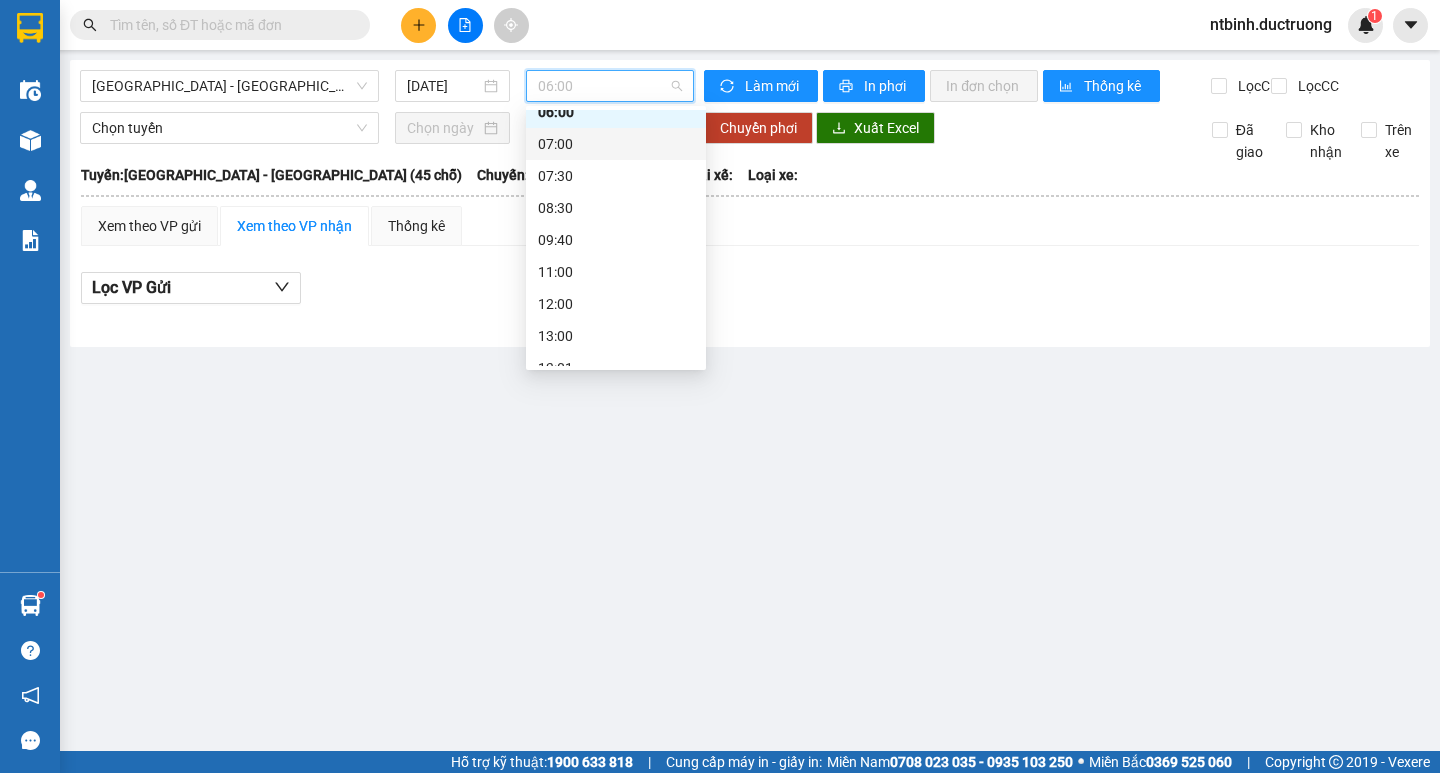 scroll, scrollTop: 270, scrollLeft: 0, axis: vertical 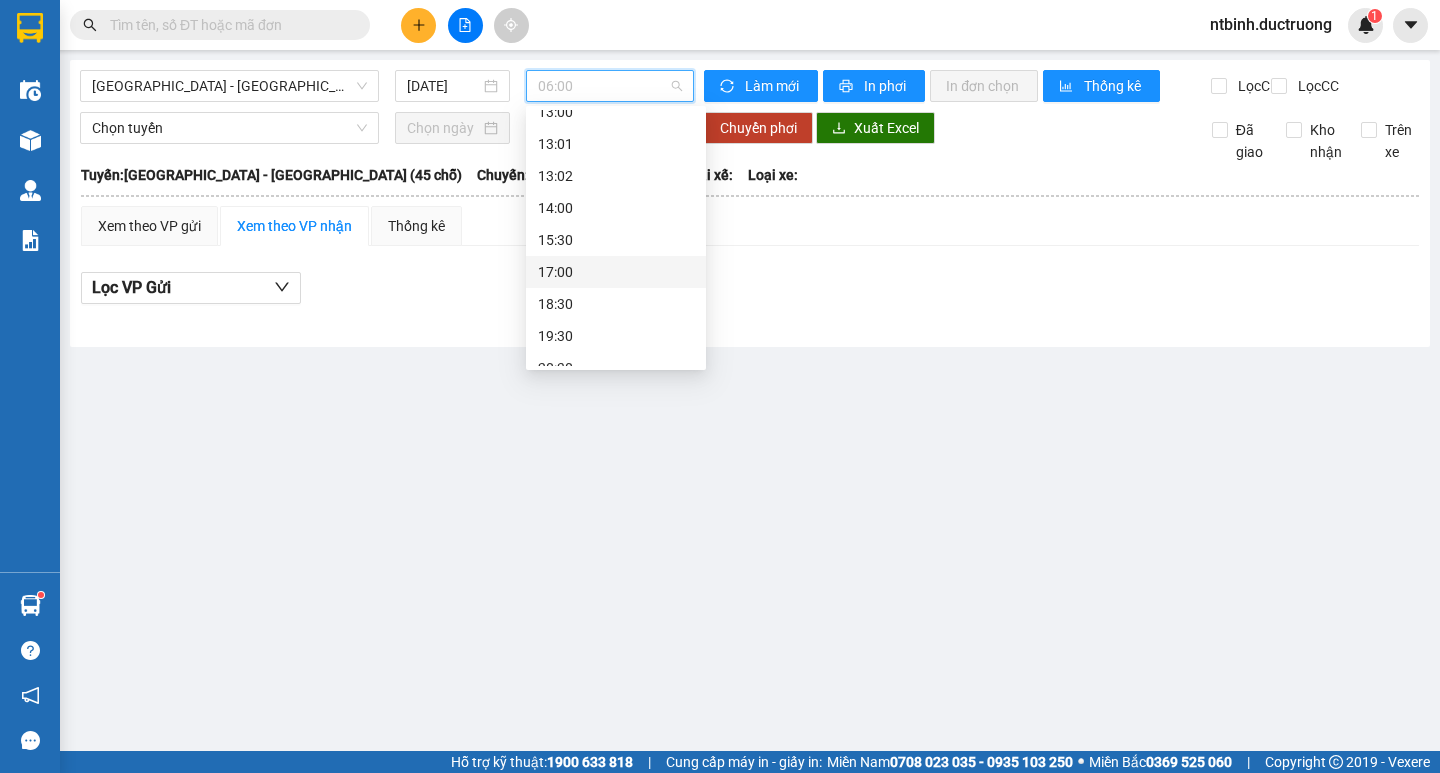 click on "17:00" at bounding box center (616, 272) 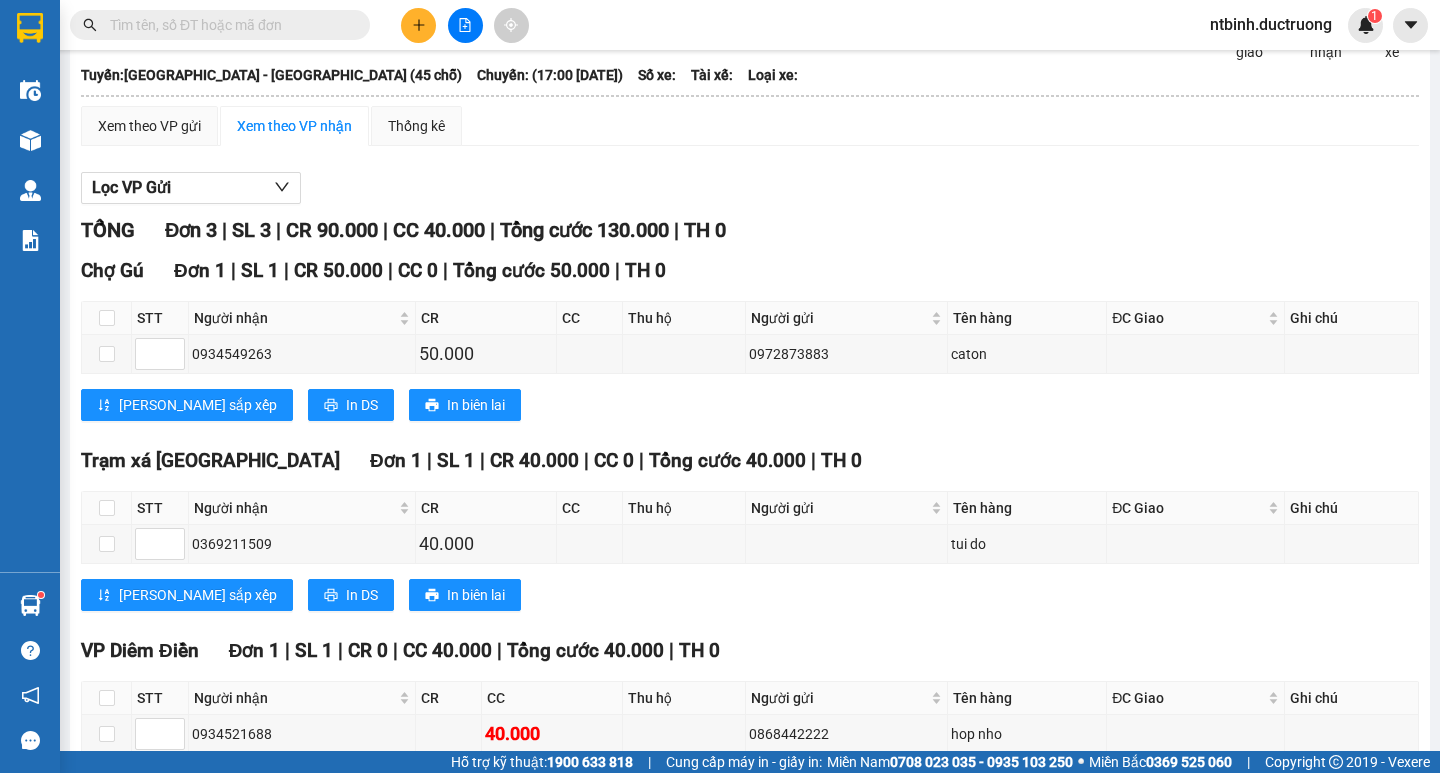 scroll, scrollTop: 123, scrollLeft: 0, axis: vertical 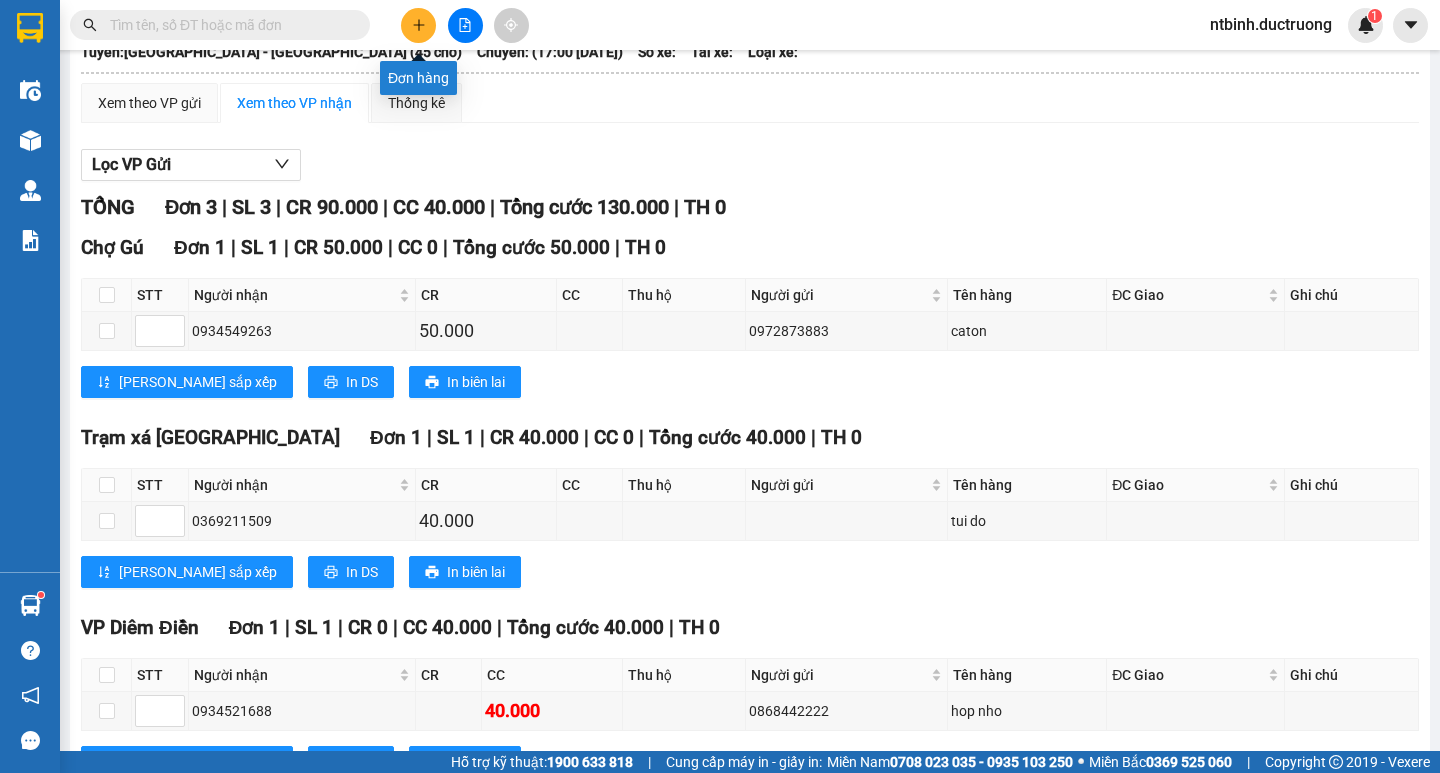 click 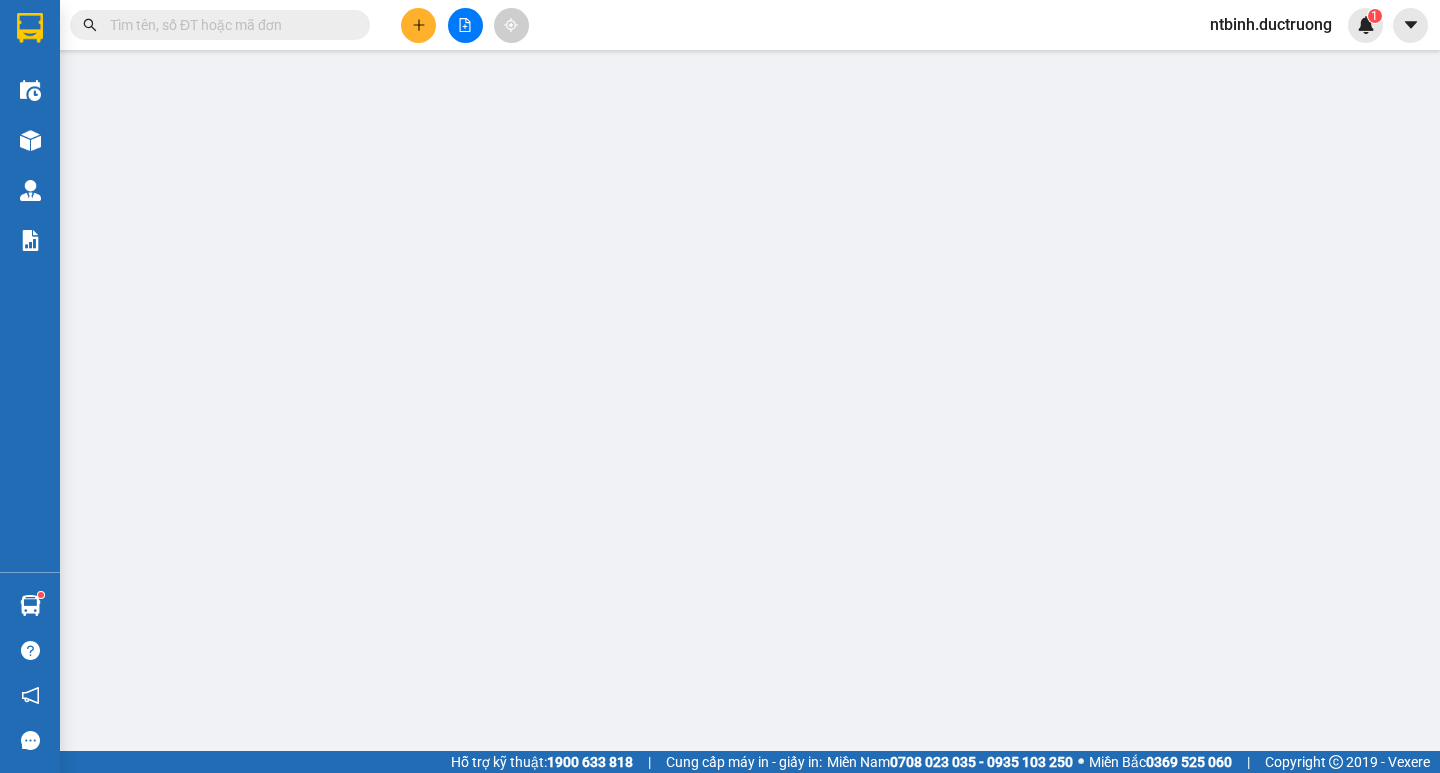 scroll, scrollTop: 0, scrollLeft: 0, axis: both 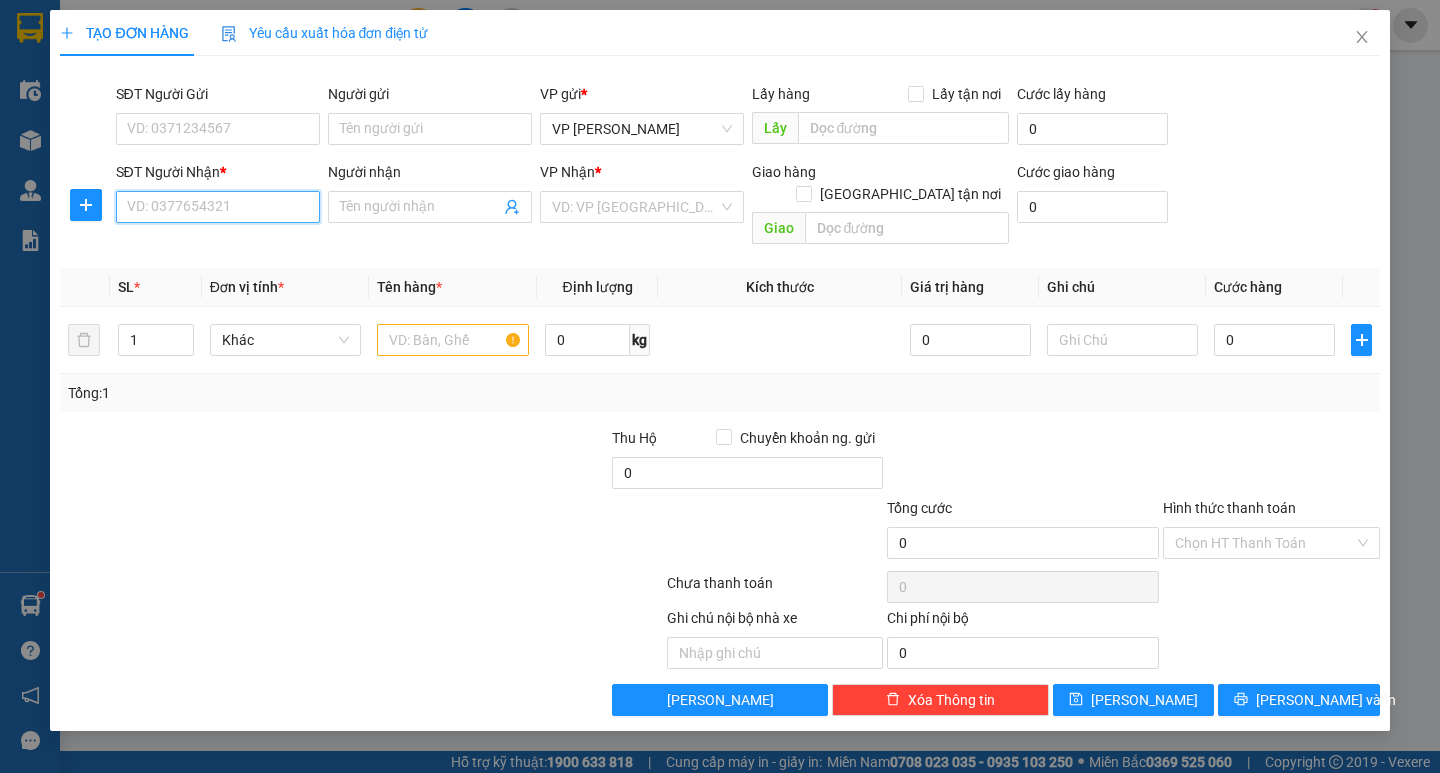 click on "SĐT Người Nhận  *" at bounding box center [218, 207] 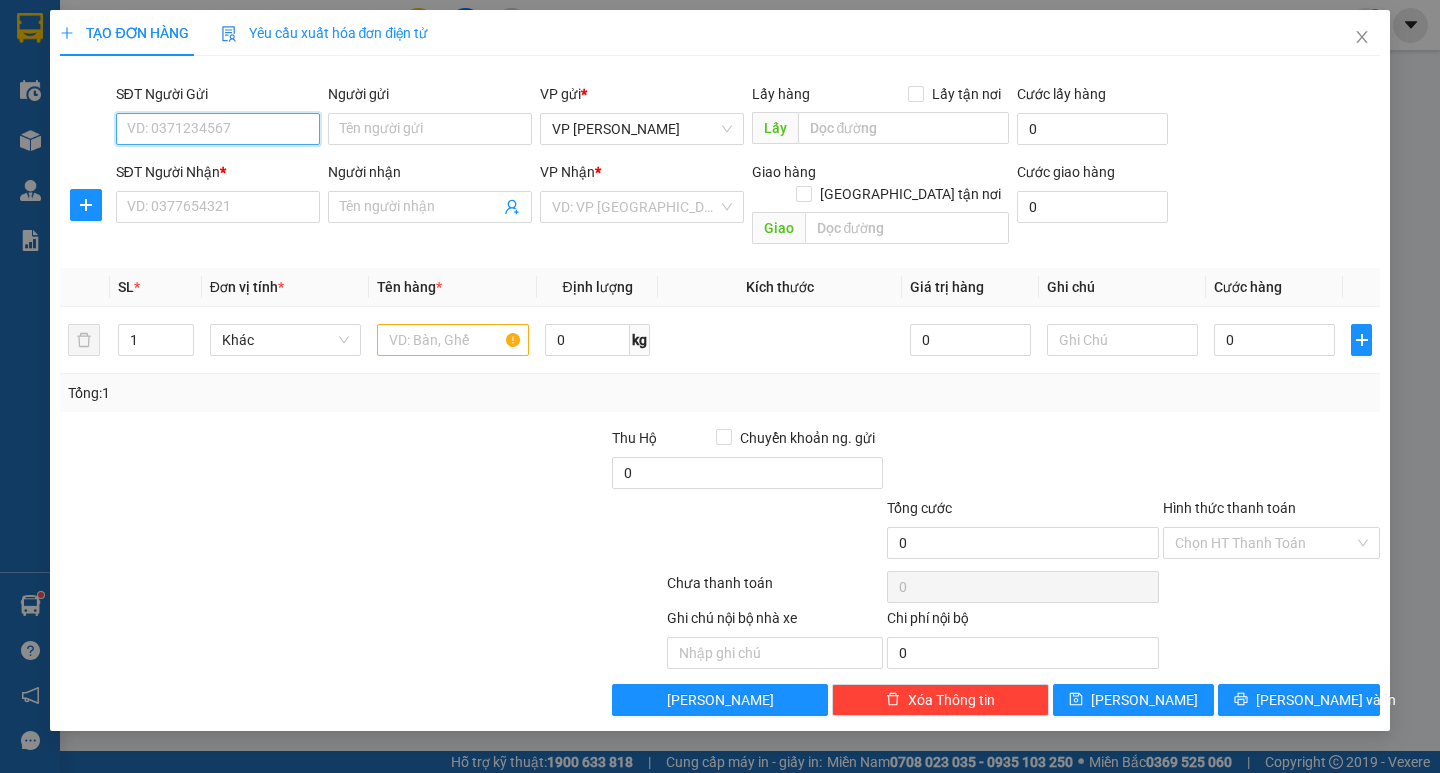 click on "SĐT Người Gửi" at bounding box center [218, 129] 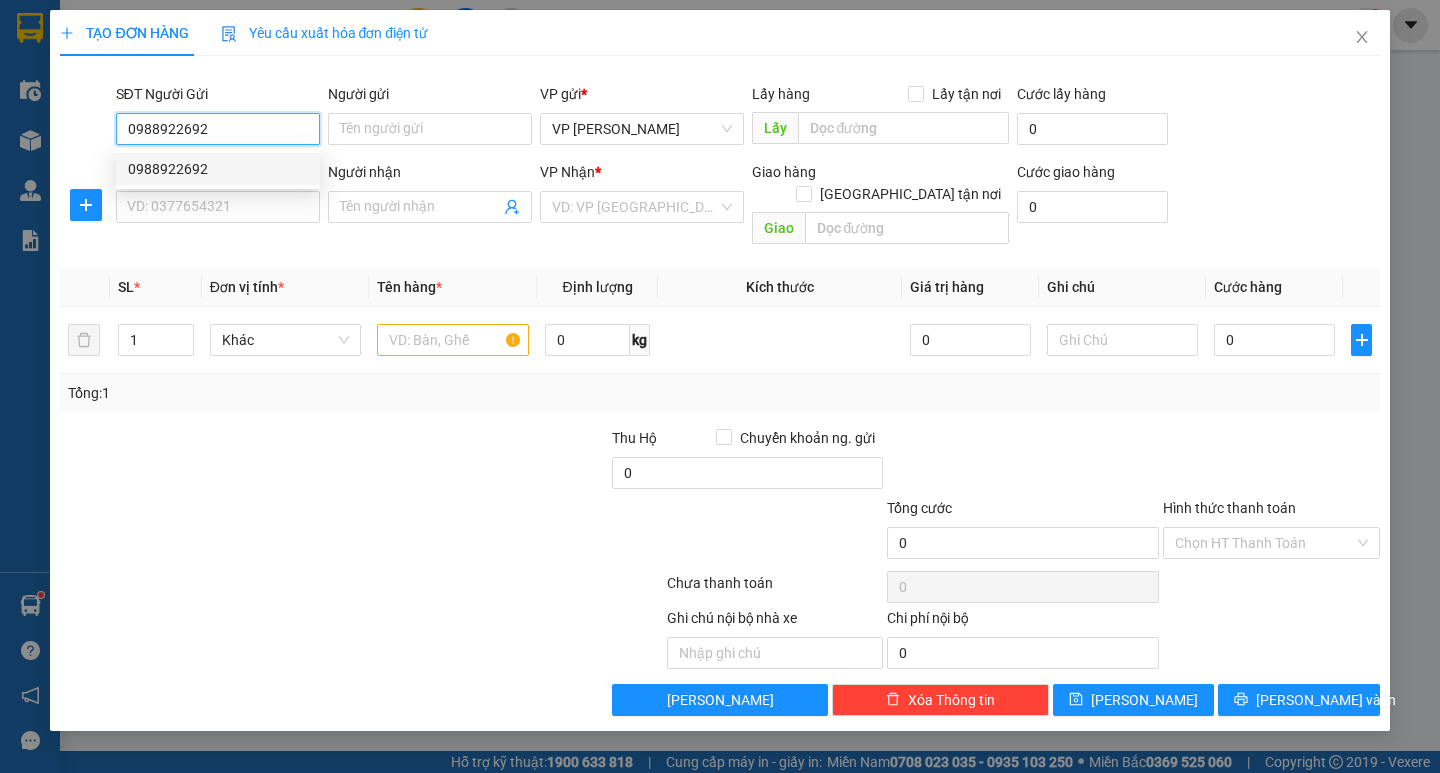 click on "0988922692" at bounding box center (218, 169) 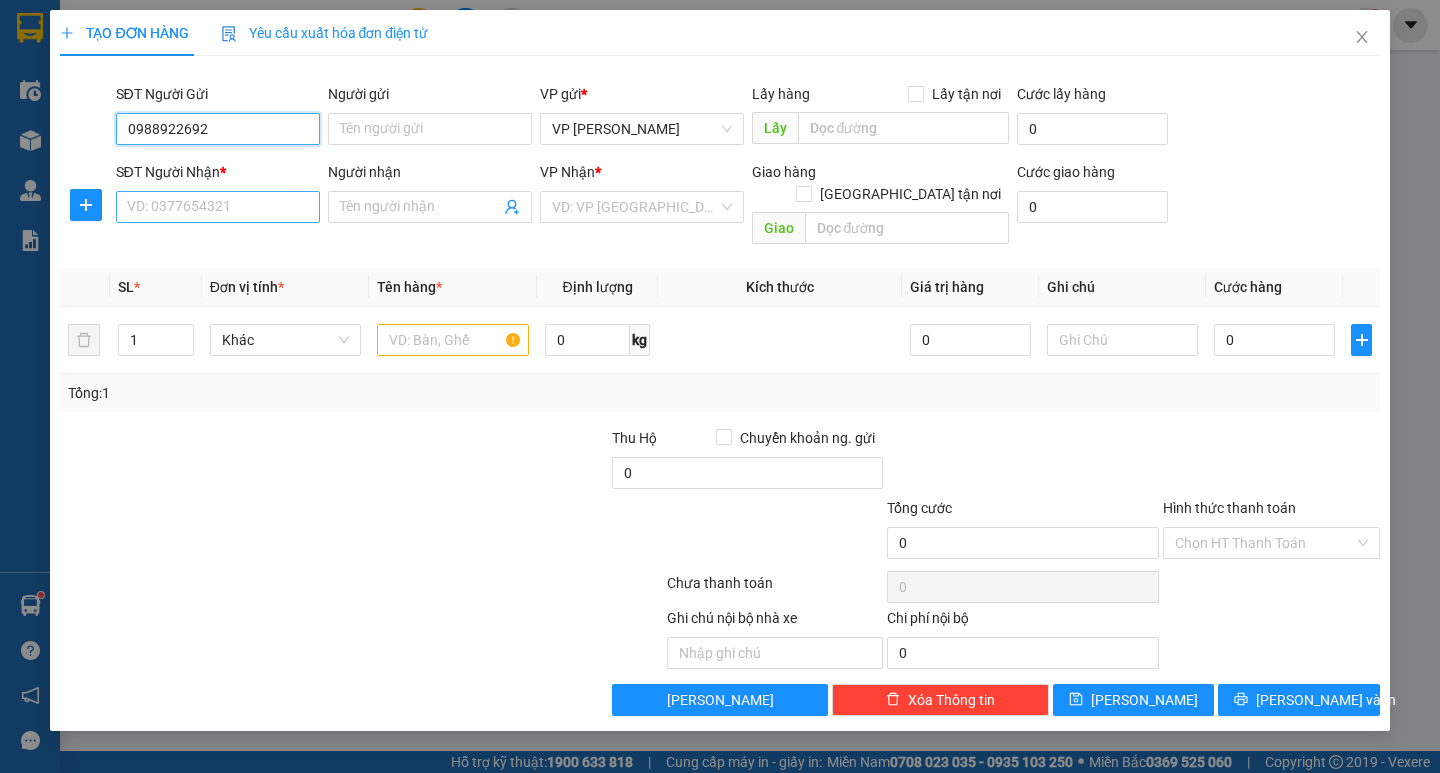 type on "0988922692" 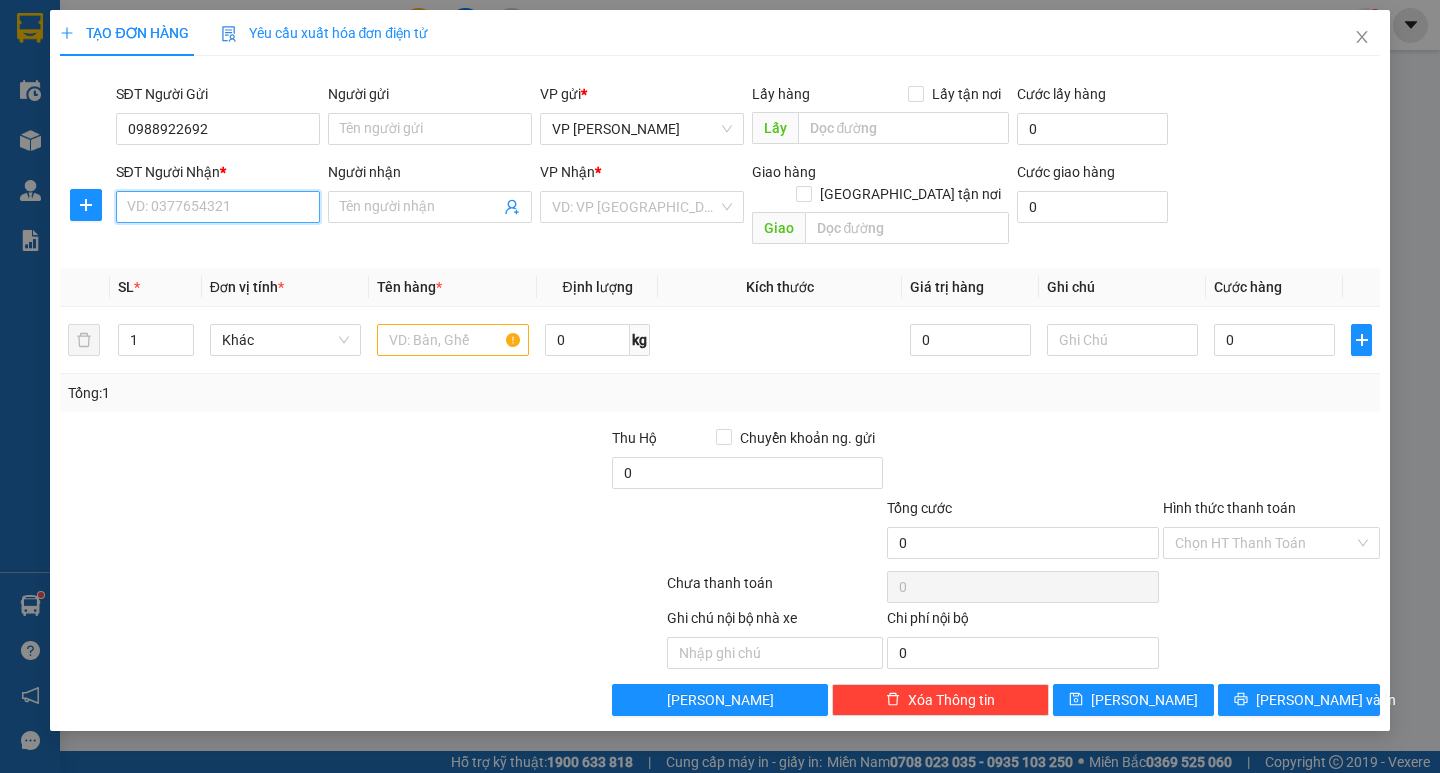 click on "SĐT Người Nhận  *" at bounding box center (218, 207) 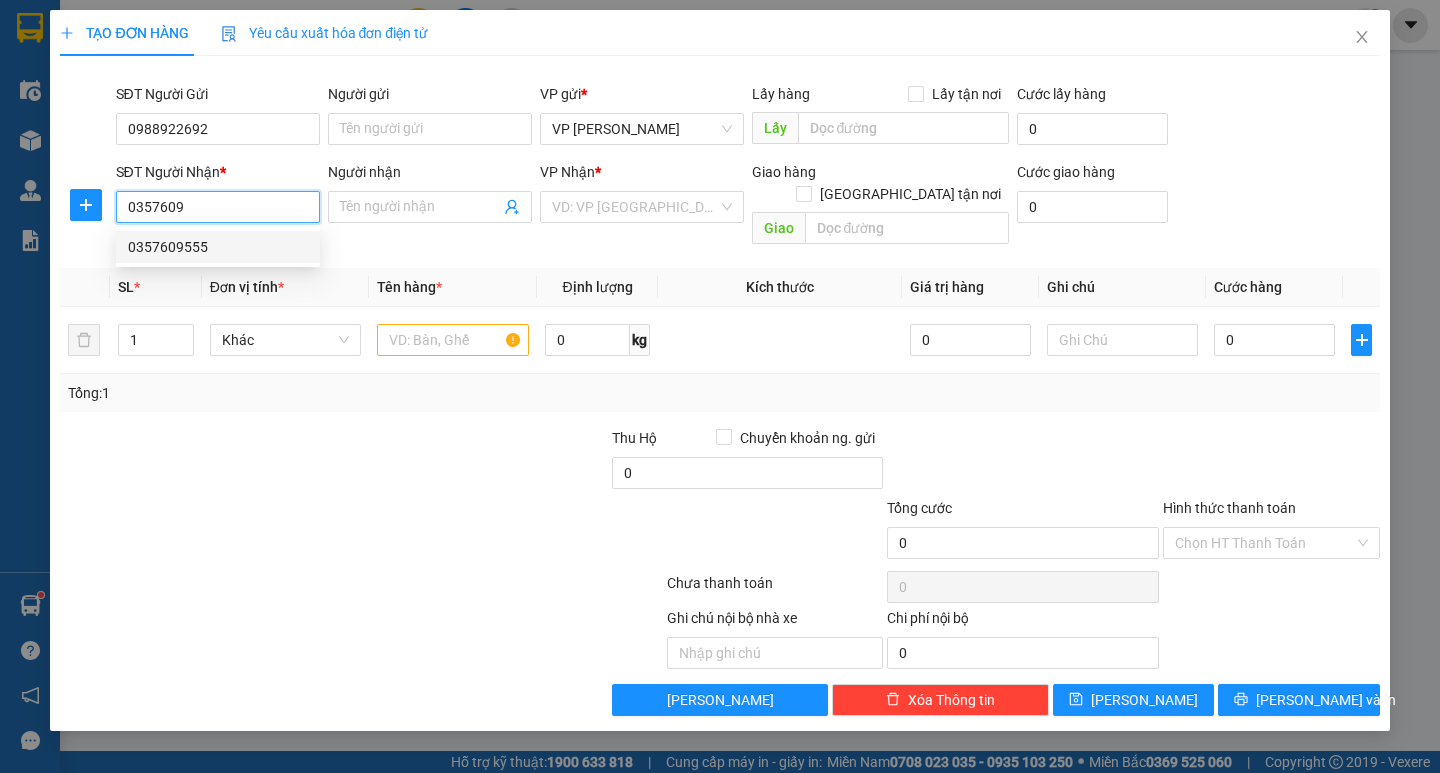 click on "0357609555" at bounding box center [218, 247] 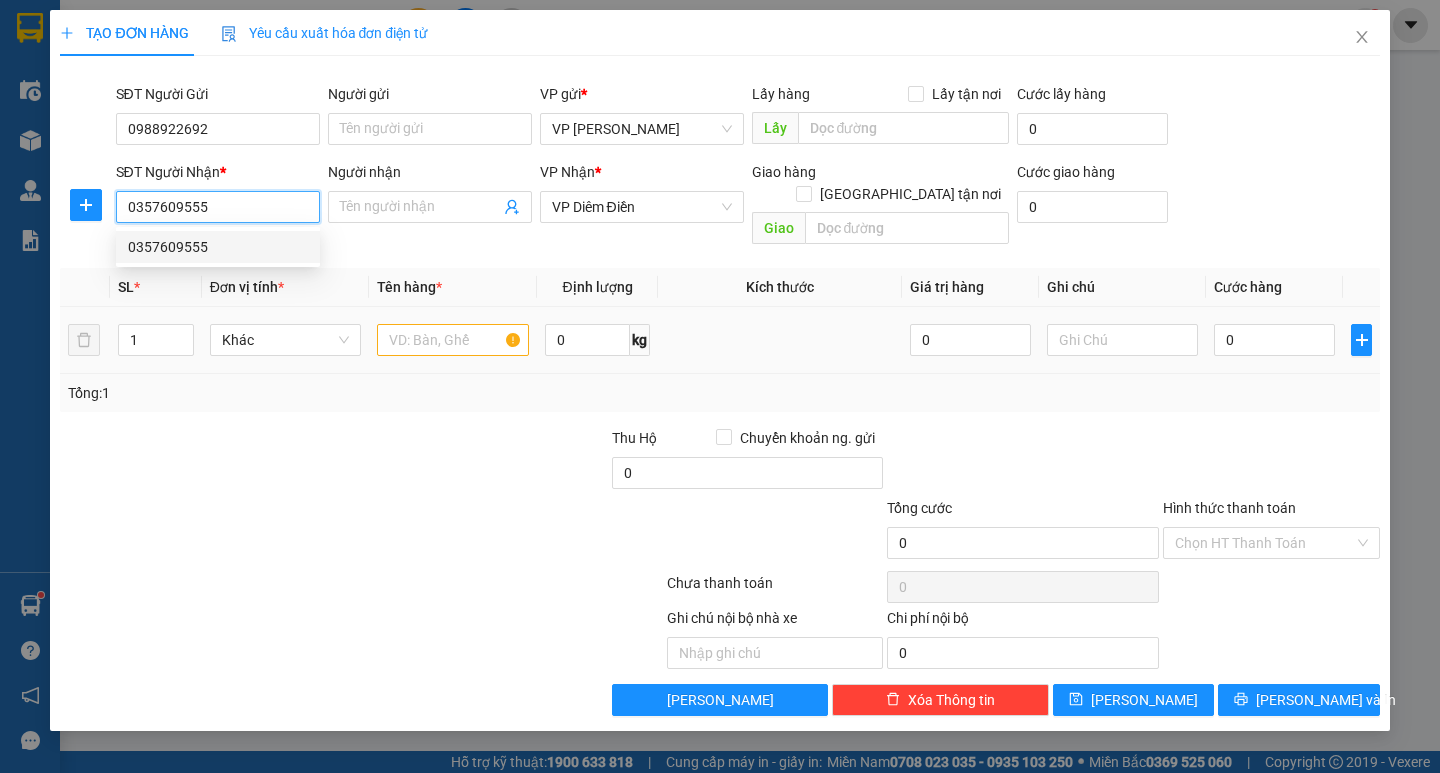 type on "0357609555" 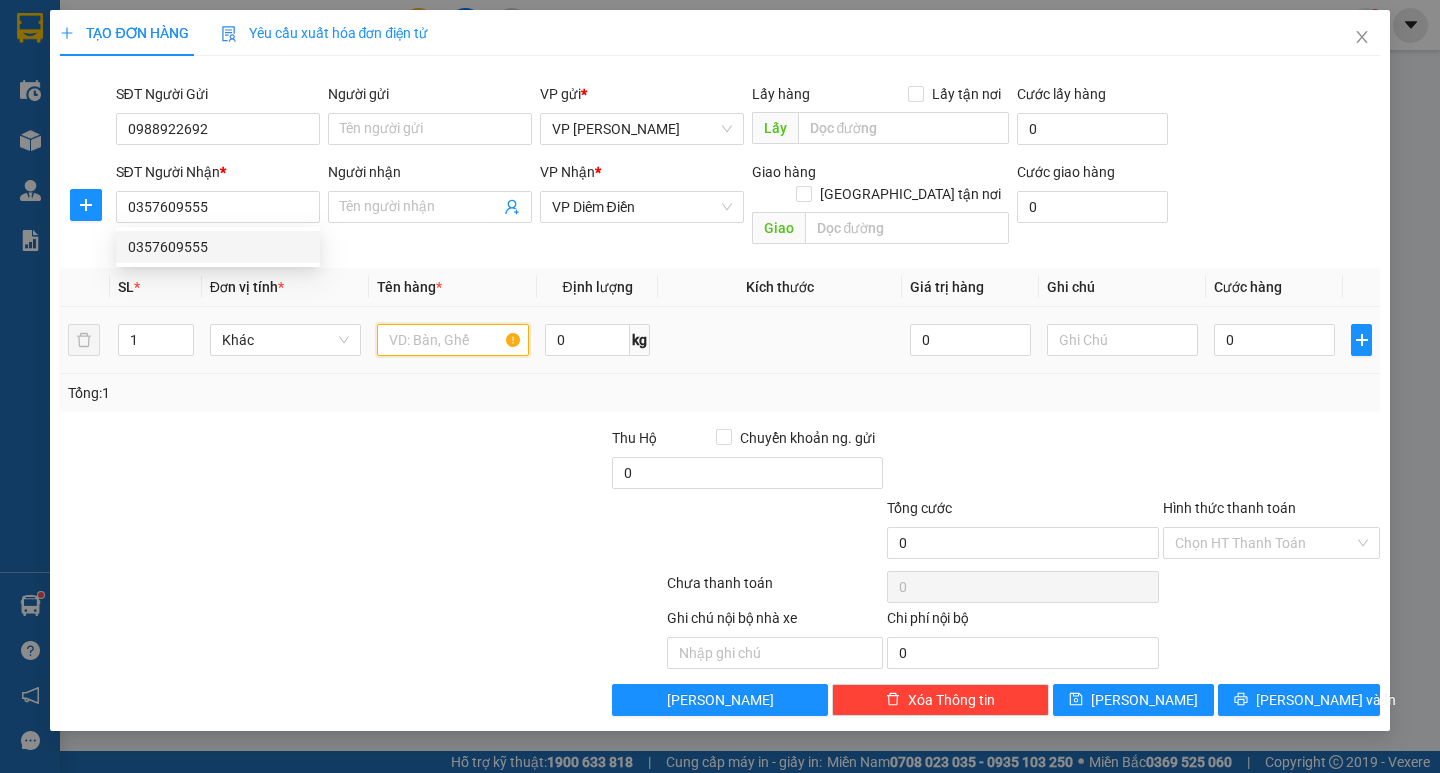 click at bounding box center (452, 340) 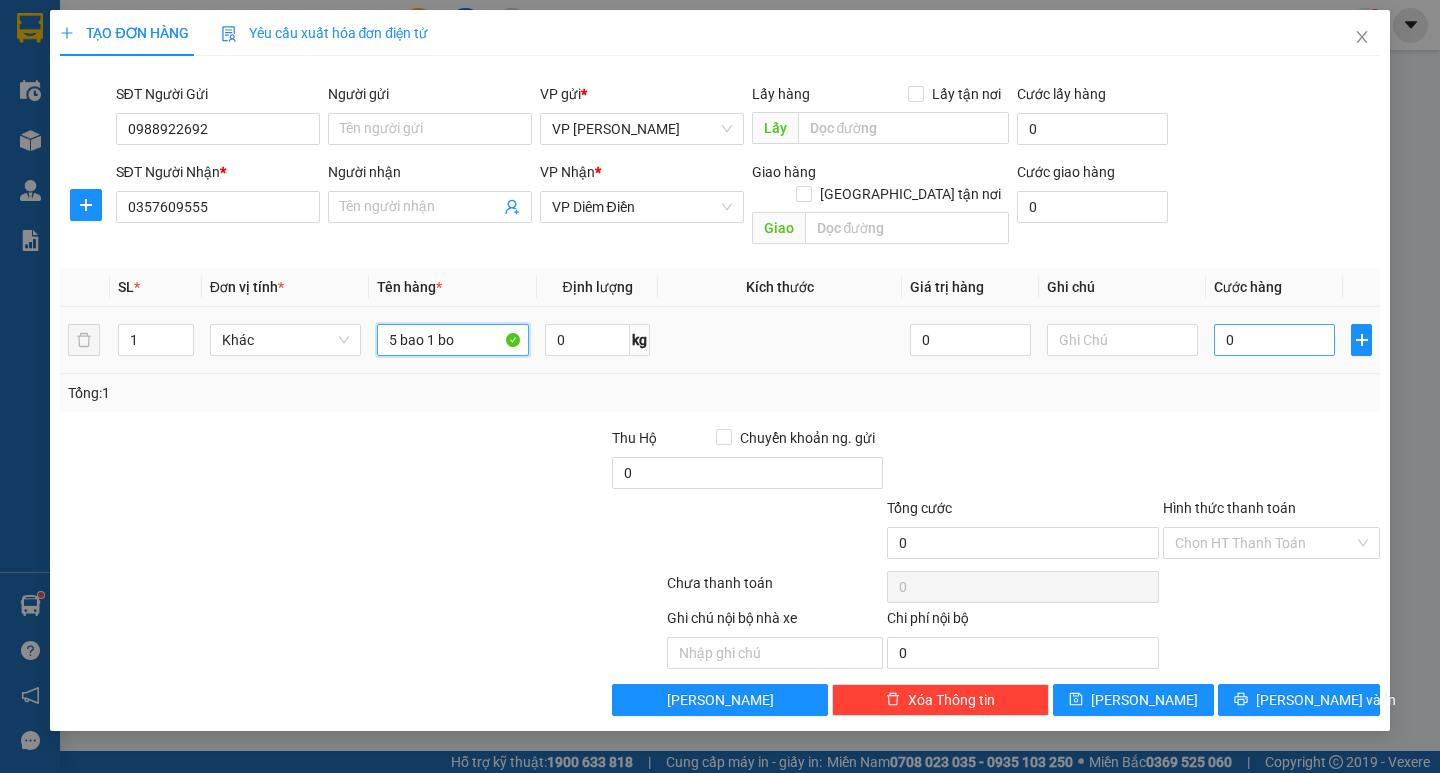 type on "5 bao 1 bo" 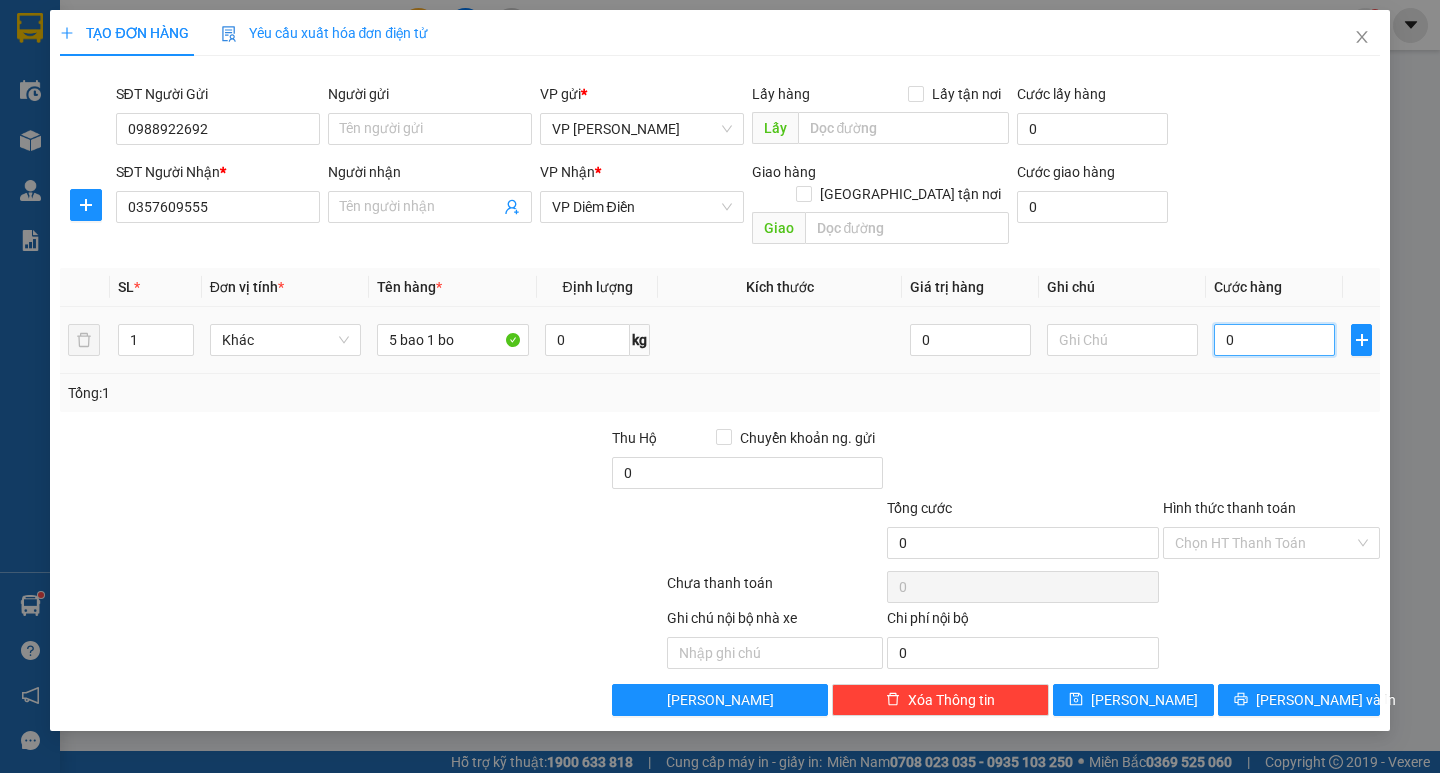 click on "0" at bounding box center (1274, 340) 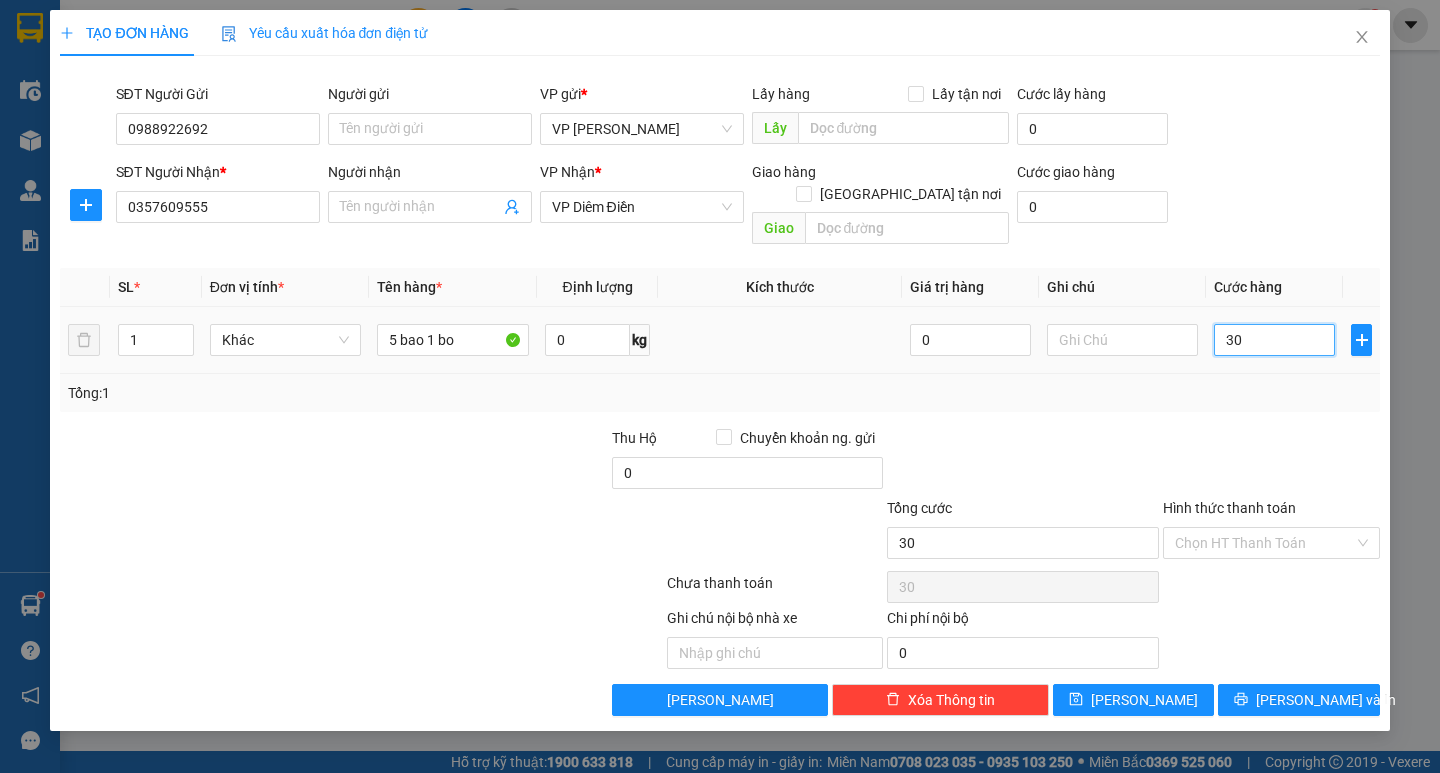 type on "300" 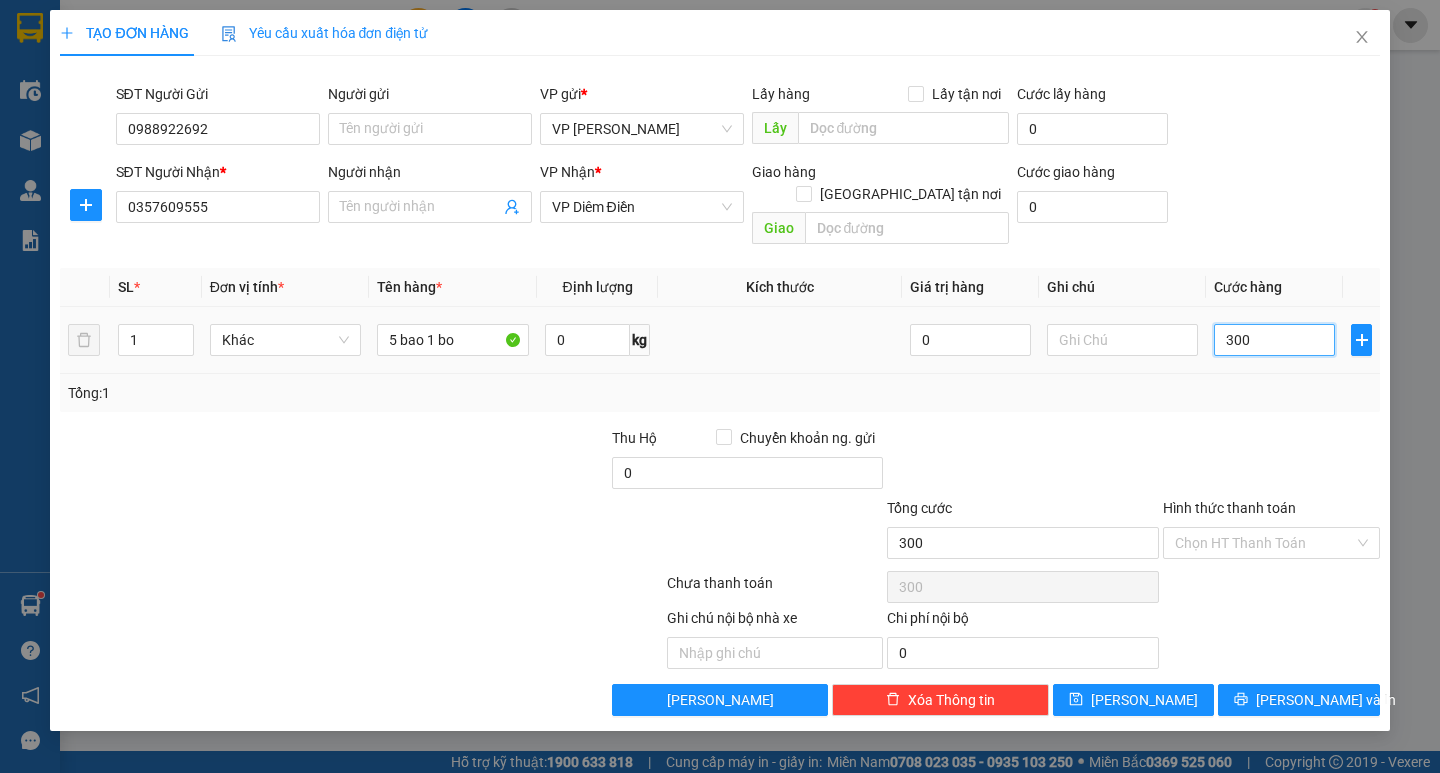 type on "3.000" 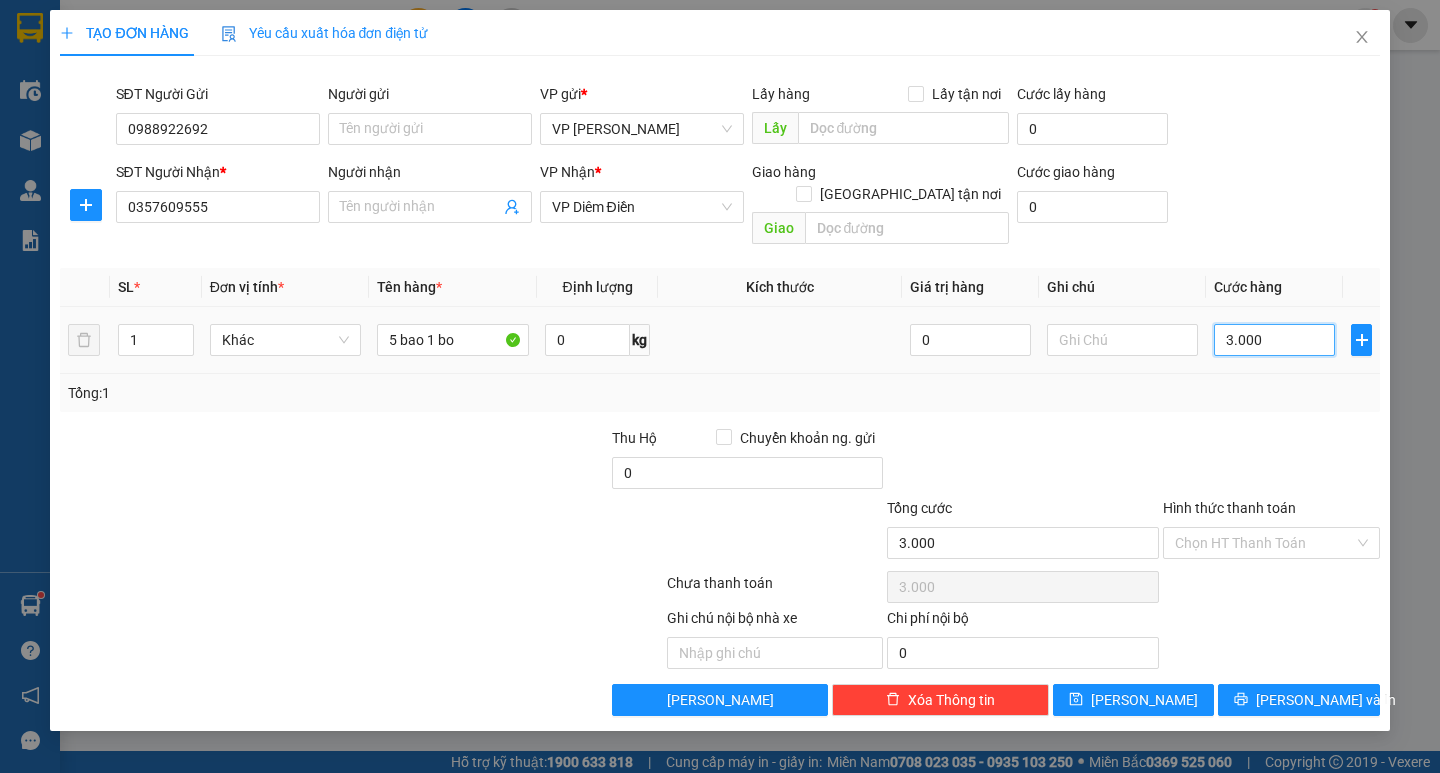 type on "330" 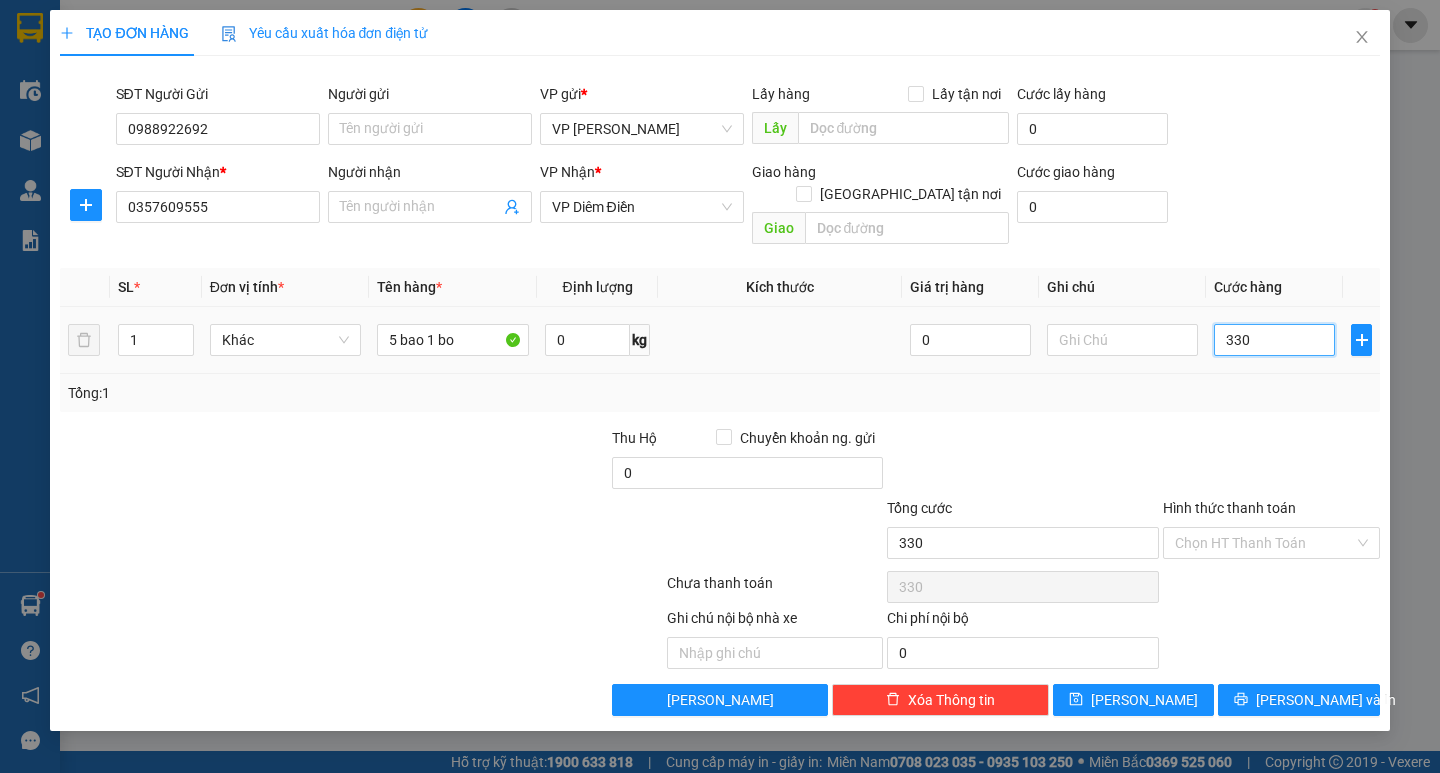 type on "33" 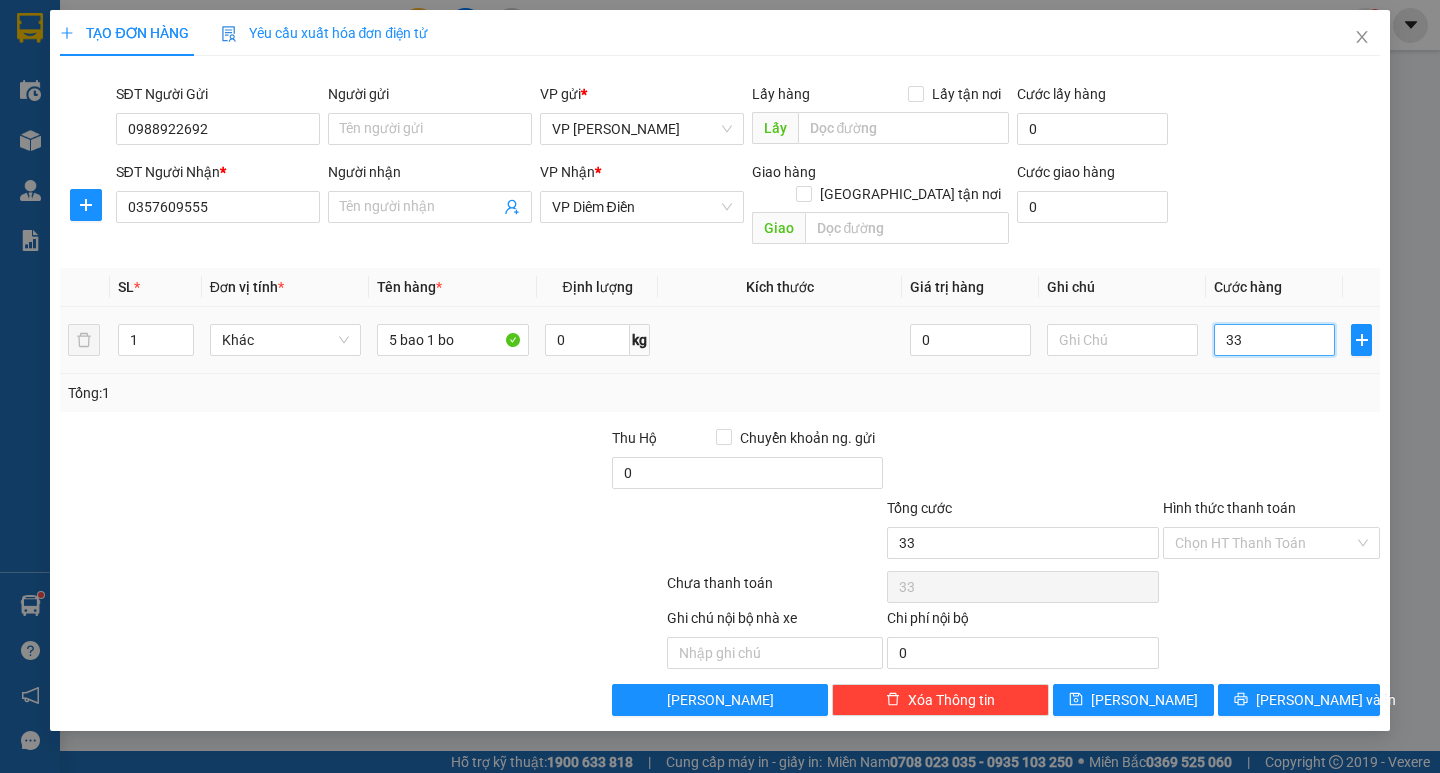 type on "3" 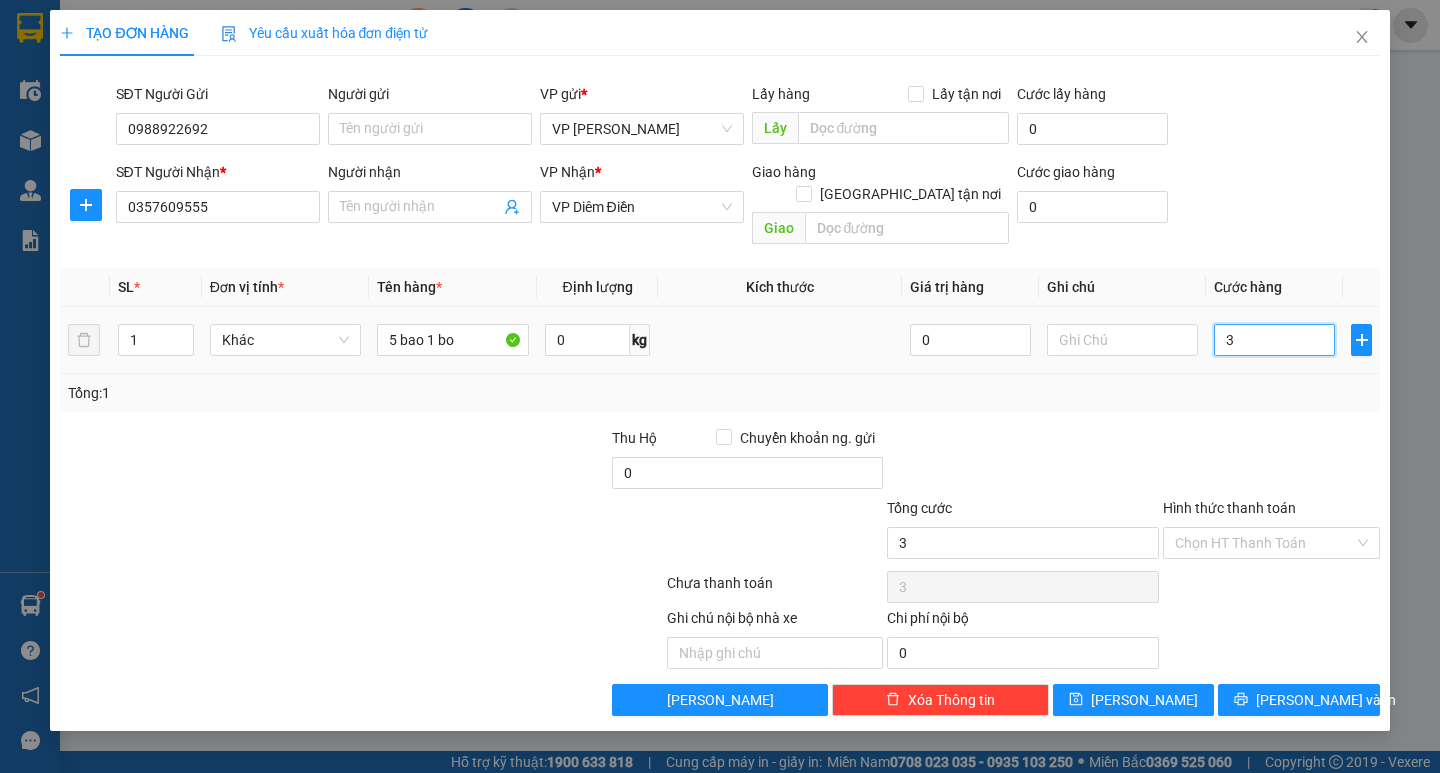 type on "030" 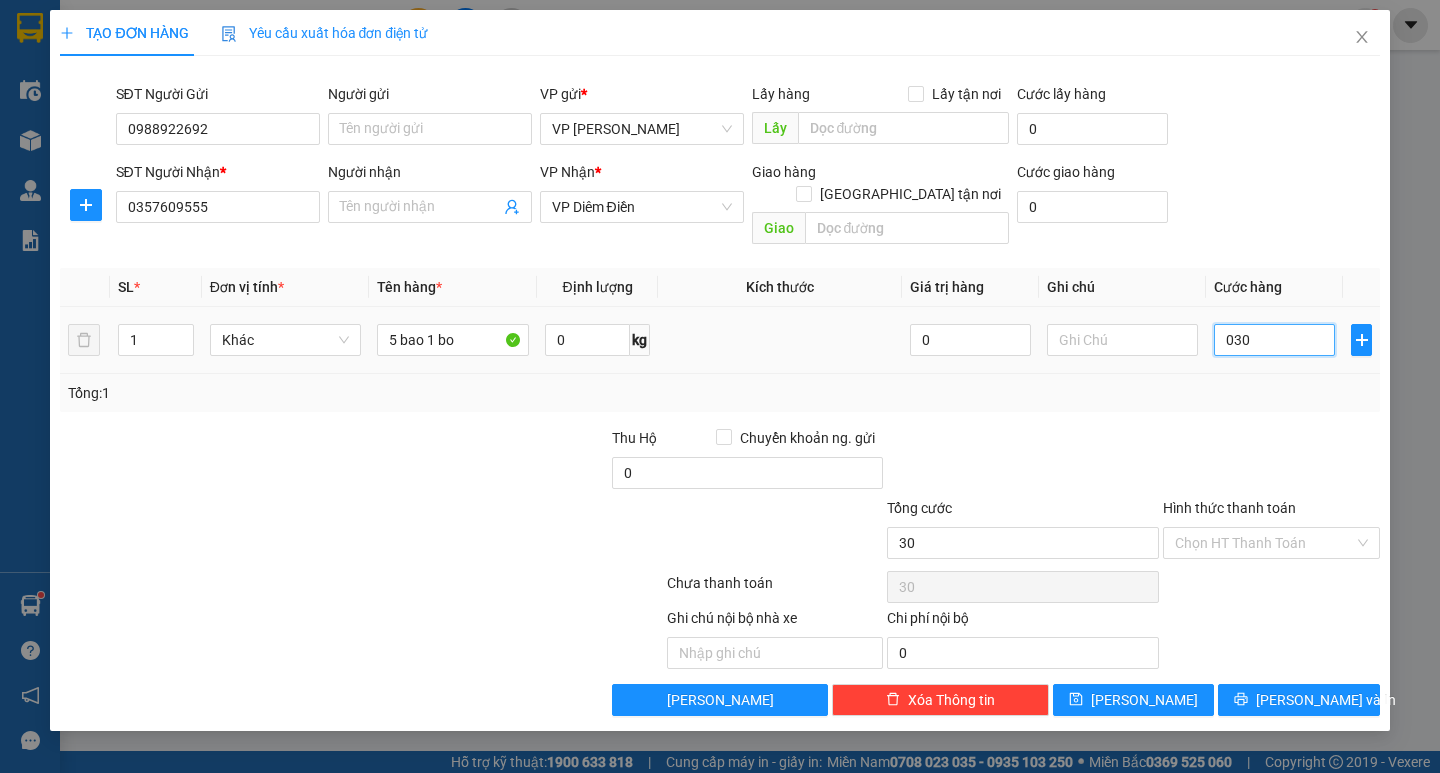 type on "0.300" 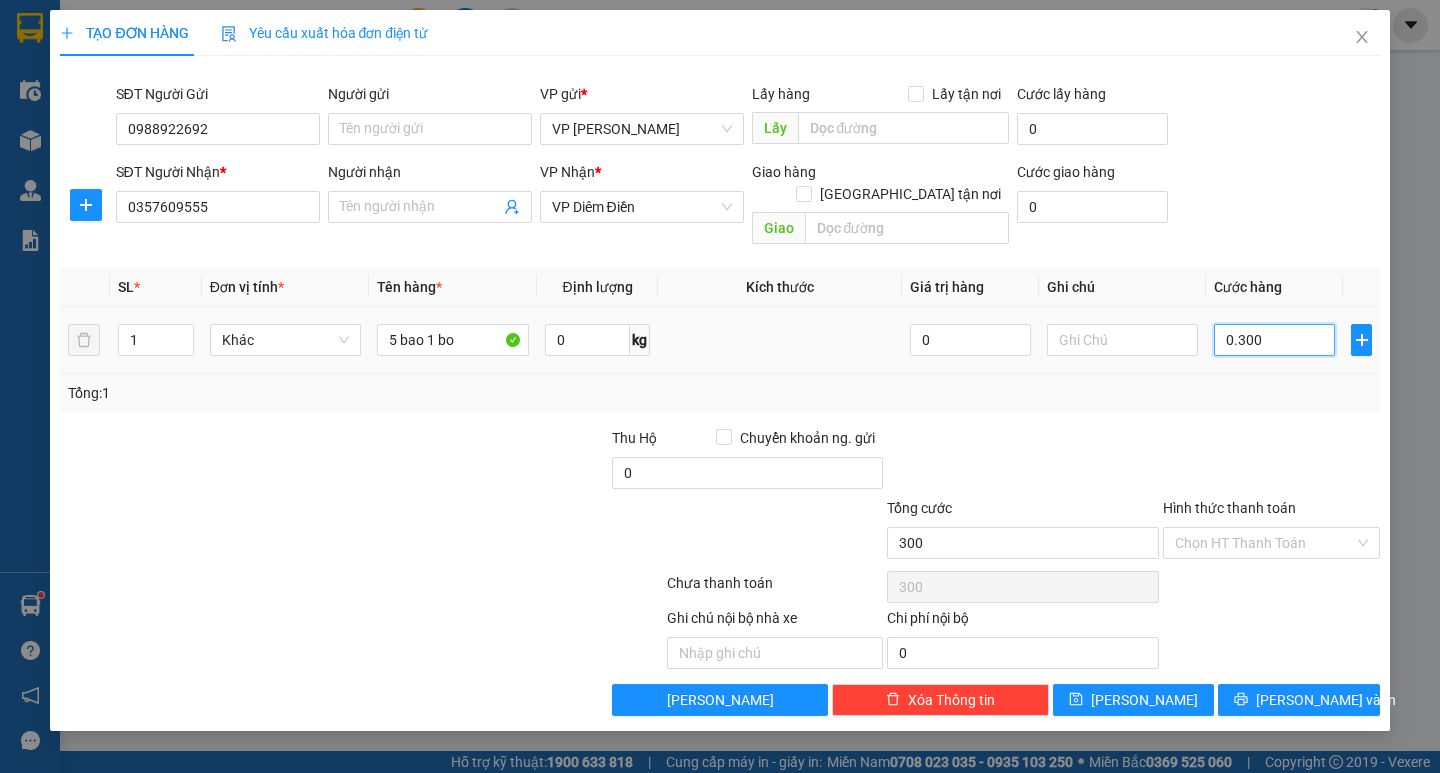 type on "030" 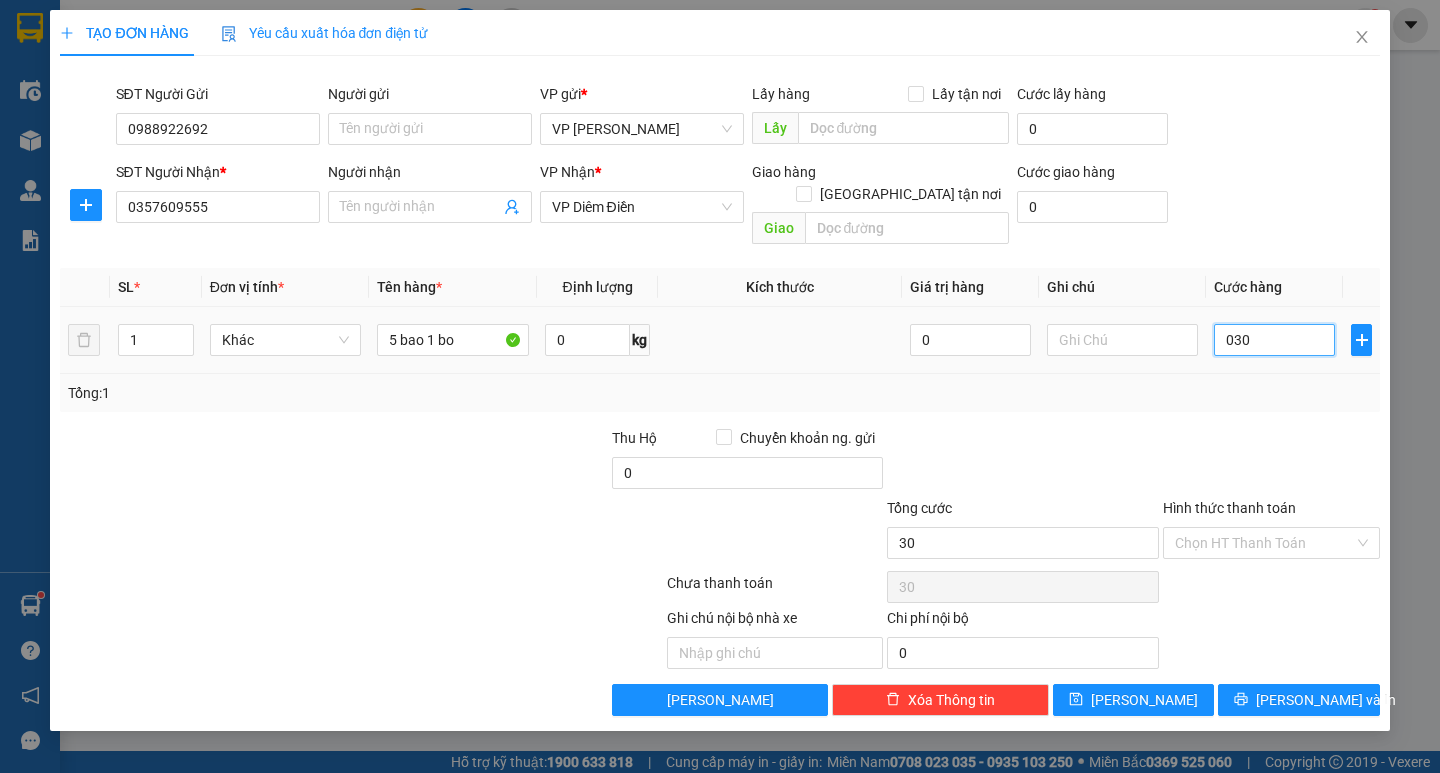 type on "03" 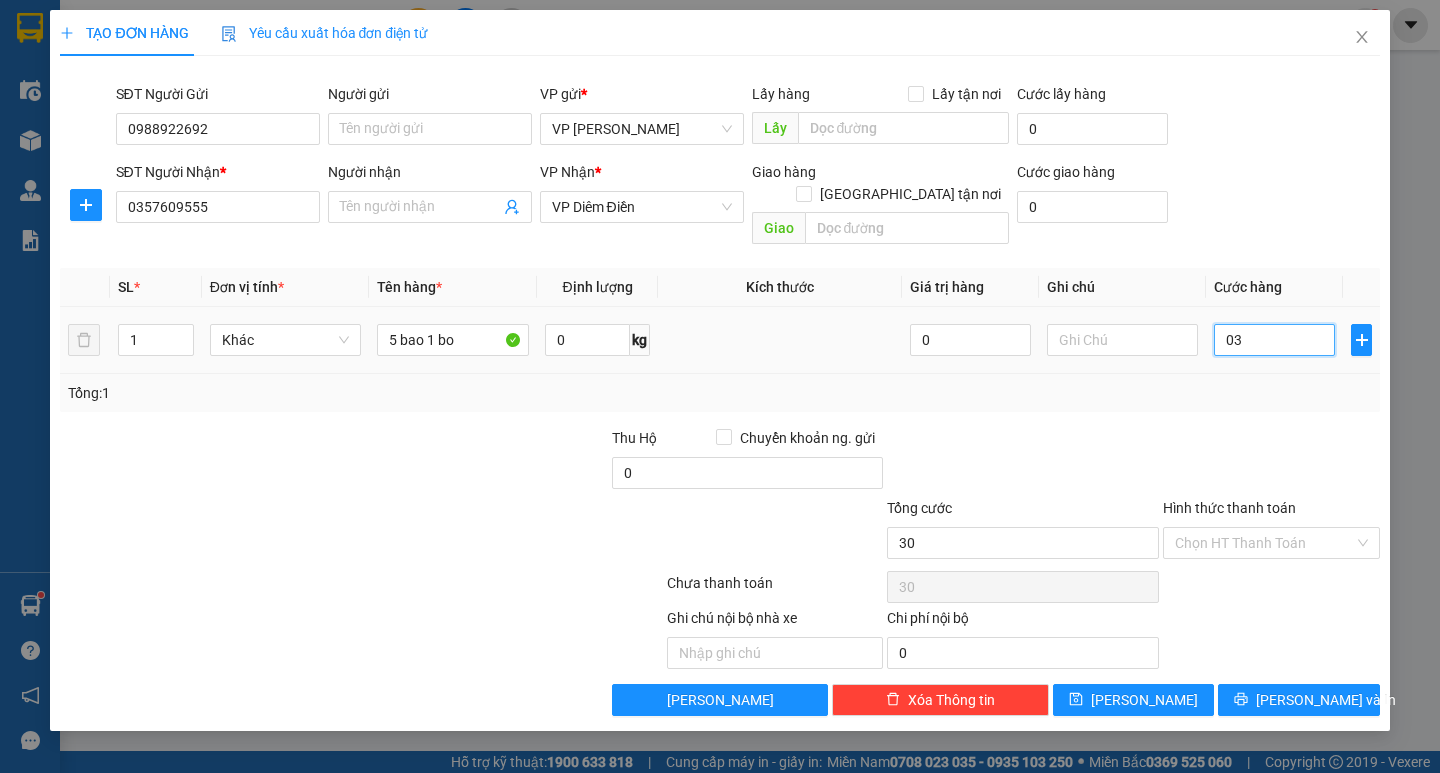 type on "3" 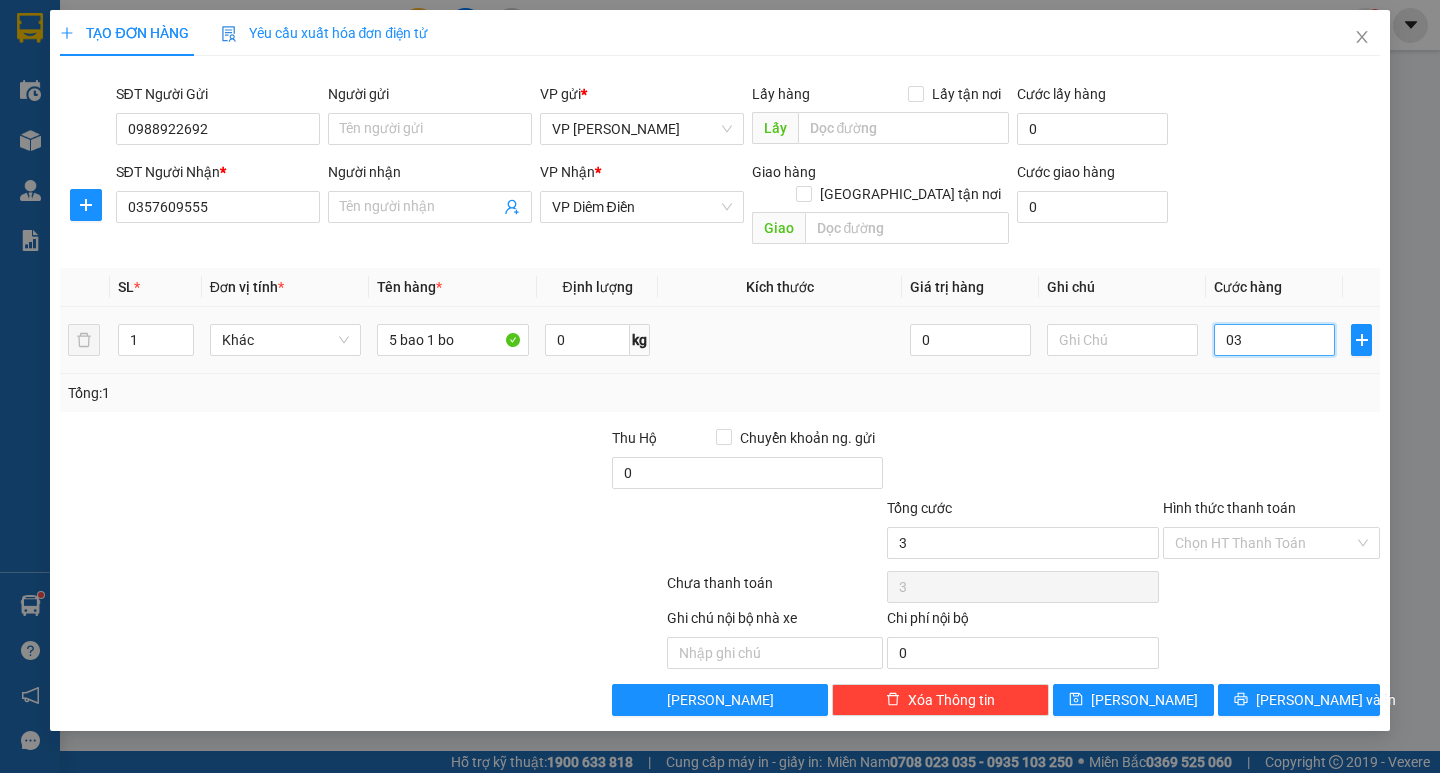 type on "0" 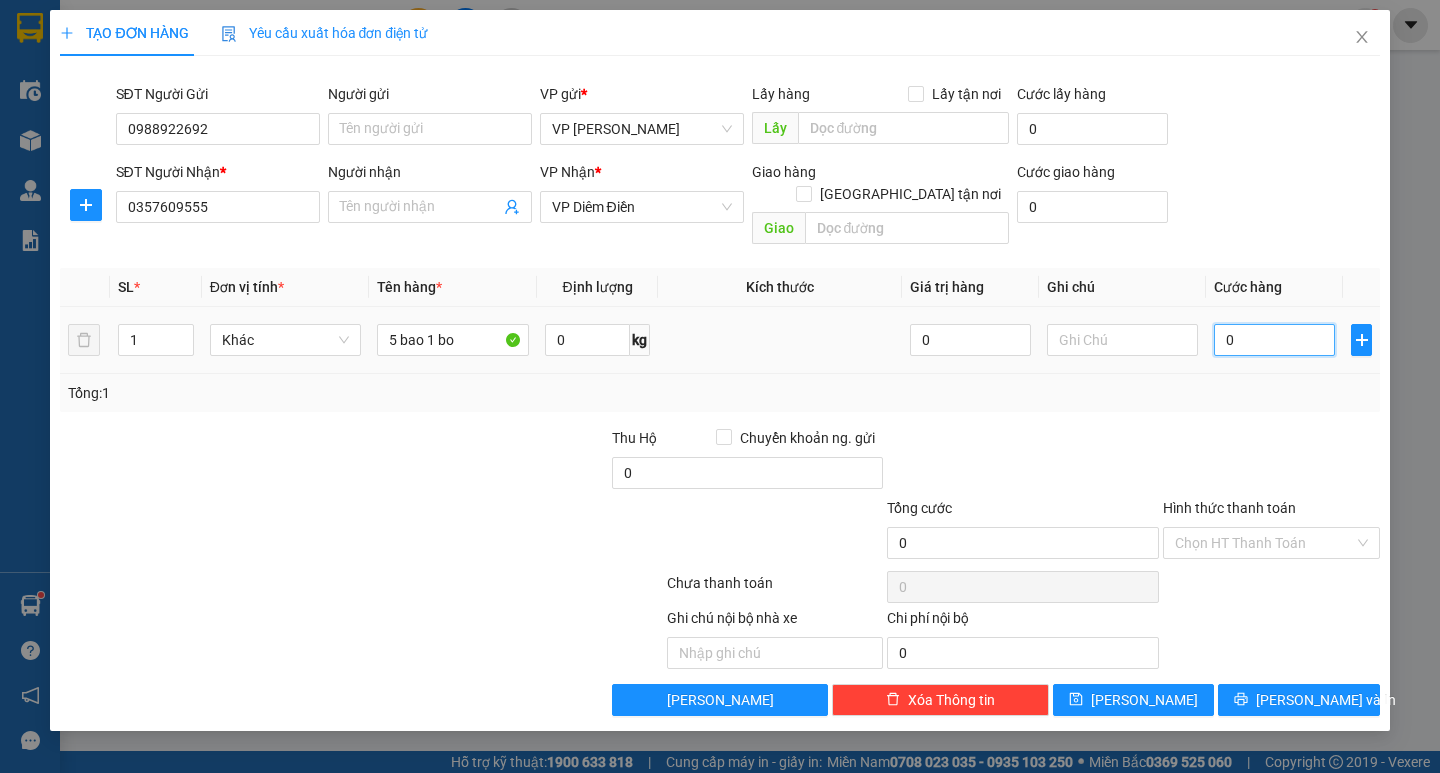 click on "0" at bounding box center [1274, 340] 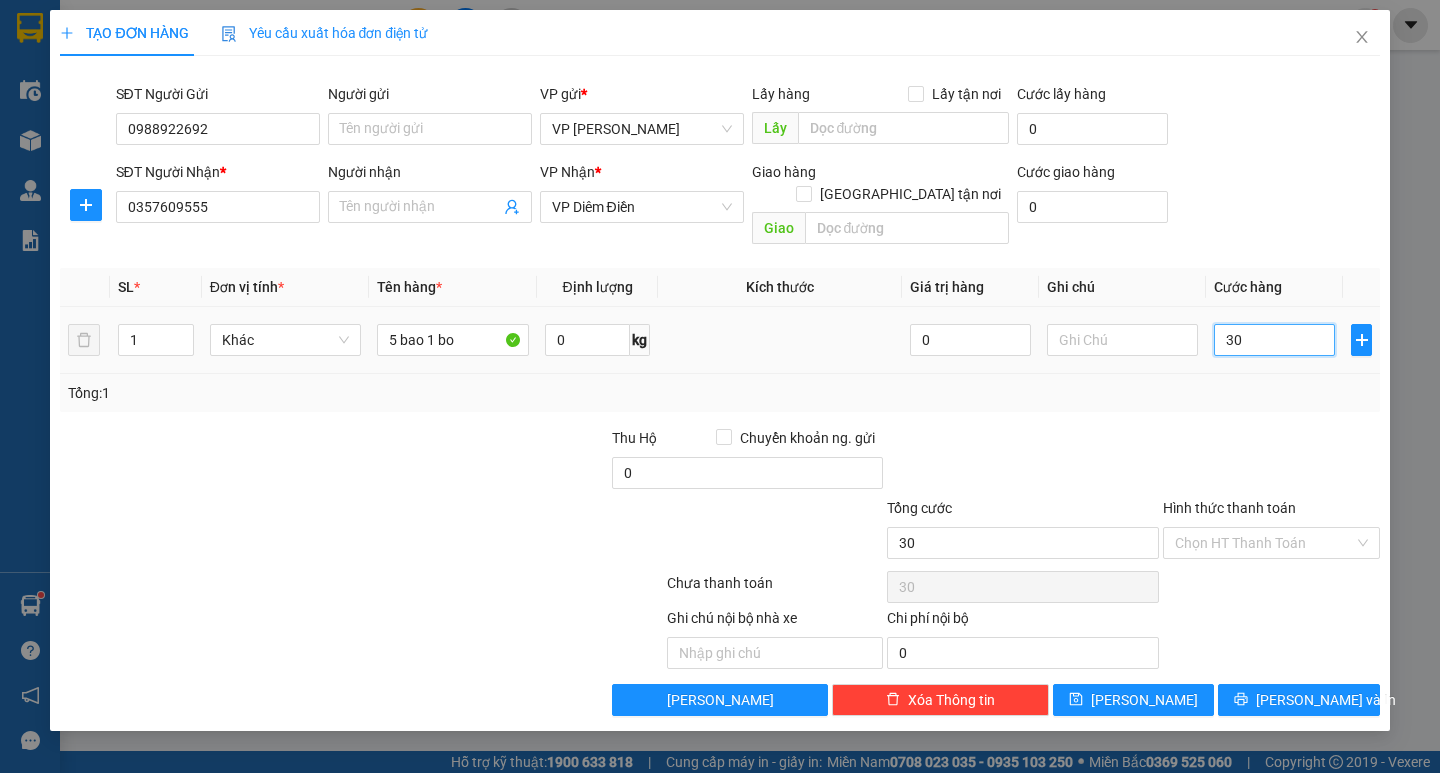 type on "300" 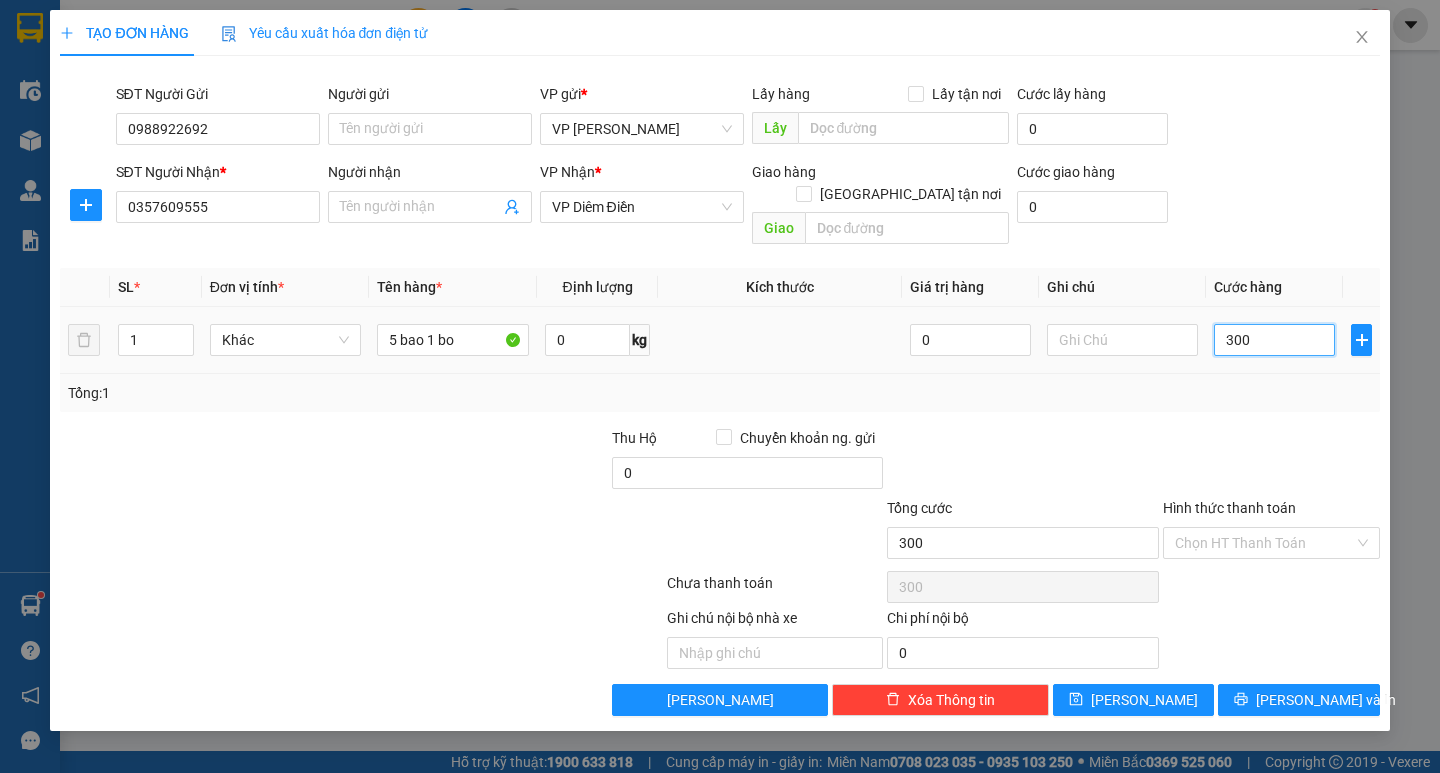 type on "3.000" 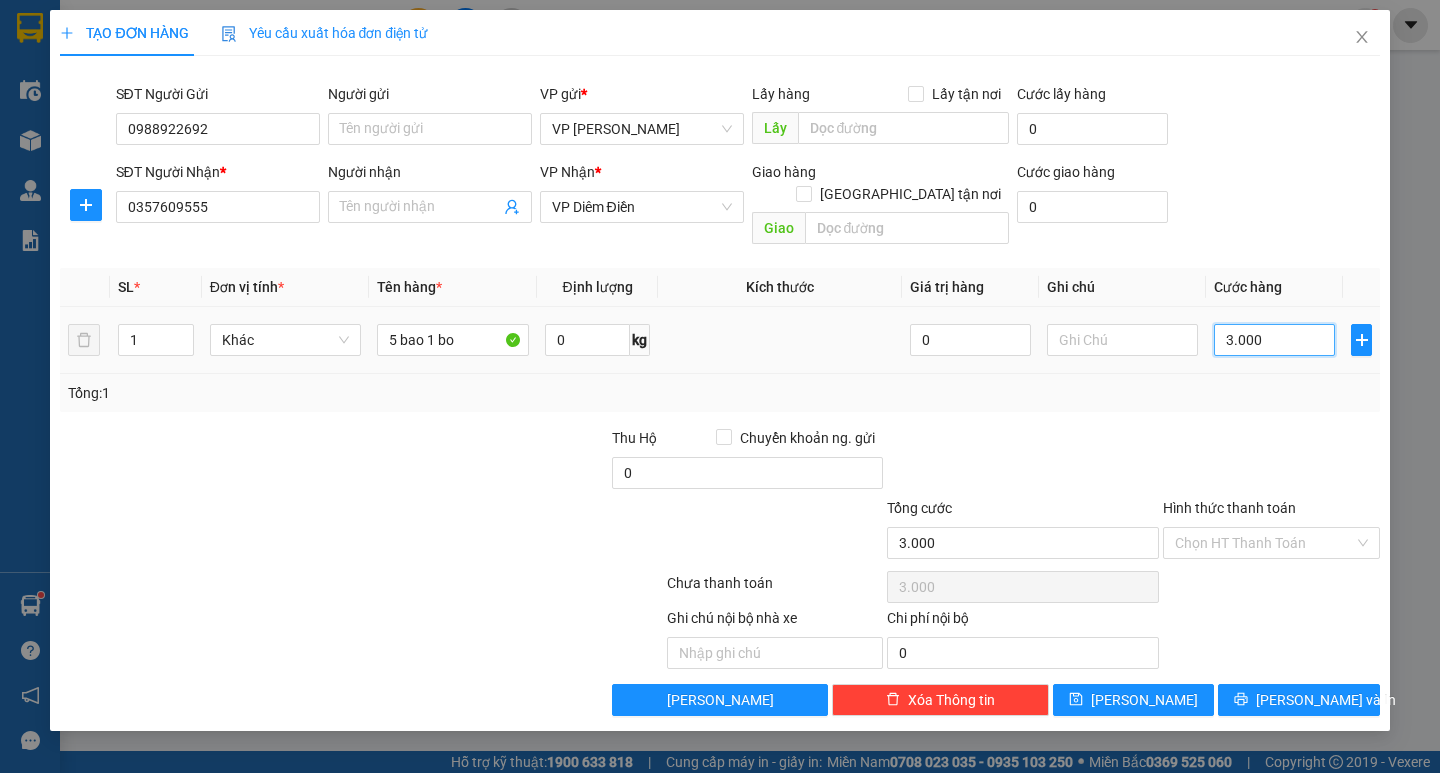 type on "330" 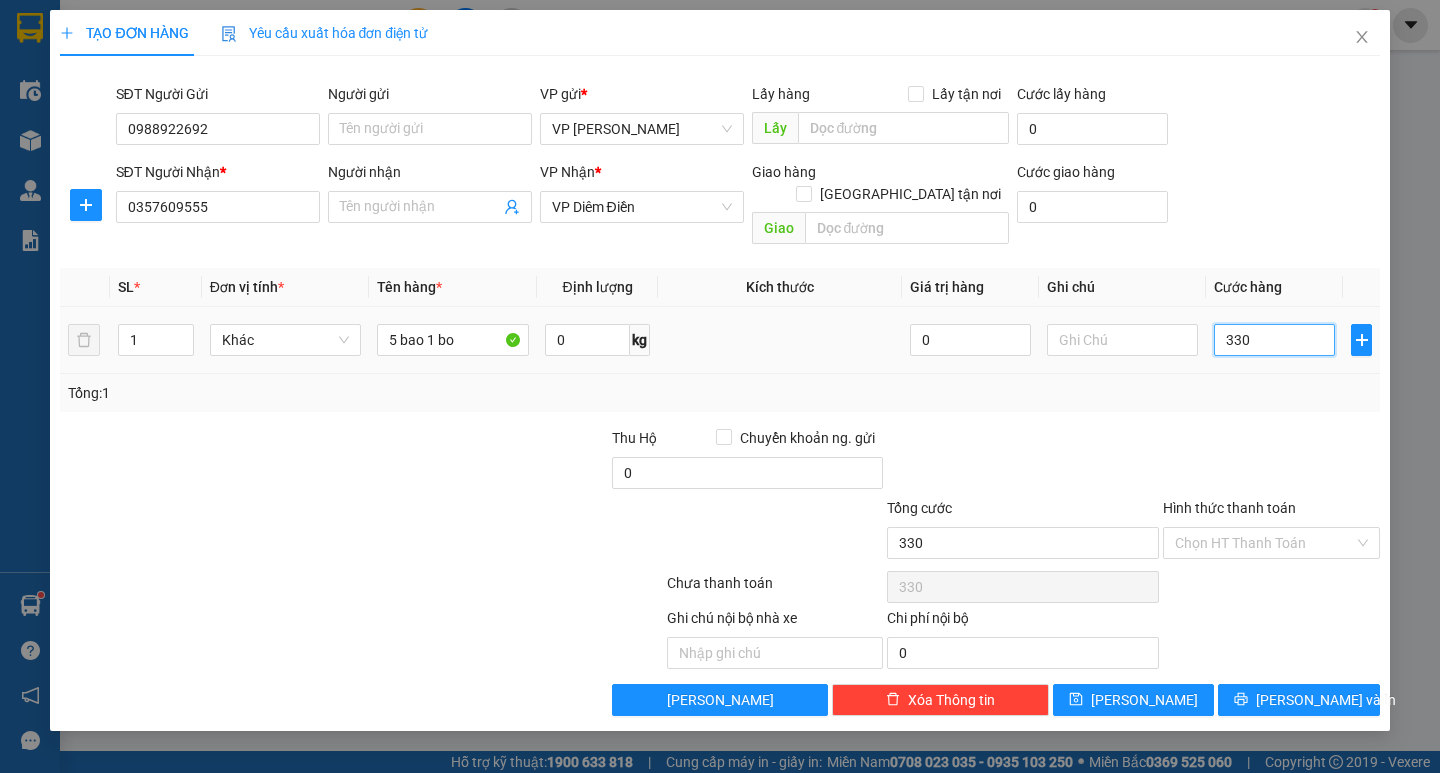 type on "33" 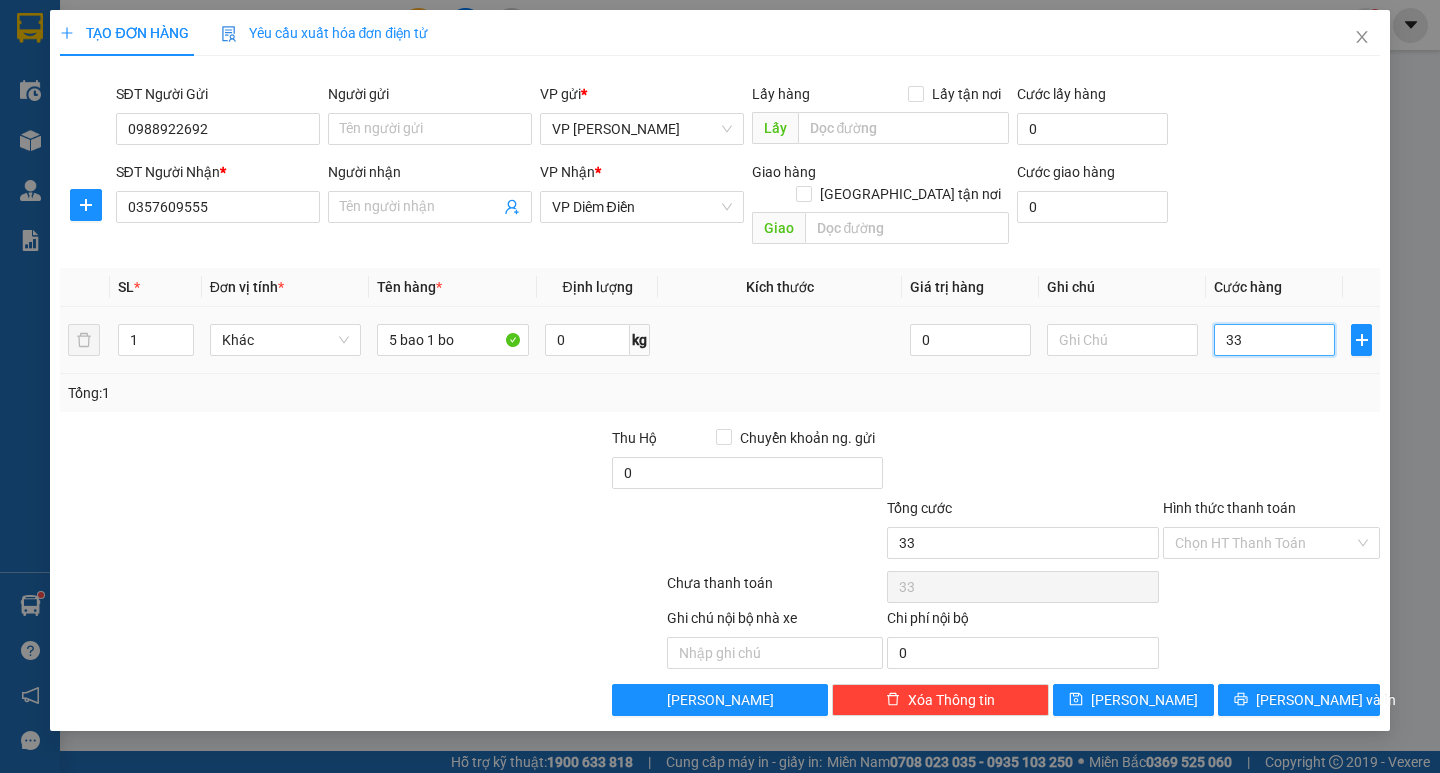 type on "3" 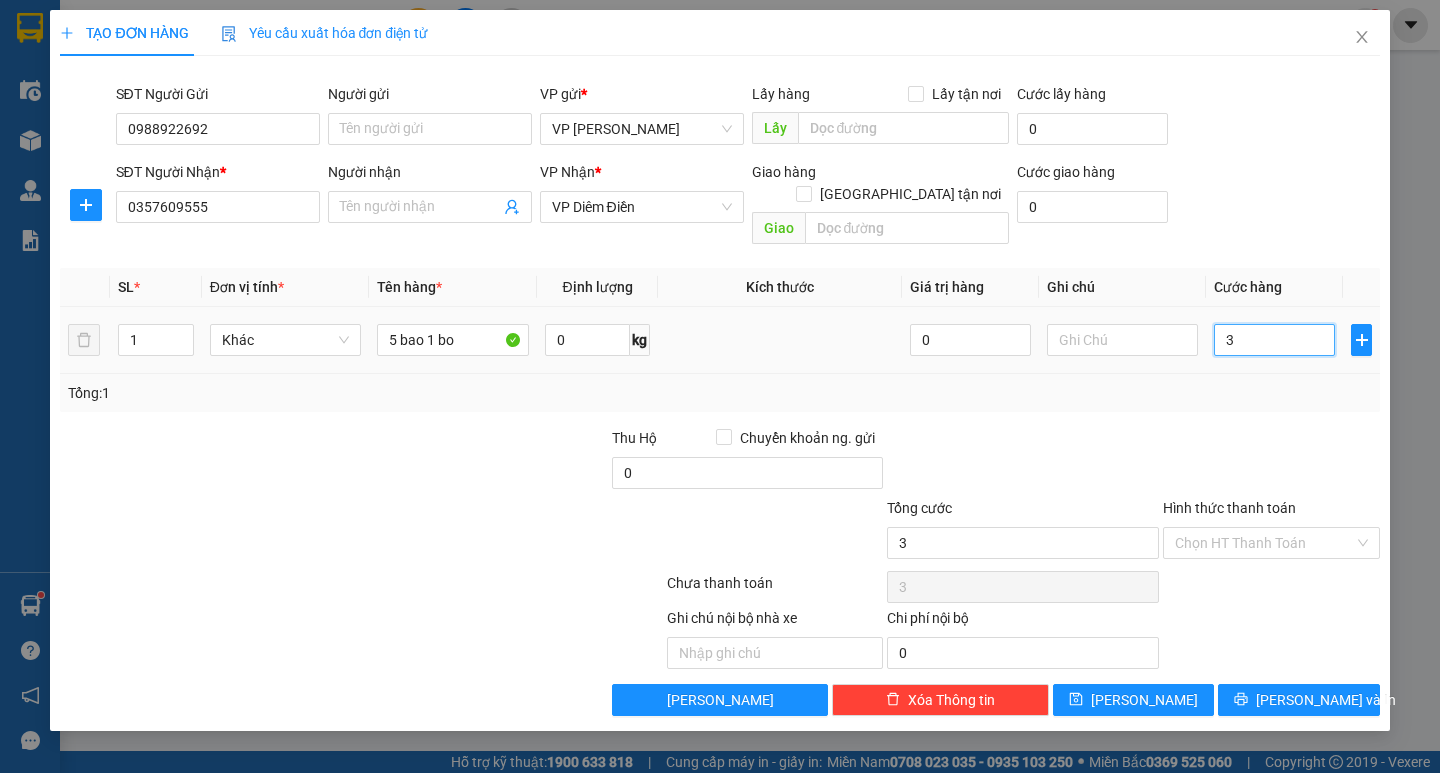 type on "030" 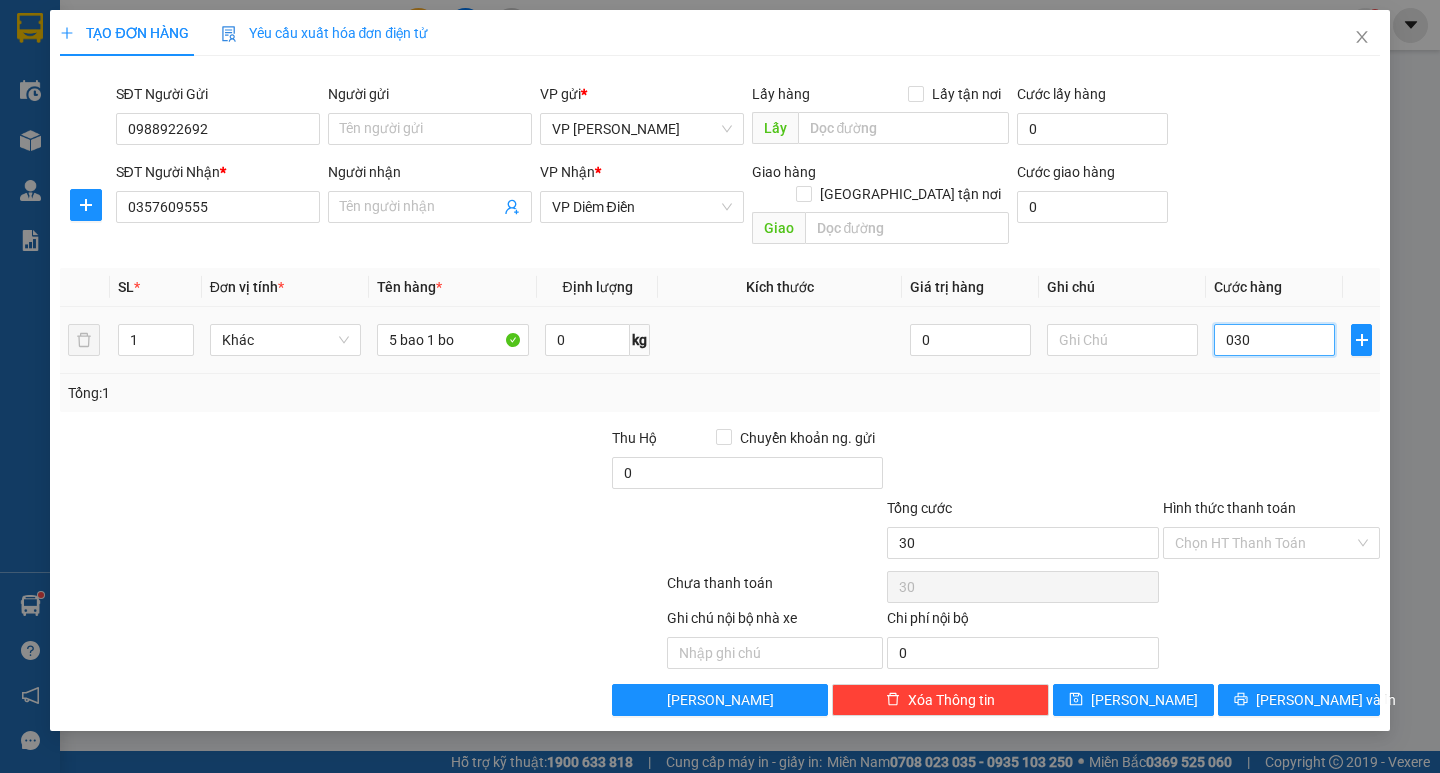 type on "03" 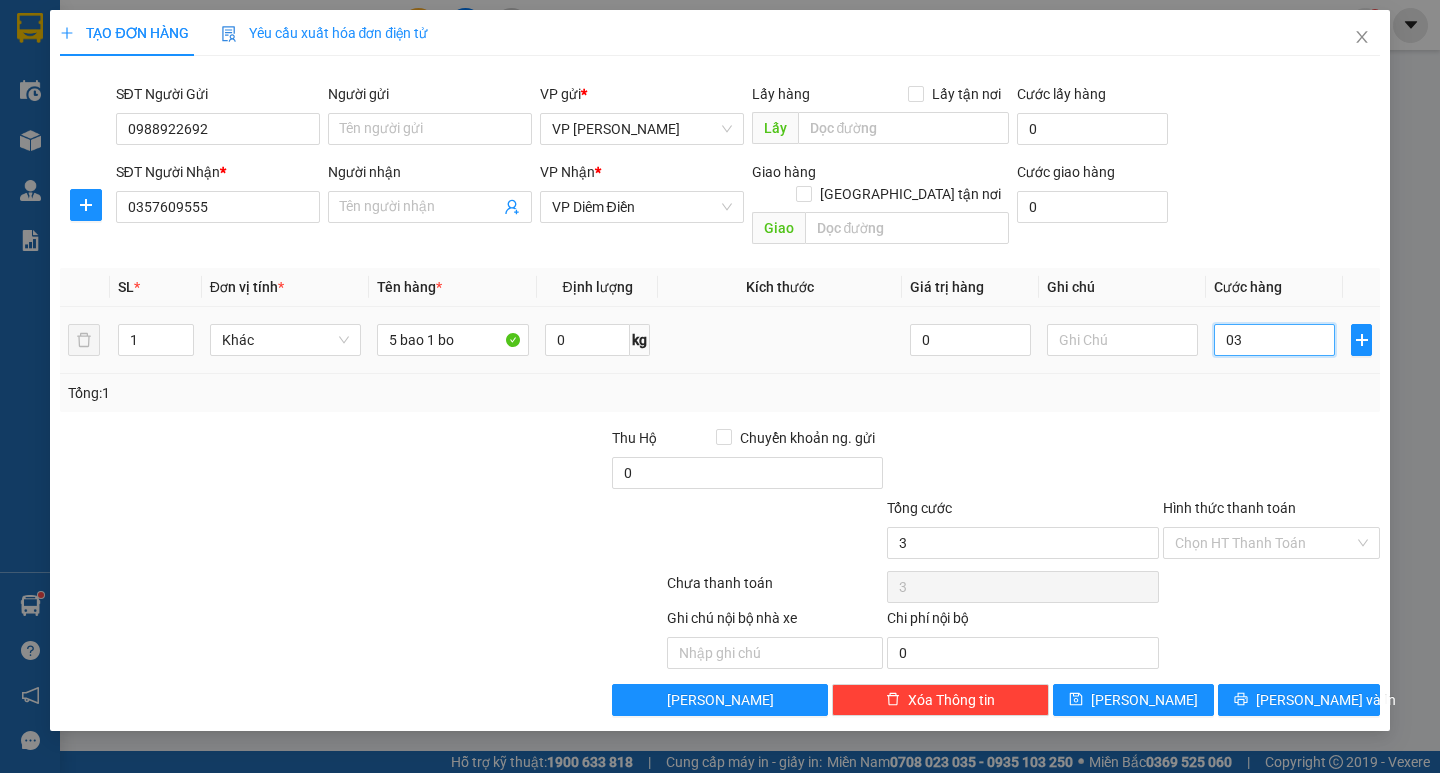 type on "0" 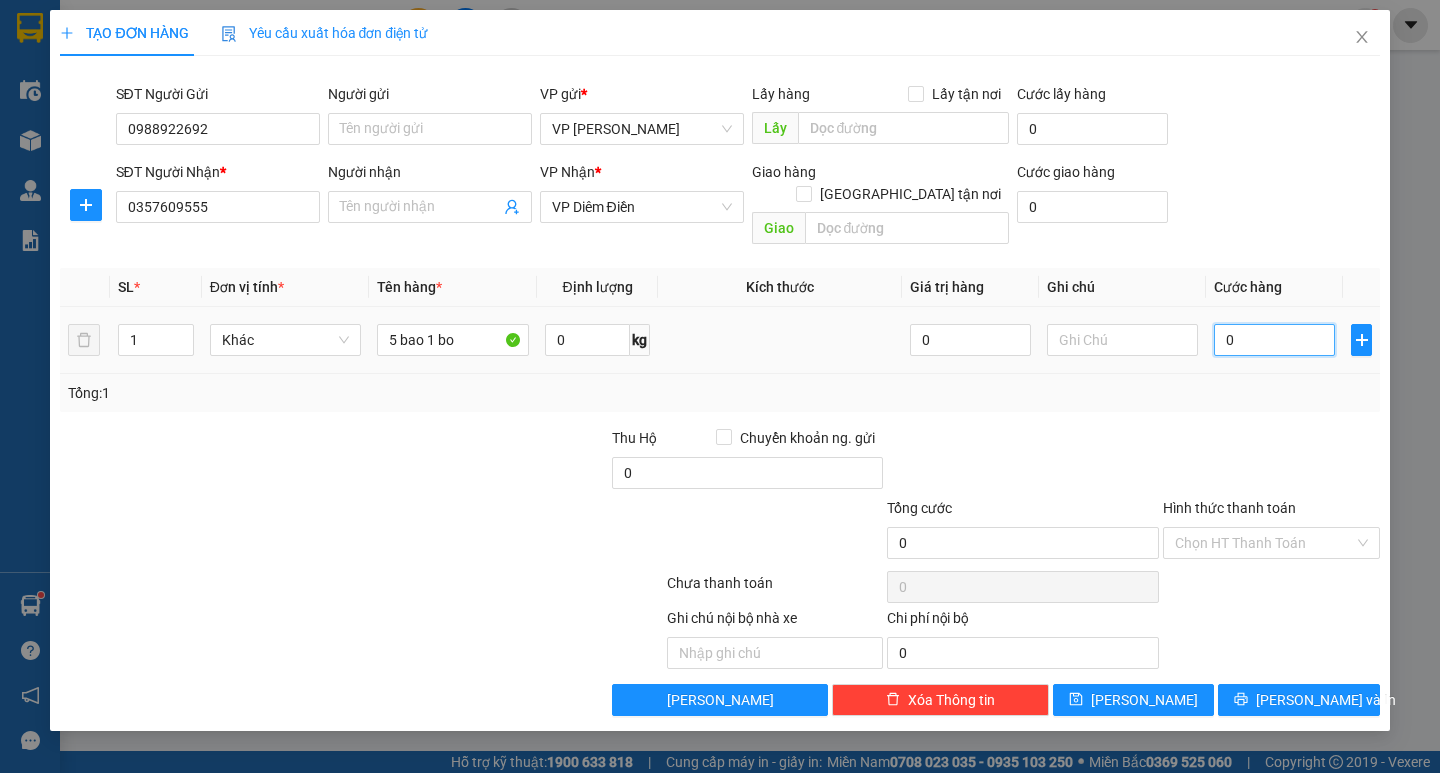 click on "0" at bounding box center (1274, 340) 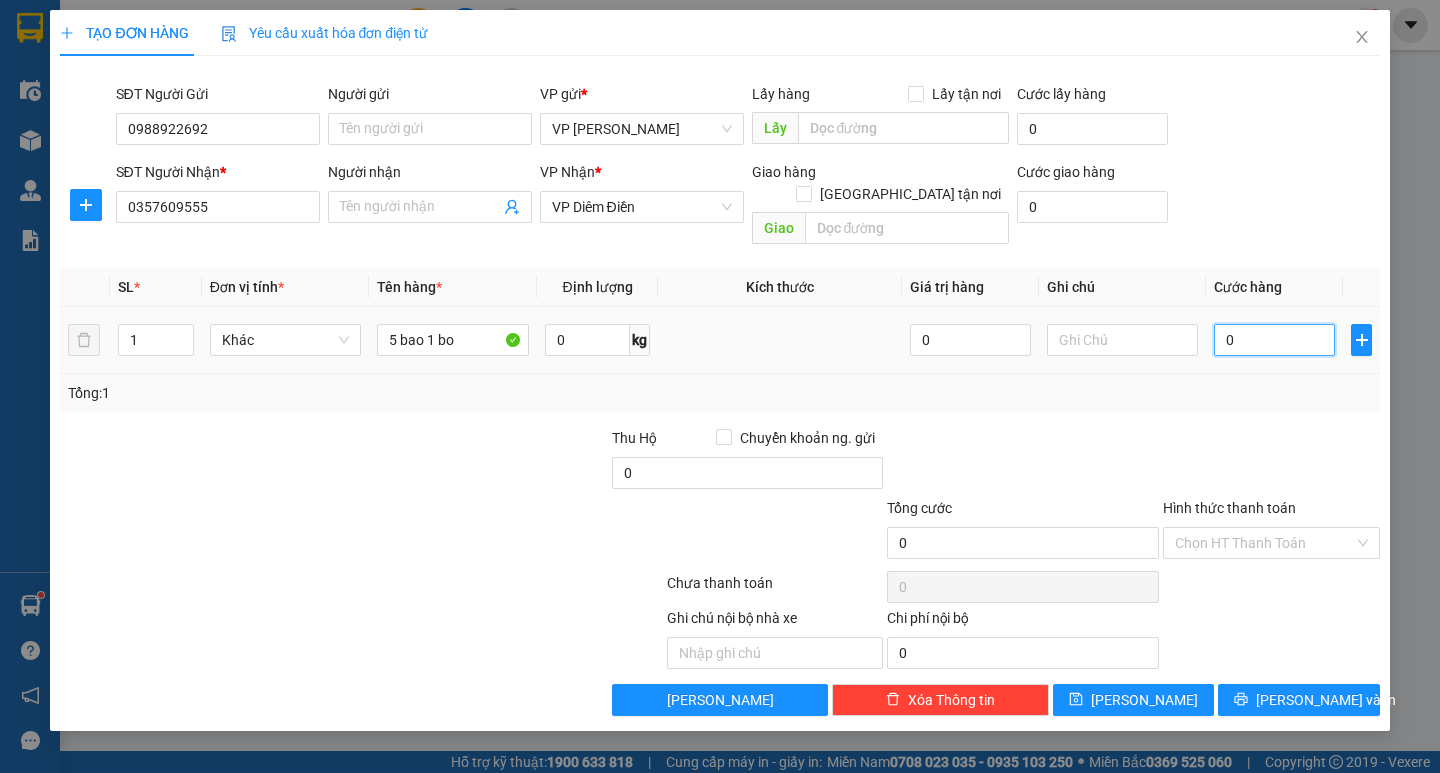 type on "30" 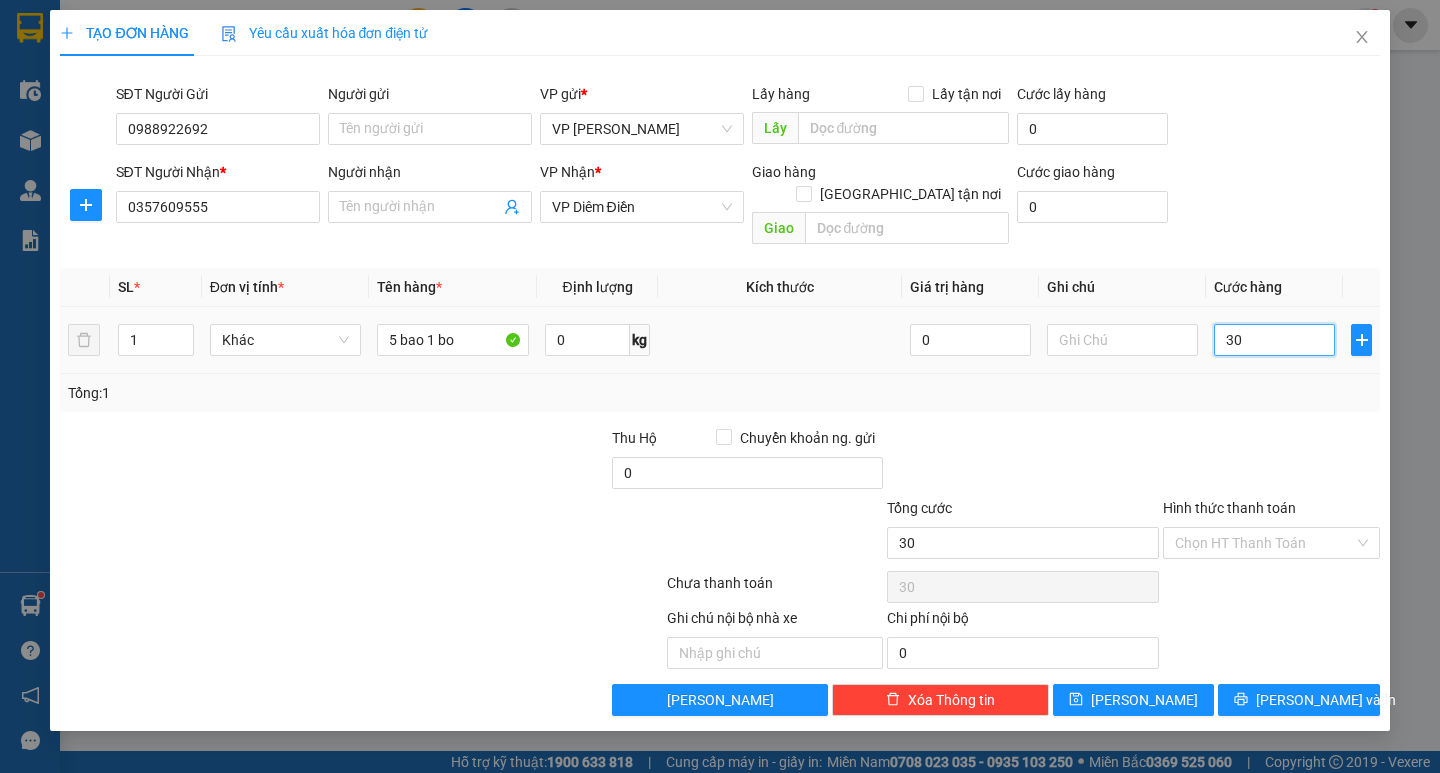 type on "300" 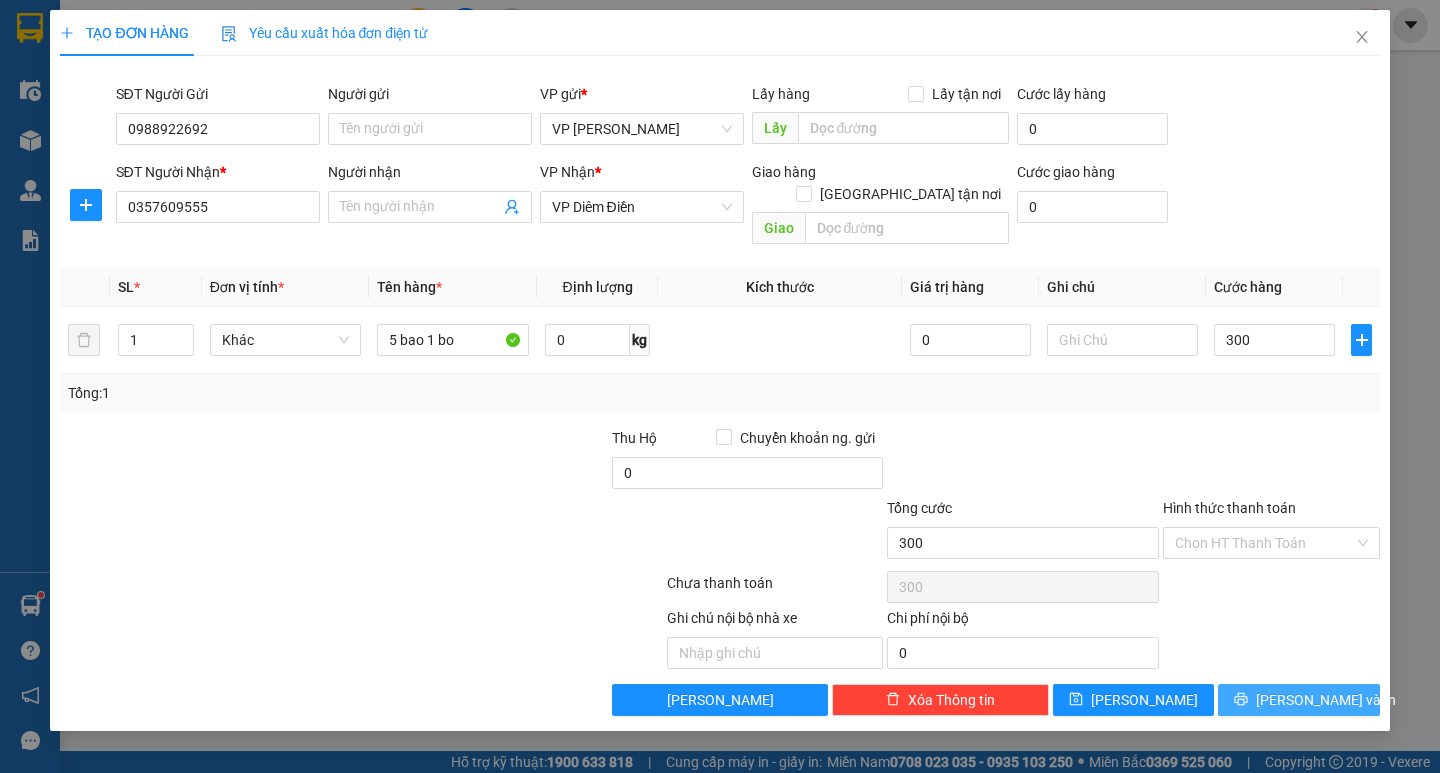 click on "[PERSON_NAME] và In" at bounding box center [1326, 700] 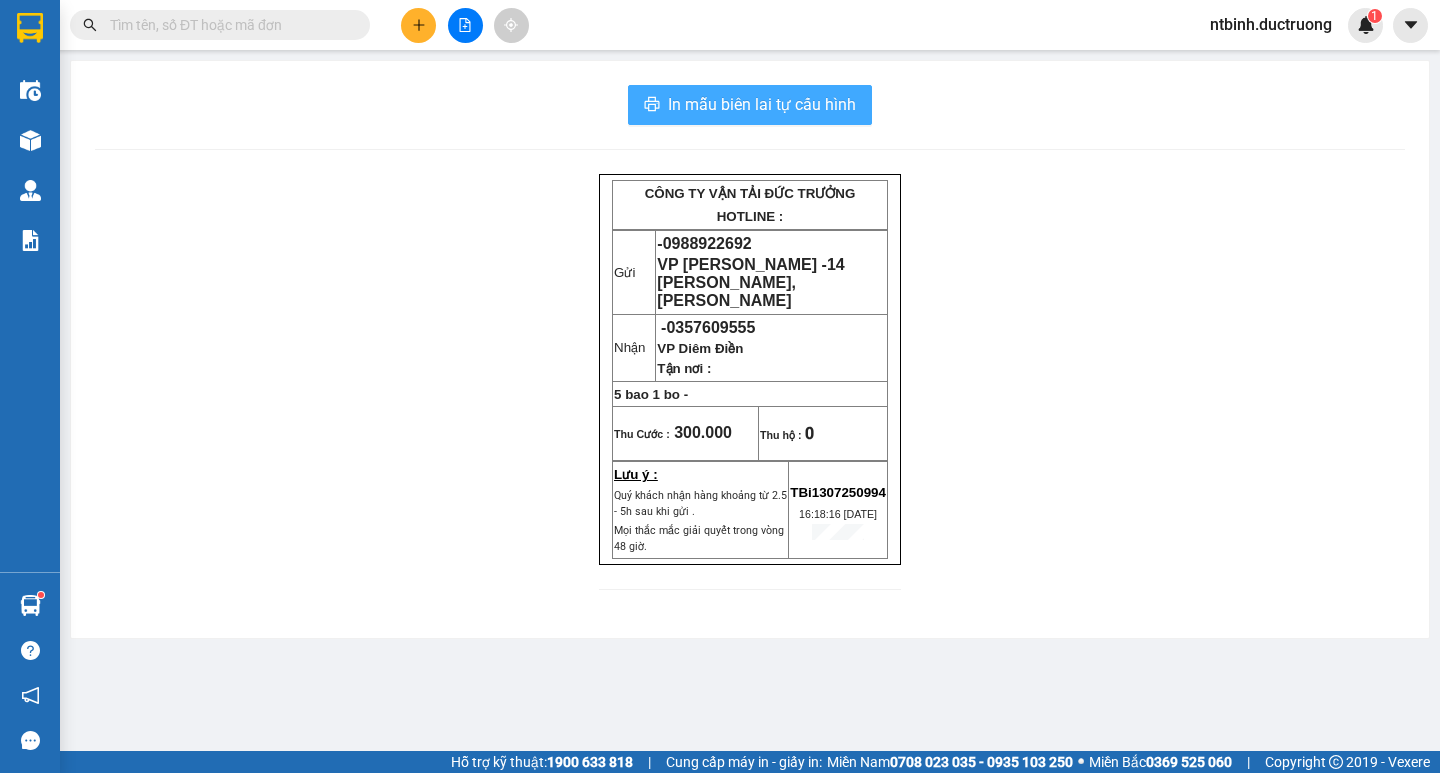 click on "In mẫu biên lai tự cấu hình" at bounding box center [762, 104] 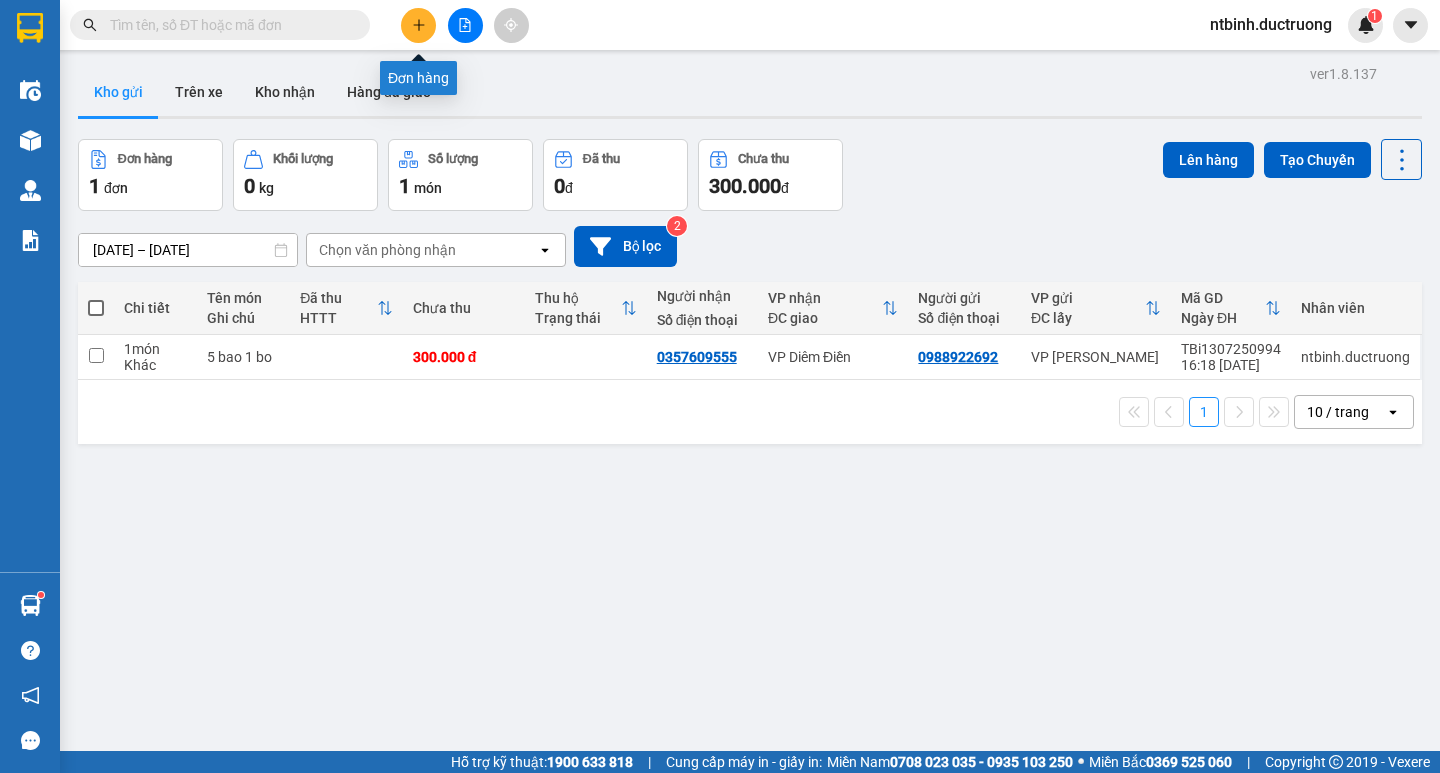 click 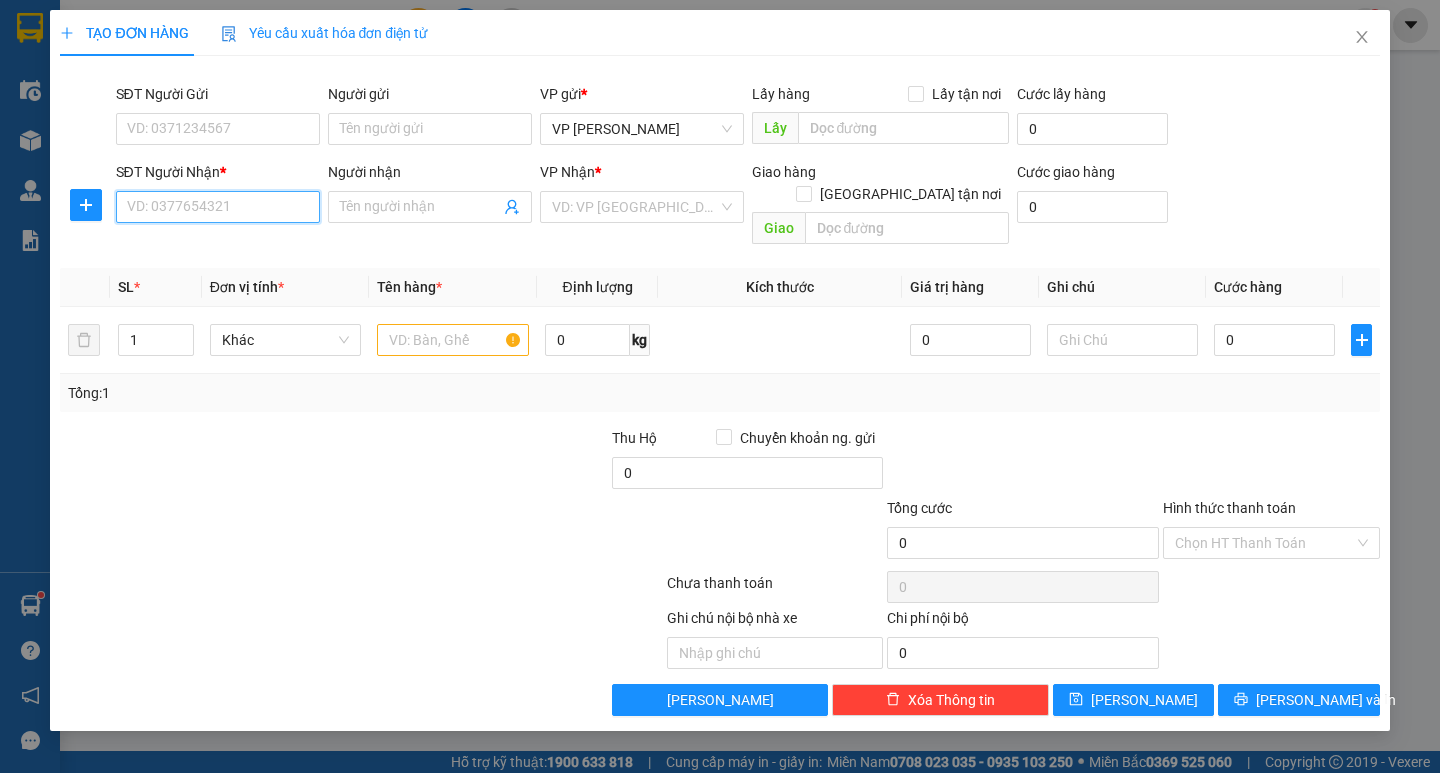 click on "SĐT Người Nhận  *" at bounding box center [218, 207] 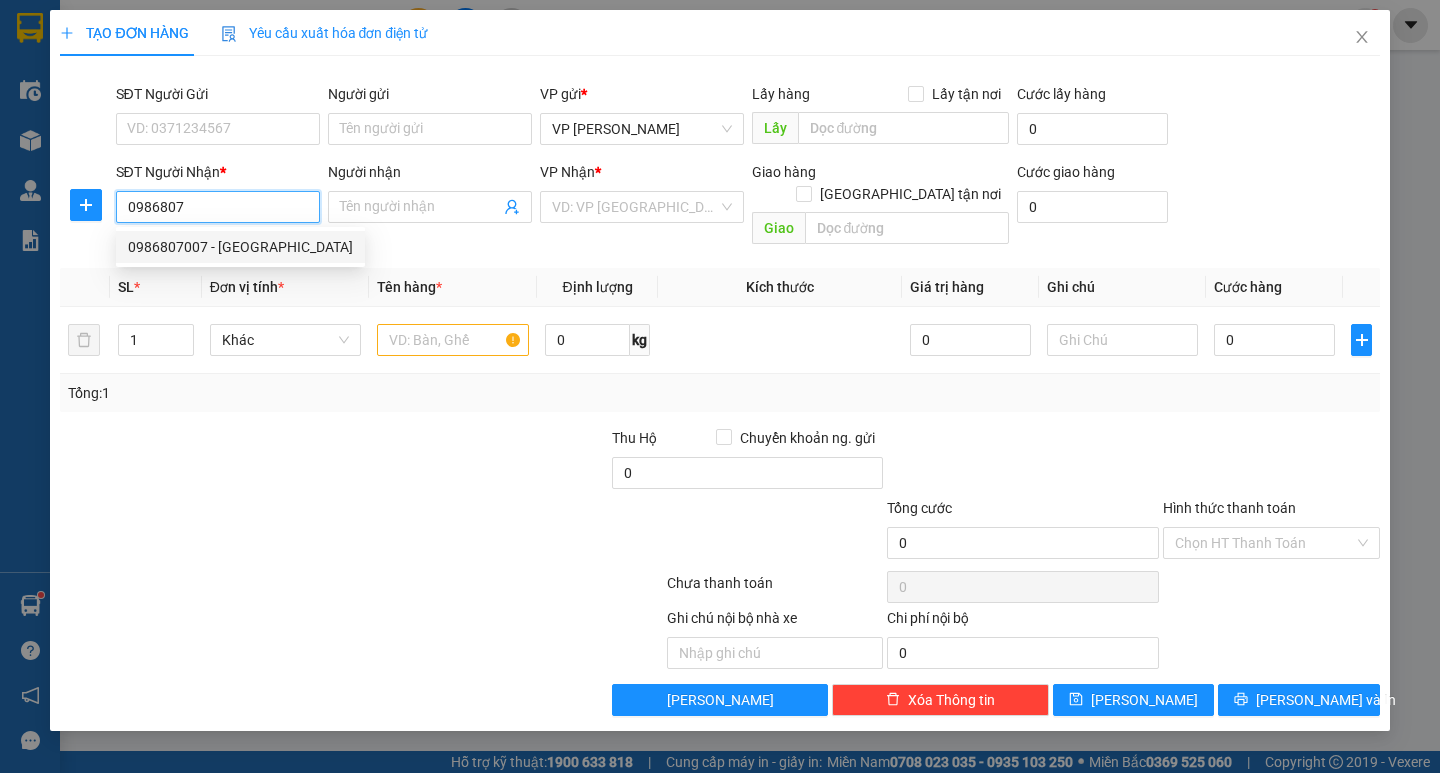 click on "0986807007 - thụy xuân" at bounding box center [240, 247] 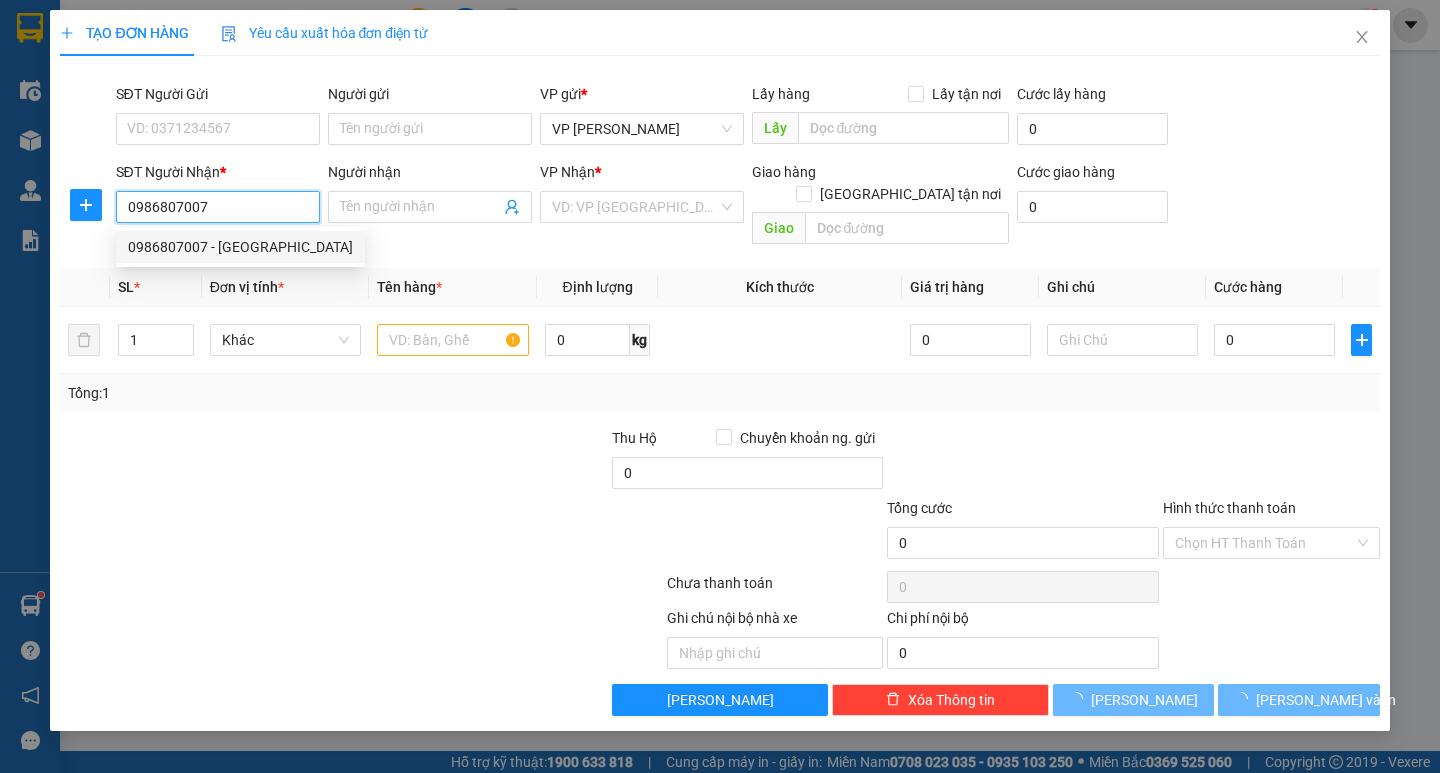 type on "thụy xuân" 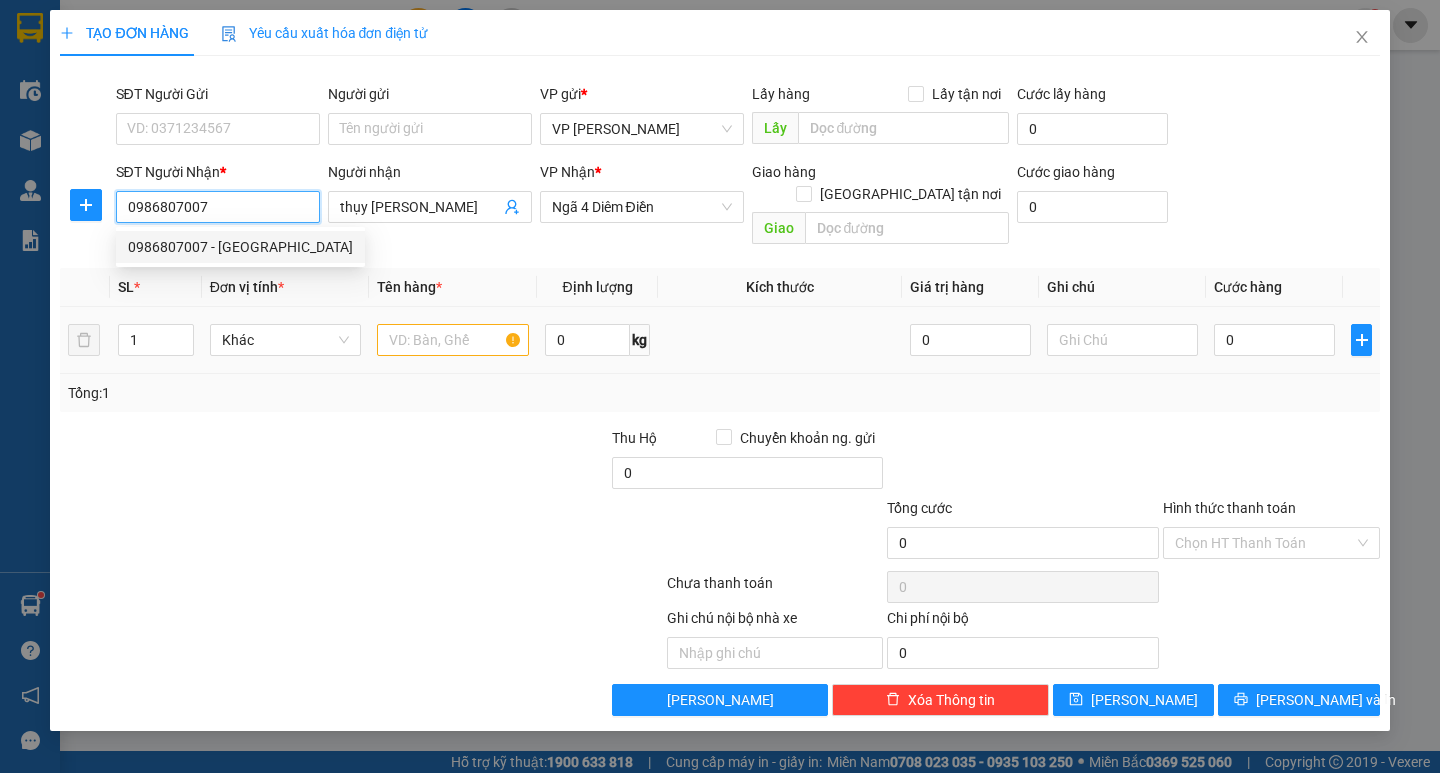 type on "0986807007" 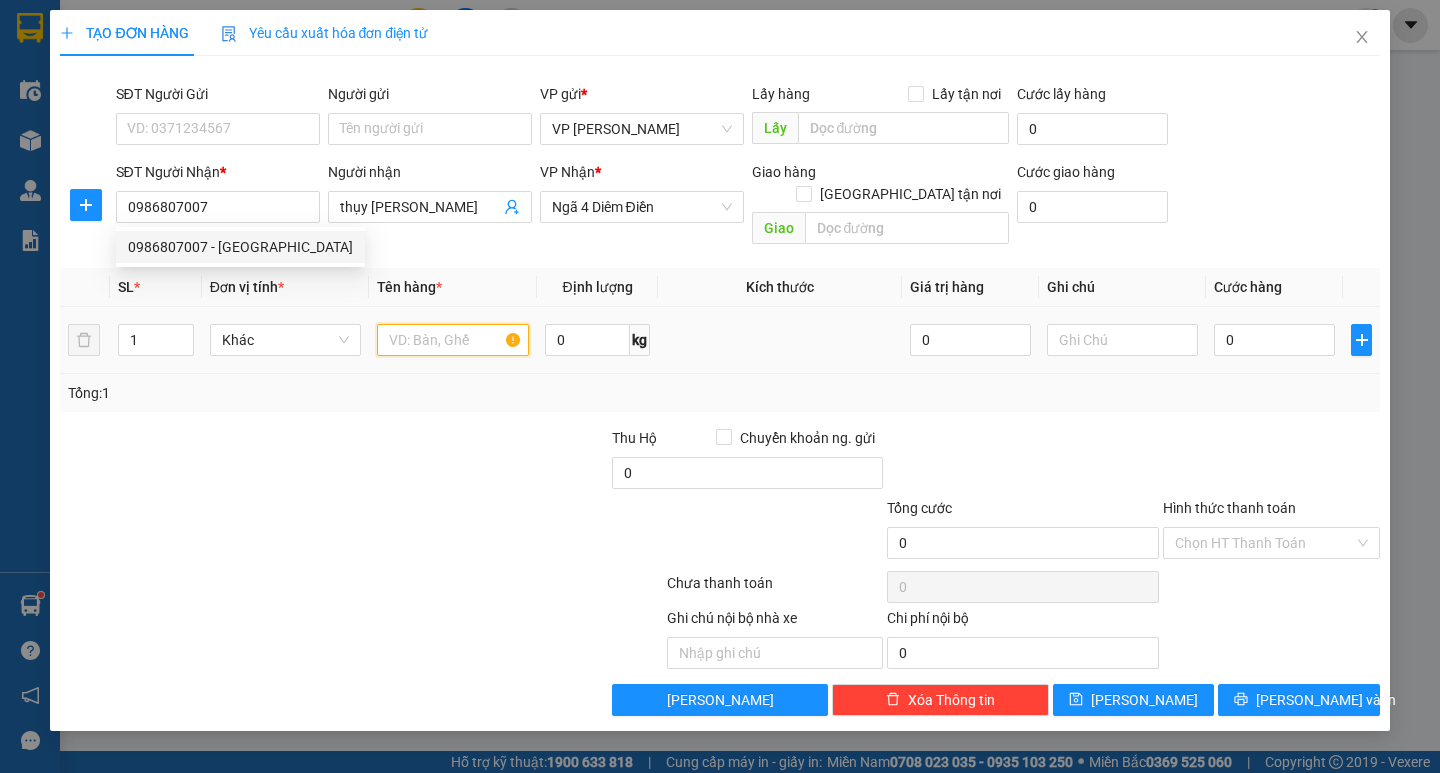 click at bounding box center [452, 340] 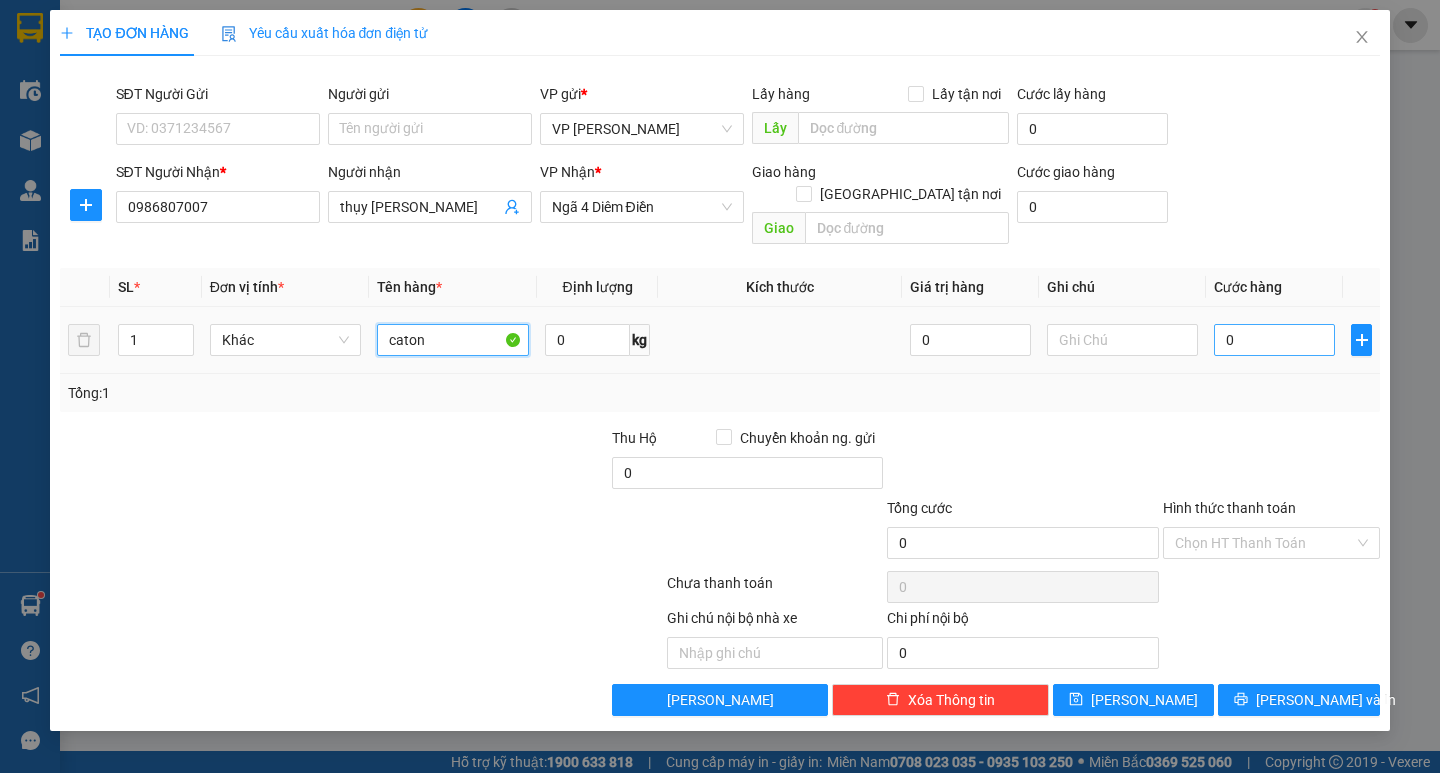 type on "caton" 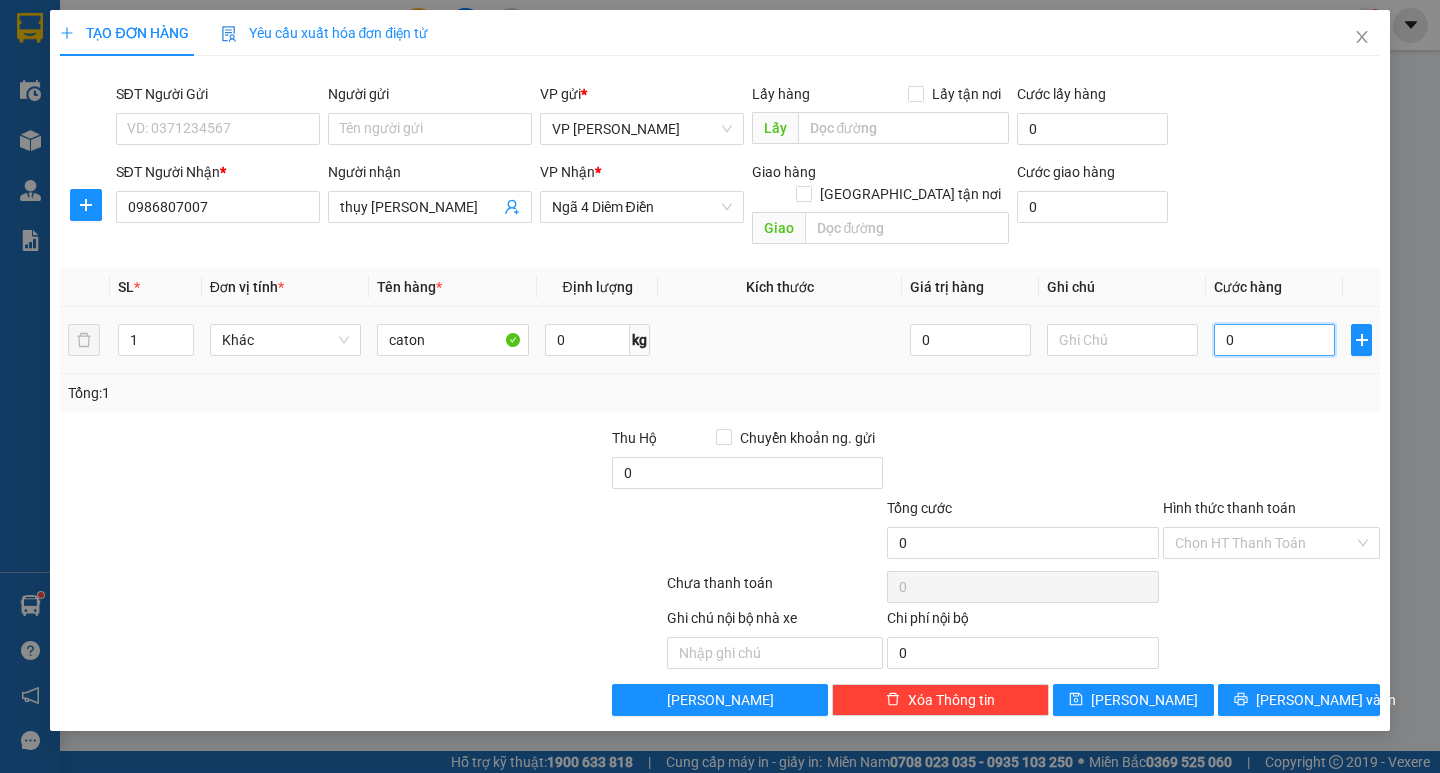 click on "0" at bounding box center [1274, 340] 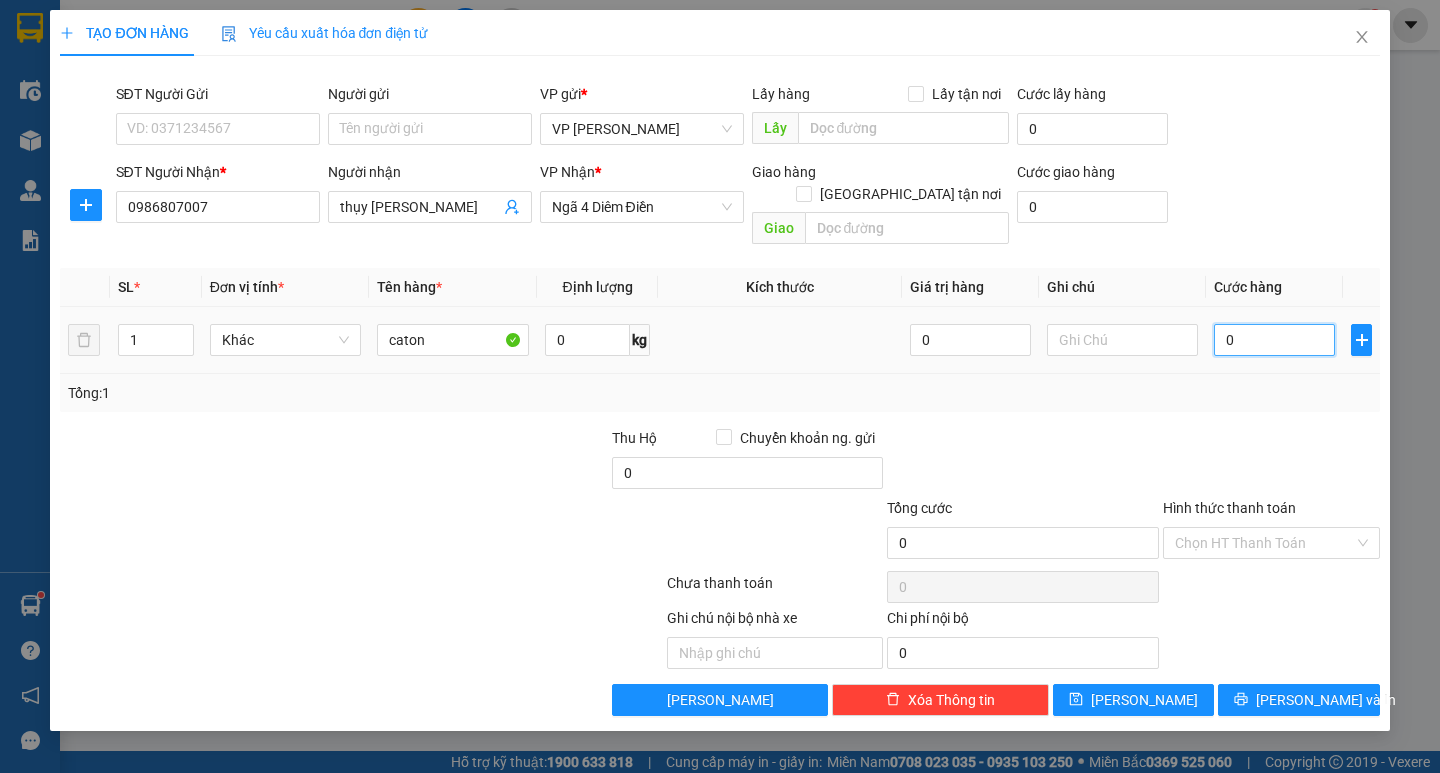 click on "0" at bounding box center [1274, 340] 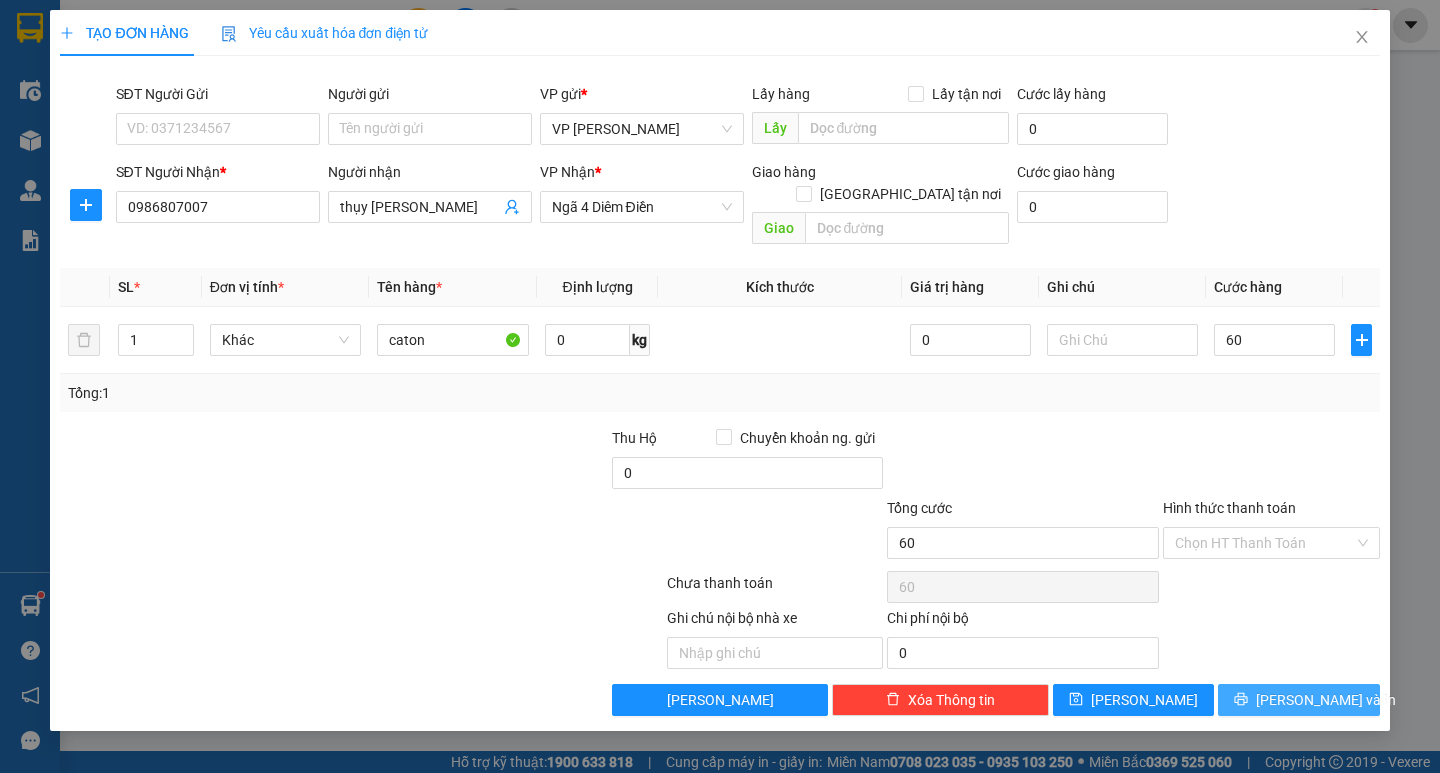 click on "[PERSON_NAME] và In" at bounding box center [1326, 700] 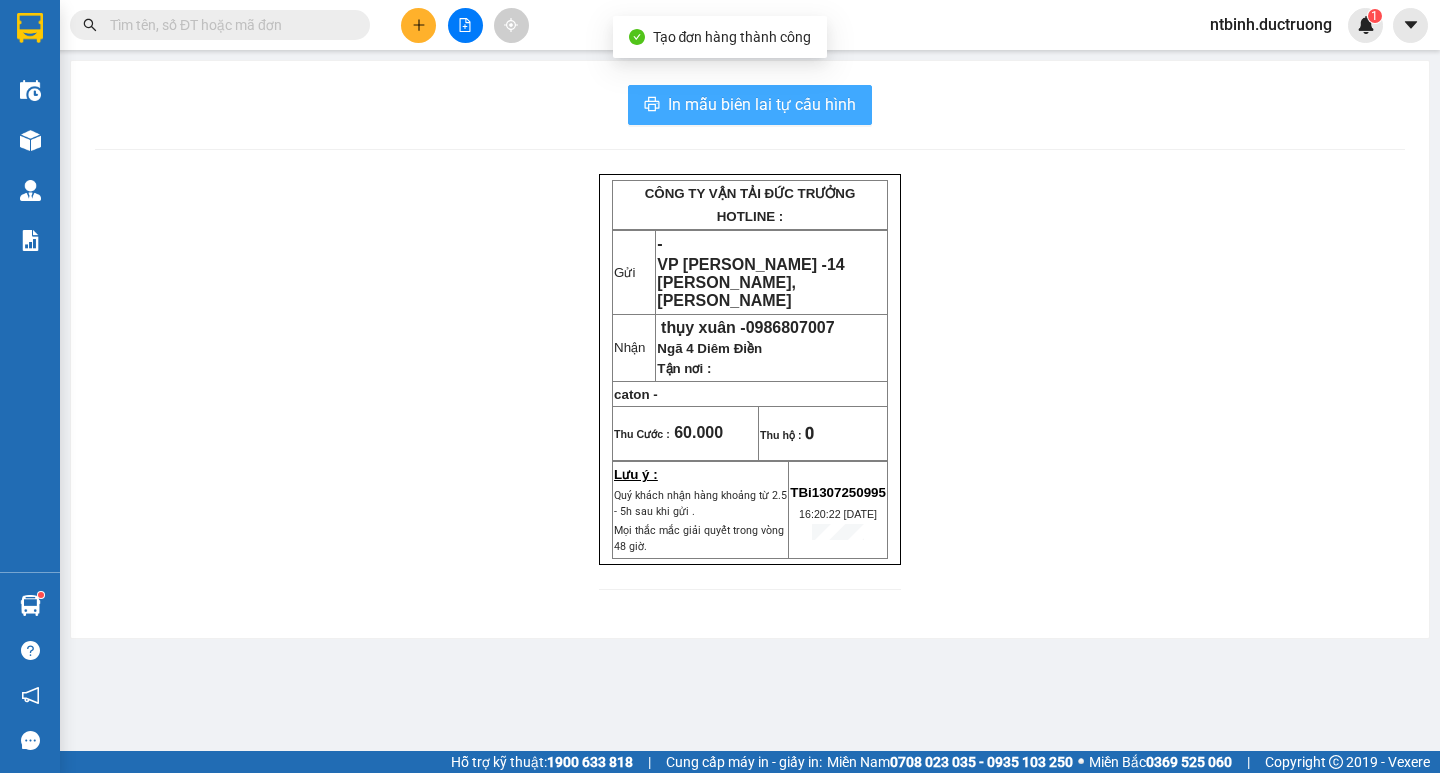 click on "In mẫu biên lai tự cấu hình" at bounding box center (762, 104) 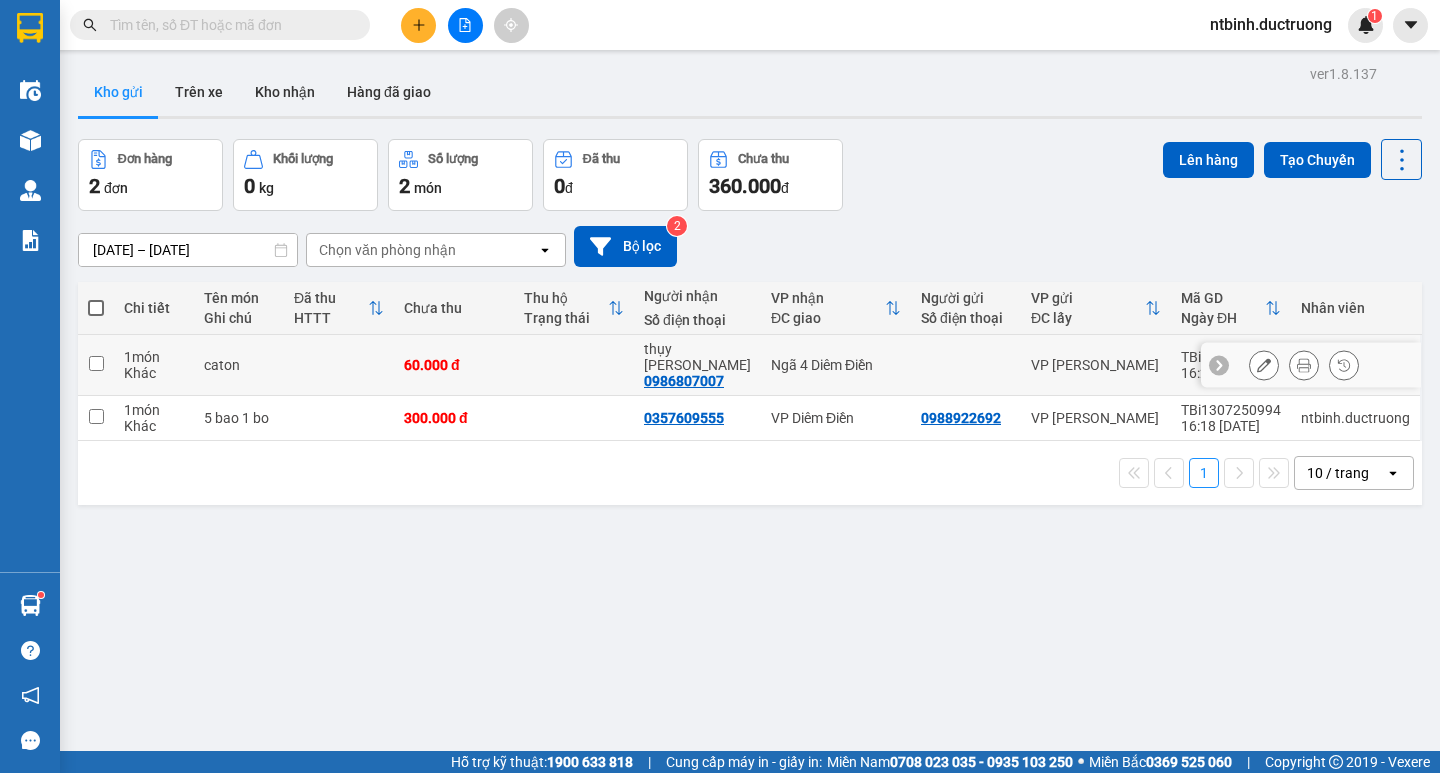 click at bounding box center [96, 363] 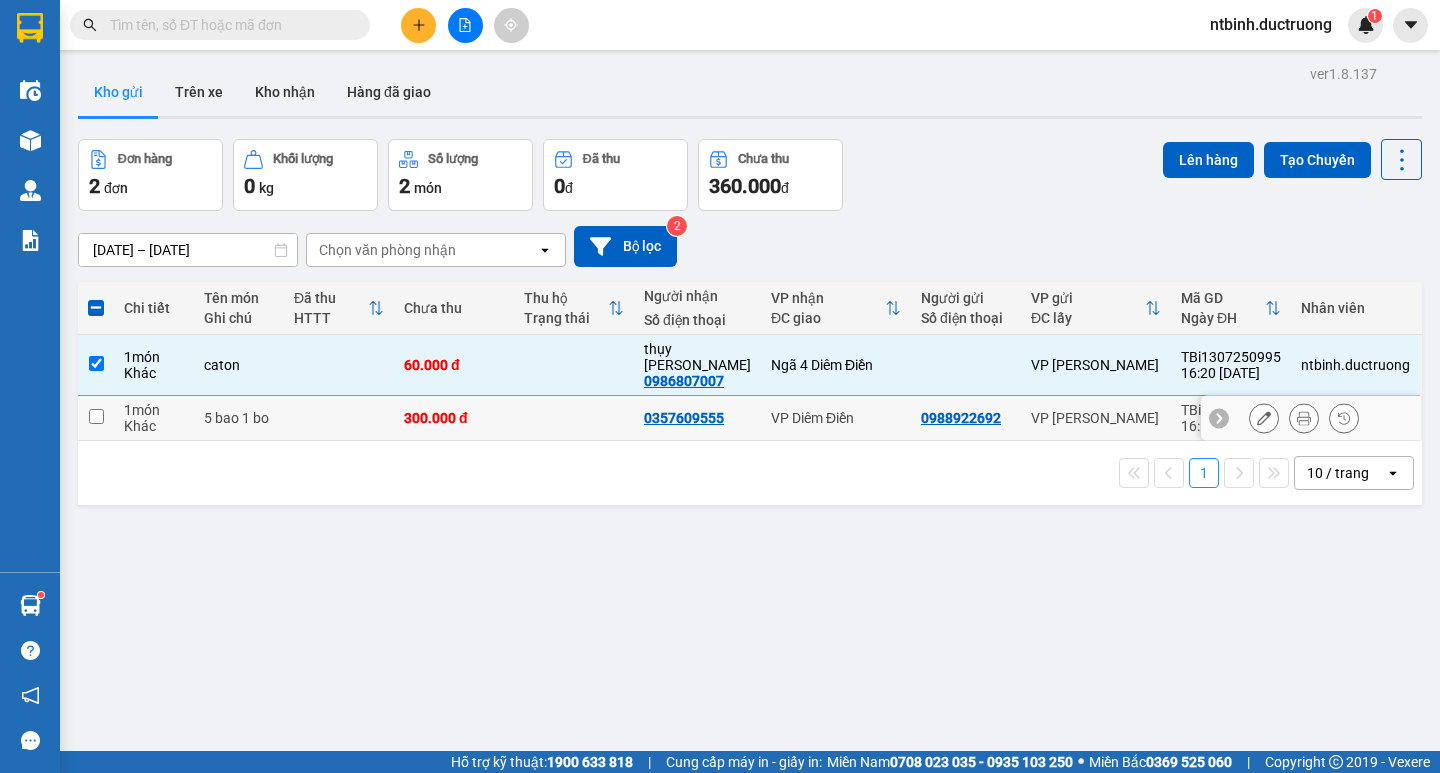 click at bounding box center [96, 416] 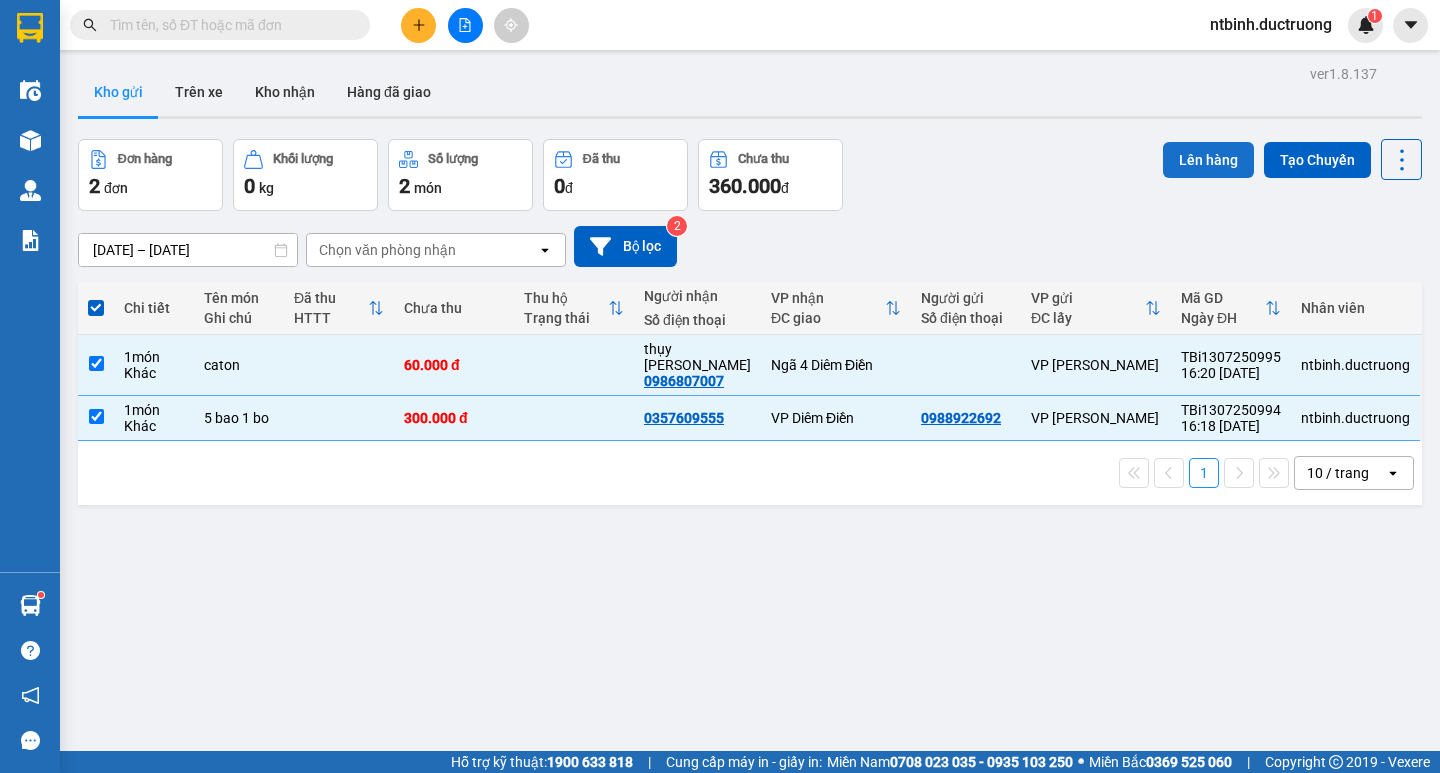 click on "Lên hàng" at bounding box center (1208, 160) 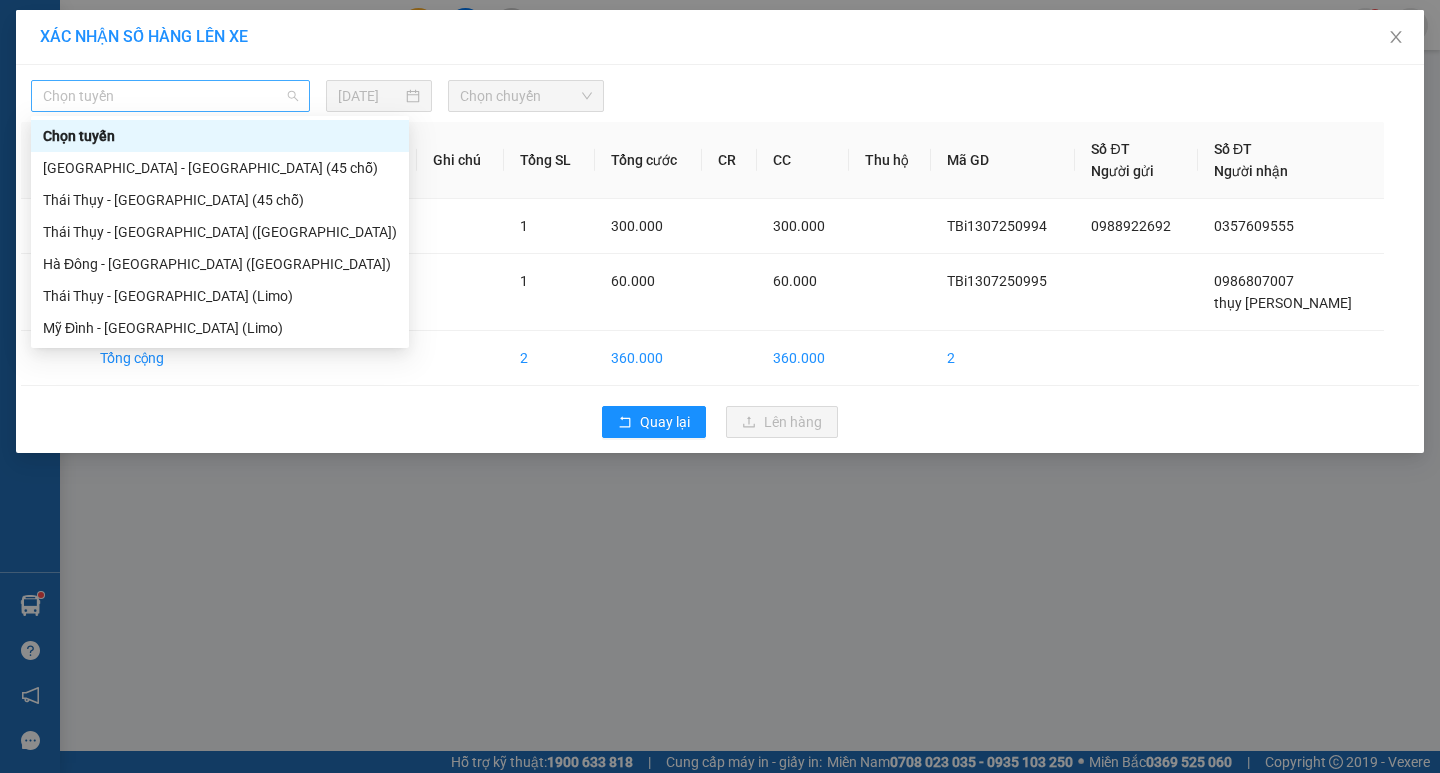 click on "Chọn tuyến" at bounding box center [170, 96] 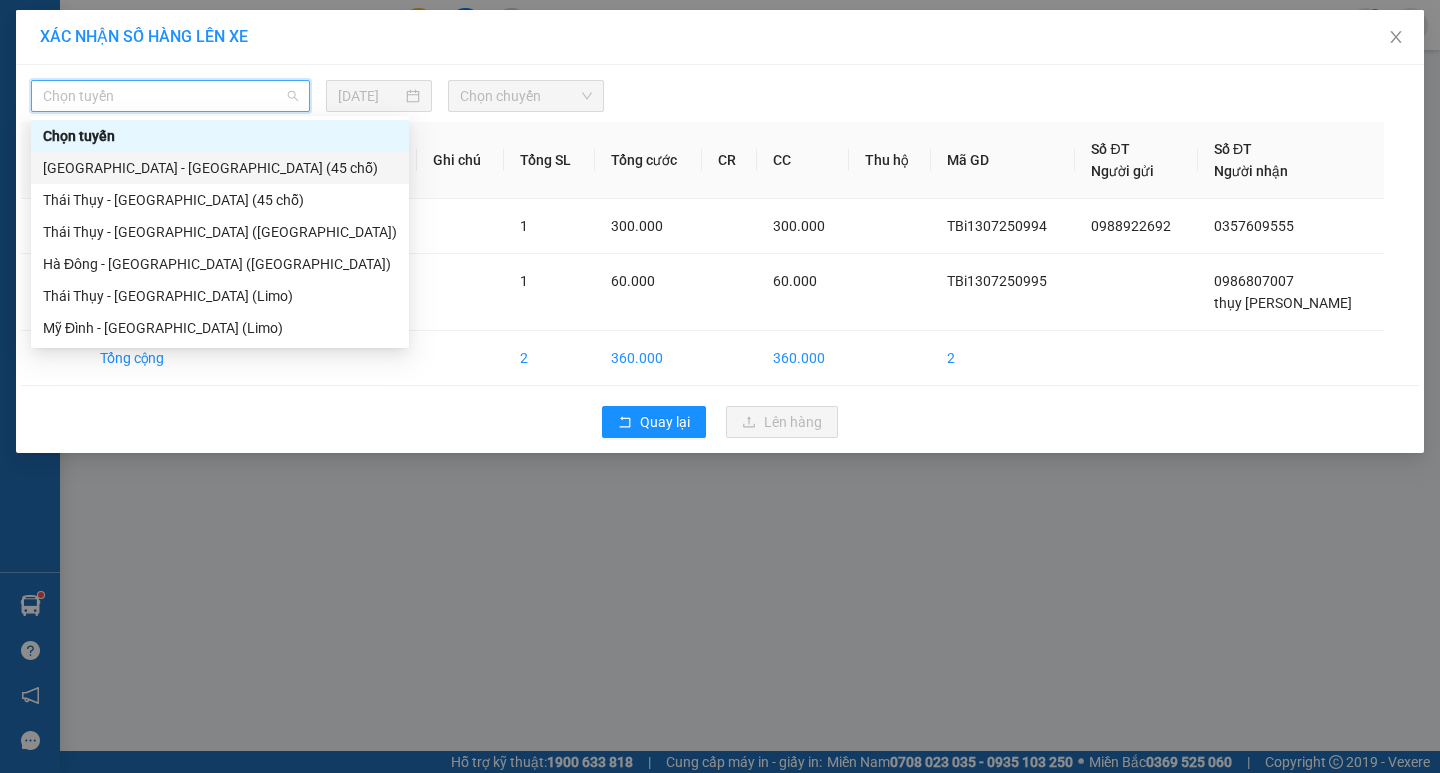 click on "[GEOGRAPHIC_DATA] - [GEOGRAPHIC_DATA] (45 chỗ)" at bounding box center [220, 168] 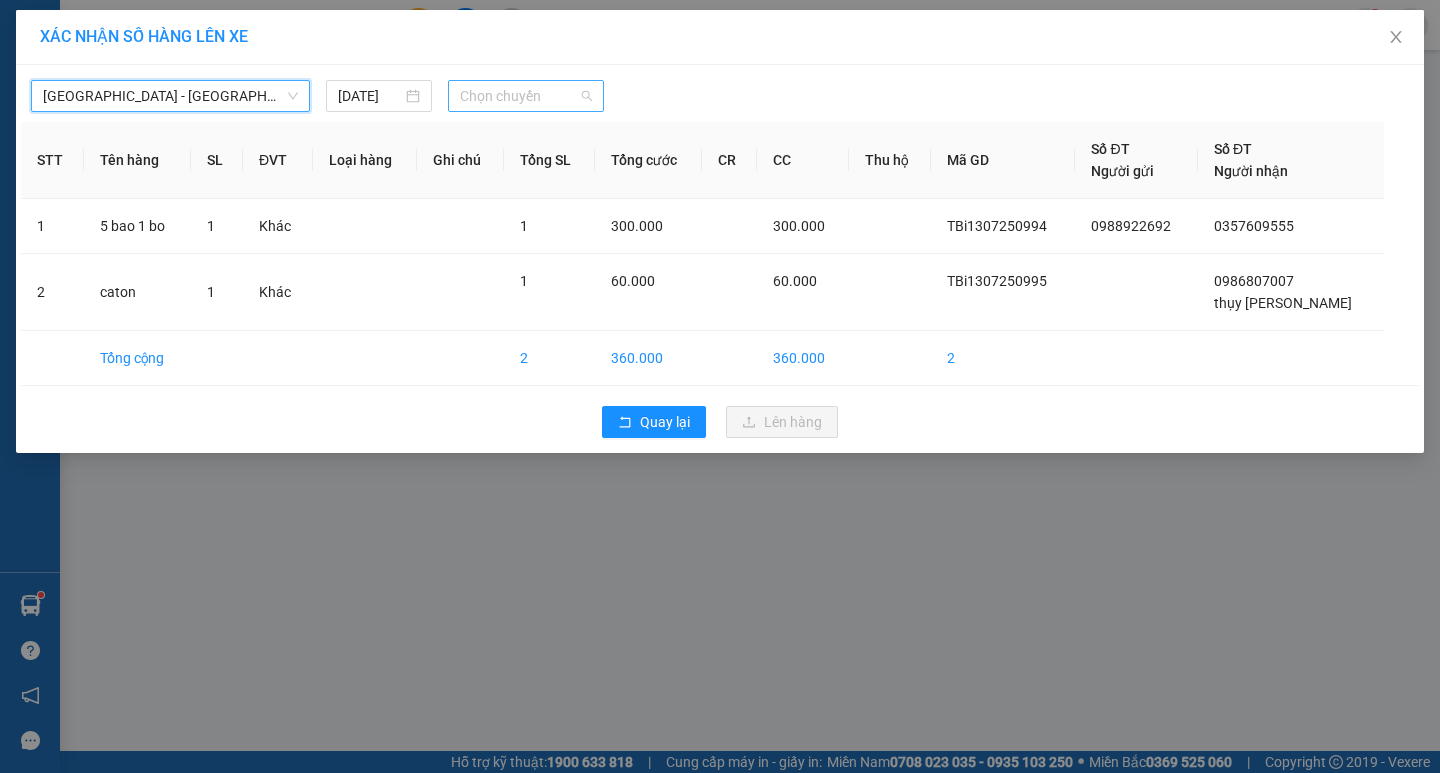 click on "Chọn chuyến" at bounding box center (526, 96) 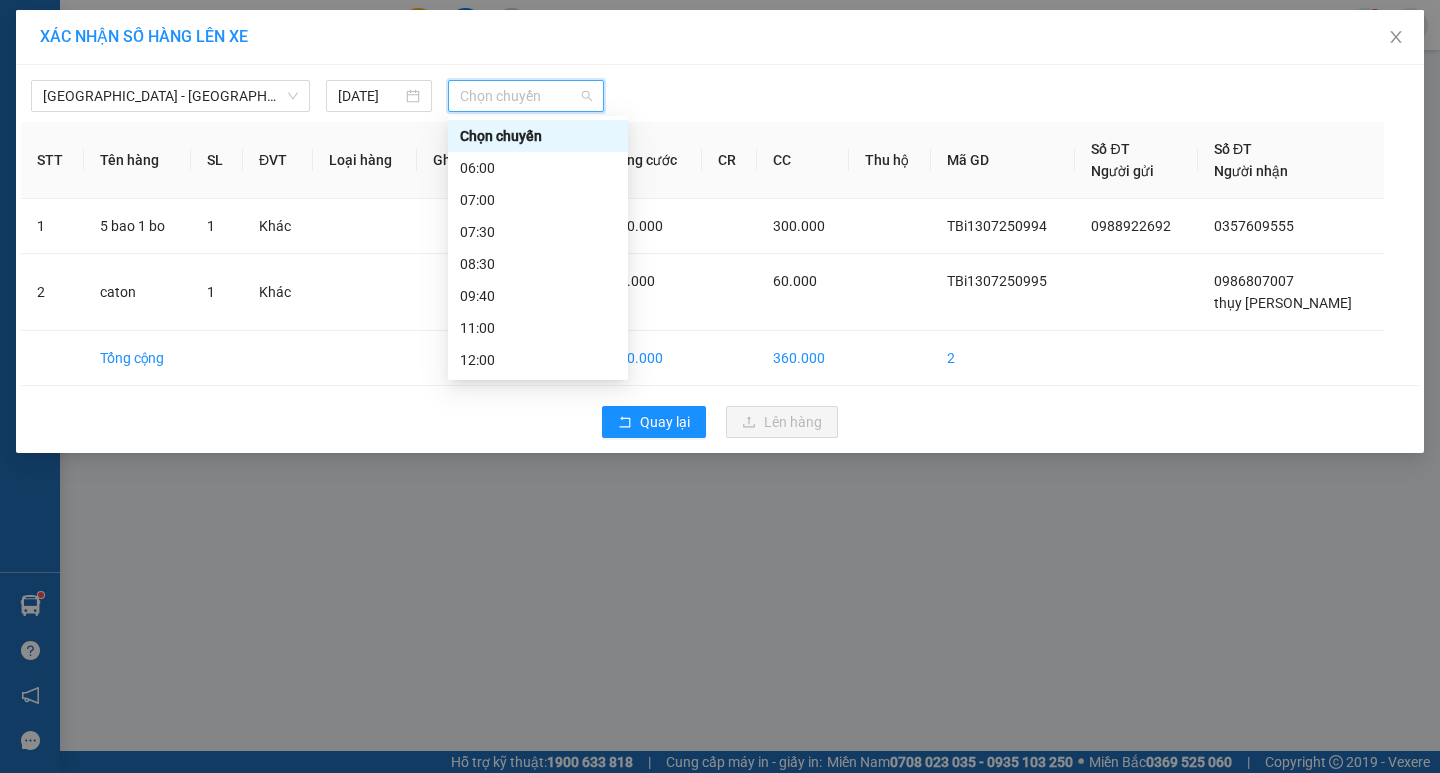 click on "17:00" at bounding box center [538, 552] 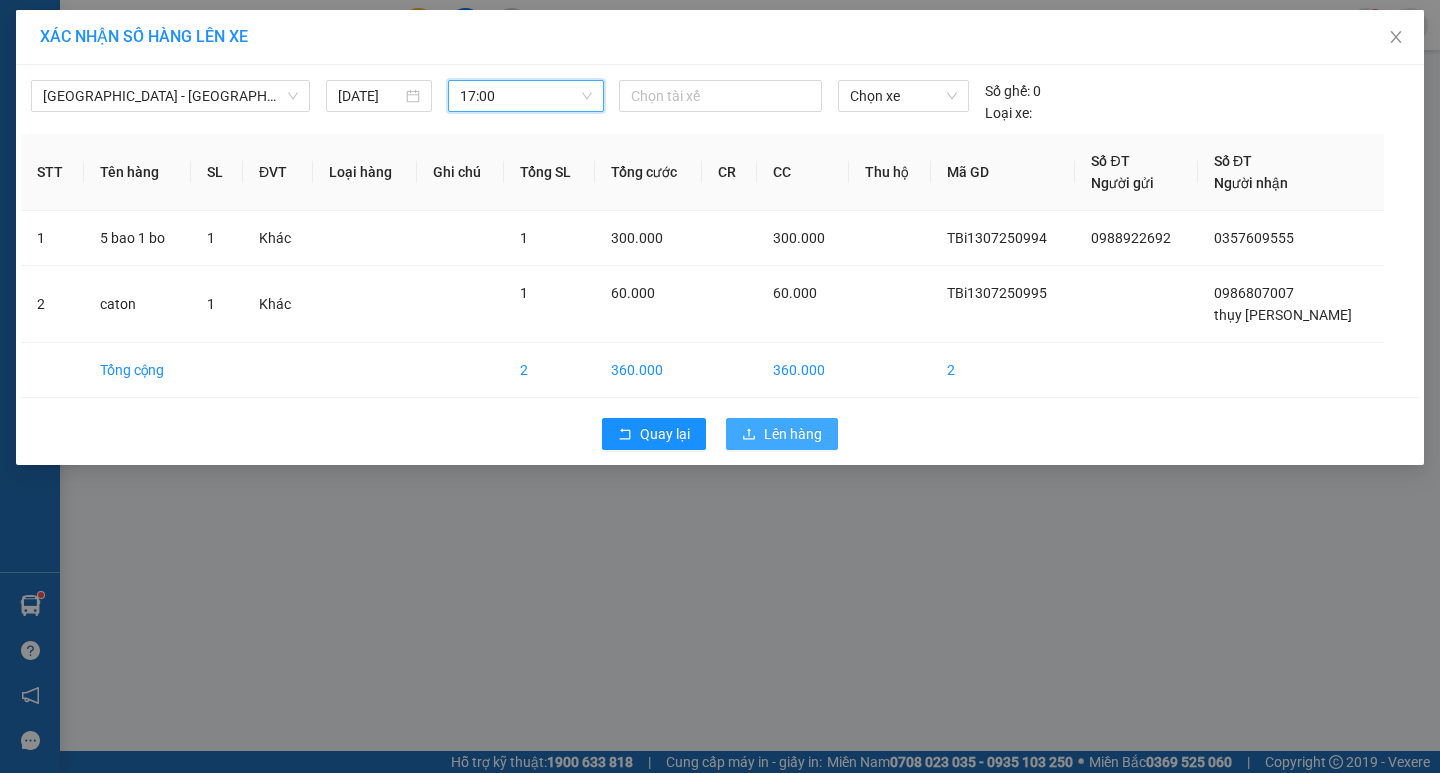 click on "Lên hàng" at bounding box center [793, 434] 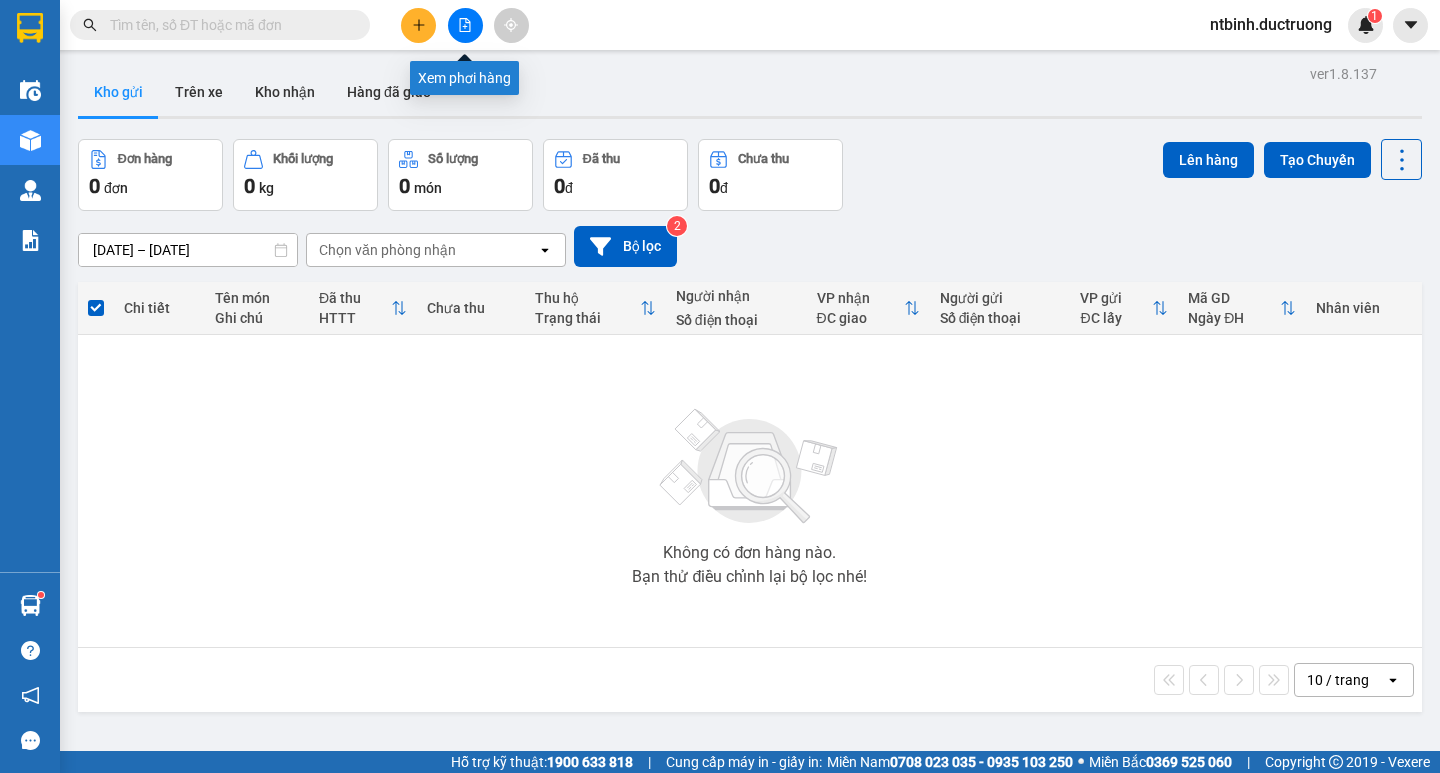 click at bounding box center (465, 25) 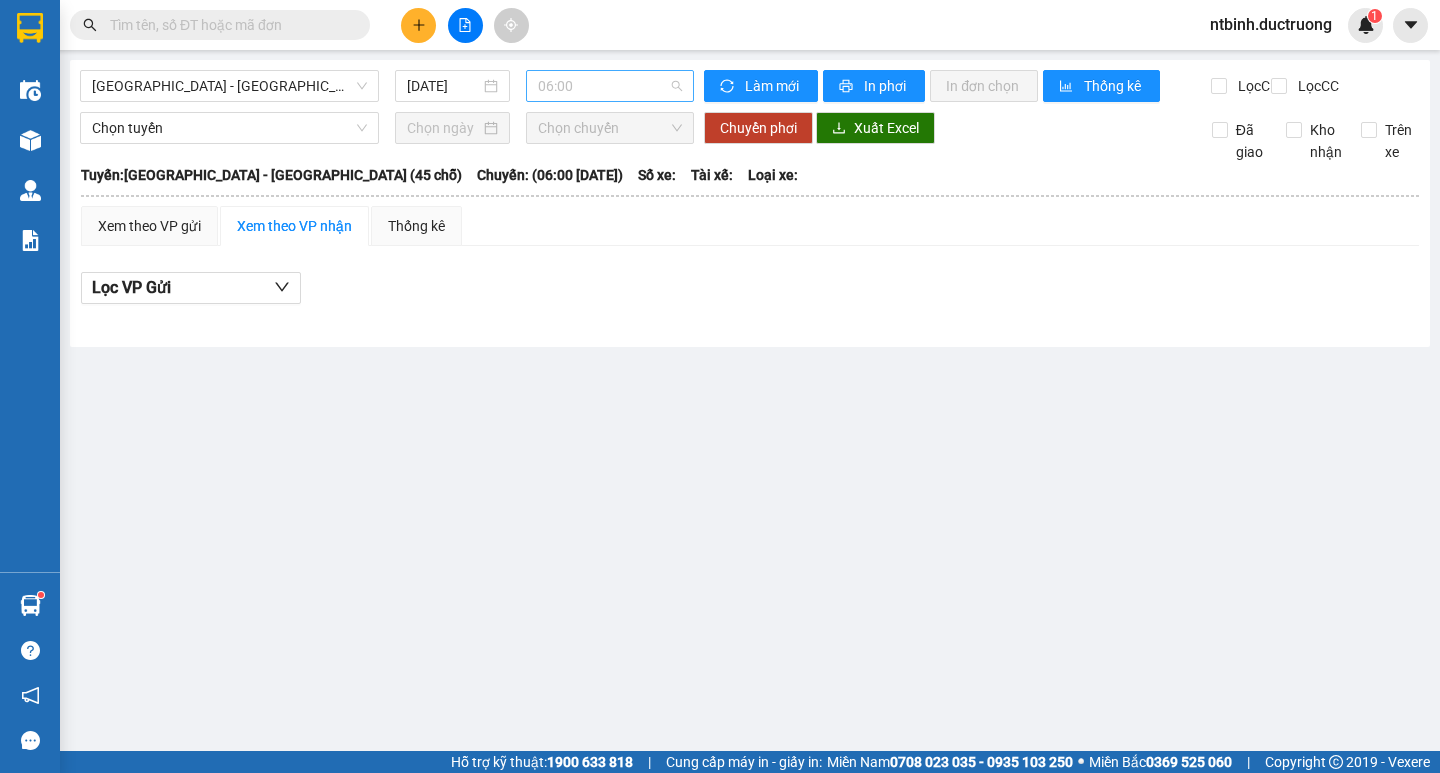 click on "06:00" at bounding box center [610, 86] 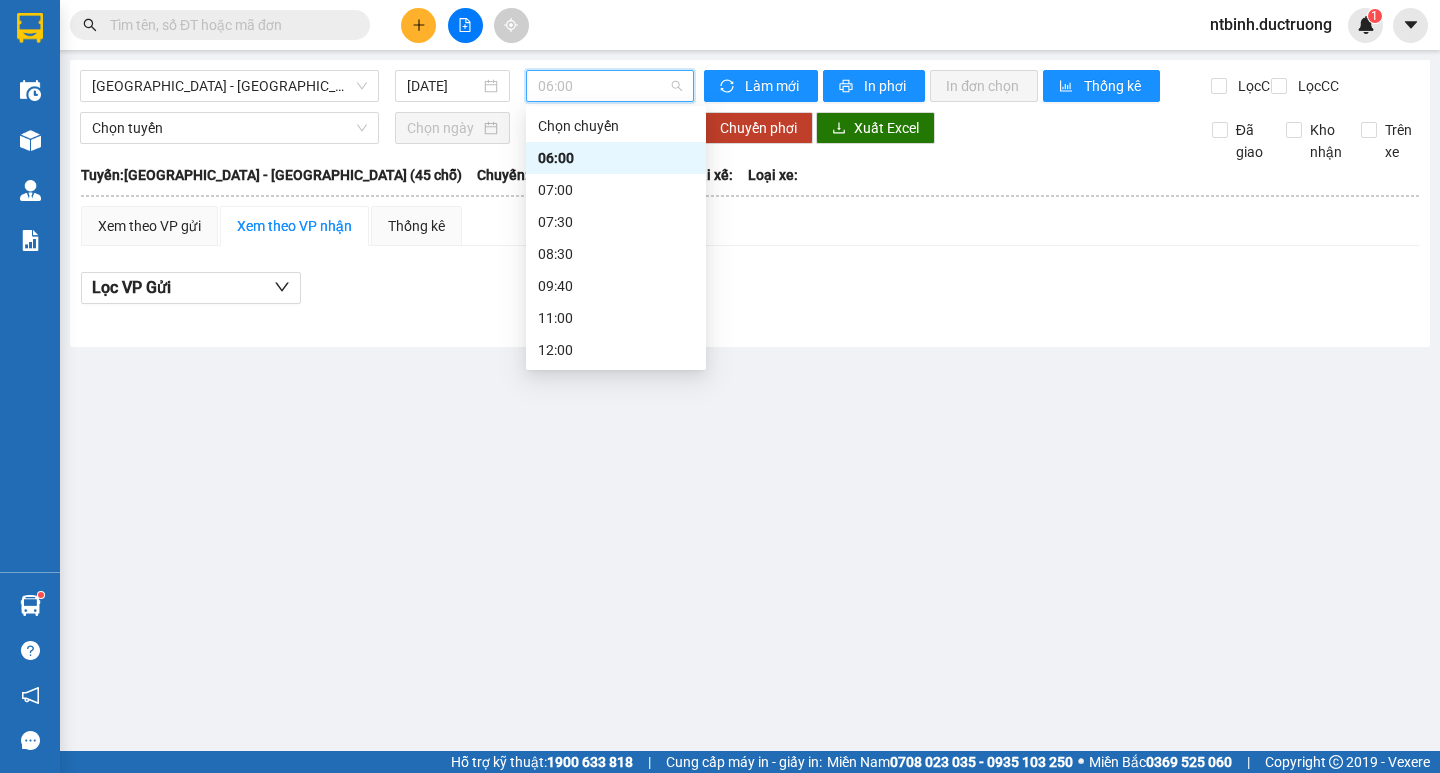 click on "17:00" at bounding box center (616, 542) 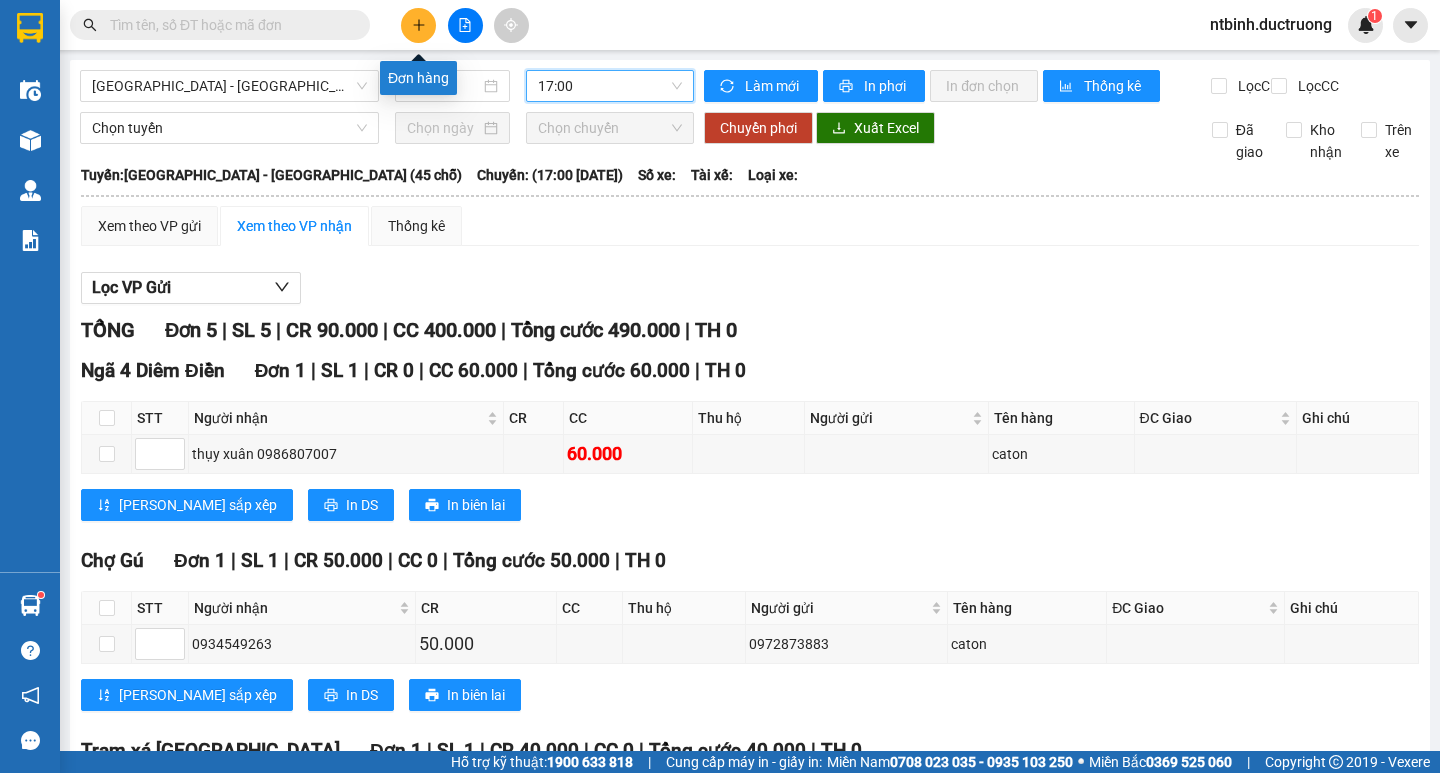 click 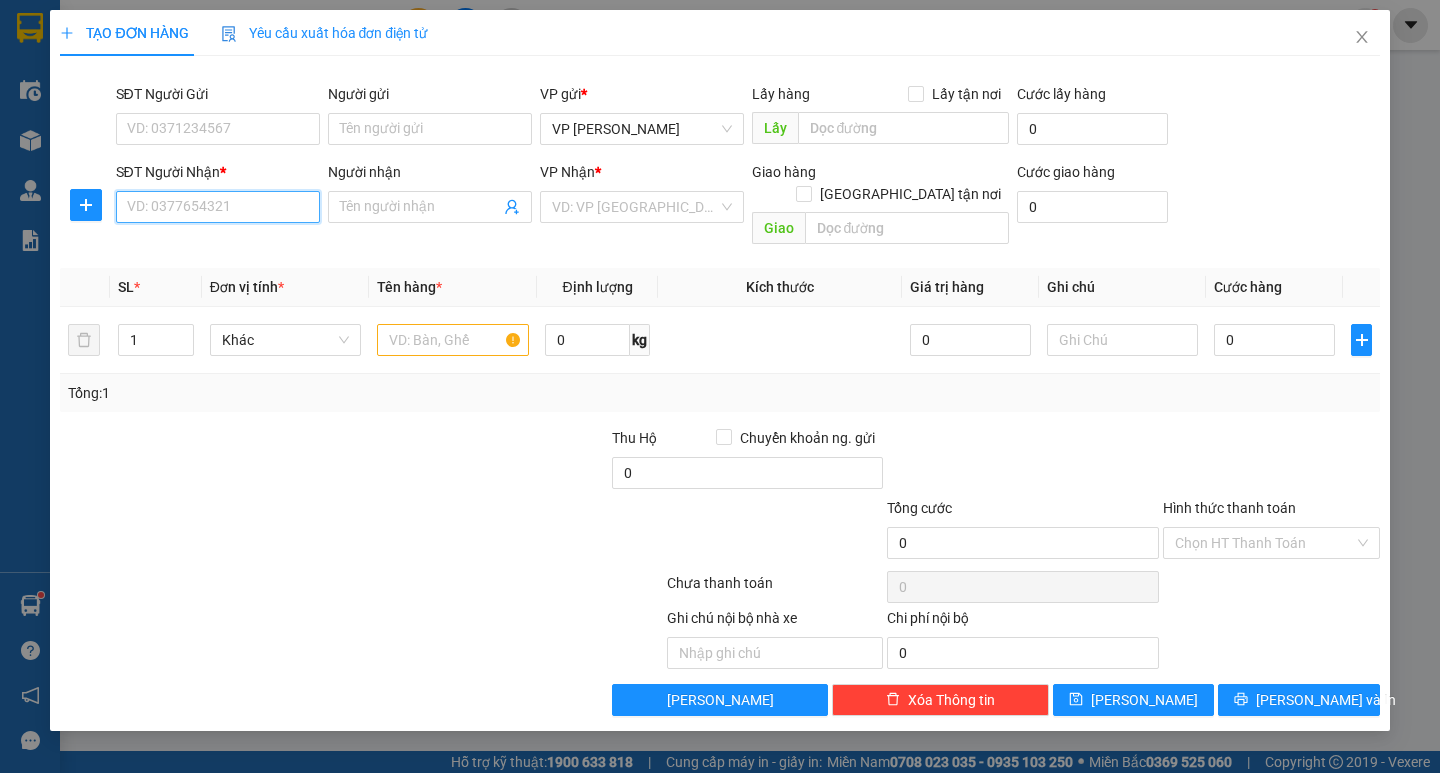 click on "SĐT Người Nhận  *" at bounding box center (218, 207) 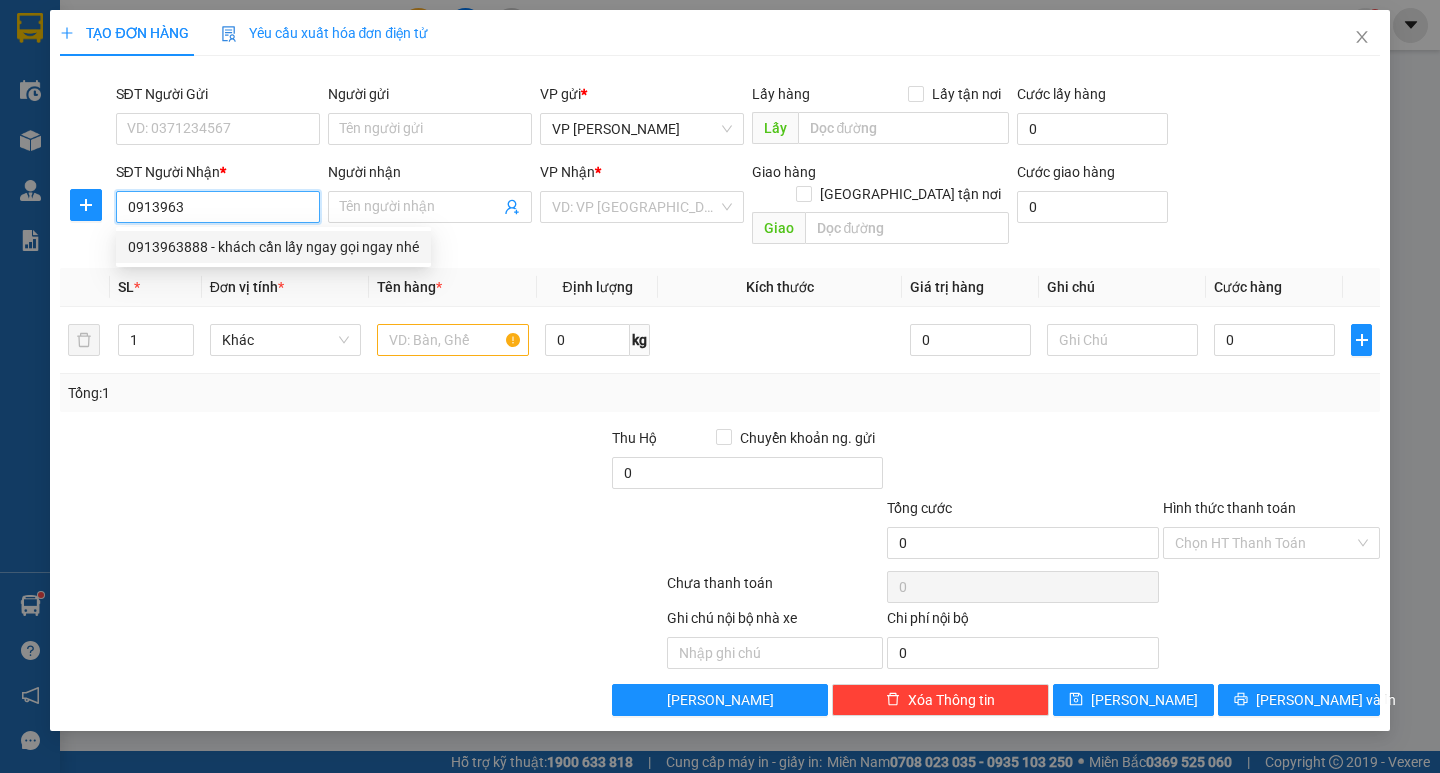 click on "0913963888 - khách cần lấy ngay gọi ngay nhé" at bounding box center (273, 247) 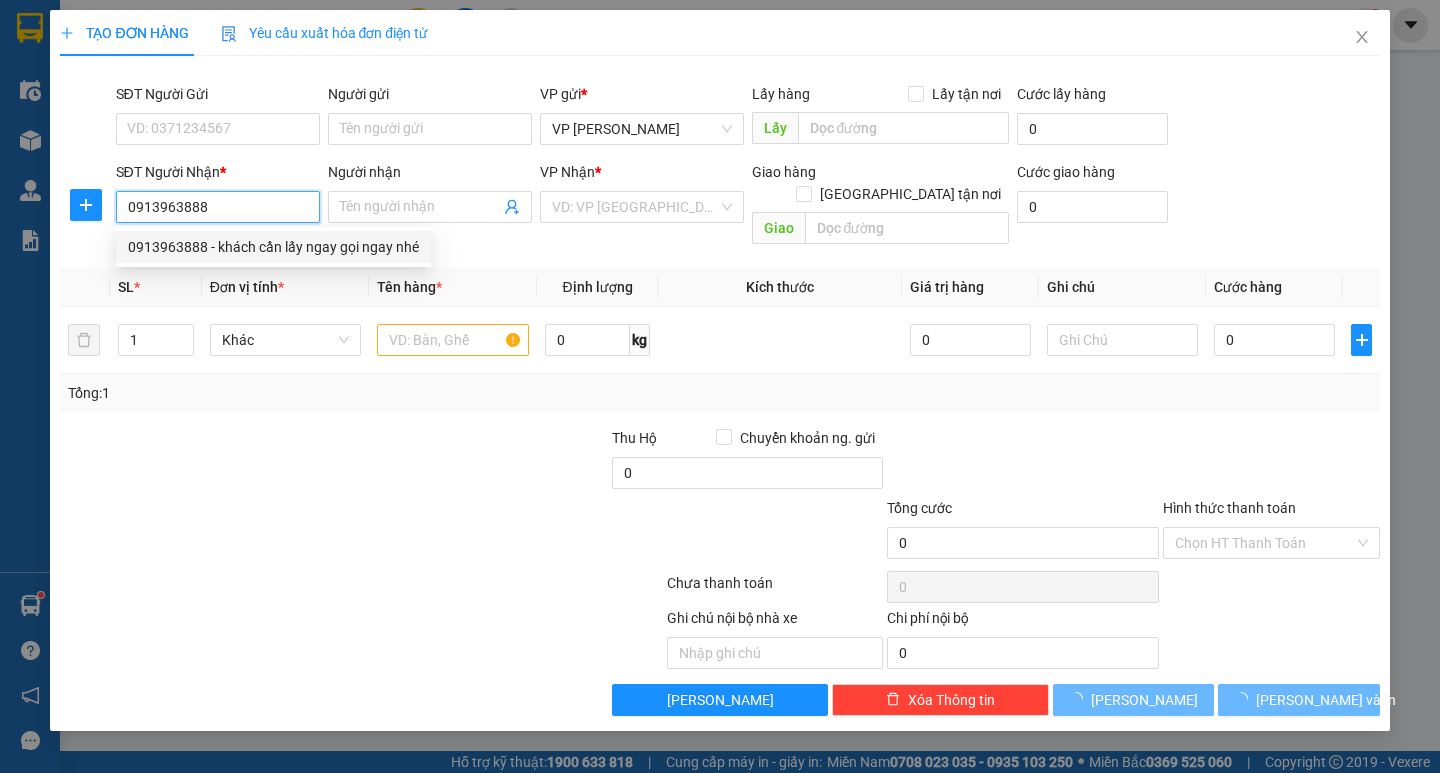 type on "khách cần lấy ngay gọi ngay nhé" 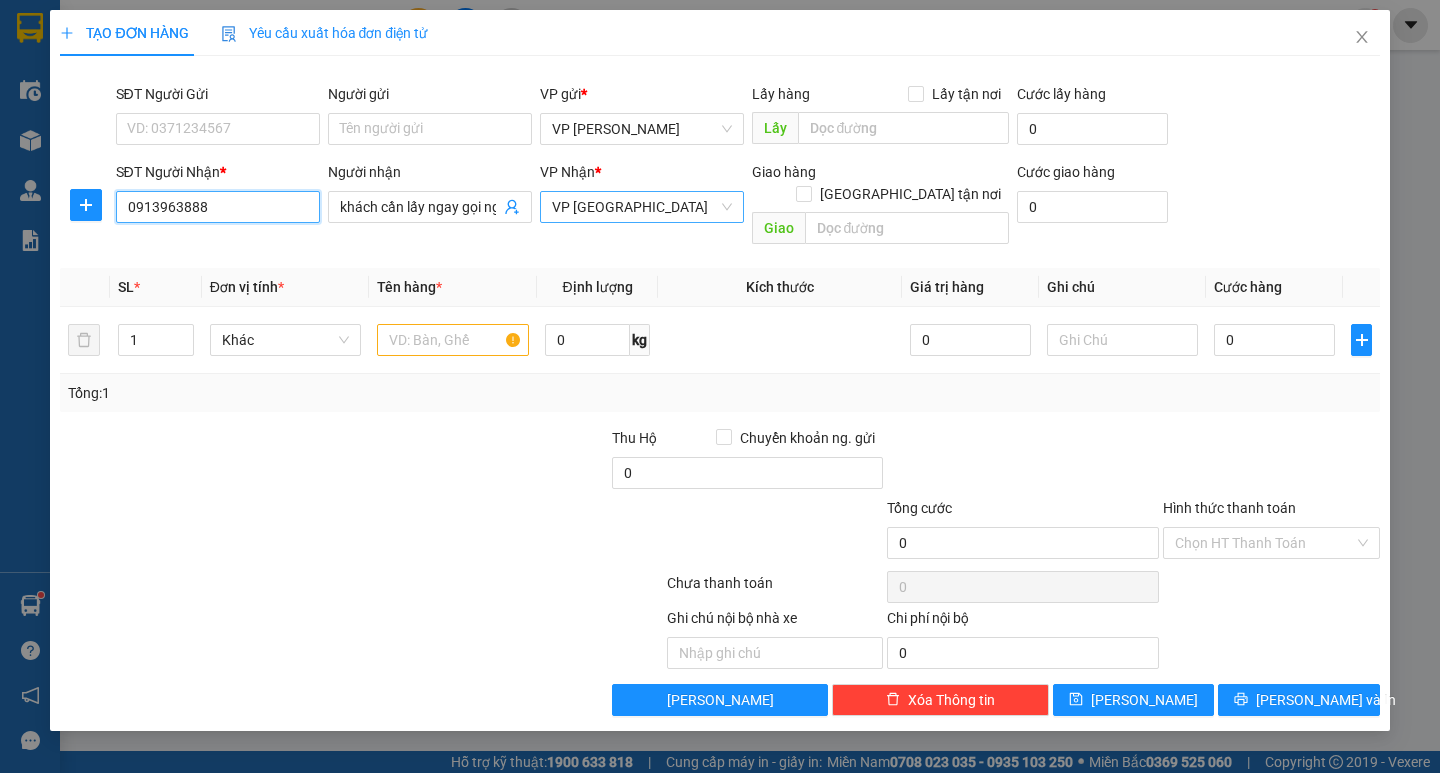 click on "VP [GEOGRAPHIC_DATA]" at bounding box center [642, 207] 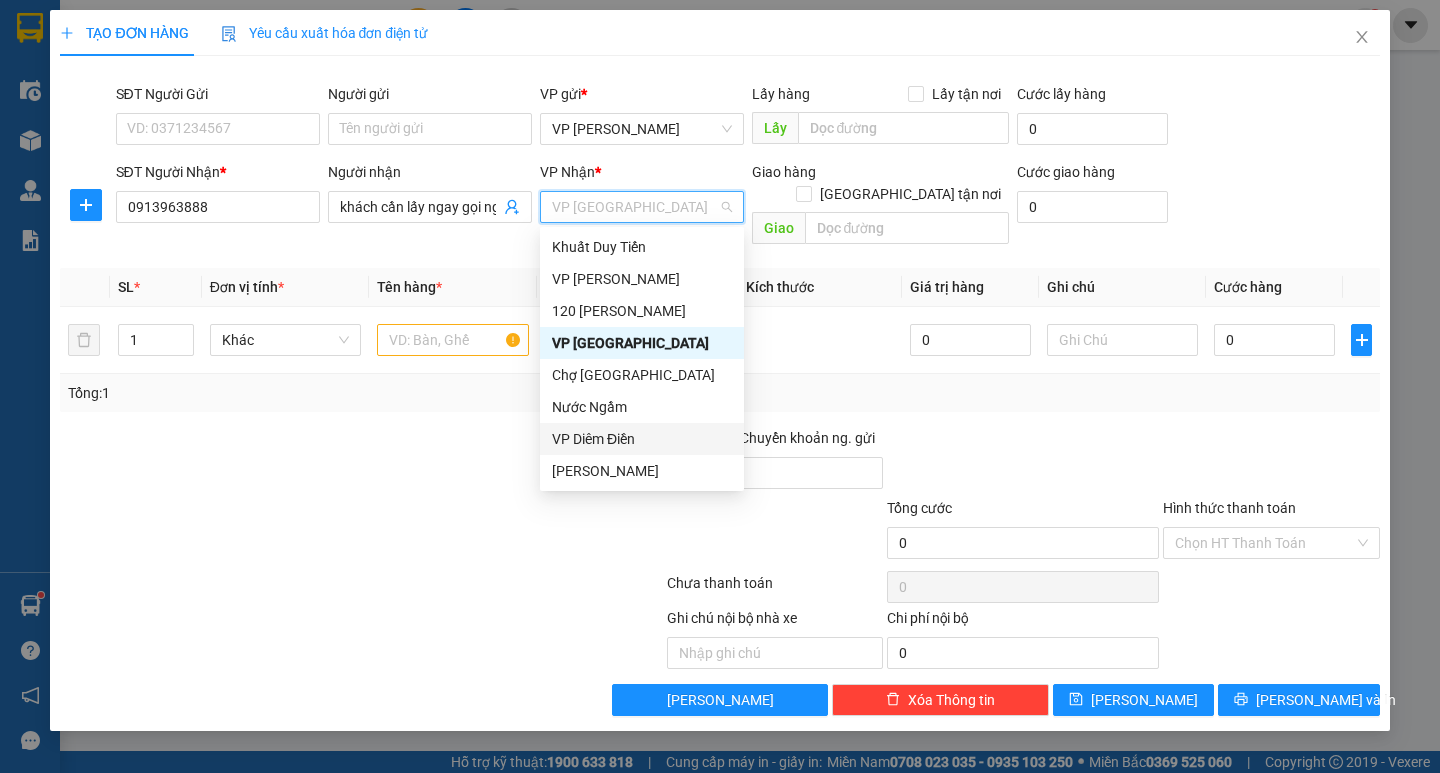 click on "VP Diêm Điền" at bounding box center (642, 439) 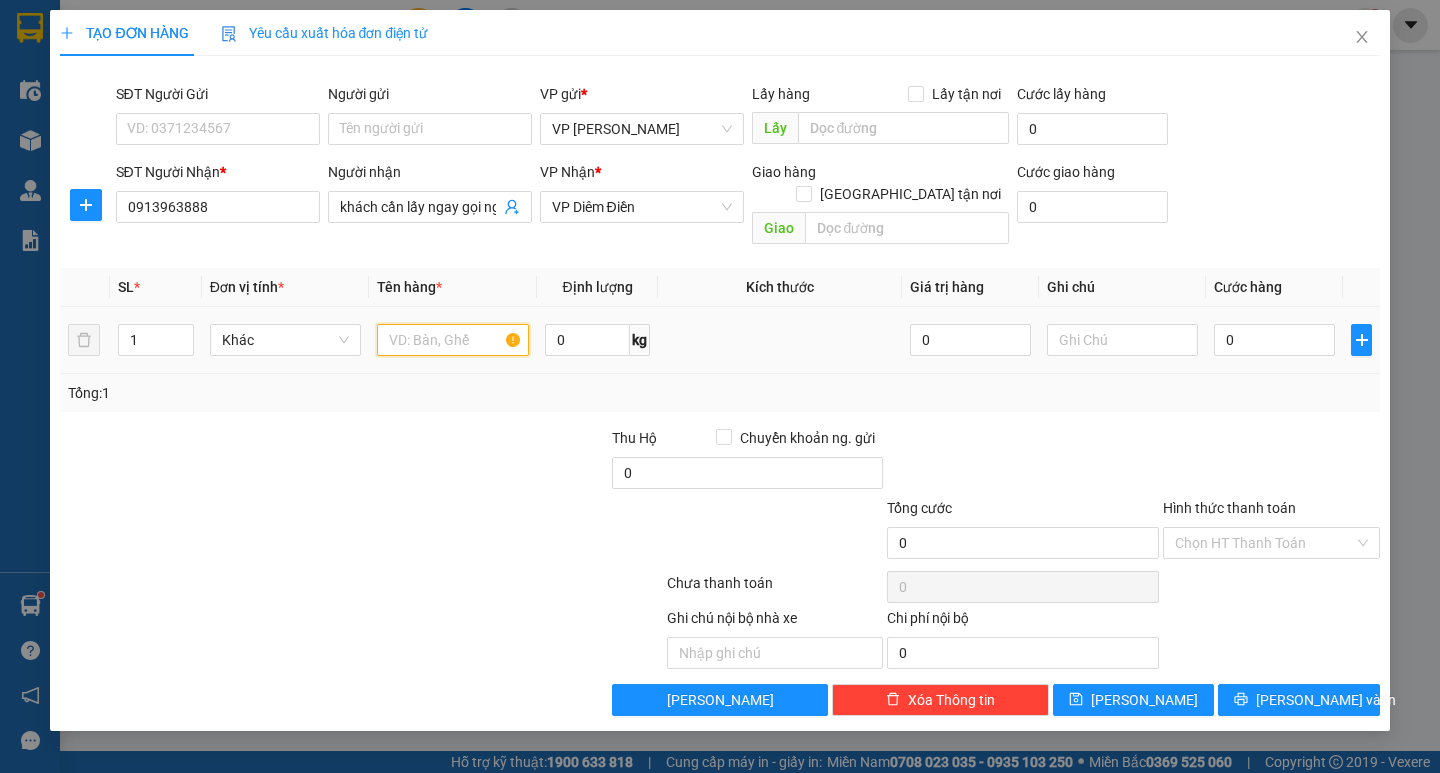 click at bounding box center [452, 340] 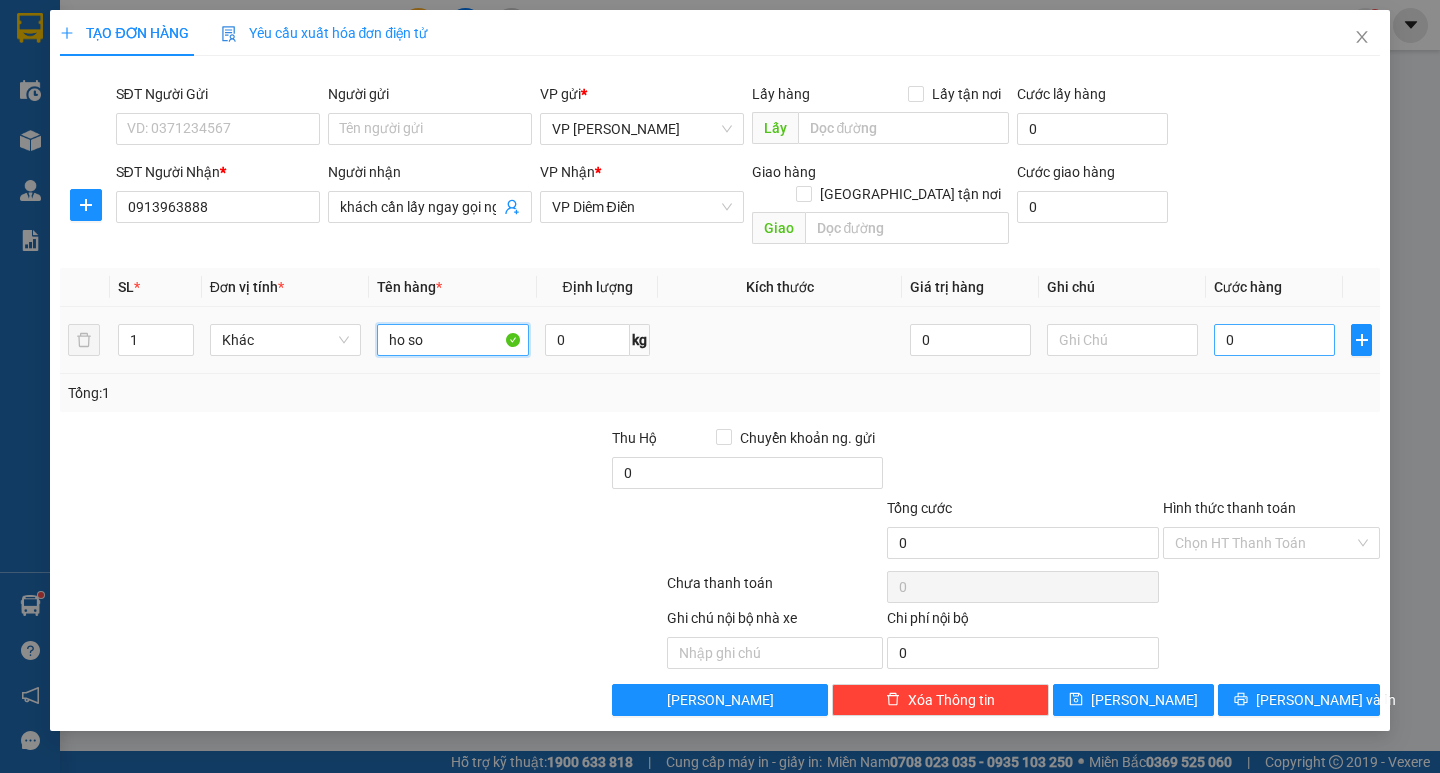 type on "ho so" 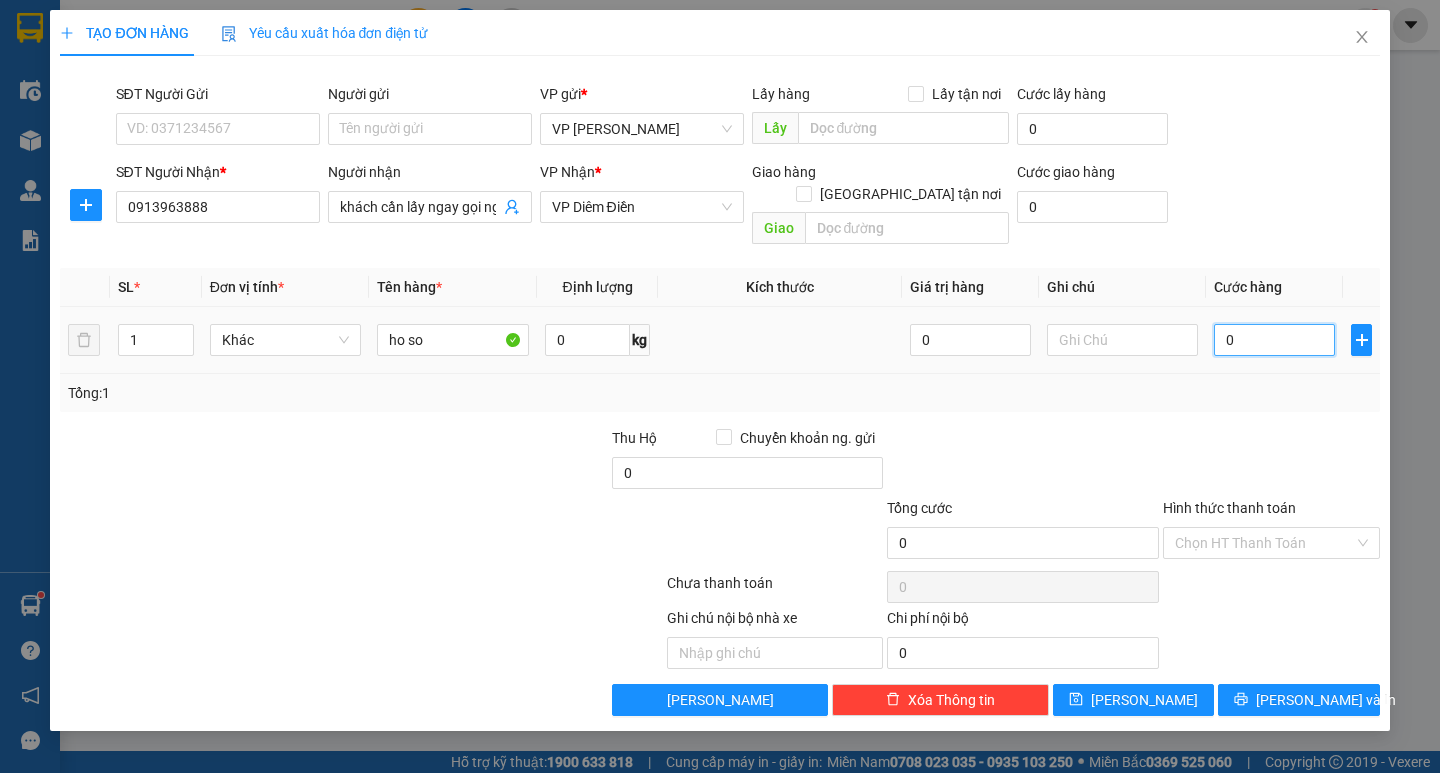click on "0" at bounding box center [1274, 340] 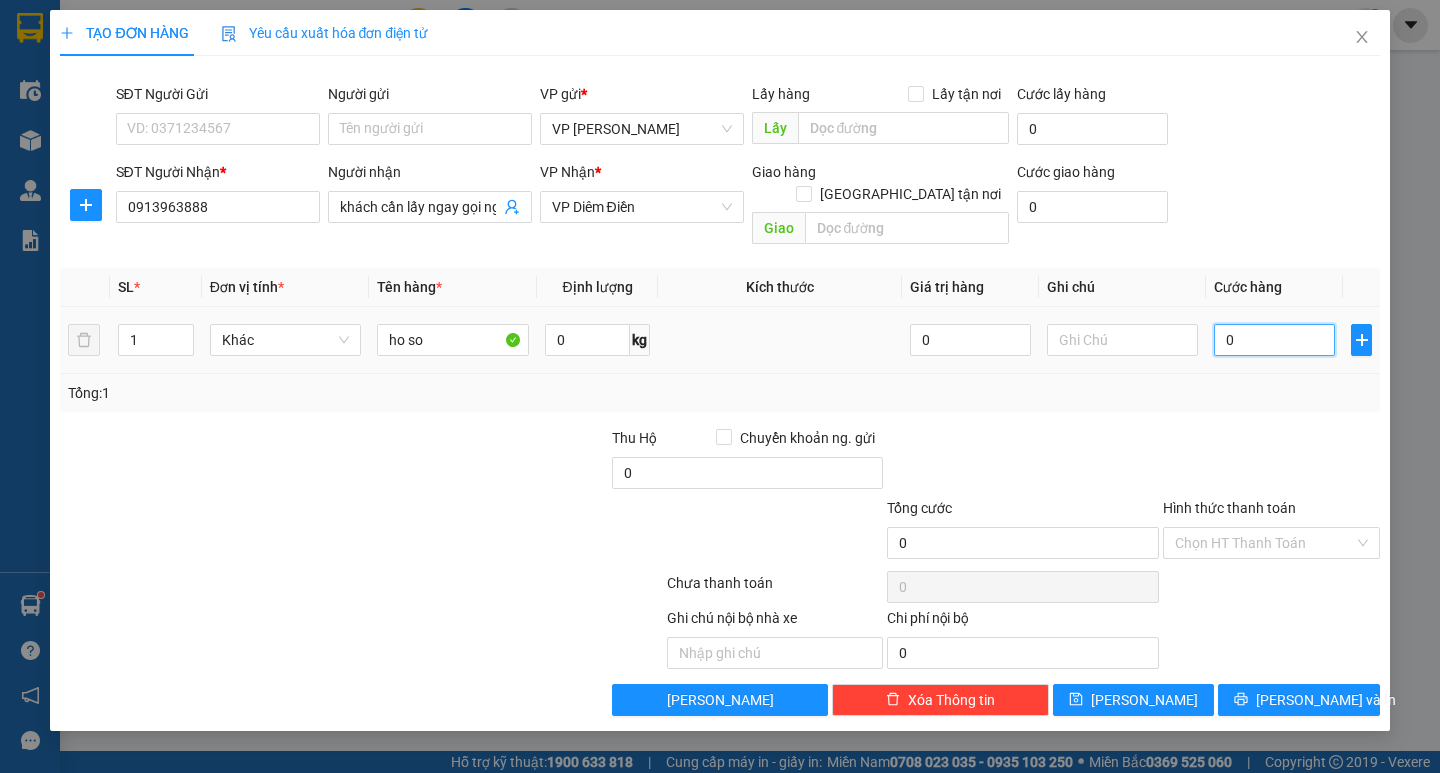 click on "0" at bounding box center [1274, 340] 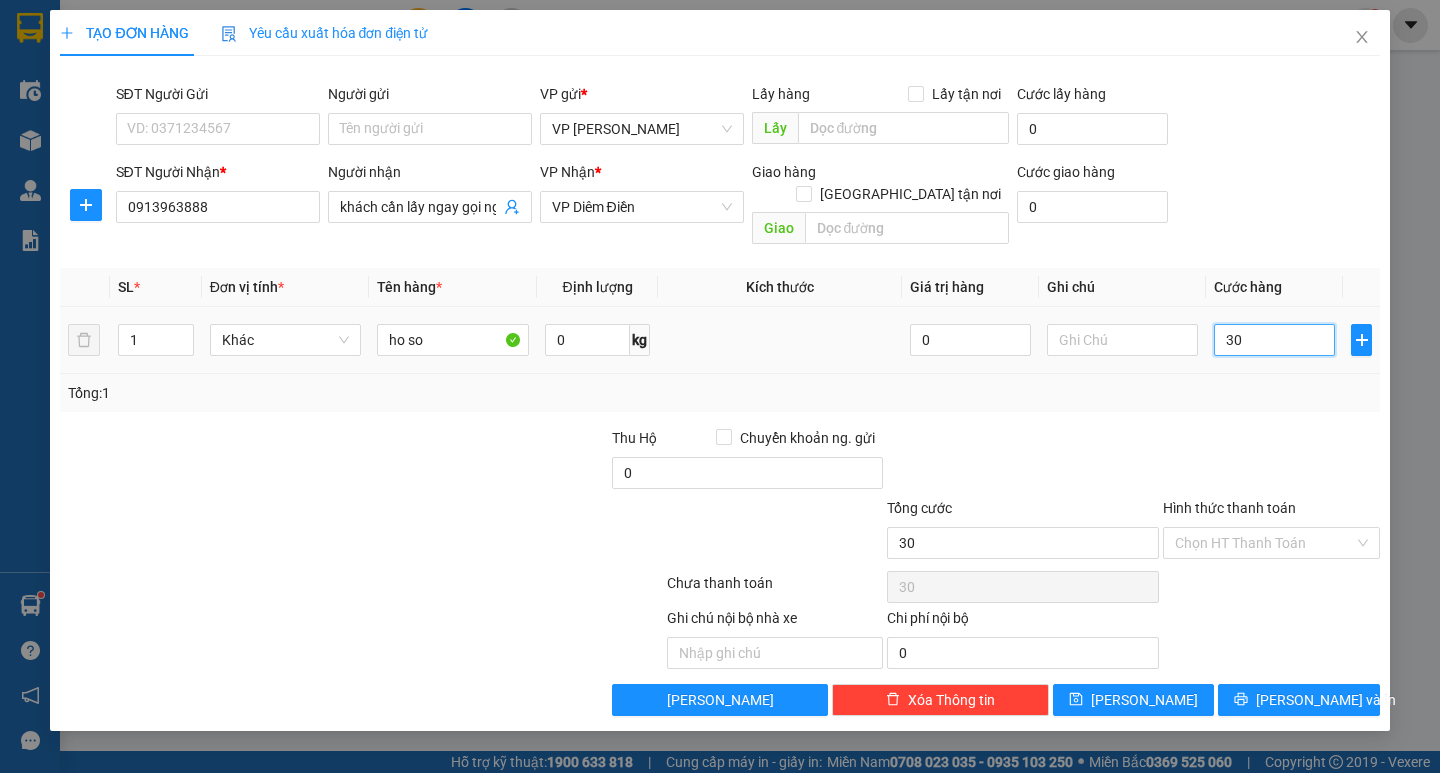 type on "300" 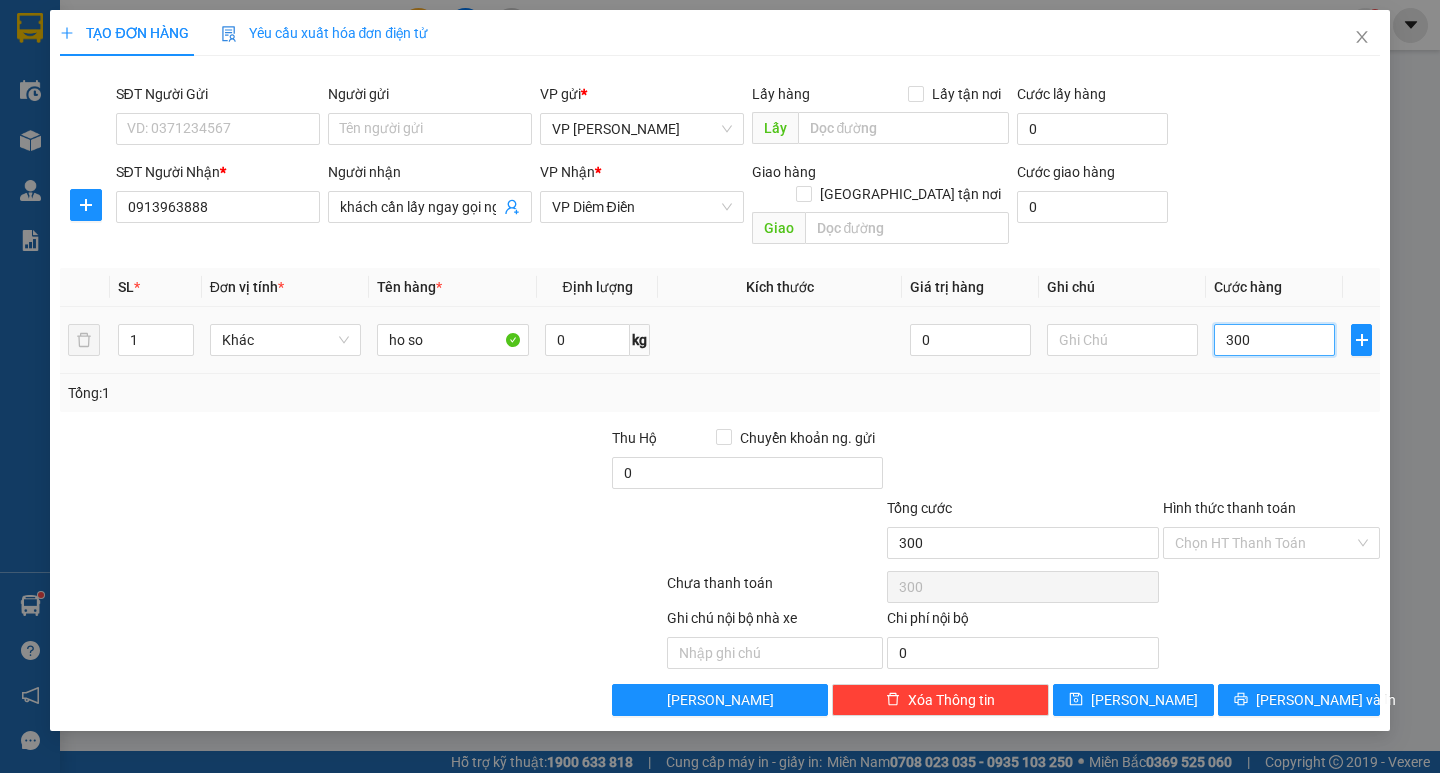 type on "30" 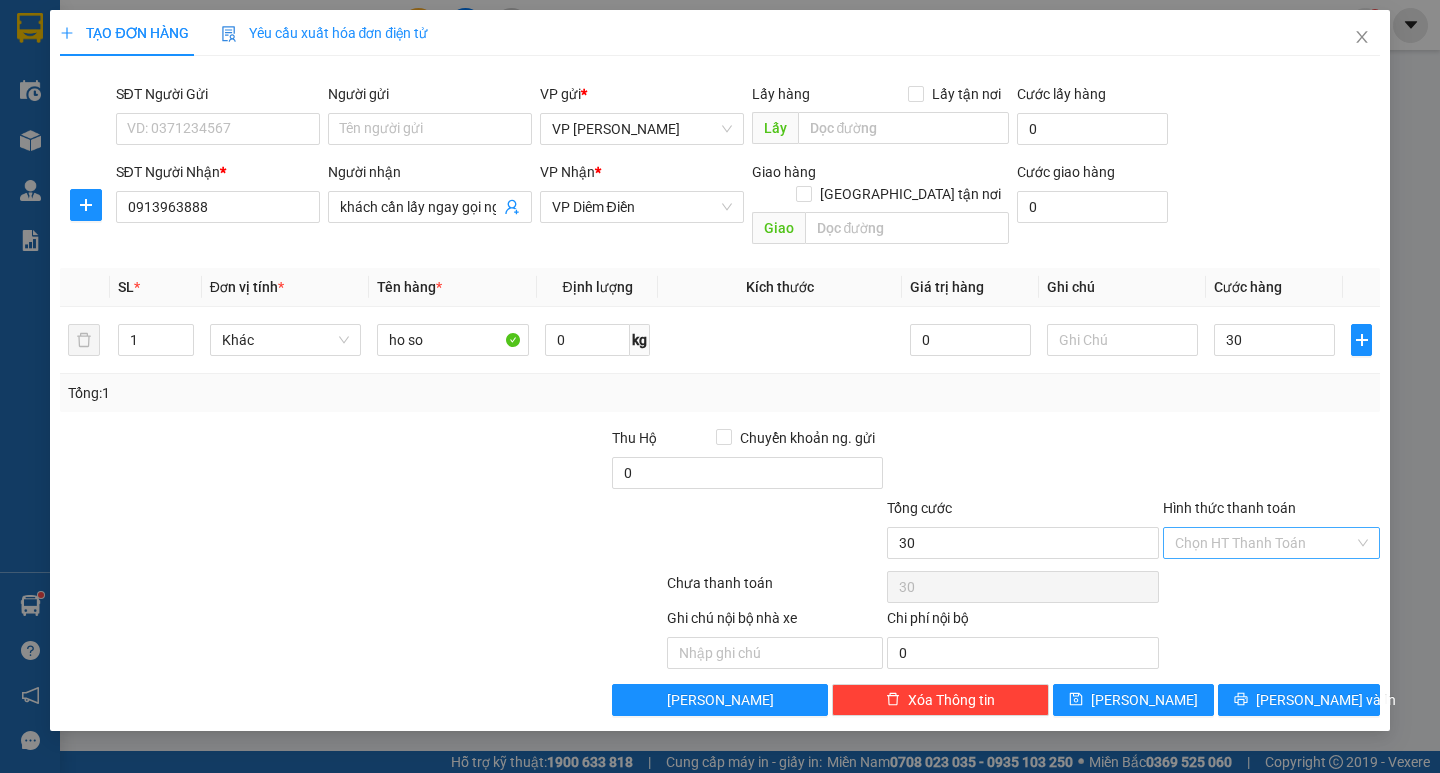 click on "Hình thức thanh toán" at bounding box center (1264, 543) 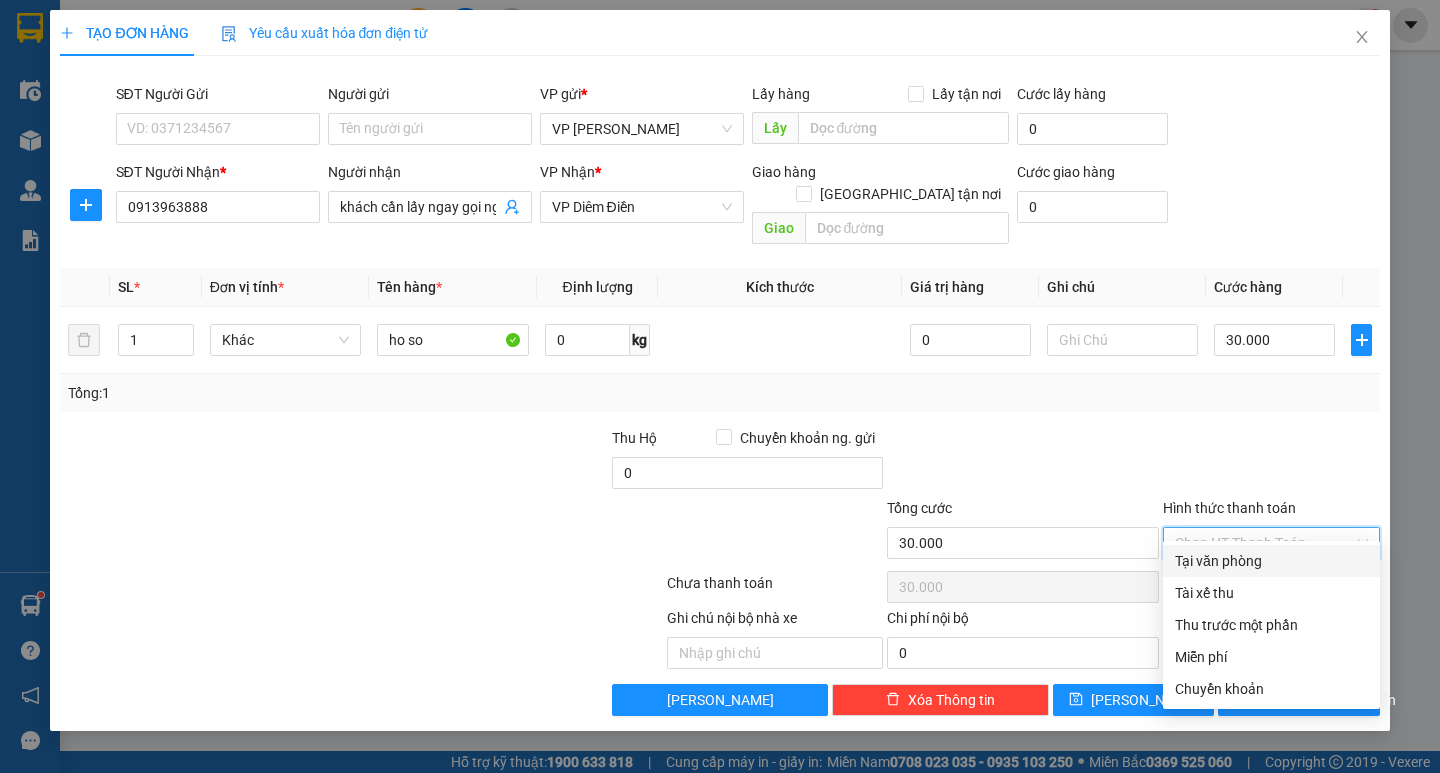 click on "Tại văn phòng" at bounding box center (1271, 561) 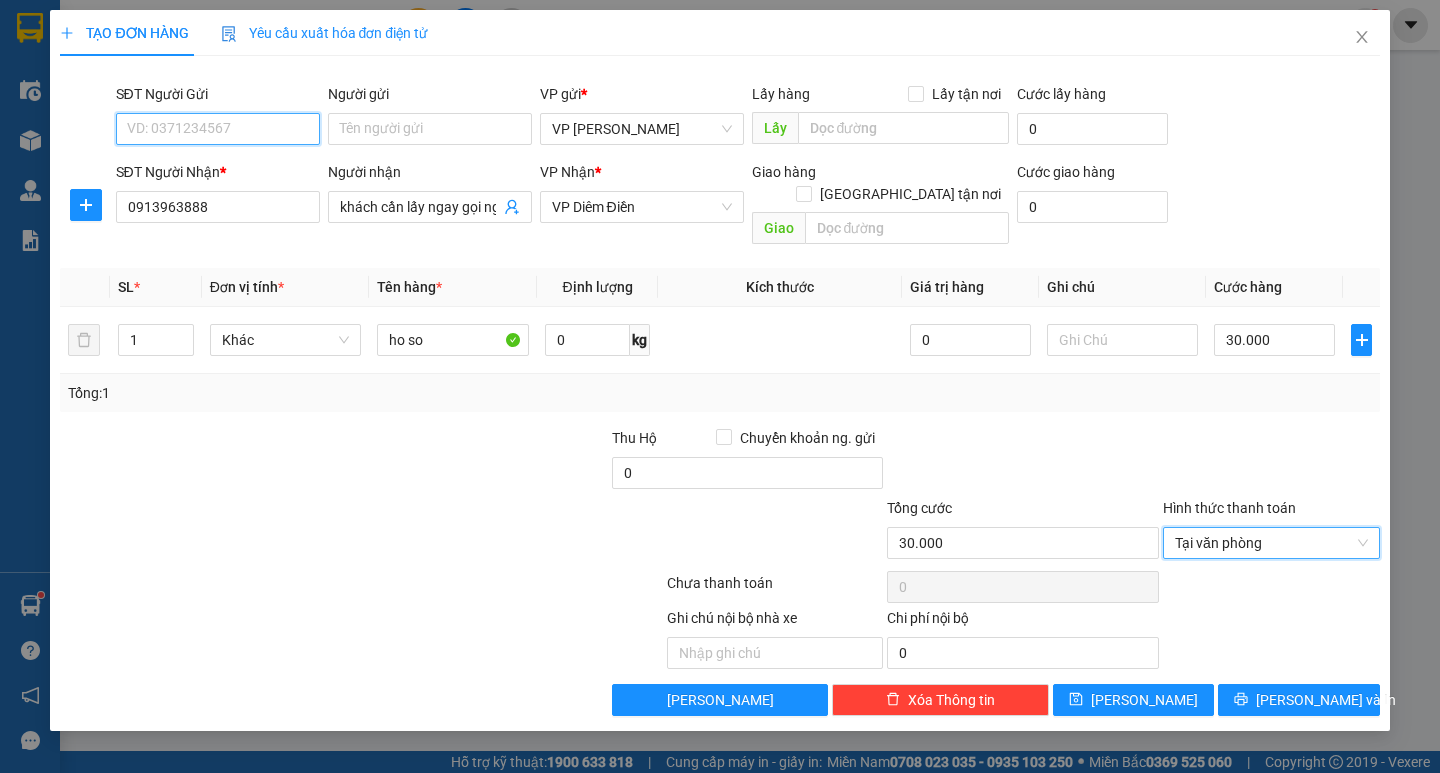 click on "SĐT Người Gửi" at bounding box center (218, 129) 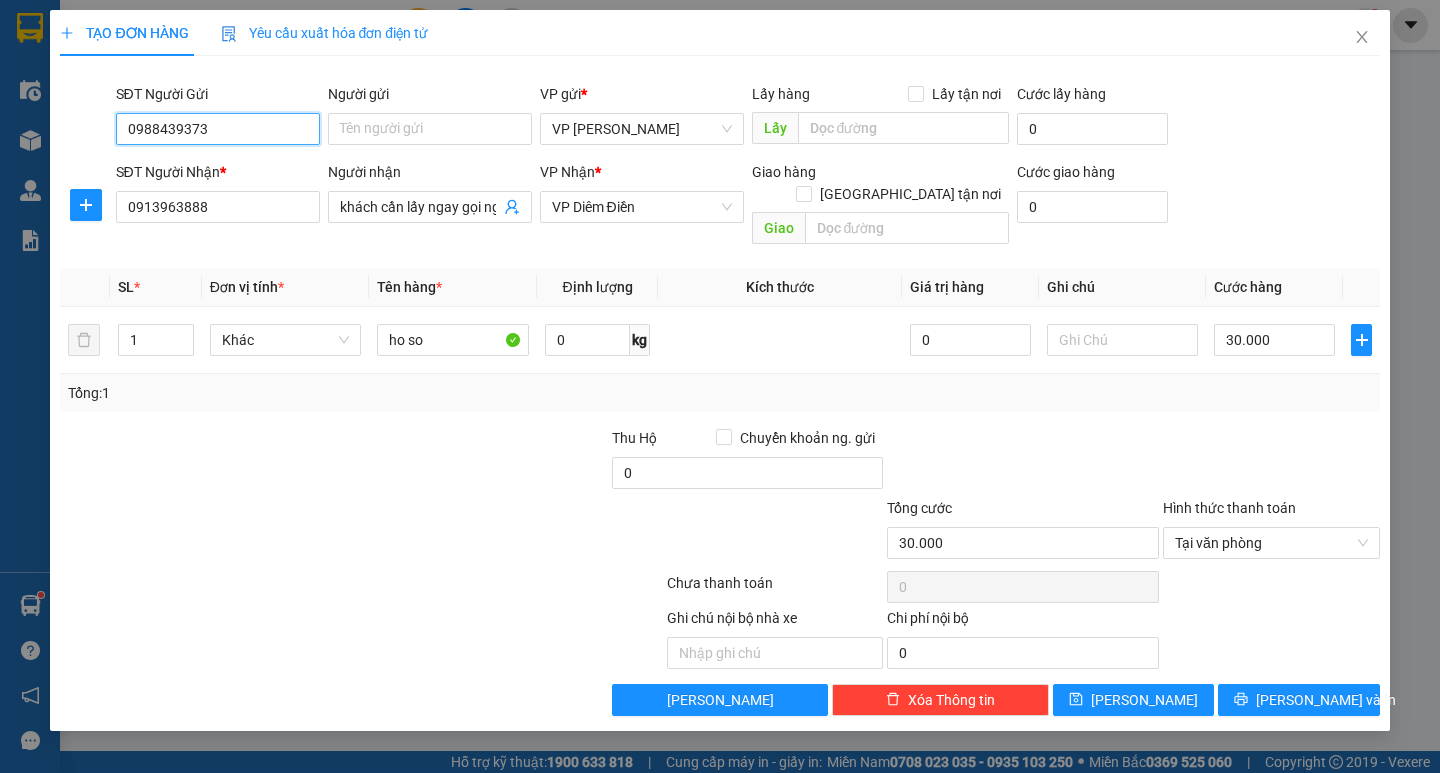 type on "0988439373" 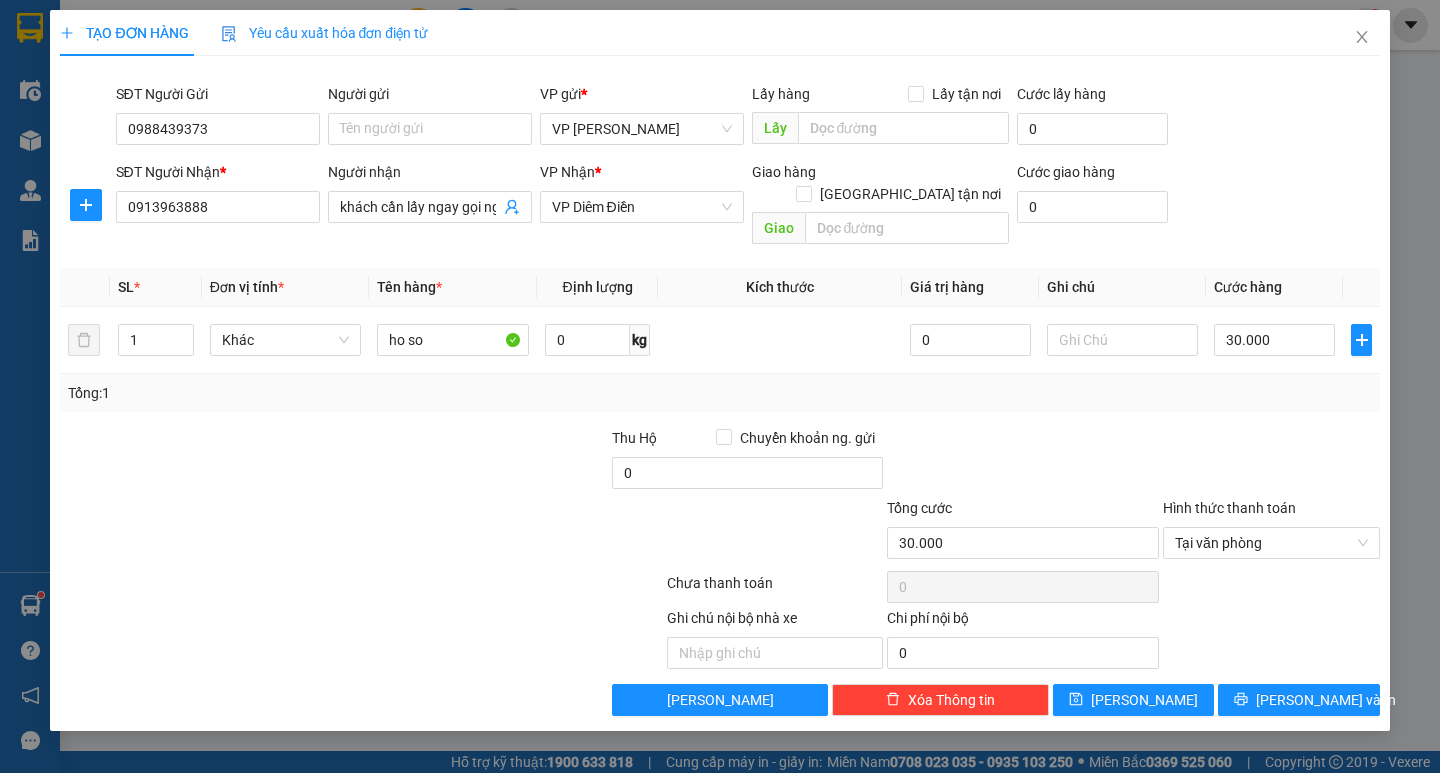 click at bounding box center (1023, 462) 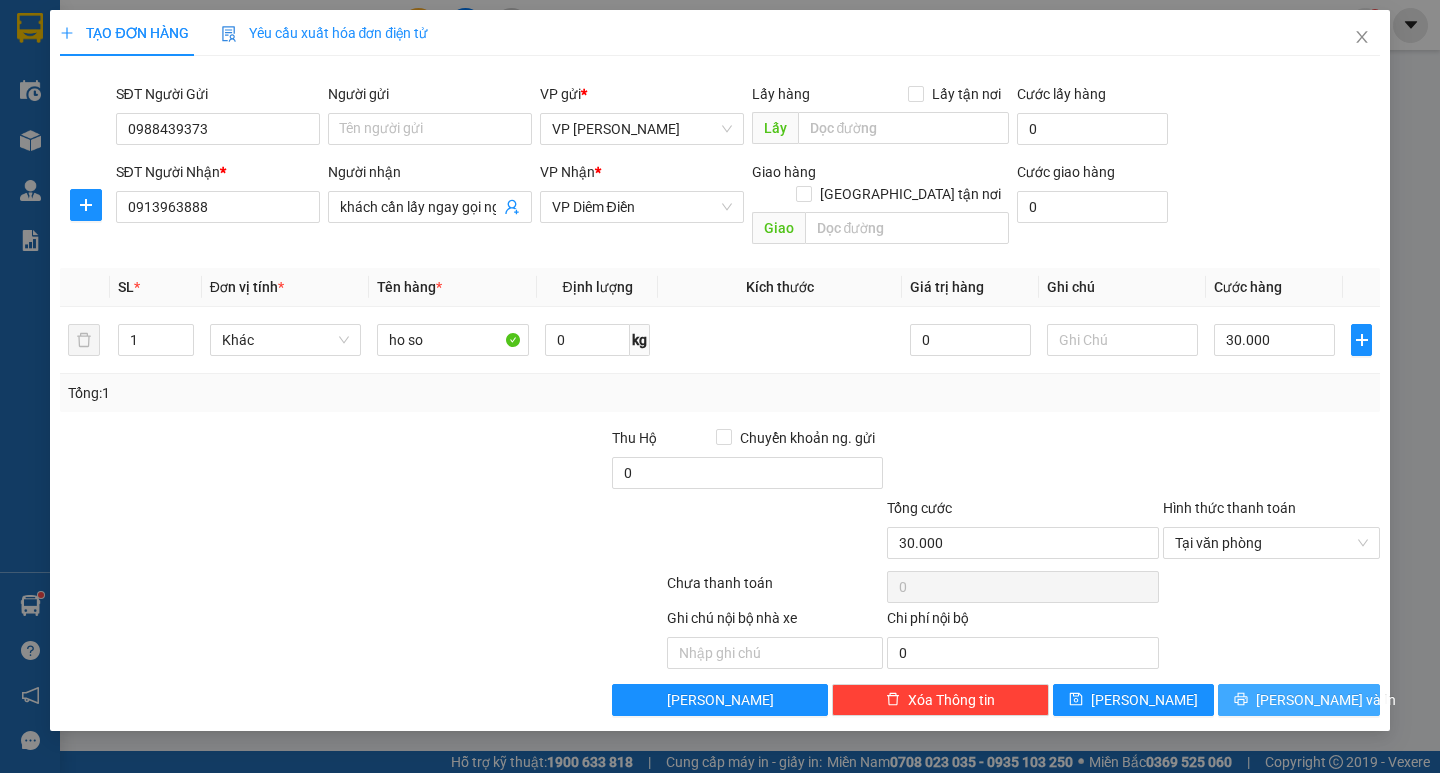 click on "[PERSON_NAME] và In" at bounding box center (1326, 700) 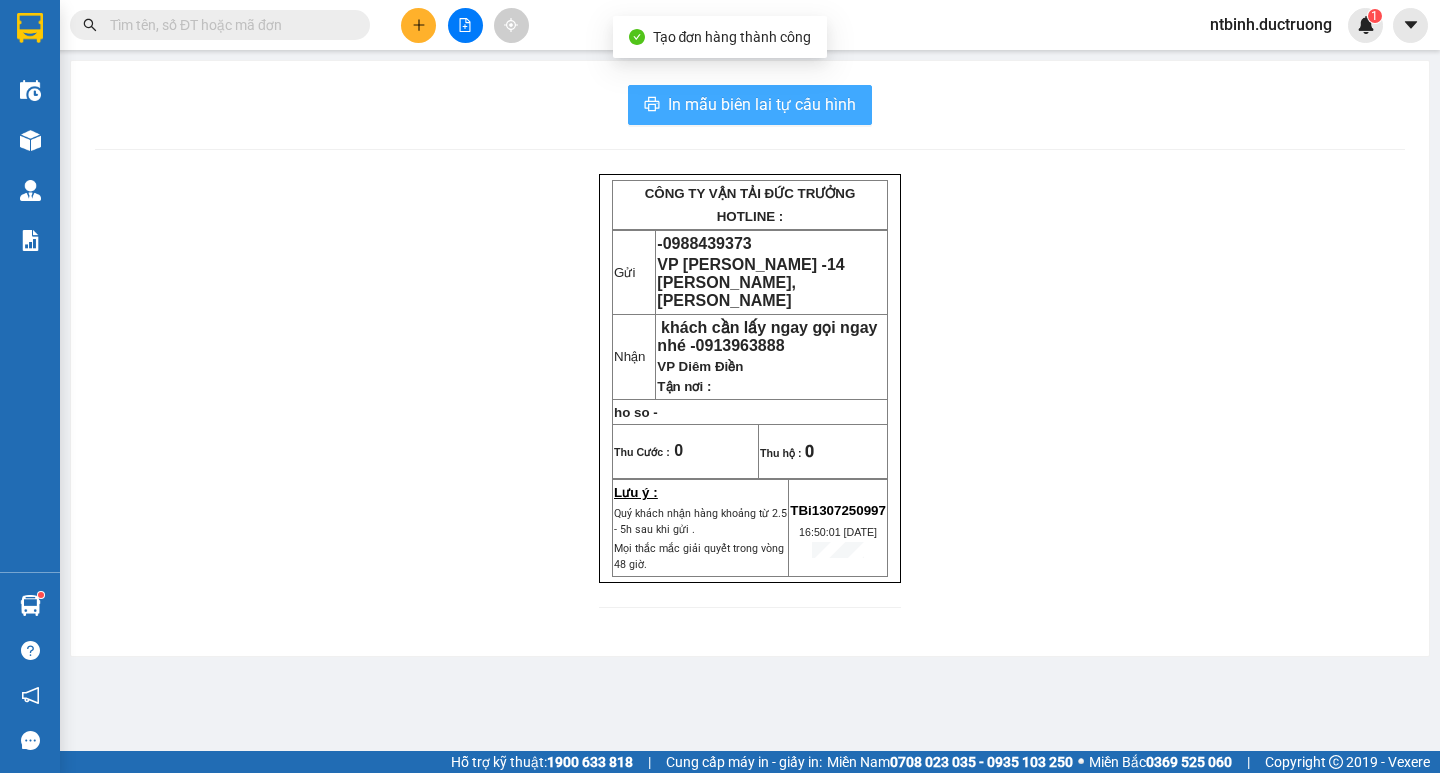 click on "In mẫu biên lai tự cấu hình" at bounding box center (762, 104) 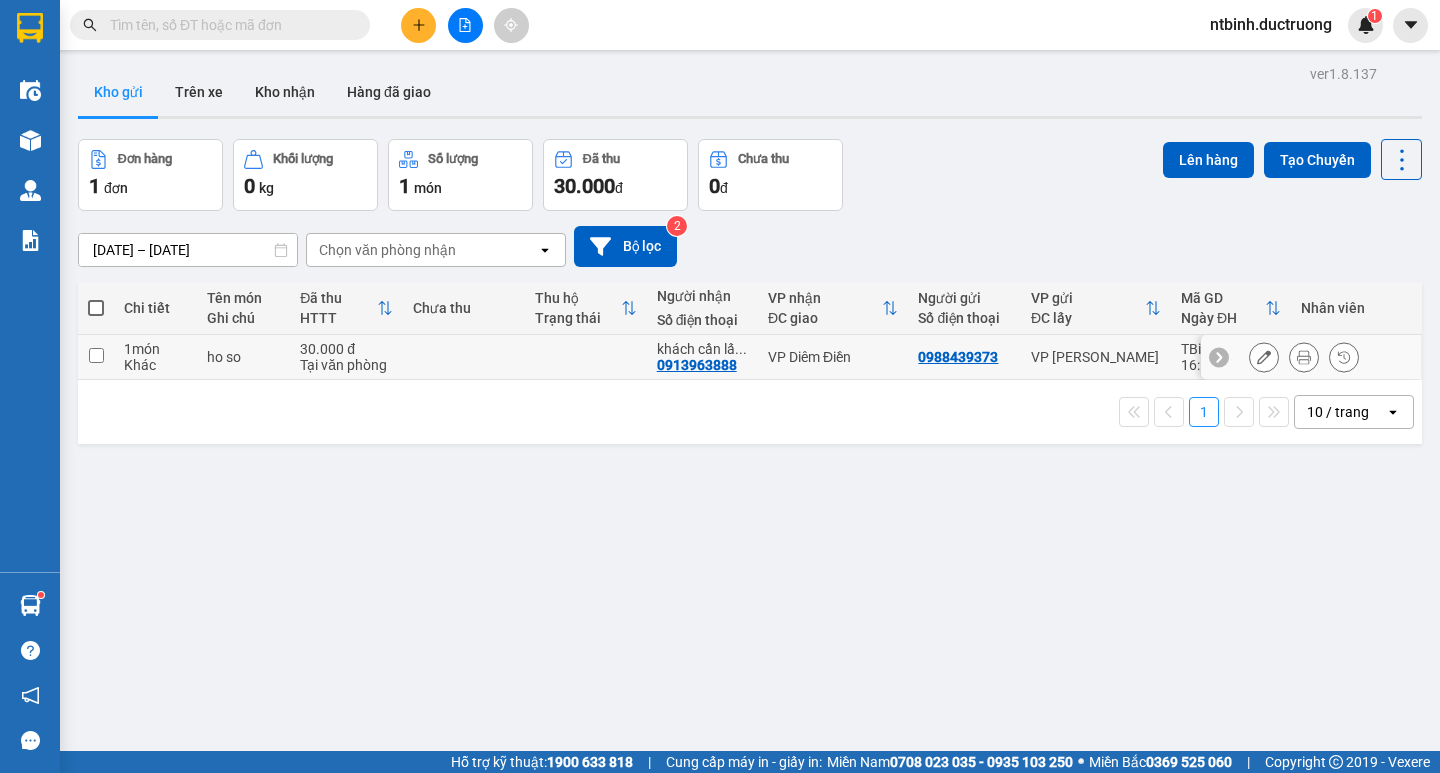 click at bounding box center [96, 355] 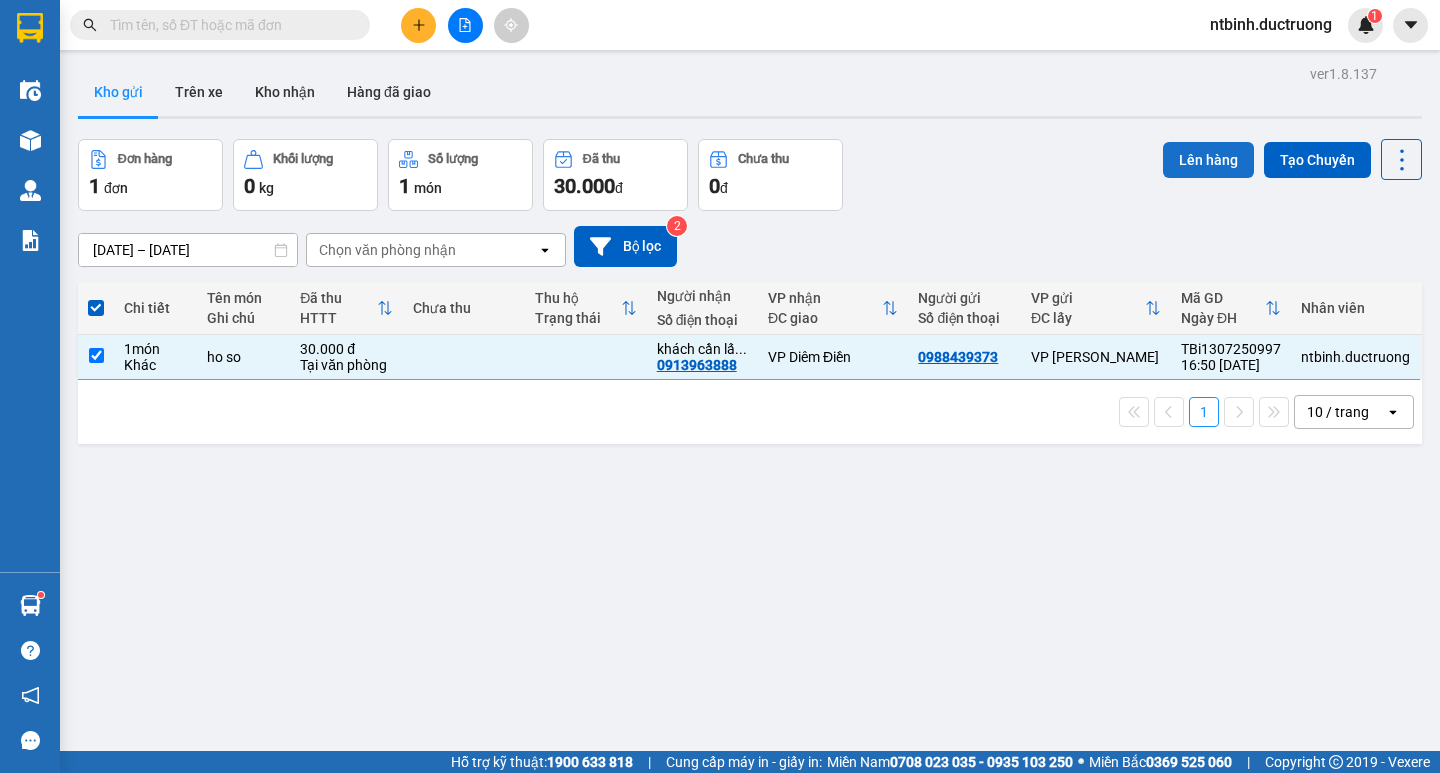 click on "Lên hàng" at bounding box center [1208, 160] 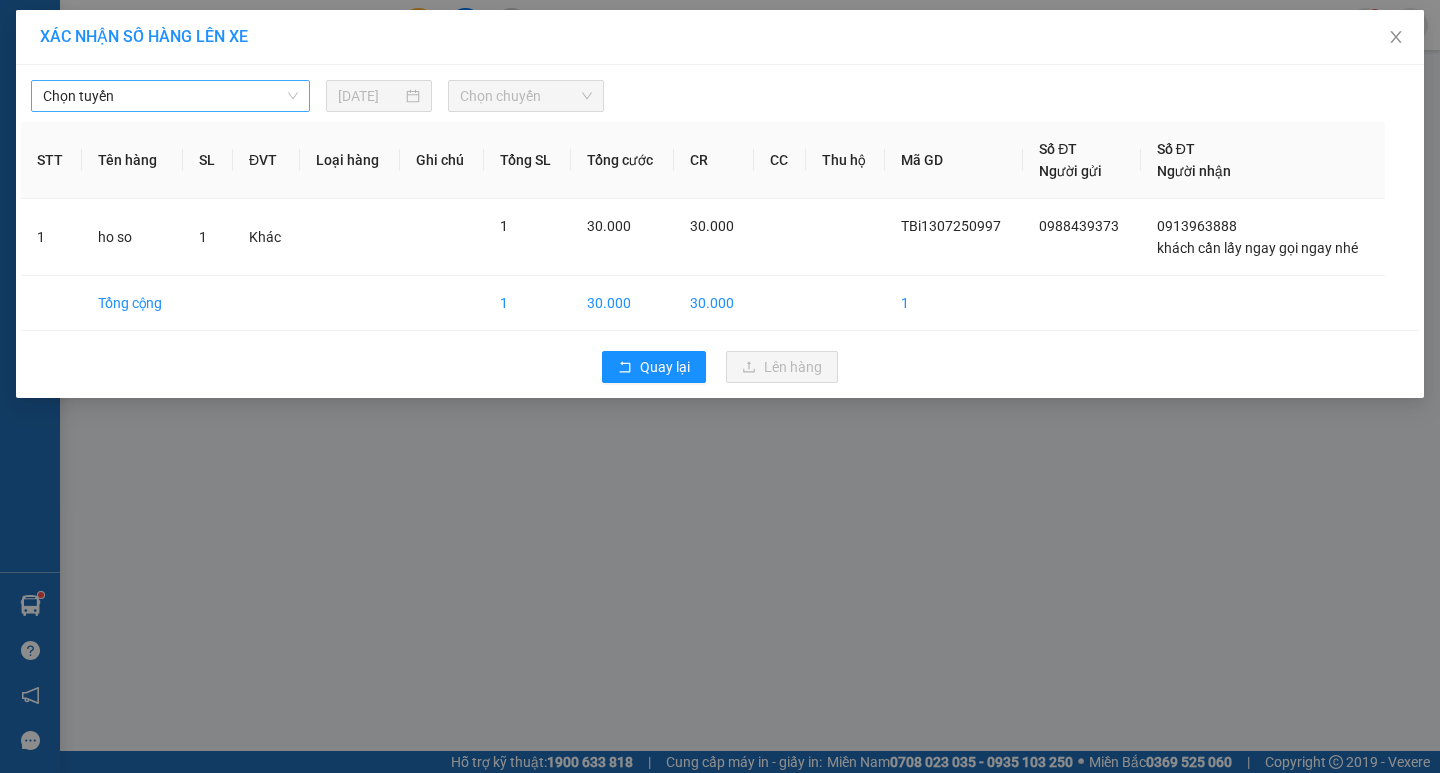 click on "Chọn tuyến" at bounding box center (170, 96) 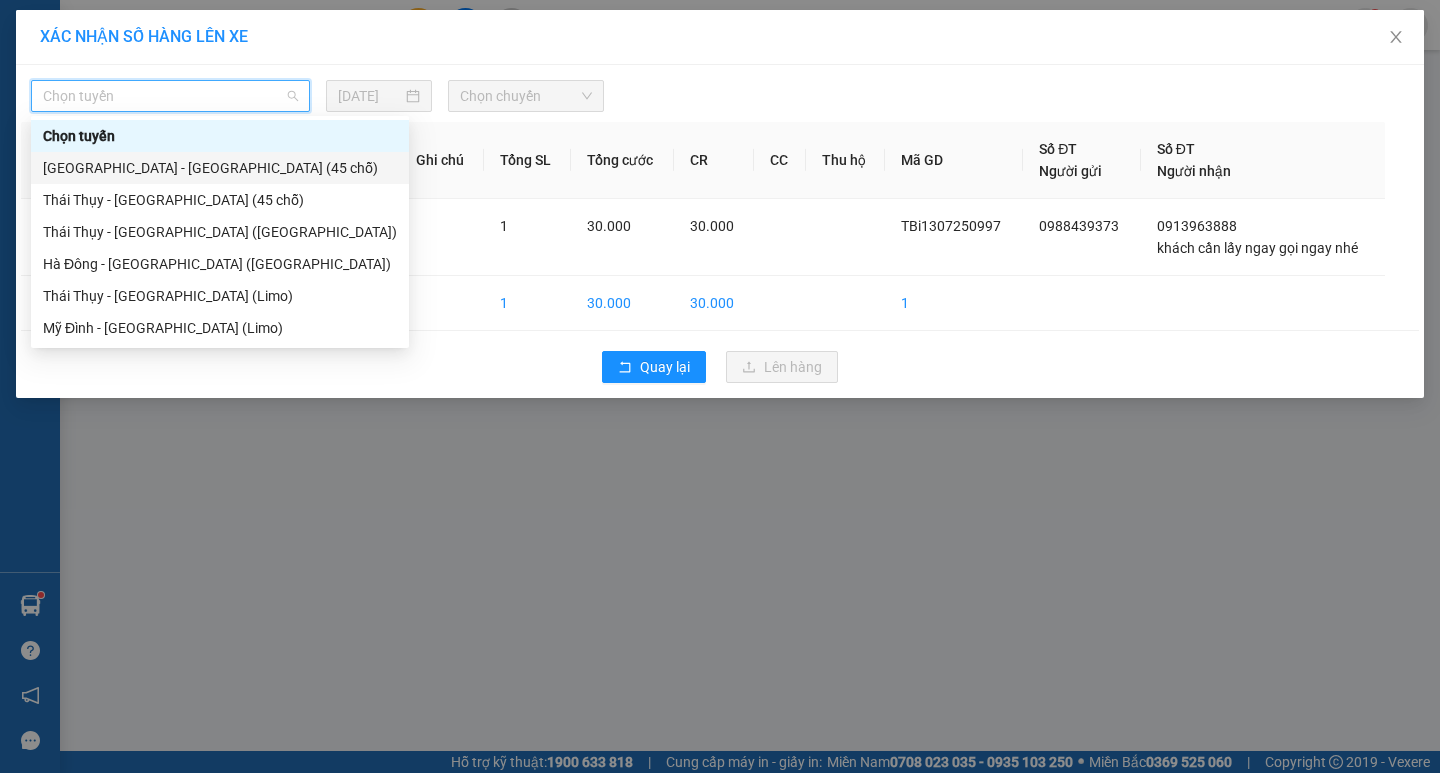 click on "[GEOGRAPHIC_DATA] - [GEOGRAPHIC_DATA] (45 chỗ)" at bounding box center (220, 168) 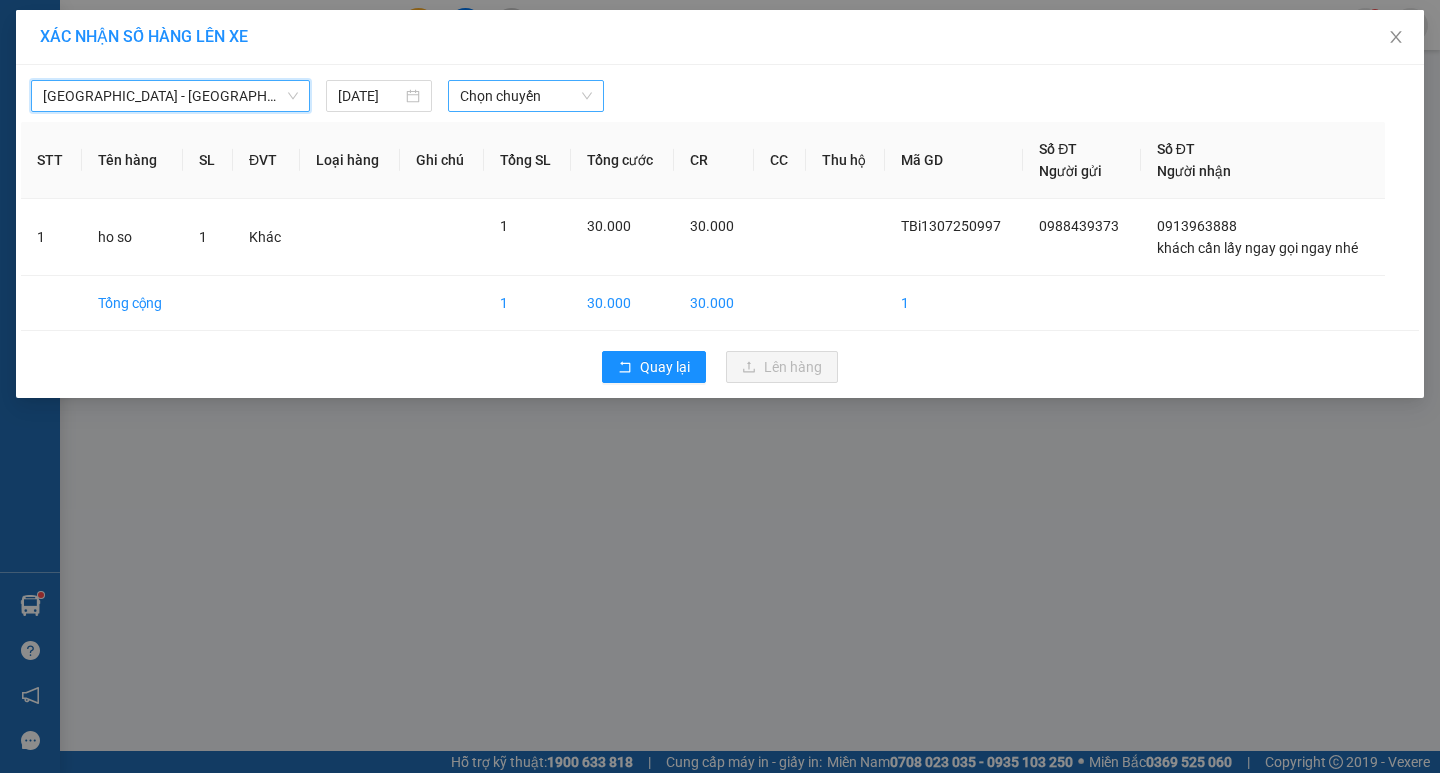 click on "Chọn chuyến" at bounding box center [526, 96] 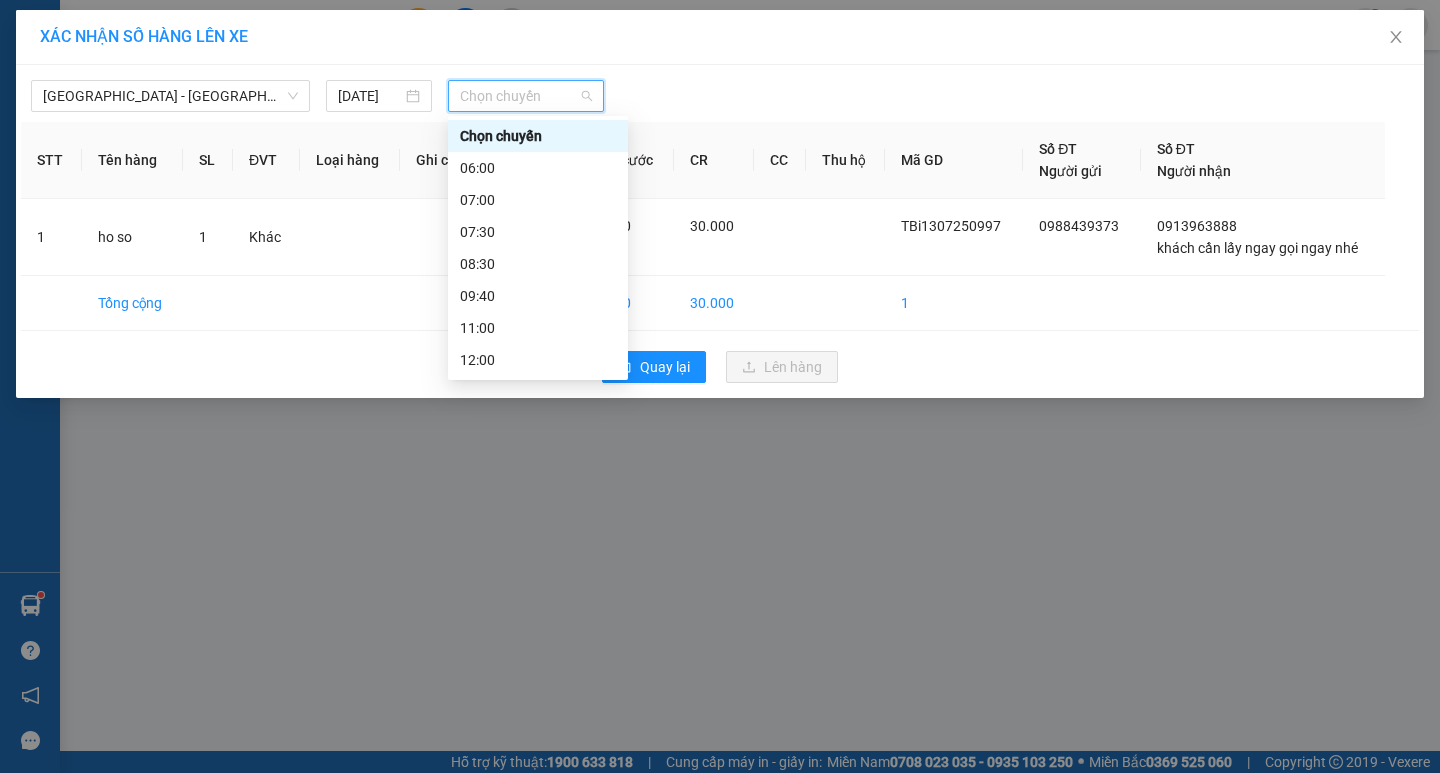 click on "17:00" at bounding box center [538, 552] 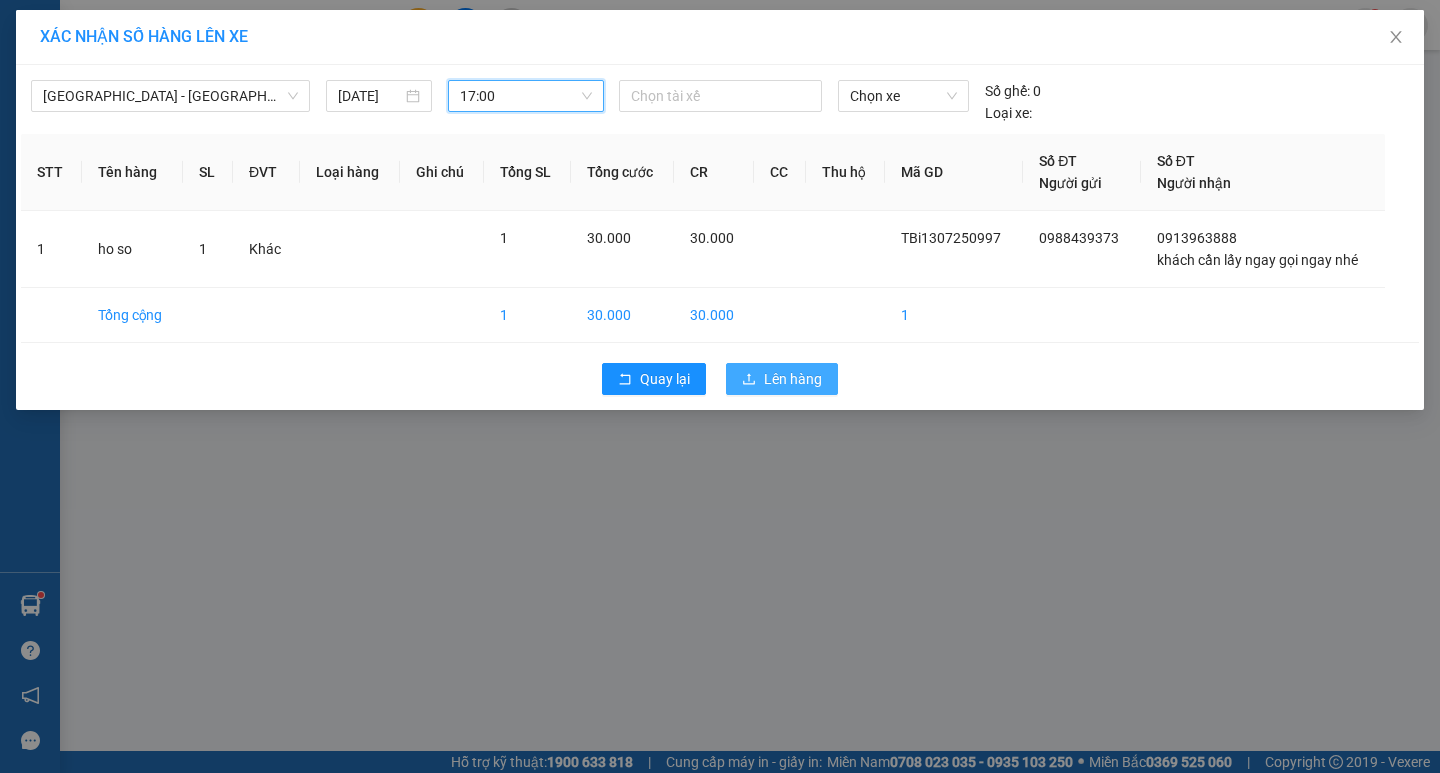 click on "Lên hàng" at bounding box center [793, 379] 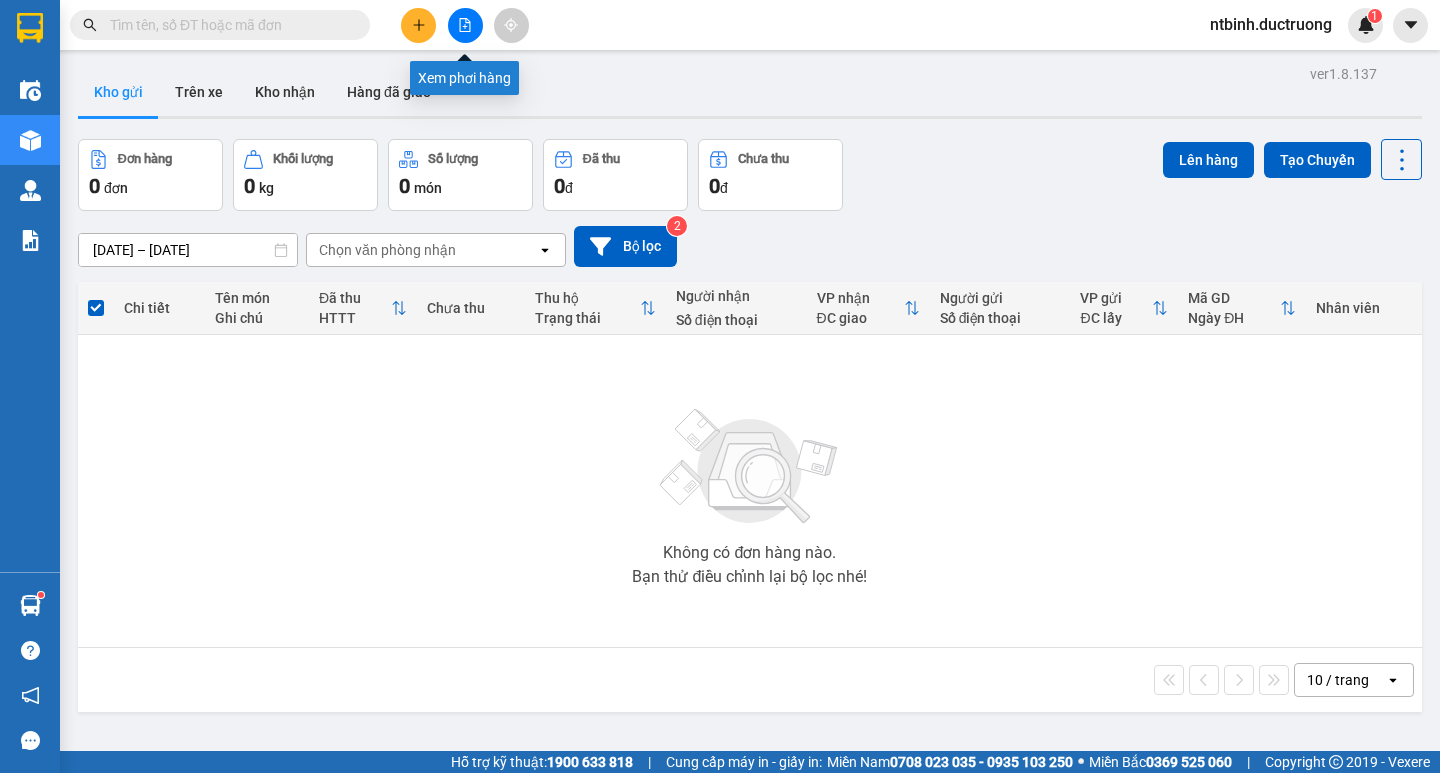 click at bounding box center [465, 25] 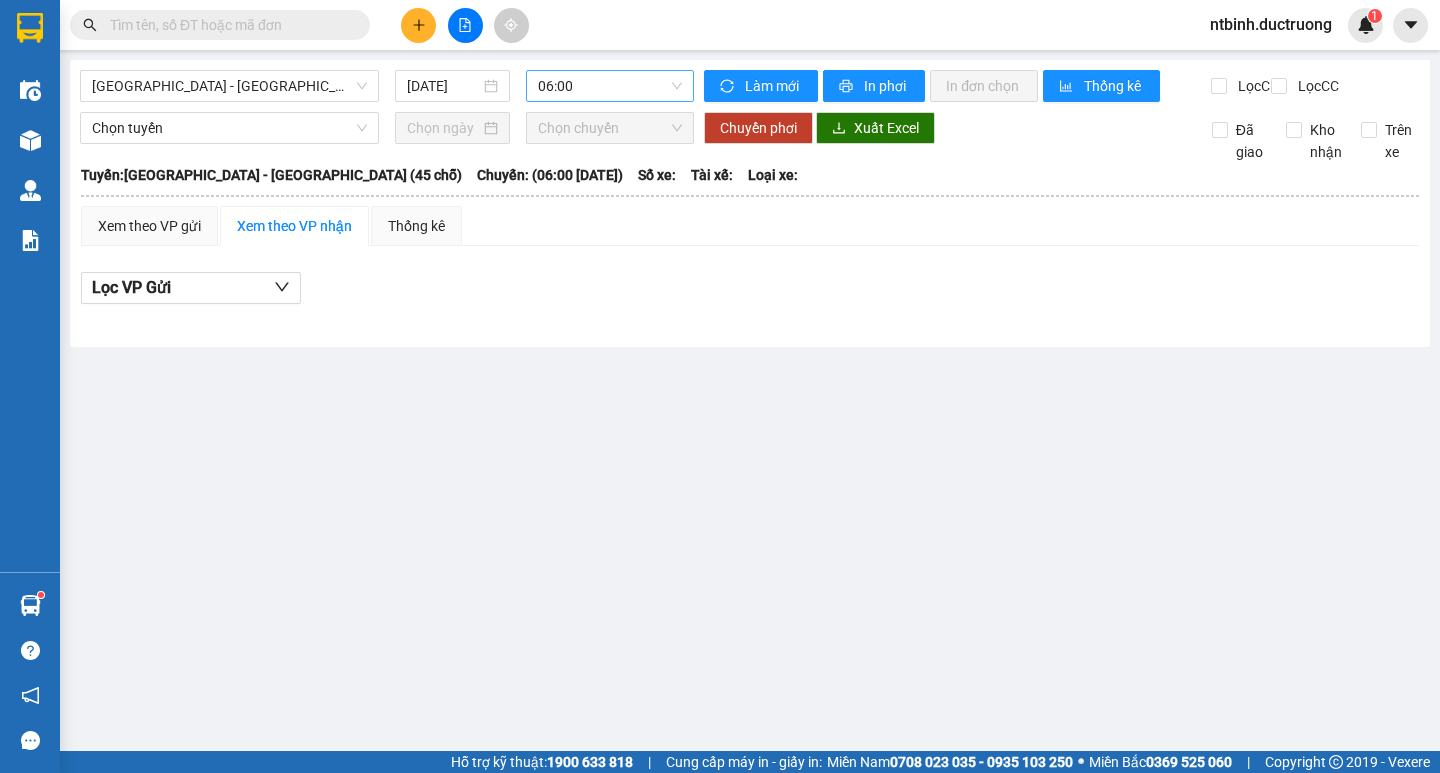 click on "06:00" at bounding box center [610, 86] 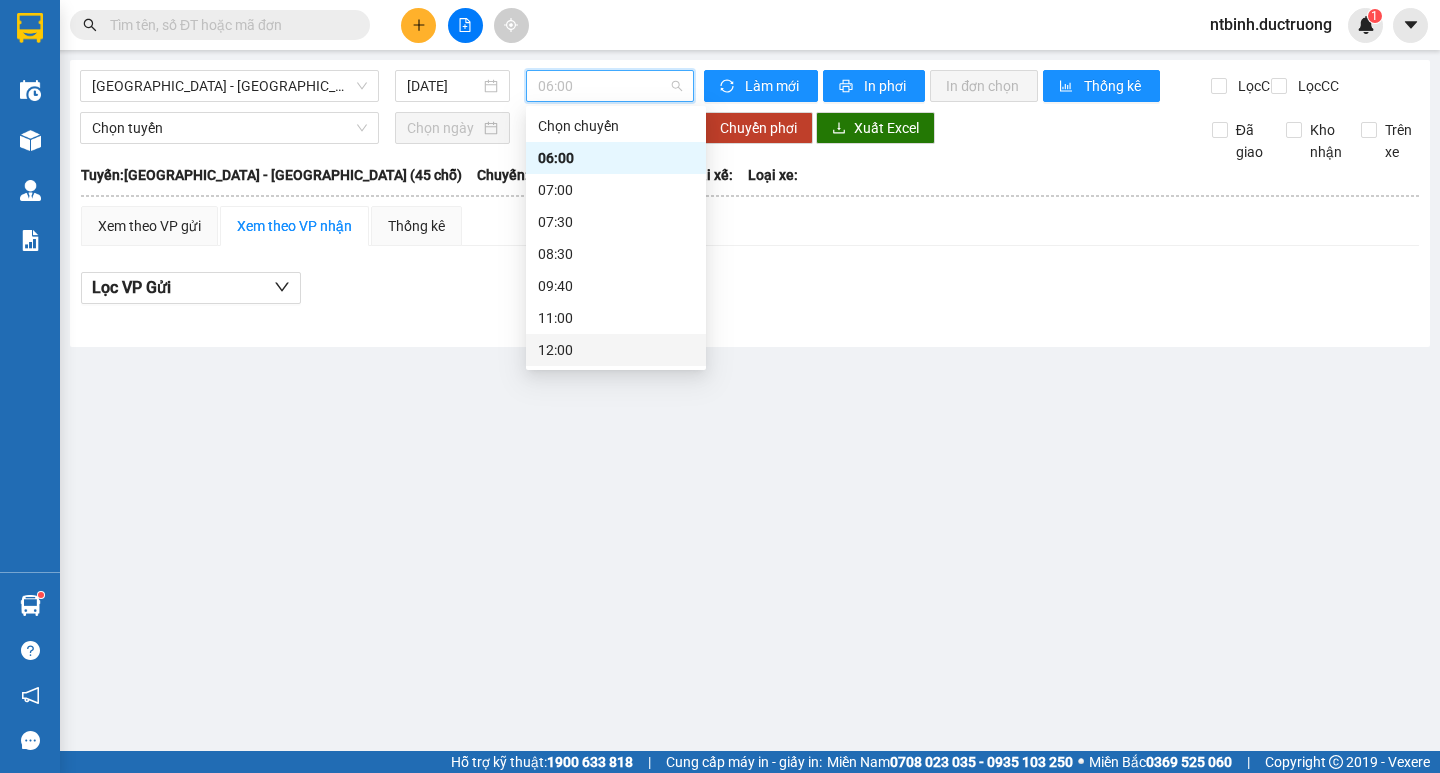 drag, startPoint x: 683, startPoint y: 268, endPoint x: 679, endPoint y: 308, distance: 40.1995 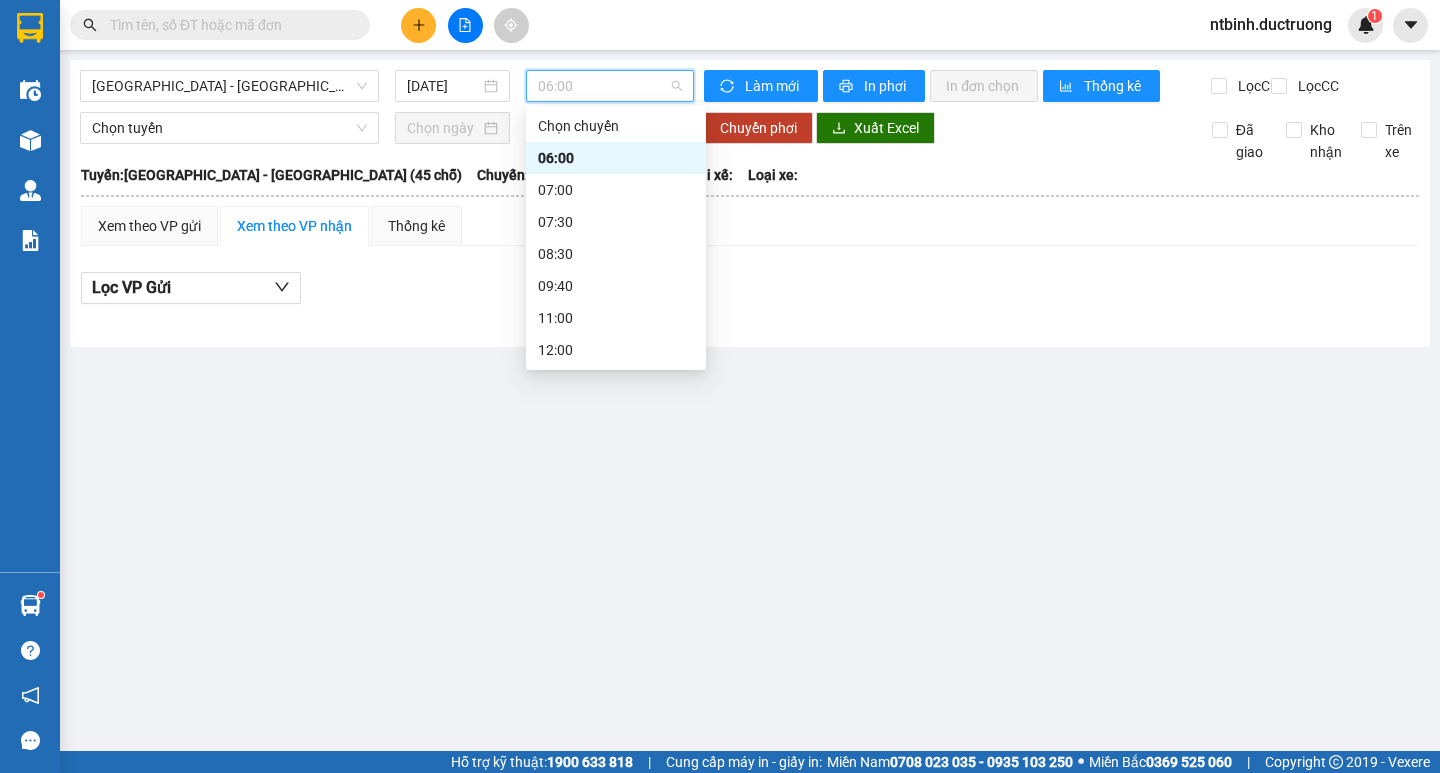 click on "13:01" at bounding box center [616, 414] 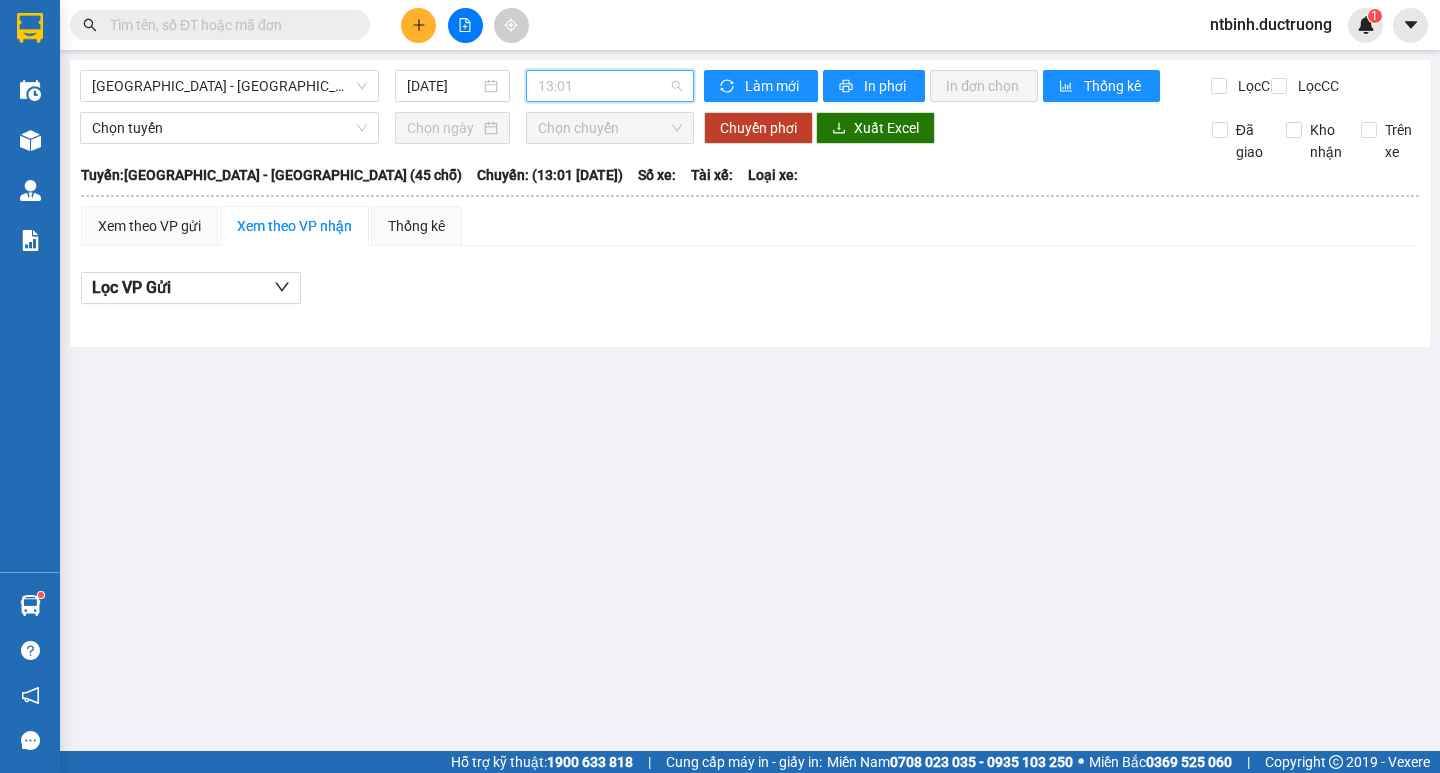 click on "13:01" at bounding box center (610, 86) 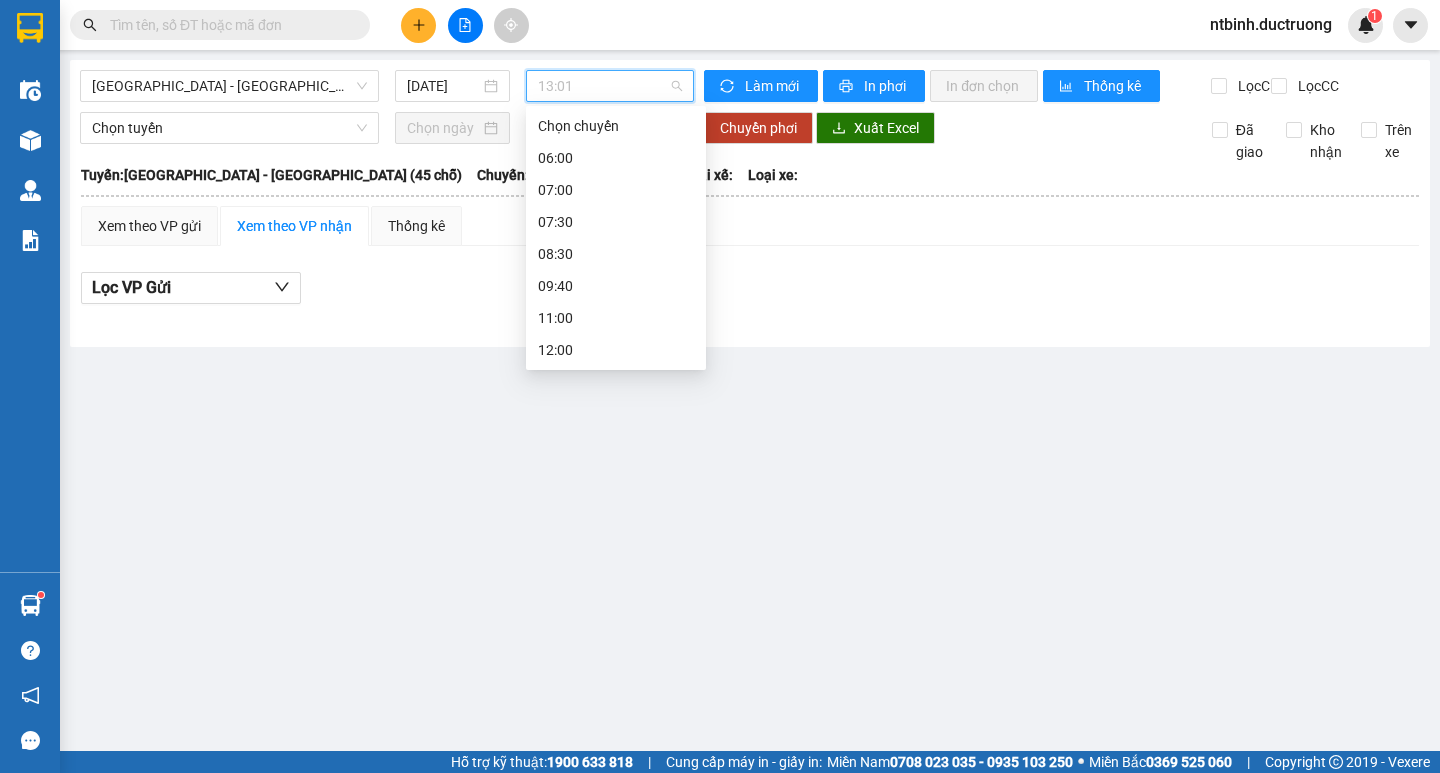 click on "17:00" at bounding box center (616, 542) 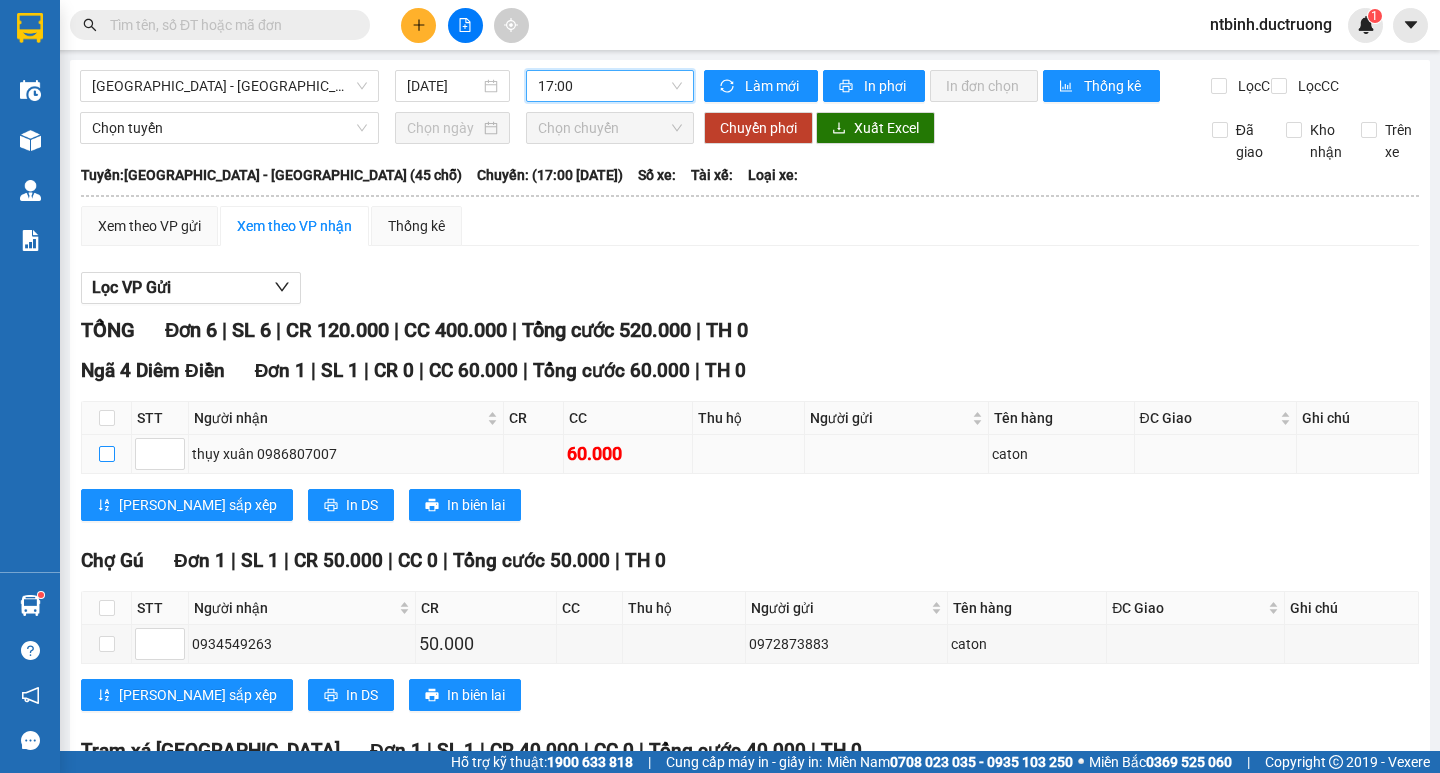 click at bounding box center [107, 454] 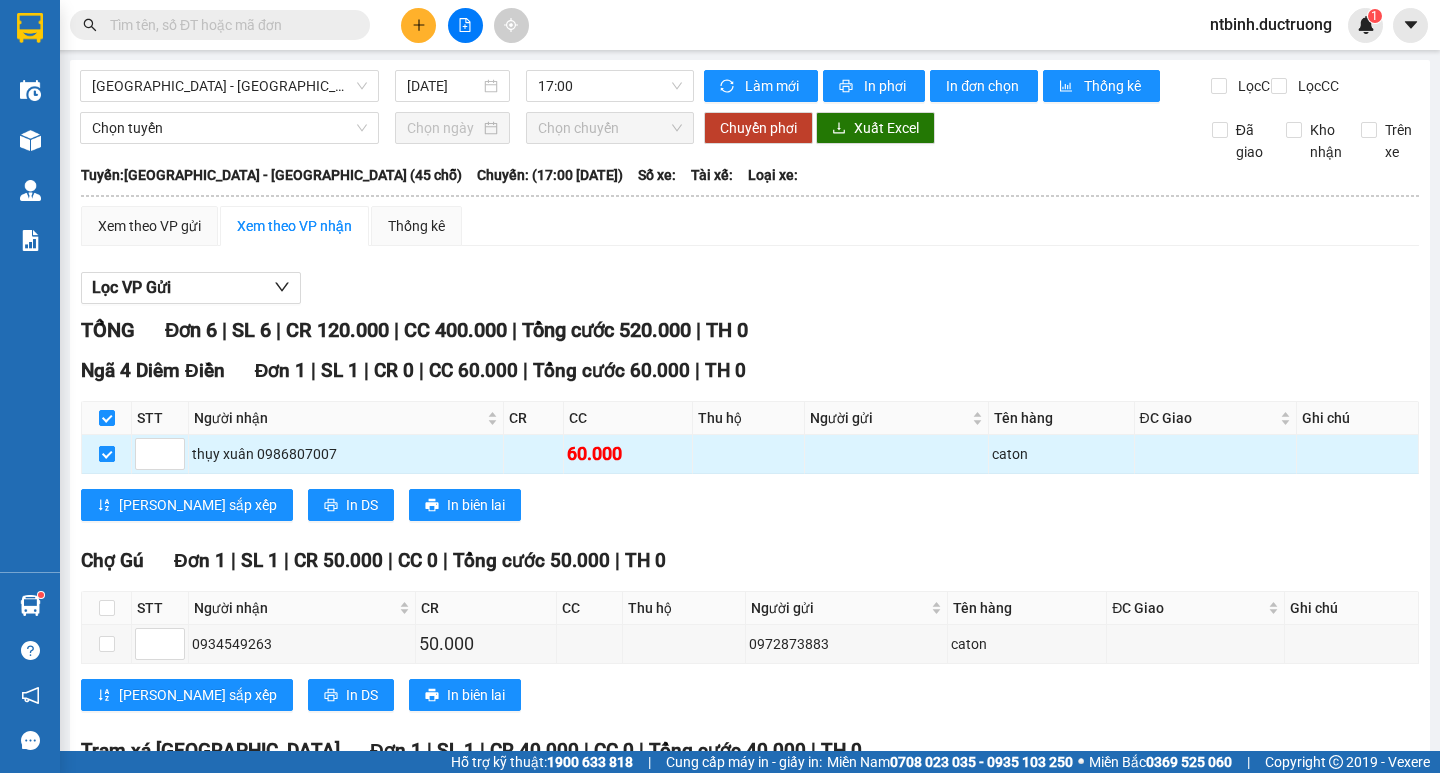 checkbox on "true" 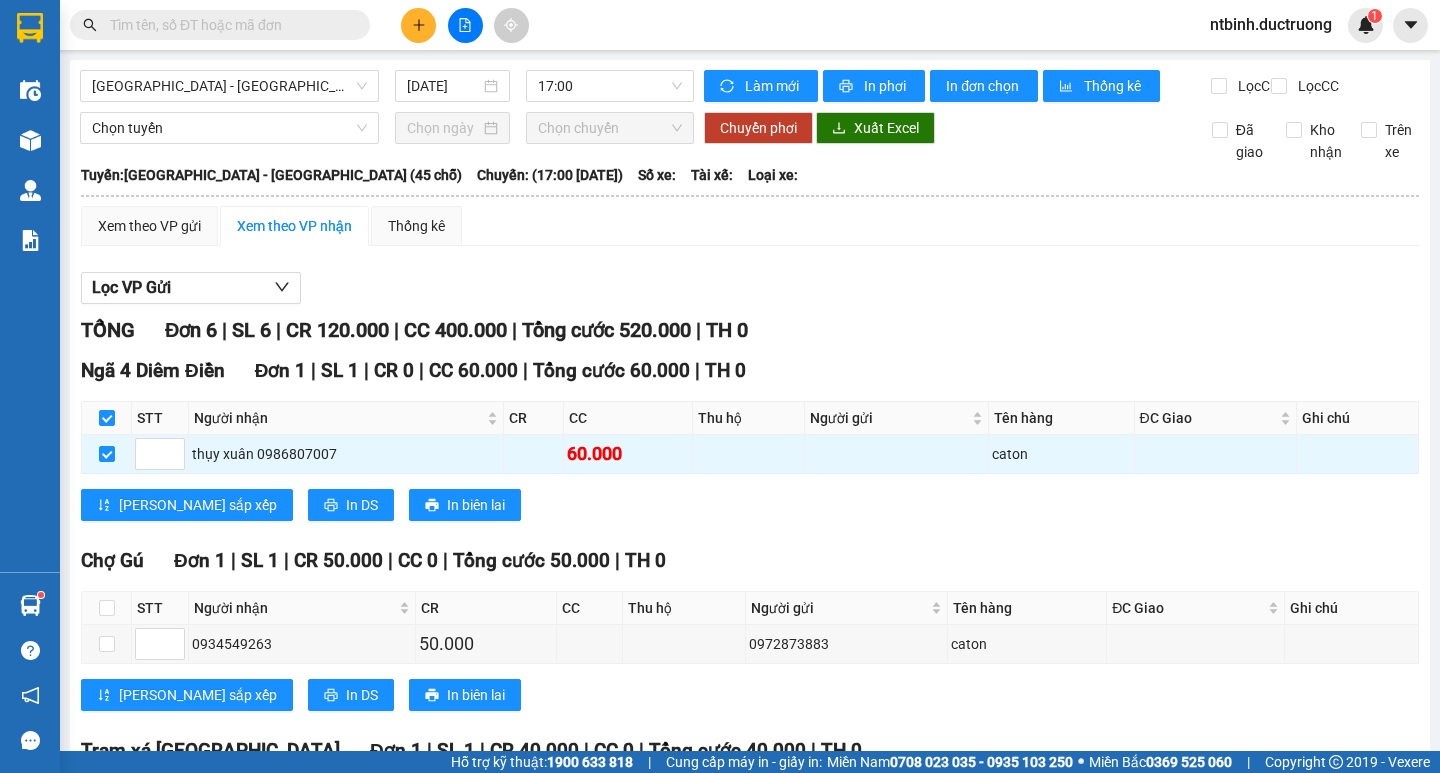 click at bounding box center (107, 1024) 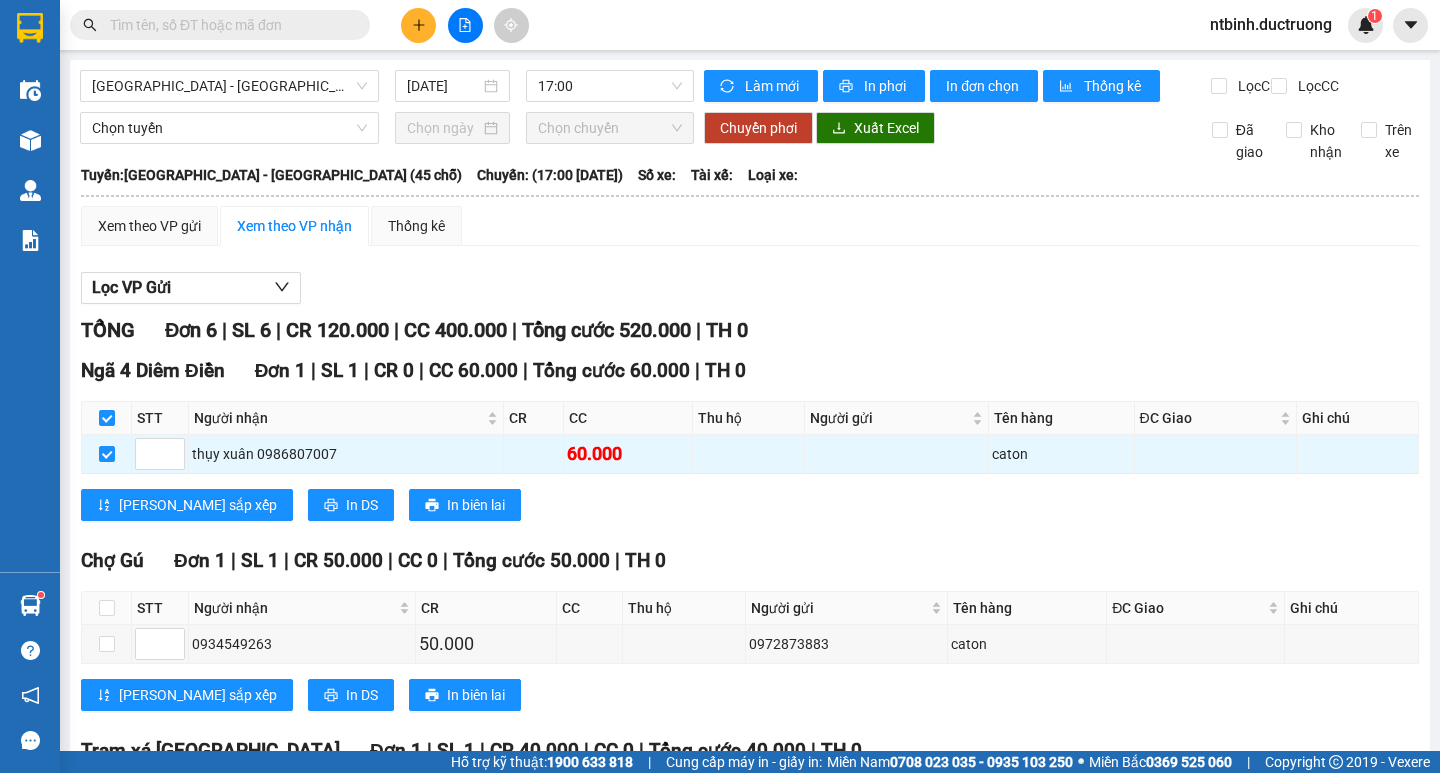 click at bounding box center [107, 1102] 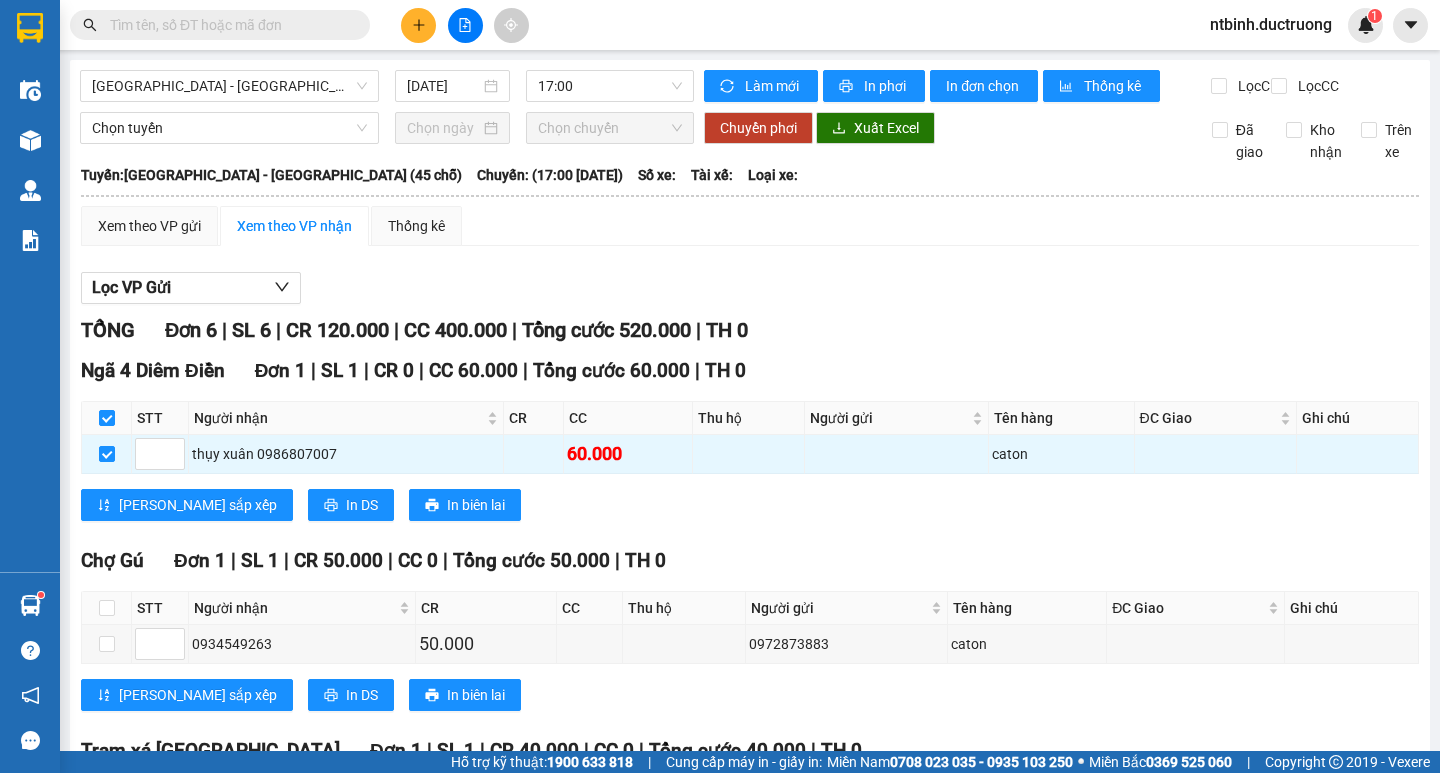 checkbox on "true" 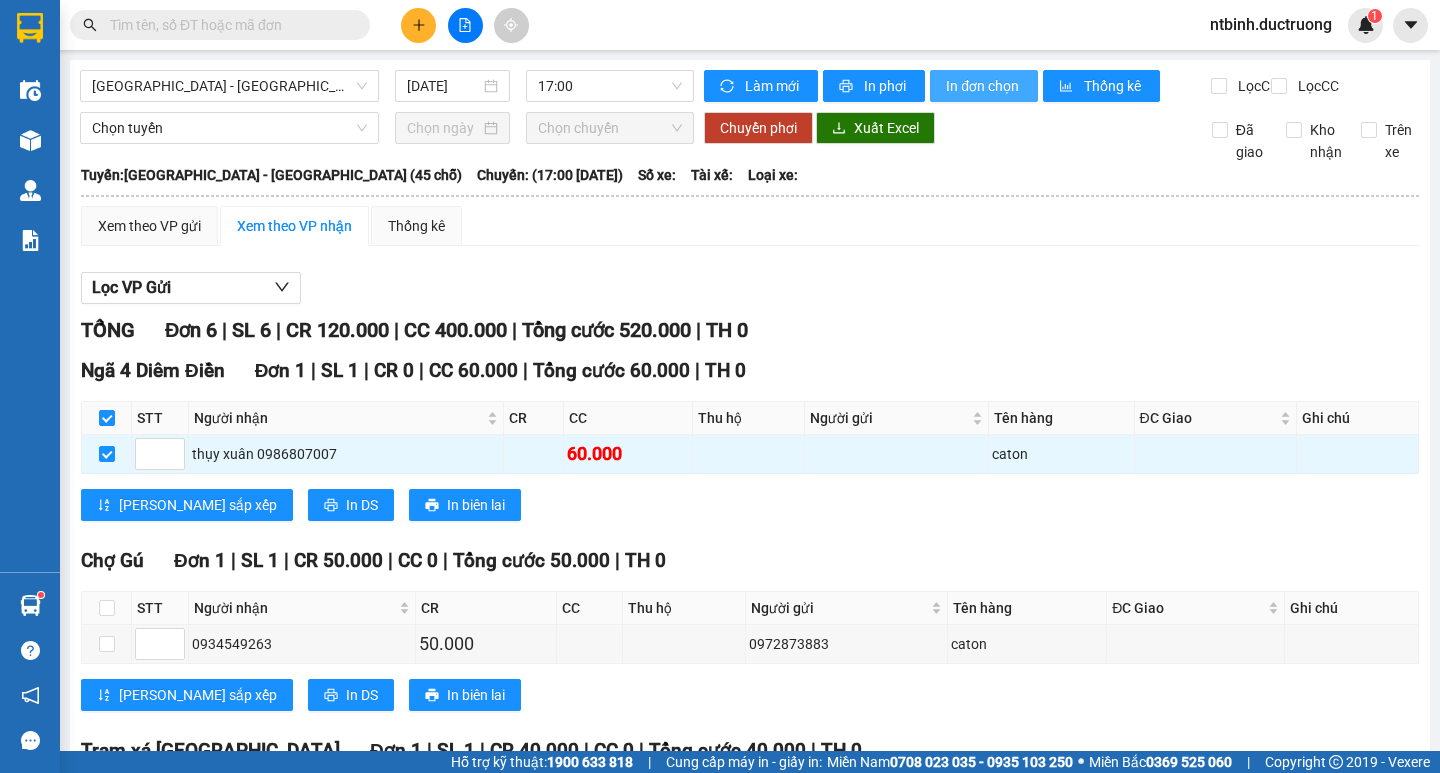 click on "In đơn chọn" at bounding box center [984, 86] 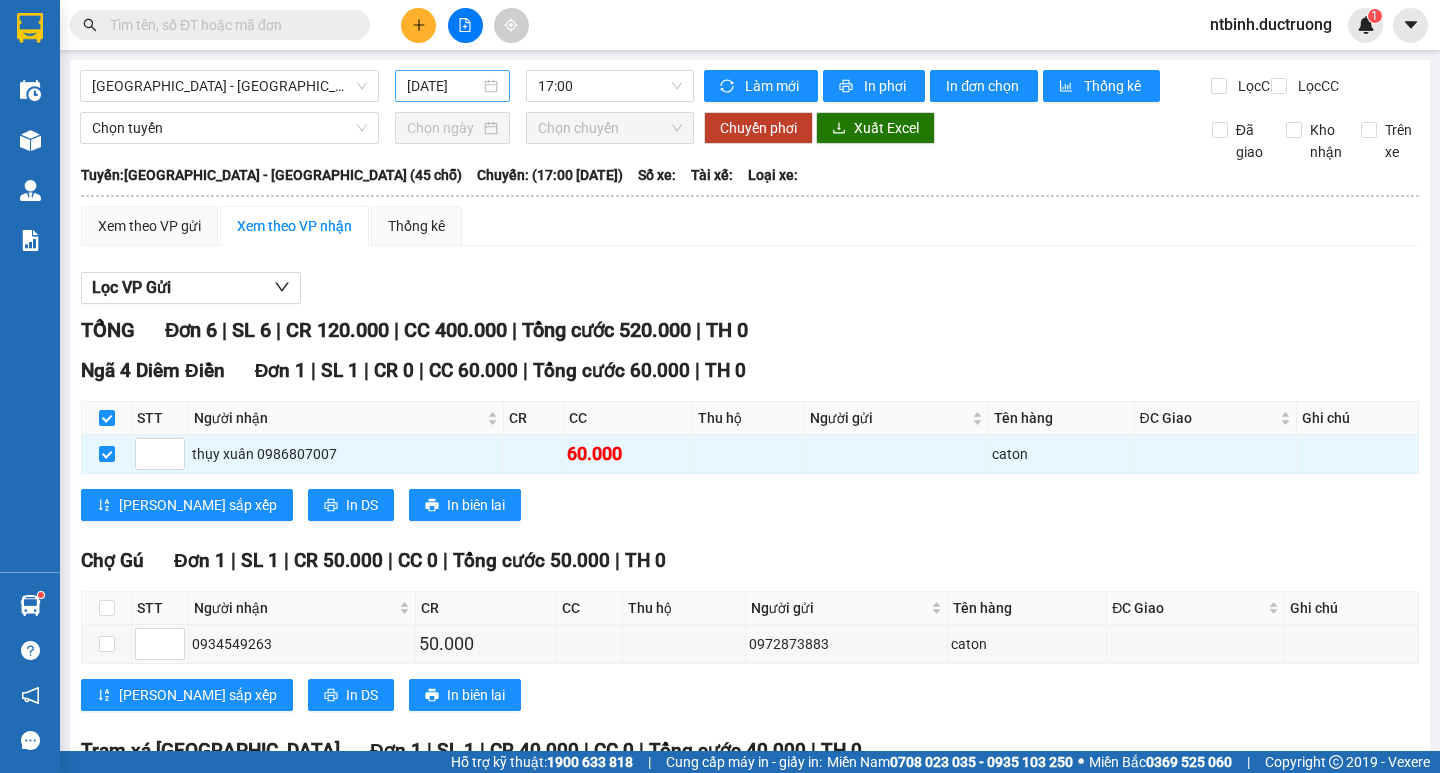 click on "[DATE]" at bounding box center (443, 86) 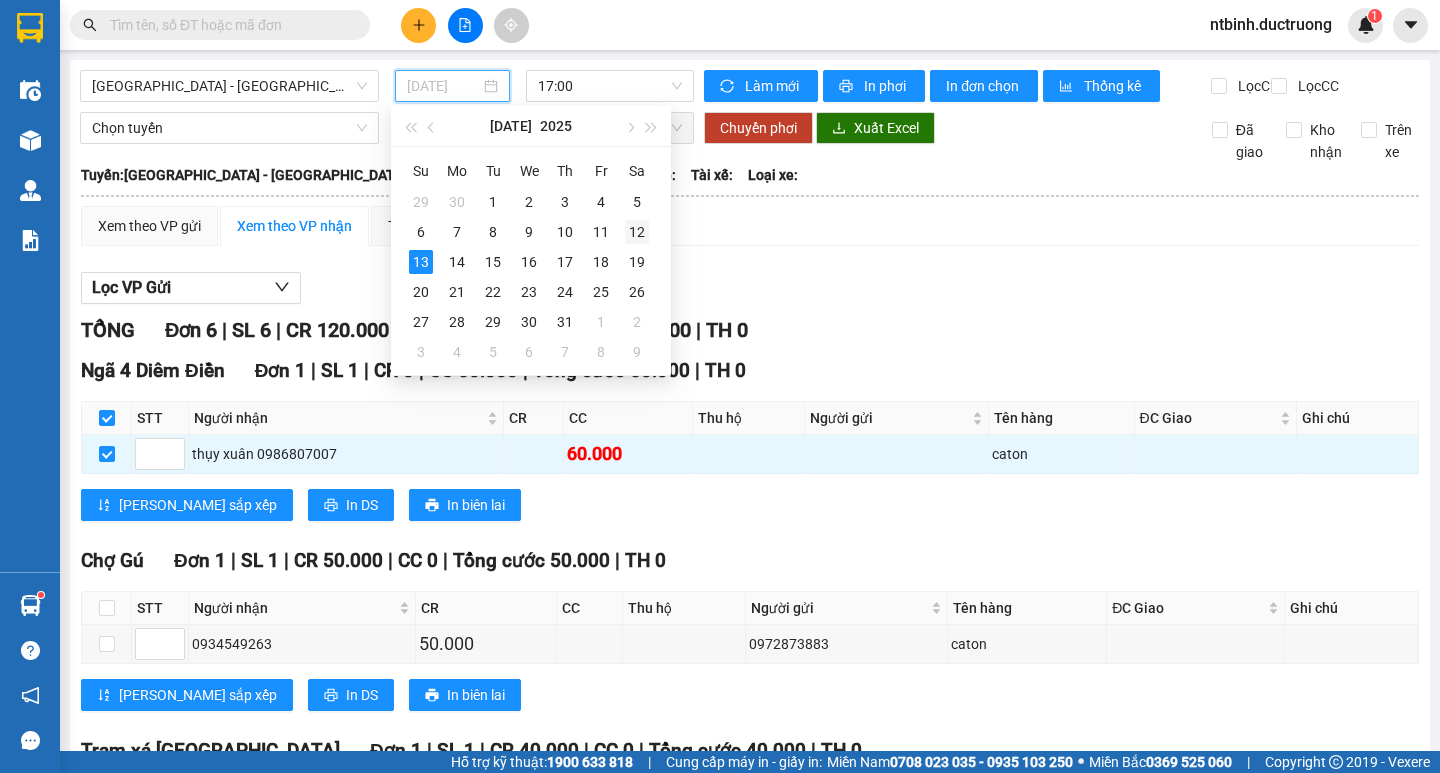 click on "12" at bounding box center [637, 232] 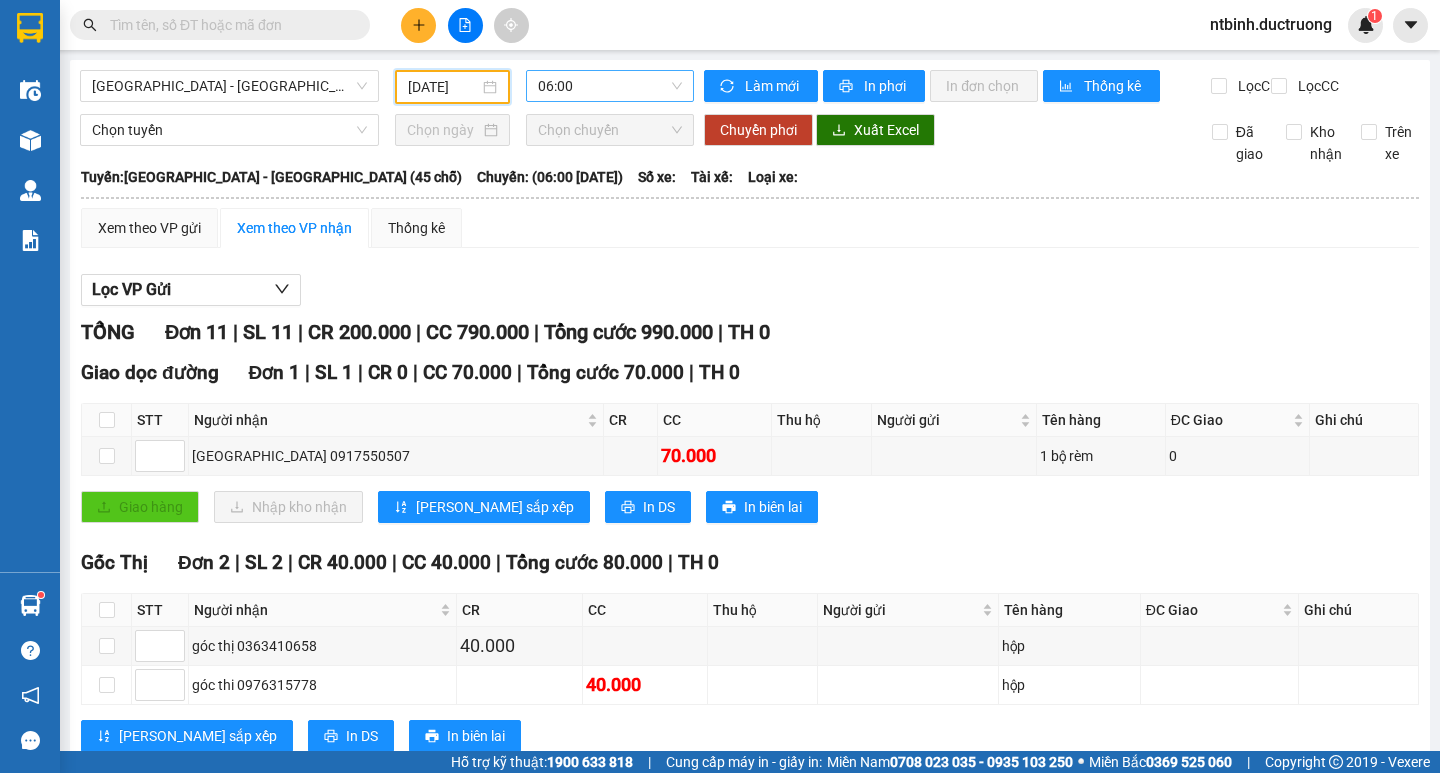 click on "06:00" at bounding box center [610, 86] 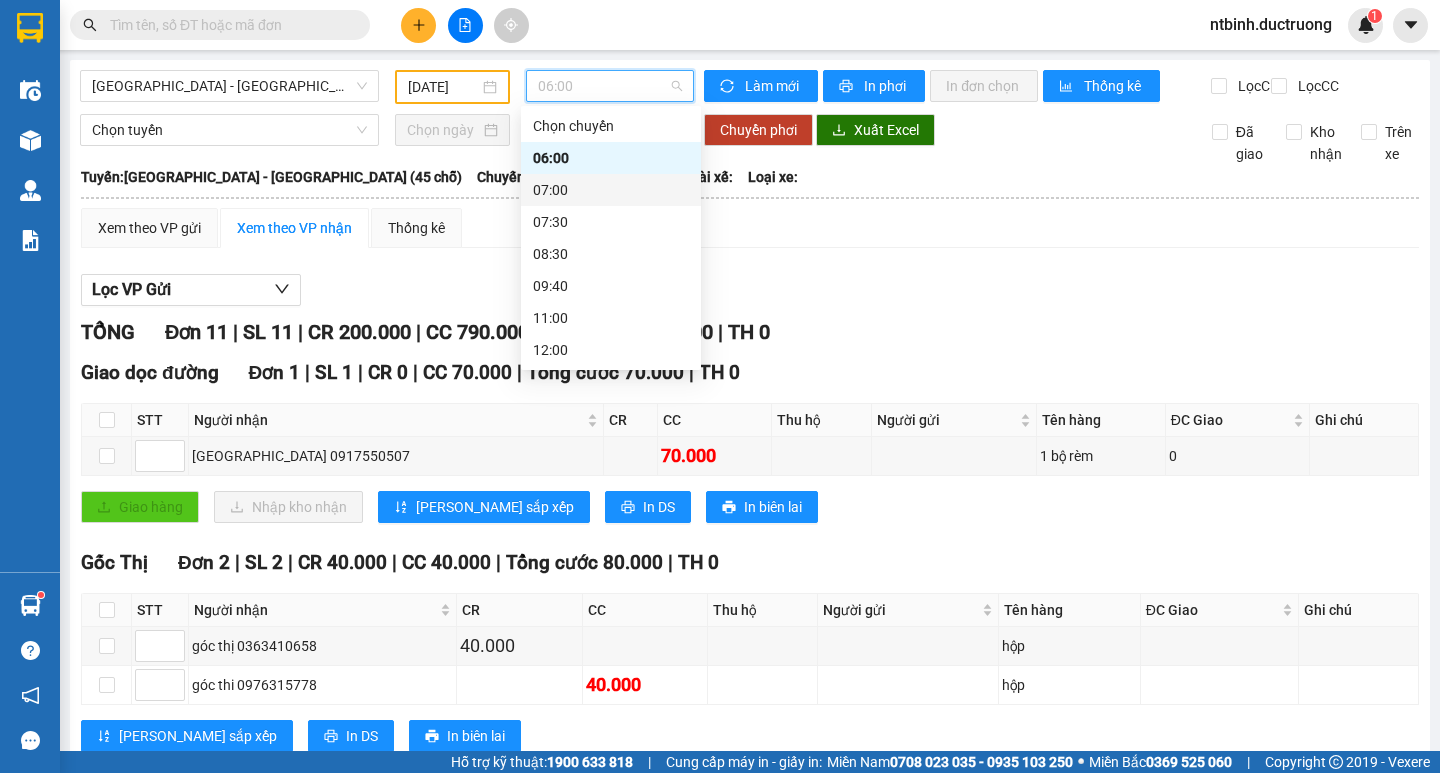 click on "07:00" at bounding box center (611, 190) 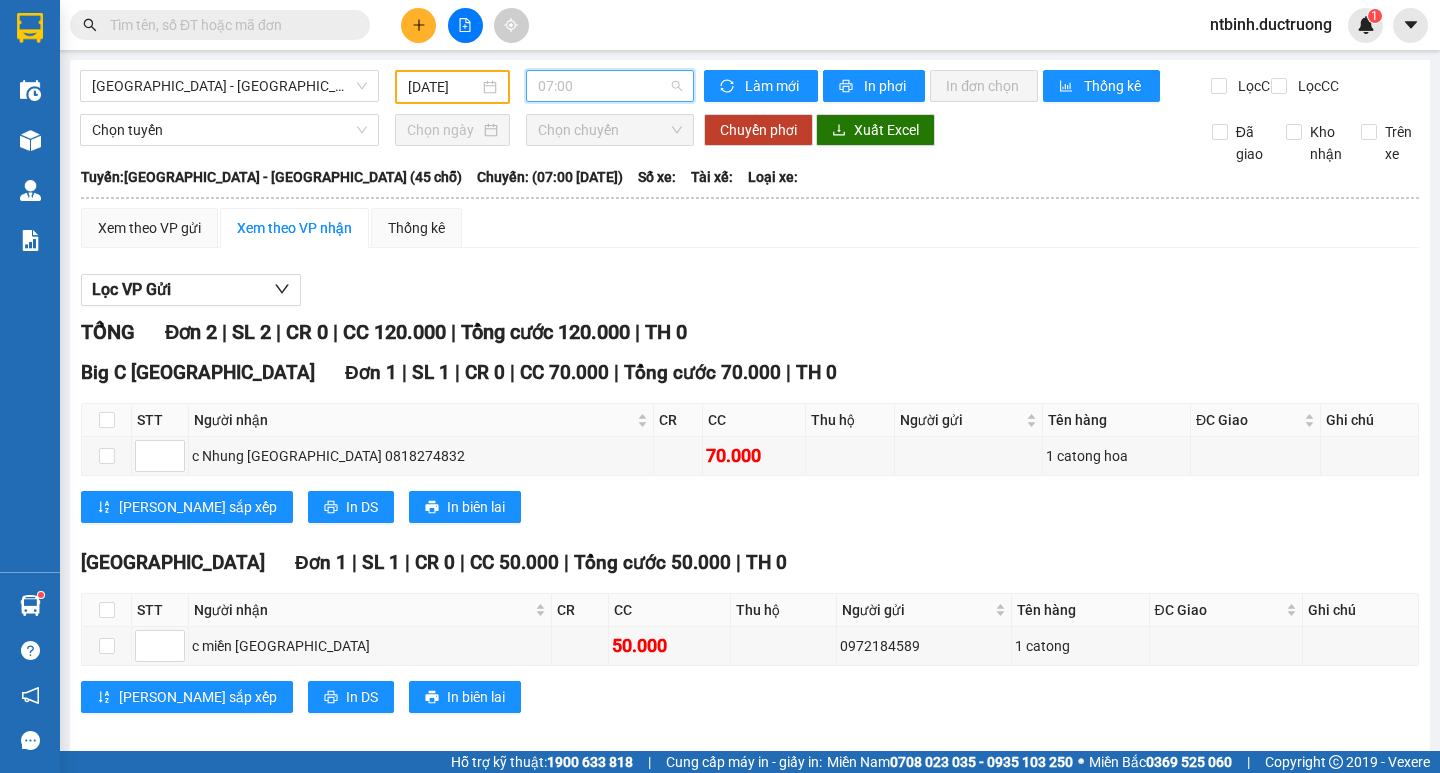 click on "07:00" at bounding box center (610, 86) 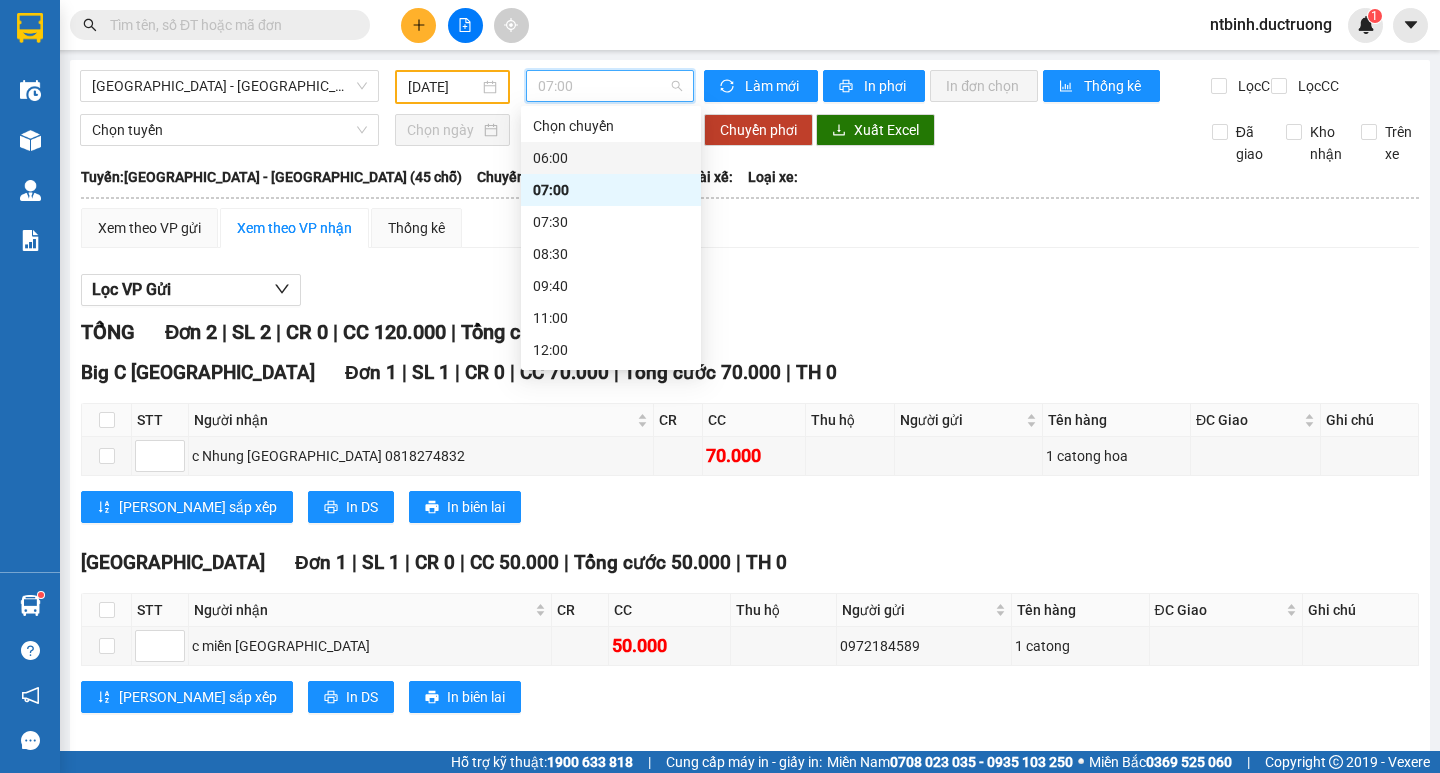 click on "06:00" at bounding box center (611, 158) 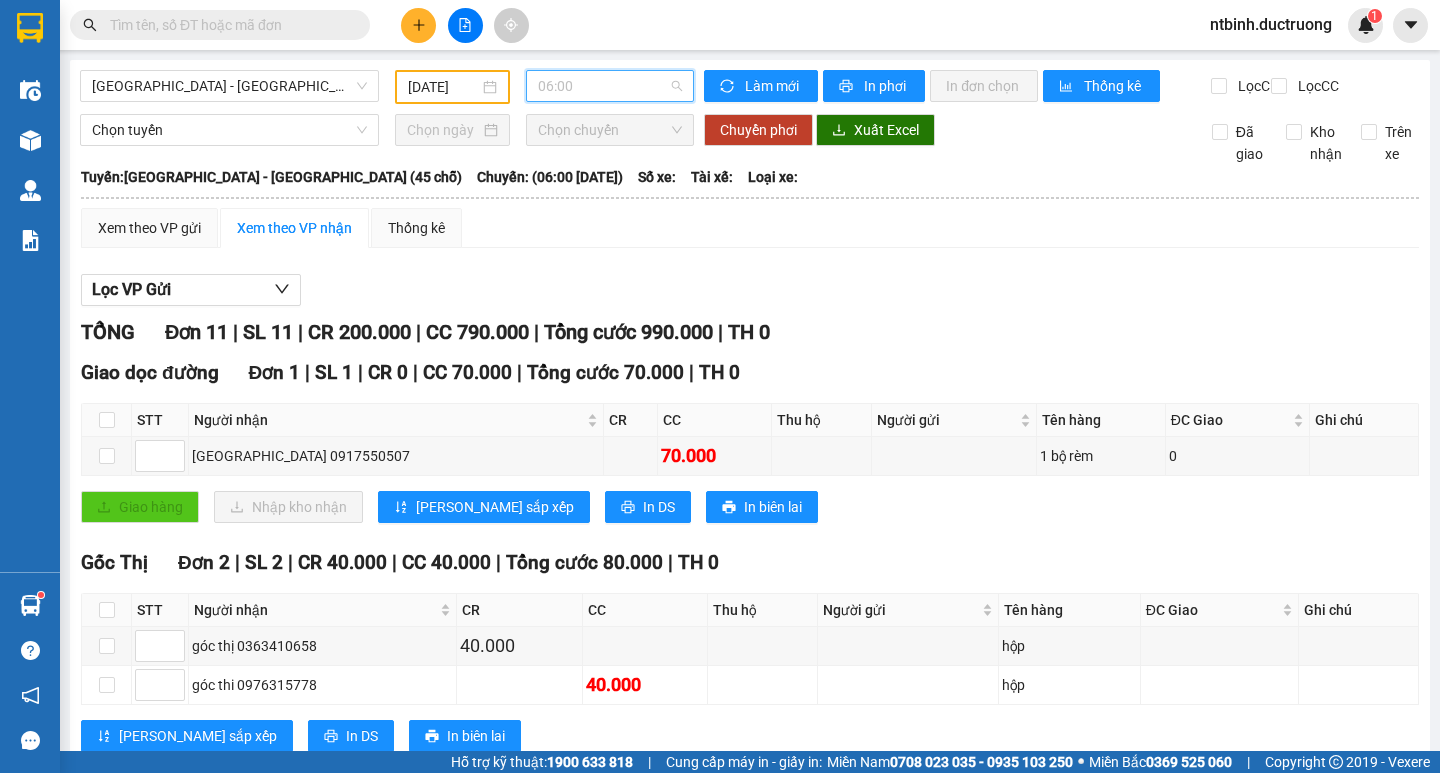 click on "06:00" at bounding box center (610, 86) 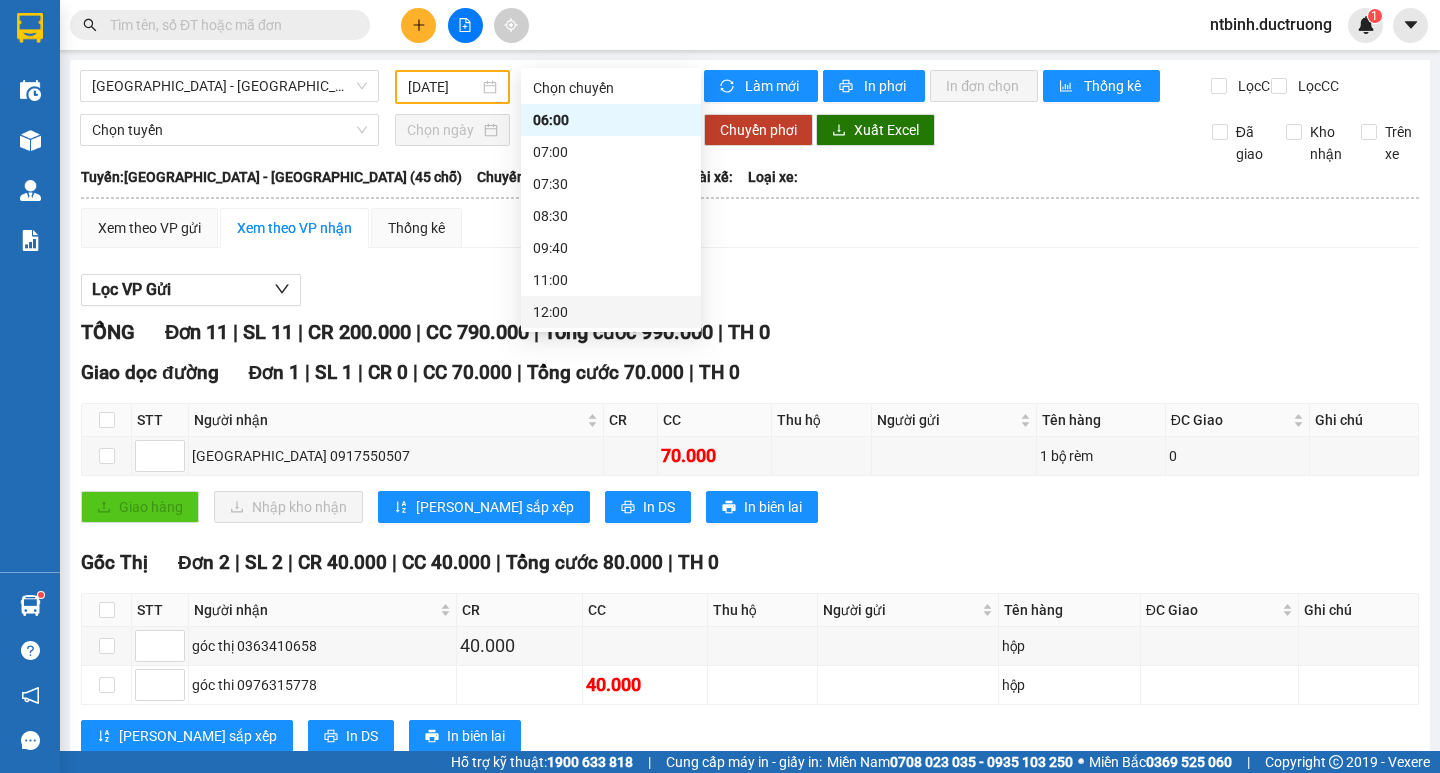 click on "12:00" at bounding box center [611, 312] 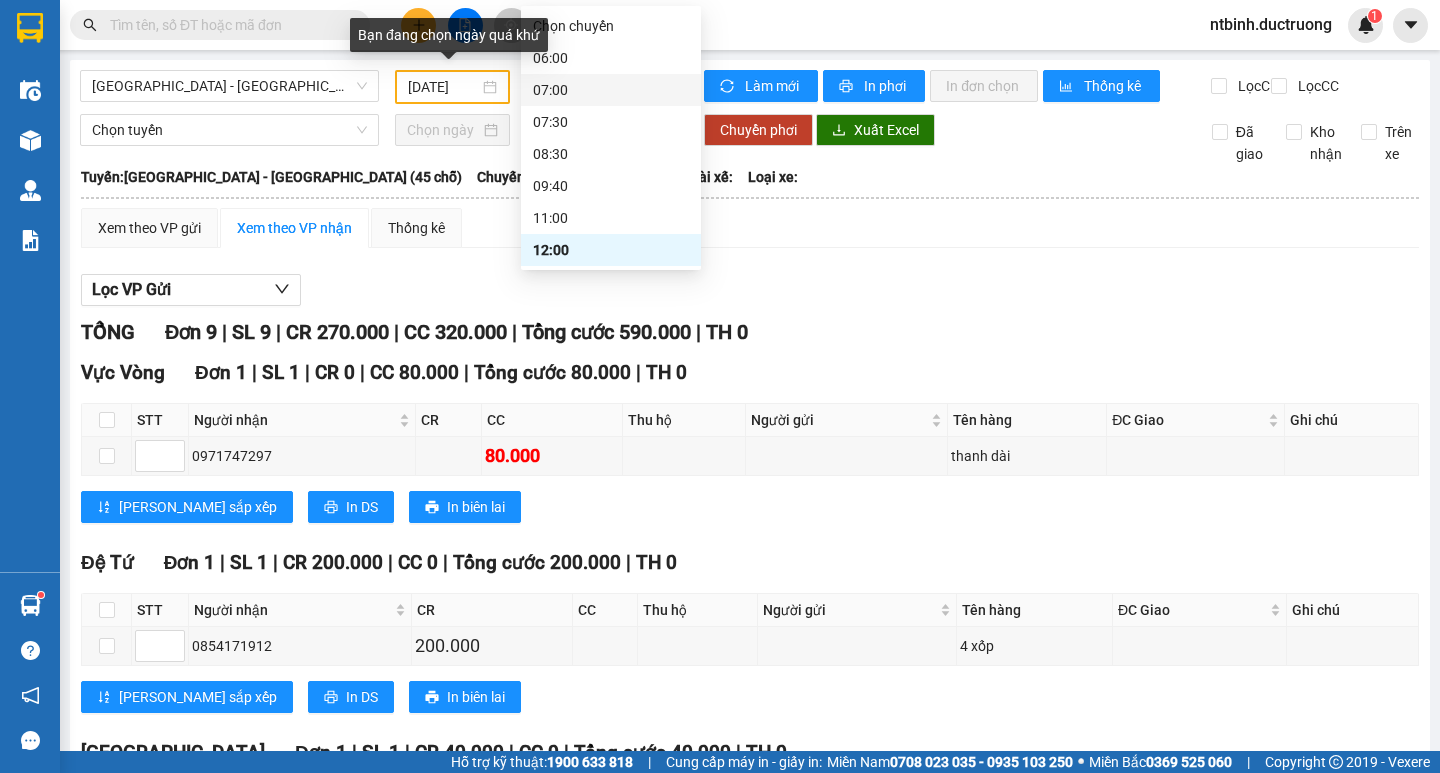 click on "12/07/2025" at bounding box center (443, 87) 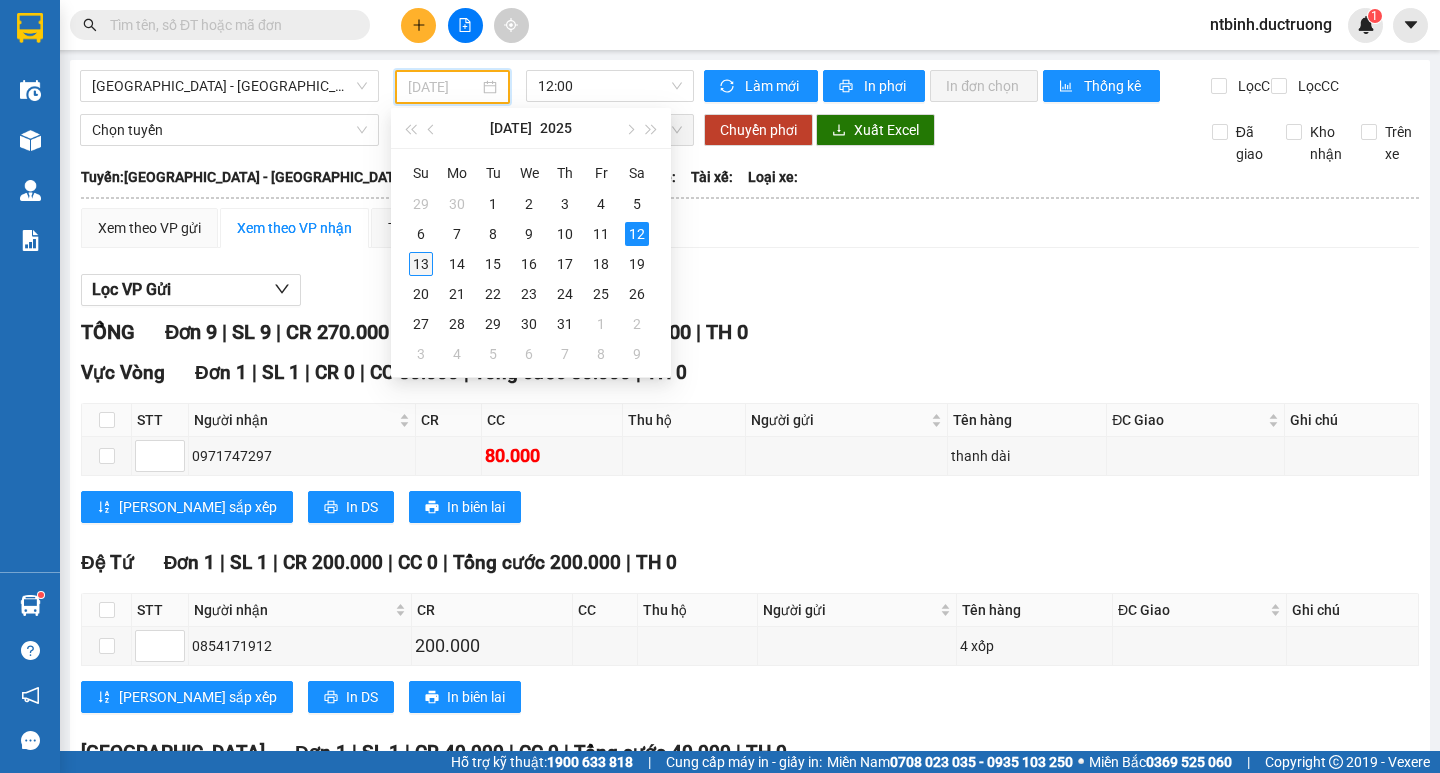 click on "13" at bounding box center (421, 264) 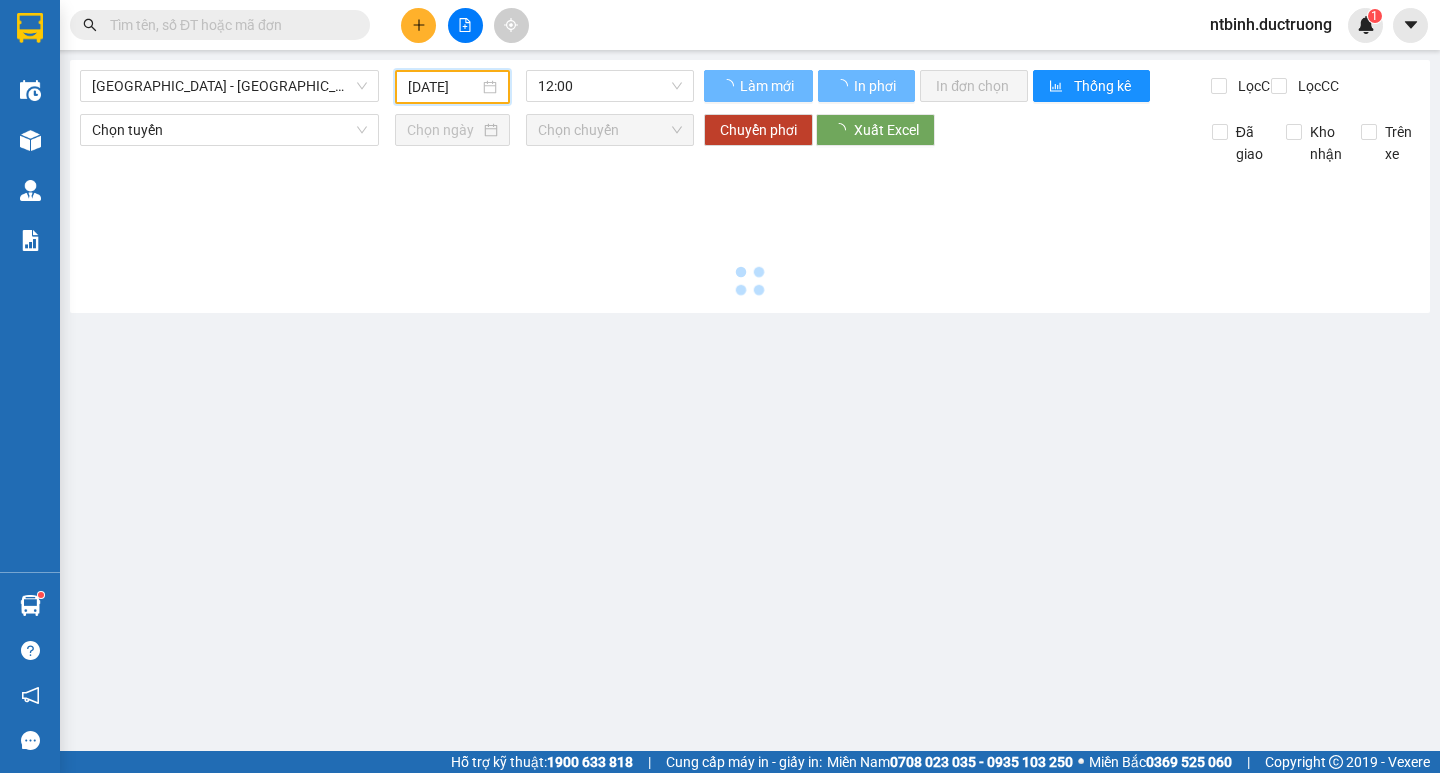 type on "[DATE]" 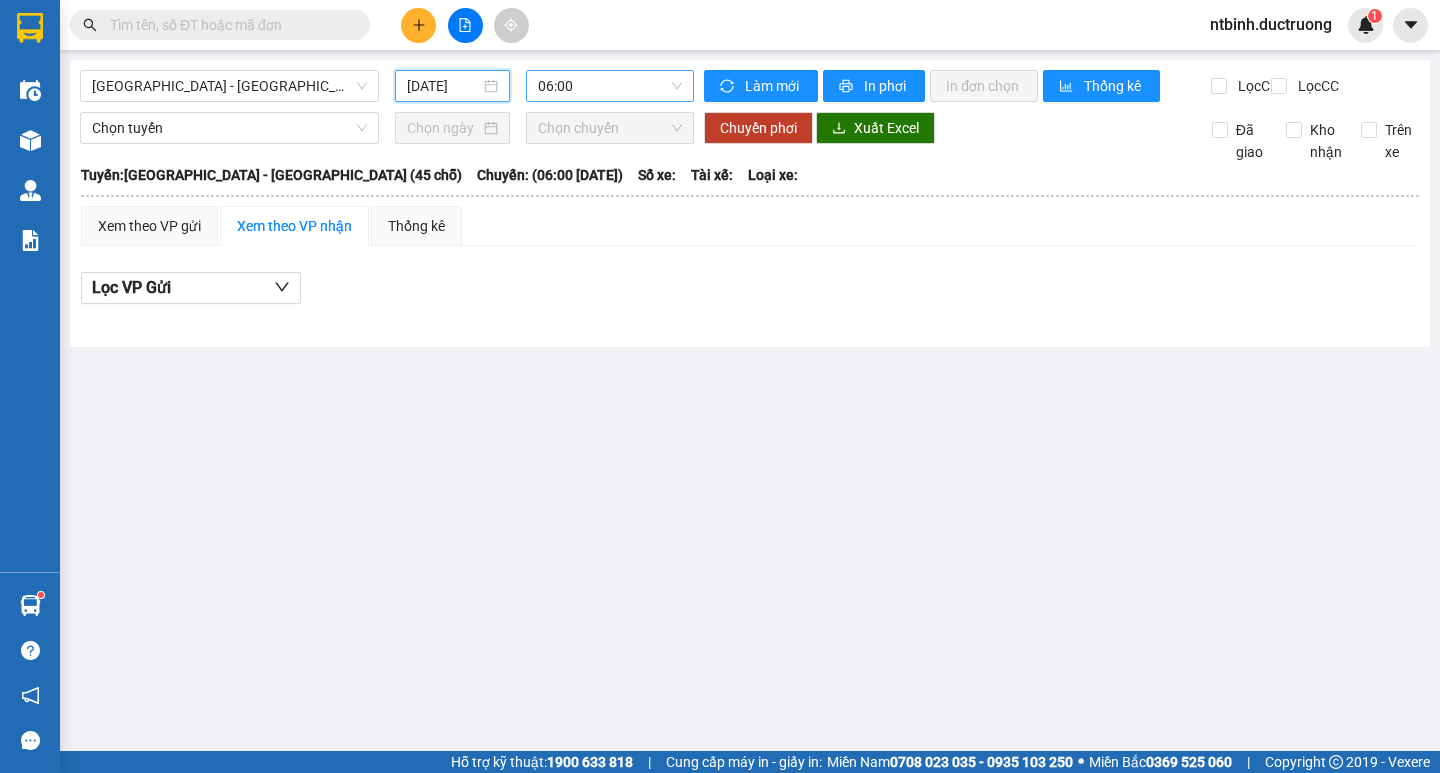 click on "06:00" at bounding box center [610, 86] 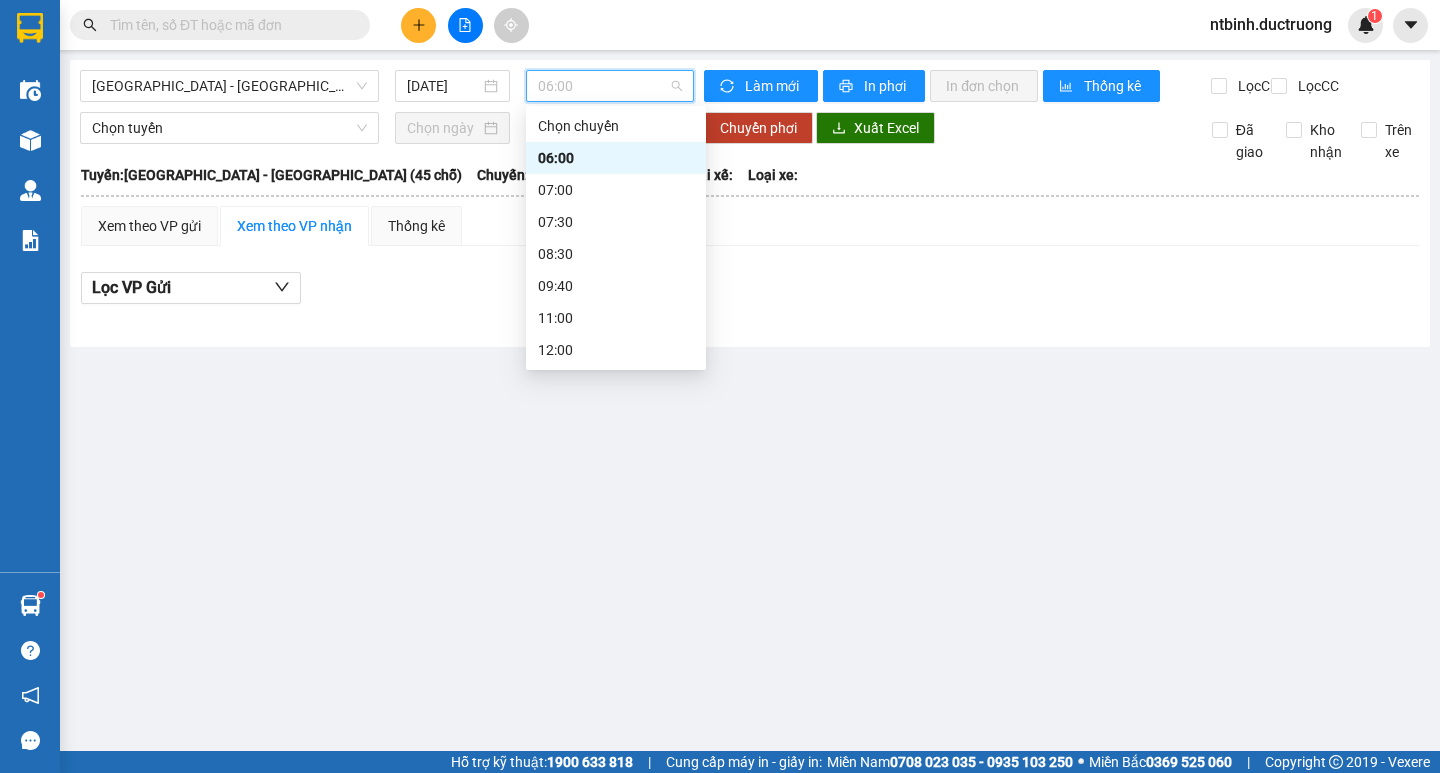click on "18:30" at bounding box center [616, 574] 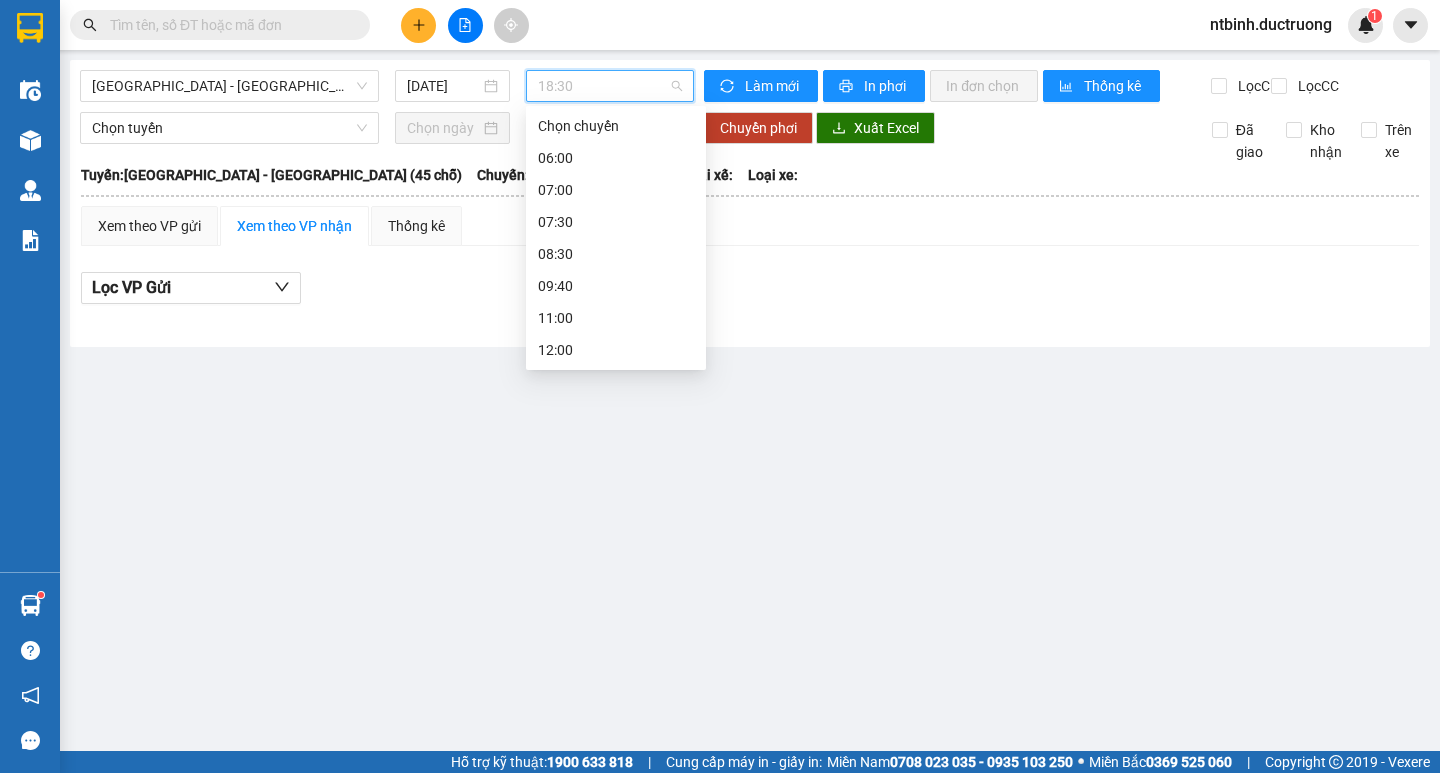 click on "18:30" at bounding box center (610, 86) 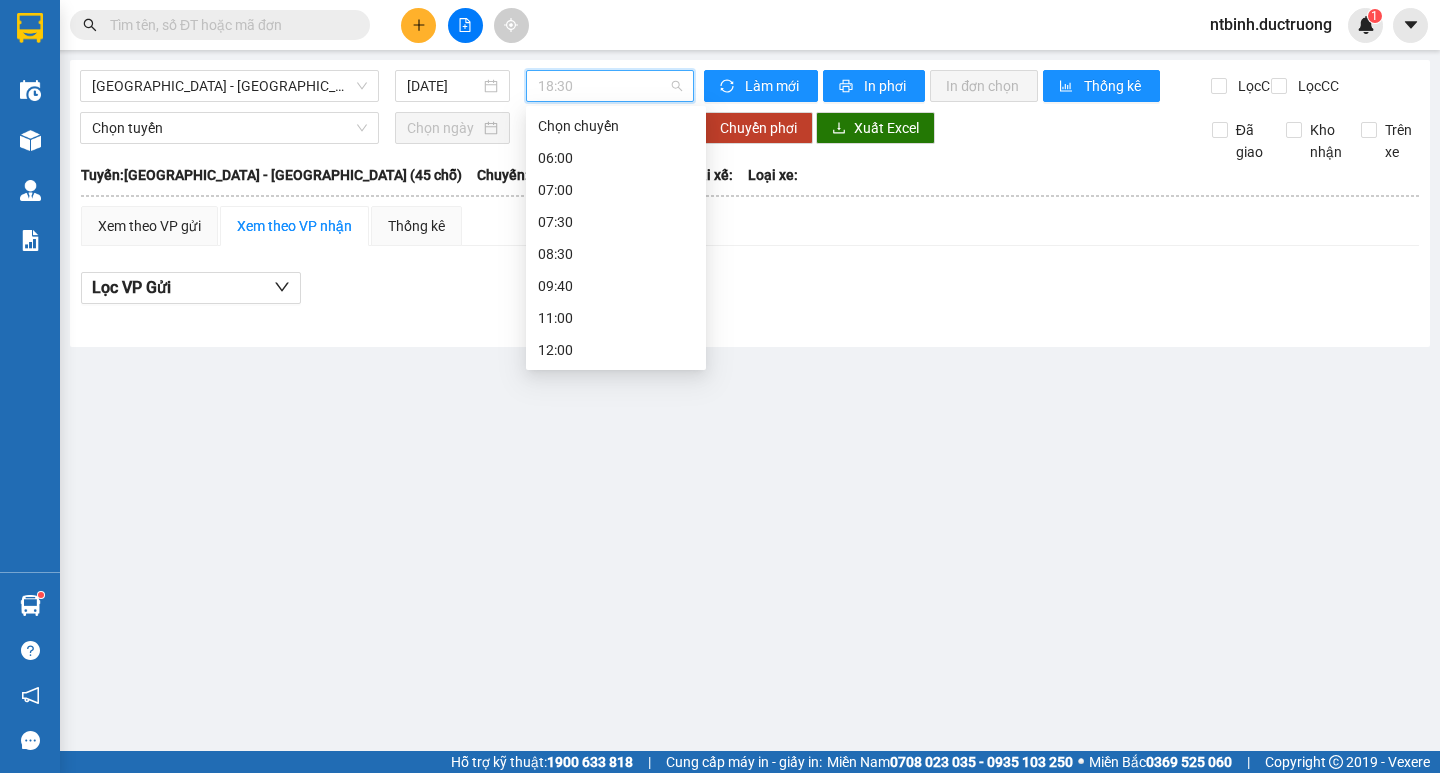 click on "17:00" at bounding box center [616, 542] 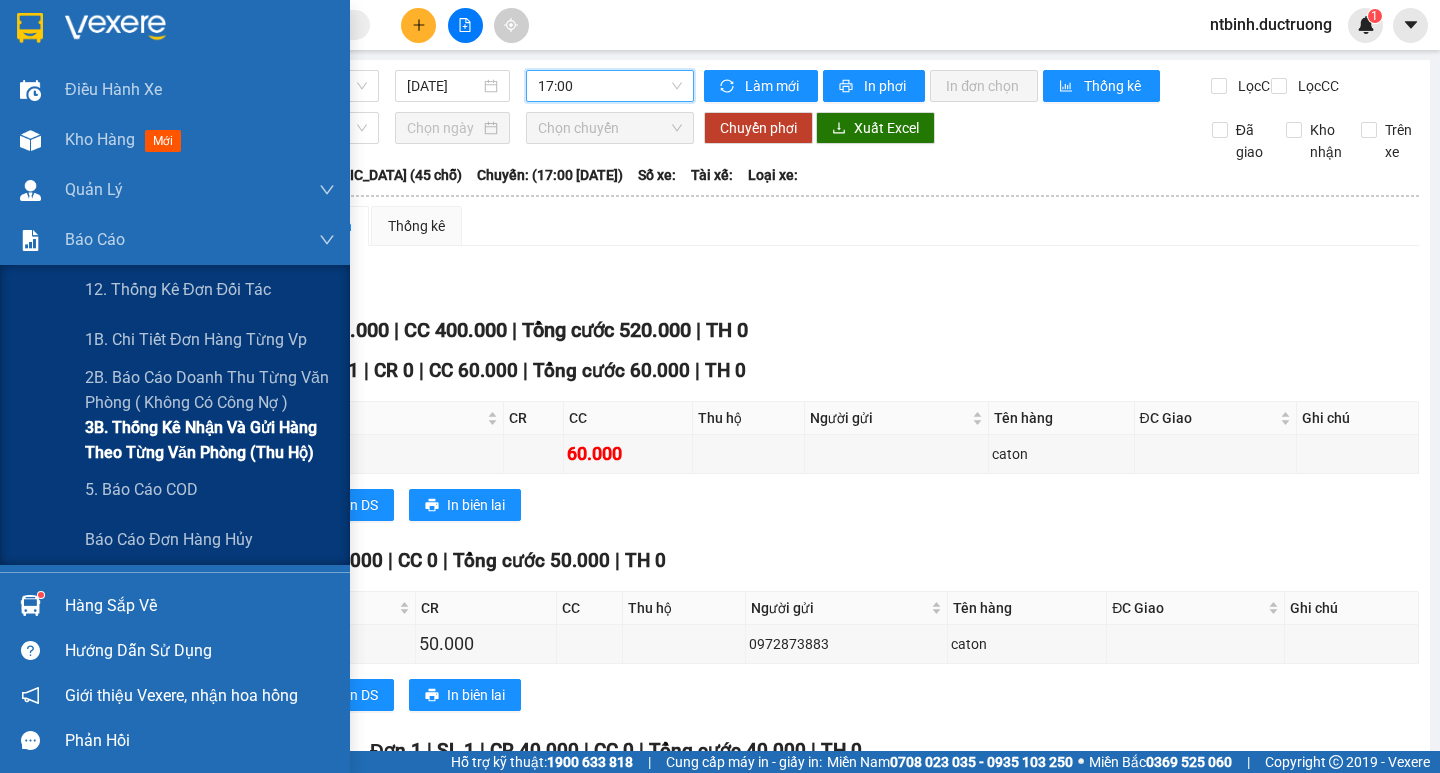 click on "3B. Thống kê nhận và gửi hàng theo từng văn phòng (thu hộ)" at bounding box center (210, 440) 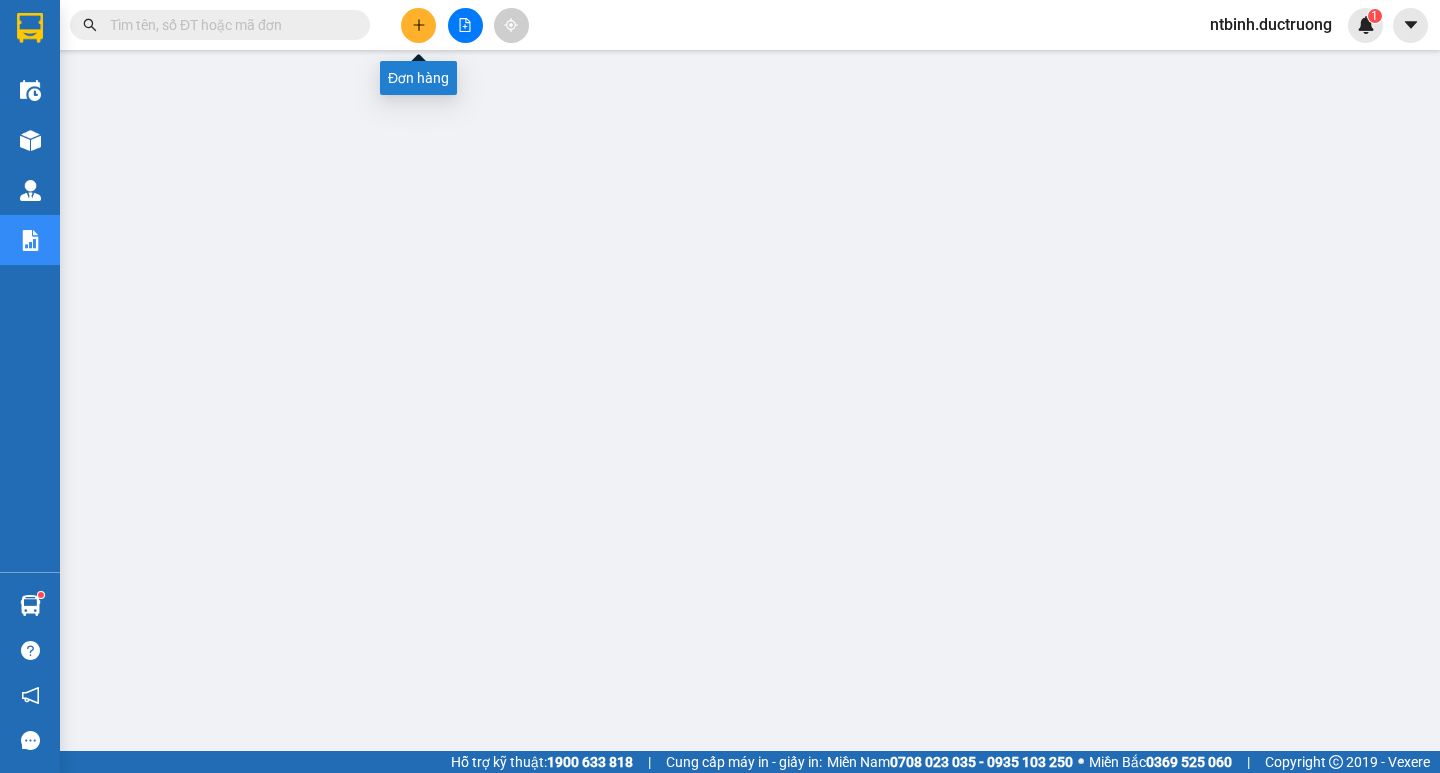 click 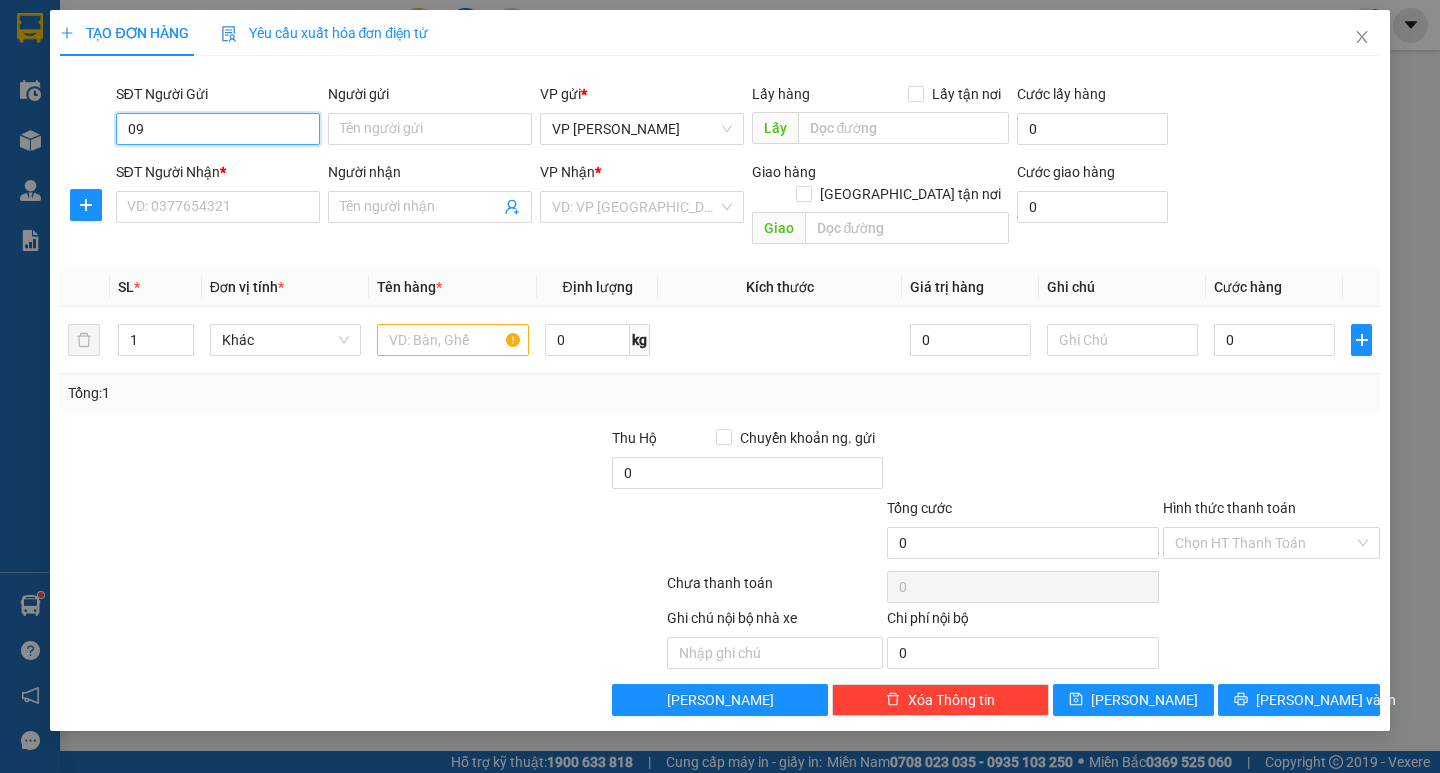 type on "0" 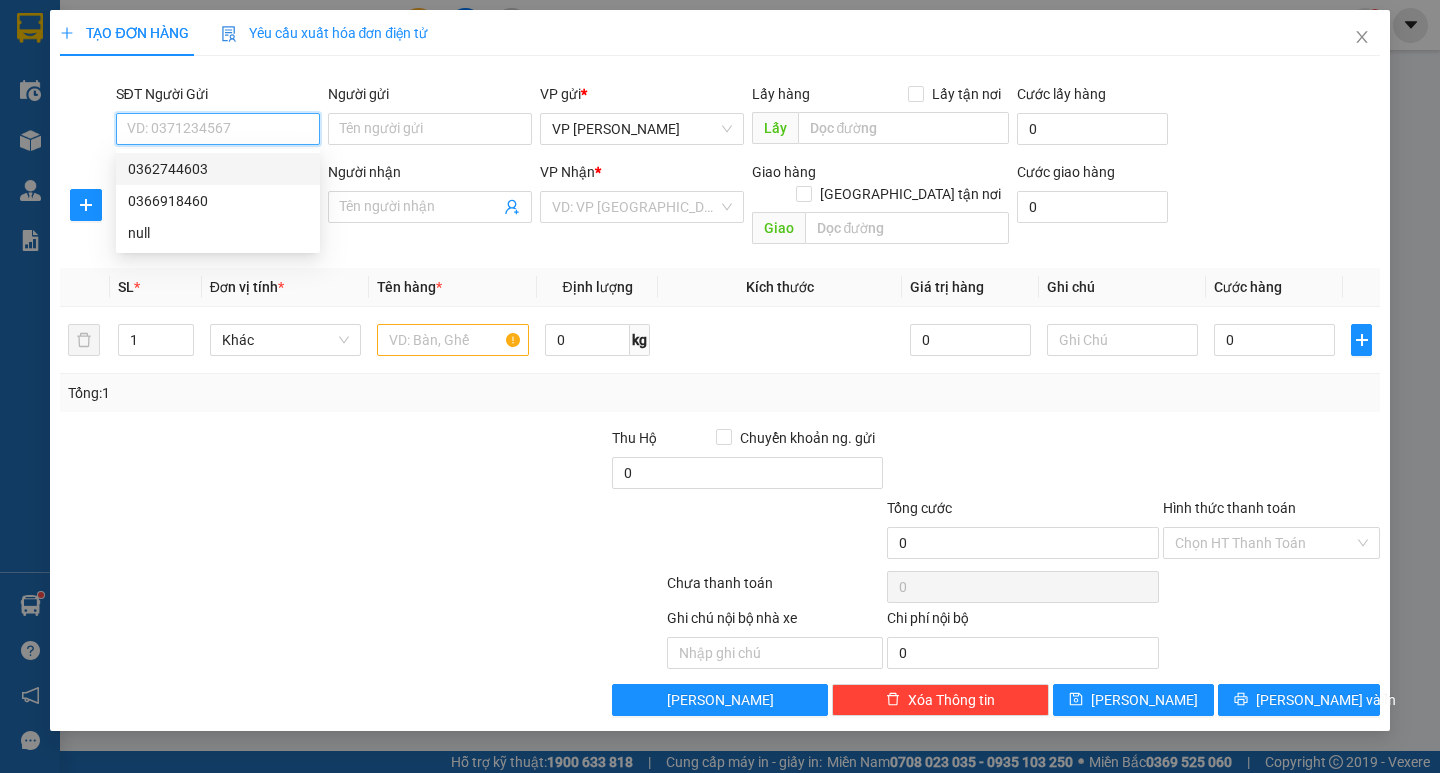 click on "0362744603" at bounding box center (218, 169) 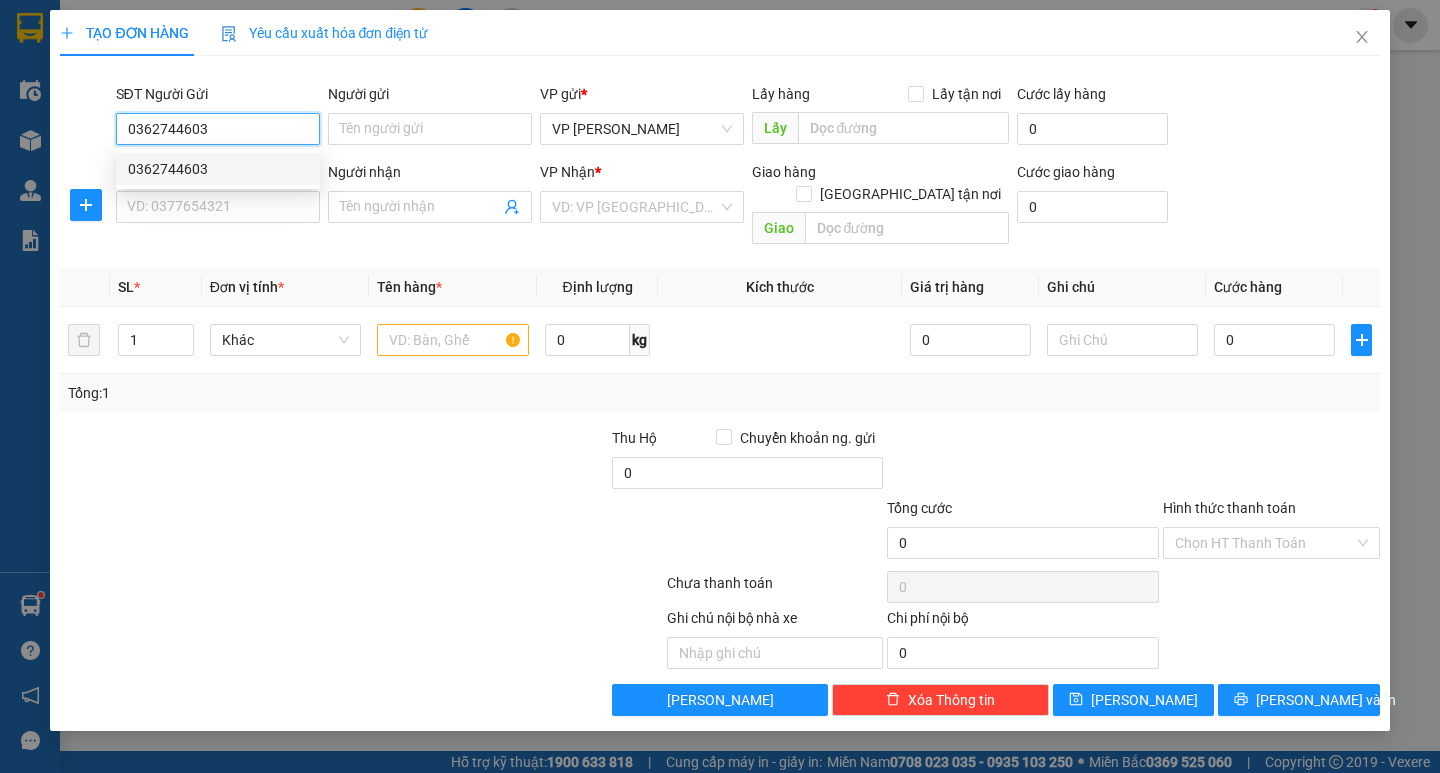 click on "Kết quả tìm kiếm ( 4 )  Bộ lọc  Mã ĐH Trạng thái Món hàng Thu hộ Tổng cước Chưa cước Người gửi VP Gửi Người nhận VP Nhận HD0603250520 11:15 - 06/03 Trên xe   11:00  -   06/03 1 cattong điện tử SL:  1 50.000 50.000 0967415023 Hà Đông 0976002893 VP Diêm Điền TB1909230165 08:25 - 19/09 Trên xe   17B-021.00 08:40  -   19/09 1 hộp con ngà SL:  1 80.000 80.000 0906029210 VP Diêm Điền 0967415375 Cầu Nhất TB2107230182 13:56 - 21/07 Trên xe   17B-006.26 14:30  -   21/07 1 HÔP SL:  1 50.000 50.000 0906029210 TIEN VP Diêm Điền 0967415375 Cầu Nhất TBi1307250928 10:53 - 13/07 VP Gửi   tui xanh SL:  1 40.000 40.000 VP Trần Bình 0967415975 VP Diêm Điền 1 ntbinh.ductruong 1     Điều hành xe     Kho hàng mới     Quản Lý Quản lý chuyến Quản lý khách hàng Quản lý khách hàng mới Quản lý giao nhận mới Quản lý kiểm kho     Báo cáo 12. Thống kê đơn đối tác 1B. Chi tiết đơn hàng từng vp | |" at bounding box center (720, 386) 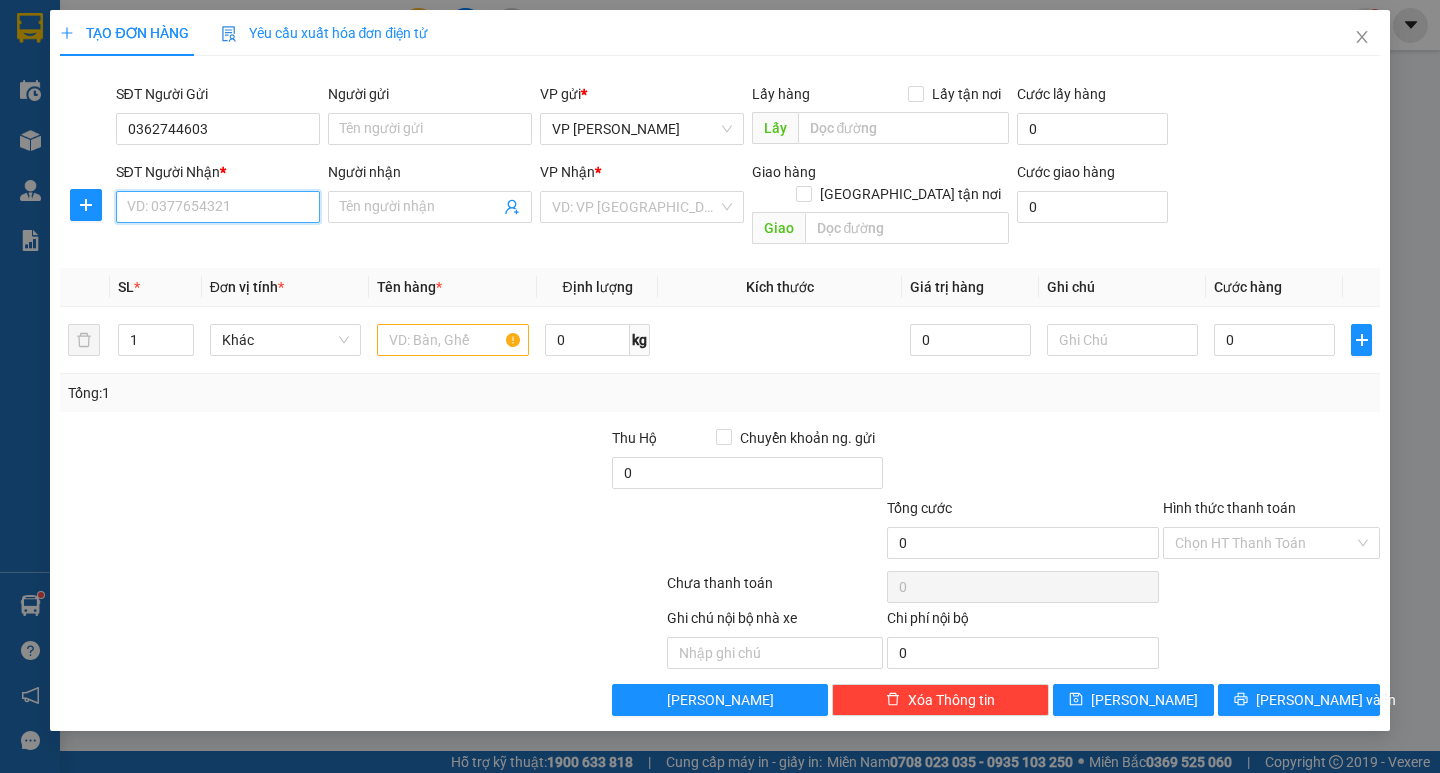 click on "SĐT Người Nhận  *" at bounding box center [218, 207] 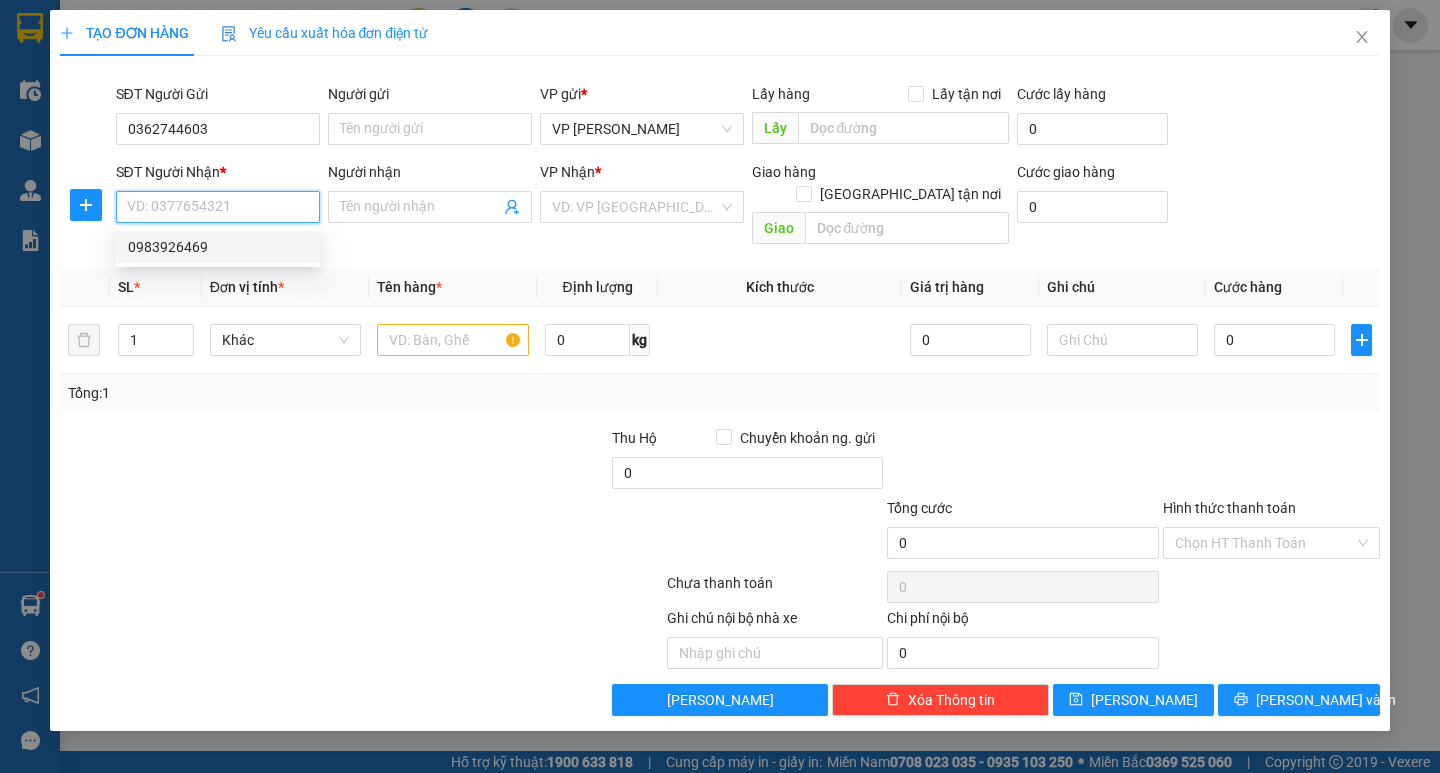 click on "0983926469" at bounding box center [218, 247] 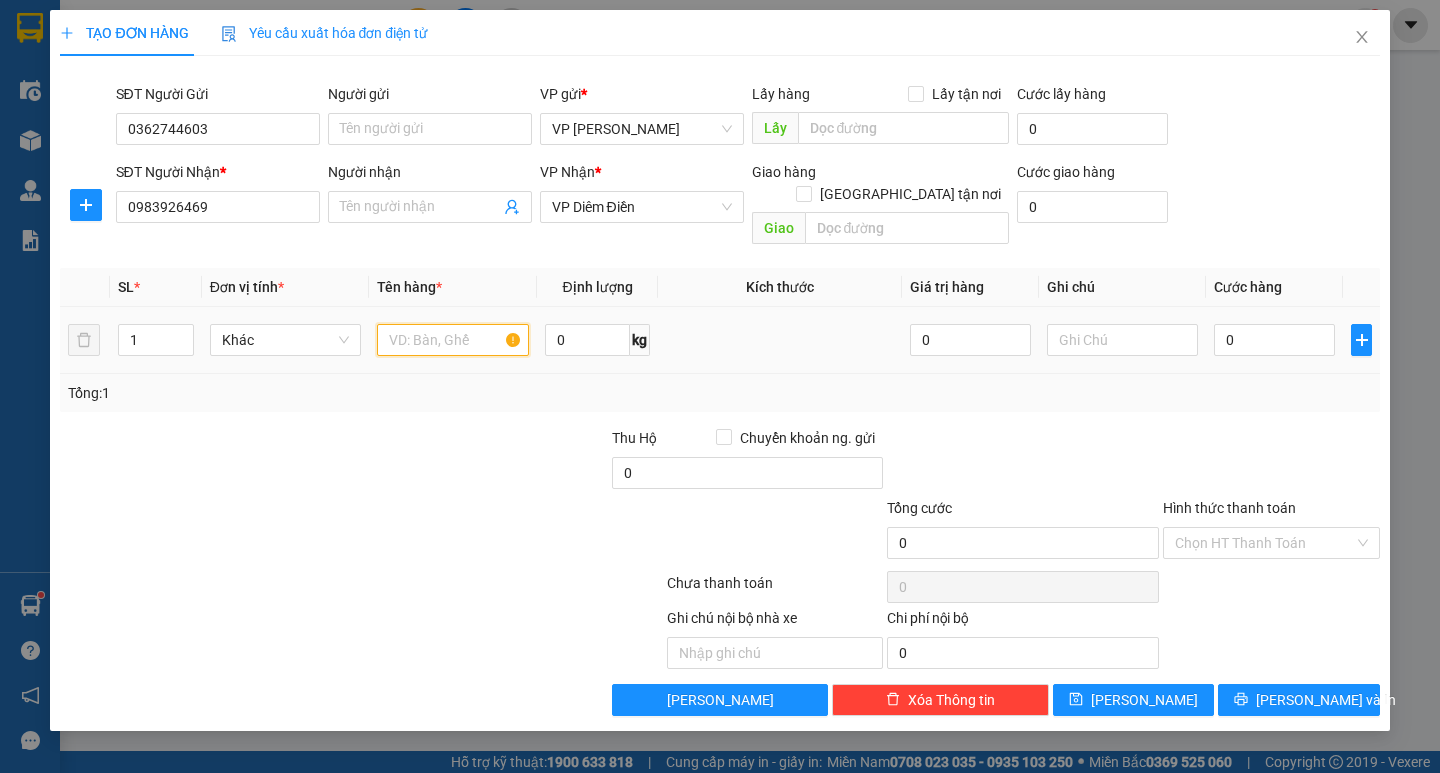 click at bounding box center [452, 340] 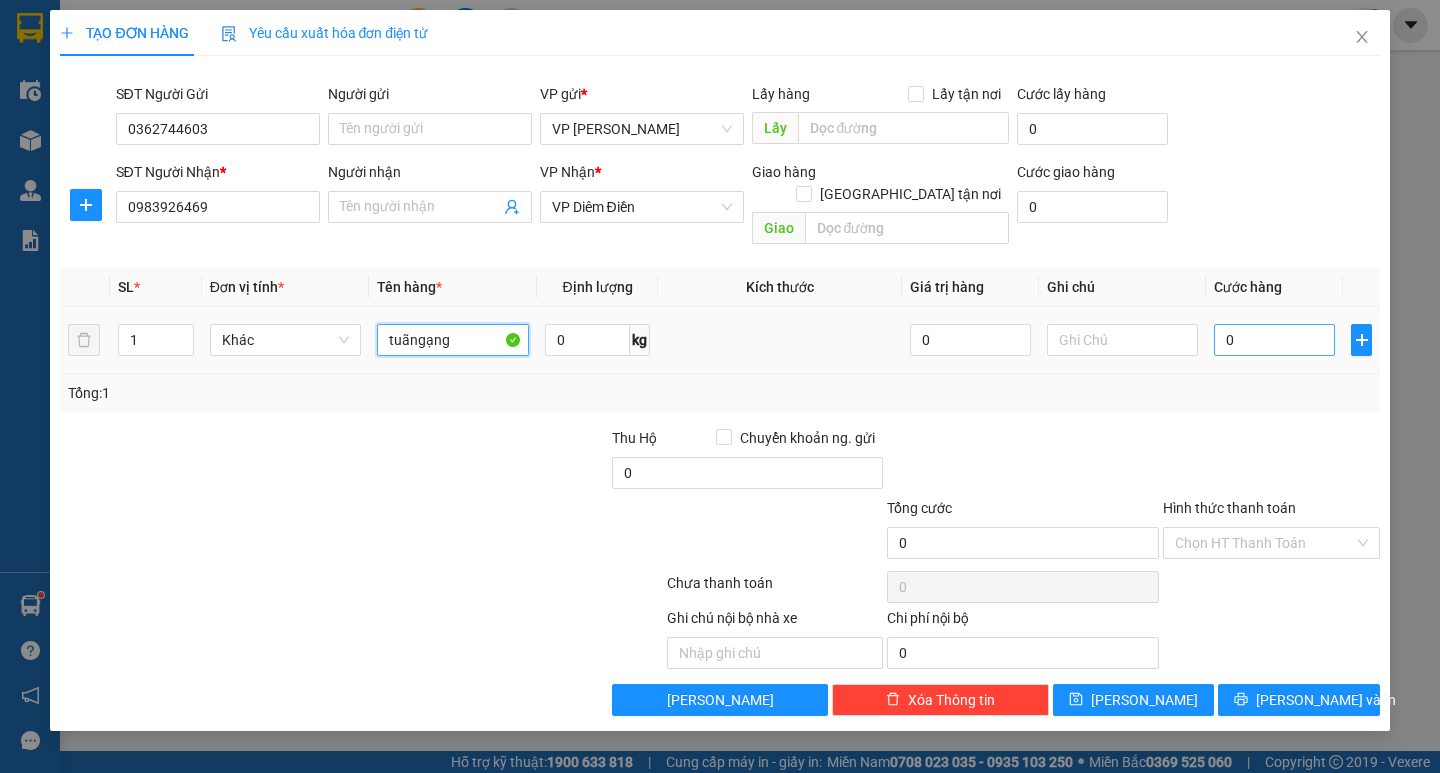 type on "tuãngạng" 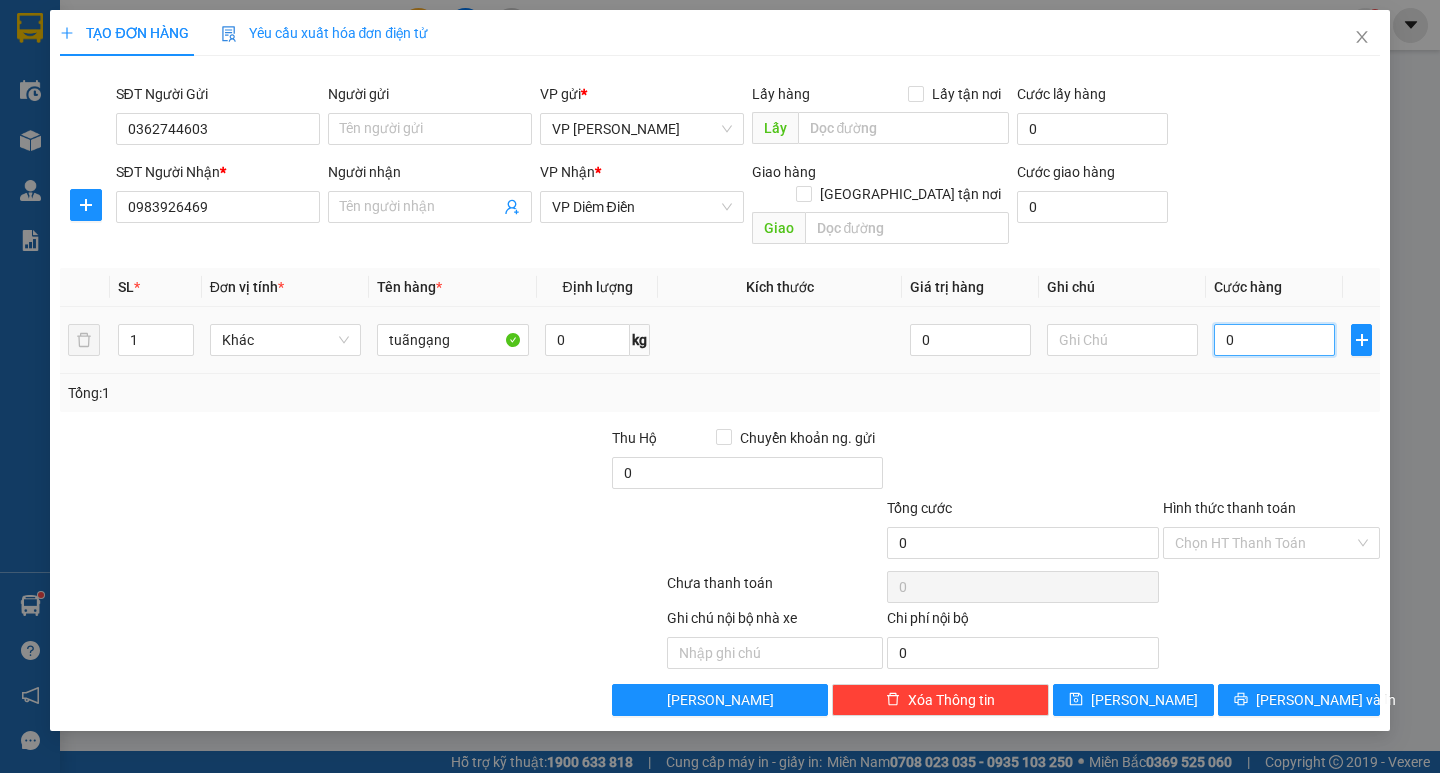 click on "0" at bounding box center (1274, 340) 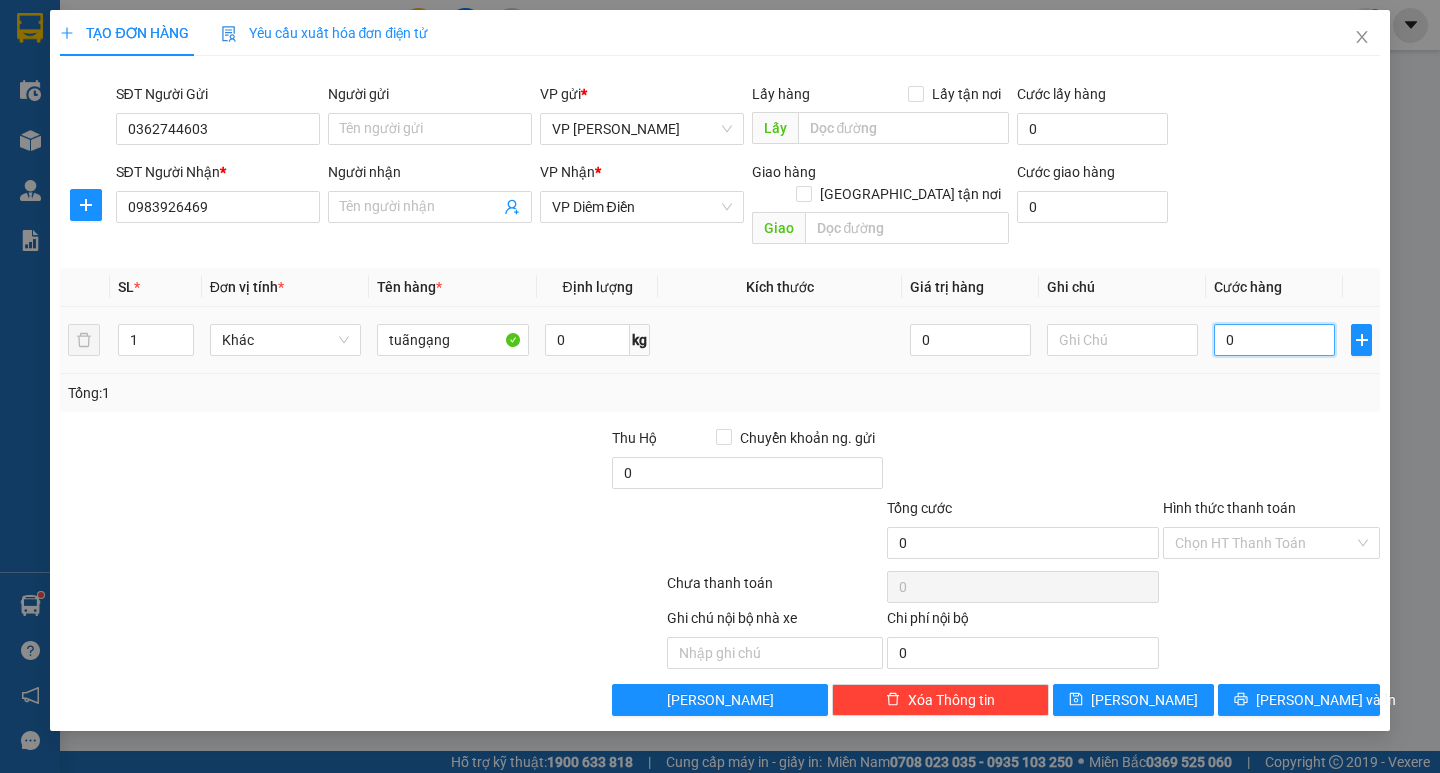 click on "0" at bounding box center [1274, 340] 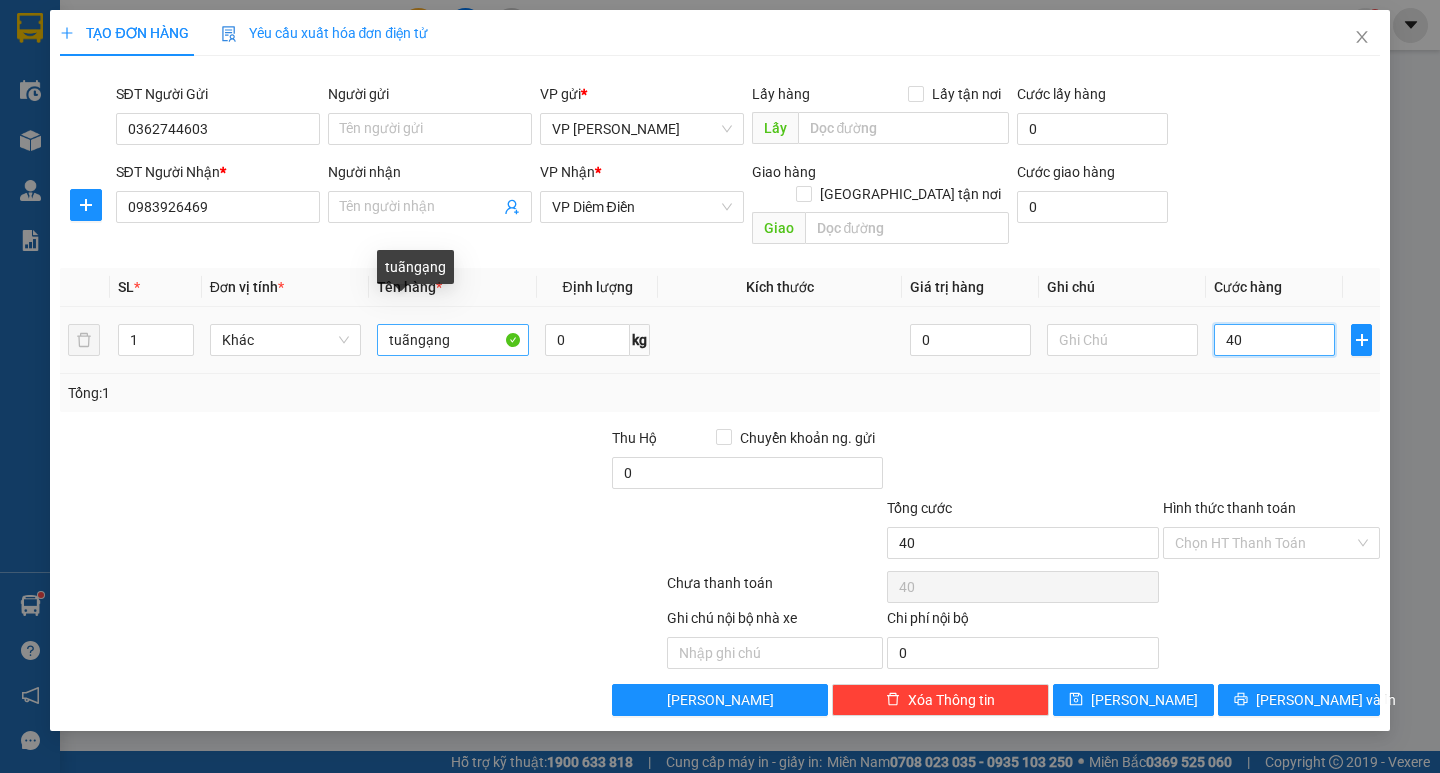 type on "0" 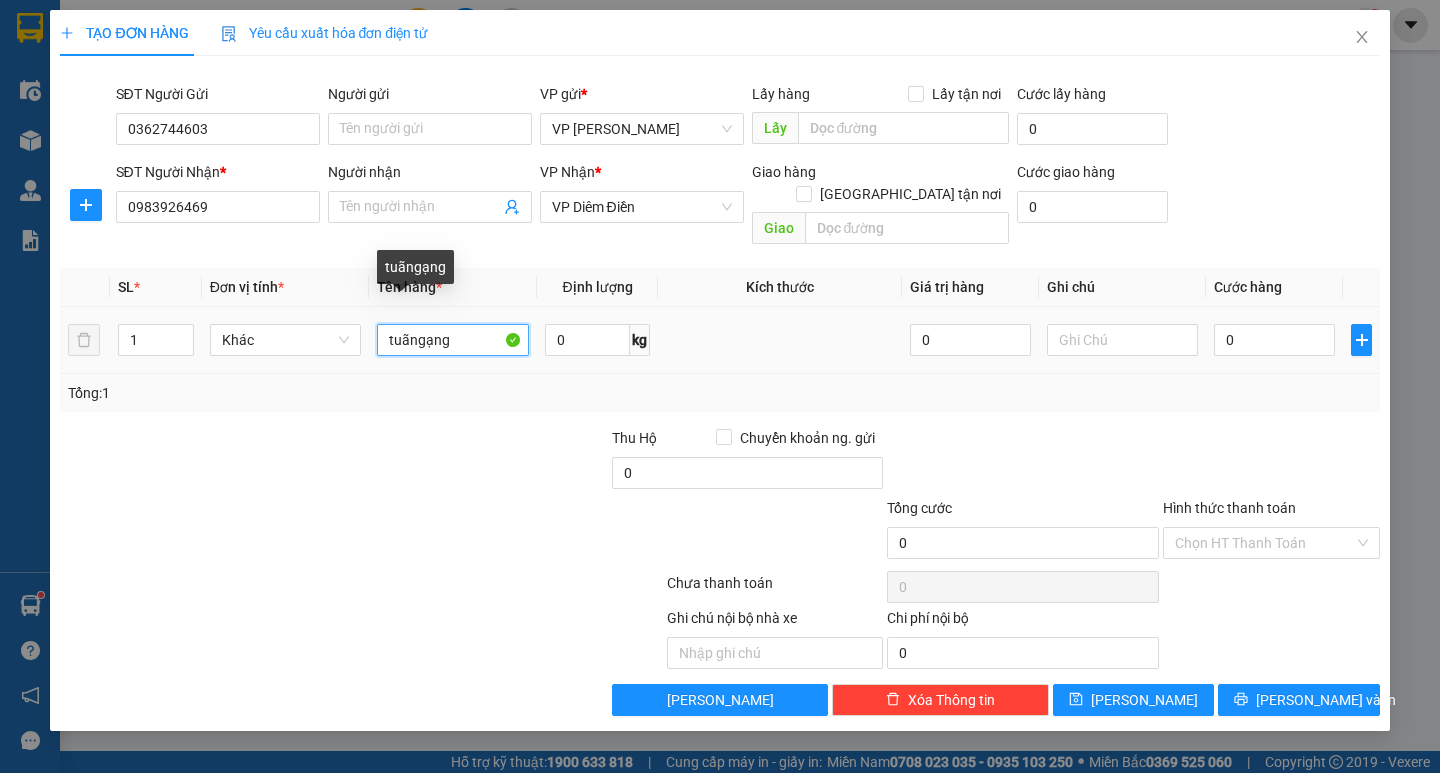 click on "tuãngạng" at bounding box center (452, 340) 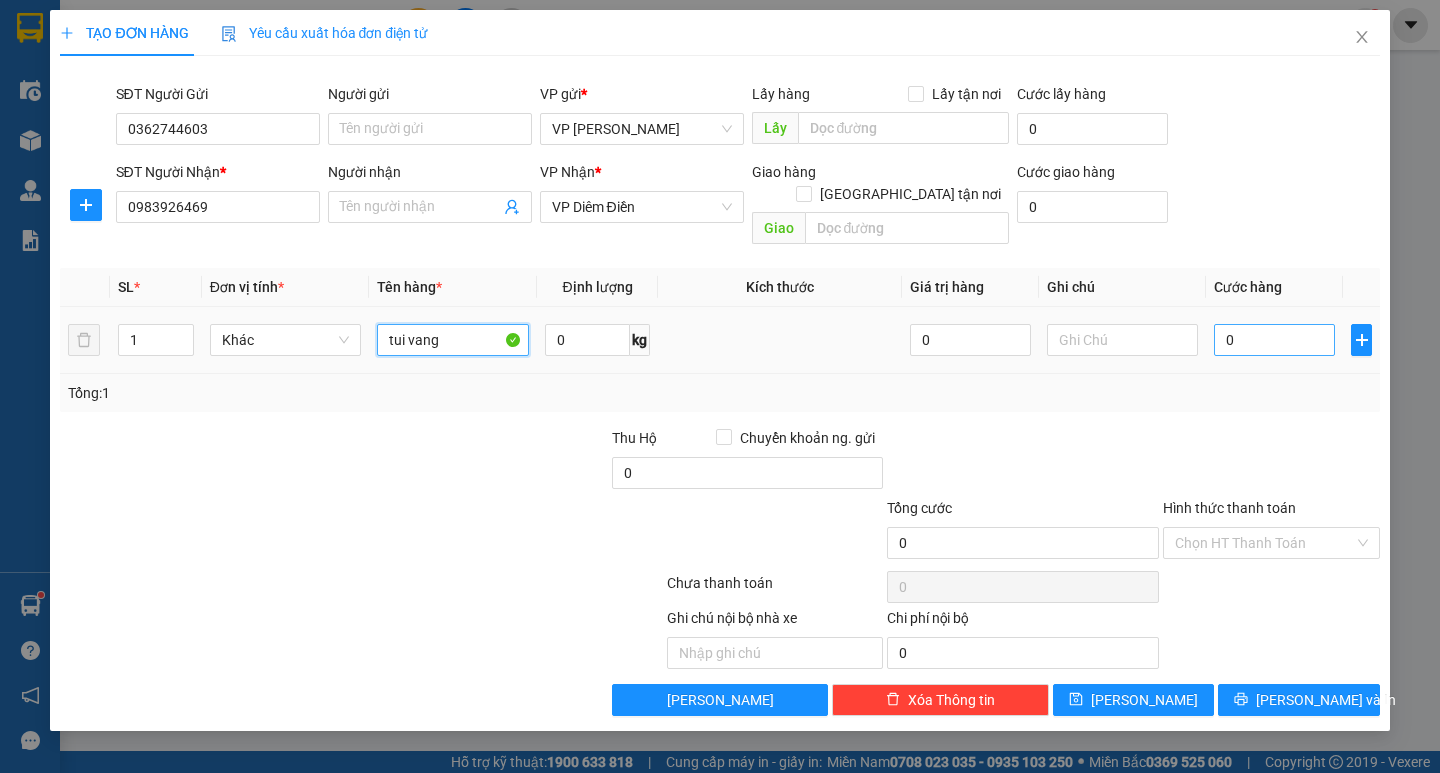 type on "tui vang" 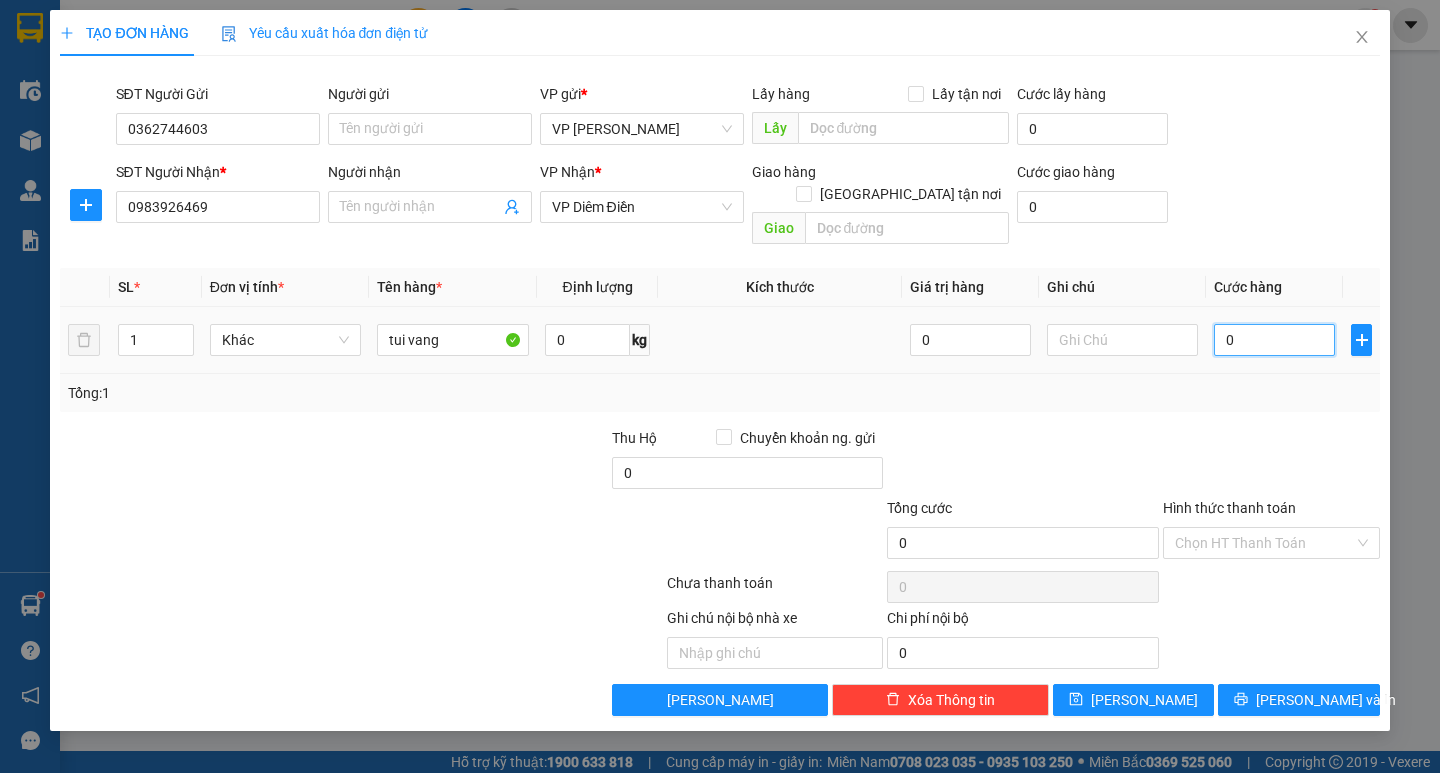 click on "0" at bounding box center [1274, 340] 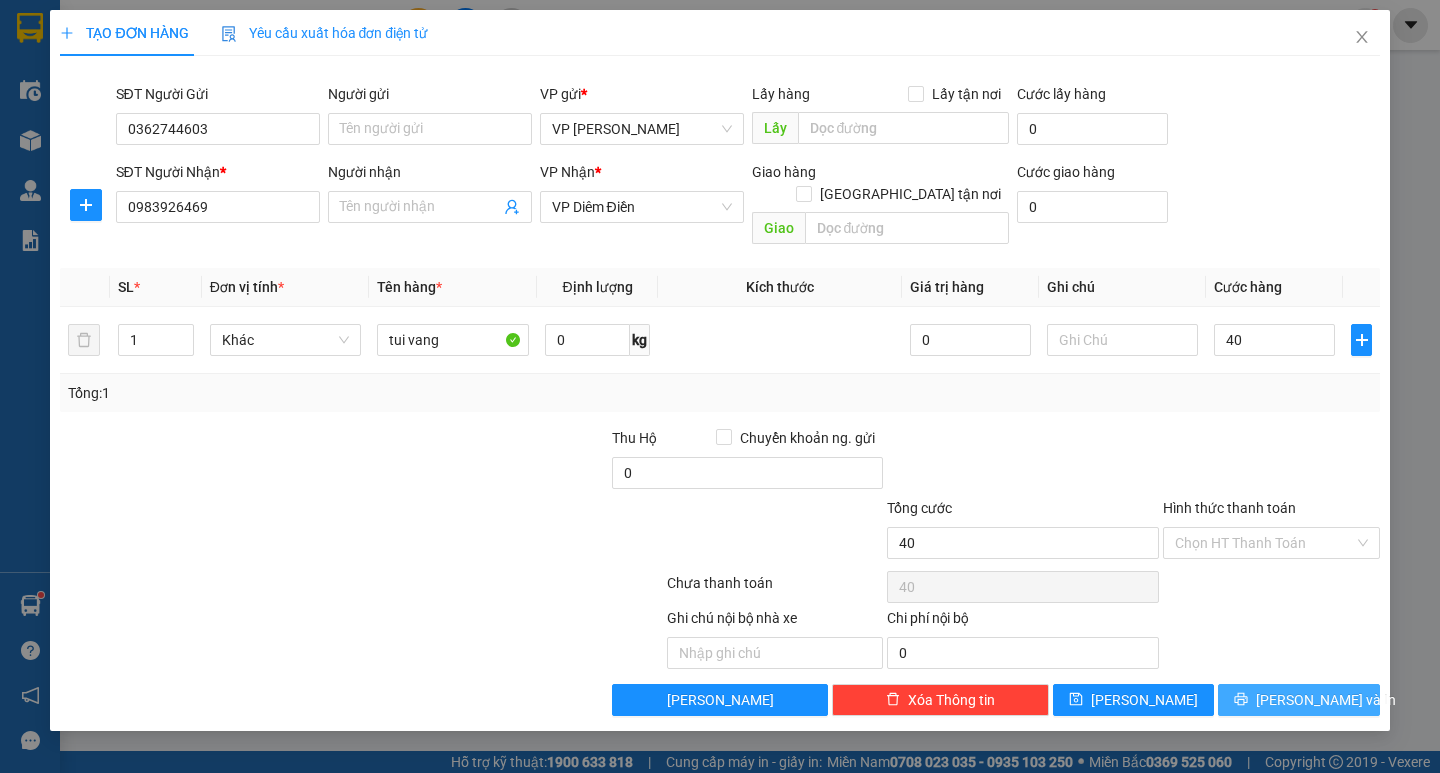 click on "[PERSON_NAME] và In" at bounding box center [1326, 700] 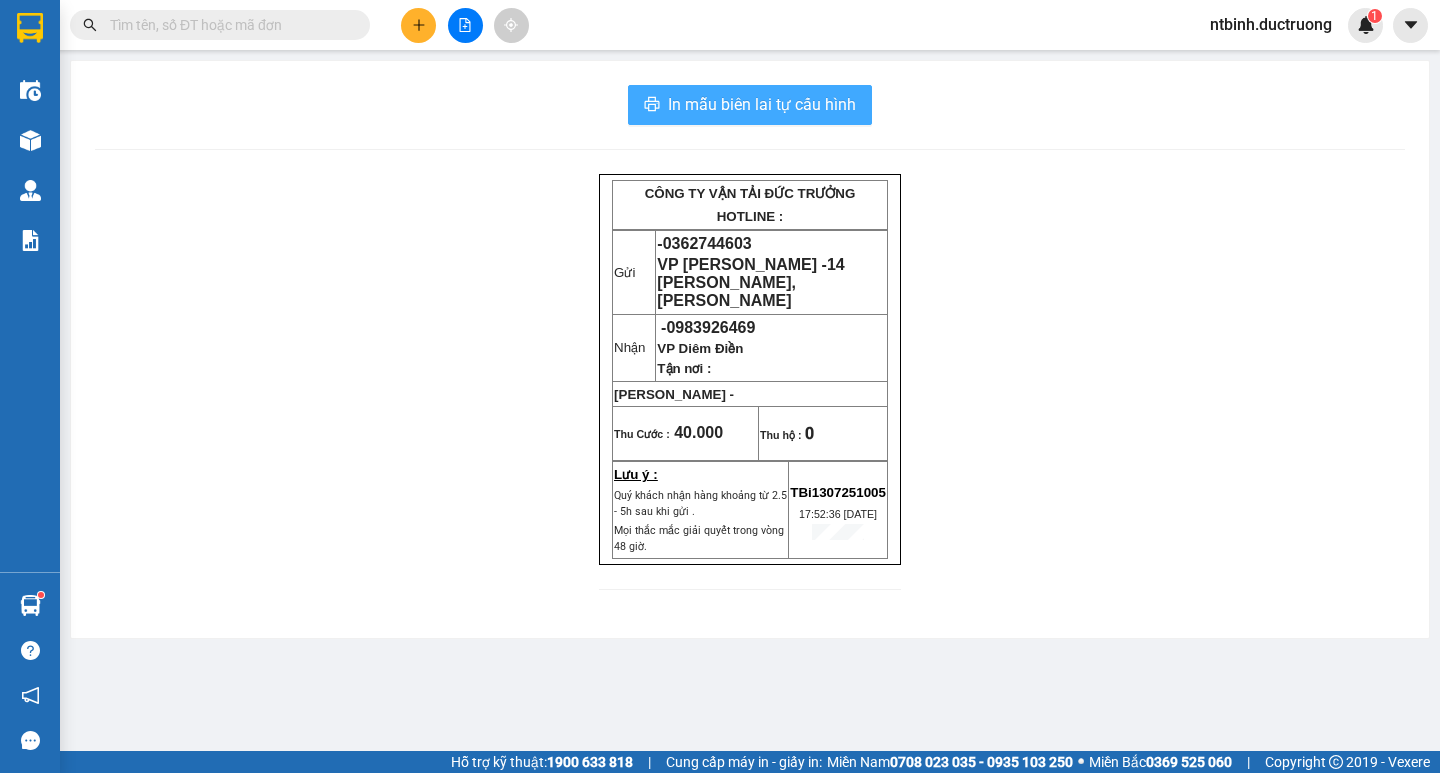 click on "In mẫu biên lai tự cấu hình" at bounding box center (762, 104) 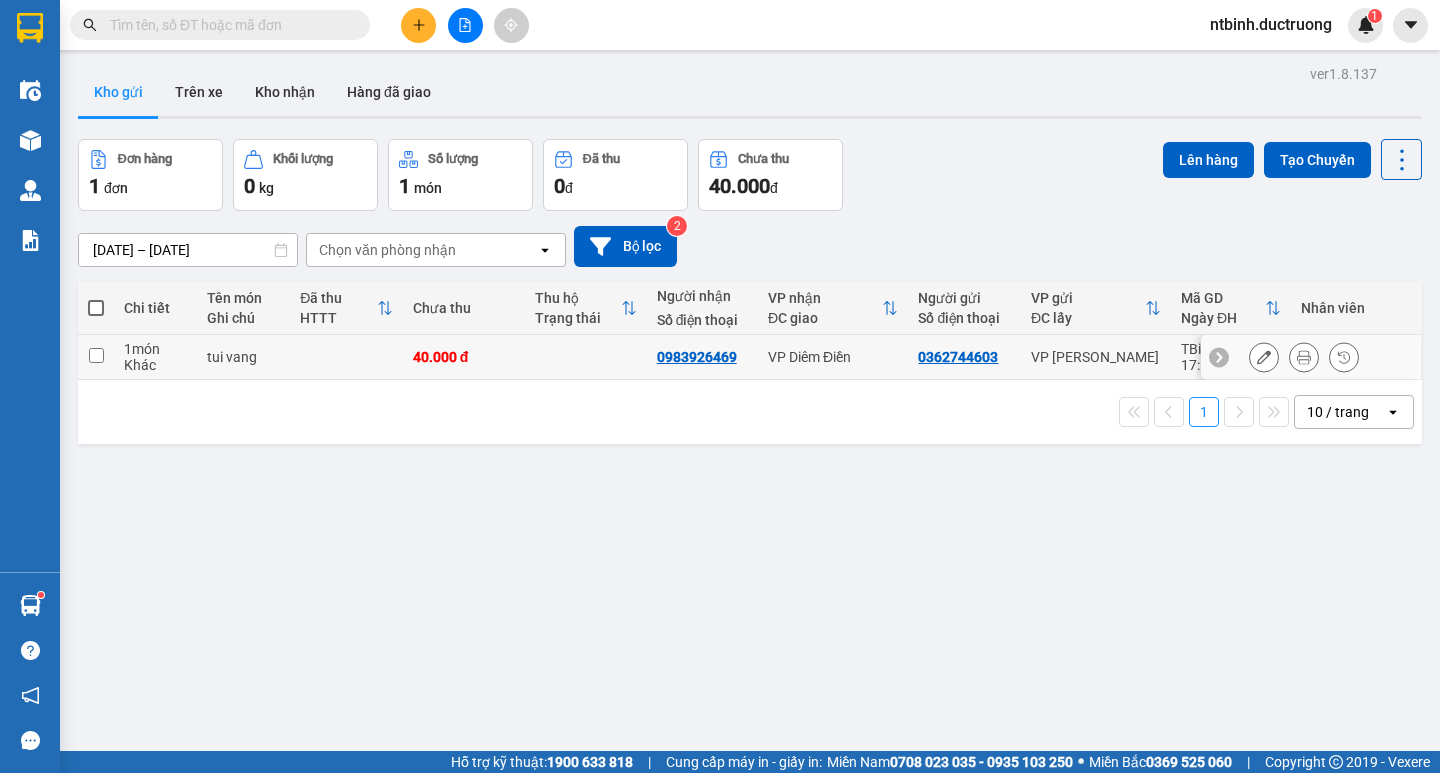 click at bounding box center (96, 355) 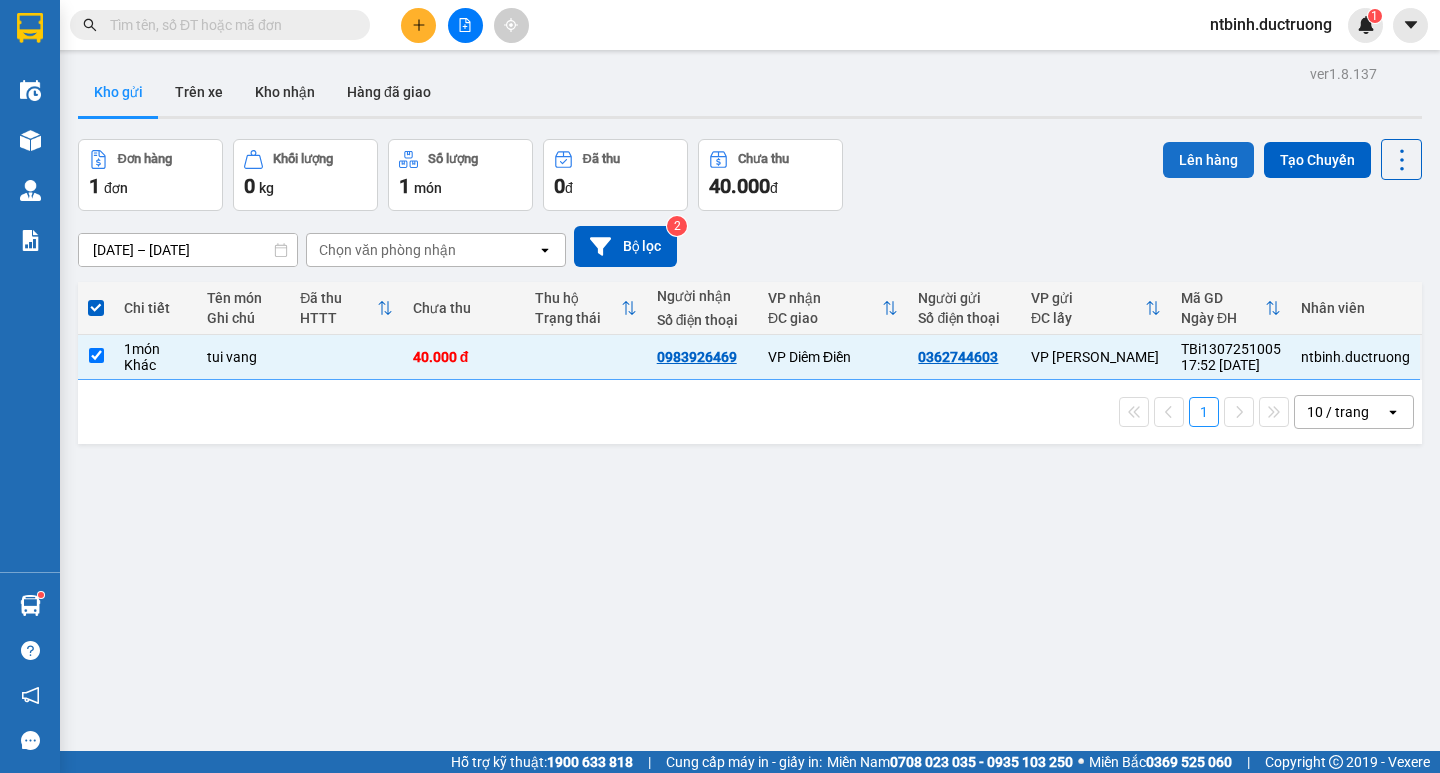 click on "Lên hàng" at bounding box center (1208, 160) 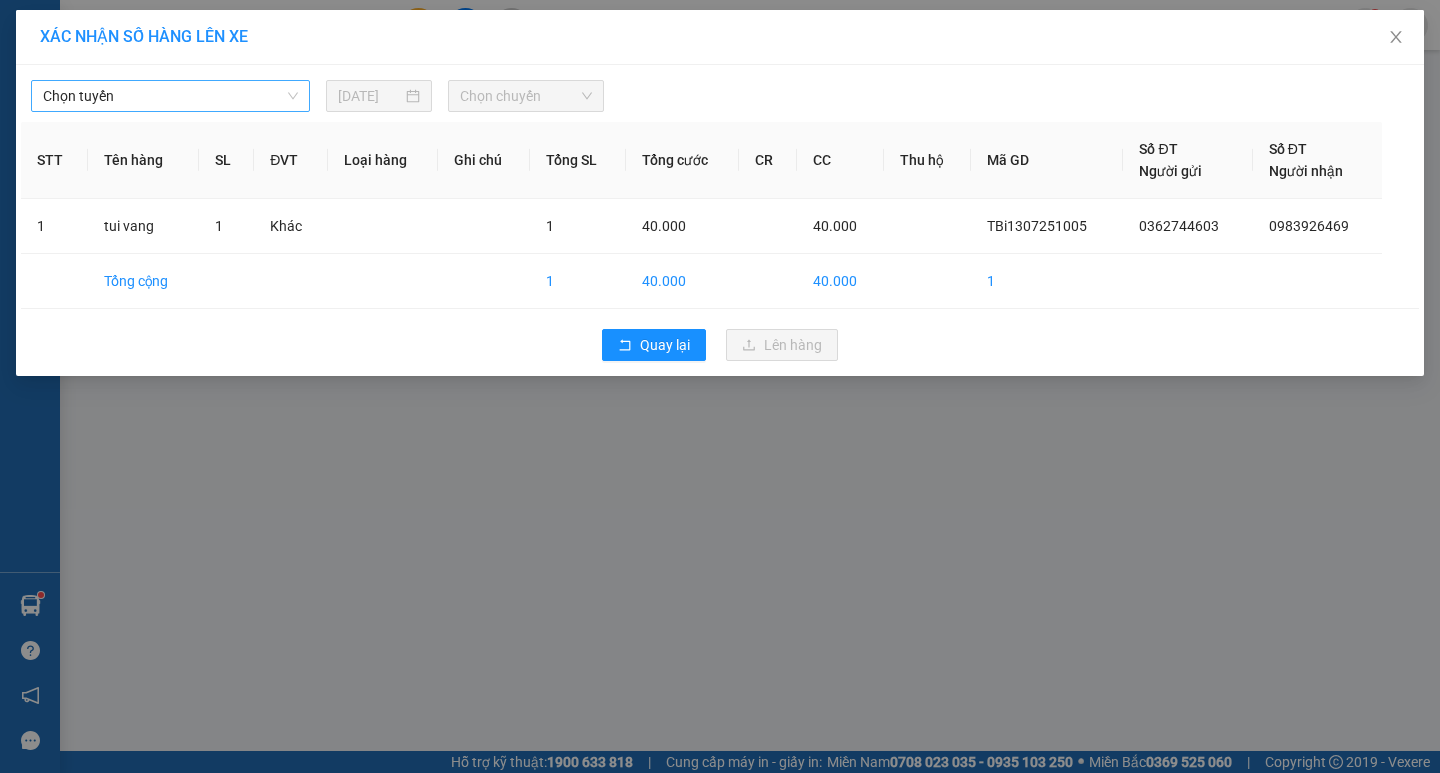 click on "Chọn tuyến" at bounding box center [170, 96] 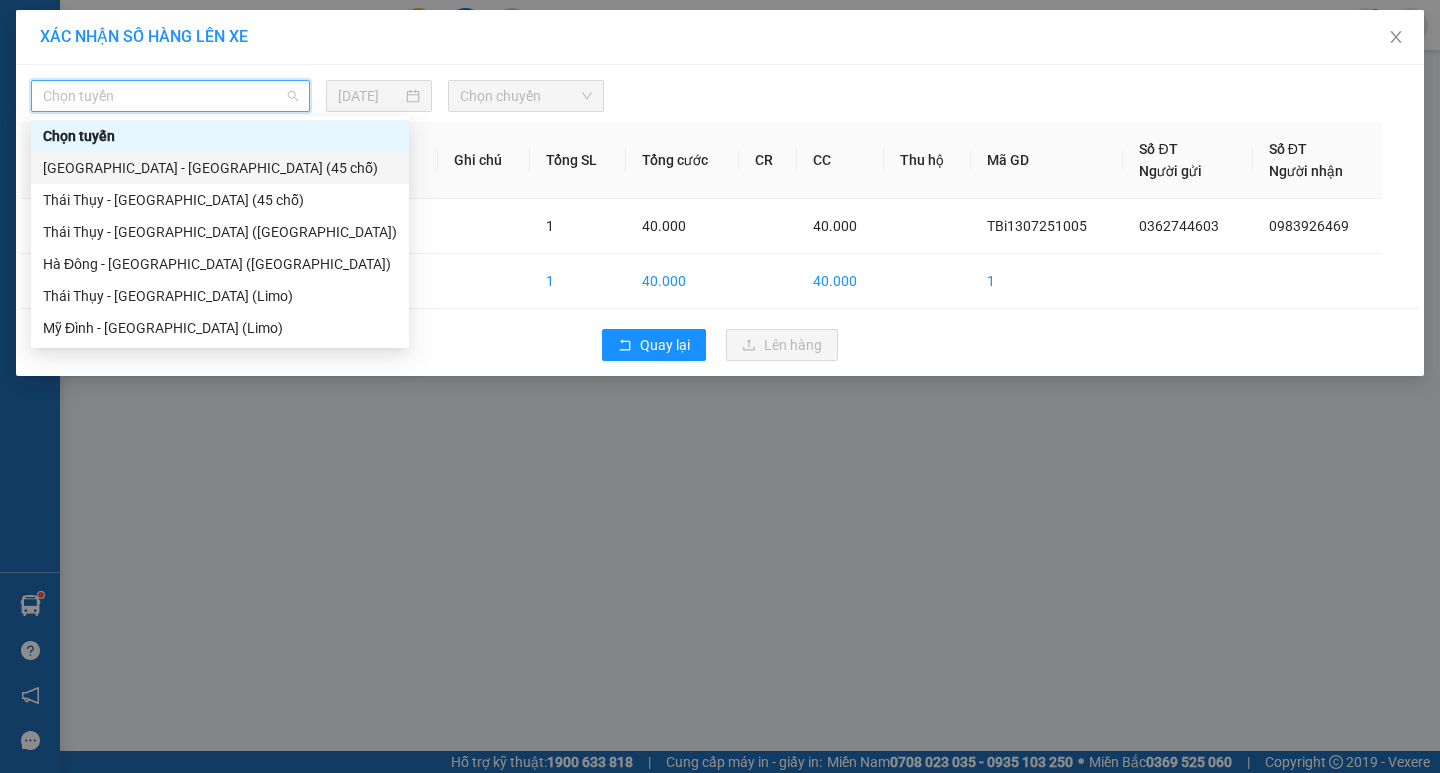 click on "[GEOGRAPHIC_DATA] - [GEOGRAPHIC_DATA] (45 chỗ)" at bounding box center (220, 168) 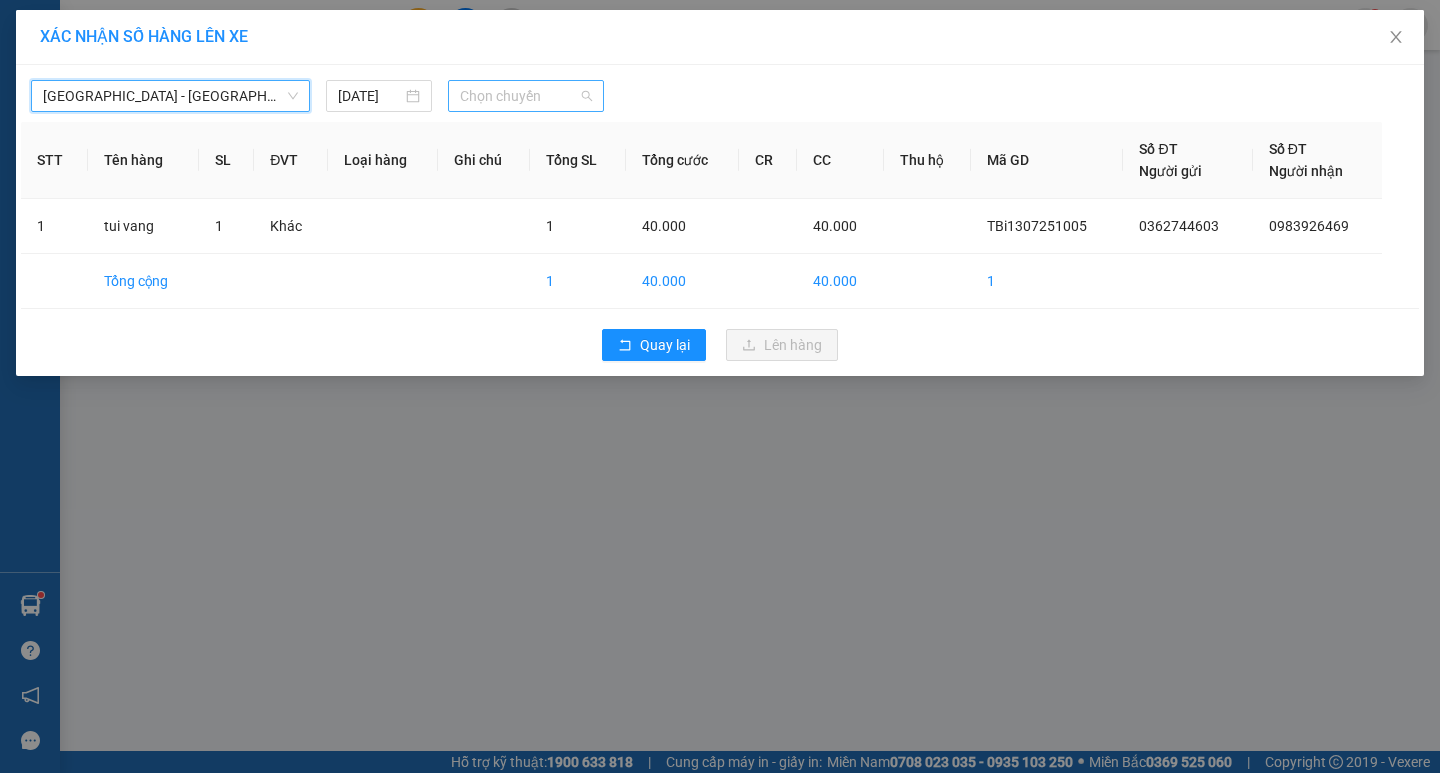 click on "Chọn chuyến" at bounding box center (526, 96) 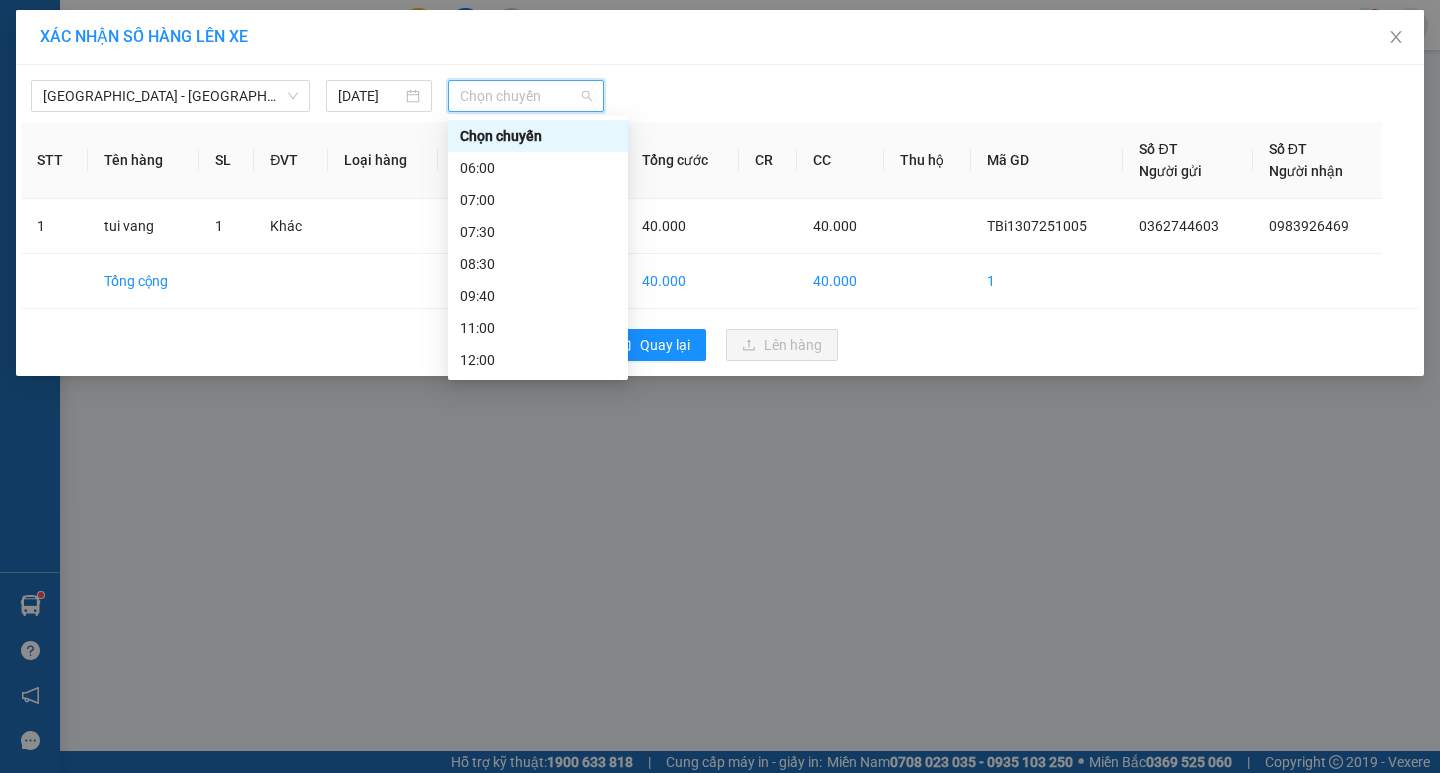 click on "18:30" at bounding box center [538, 584] 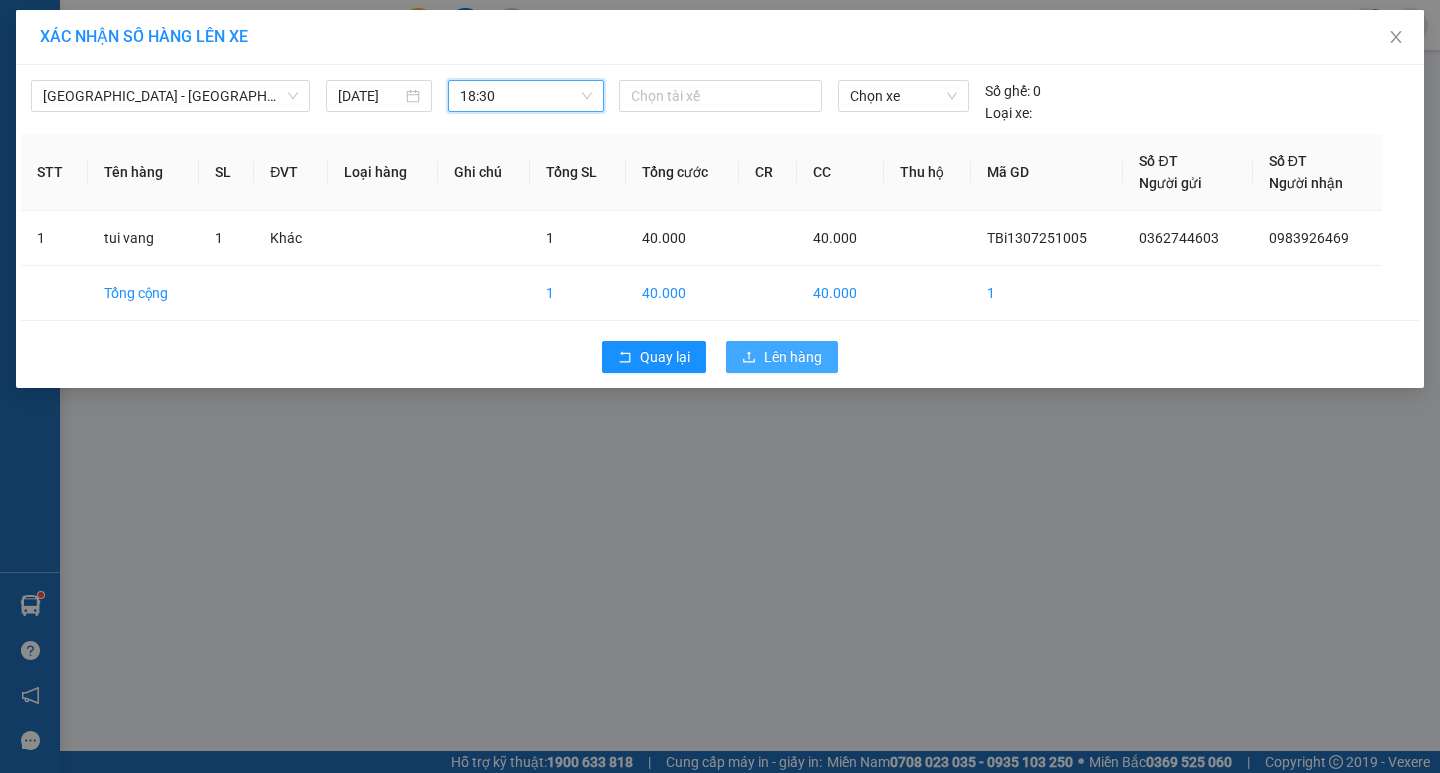 click on "Lên hàng" at bounding box center [793, 357] 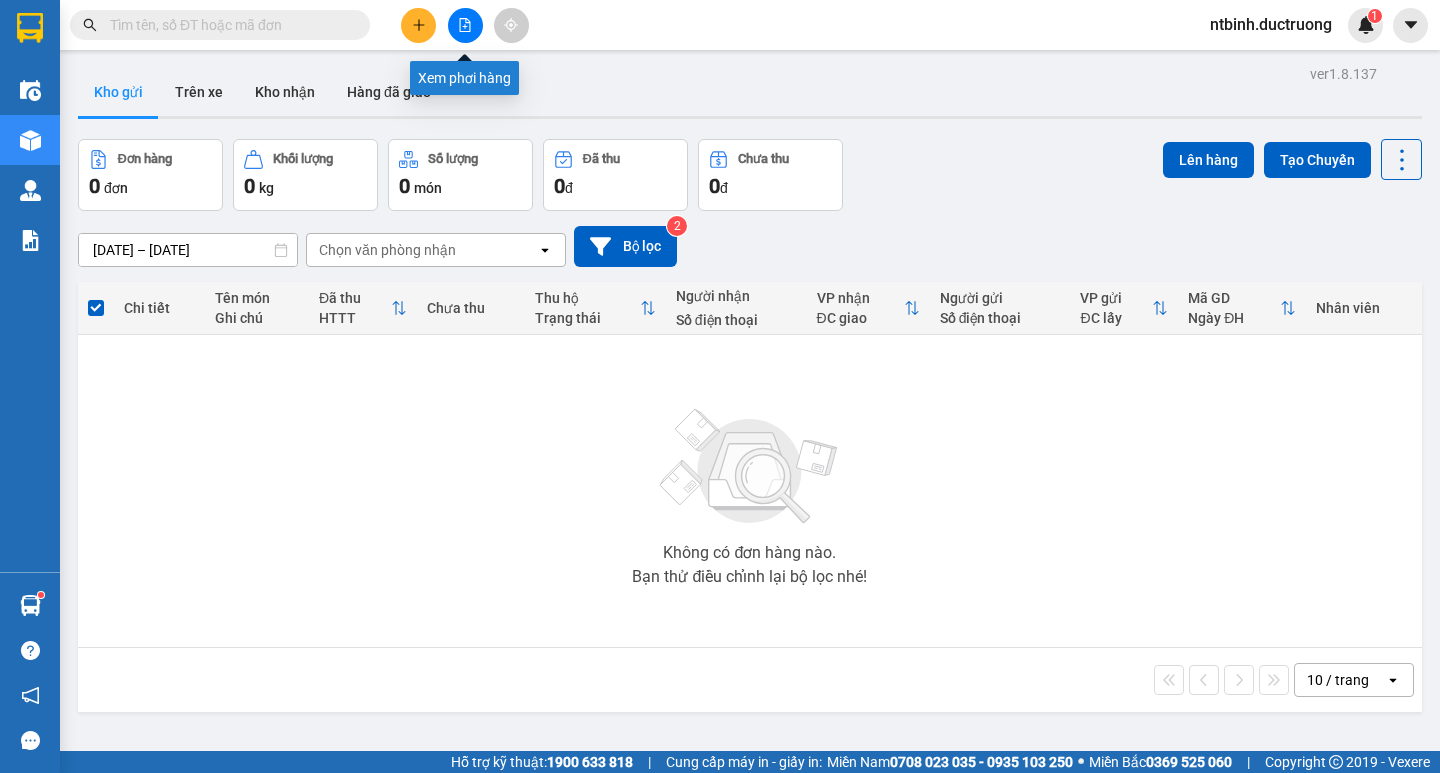 click 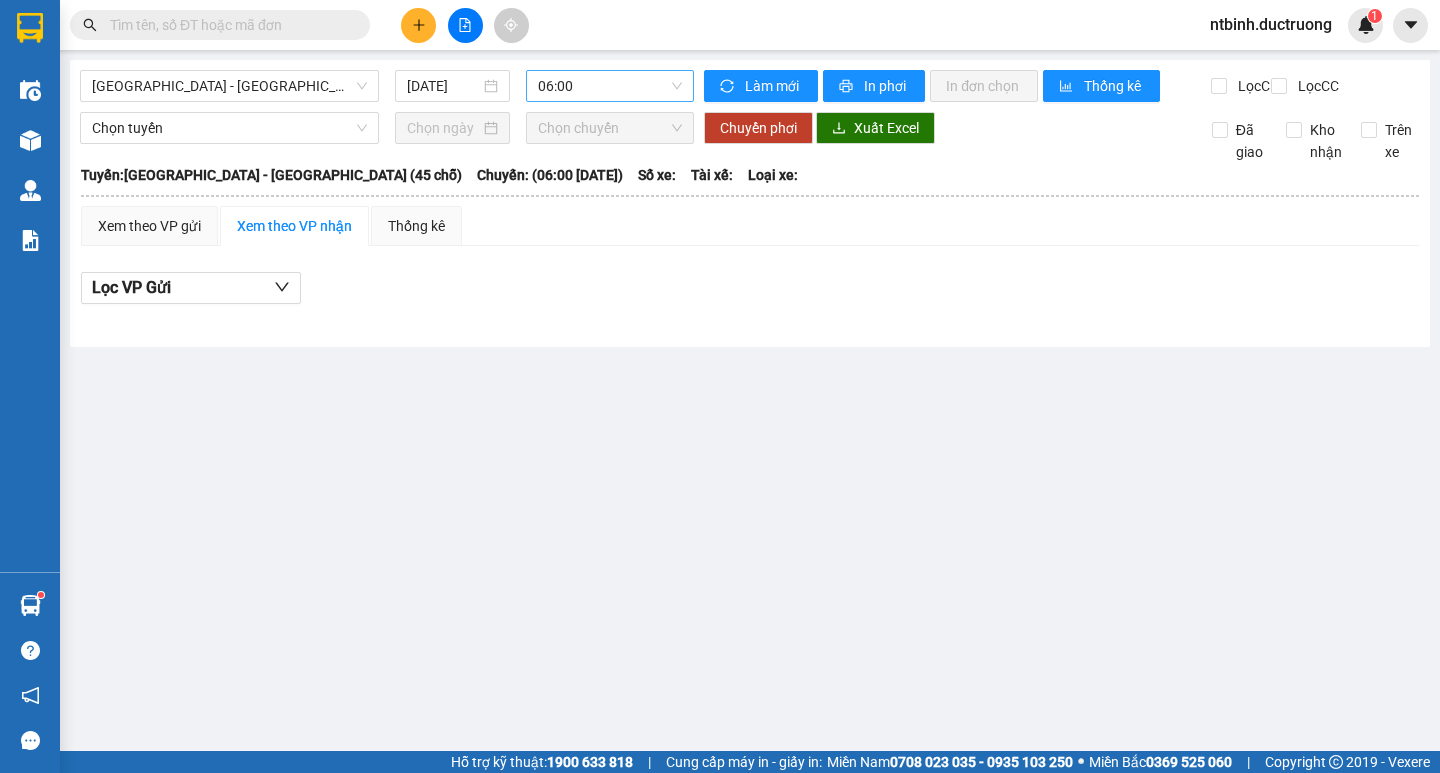 click on "06:00" at bounding box center [610, 86] 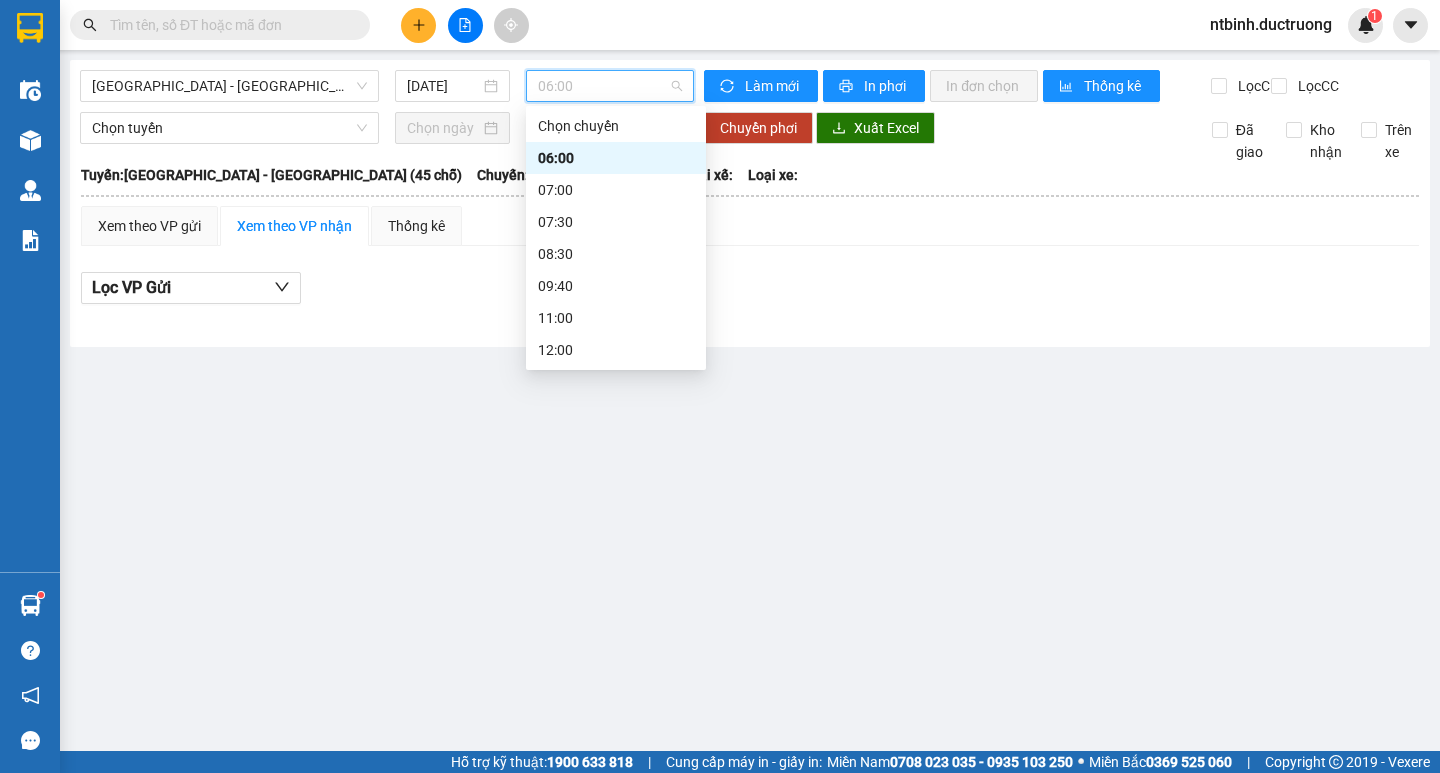 click on "18:30" at bounding box center (616, 574) 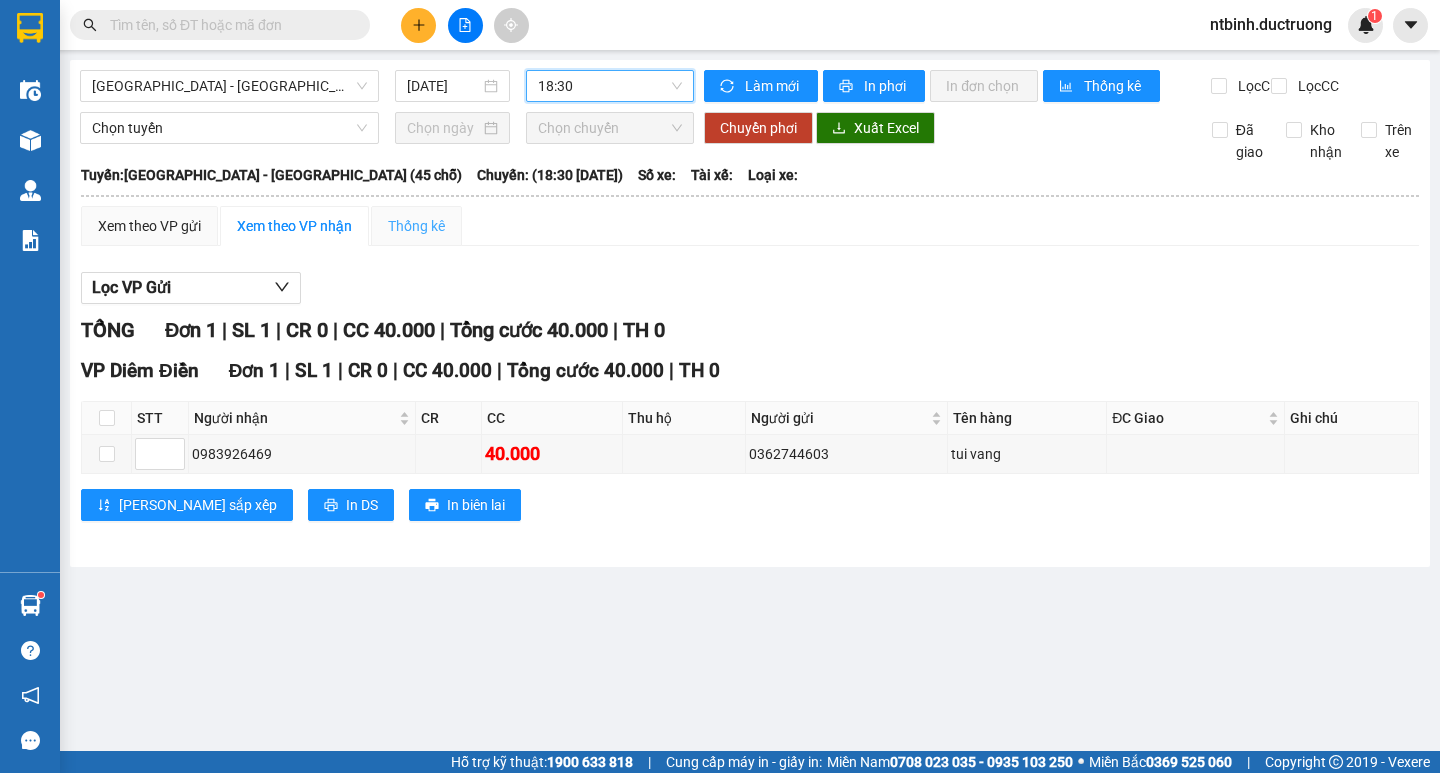 click on "Thống kê" at bounding box center (416, 226) 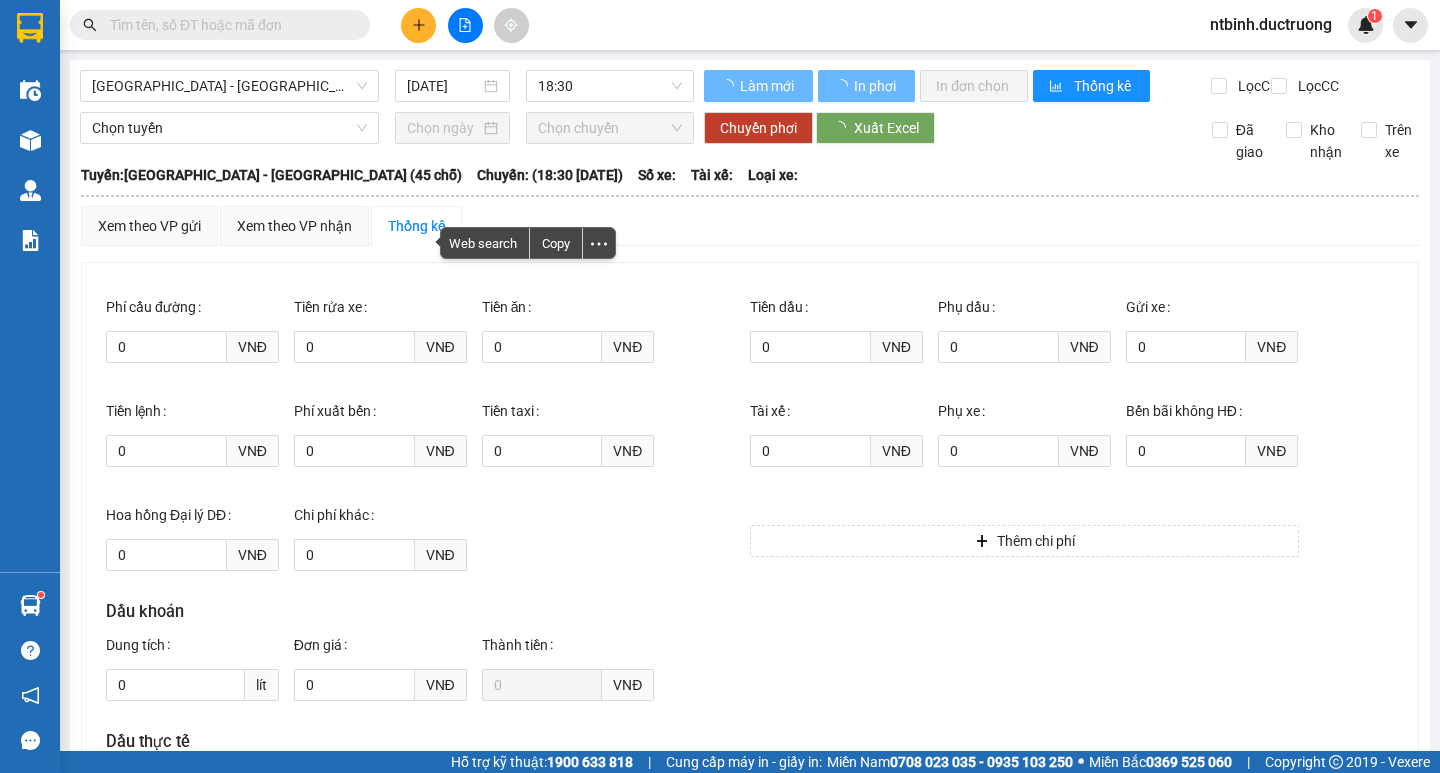 click at bounding box center [750, 196] 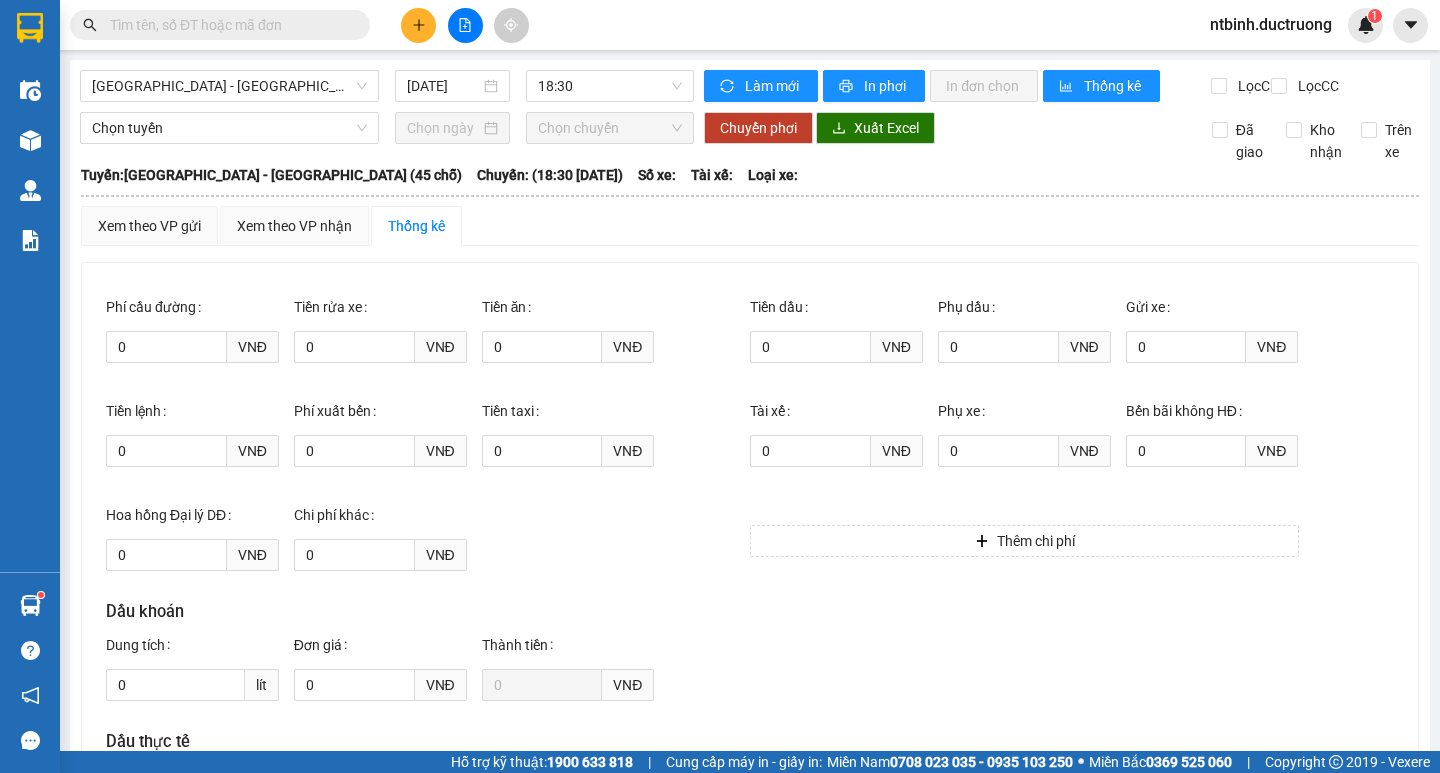 click at bounding box center (228, 25) 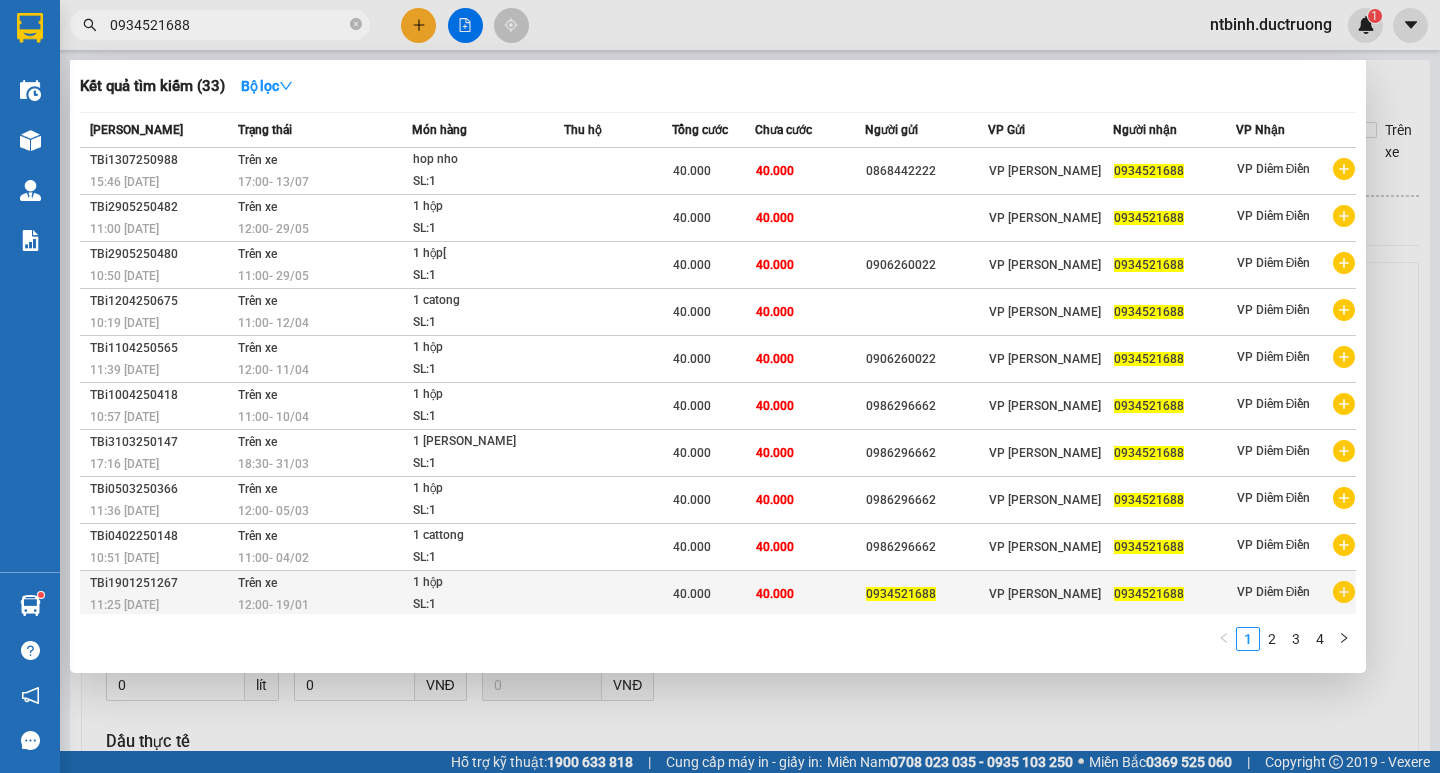 type on "0934521688" 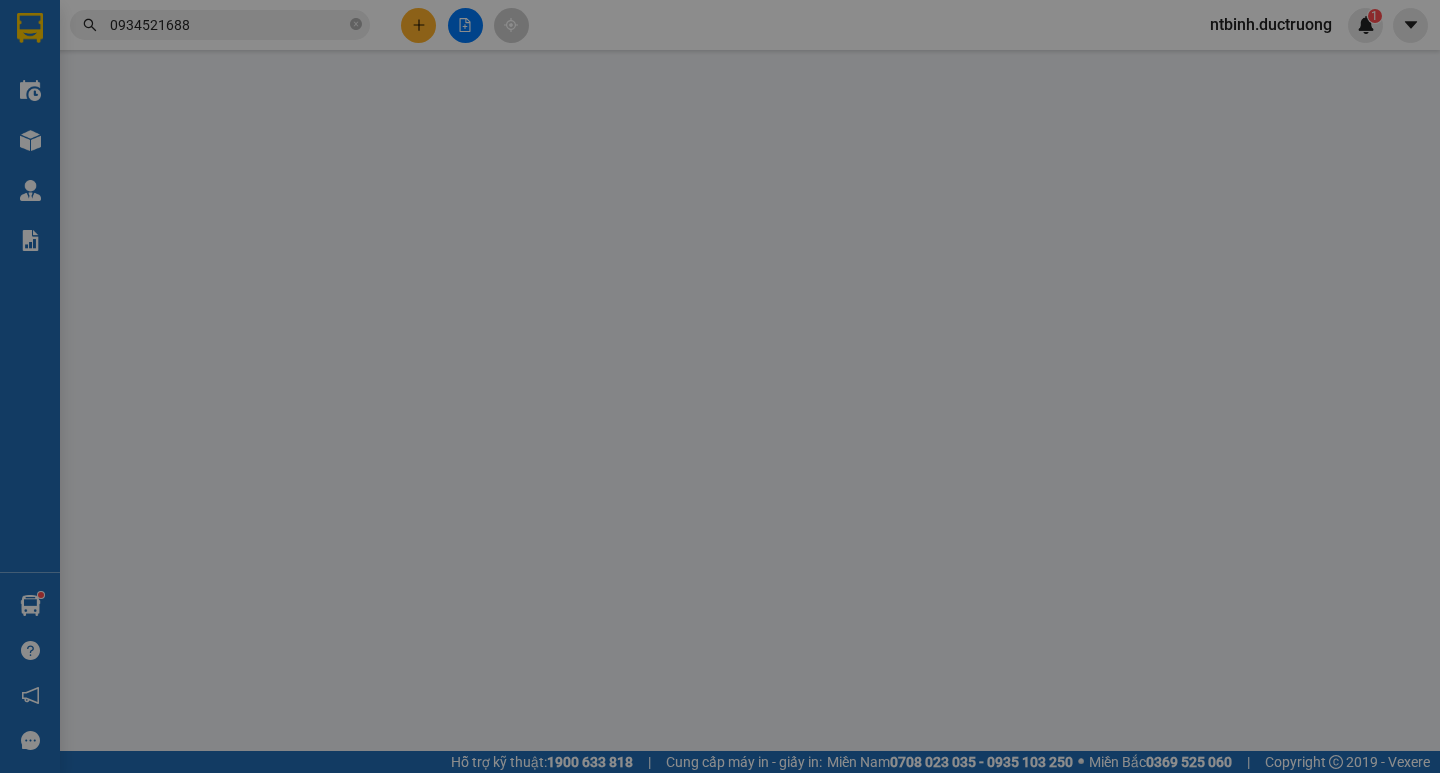click on "0" at bounding box center [1023, 616] 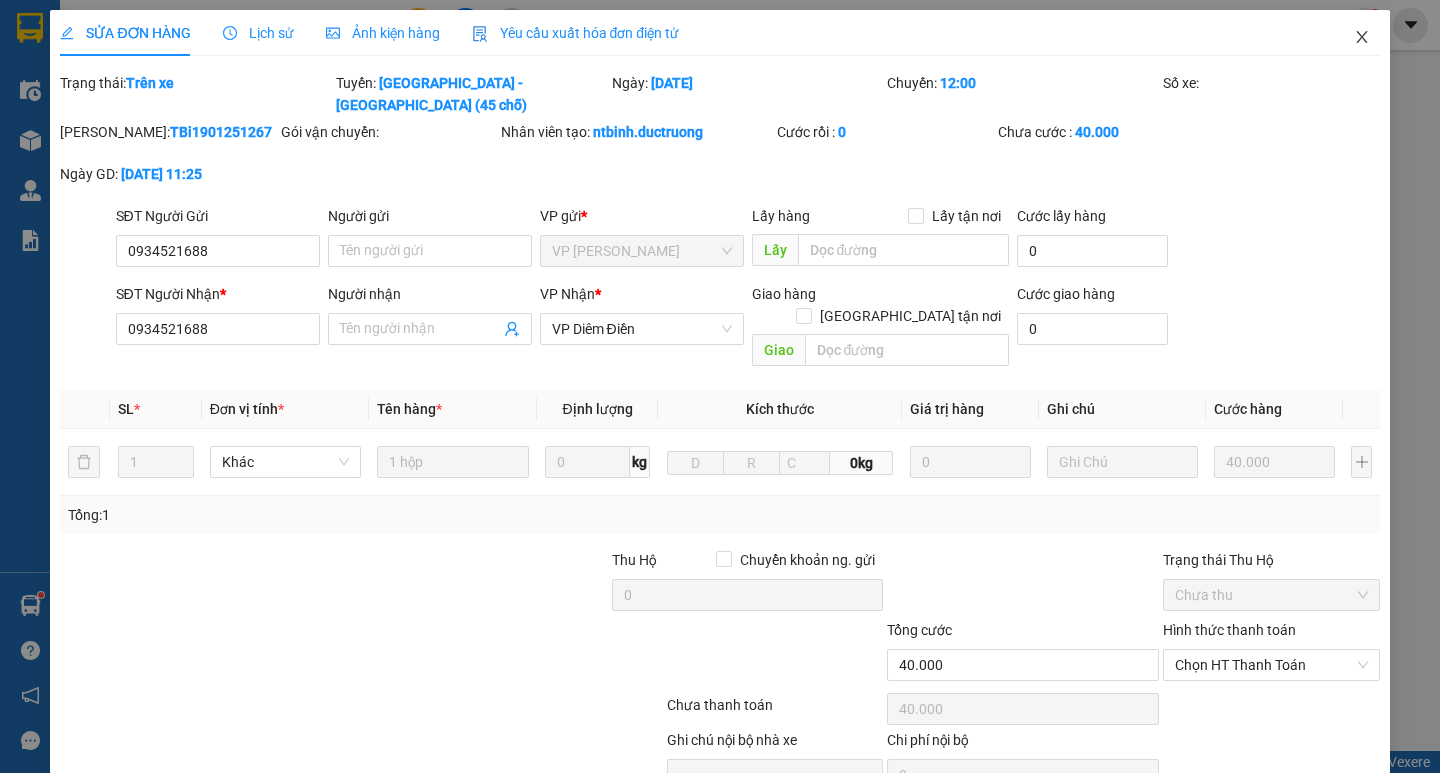 click 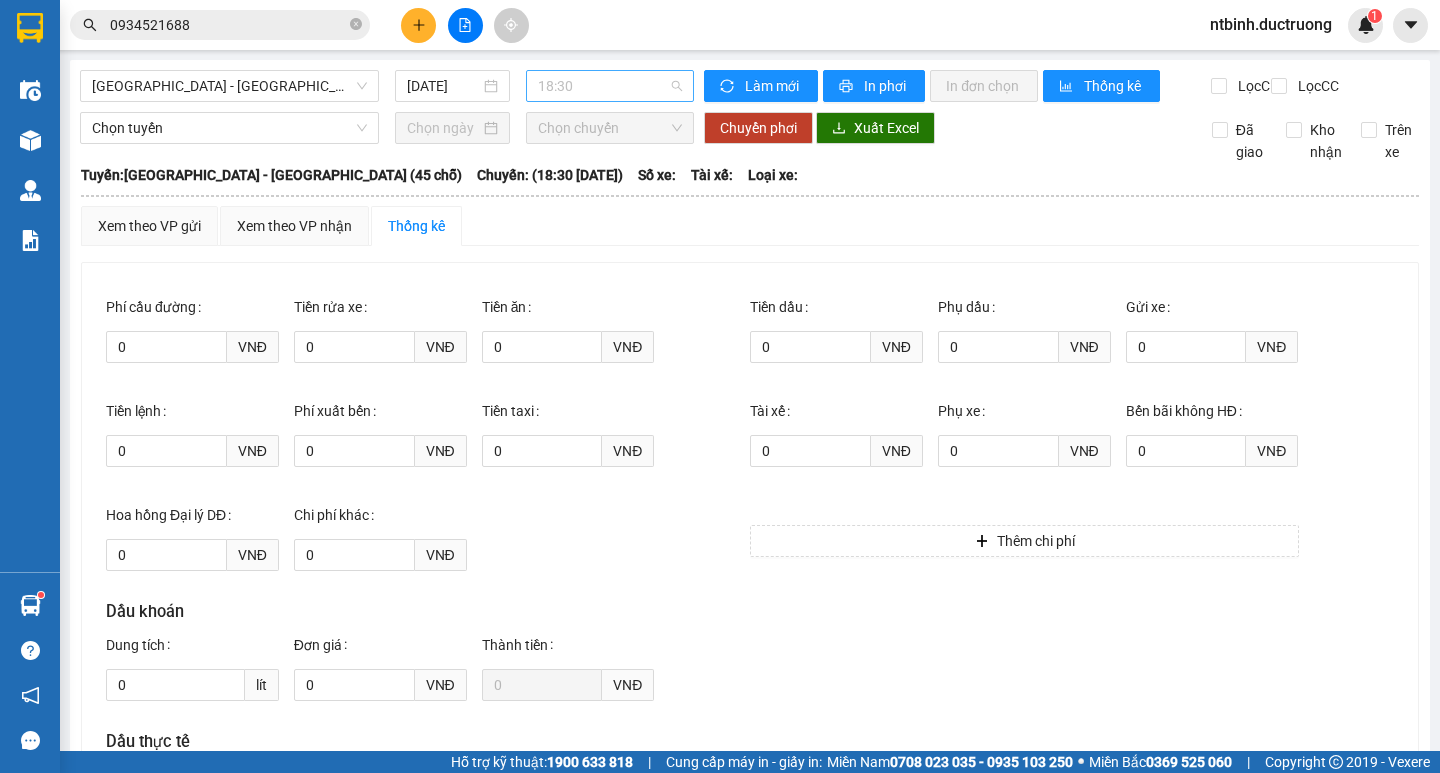 click on "18:30" at bounding box center (610, 86) 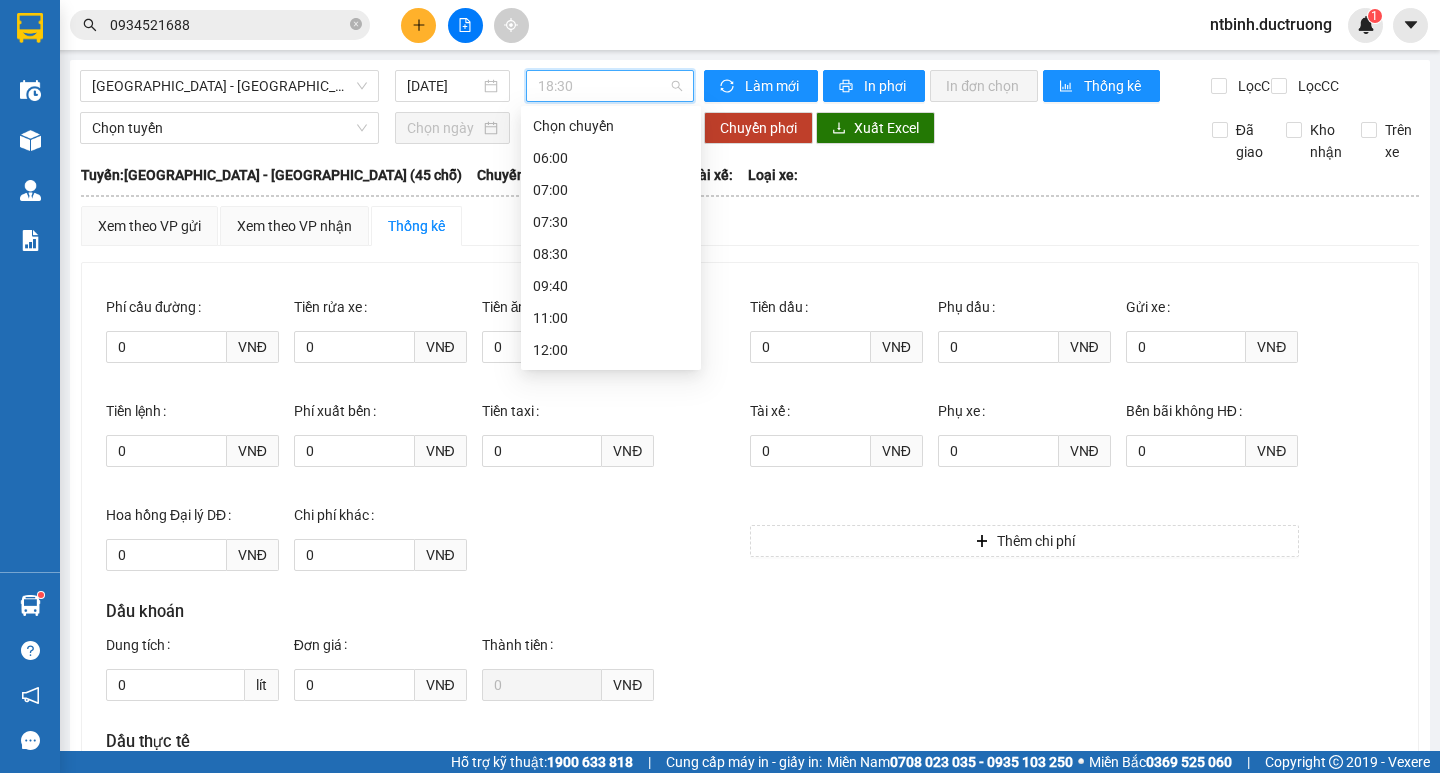 click on "15:30" at bounding box center [611, 510] 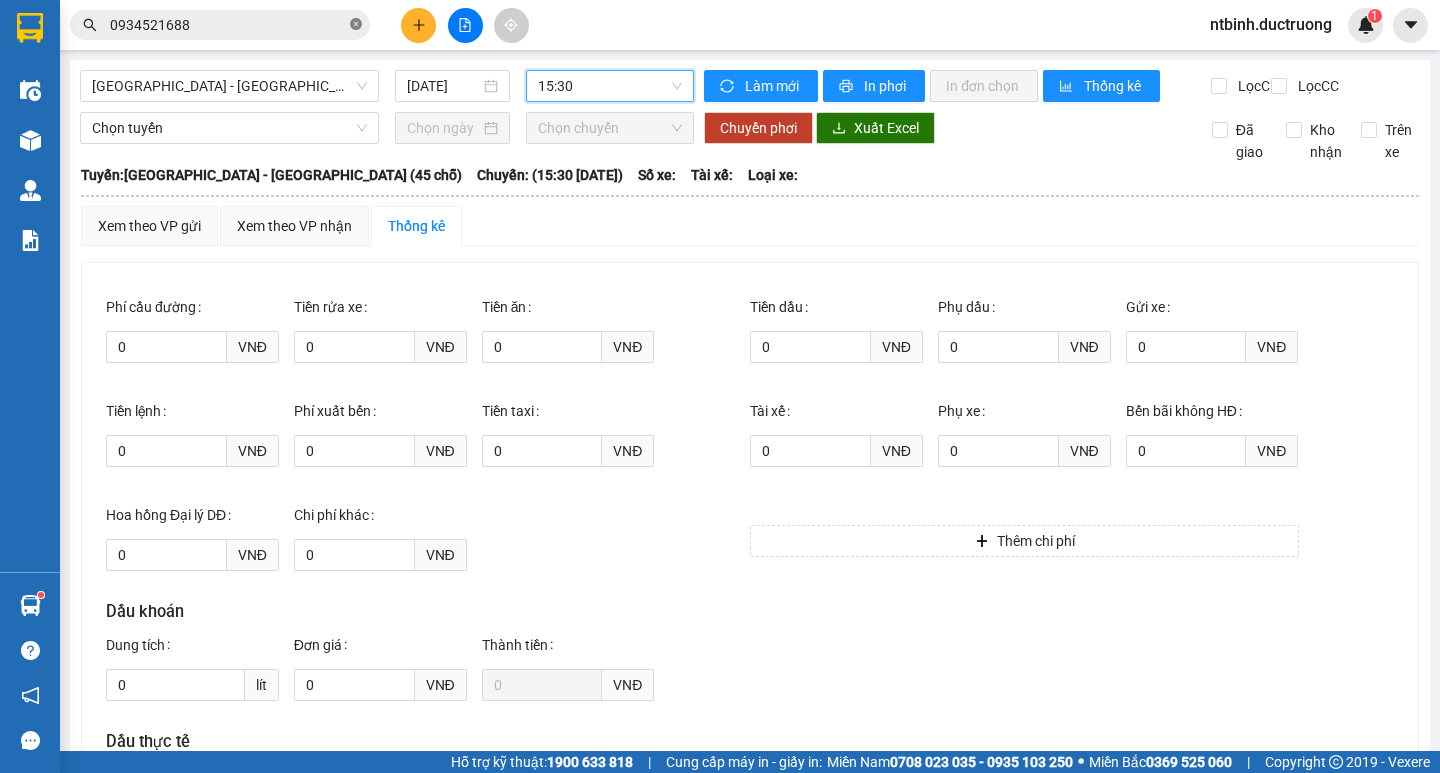 click 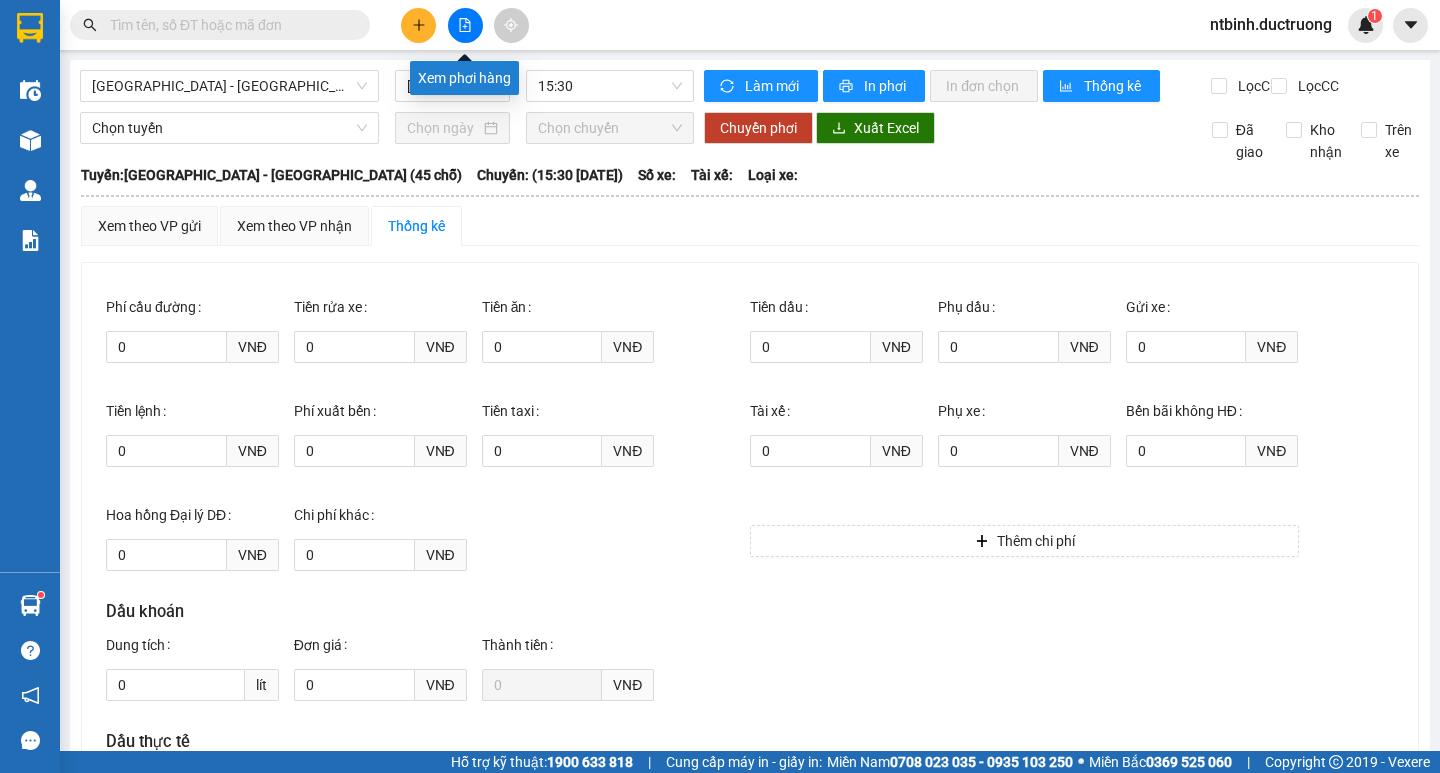click 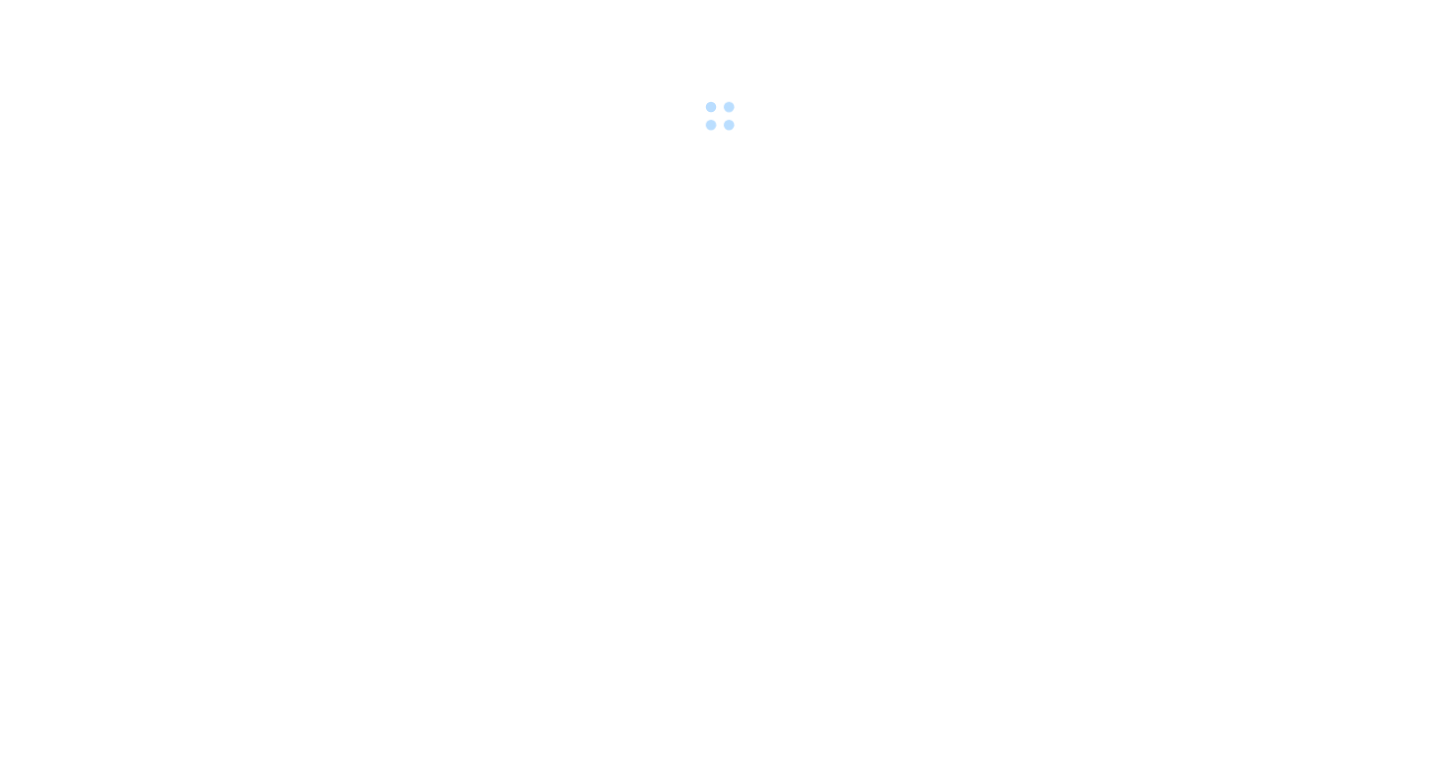 scroll, scrollTop: 0, scrollLeft: 0, axis: both 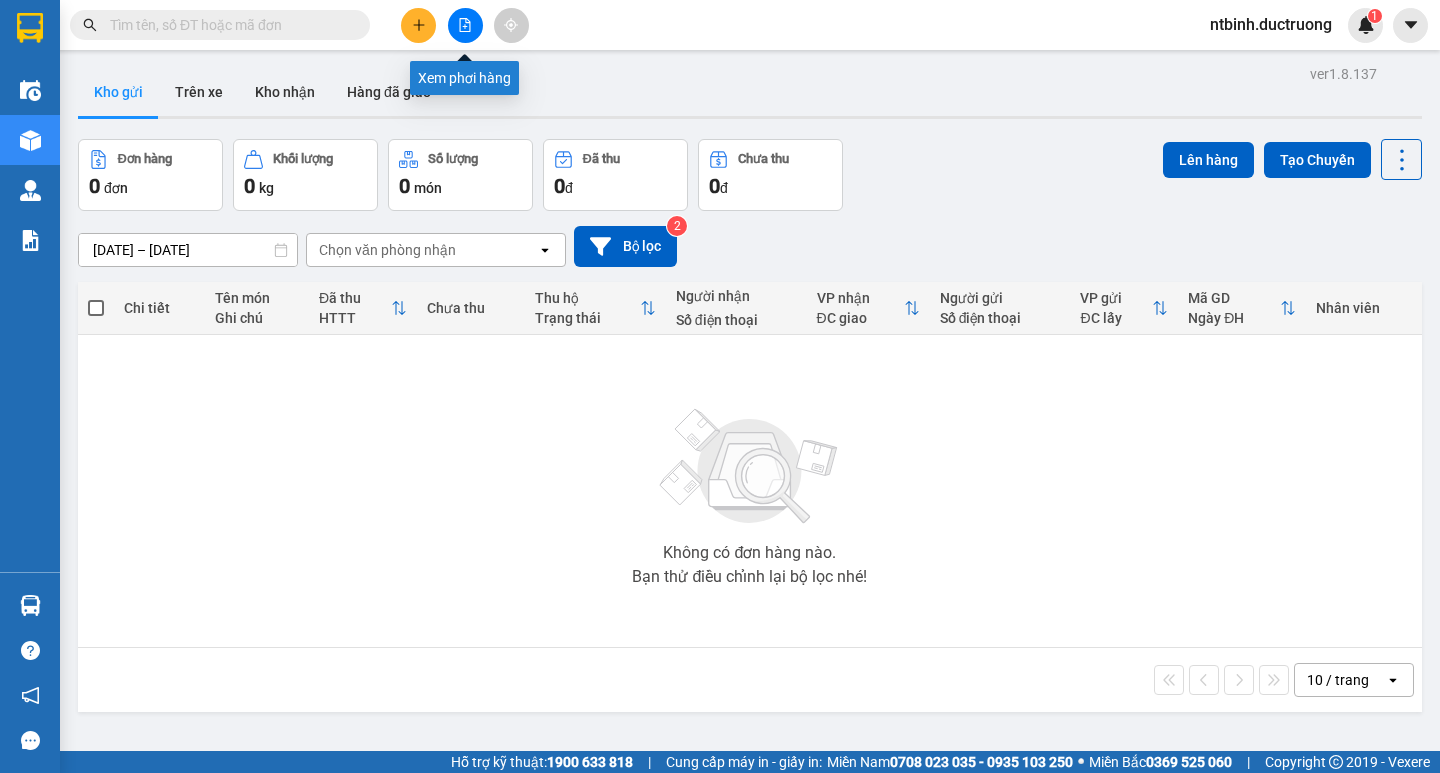 click 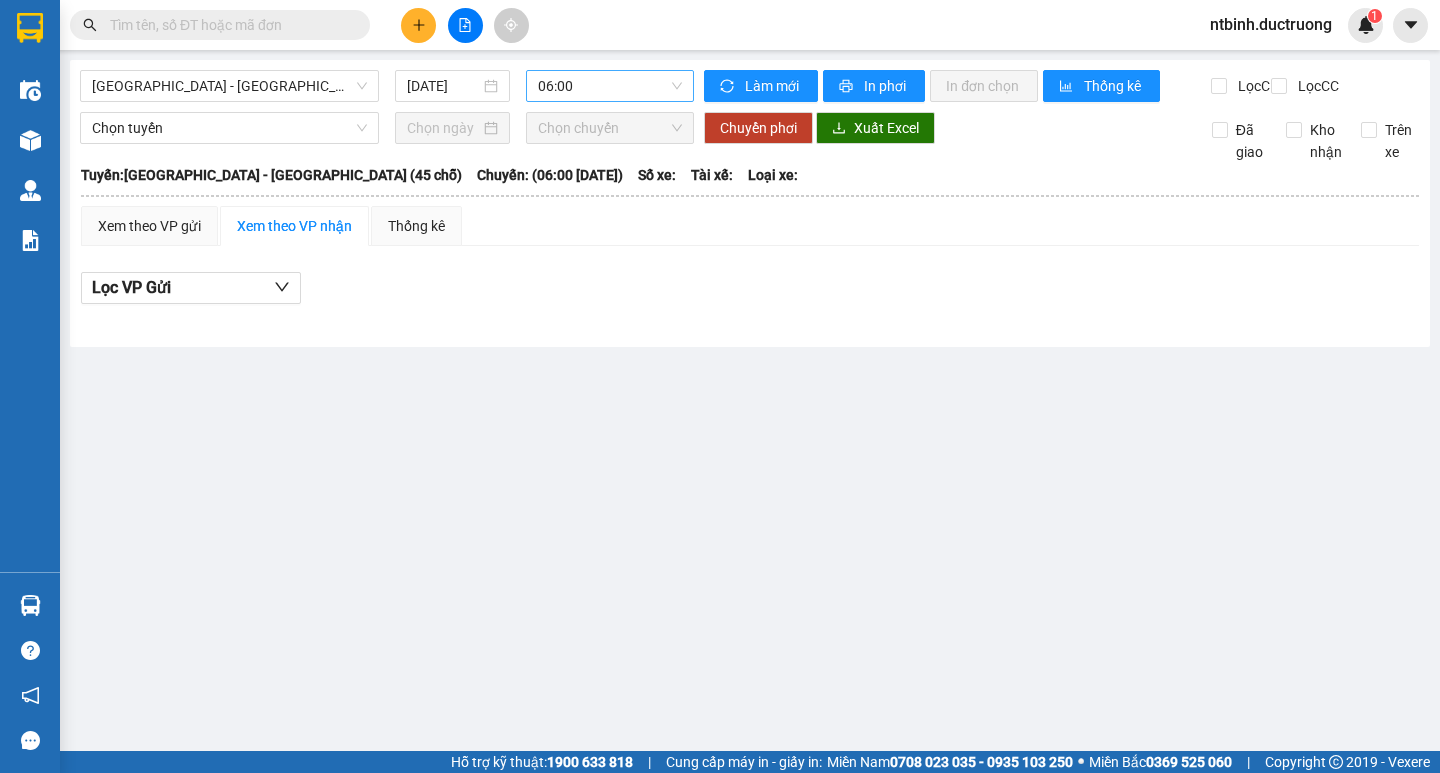 click on "06:00" at bounding box center (610, 86) 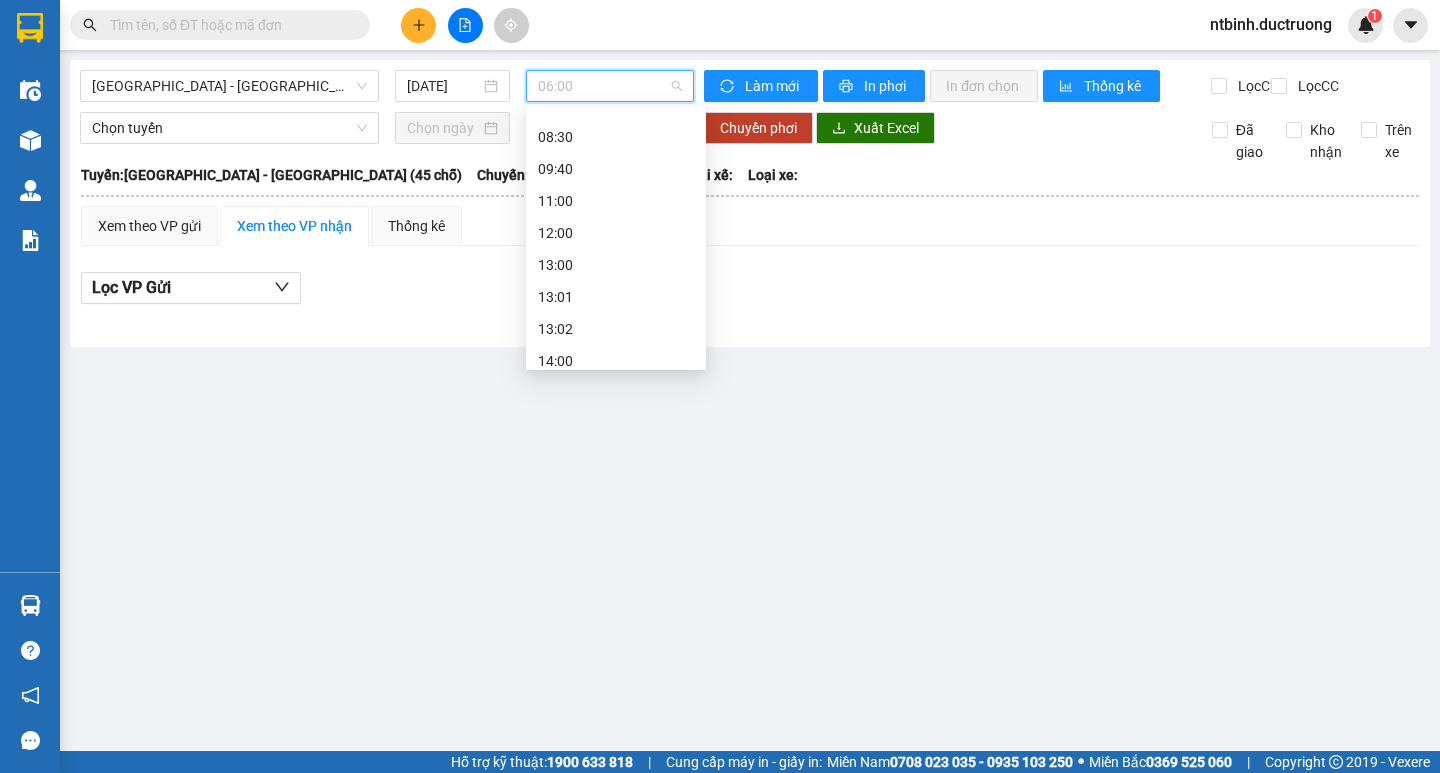 scroll, scrollTop: 288, scrollLeft: 0, axis: vertical 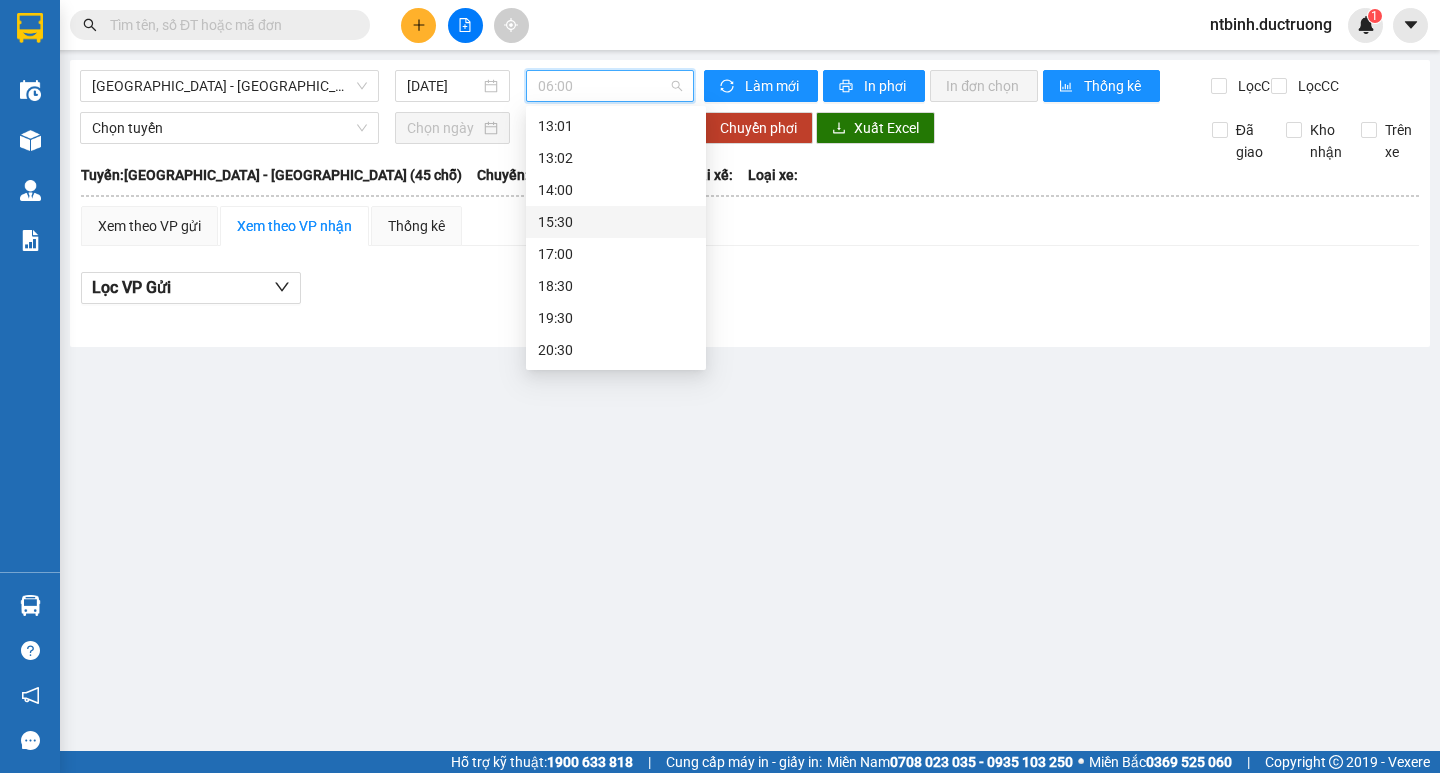 click on "15:30" at bounding box center (616, 222) 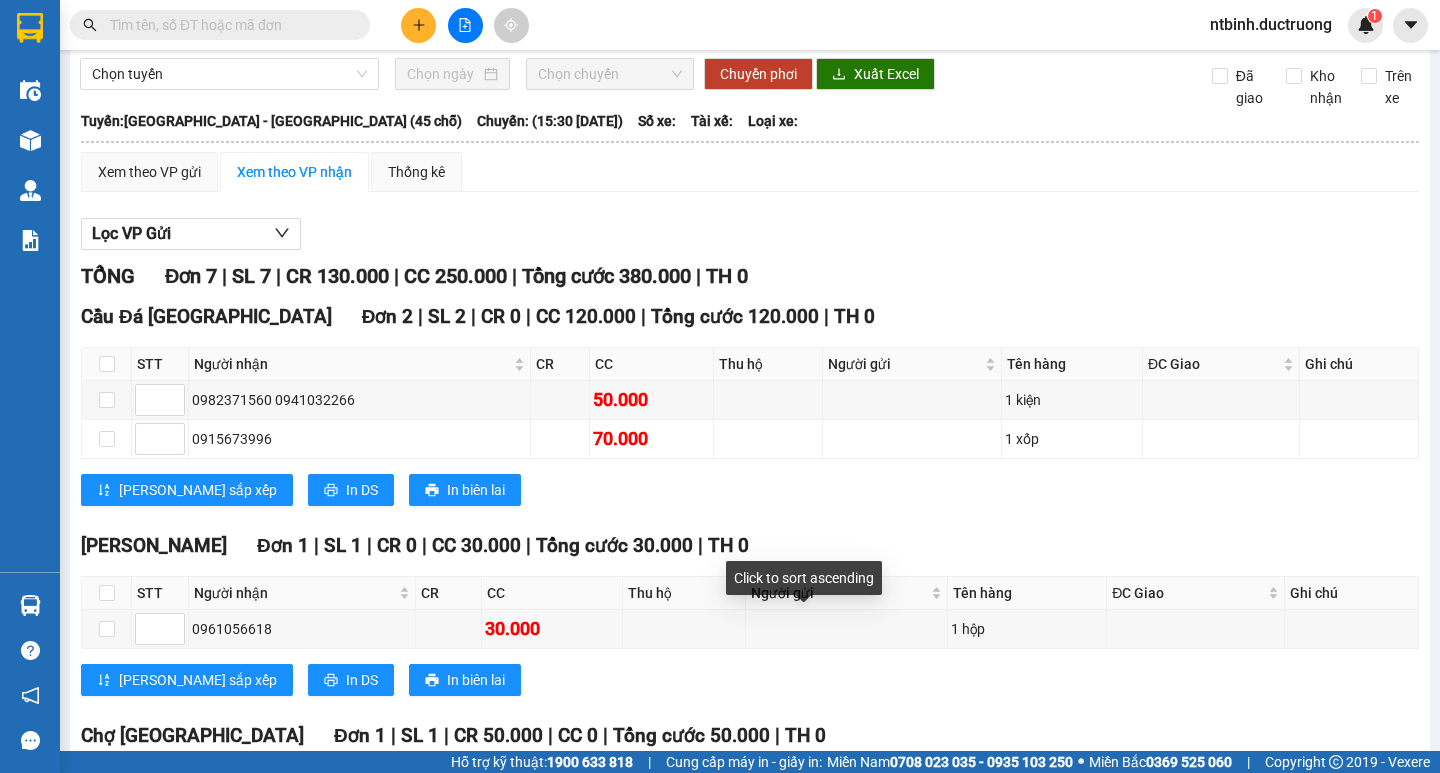 scroll, scrollTop: 0, scrollLeft: 0, axis: both 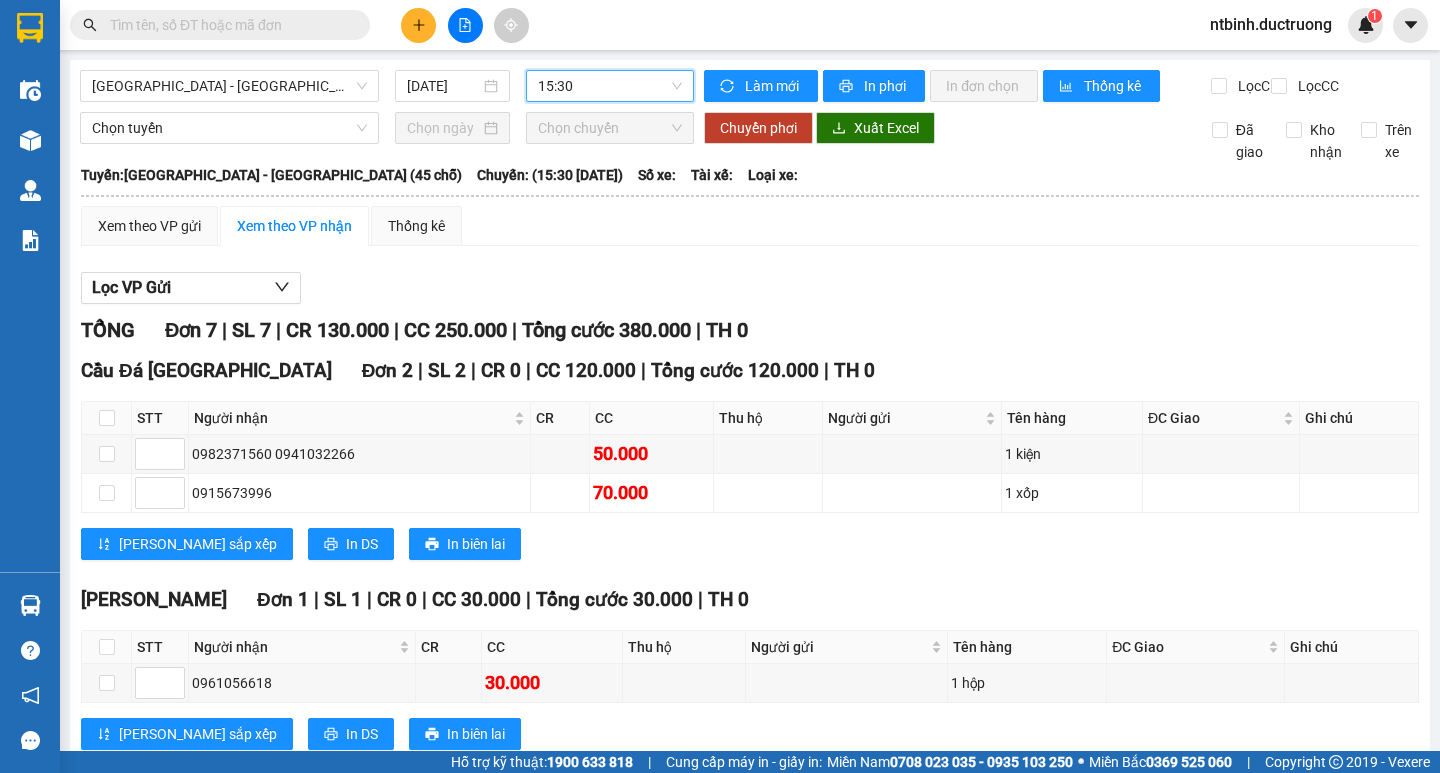 click on "15:30" at bounding box center (610, 86) 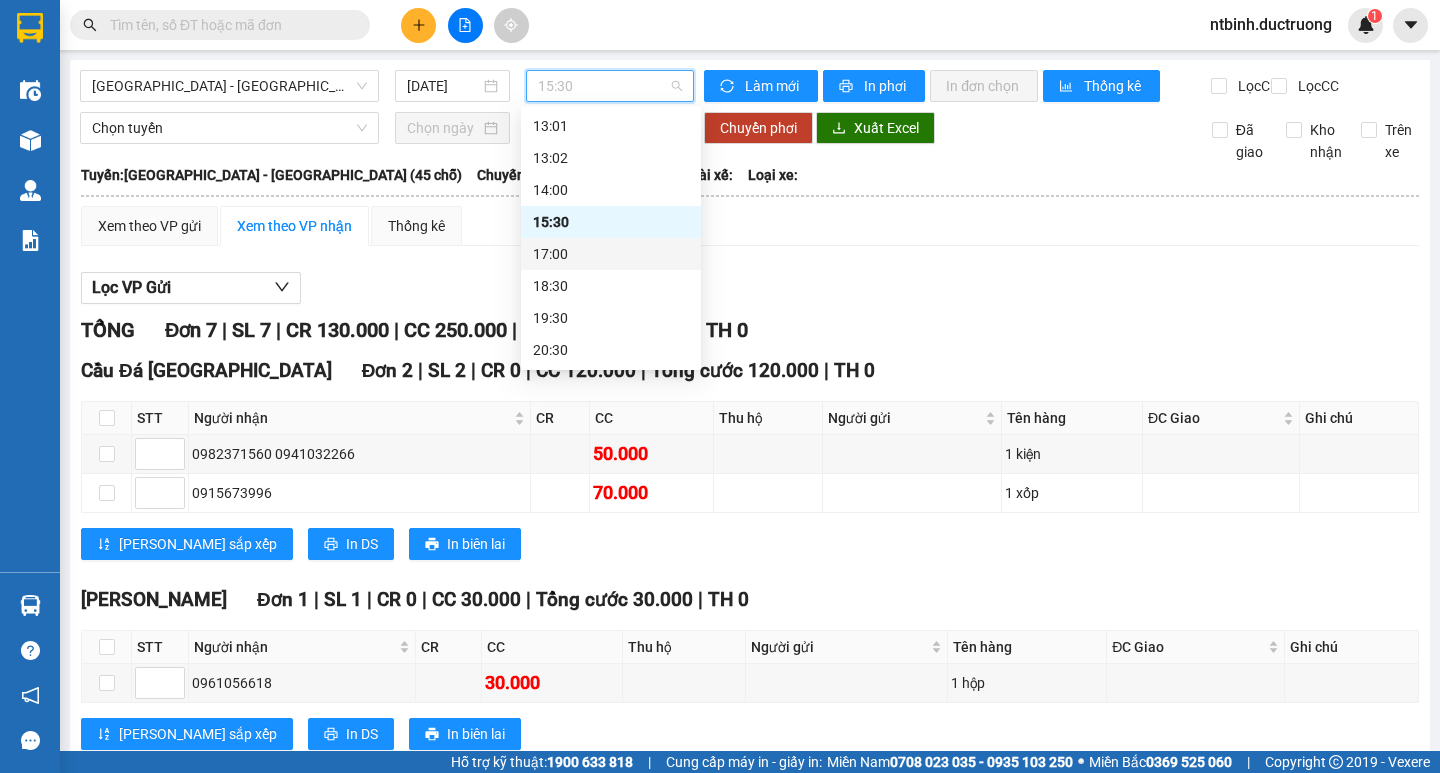 click on "17:00" at bounding box center [611, 254] 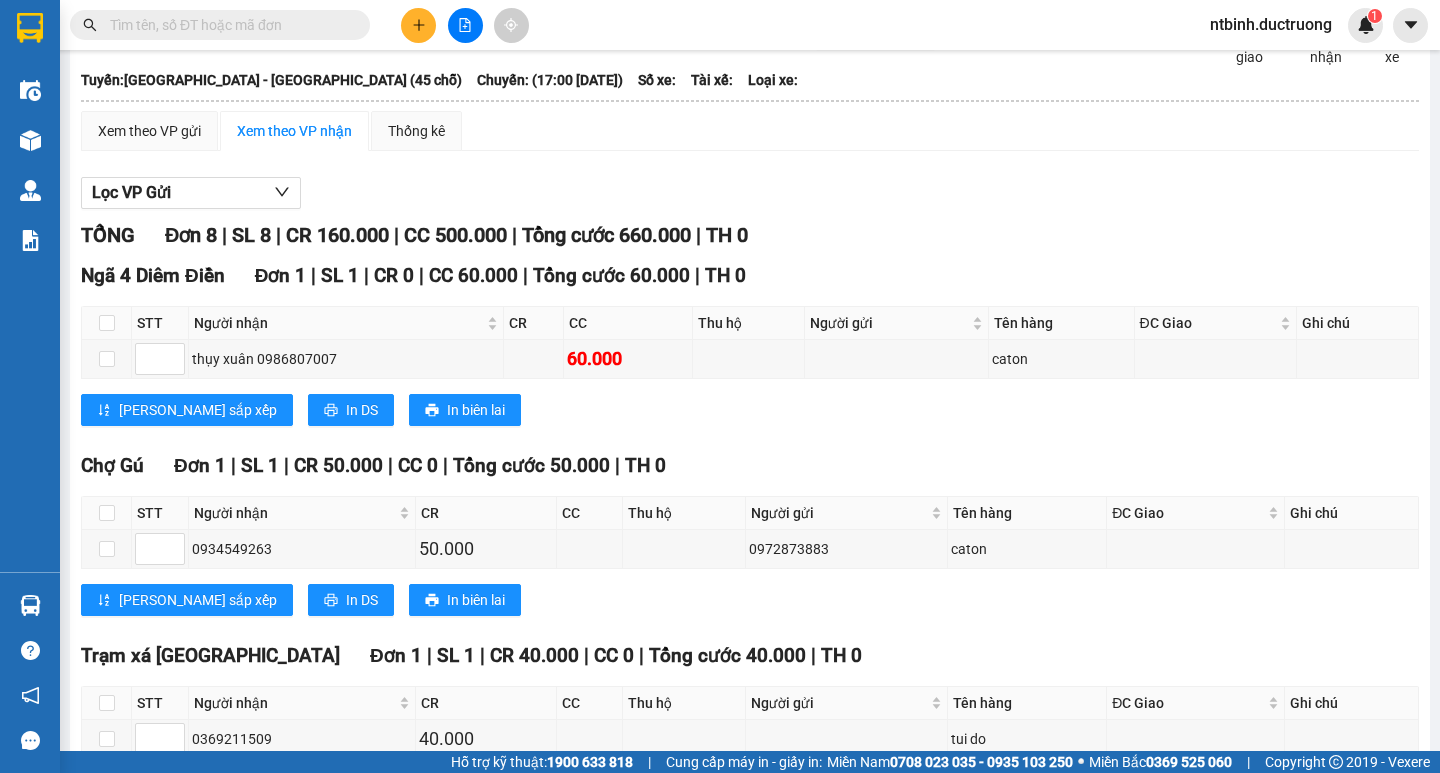 scroll, scrollTop: 0, scrollLeft: 0, axis: both 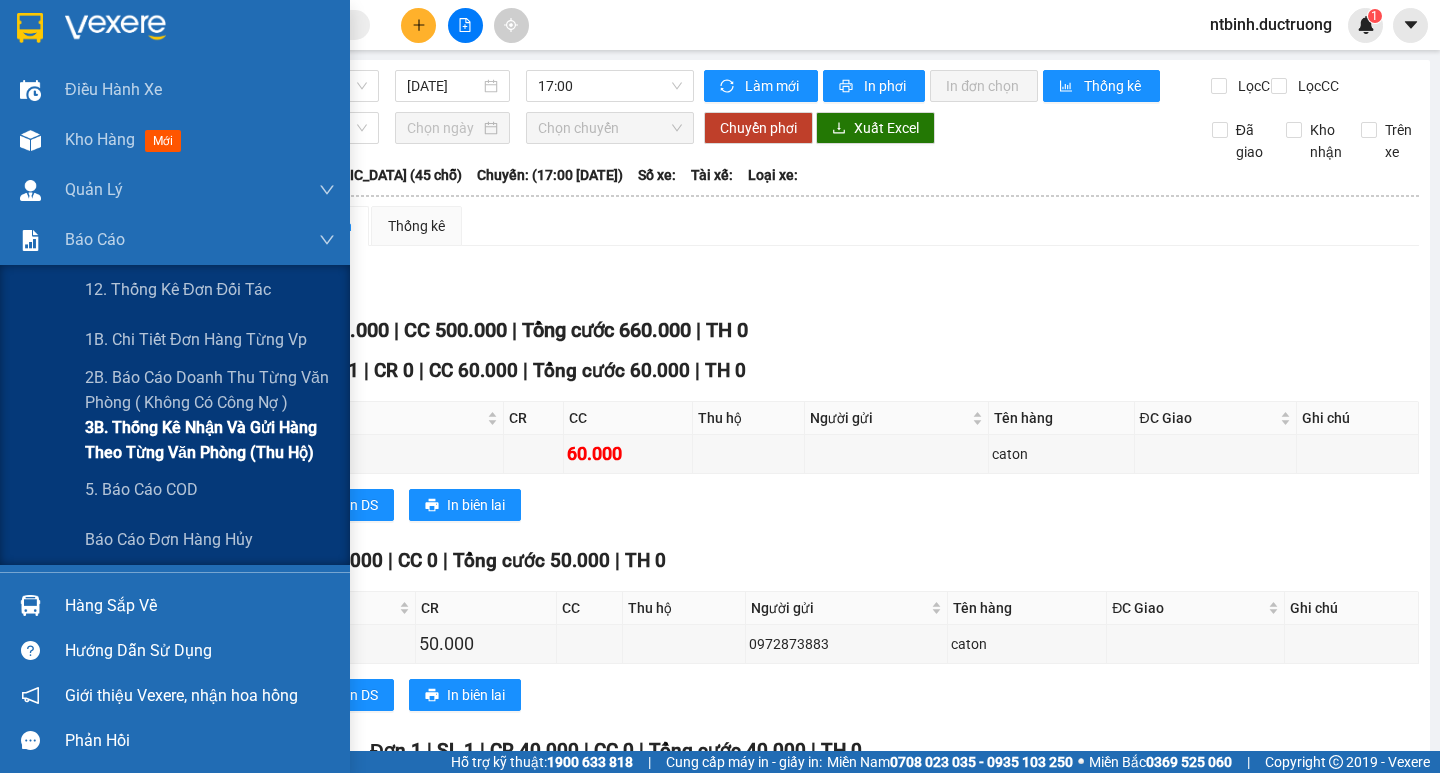 click on "3B. Thống kê nhận và gửi hàng theo từng văn phòng (thu hộ)" at bounding box center [210, 440] 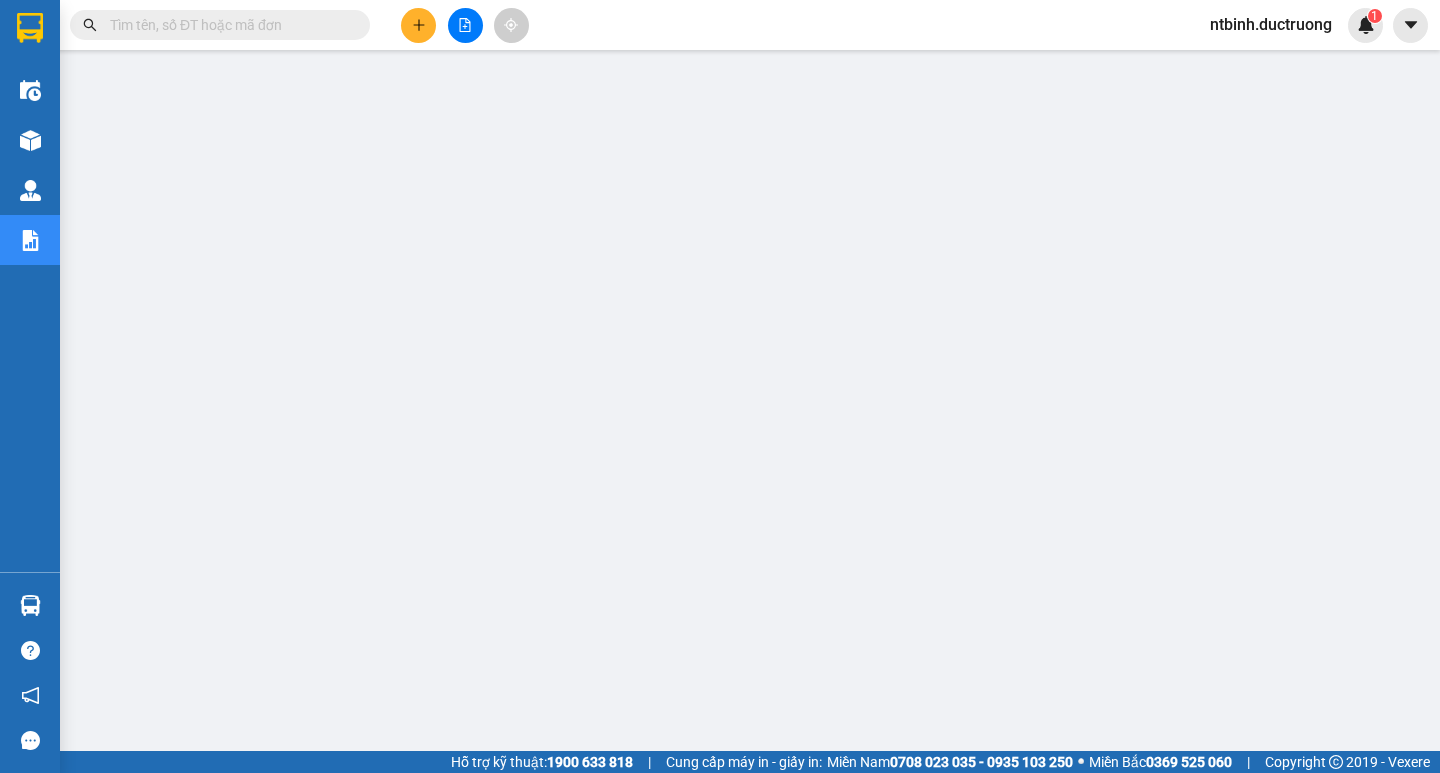 scroll, scrollTop: 186, scrollLeft: 0, axis: vertical 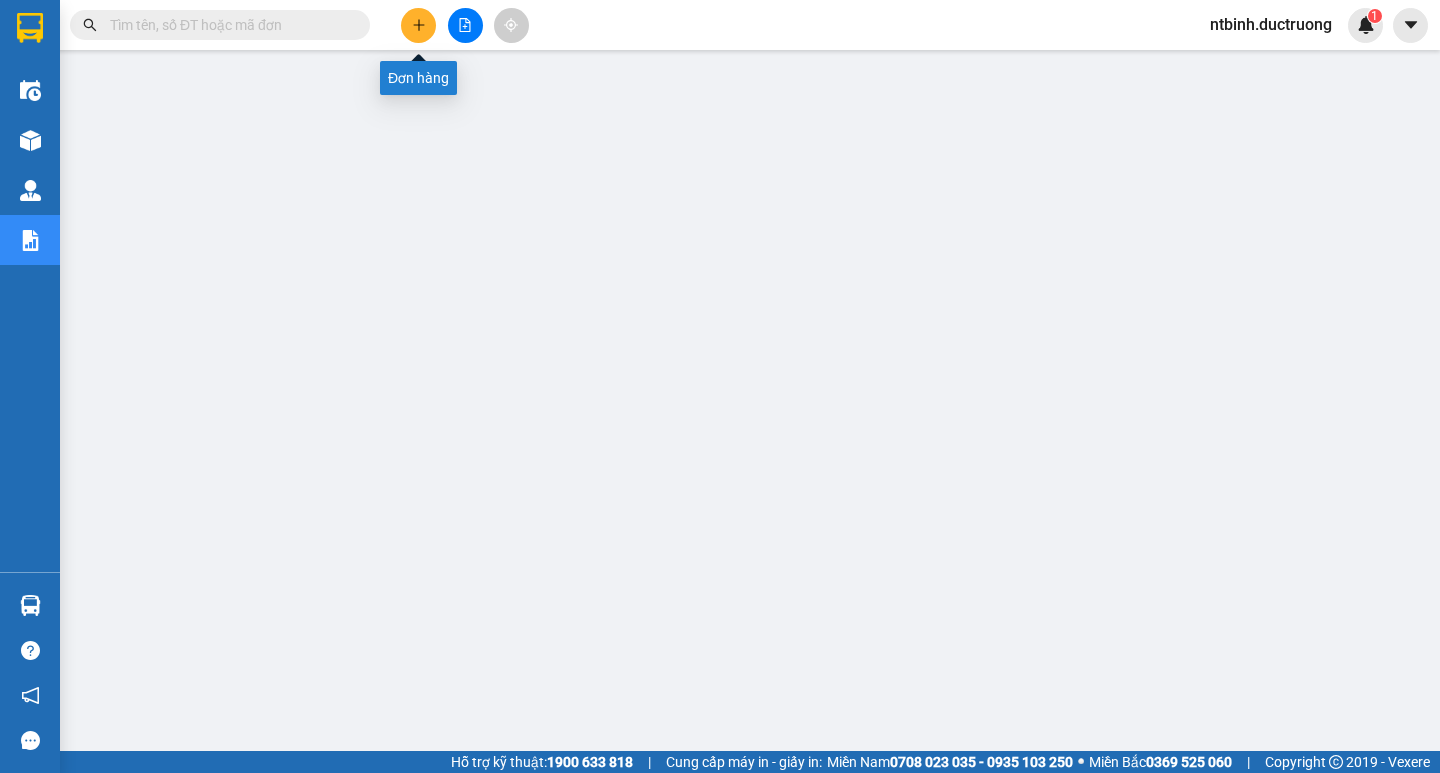 click 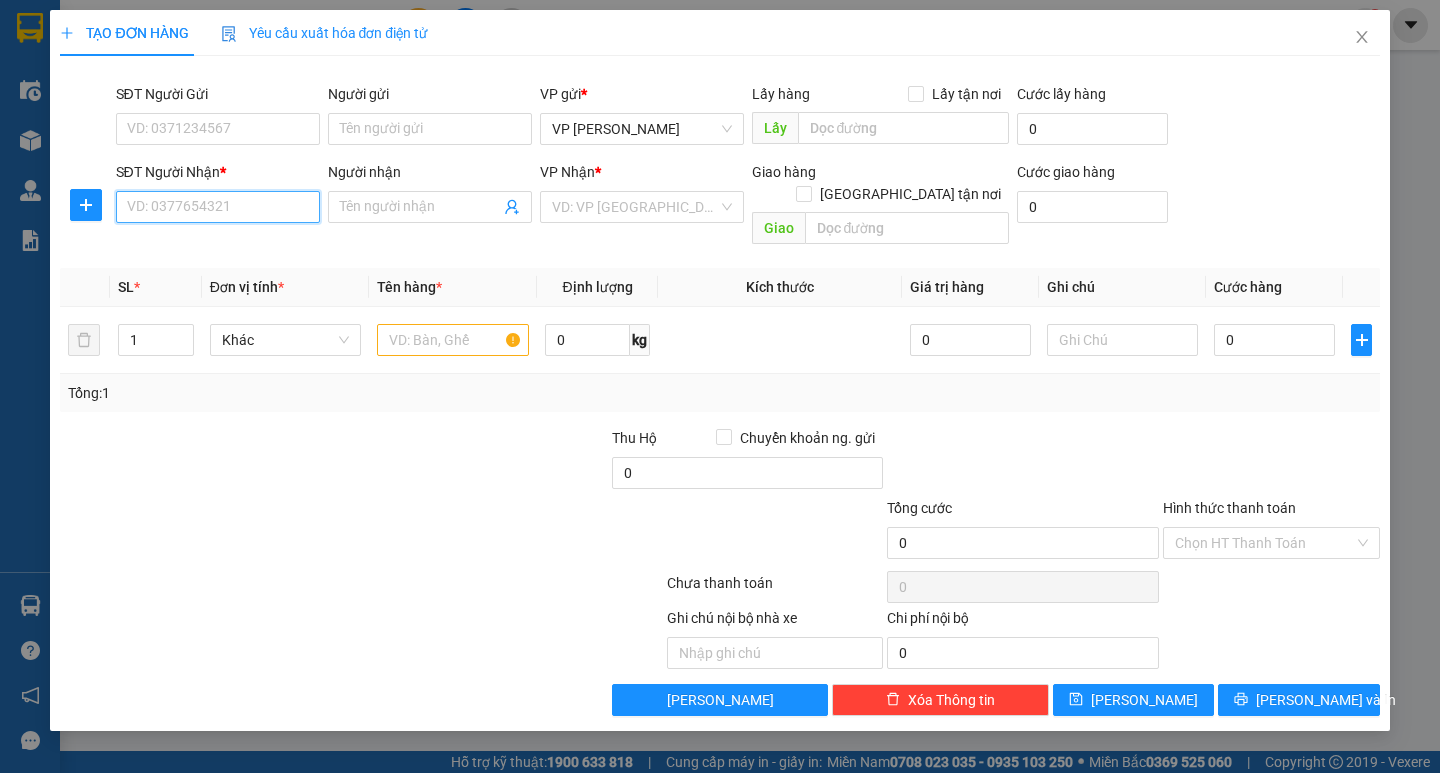 click on "SĐT Người Nhận  *" at bounding box center (218, 207) 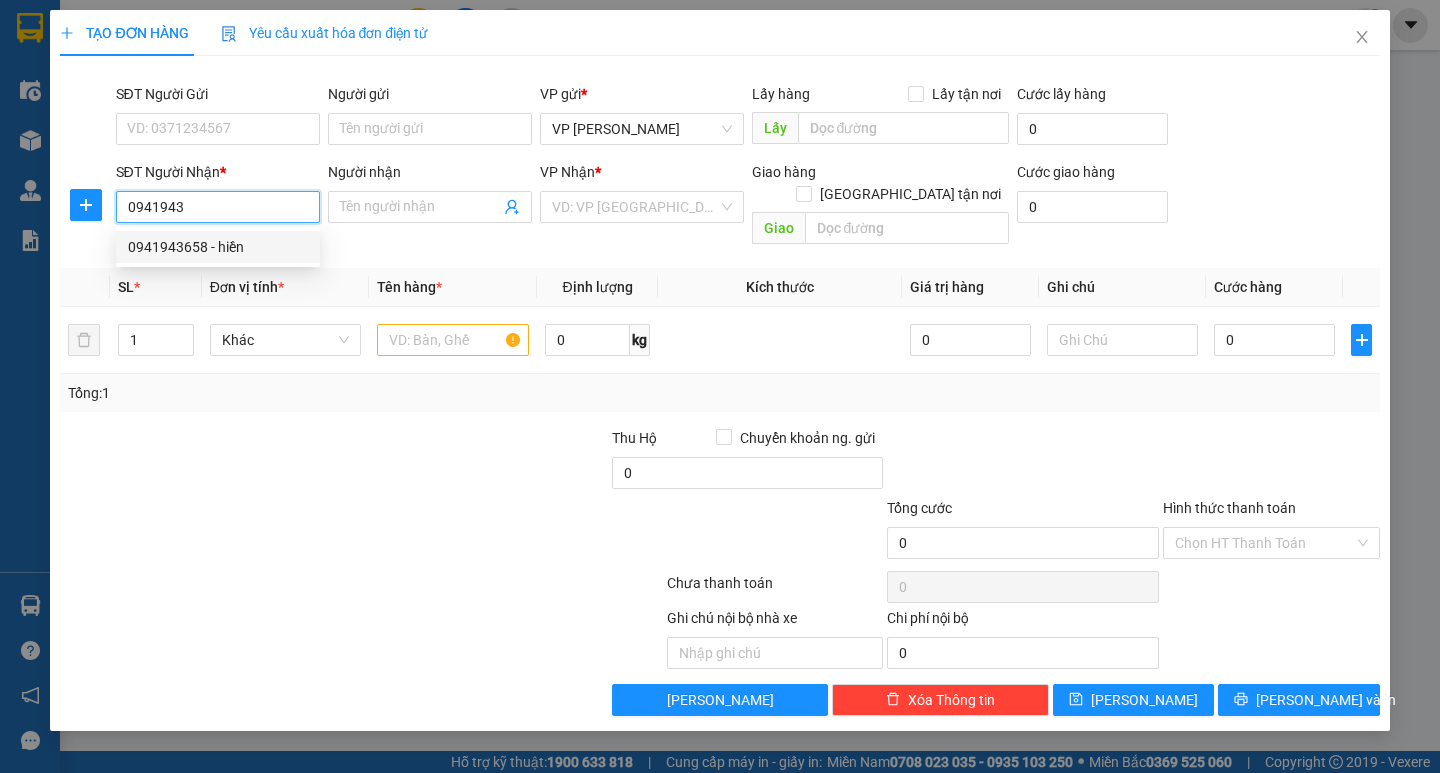 click on "0941943658 - hiền" at bounding box center (218, 247) 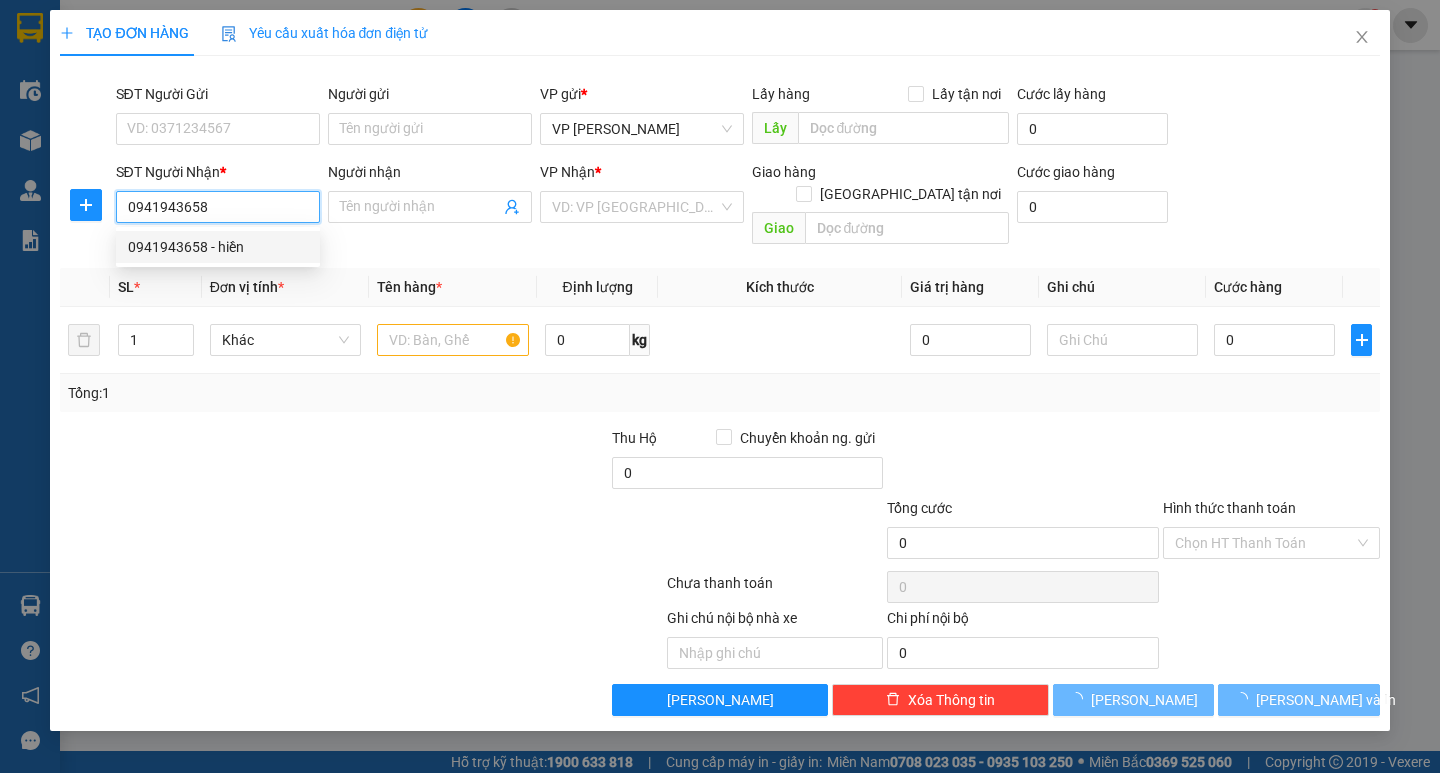 type on "hiền" 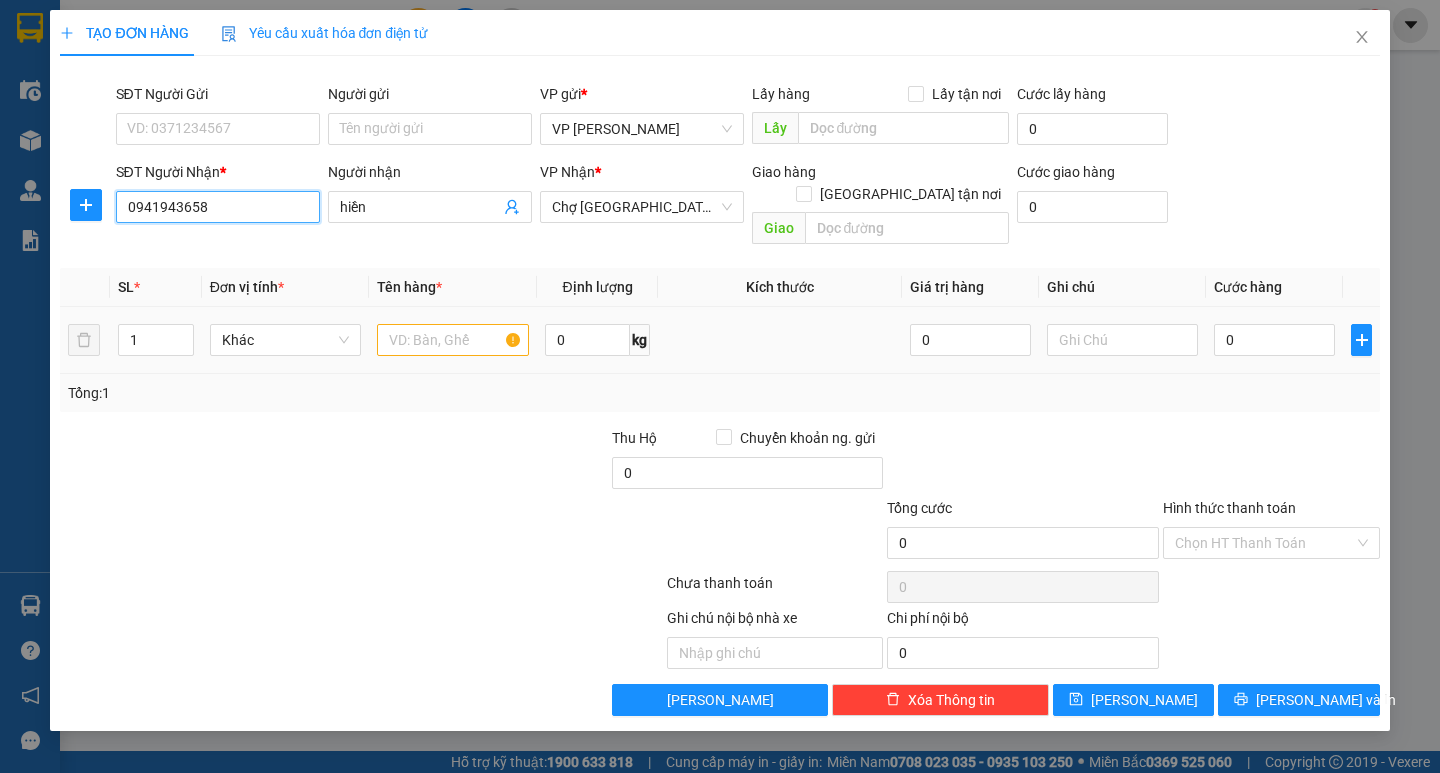 type on "0941943658" 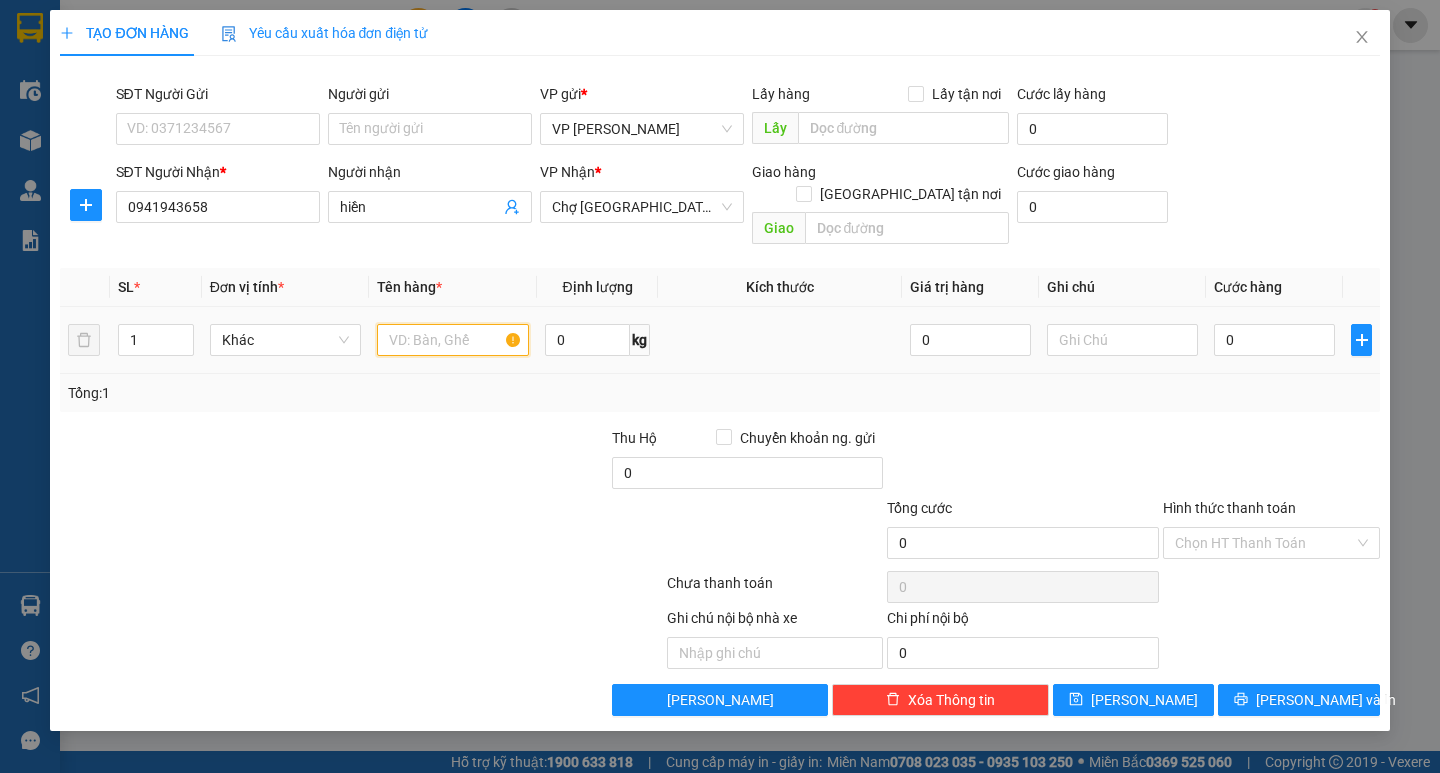 click at bounding box center (452, 340) 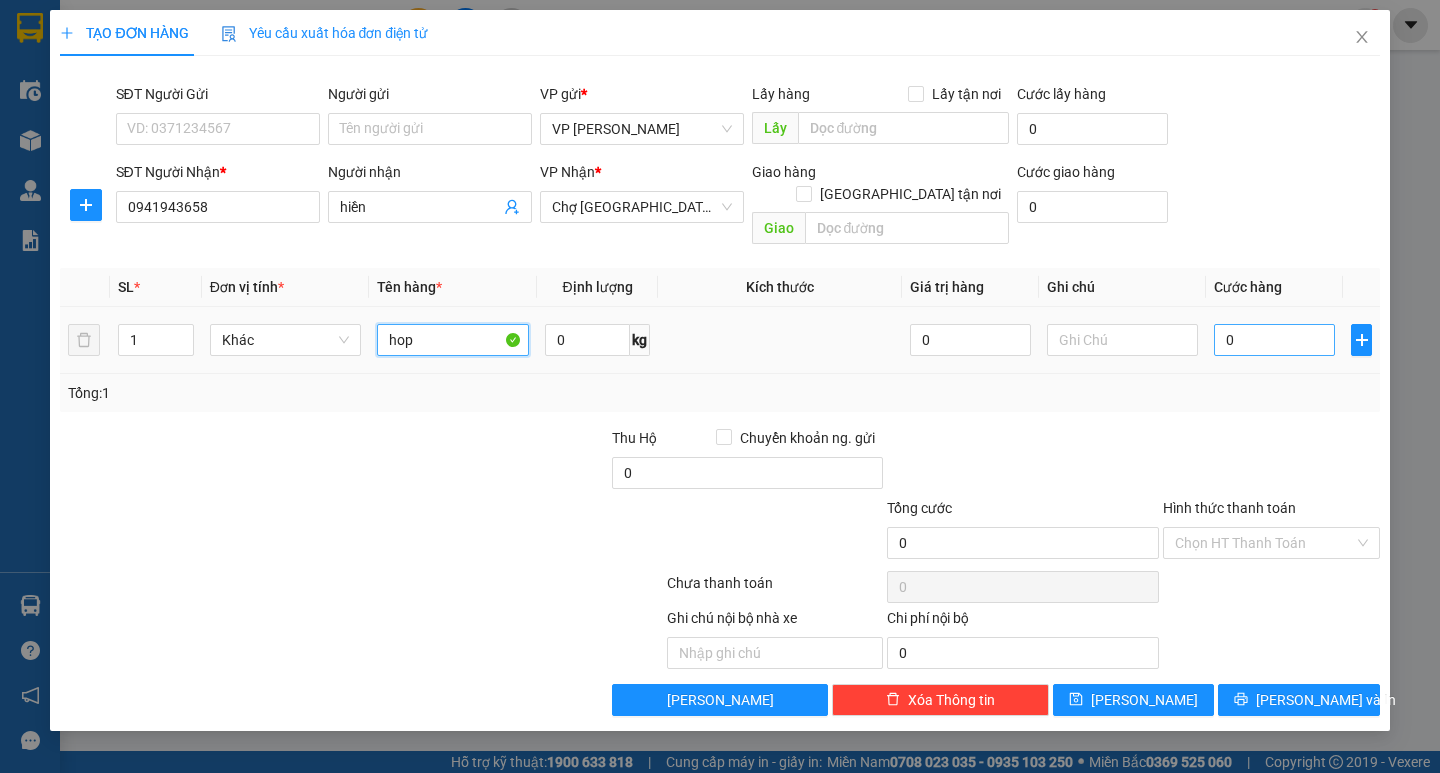 type on "hop" 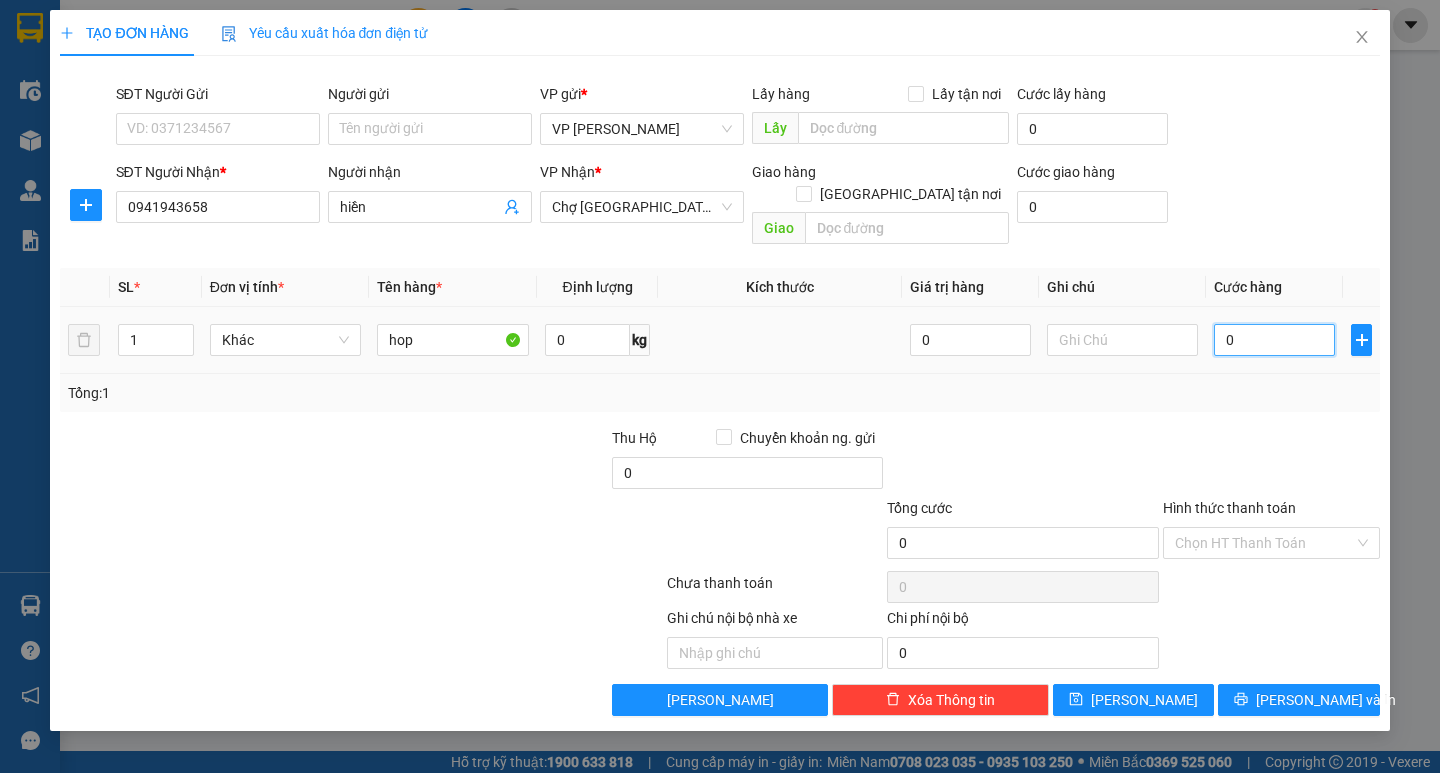 click on "0" at bounding box center (1274, 340) 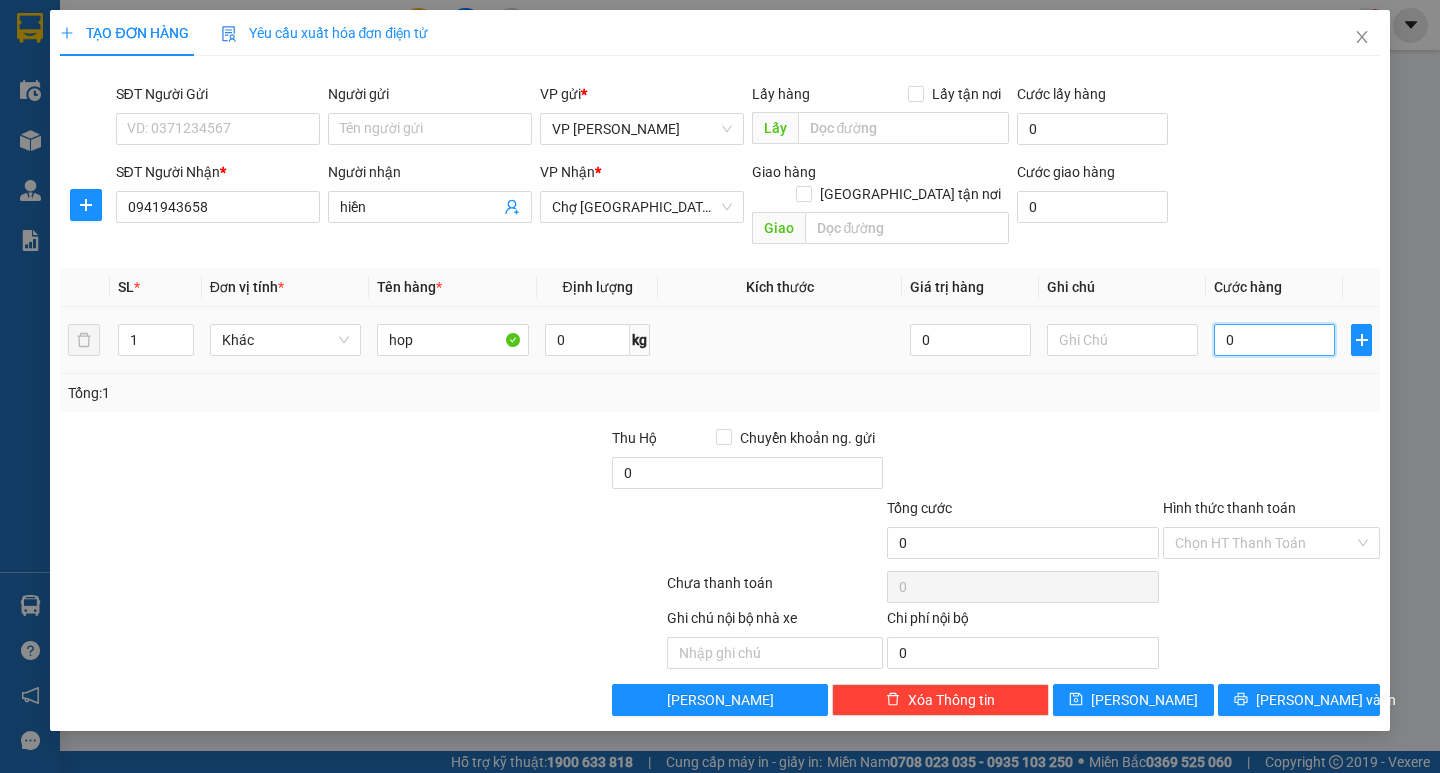 click on "0" at bounding box center (1274, 340) 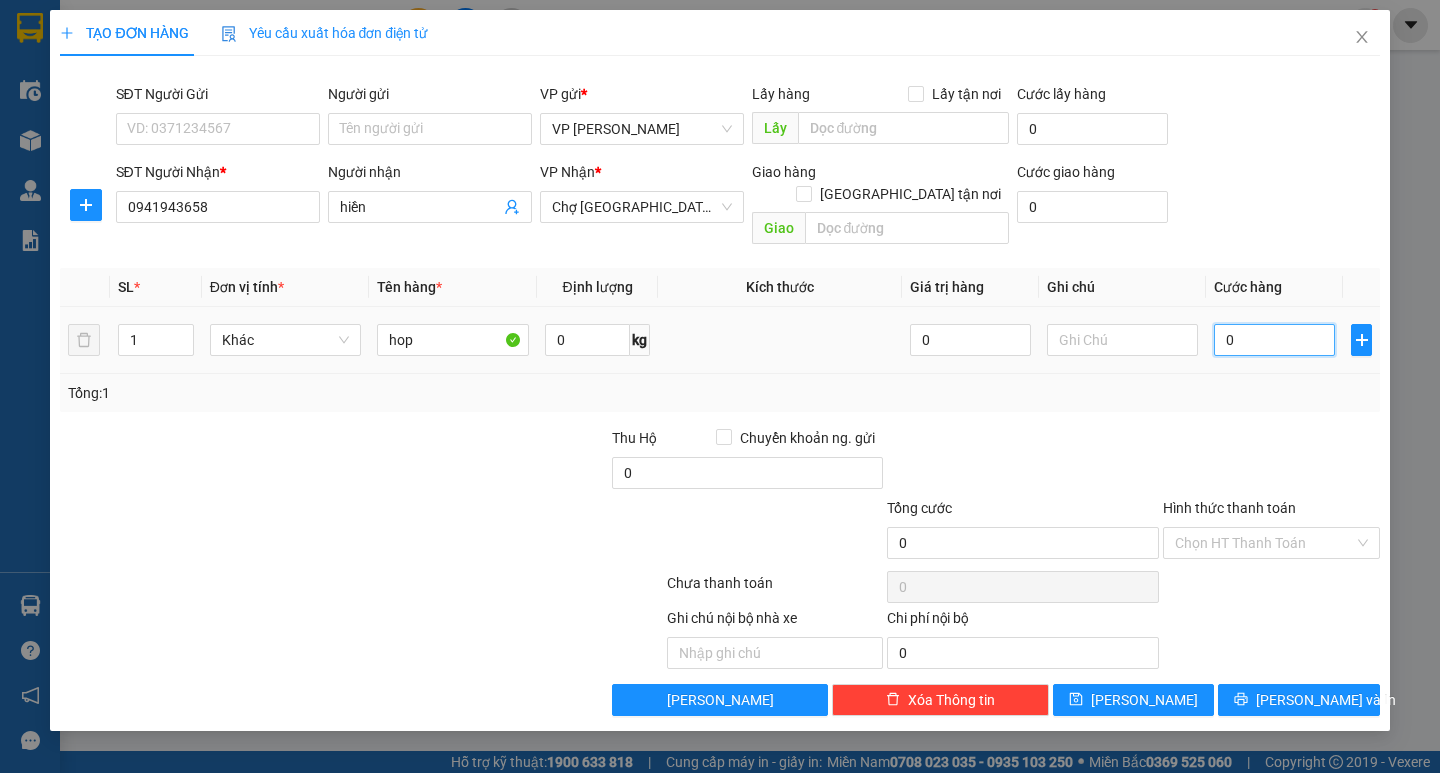 click on "0" at bounding box center (1274, 340) 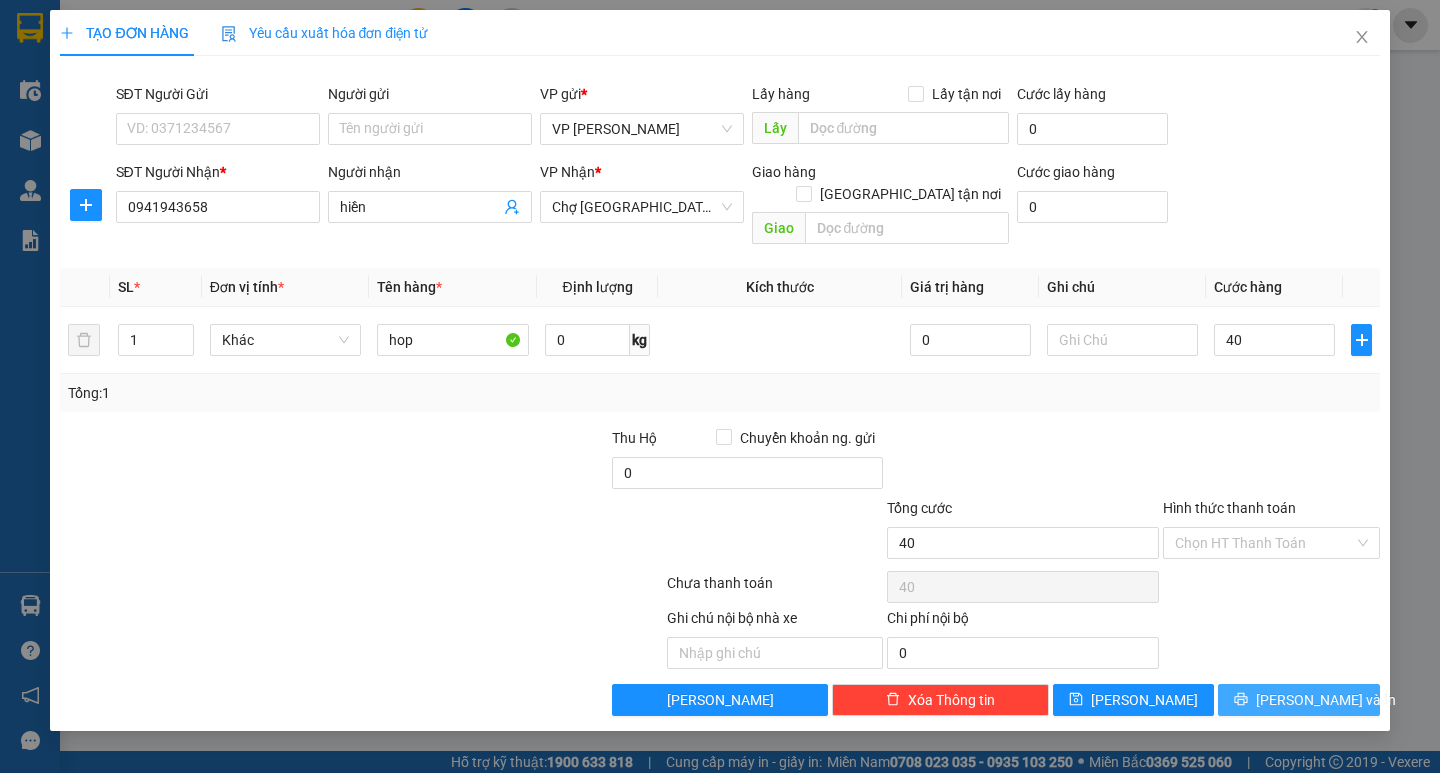 click on "[PERSON_NAME] và In" at bounding box center [1326, 700] 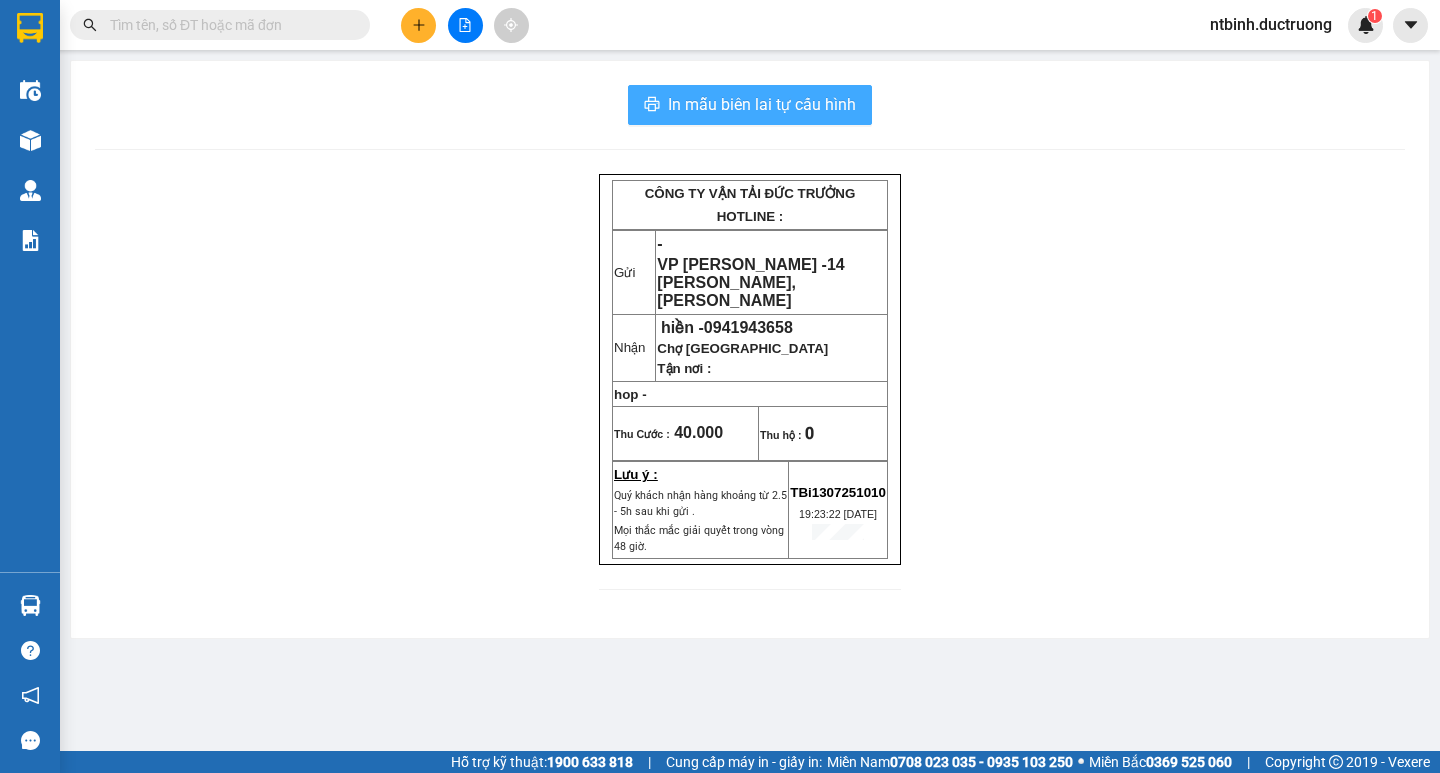 click on "In mẫu biên lai tự cấu hình" at bounding box center (762, 104) 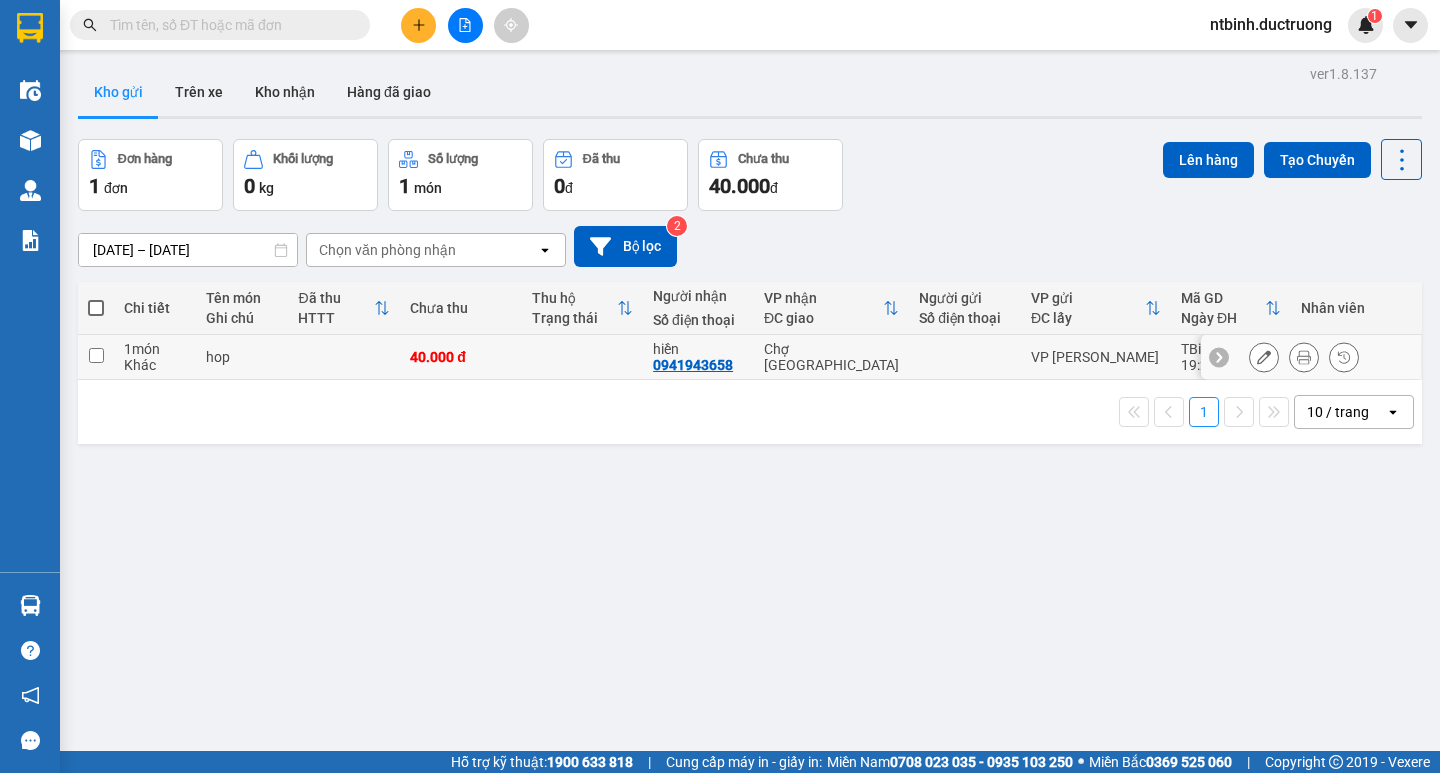 click at bounding box center [96, 355] 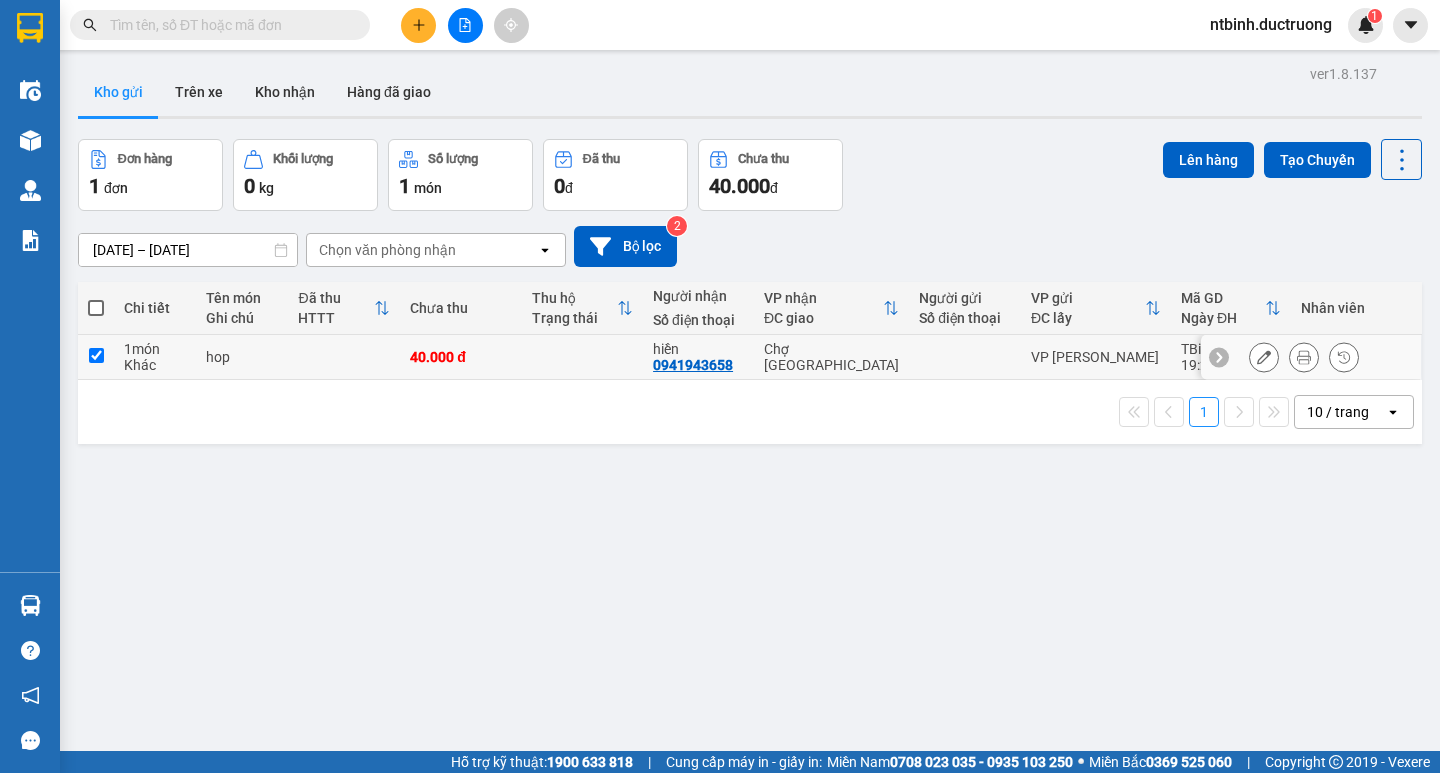 checkbox on "true" 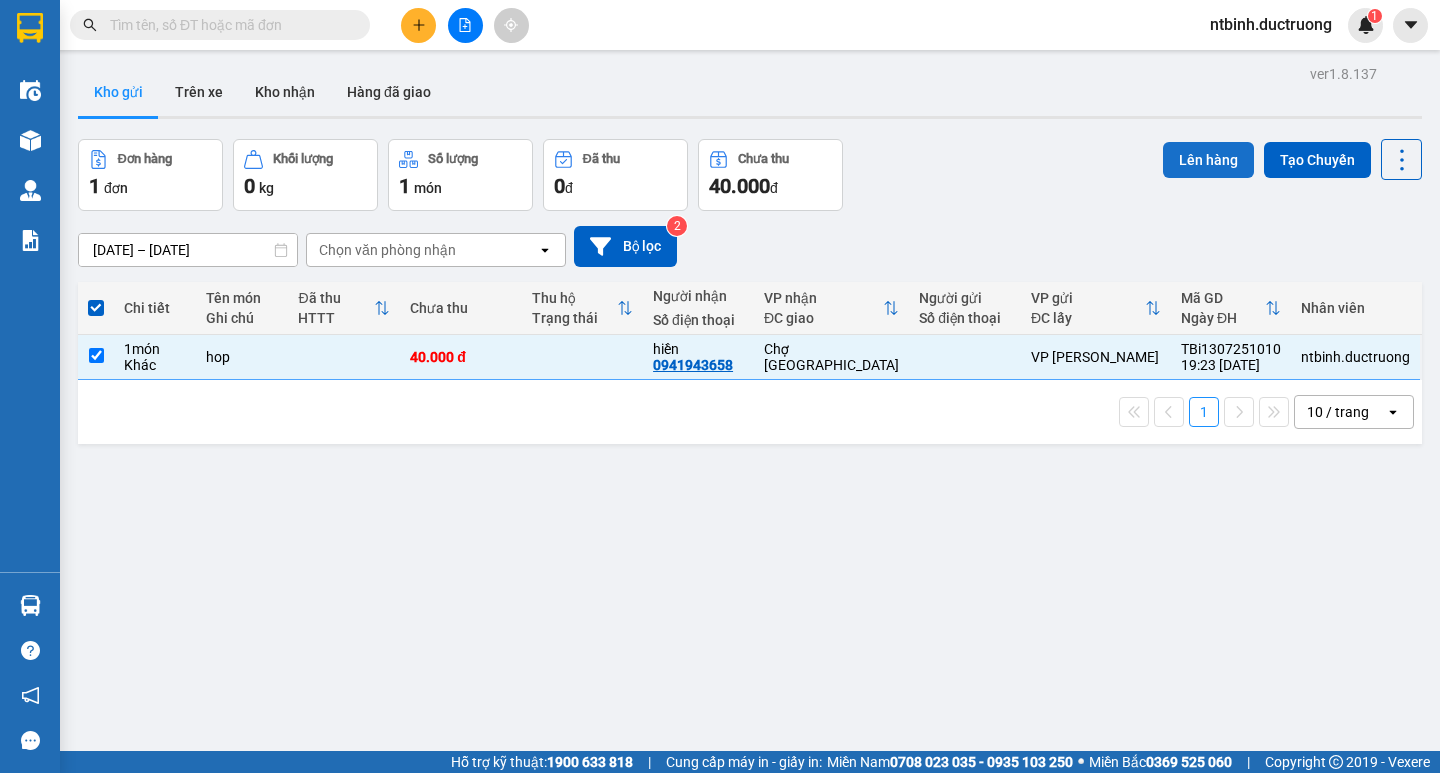 click on "Lên hàng" at bounding box center [1208, 160] 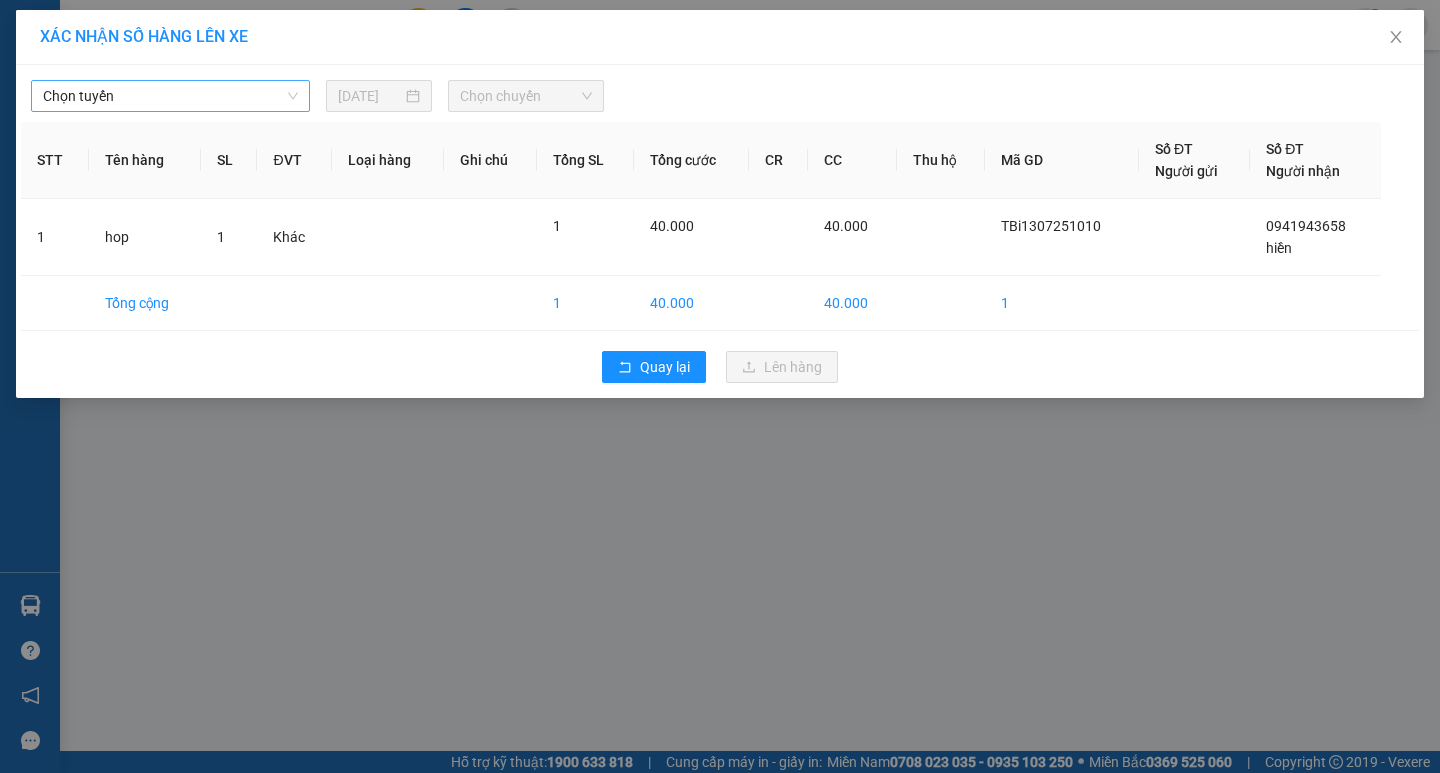 click on "Chọn tuyến" at bounding box center [170, 96] 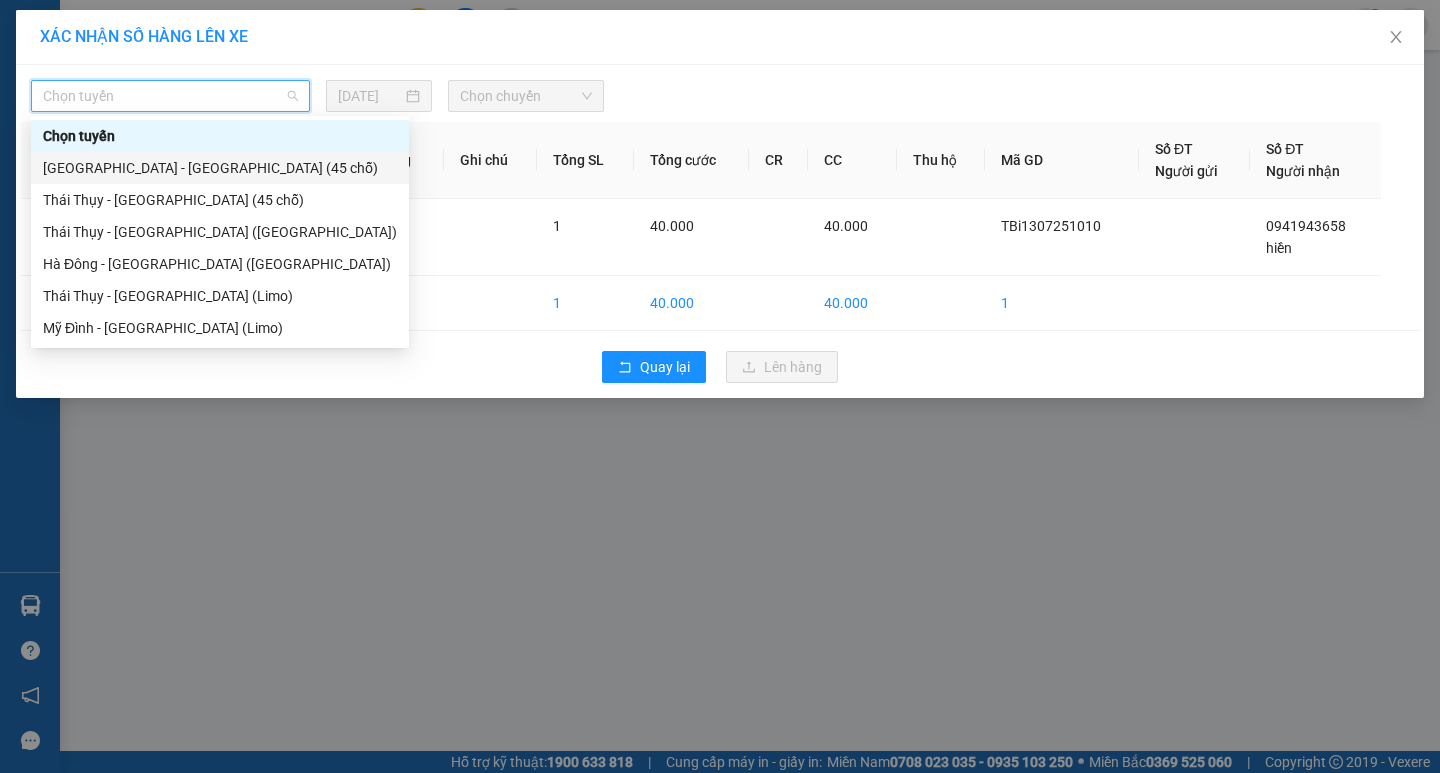 click on "[GEOGRAPHIC_DATA] - [GEOGRAPHIC_DATA] (45 chỗ)" at bounding box center (220, 168) 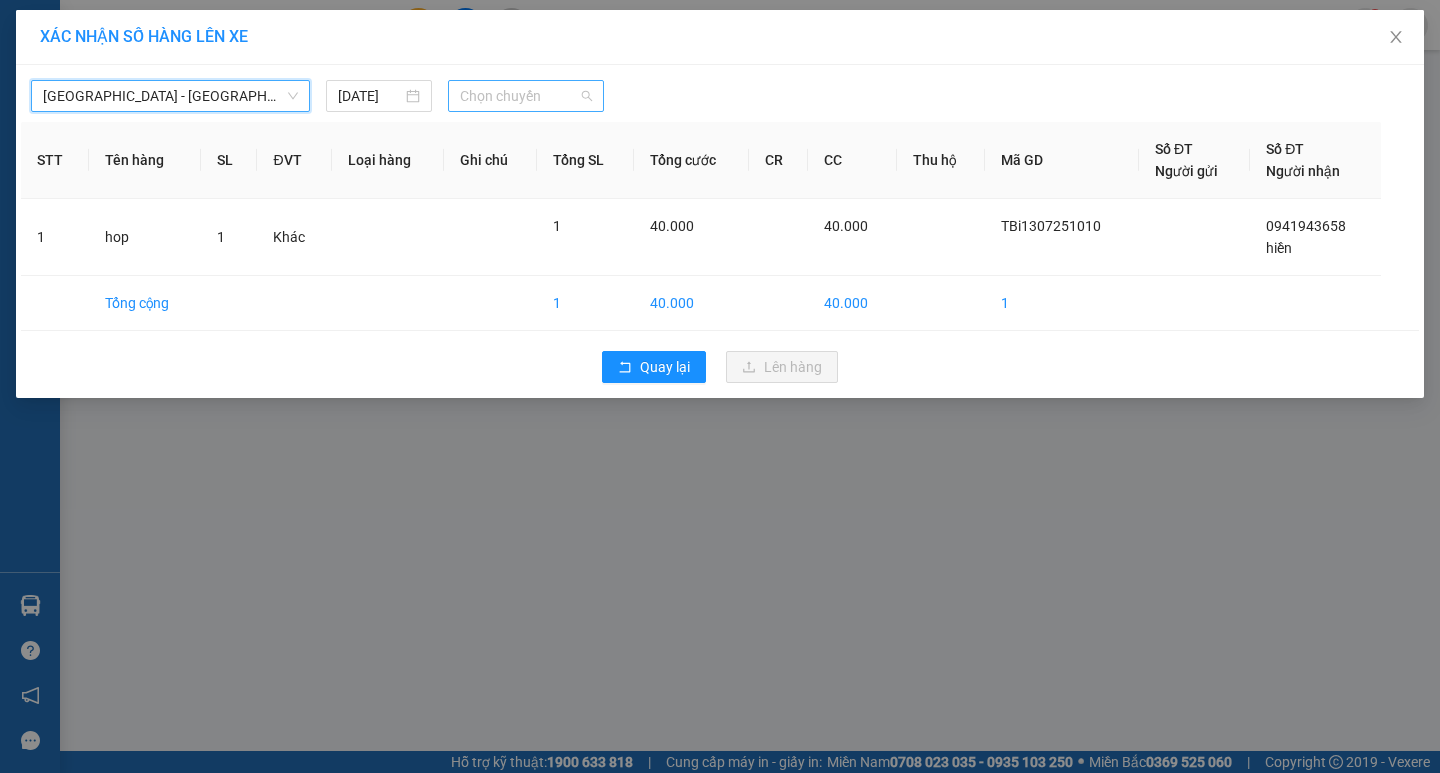click on "Chọn chuyến" at bounding box center (526, 96) 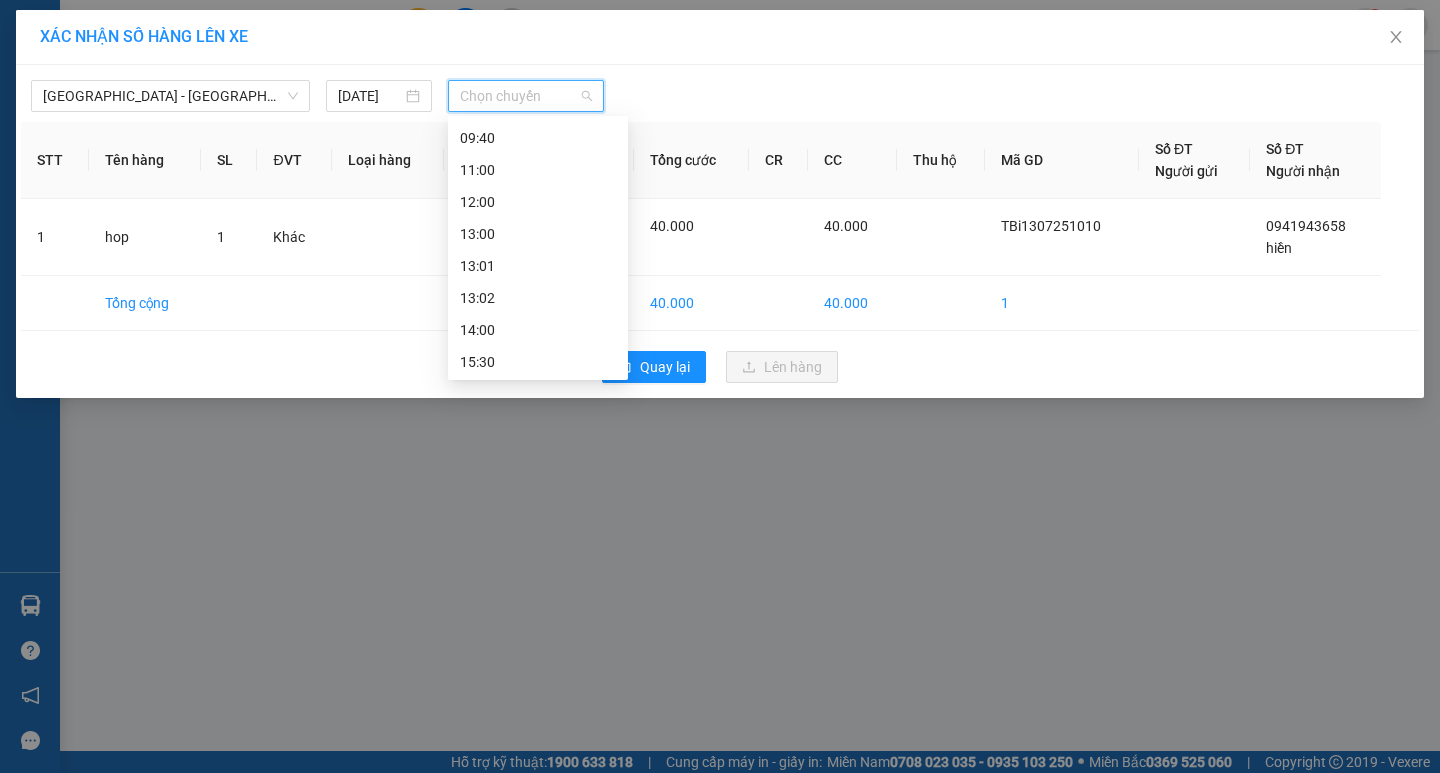 scroll, scrollTop: 224, scrollLeft: 0, axis: vertical 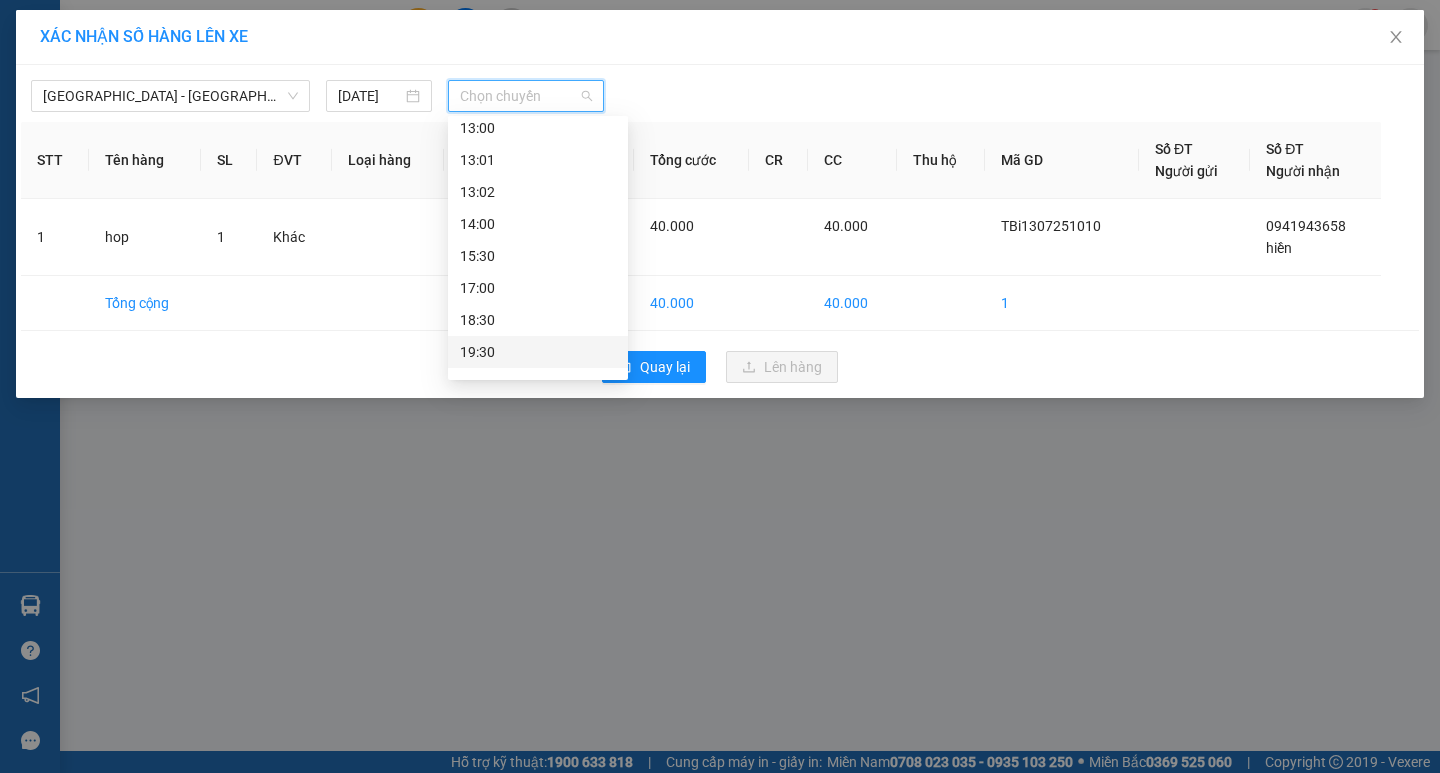 click on "19:30" at bounding box center [538, 352] 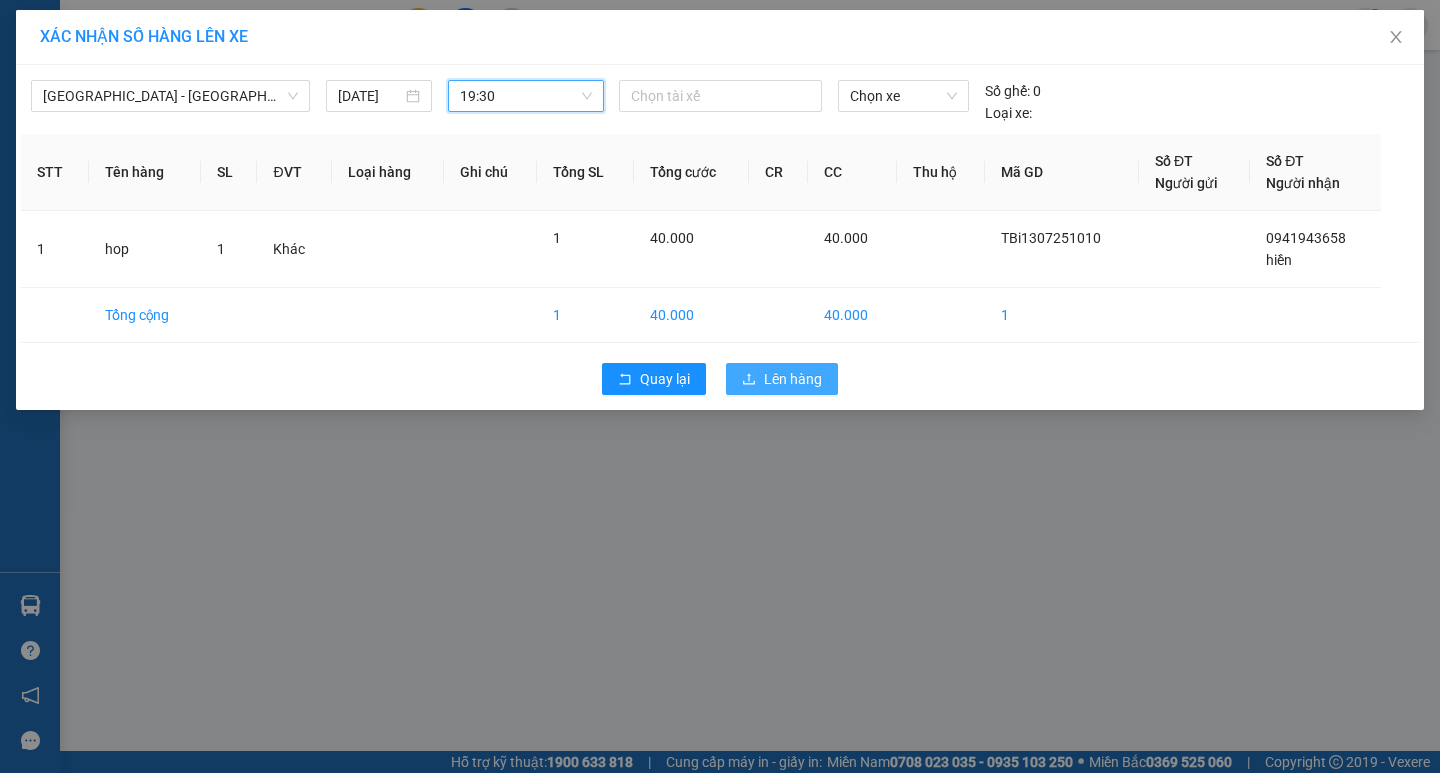 click on "Lên hàng" at bounding box center [793, 379] 